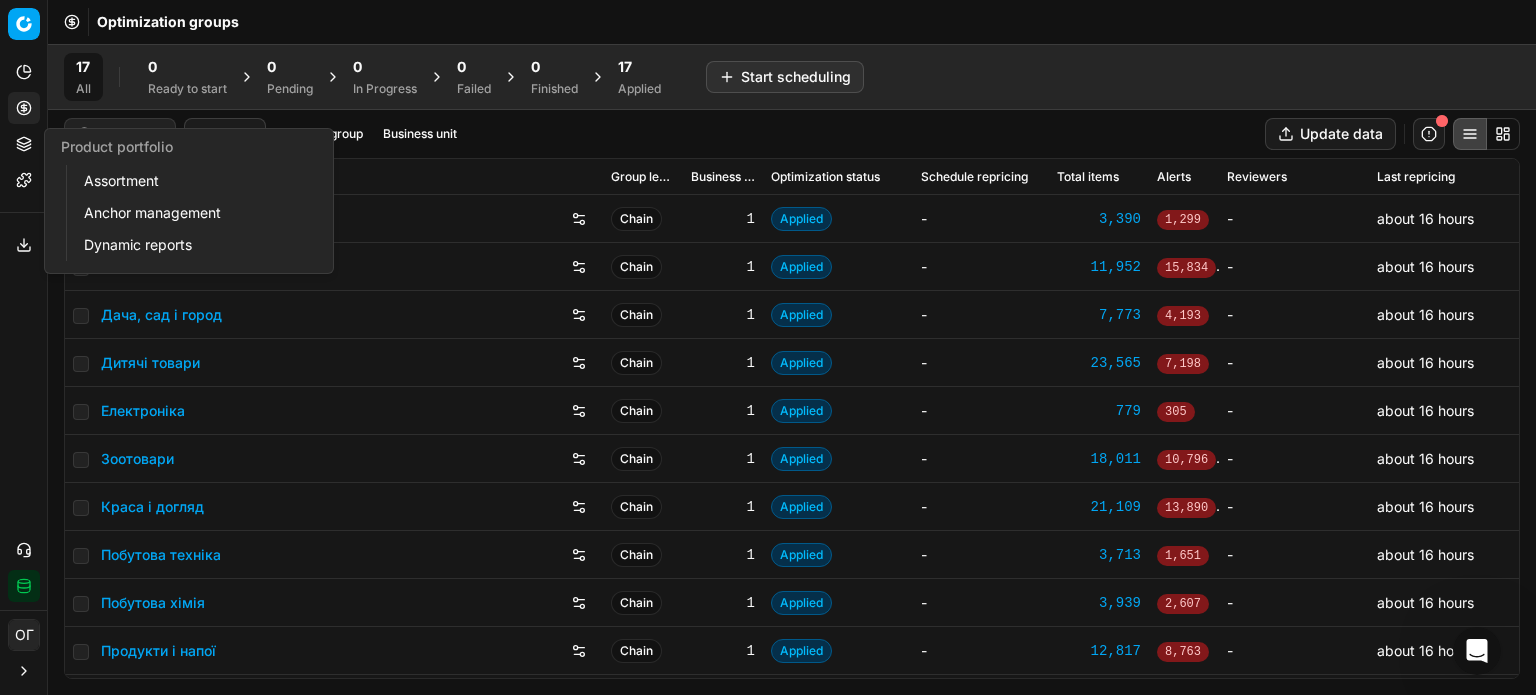 scroll, scrollTop: 0, scrollLeft: 0, axis: both 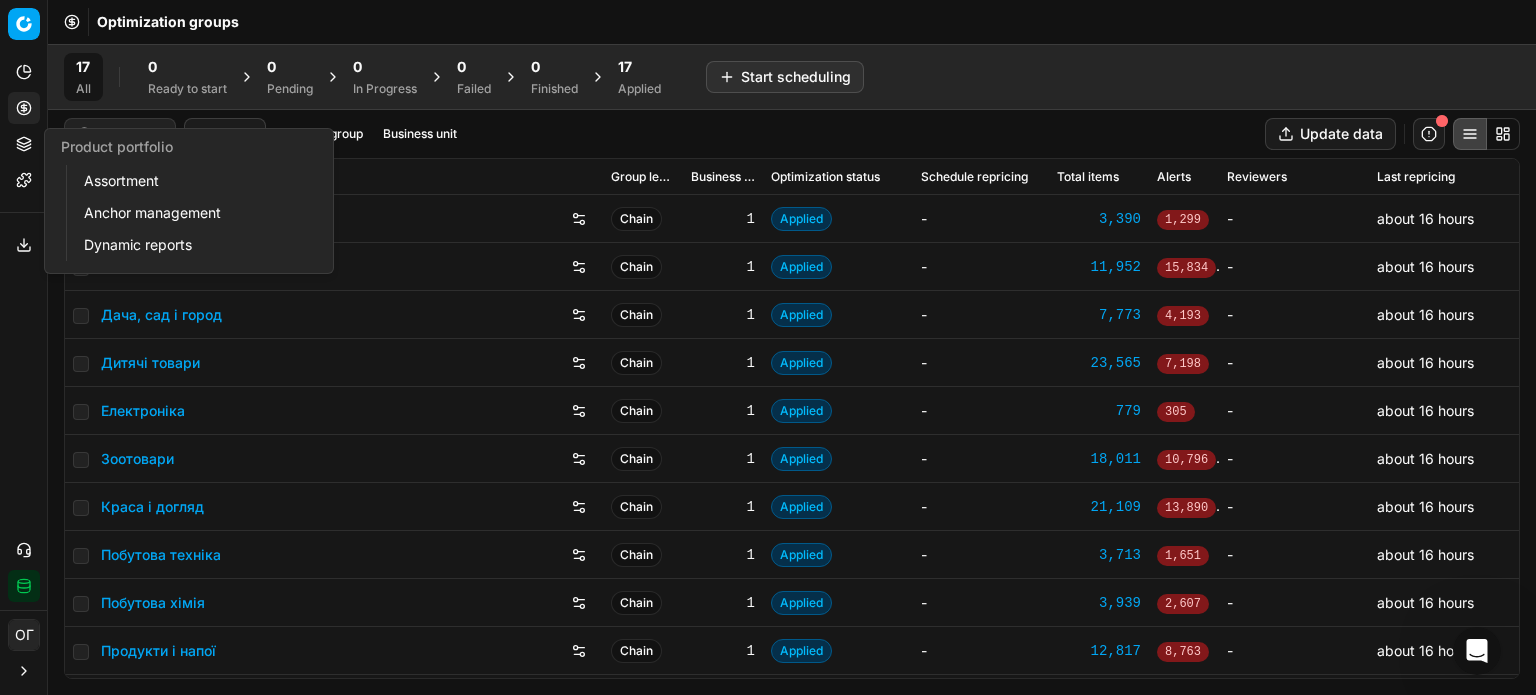 click on "Assortment" at bounding box center (192, 181) 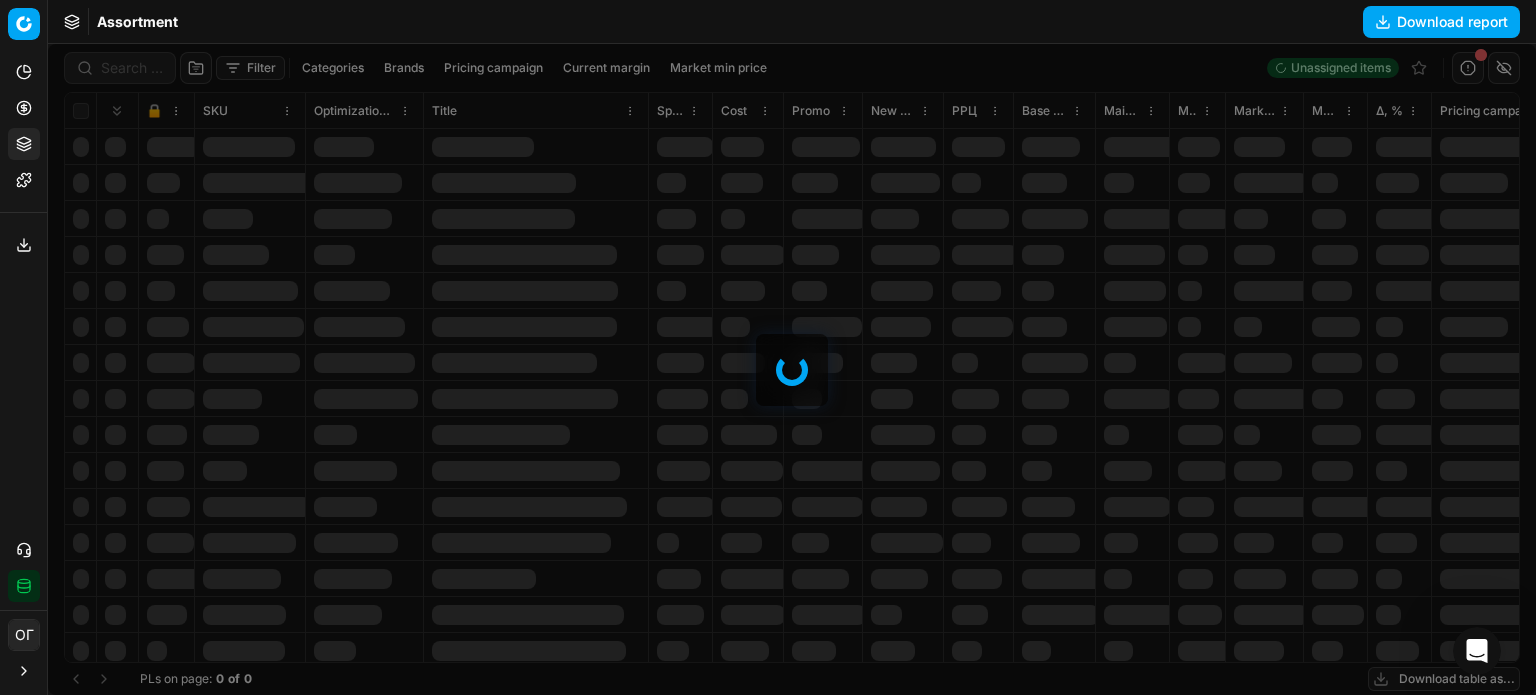 click at bounding box center (792, 369) 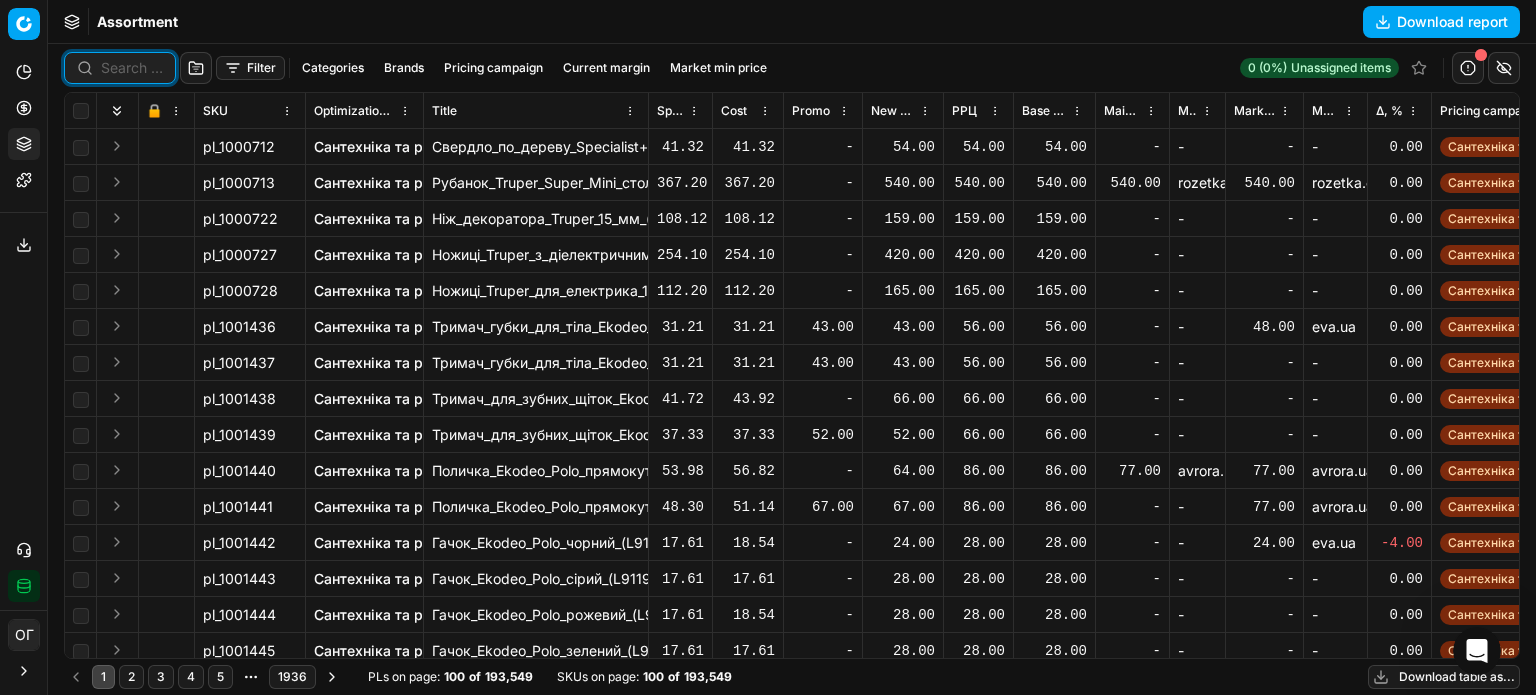 click at bounding box center (132, 68) 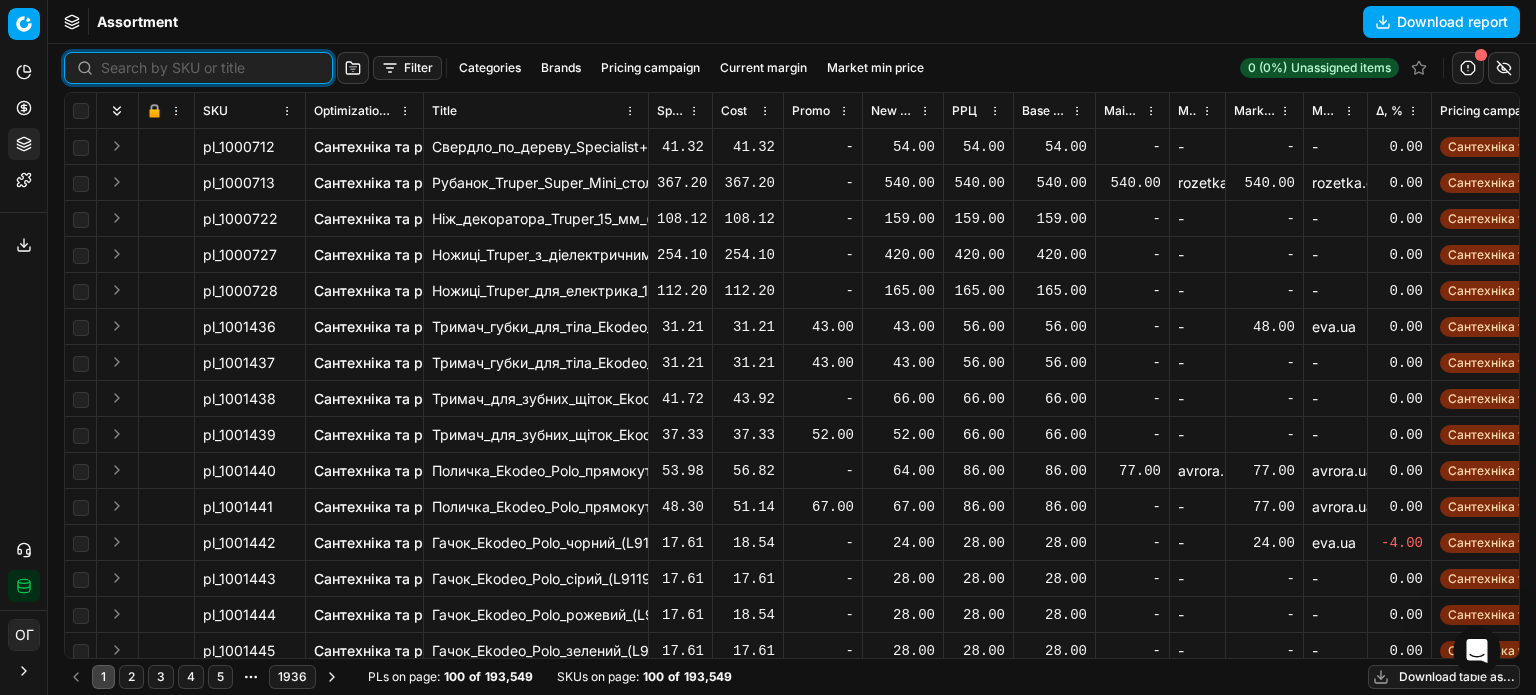 paste on "528451" 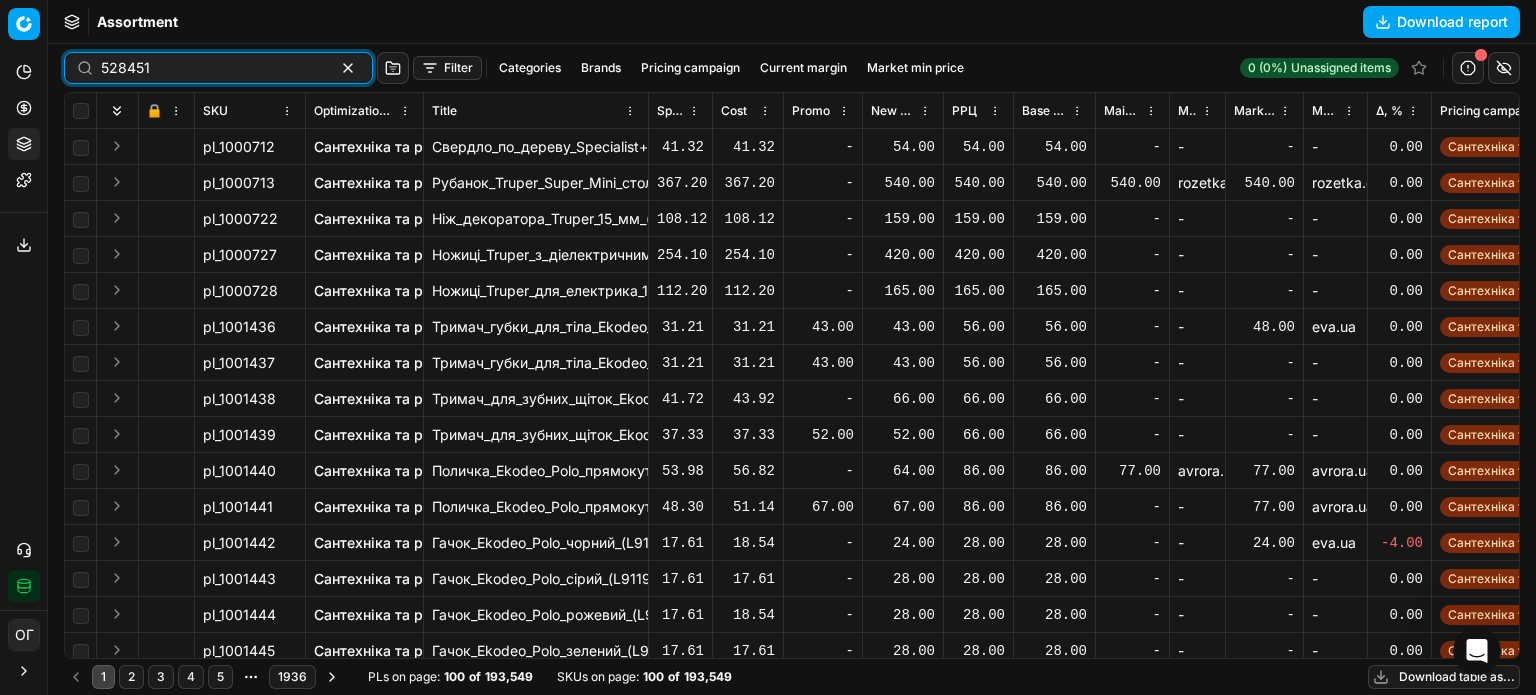 type on "528451" 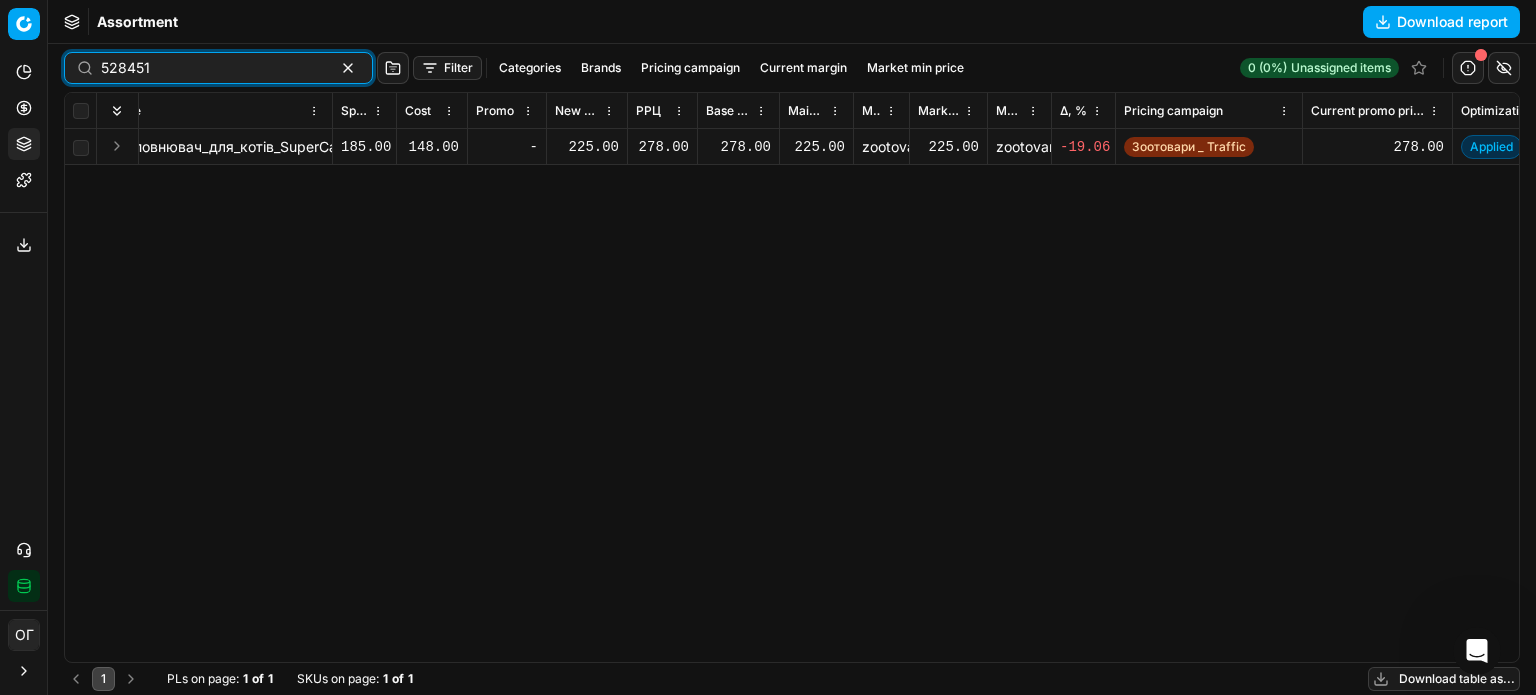 scroll, scrollTop: 0, scrollLeft: 0, axis: both 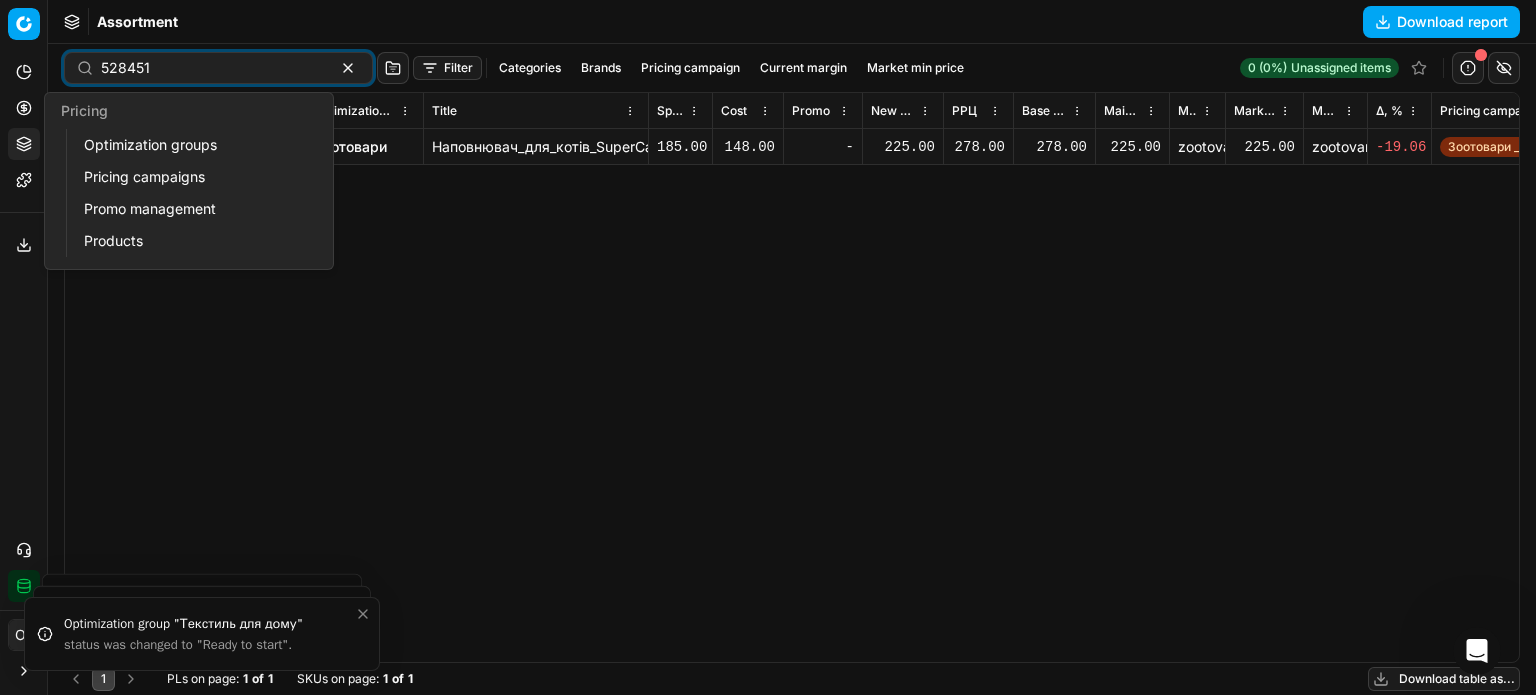 click 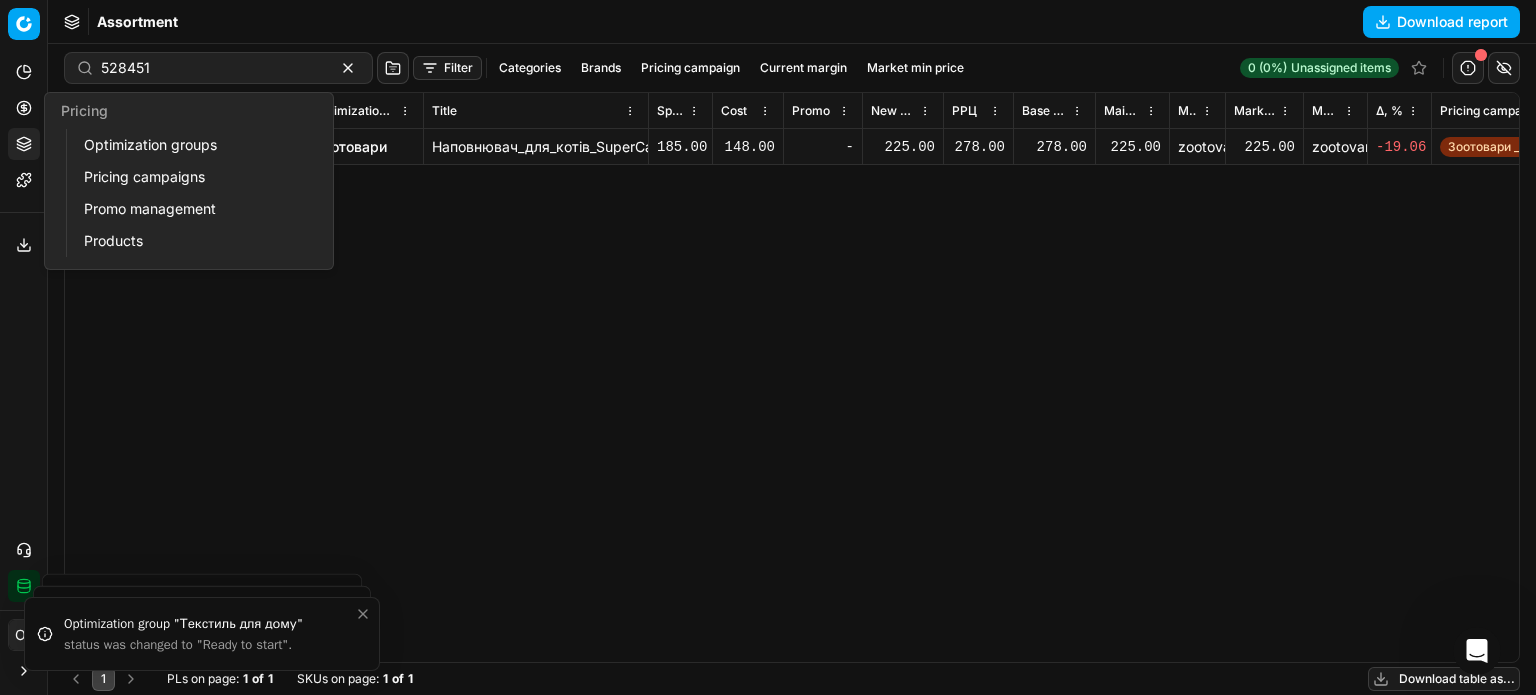 click on "Optimization groups" at bounding box center [192, 145] 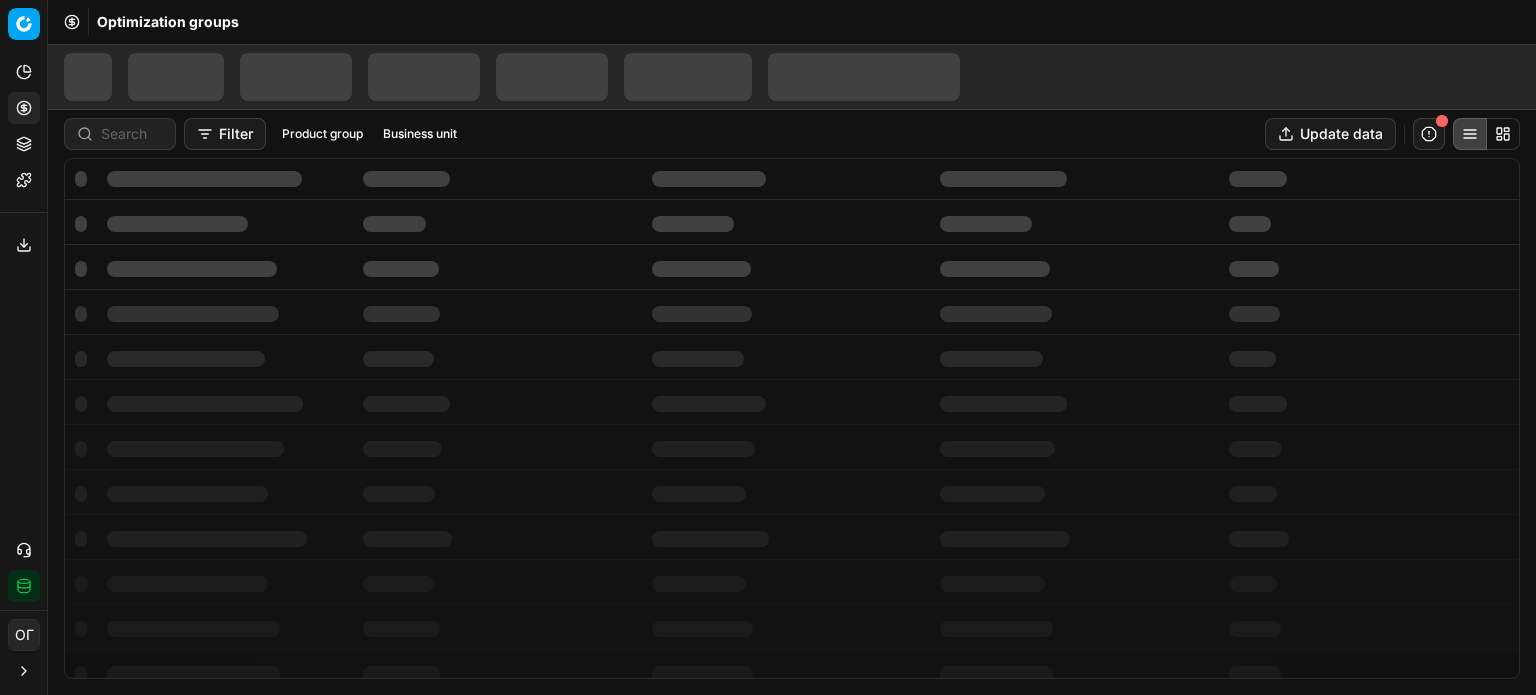scroll, scrollTop: 0, scrollLeft: 0, axis: both 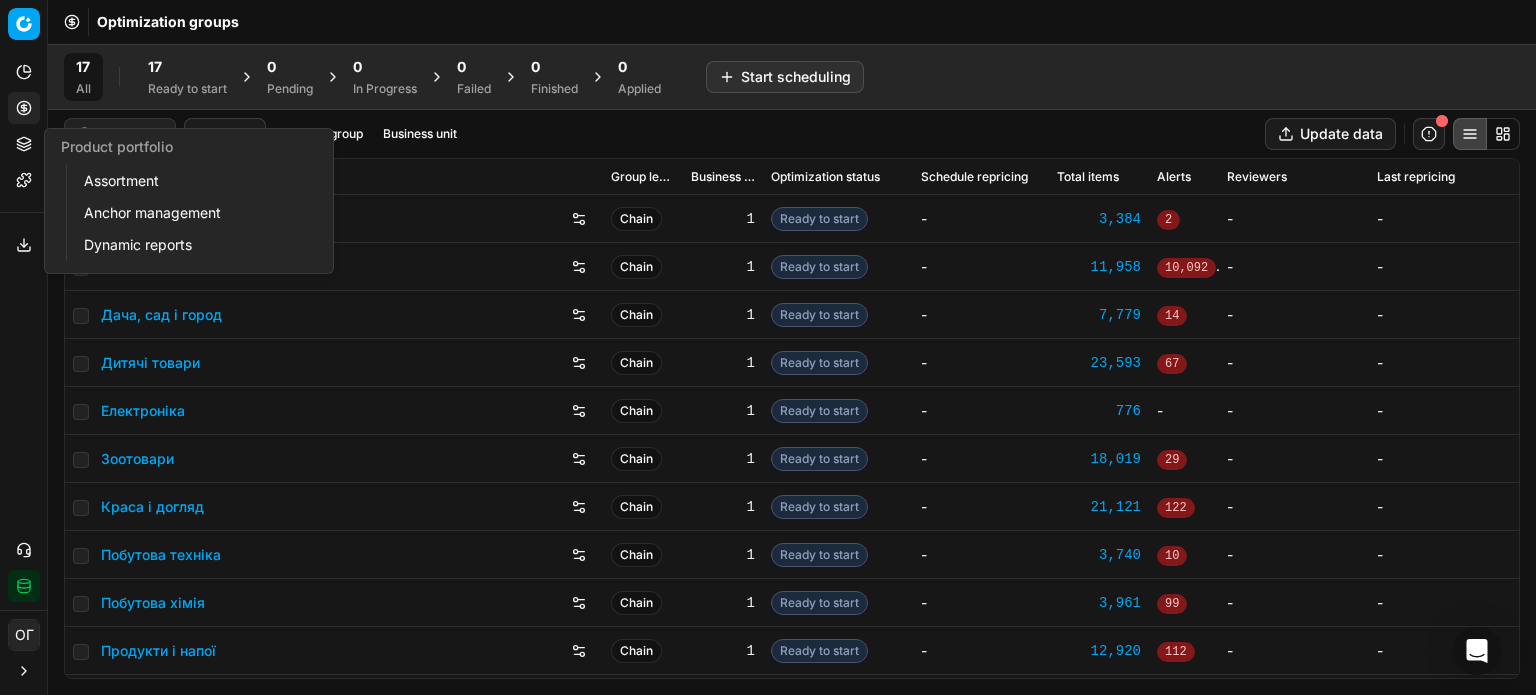 click 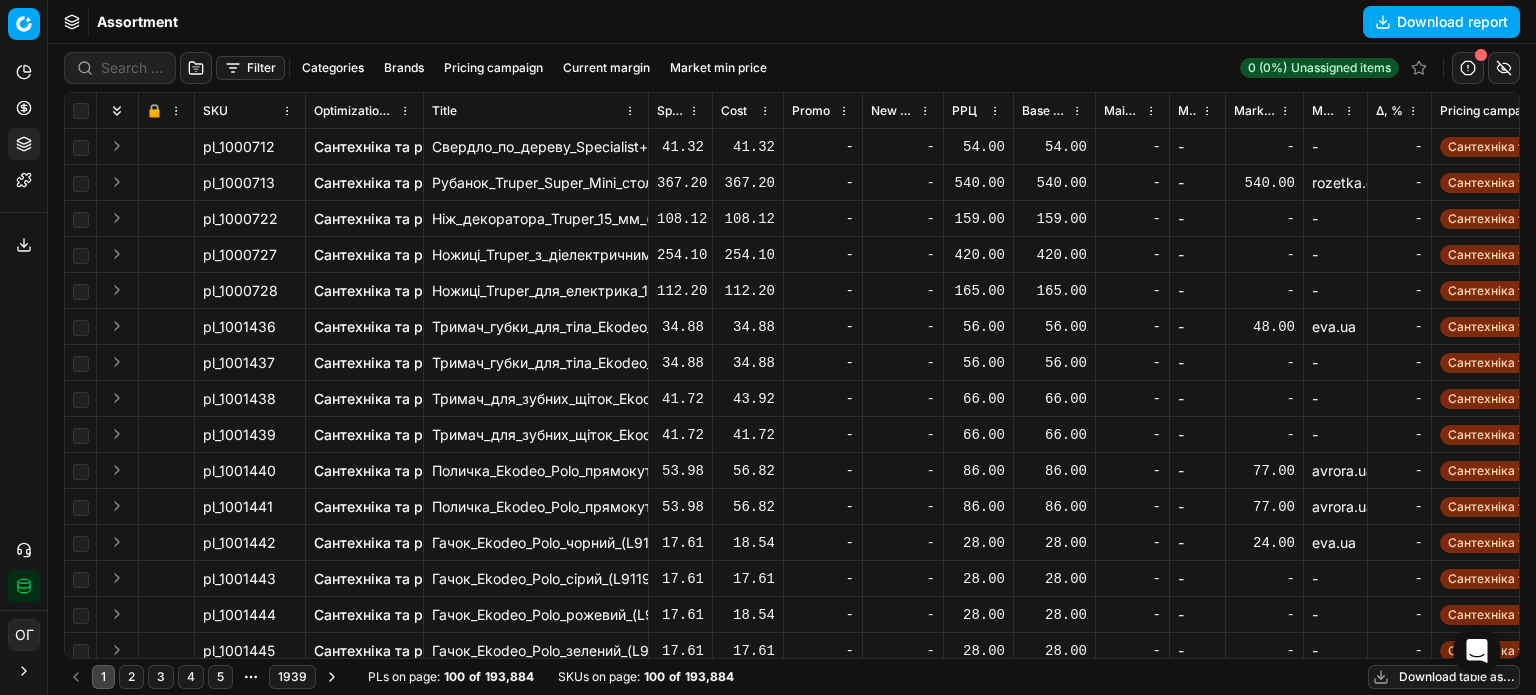 click on "Filter" at bounding box center (250, 68) 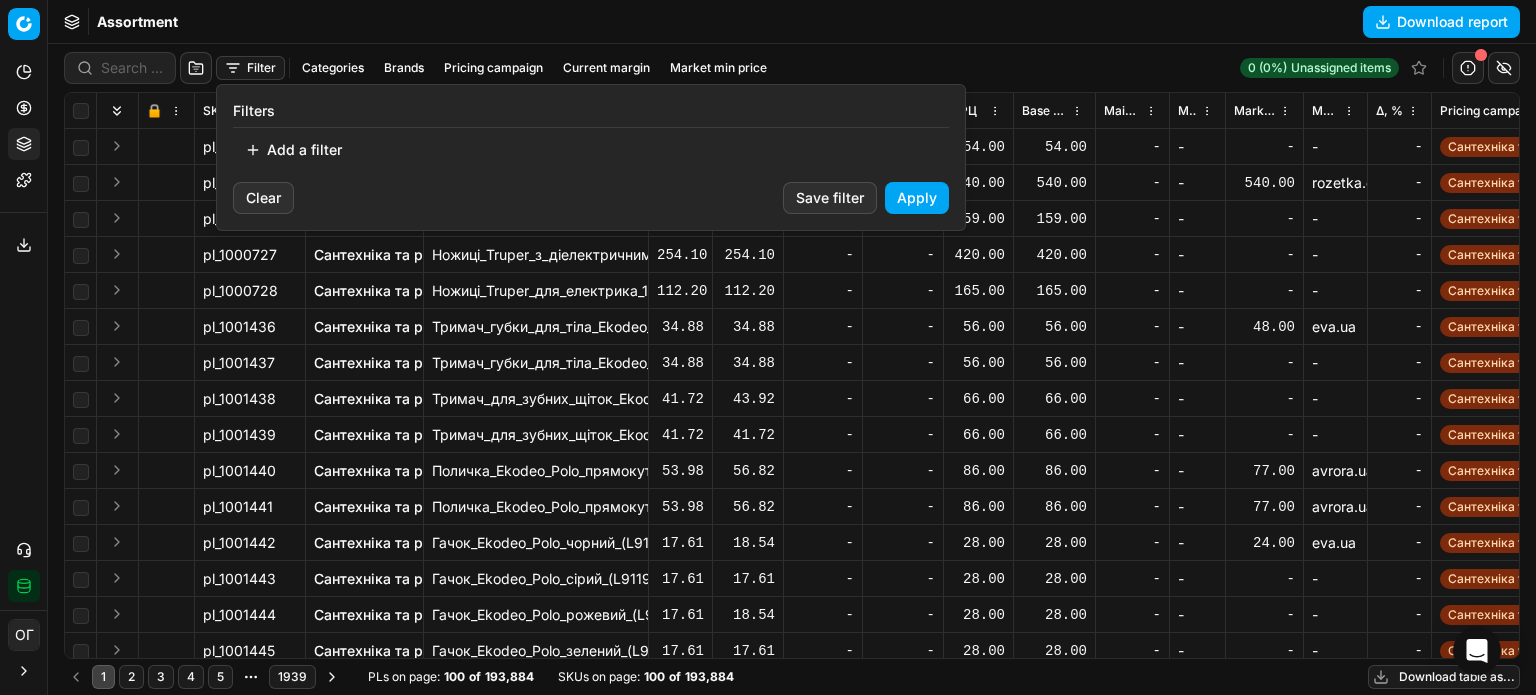 click on "Add a filter" at bounding box center (293, 150) 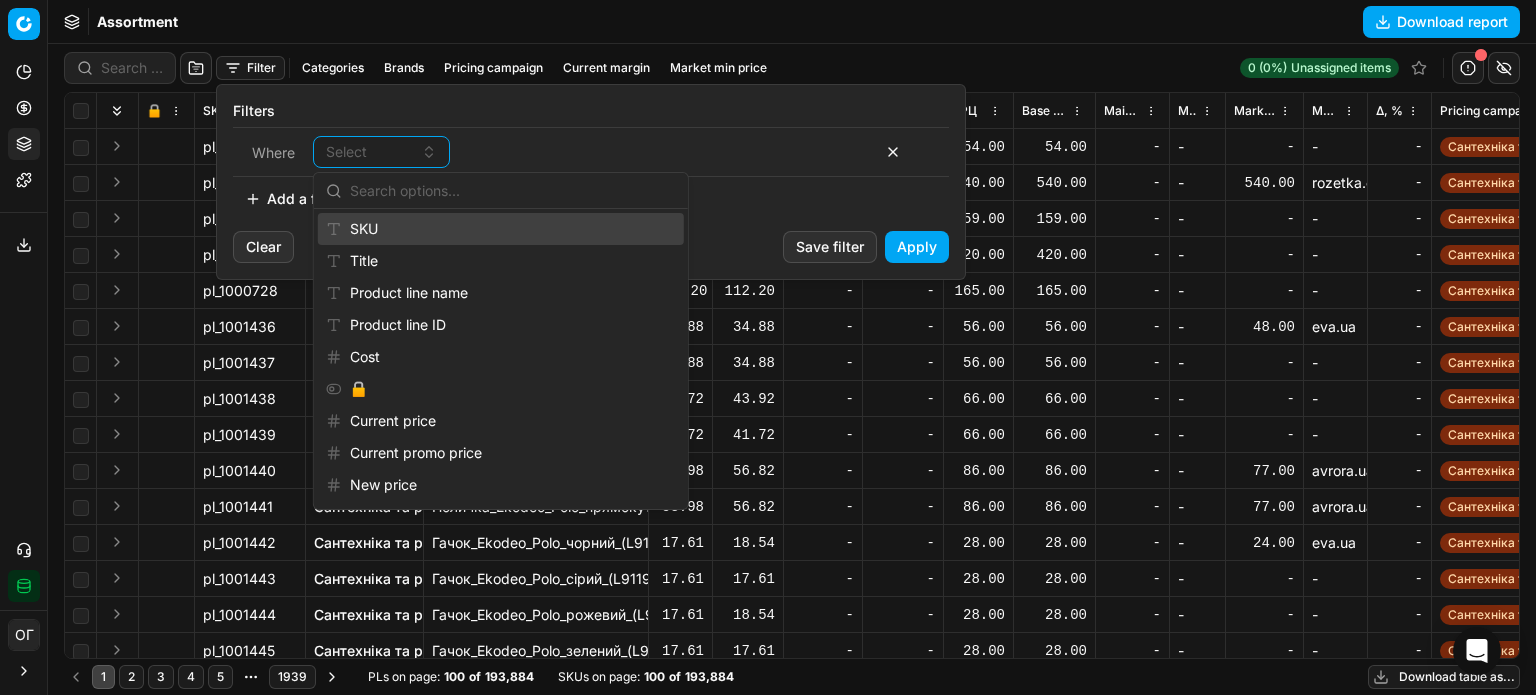 click on "SKU" at bounding box center (501, 229) 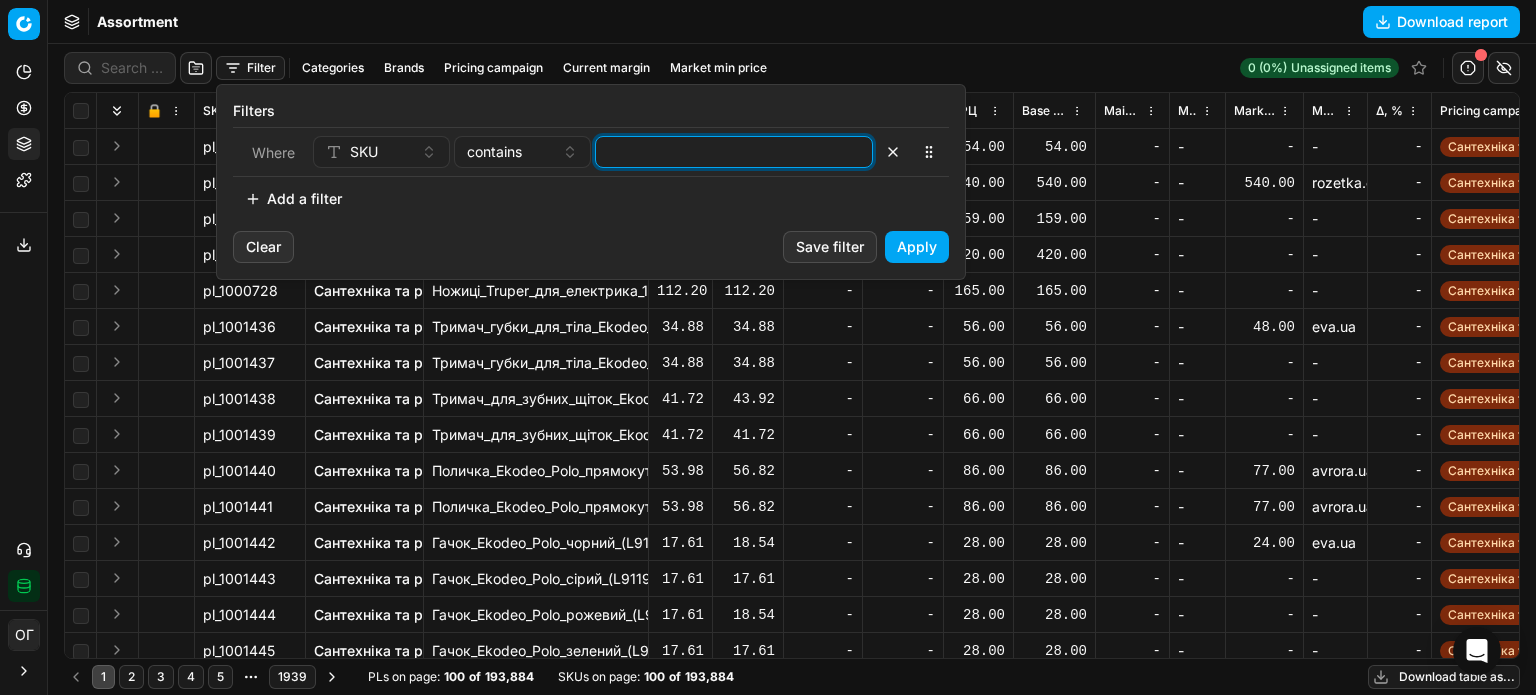 drag, startPoint x: 640, startPoint y: 157, endPoint x: 590, endPoint y: 95, distance: 79.64923 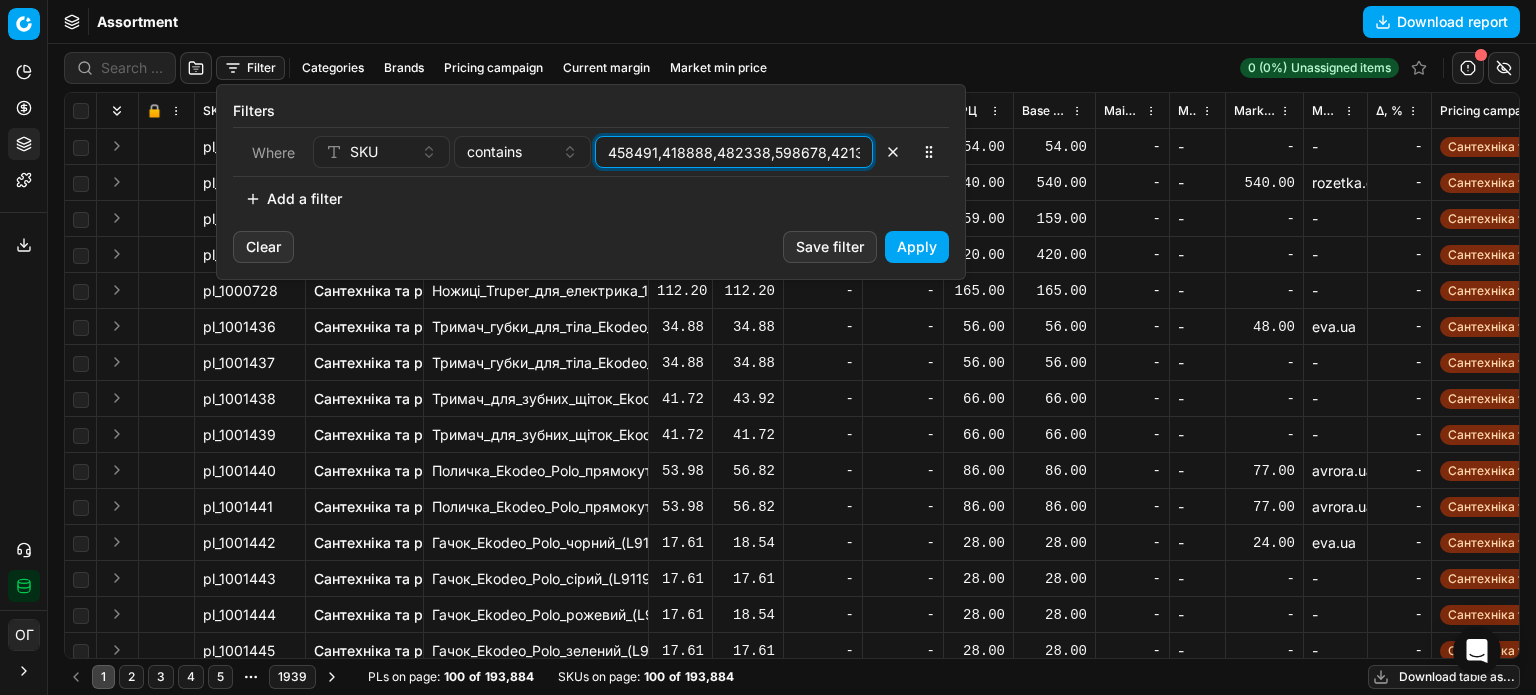 scroll, scrollTop: 0, scrollLeft: 220, axis: horizontal 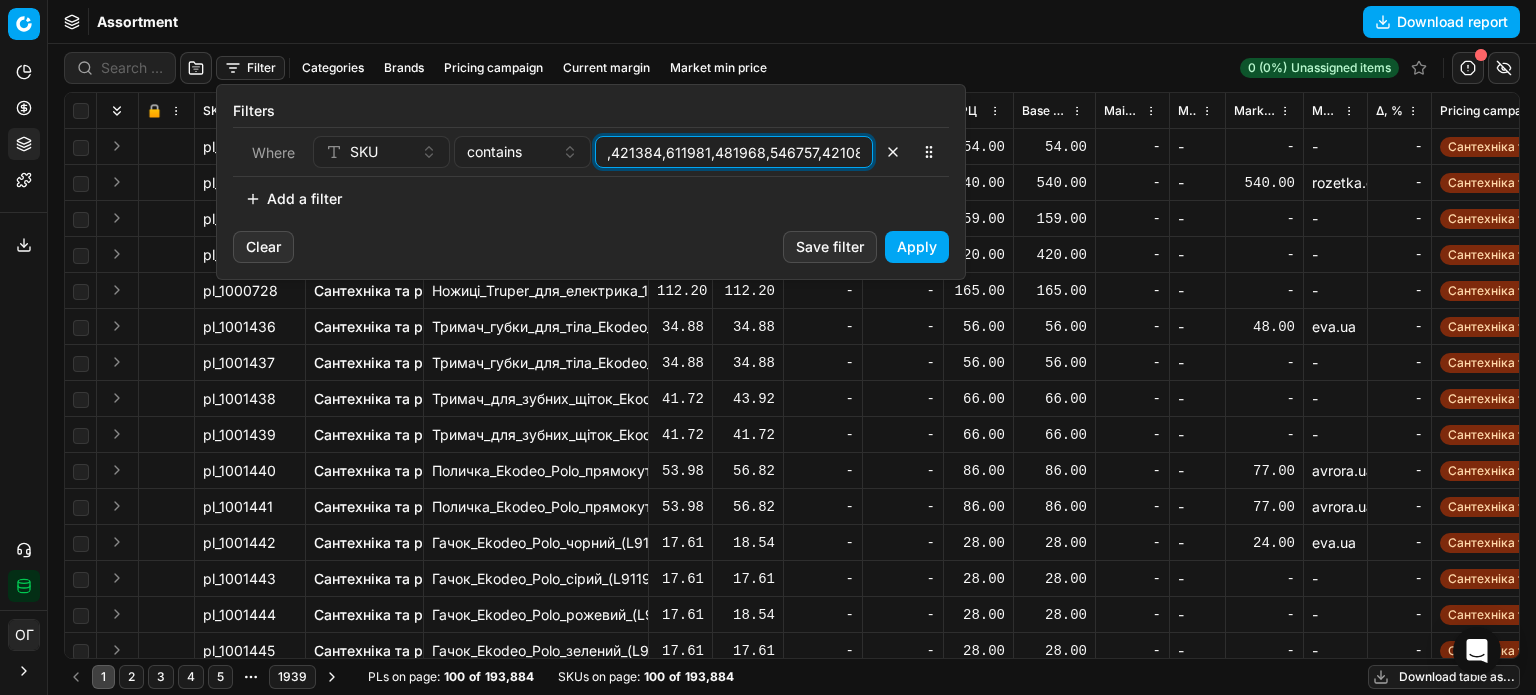 type on "458491,418888,482338,598678,421384,611981,481968,546757,421087," 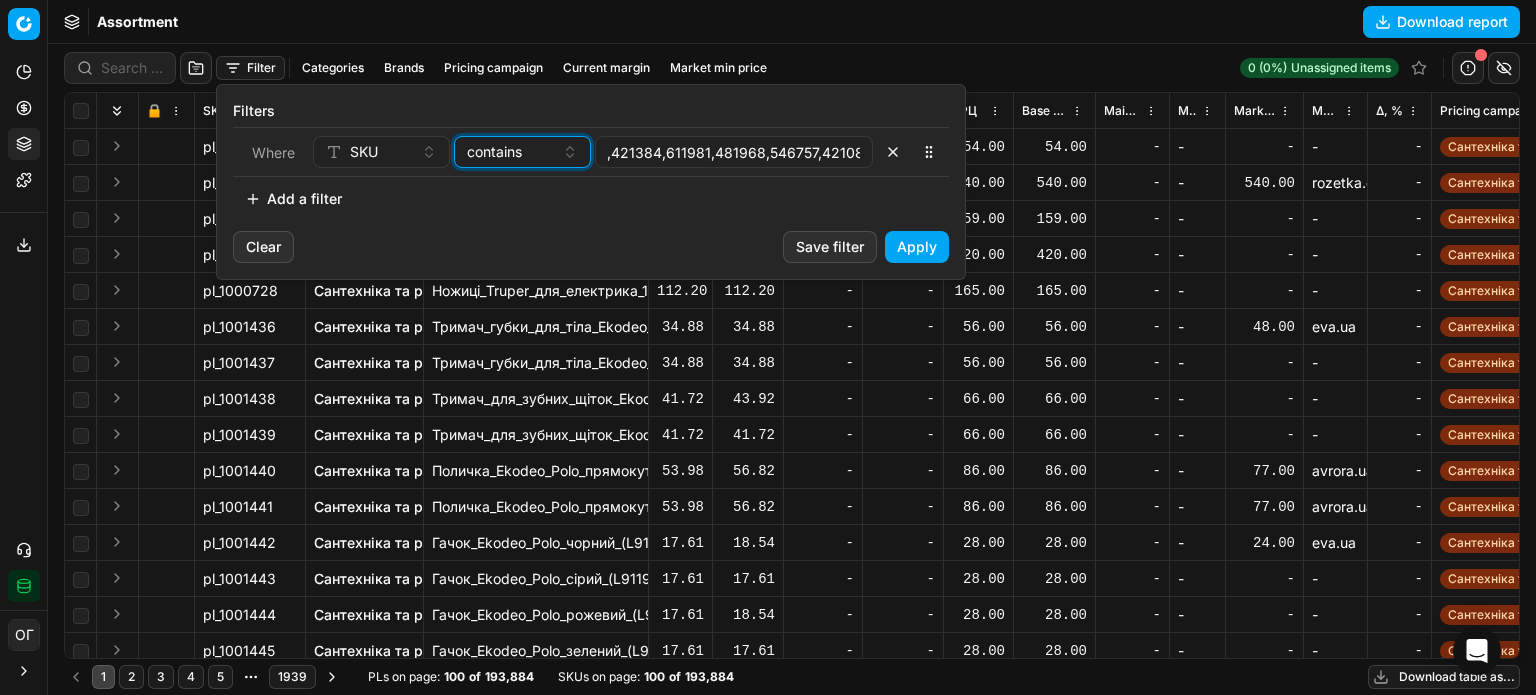 click on "contains" at bounding box center [494, 152] 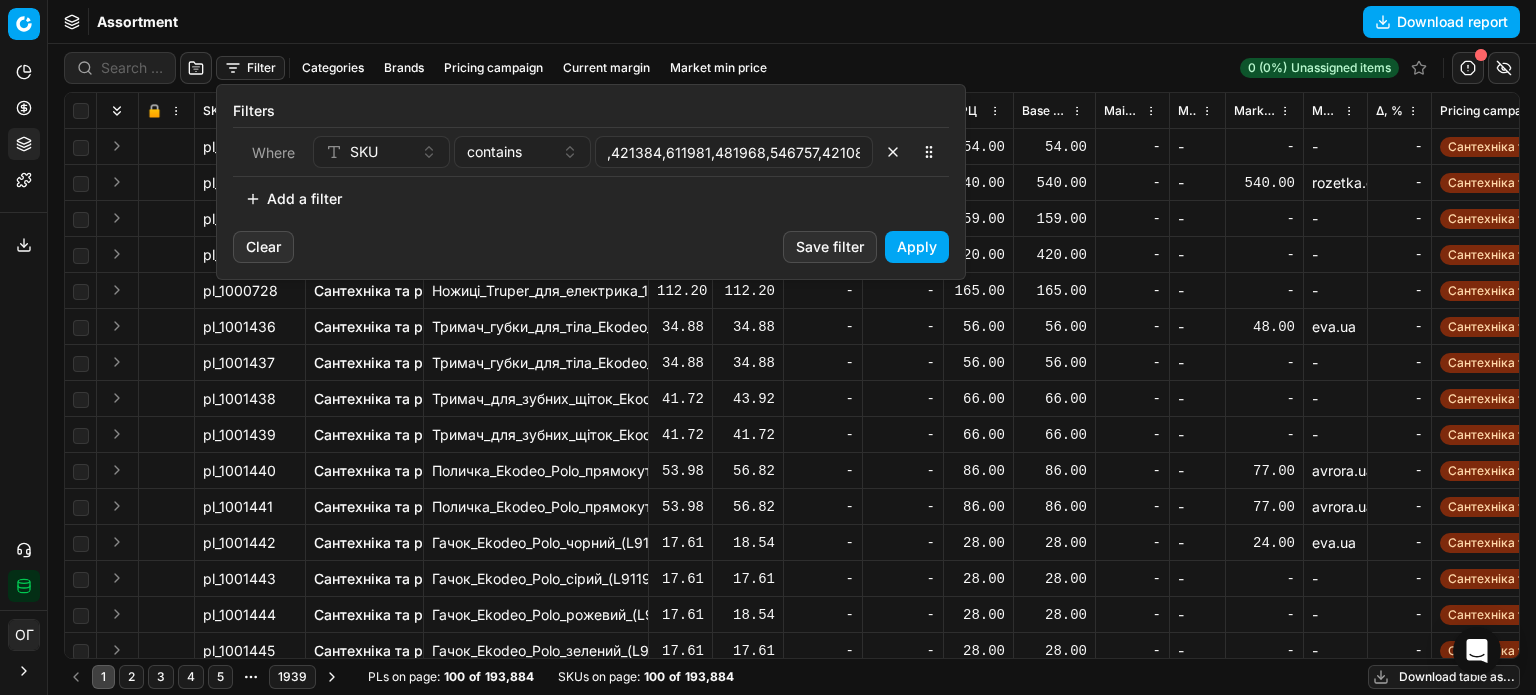 scroll, scrollTop: 0, scrollLeft: 0, axis: both 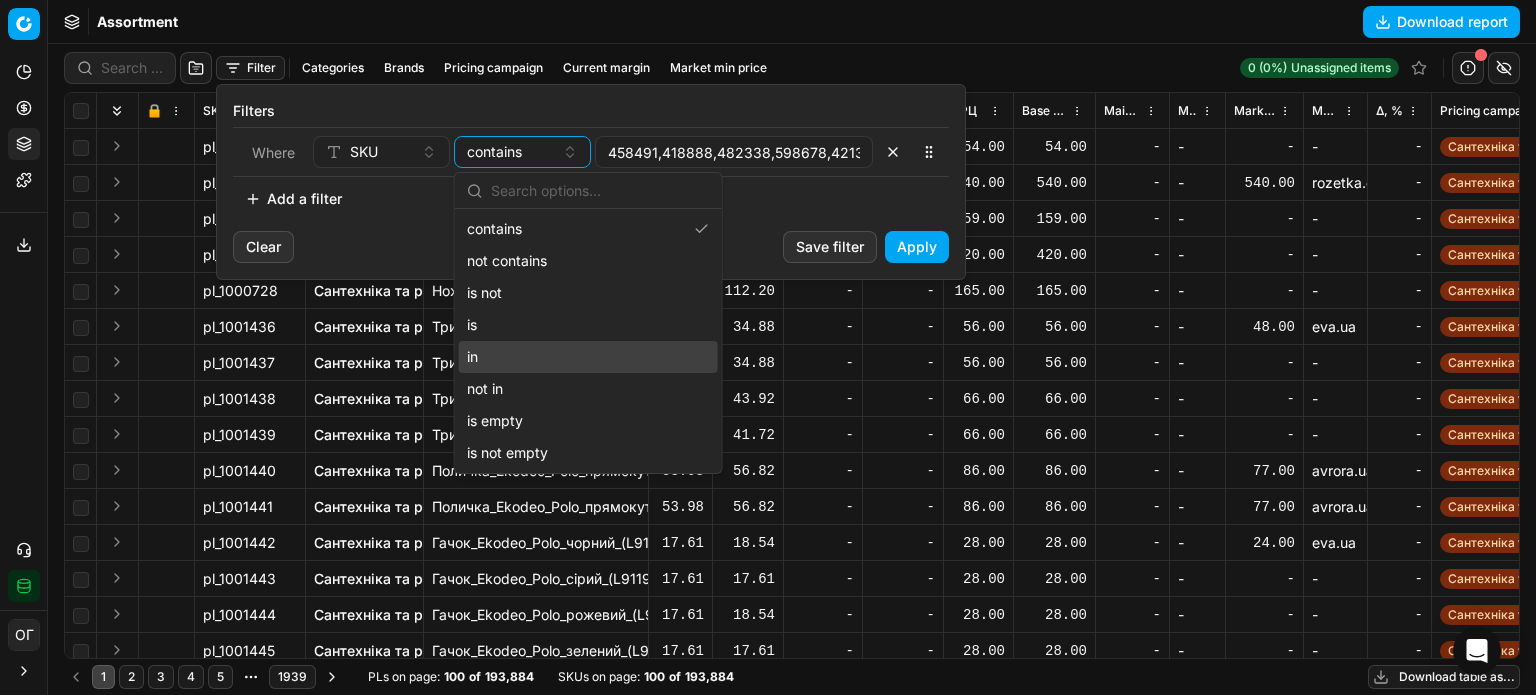 click on "in" at bounding box center (588, 357) 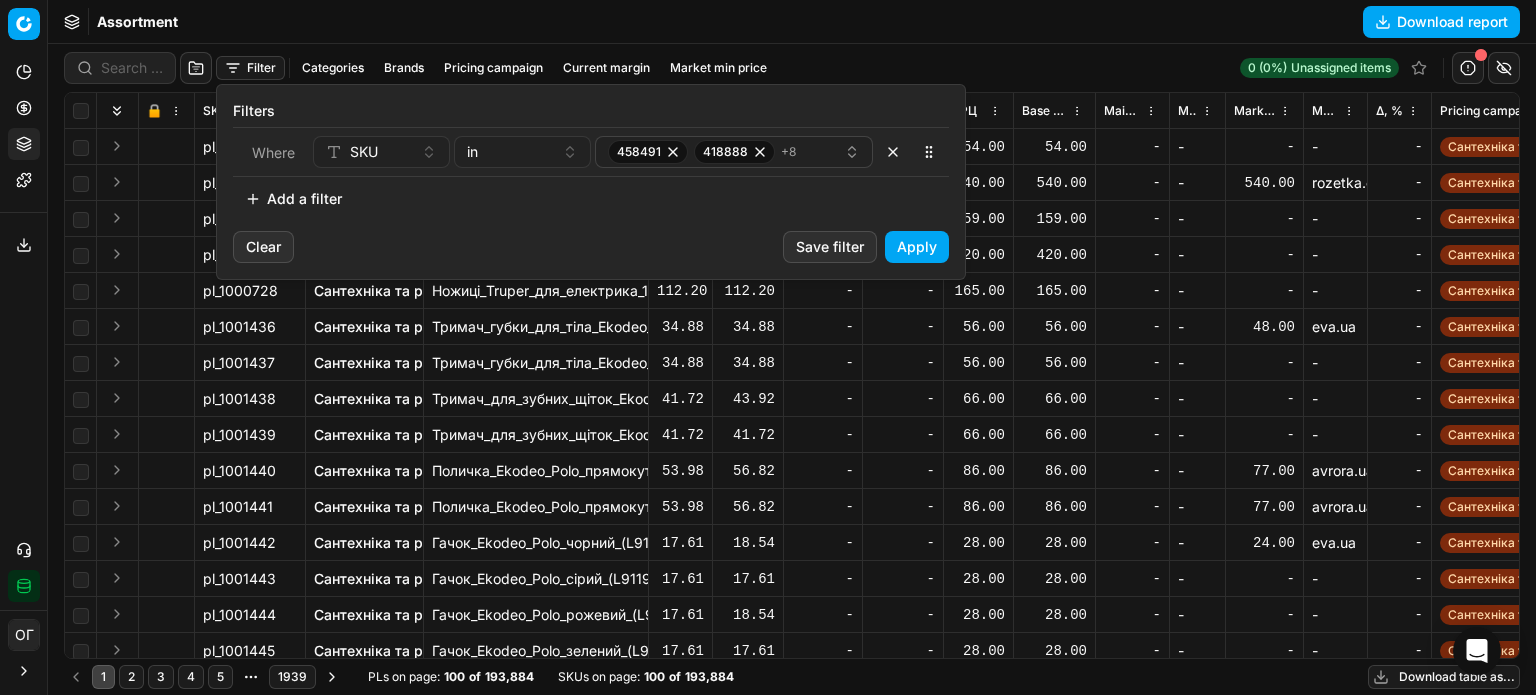 click on "Apply" at bounding box center [917, 247] 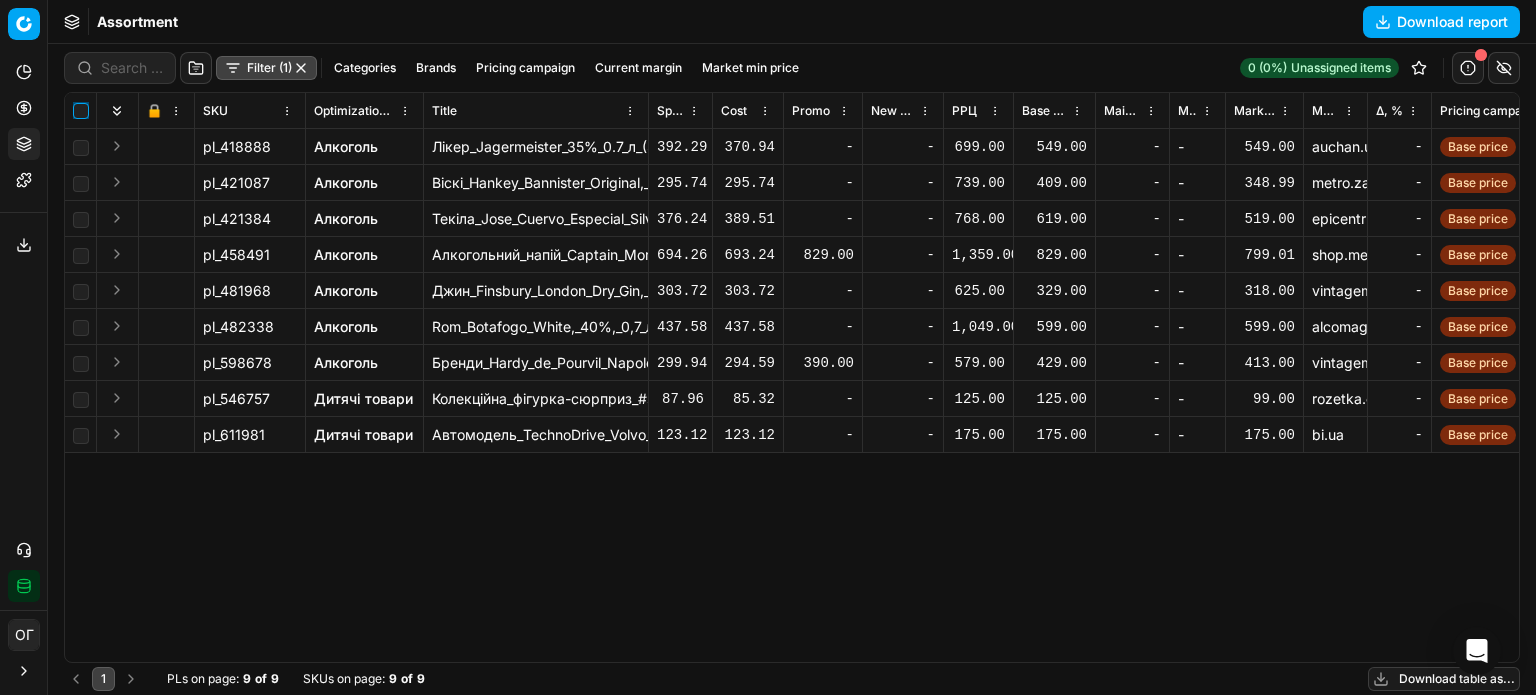 click at bounding box center [81, 111] 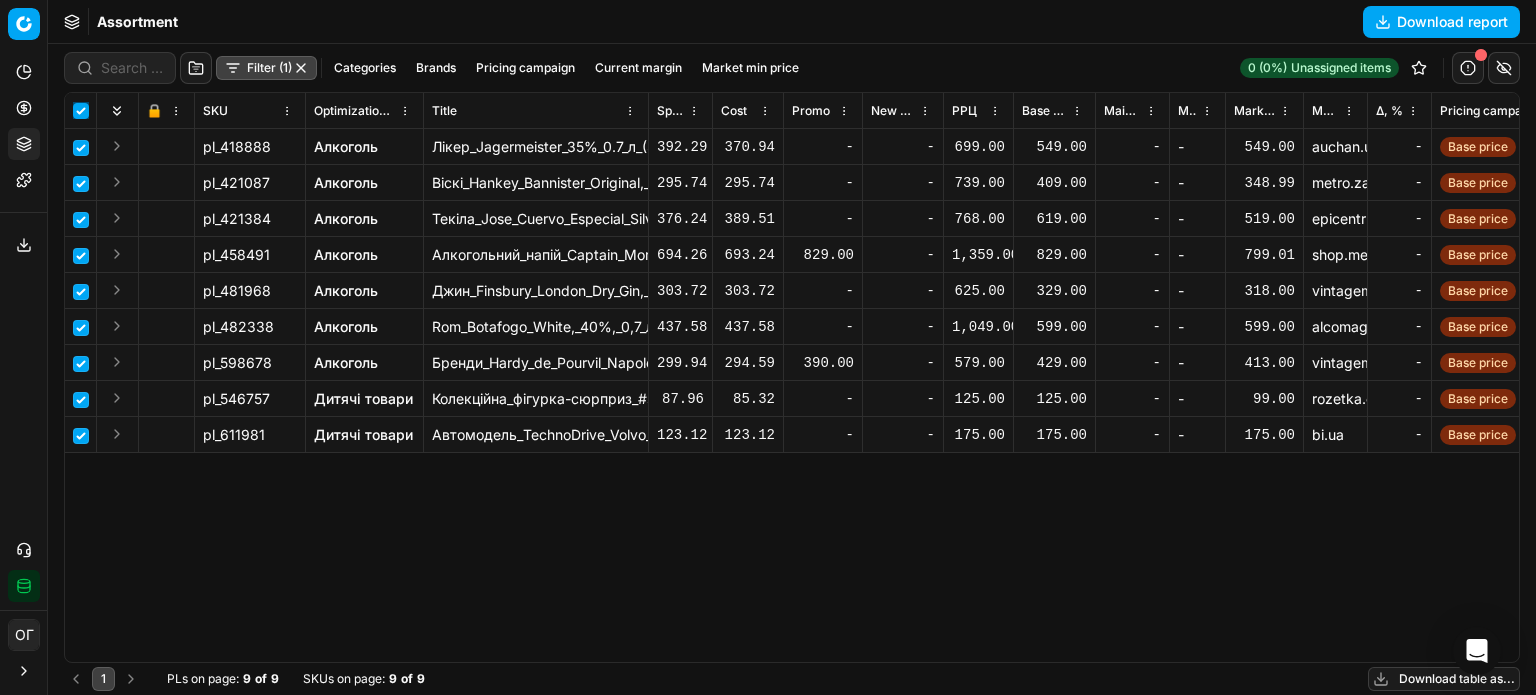 checkbox on "true" 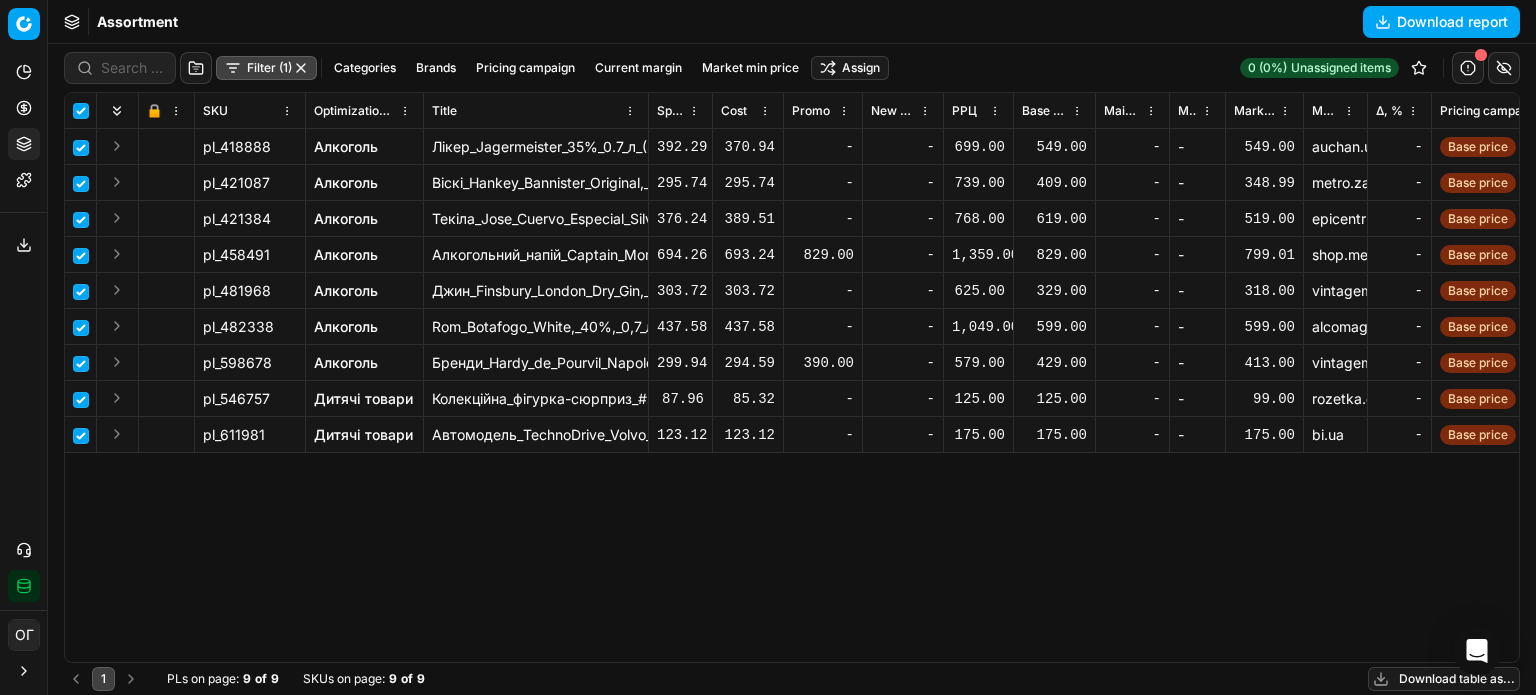 click on "Pricing platform Analytics Pricing Product portfolio Templates Export service 176 Contact support Integration status ОГ Ольга Гудзенко o.gudzenko@maudau.com.ua Close menu Command Palette Search for a command to run... Assortment Download report Filter   (1) Categories   Brands   Pricing campaign   Current margin   Market min price   Assign 0 (0%) Unassigned items 🔒 SKU Optimization group Title Specification Cost Cost Promo New promo price РРЦ Base price Main CD min price Main CD min price competitor name Market min price Market min price competitor name Δ, % Pricing campaign Current promo price Optimization status RRP mandatority Total stock quantity Aging stock (викл. дні без продажів) Середня кількість продажів за 5 днів, шт Оборотність, днів (викл. дні без продажів) Target promo margin Target margin Product line ID Current price New price New discount New discount, % New markup (common), % Δ, abs KVI -" at bounding box center [768, 347] 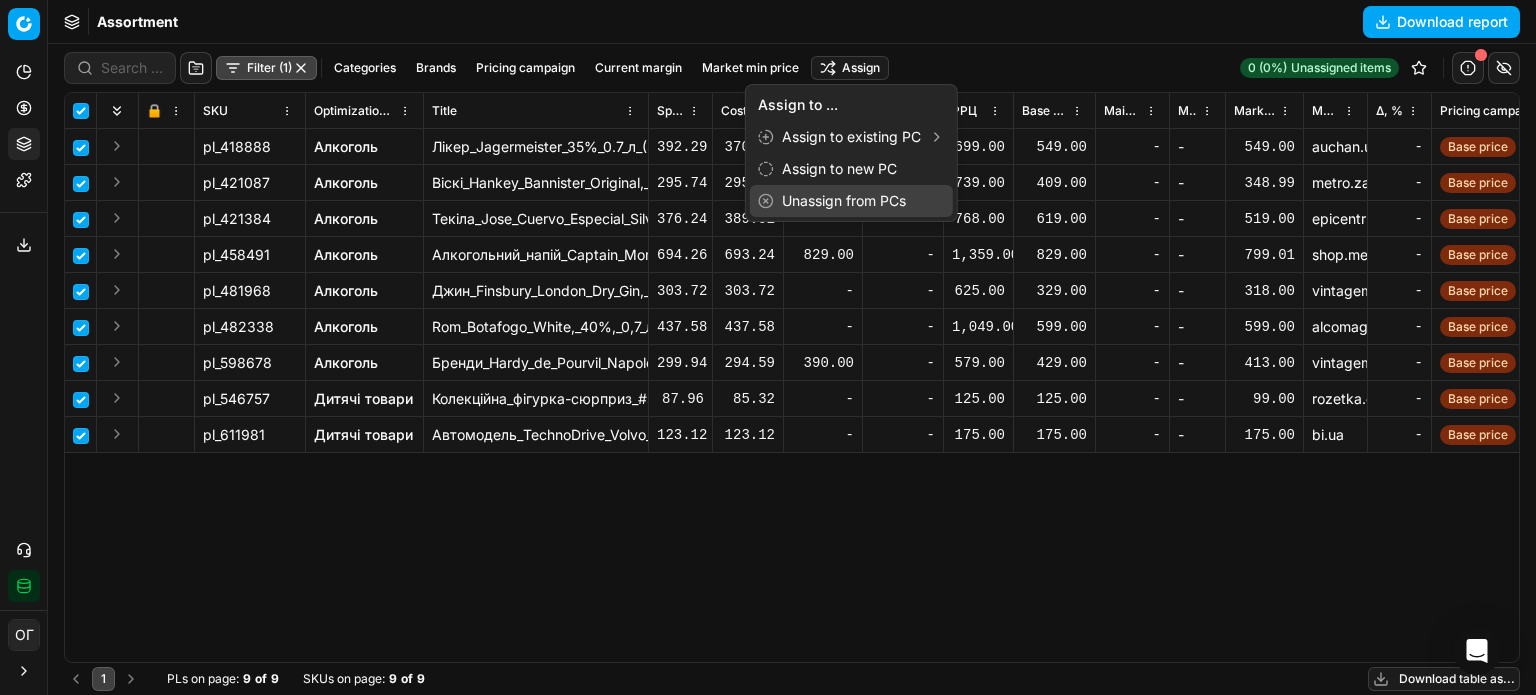 click on "Unassign from PCs" at bounding box center (851, 201) 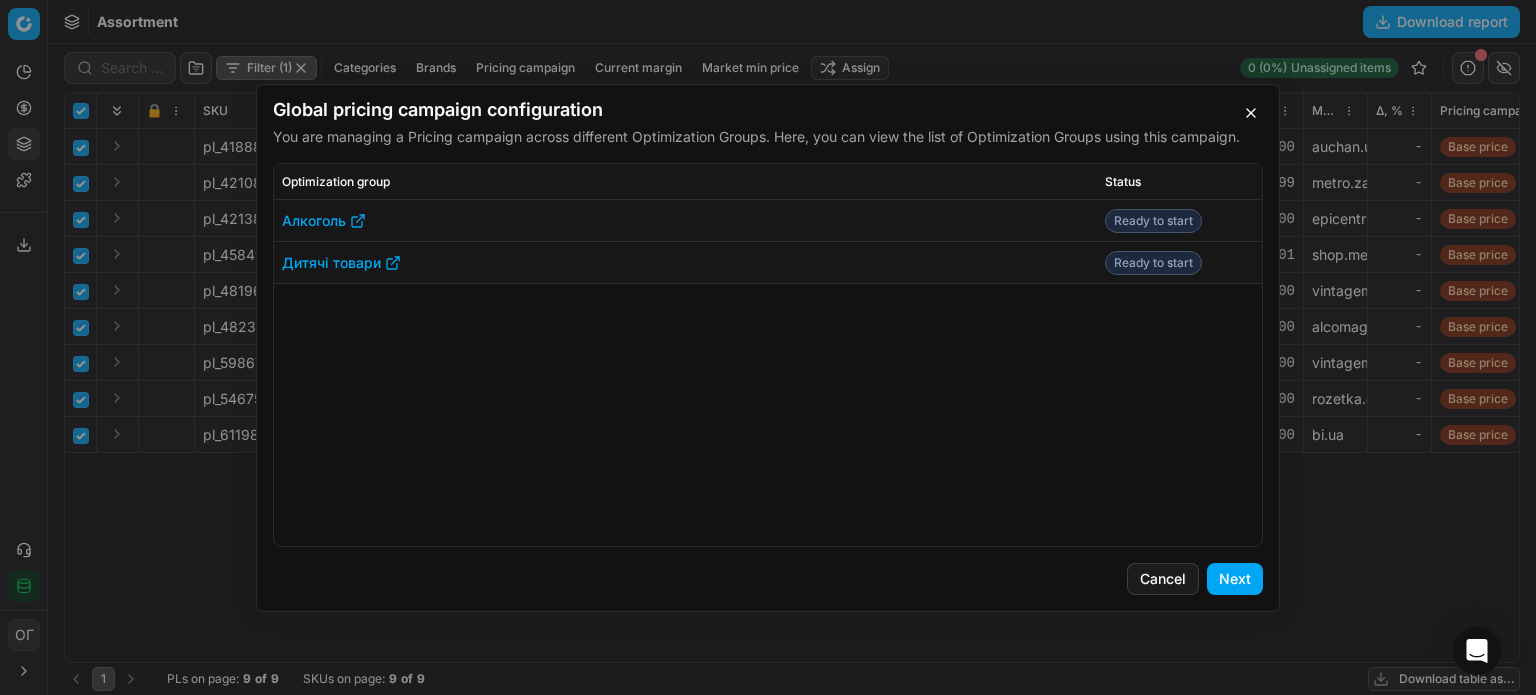 click on "Next" at bounding box center (1235, 579) 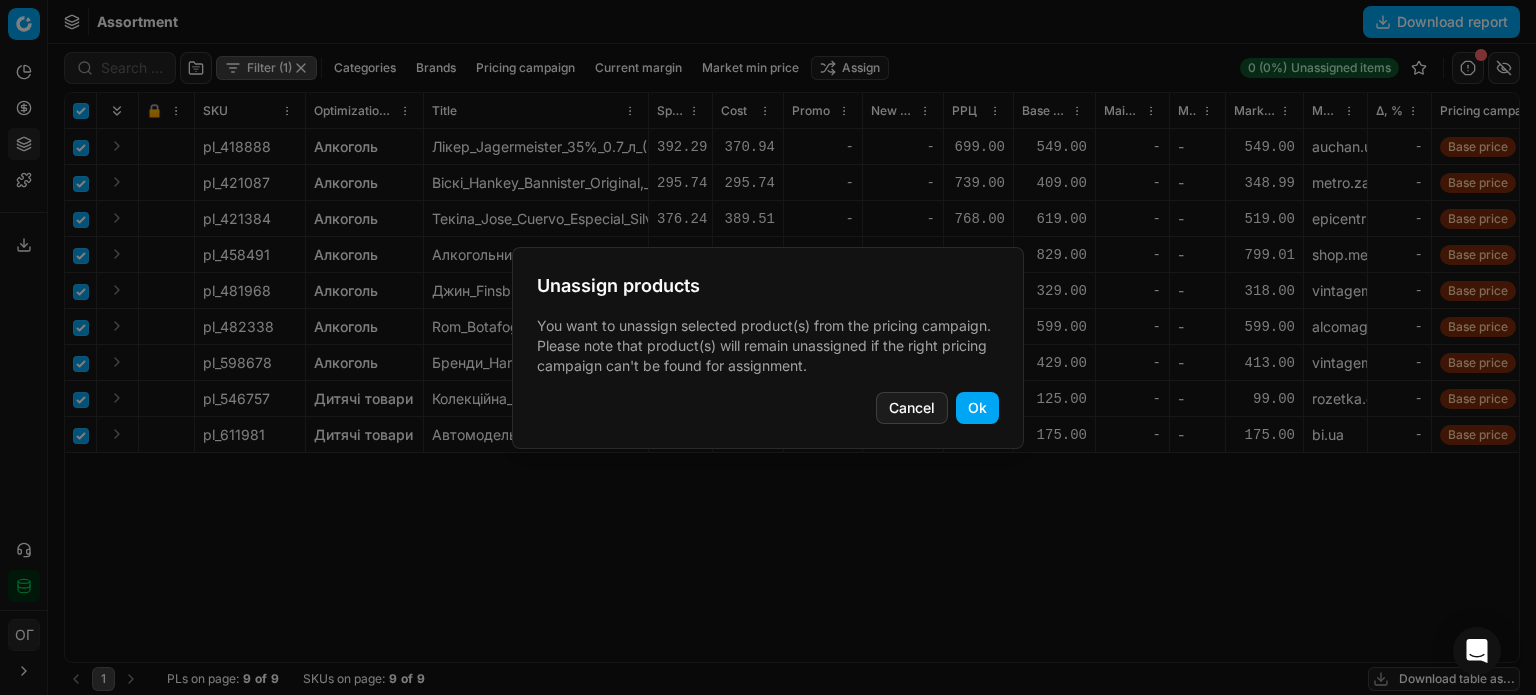 click on "Ok" at bounding box center [977, 408] 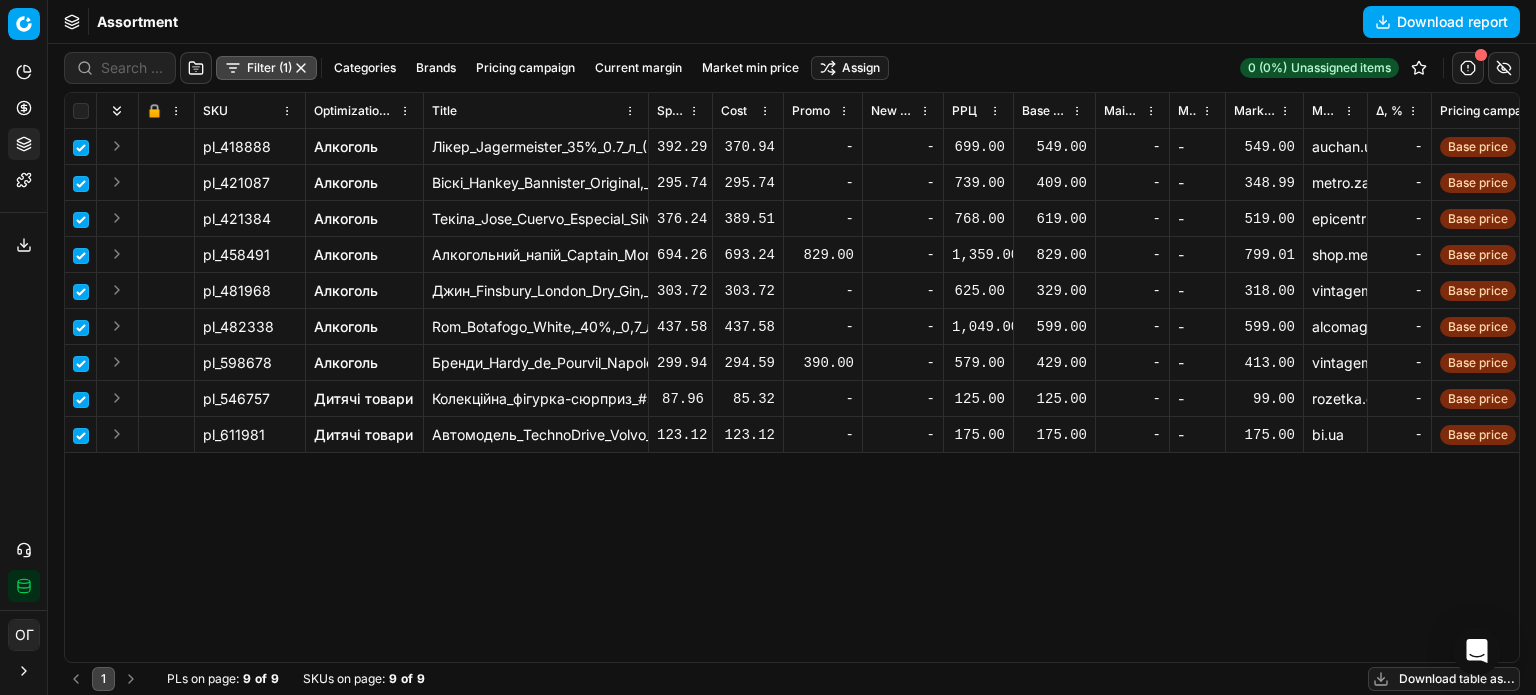 checkbox on "false" 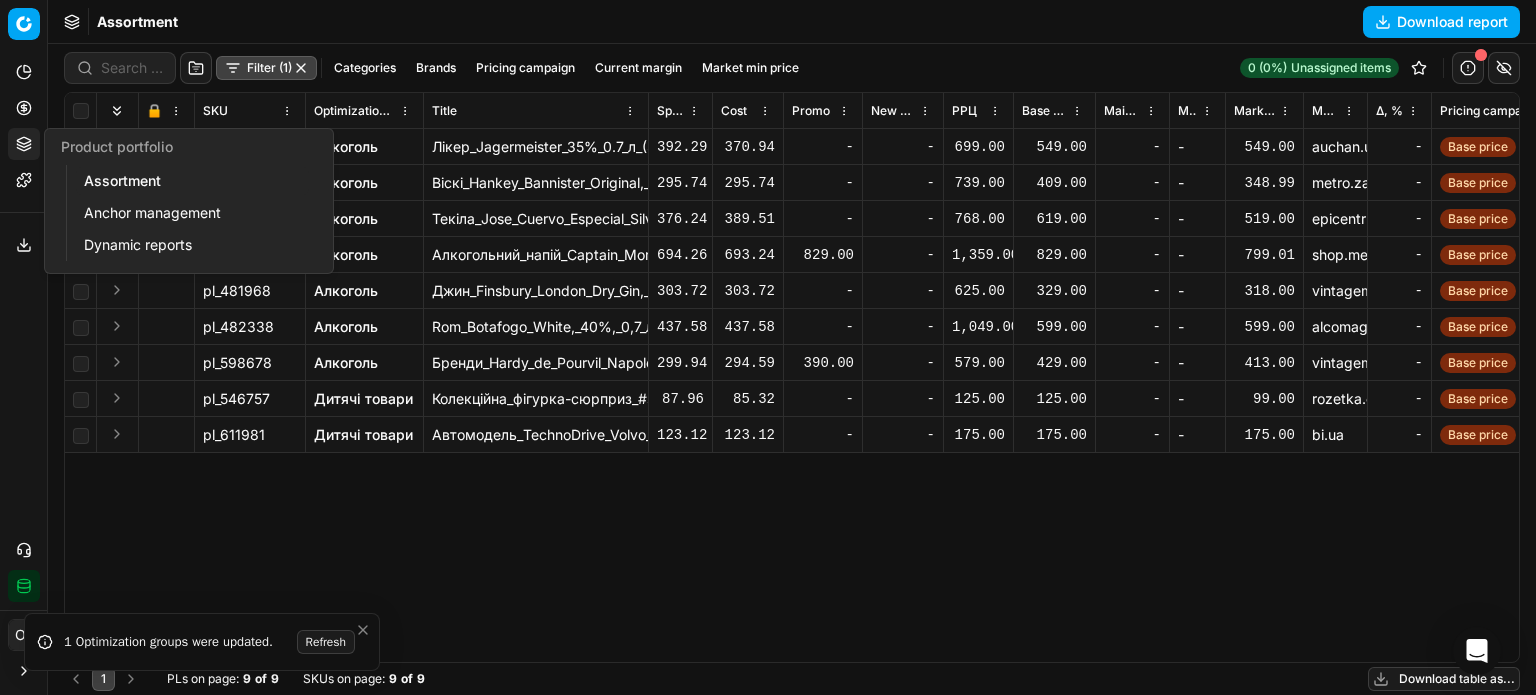 click on "Assortment" at bounding box center (192, 181) 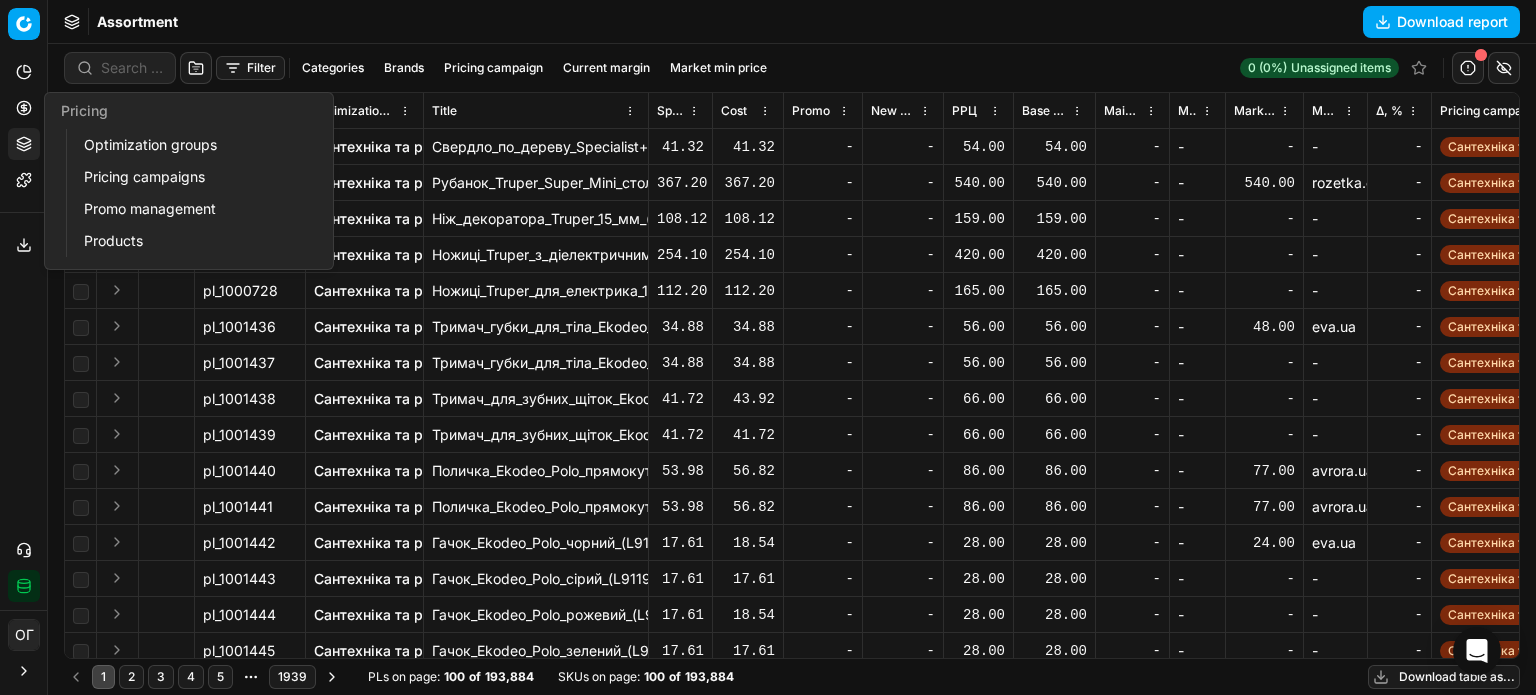 click on "Pricing" at bounding box center (24, 108) 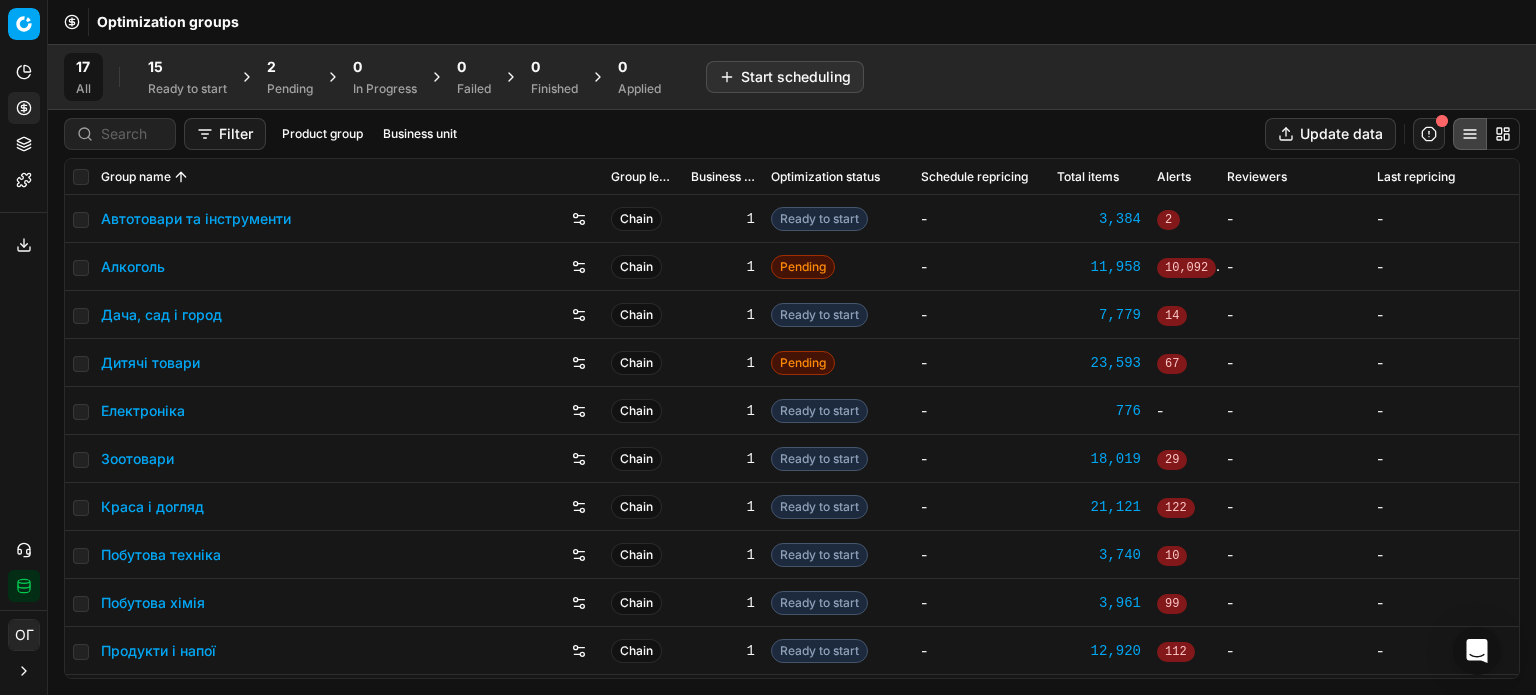 click on "2" at bounding box center [290, 67] 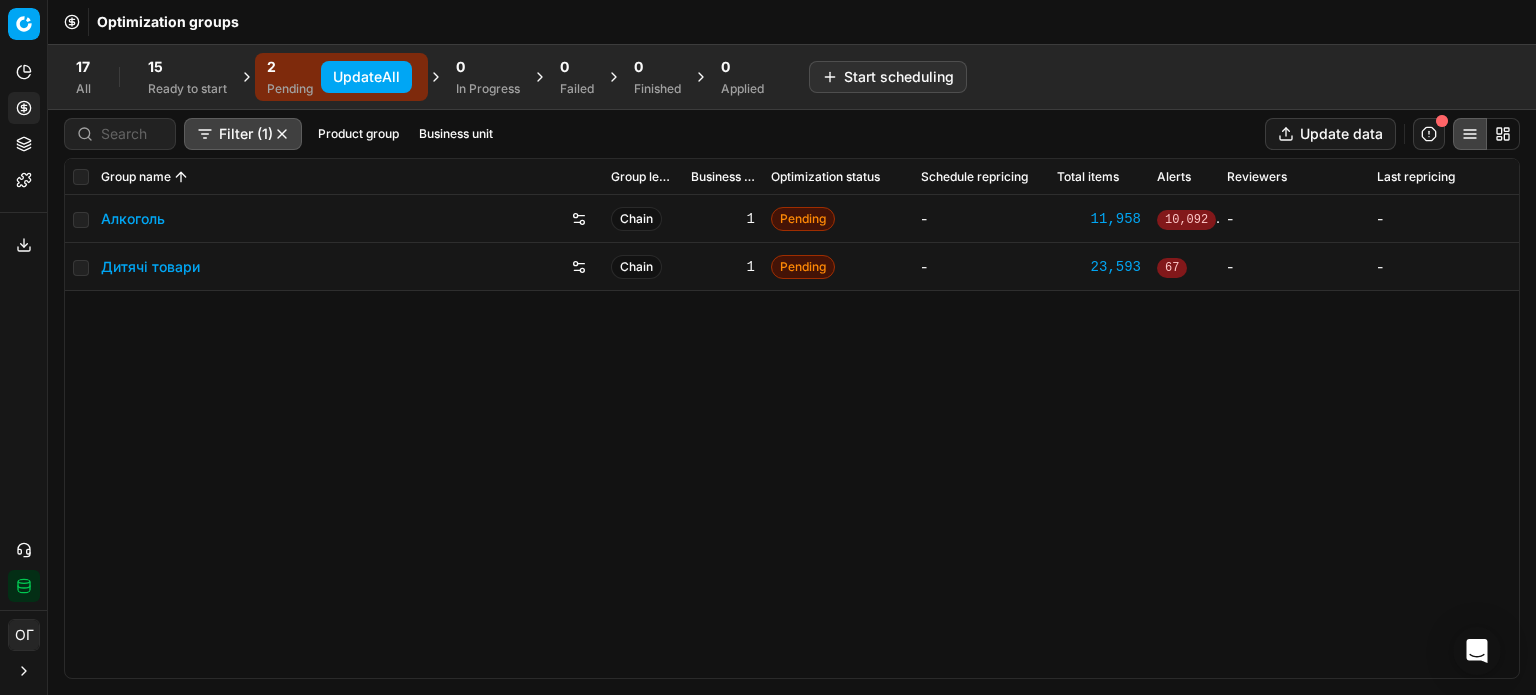 click on "Update  All" at bounding box center (366, 77) 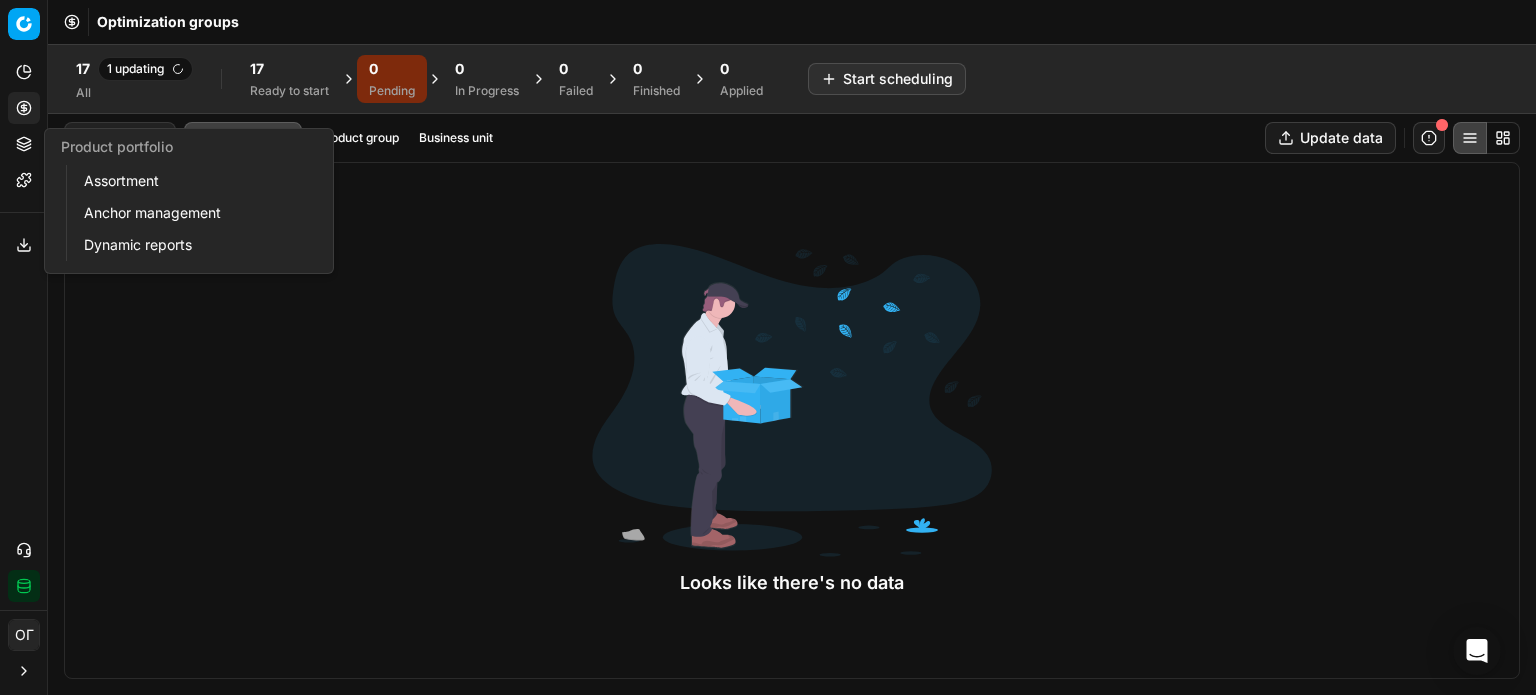 click on "Assortment" at bounding box center (192, 181) 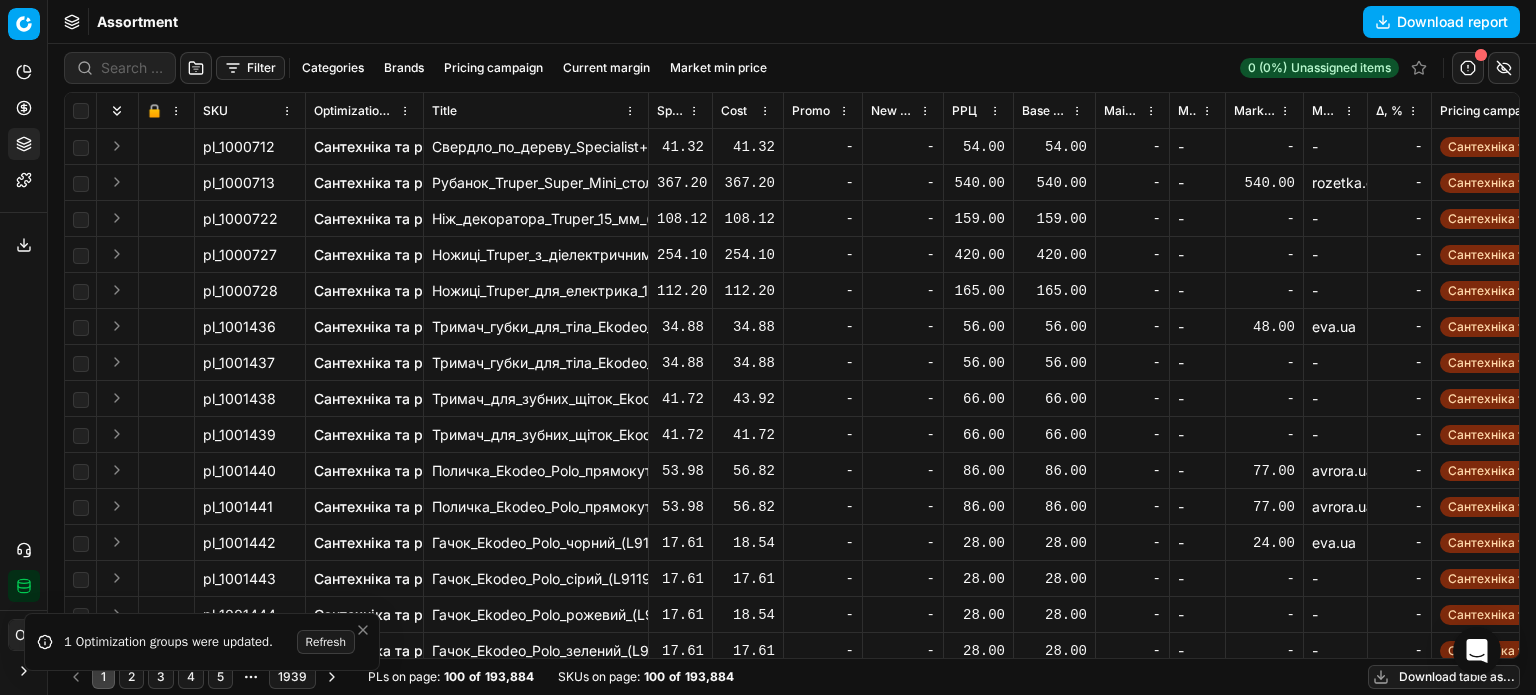 click on "Filter" at bounding box center [250, 68] 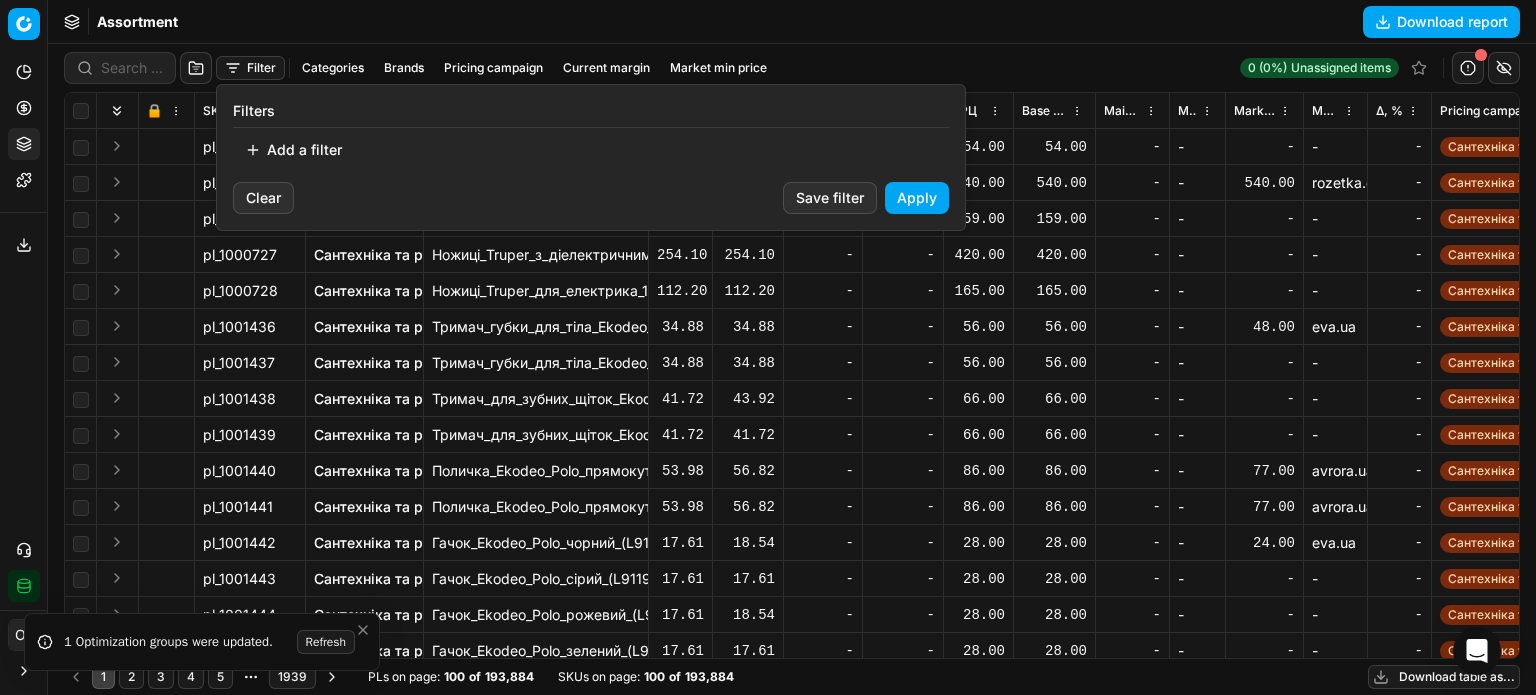 click on "Add a filter" at bounding box center (293, 150) 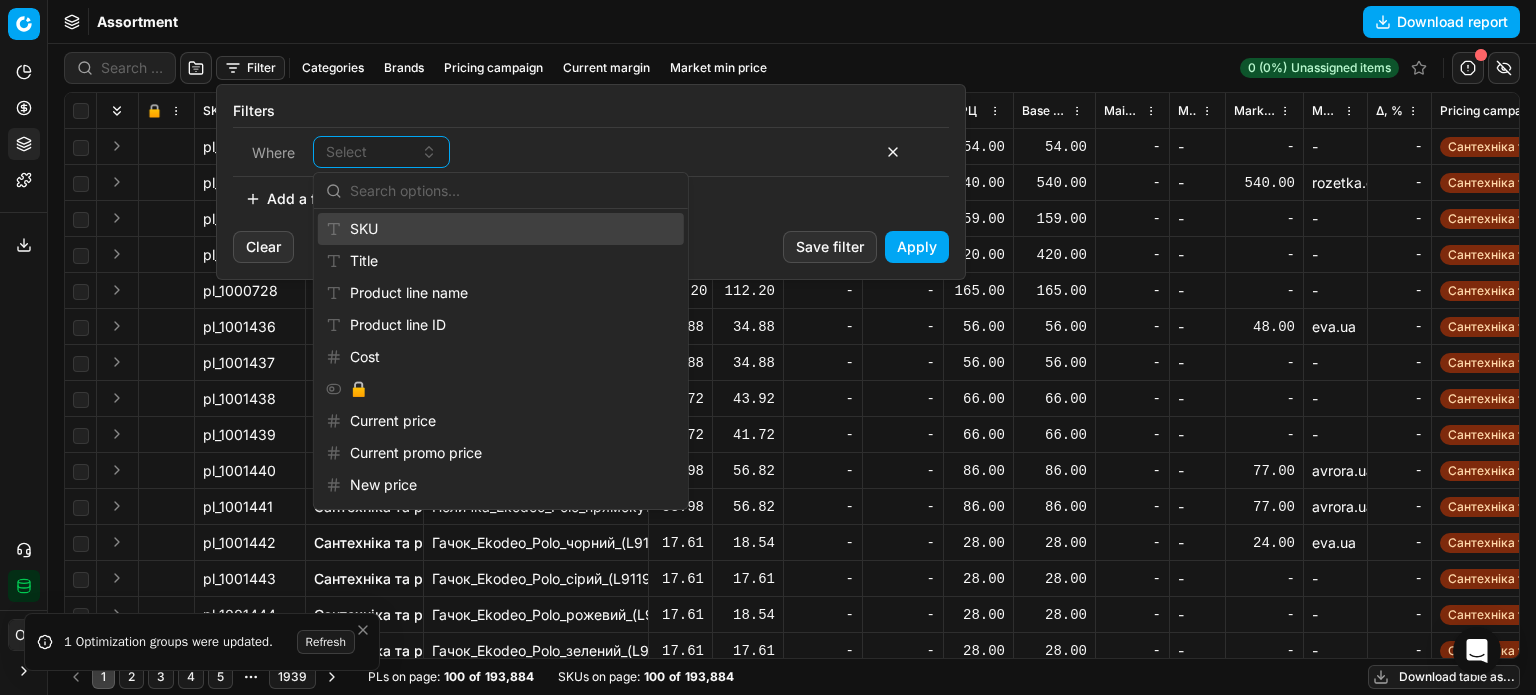 click on "SKU" at bounding box center [501, 229] 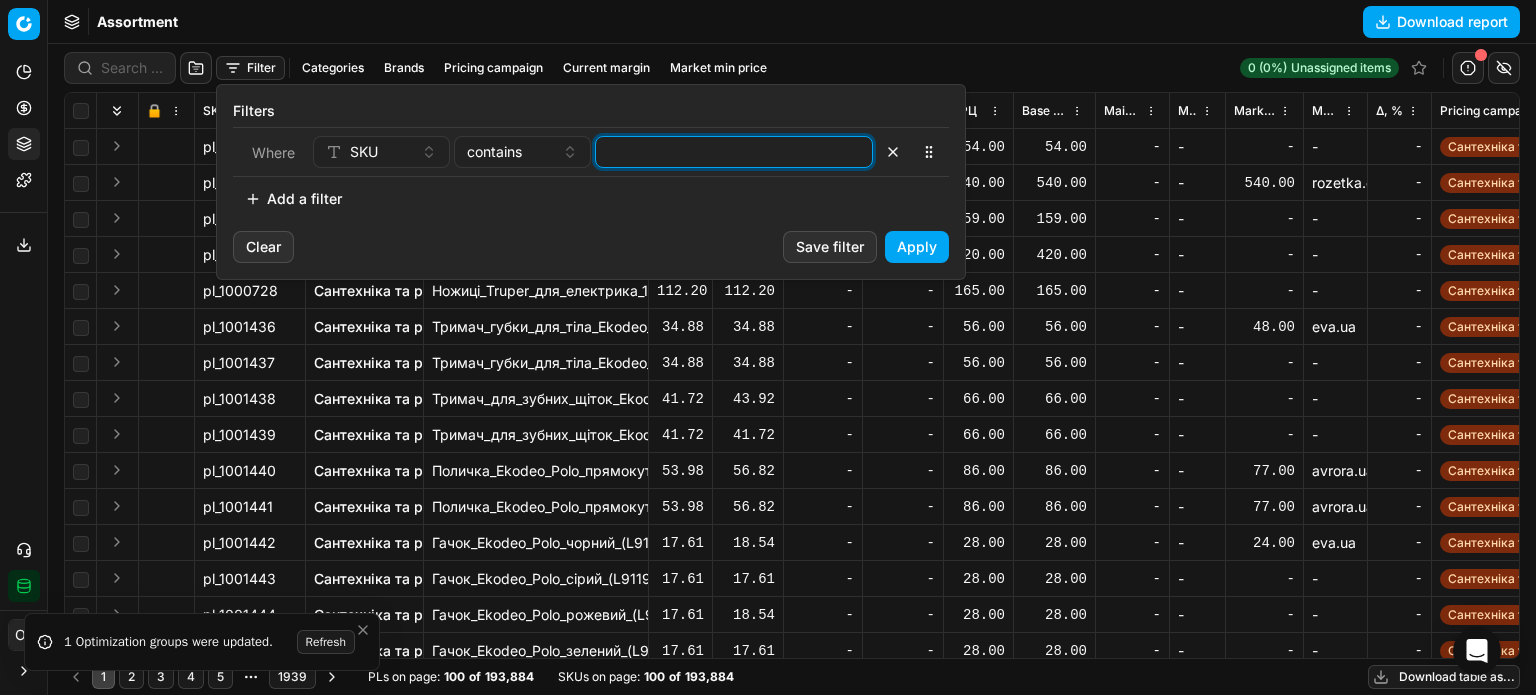 click at bounding box center [734, 152] 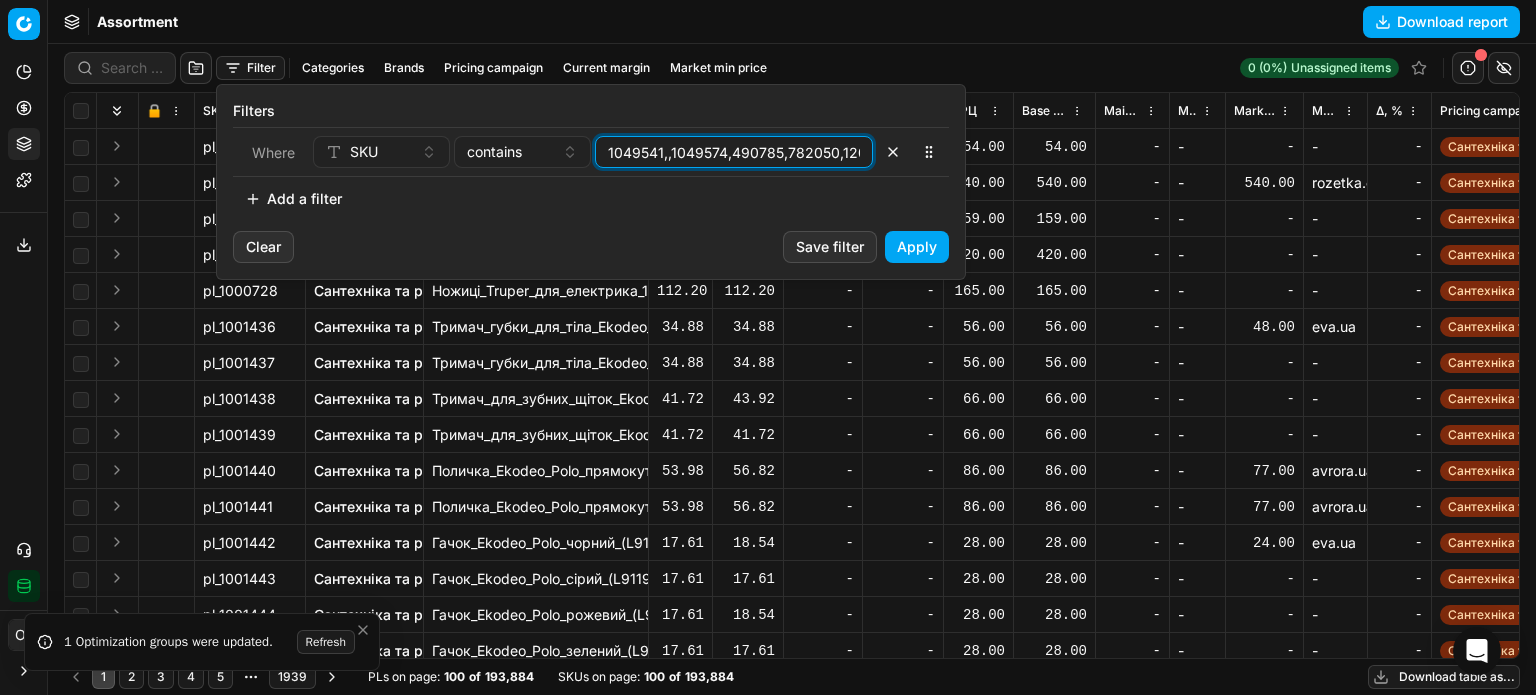 scroll, scrollTop: 0, scrollLeft: 836, axis: horizontal 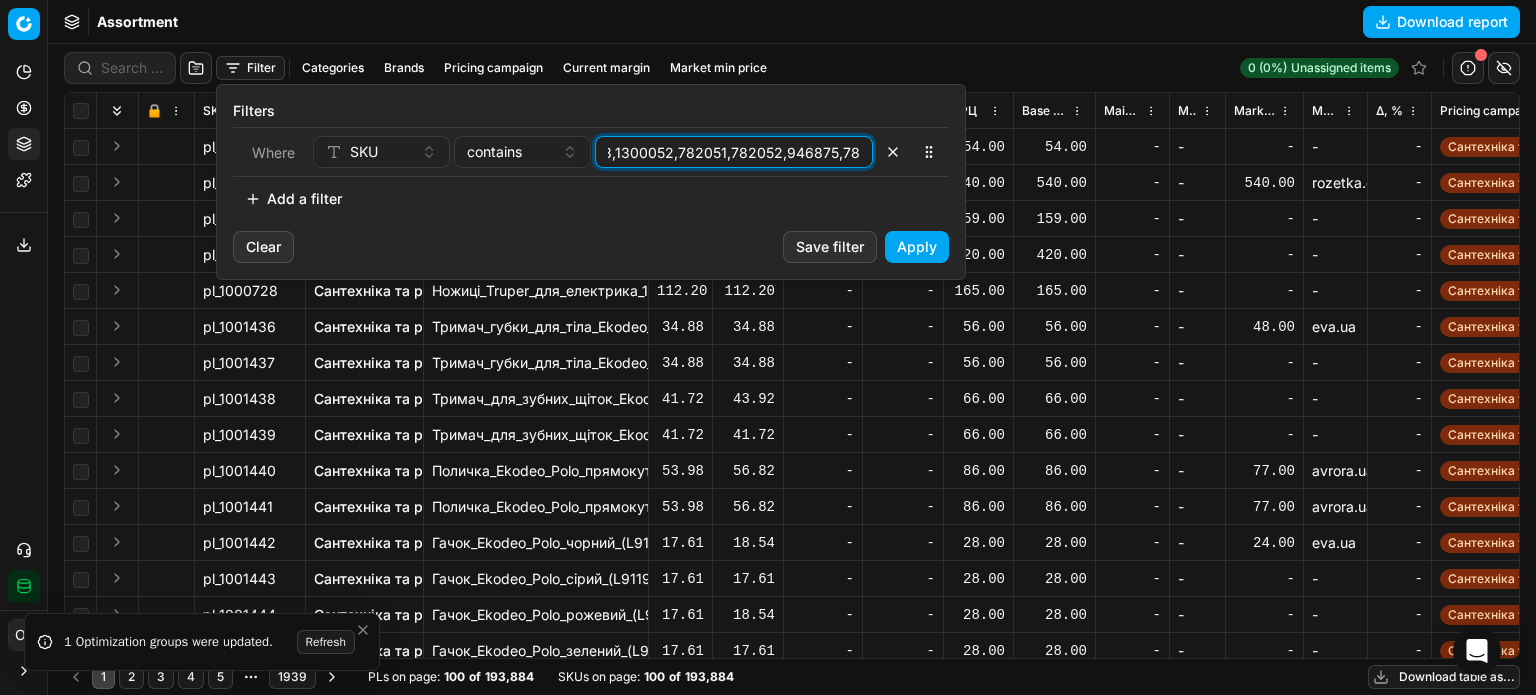 type on "1049541,,1049574,490785,782050,1200697,1200711,1200758,1200741,1200386,1200344,1200406,1300153,1200382,1200793,1300052,782051,782052,946875,782053" 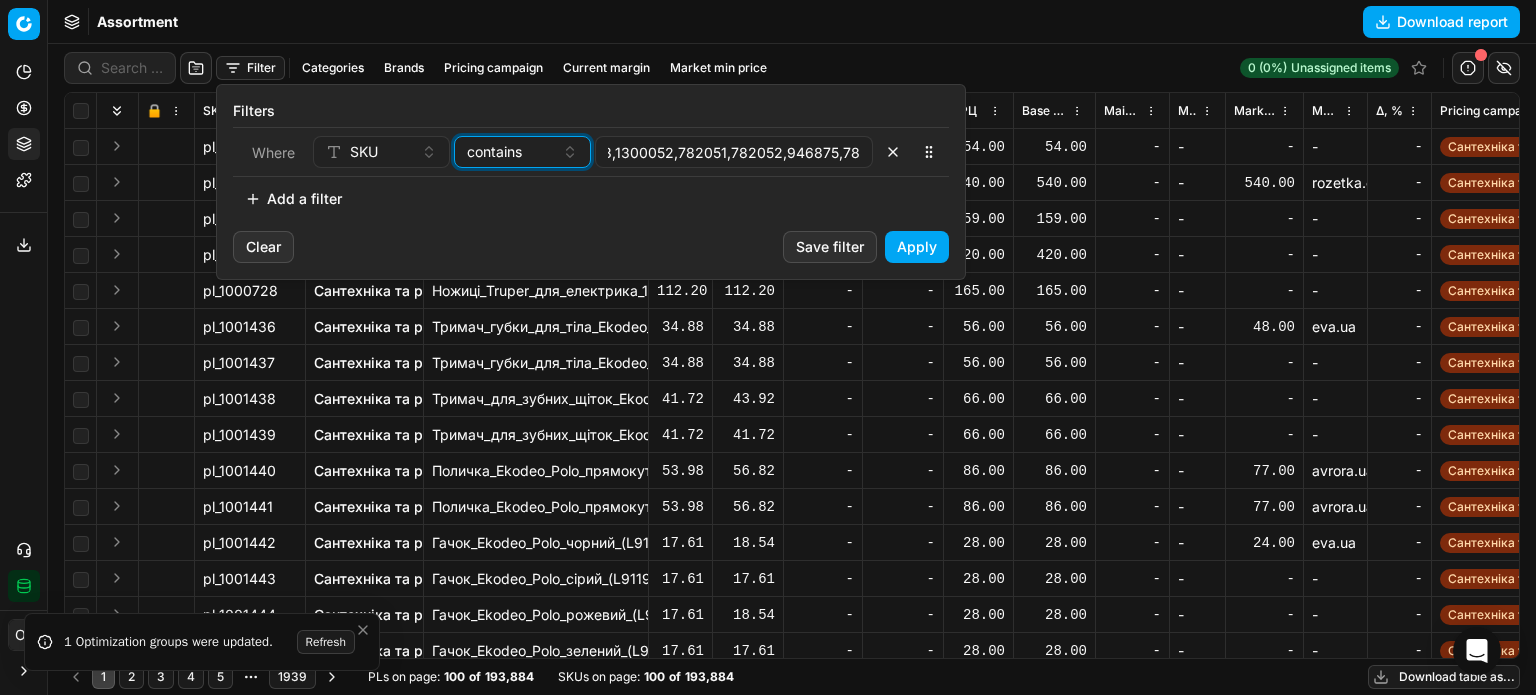 click on "contains" at bounding box center (494, 152) 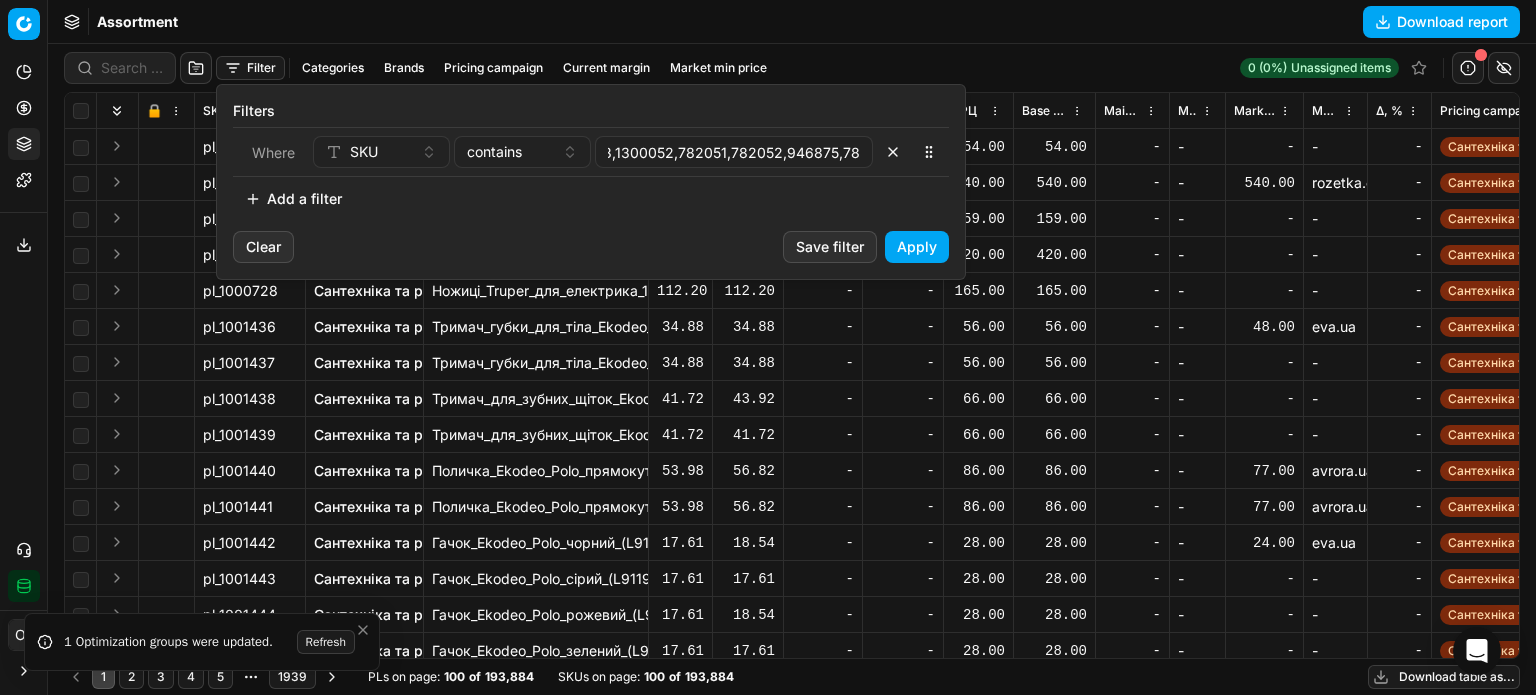 scroll, scrollTop: 0, scrollLeft: 0, axis: both 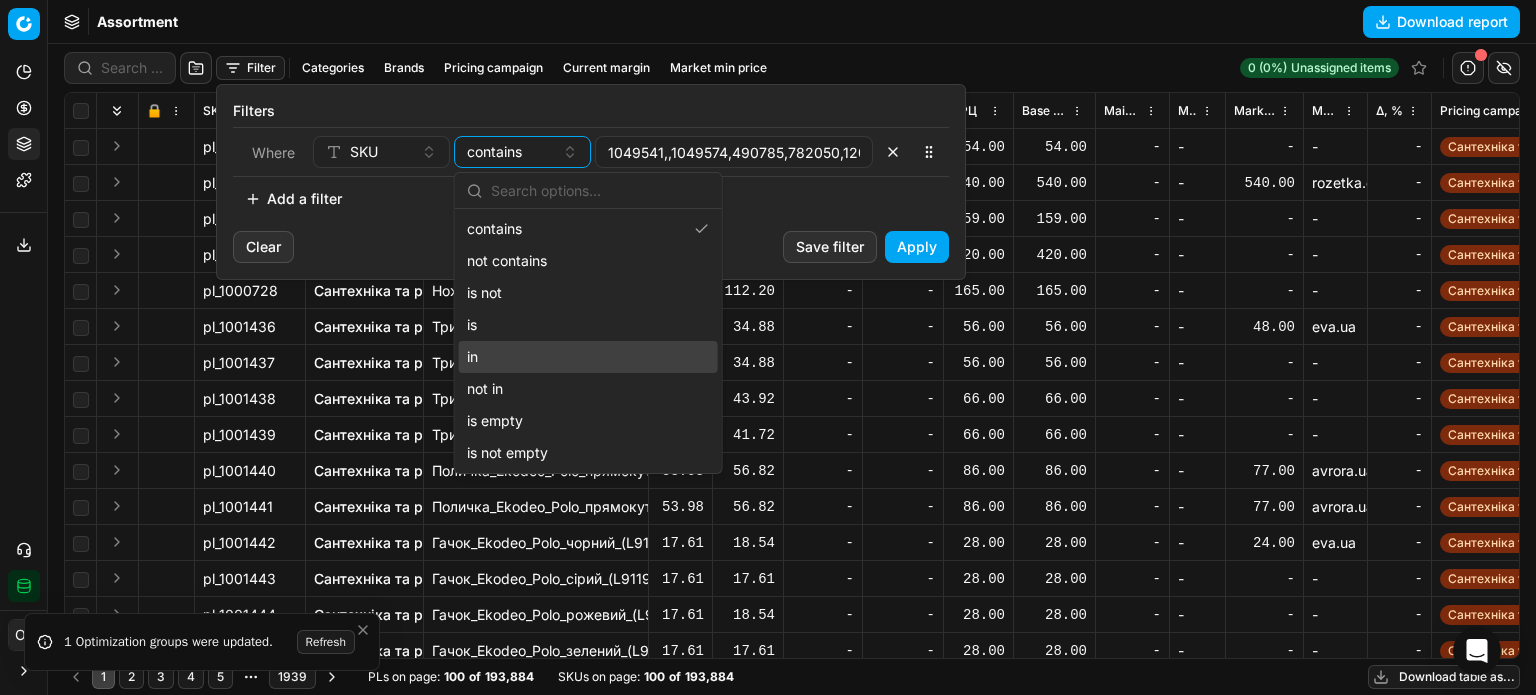 click on "in" at bounding box center (588, 357) 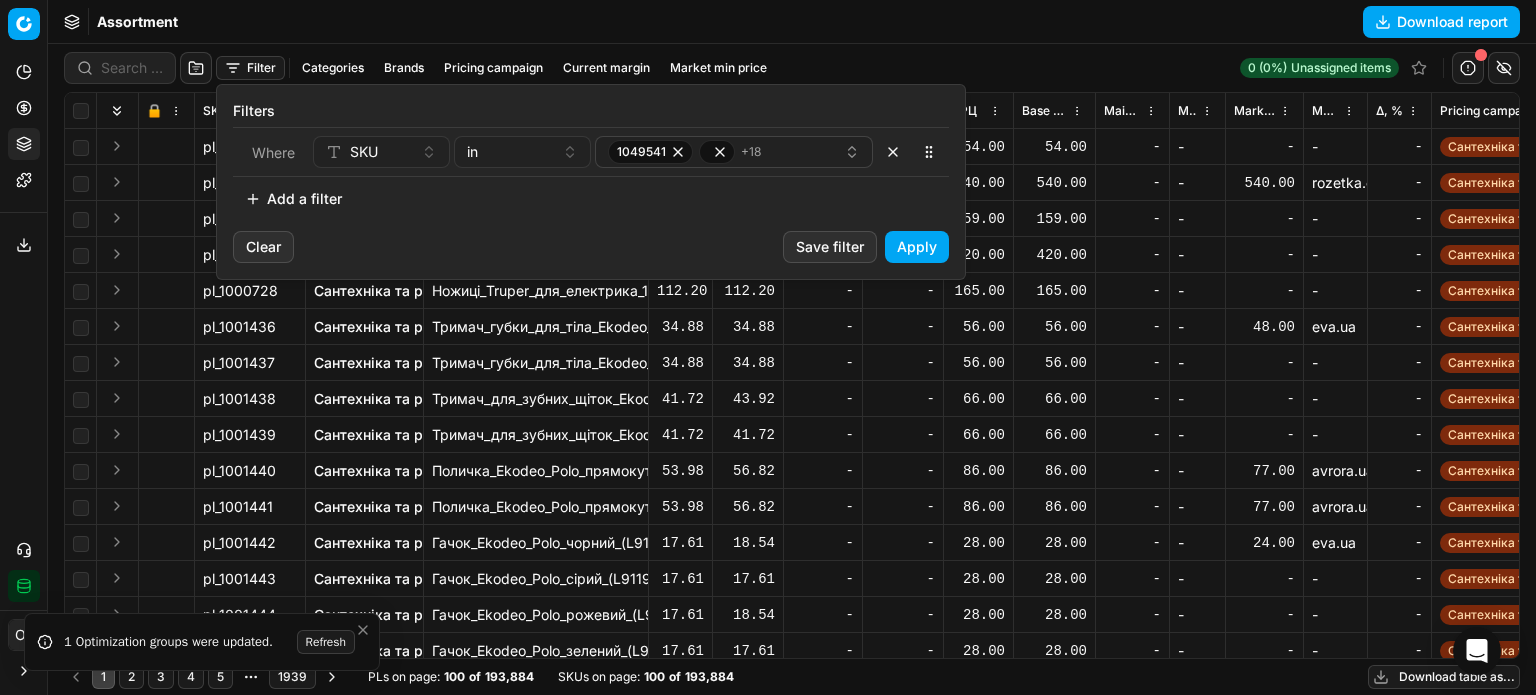click on "Apply" at bounding box center [917, 247] 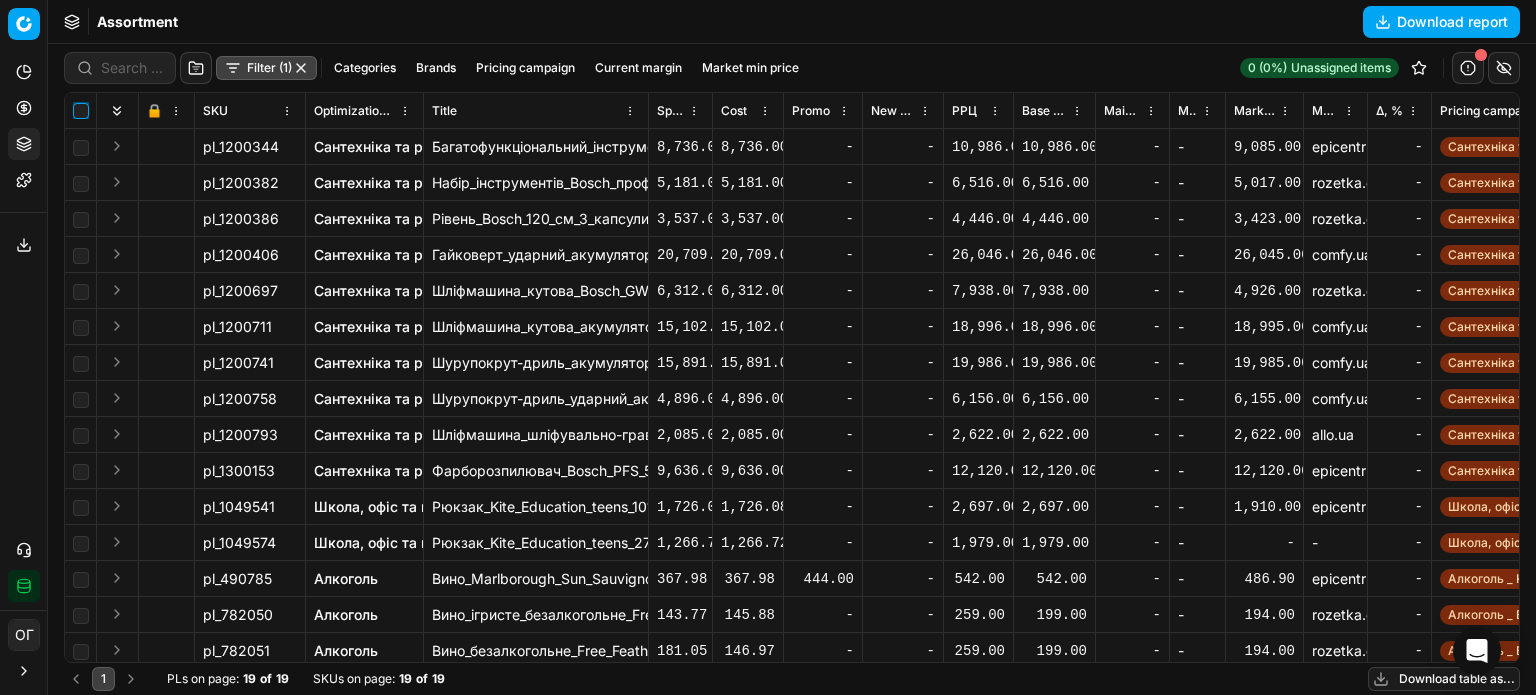 click at bounding box center [81, 111] 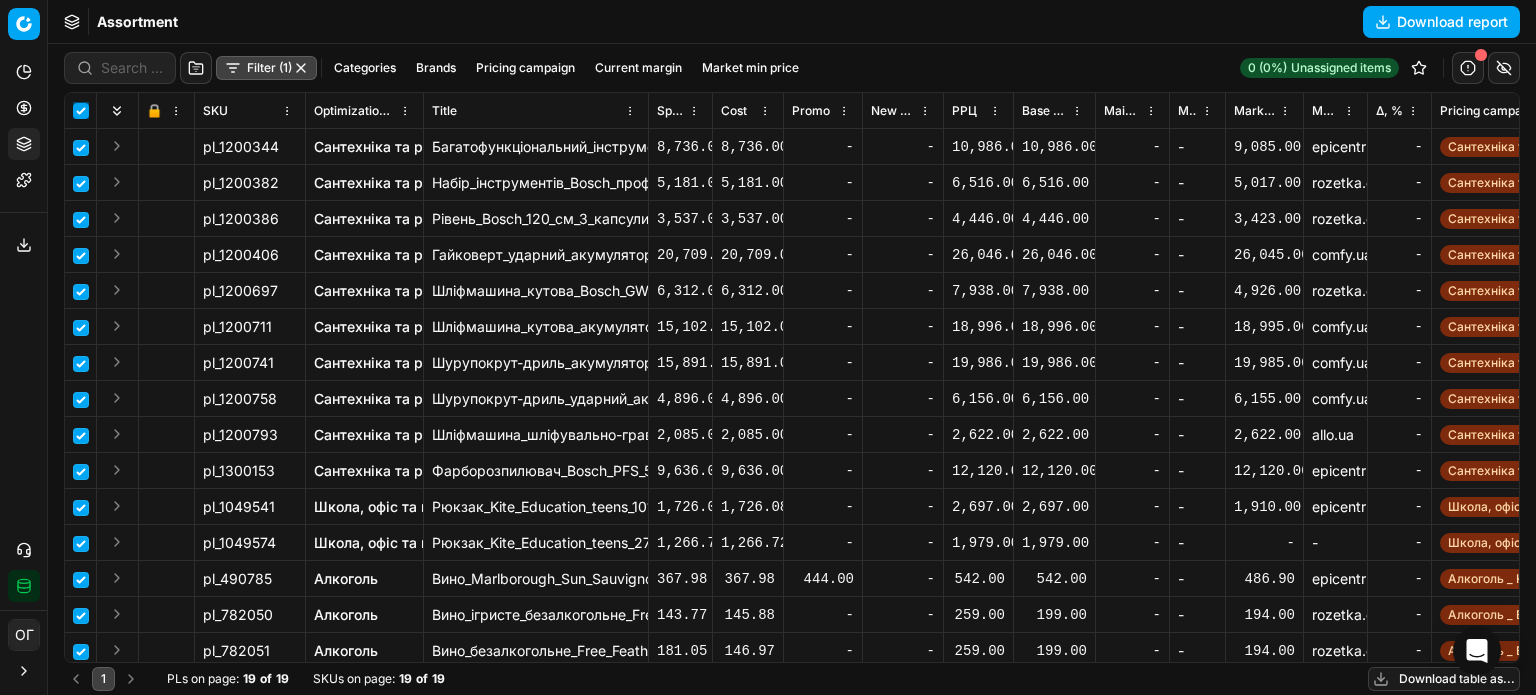 checkbox on "true" 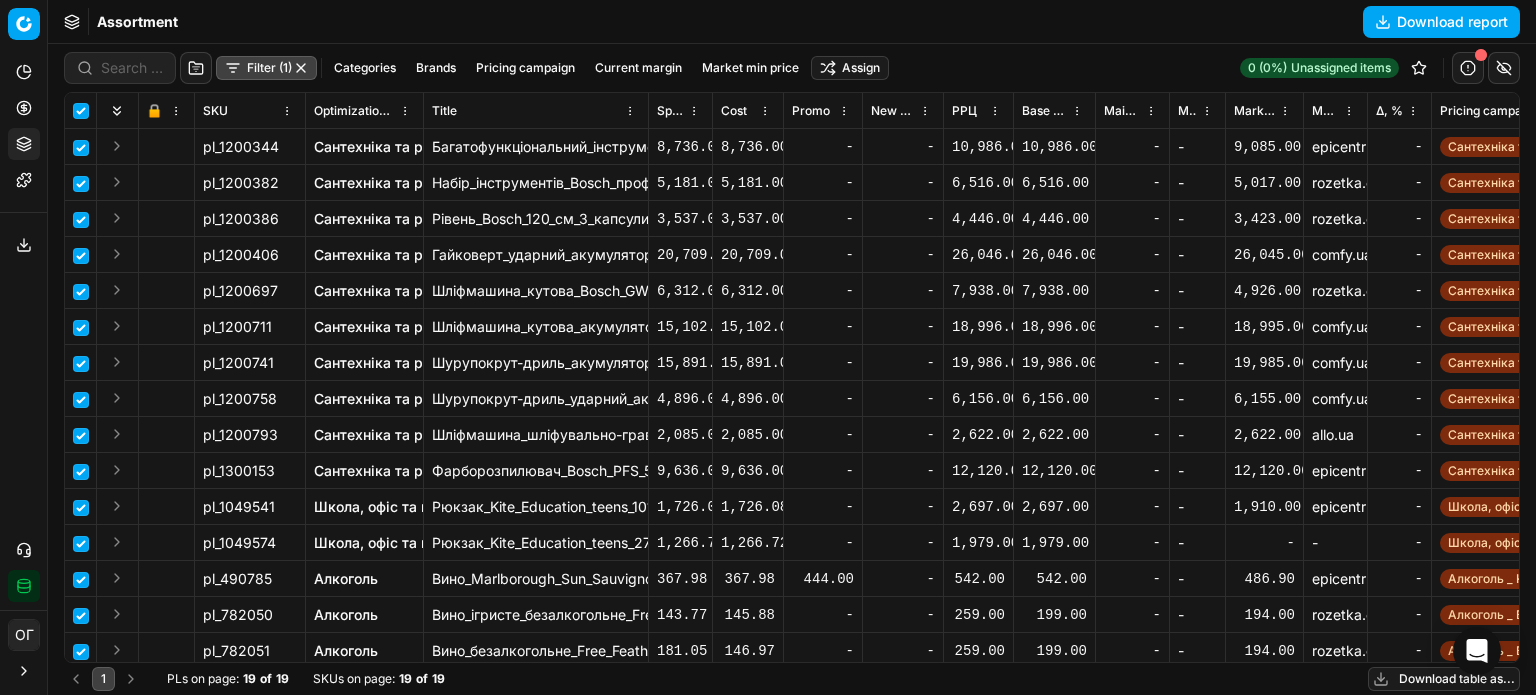 click on "Pricing platform Analytics Pricing Product portfolio Templates Export service 176 Contact support Integration status ОГ Ольга Гудзенко o.gudzenko@maudau.com.ua Close menu Command Palette Search for a command to run... Assortment Download report Filter   (1) Categories   Brands   Pricing campaign   Current margin   Market min price   Assign 0 (0%) Unassigned items 🔒 SKU Optimization group Title Specification Cost Cost Promo New promo price РРЦ Base price Main CD min price Main CD min price competitor name Market min price Market min price competitor name Δ, % Pricing campaign Current promo price Optimization status RRP mandatority Total stock quantity Aging stock (викл. дні без продажів) Середня кількість продажів за 5 днів, шт Оборотність, днів (викл. дні без продажів) Target promo margin Target margin Product line ID Current price New price New discount New discount, % New markup (common), % Δ, abs KVI -" at bounding box center [768, 347] 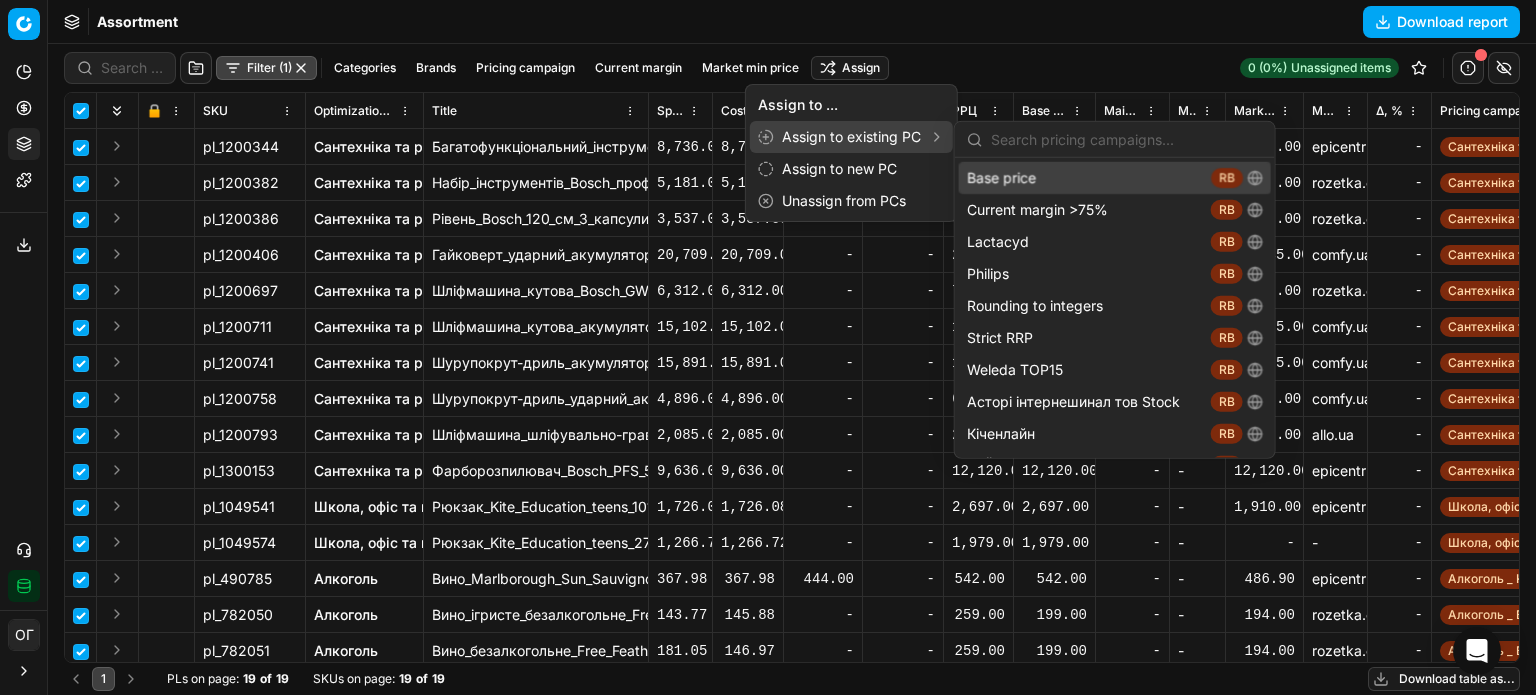click on "Base price RB" at bounding box center (1115, 178) 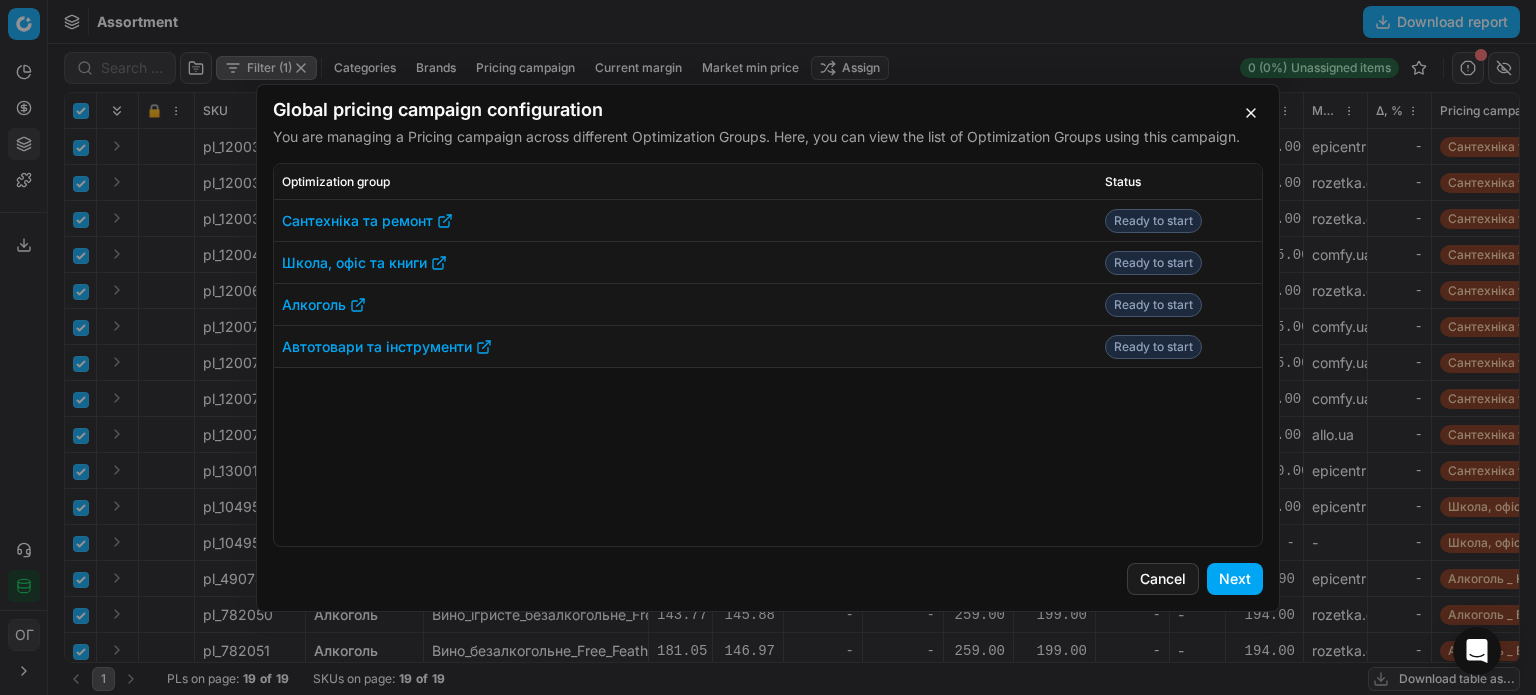 click on "Next" at bounding box center [1235, 579] 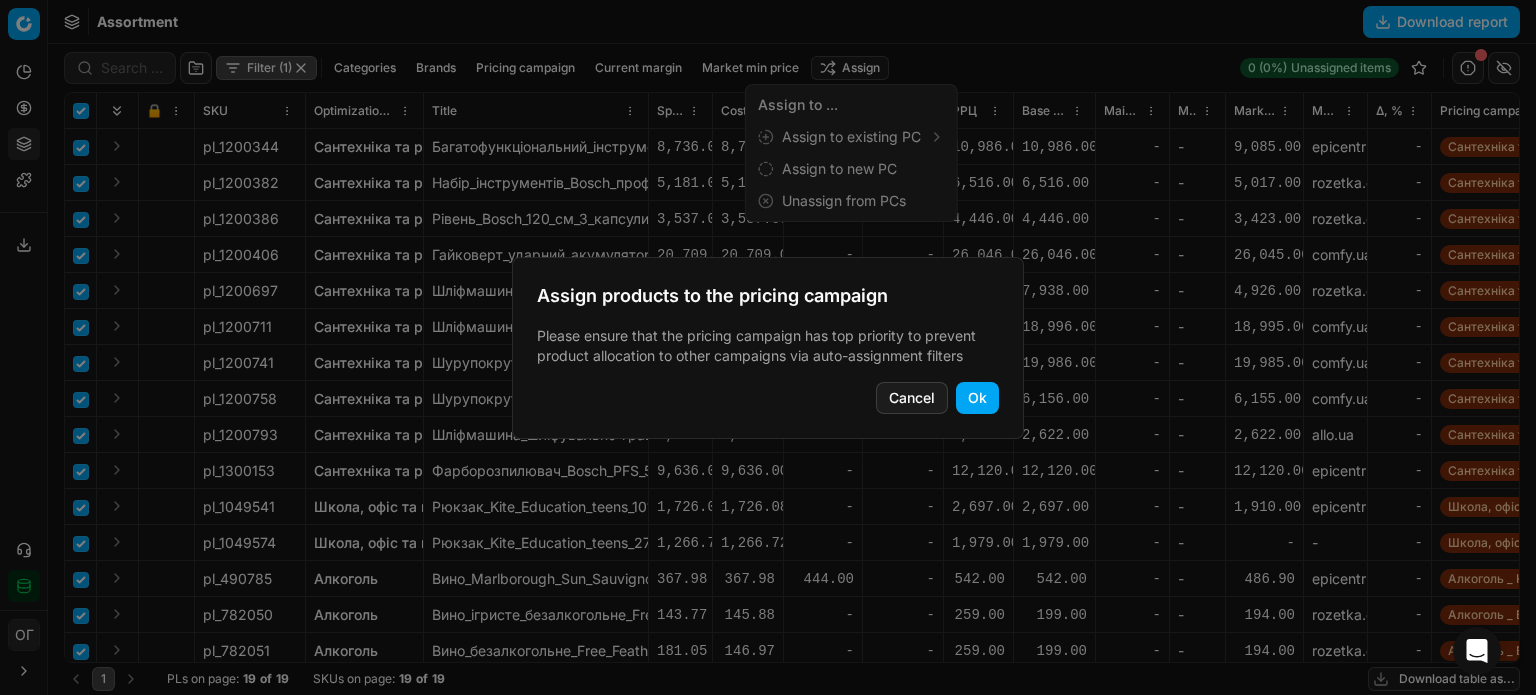 click on "Ok" at bounding box center [977, 398] 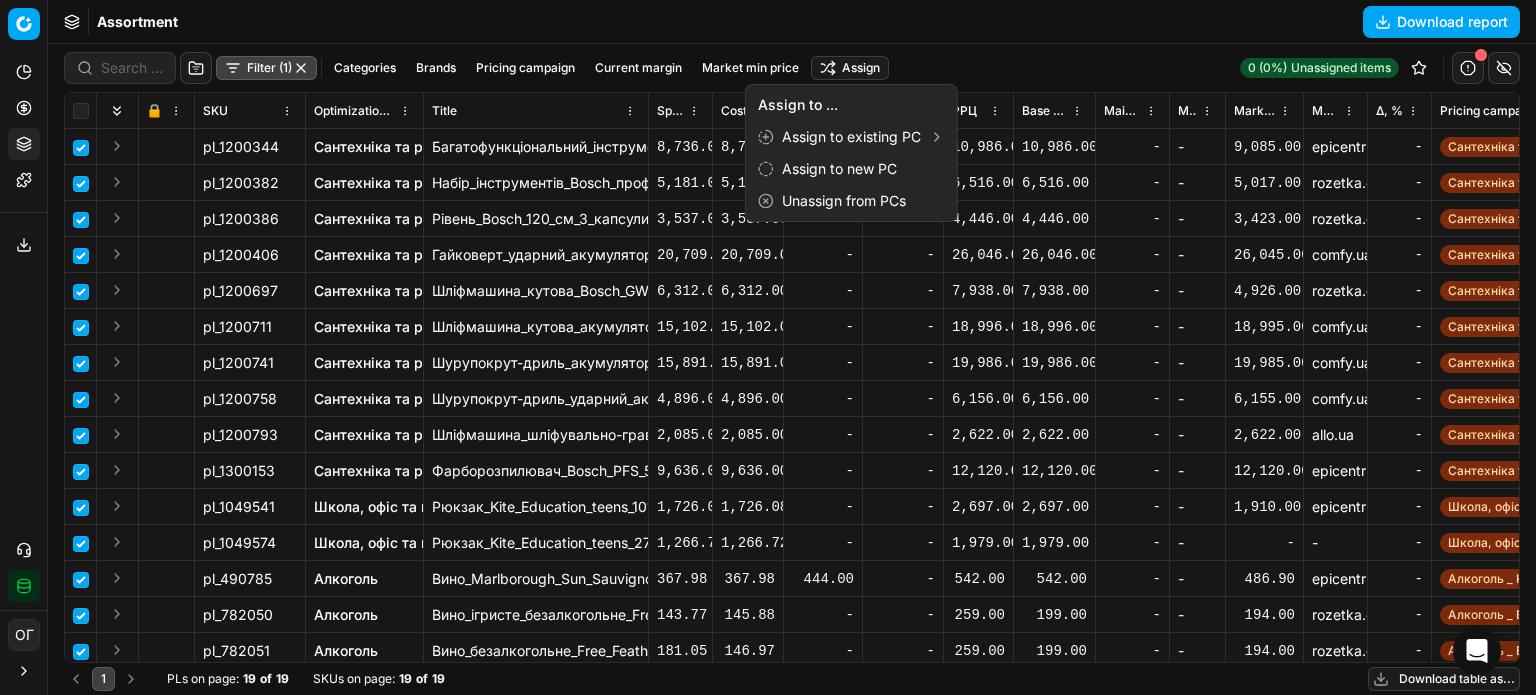 click on "Pricing platform Analytics Pricing Product portfolio Templates Export service 176 Contact support Integration status ОГ Ольга Гудзенко o.gudzenko@maudau.com.ua Close menu Command Palette Search for a command to run... Assortment Download report Filter   (1) Categories   Brands   Pricing campaign   Current margin   Market min price   Assign 0 (0%) Unassigned items 🔒 SKU Optimization group Title Specification Cost Cost Promo New promo price РРЦ Base price Main CD min price Main CD min price competitor name Market min price Market min price competitor name Δ, % Pricing campaign Current promo price Optimization status RRP mandatority Total stock quantity Aging stock (викл. дні без продажів) Середня кількість продажів за 5 днів, шт Оборотність, днів (викл. дні без продажів) Target promo margin Target margin Product line ID Current price New price New discount New discount, % New markup (common), % Δ, abs KVI -" at bounding box center (768, 347) 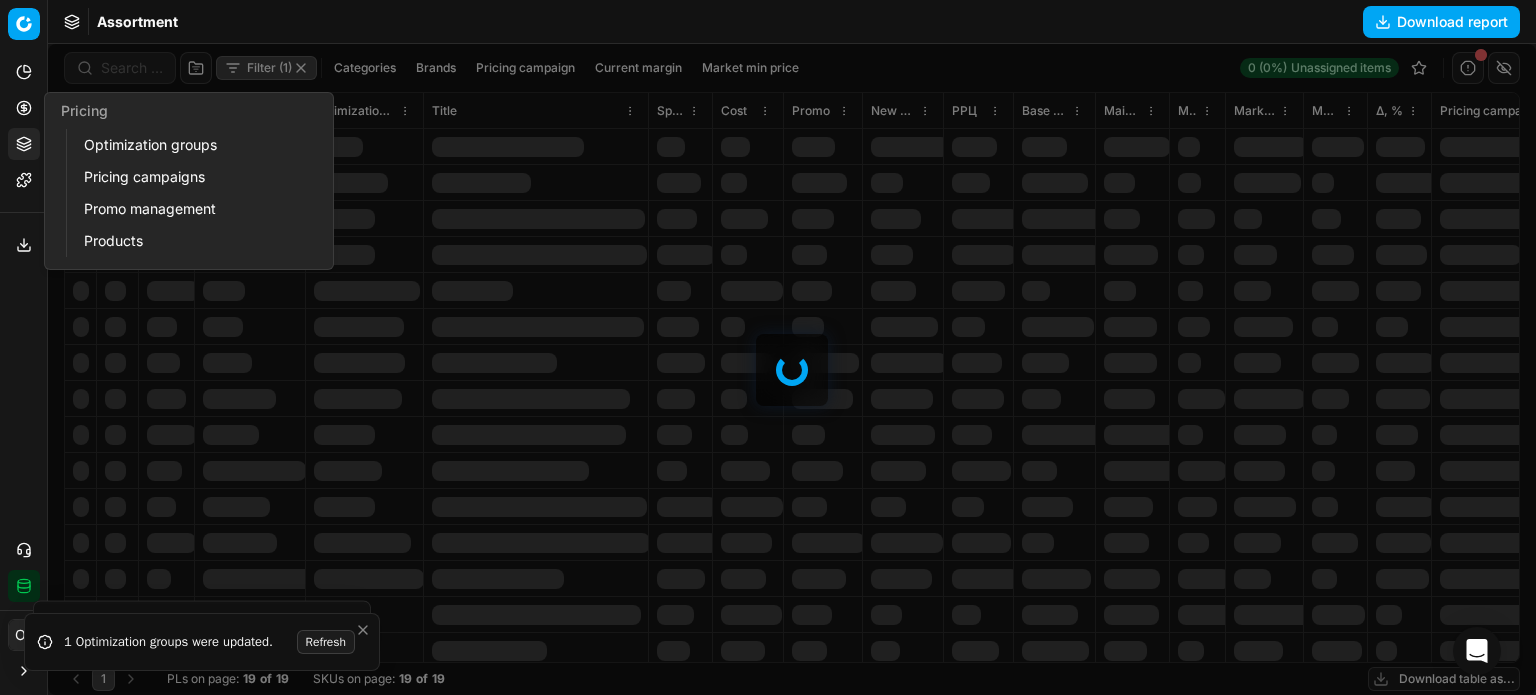 click on "Optimization groups" at bounding box center (192, 145) 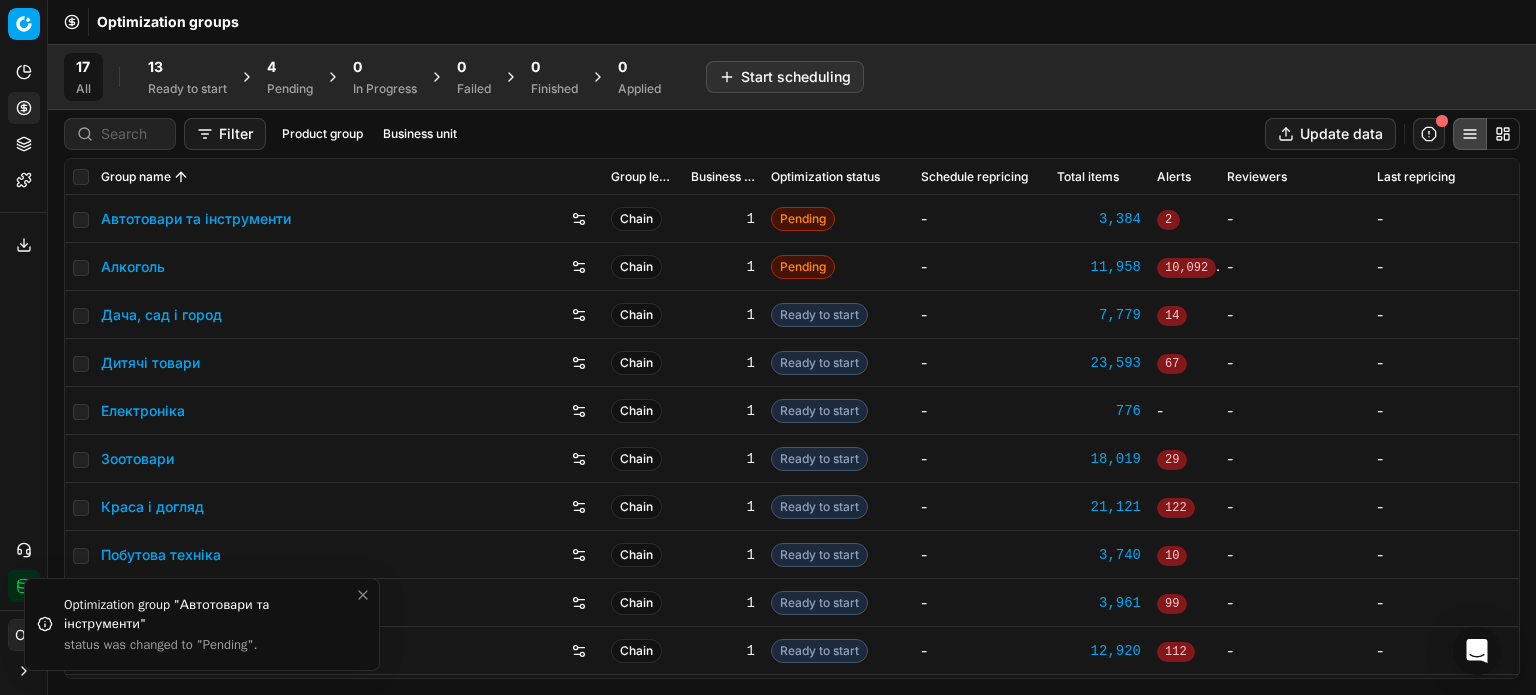 click on "Ready to start" at bounding box center [187, 89] 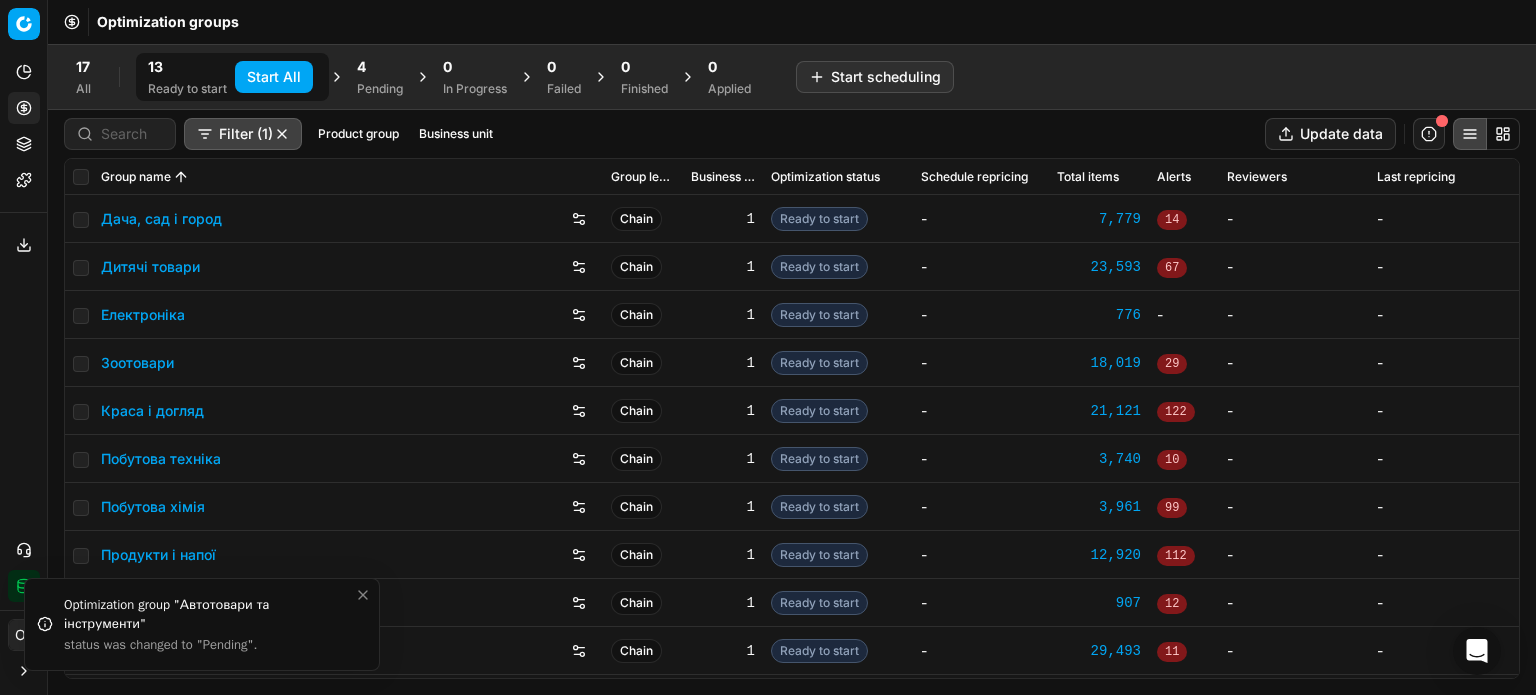 click on "Start   All" at bounding box center [274, 77] 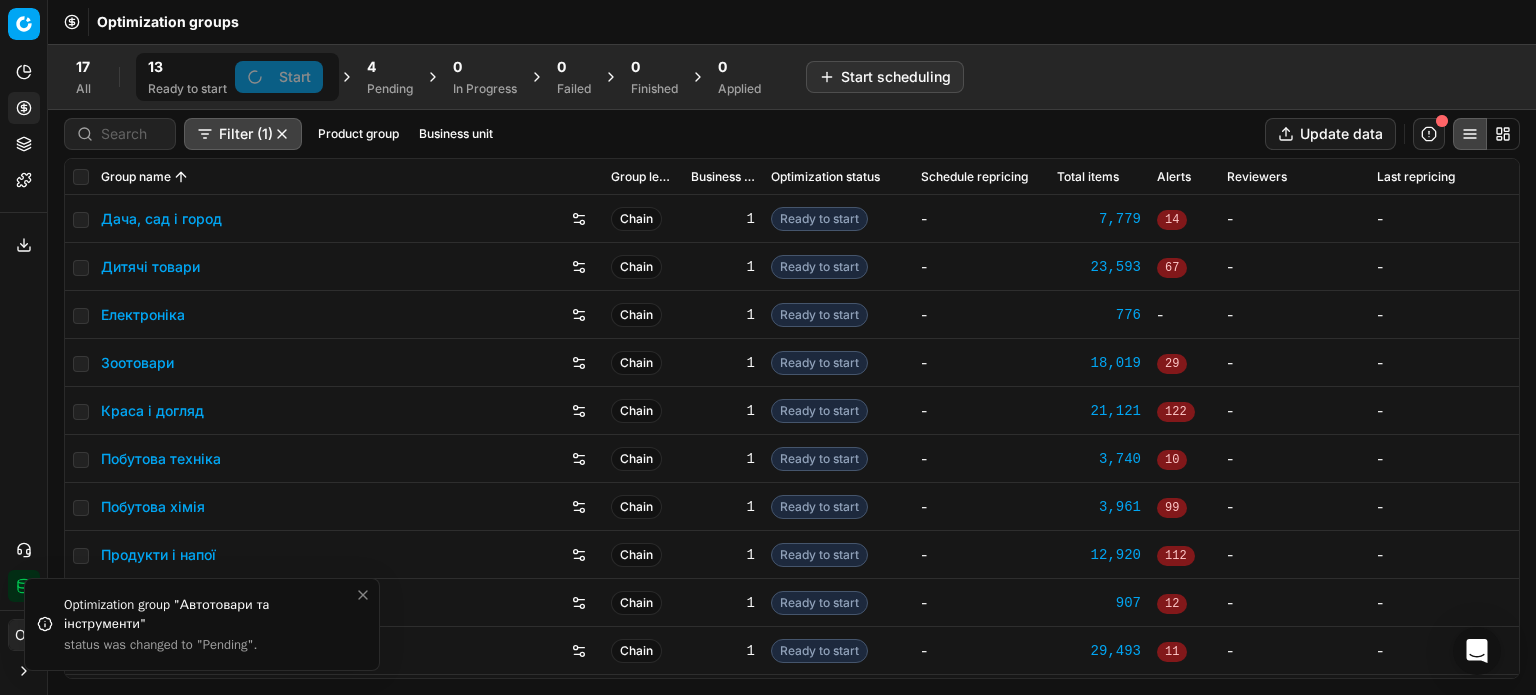 click on "Pending" at bounding box center (390, 89) 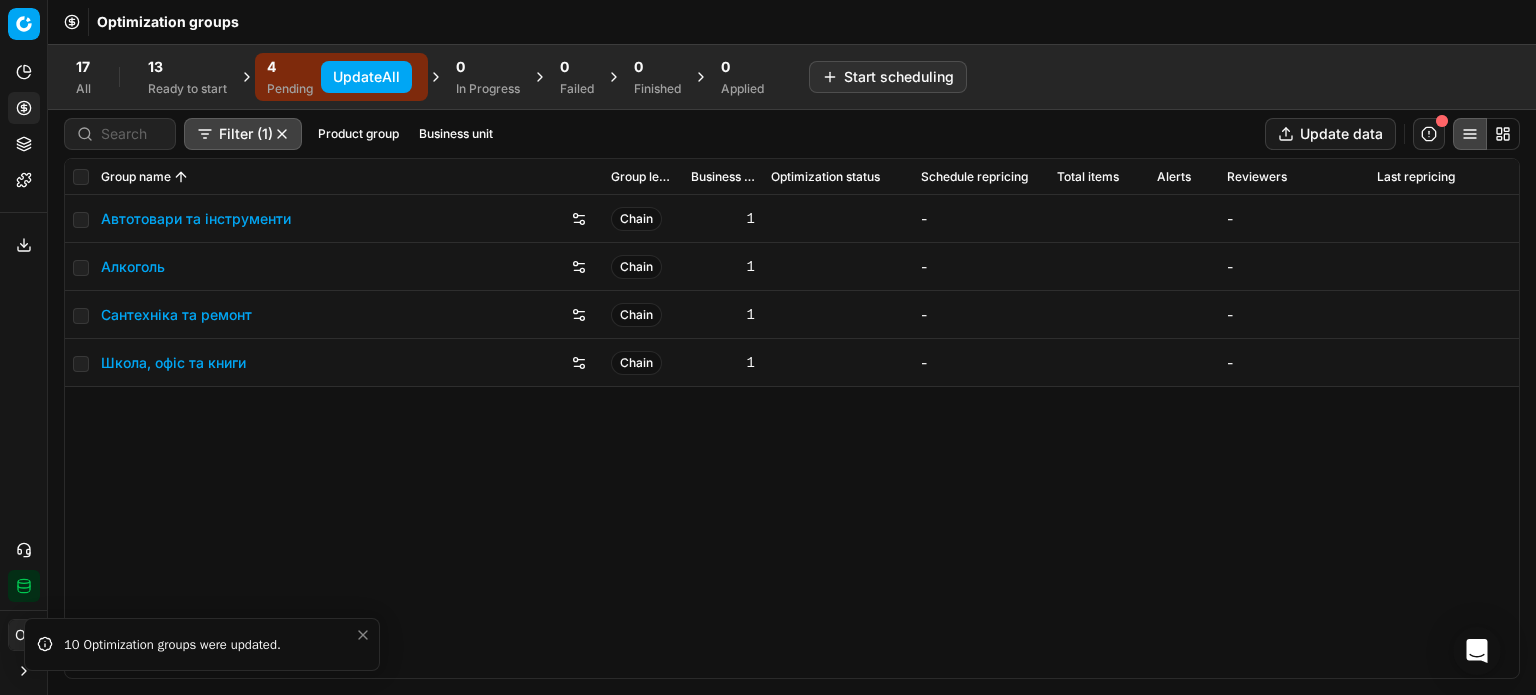 click on "Update  All" at bounding box center (366, 77) 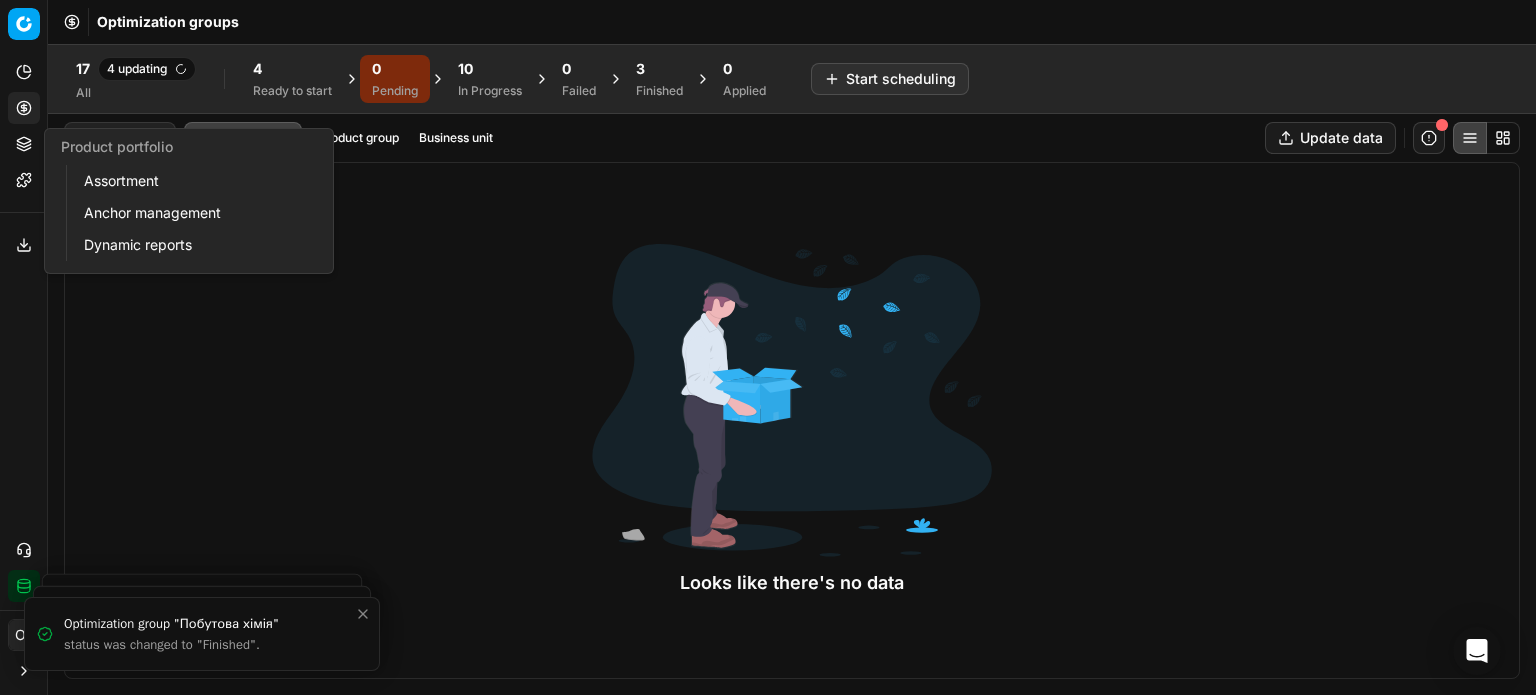 click 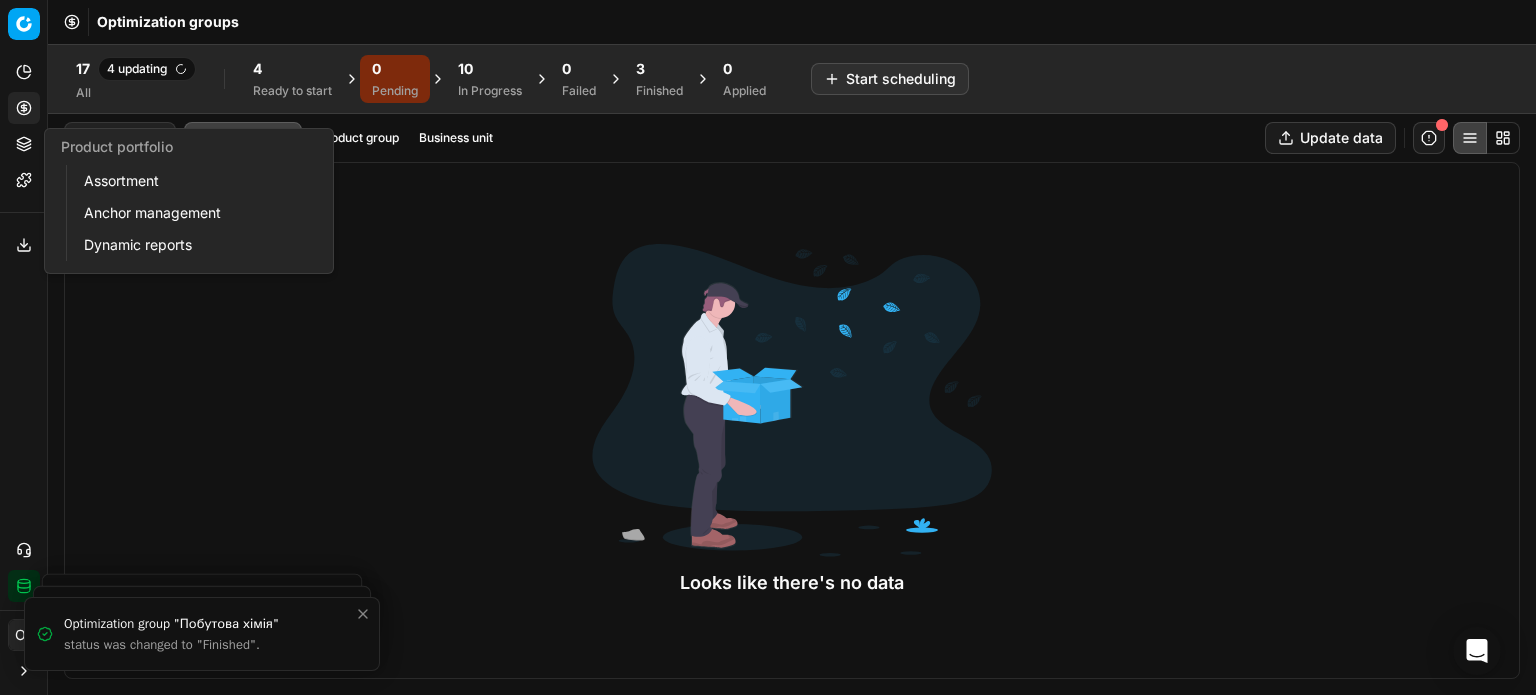 click on "Assortment" at bounding box center (192, 181) 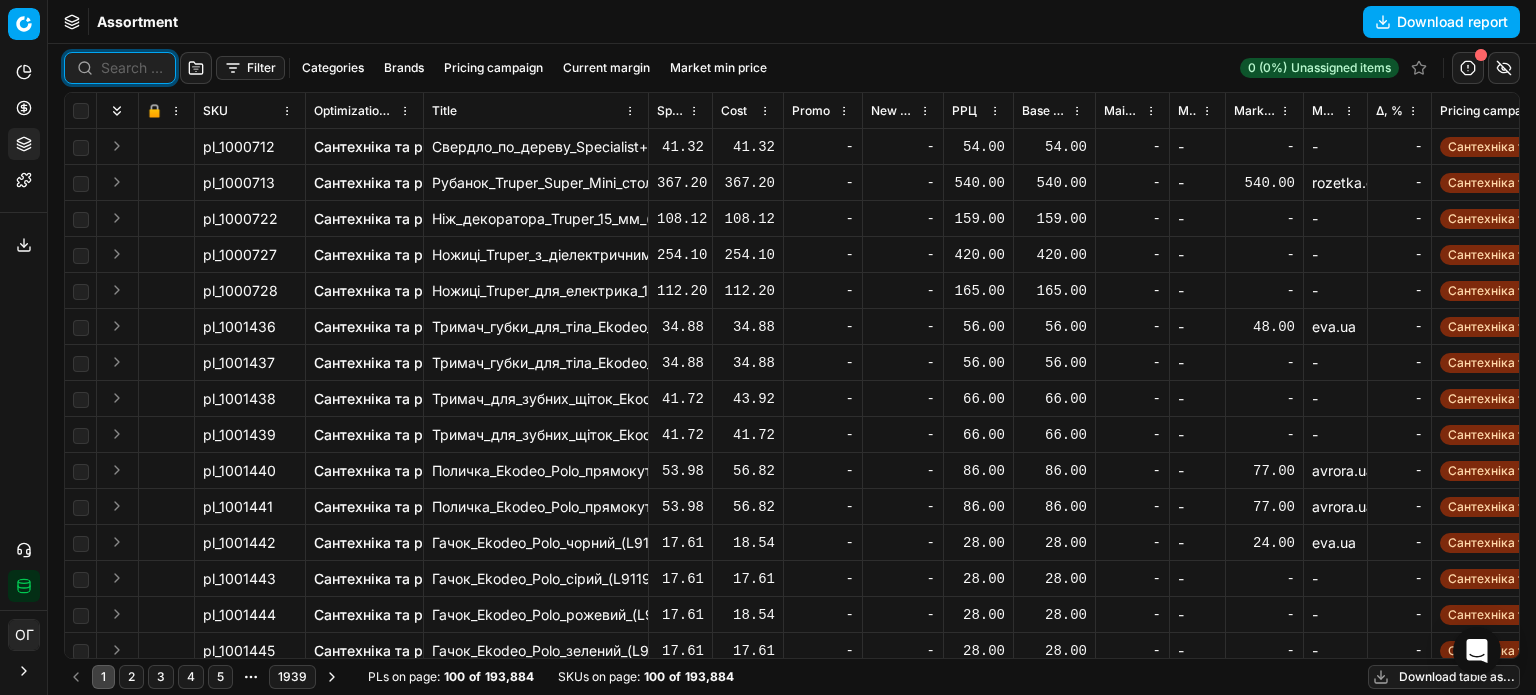click at bounding box center [132, 68] 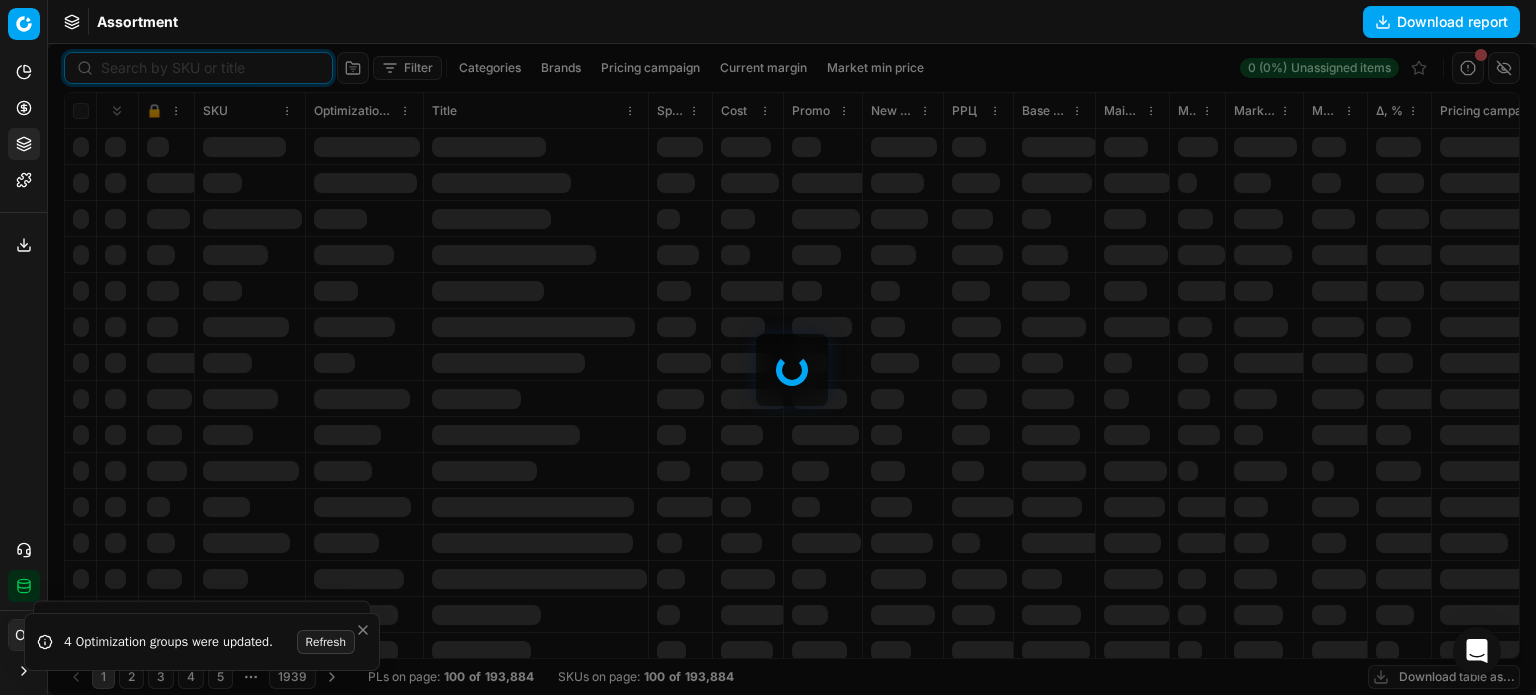 paste on "483727" 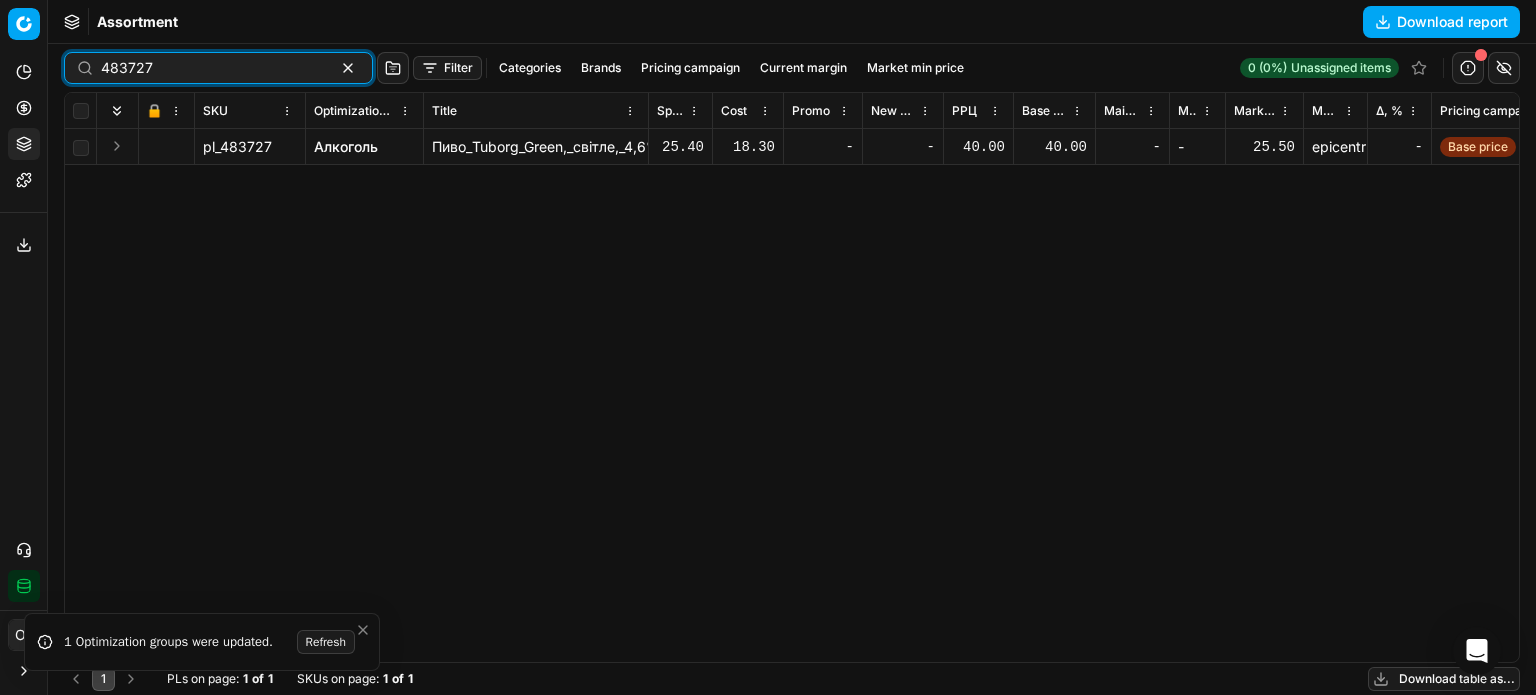drag, startPoint x: 185, startPoint y: 71, endPoint x: 26, endPoint y: 67, distance: 159.05031 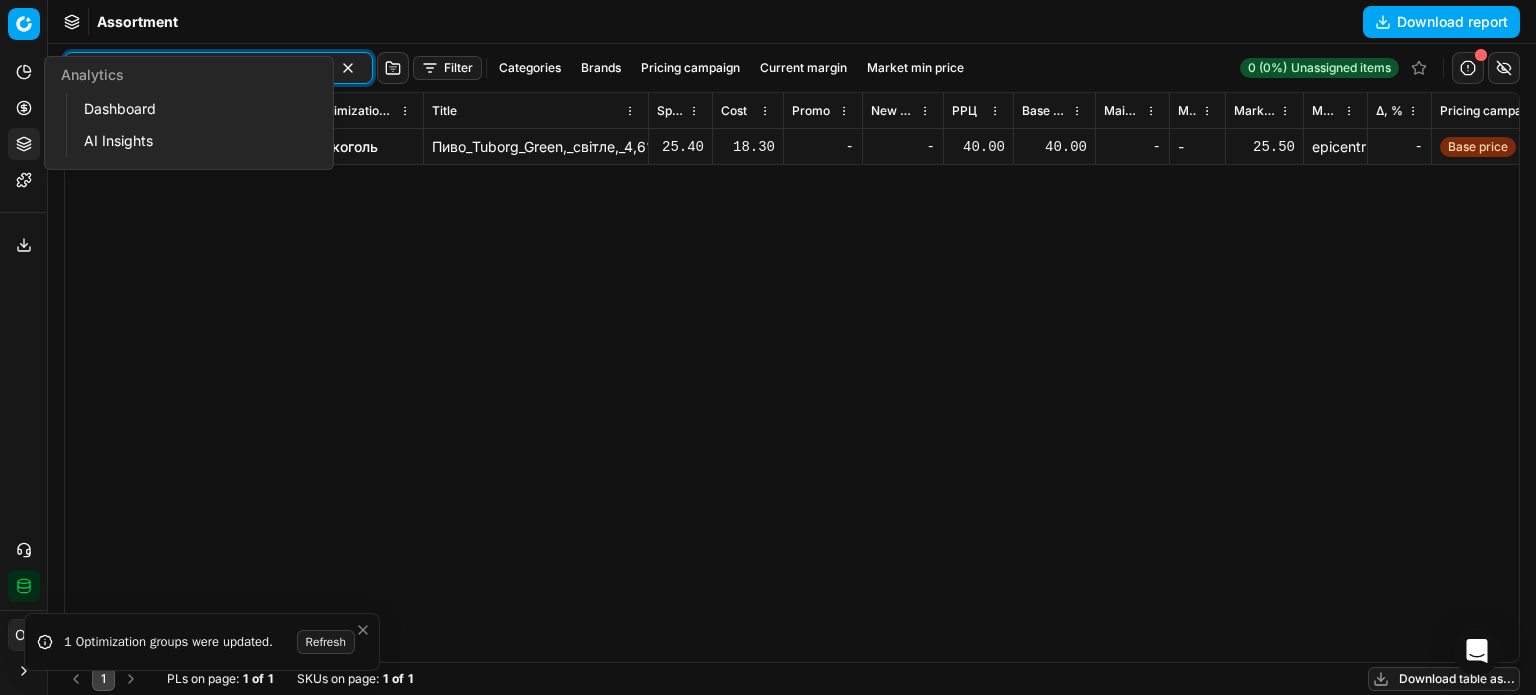 paste on "324998" 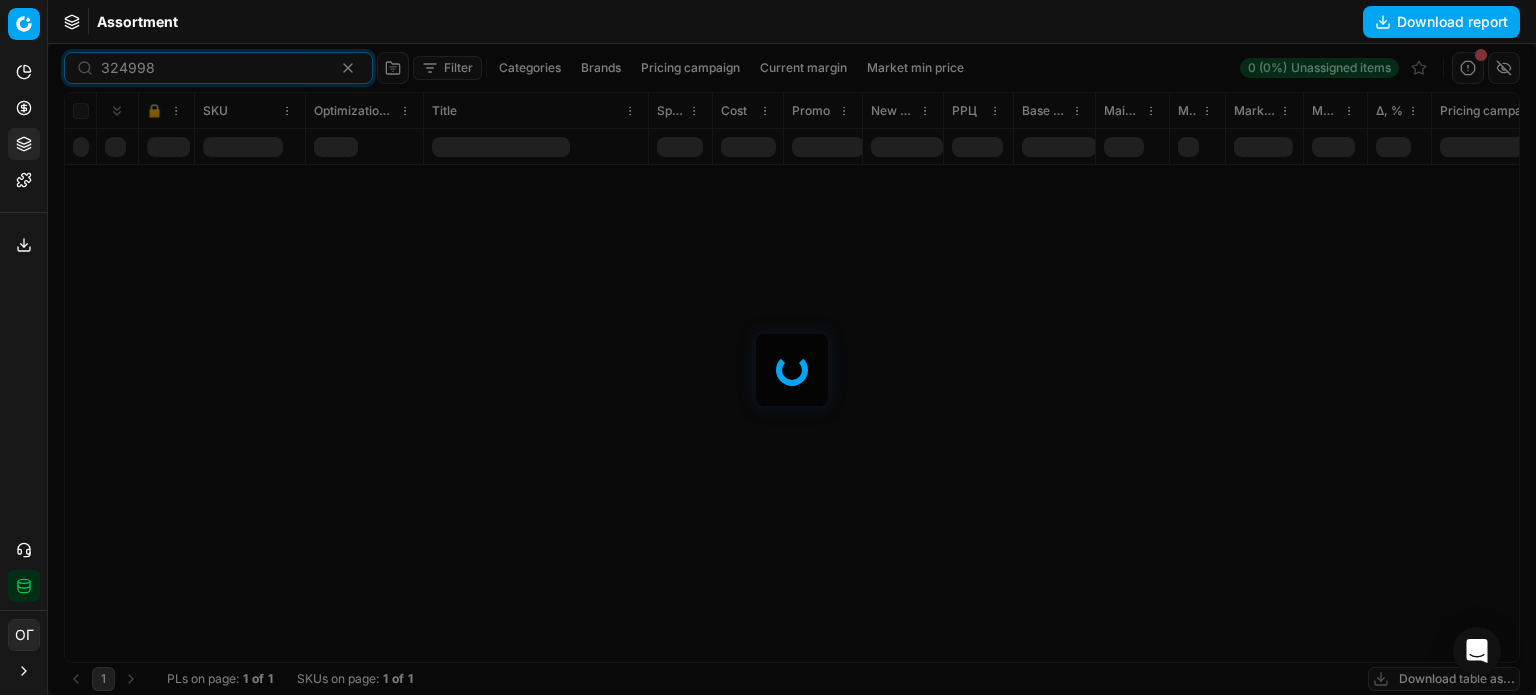 type on "324998" 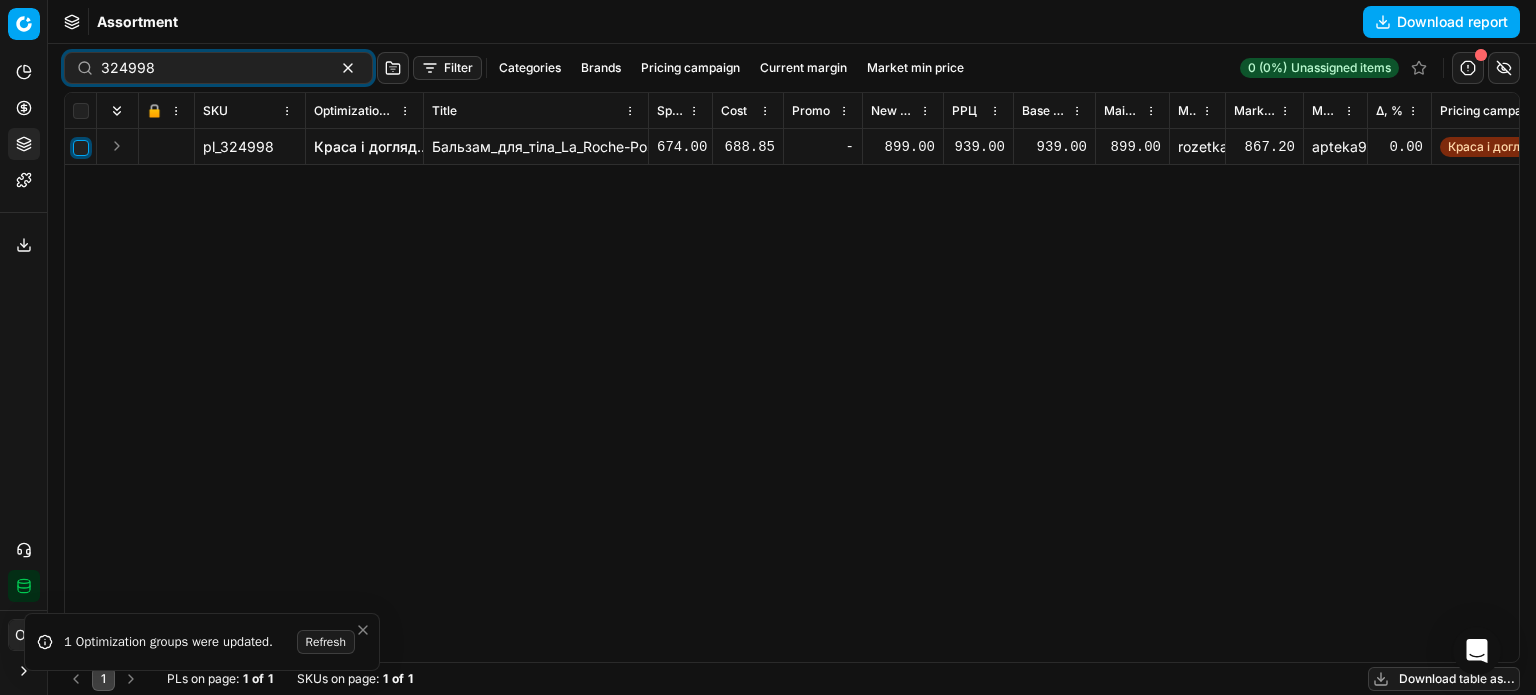 click at bounding box center (81, 148) 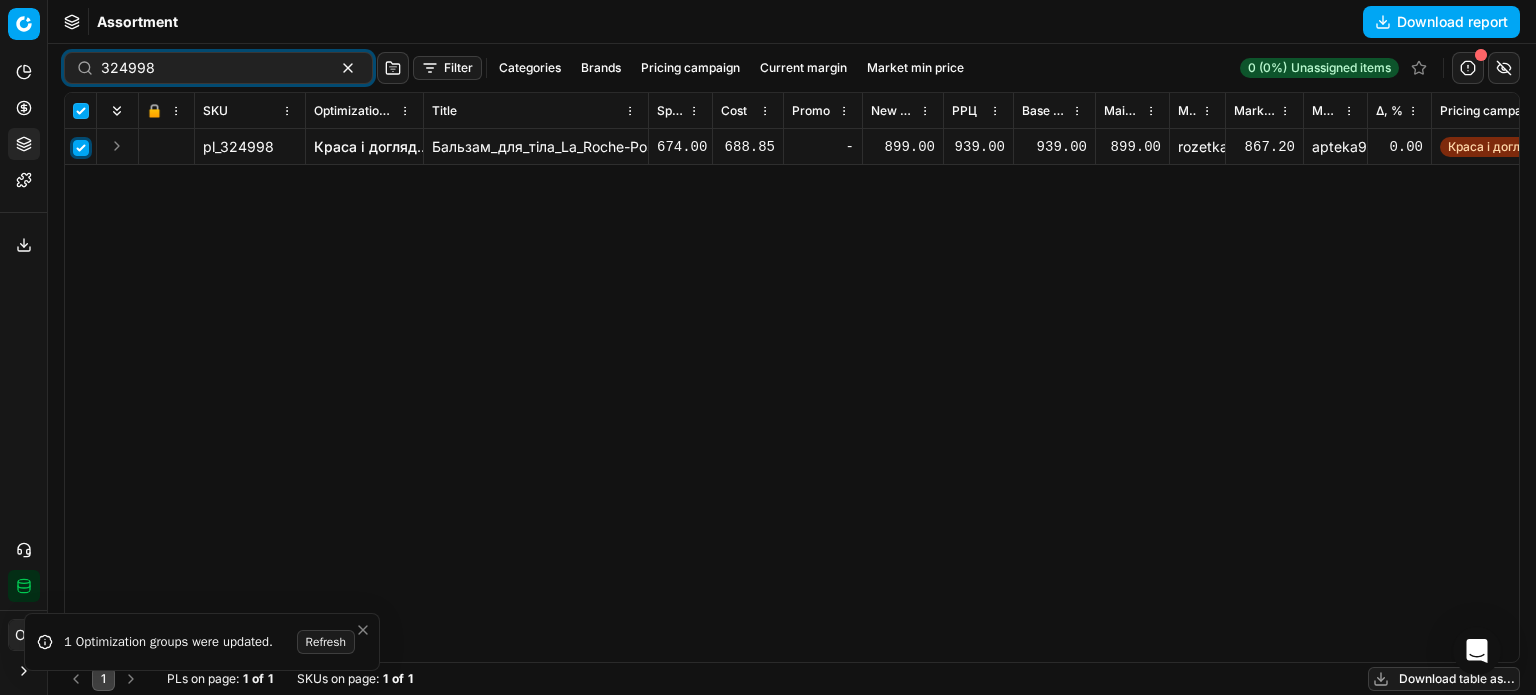 checkbox on "true" 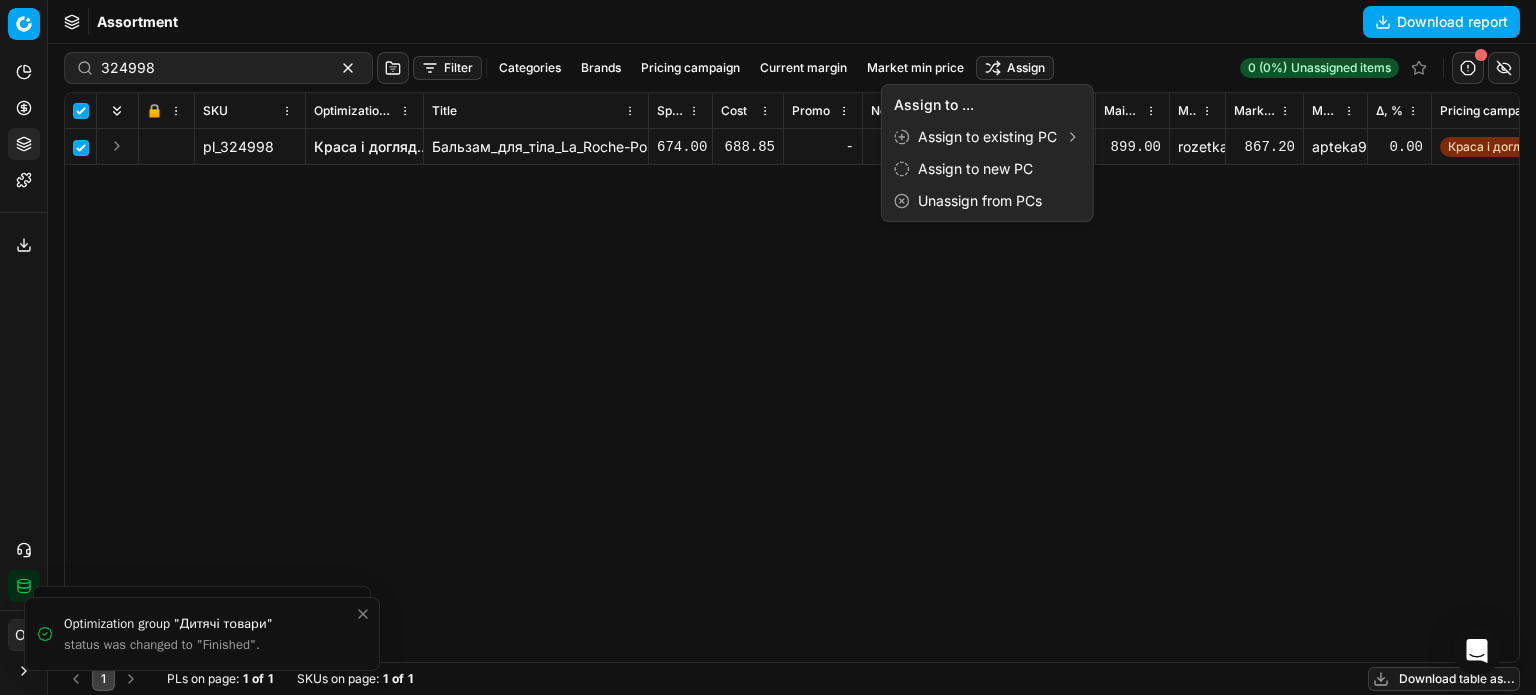 click on "Pricing platform Analytics Pricing Product portfolio Templates Export service 176 Contact support Integration status ОГ Ольга Гудзенко o.gudzenko@maudau.com.ua Close menu Command Palette Search for a command to run... Assortment Download report 324998 Filter   Categories   Brands   Pricing campaign   Current margin   Market min price   Assign 0 (0%) Unassigned items 🔒 SKU Optimization group Title Specification Cost Cost Promo New promo price РРЦ Base price Main CD min price Main CD min price competitor name Market min price Market min price competitor name Δ, % Pricing campaign Current promo price Optimization status RRP mandatority Total stock quantity Aging stock (викл. дні без продажів) Середня кількість продажів за 5 днів, шт Оборотність, днів (викл. дні без продажів) Target promo margin Target margin Product line ID Current price New price New discount New discount, % New markup (common), % Δ, abs -" at bounding box center [768, 347] 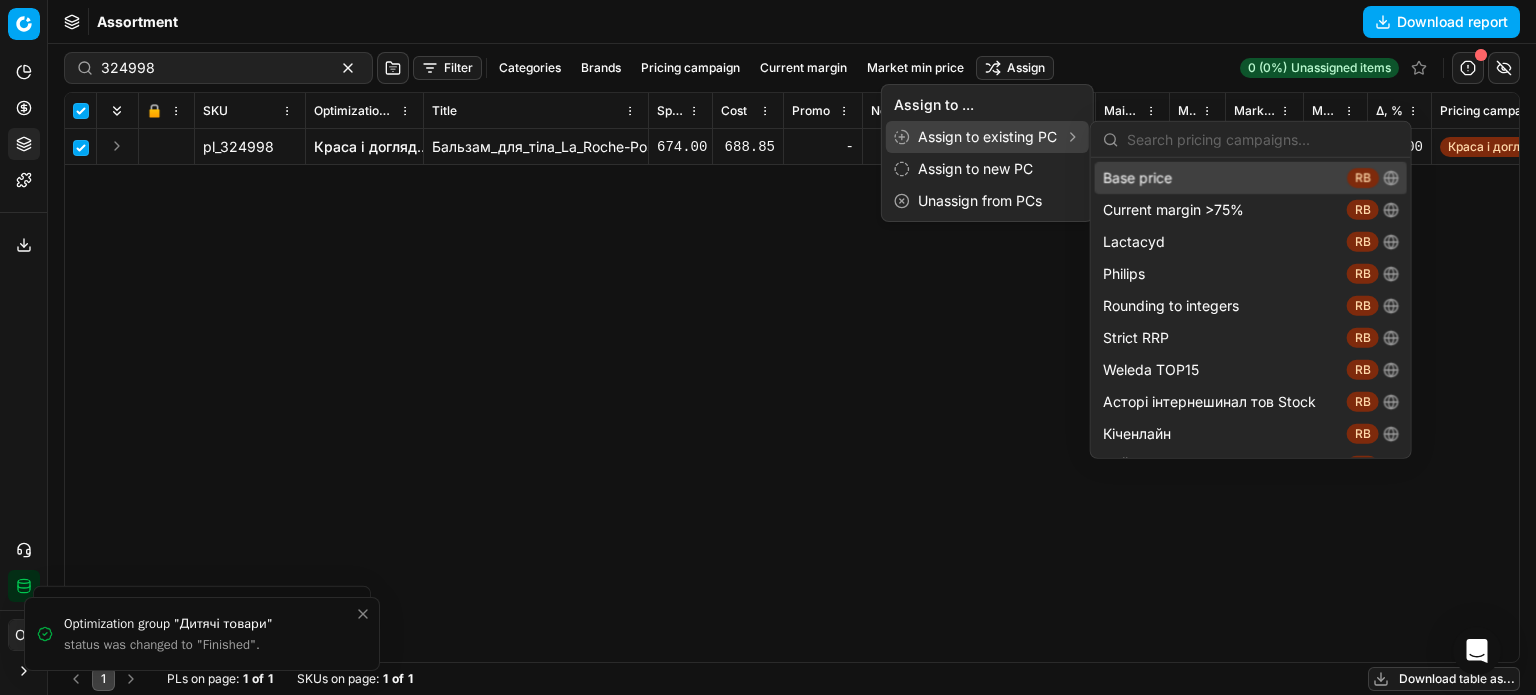 click on "Base price RB" at bounding box center (1251, 178) 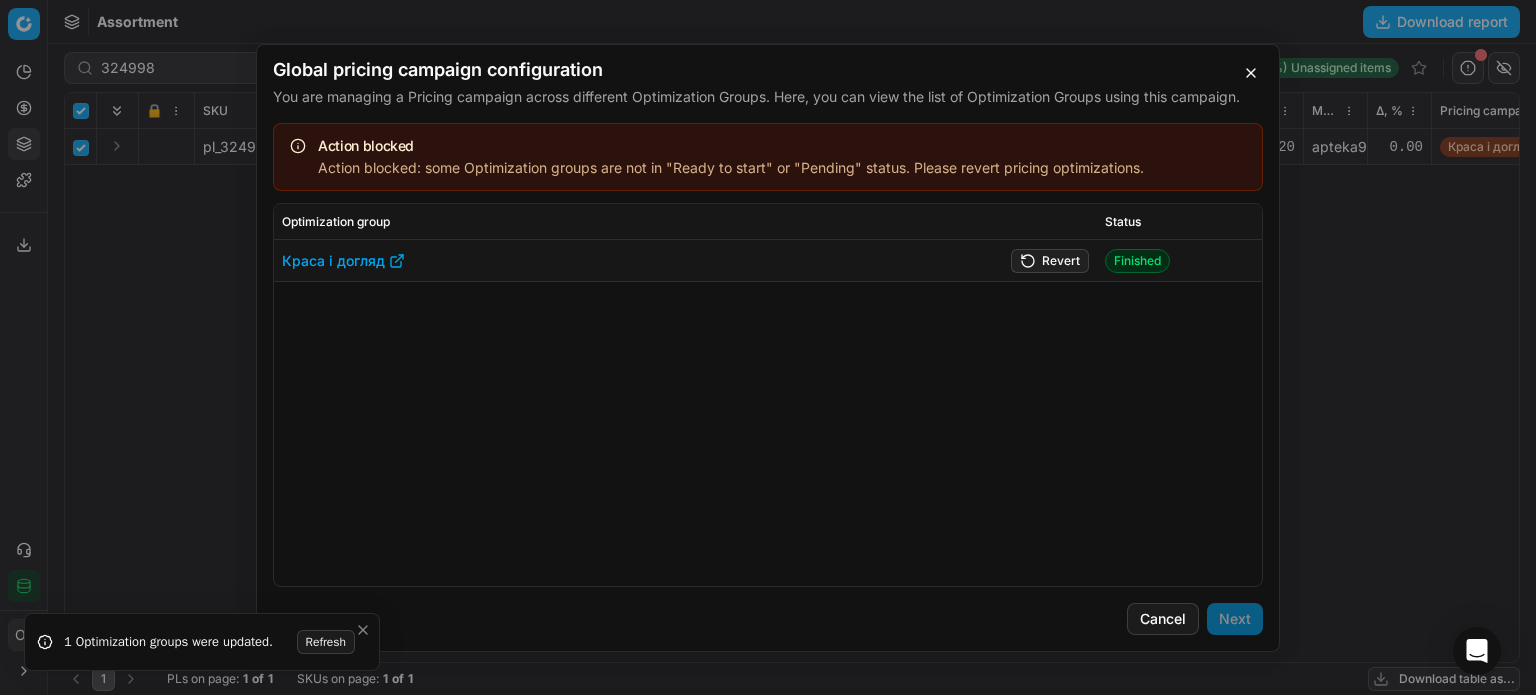 click on "Revert" at bounding box center [1050, 260] 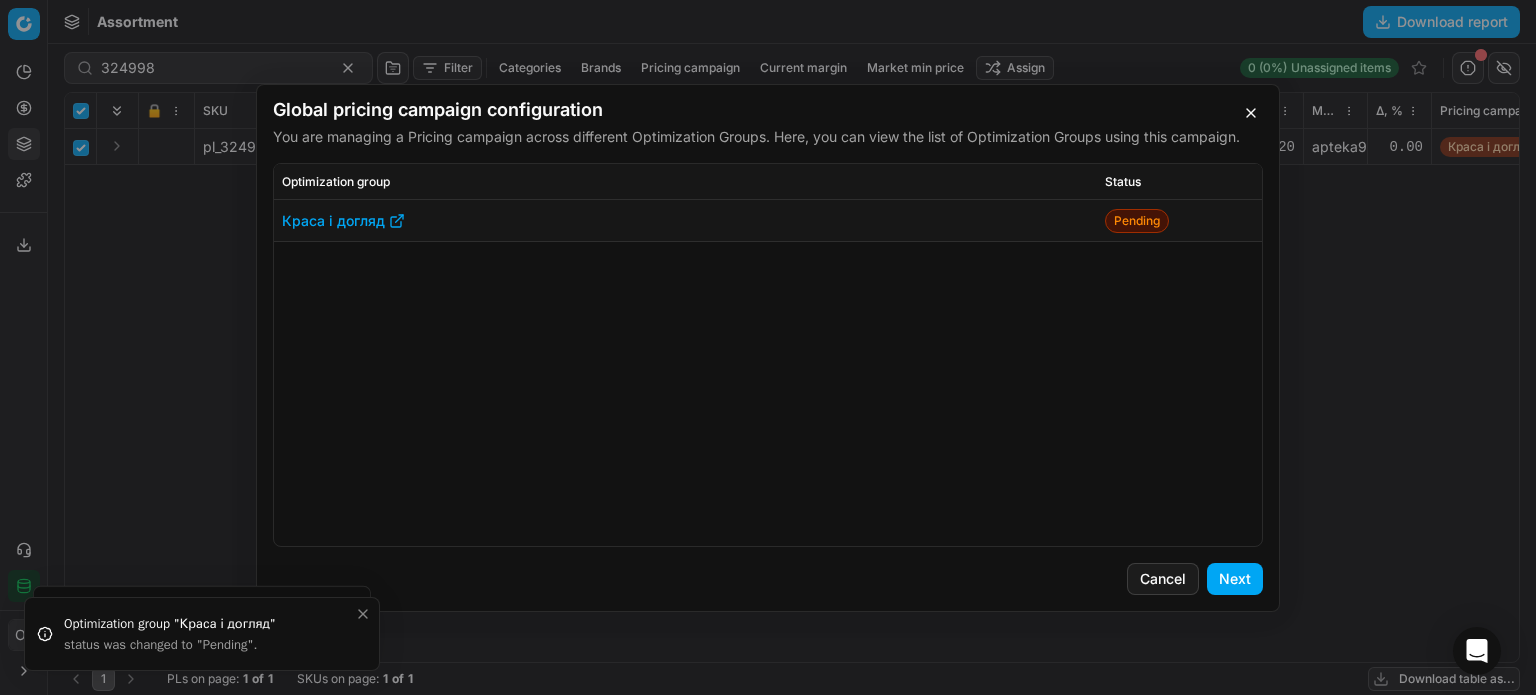click on "Next" at bounding box center [1235, 579] 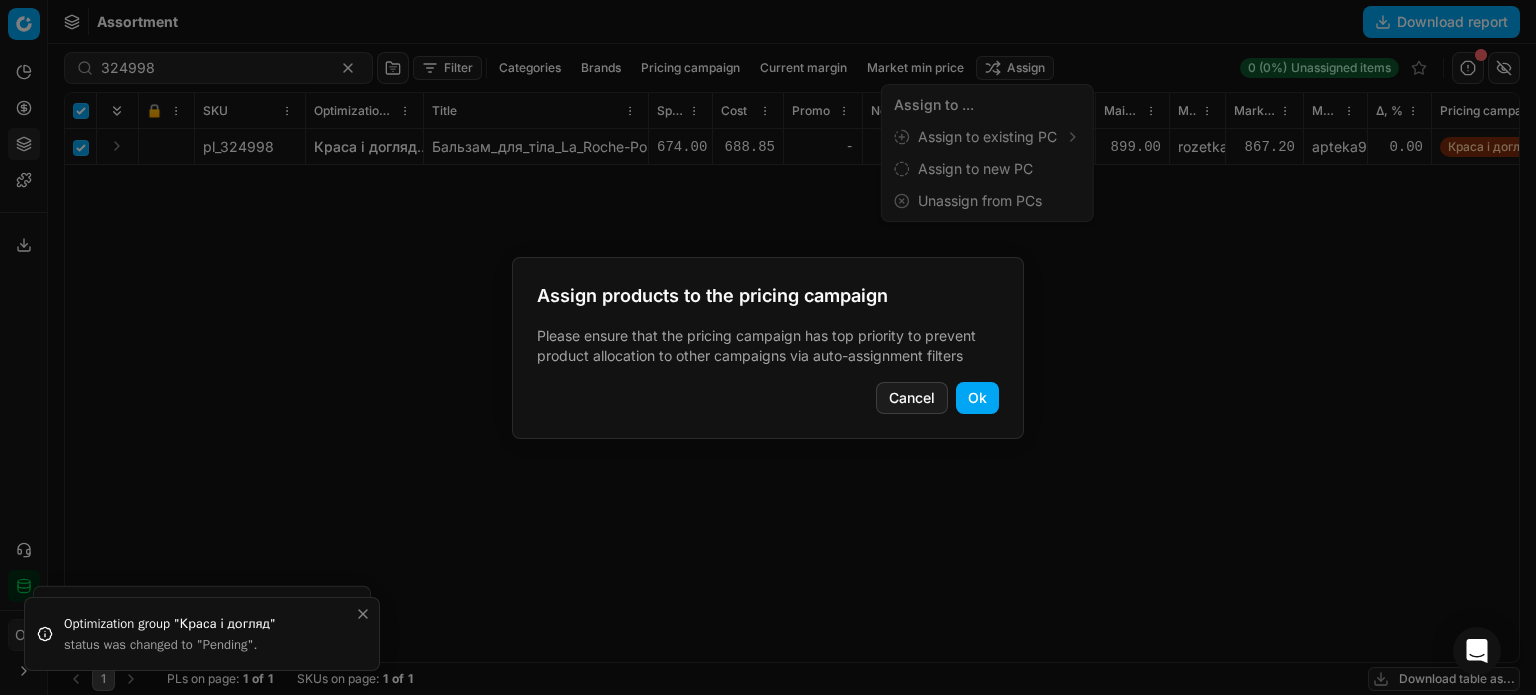click on "Ok" at bounding box center [977, 398] 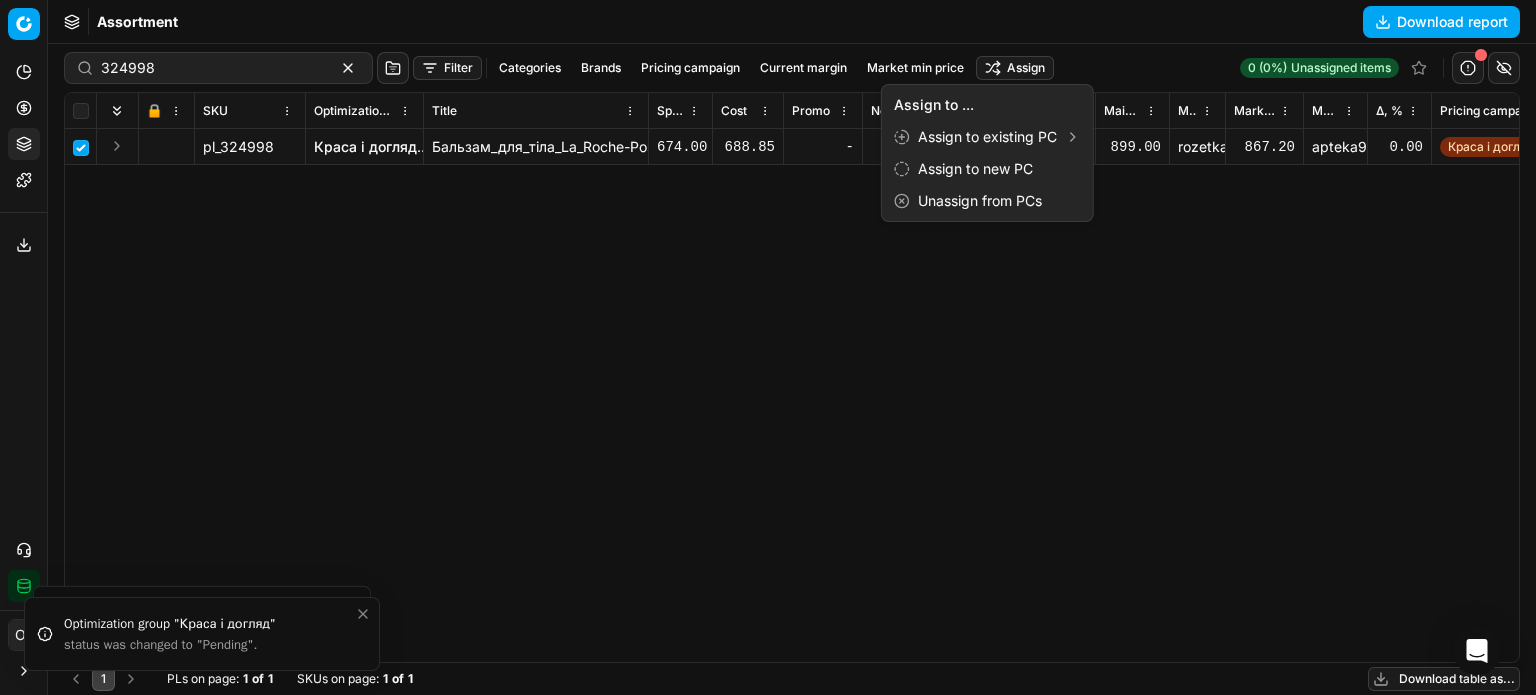 checkbox on "false" 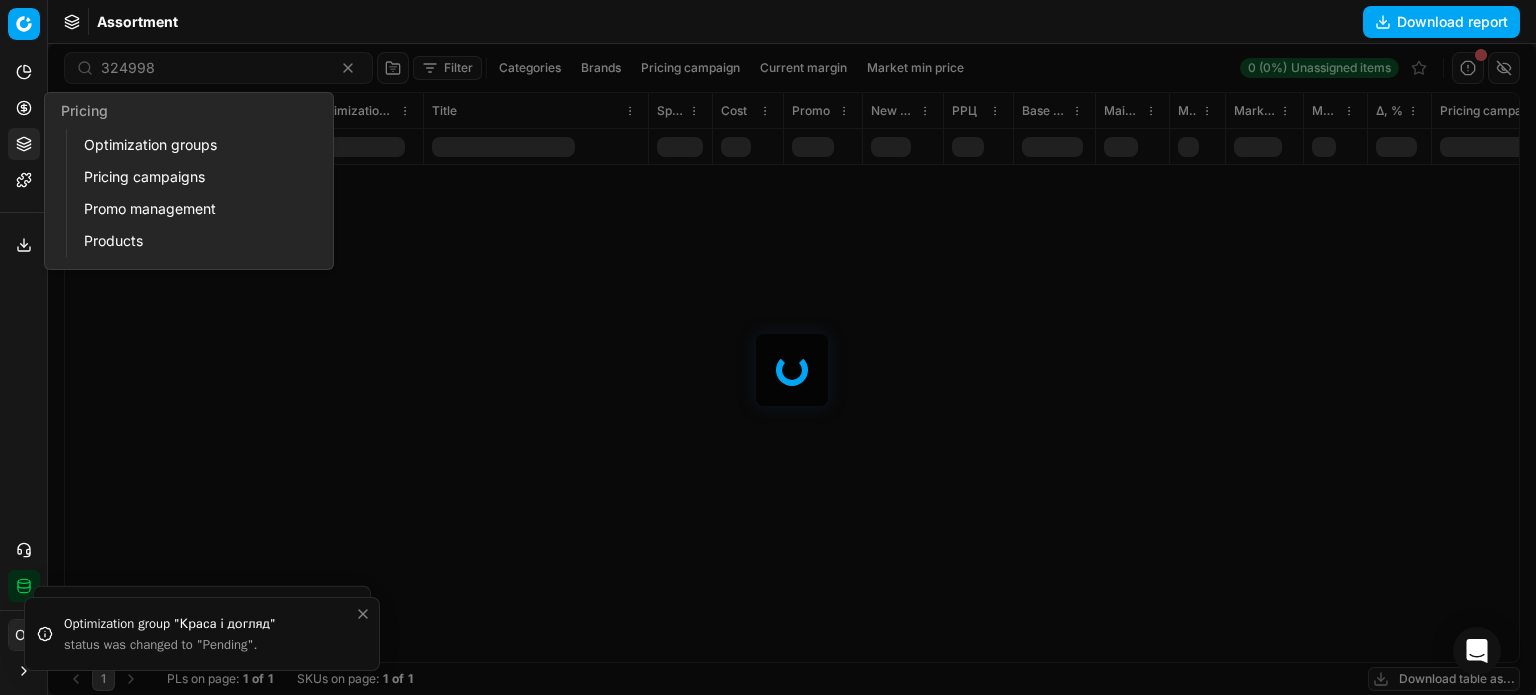 click 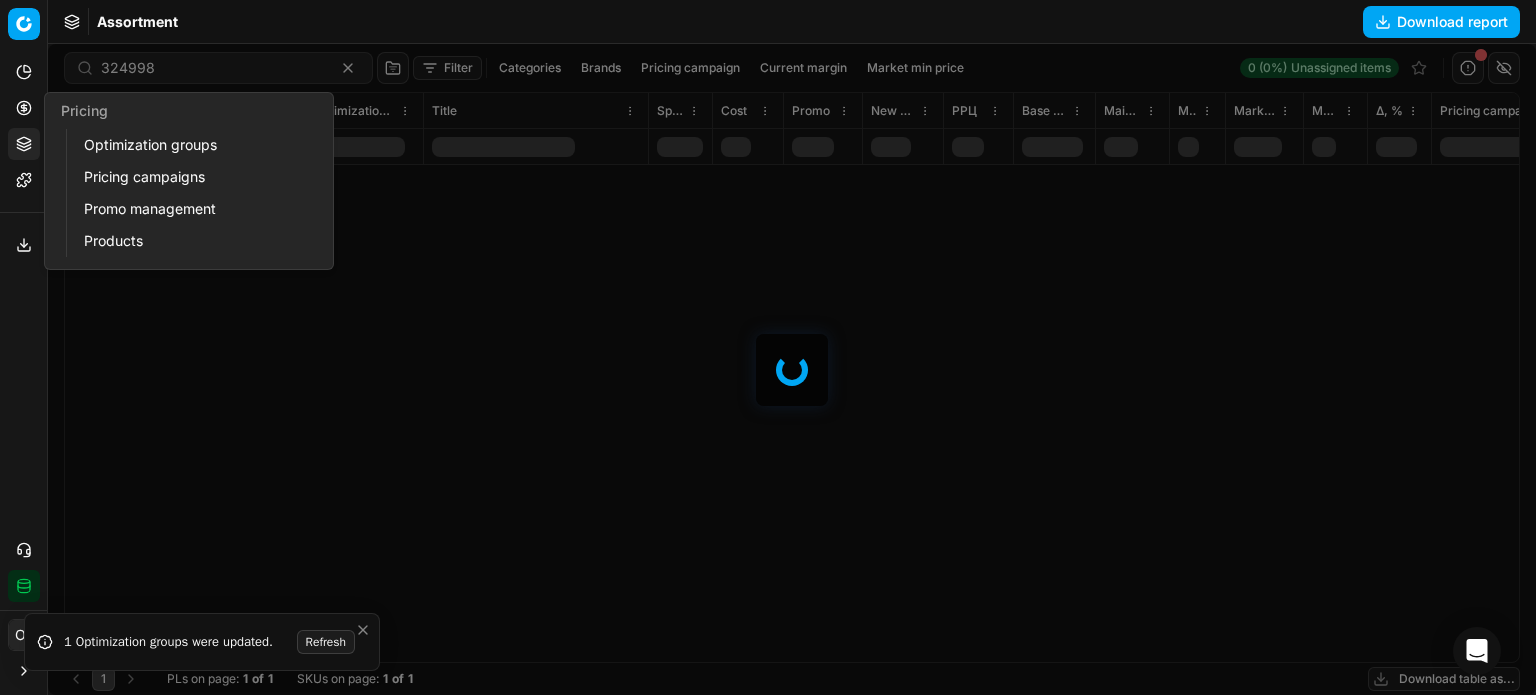 click on "Optimization groups" at bounding box center [192, 145] 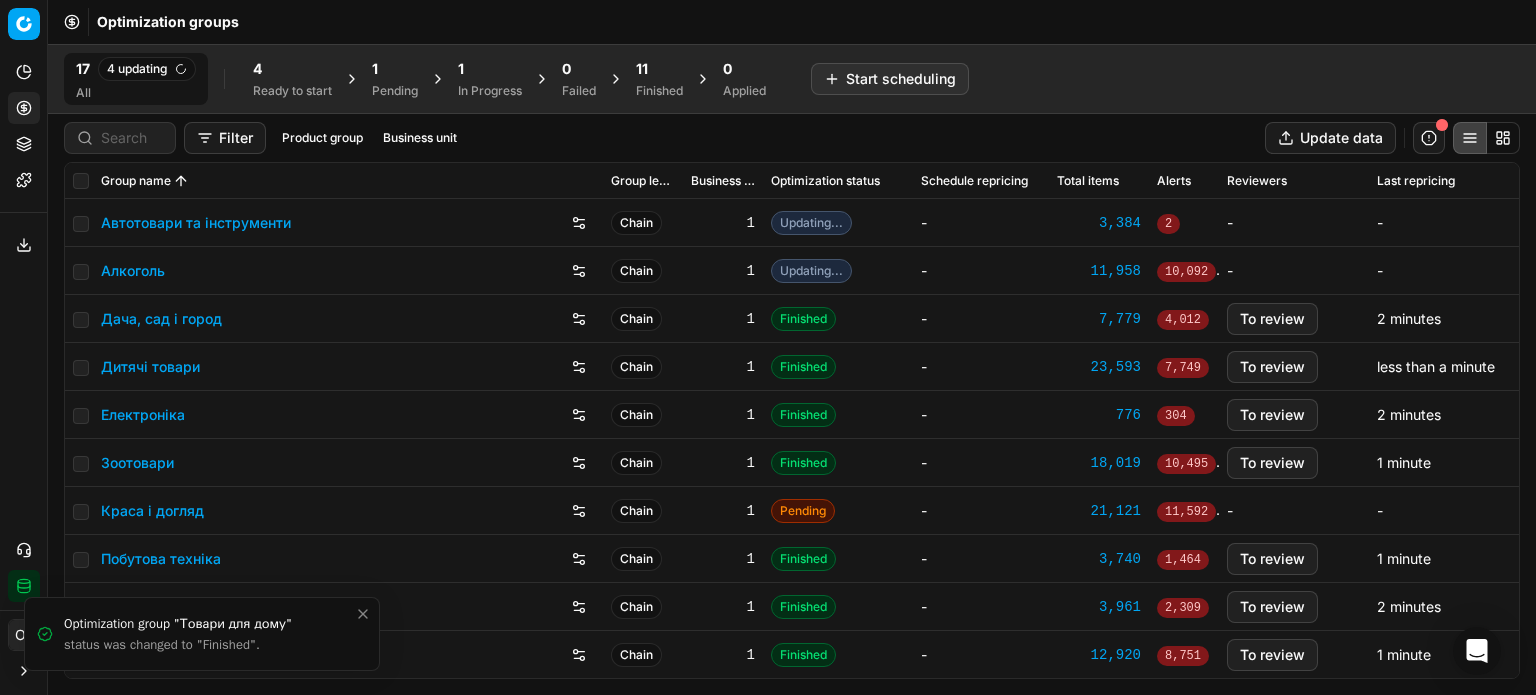 click on "Pending" at bounding box center (395, 91) 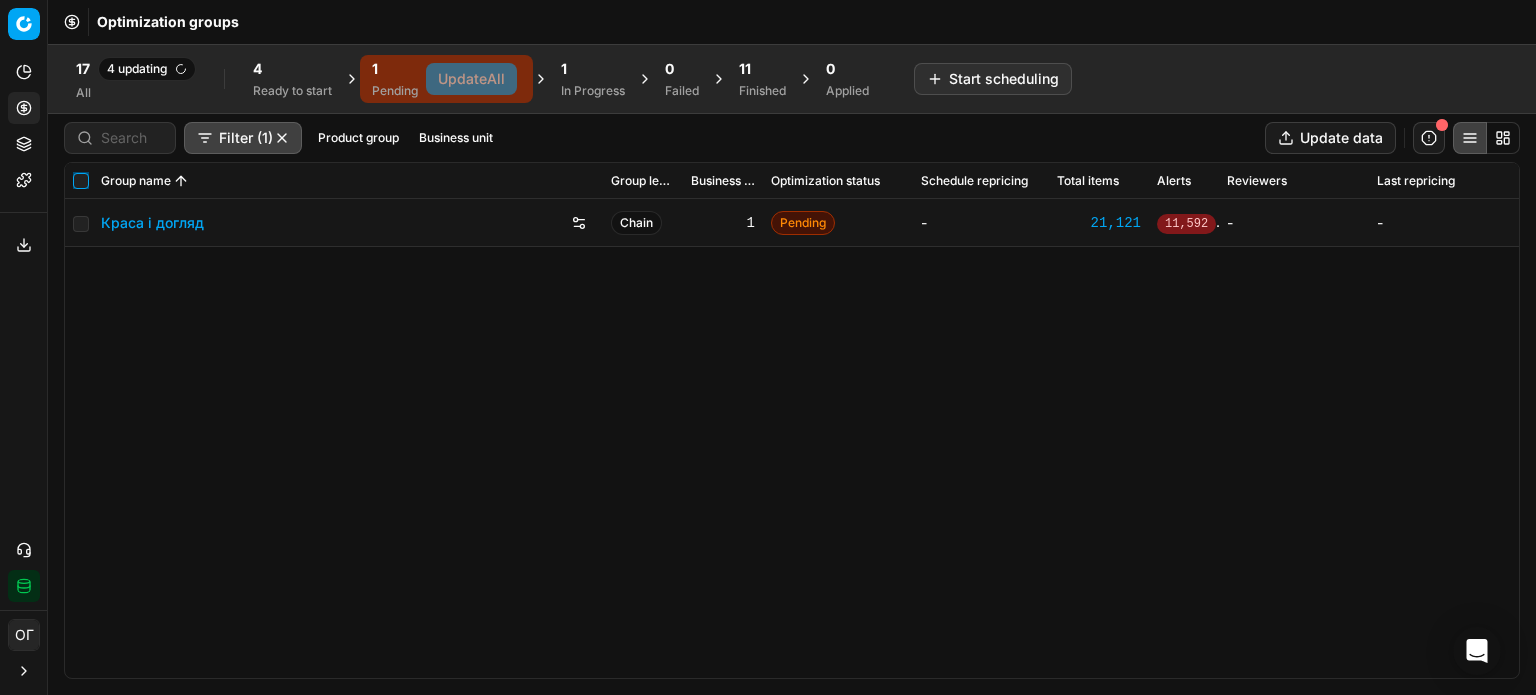 click at bounding box center [81, 181] 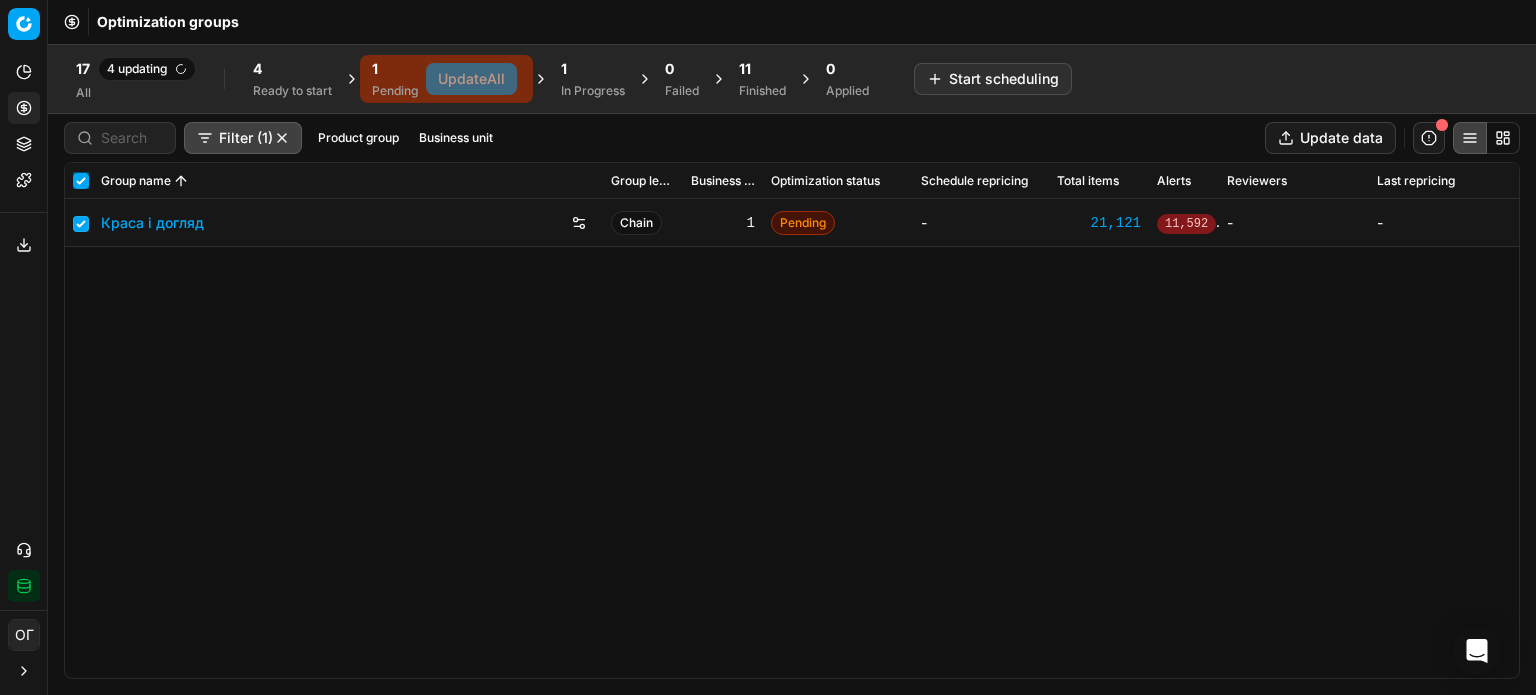 checkbox on "true" 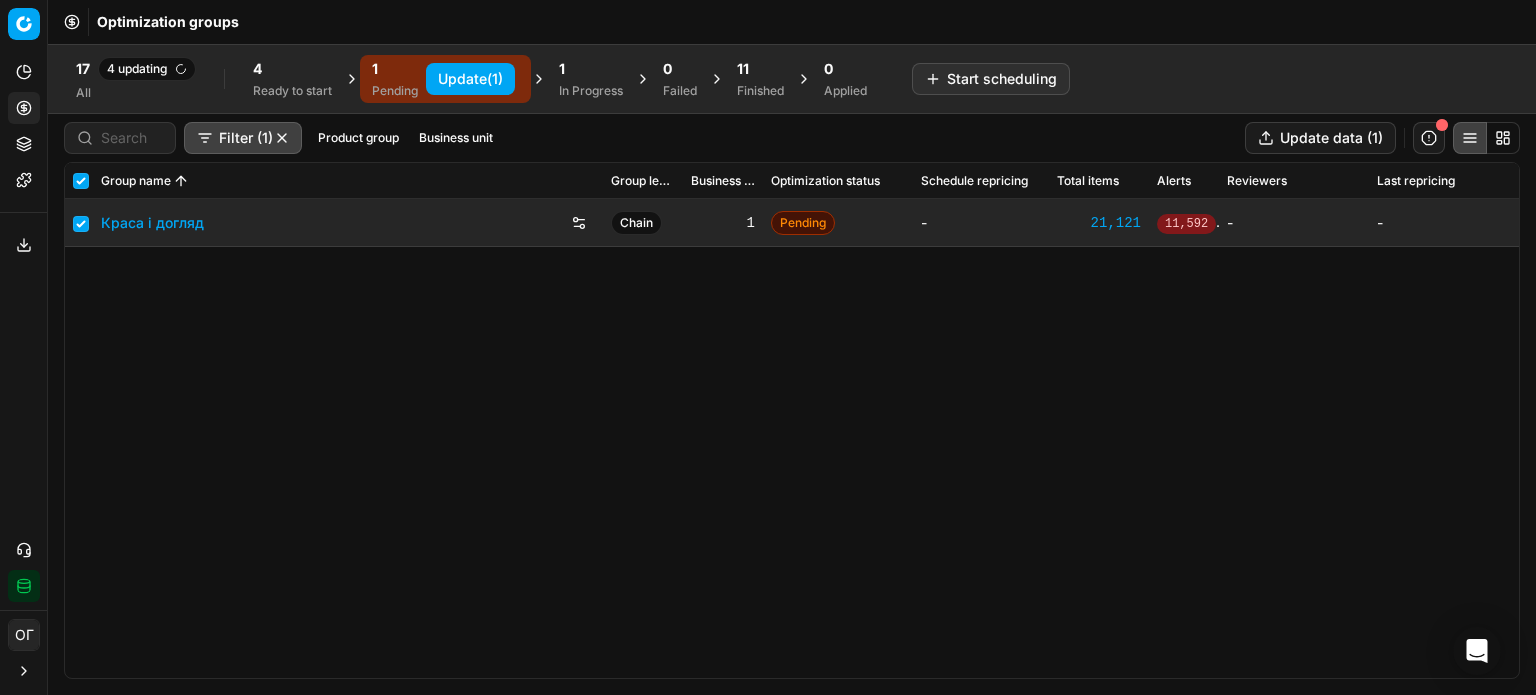 click on "Update  (1)" at bounding box center (470, 79) 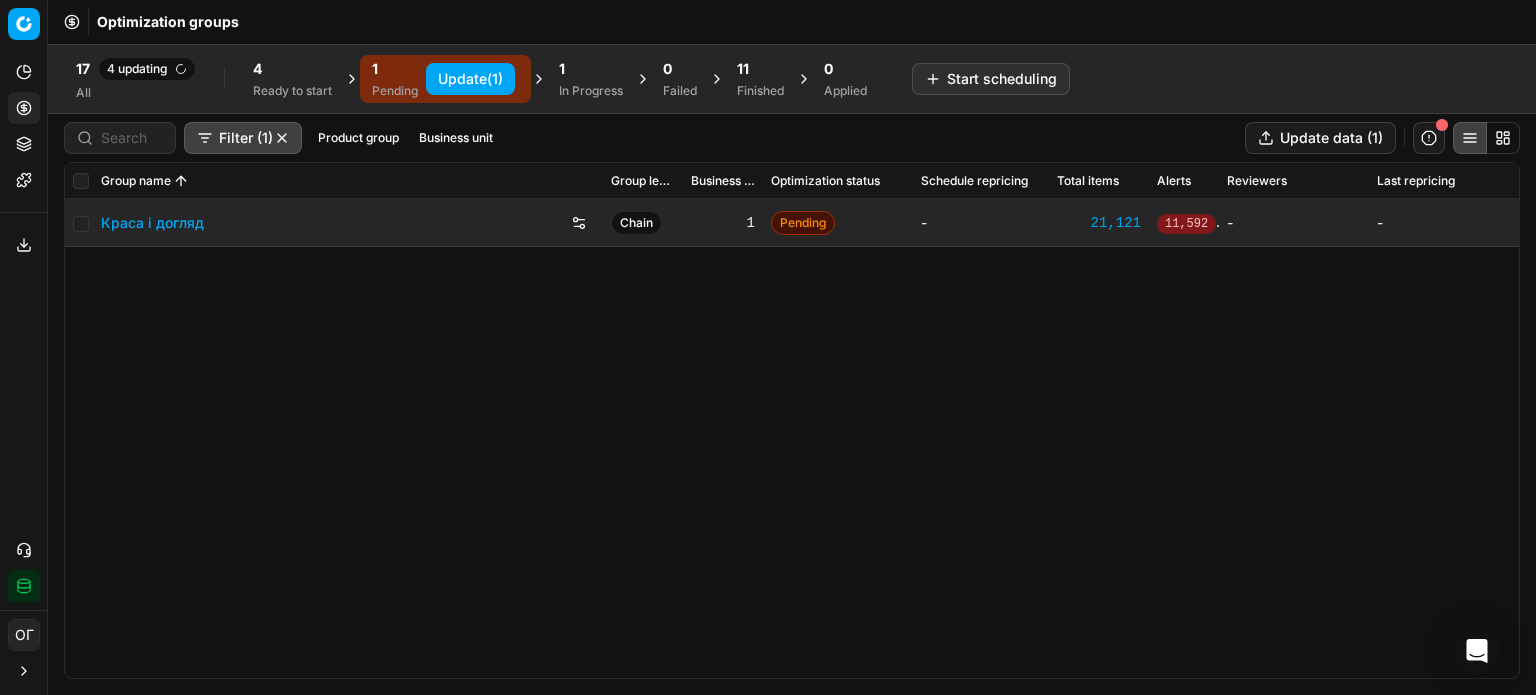 checkbox on "false" 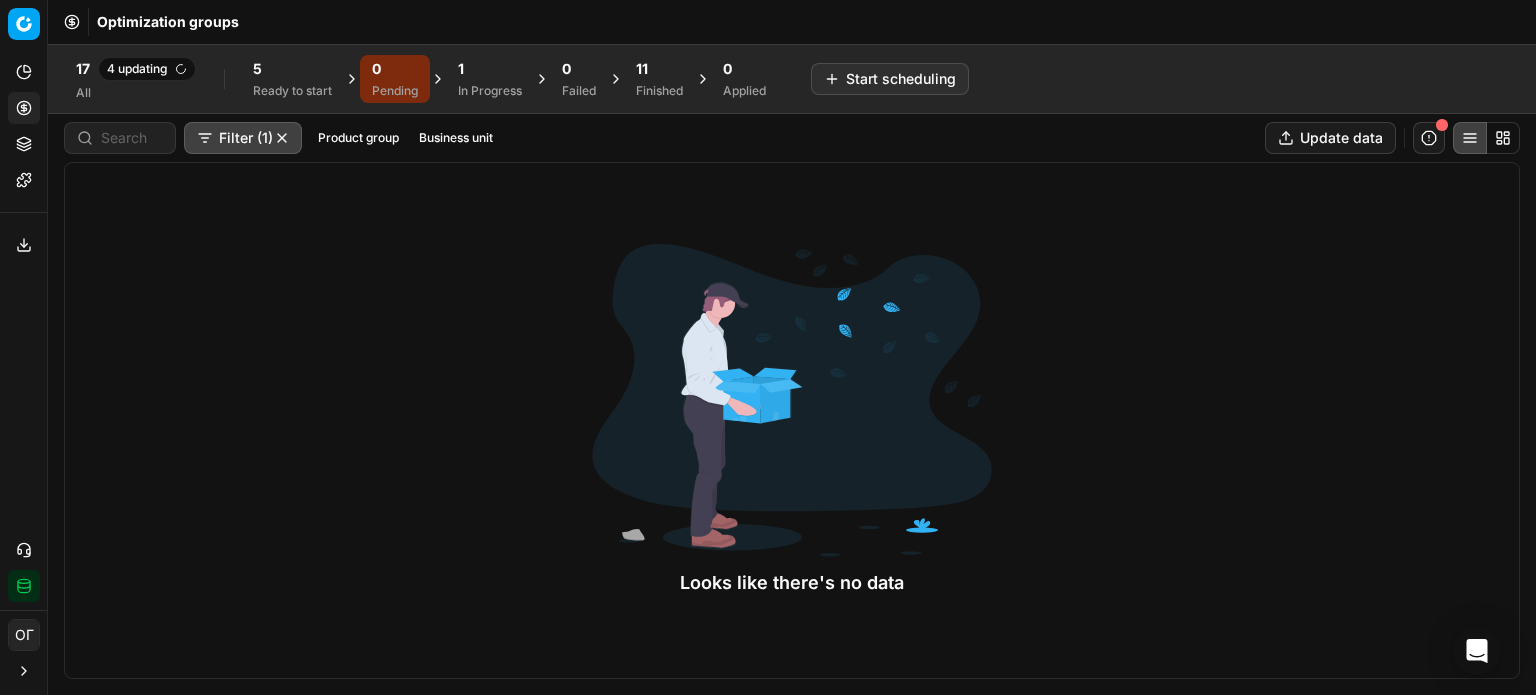 click on "5" at bounding box center [292, 69] 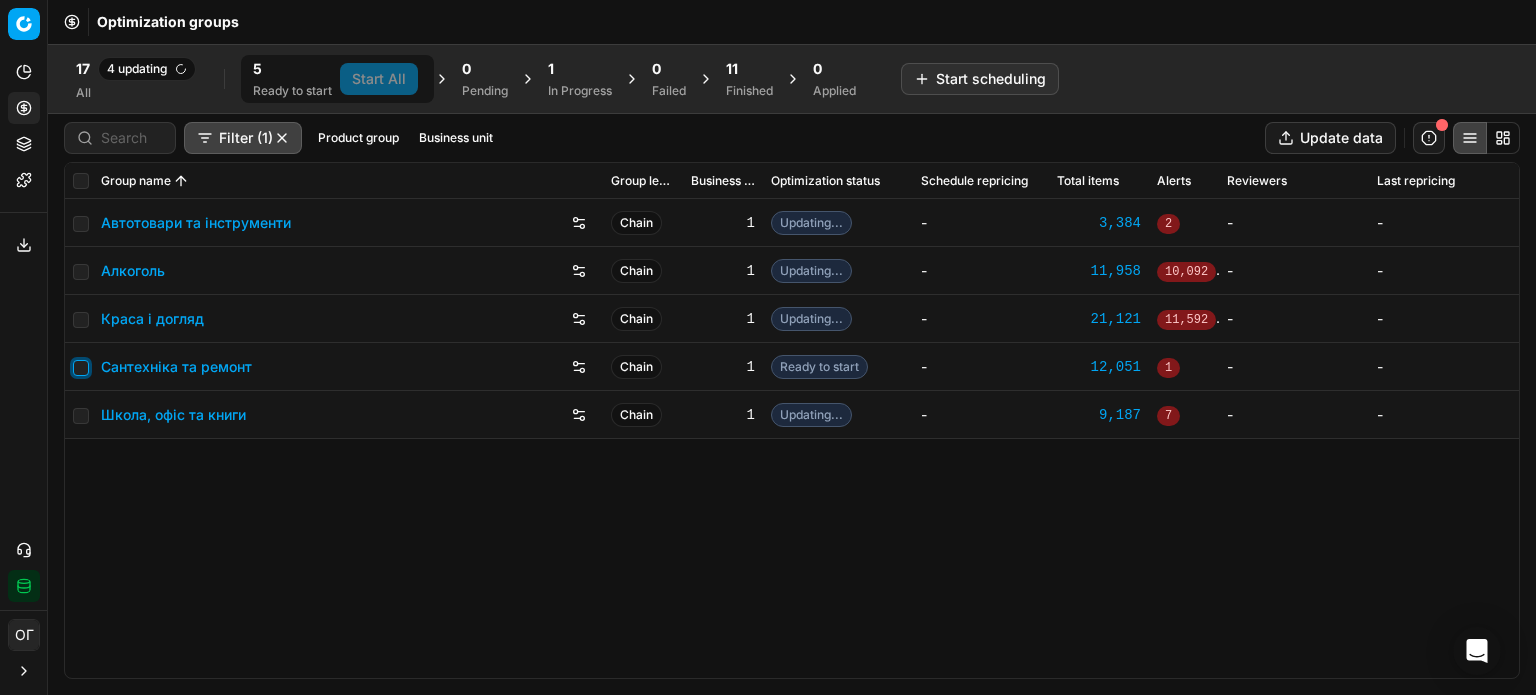 click at bounding box center (81, 368) 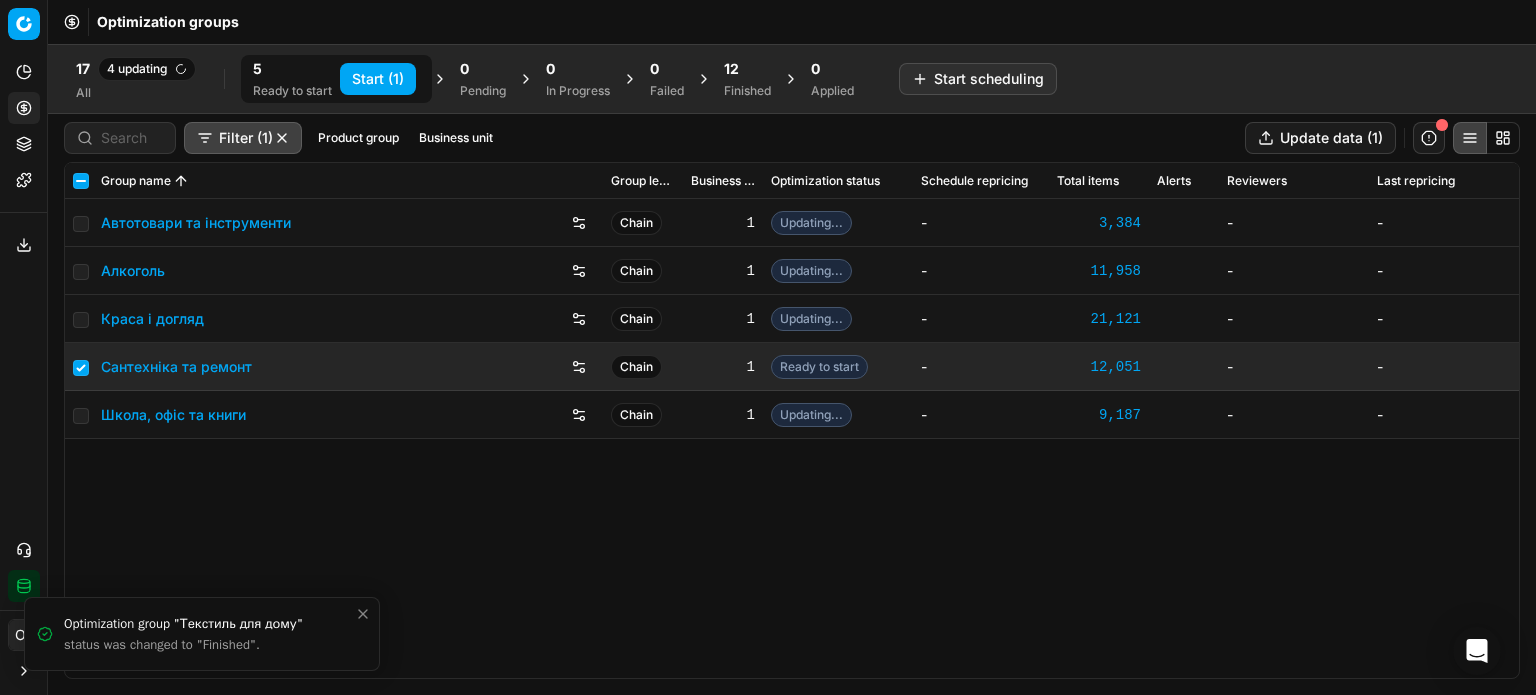 click on "Start   (1)" at bounding box center (378, 79) 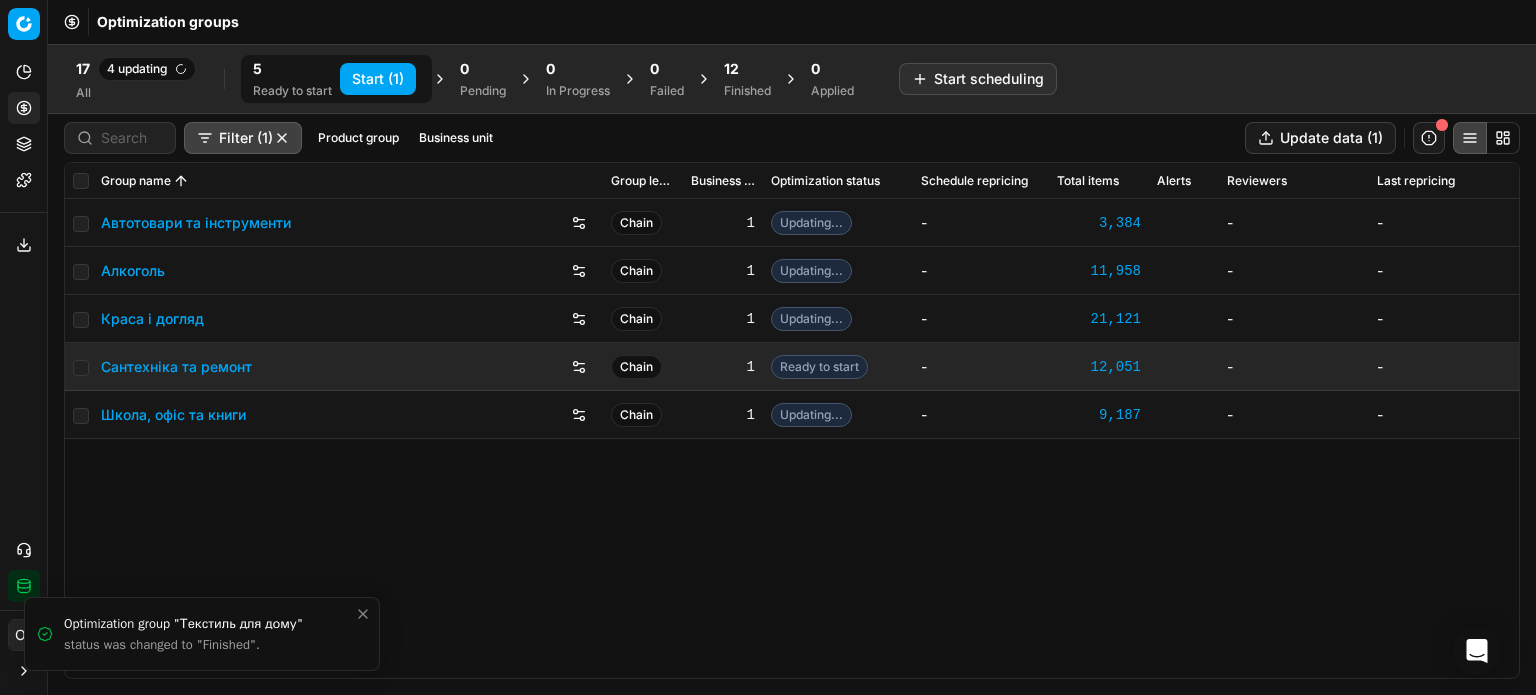 checkbox on "false" 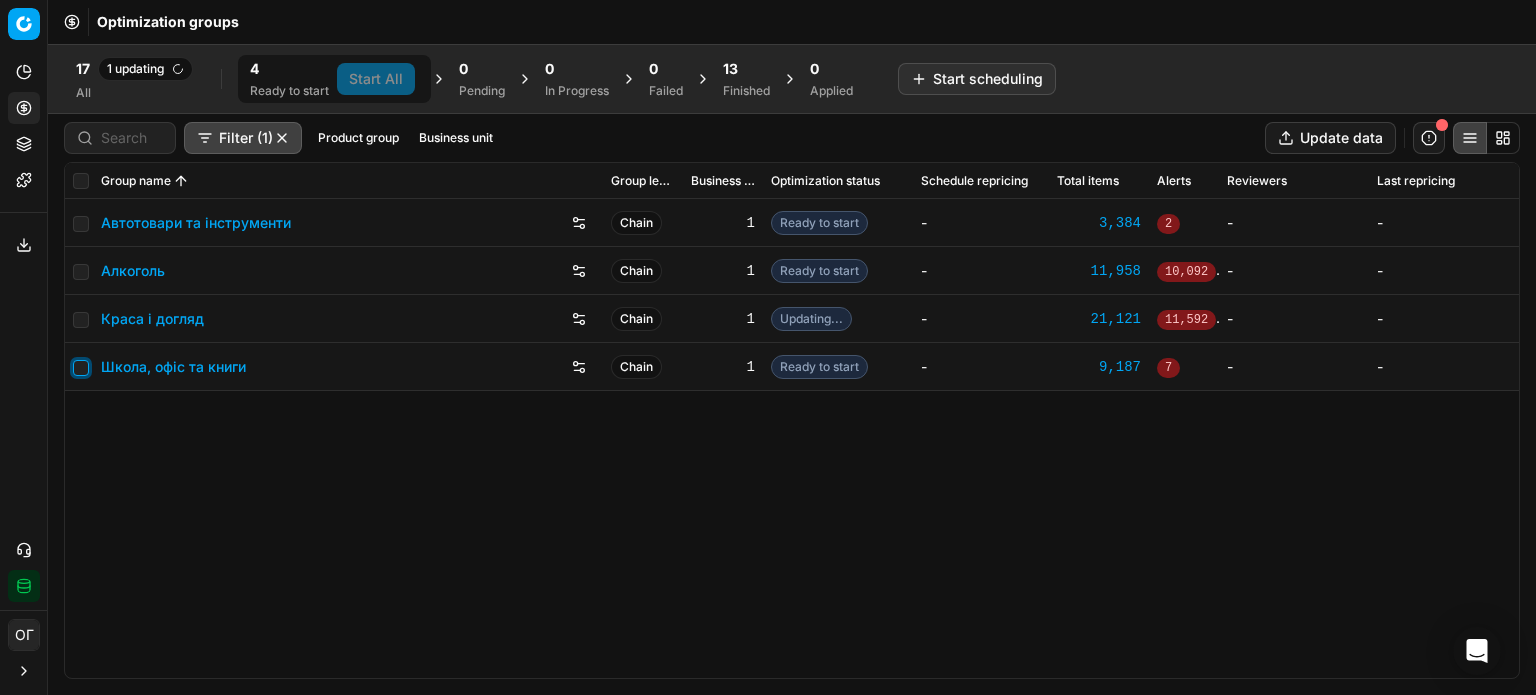 click at bounding box center [81, 368] 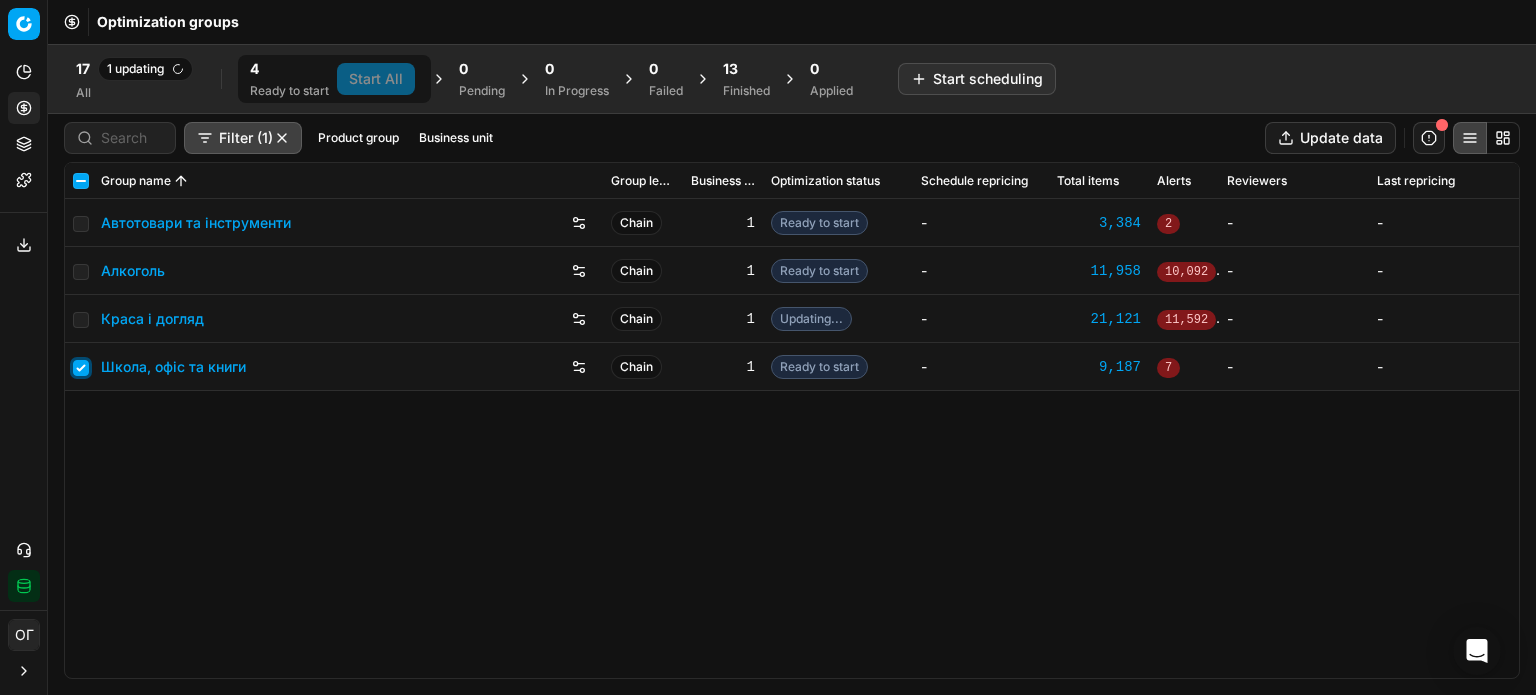 checkbox on "true" 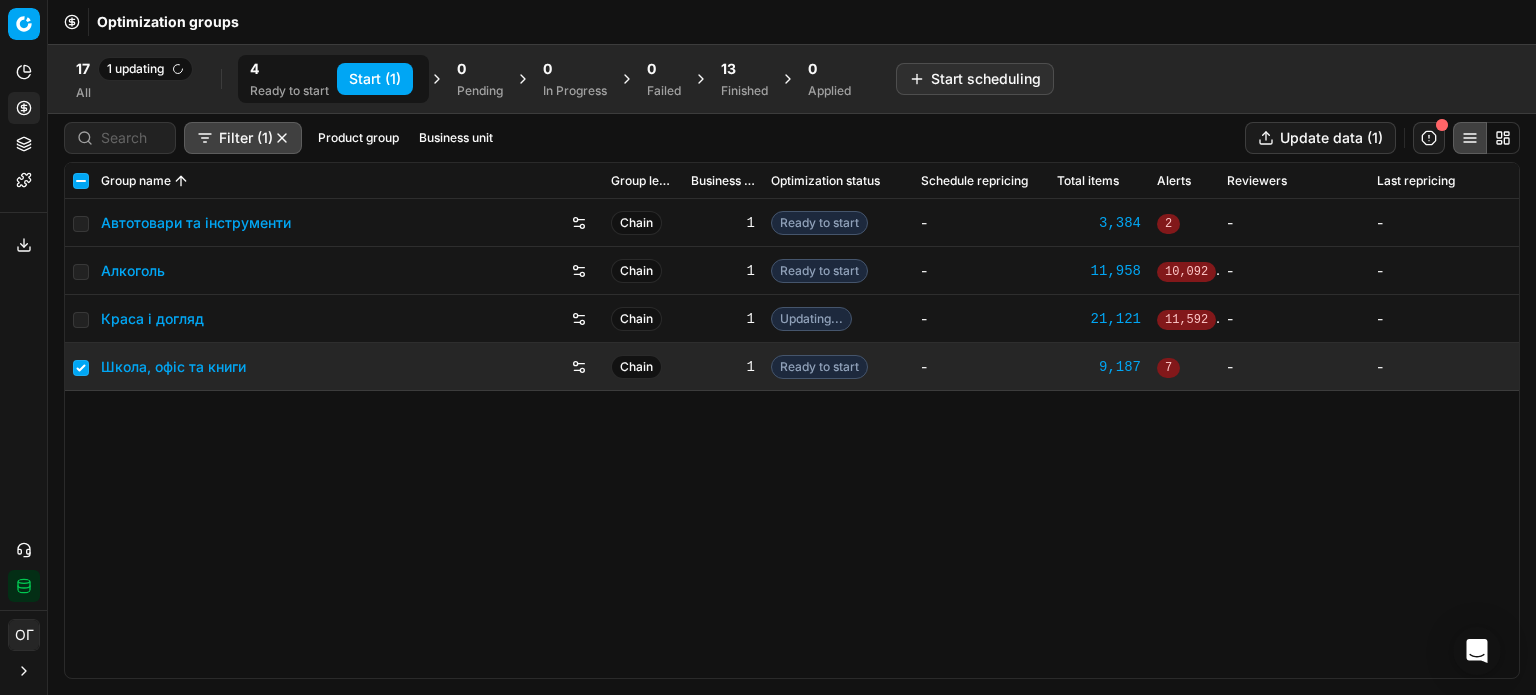 click at bounding box center [79, 223] 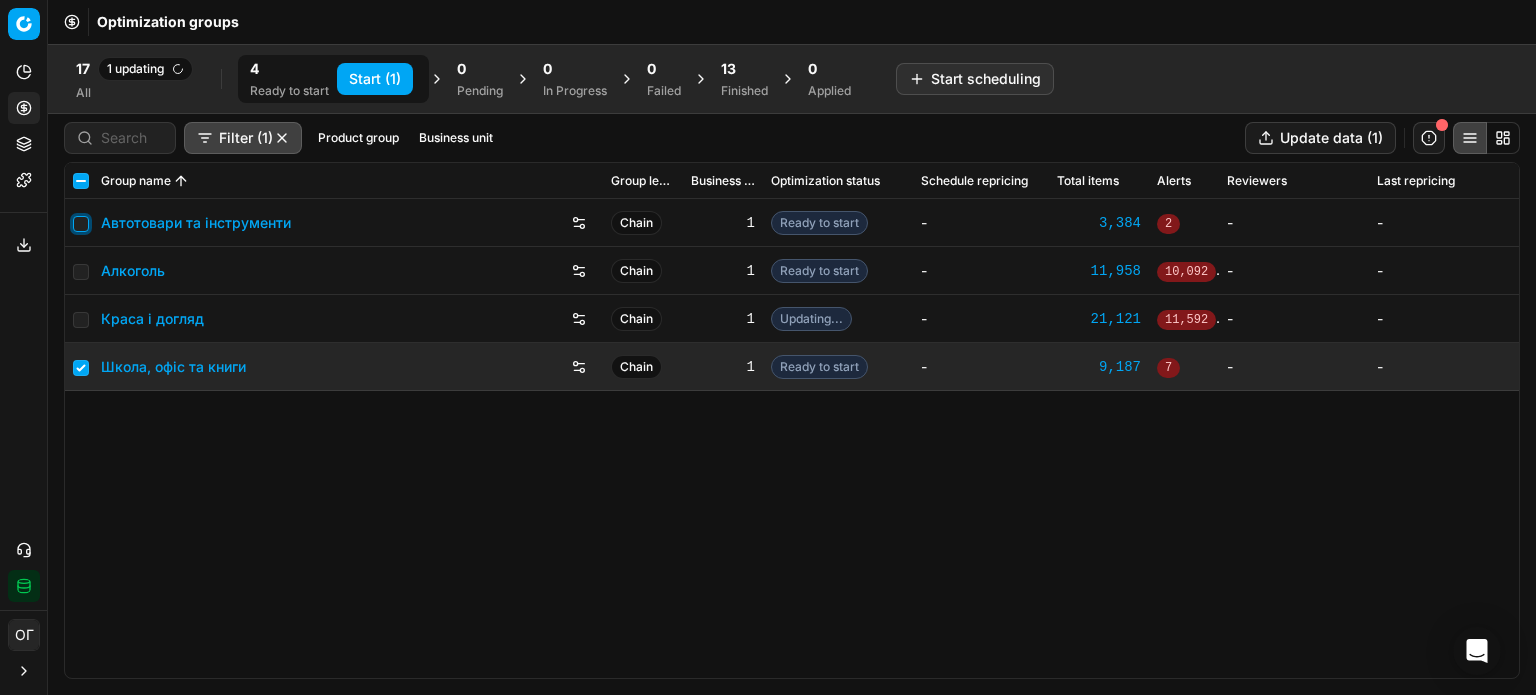 click at bounding box center [81, 224] 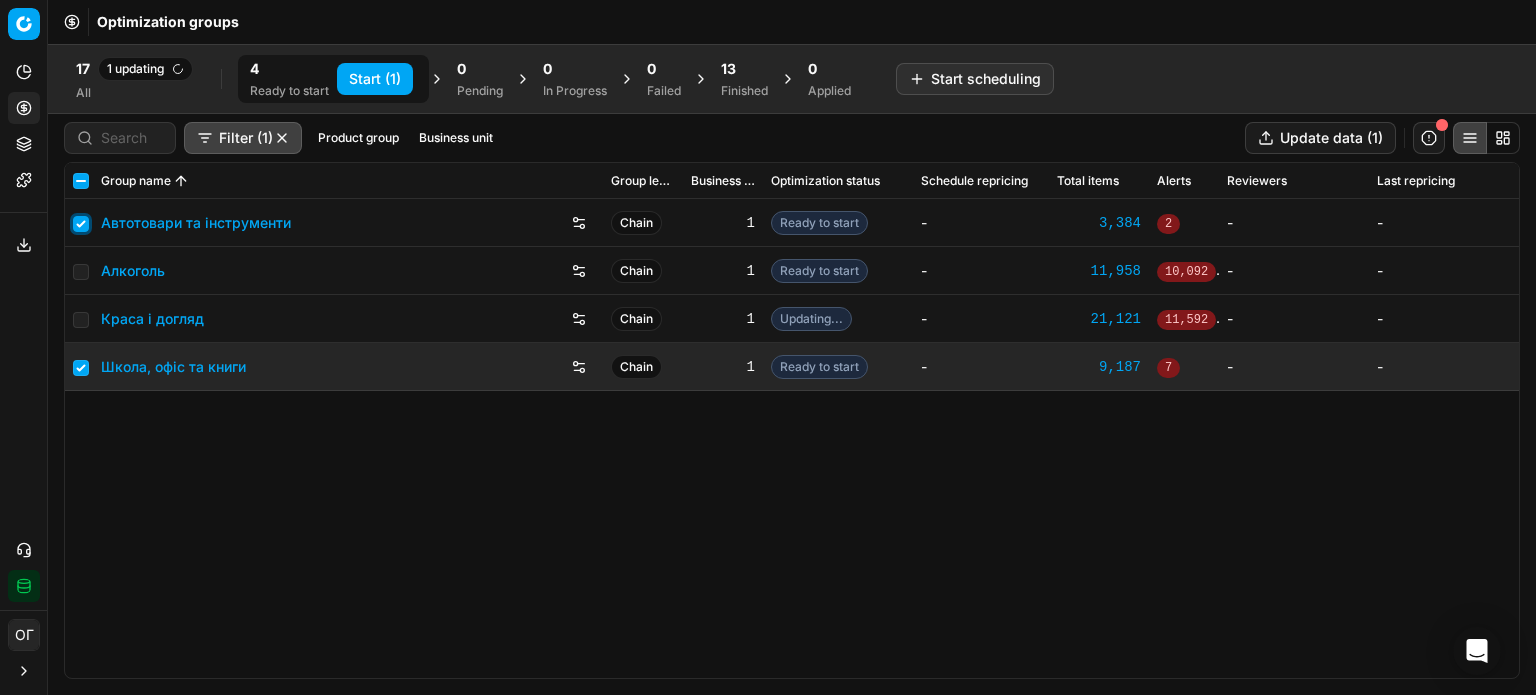 checkbox on "true" 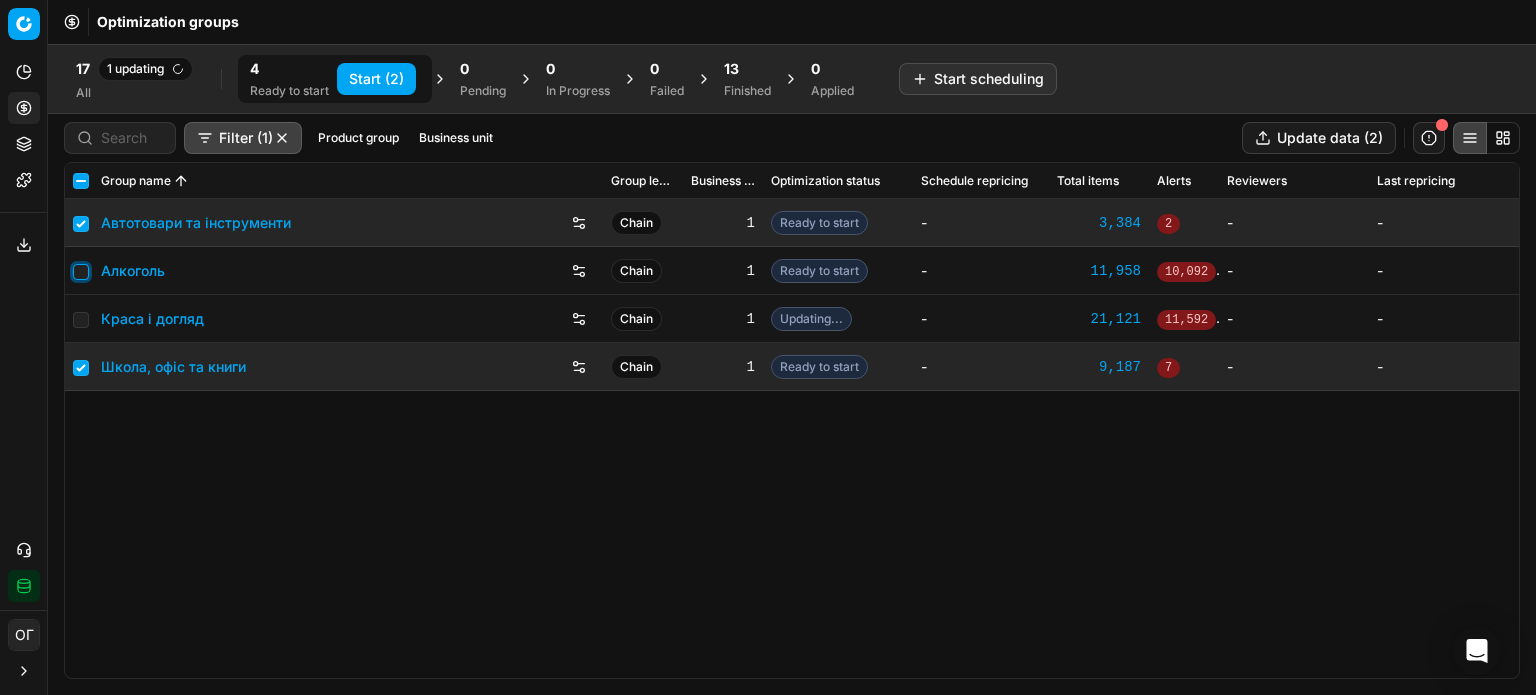 click at bounding box center (81, 272) 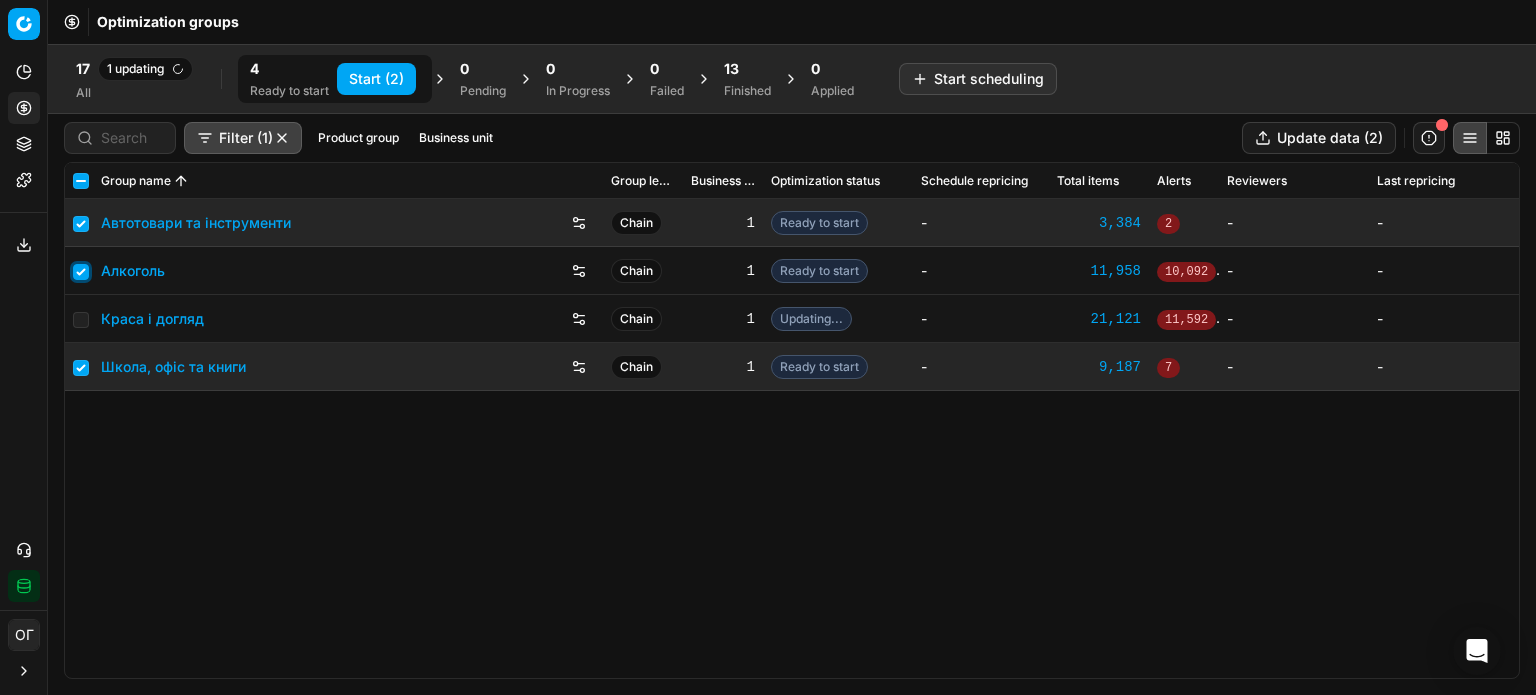 checkbox on "true" 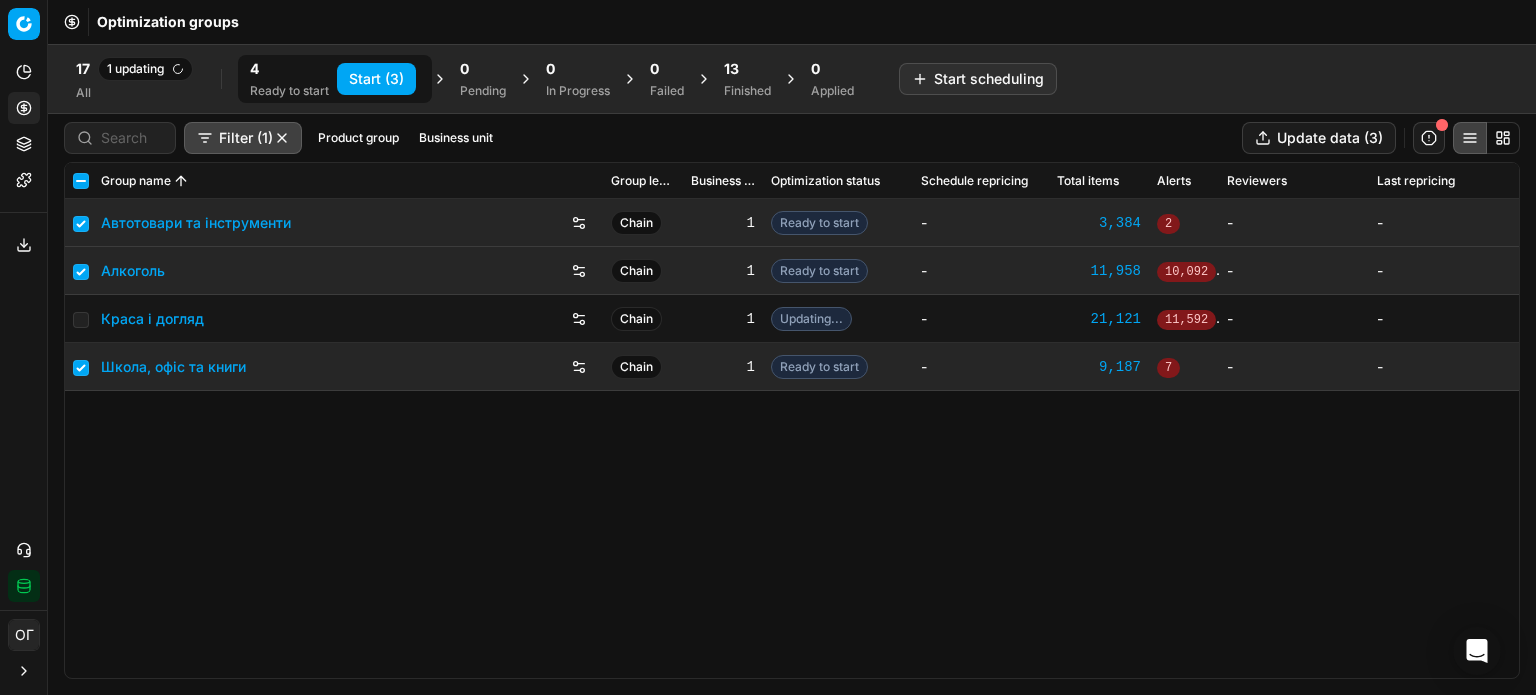click on "Start   (3)" at bounding box center (376, 79) 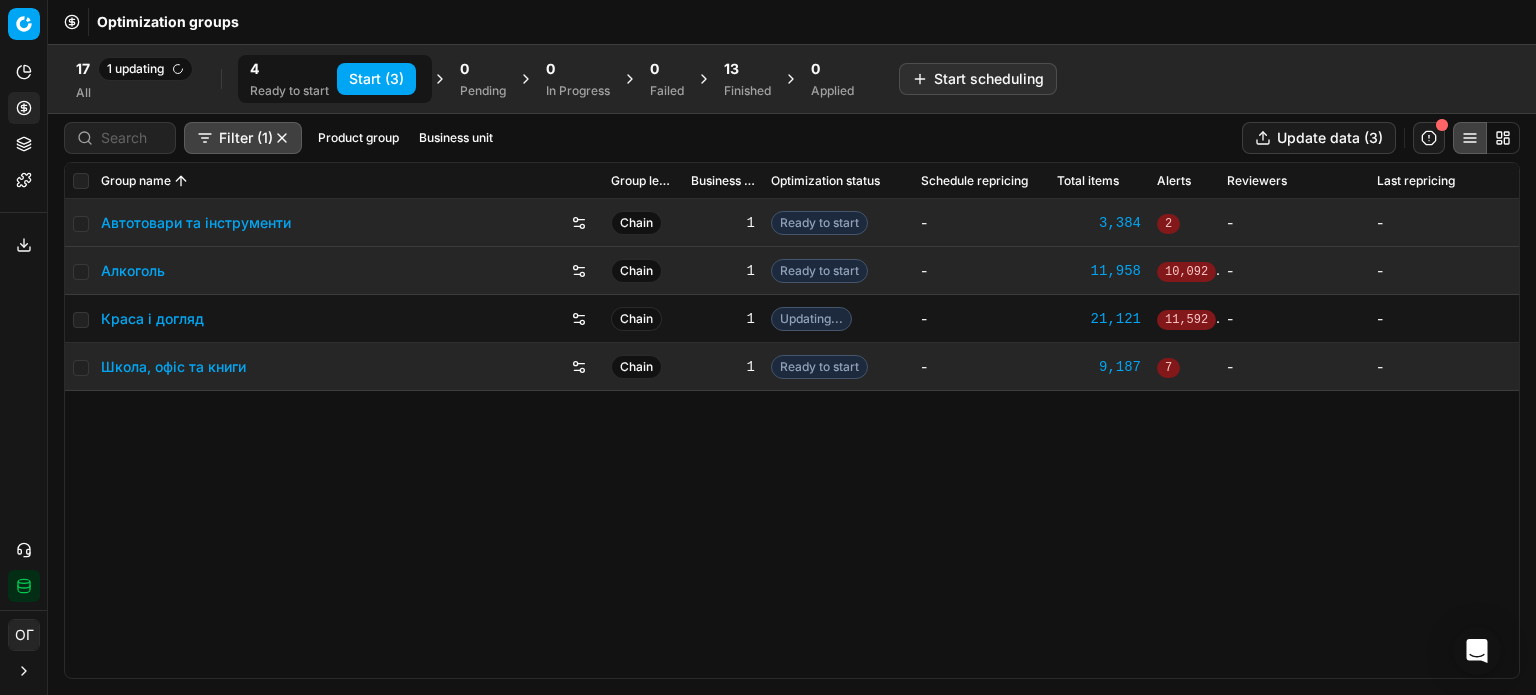 checkbox on "false" 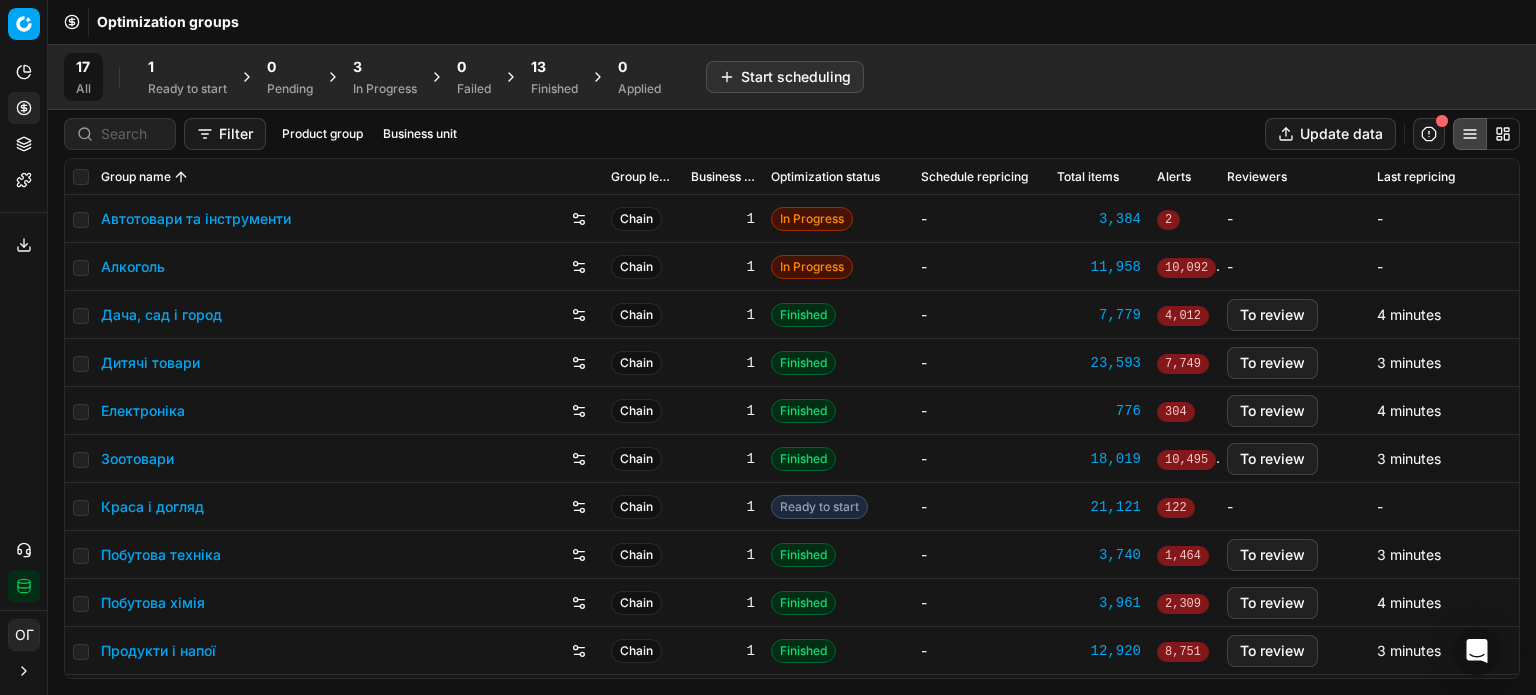click on "1" at bounding box center (187, 67) 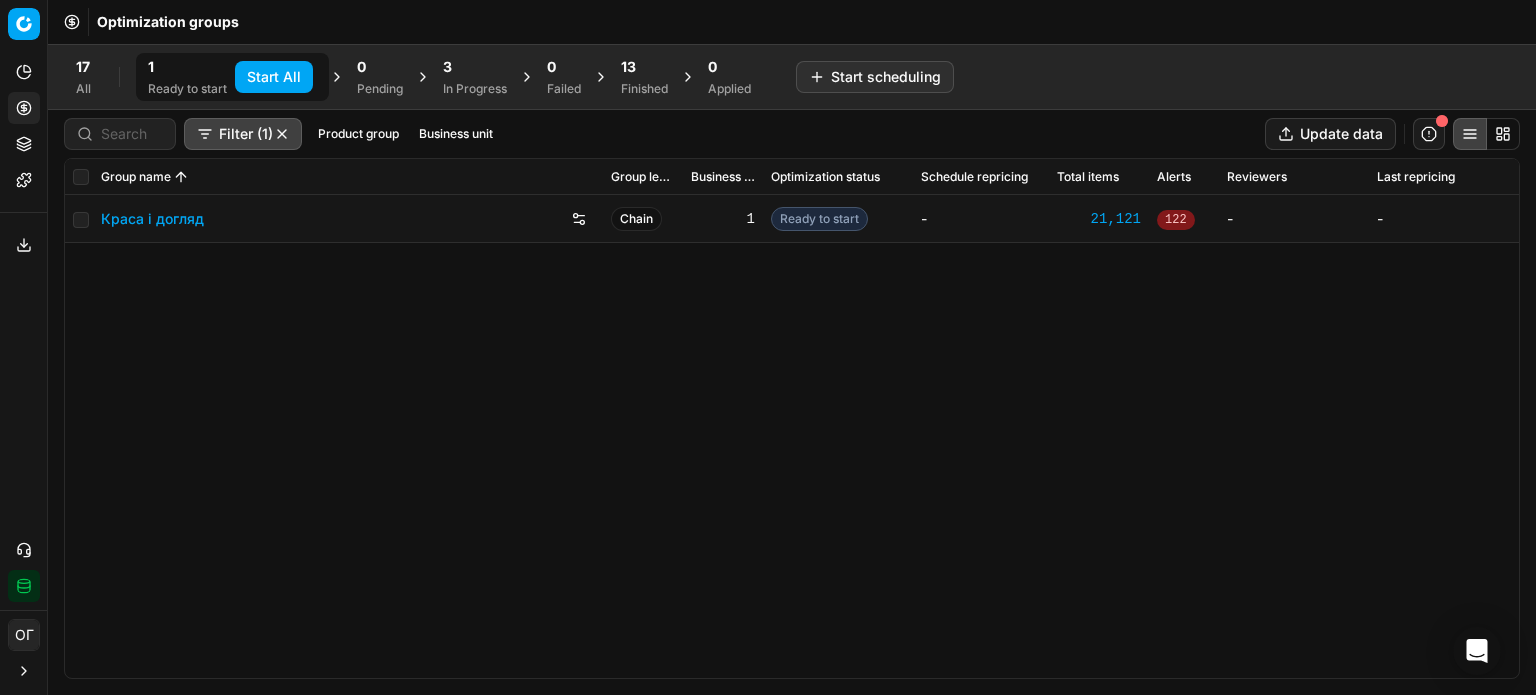 click on "Start   All" at bounding box center (274, 77) 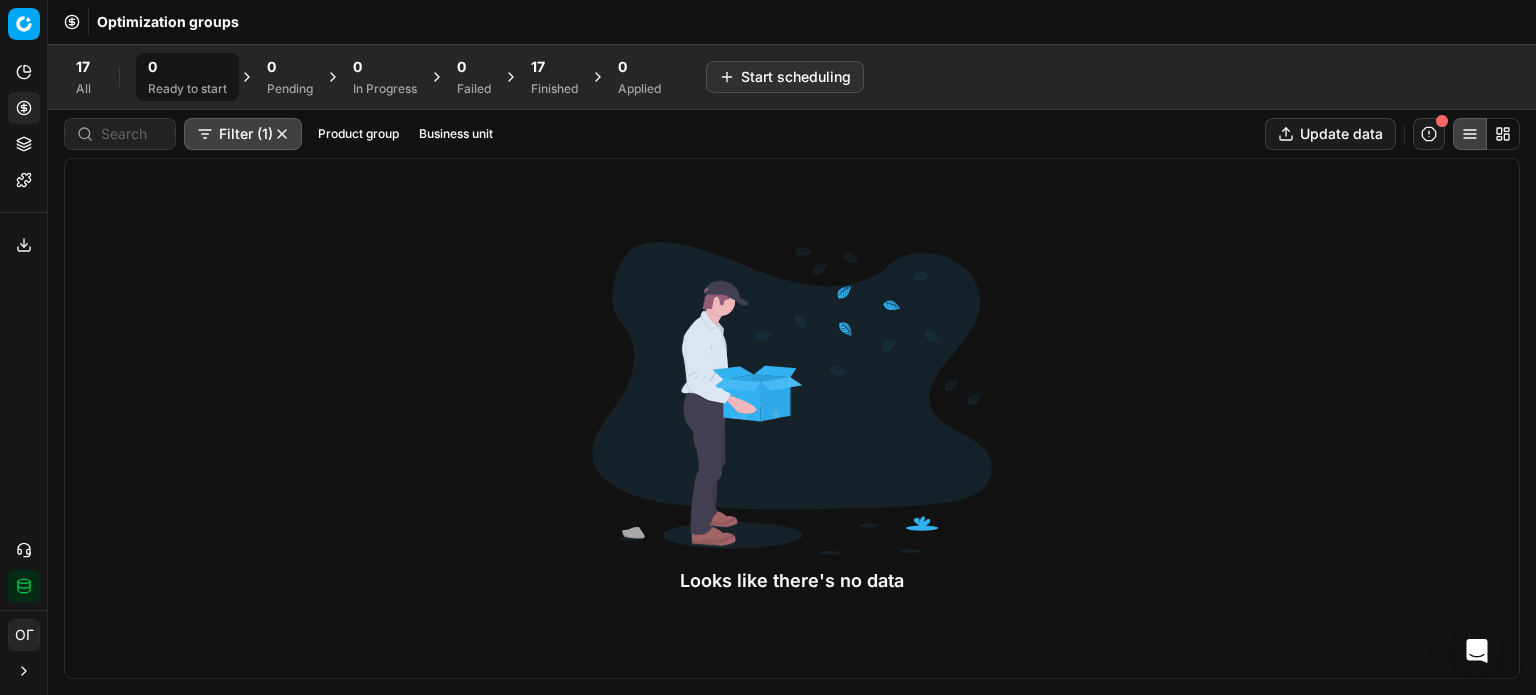 click on "17" at bounding box center (554, 67) 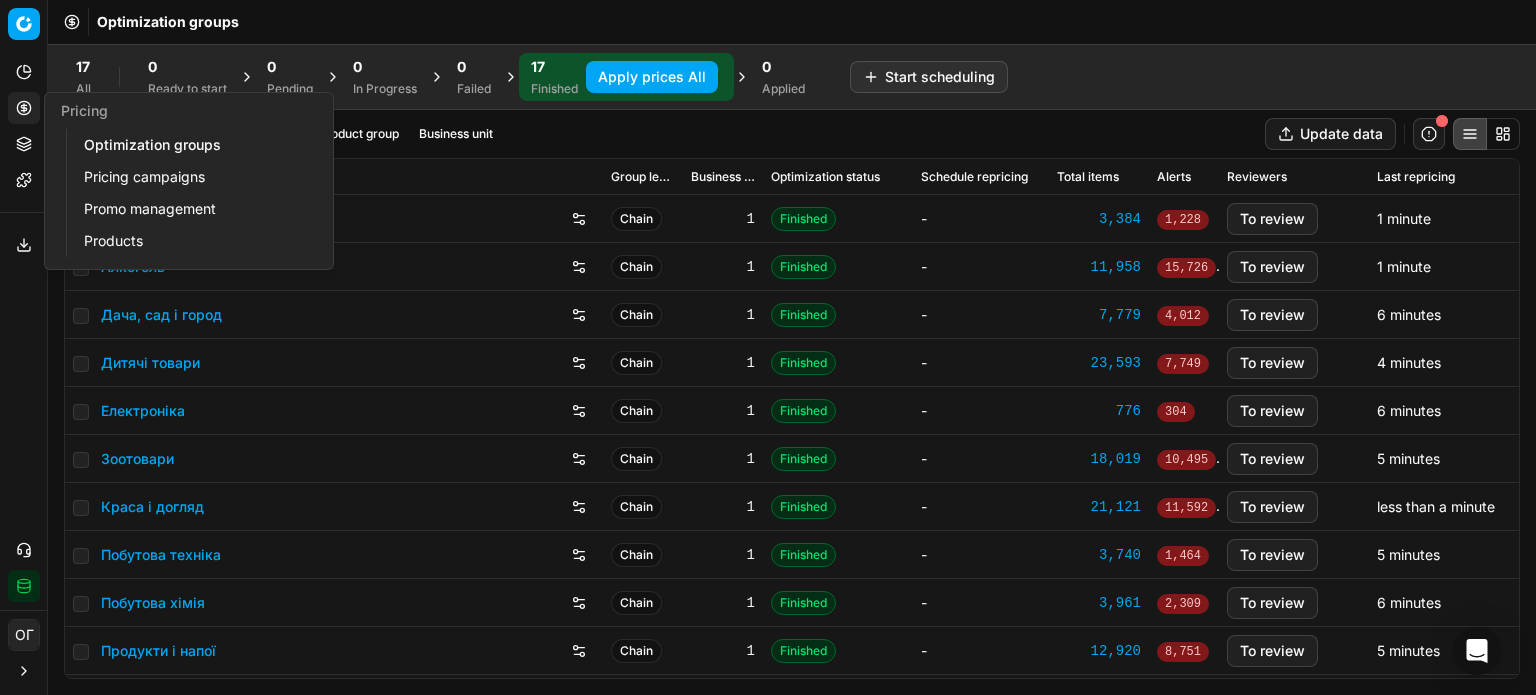 click on "Product portfolio" at bounding box center (24, 144) 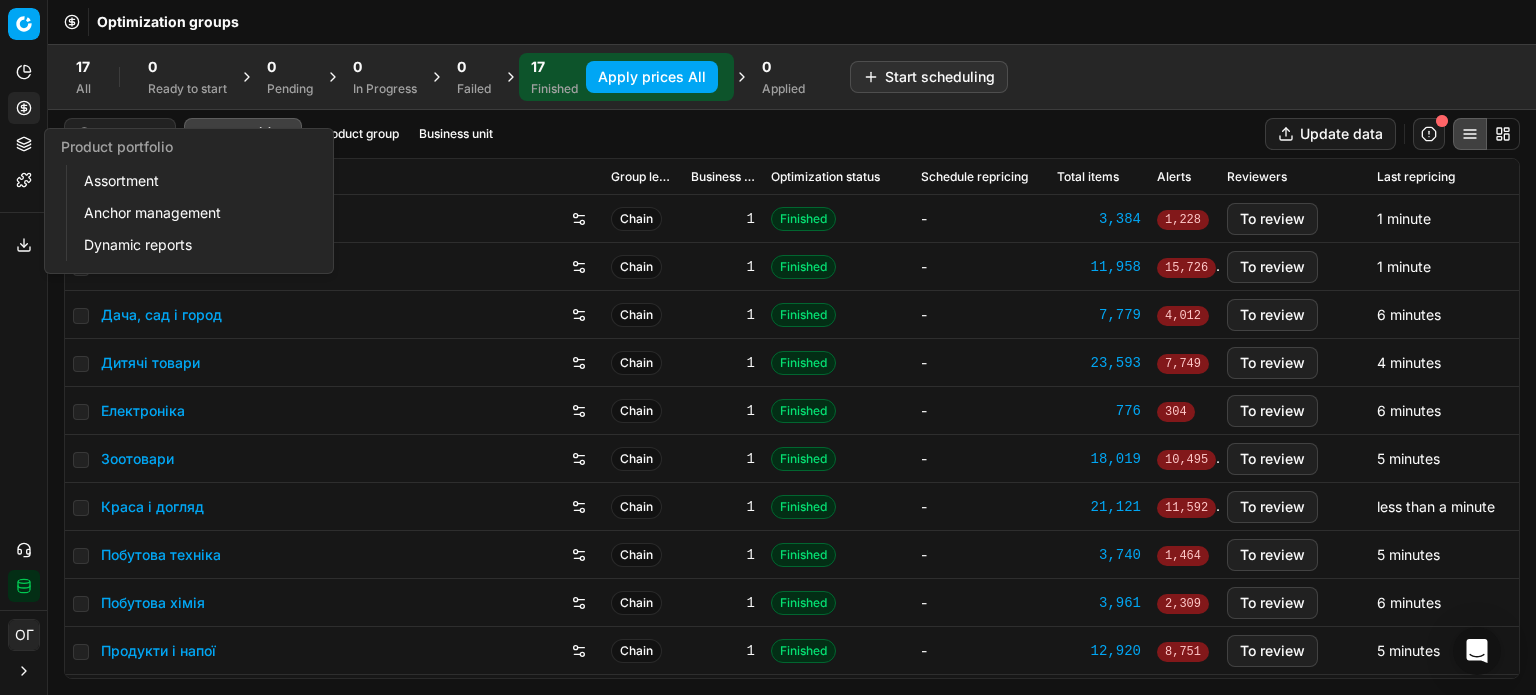 click on "Assortment" at bounding box center [192, 181] 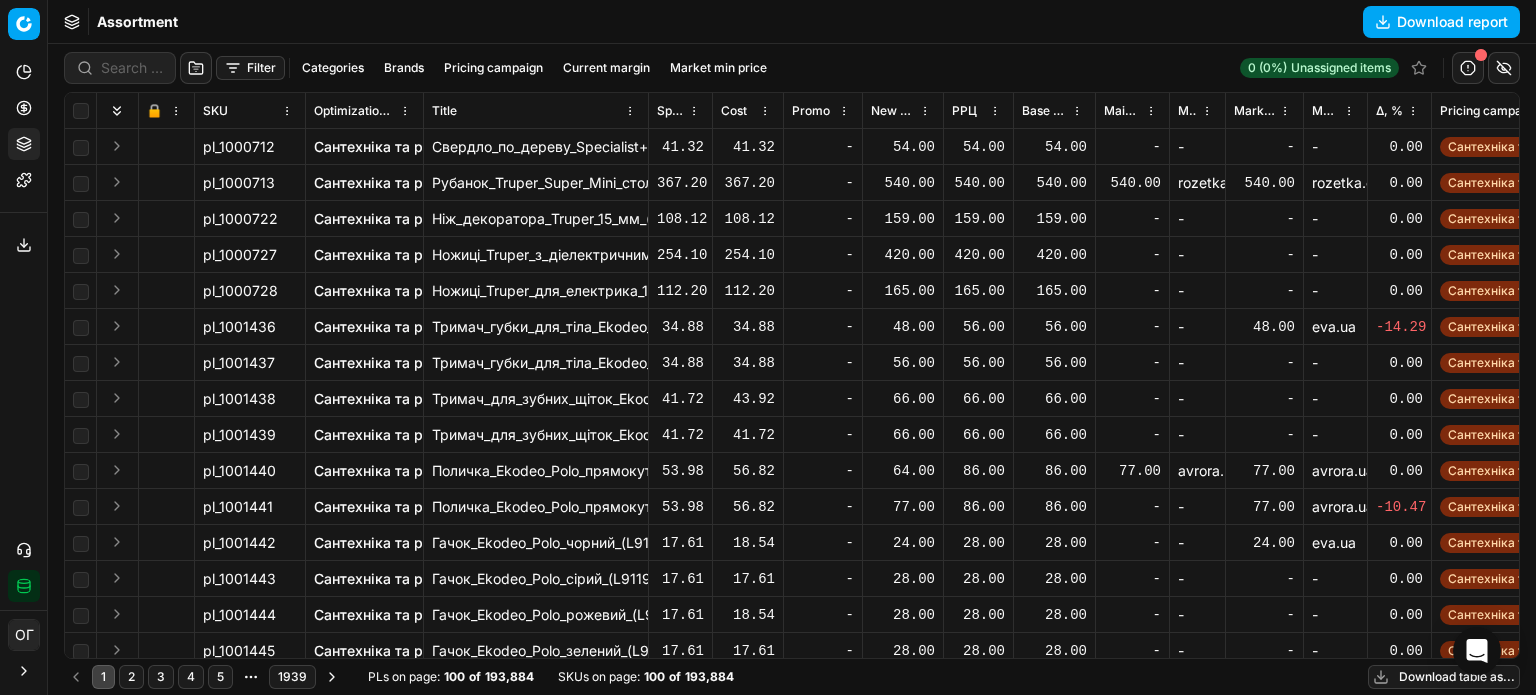 click on "Δ, %" at bounding box center [1389, 111] 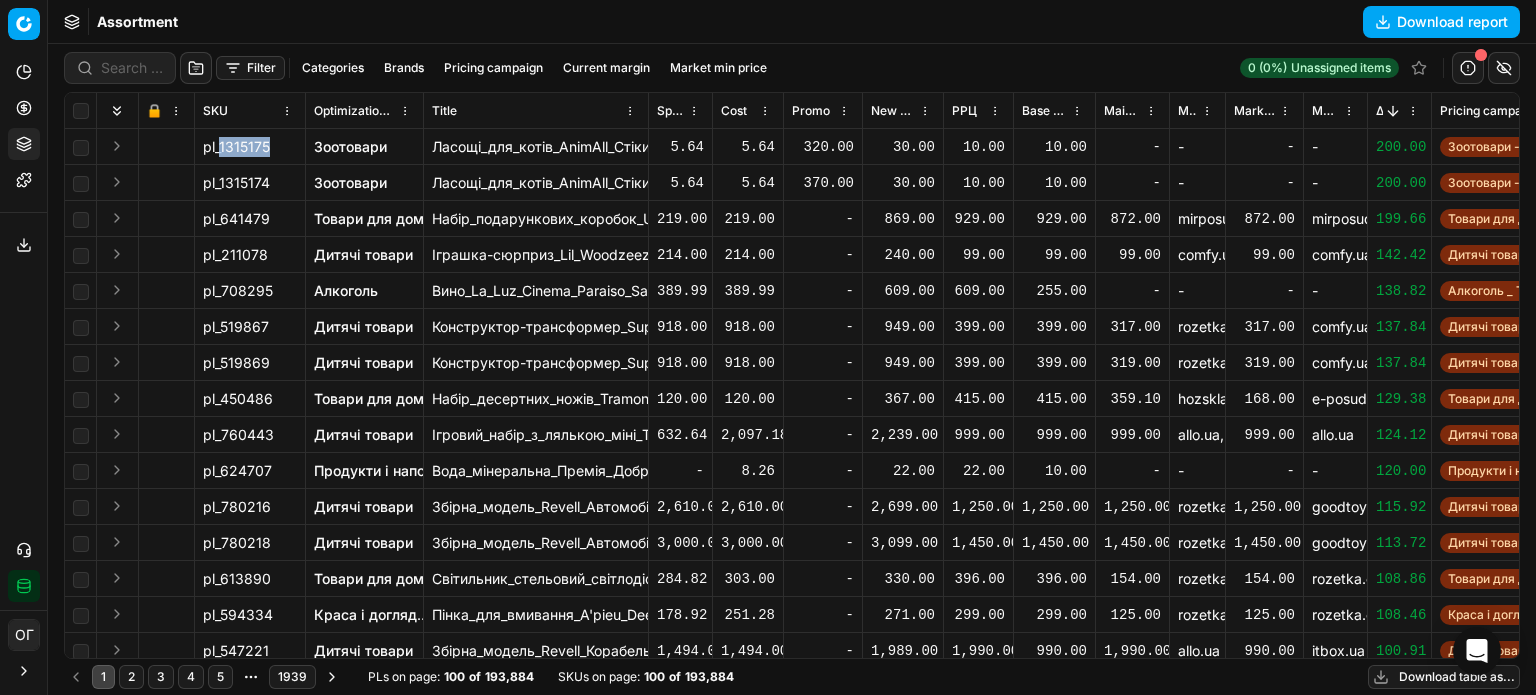 drag, startPoint x: 269, startPoint y: 151, endPoint x: 221, endPoint y: 139, distance: 49.47727 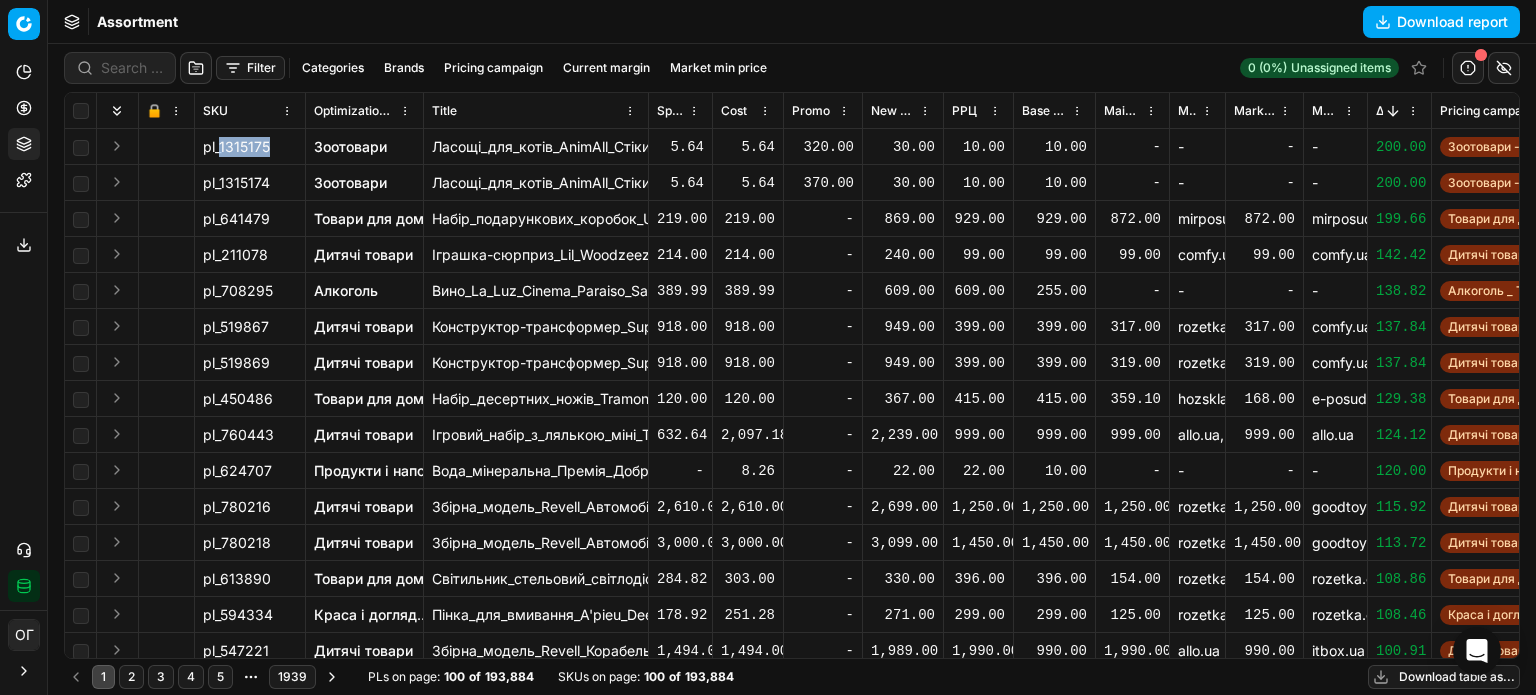 click on "pl_1315175" at bounding box center (236, 147) 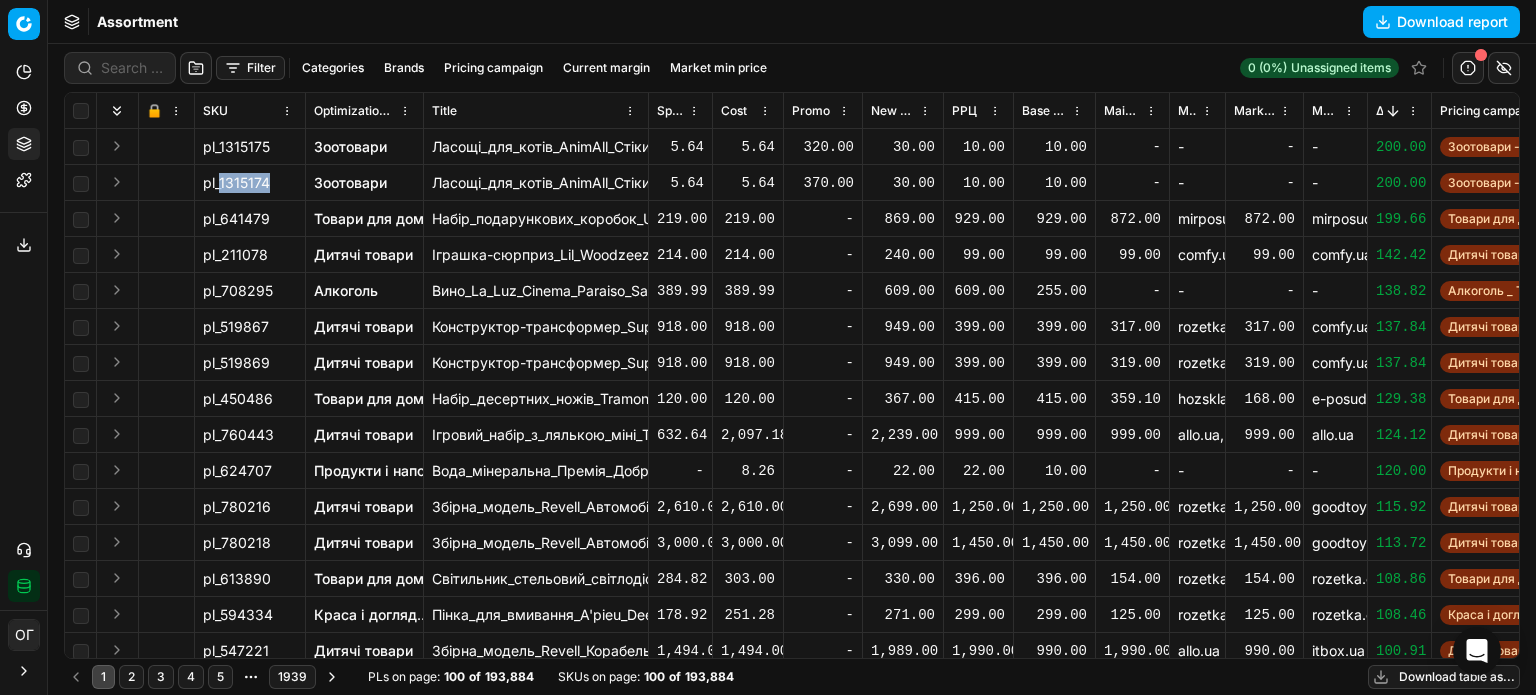 drag, startPoint x: 272, startPoint y: 178, endPoint x: 221, endPoint y: 183, distance: 51.24451 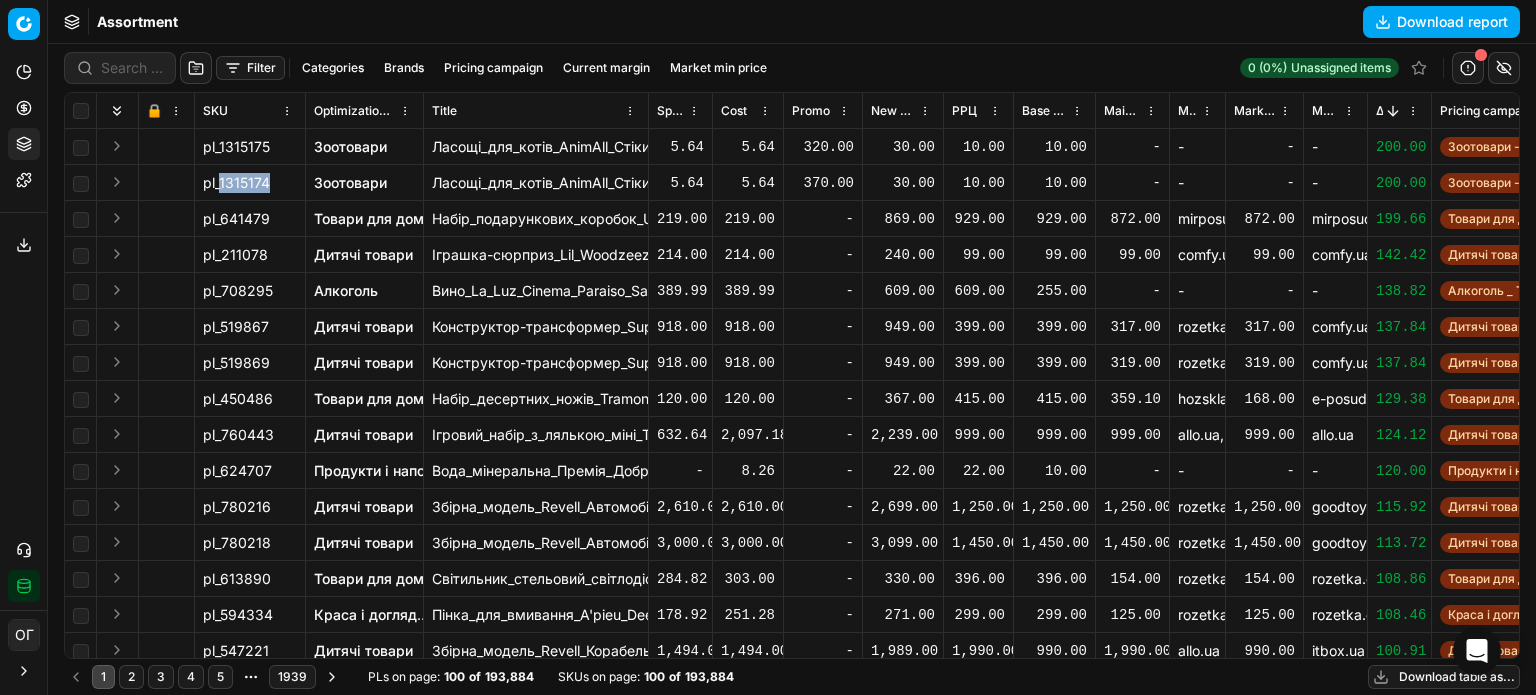 click on "pl_1315174" at bounding box center (250, 183) 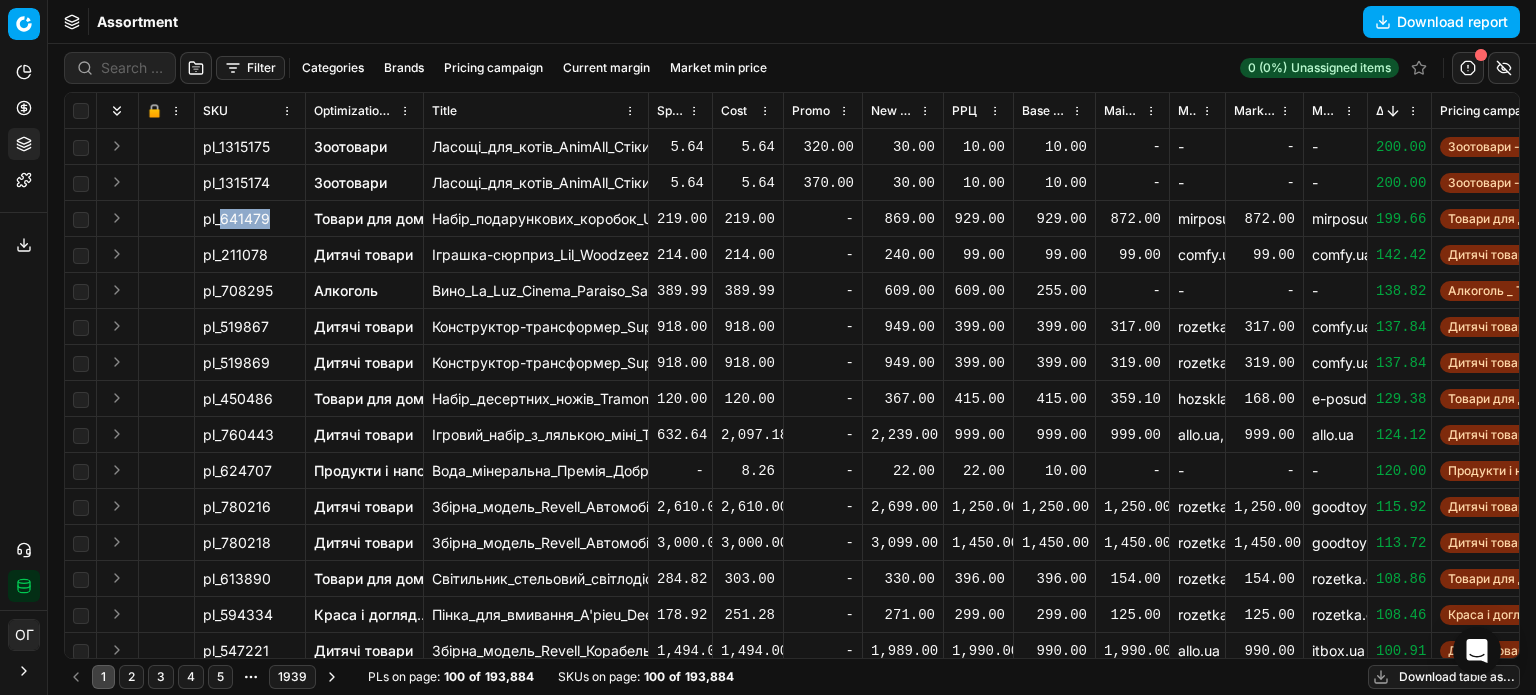 drag, startPoint x: 275, startPoint y: 219, endPoint x: 220, endPoint y: 229, distance: 55.9017 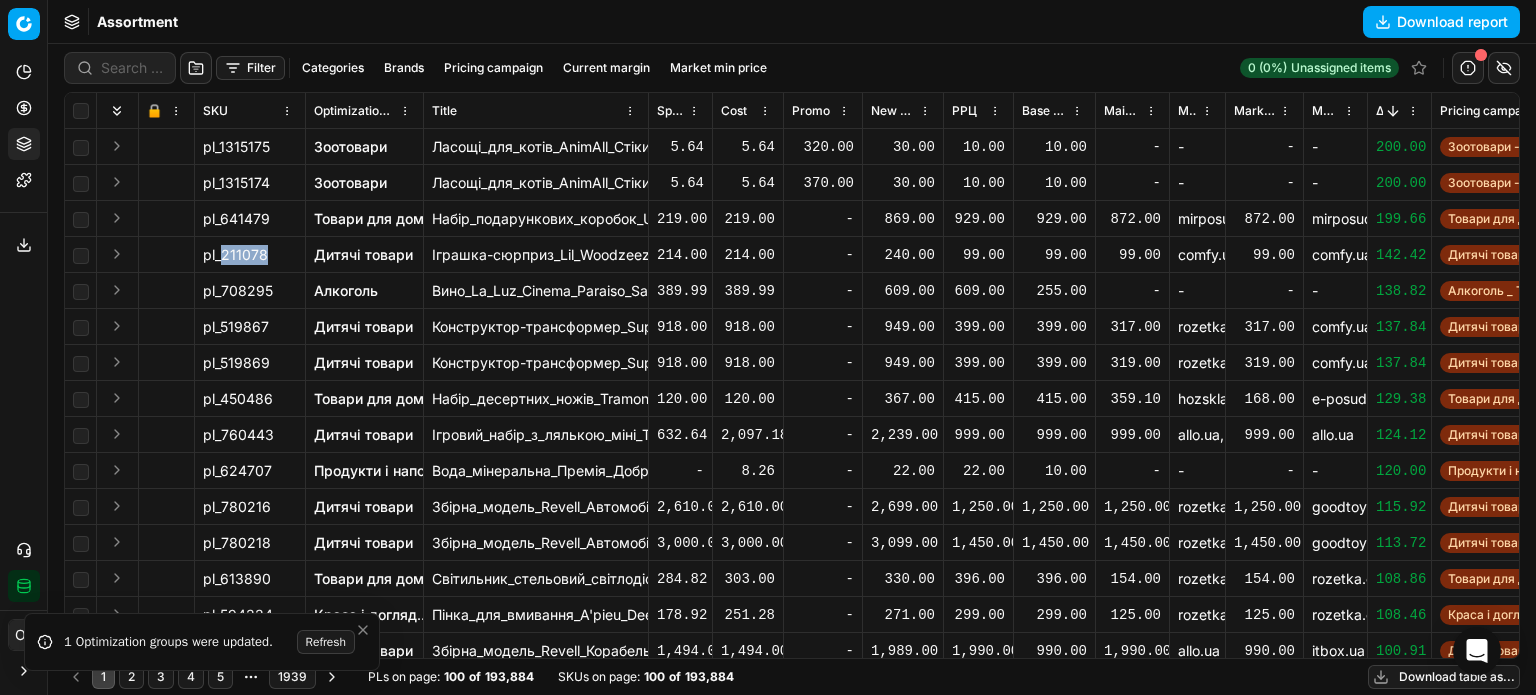 drag, startPoint x: 266, startPoint y: 254, endPoint x: 220, endPoint y: 265, distance: 47.296936 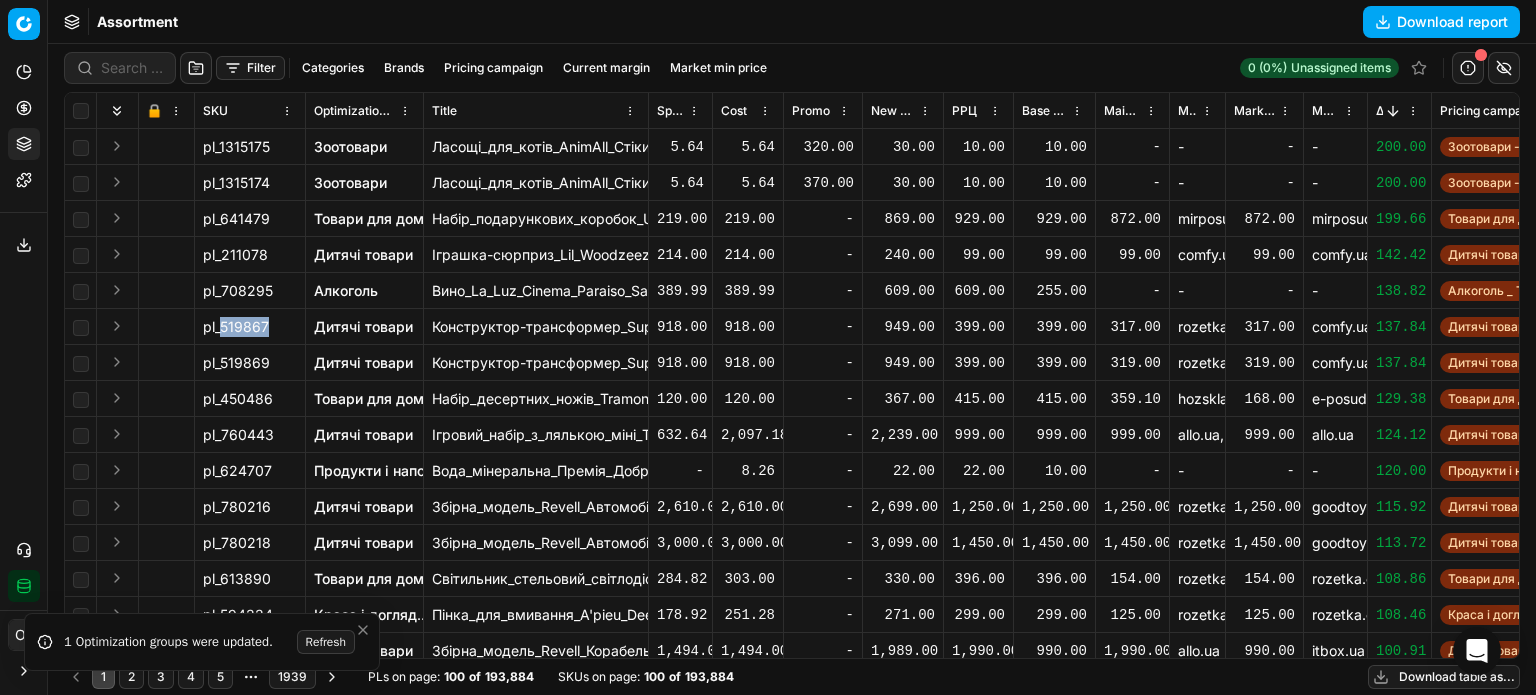 drag, startPoint x: 269, startPoint y: 324, endPoint x: 220, endPoint y: 331, distance: 49.497475 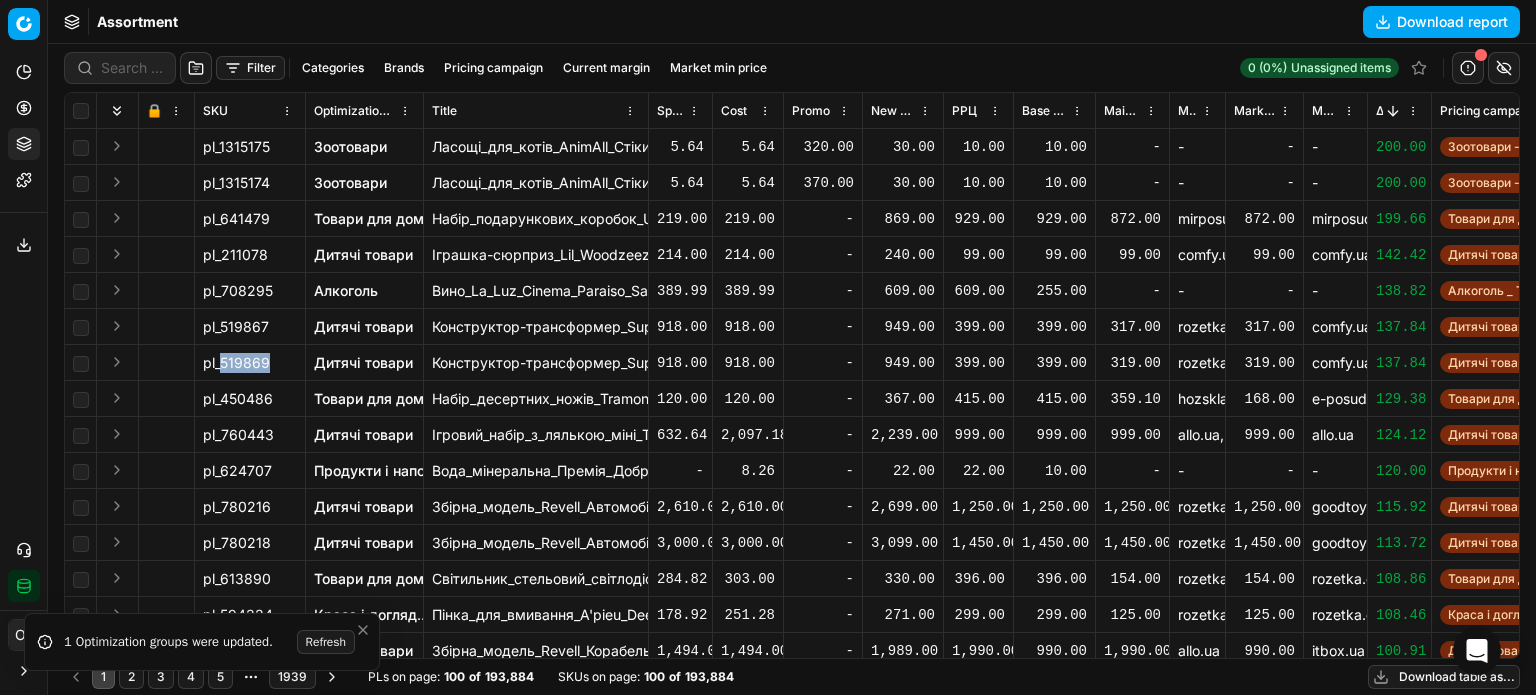 drag, startPoint x: 270, startPoint y: 365, endPoint x: 219, endPoint y: 366, distance: 51.009804 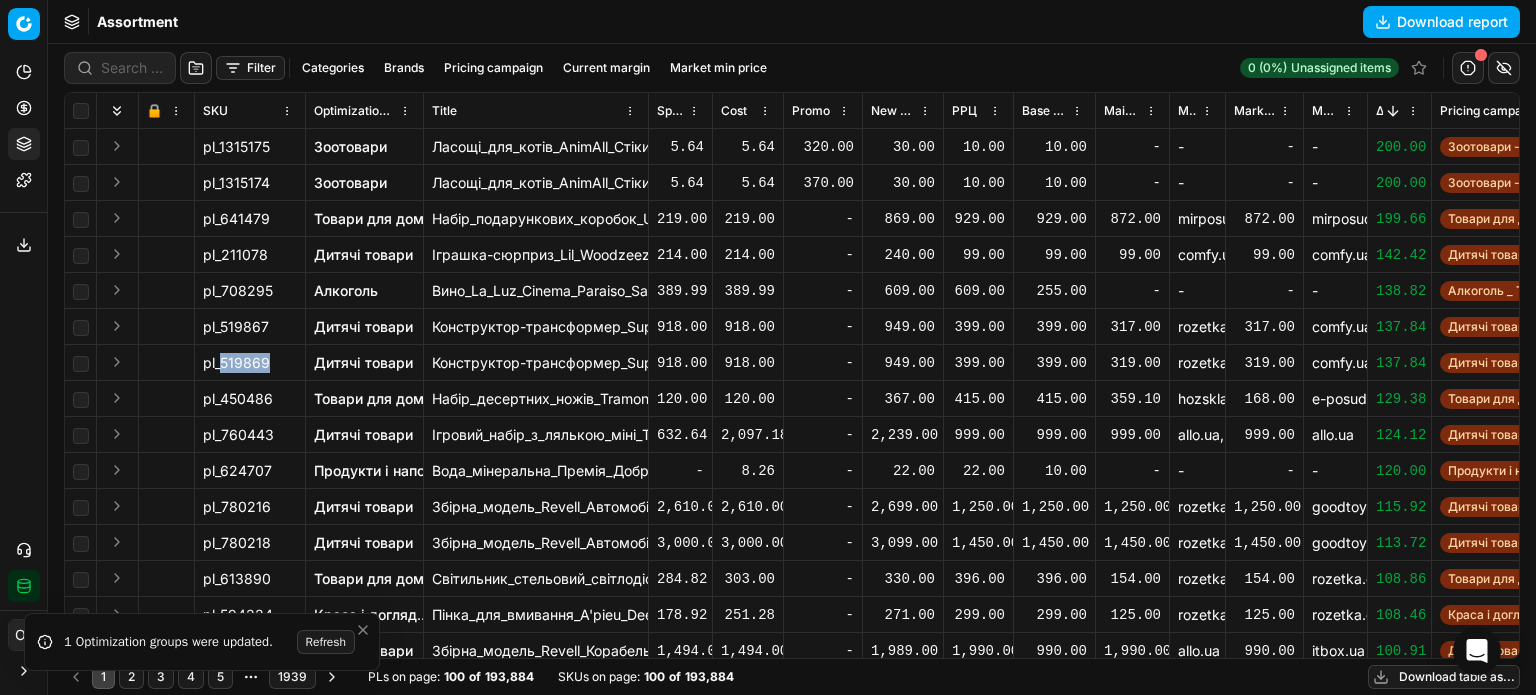 click on "pl_519869" at bounding box center [250, 363] 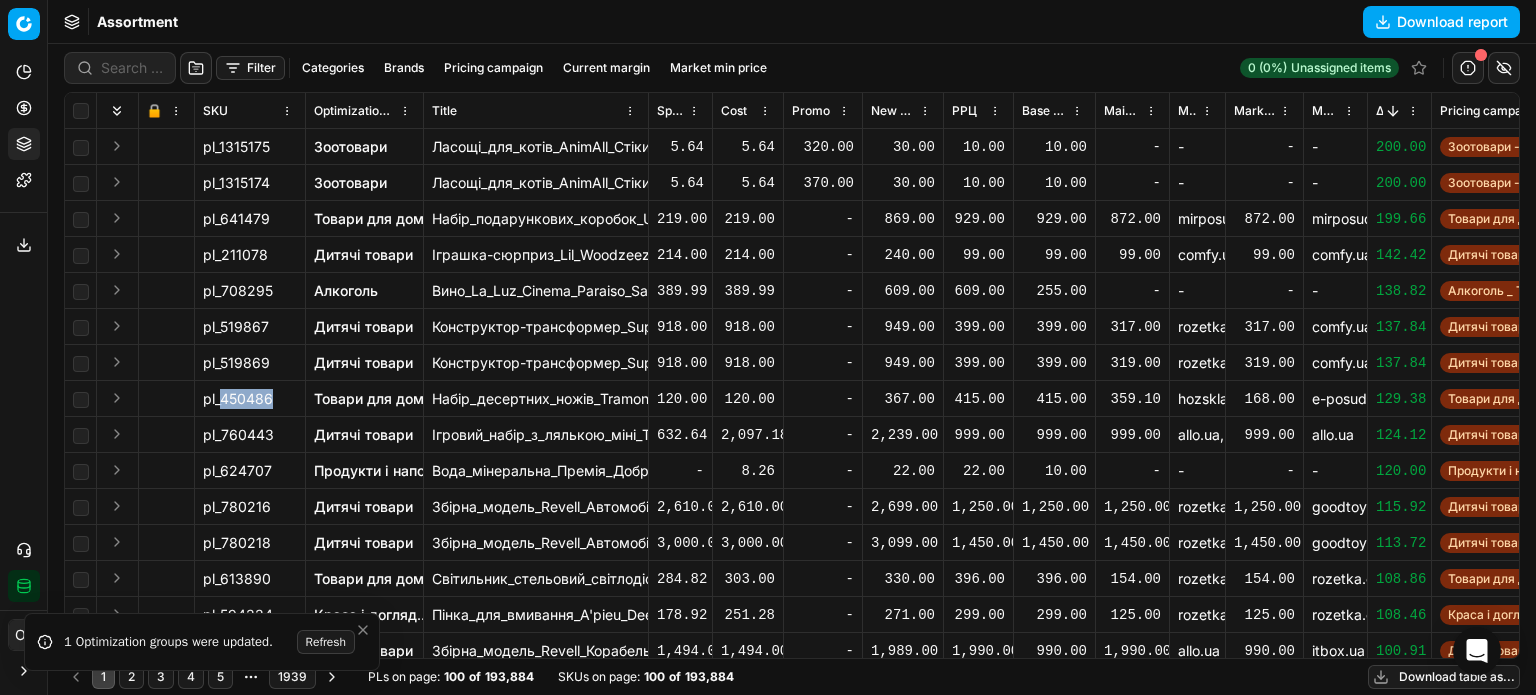 drag, startPoint x: 276, startPoint y: 402, endPoint x: 219, endPoint y: 406, distance: 57.14018 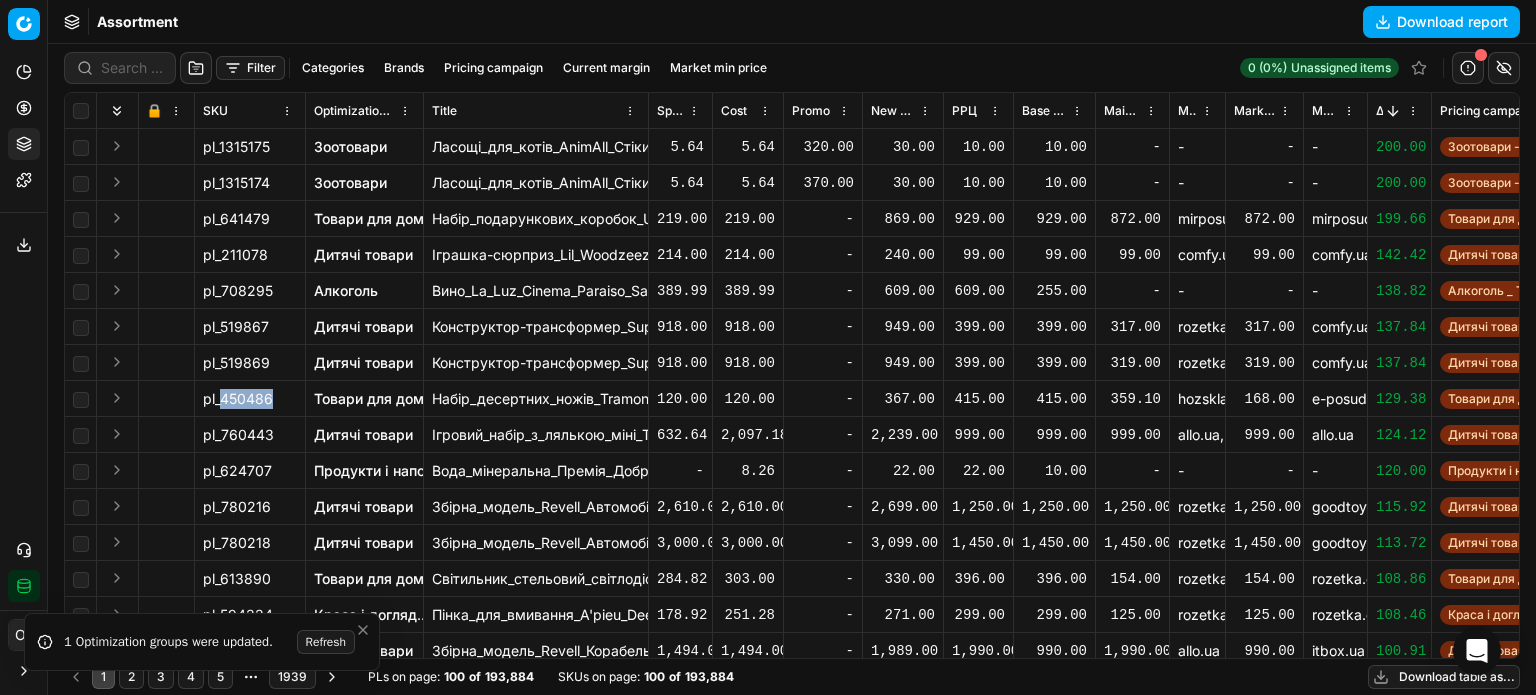 click on "pl_450486" at bounding box center (250, 399) 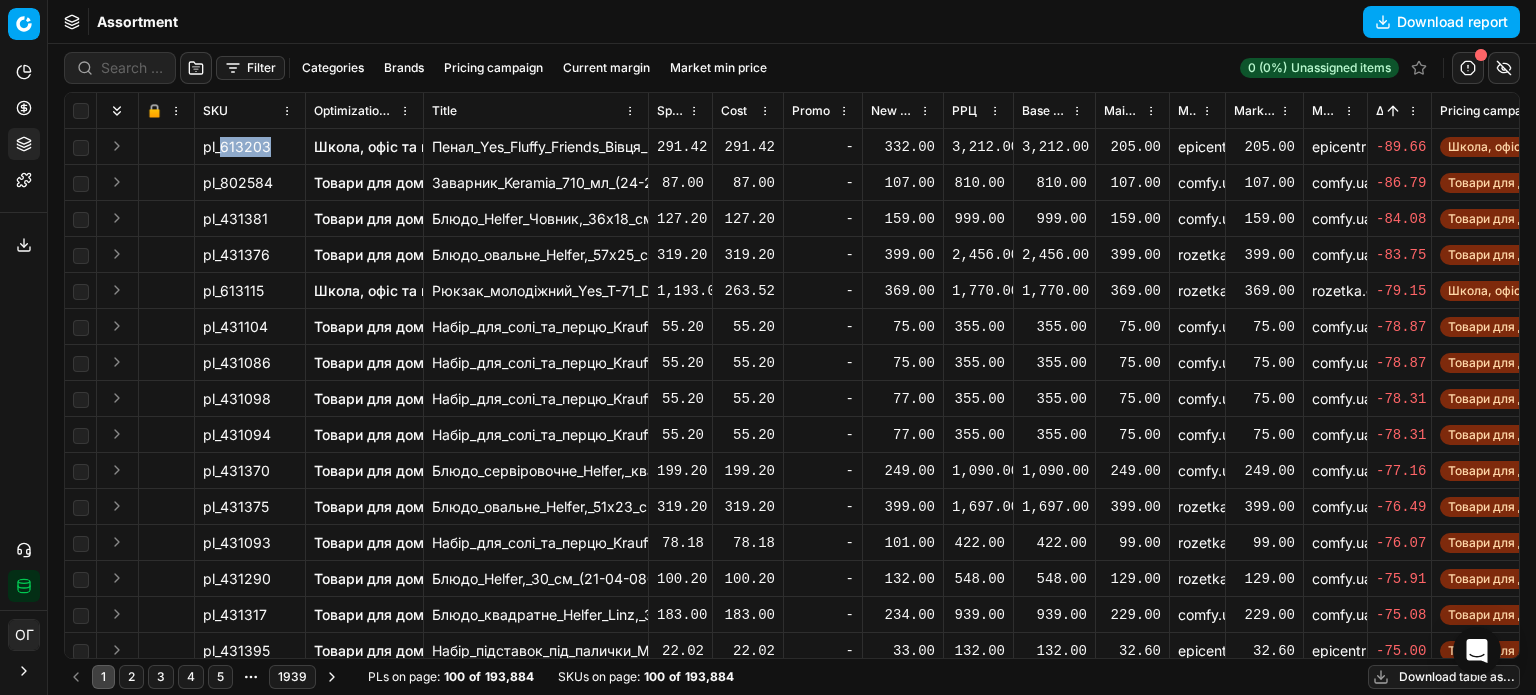 drag, startPoint x: 272, startPoint y: 150, endPoint x: 220, endPoint y: 145, distance: 52.23983 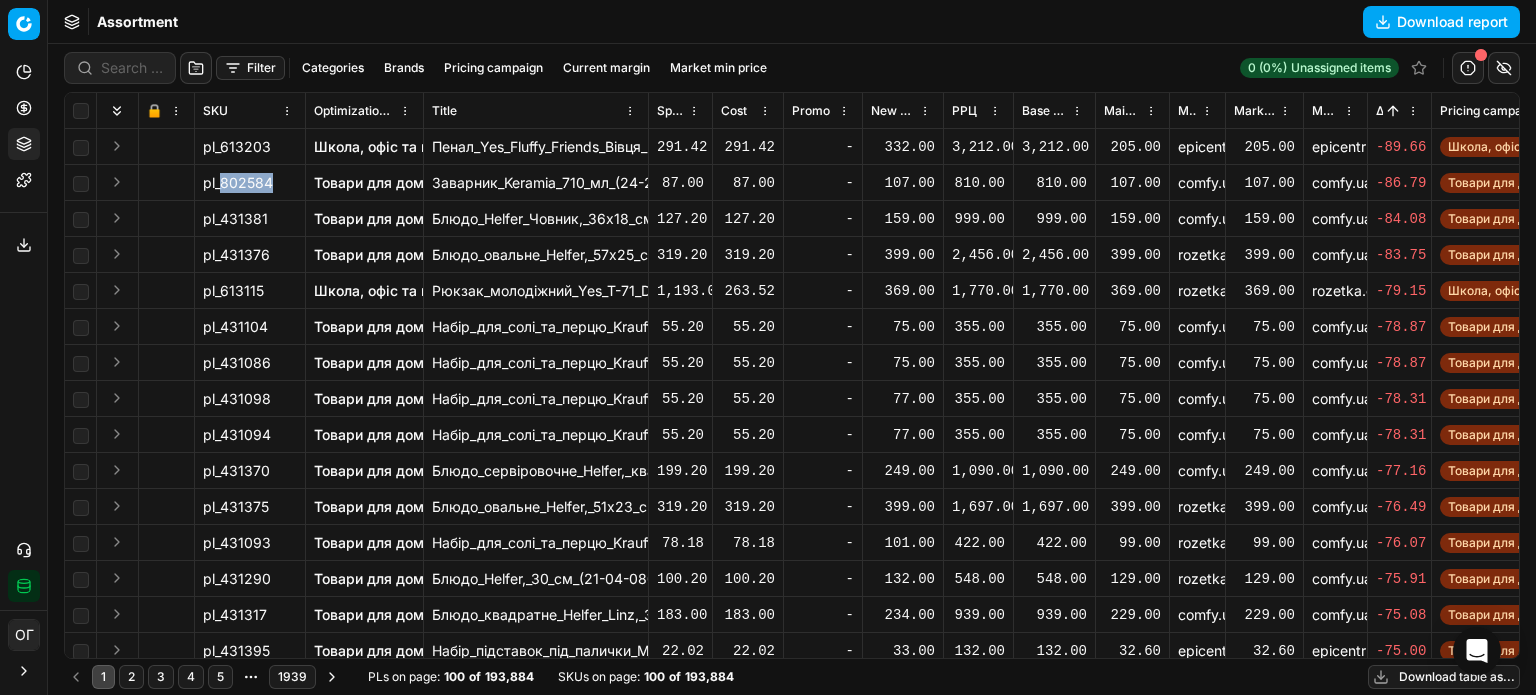 drag, startPoint x: 274, startPoint y: 184, endPoint x: 220, endPoint y: 185, distance: 54.00926 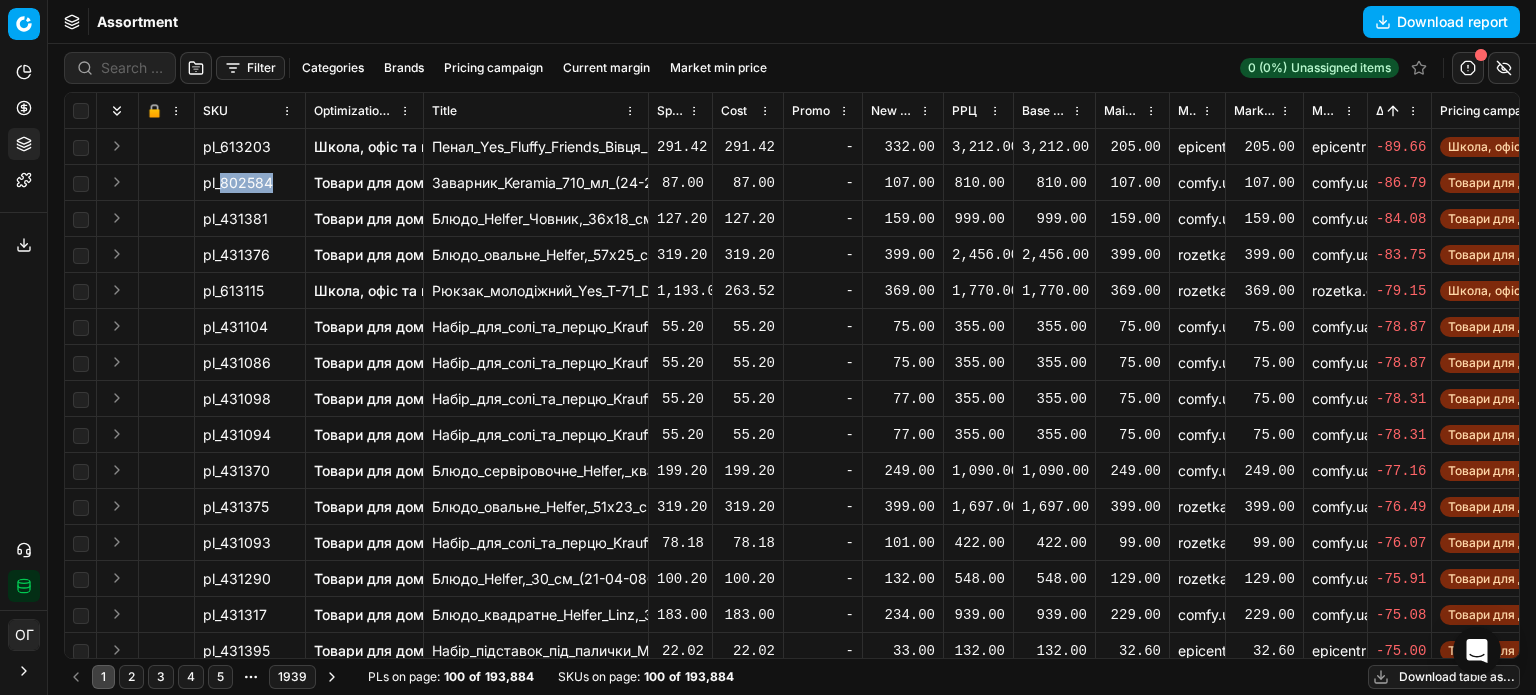 click on "pl_802584" at bounding box center (250, 183) 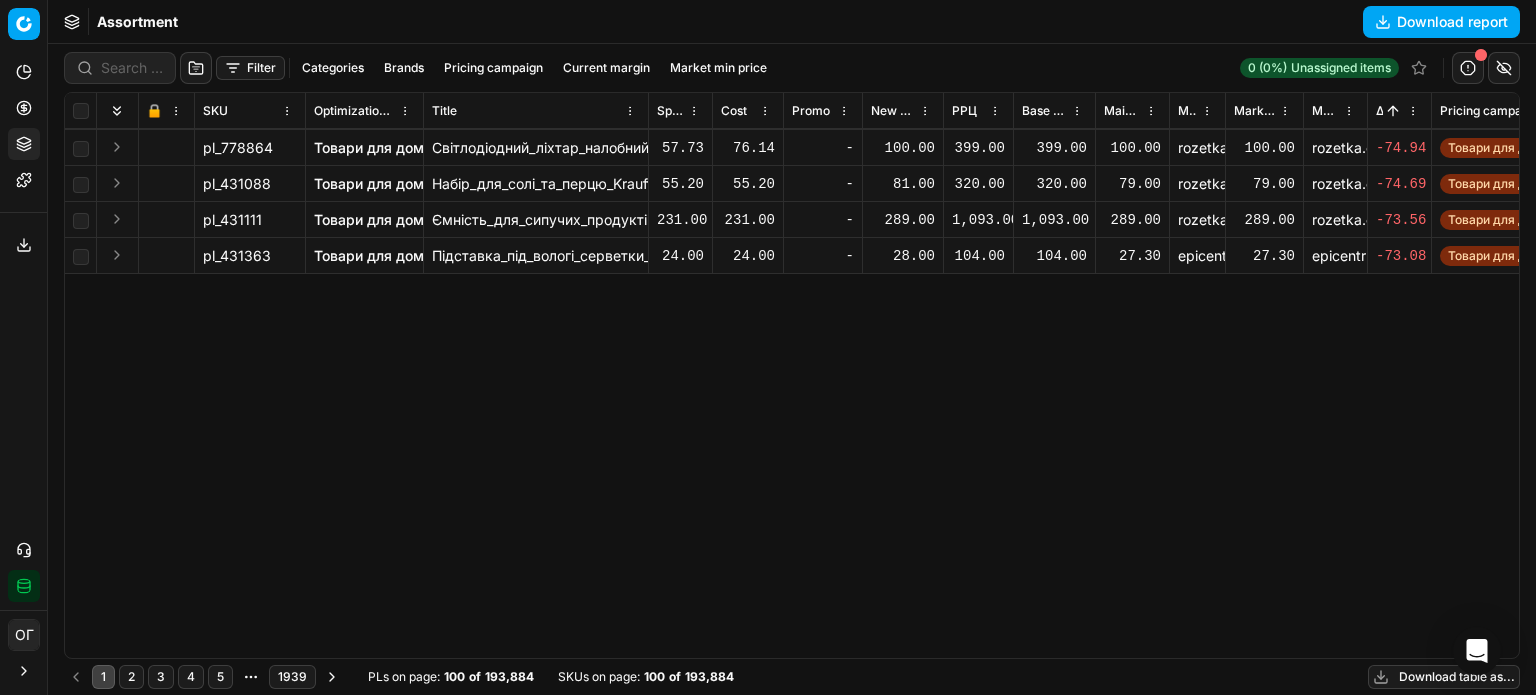 scroll, scrollTop: 0, scrollLeft: 0, axis: both 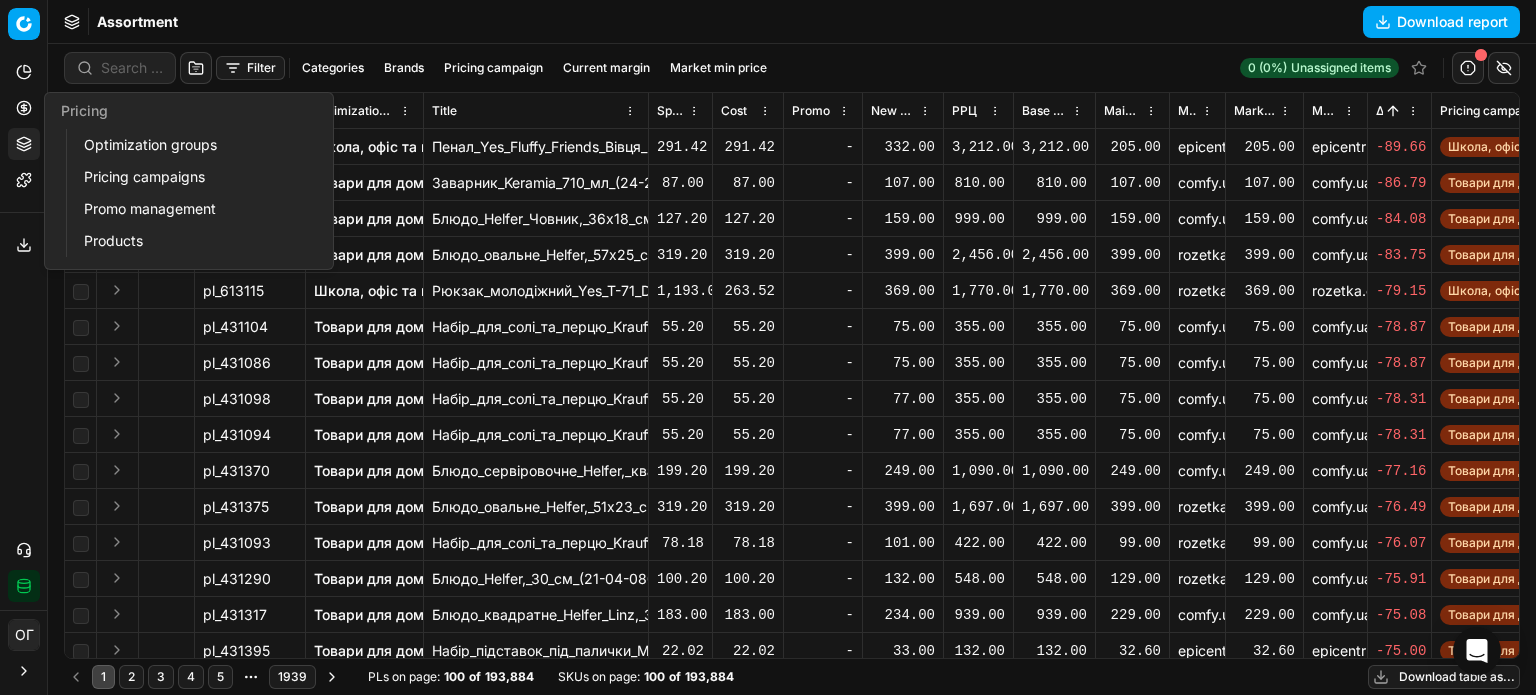 click 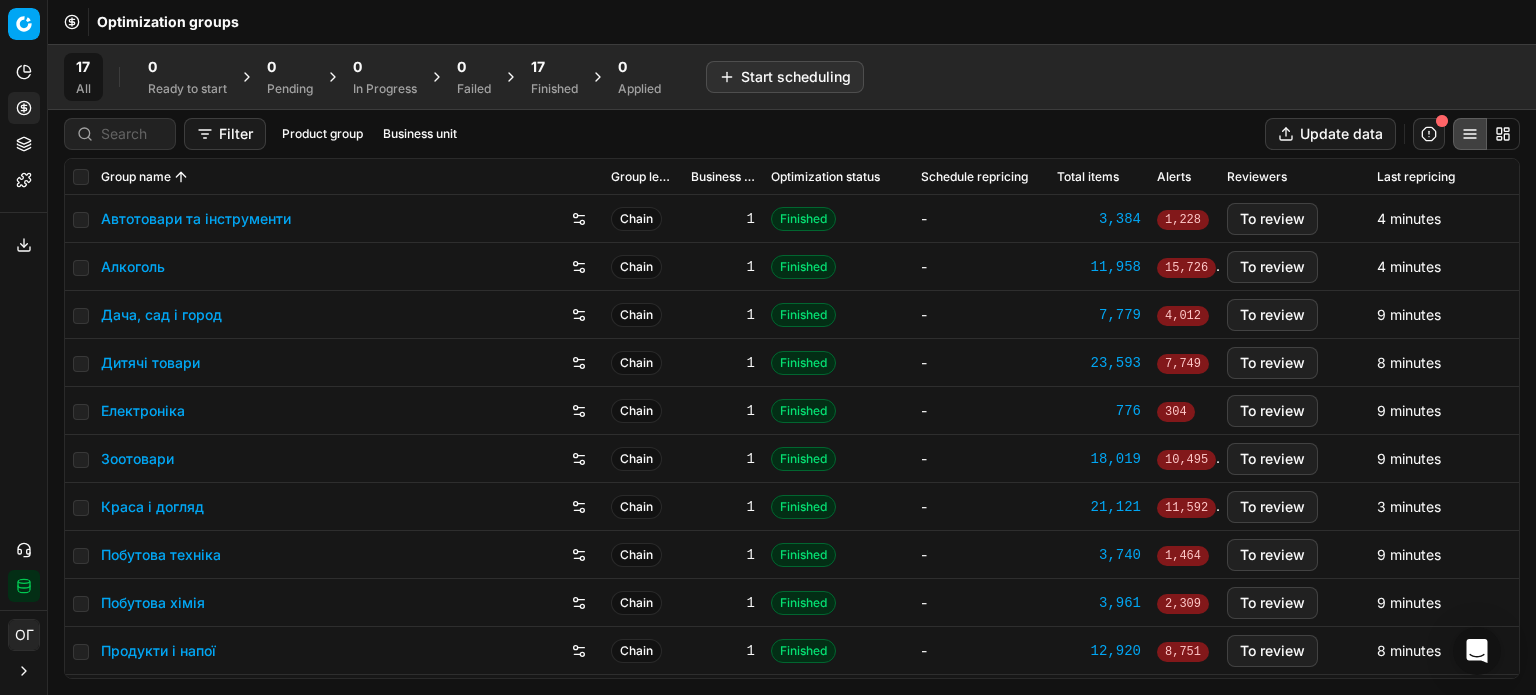 click on "17" at bounding box center (538, 67) 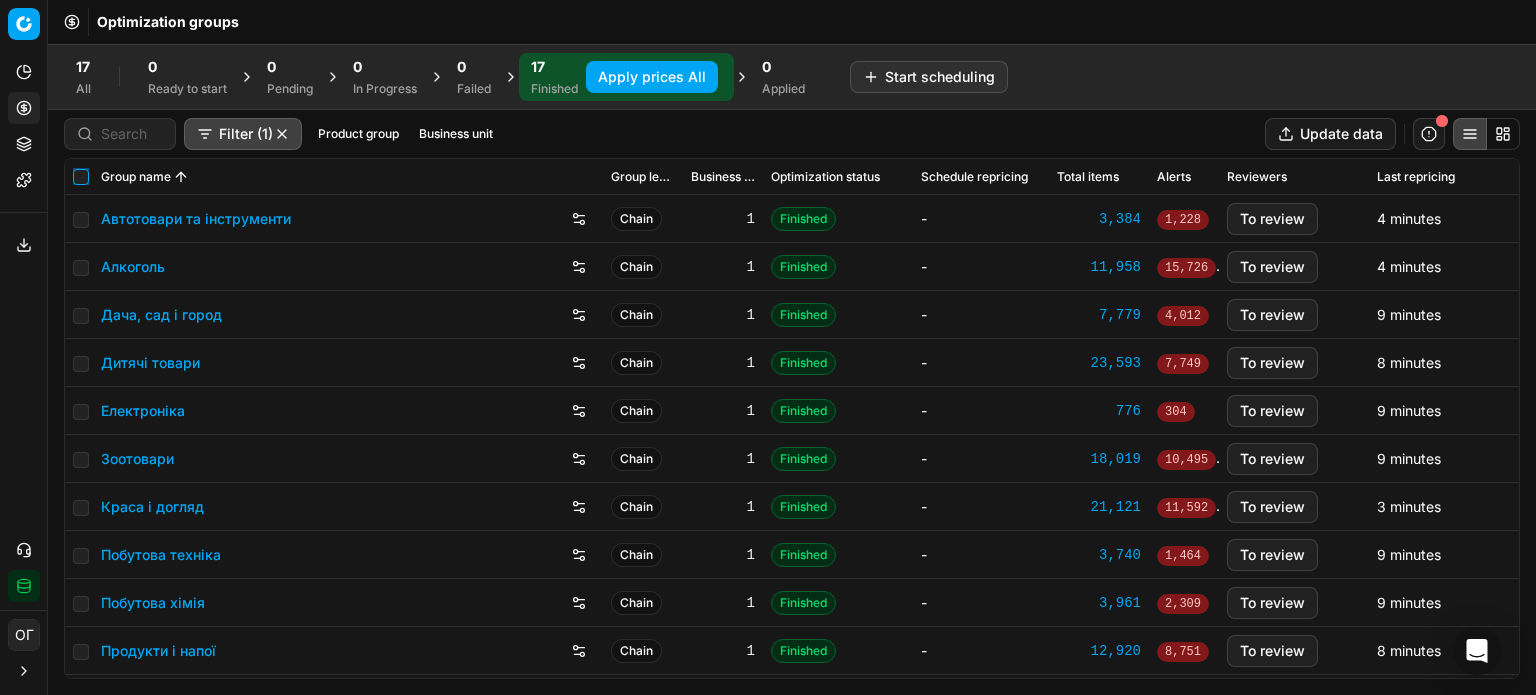 click at bounding box center (81, 177) 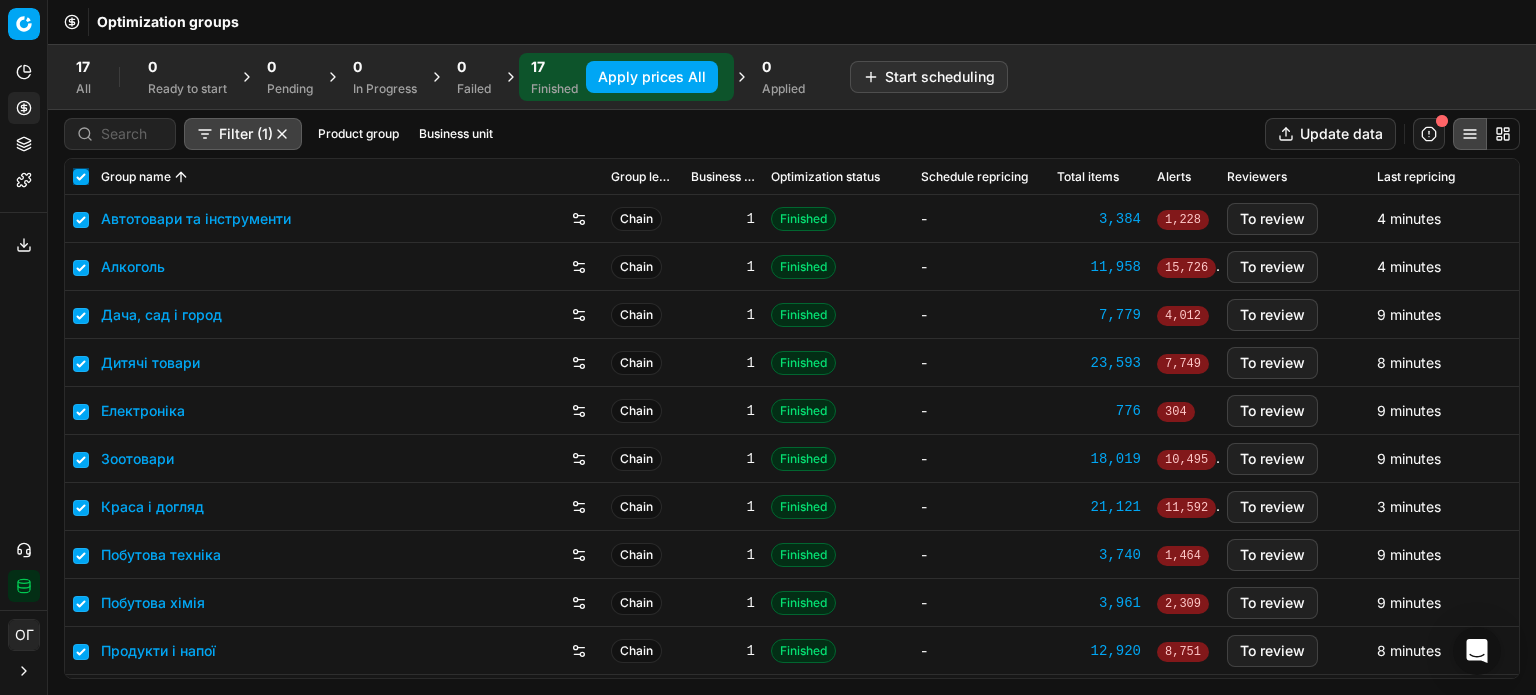 checkbox on "true" 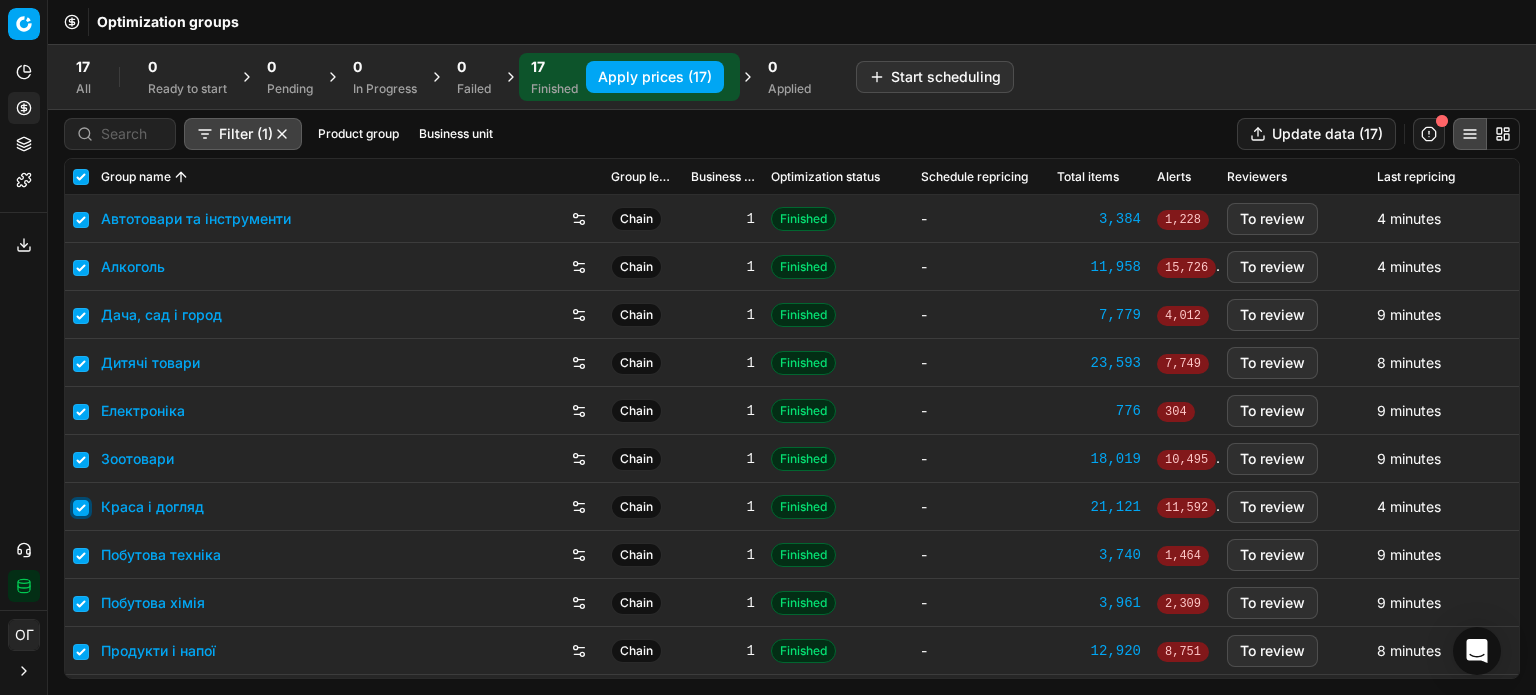 click at bounding box center (81, 508) 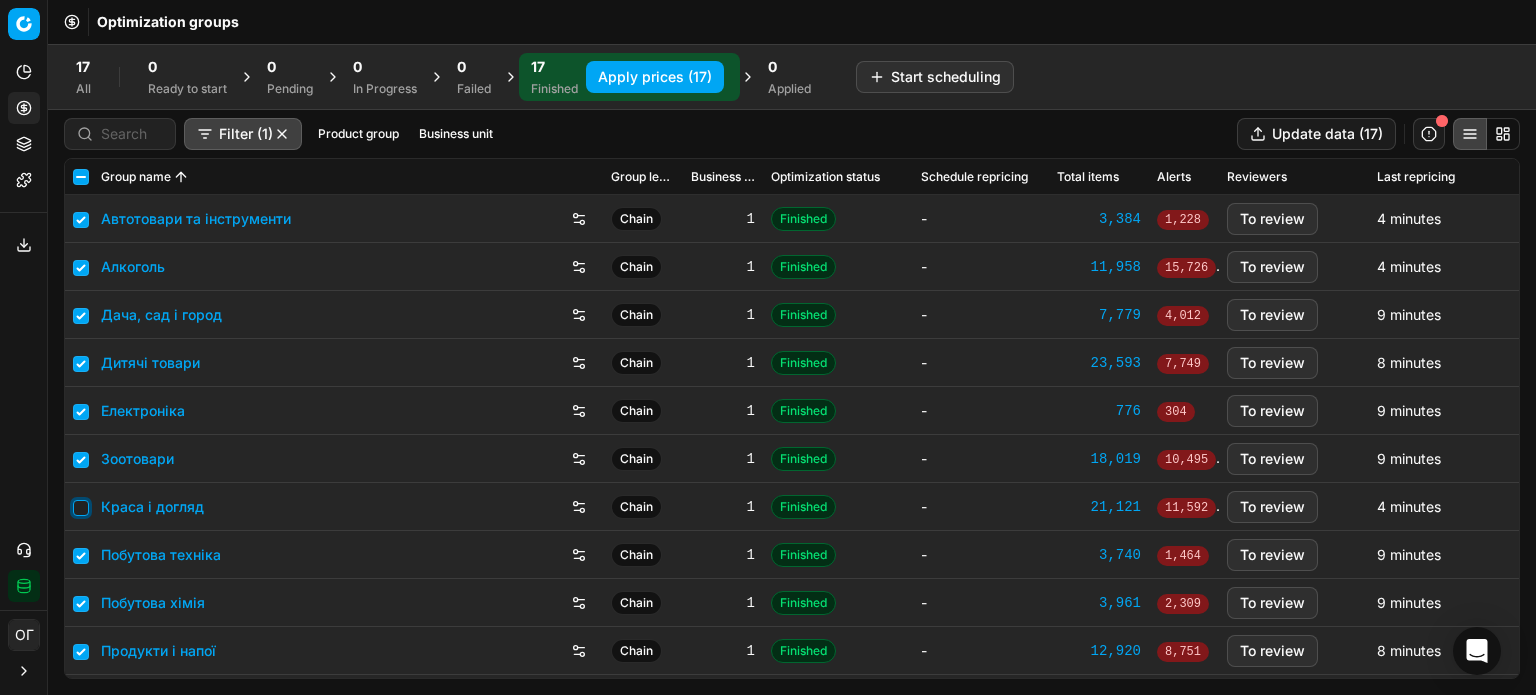 checkbox on "false" 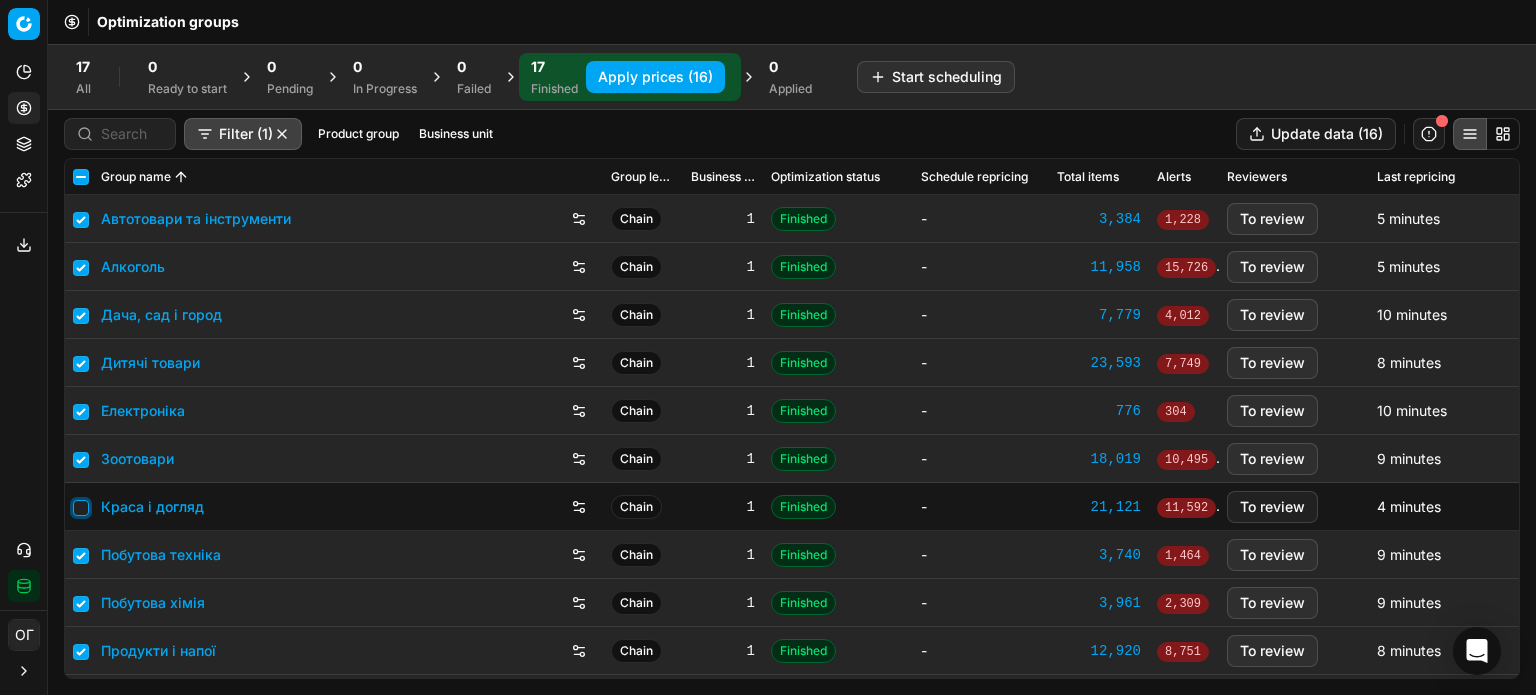 checkbox on "false" 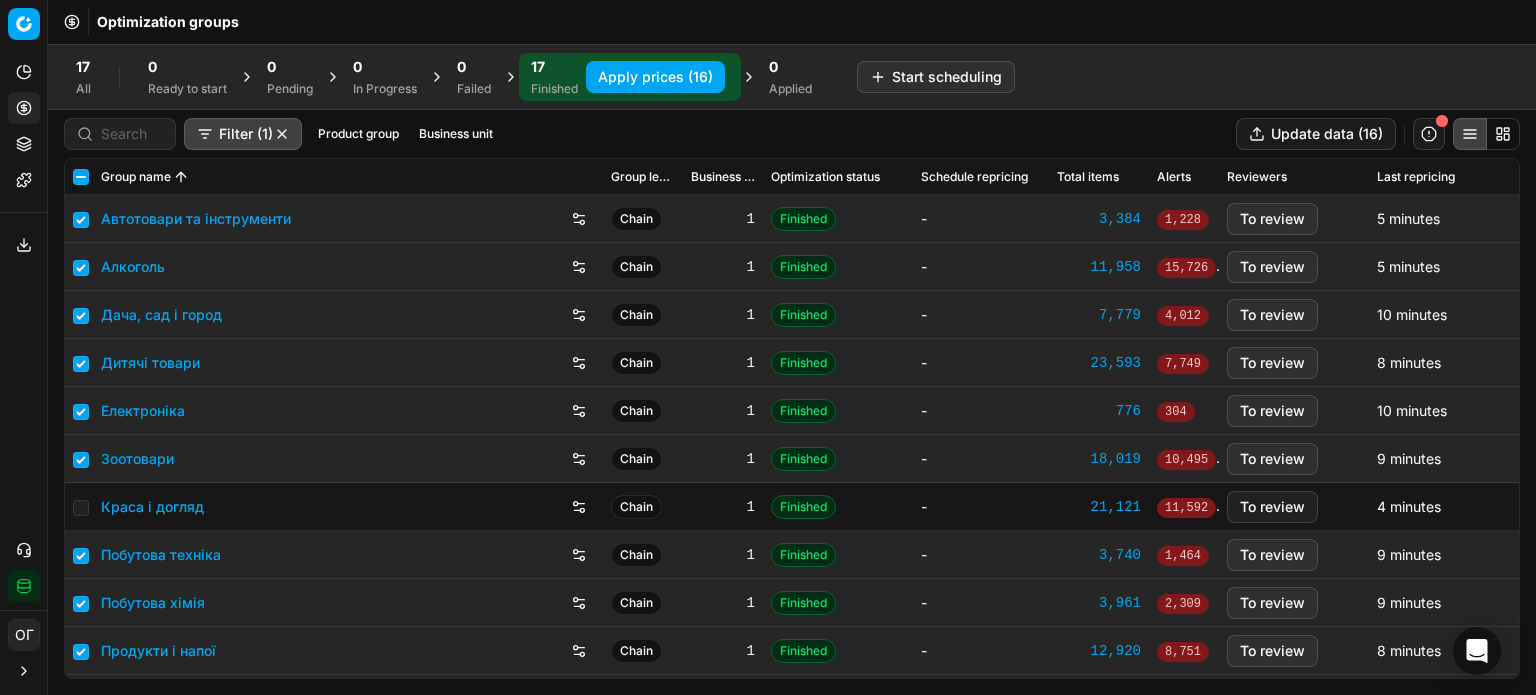 click on "Apply prices   (16)" at bounding box center (655, 77) 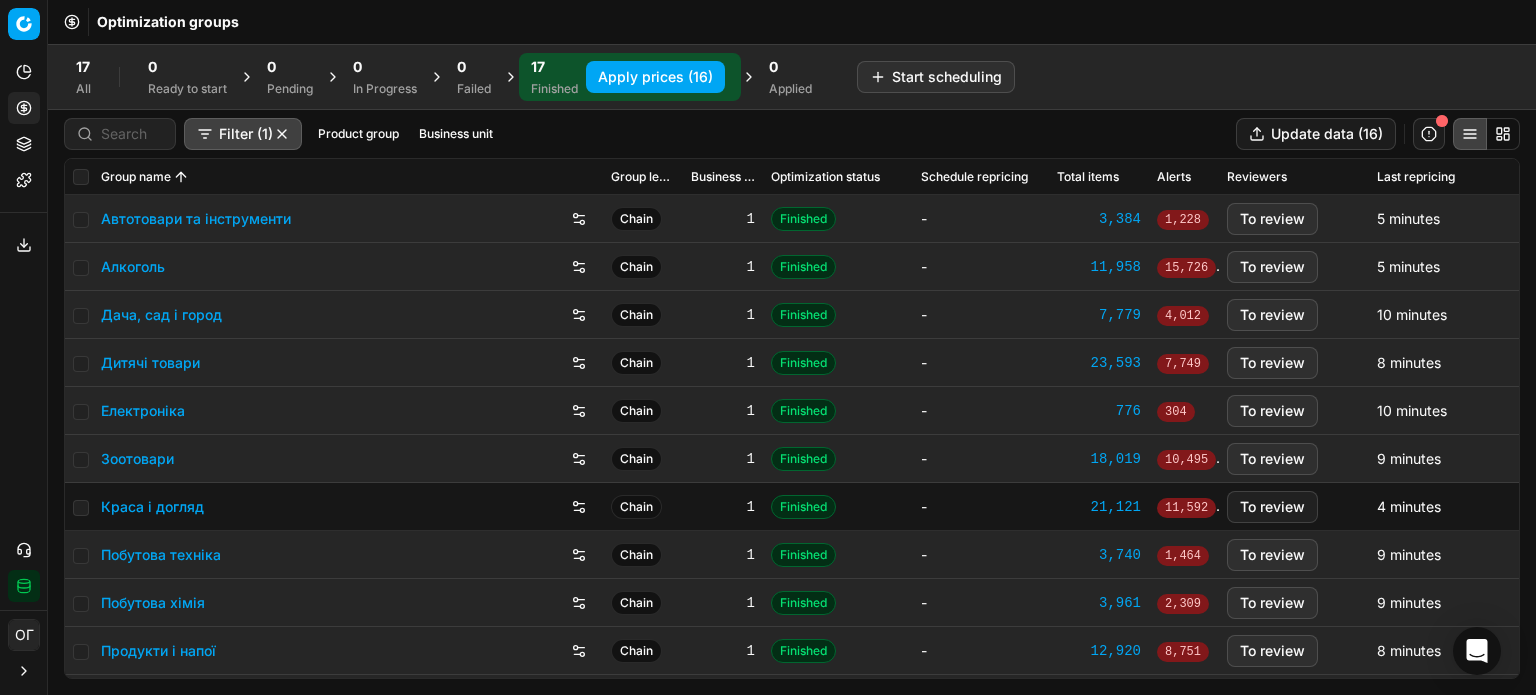 checkbox on "false" 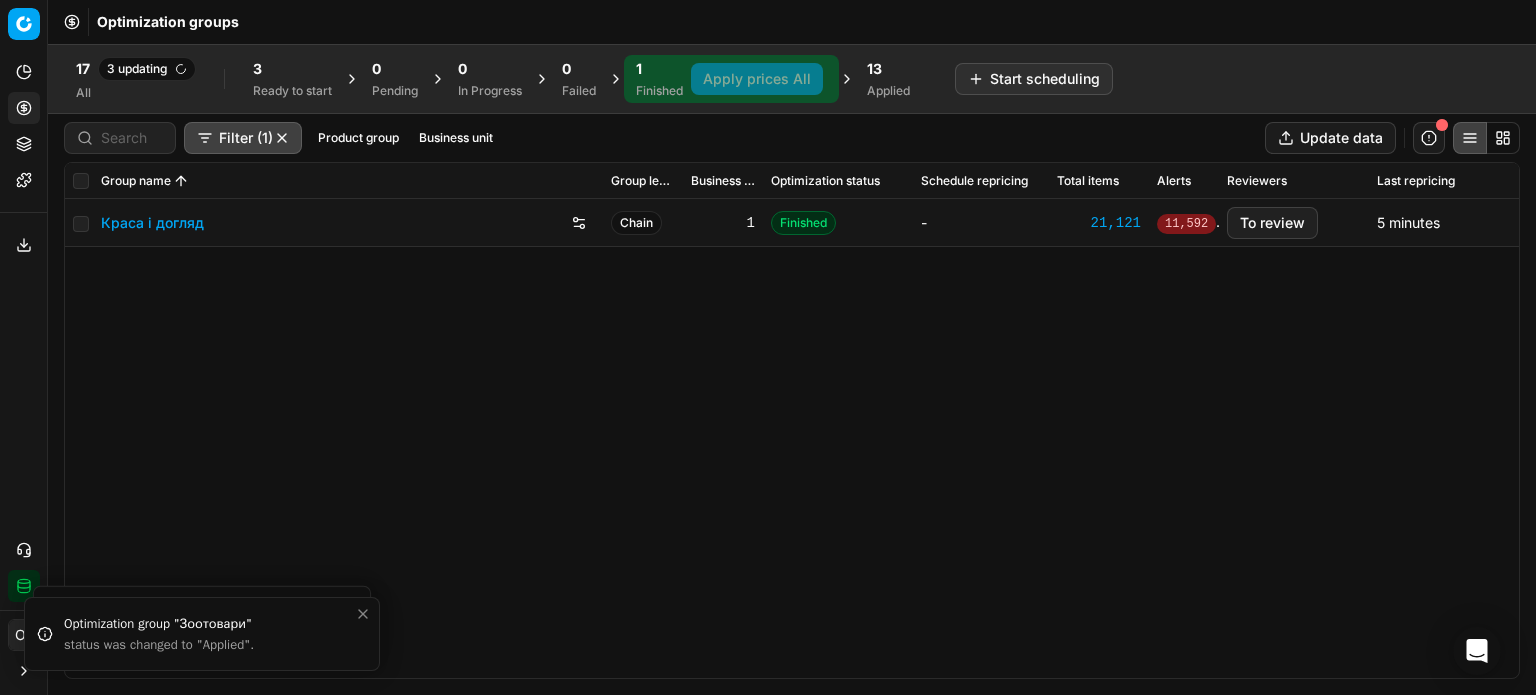 click on "Краса і догляд" at bounding box center (348, 223) 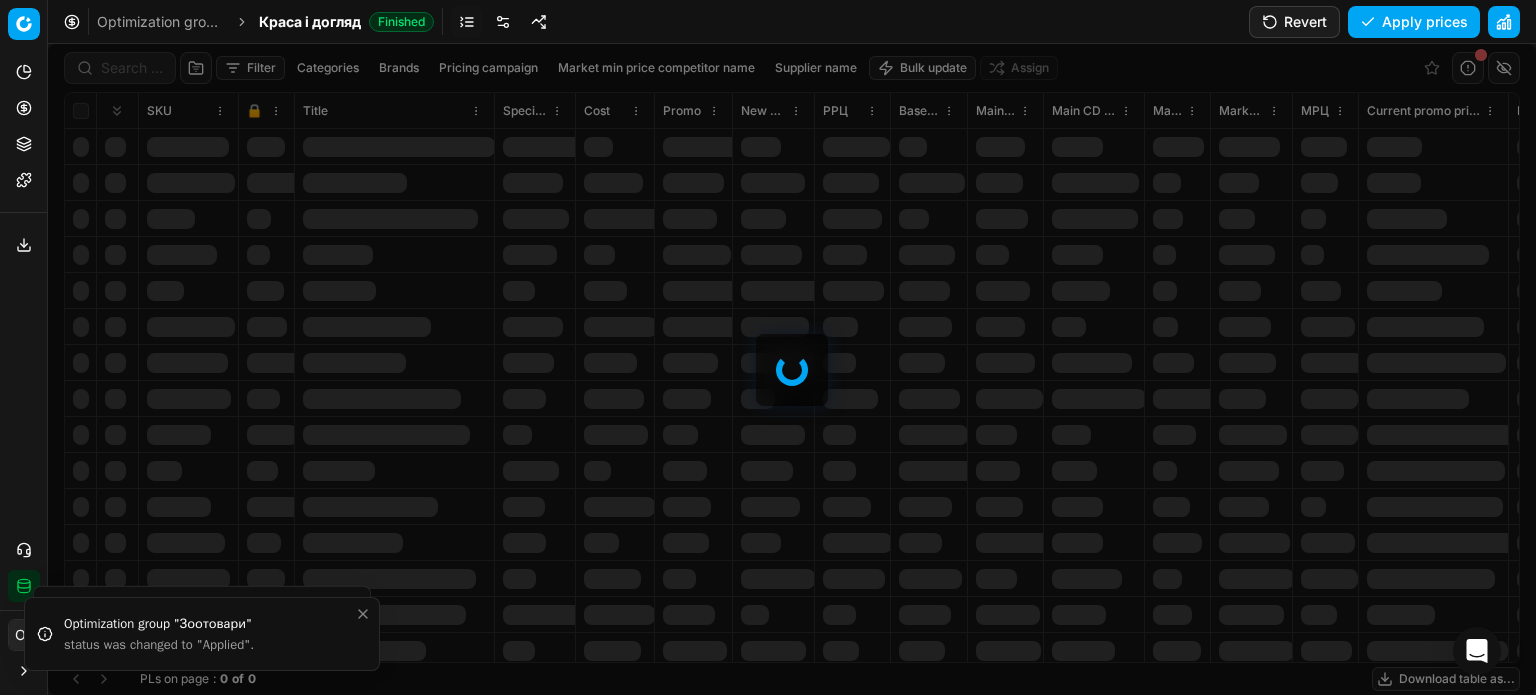 click at bounding box center [792, 369] 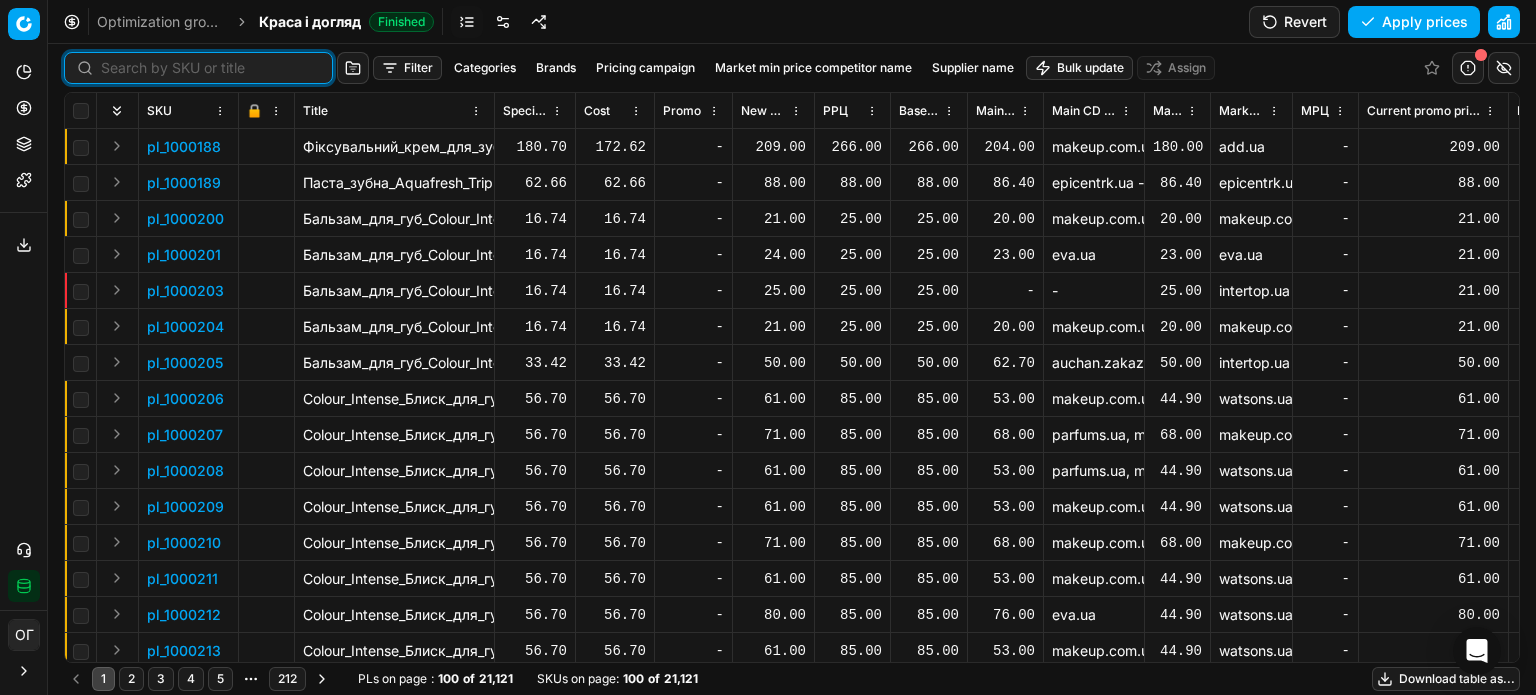 click at bounding box center (210, 68) 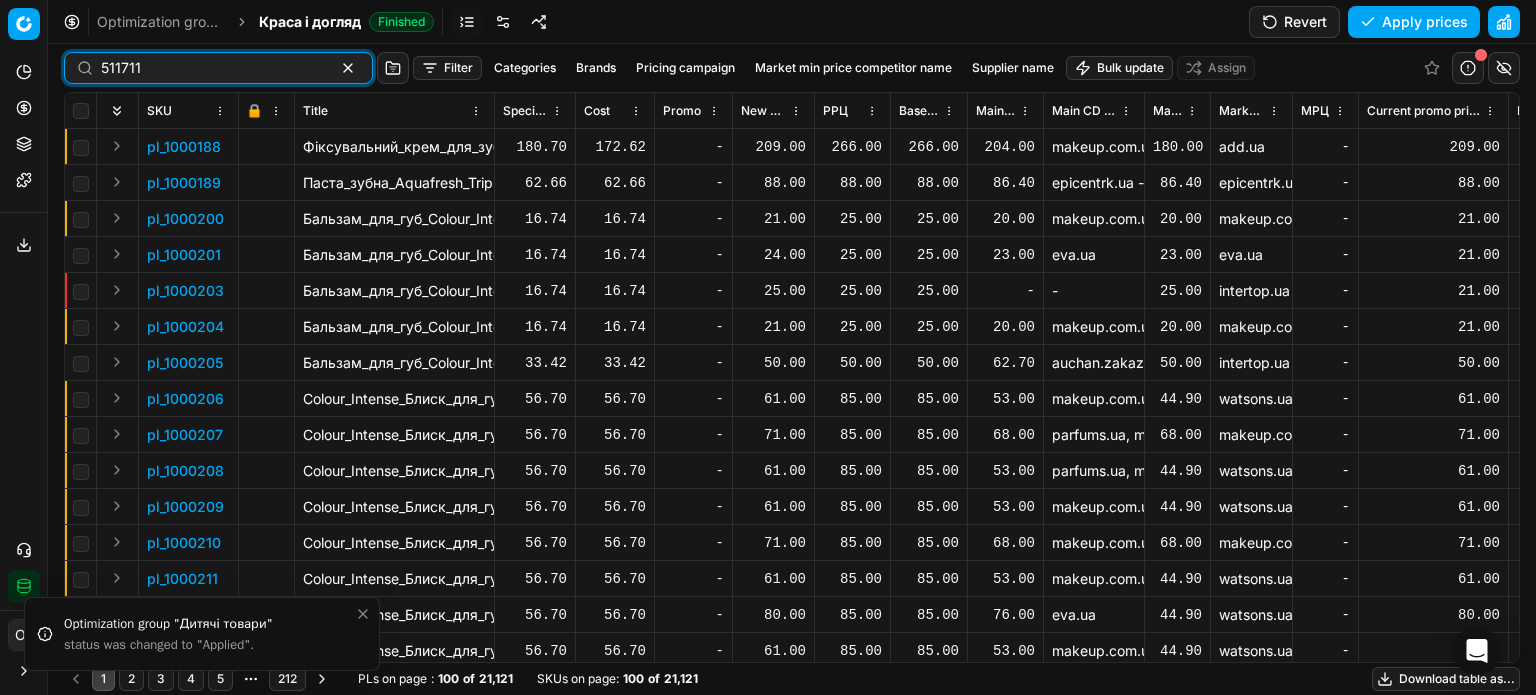 type on "511711" 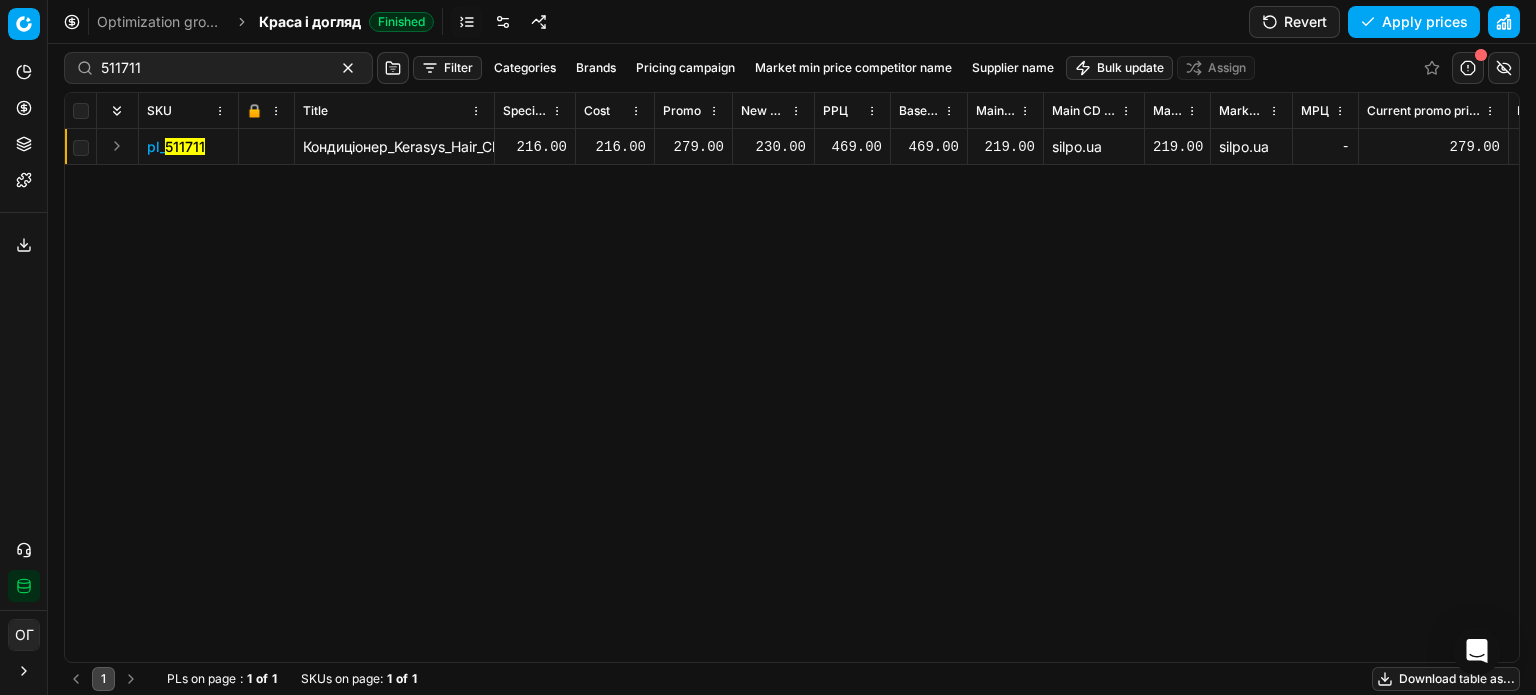 click on "230.00" at bounding box center (773, 147) 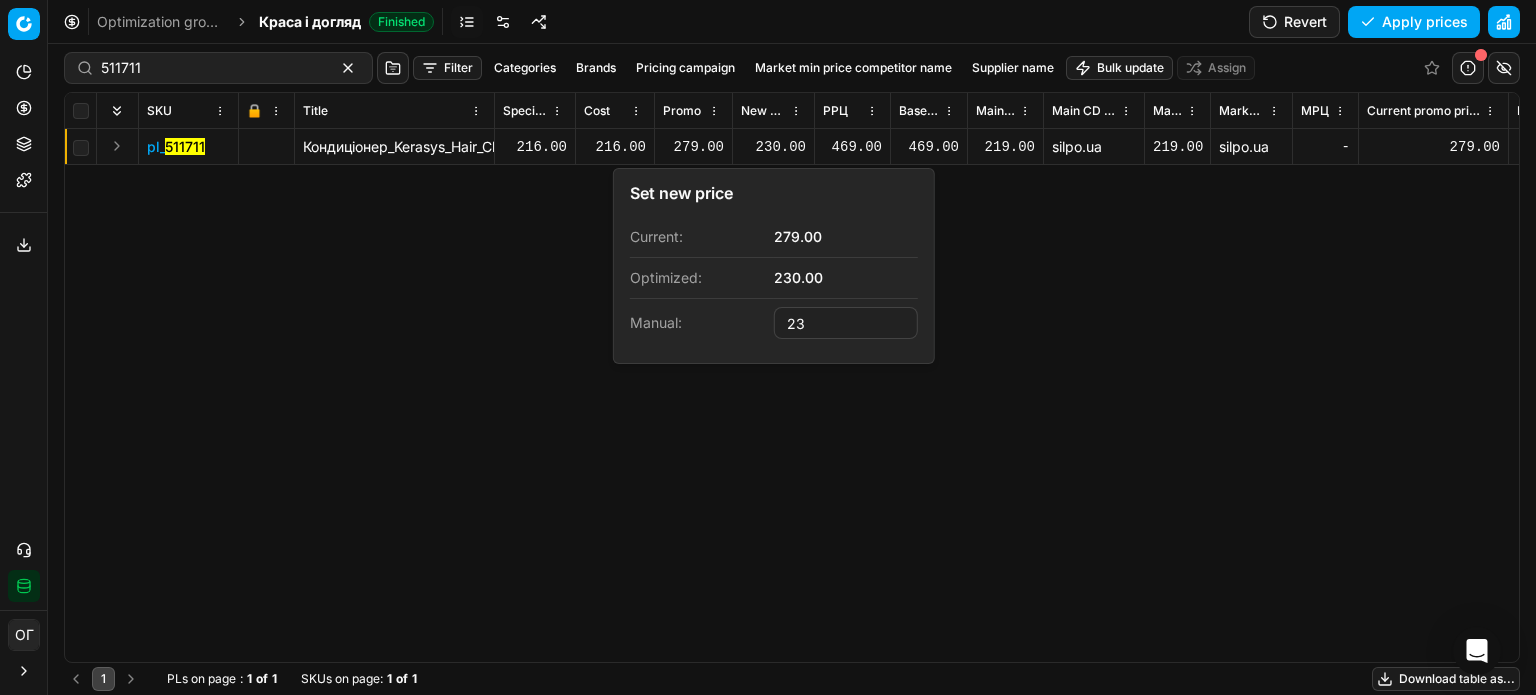 type on "2" 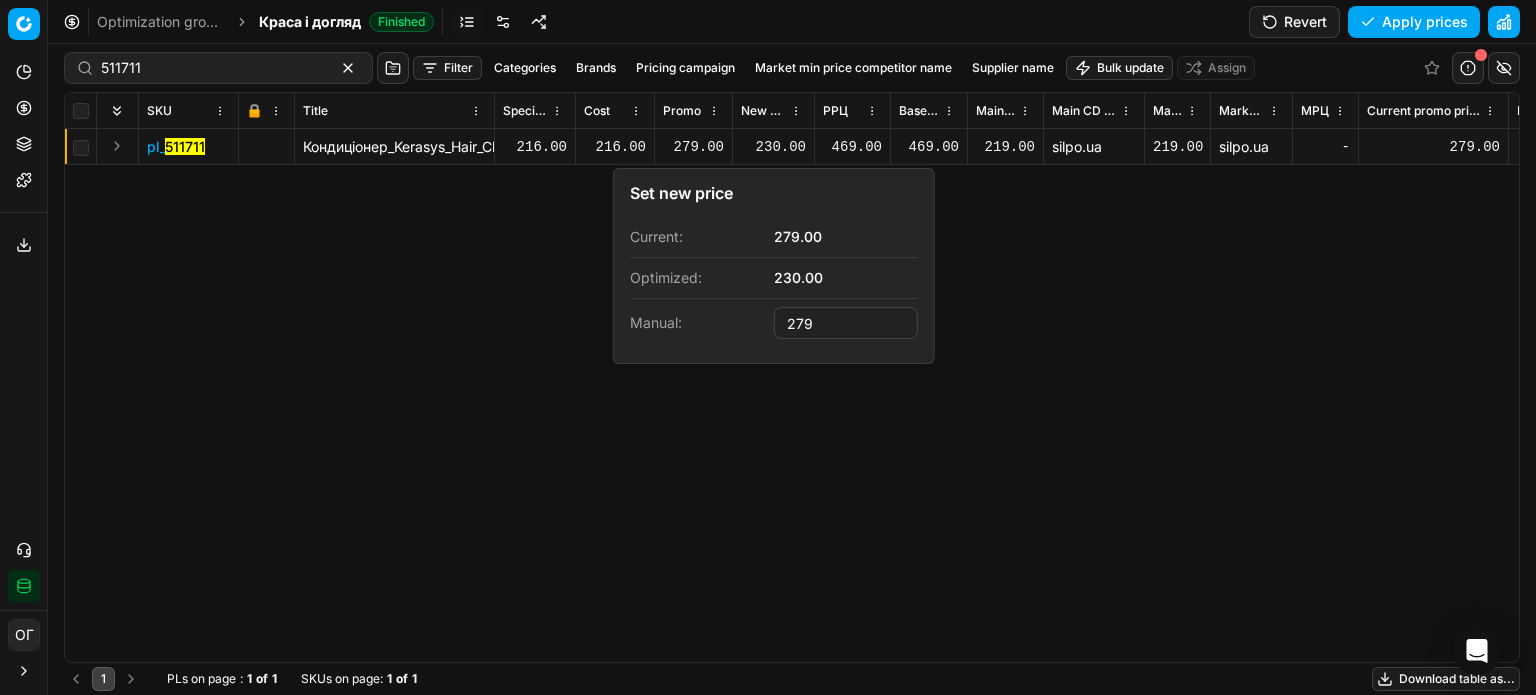 type on "279.00" 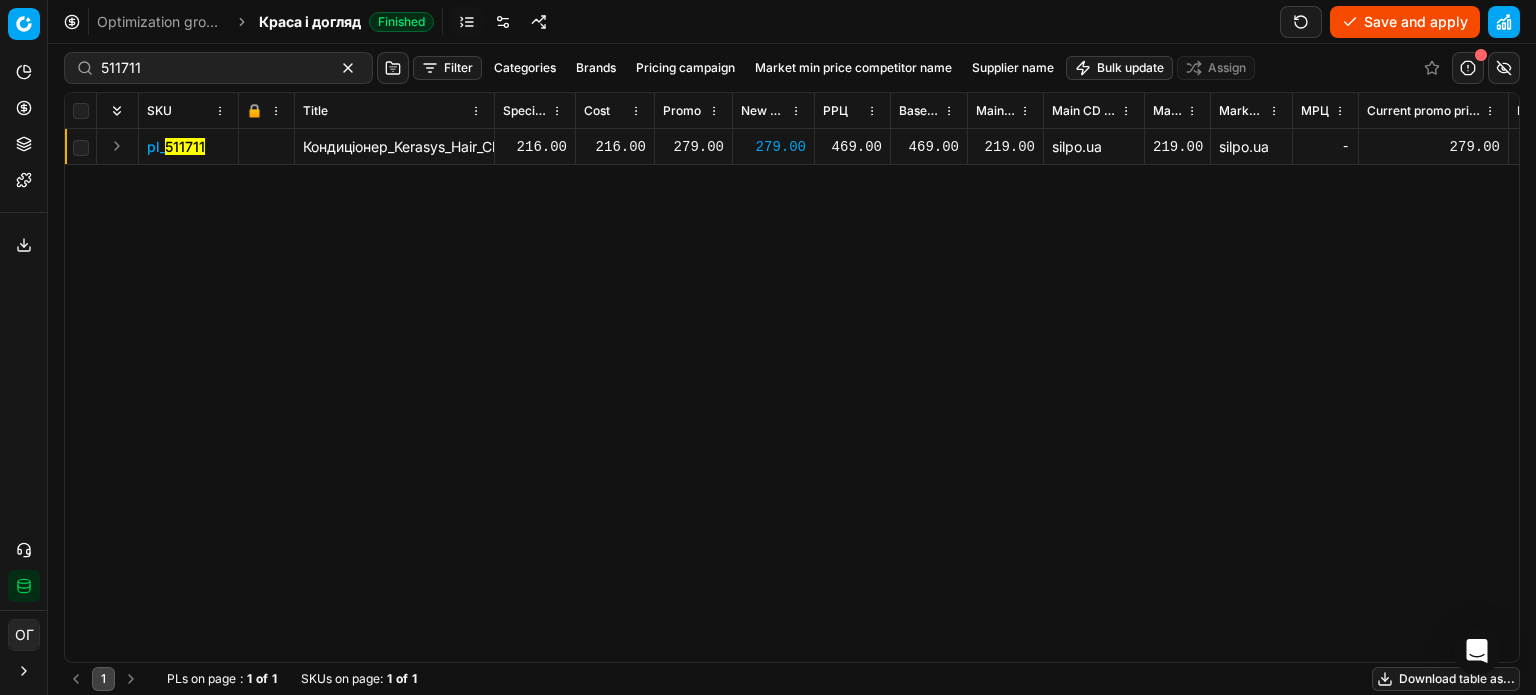 click on "Save and apply" at bounding box center [1405, 22] 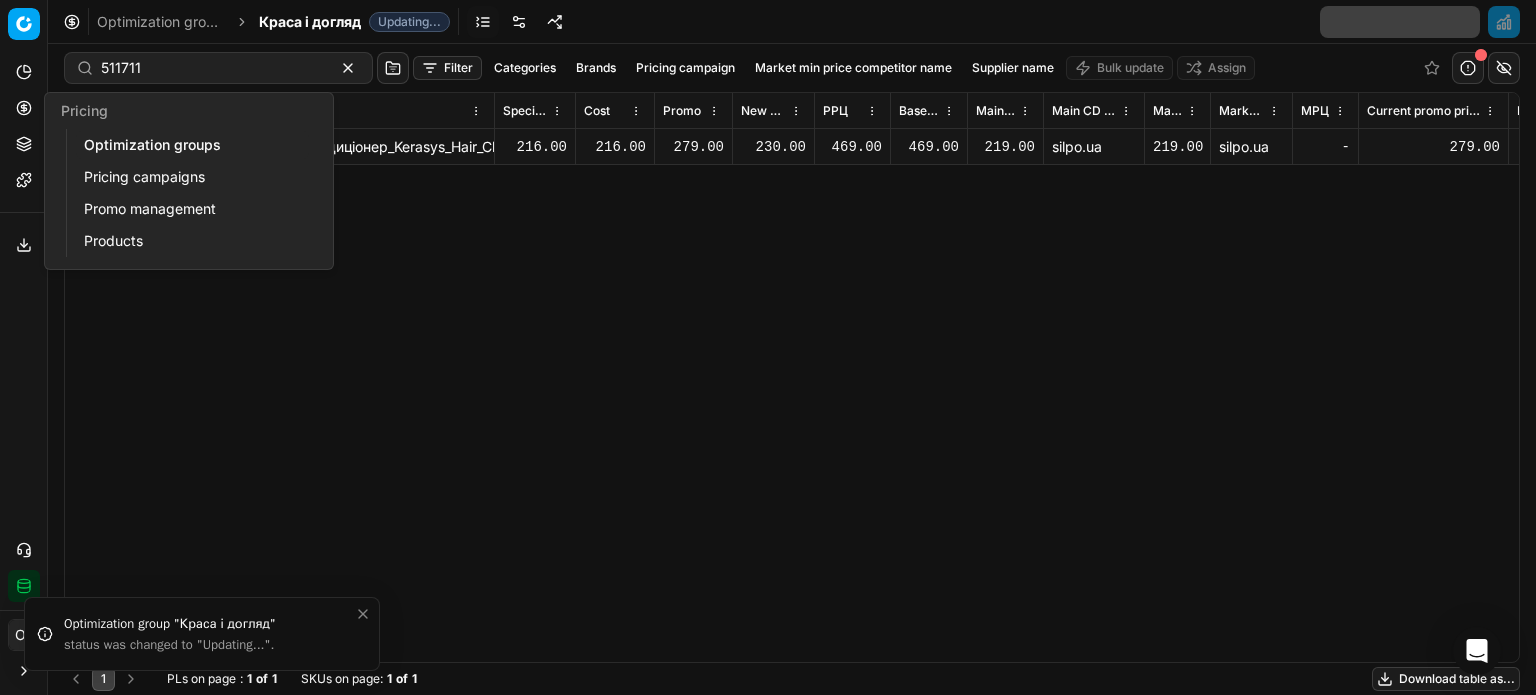 click 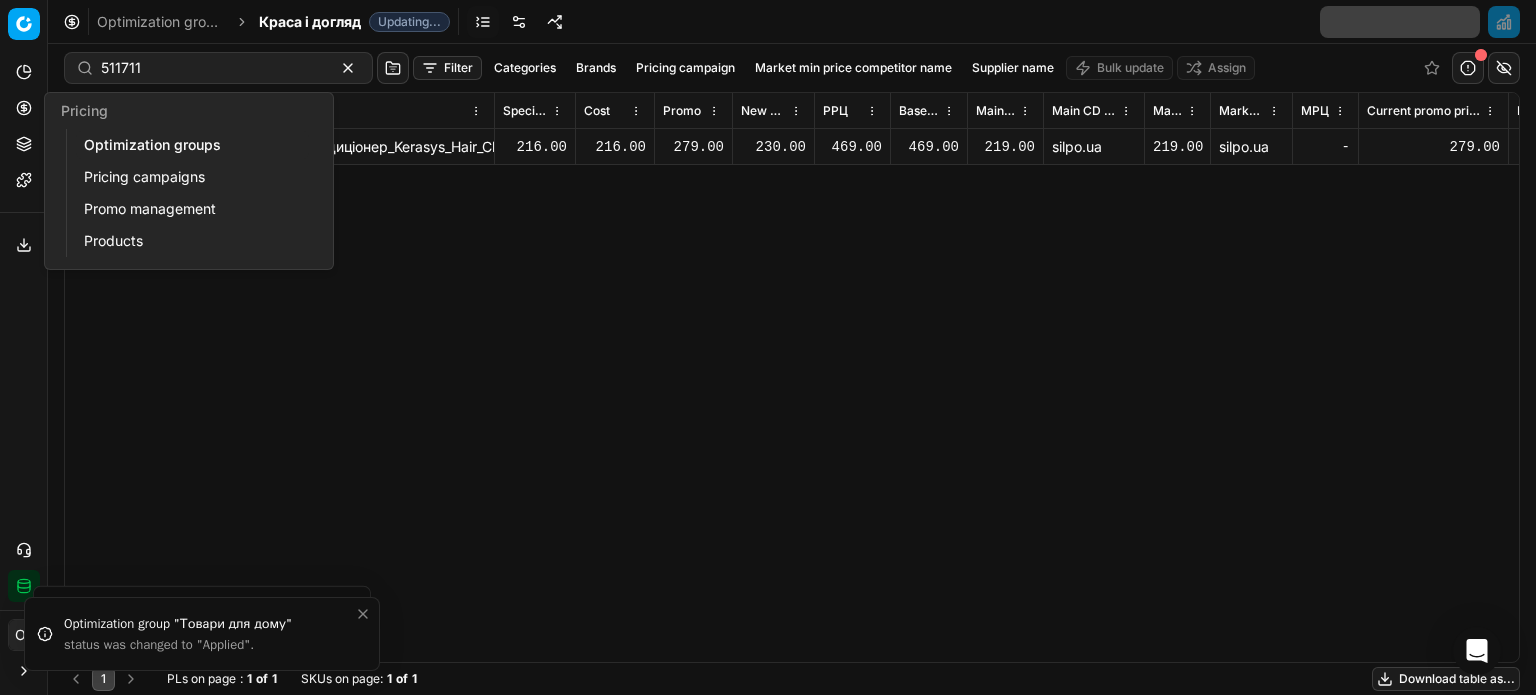 click on "Optimization groups" at bounding box center (192, 145) 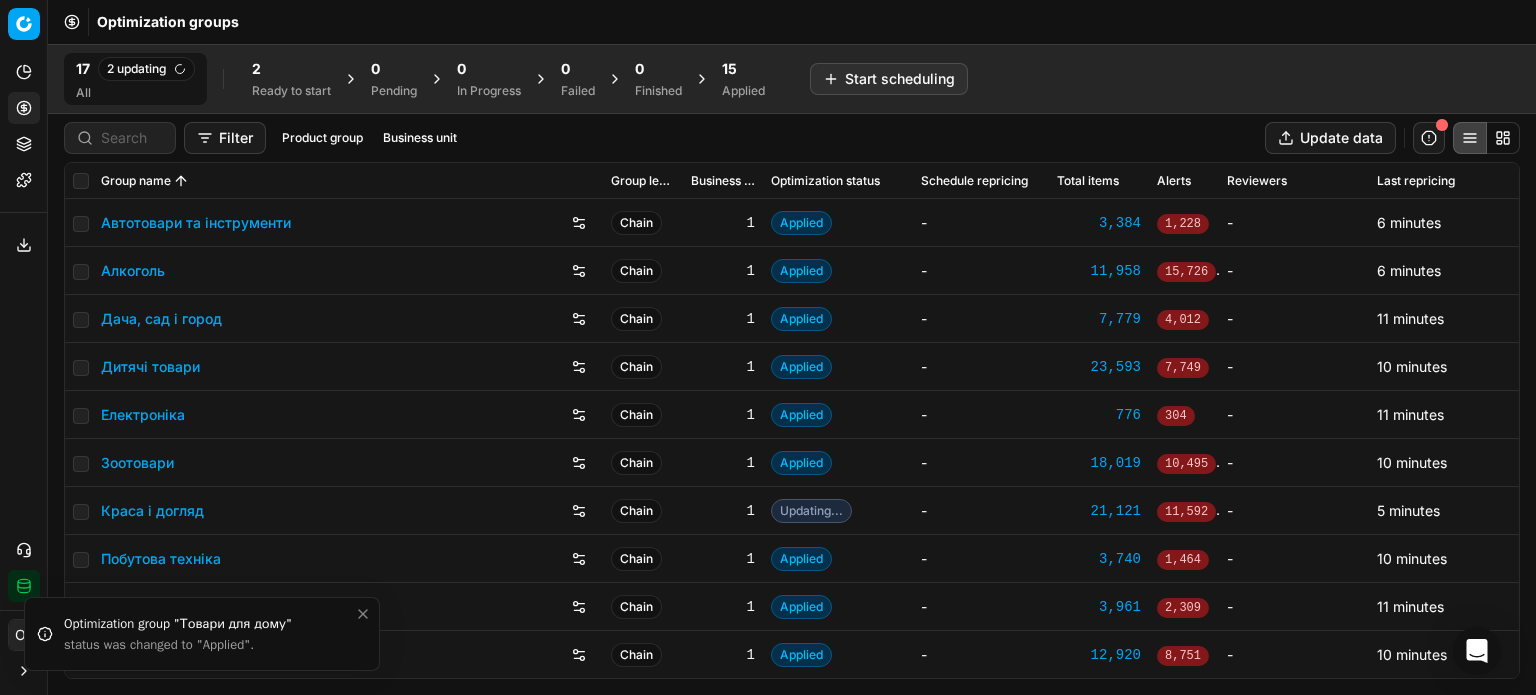 click on "0" at bounding box center [639, 69] 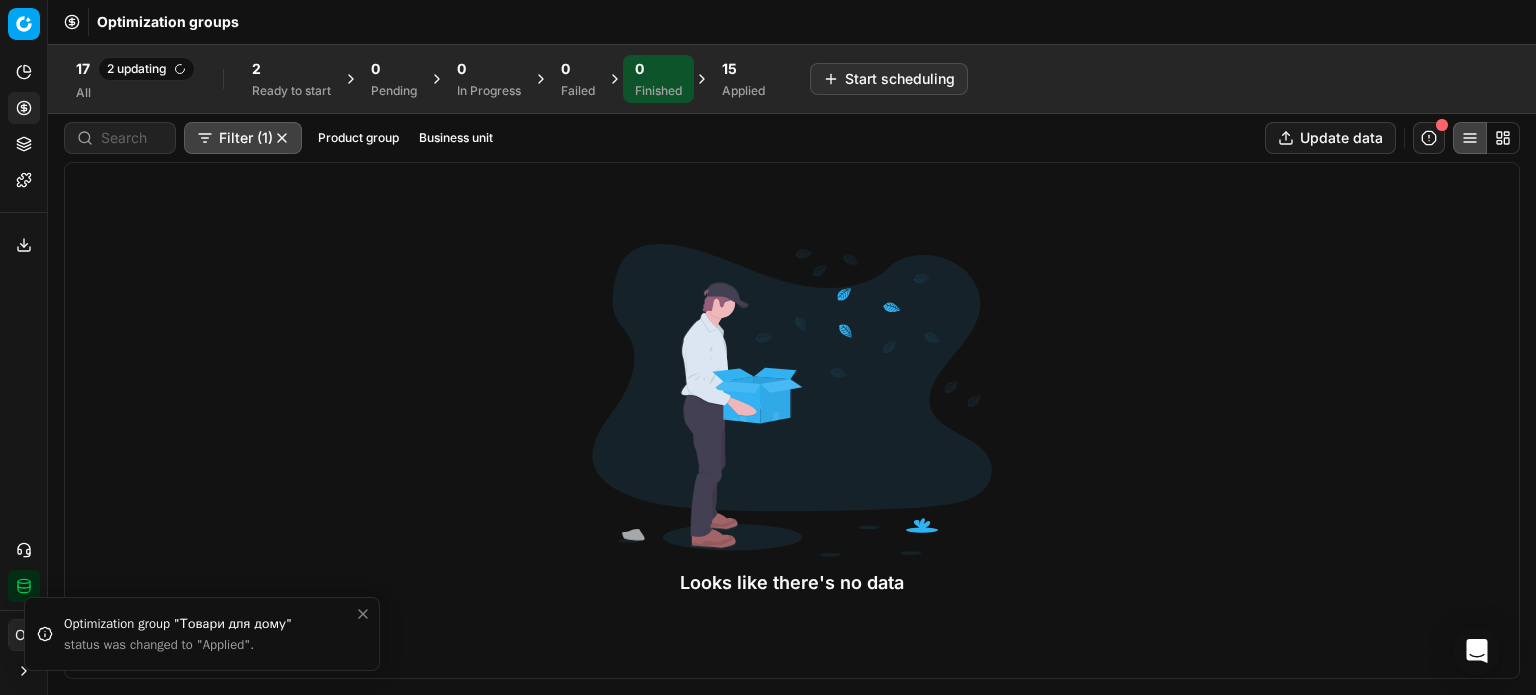 click on "Optimization groups" at bounding box center [792, 22] 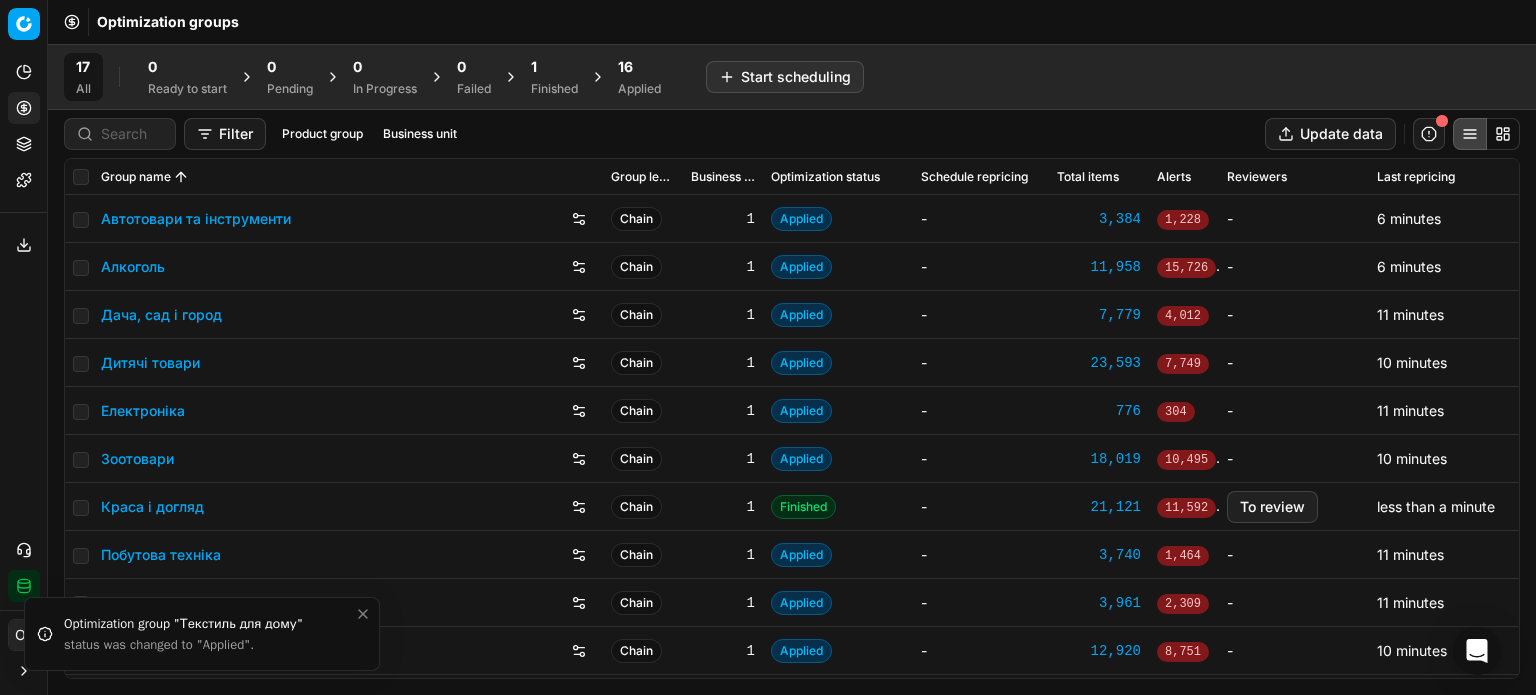 click on "Finished" at bounding box center (554, 89) 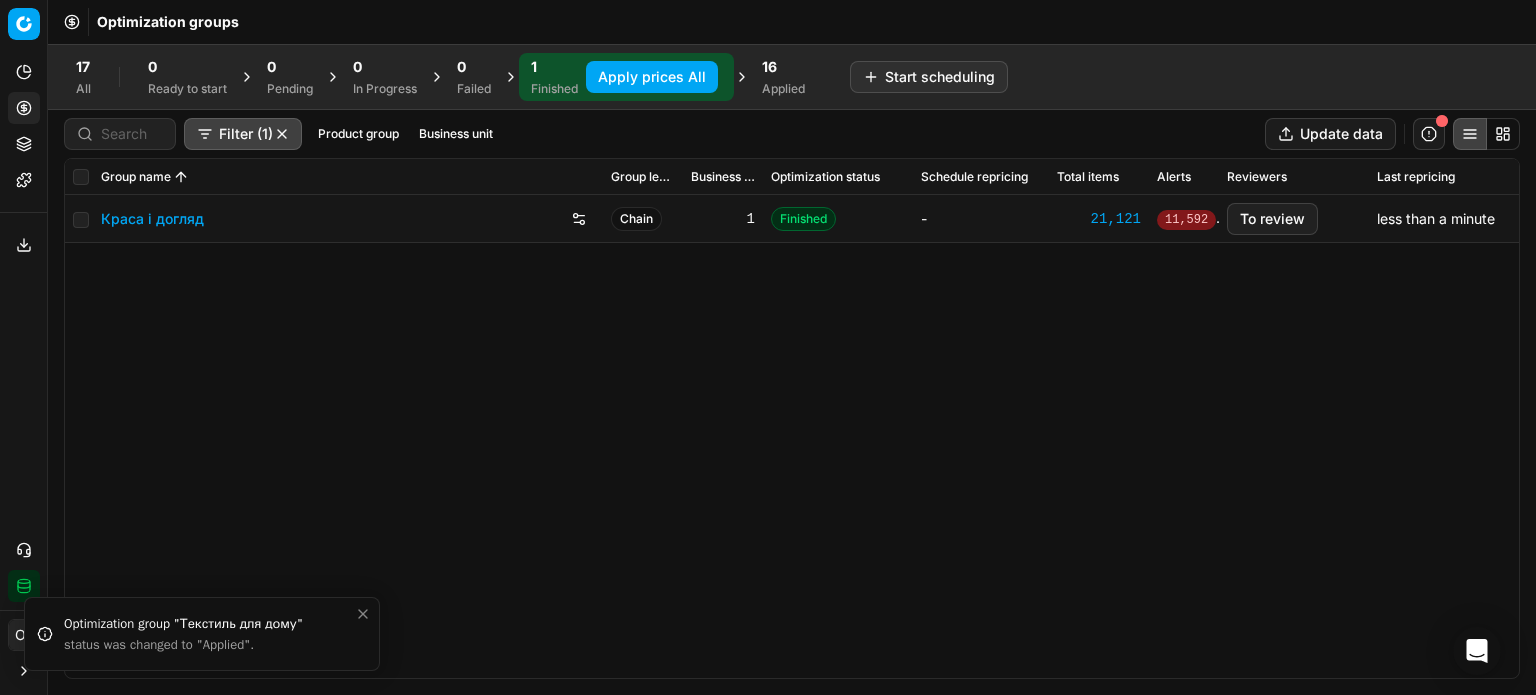 click on "Apply prices   All" at bounding box center (652, 77) 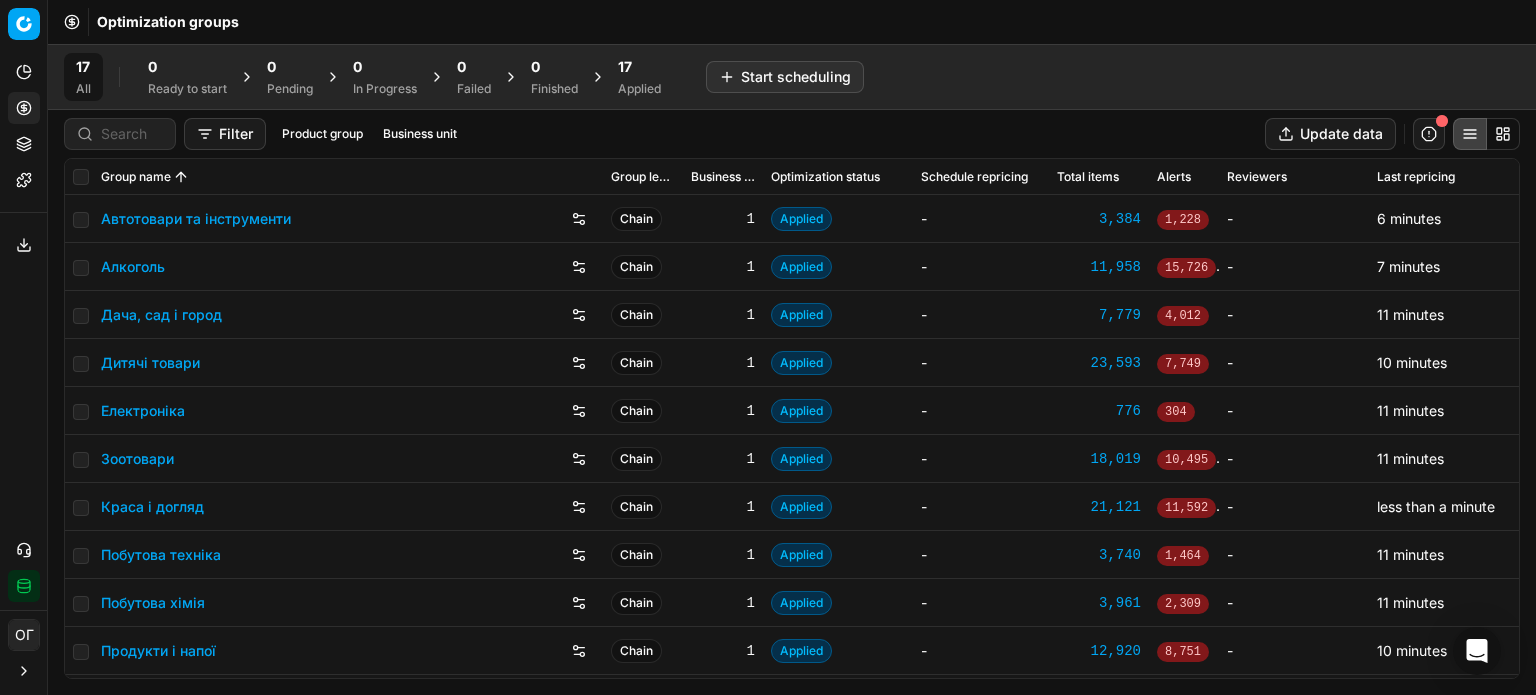 click on "17" at bounding box center (625, 67) 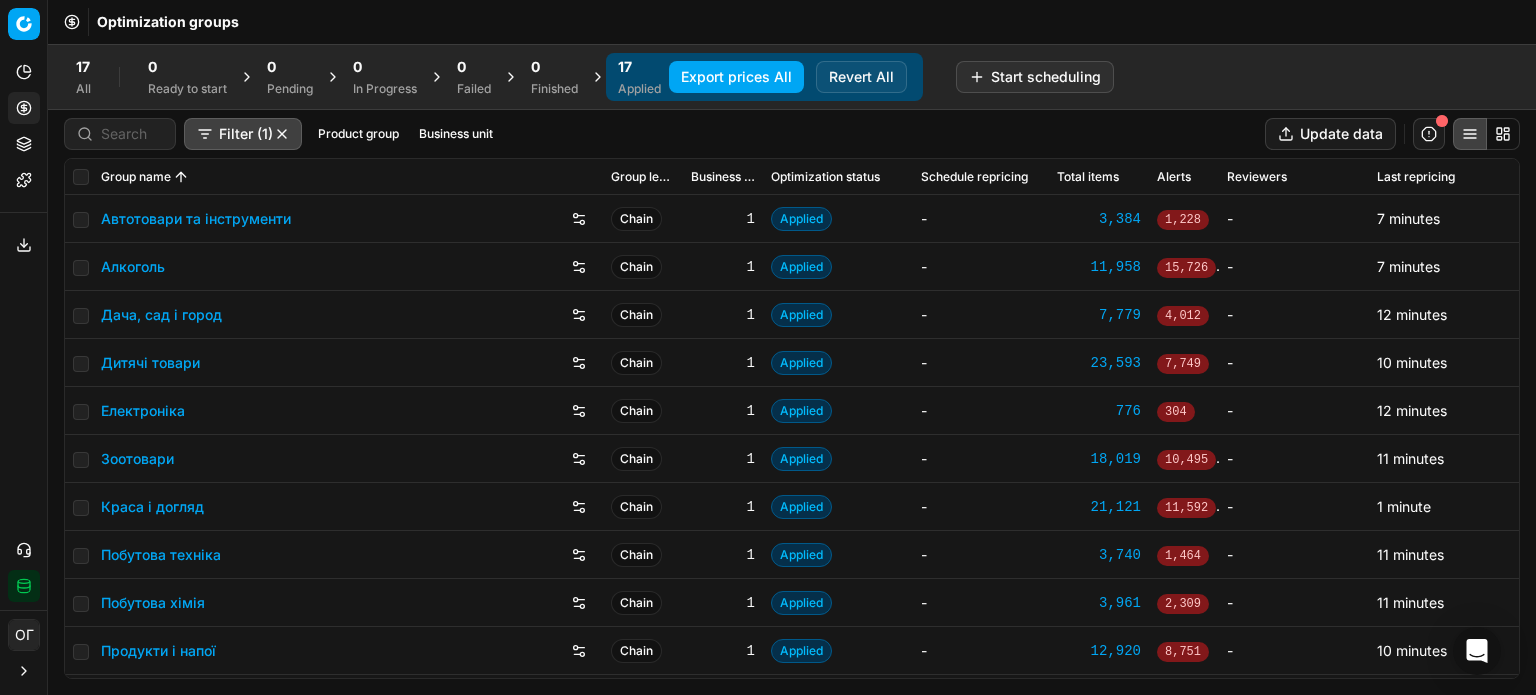 click 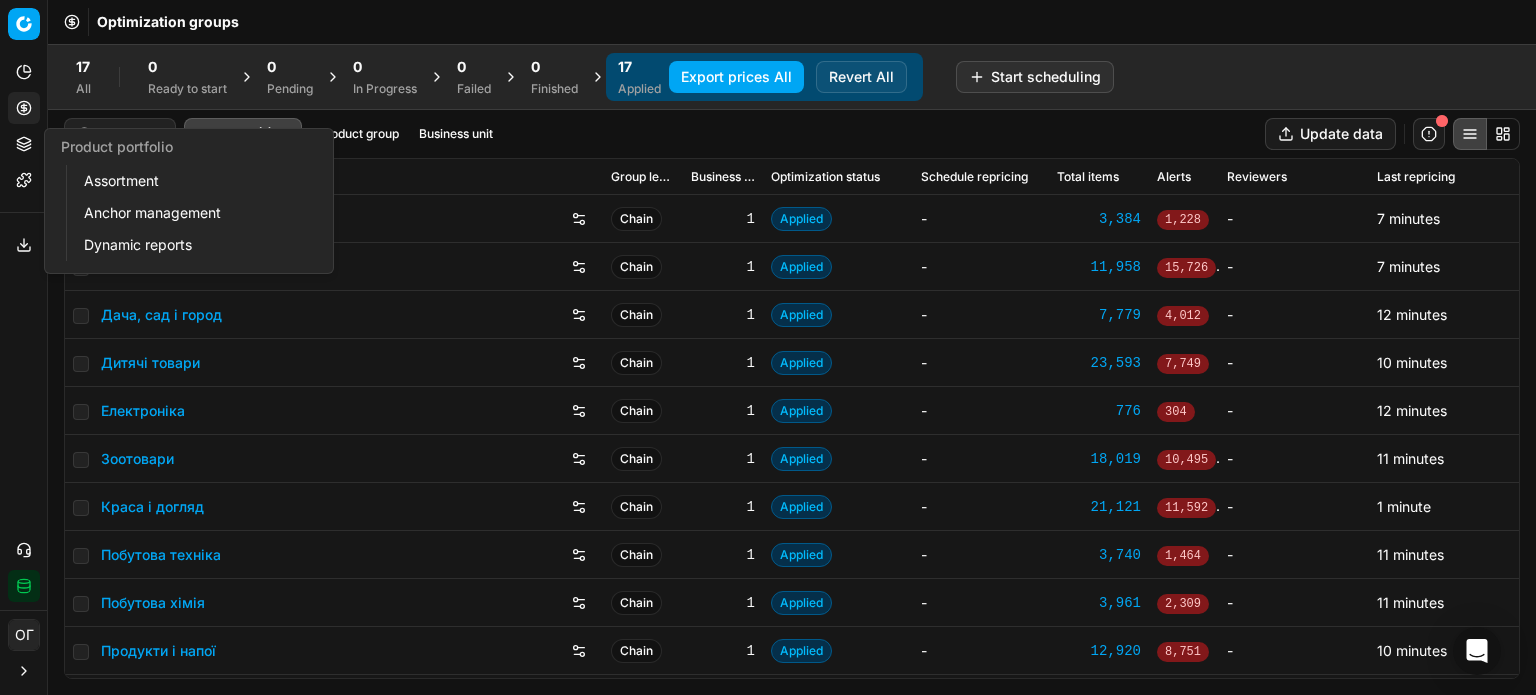 click on "Assortment" at bounding box center [192, 181] 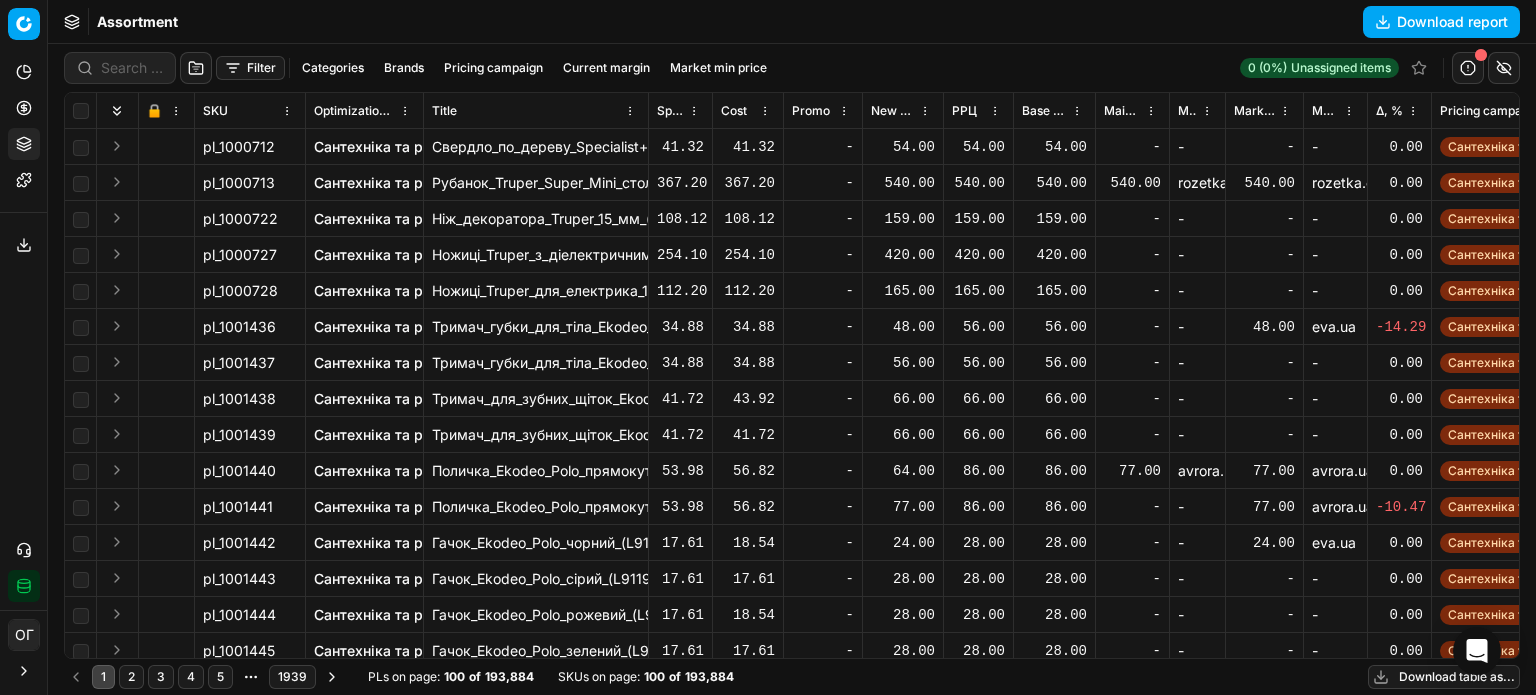 click on "Filter" at bounding box center (250, 68) 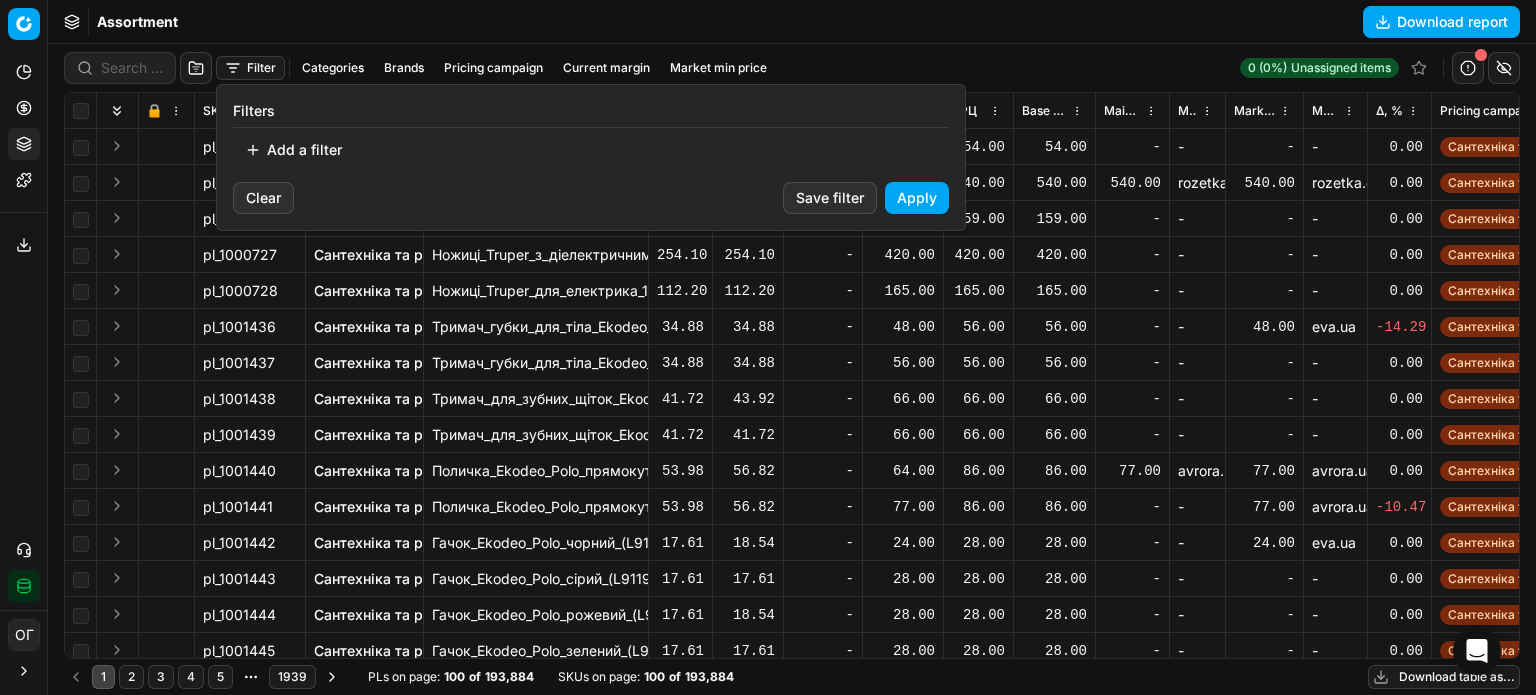 click on "Add a filter" at bounding box center (293, 150) 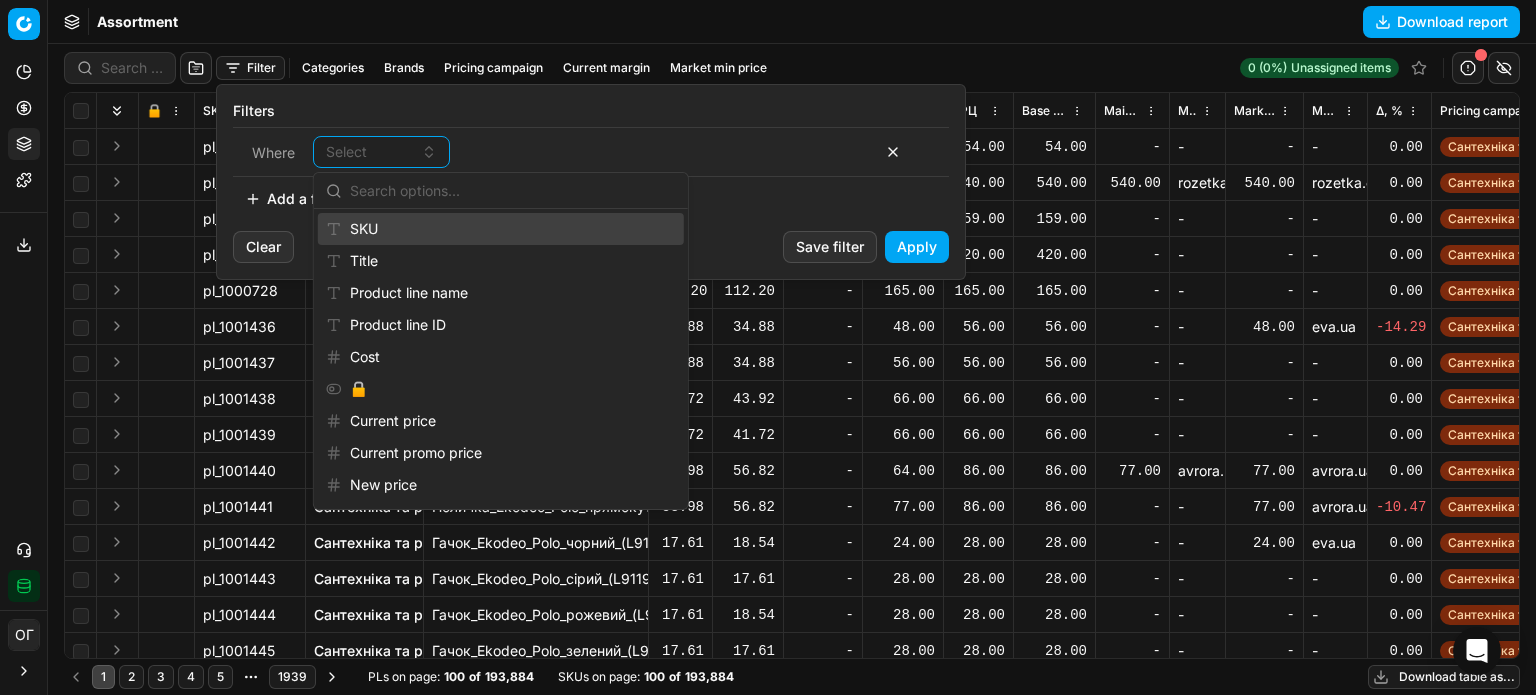 click on "SKU" at bounding box center [501, 229] 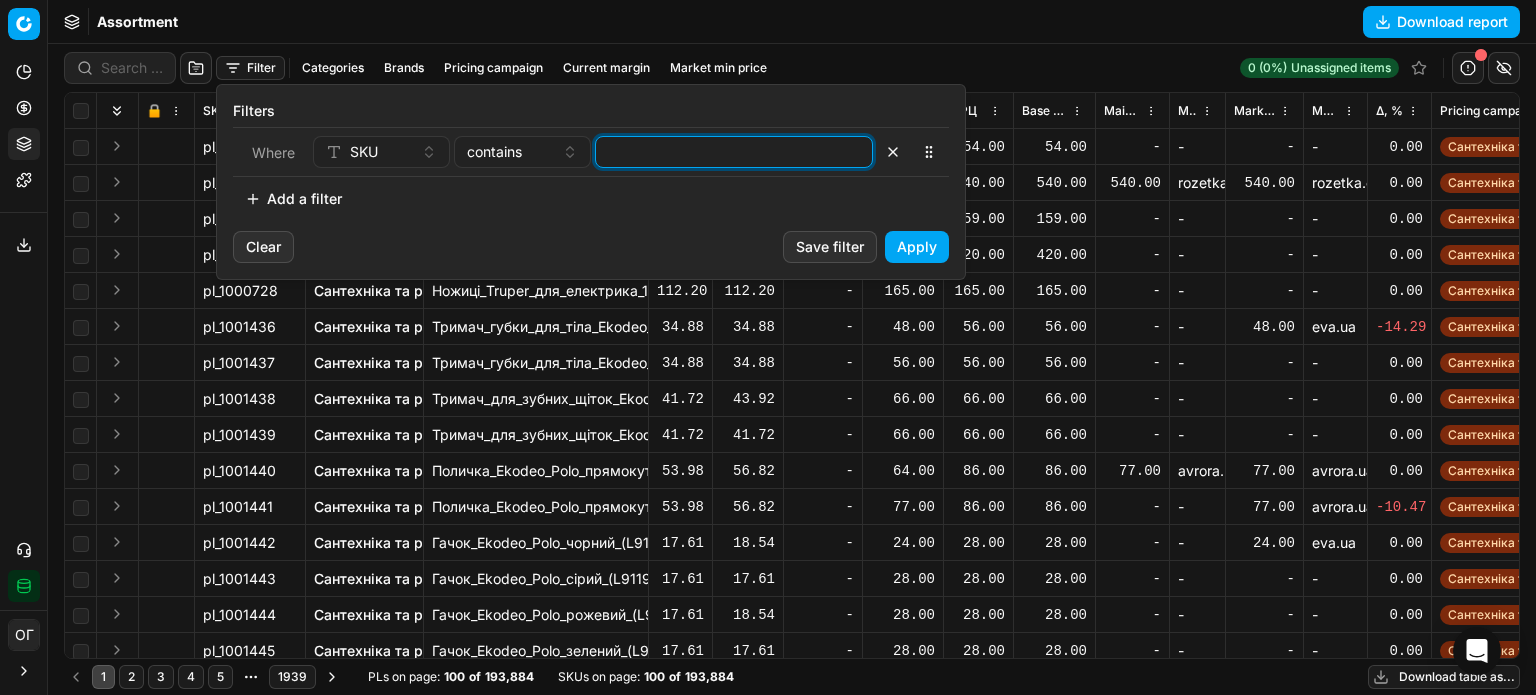 click at bounding box center [734, 152] 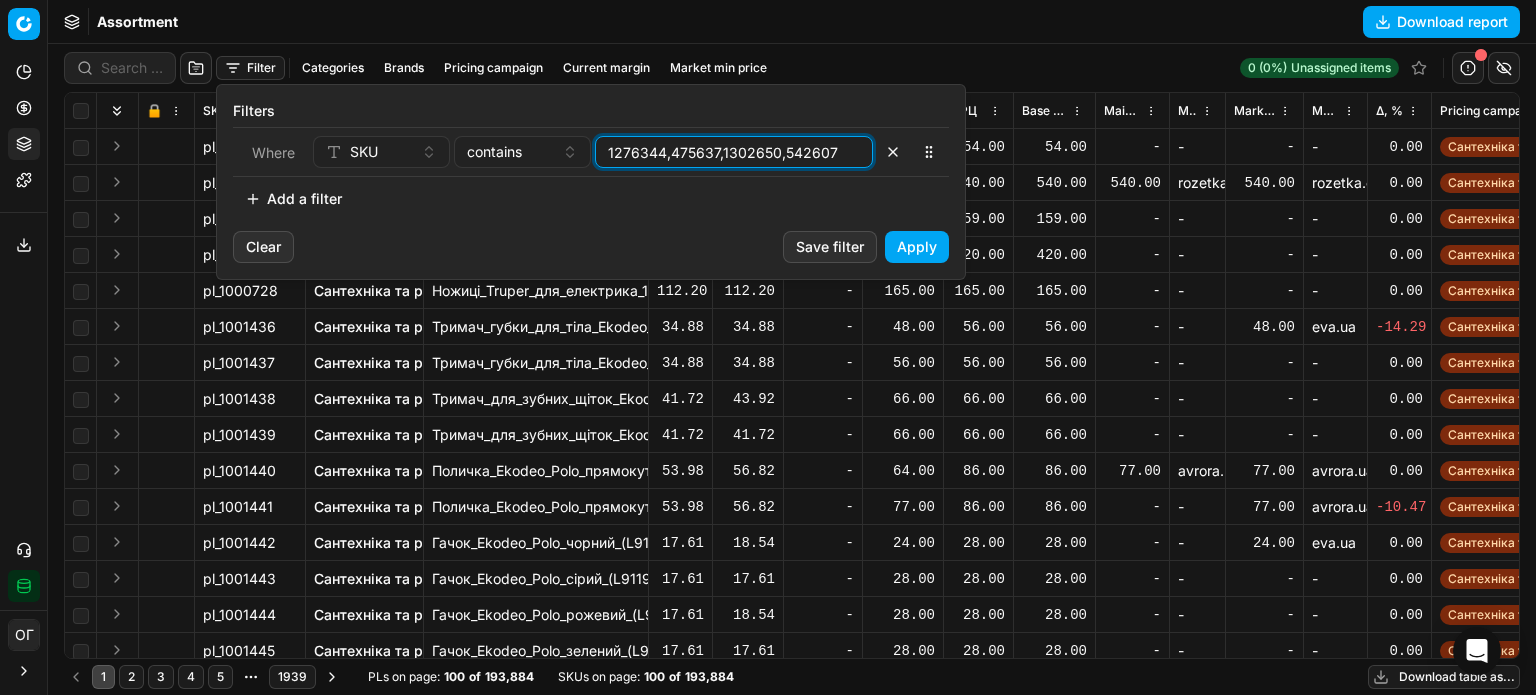 type on "1276344,475637,1302650,542607" 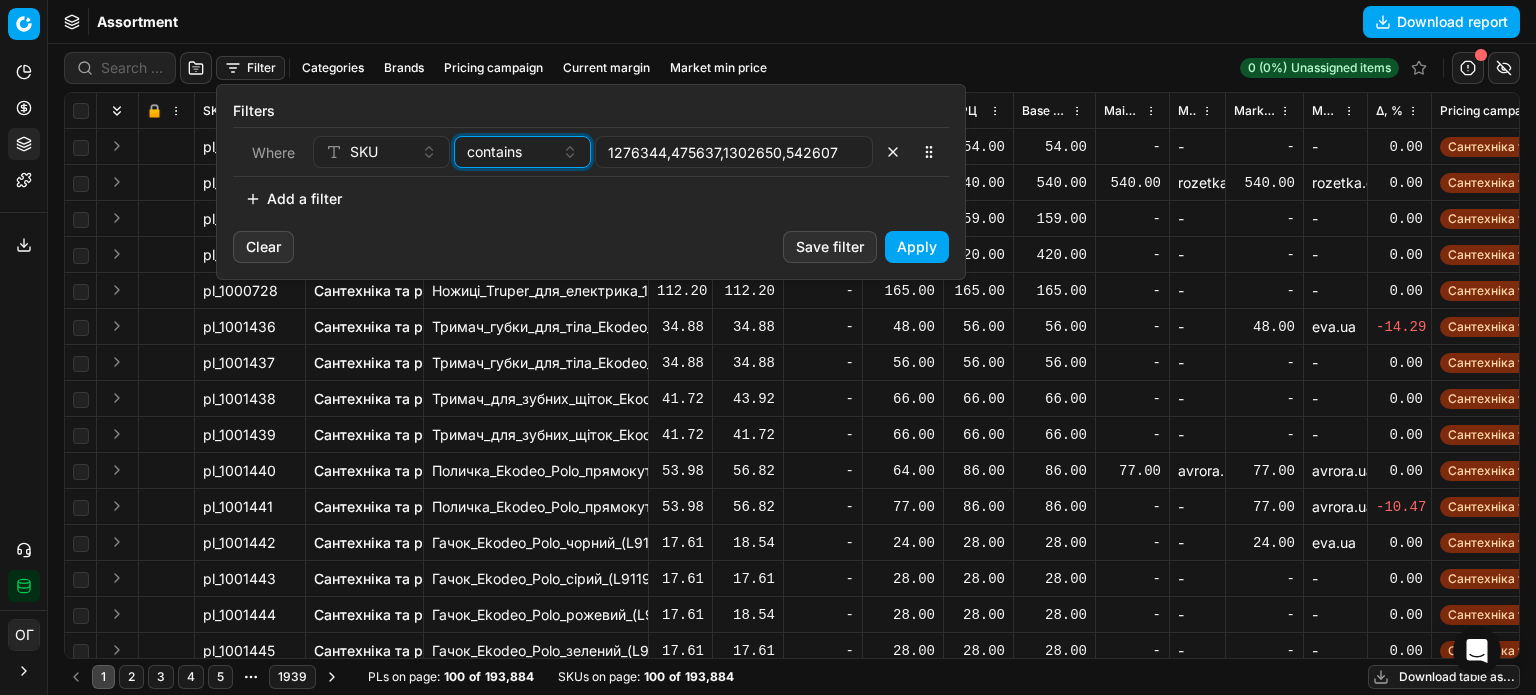 click on "contains" at bounding box center (494, 152) 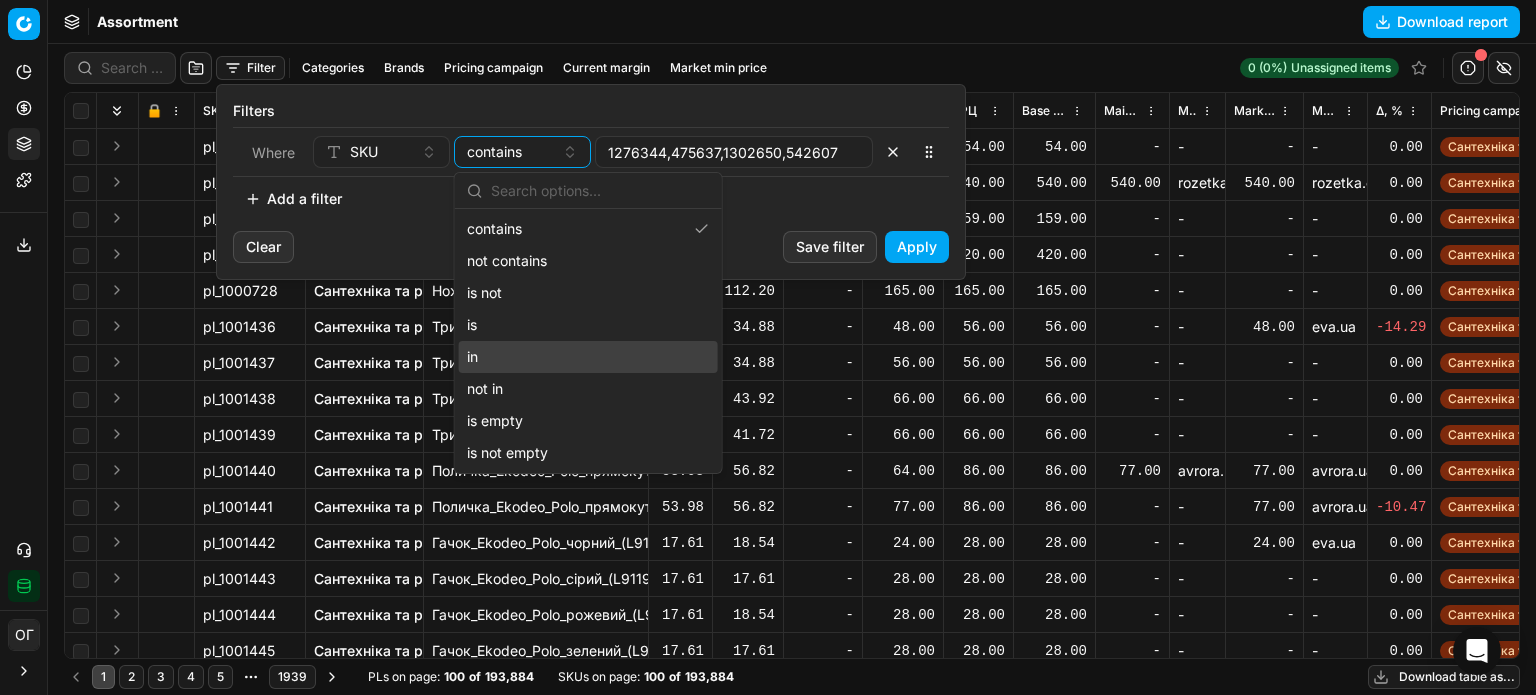 click on "in" at bounding box center (588, 357) 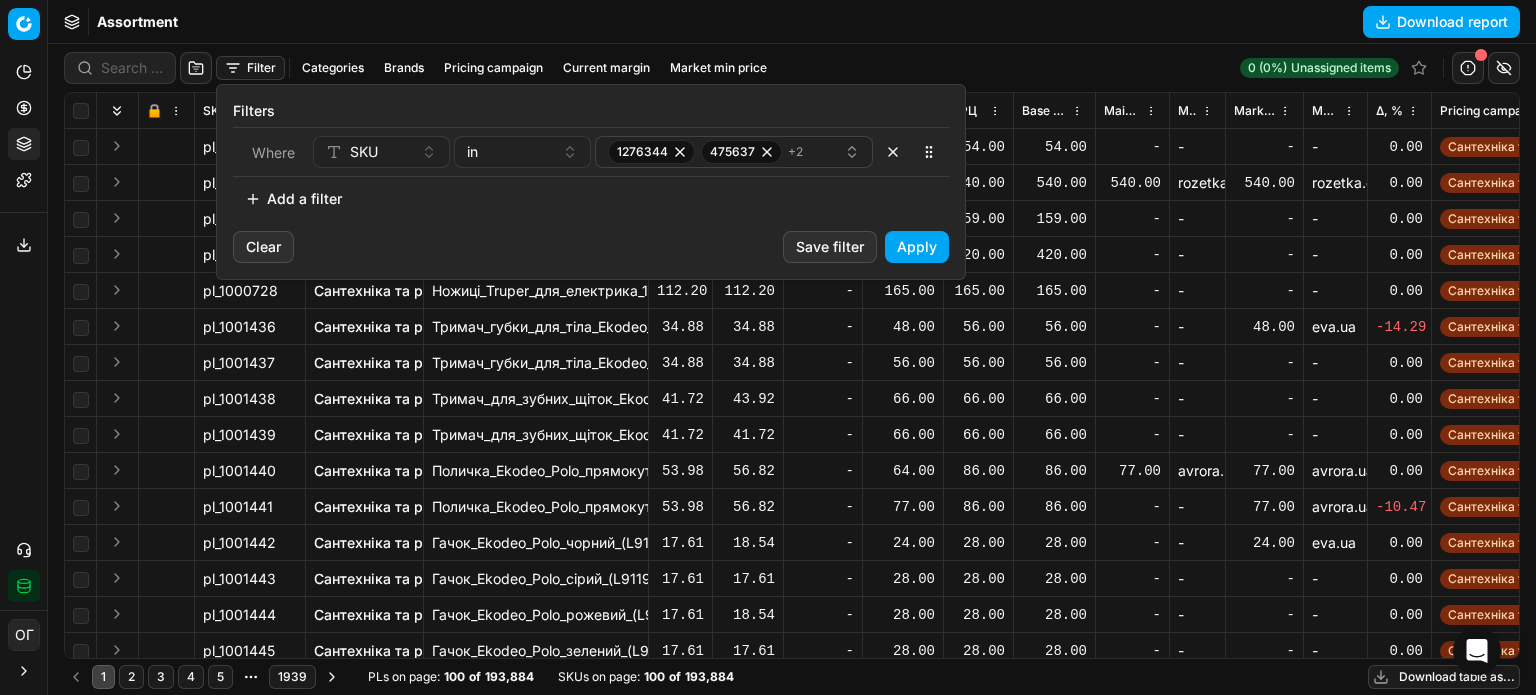 click on "Apply" at bounding box center [917, 247] 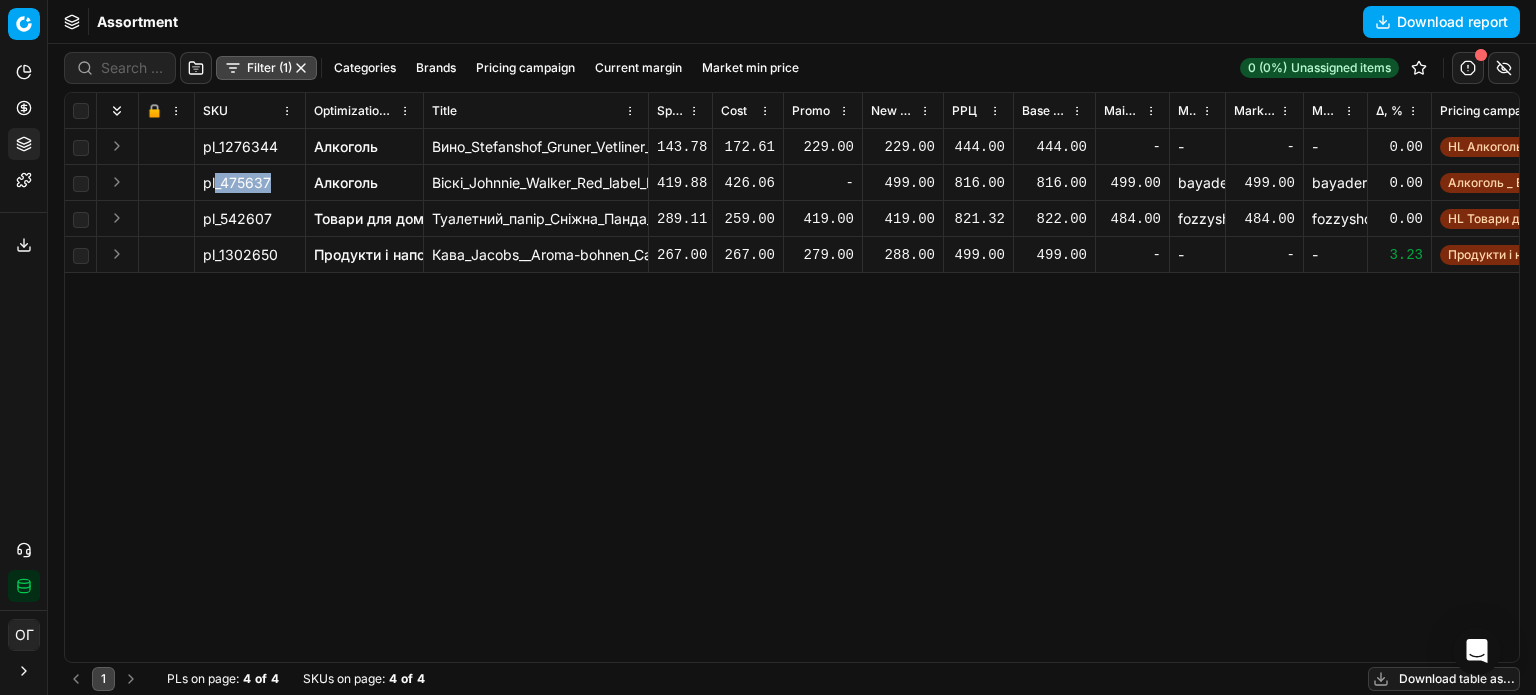 drag, startPoint x: 269, startPoint y: 183, endPoint x: 215, endPoint y: 188, distance: 54.230988 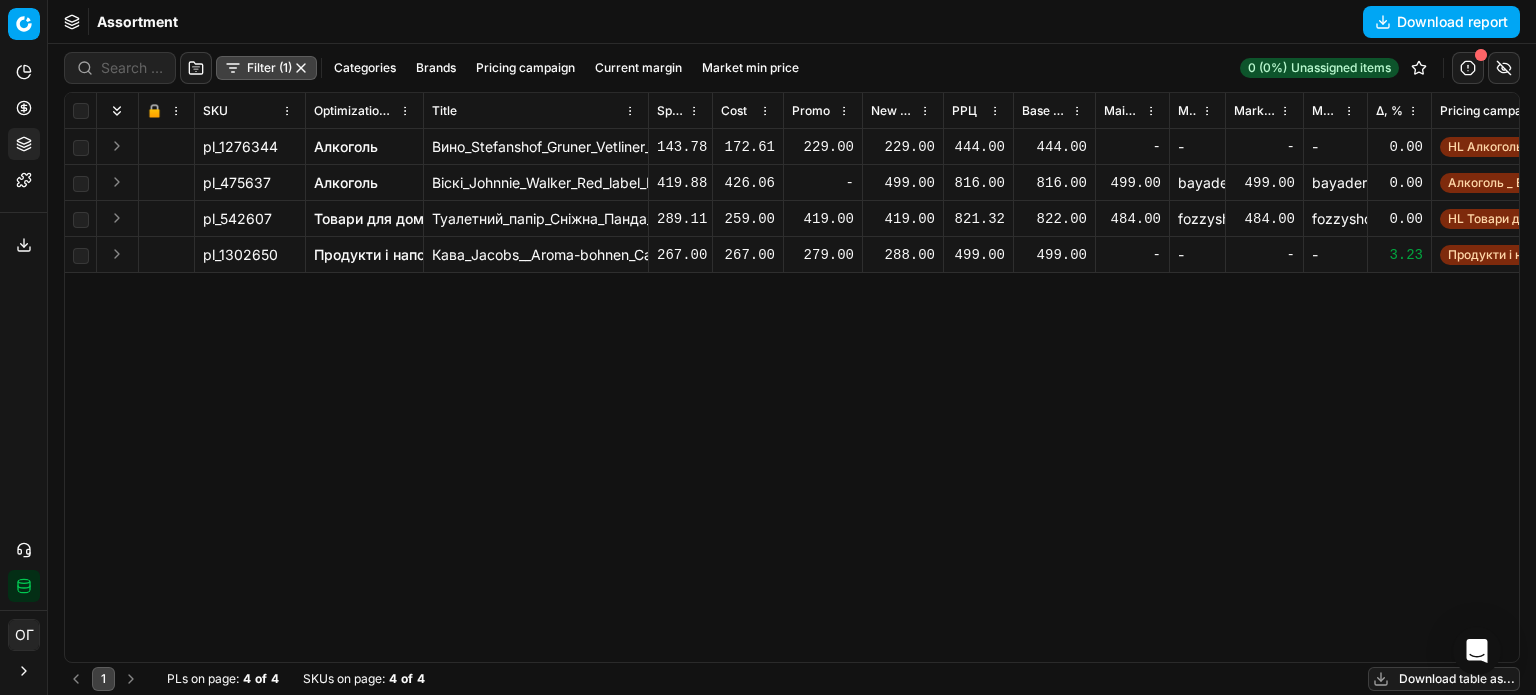click on "Assortment Download report" at bounding box center [792, 22] 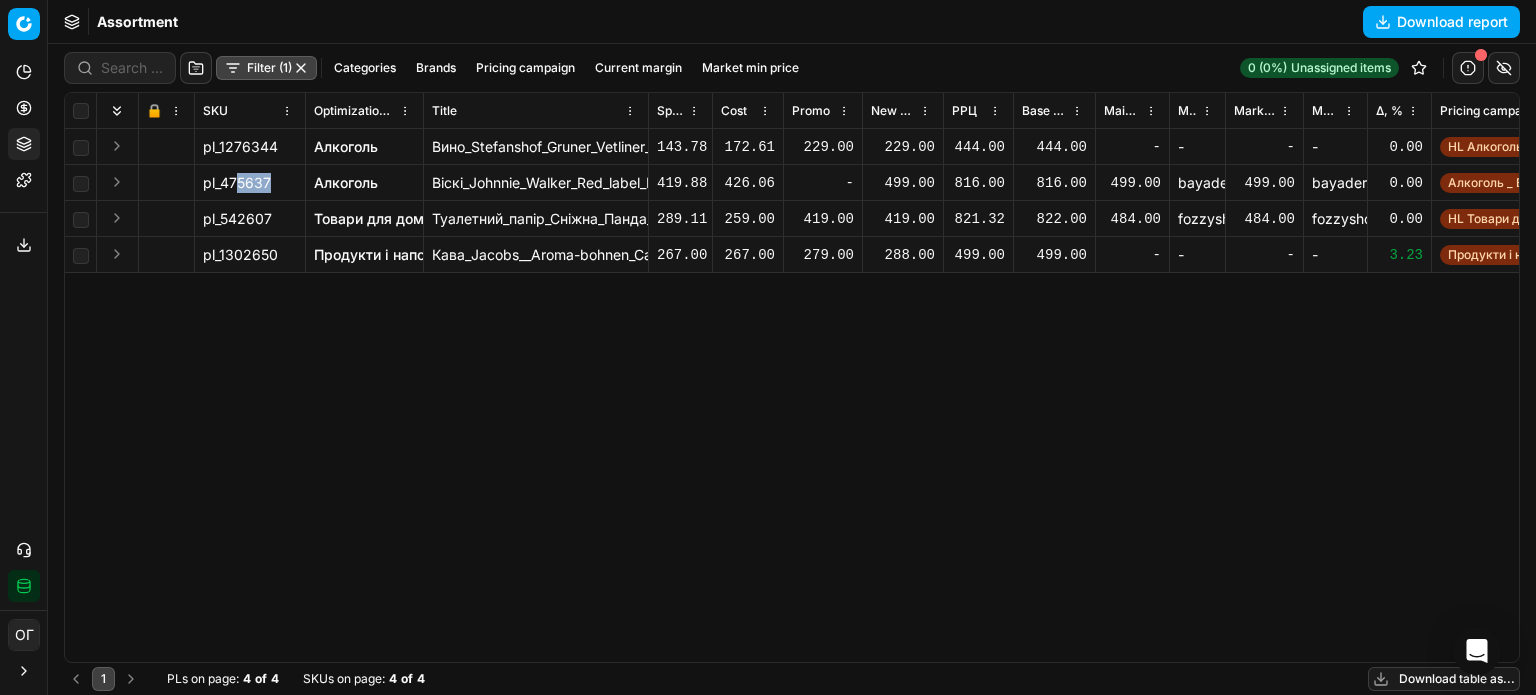 drag, startPoint x: 274, startPoint y: 180, endPoint x: 233, endPoint y: 193, distance: 43.011627 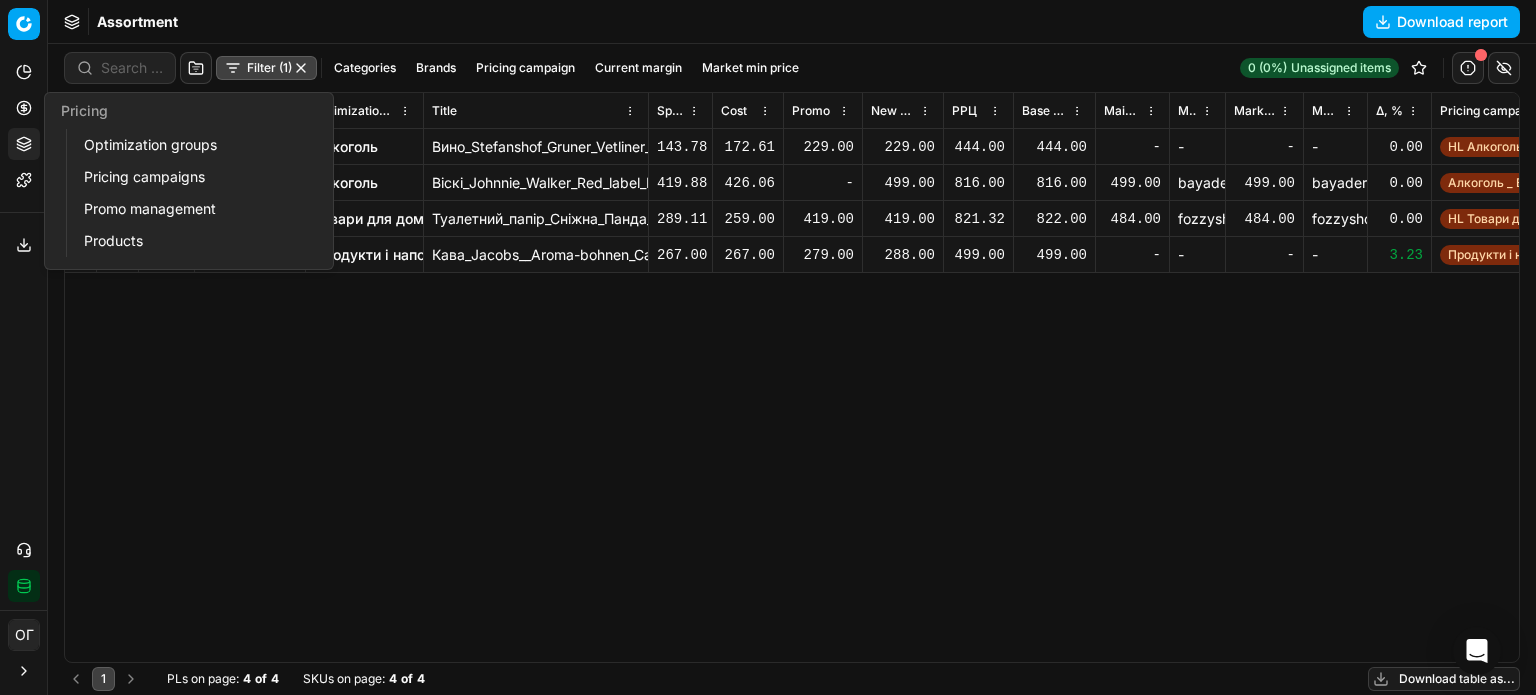 click 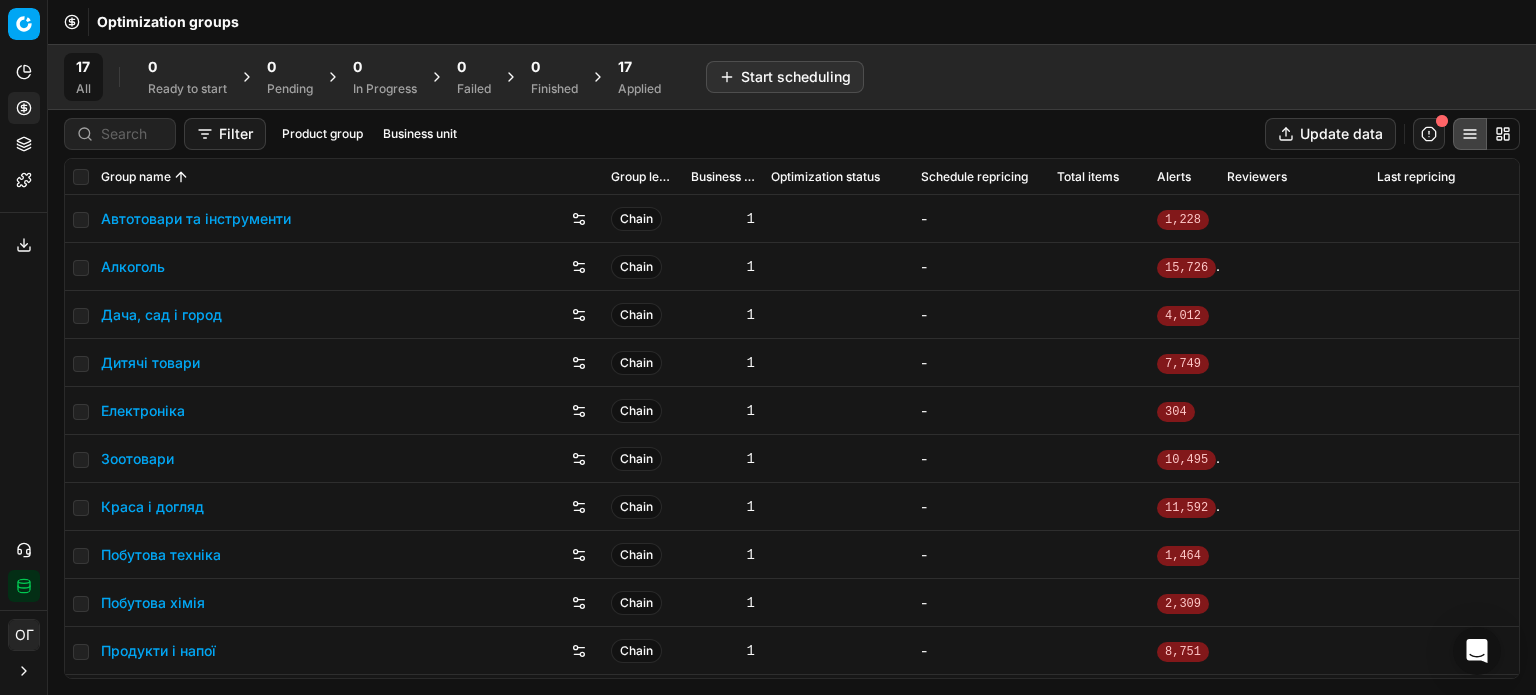 click on "17" at bounding box center [639, 67] 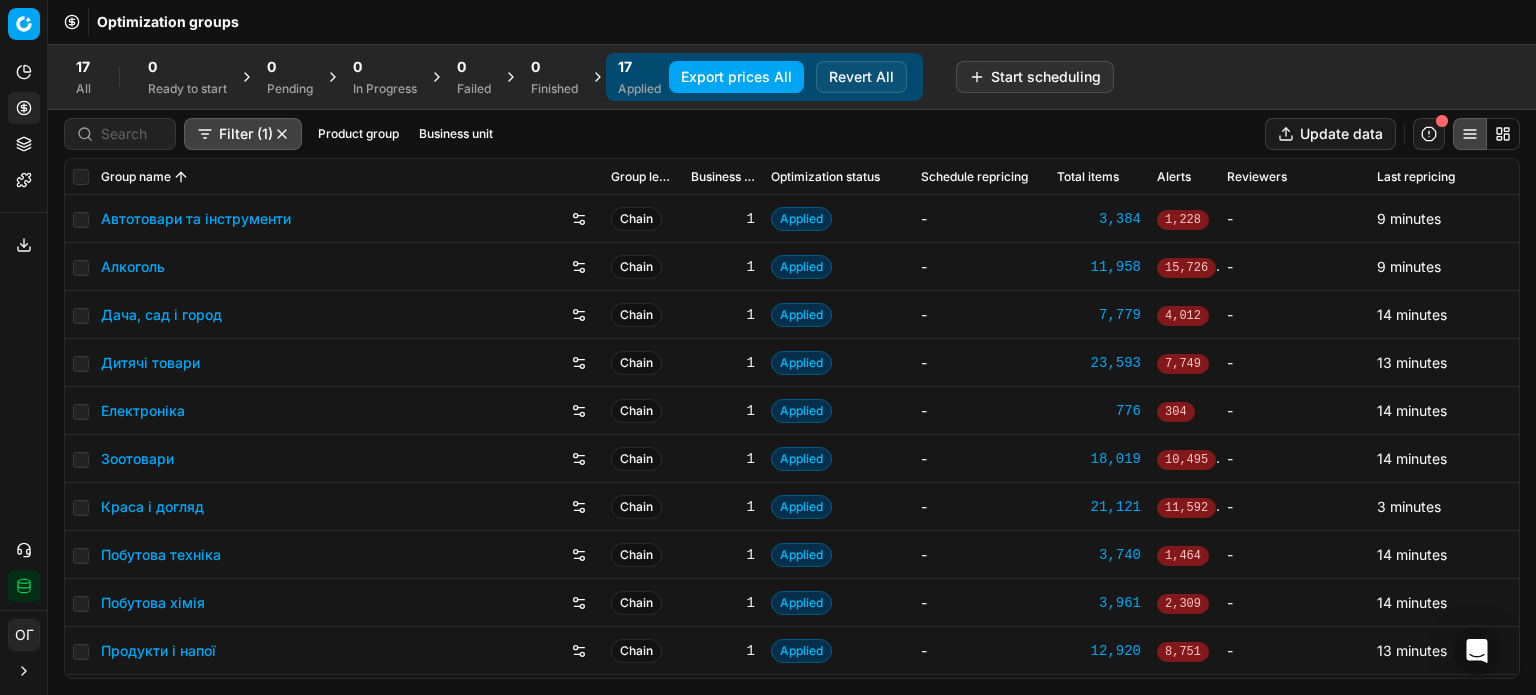 click on "Export prices   All" at bounding box center [736, 77] 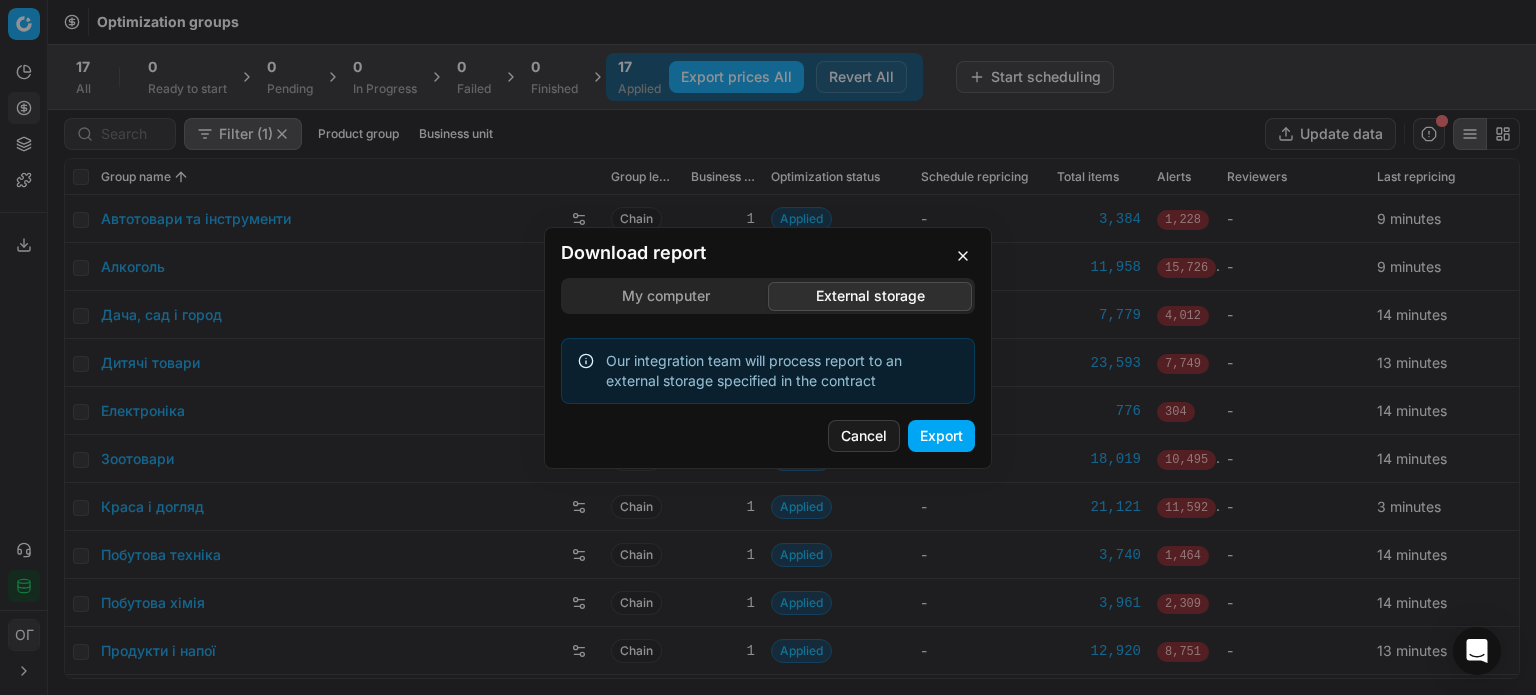 click on "Download report My computer External storage Our integration team will process report to an external storage specified in the contract Cancel Export" at bounding box center (768, 347) 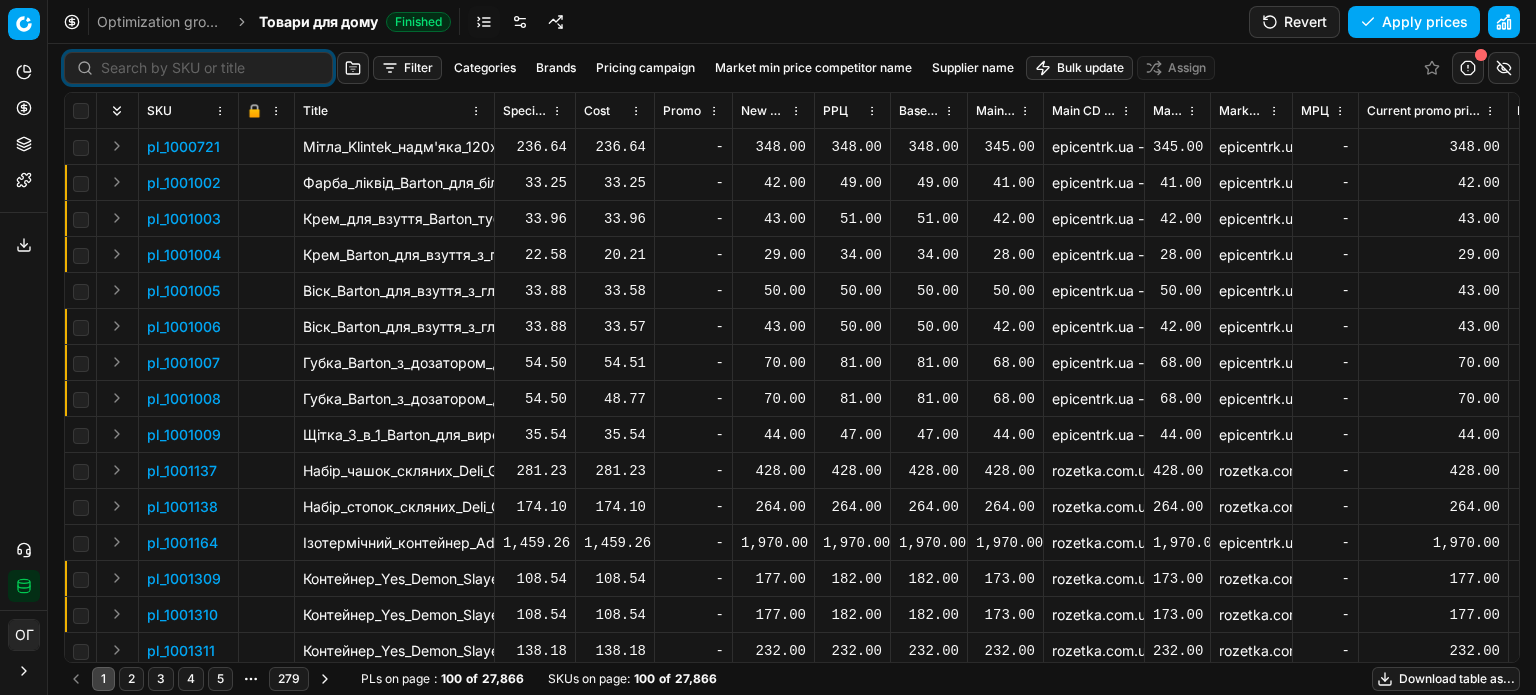 scroll, scrollTop: 0, scrollLeft: 0, axis: both 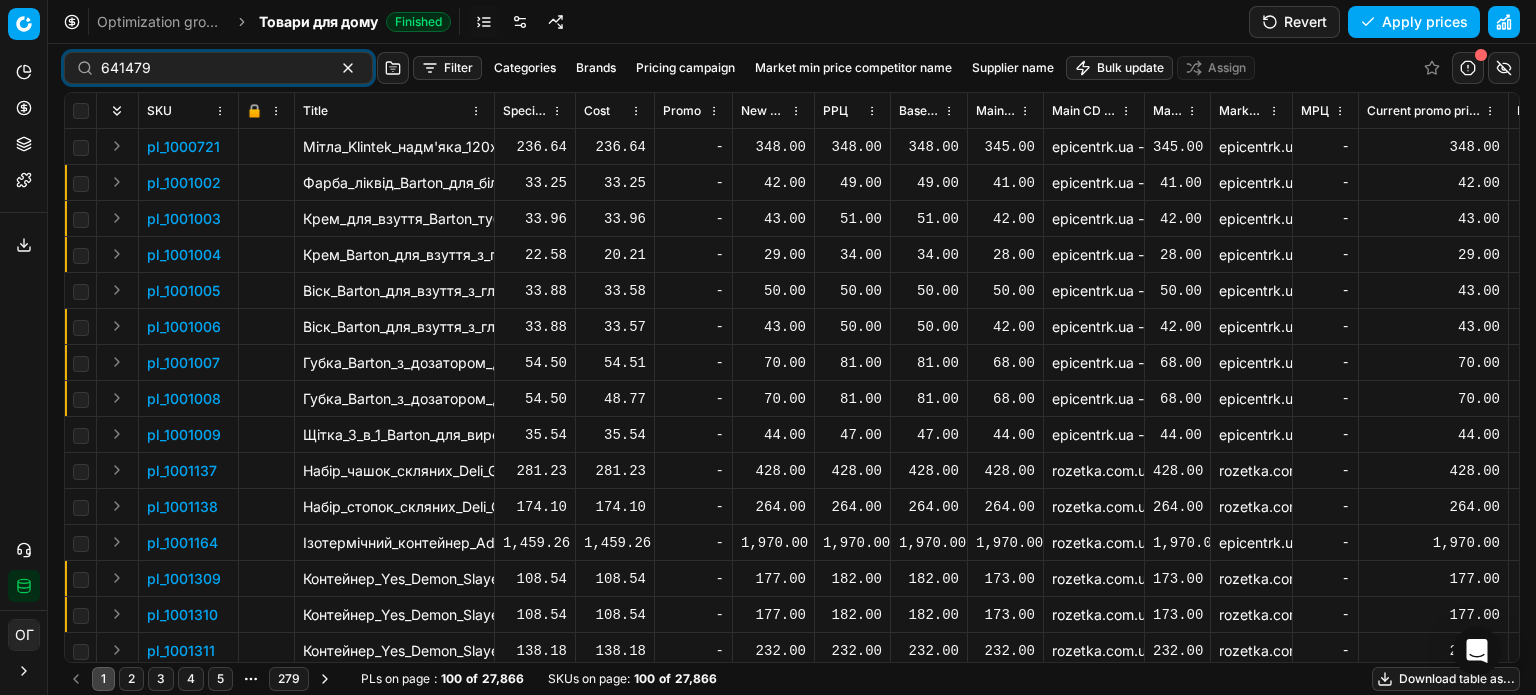 type on "641479" 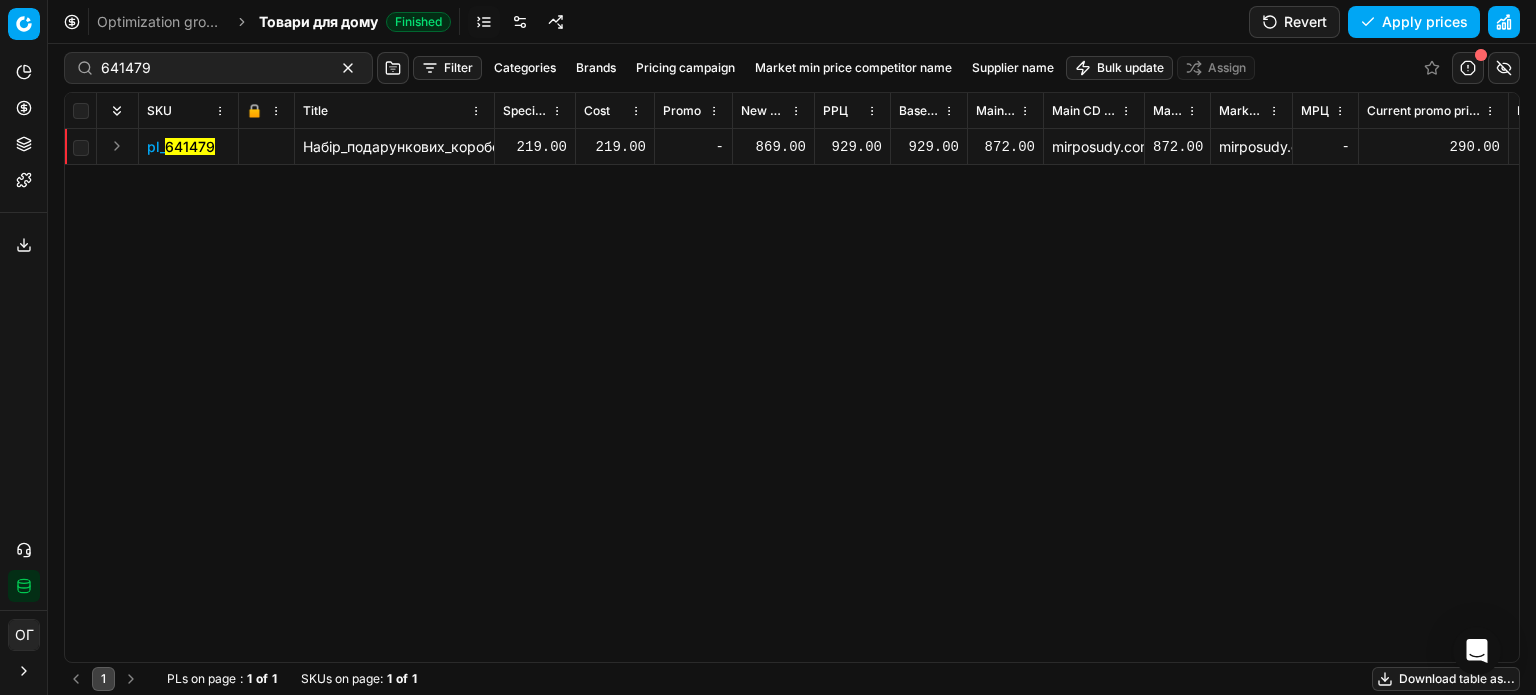 click on "869.00" at bounding box center [773, 147] 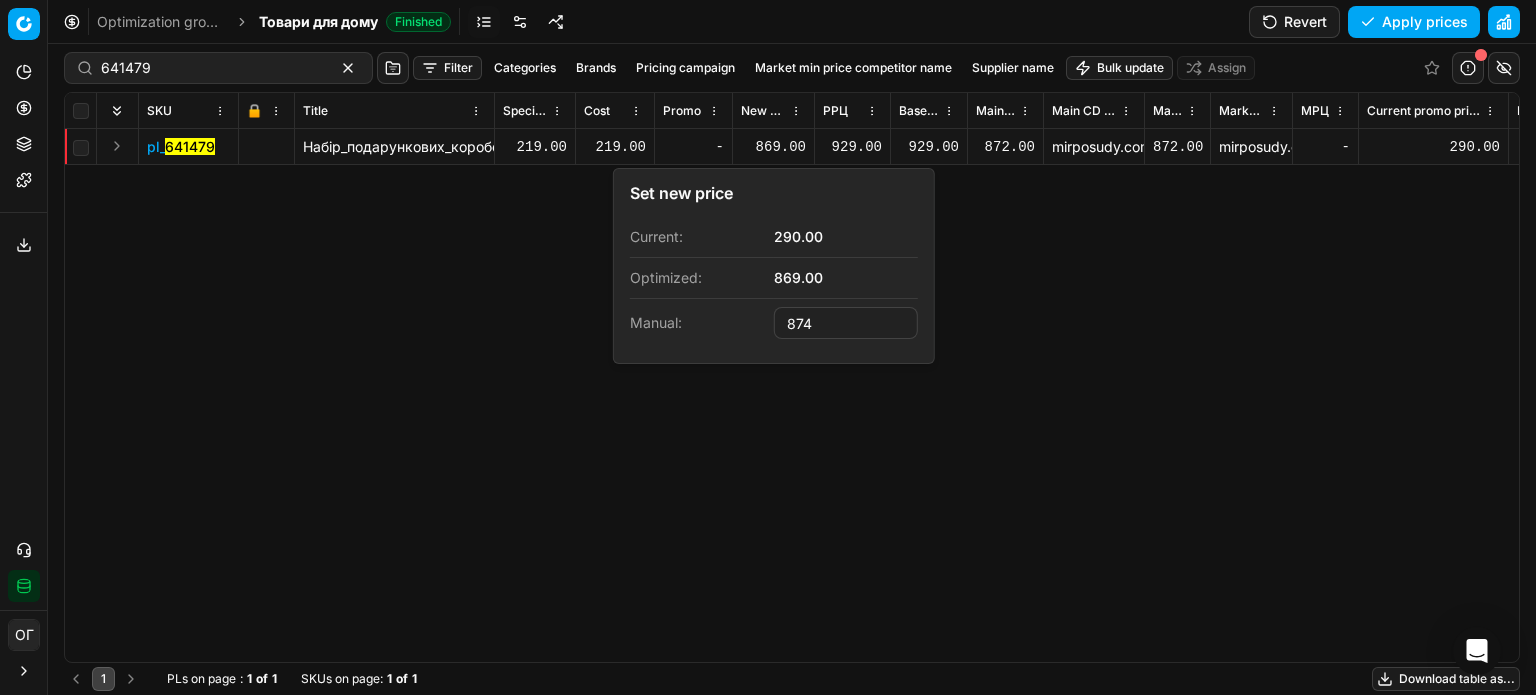 type on "874.00" 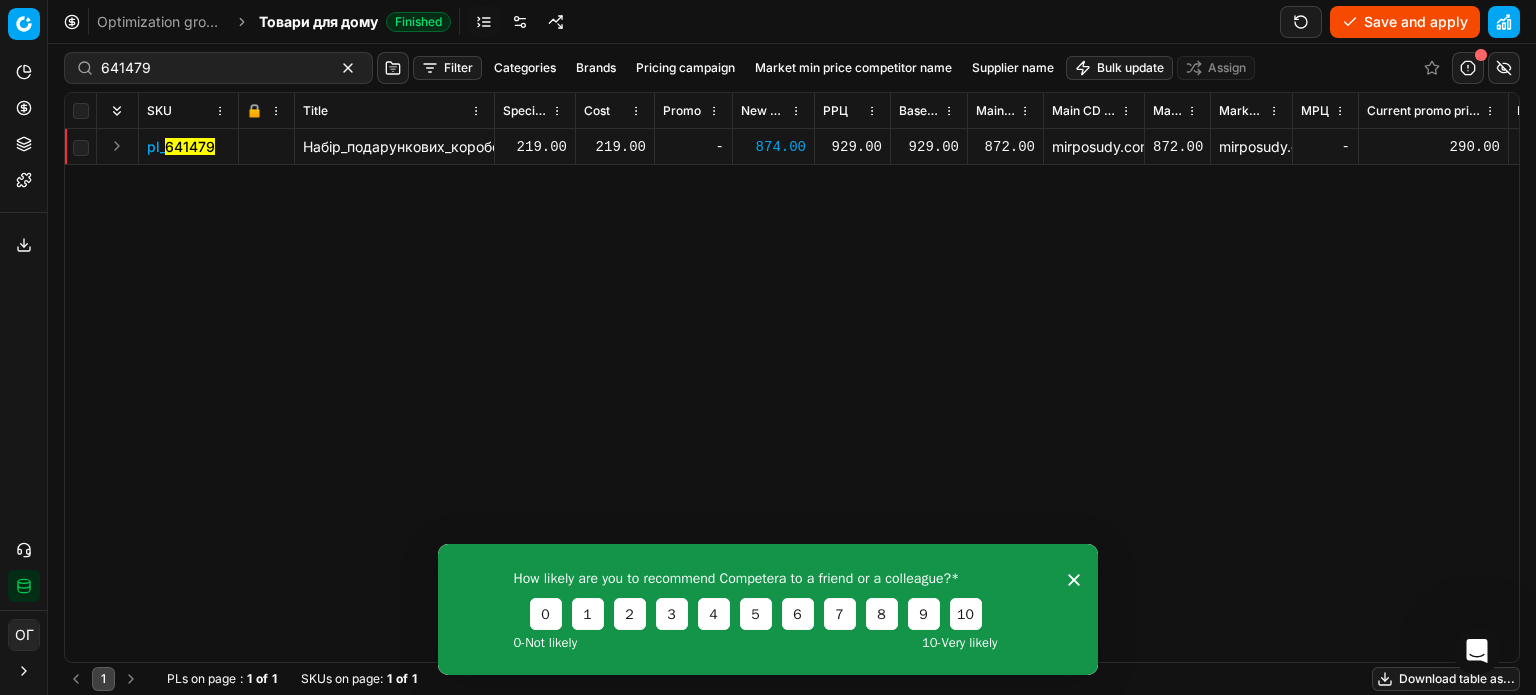 scroll, scrollTop: 0, scrollLeft: 0, axis: both 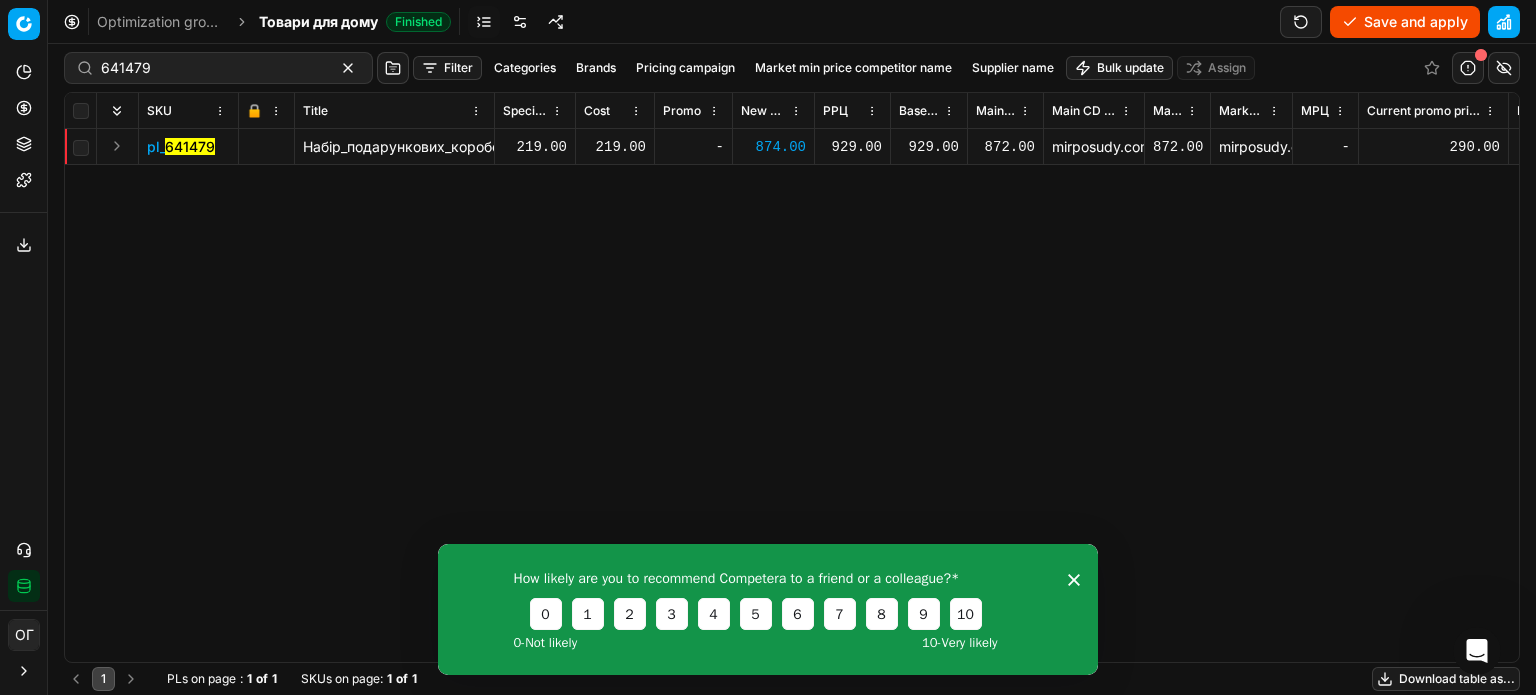 click on "Save and apply" at bounding box center [1405, 22] 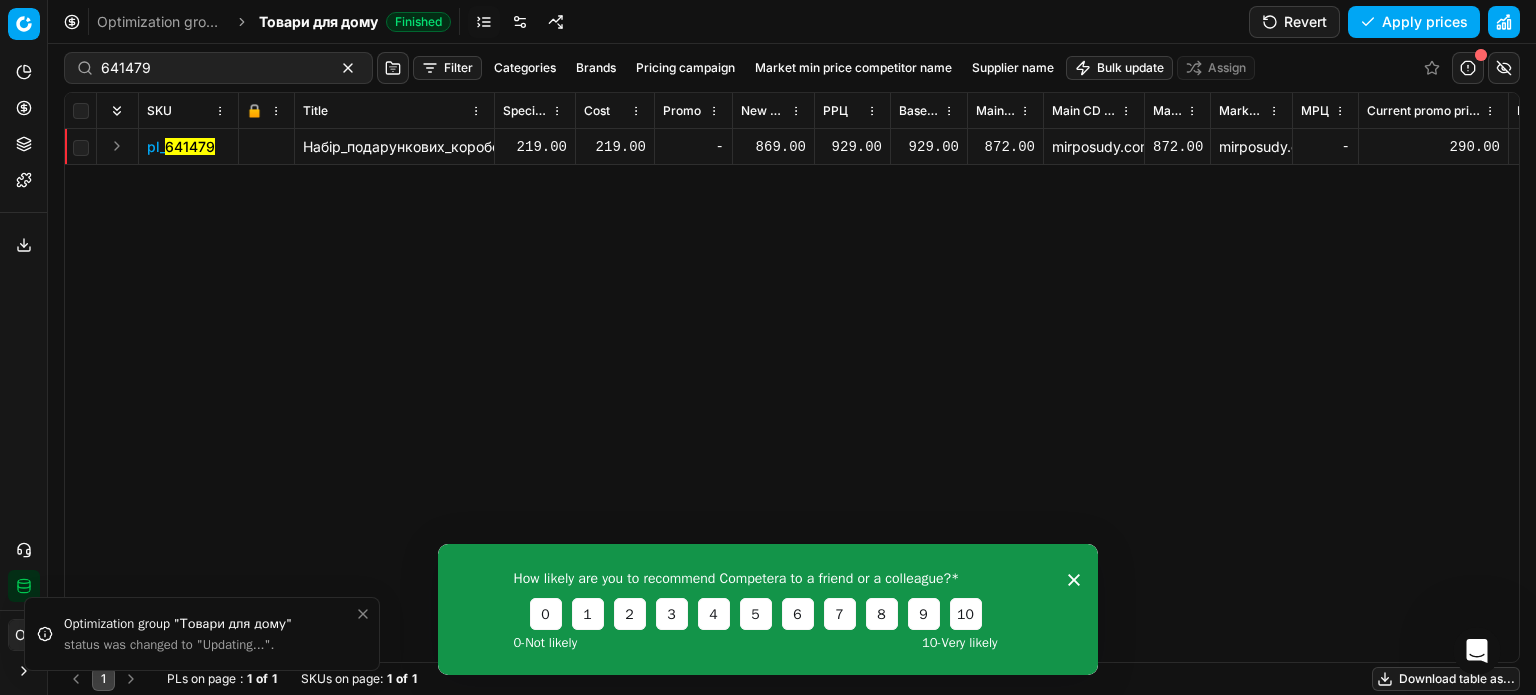click 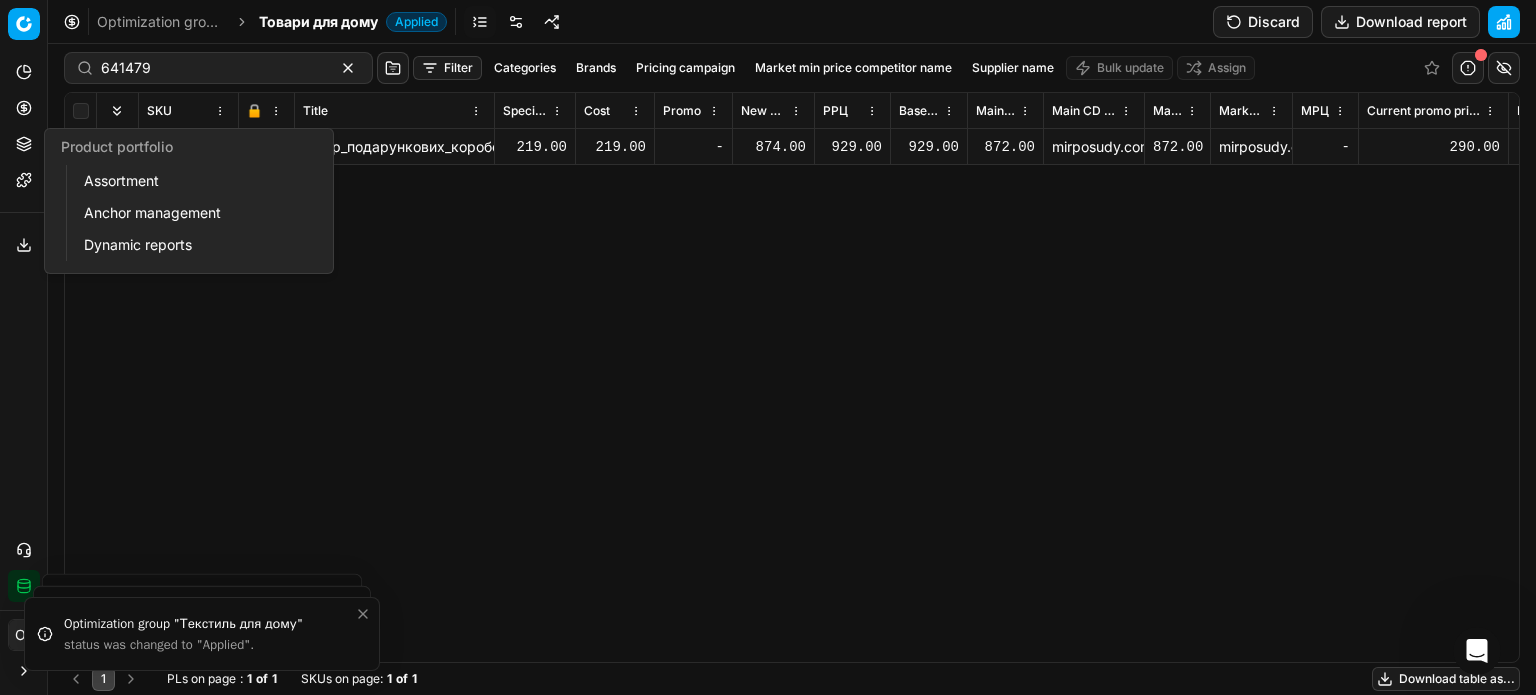 click 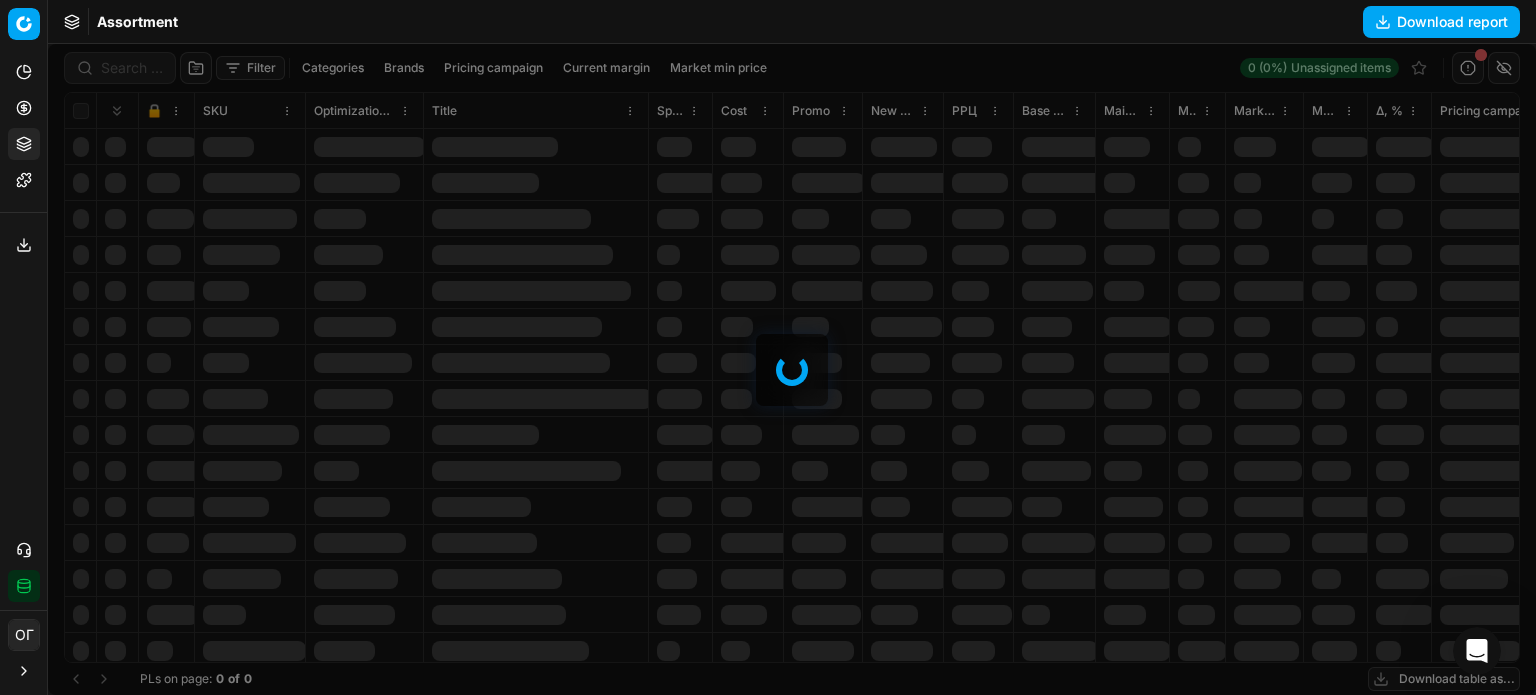 click on "Filter   Categories   Brands   Pricing campaign   Current margin   Market min price   0 (0%) Unassigned items 🔒 SKU Optimization group Title Specification Cost Cost Promo New promo price РРЦ Base price Main CD min price Main CD min price competitor name Market min price Market min price competitor name Δ, % Pricing campaign Current promo price Optimization status RRP mandatority Total stock quantity Aging stock (викл. дні без продажів) Середня кількість продажів за 5 днів, шт Оборотність, днів (викл. дні без продажів) Target promo margin Target margin Product line ID Current price New price New discount New discount, % New markup (common), % New margin (common), % Δ, abs Pricing type Alerts Brands Продажі за останні 45 днів, шт Is available Discount, % Discount Promo amount Promo titles ABC by Revenue Matches found Days after last Market data update Competitors in stock Market max price Min margin" at bounding box center [792, 369] 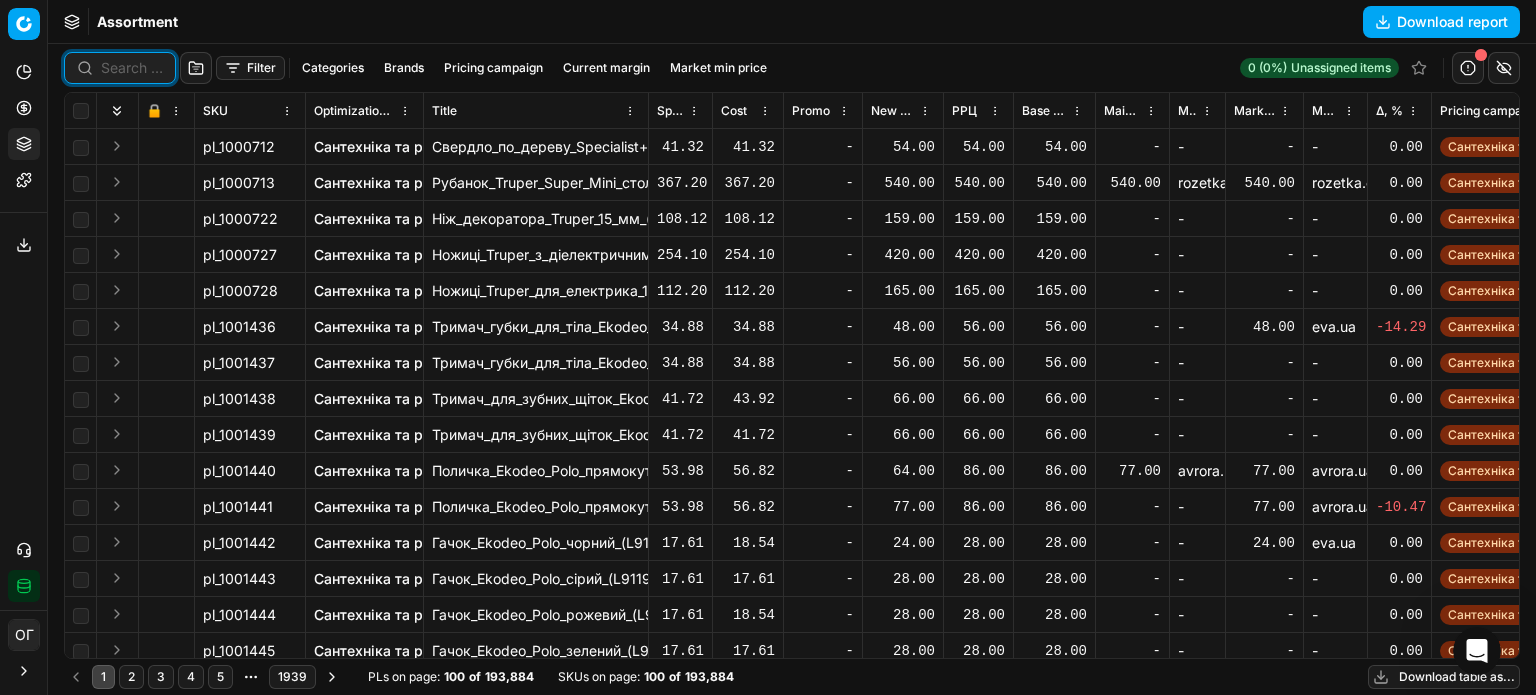 click at bounding box center (132, 68) 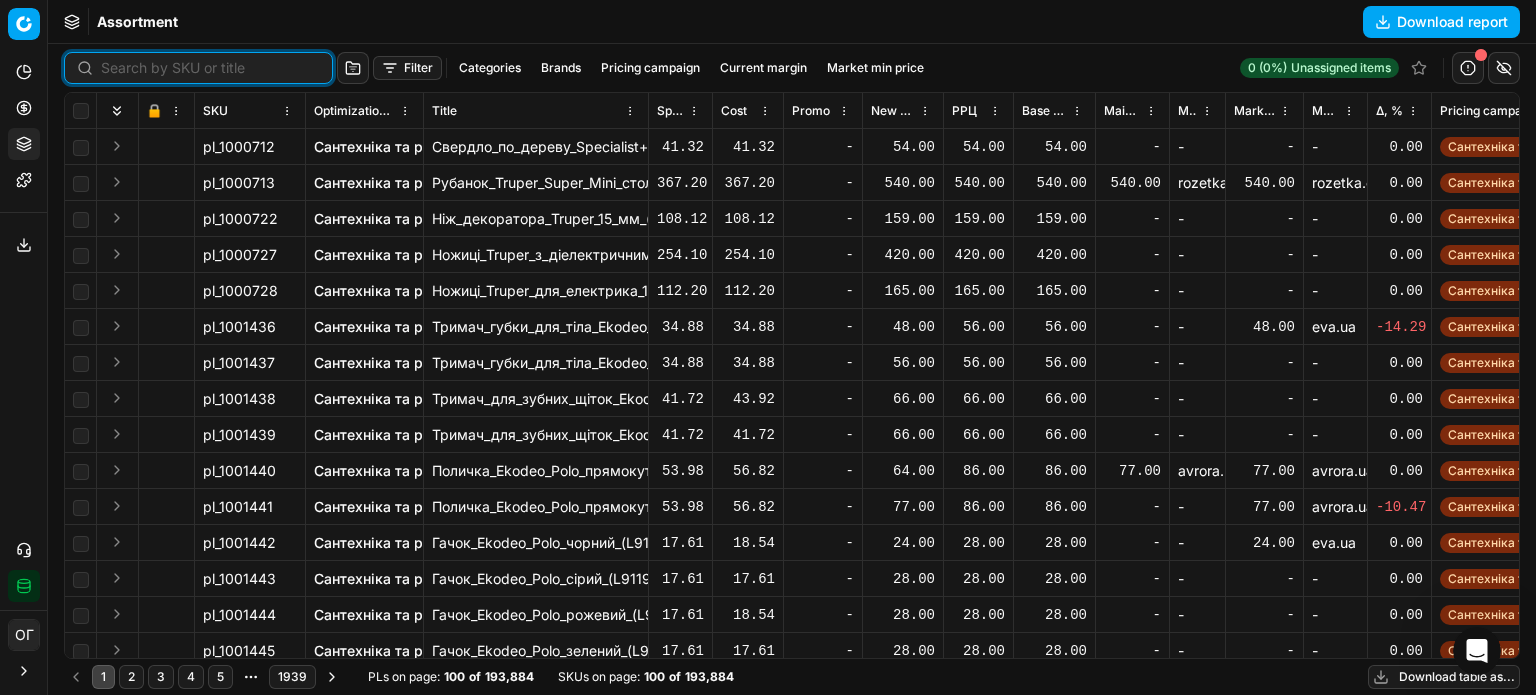 paste on "324998" 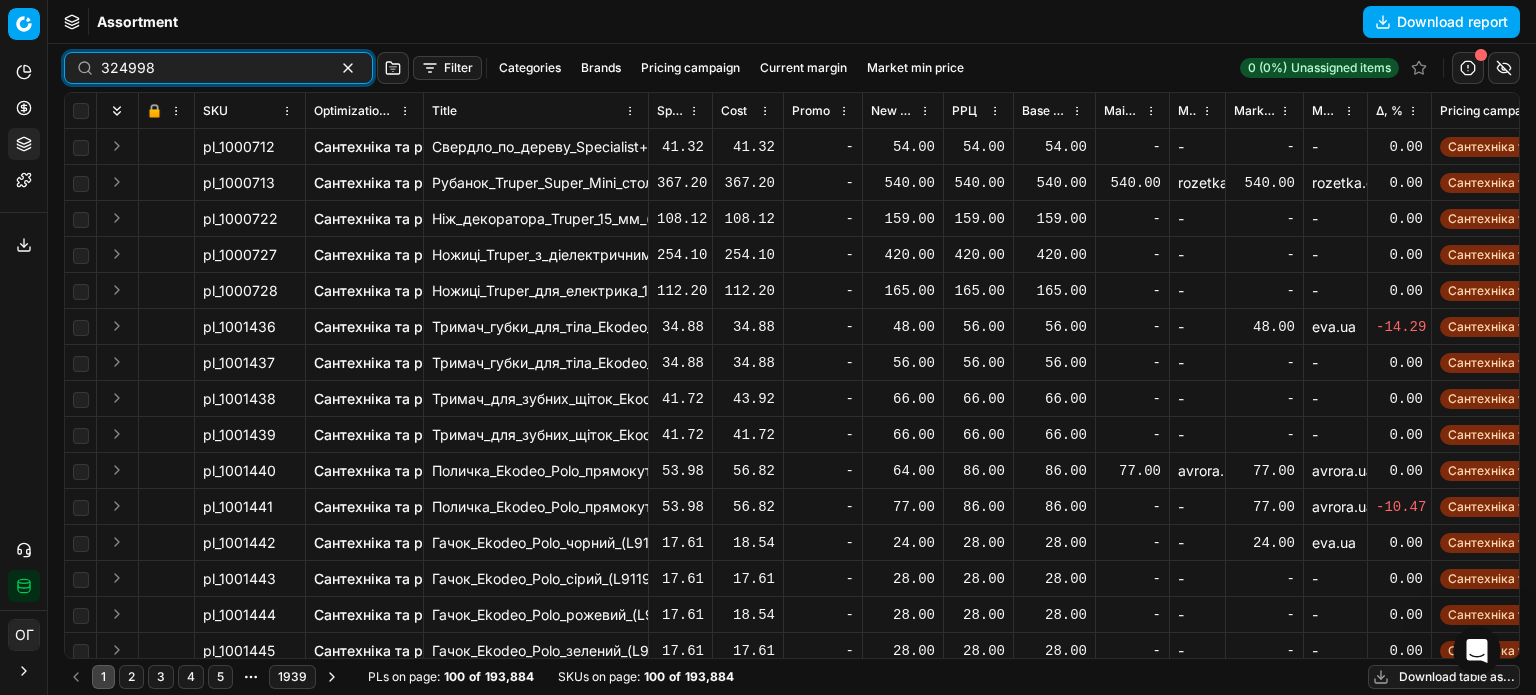 type on "324998" 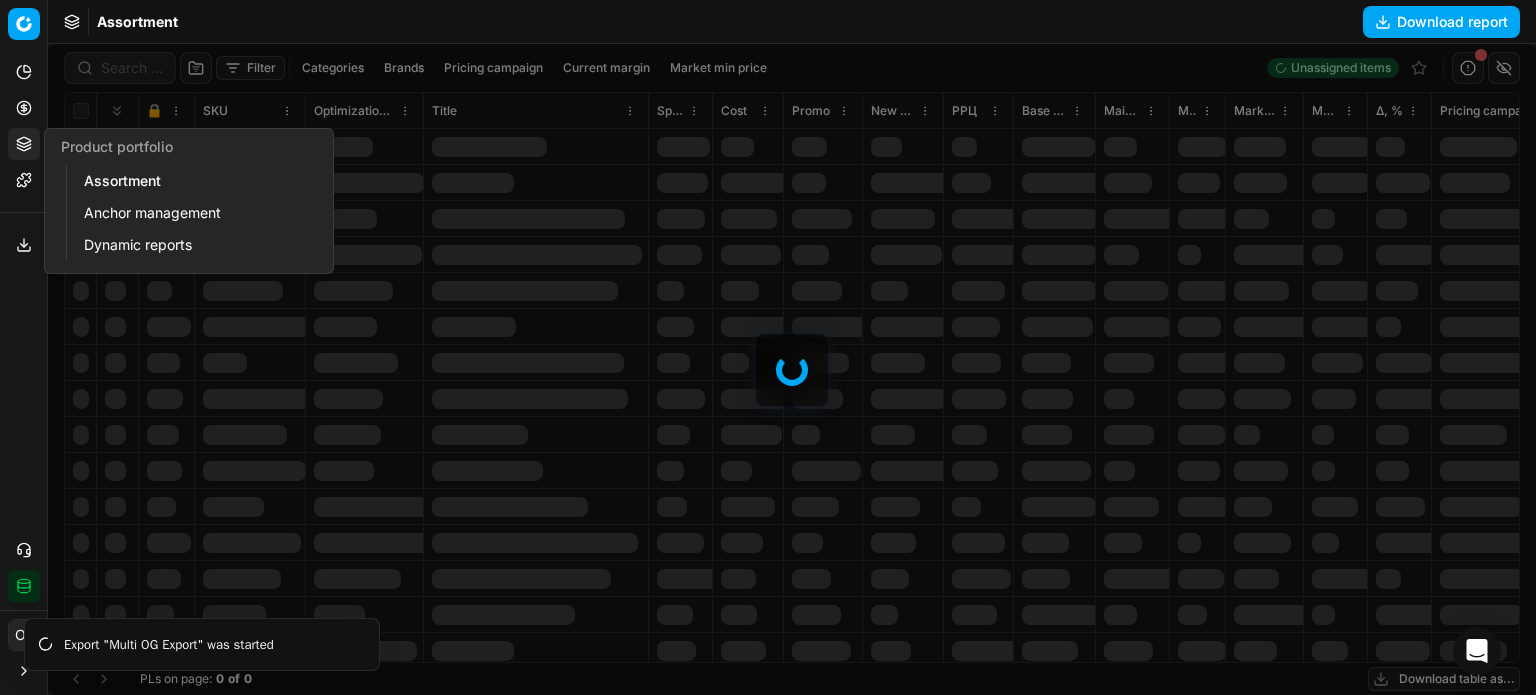 scroll, scrollTop: 0, scrollLeft: 0, axis: both 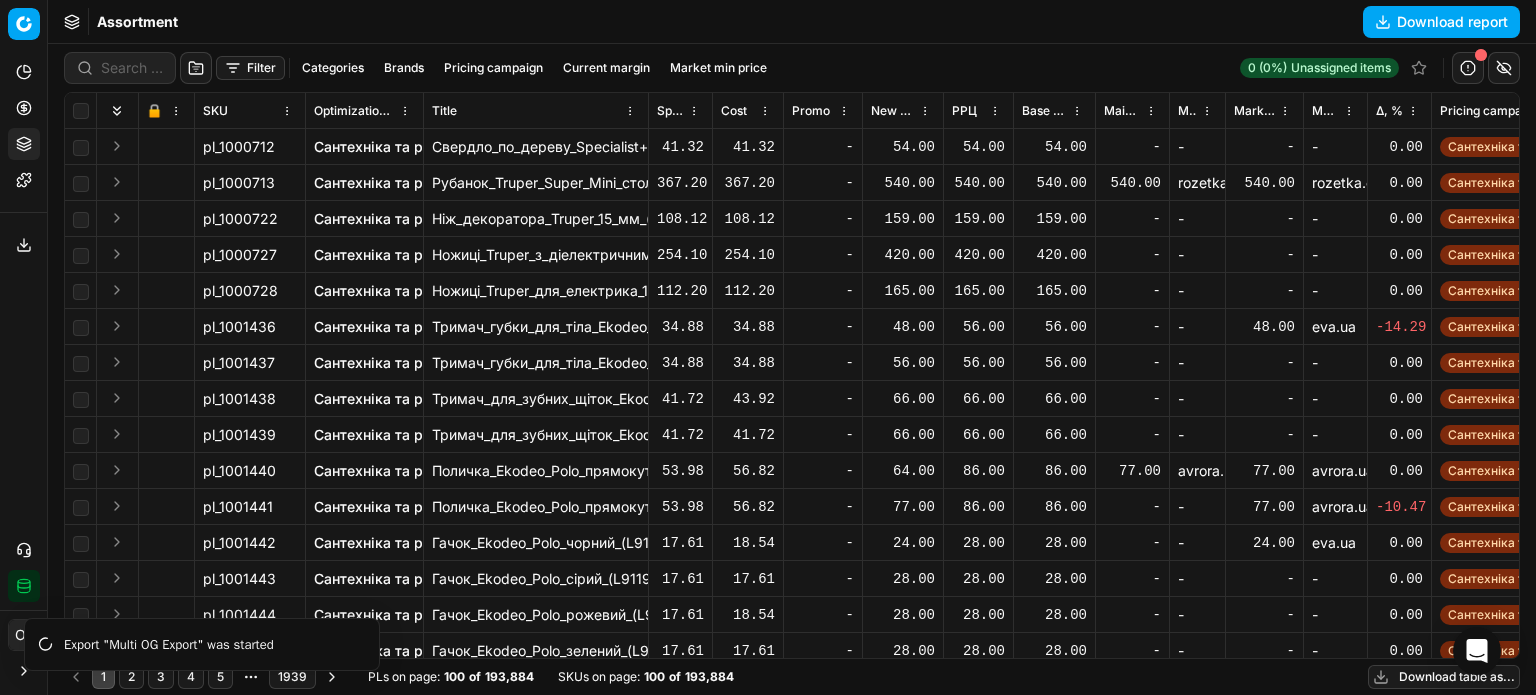 click on "Download table as..." at bounding box center (1444, 677) 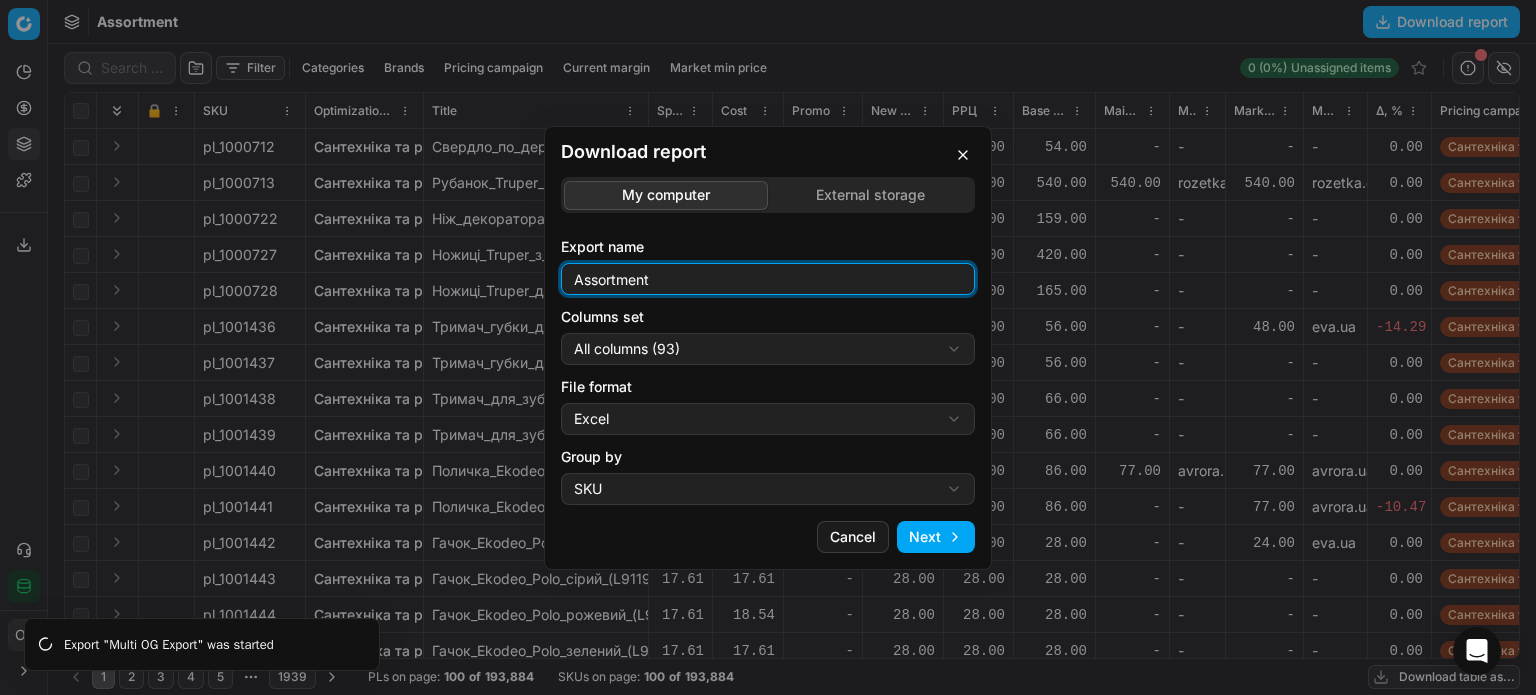 click on "Assortment" at bounding box center [768, 279] 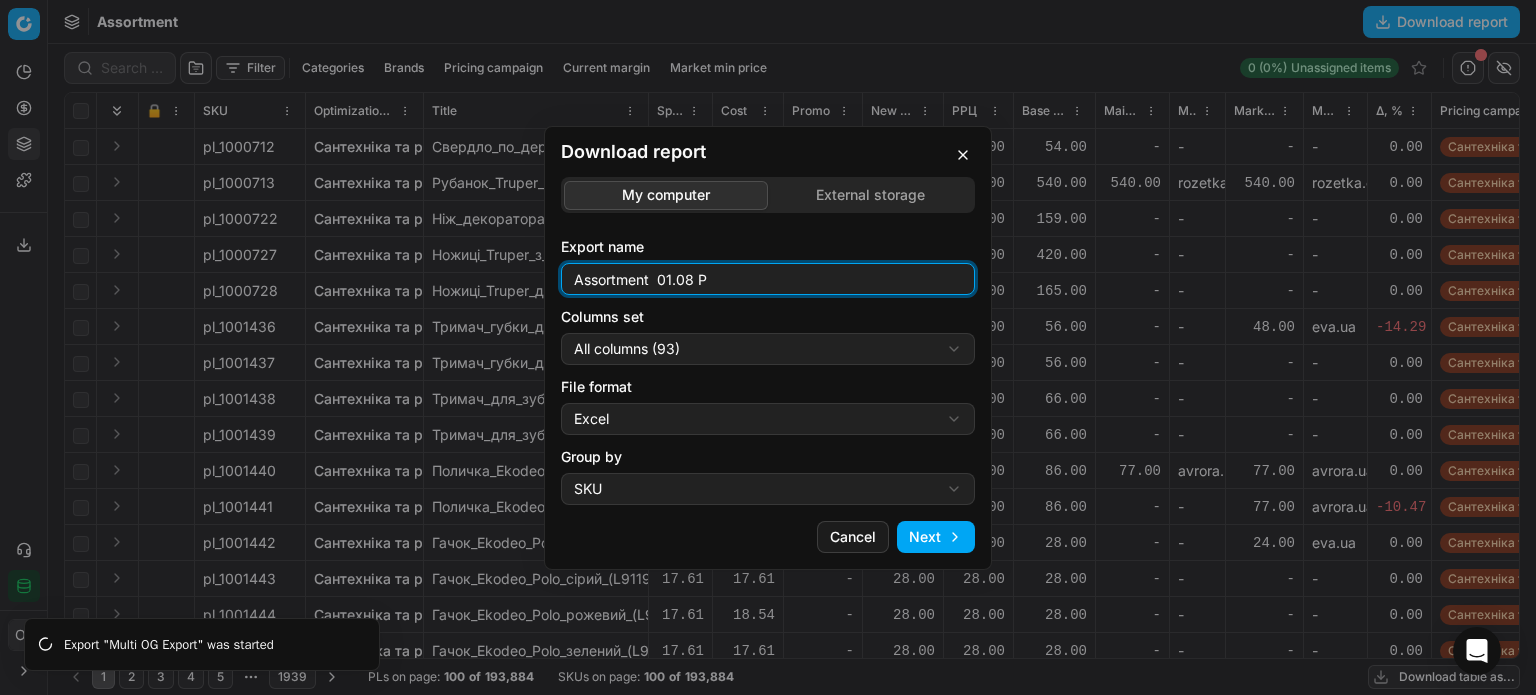 type on "Assortment  01.08 Р" 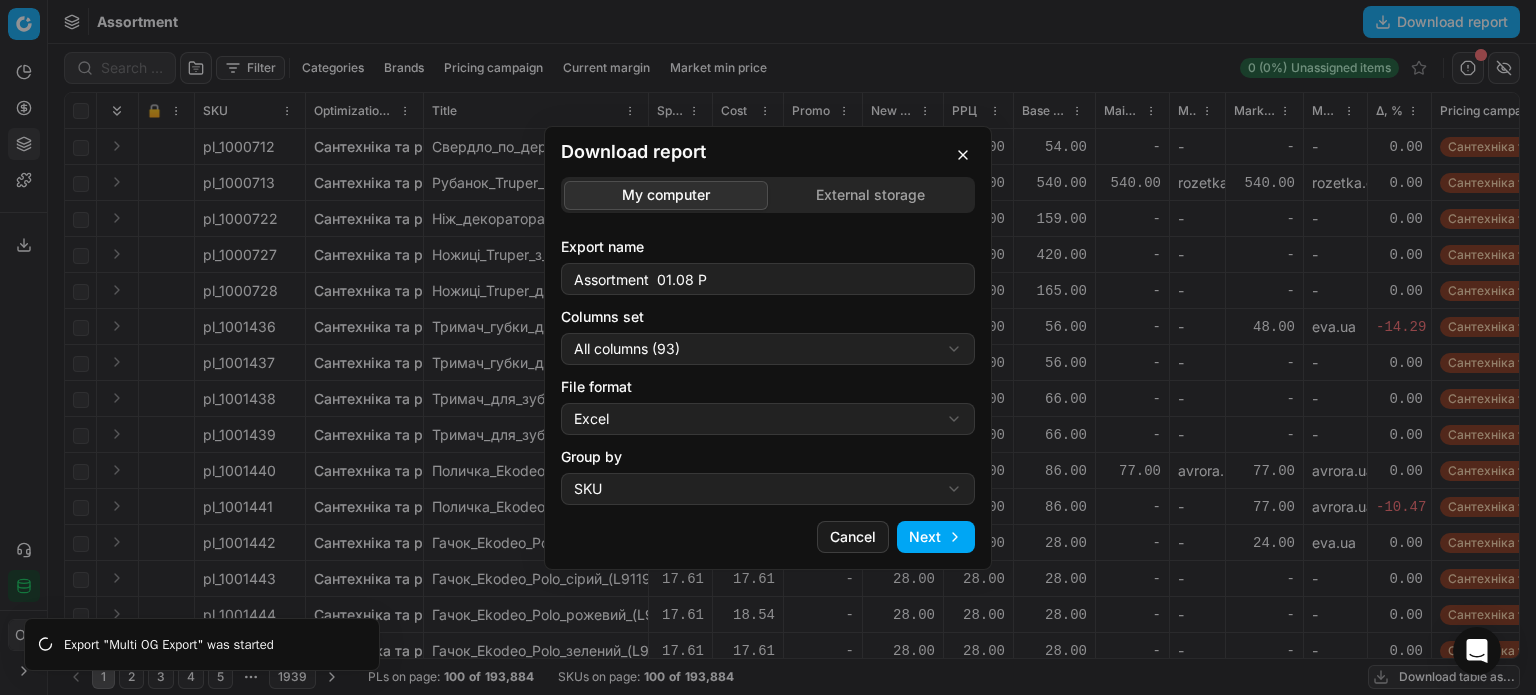 click on "Download report My computer External storage Export name Assortment  01.08 Р Columns set All columns (93) All columns (93) Current table state (74) My export template (67) Export (6) File format Excel Excel CSV Group by SKU SKU Product line Cancel Next" at bounding box center [768, 347] 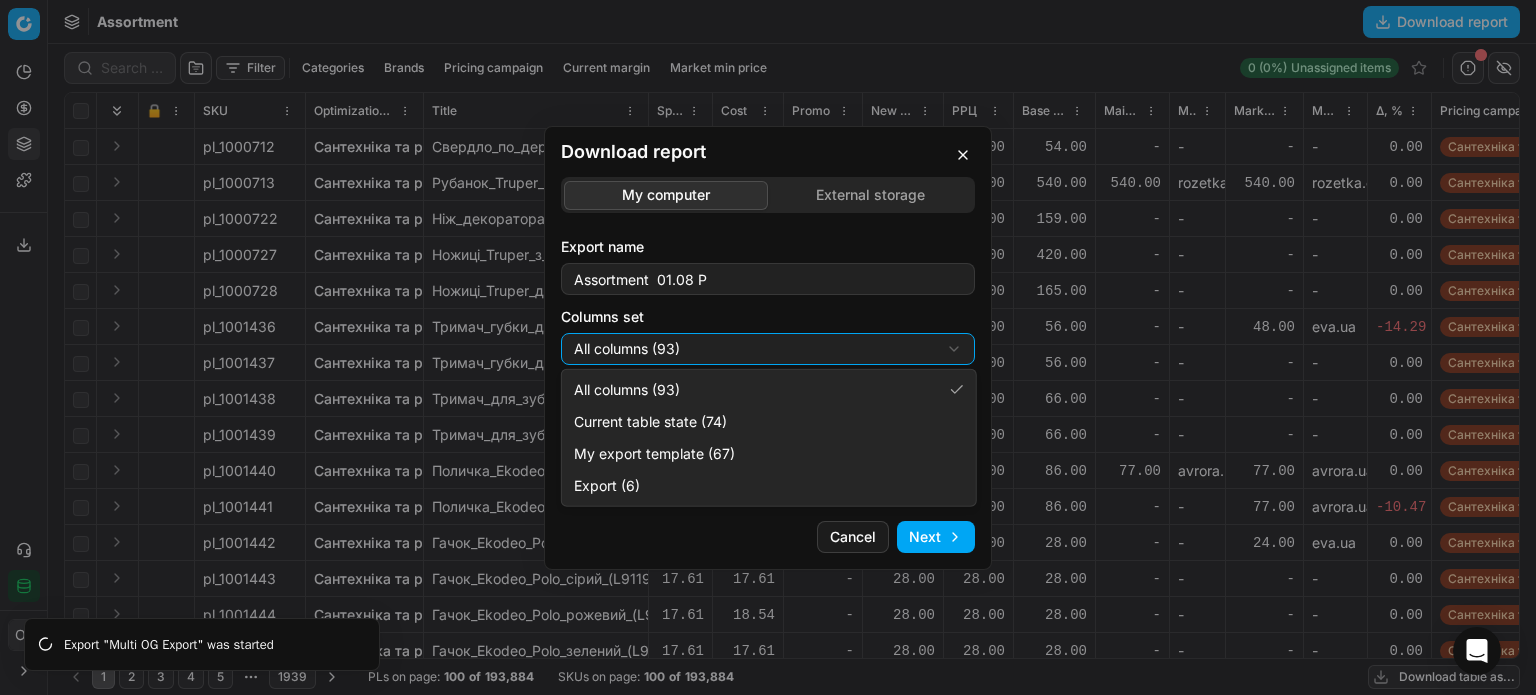 select on "table" 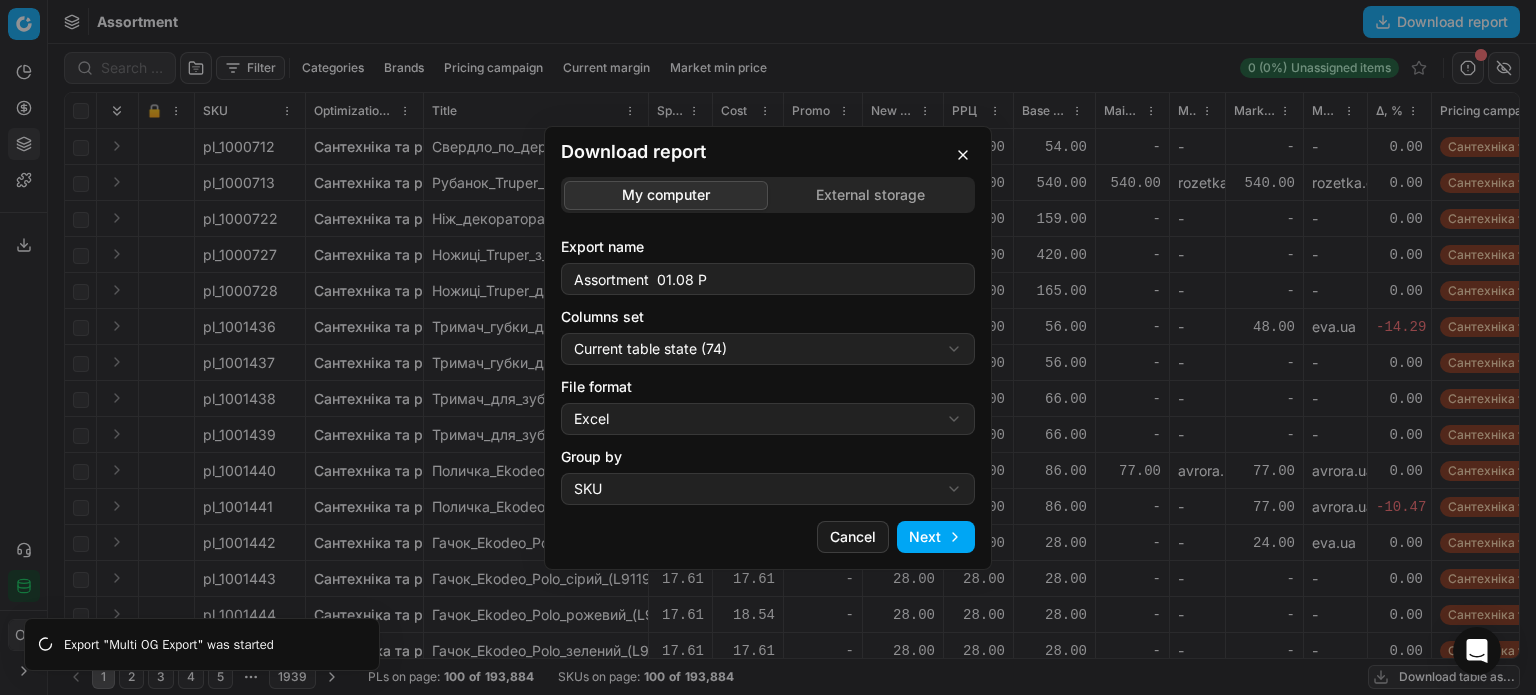 click on "Next" at bounding box center [936, 537] 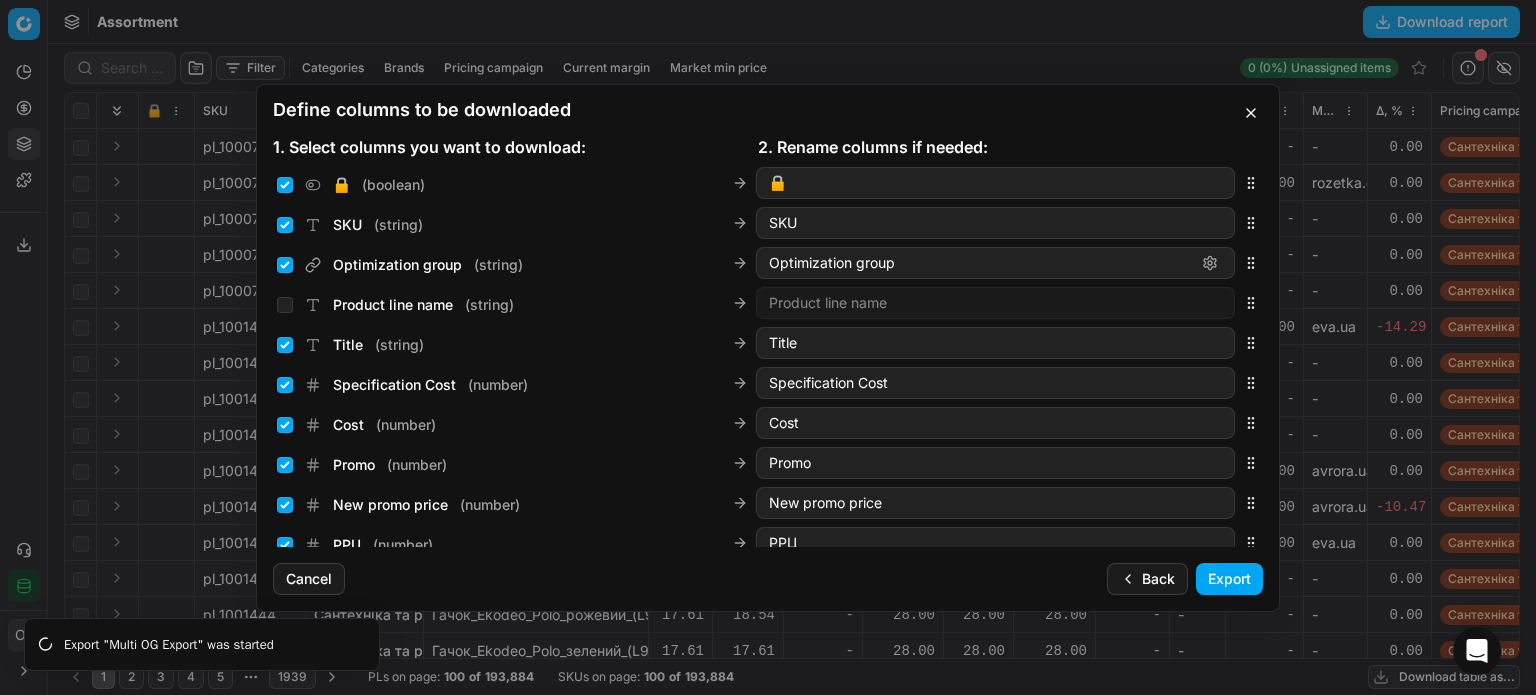 click on "Export" at bounding box center [1229, 579] 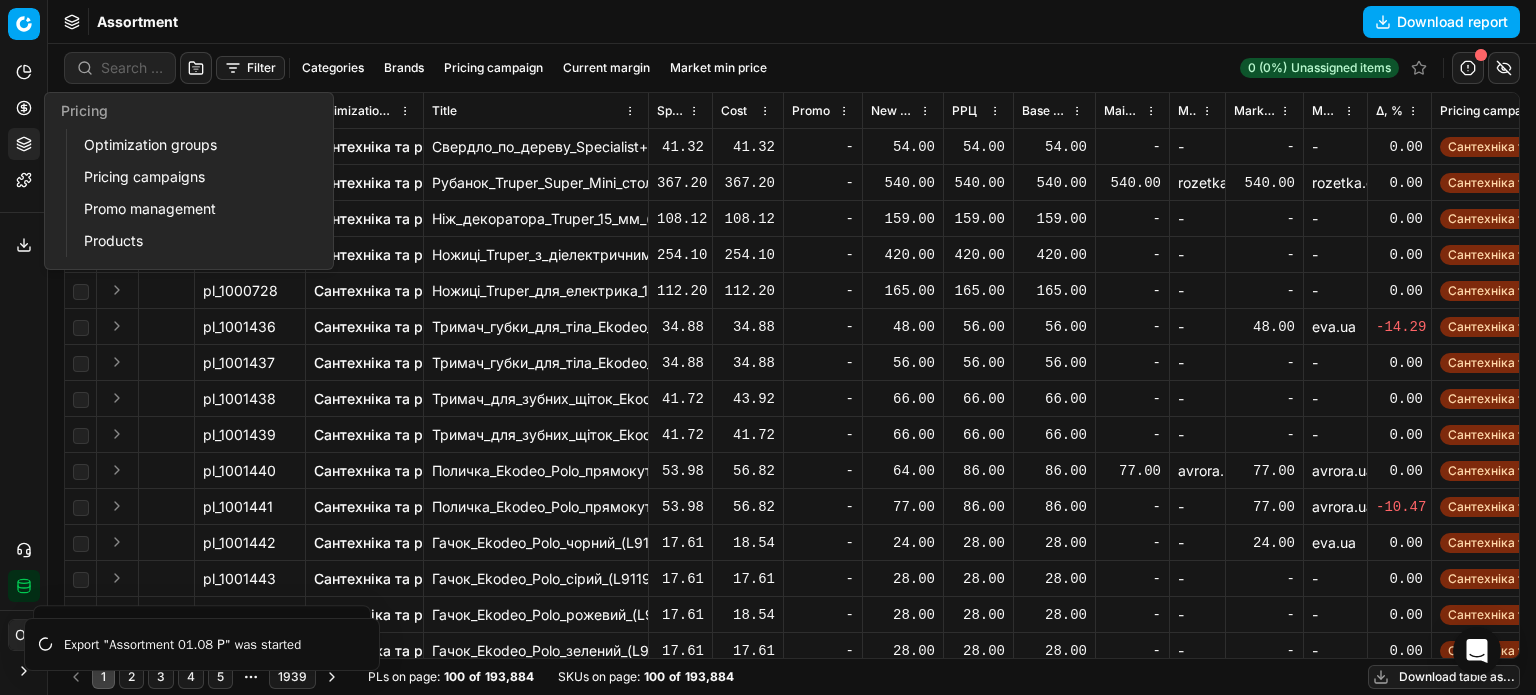 click 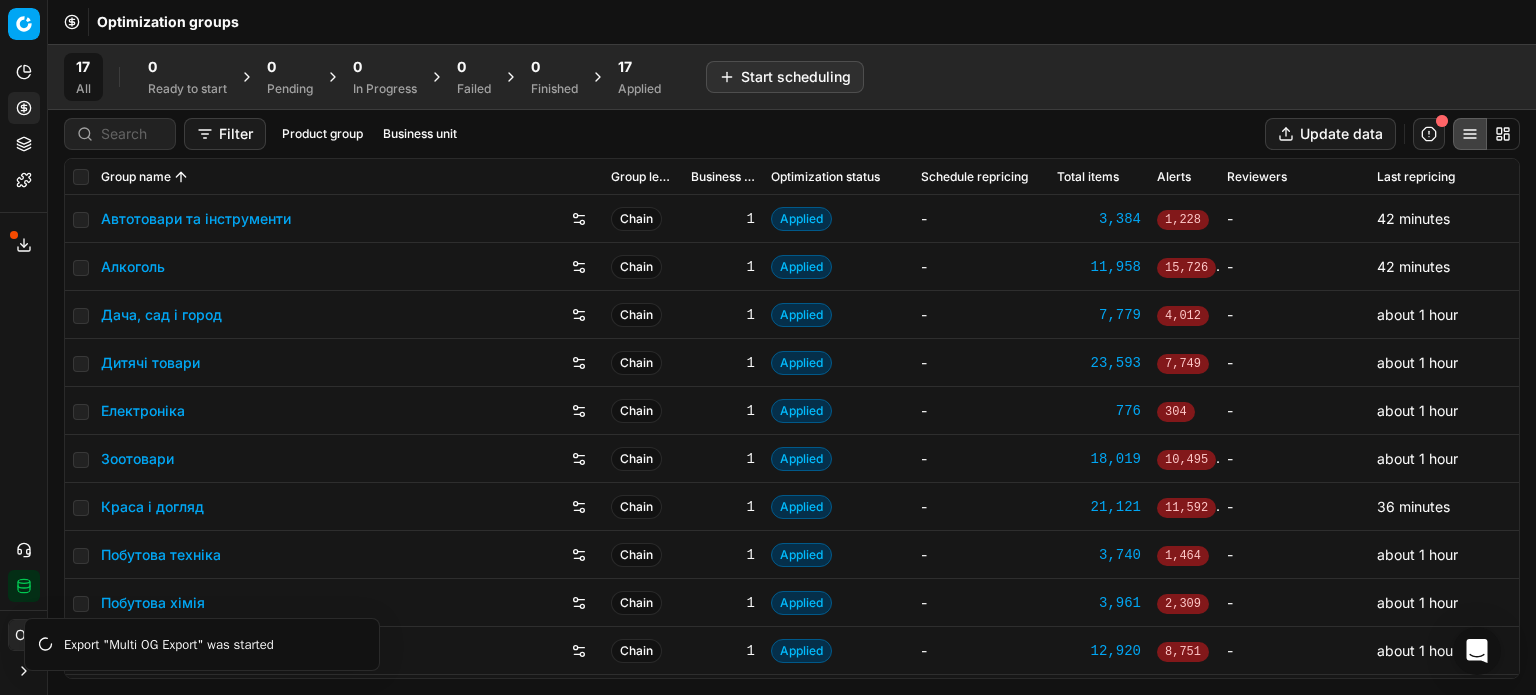 click on "Applied" at bounding box center (639, 89) 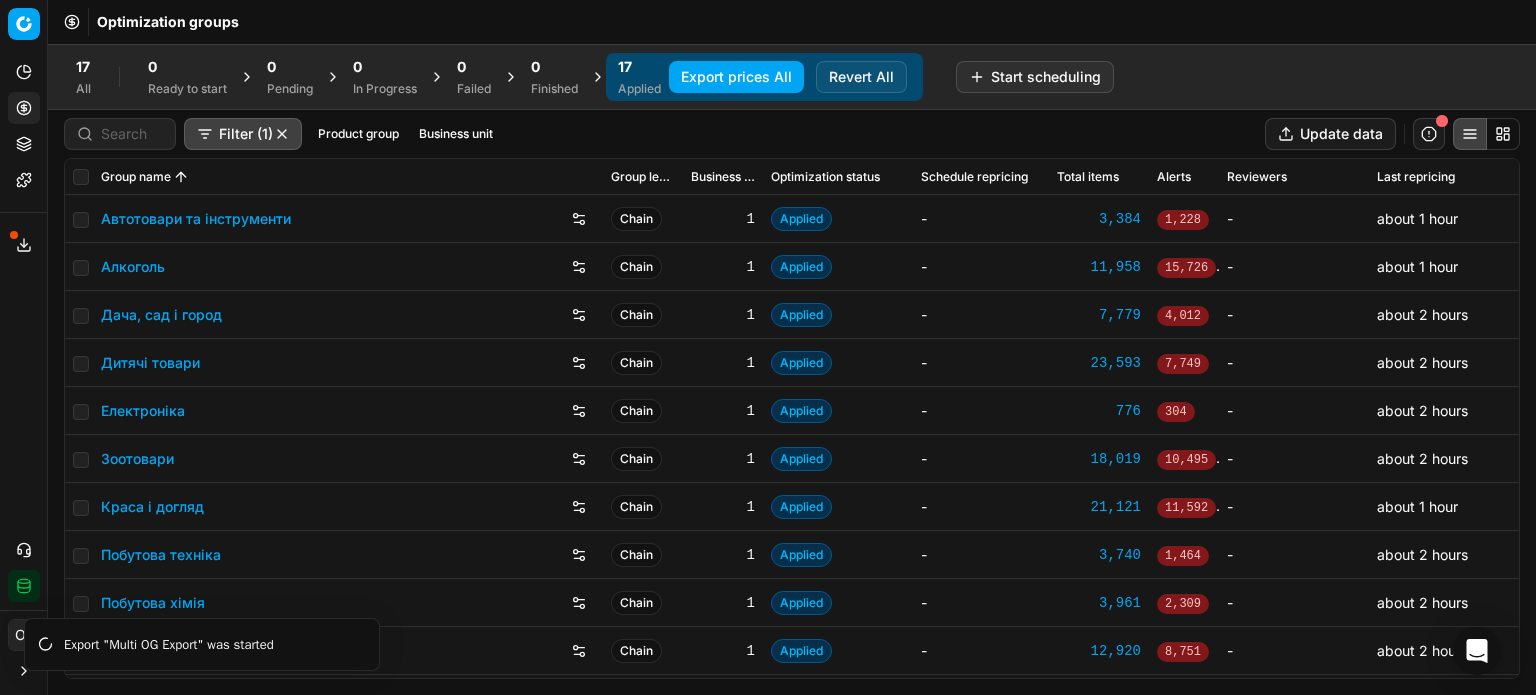 scroll, scrollTop: 332, scrollLeft: 0, axis: vertical 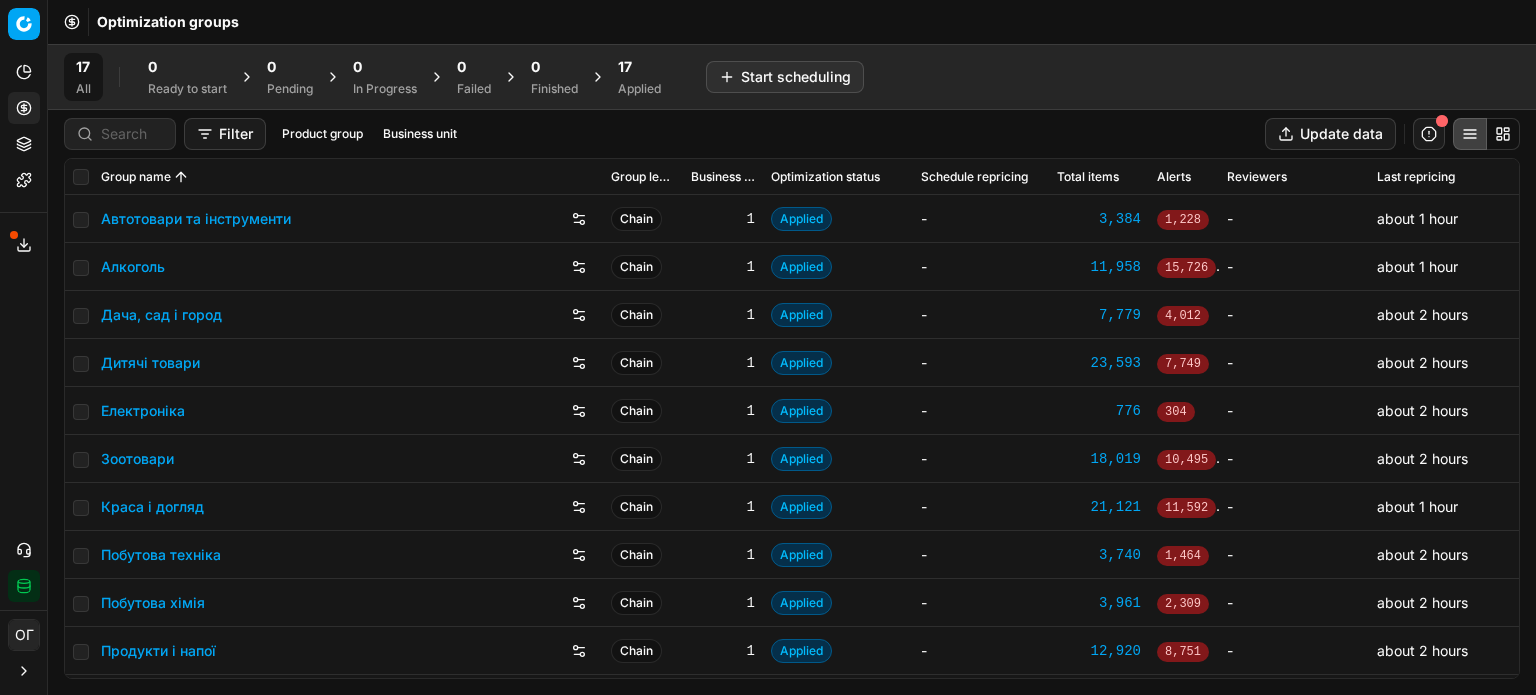 click 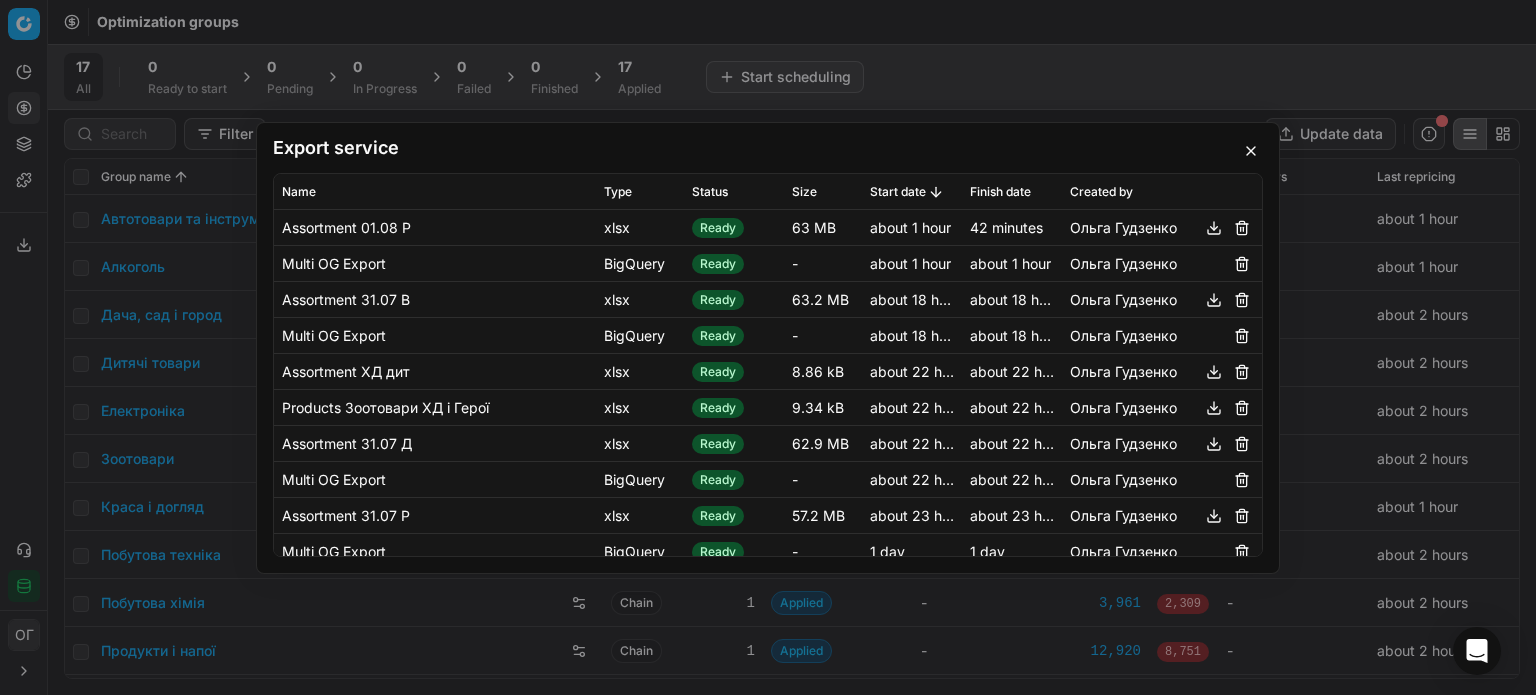 click at bounding box center (1251, 151) 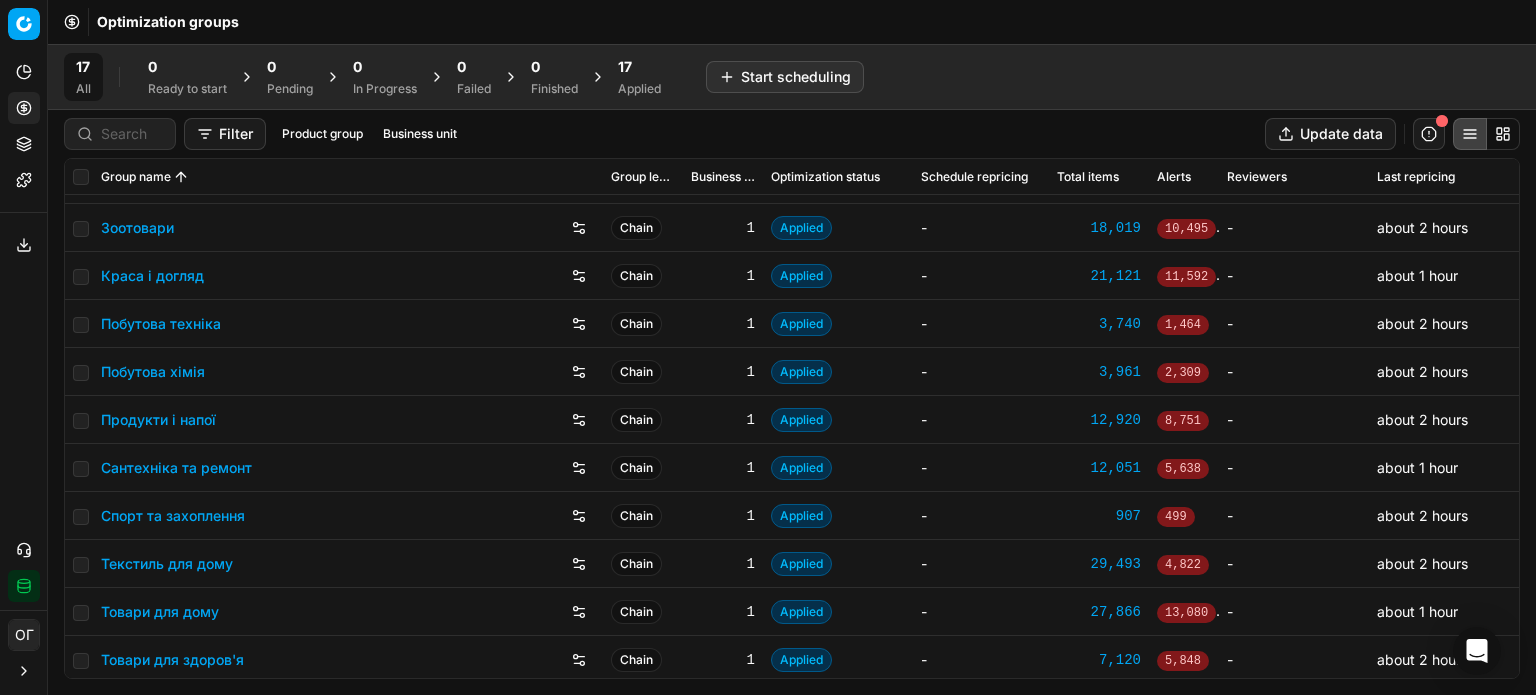 scroll, scrollTop: 332, scrollLeft: 0, axis: vertical 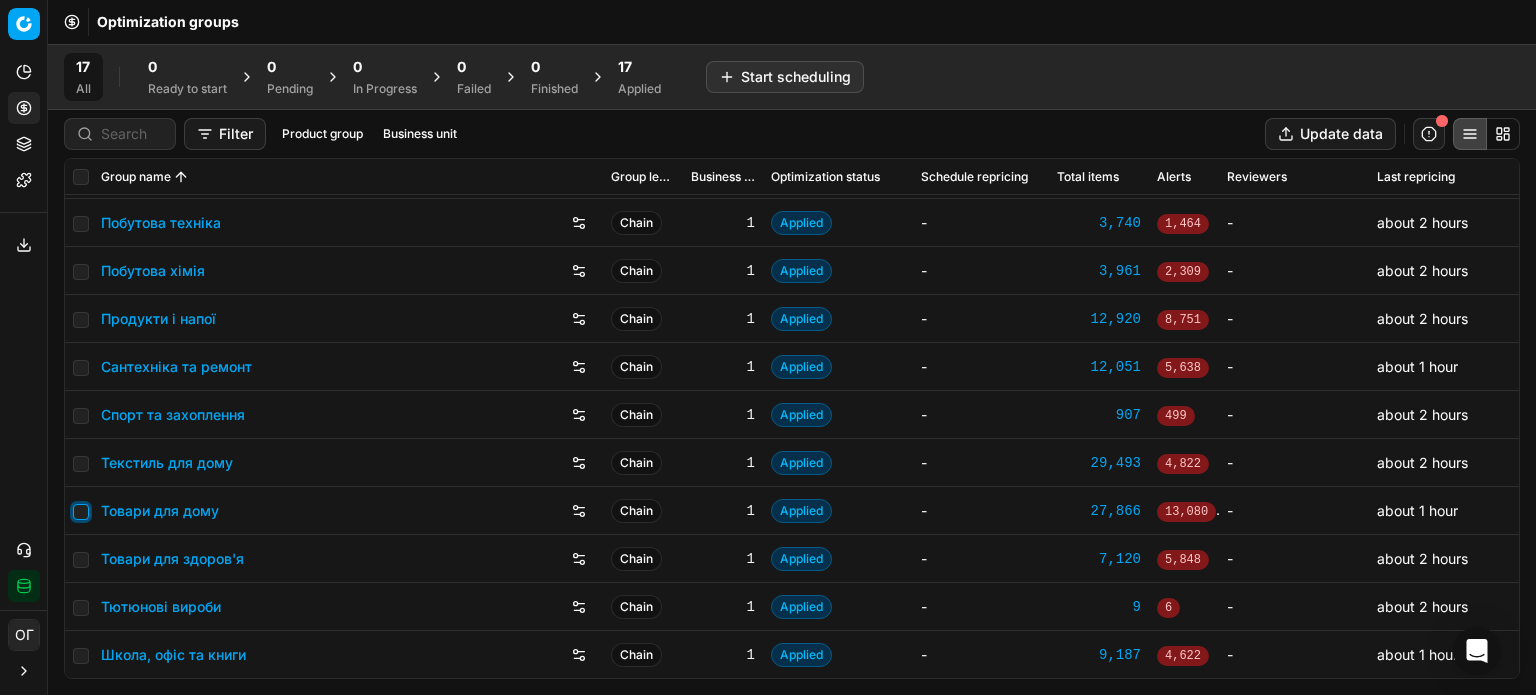 click at bounding box center [81, 512] 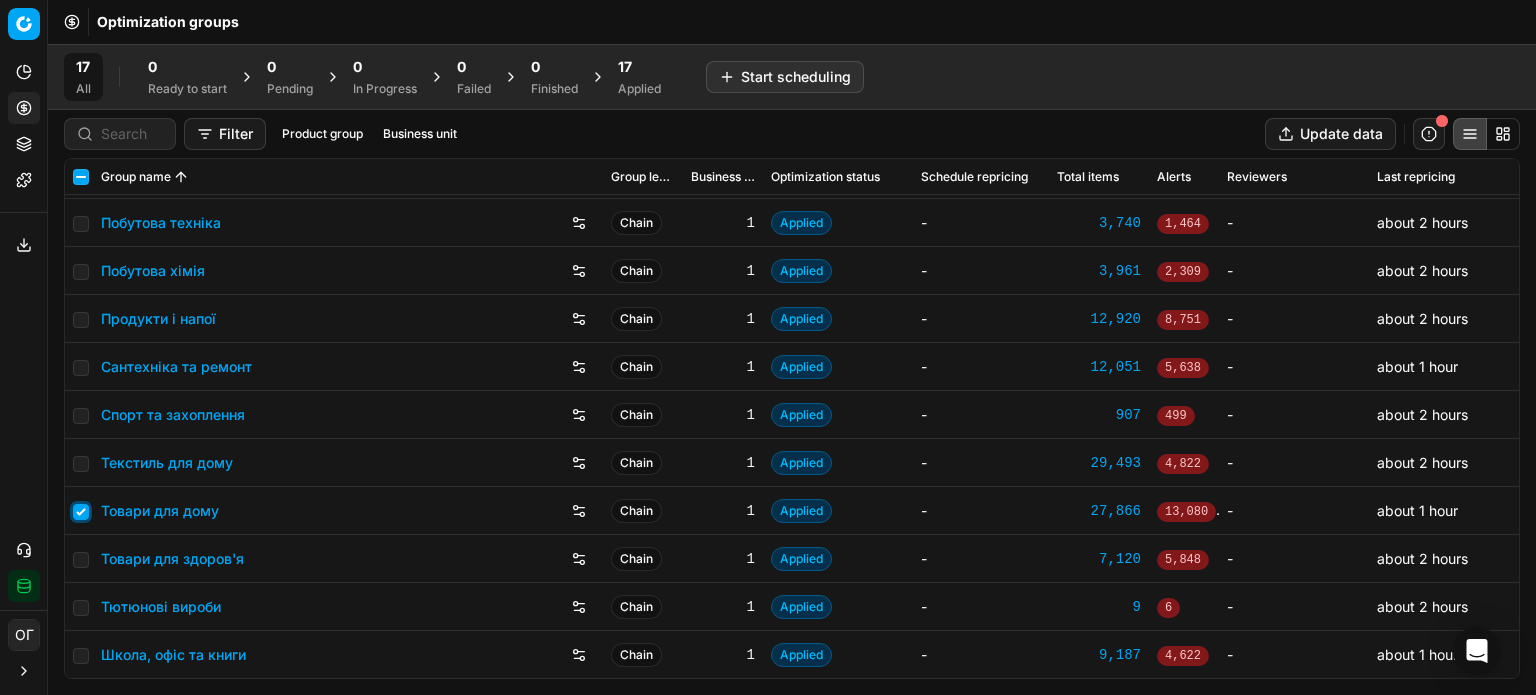 checkbox on "true" 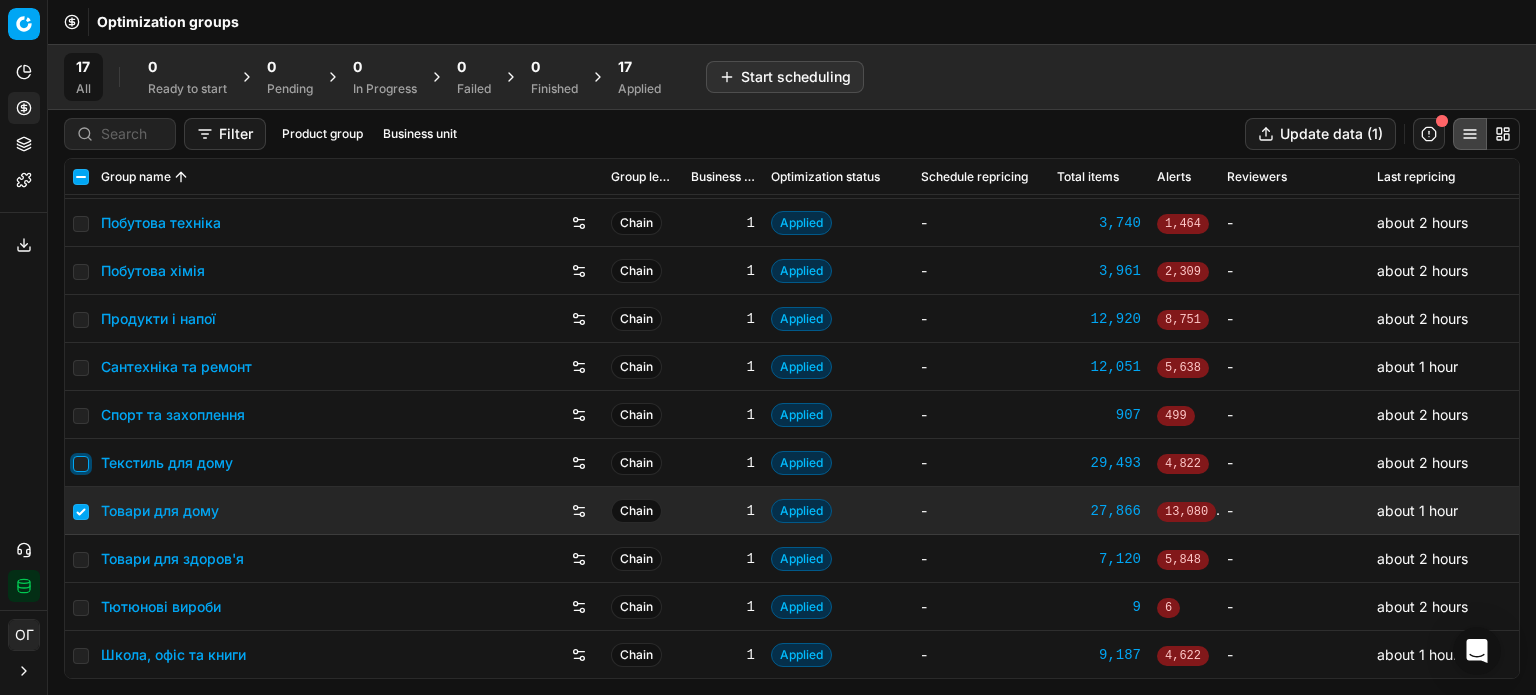 click at bounding box center (81, 464) 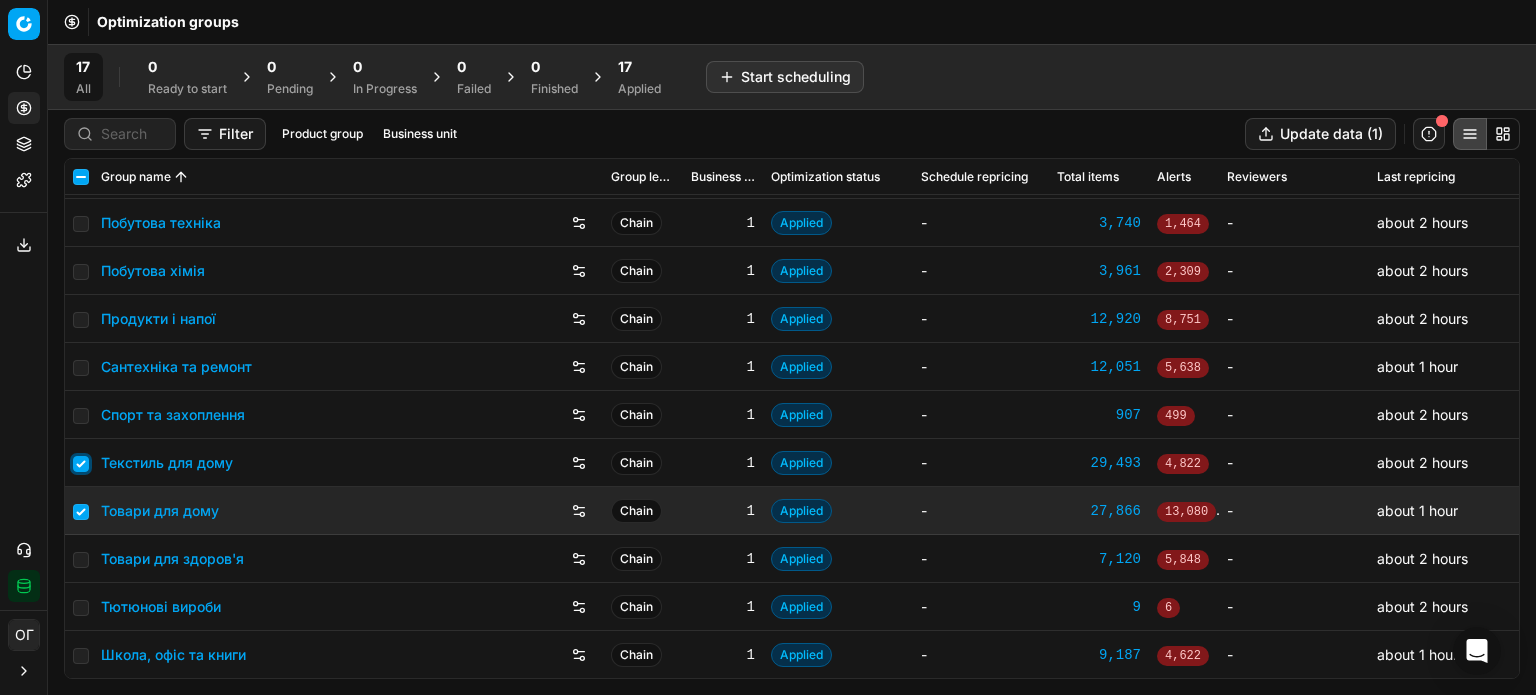 checkbox on "true" 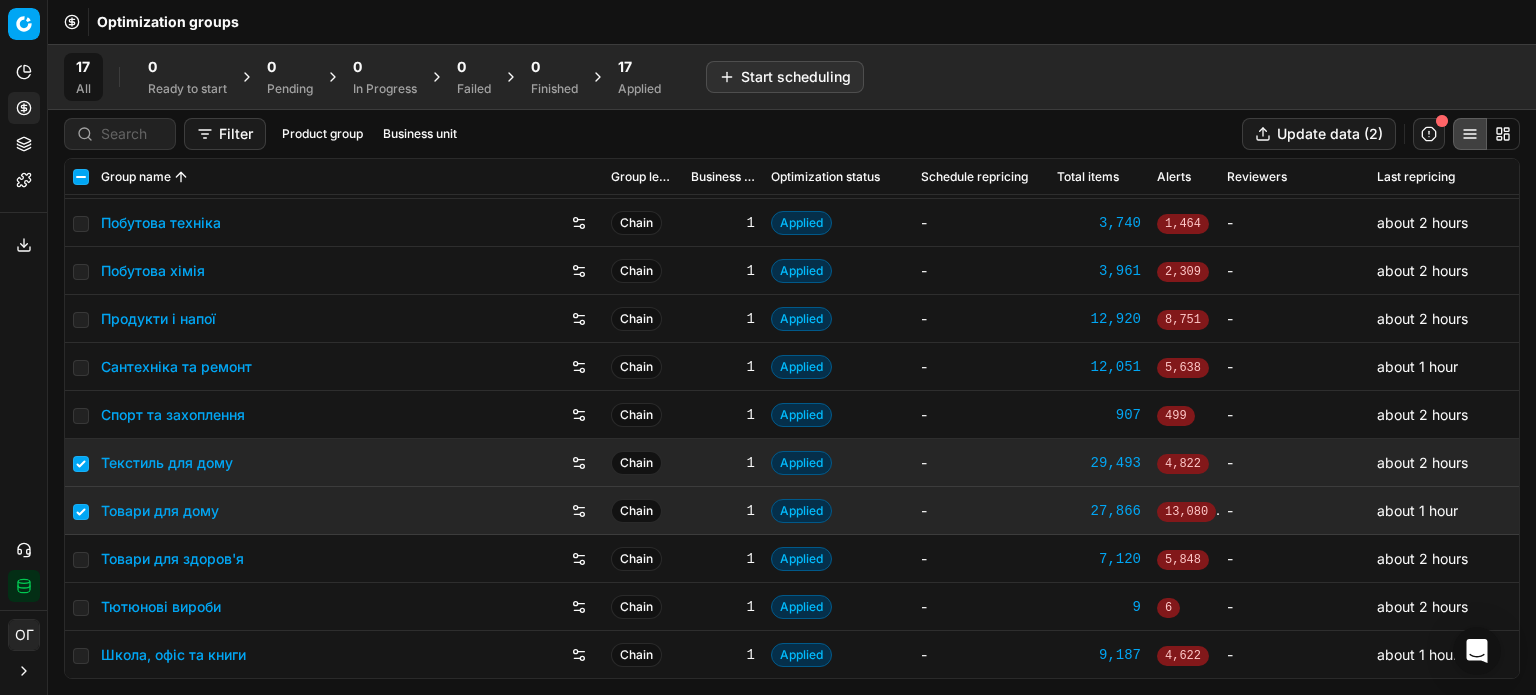 click on "Applied" at bounding box center (639, 89) 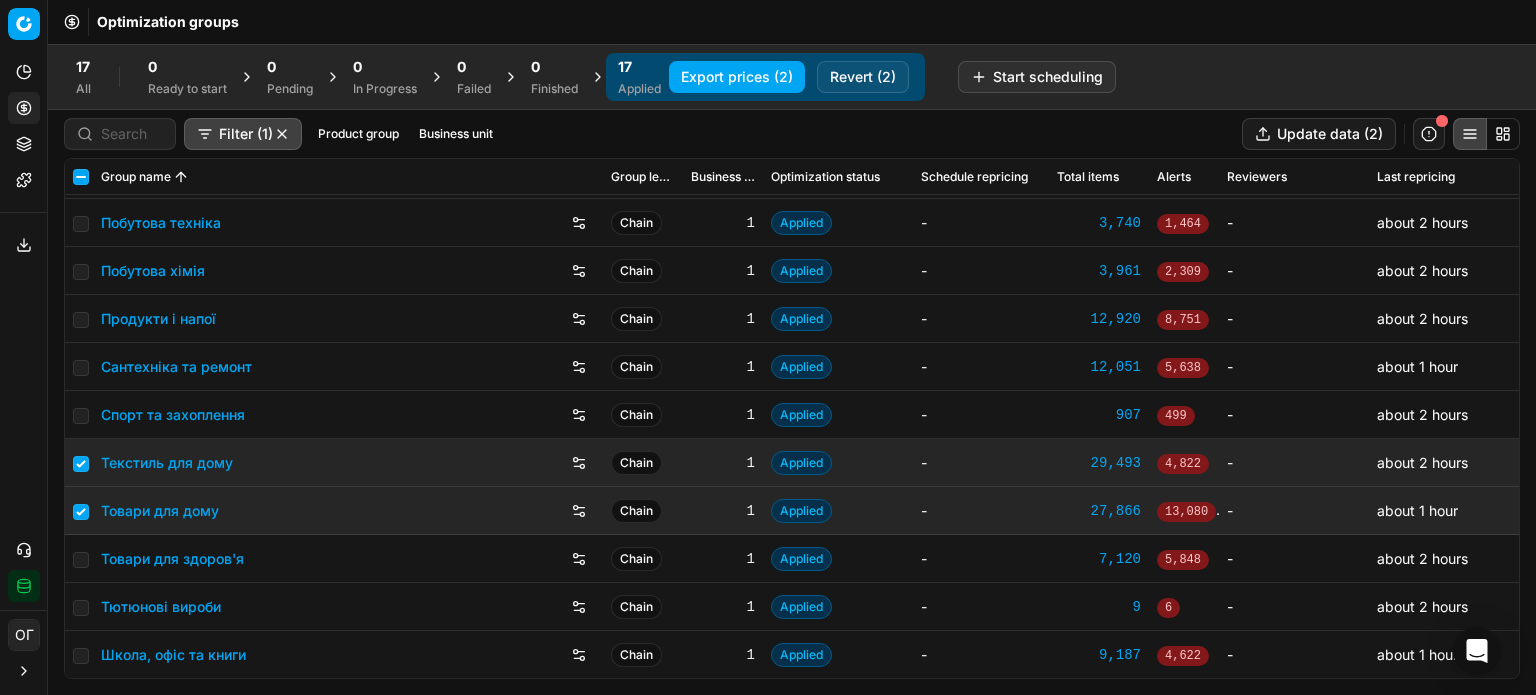 click on "Revert   (2)" at bounding box center [863, 77] 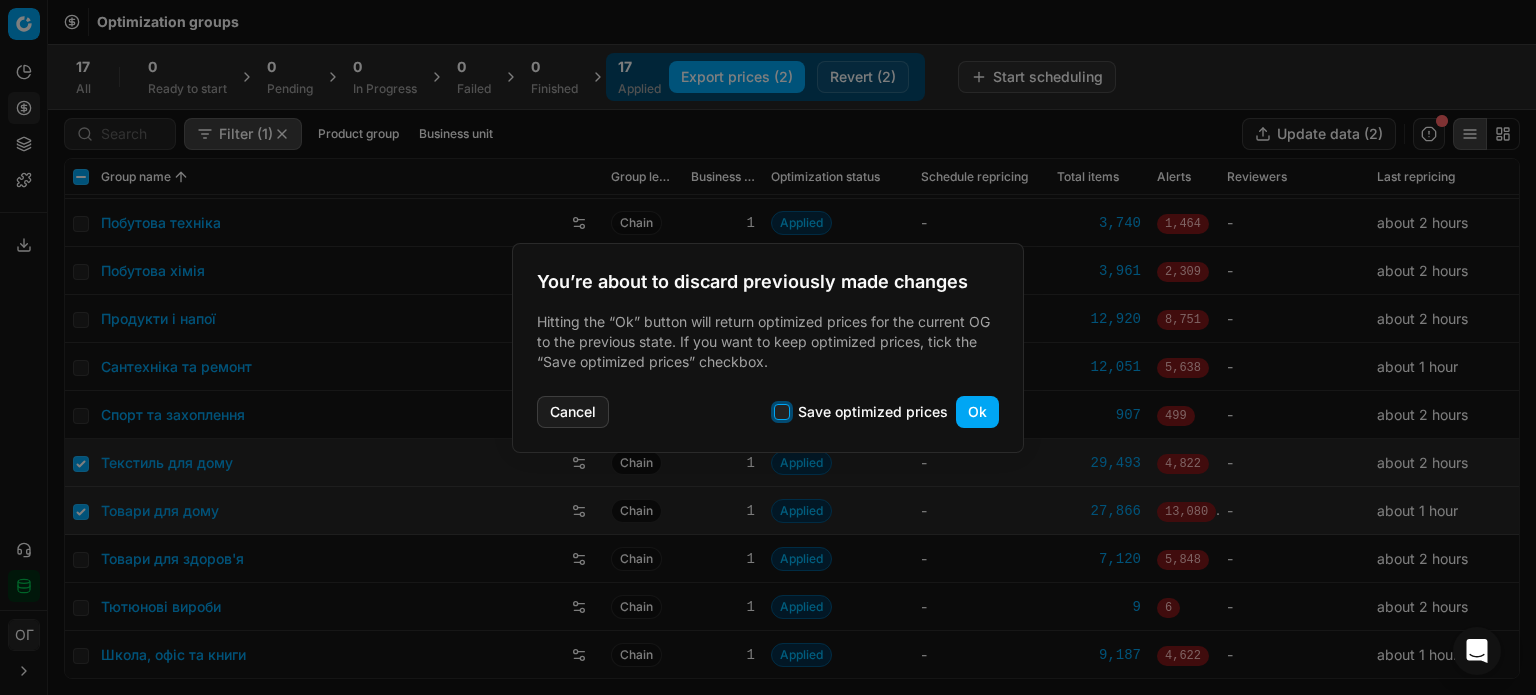 click on "Save optimized prices" at bounding box center [782, 412] 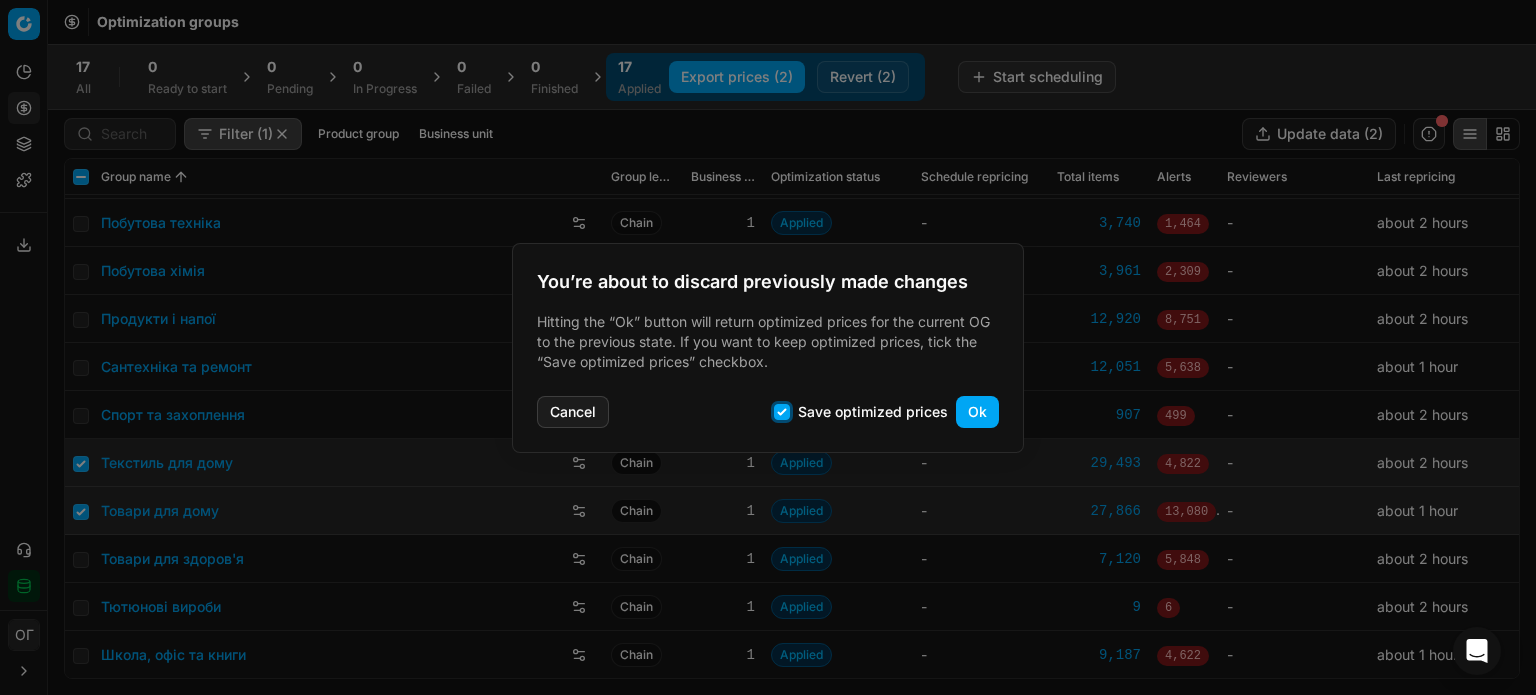 checkbox on "true" 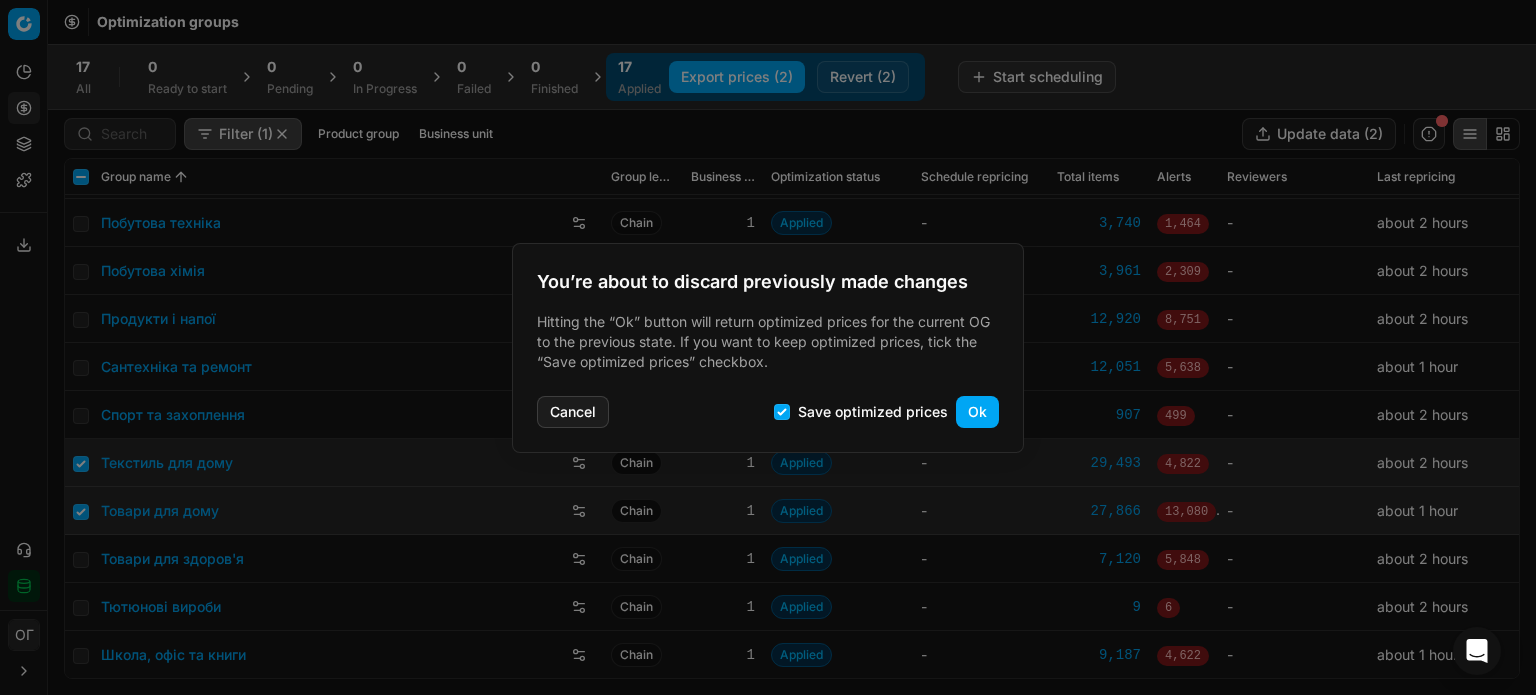 click on "Ok" at bounding box center (977, 412) 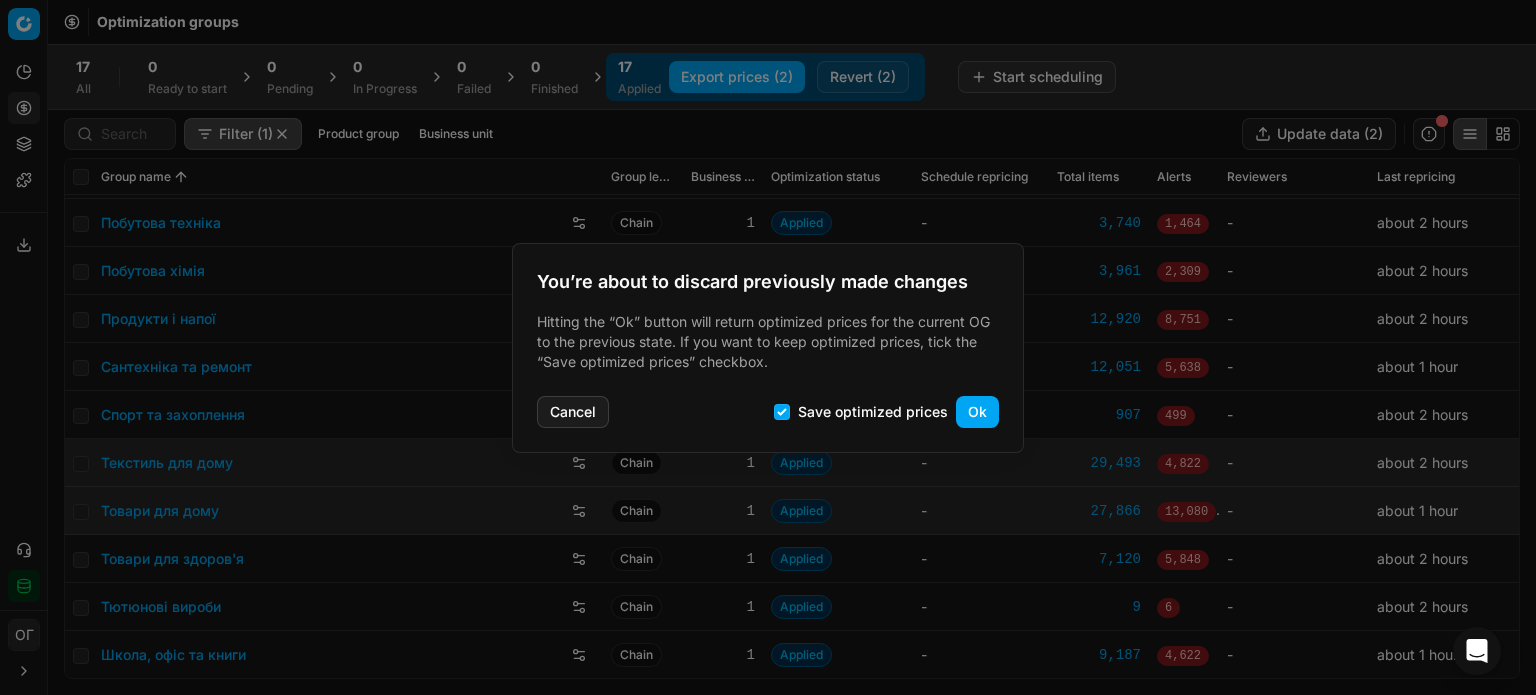 checkbox on "false" 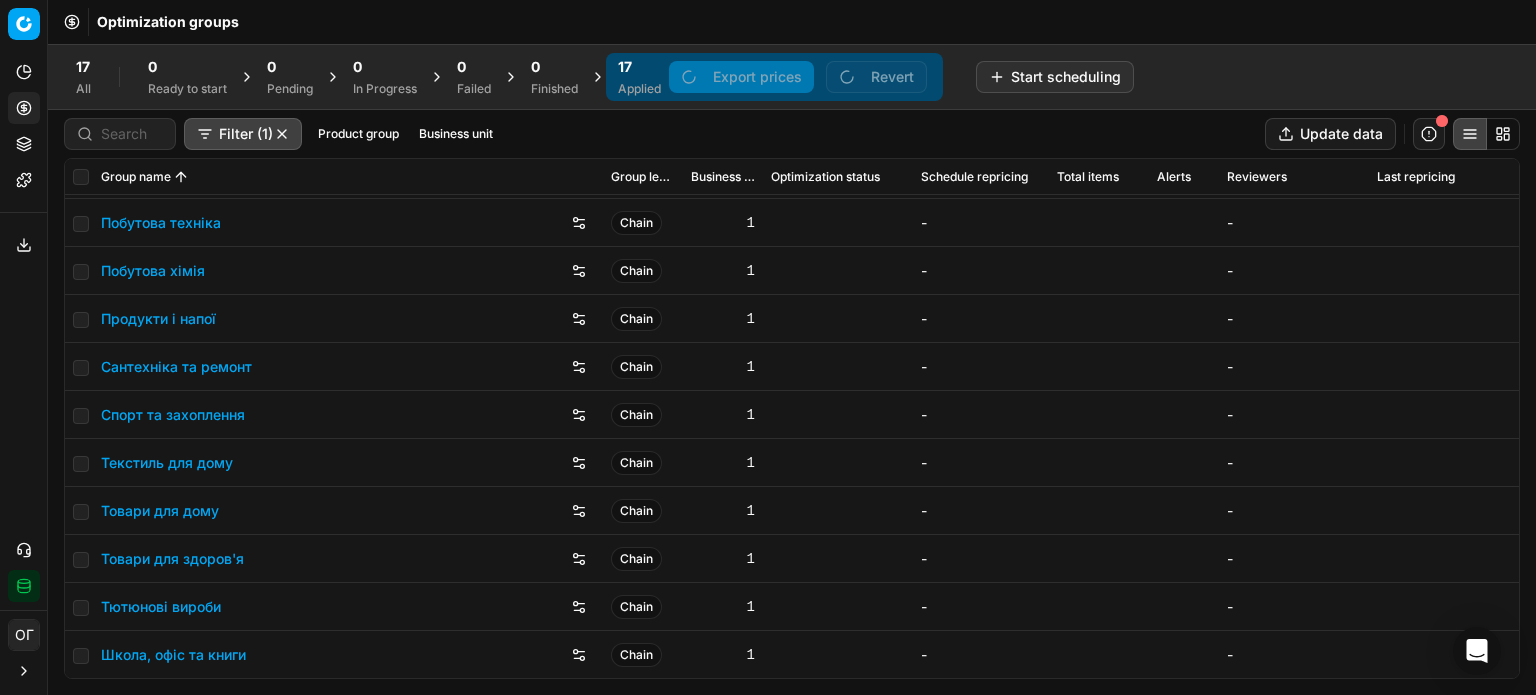 scroll, scrollTop: 236, scrollLeft: 0, axis: vertical 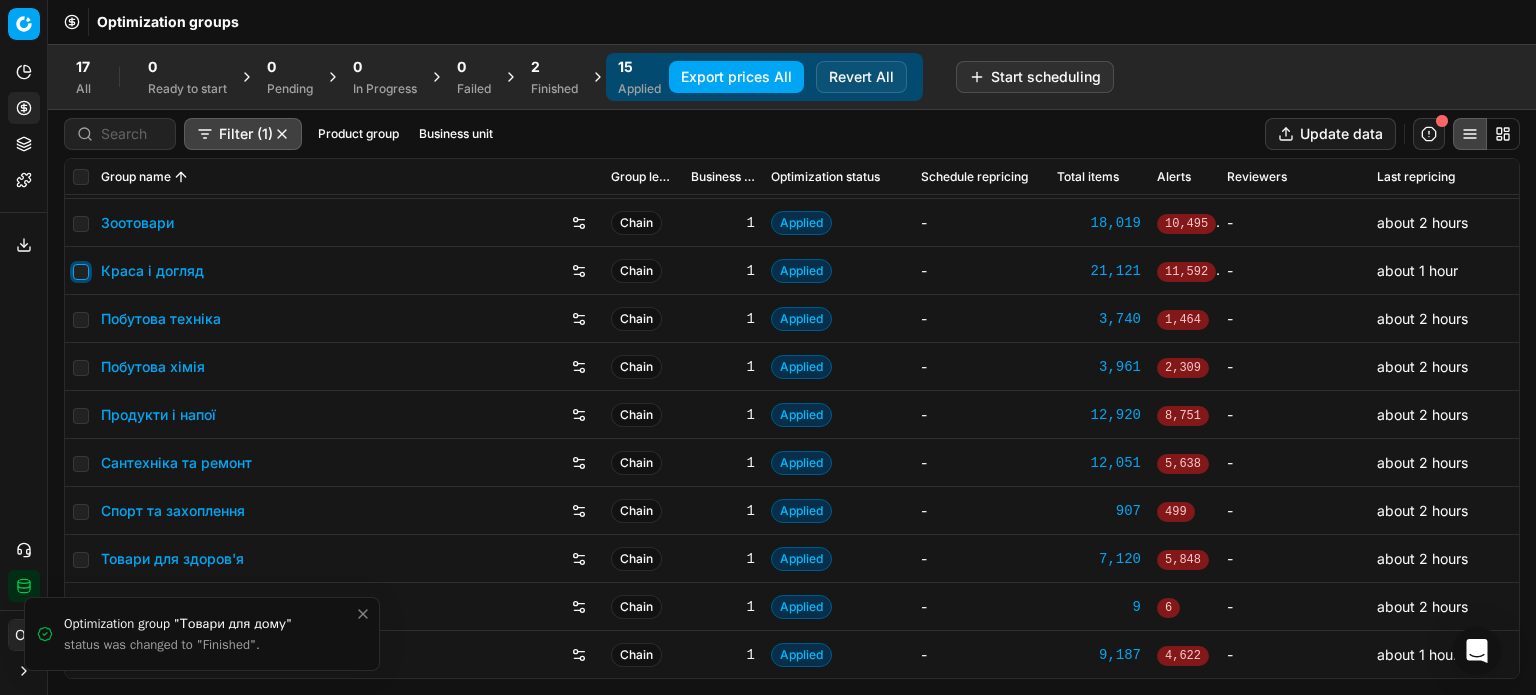 click at bounding box center [81, 272] 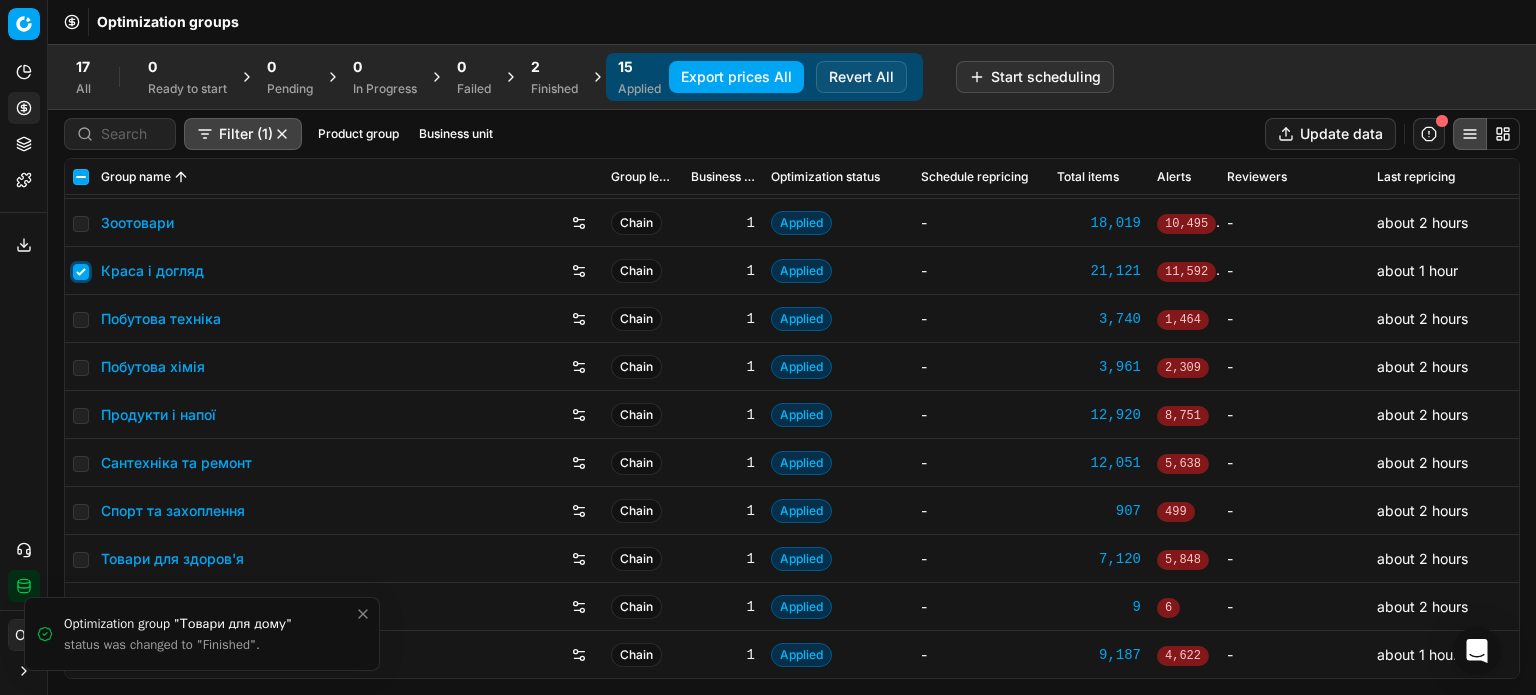 checkbox on "true" 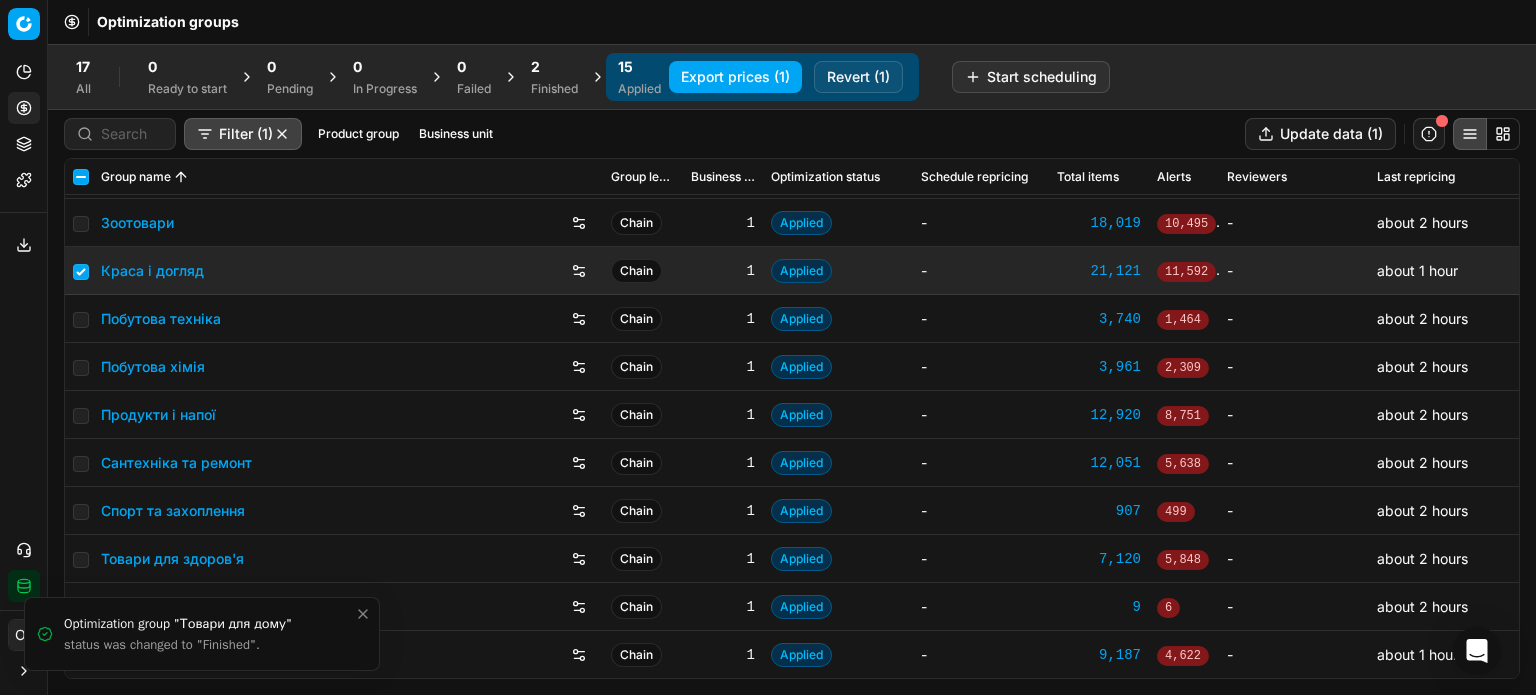 click on "Revert   (1)" at bounding box center [858, 77] 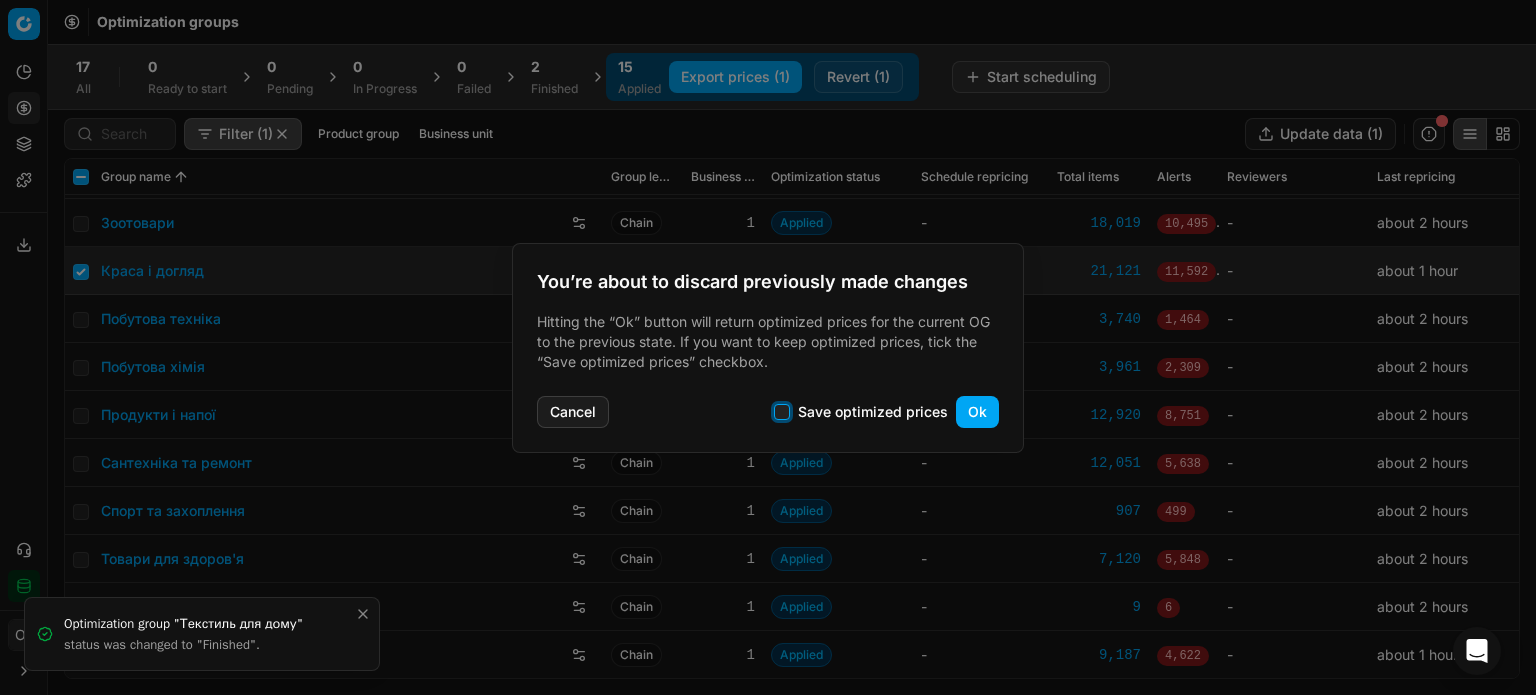 drag, startPoint x: 789, startPoint y: 416, endPoint x: 852, endPoint y: 427, distance: 63.953106 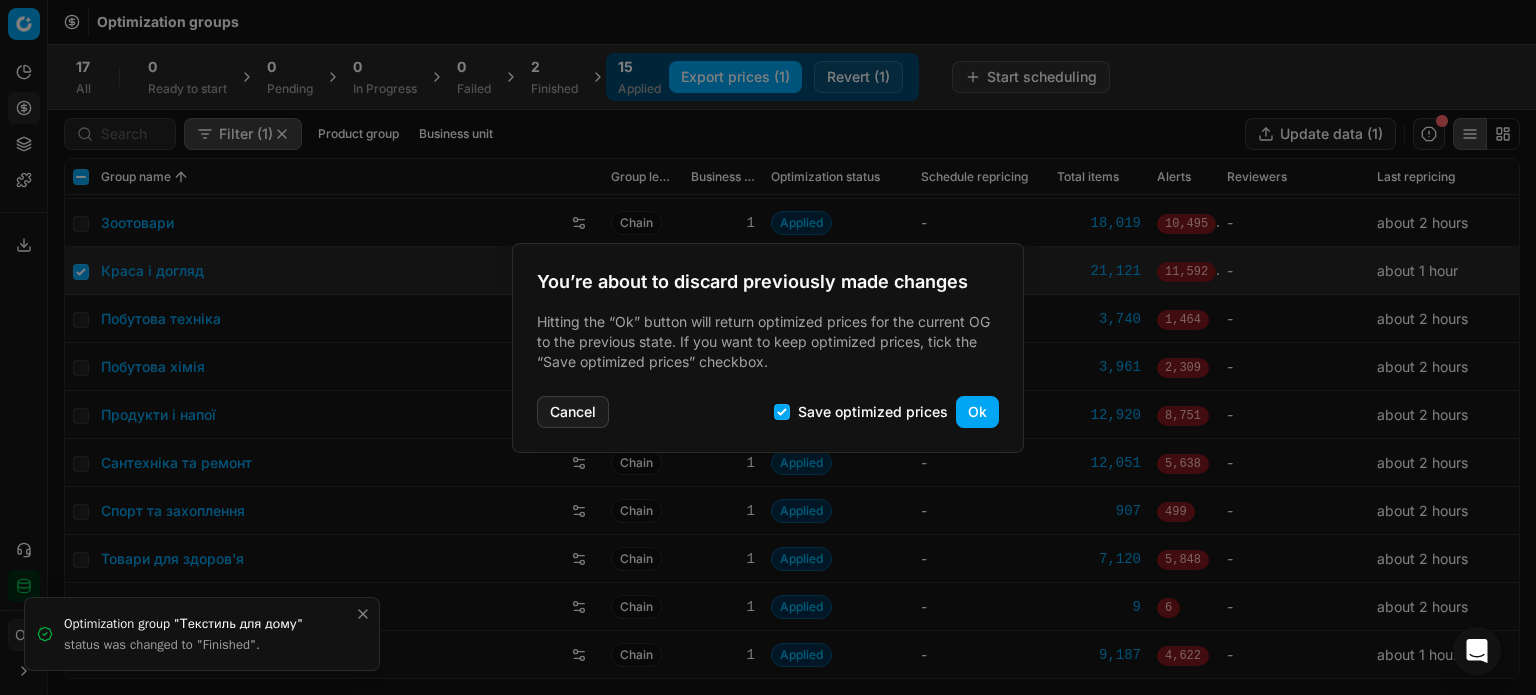click on "Ok" at bounding box center (977, 412) 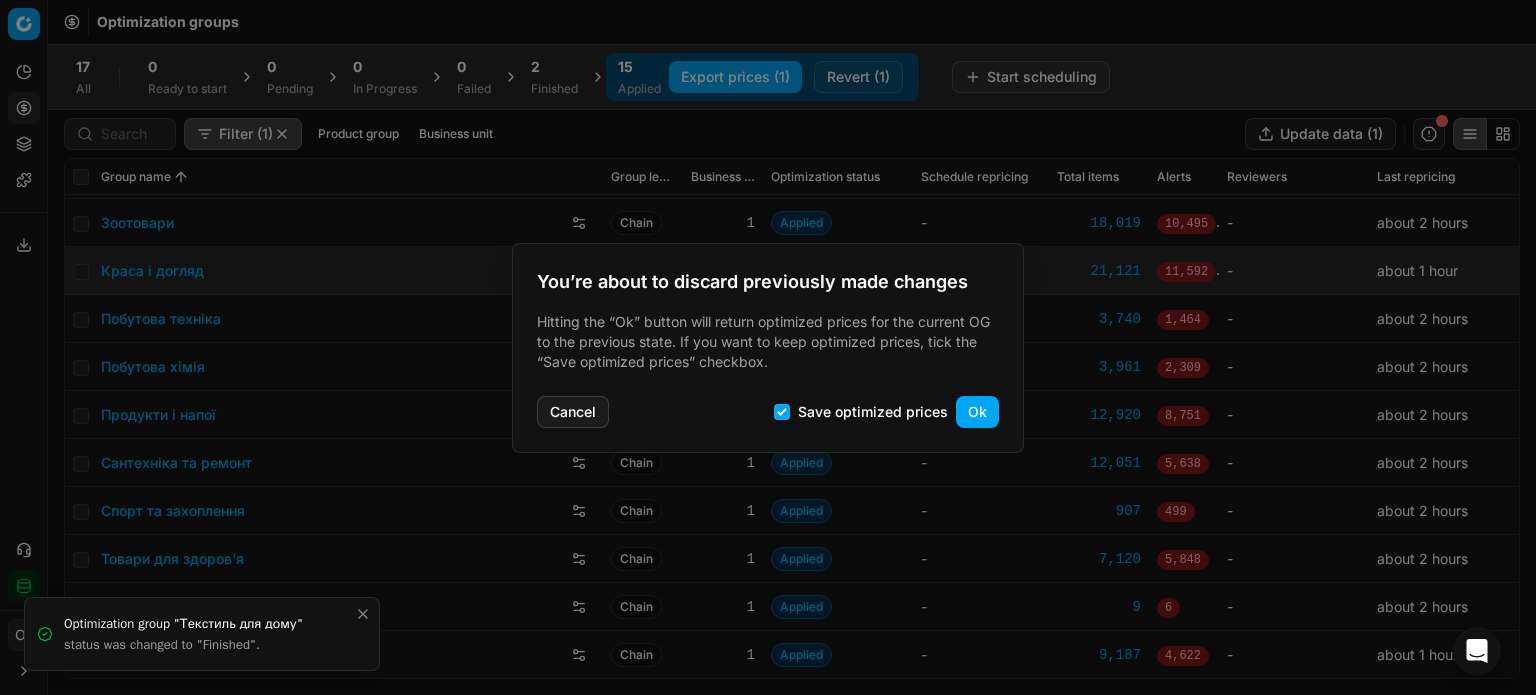 checkbox on "false" 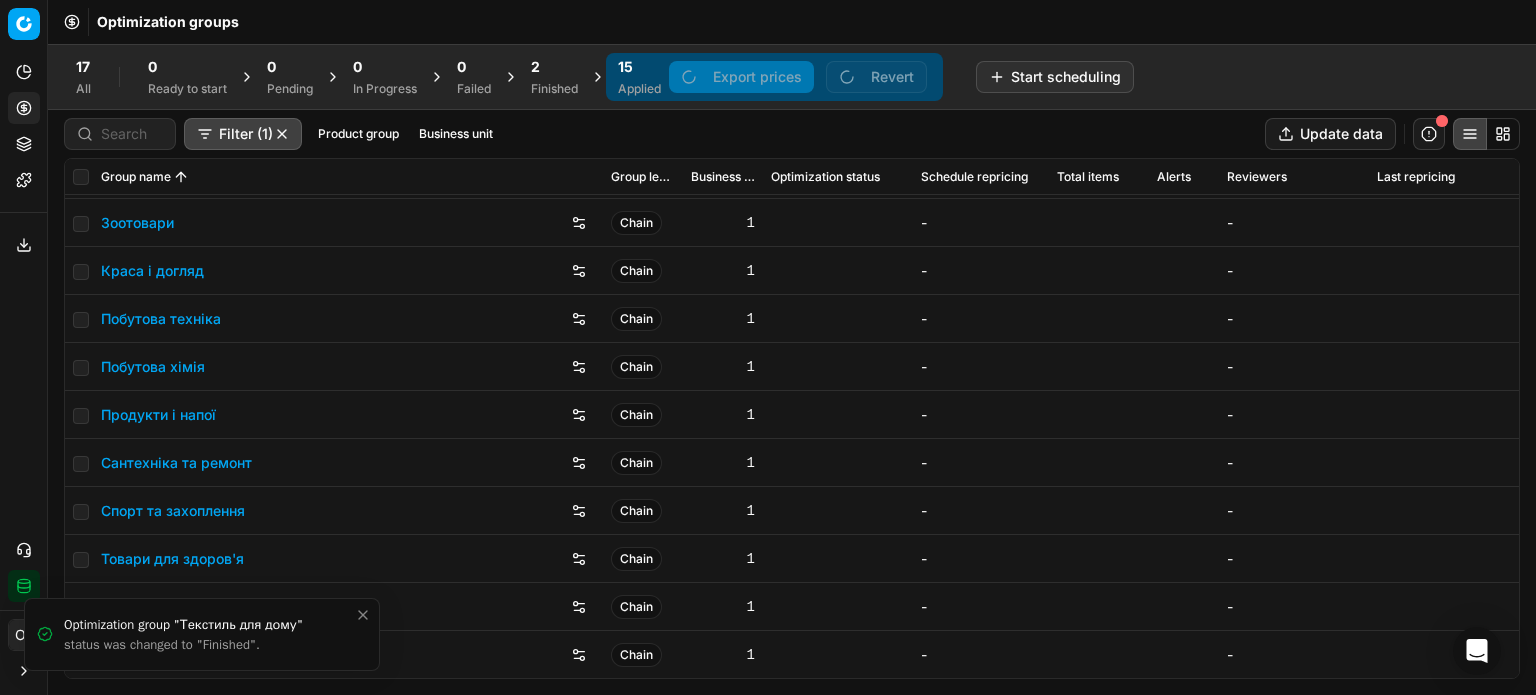 click 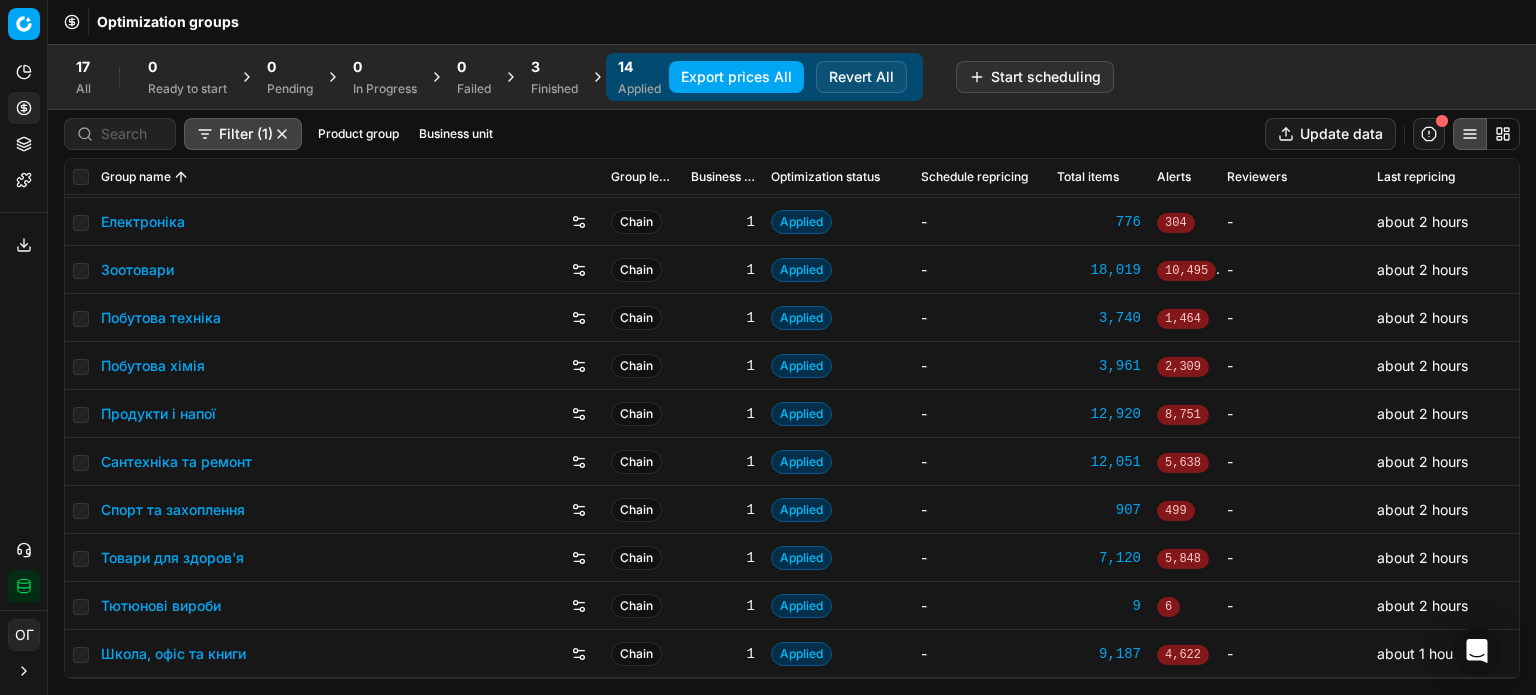 scroll, scrollTop: 188, scrollLeft: 0, axis: vertical 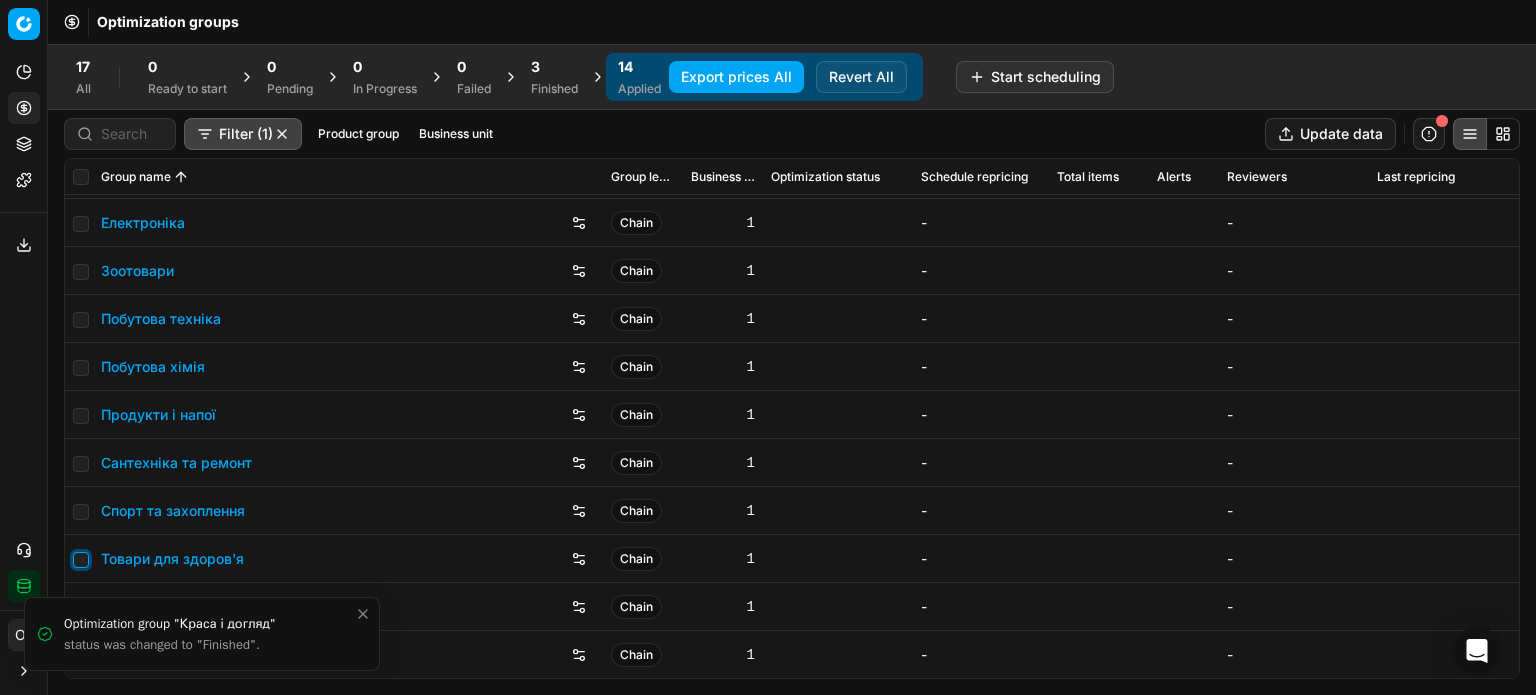 click at bounding box center [81, 560] 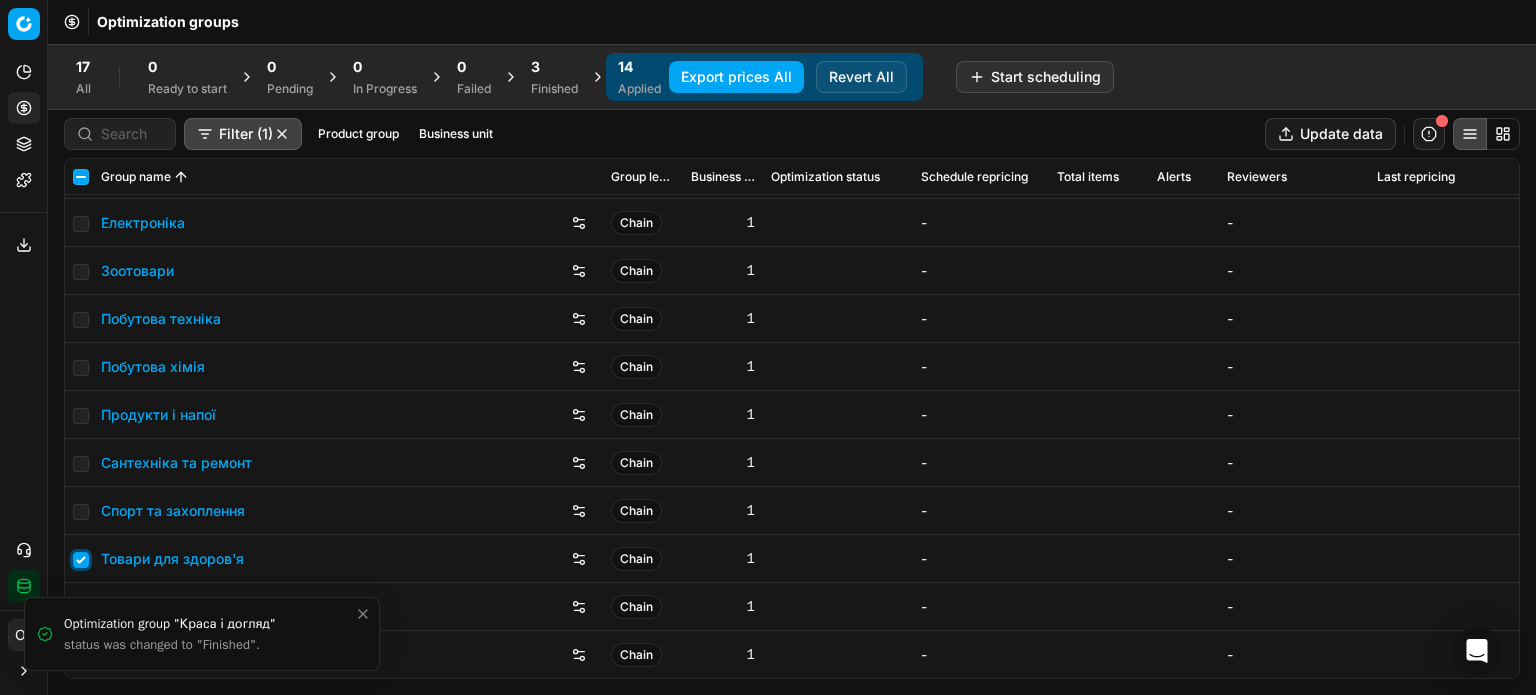 checkbox on "true" 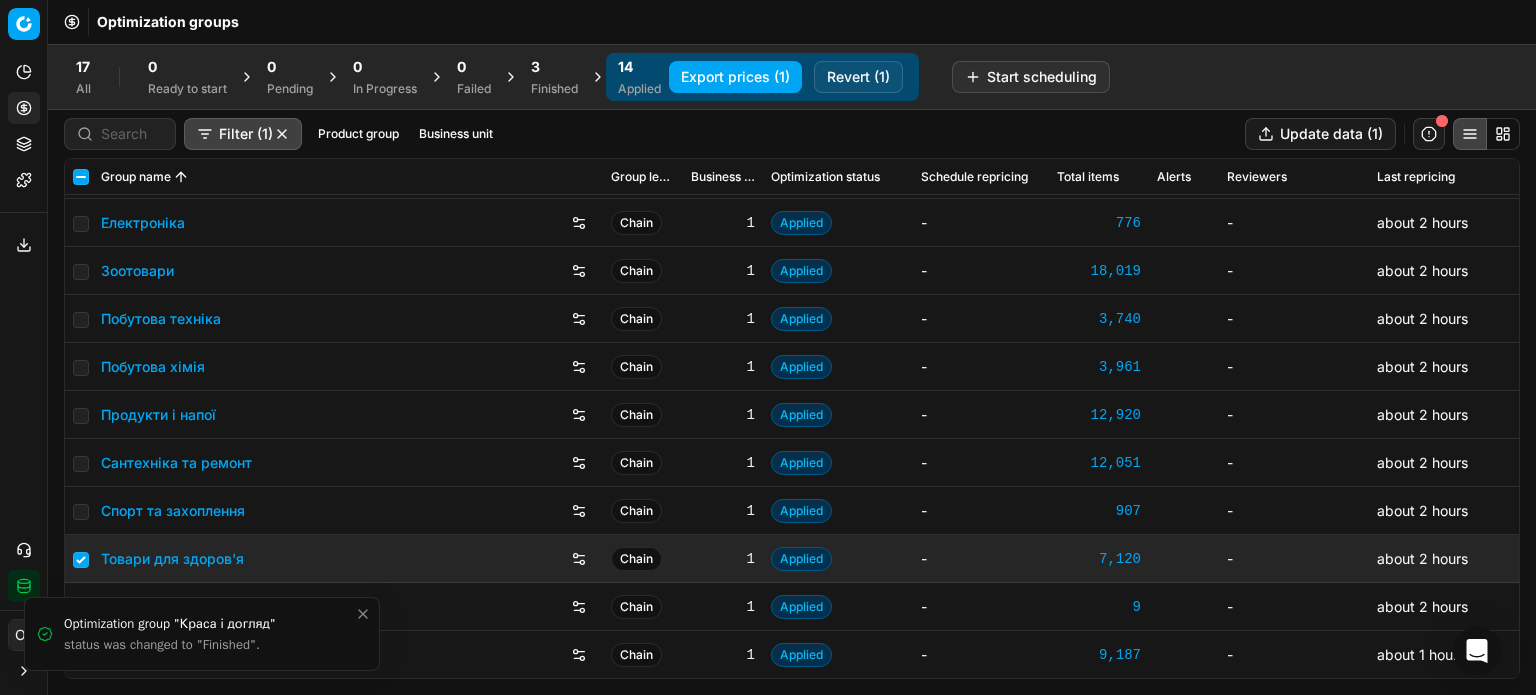 click on "Export prices   (1) Revert   (1)" at bounding box center (784, 77) 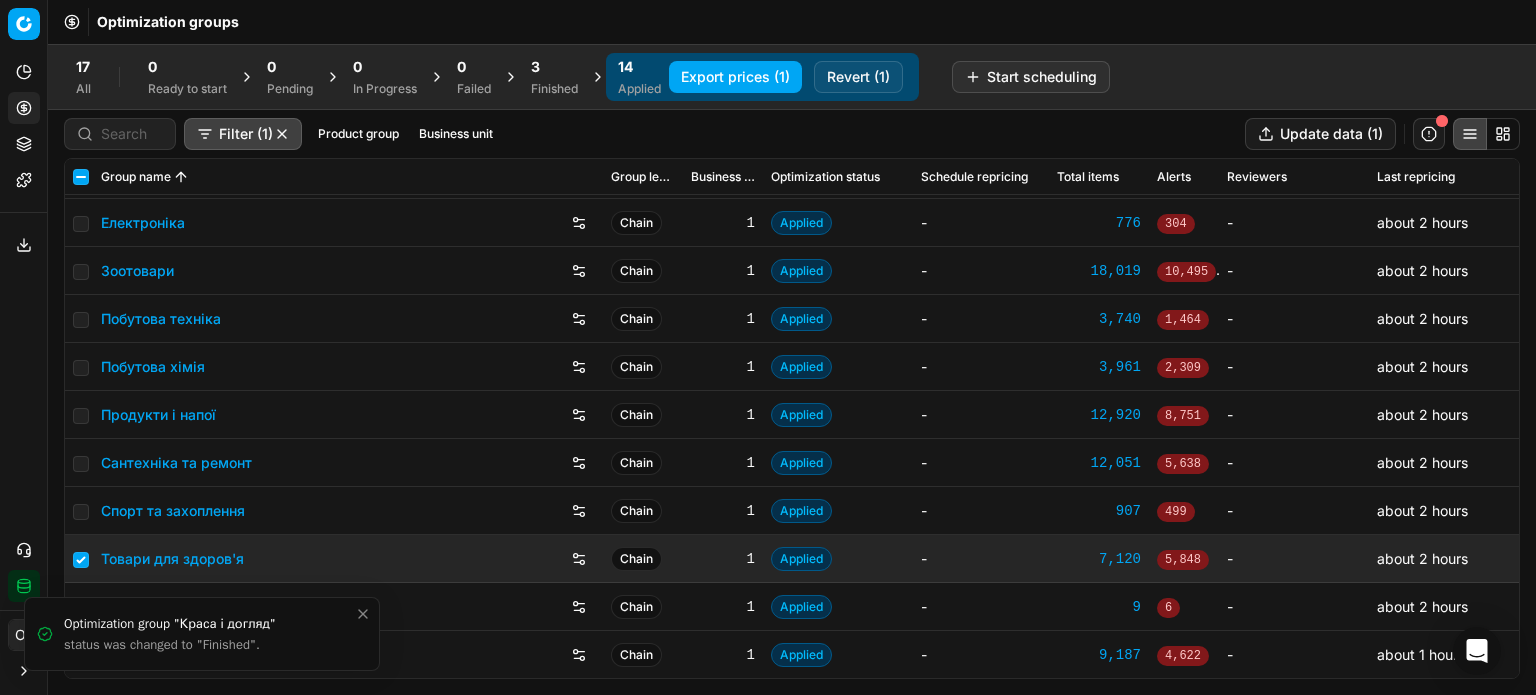click on "Revert   (1)" at bounding box center (858, 77) 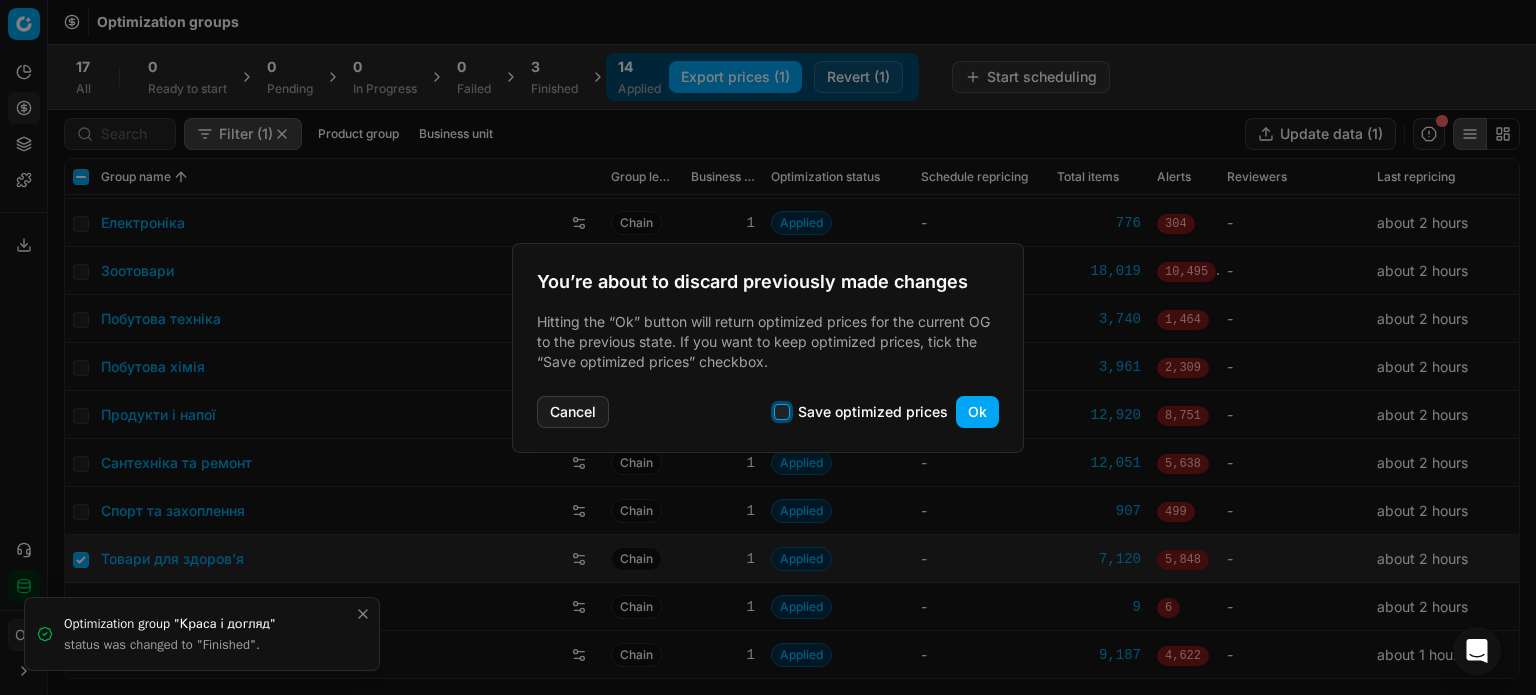 click on "Save optimized prices" at bounding box center (782, 412) 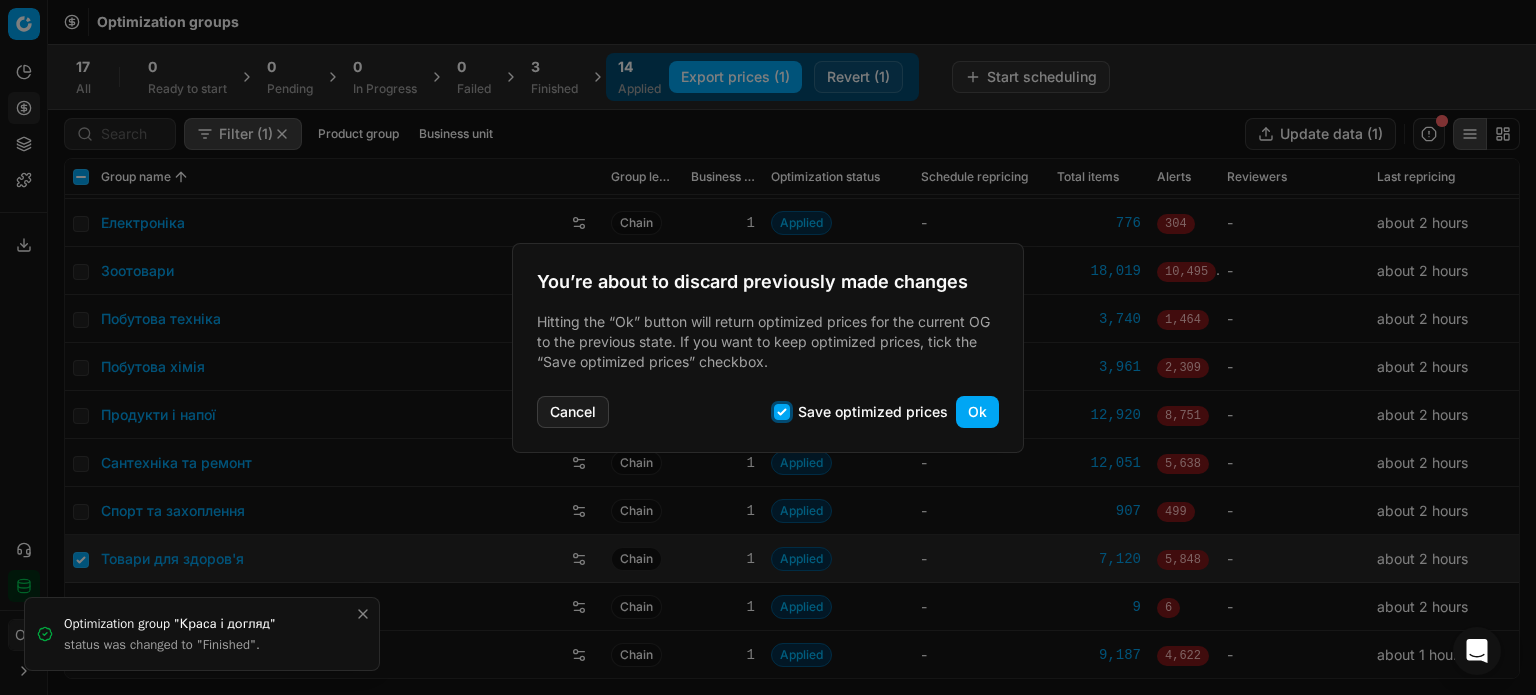 checkbox on "true" 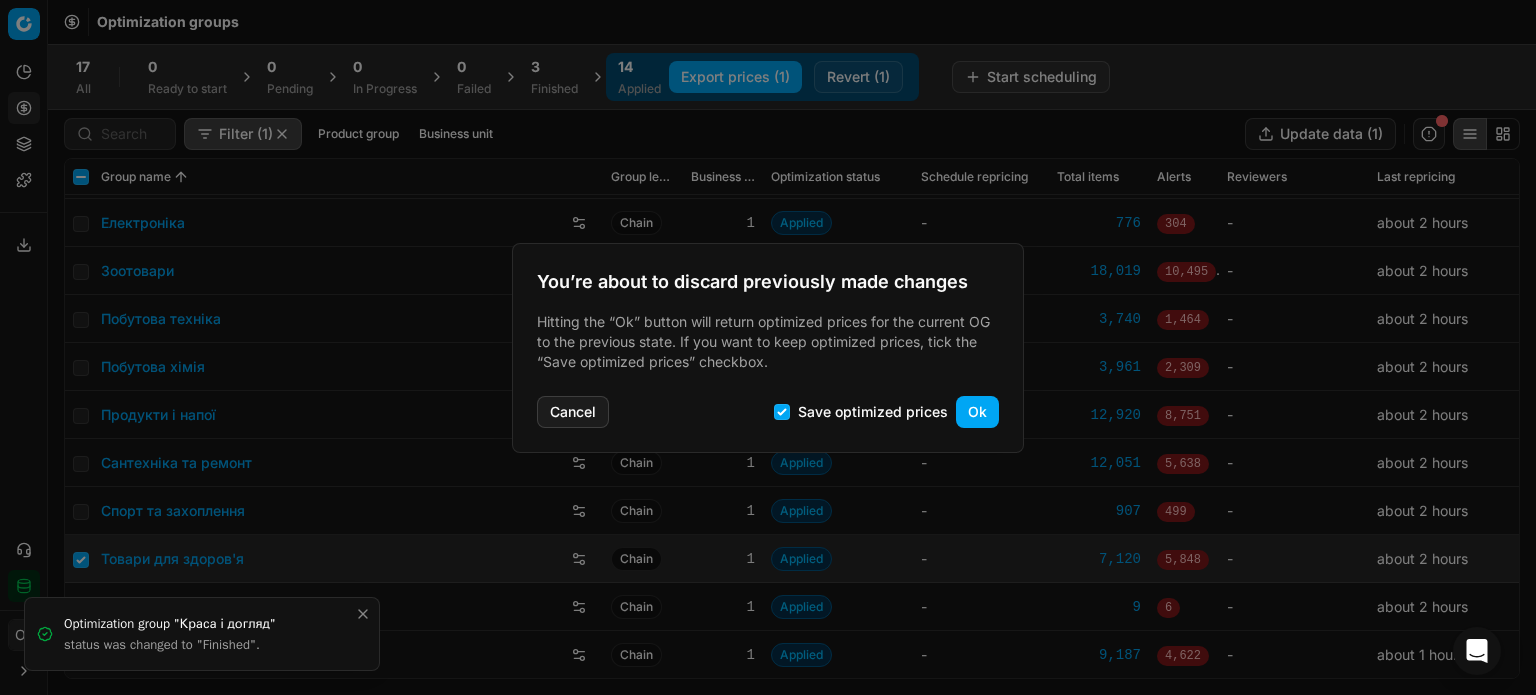 click on "Ok" at bounding box center (977, 412) 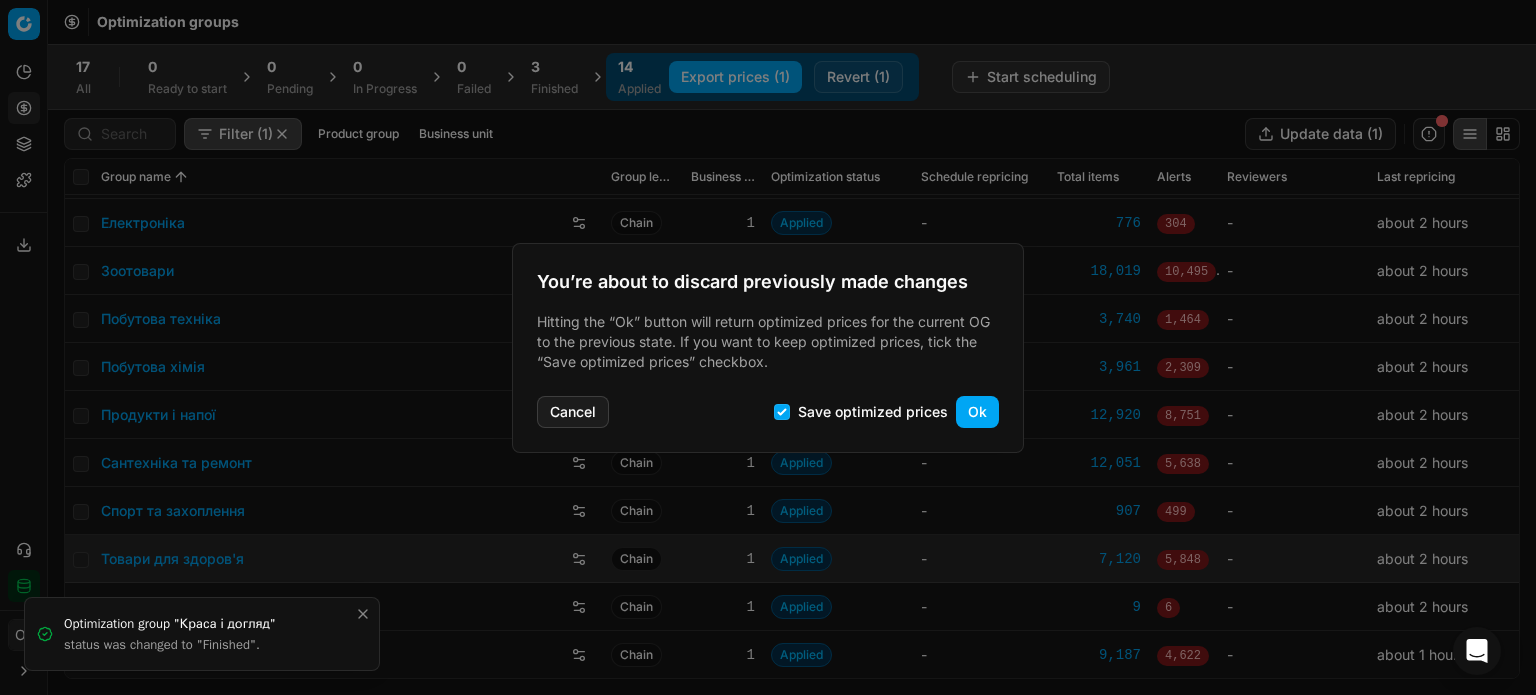 checkbox on "false" 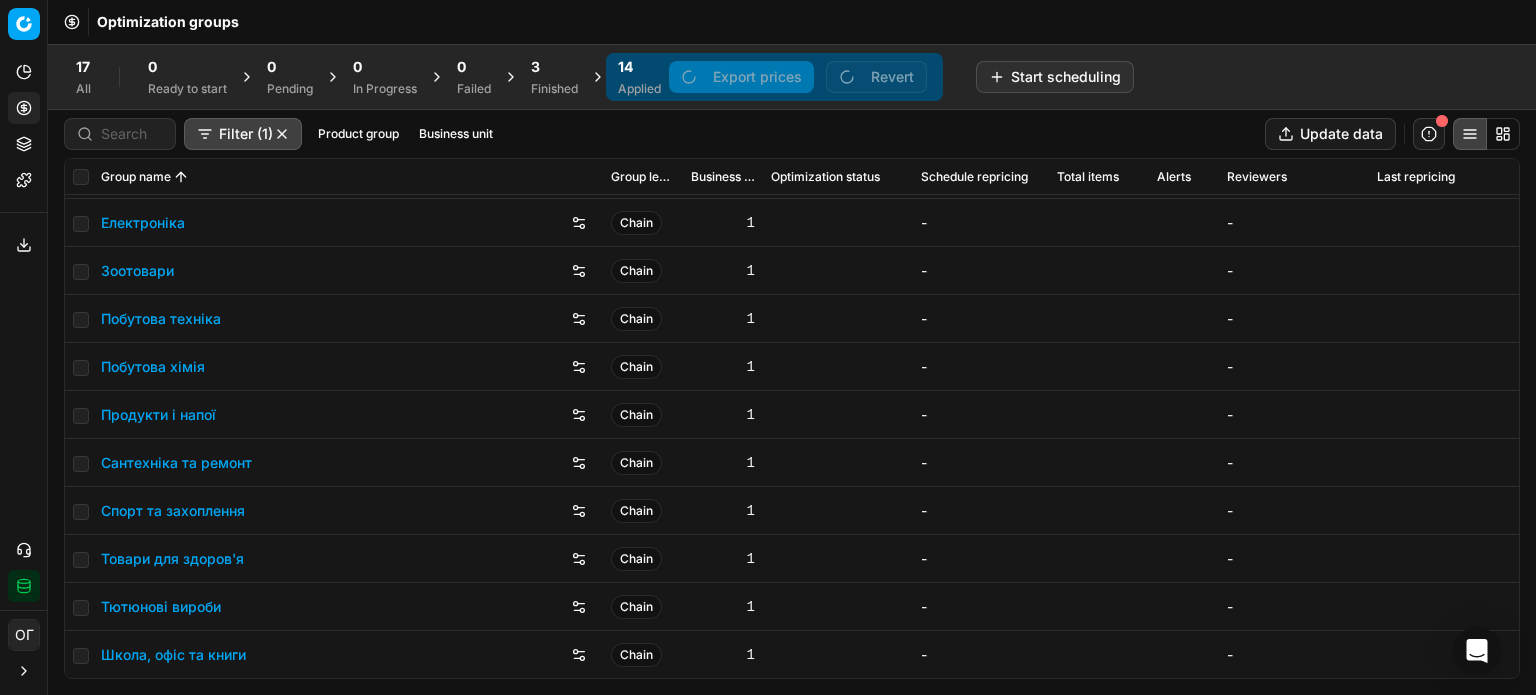 scroll, scrollTop: 140, scrollLeft: 0, axis: vertical 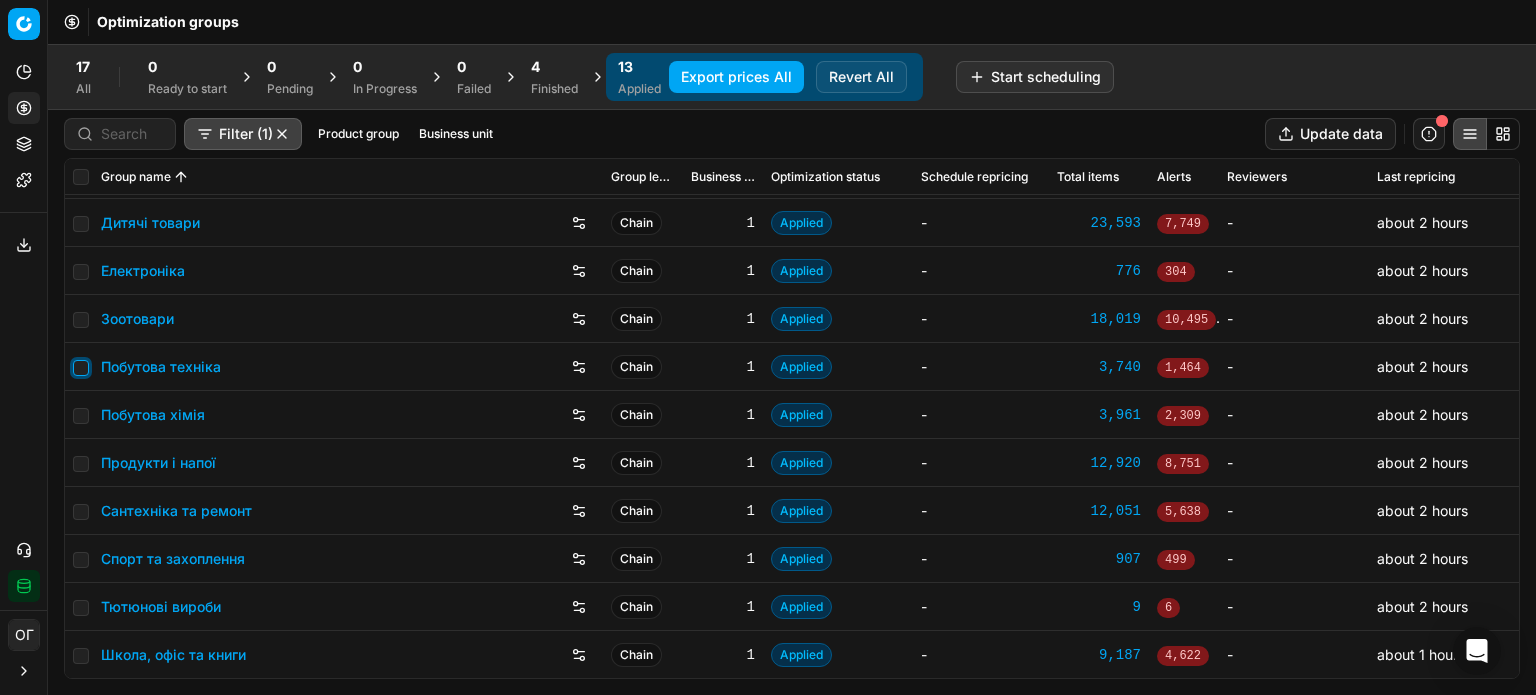 click at bounding box center [81, 368] 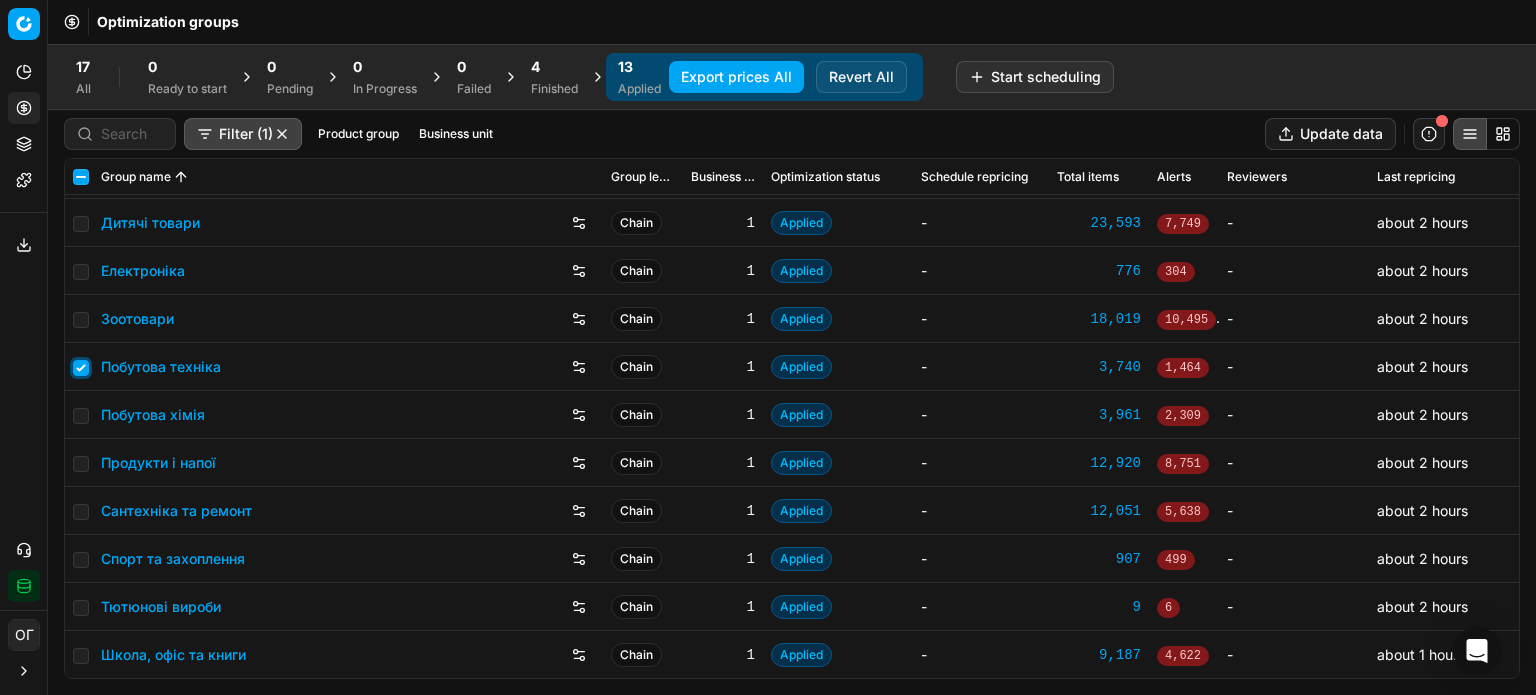 checkbox on "true" 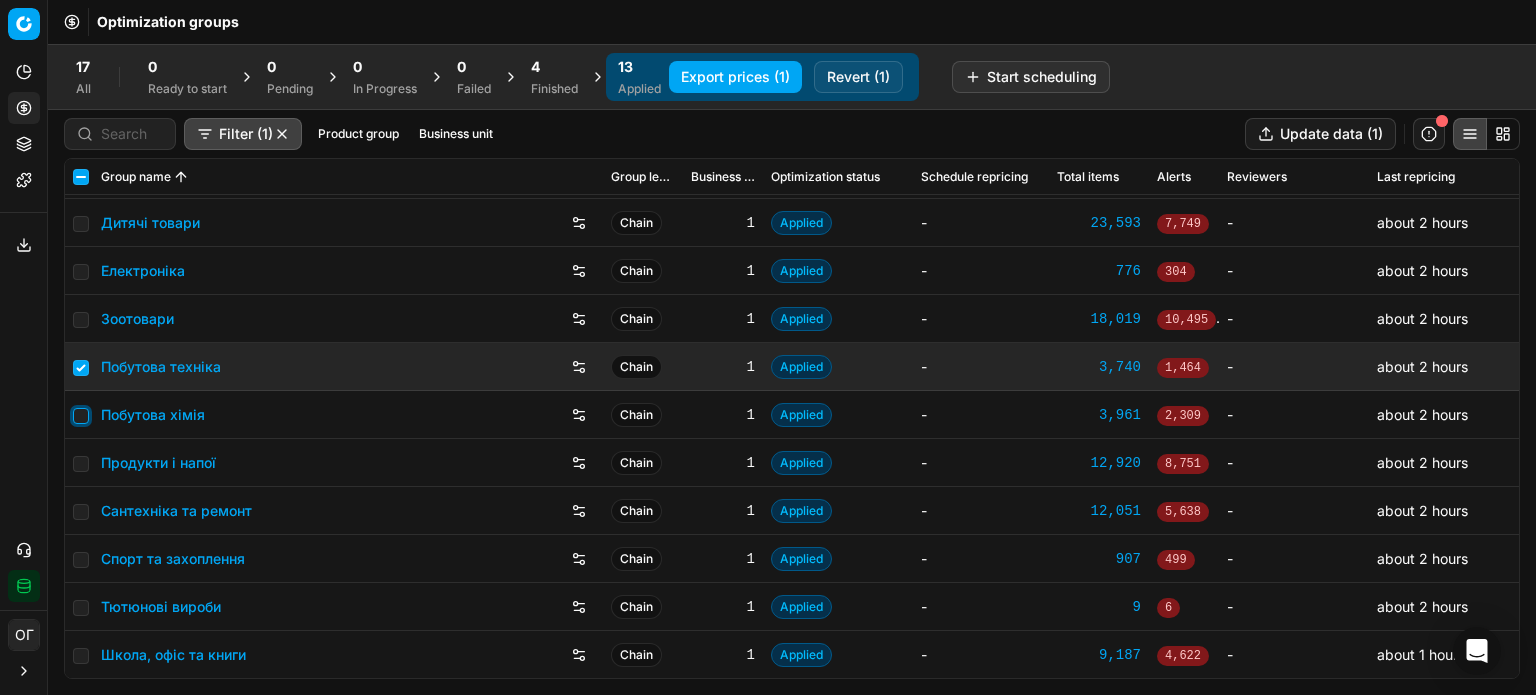 click at bounding box center (81, 416) 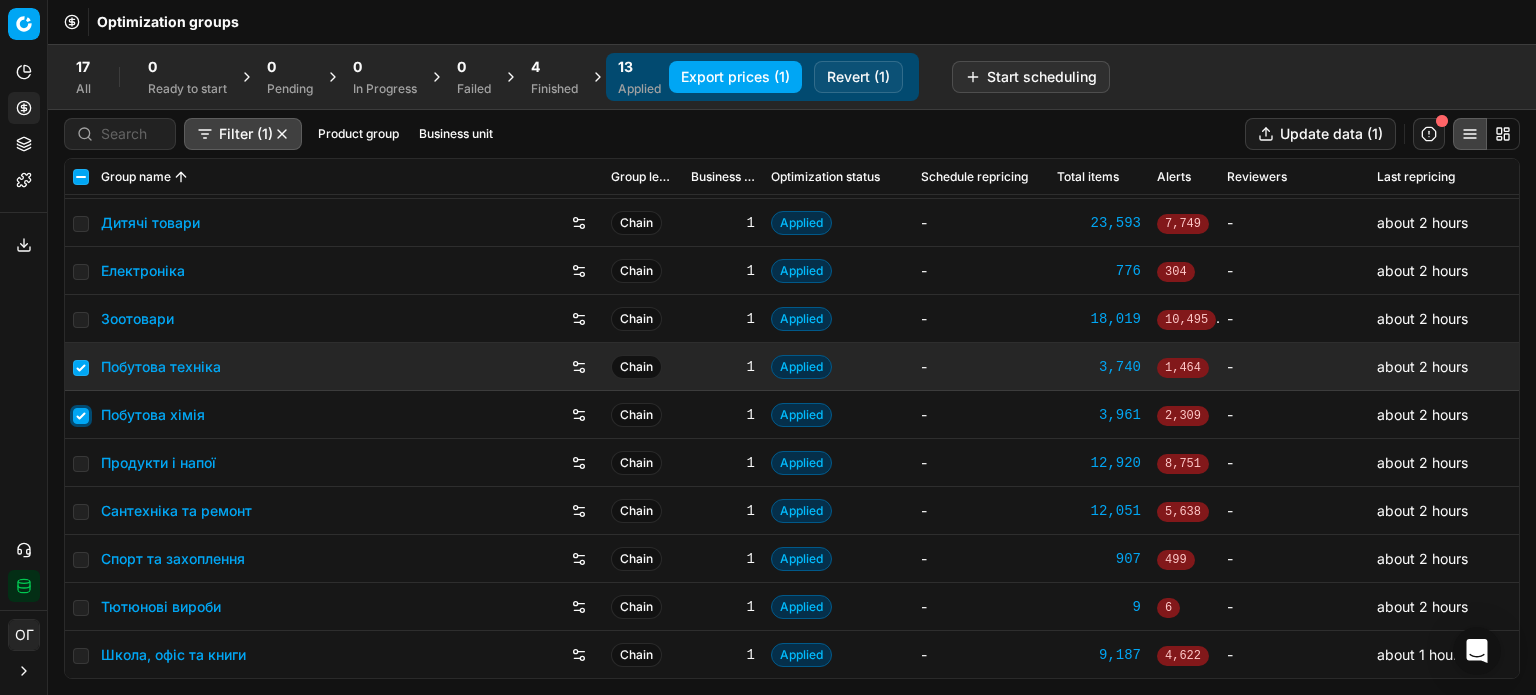 checkbox on "true" 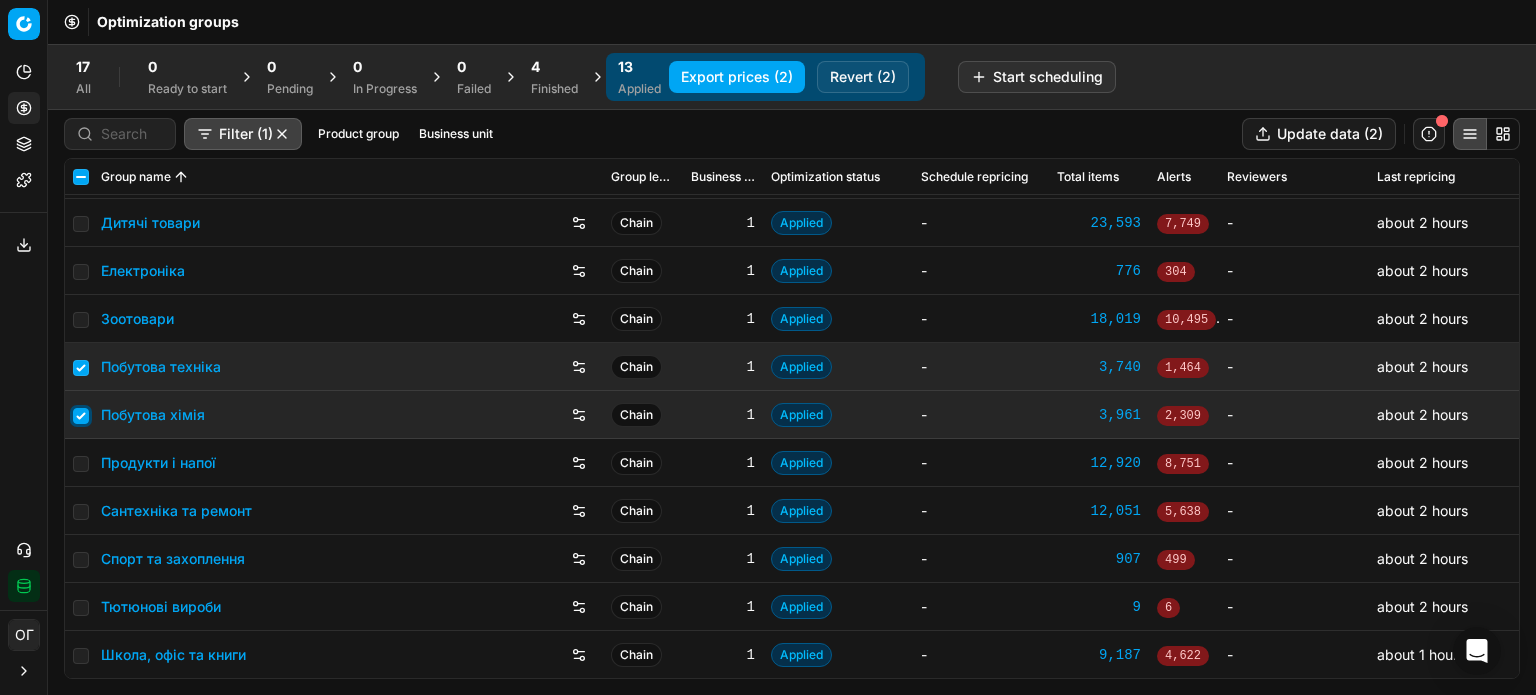 scroll, scrollTop: 0, scrollLeft: 0, axis: both 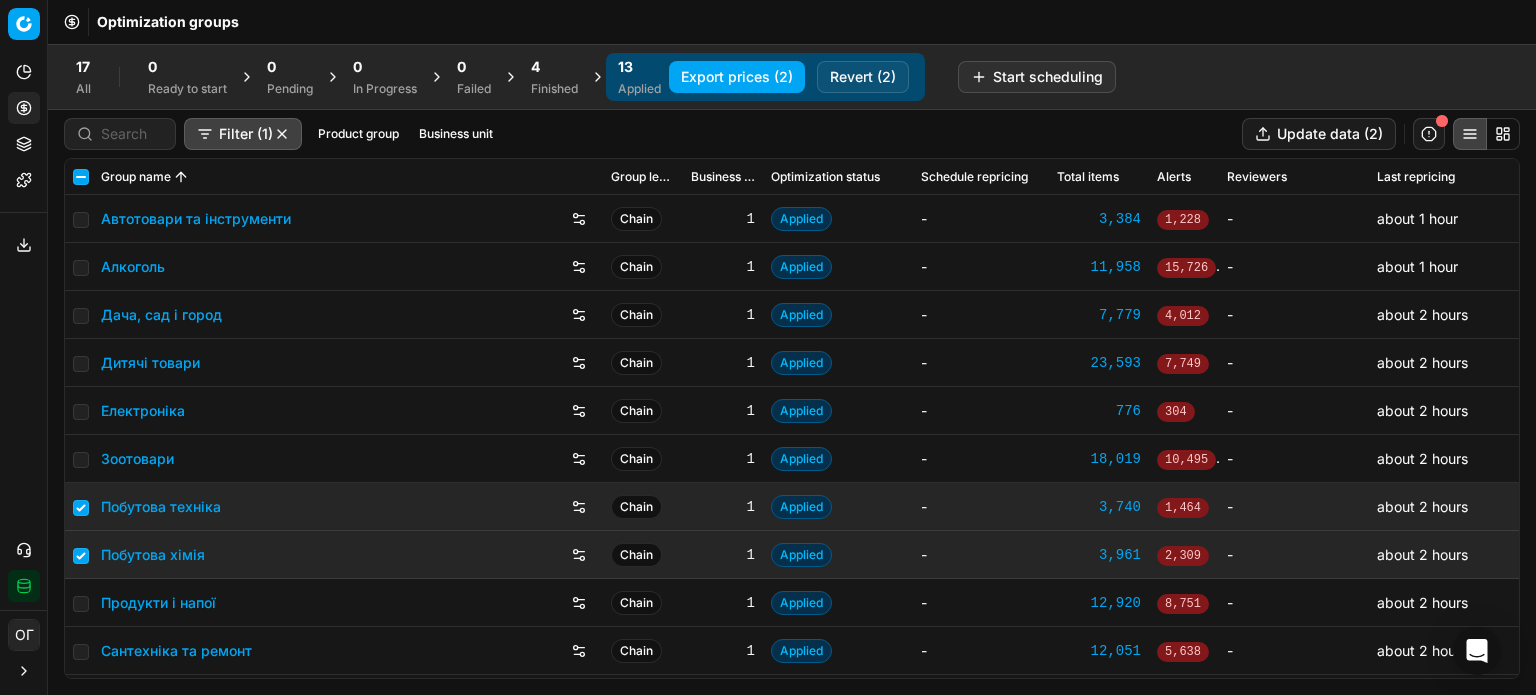 click on "Revert   (2)" at bounding box center (863, 77) 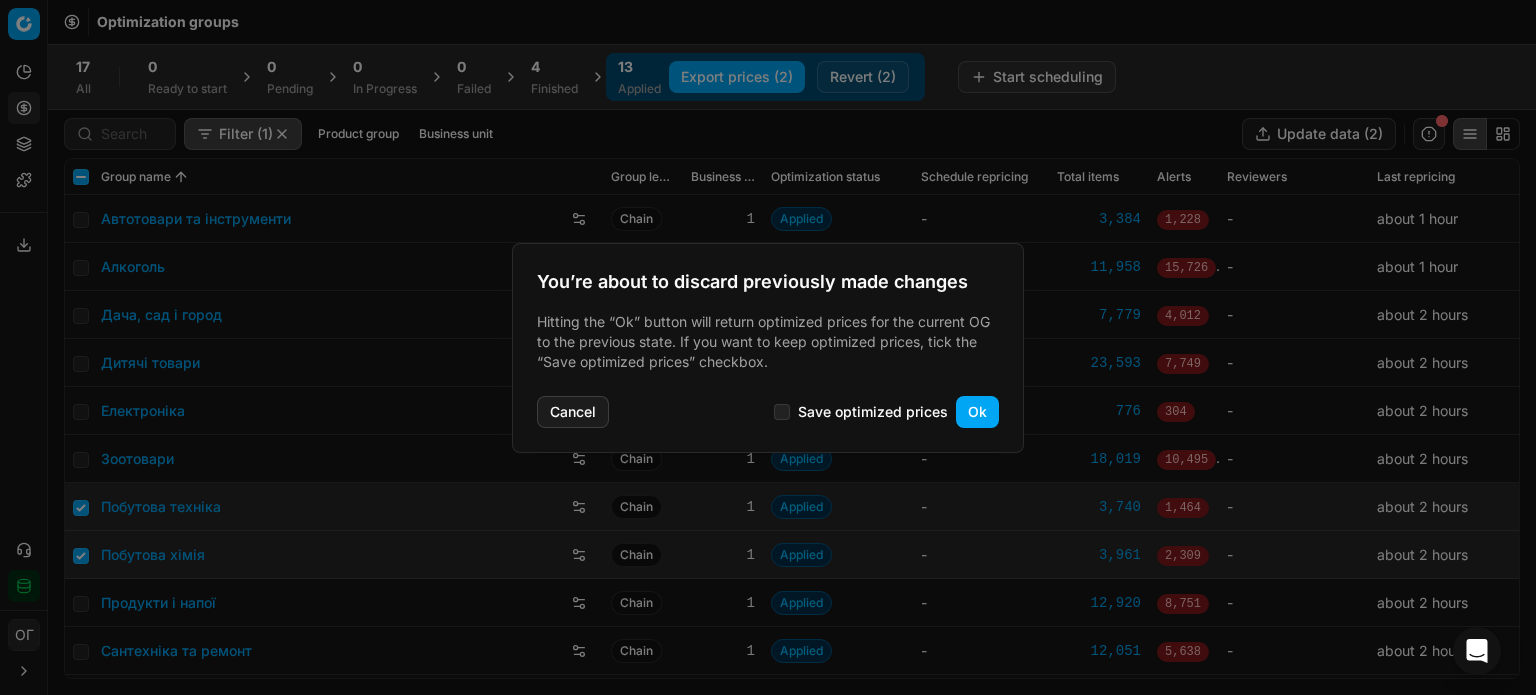 click on "Cancel Save optimized prices Ok" at bounding box center (768, 408) 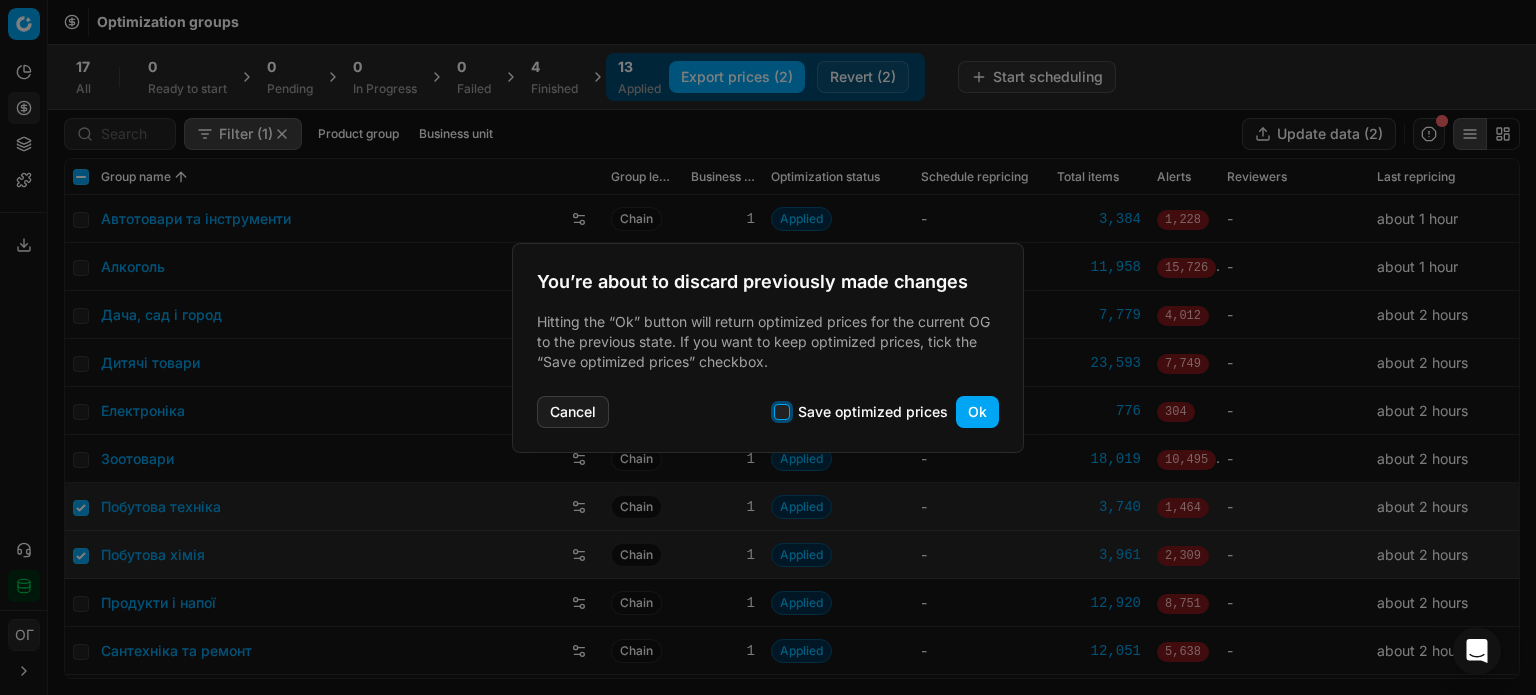 click on "Save optimized prices" at bounding box center [782, 412] 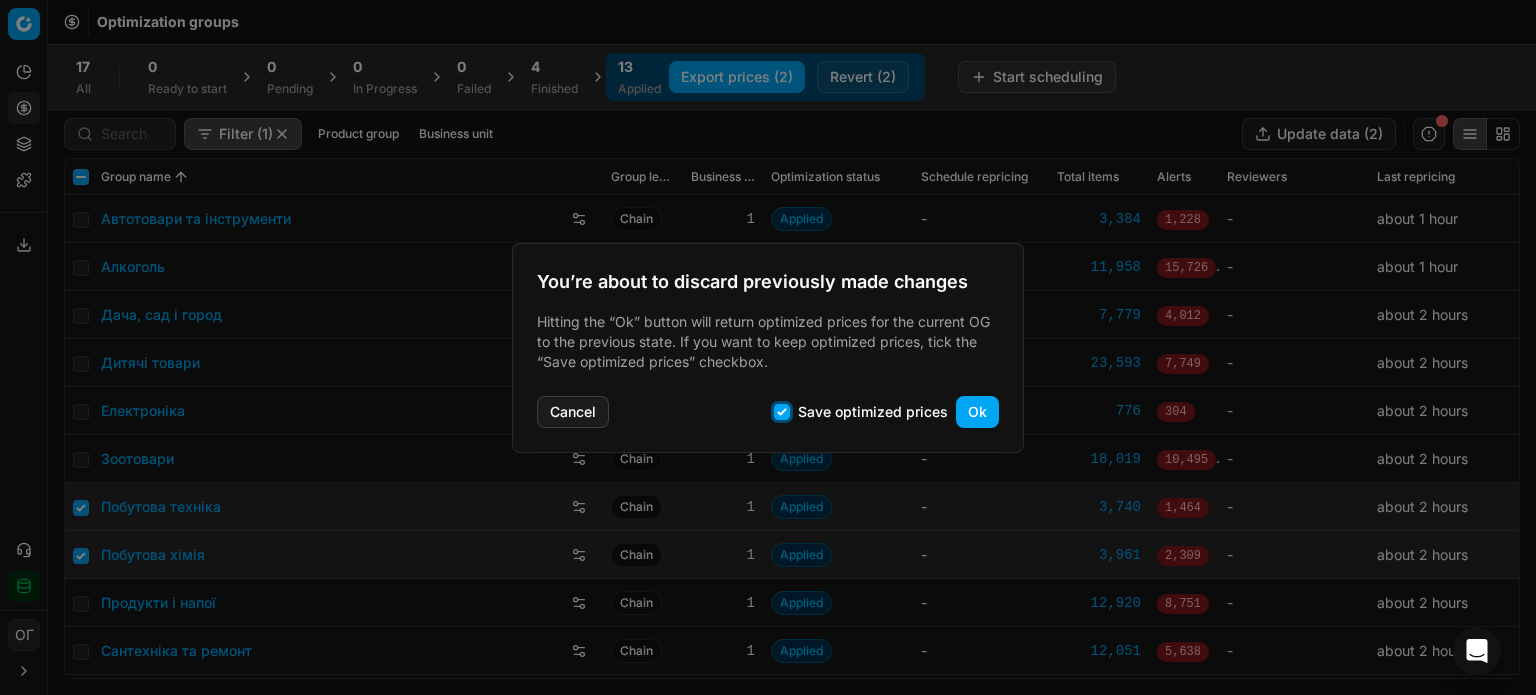 checkbox on "true" 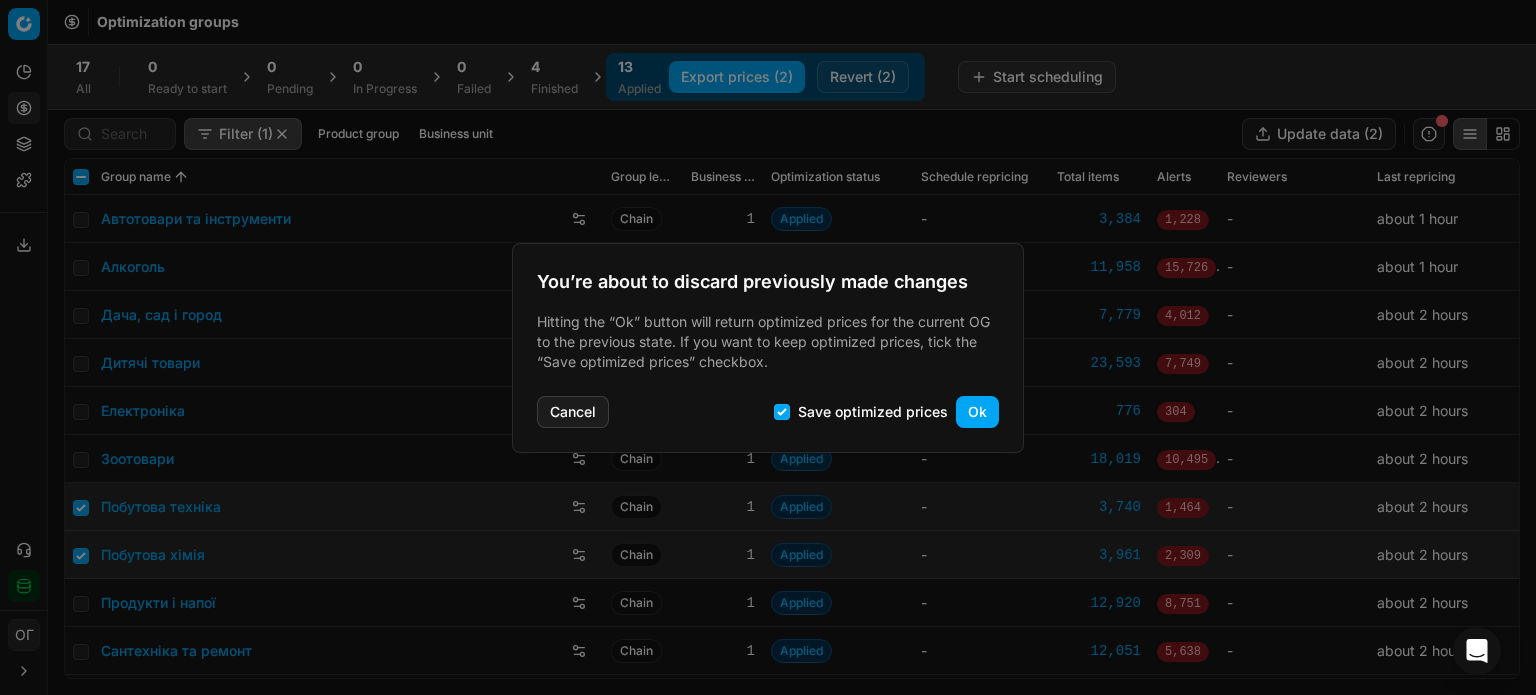 click on "Ok" at bounding box center [977, 412] 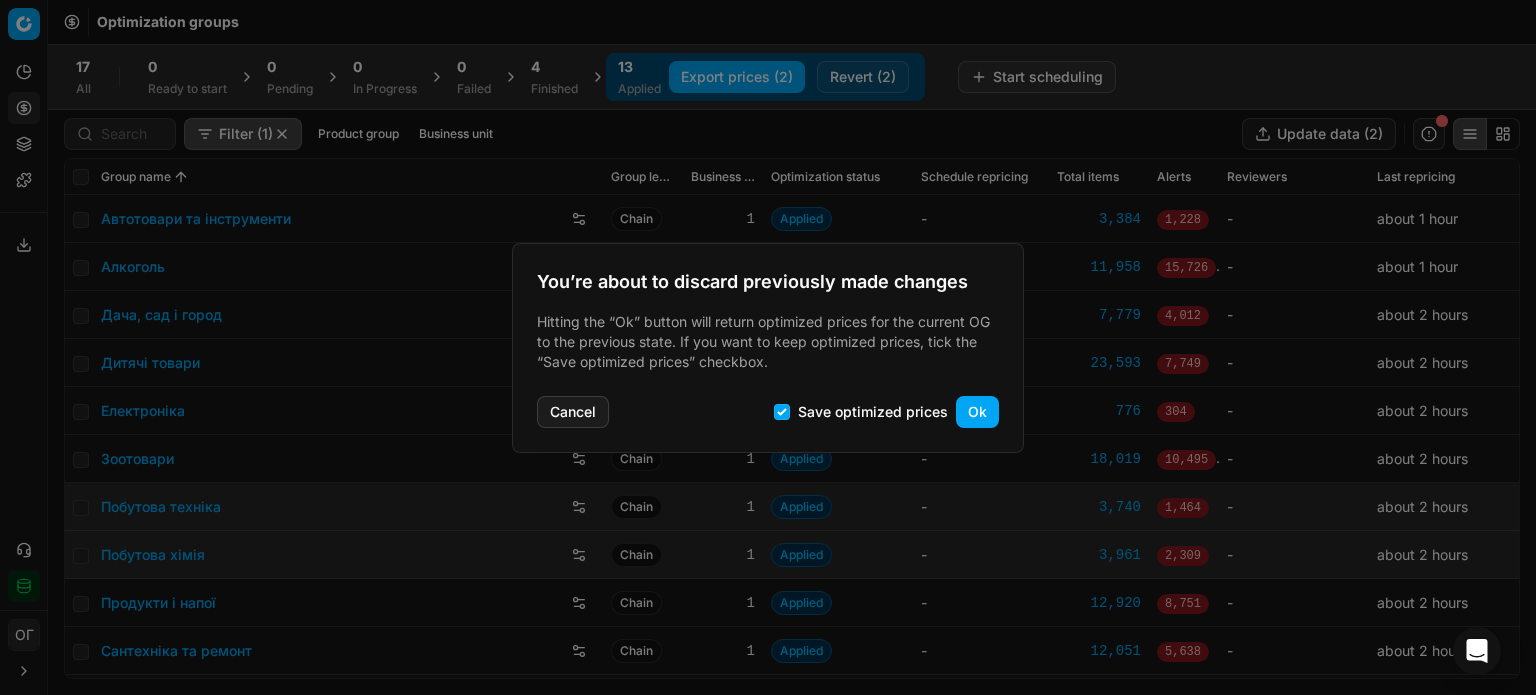checkbox on "false" 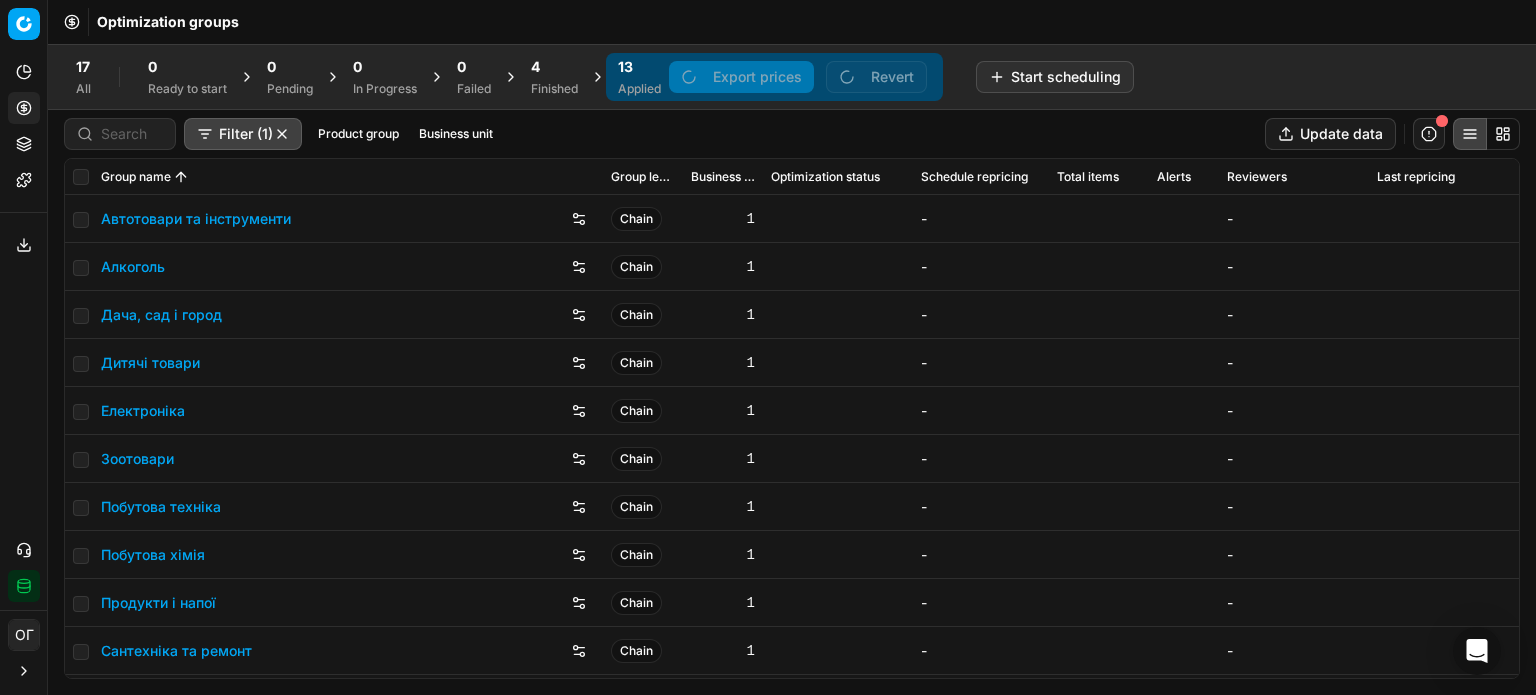 click on "Електроніка" at bounding box center (143, 411) 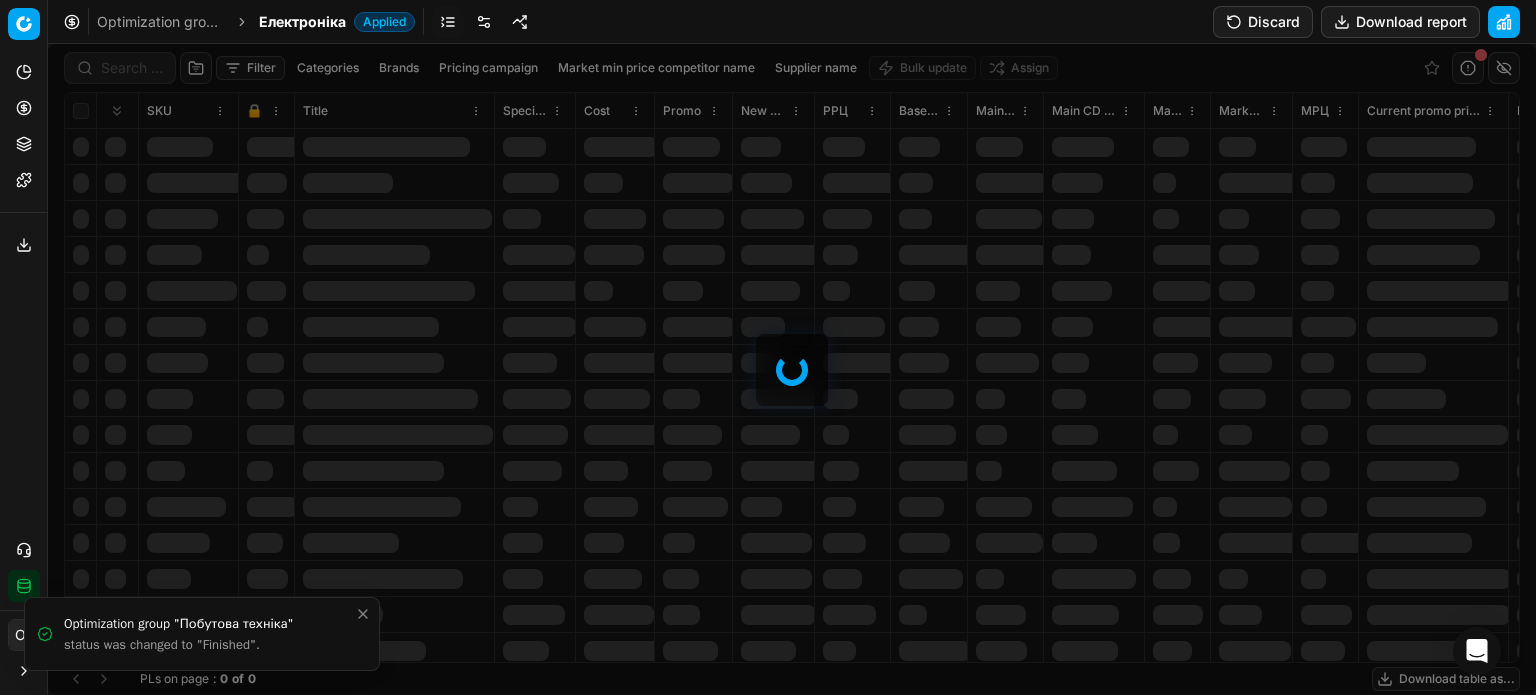 click at bounding box center [484, 22] 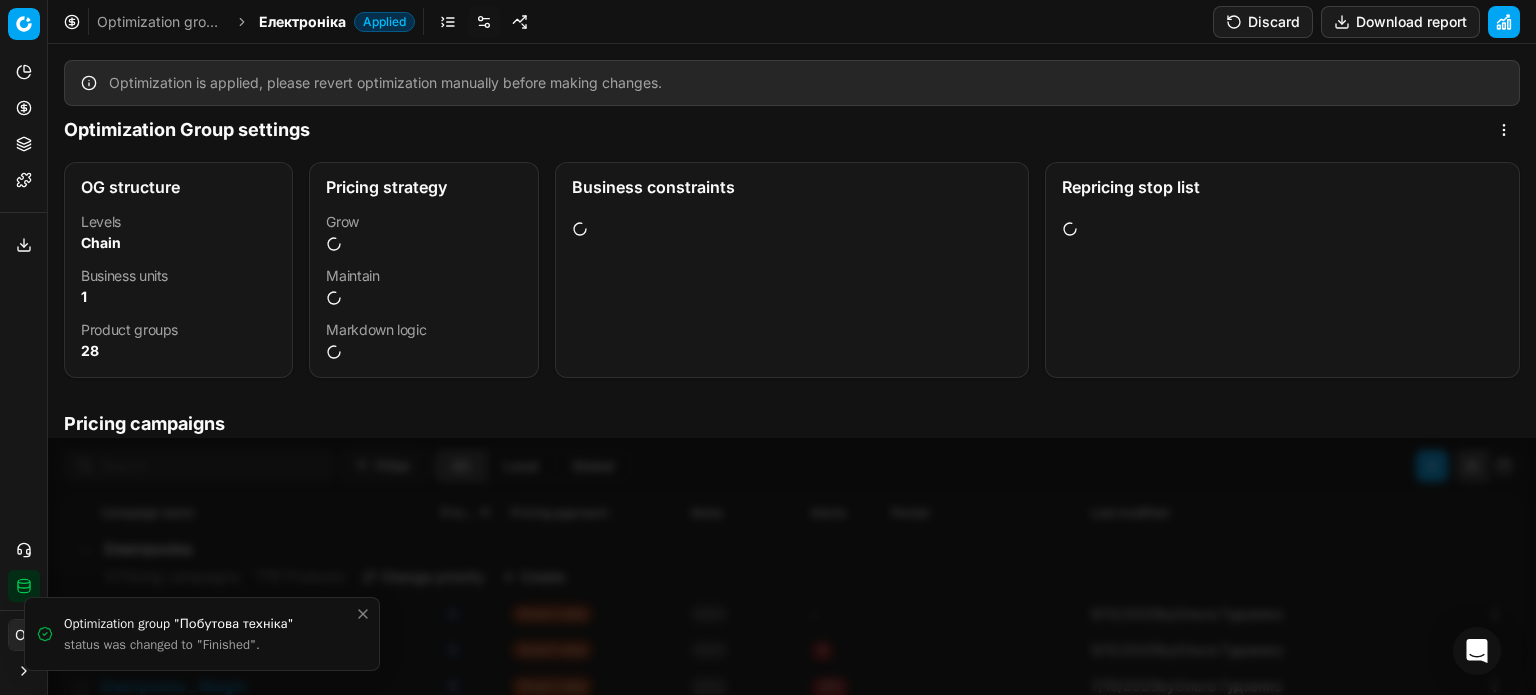 scroll, scrollTop: 361, scrollLeft: 0, axis: vertical 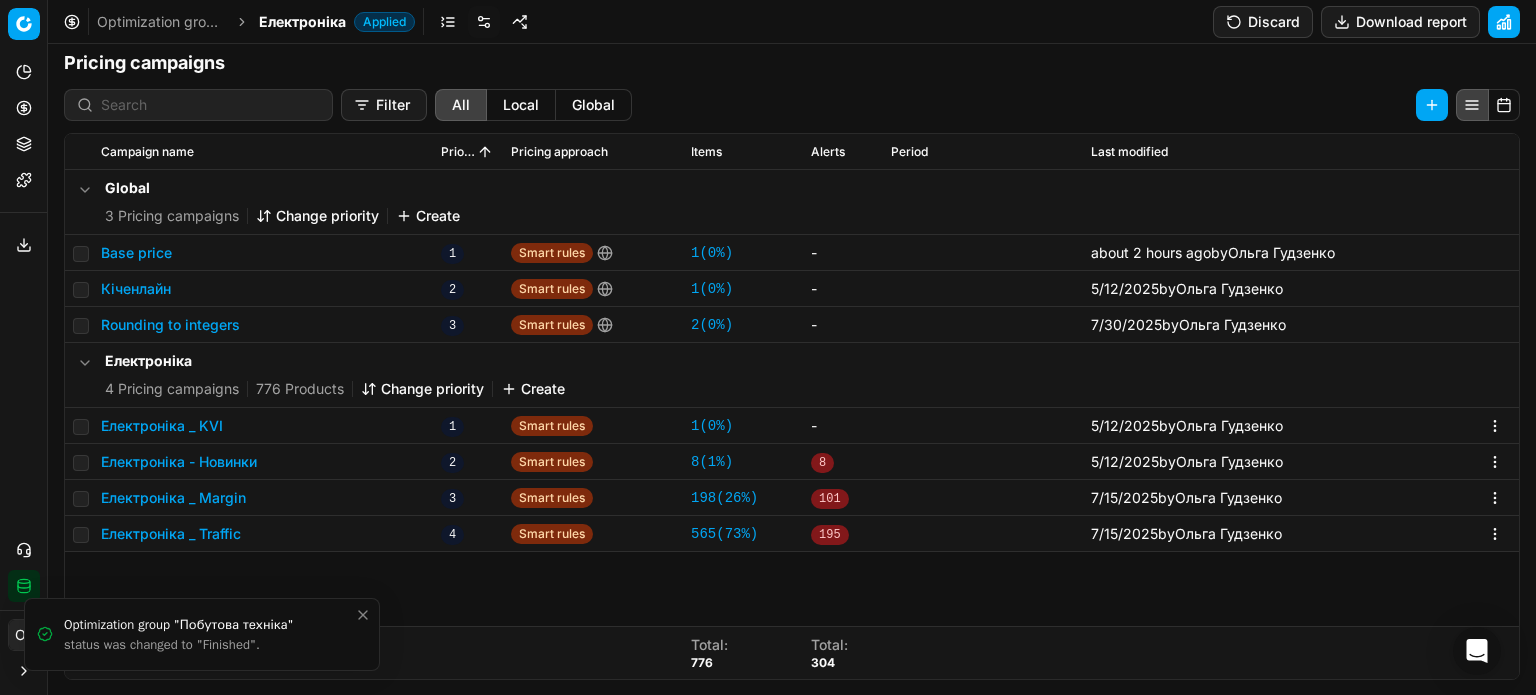click 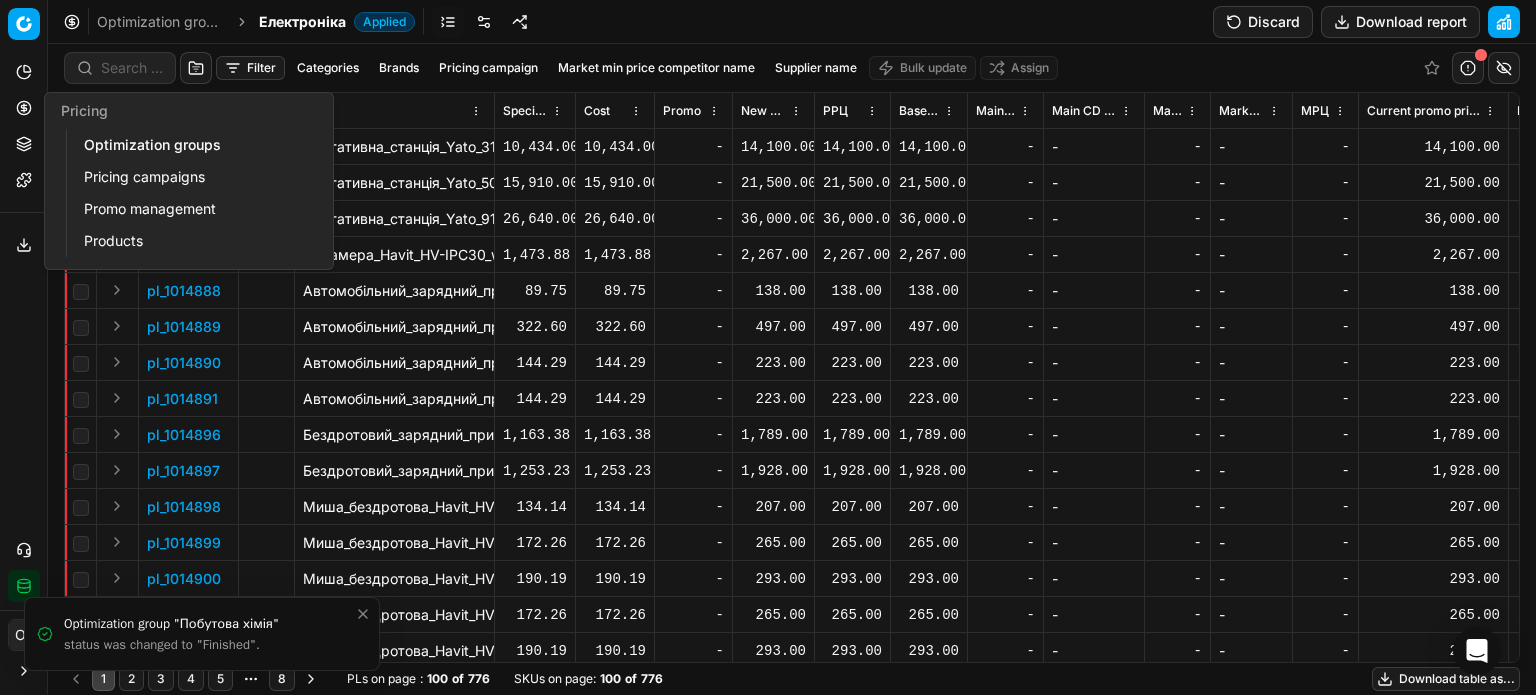 click 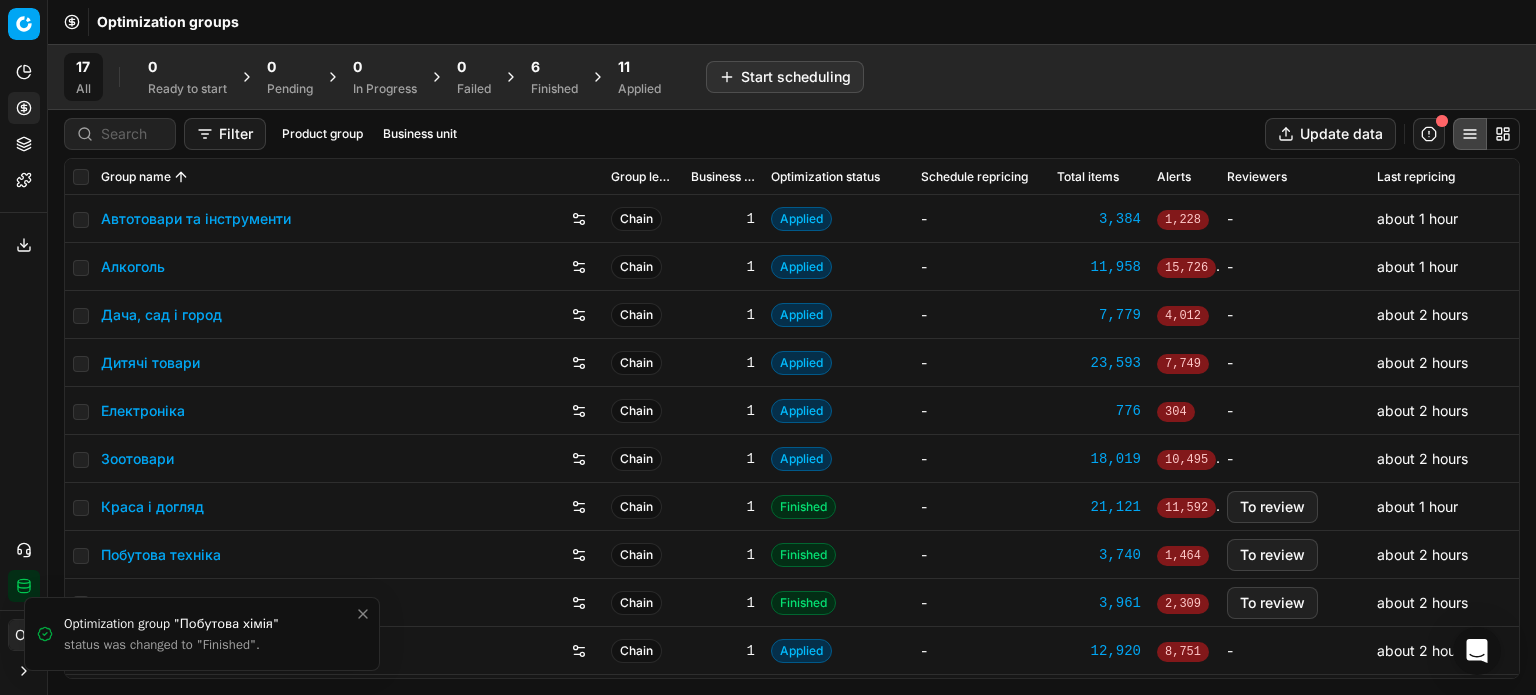 click on "6" at bounding box center (554, 67) 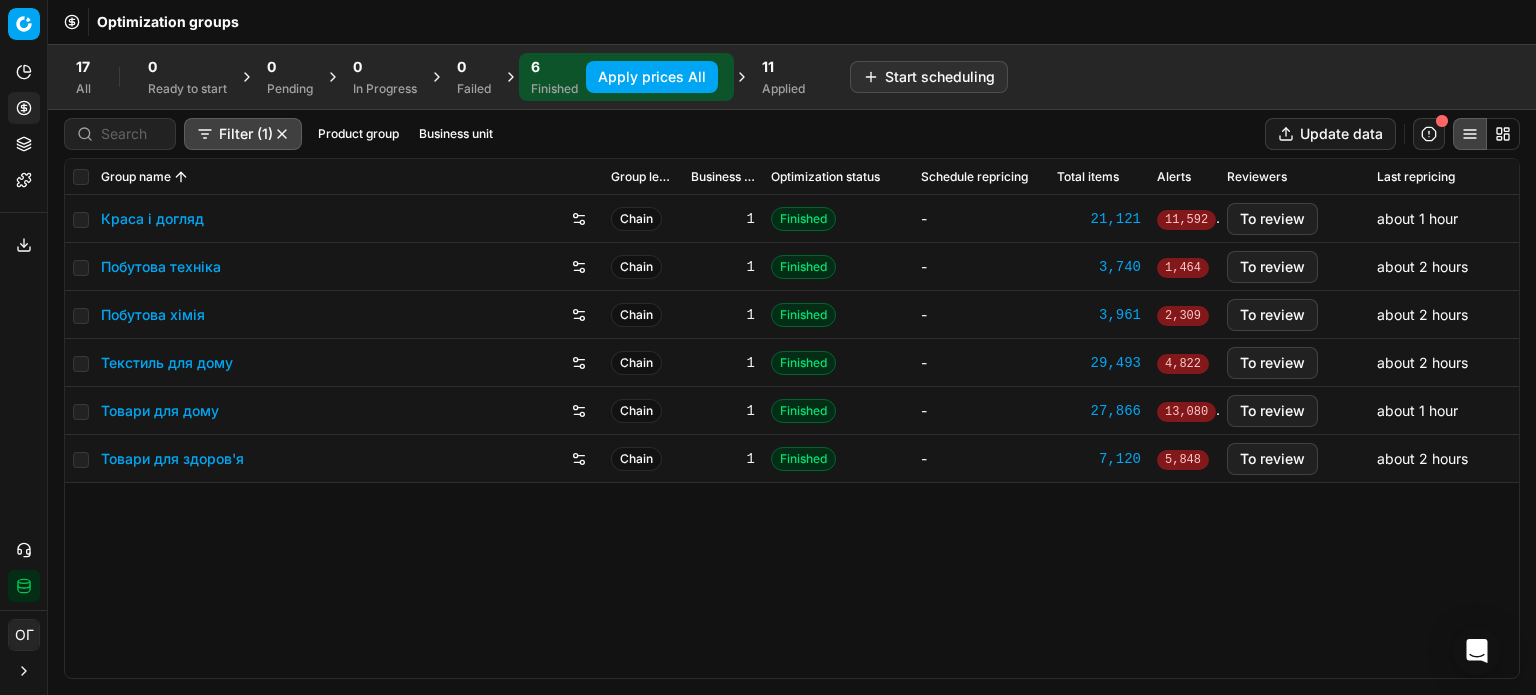 click on "Товари для здоров'я" at bounding box center (172, 459) 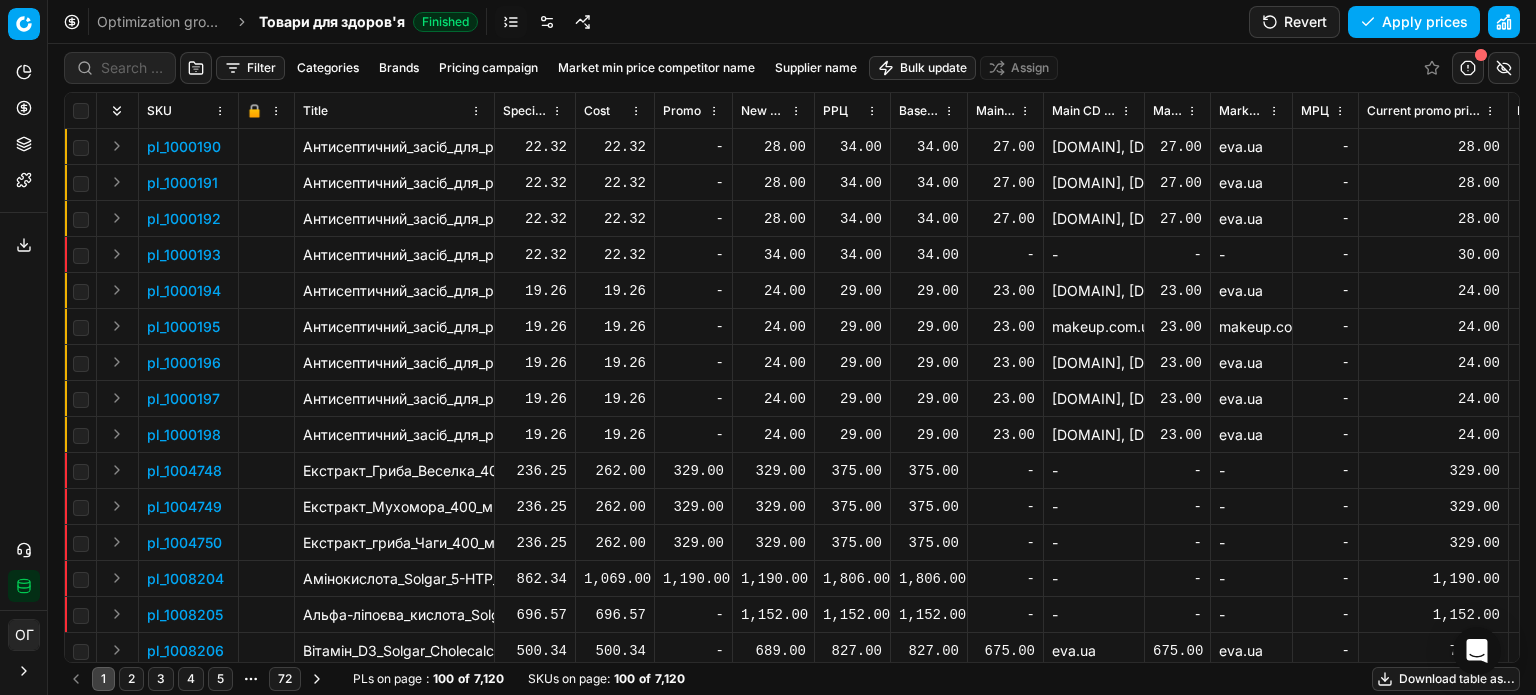 click at bounding box center [547, 22] 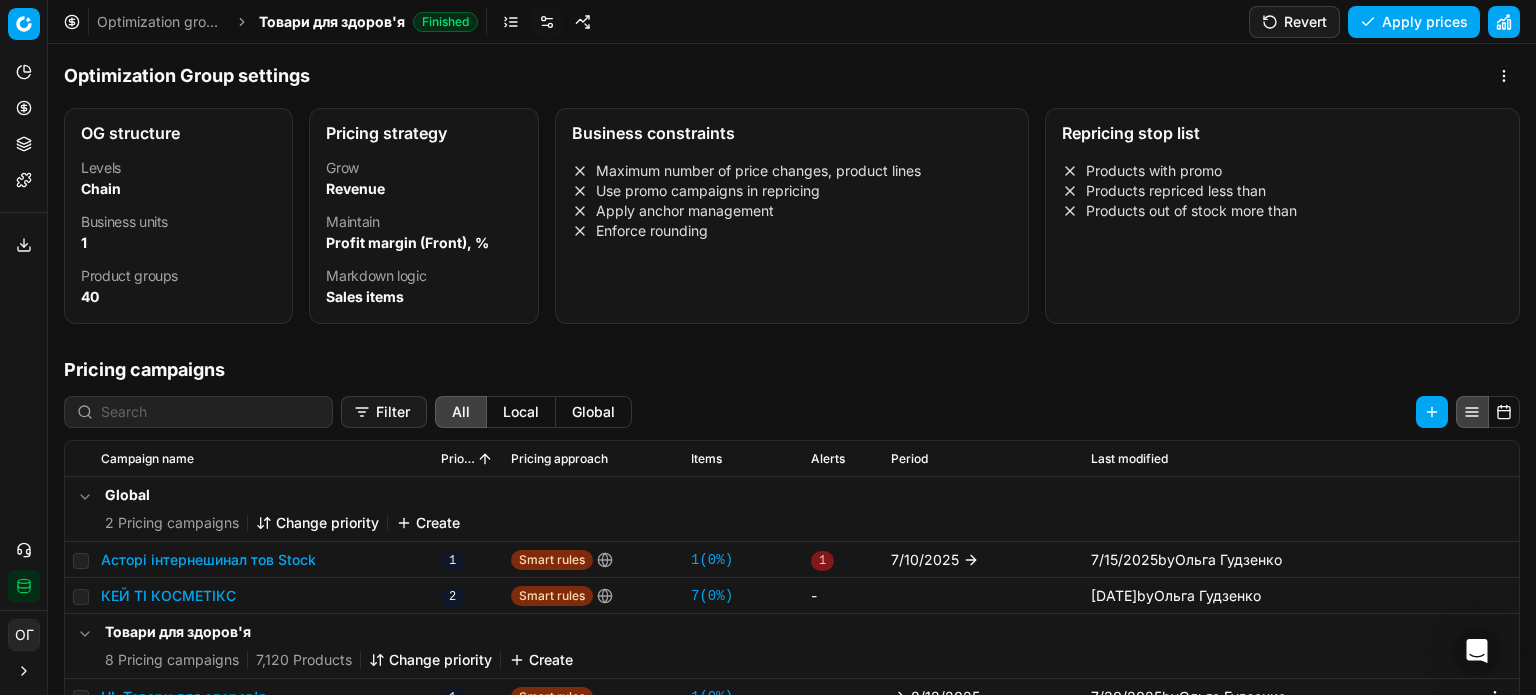 scroll, scrollTop: 32, scrollLeft: 0, axis: vertical 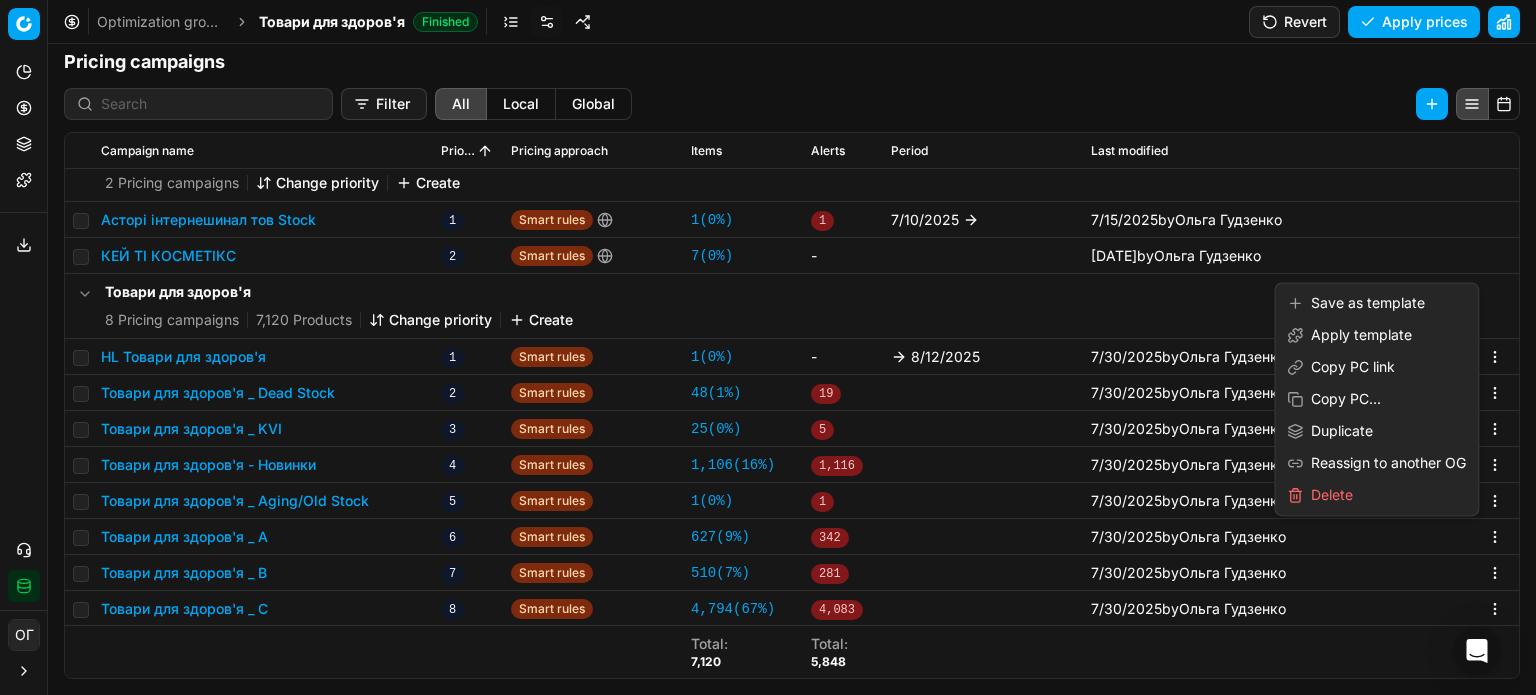 click on "Pricing platform Analytics Pricing Product portfolio Templates Export service 176 Contact support Integration status ОГ Ольга Гудзенко o.gudzenko@maudau.com.ua Close menu Command Palette Search for a command to run... Optimization groups Товари для здоров'я Finished Revert Apply prices Optimization Group settings OG structure Levels Chain Business units 1 Product groups 40 Pricing strategy Grow Revenue Maintain Profit margin (Front), % Markdown logic Sales items Business constraints   Maximum number of price changes, product lines   Use promo campaigns in repricing   Apply anchor management   Enforce rounding Repricing stop list   Products with promo   Products repriced less than   Products out of stock more than Pricing campaigns Filter   All Local Global Campaign name Priority Pricing approach Items Alerts Period Last modified Global 2   Pricing campaigns   Change priority   Create Асторі інтернешинал тов Stock 1 Smart rules 1  ( 0% ) 1 7/10/2025  by  2 7" at bounding box center [768, 347] 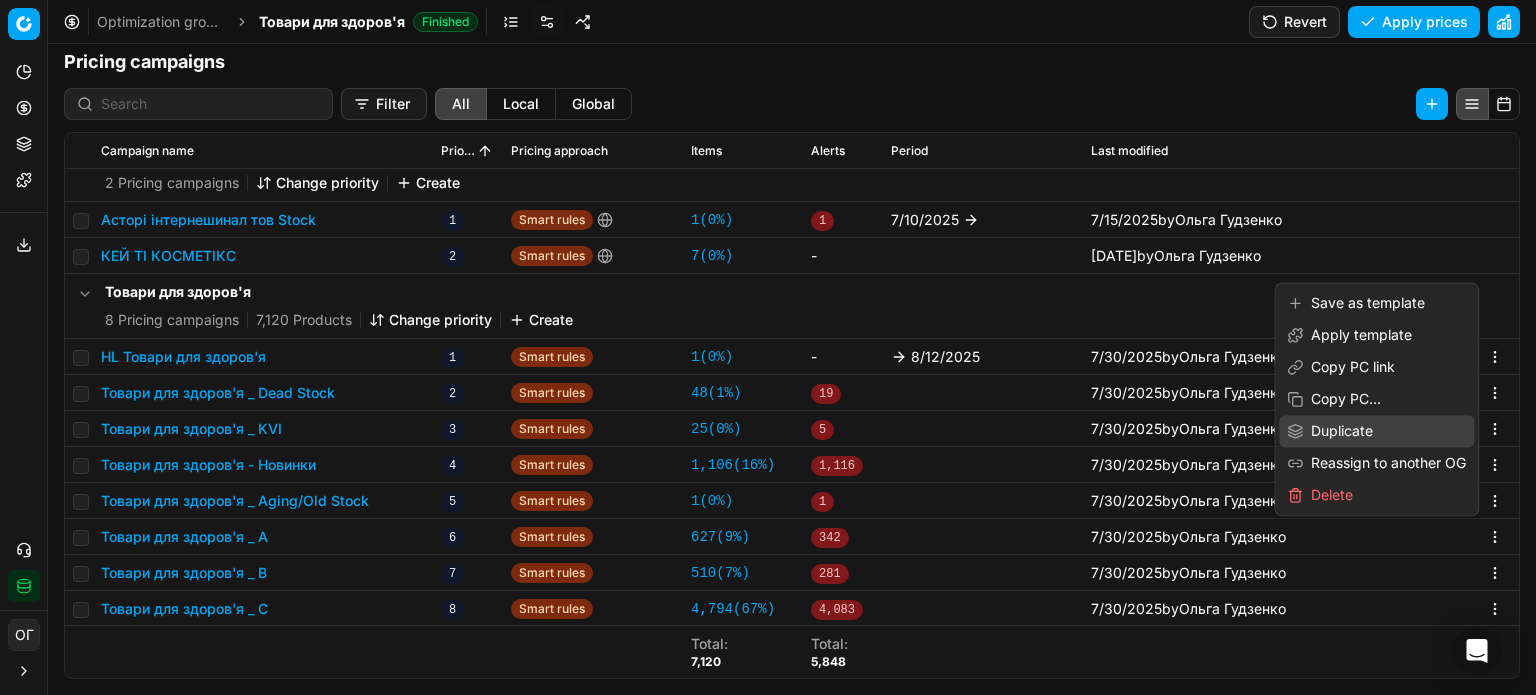 click on "Duplicate" at bounding box center (1376, 431) 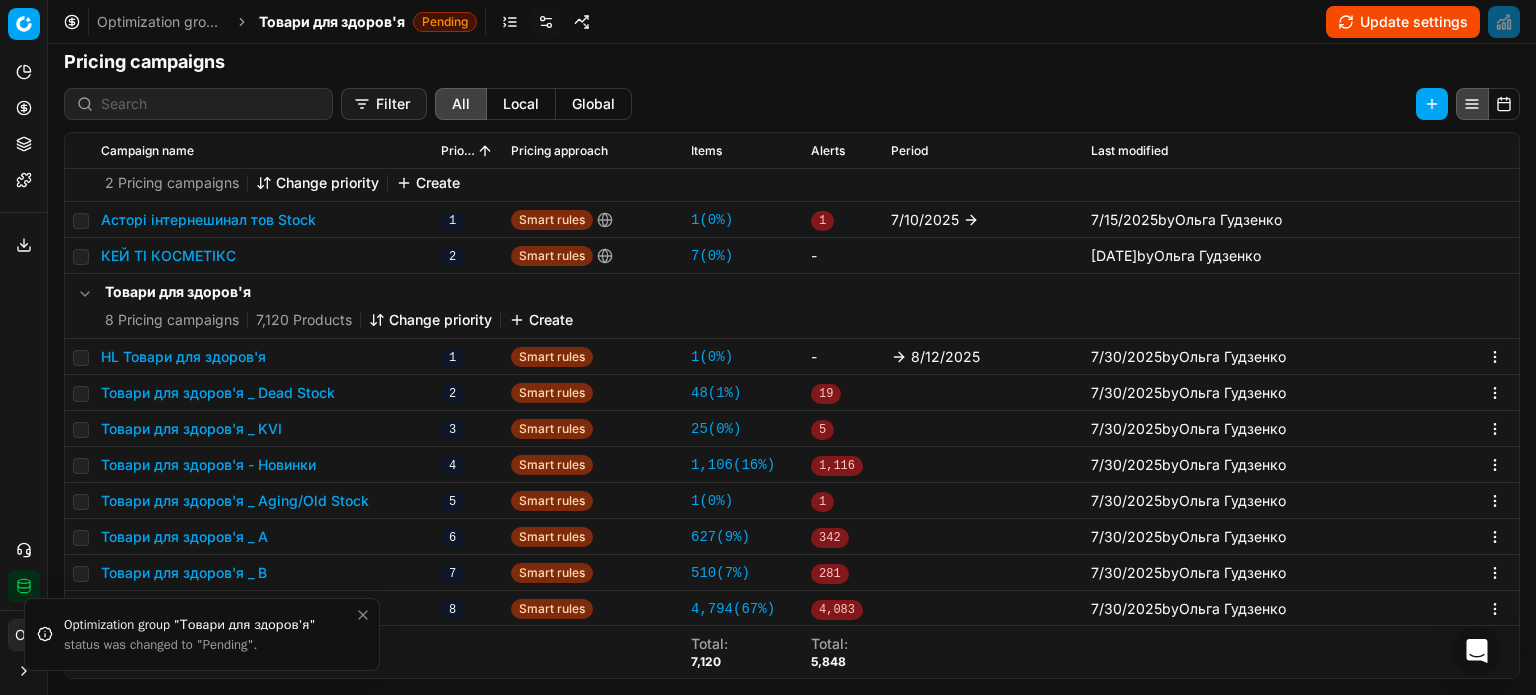 click 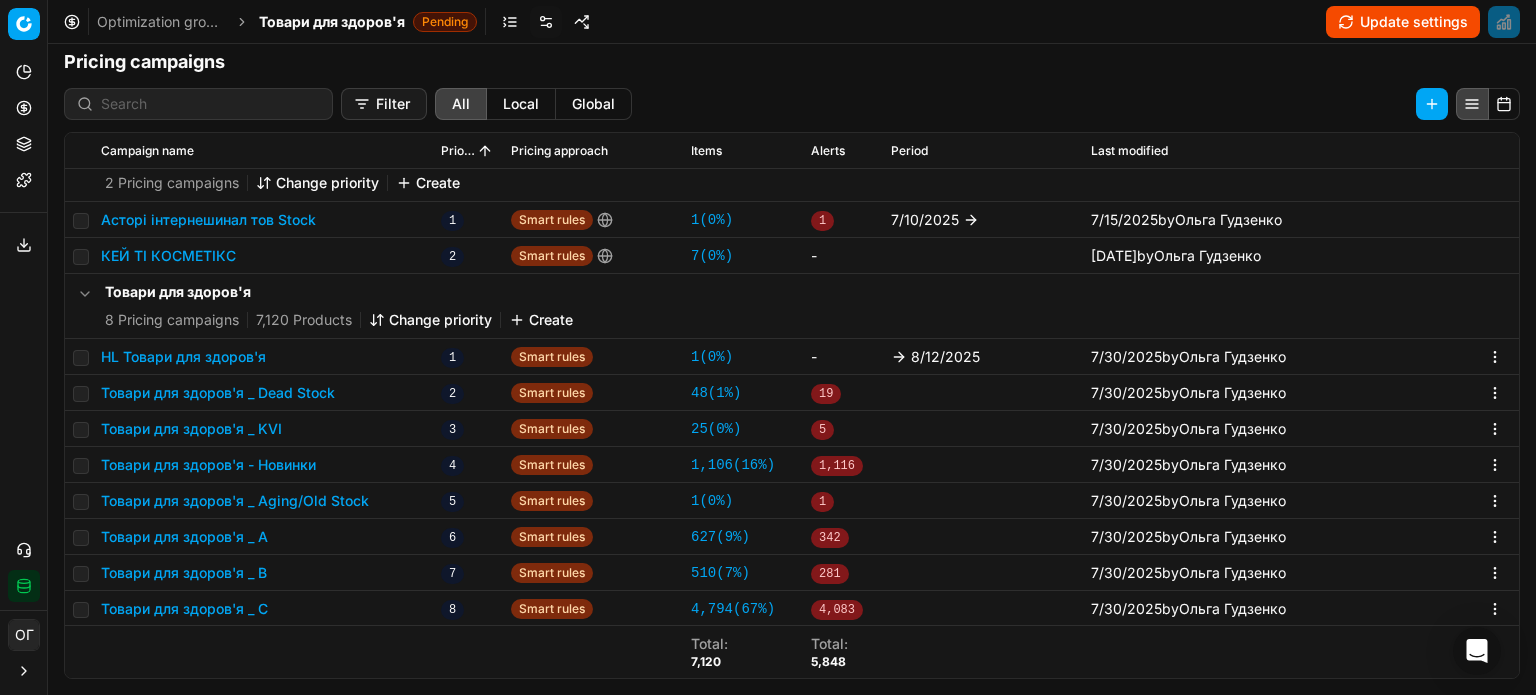 click on "Update settings" at bounding box center (1403, 22) 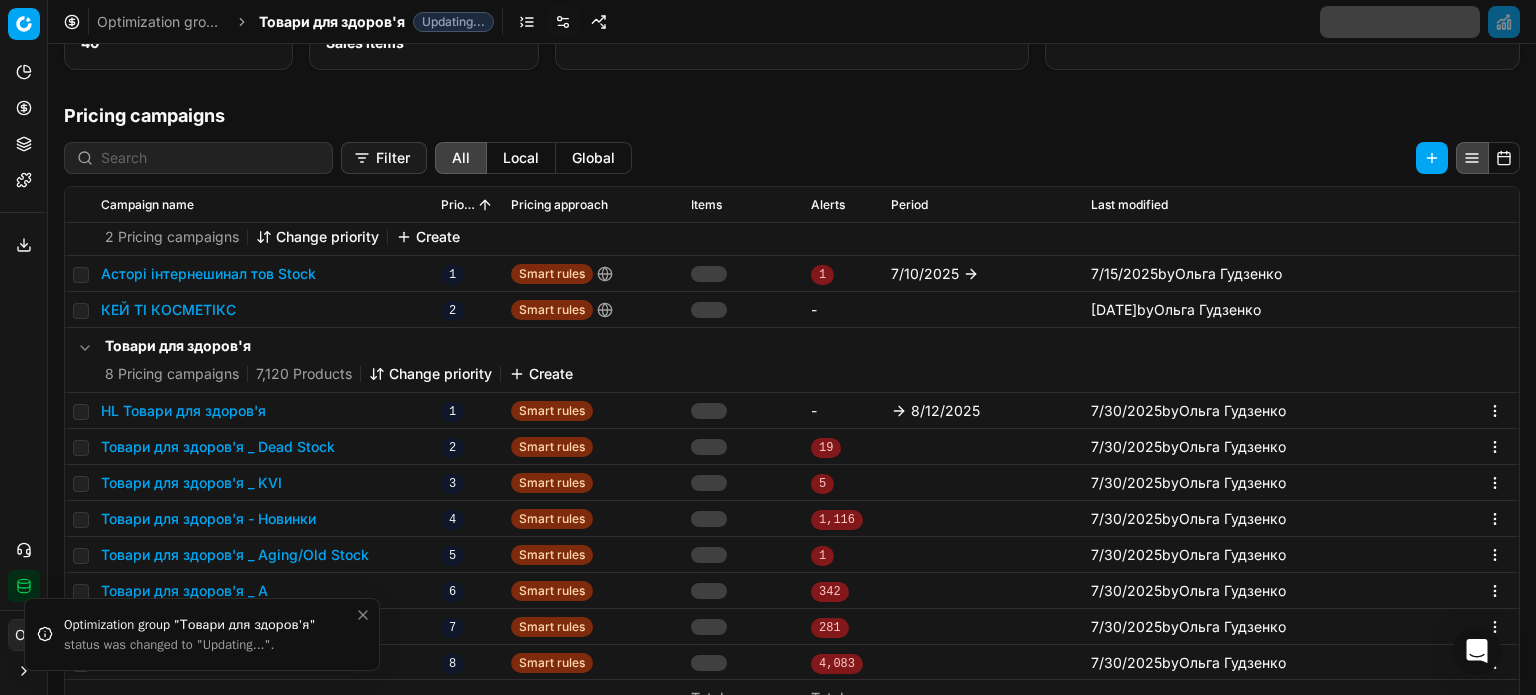 click 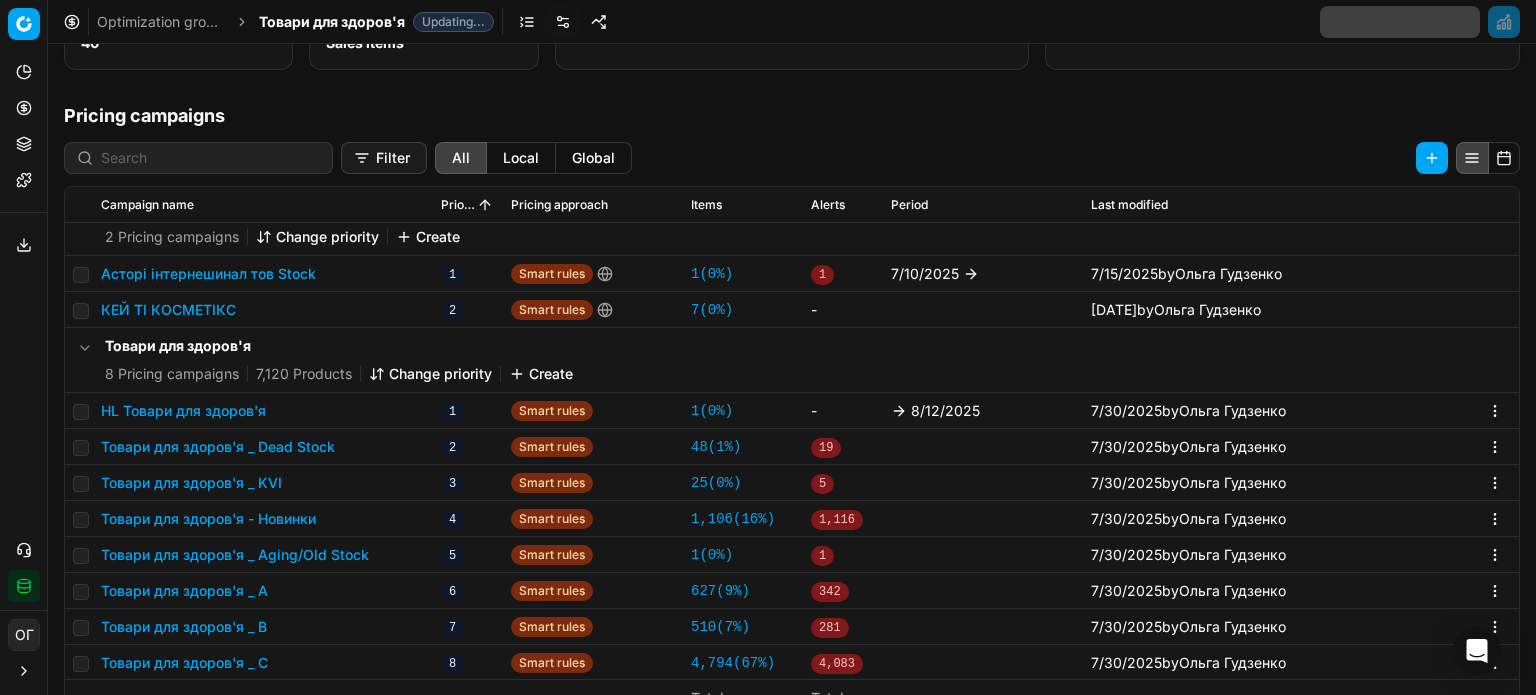 scroll, scrollTop: 361, scrollLeft: 0, axis: vertical 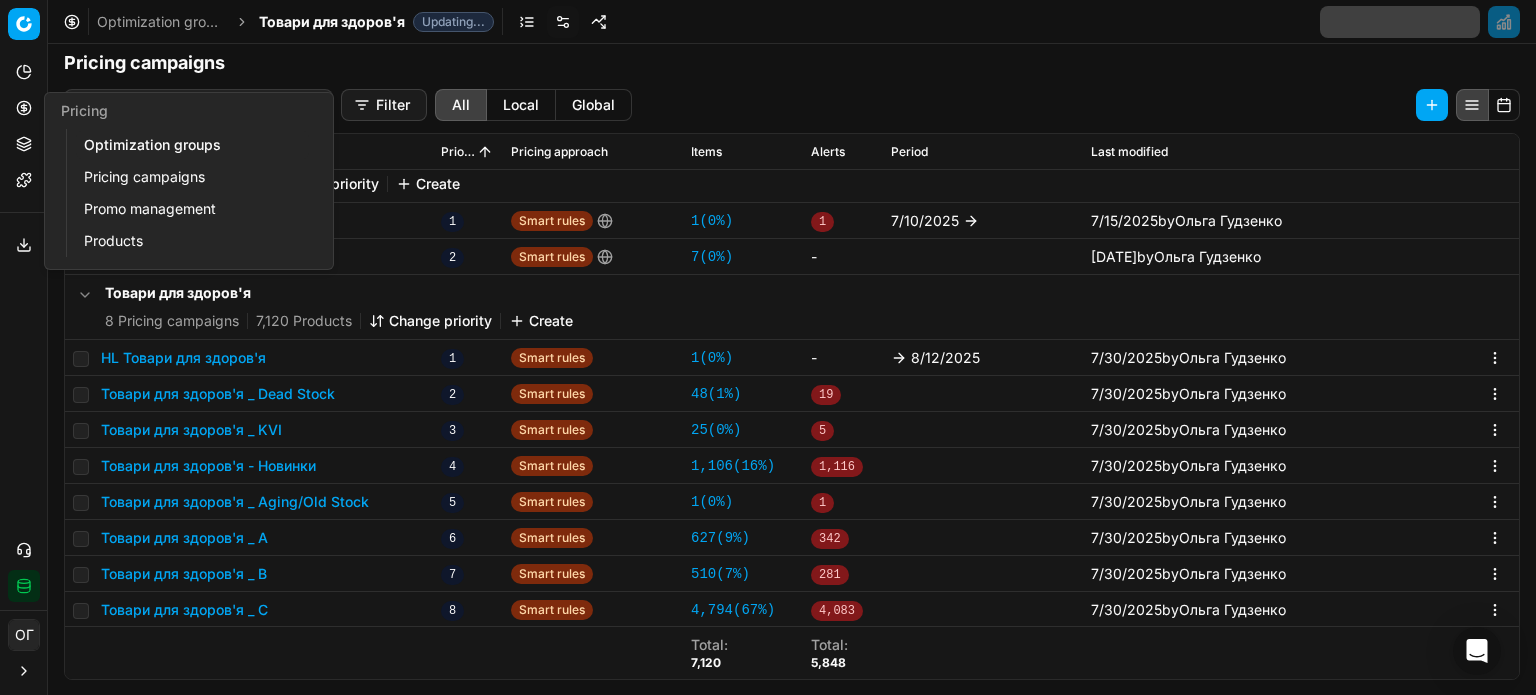 click on "Pricing" at bounding box center [24, 108] 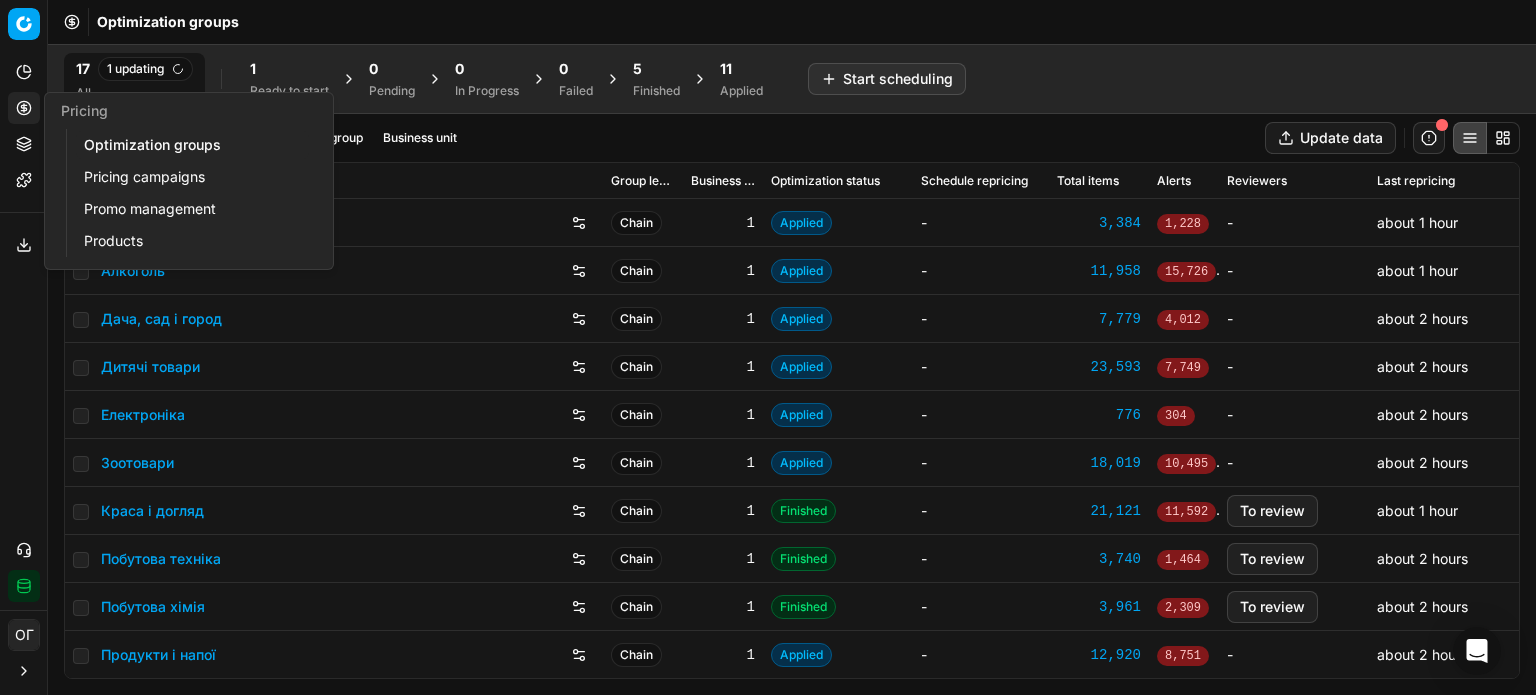 click on "1" at bounding box center [289, 69] 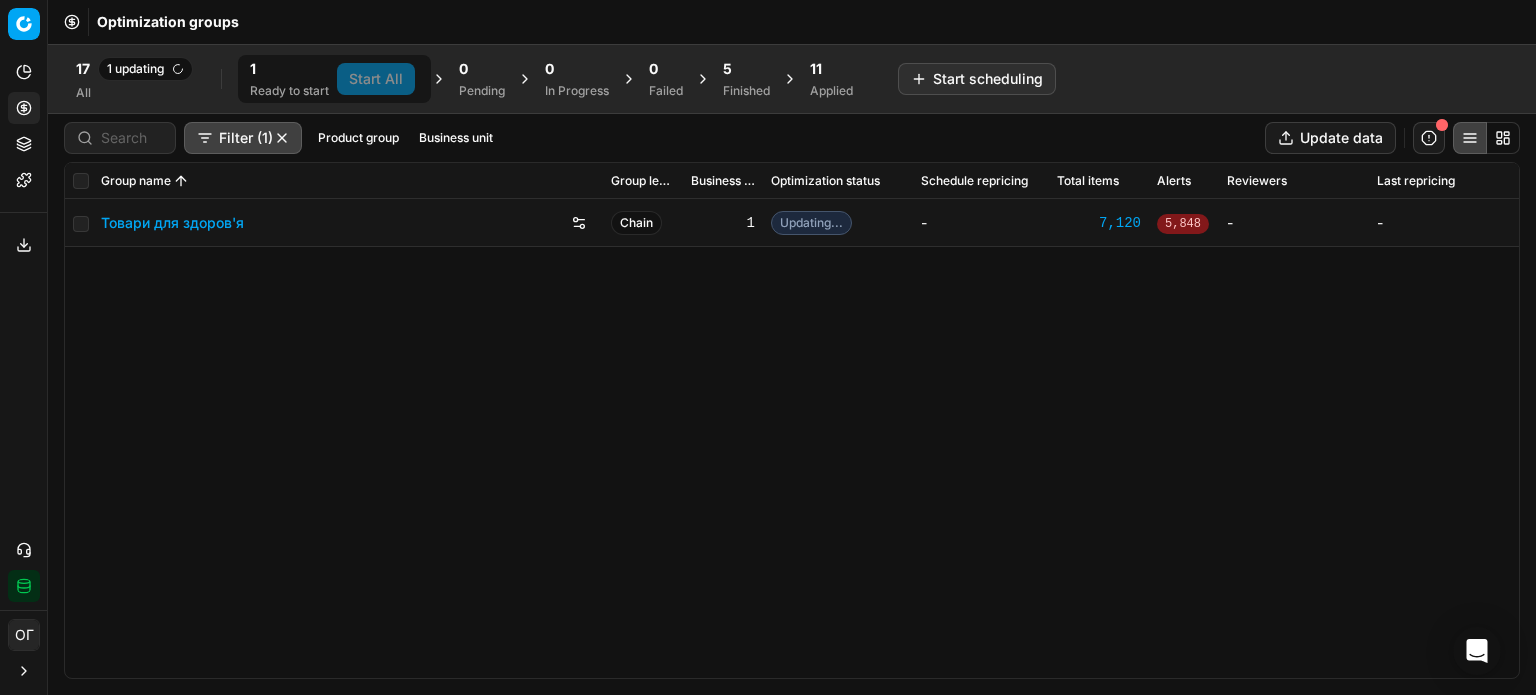 click on "Товари для здоров'я" at bounding box center [172, 223] 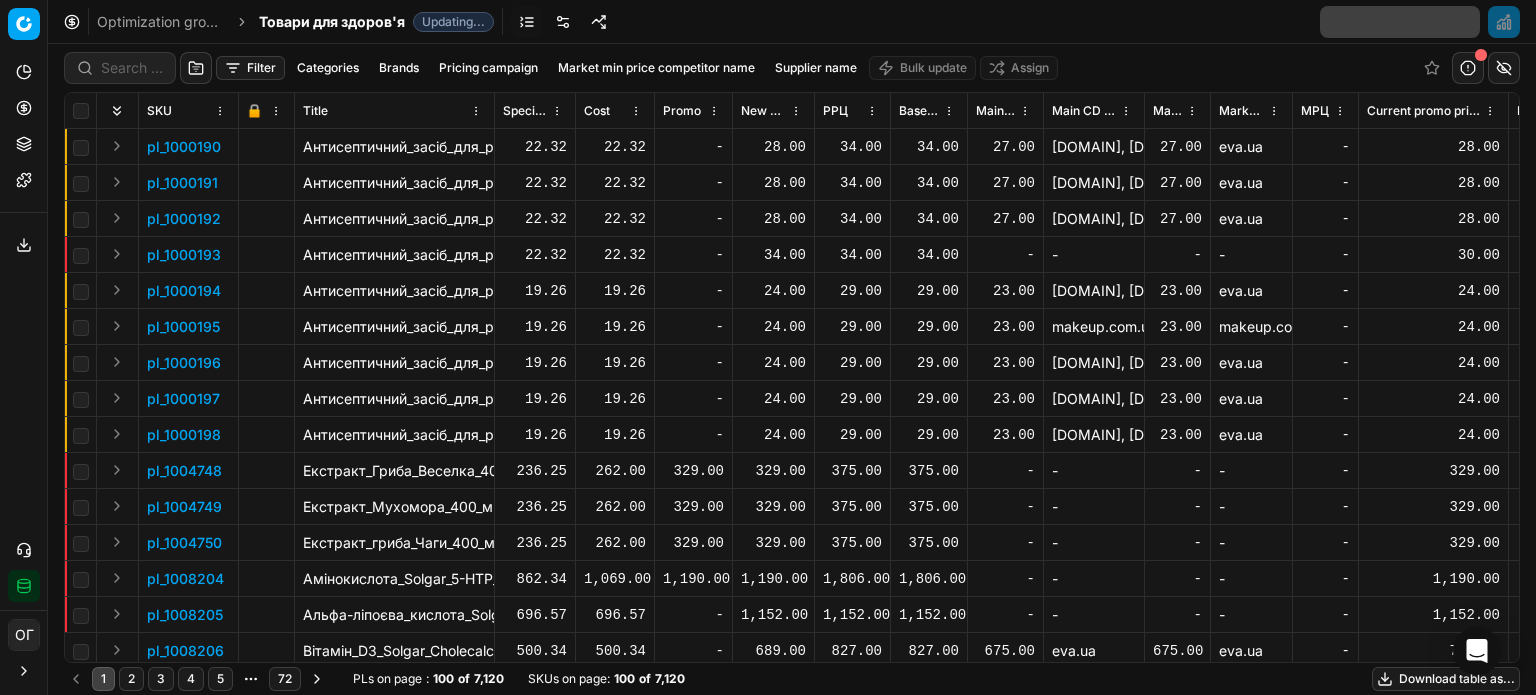 click at bounding box center (563, 22) 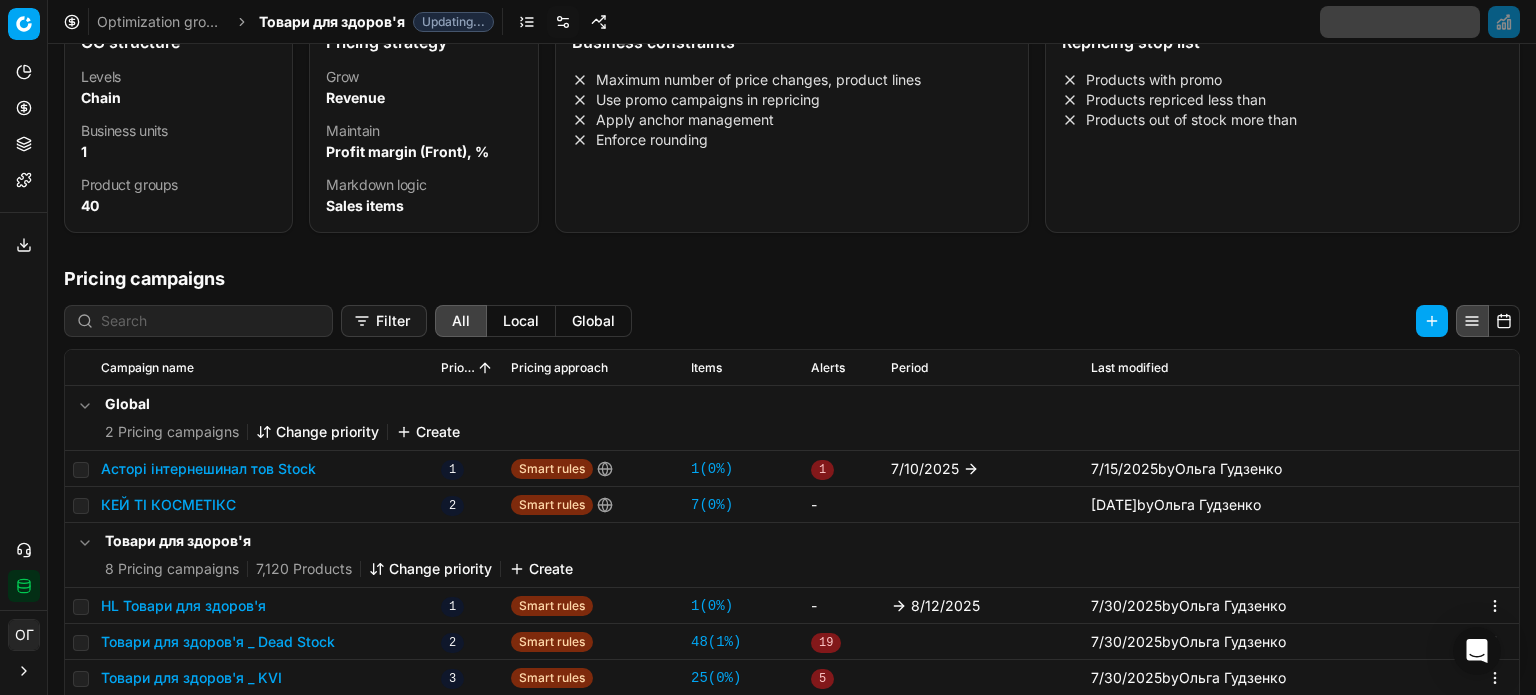 scroll, scrollTop: 361, scrollLeft: 0, axis: vertical 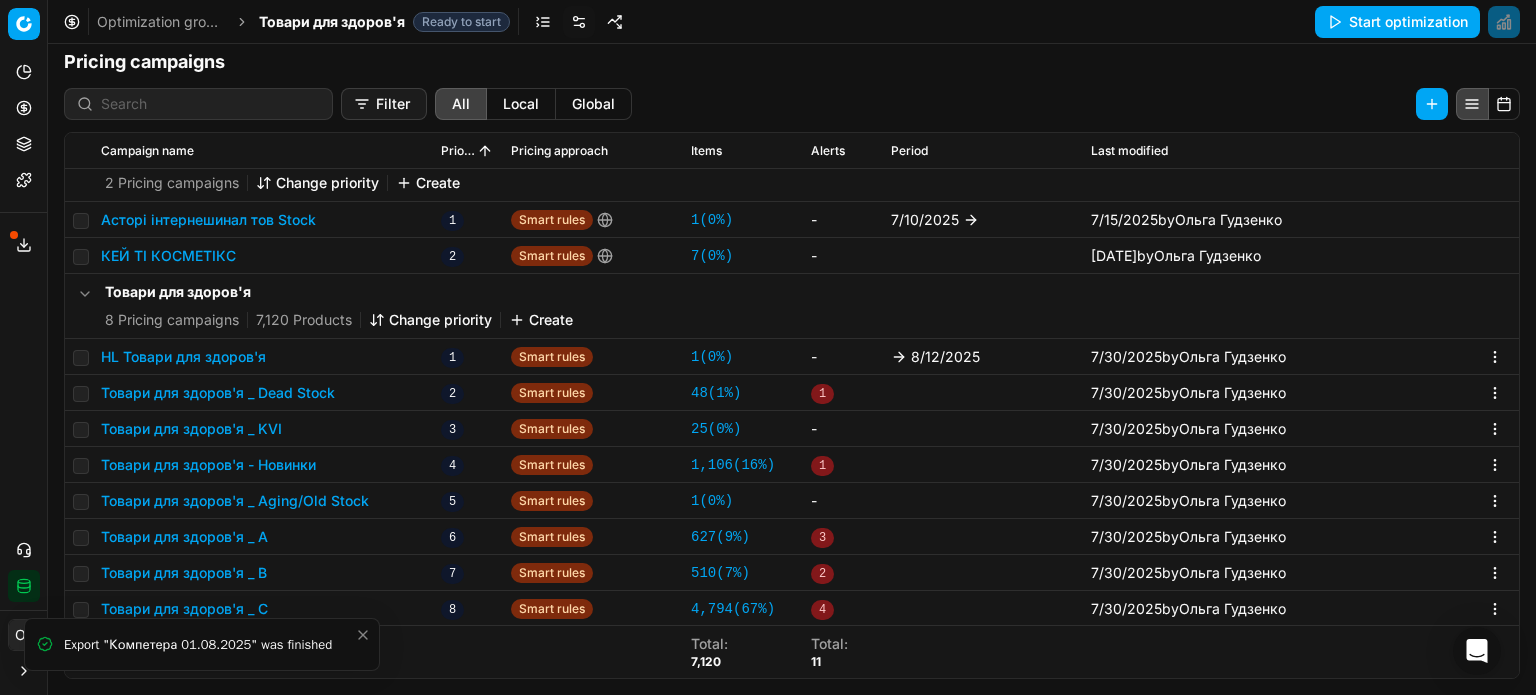 click 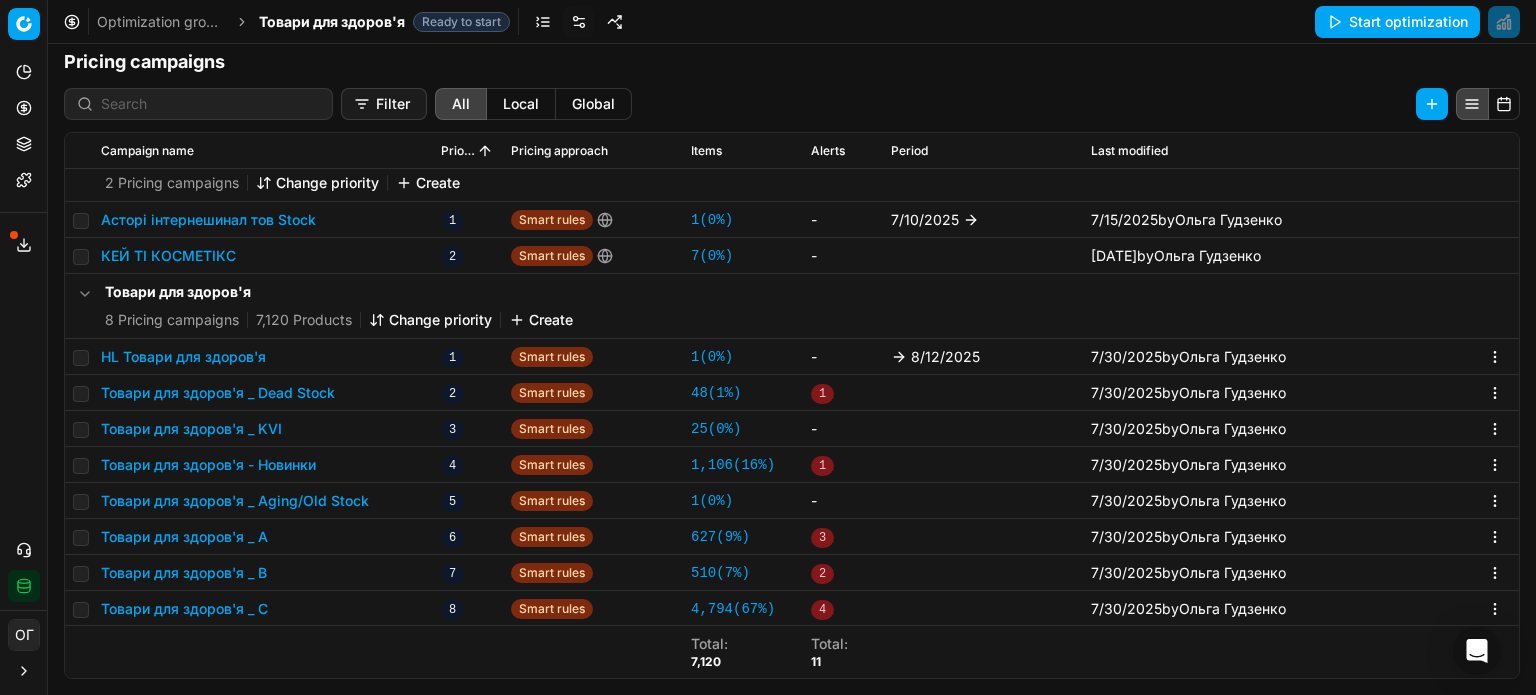 click on "Товари для здоров'я _ A" at bounding box center (184, 537) 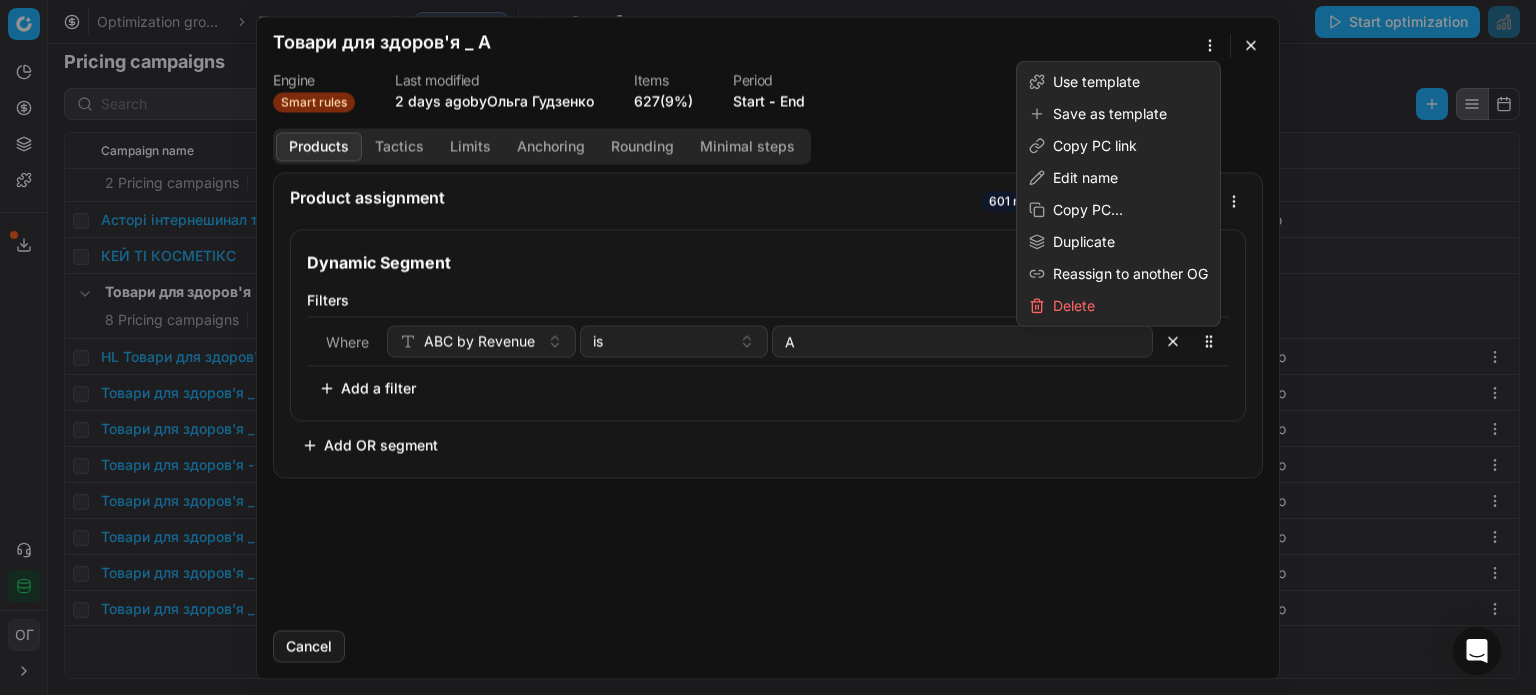 click on "We are saving PC settings. Please wait, it should take a few minutes Товари для здоров'я _ A Engine Smart rules Last modified 2 days ago  by  Ольга Гудзенко Items 627  (9%) Period Start - End Products Tactics Limits Anchoring Rounding Minimal steps Product assignment 601 matching products we have found. Dynamic Segment Filters Where ABC by Revenue is A
To pick up a sortable item, press space or enter.
While dragging, use the up and down keys to move the item.
Press space or enter again to drop the item in its new position, or press escape to cancel.
Add a filter Add OR segment Cancel" at bounding box center [768, 347] 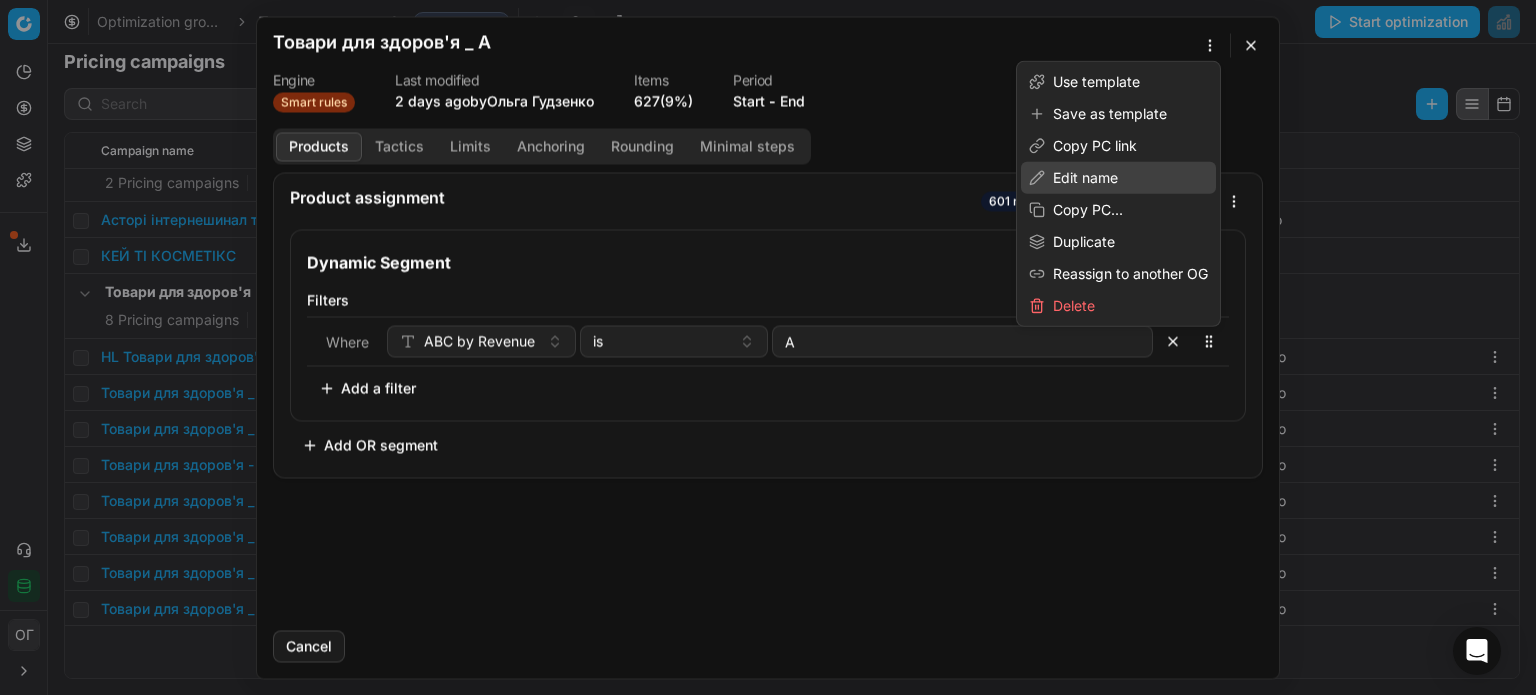 click on "Edit name" at bounding box center (1118, 178) 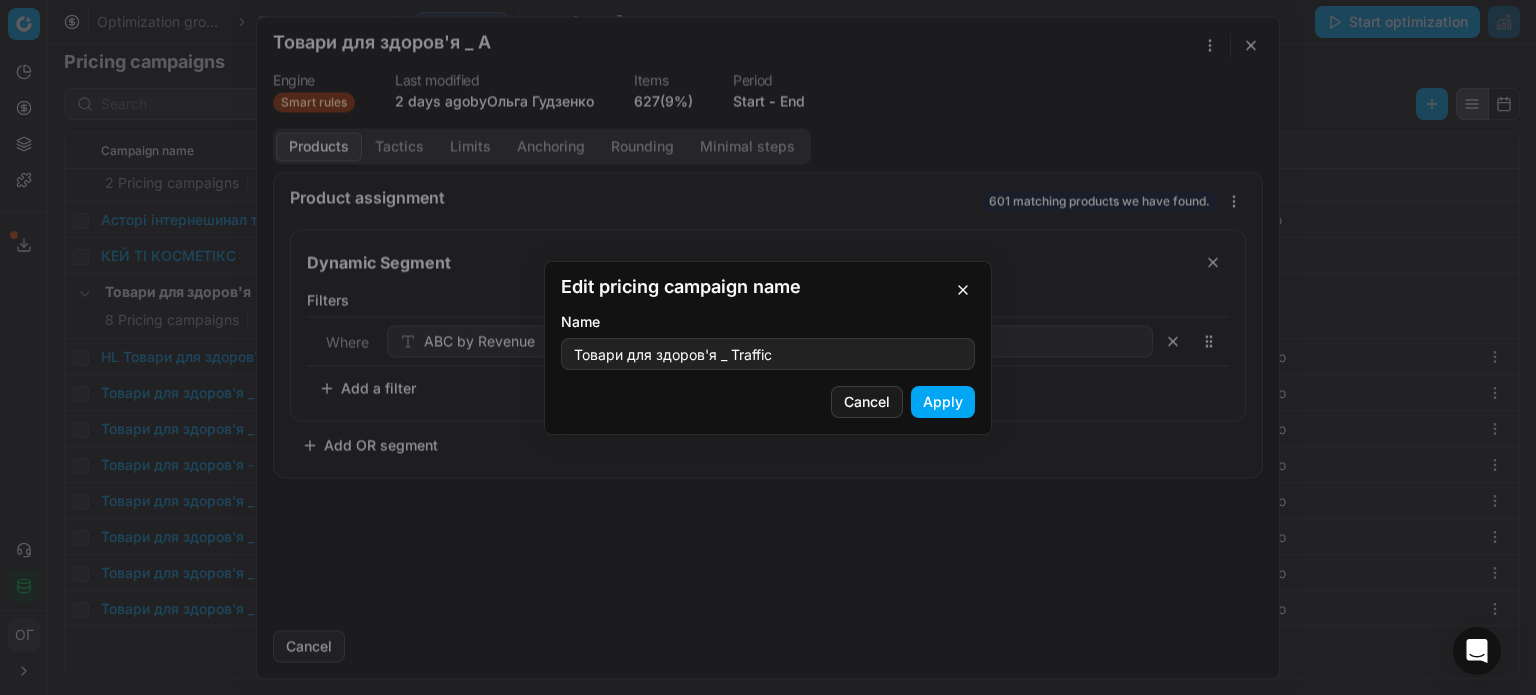 type on "Товари для здоров'я _ Traffic" 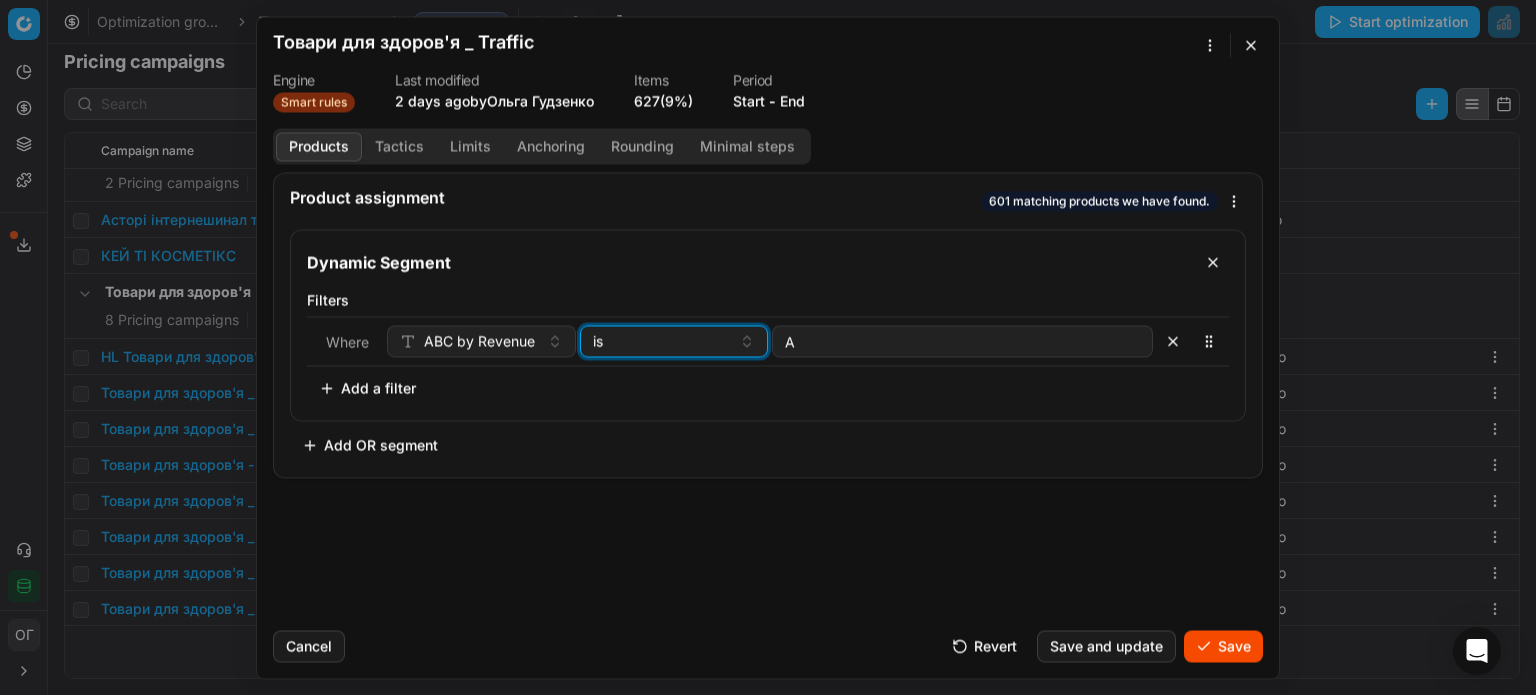 click on "is" at bounding box center (662, 341) 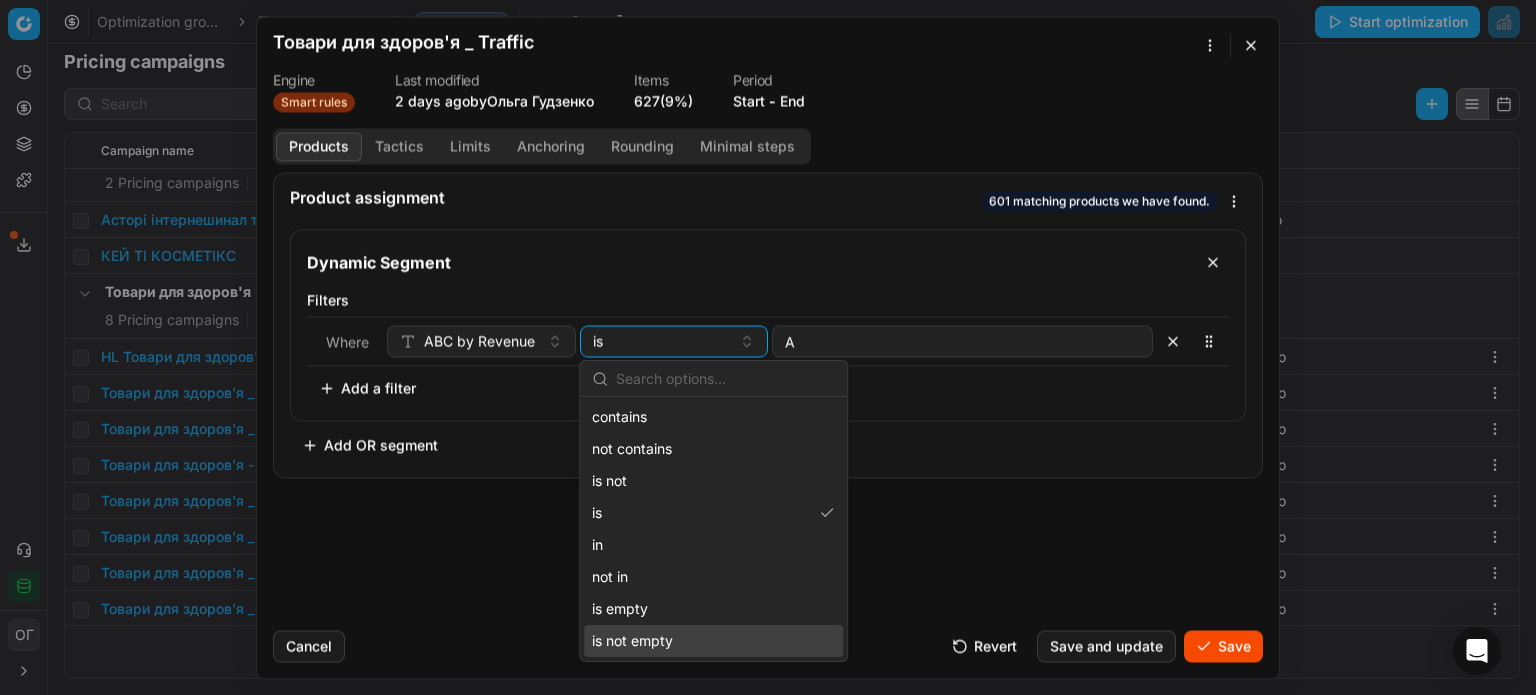 click on "is not empty" at bounding box center [713, 641] 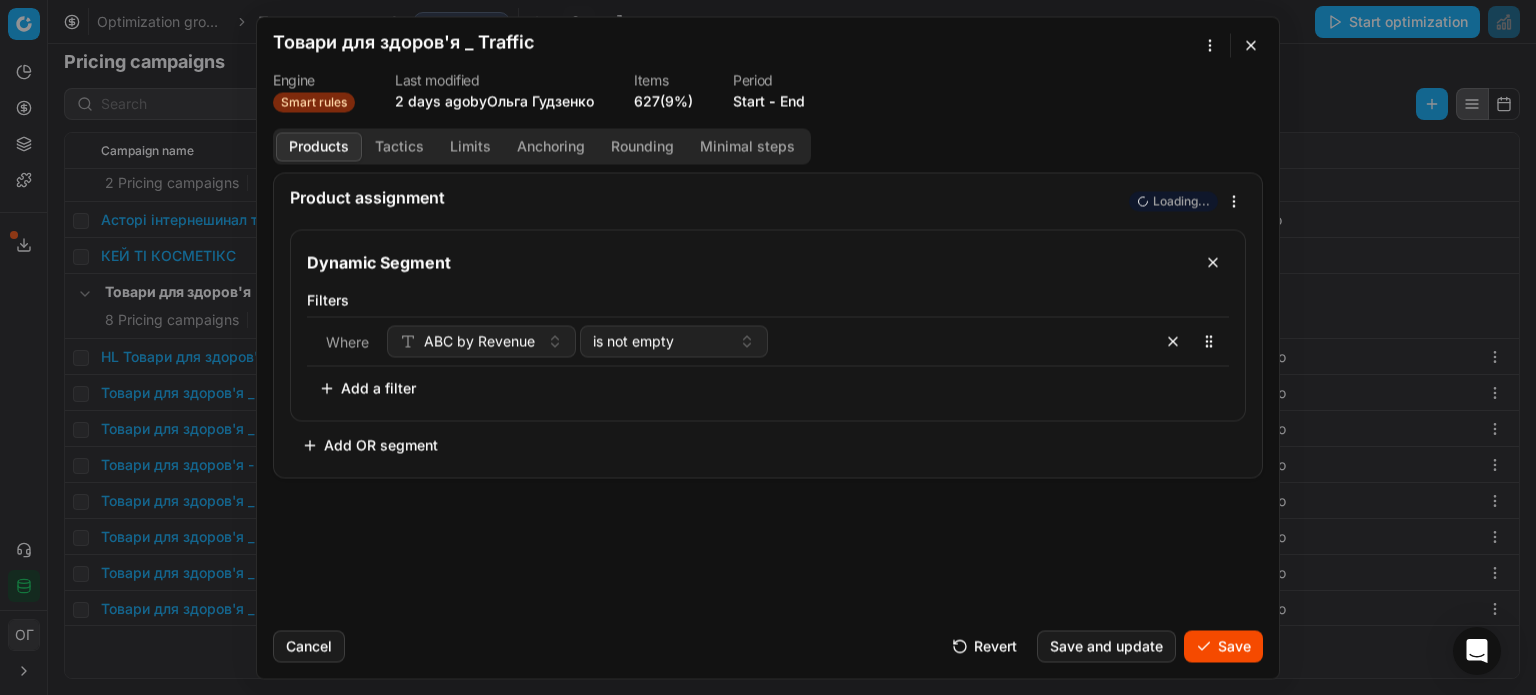 click on "Tactics" at bounding box center [399, 146] 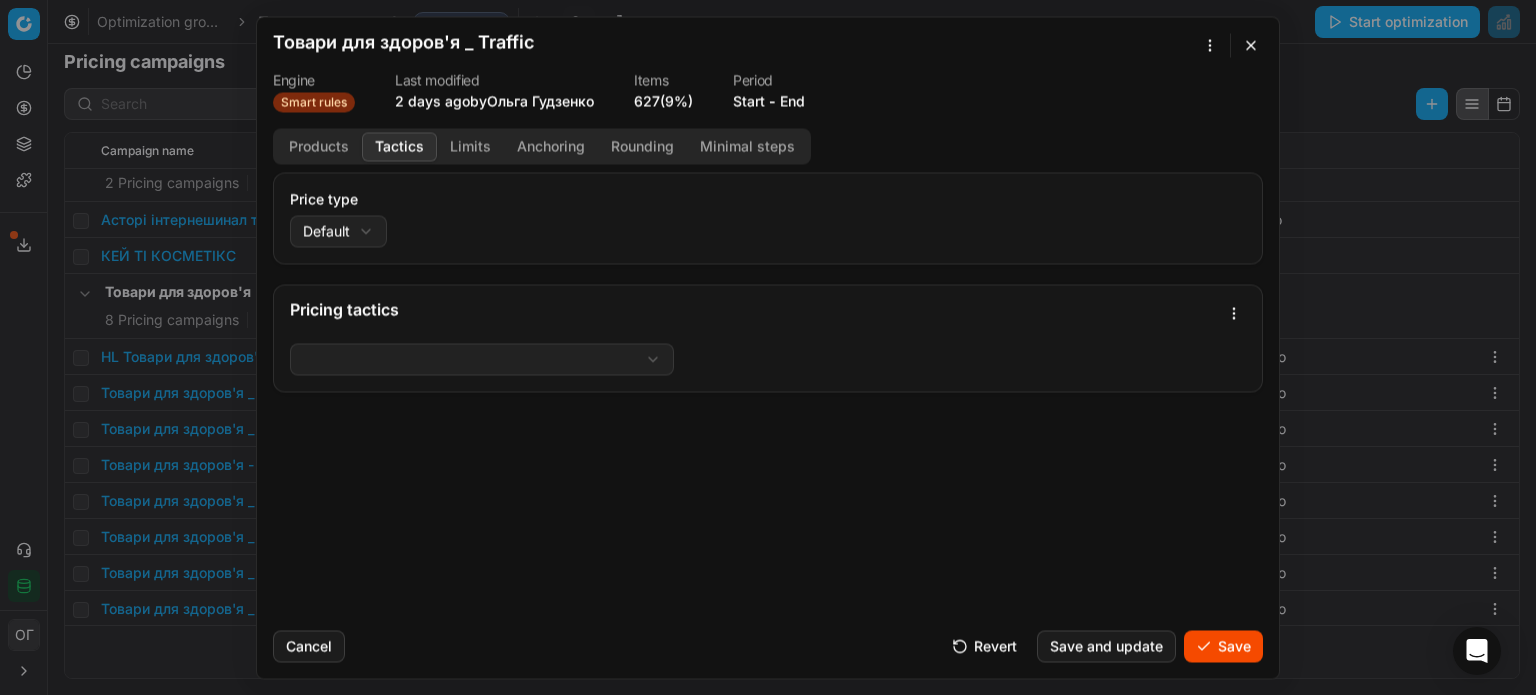 click on "Limits" at bounding box center (470, 146) 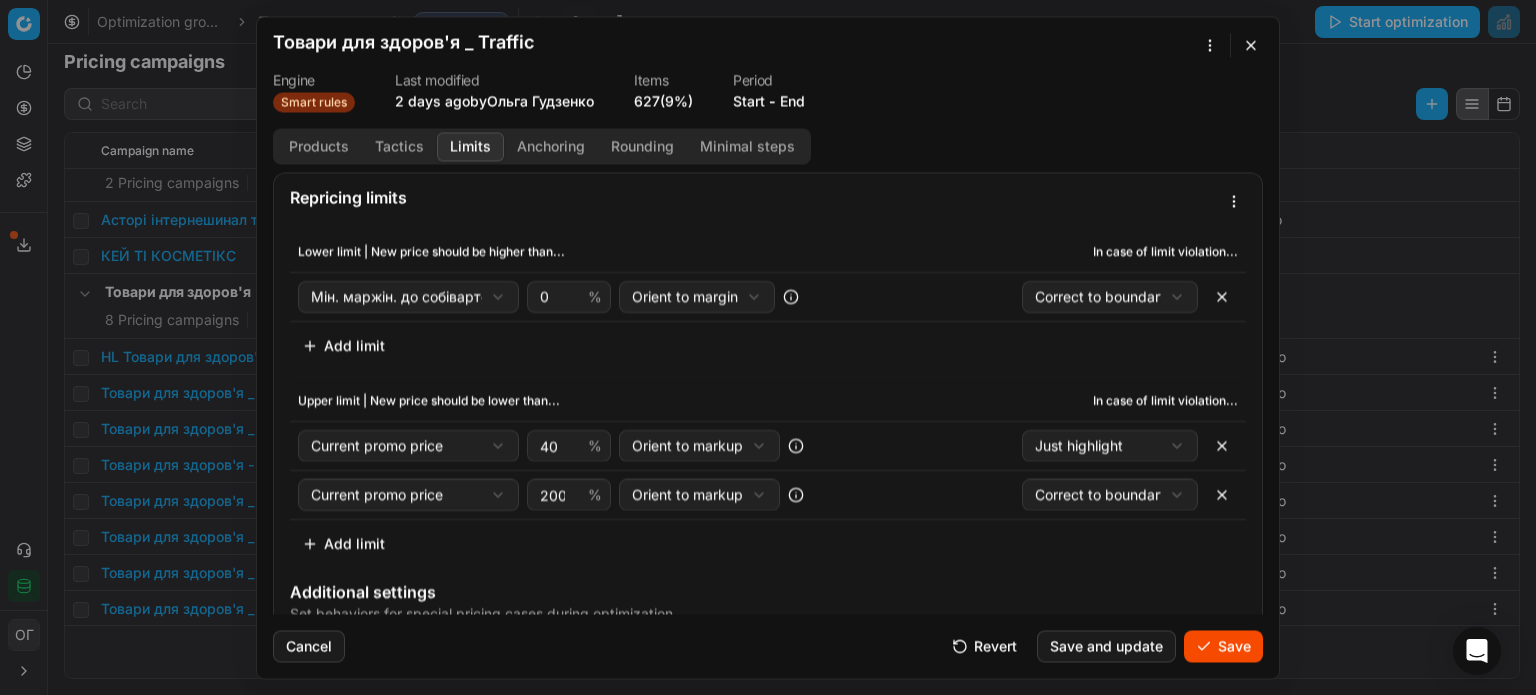 click on "Tactics" at bounding box center (399, 146) 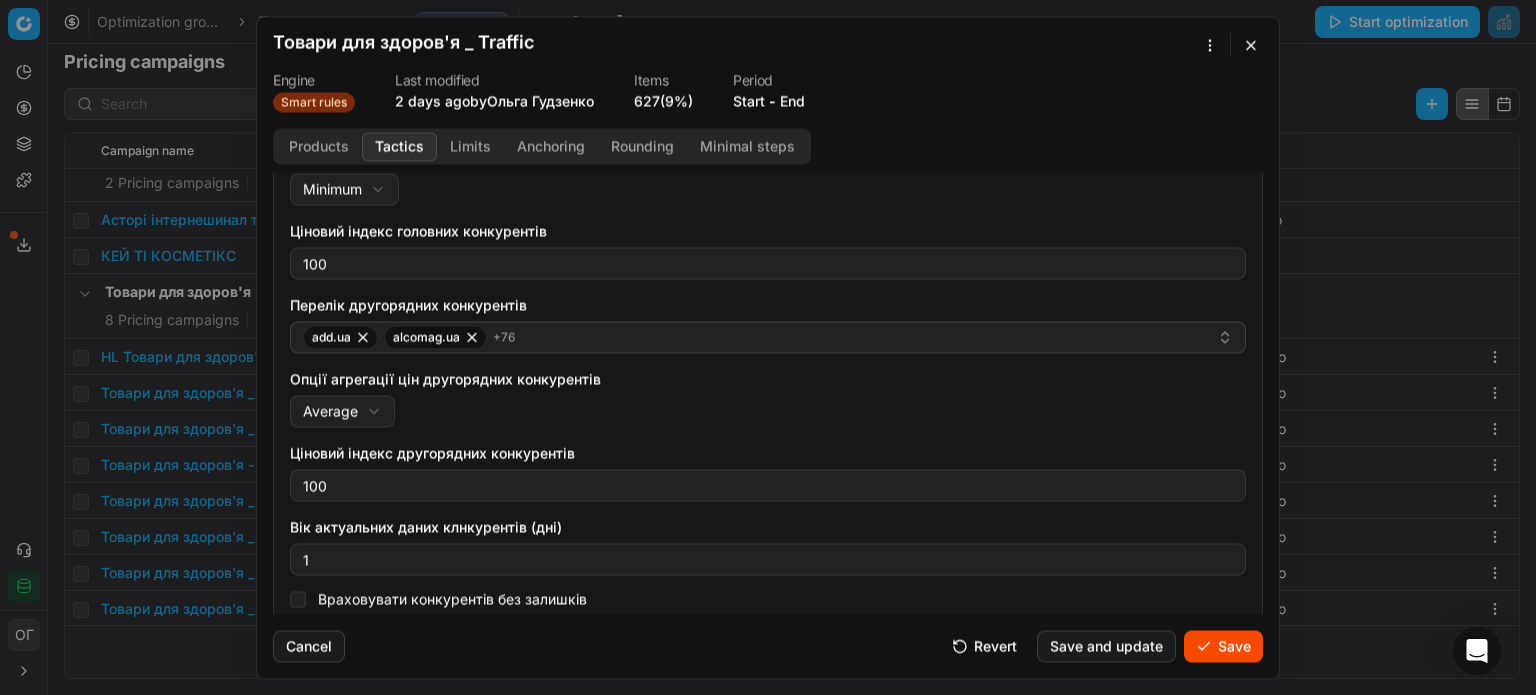 scroll, scrollTop: 323, scrollLeft: 0, axis: vertical 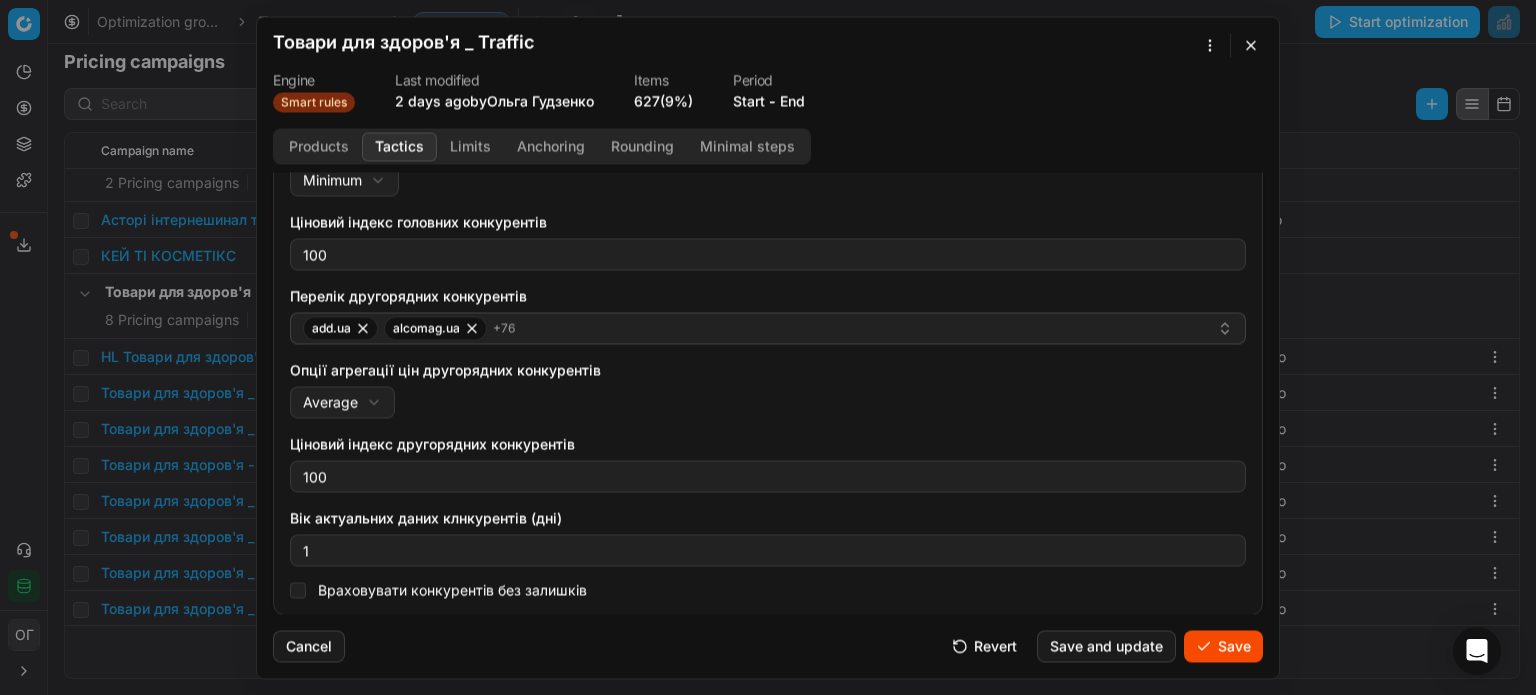 click on "Limits" at bounding box center (470, 146) 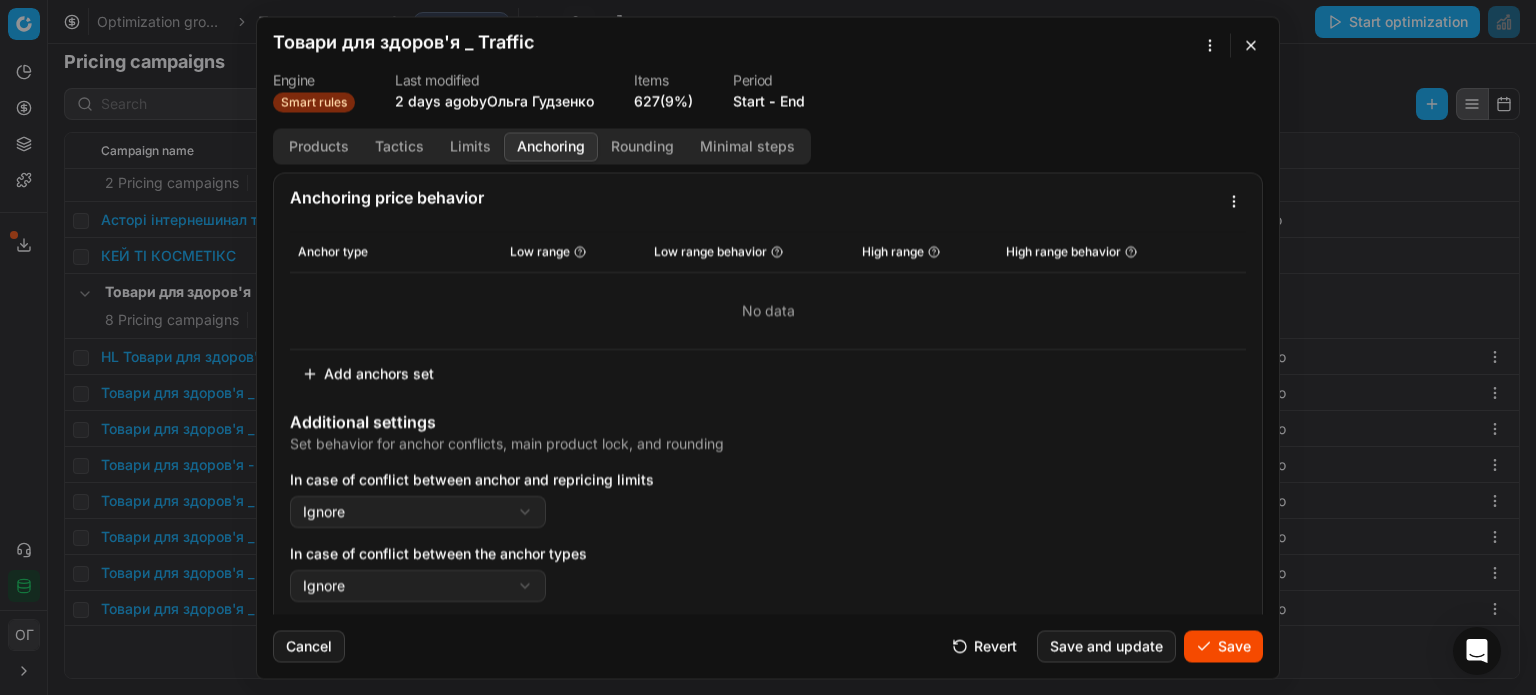 click on "Anchoring" at bounding box center [551, 146] 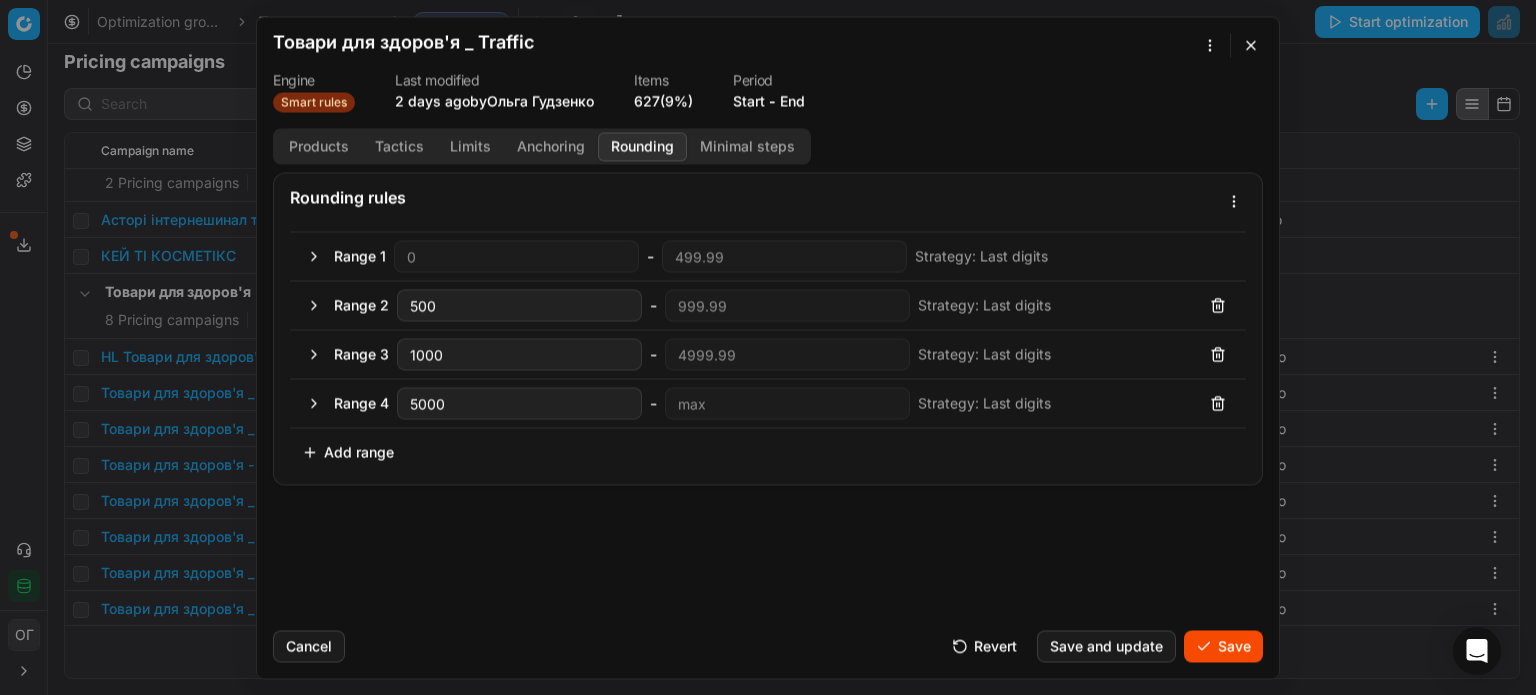 click on "Rounding" at bounding box center [642, 146] 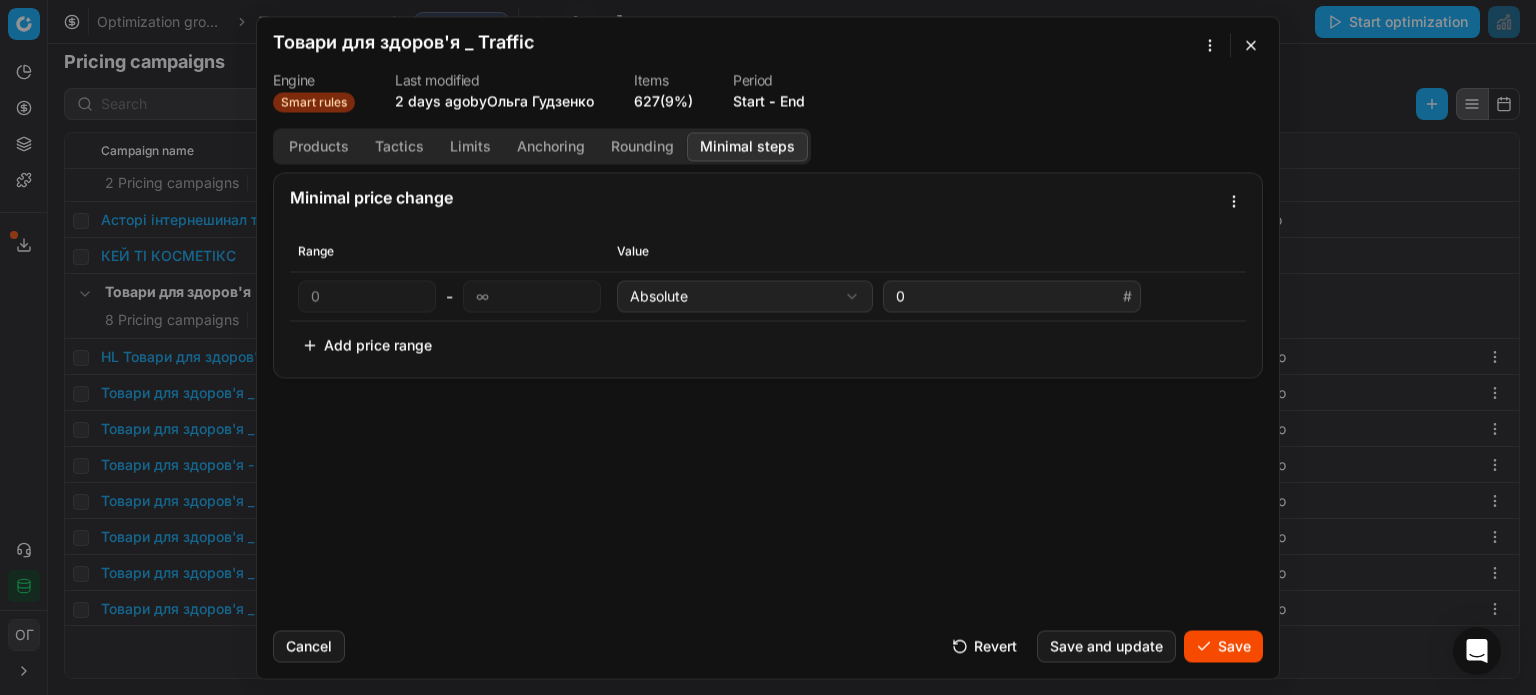 click on "Tactics" at bounding box center [399, 146] 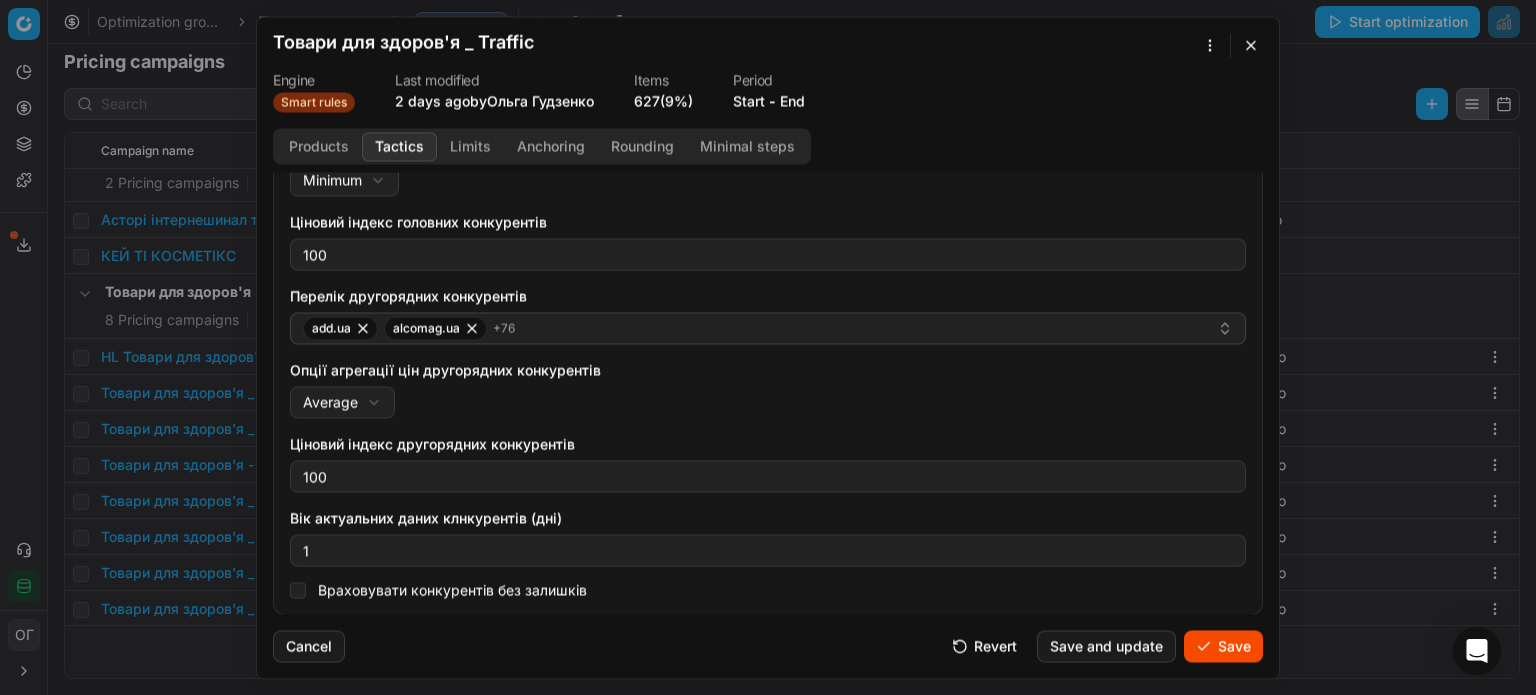 click on "Products" at bounding box center [319, 146] 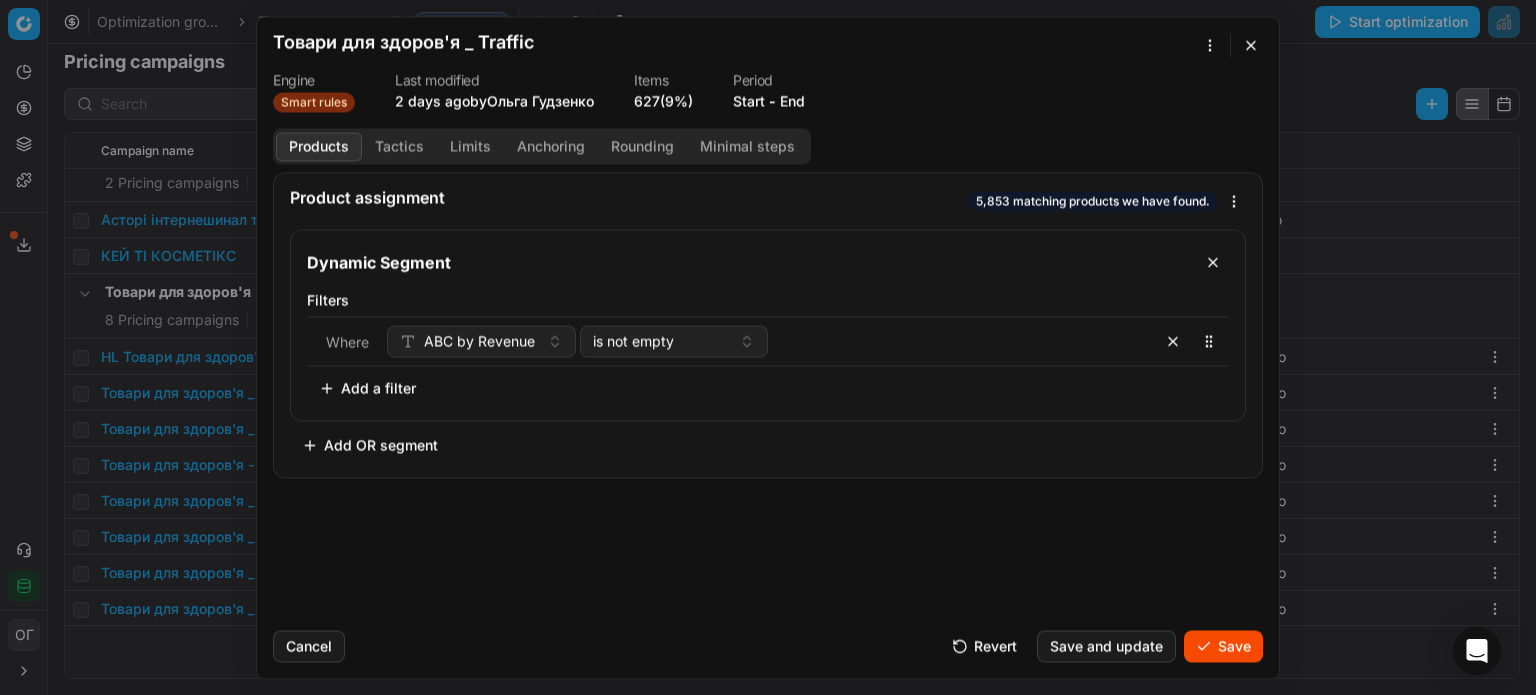 click on "Save" at bounding box center (1223, 646) 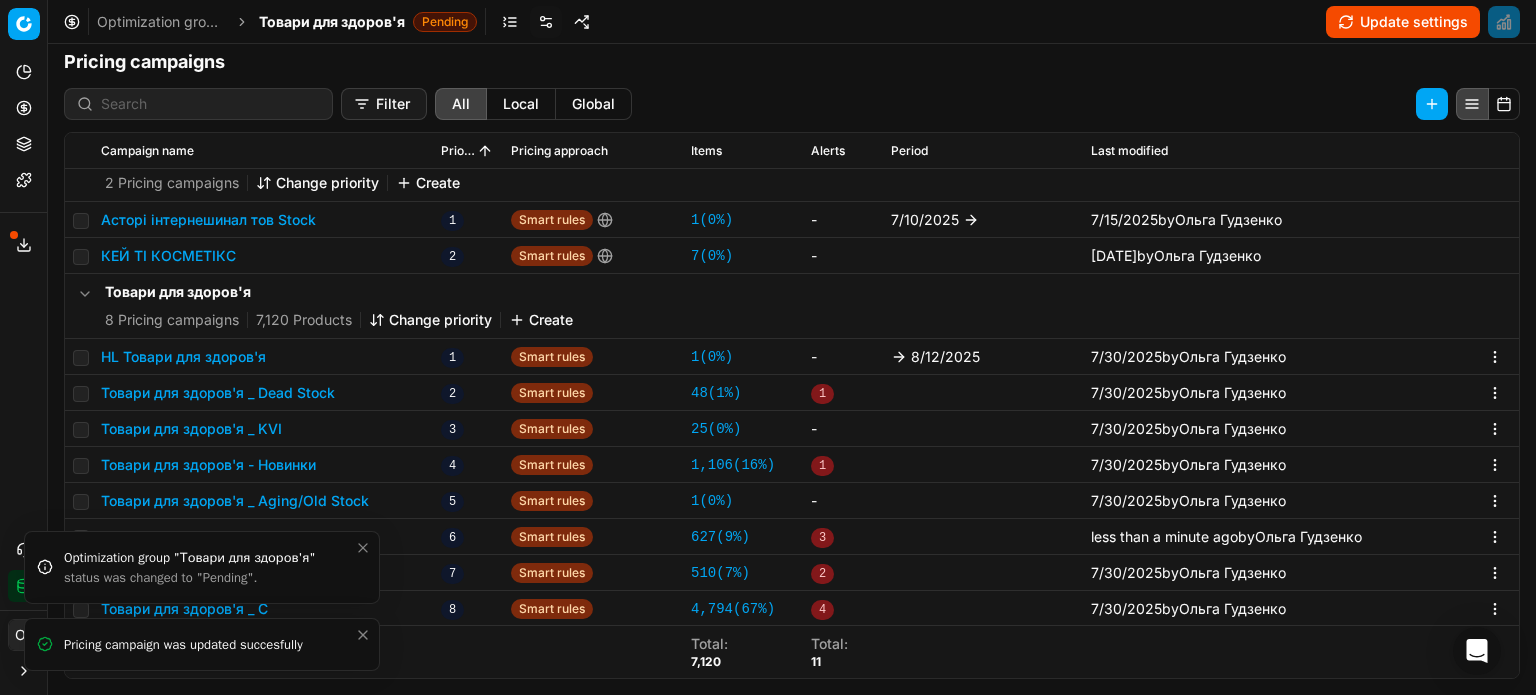 click on "Pricing campaign was updated succesfully" at bounding box center (202, 644) 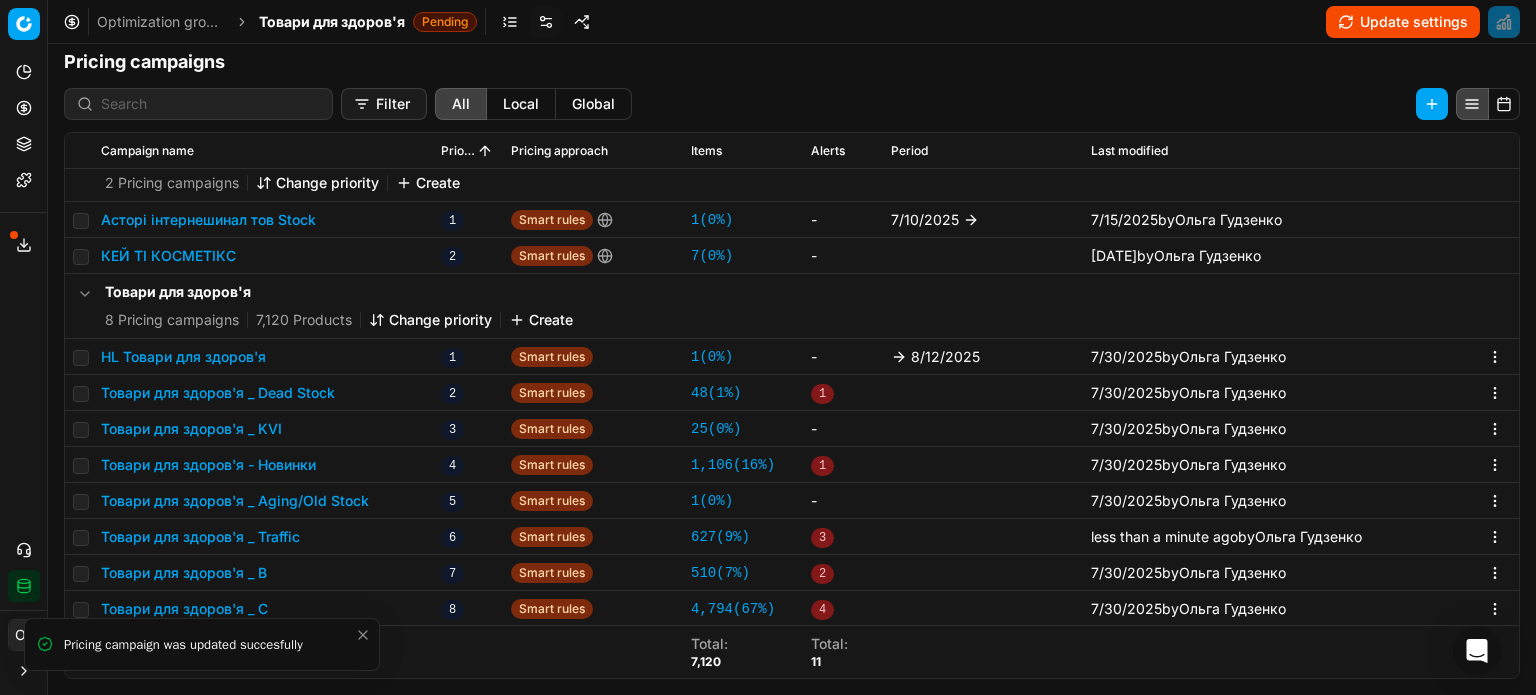 click 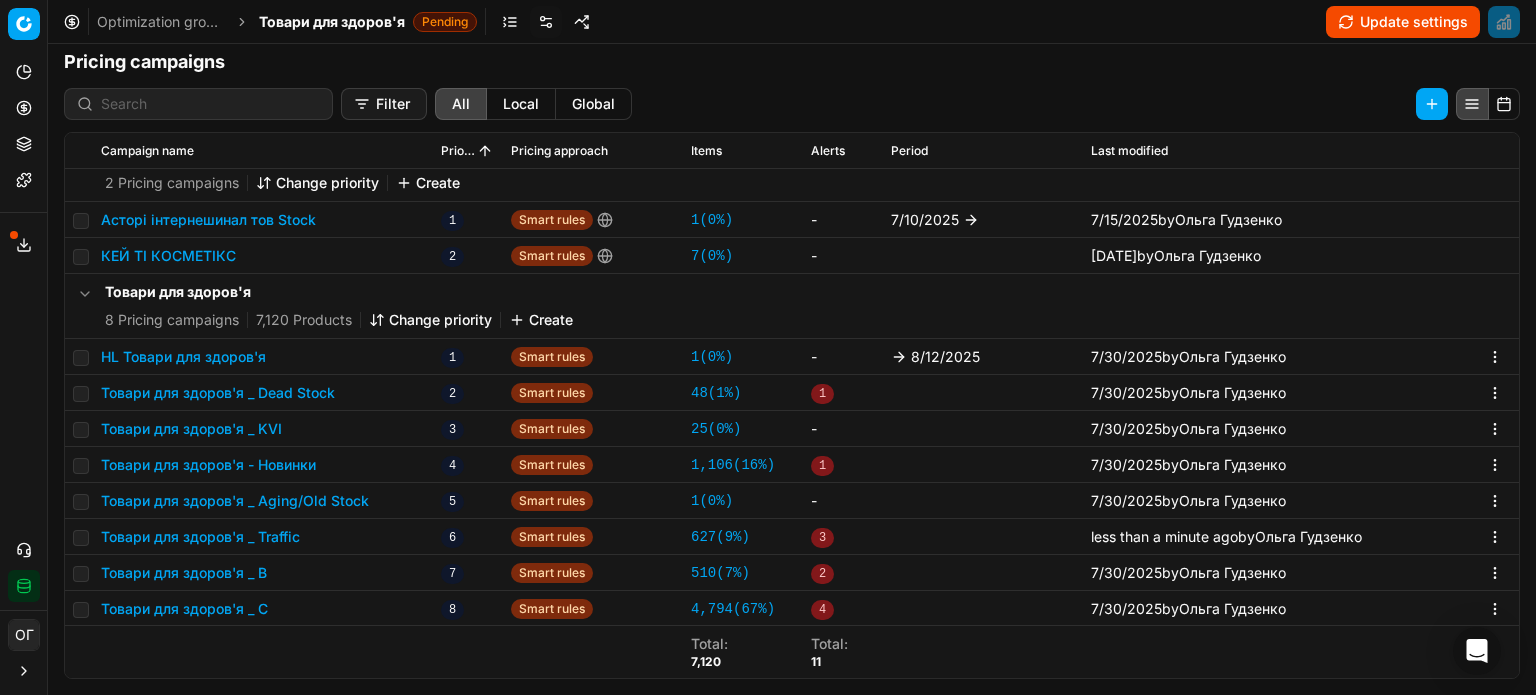click on "Товари для здоров'я _ C" at bounding box center (184, 609) 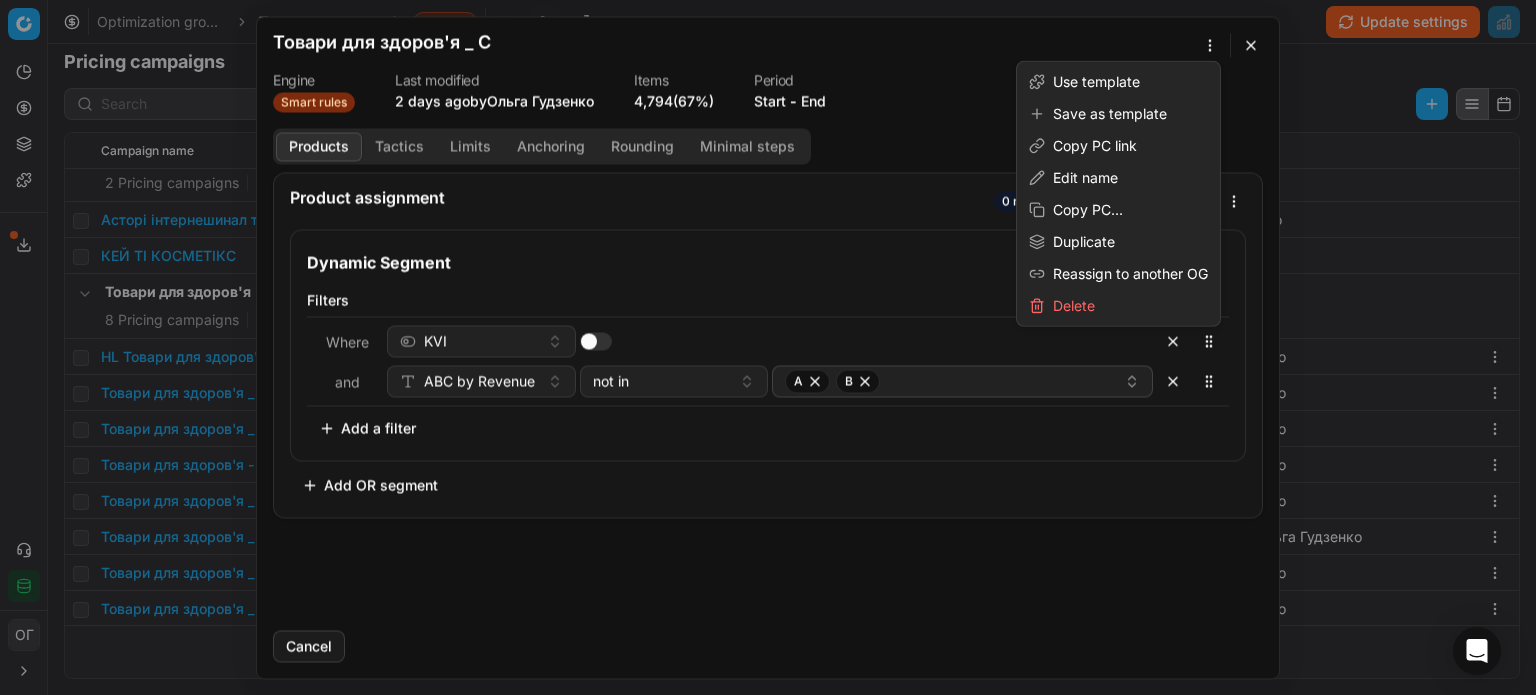 click on "We are saving PC settings. Please wait, it should take a few minutes Товари для здоров'я _ C Engine Smart rules Last modified 2 days ago  by  Ольга Гудзенко Items 4,794  (67%) Period Start - End Products Tactics Limits Anchoring Rounding Minimal steps Product assignment 0 matching products we have found. Dynamic Segment Filters Where KVI and ABC by Revenue not in A B
To pick up a sortable item, press space or enter.
While dragging, use the up and down keys to move the item.
Press space or enter again to drop the item in its new position, or press escape to cancel.
Add a filter Add OR segment Cancel" at bounding box center [768, 347] 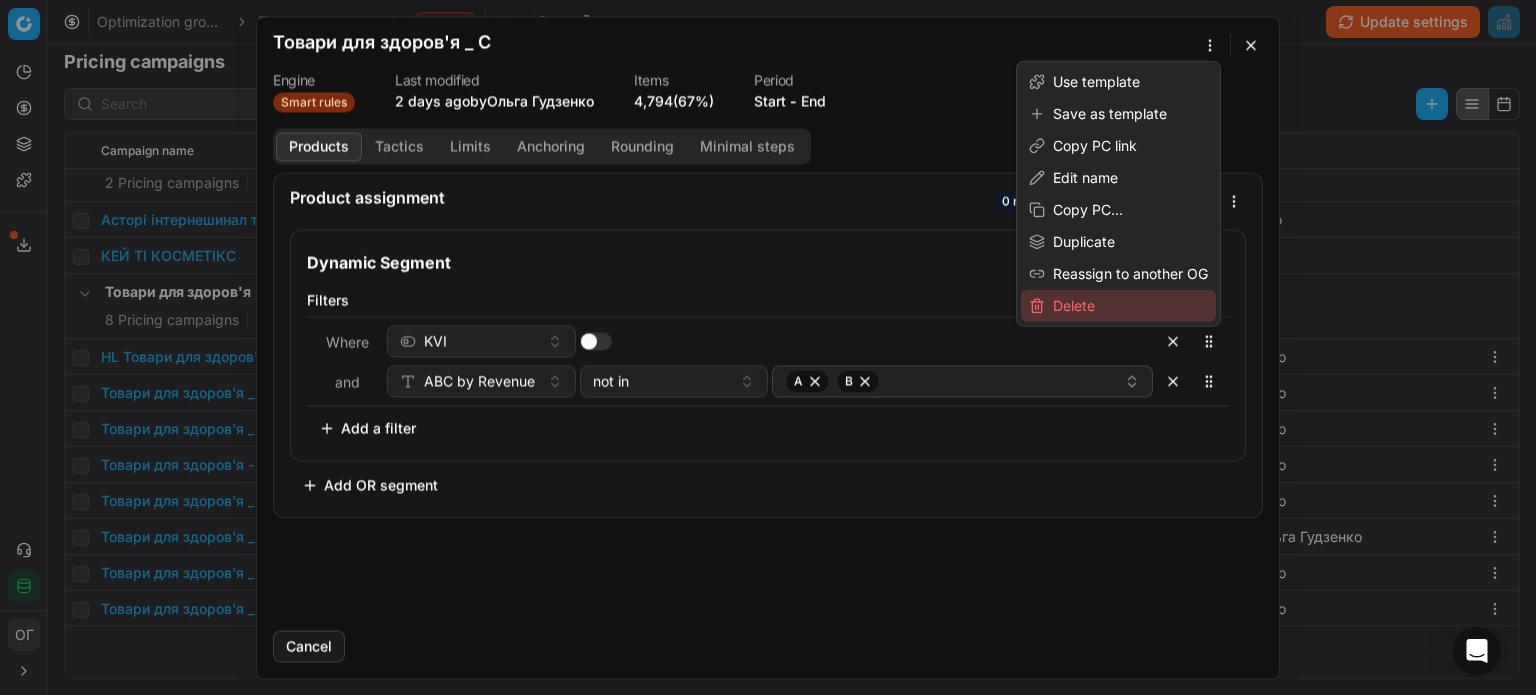 click on "Delete" at bounding box center [1118, 306] 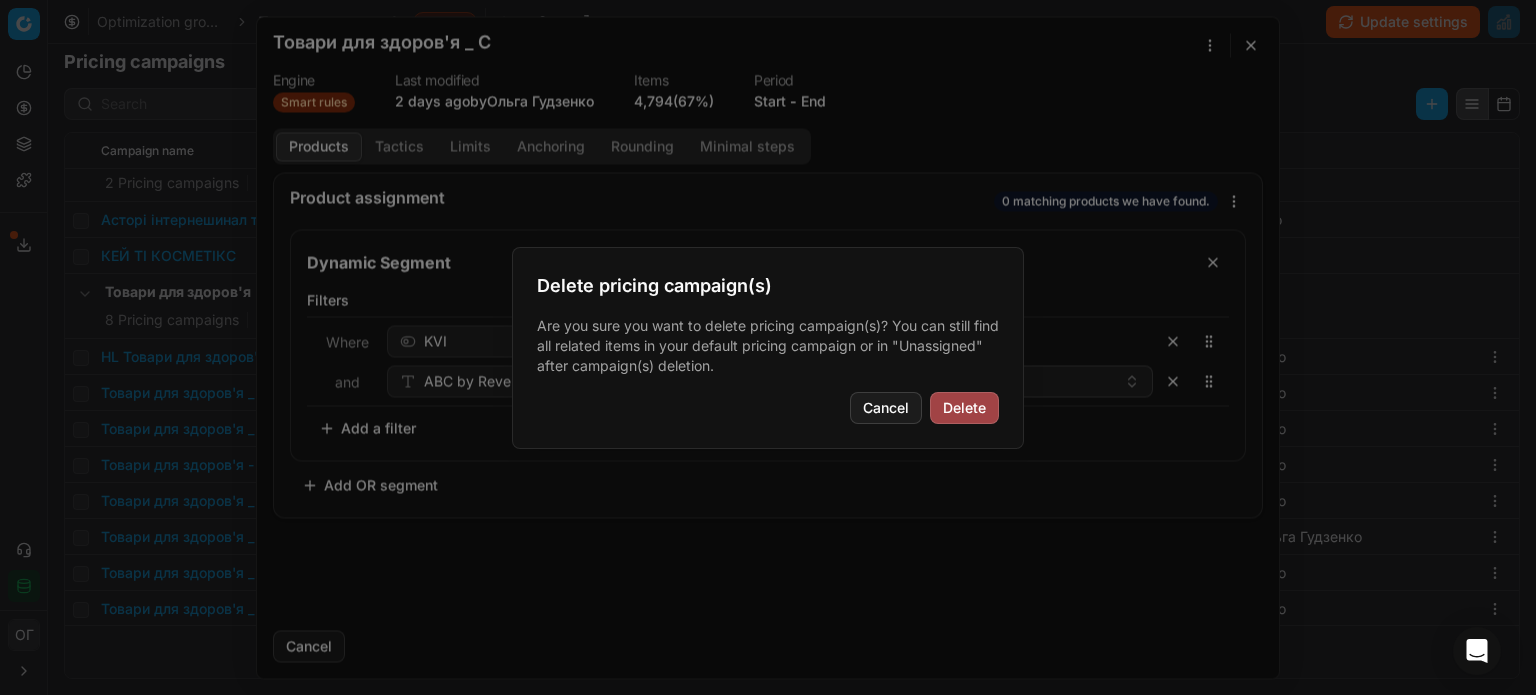 click on "Delete" at bounding box center (964, 408) 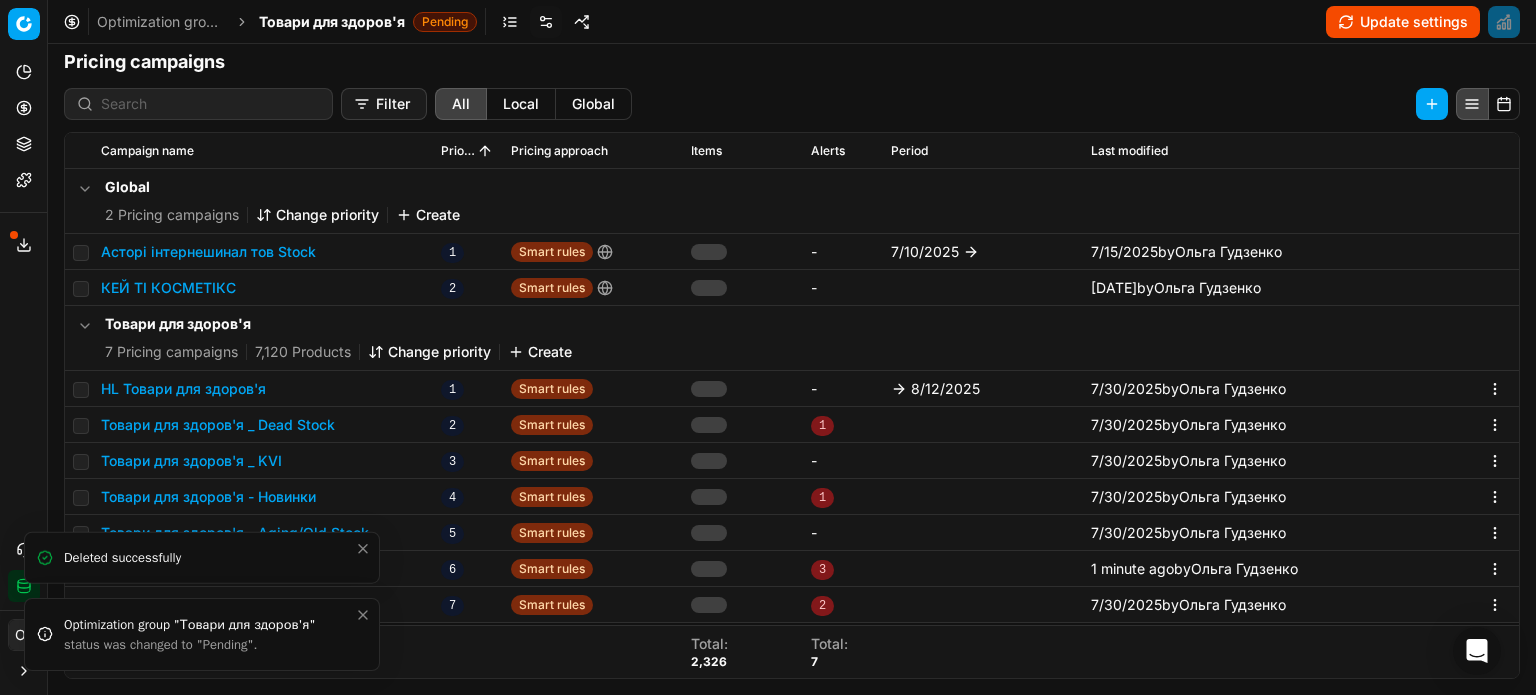 scroll, scrollTop: 0, scrollLeft: 0, axis: both 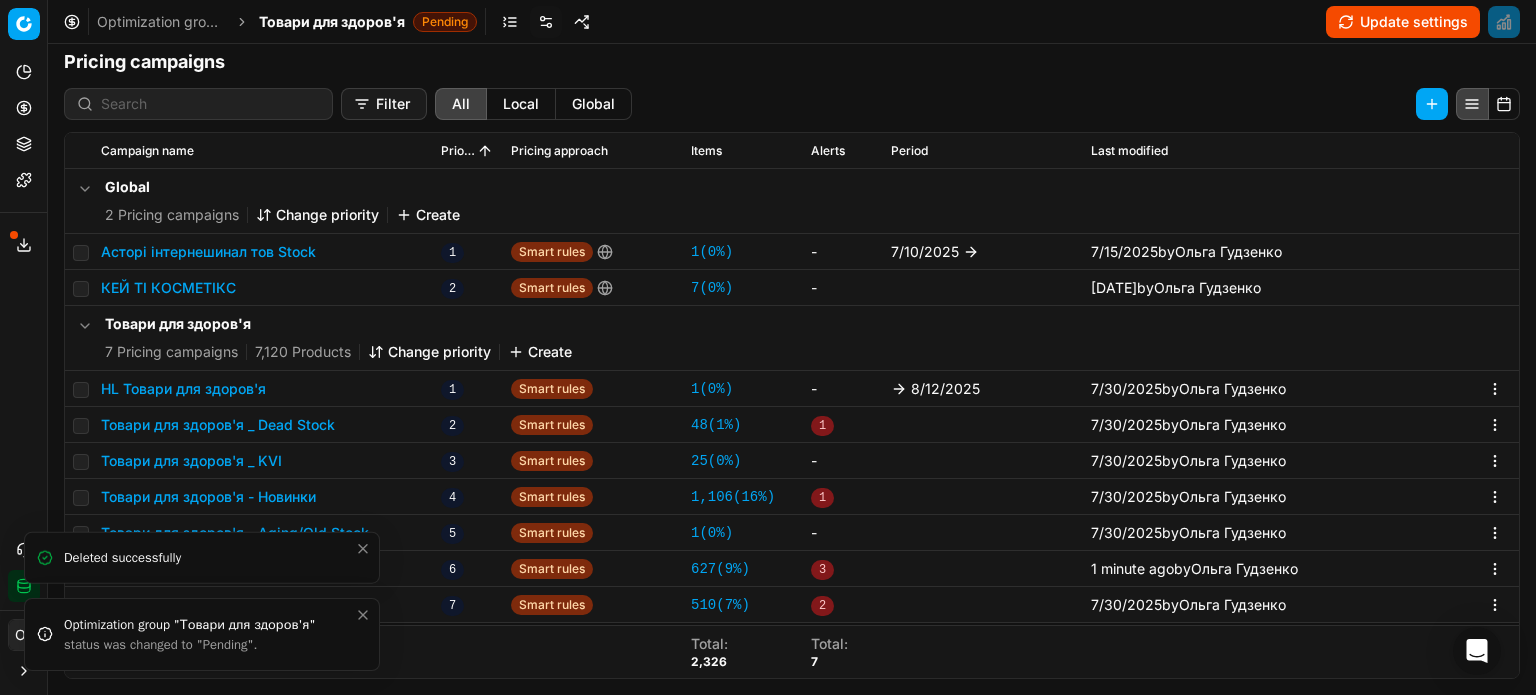 click 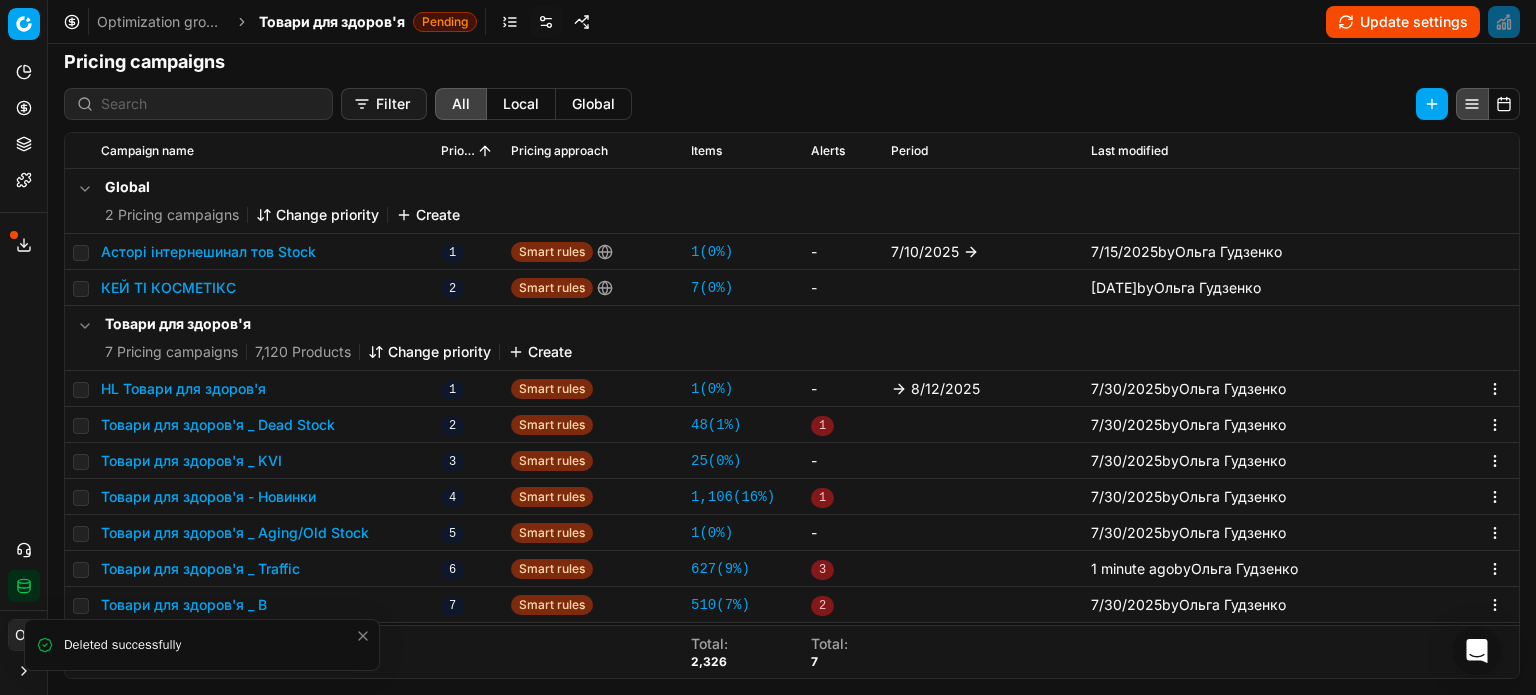 click 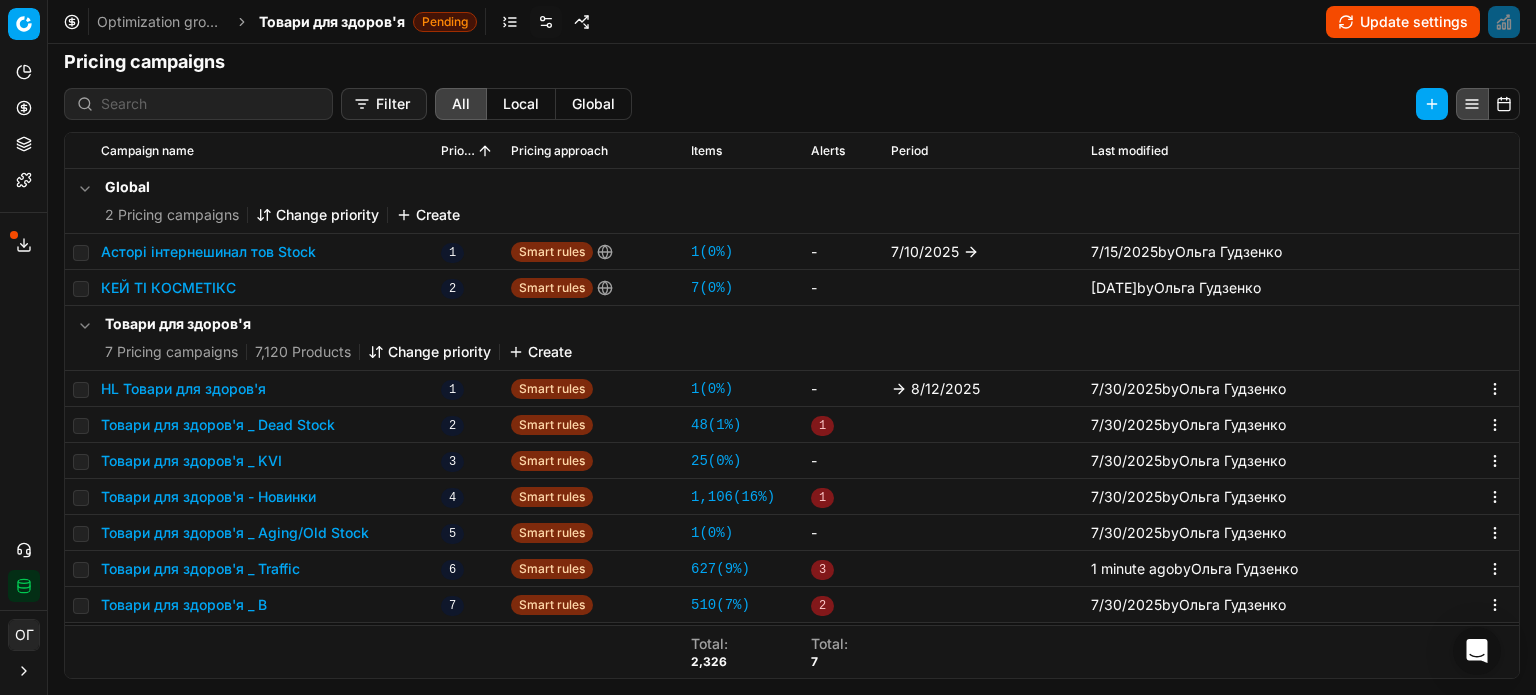 click on "Товари для здоров'я _ B" at bounding box center (184, 605) 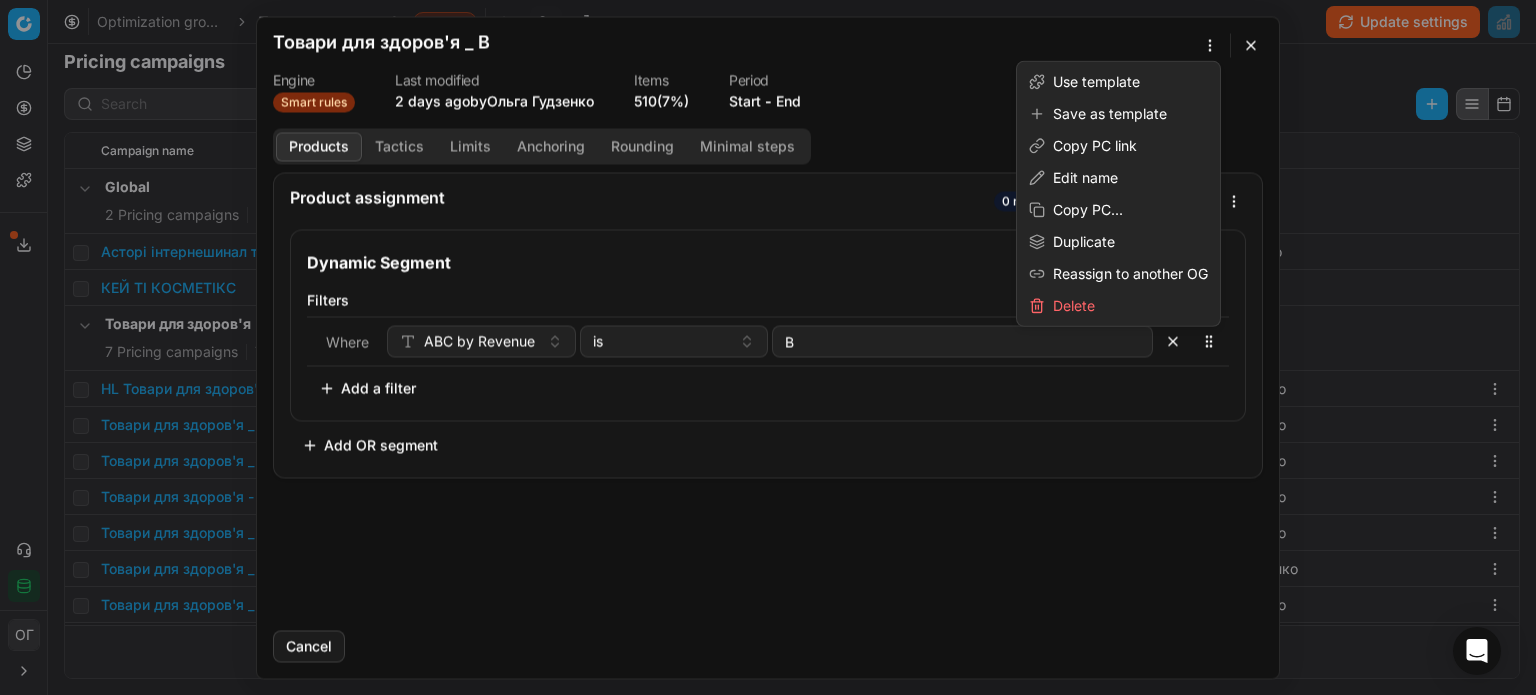 click on "We are saving PC settings. Please wait, it should take a few minutes Товари для здоров'я _ B Engine Smart rules Last modified 2 days ago  by  Ольга Гудзенко Items 510  (7%) Period Start - End Products Tactics Limits Anchoring Rounding Minimal steps Product assignment 0 matching products we have found. Dynamic Segment Filters Where ABC by Revenue is B
To pick up a sortable item, press space or enter.
While dragging, use the up and down keys to move the item.
Press space or enter again to drop the item in its new position, or press escape to cancel.
Add a filter Add OR segment Cancel" at bounding box center (768, 347) 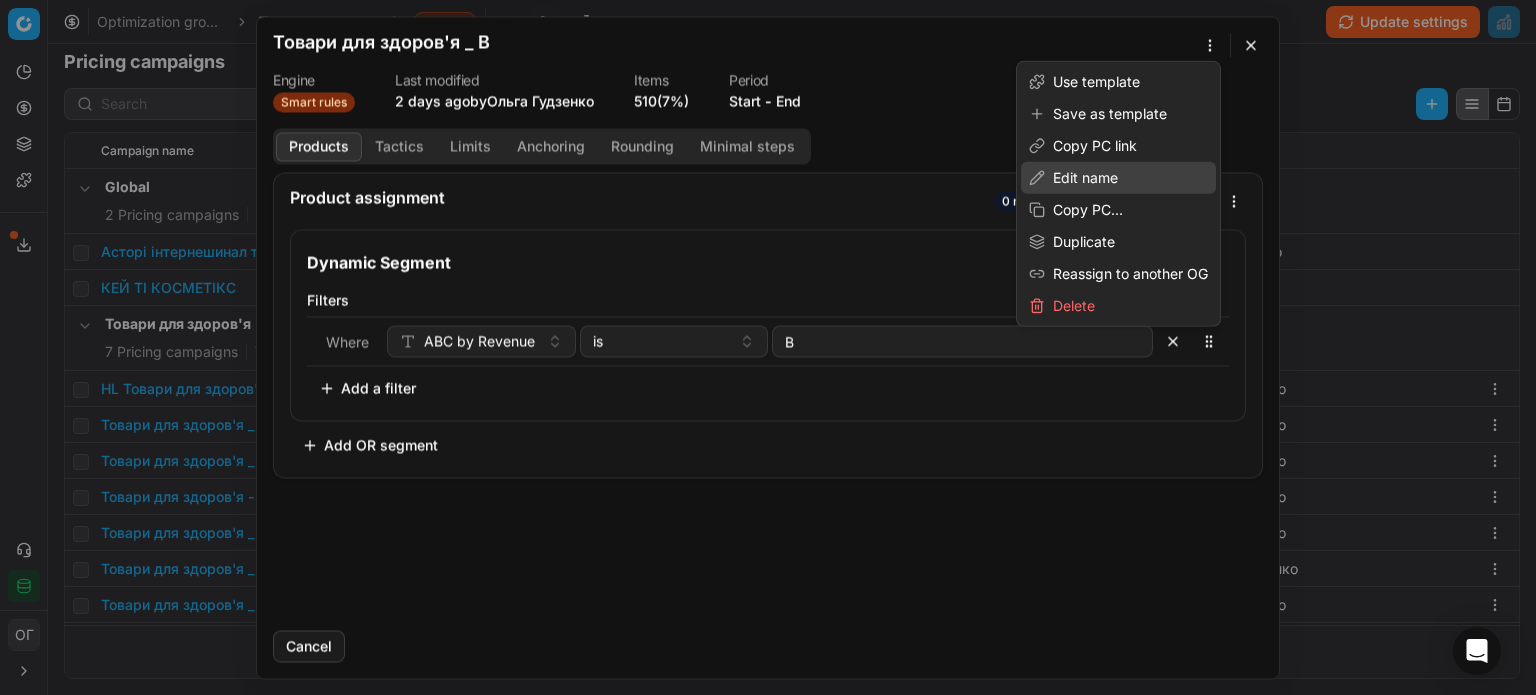 click on "Edit name" at bounding box center [1118, 178] 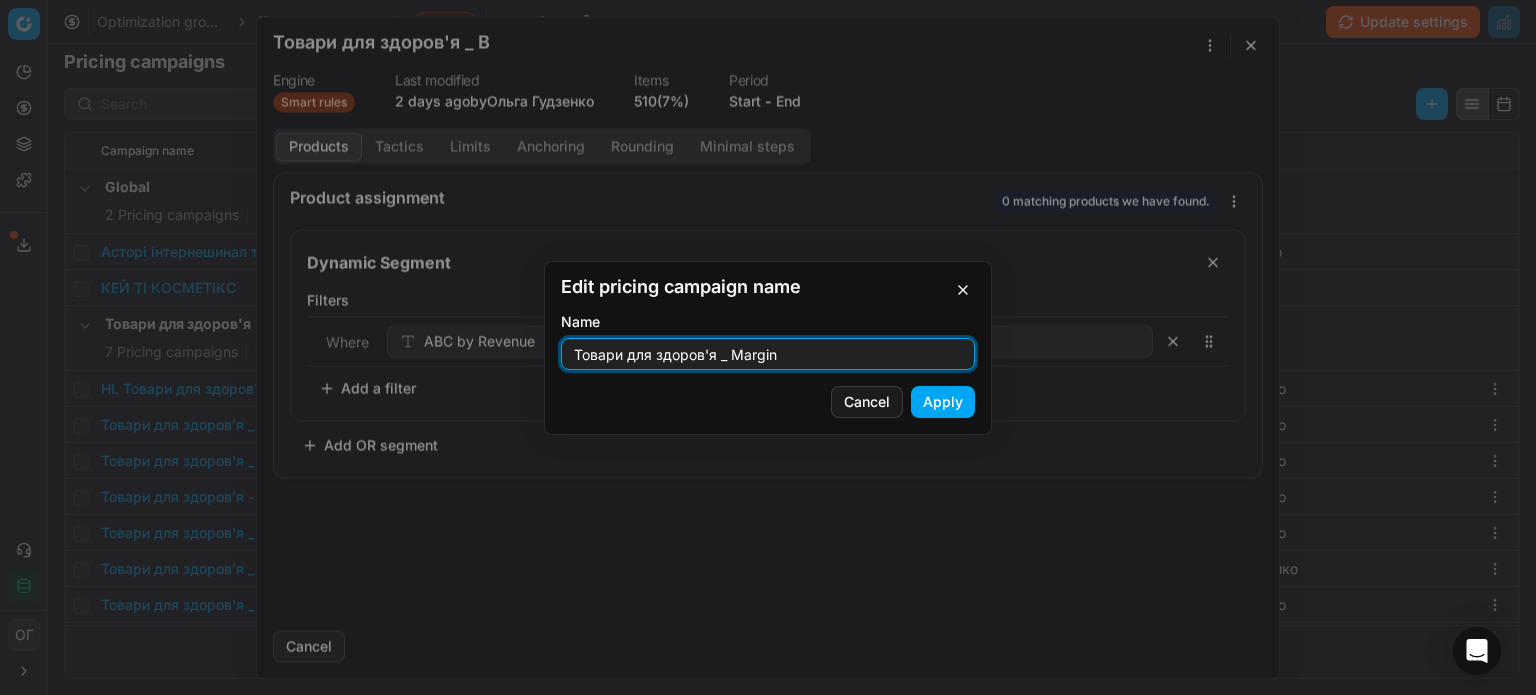 type on "Товари для здоров'я _ Margin" 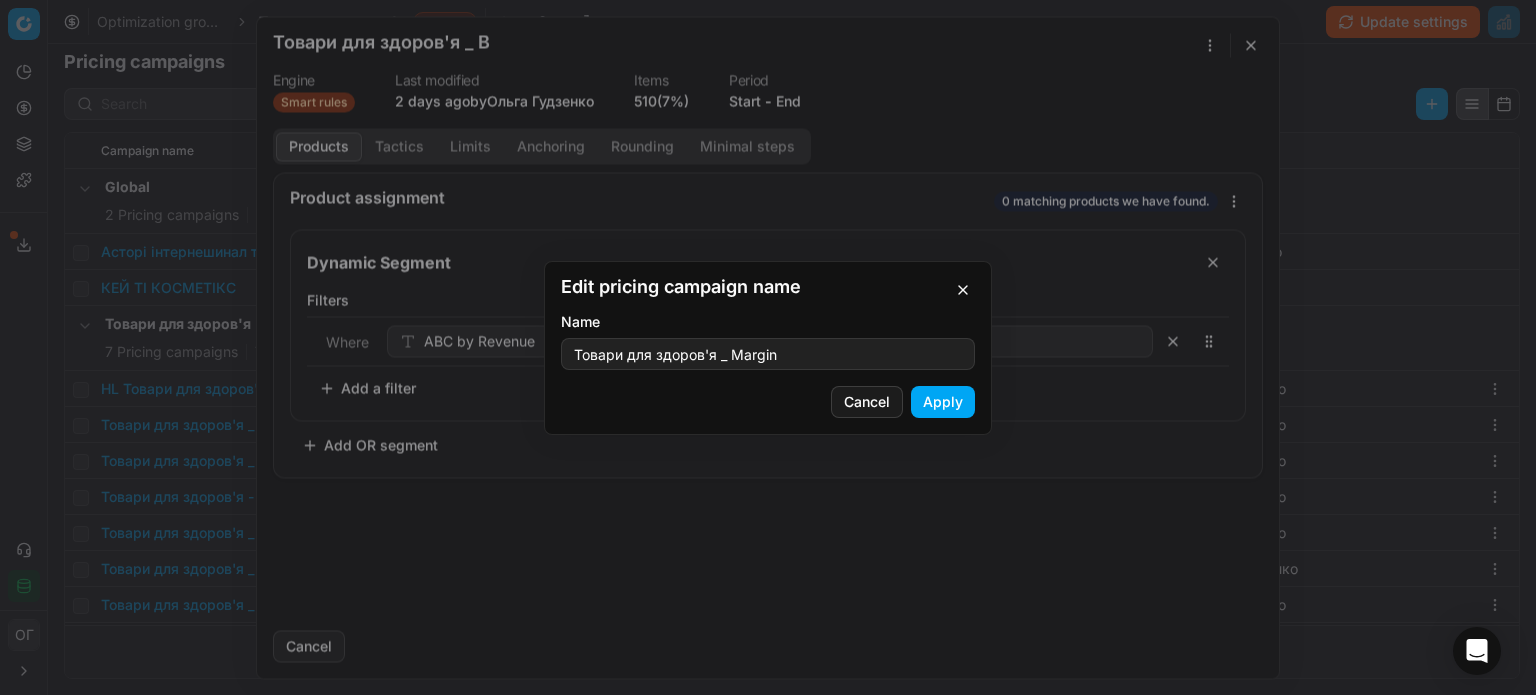 click on "Apply" at bounding box center (943, 402) 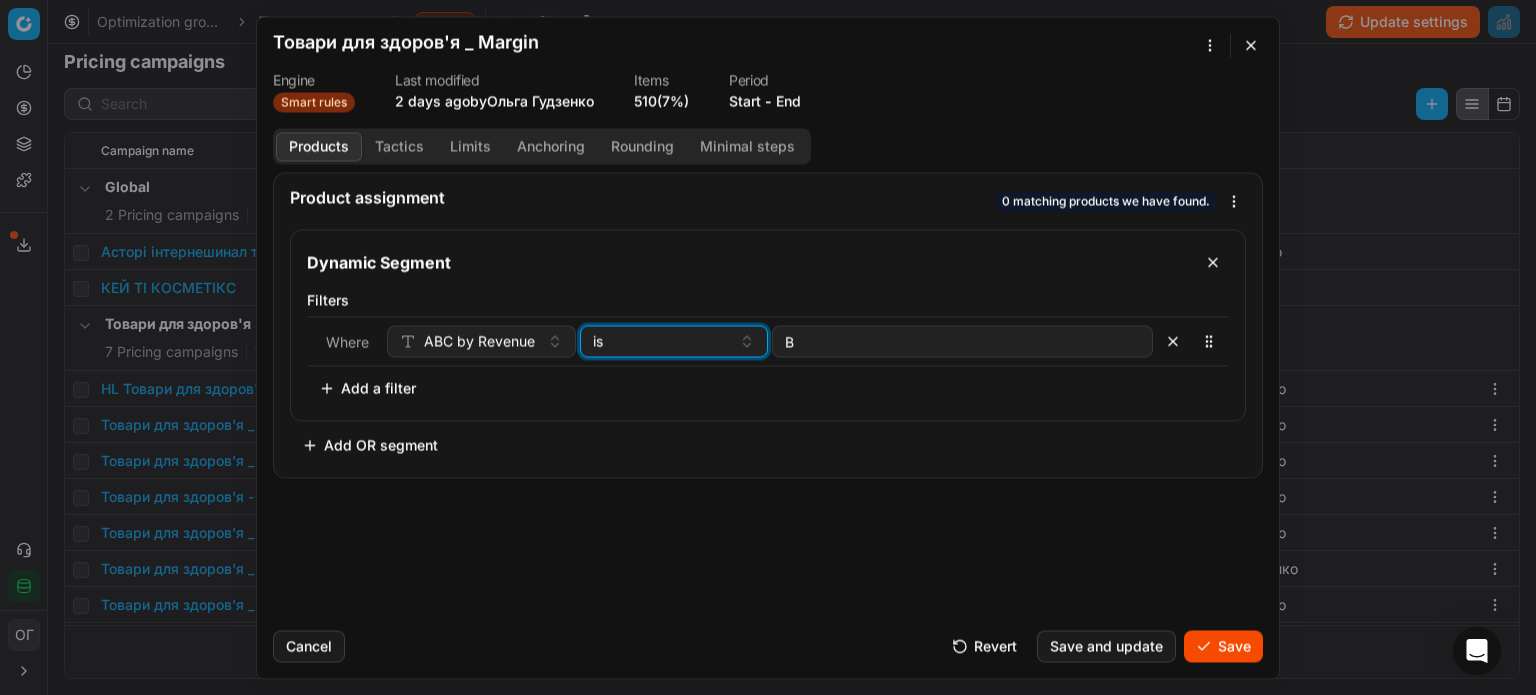 drag, startPoint x: 653, startPoint y: 343, endPoint x: 657, endPoint y: 354, distance: 11.7046995 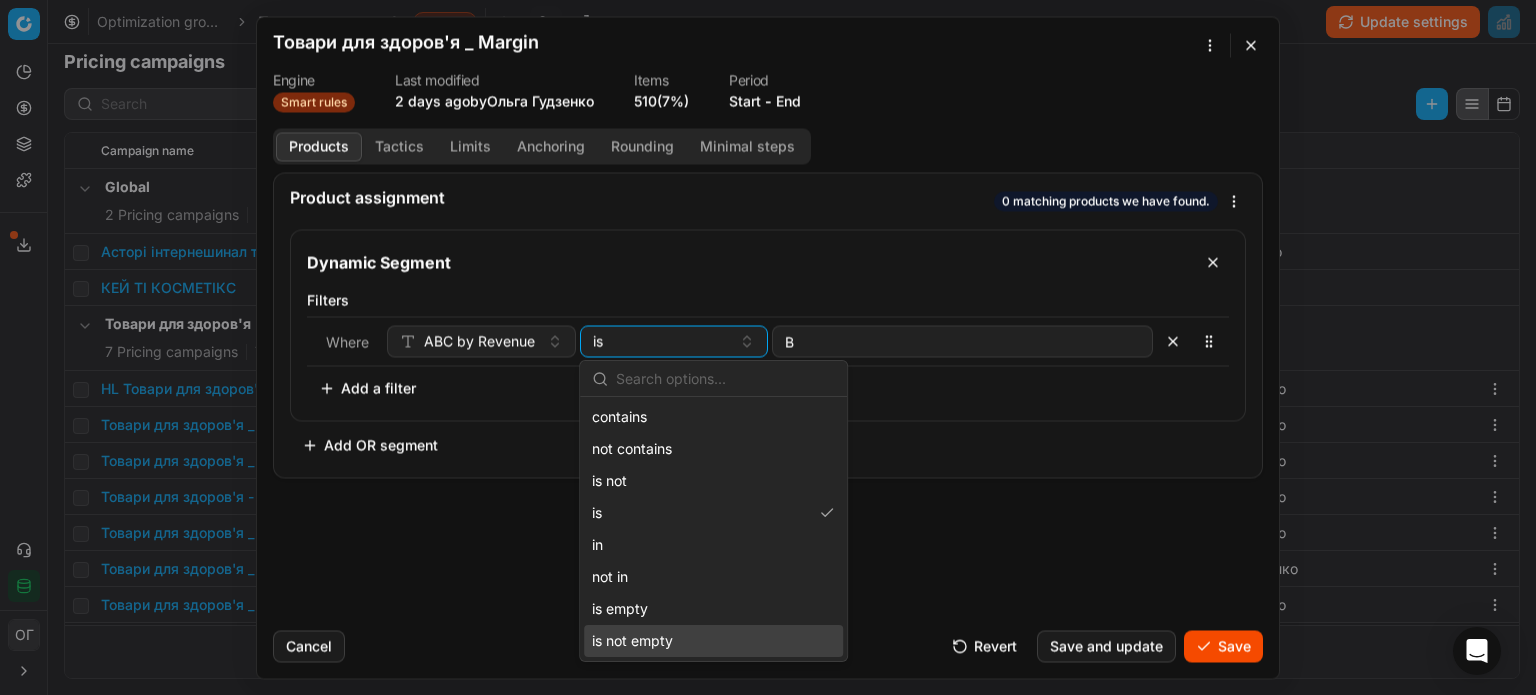click on "is not empty" at bounding box center [713, 641] 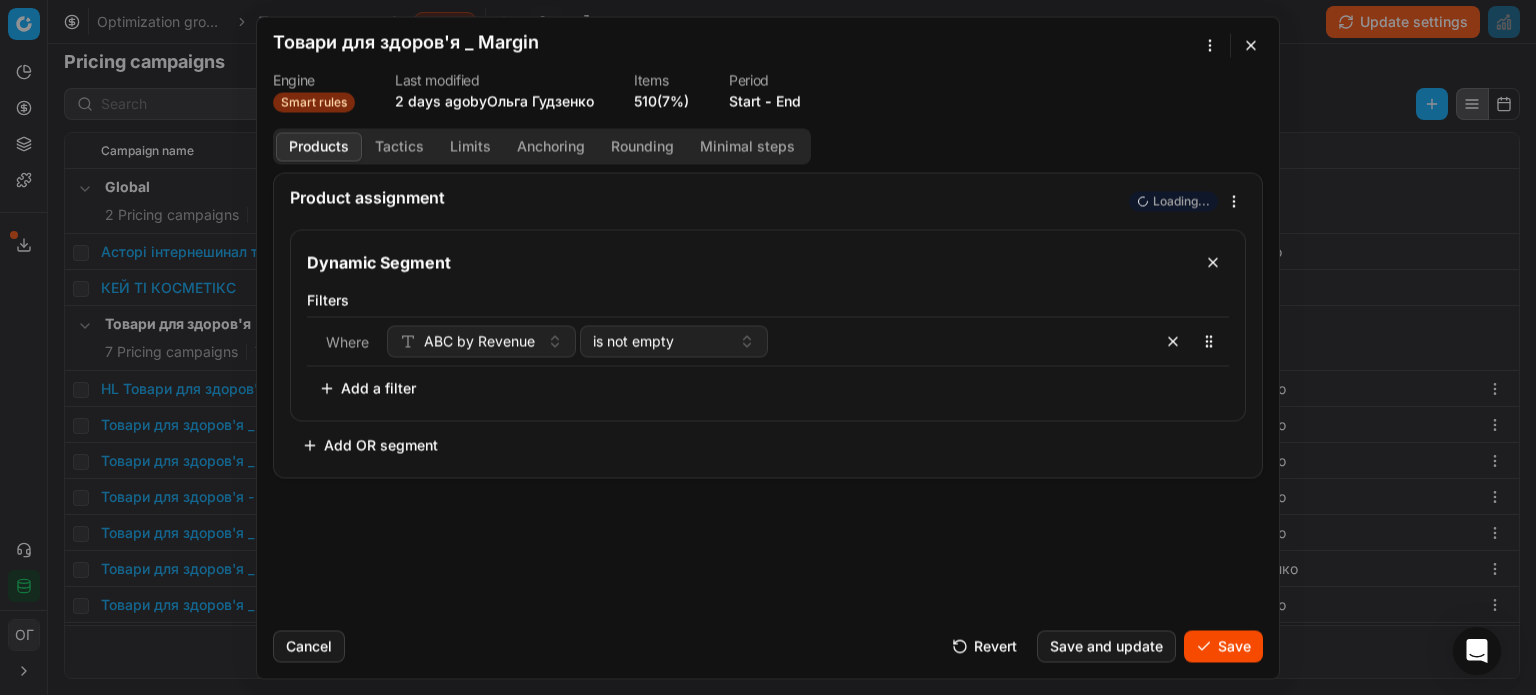 click on "Add a filter" at bounding box center [367, 388] 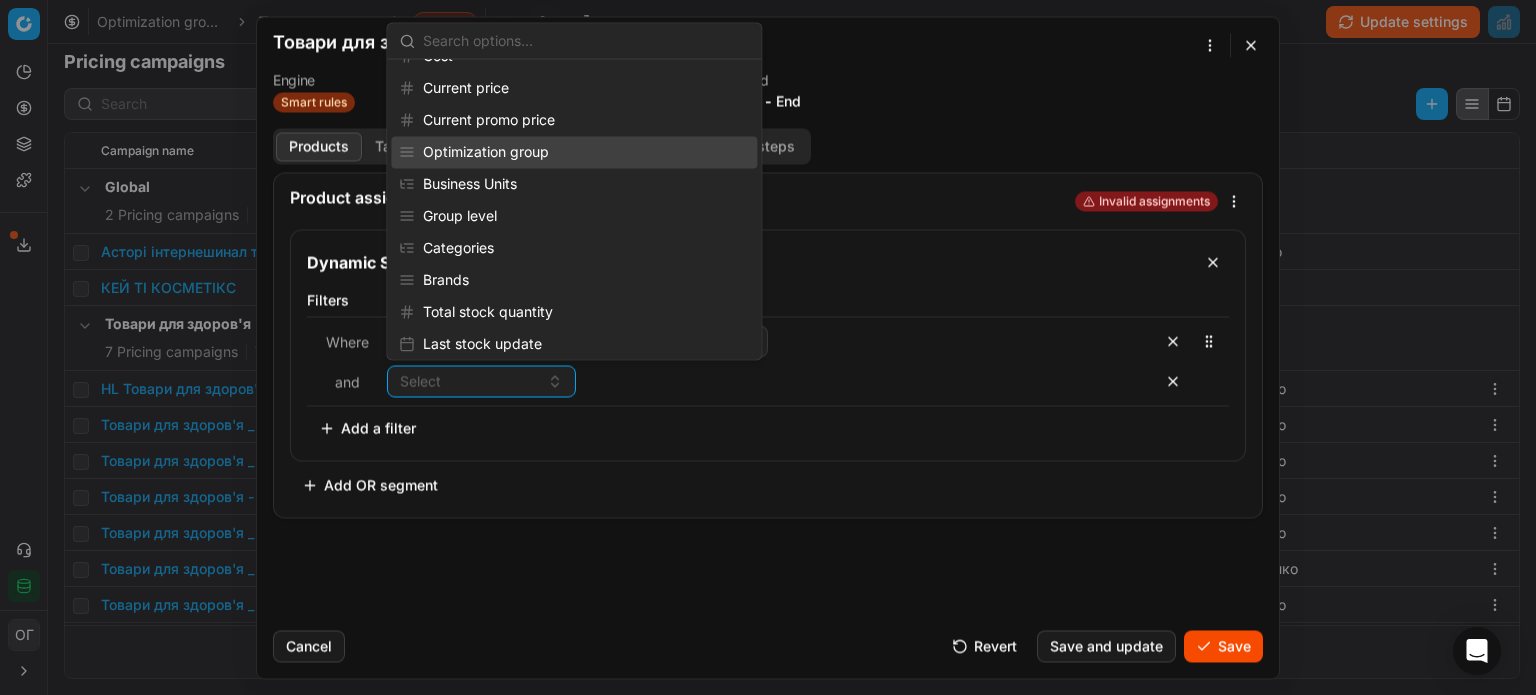 scroll, scrollTop: 200, scrollLeft: 0, axis: vertical 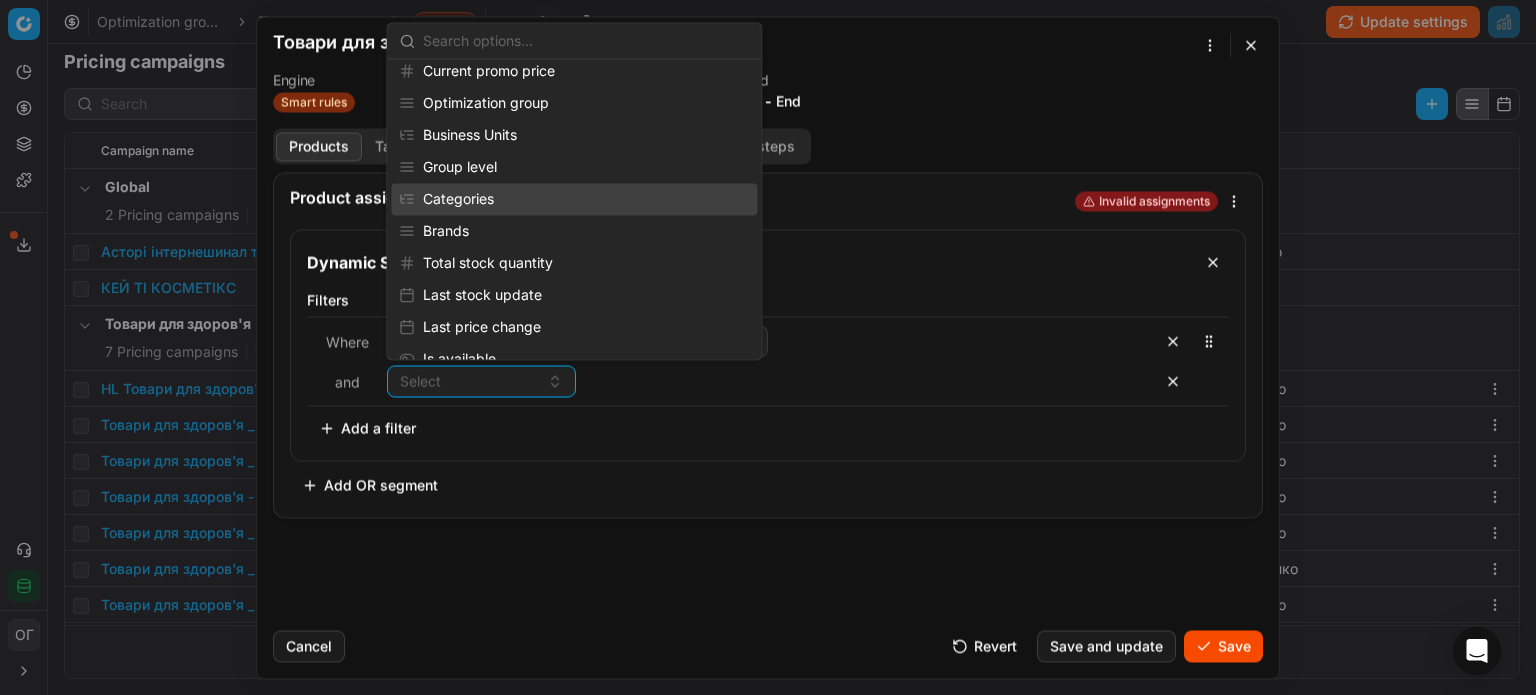 click on "Categories" at bounding box center (574, 199) 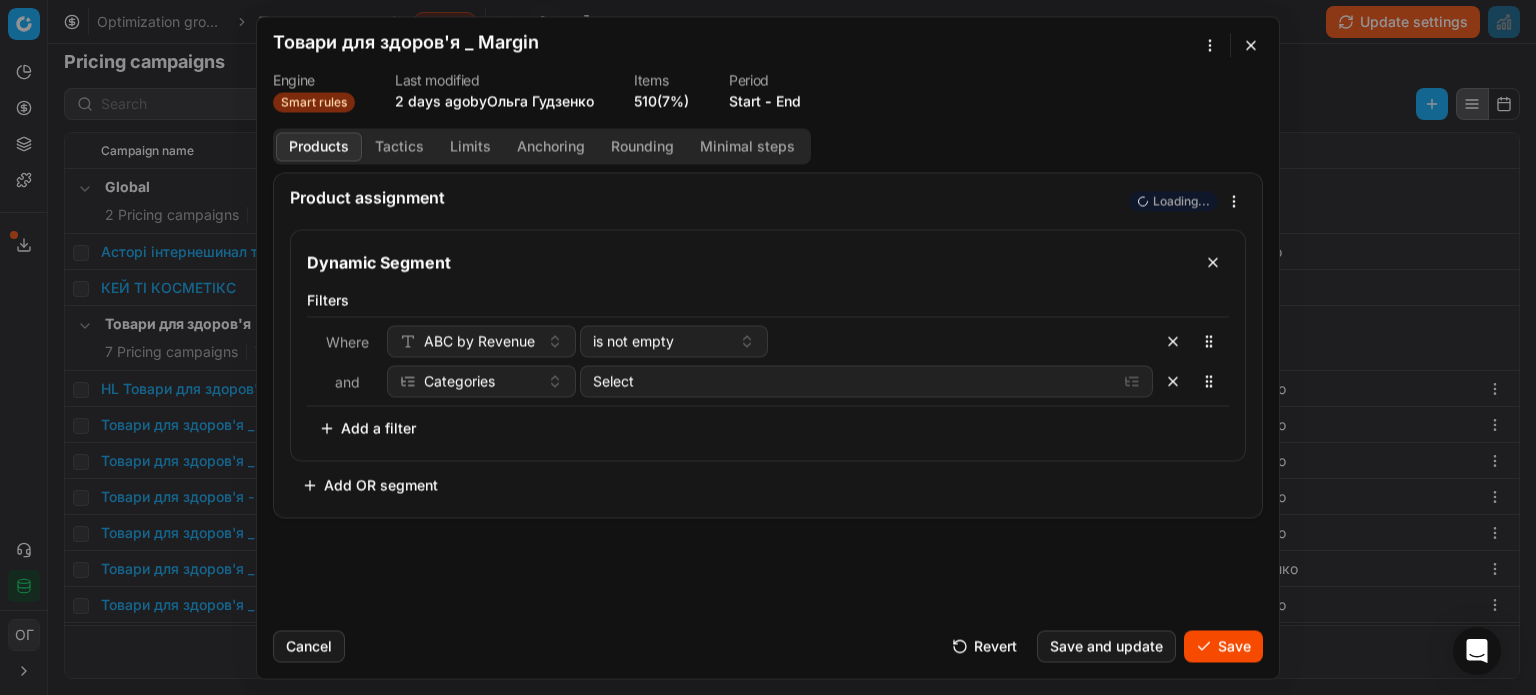 click on "Add a filter" at bounding box center [367, 428] 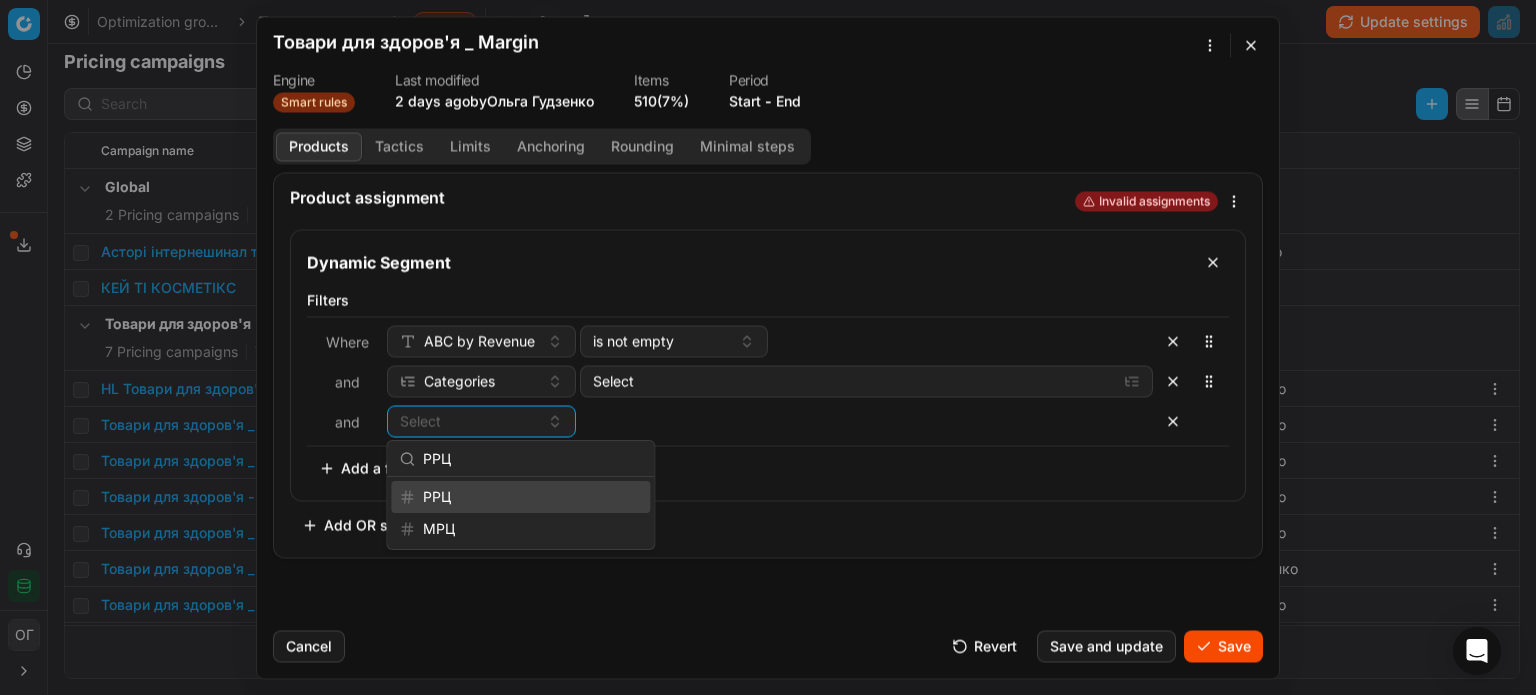type on "РРЦ" 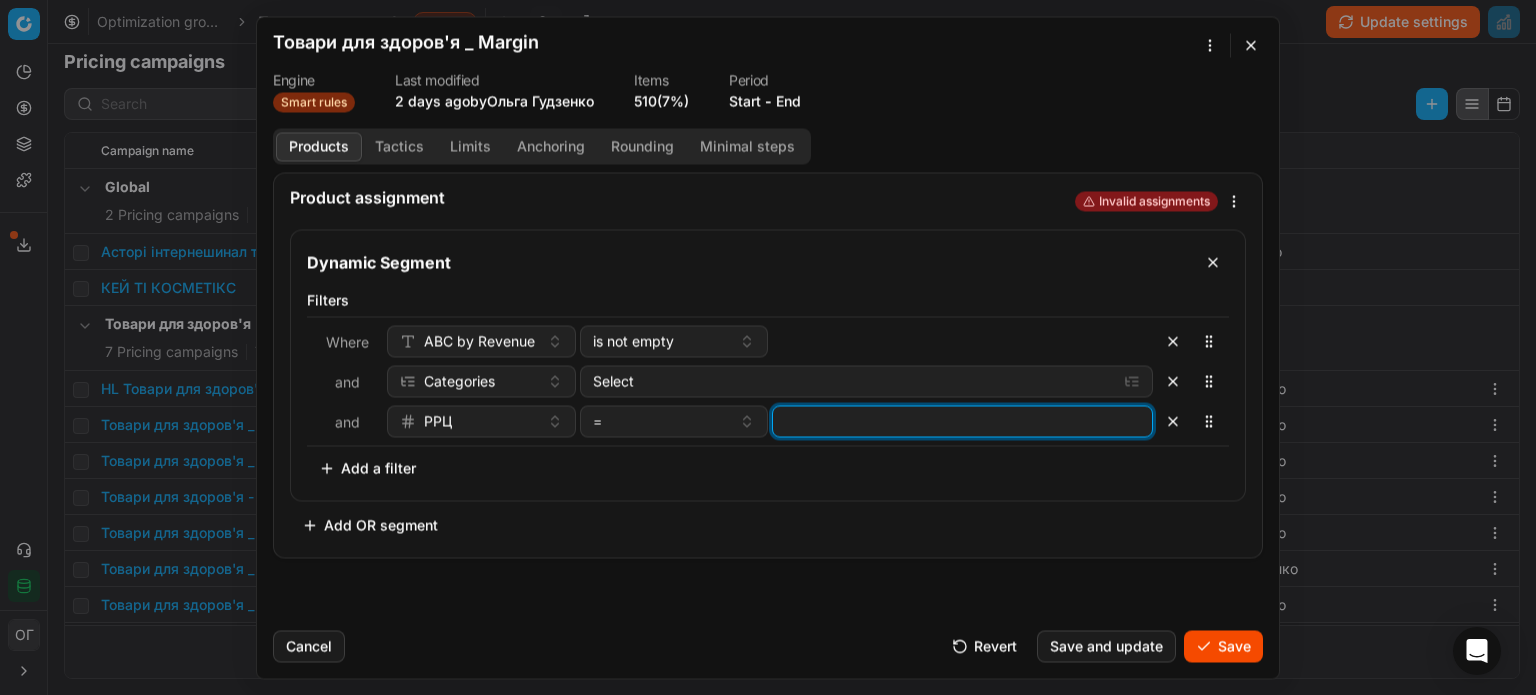 click at bounding box center [962, 421] 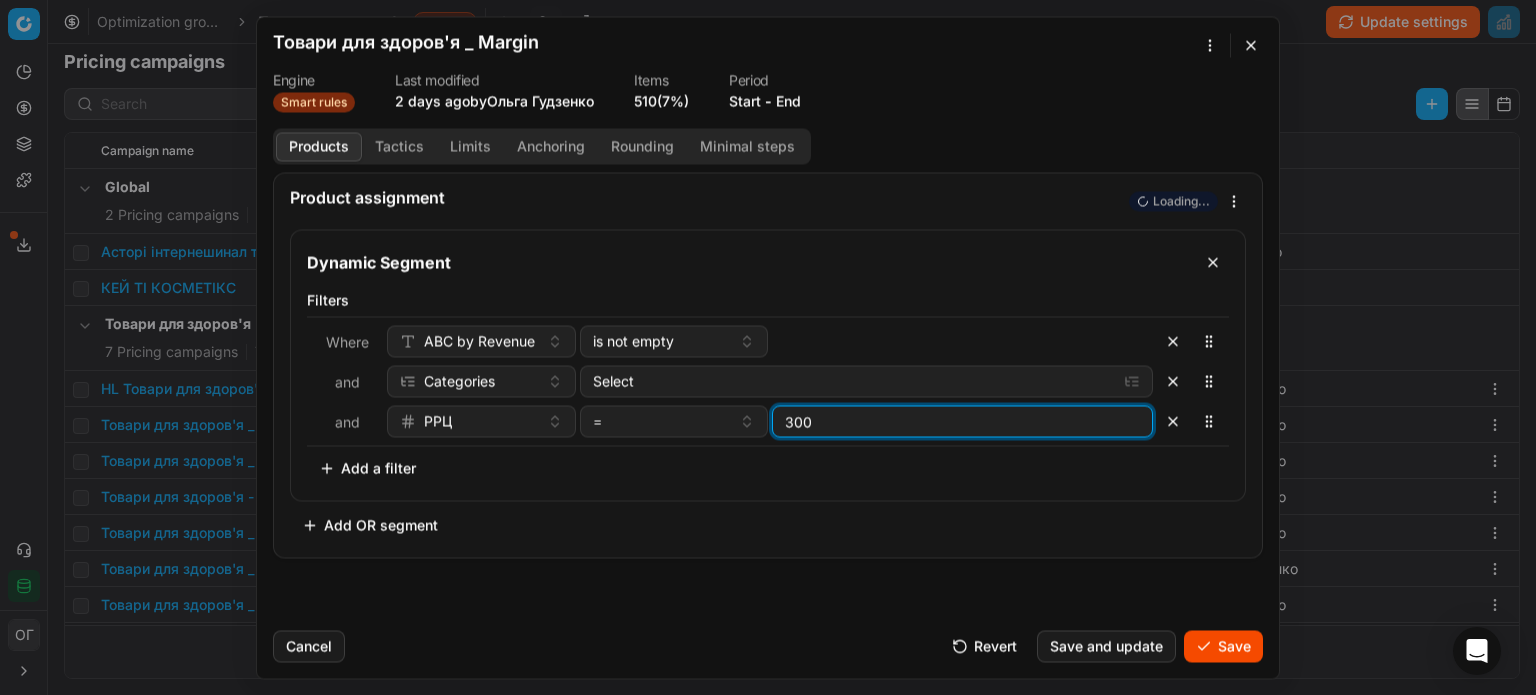 type on "300" 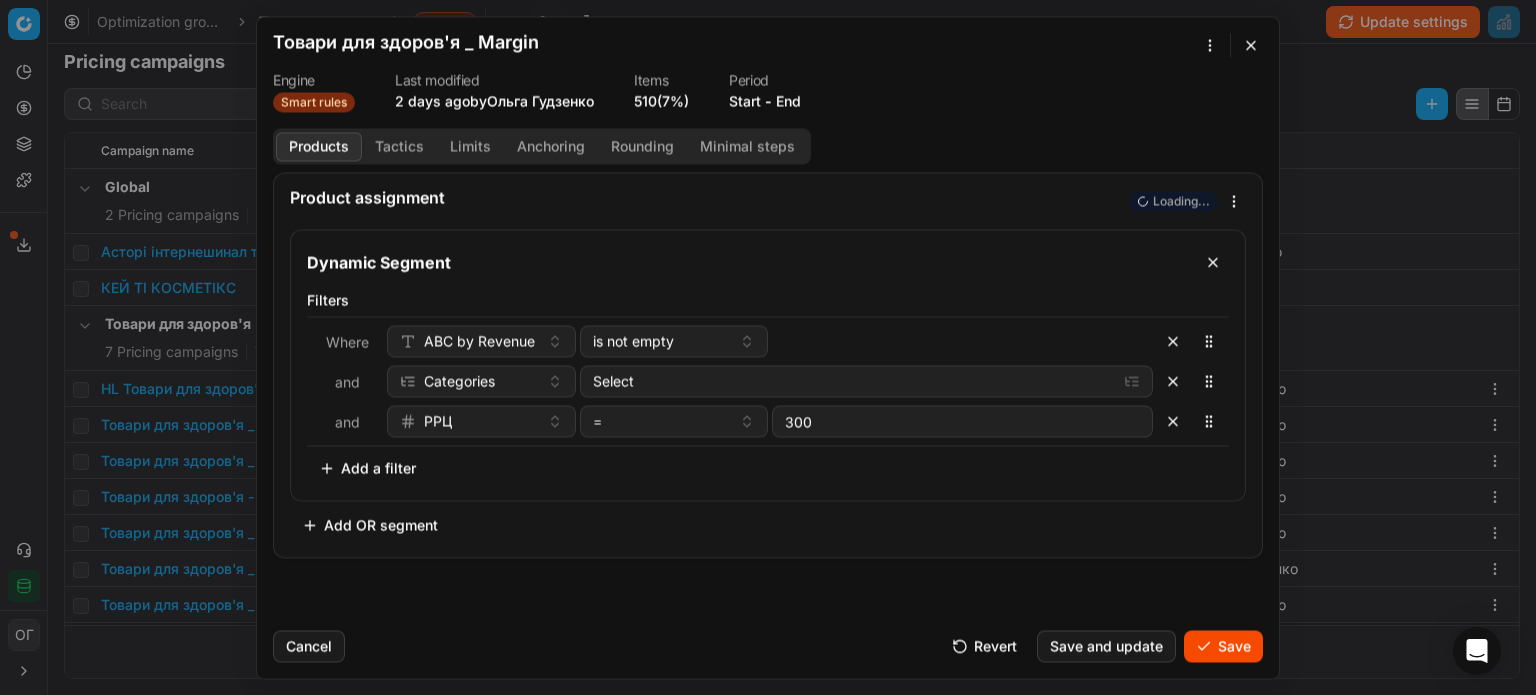 click on "Where ABC by Revenue is not empty and Categories Select and РРЦ = 300" at bounding box center [768, 381] 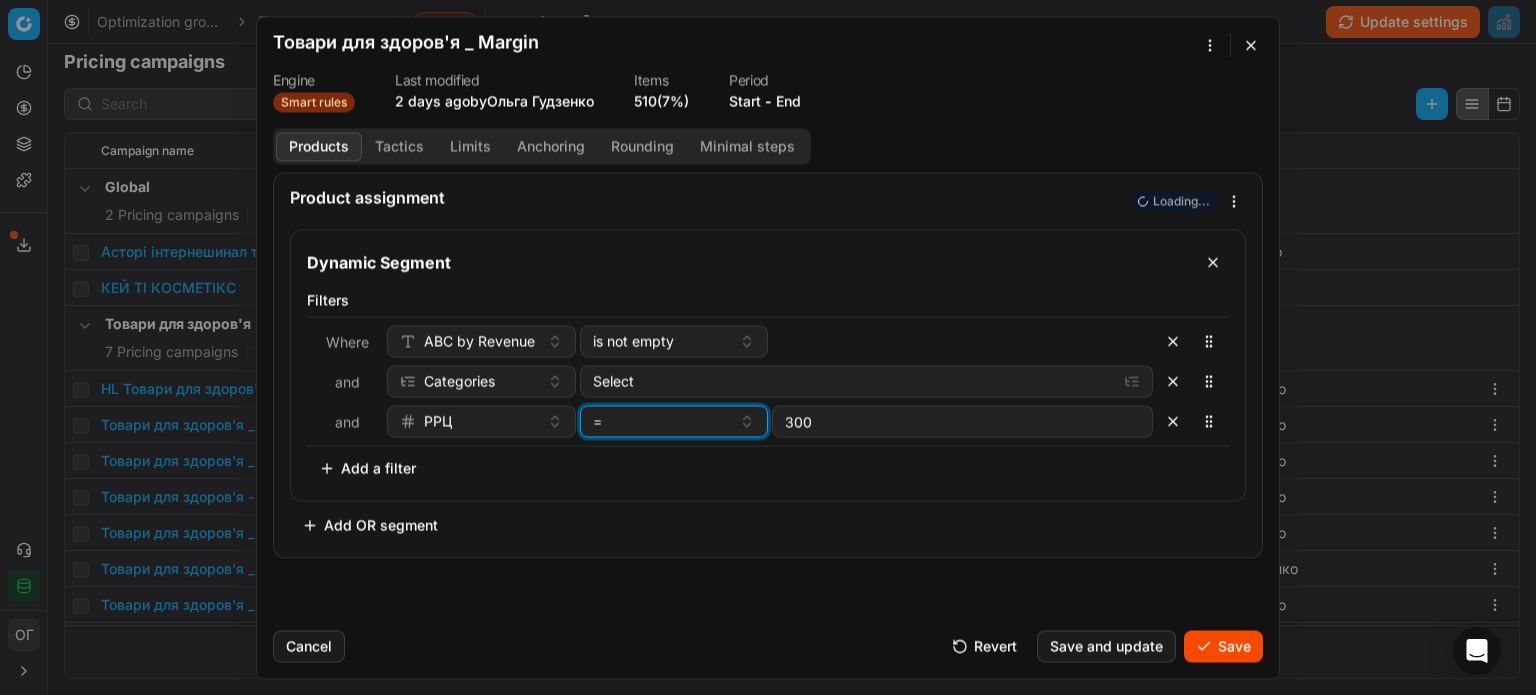click on "=" at bounding box center (662, 421) 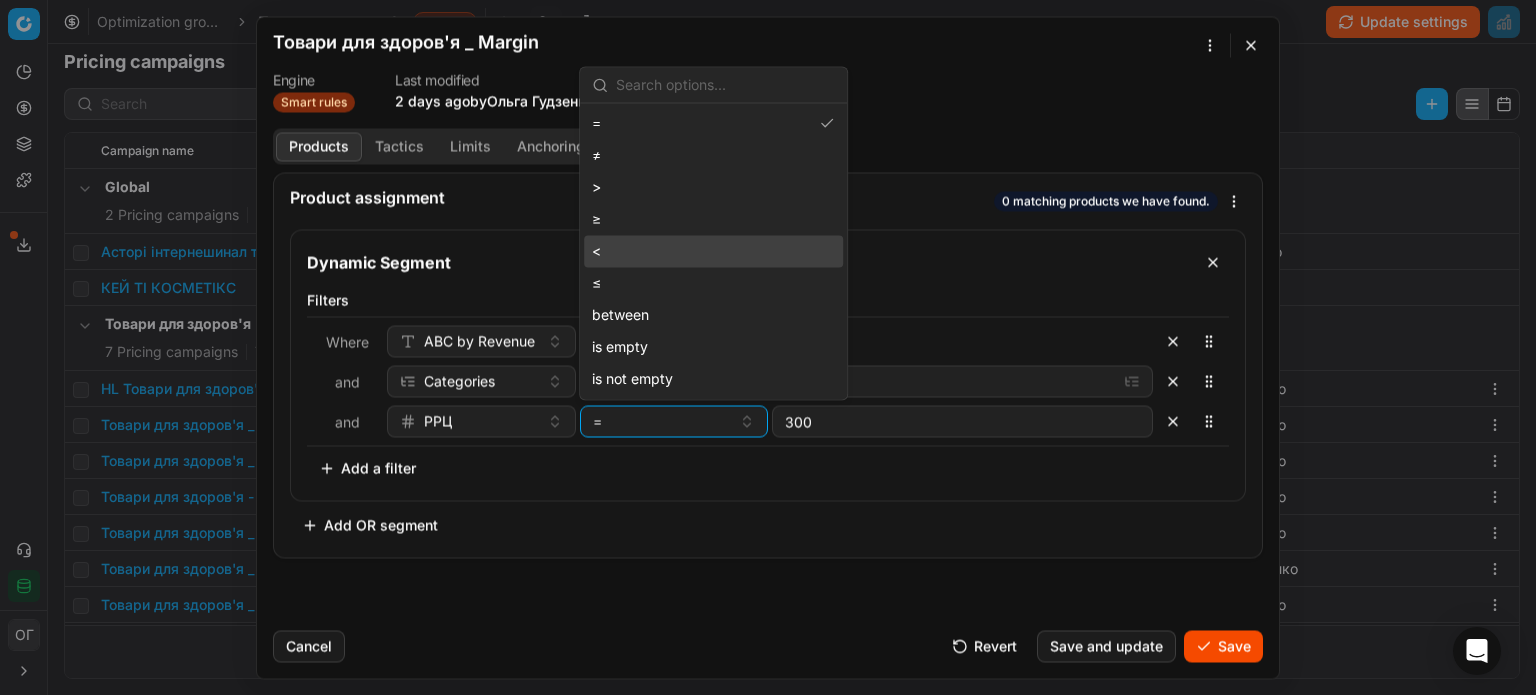 click on "<" at bounding box center (713, 251) 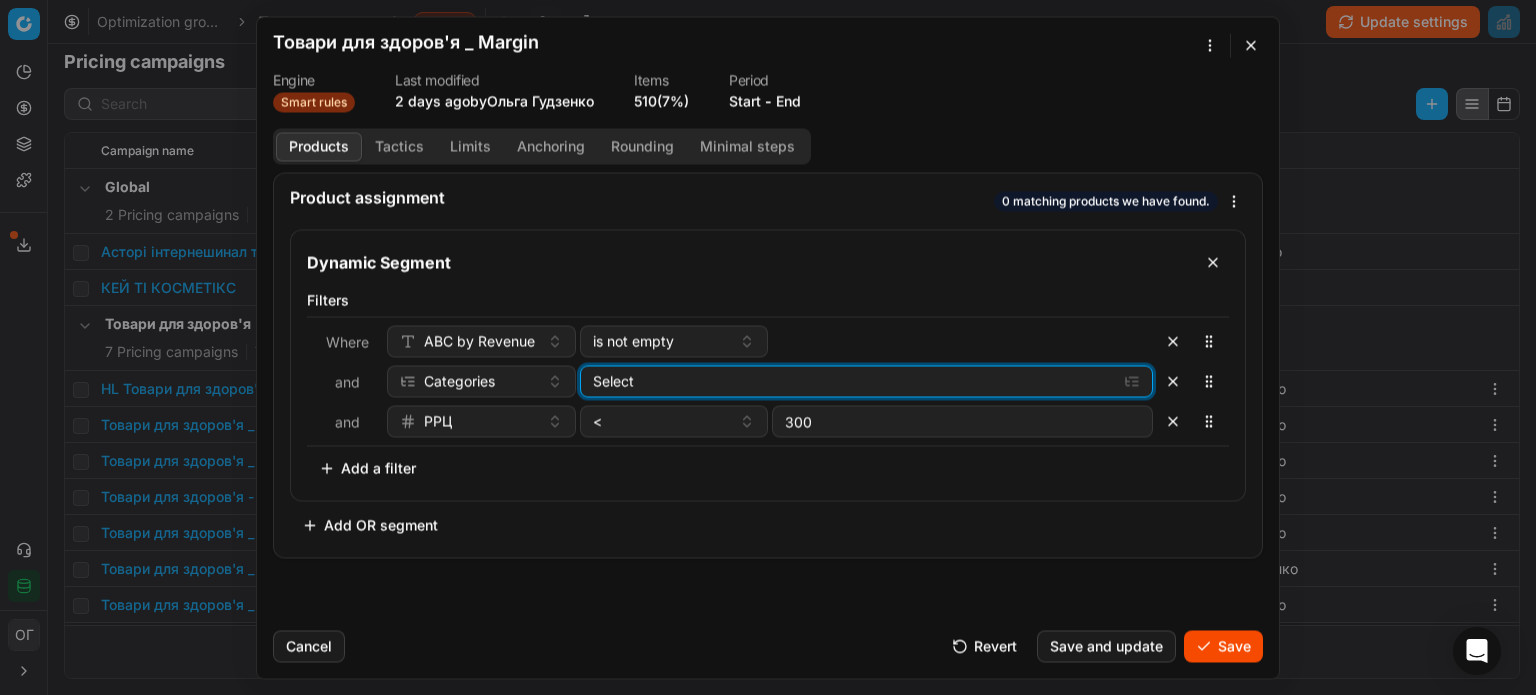 click on "Select" at bounding box center [867, 381] 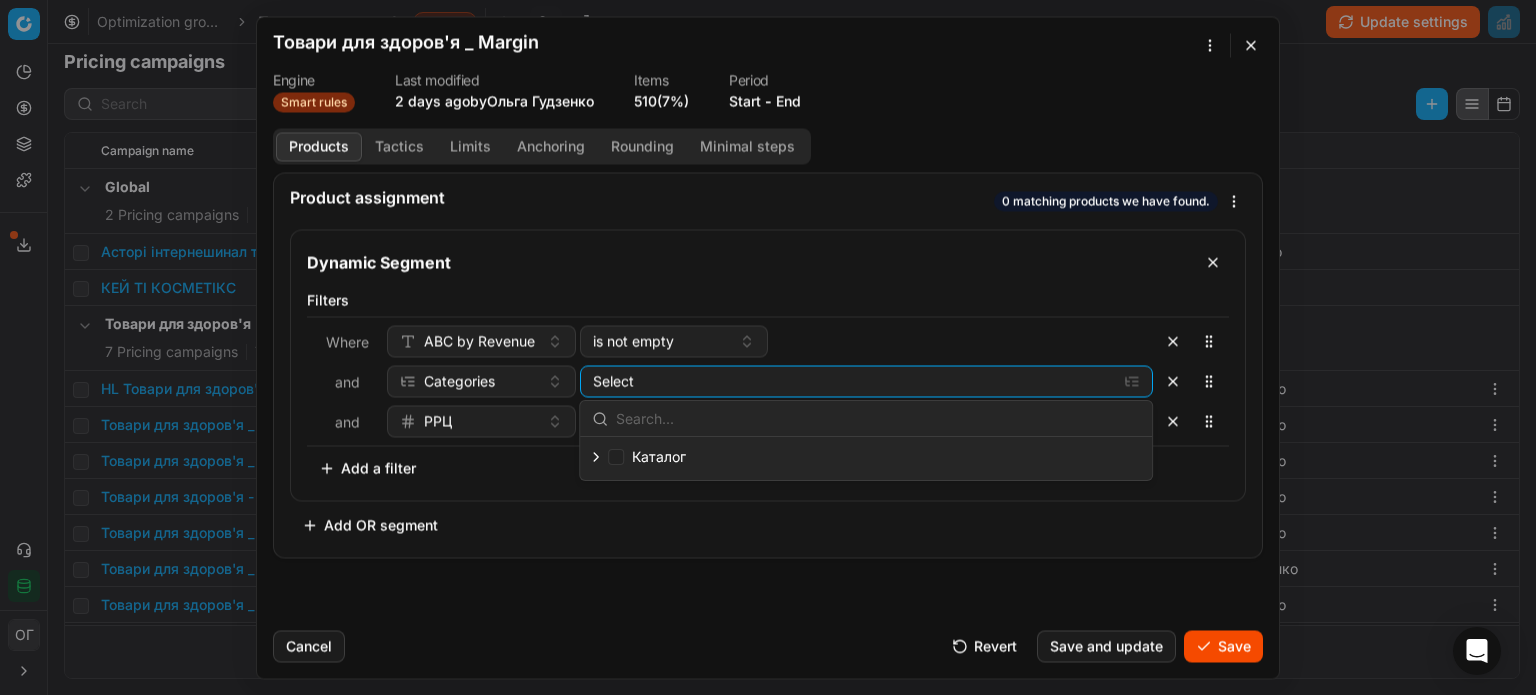 click on "Каталог" at bounding box center [866, 458] 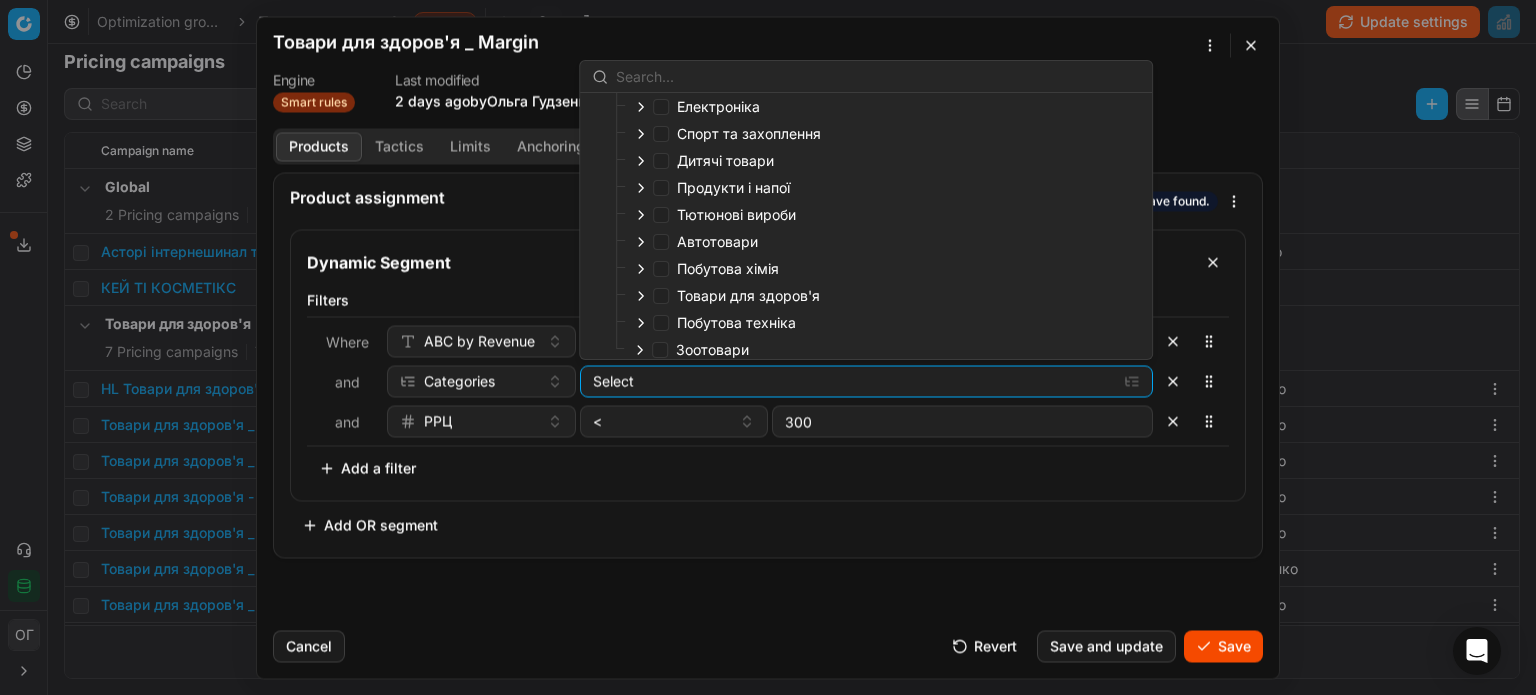 scroll, scrollTop: 197, scrollLeft: 0, axis: vertical 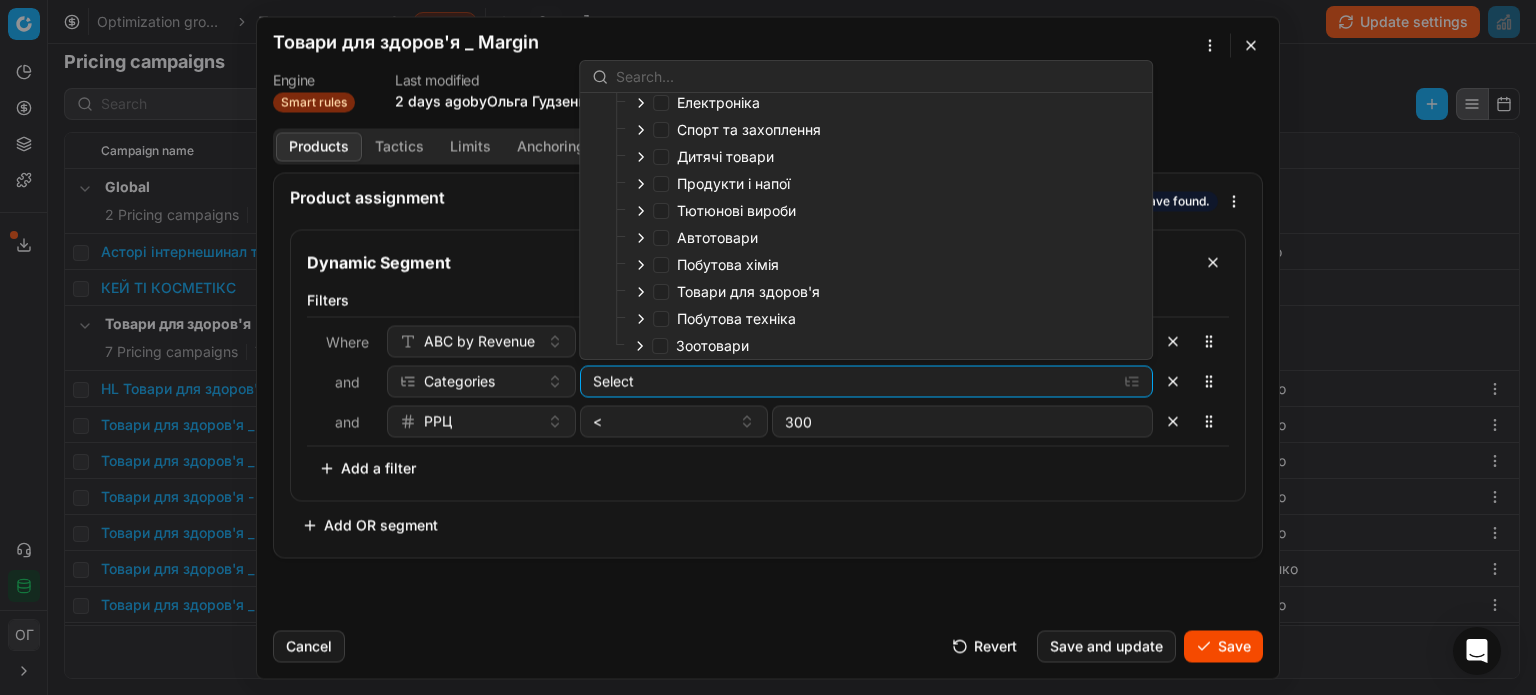 click 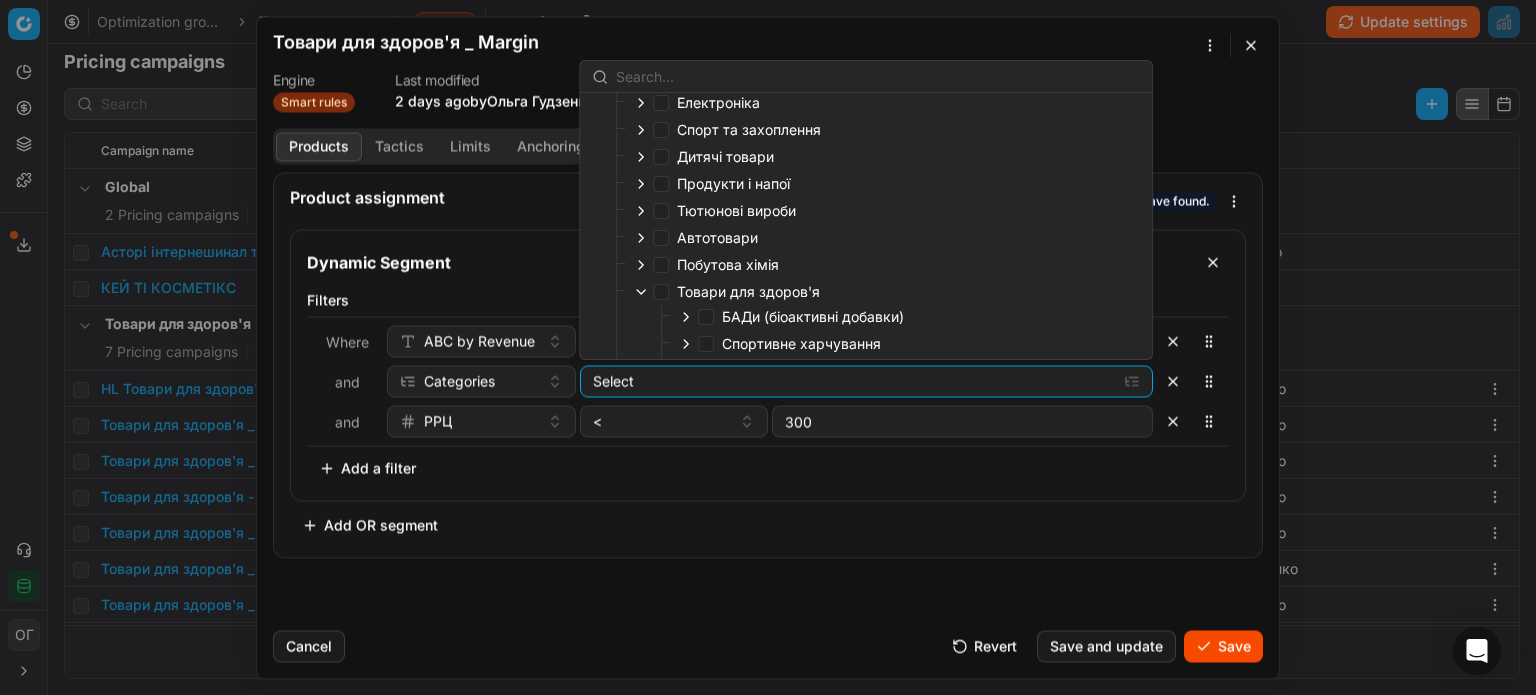 scroll, scrollTop: 297, scrollLeft: 0, axis: vertical 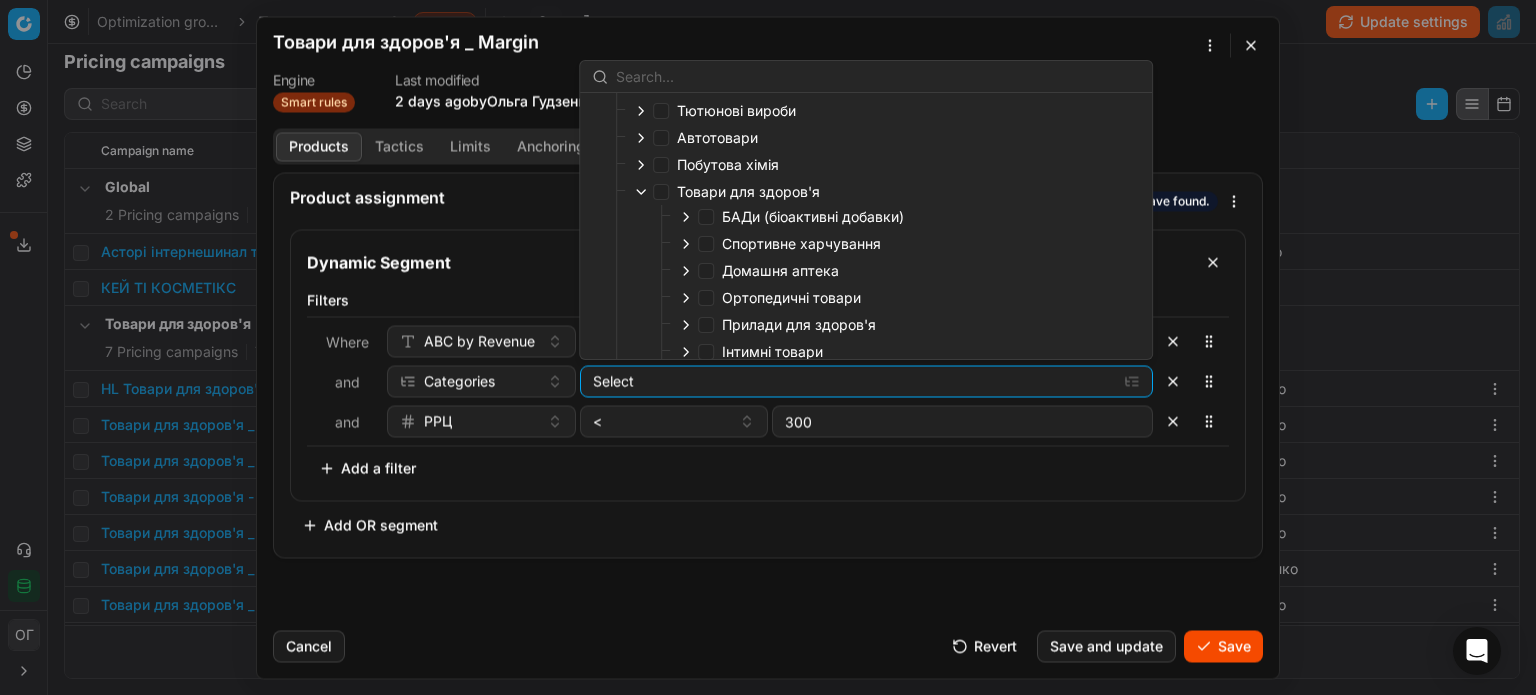 click 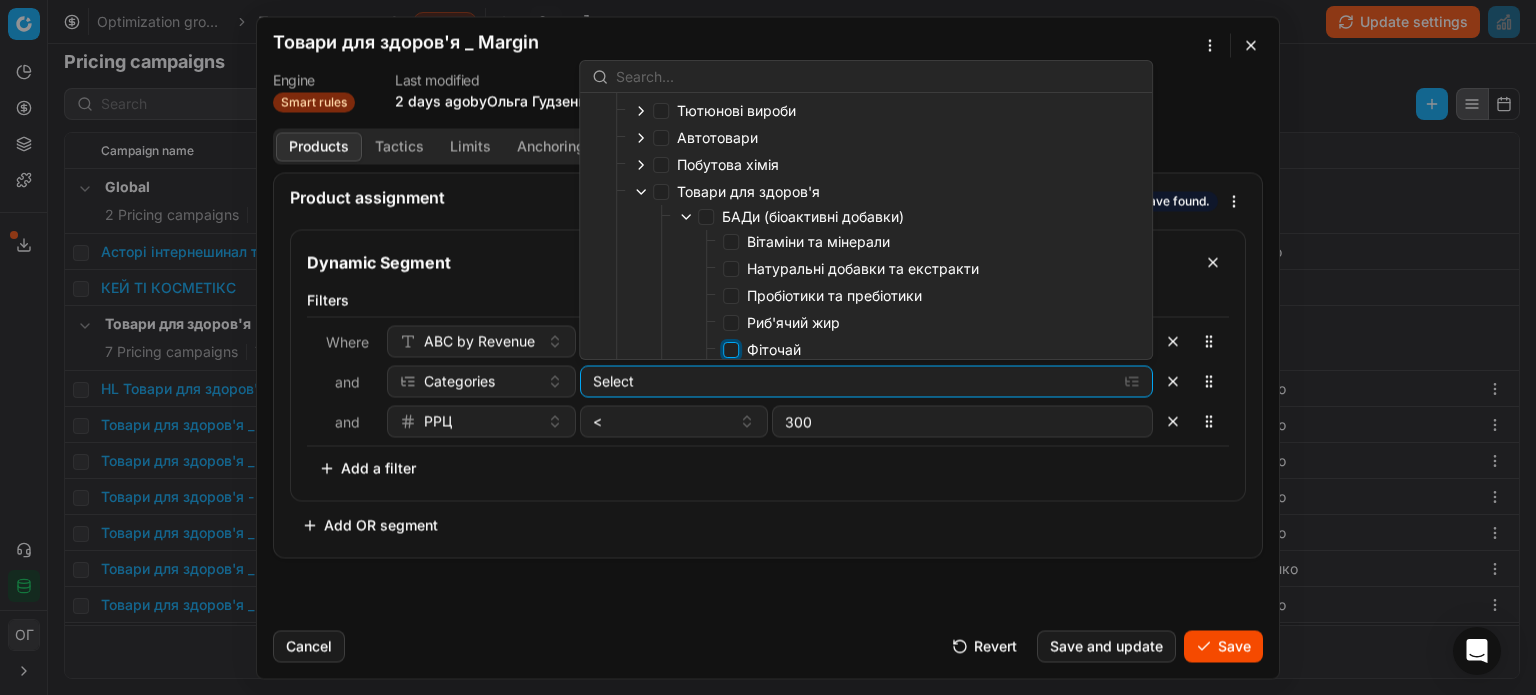click on "Фіточай" at bounding box center (731, 350) 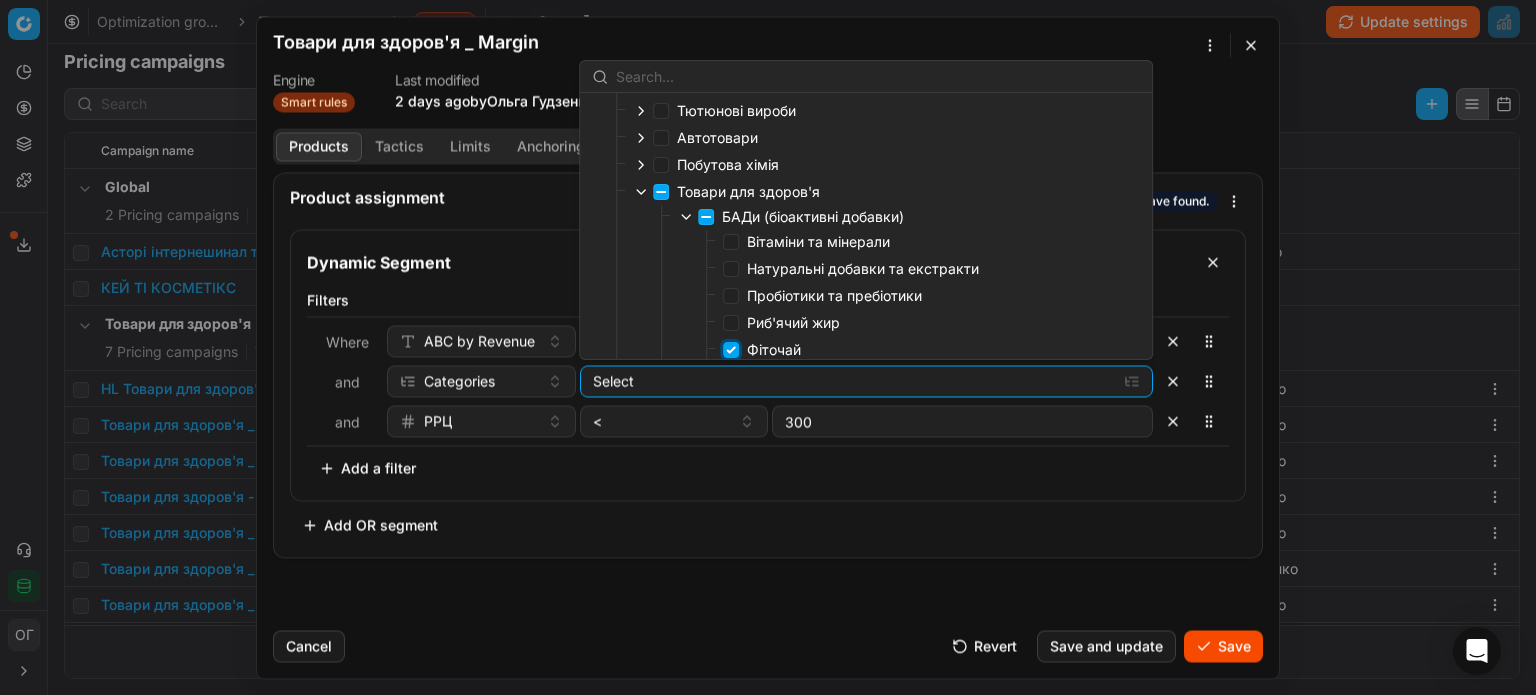 checkbox on "true" 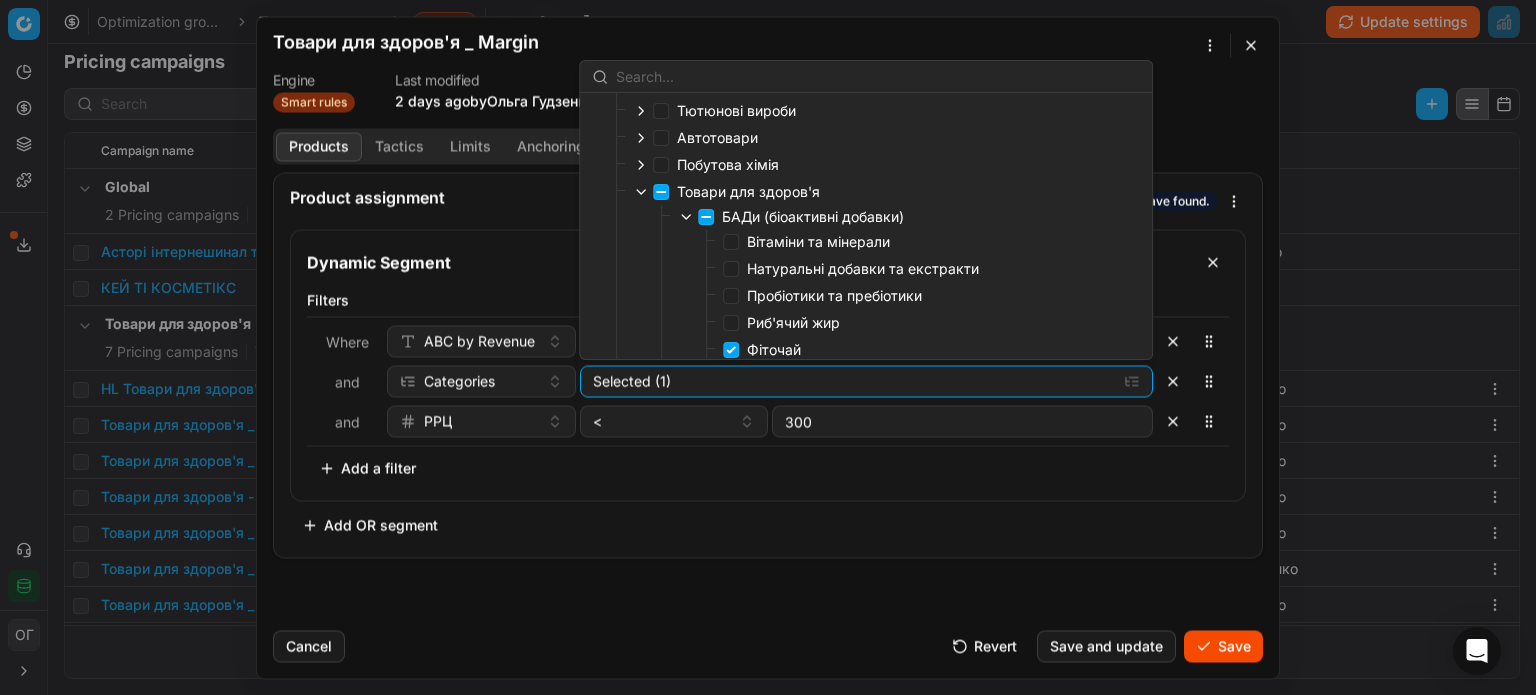 click 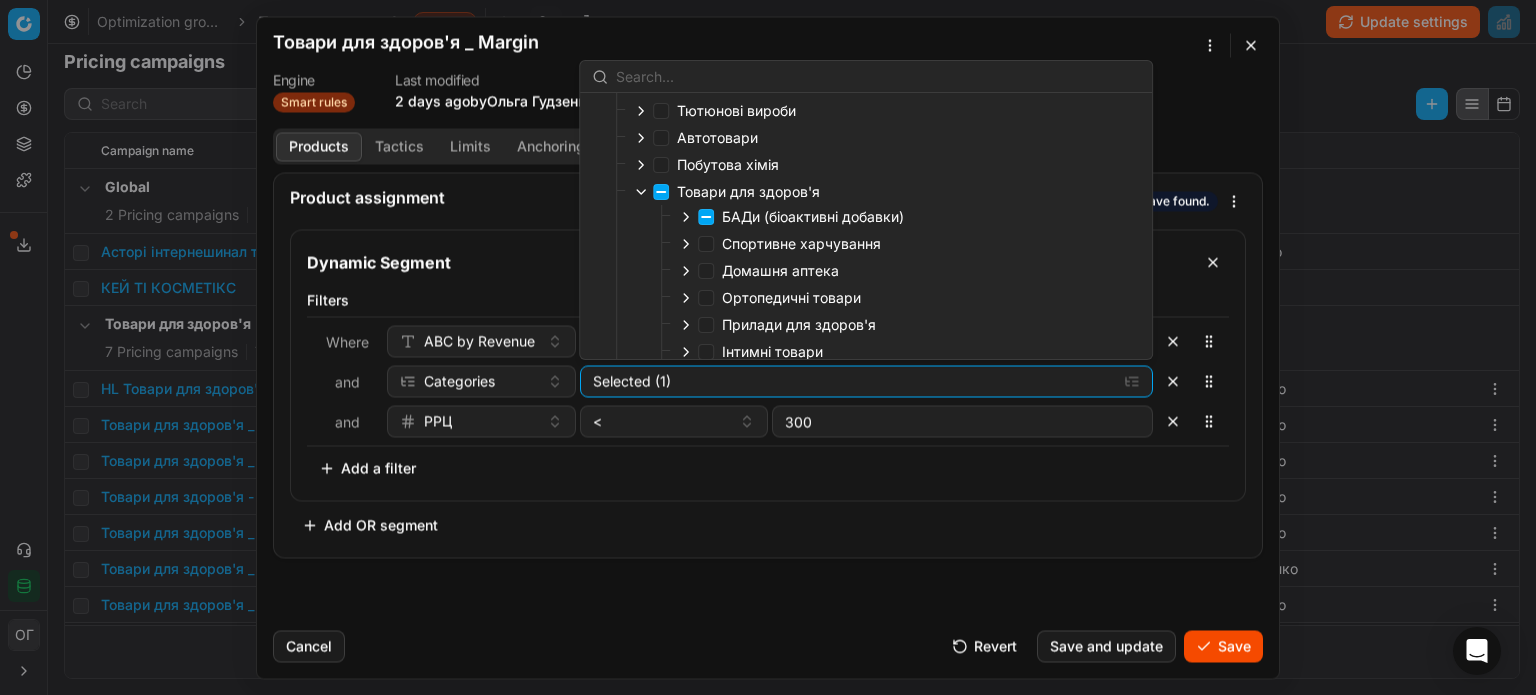 click 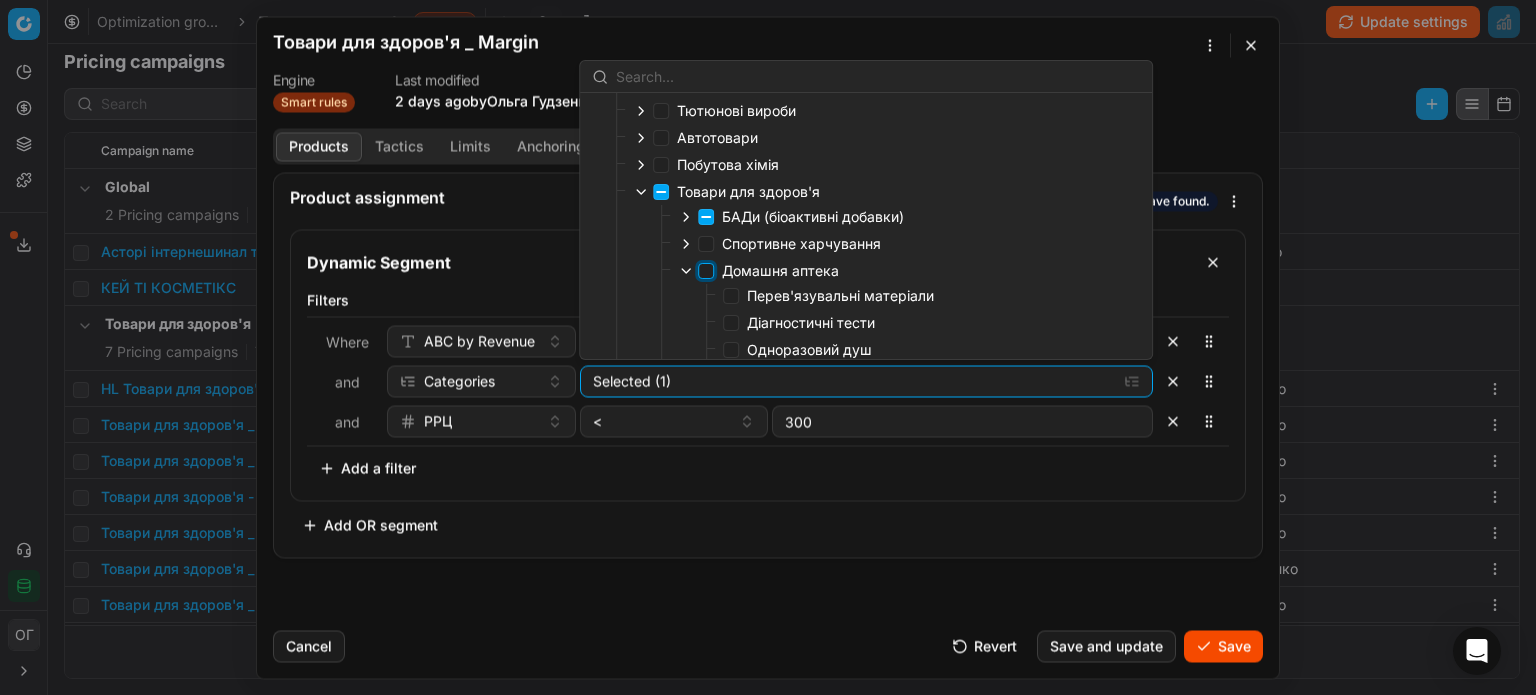 click on "Домашня аптека" at bounding box center (706, 271) 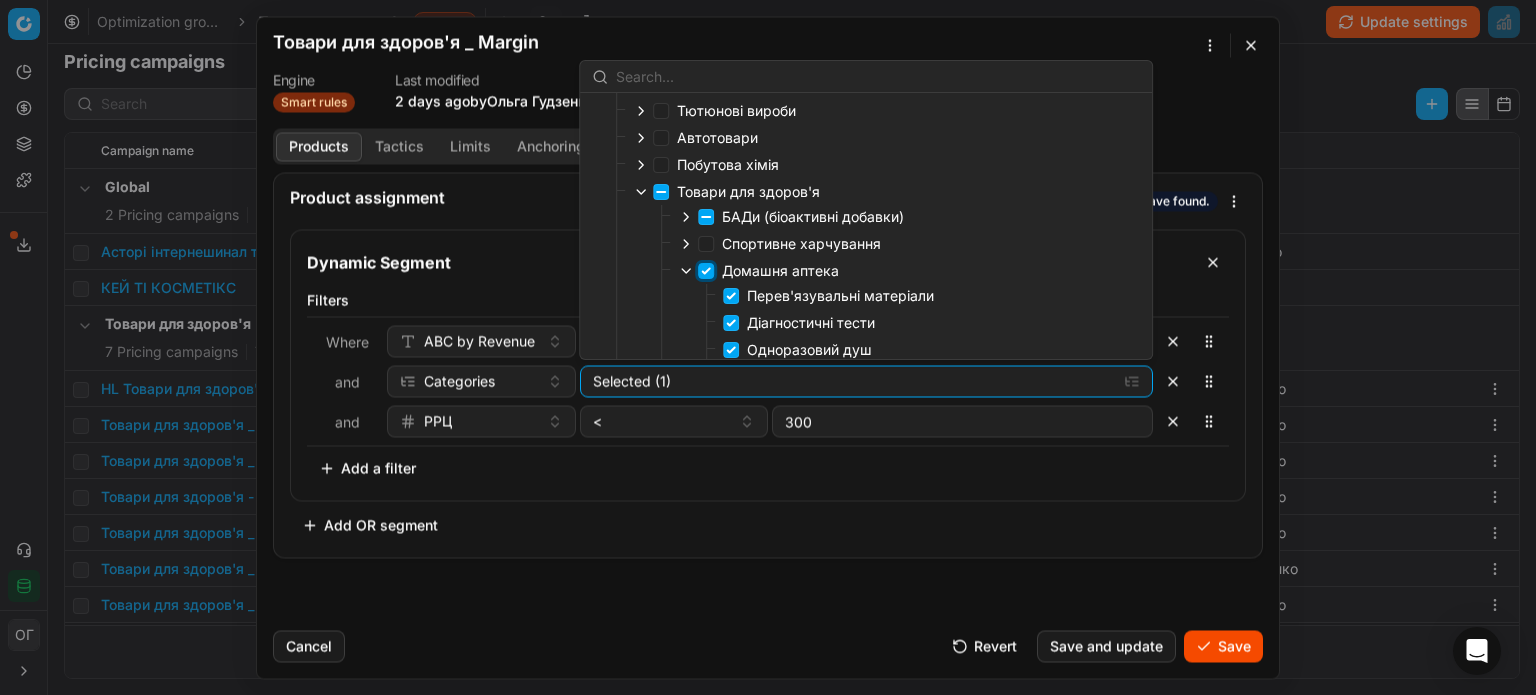 checkbox on "true" 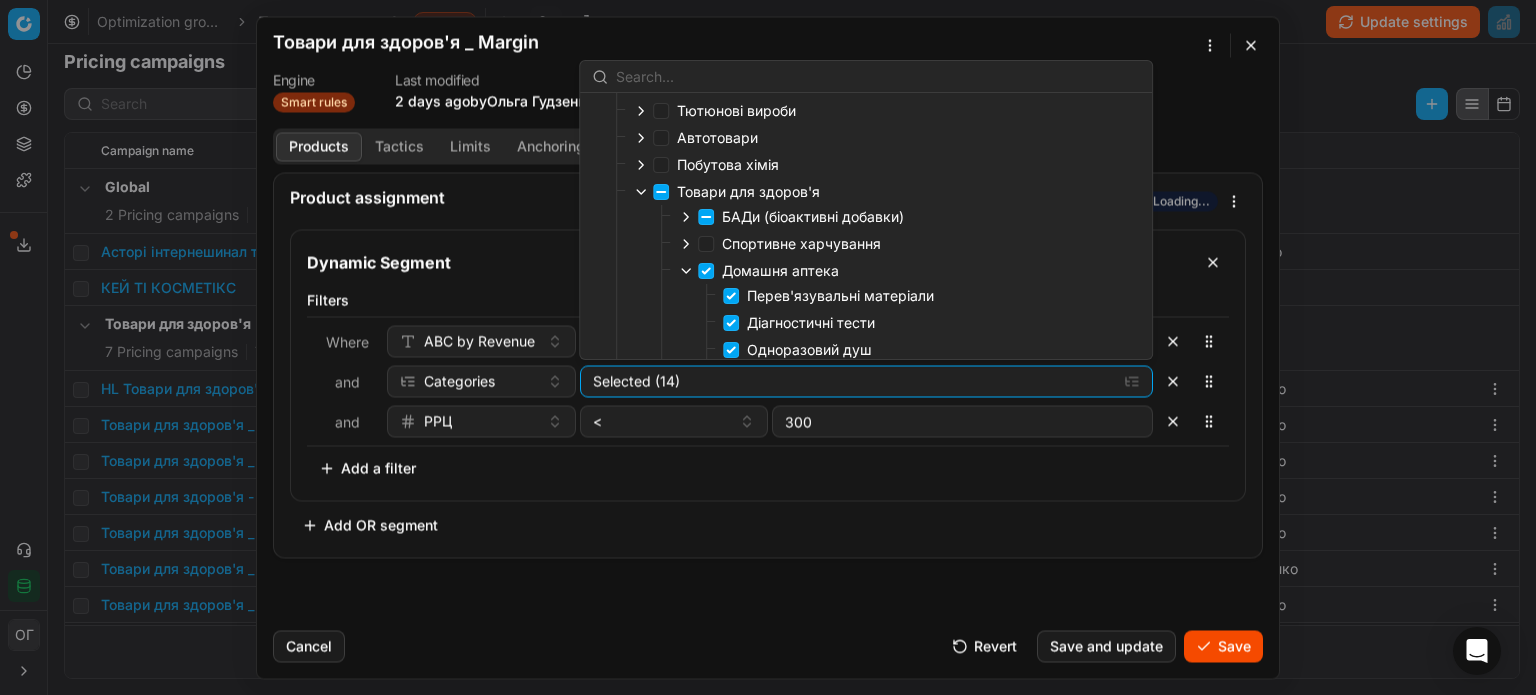 click 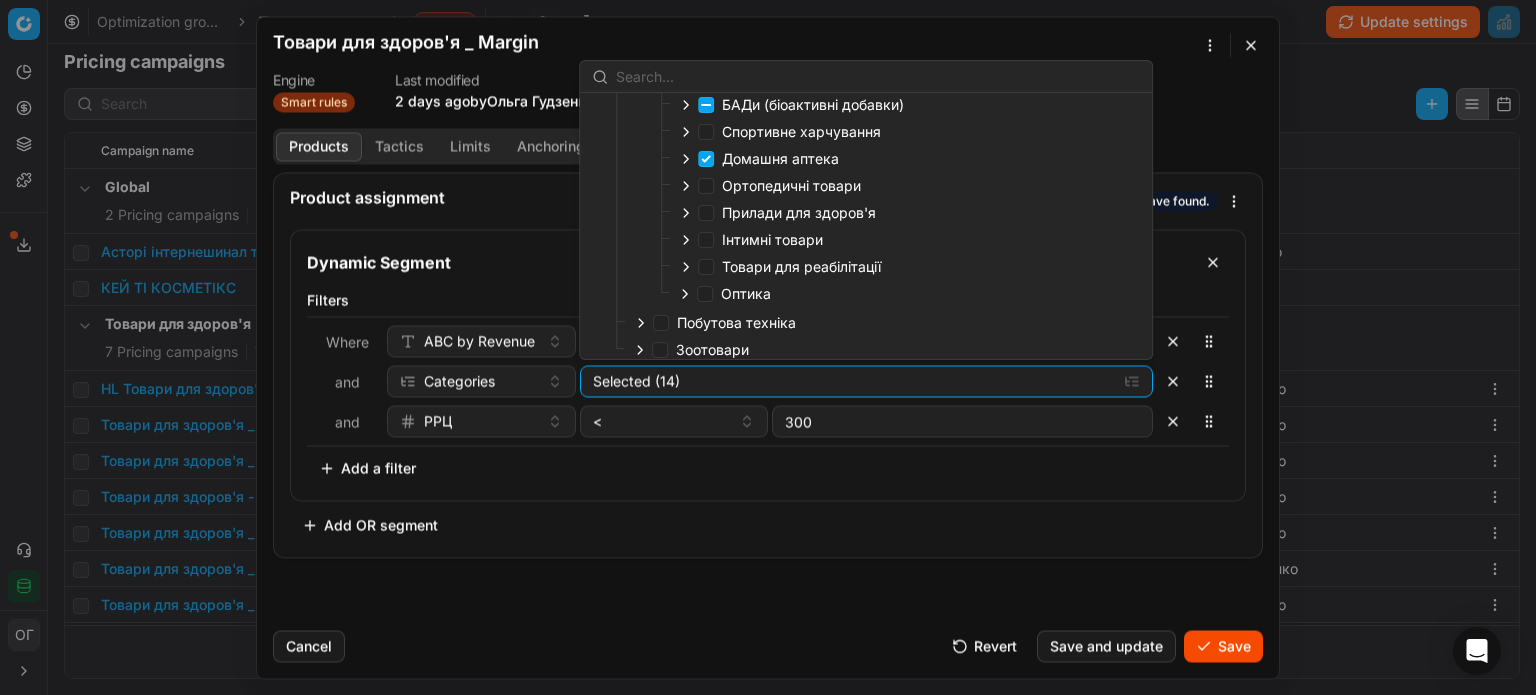 scroll, scrollTop: 412, scrollLeft: 0, axis: vertical 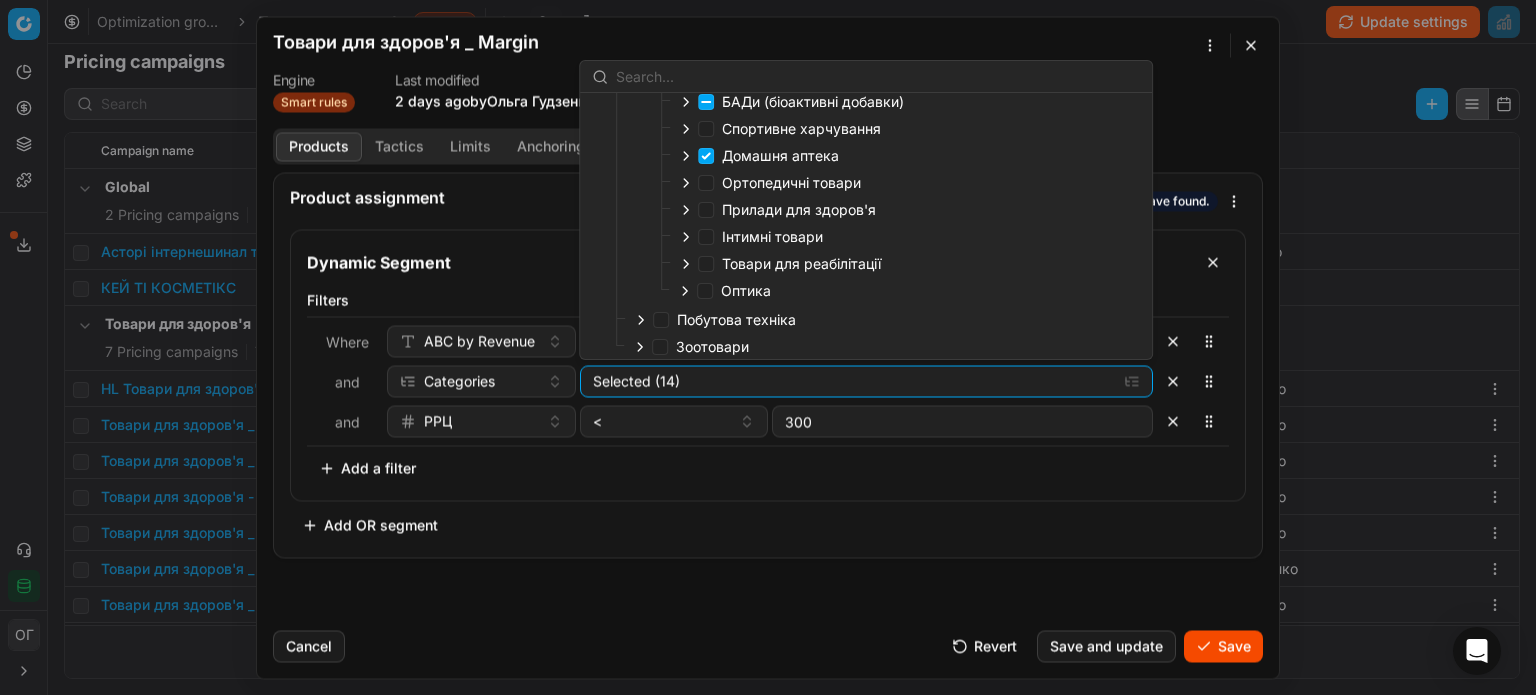 click 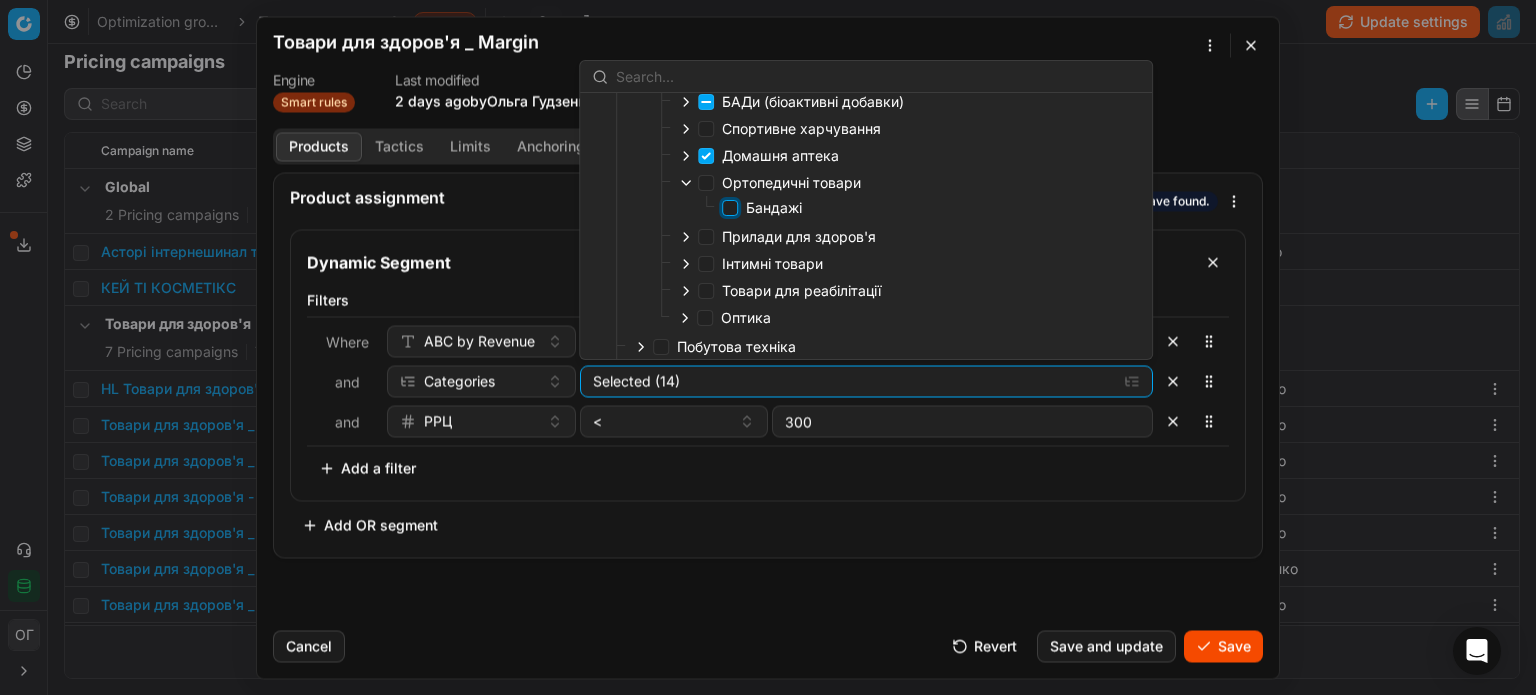 click on "Бандажі" at bounding box center (730, 208) 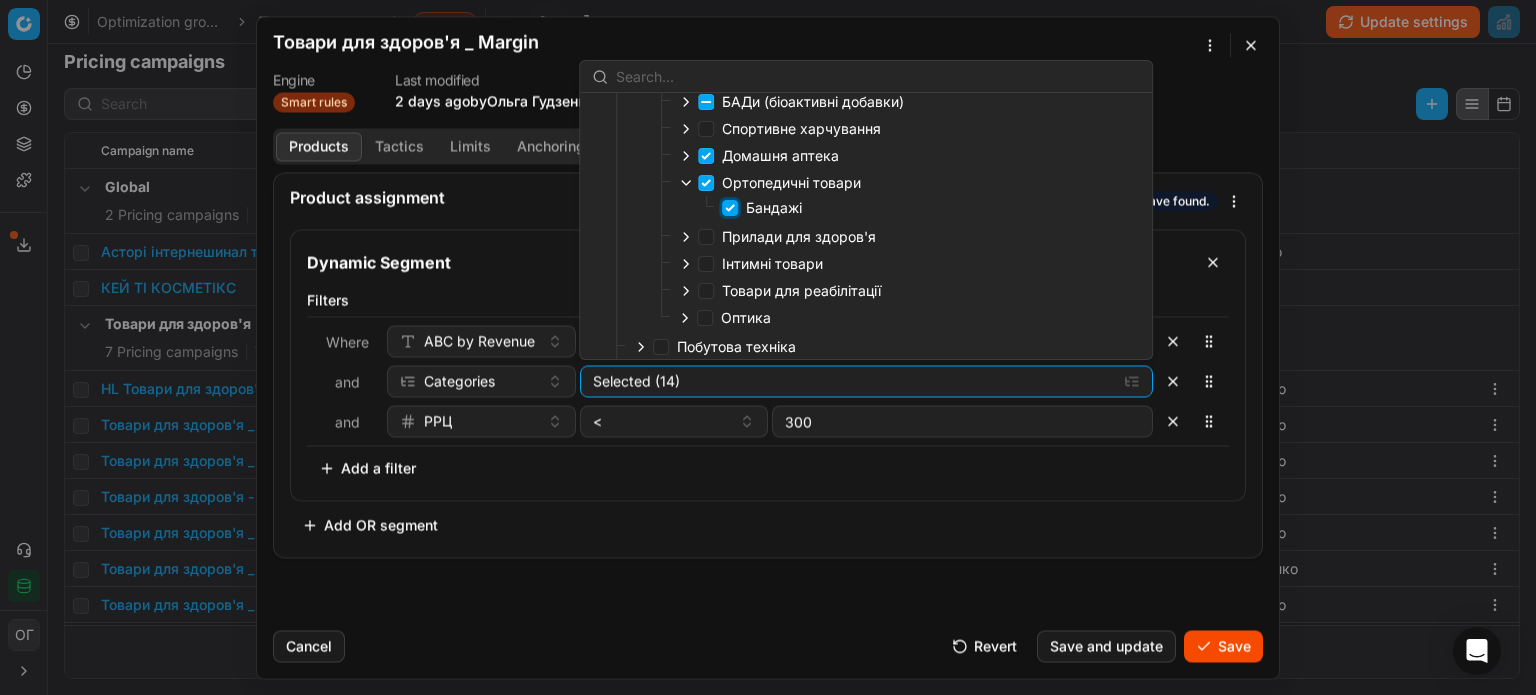 checkbox on "true" 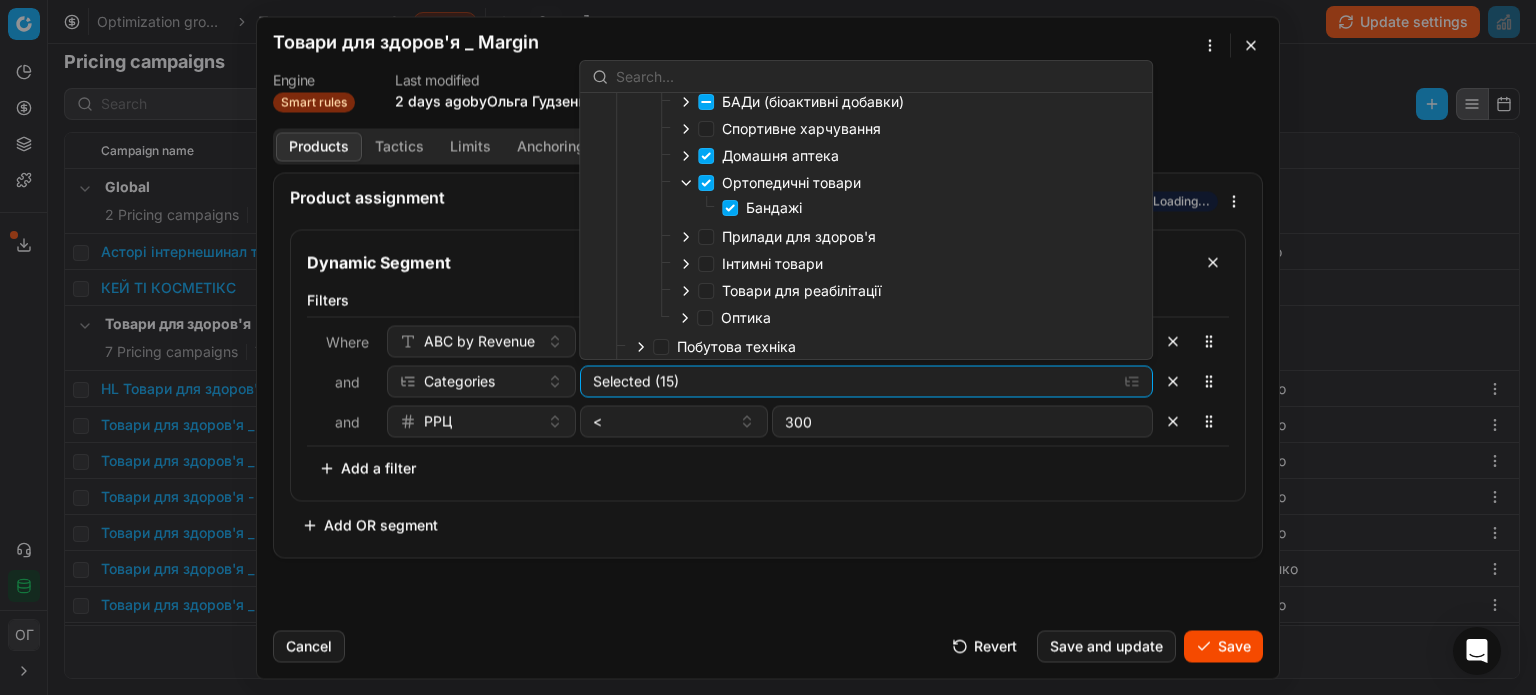 click 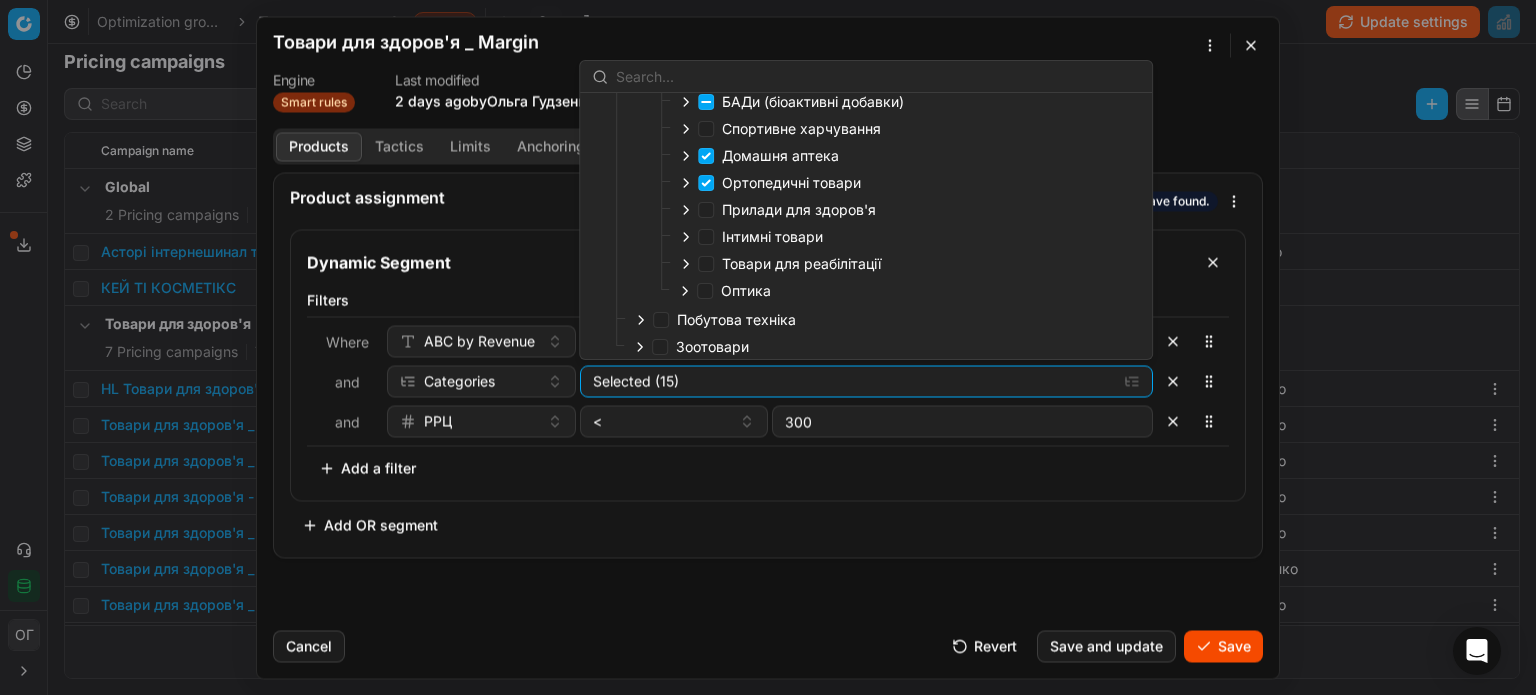click 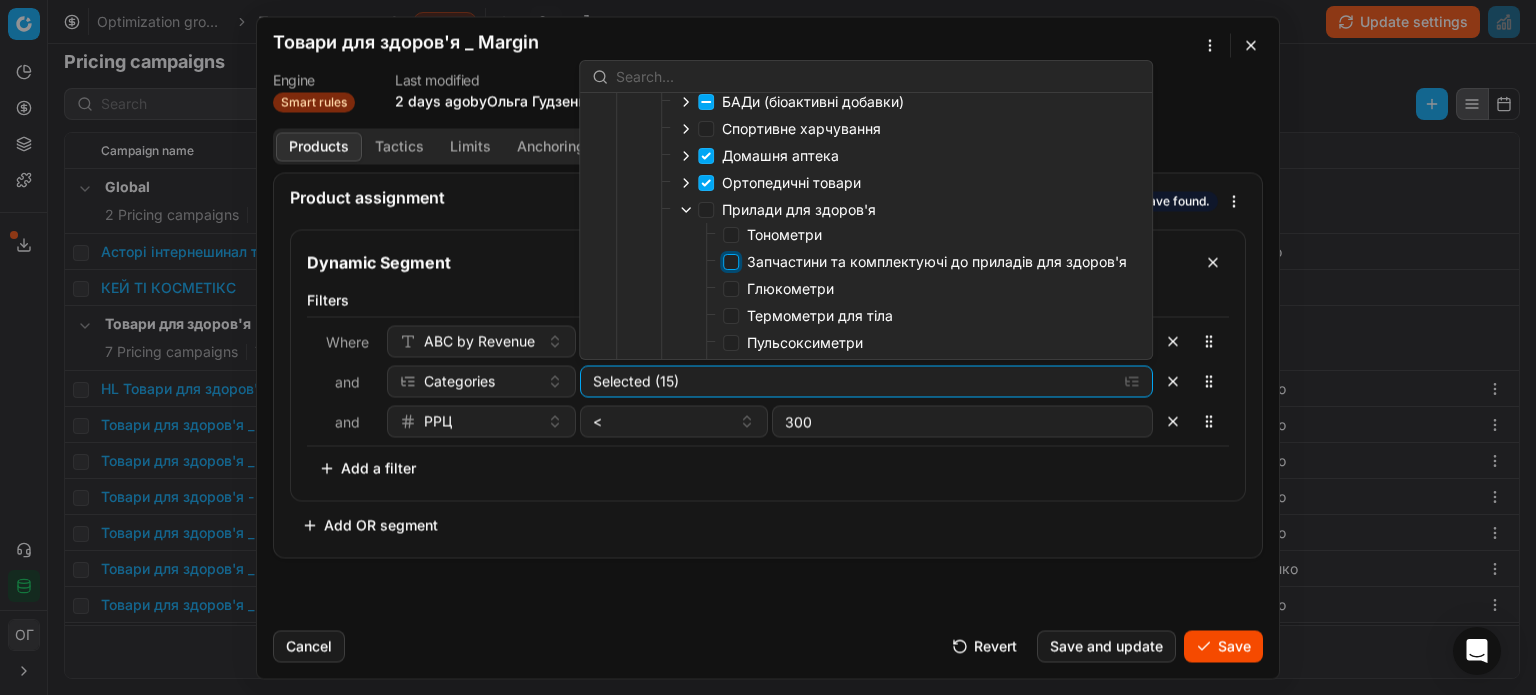 click on "Запчастини та комплектуючі до приладів для здоров'я" at bounding box center [731, 262] 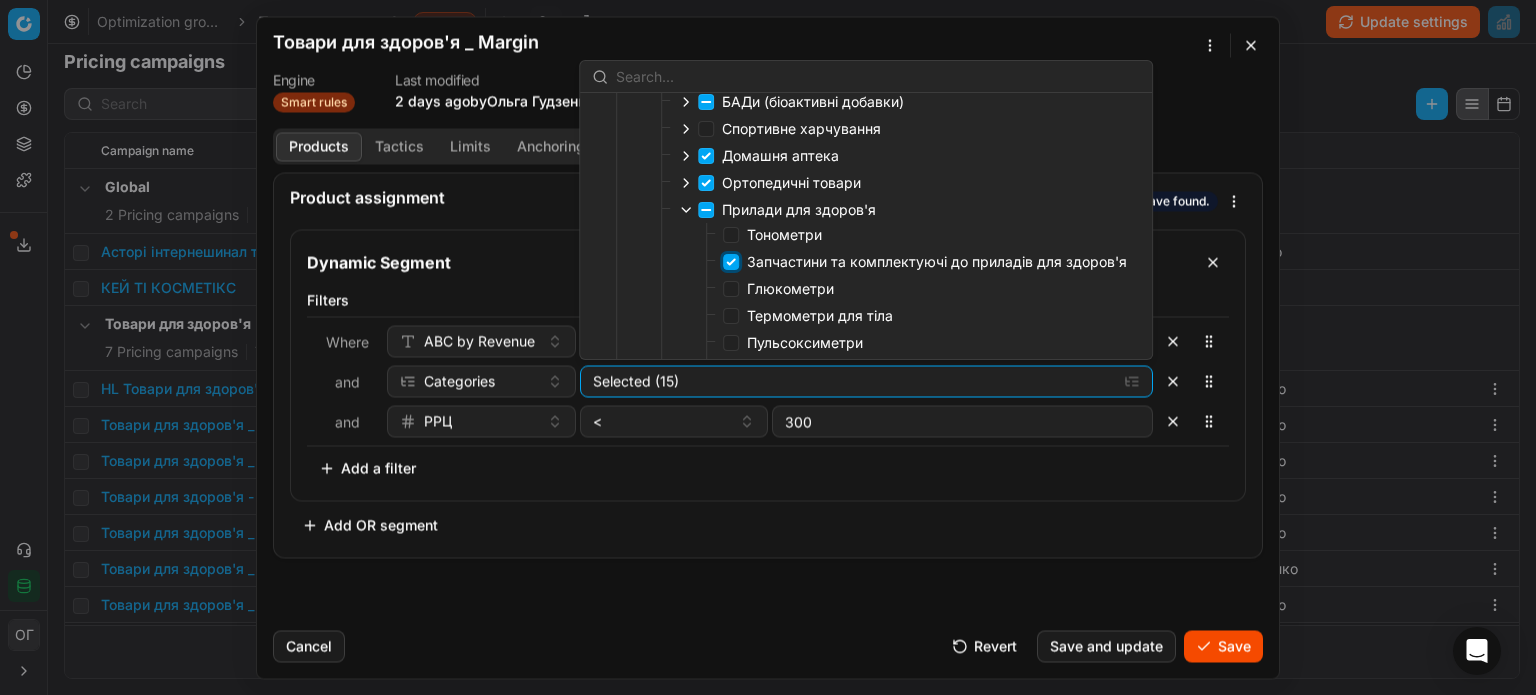 checkbox on "true" 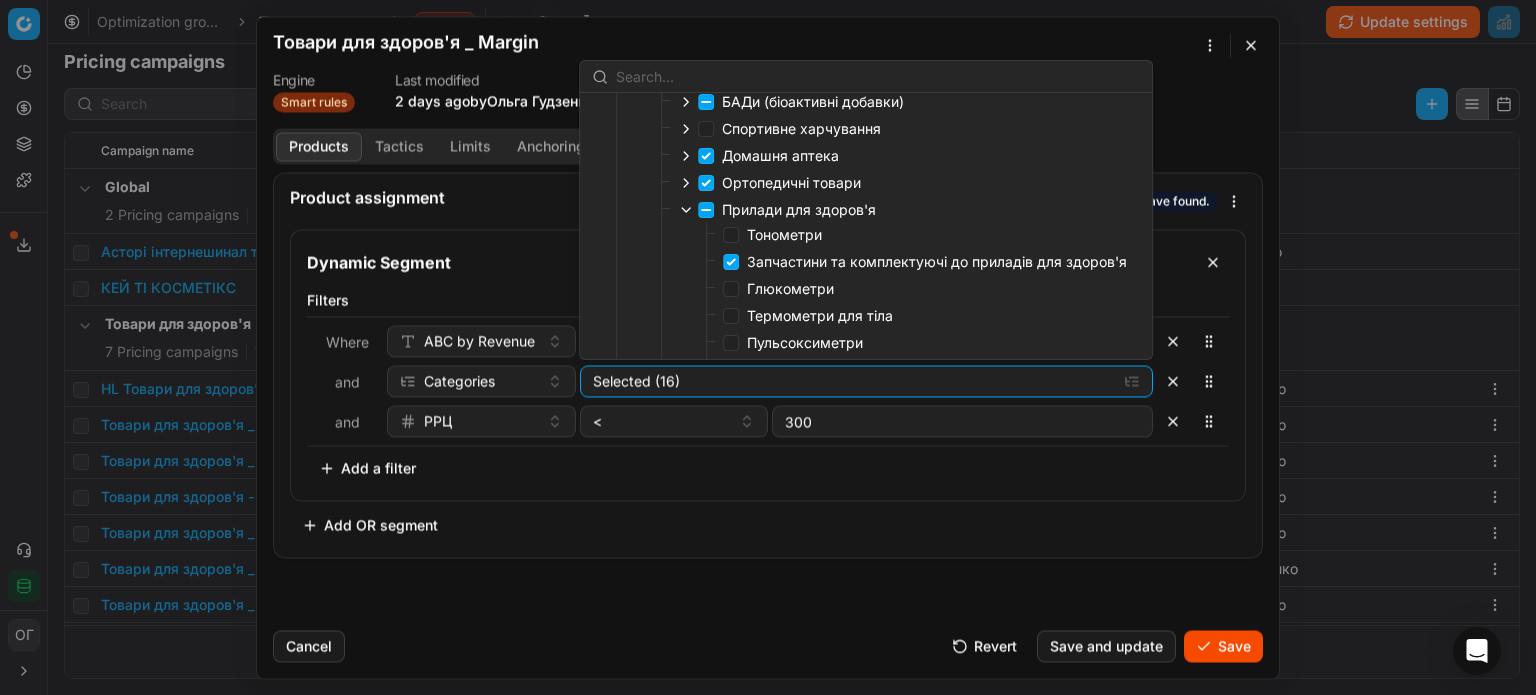 click 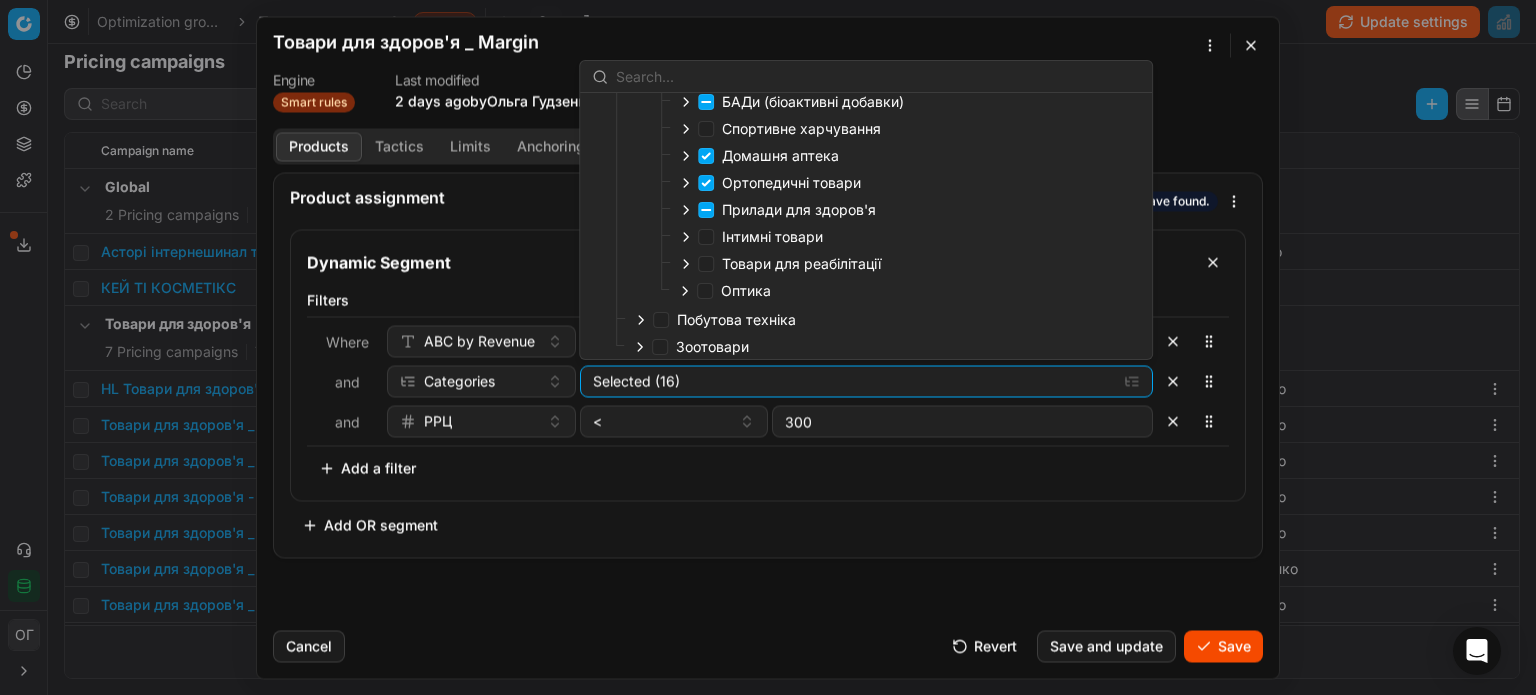 scroll, scrollTop: 212, scrollLeft: 0, axis: vertical 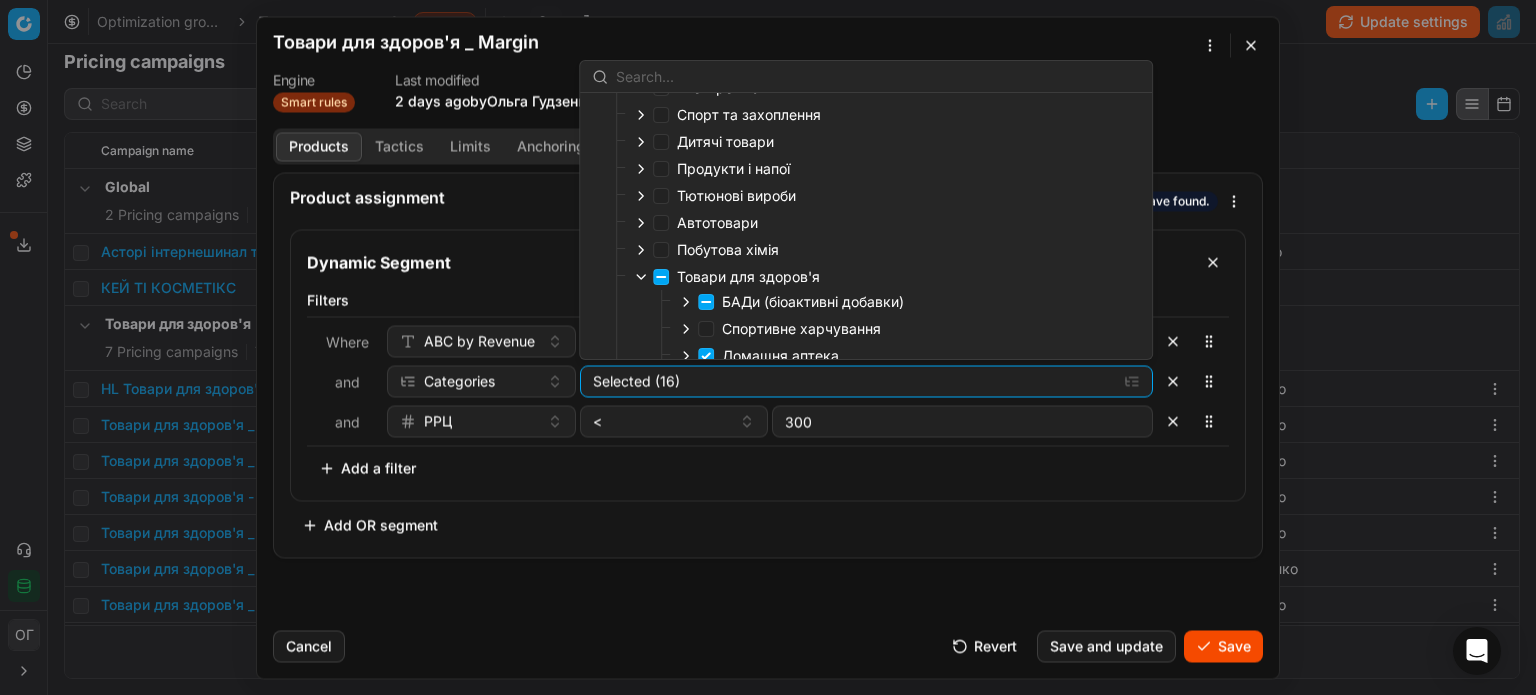 click 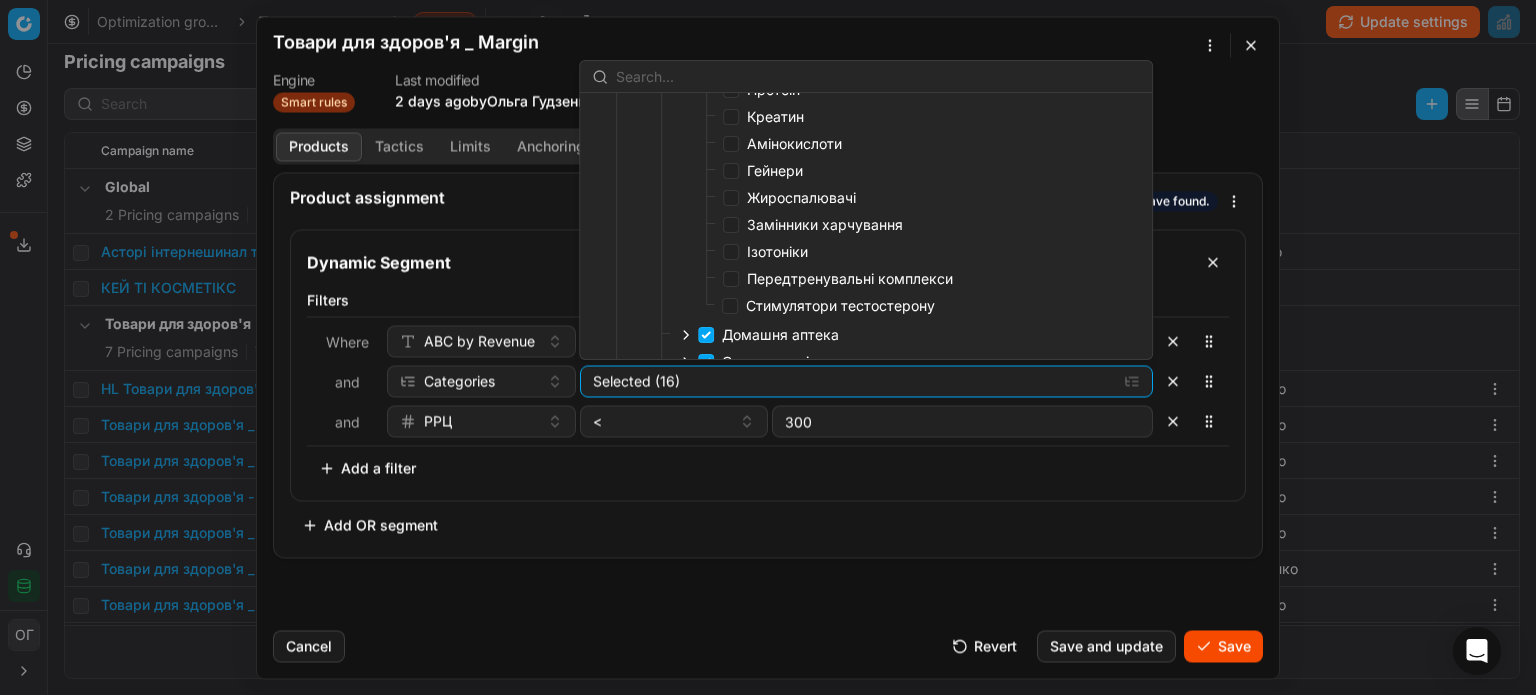 scroll, scrollTop: 512, scrollLeft: 0, axis: vertical 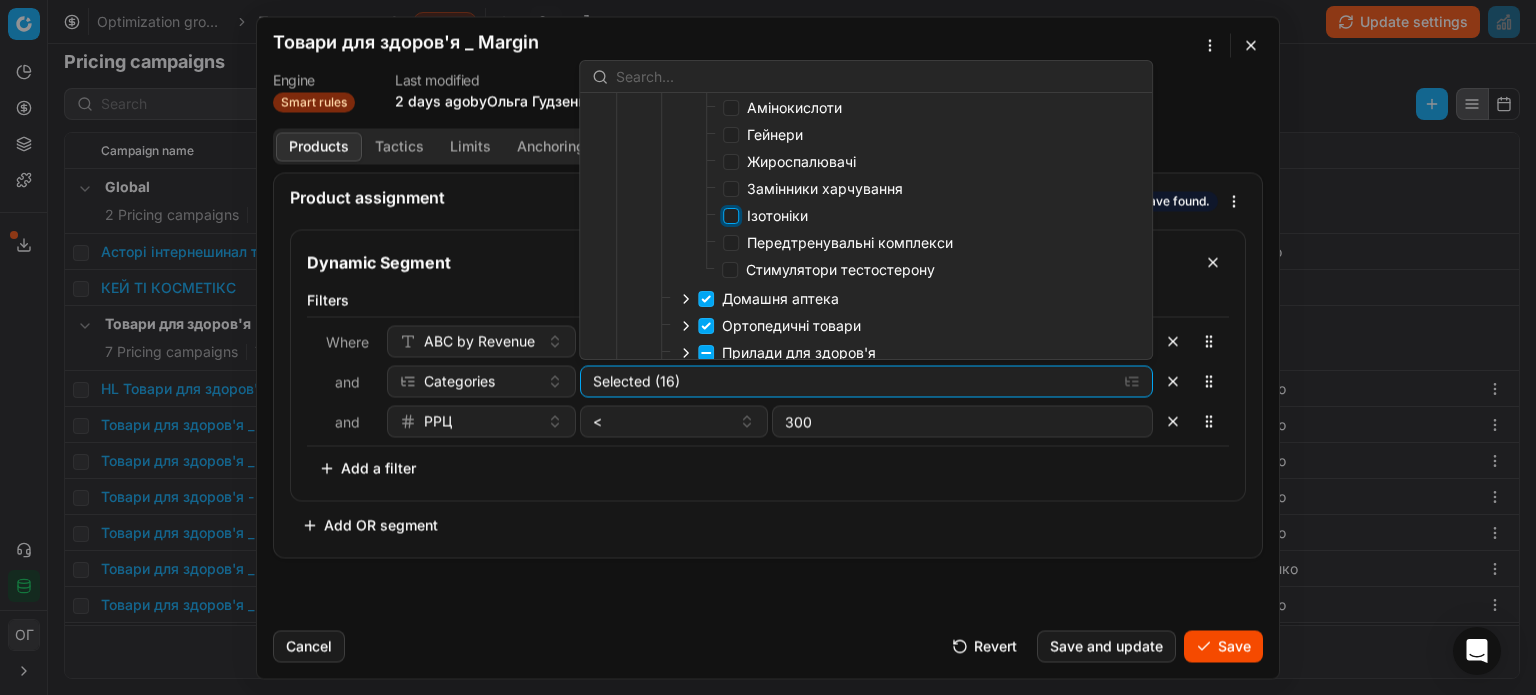 click on "Ізотоніки" at bounding box center [731, 216] 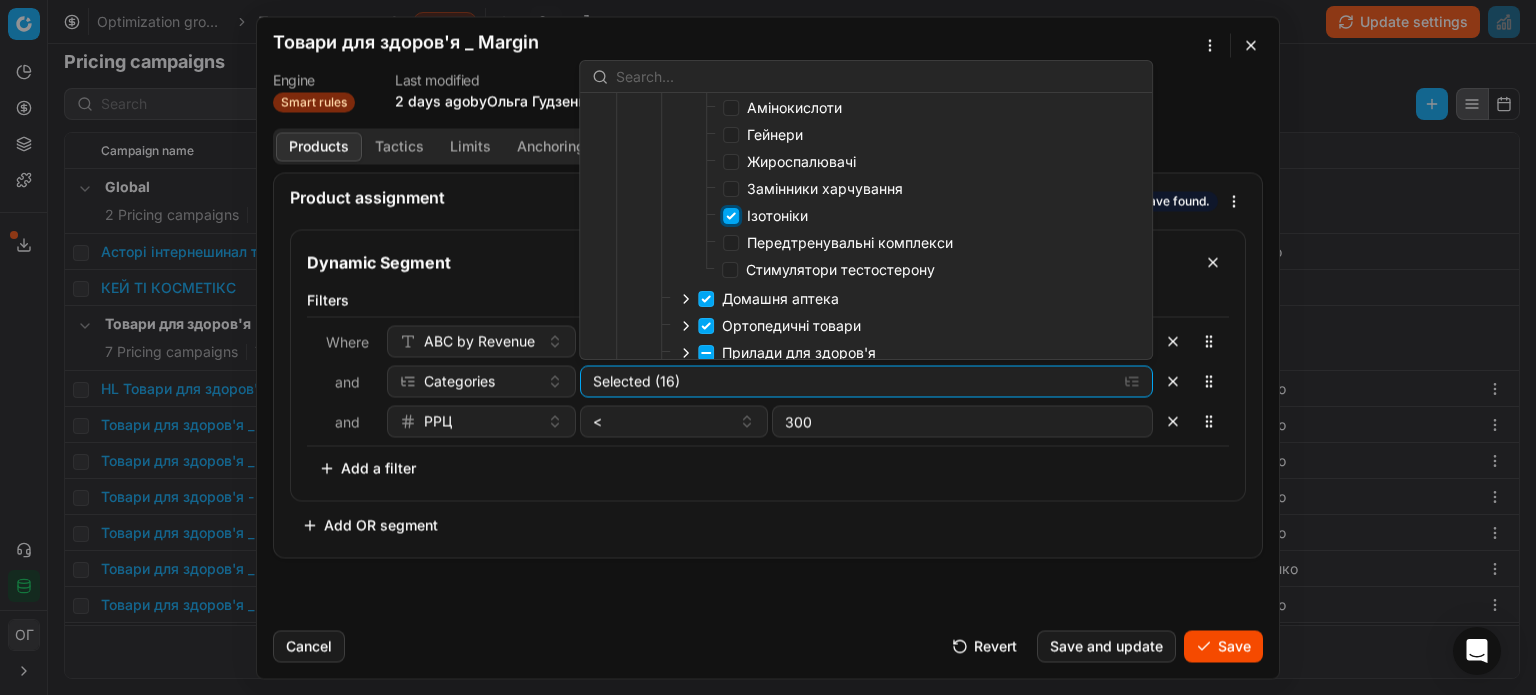 checkbox on "true" 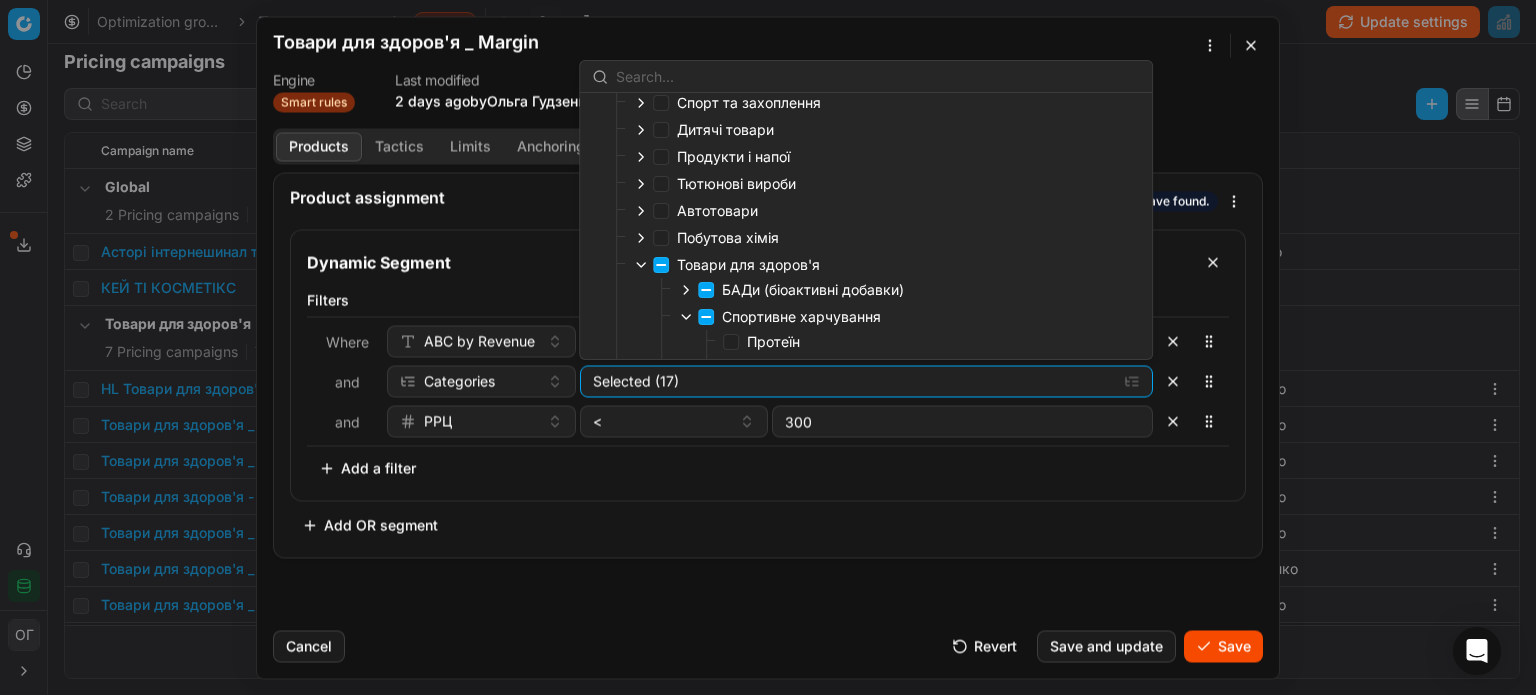 scroll, scrollTop: 212, scrollLeft: 0, axis: vertical 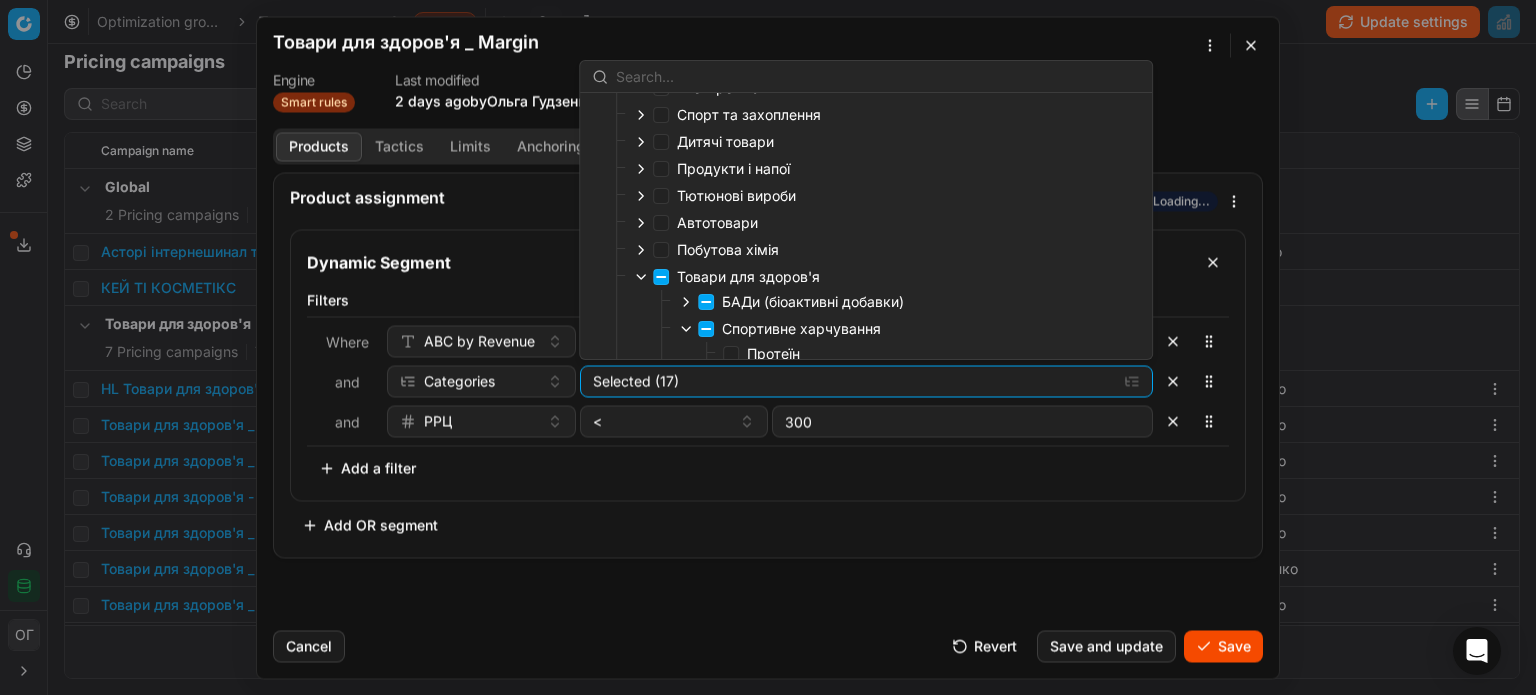click 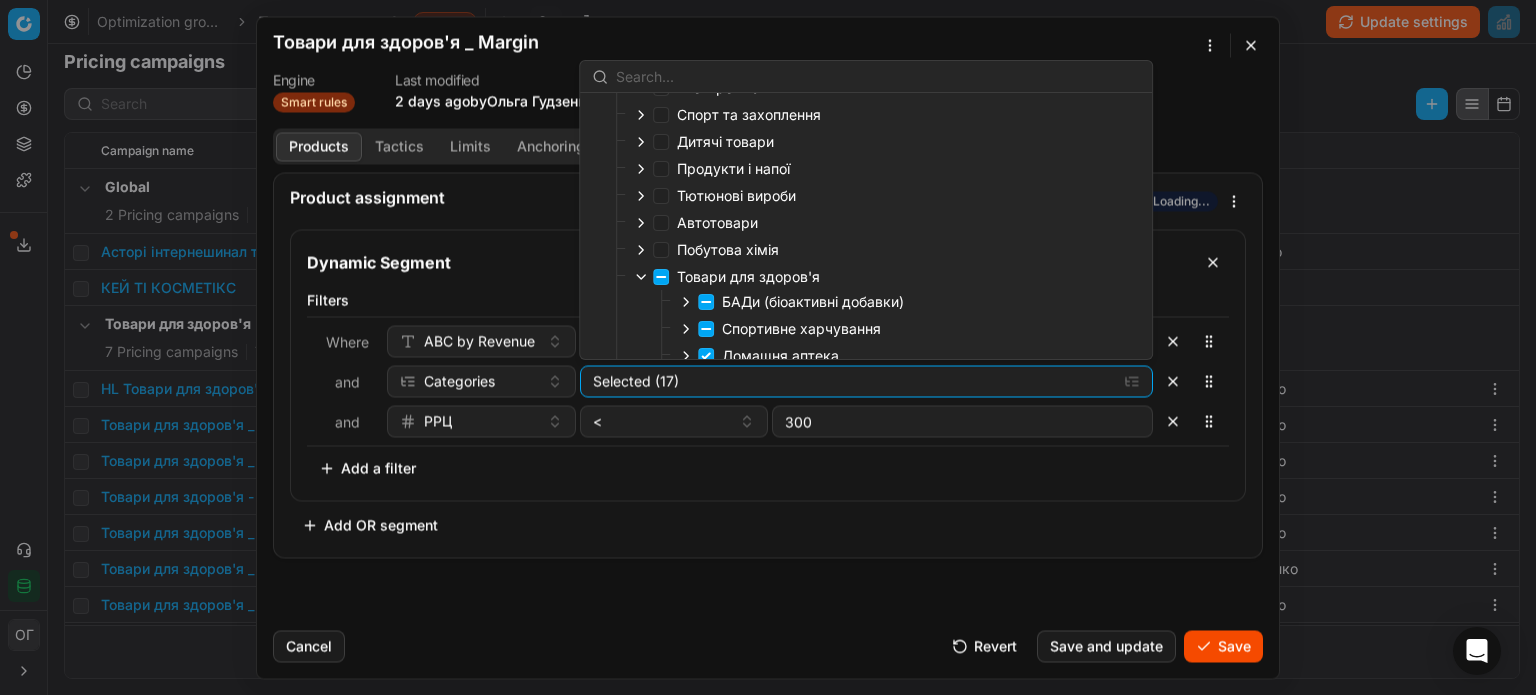 click 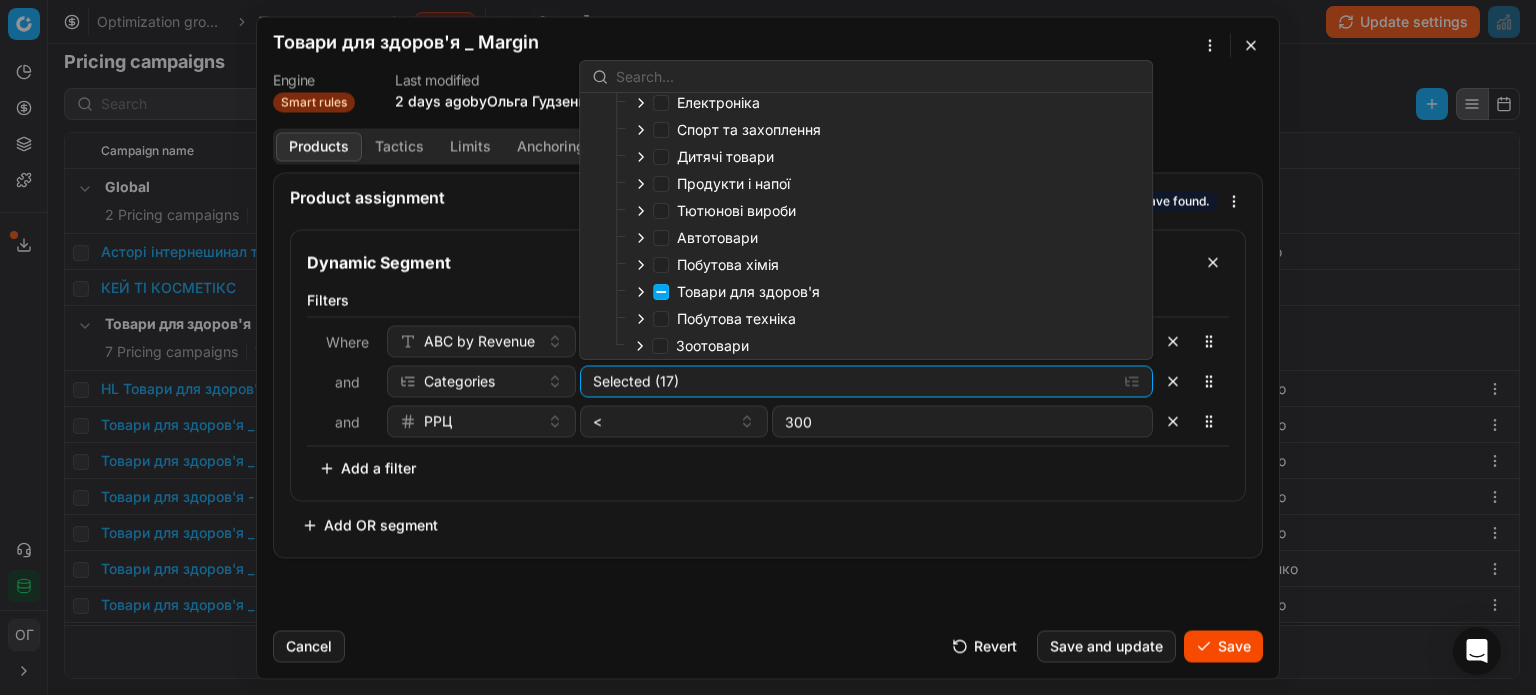 click on "Filters Where ABC by Revenue is not empty and Categories Selected (17) and РРЦ < 300
To pick up a sortable item, press space or enter.
While dragging, use the up and down keys to move the item.
Press space or enter again to drop the item in its new position, or press escape to cancel.
Add a filter" at bounding box center (768, 391) 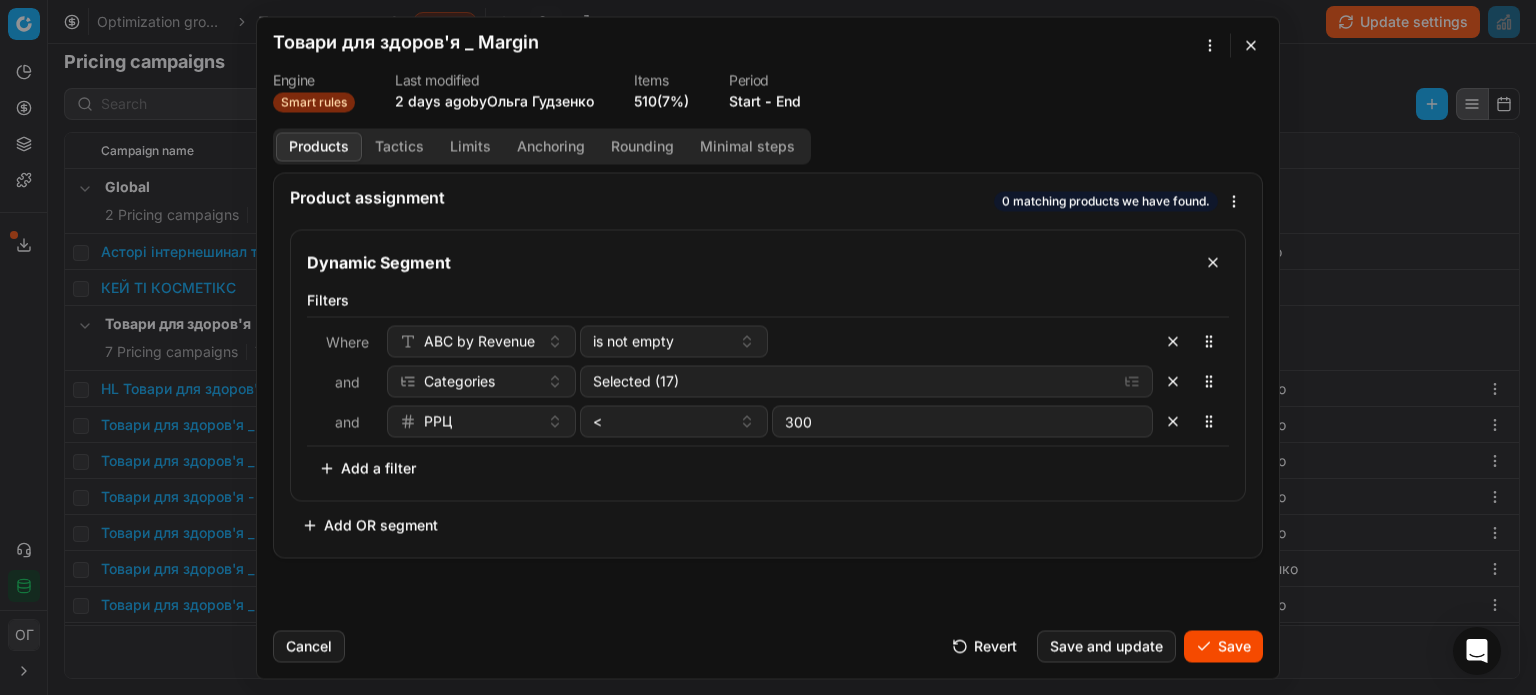 click on "Save" at bounding box center [1223, 646] 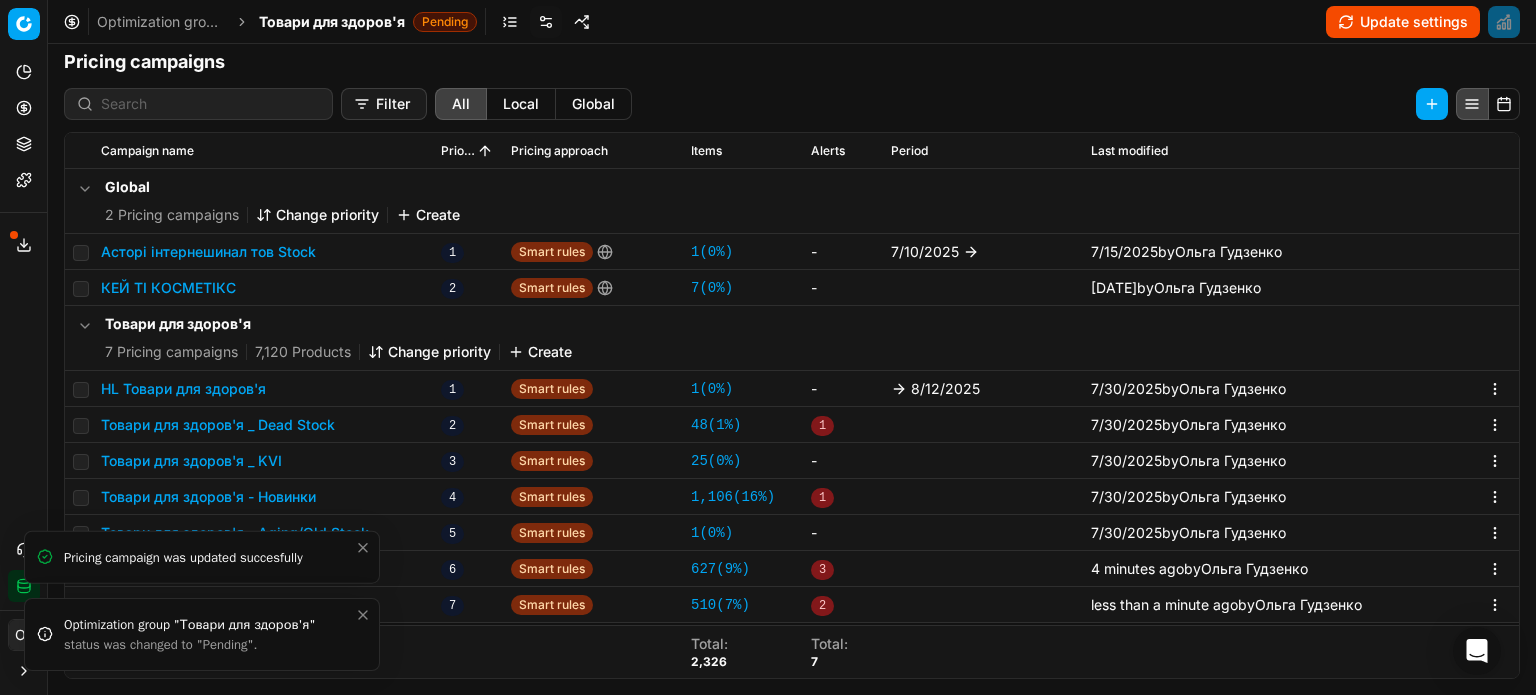 click 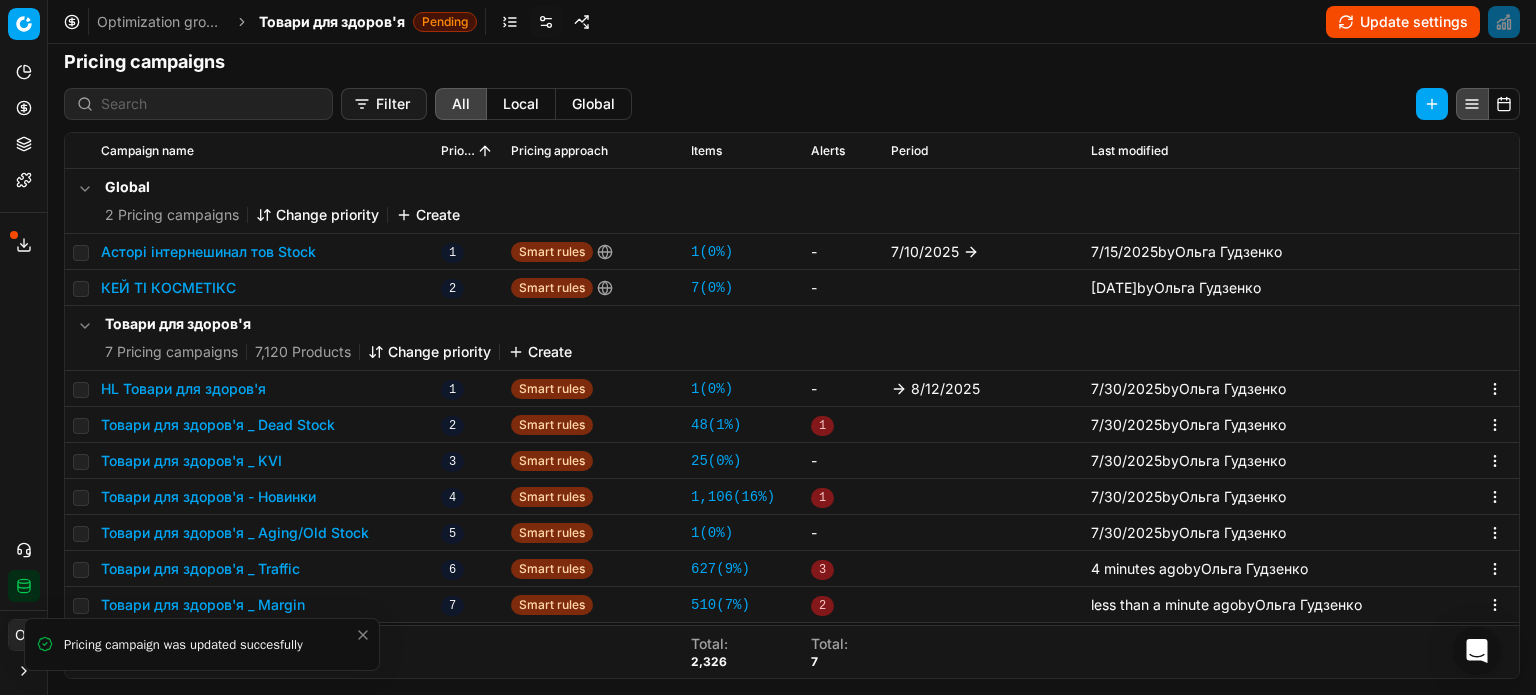 click 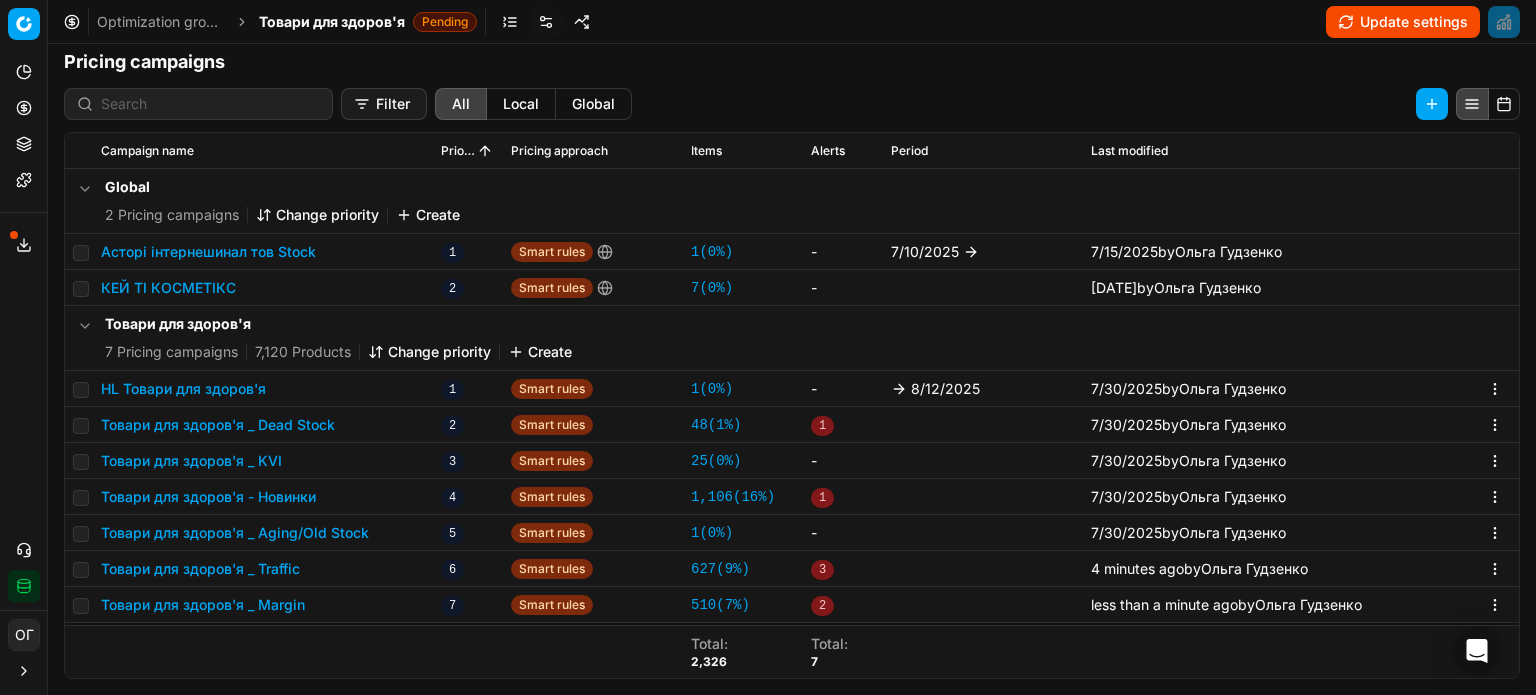 click on "Товари для здоров'я _ Margin" at bounding box center [203, 605] 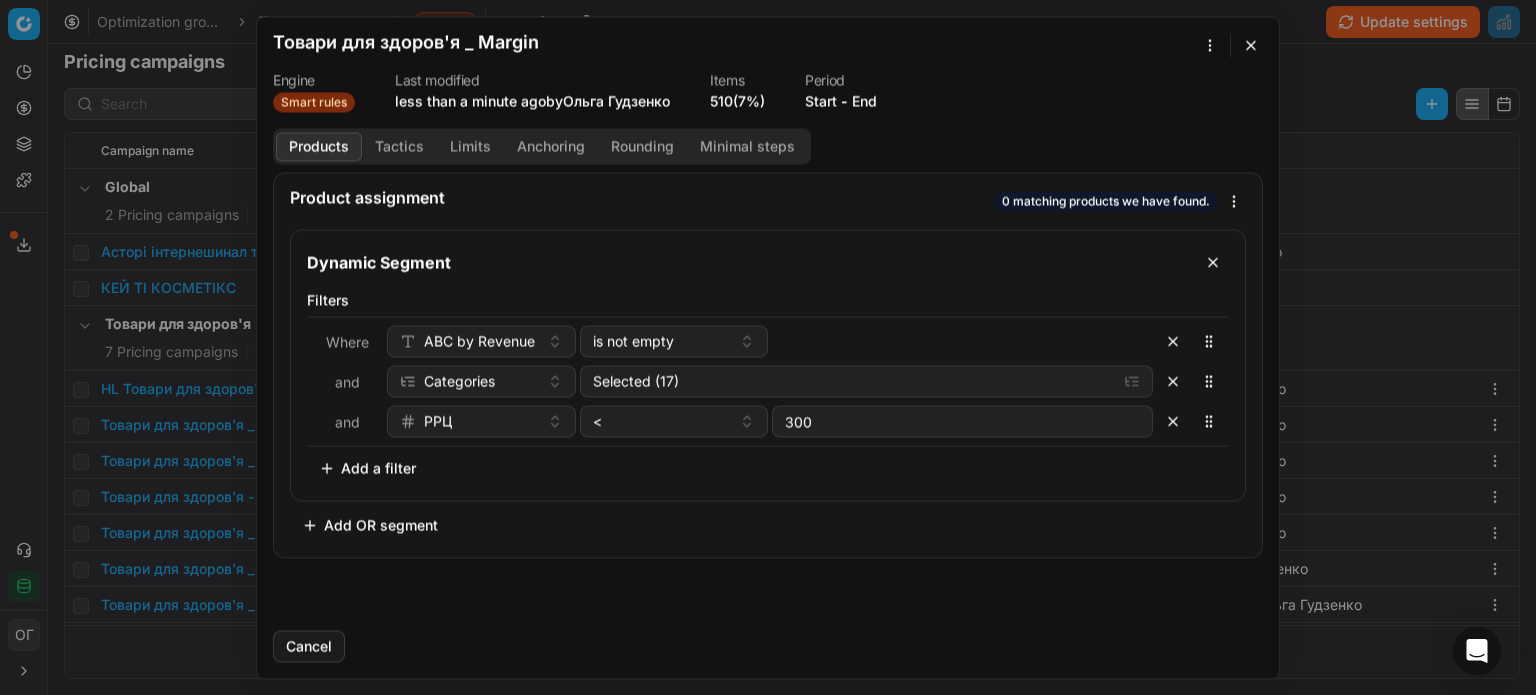 click on "Tactics" at bounding box center [399, 146] 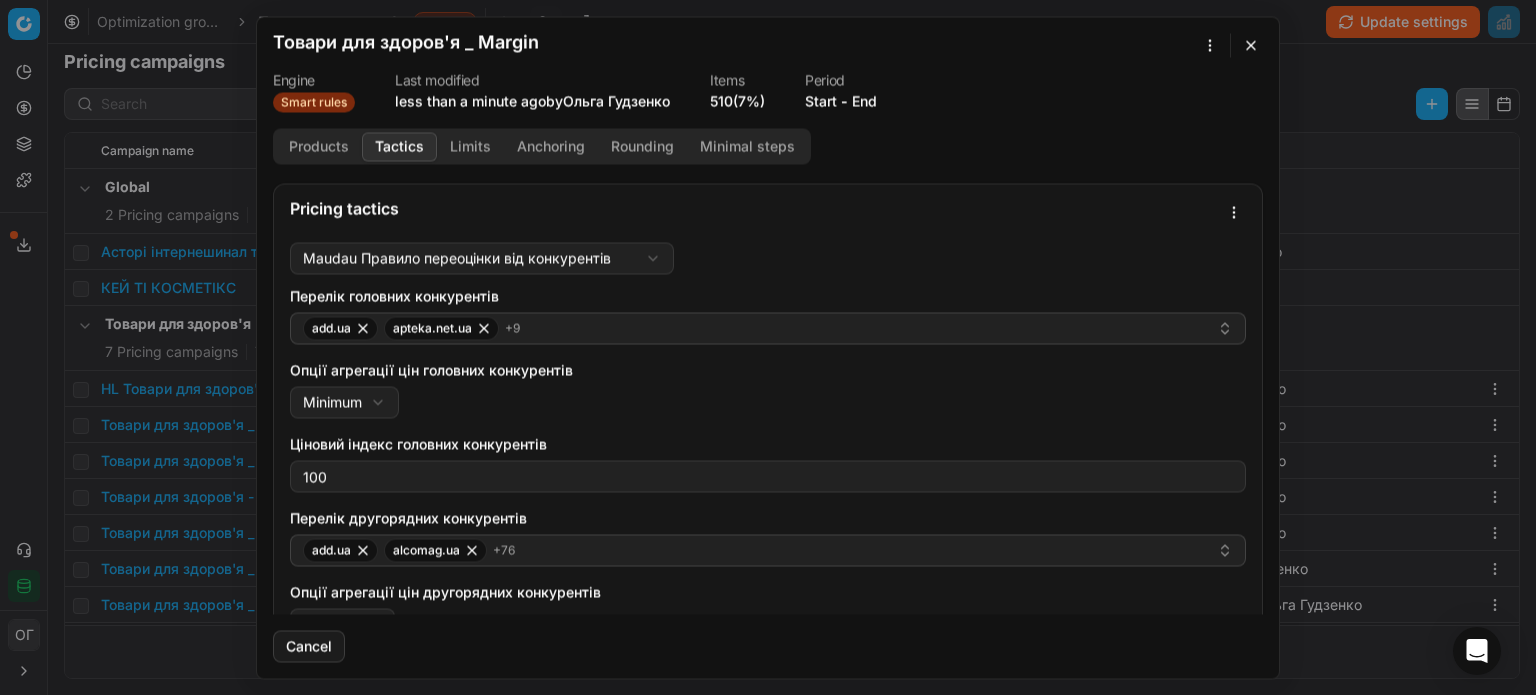 scroll, scrollTop: 0, scrollLeft: 0, axis: both 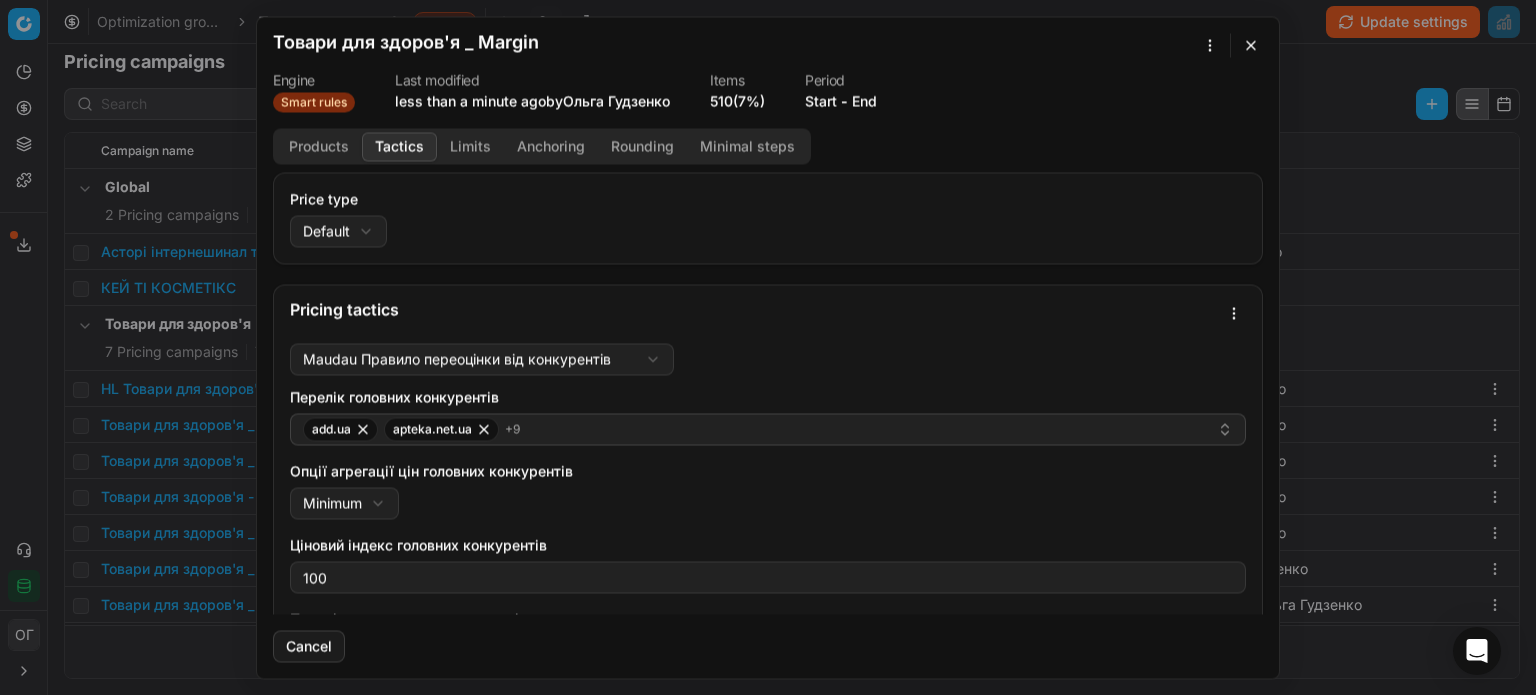 click on "Limits" at bounding box center [470, 146] 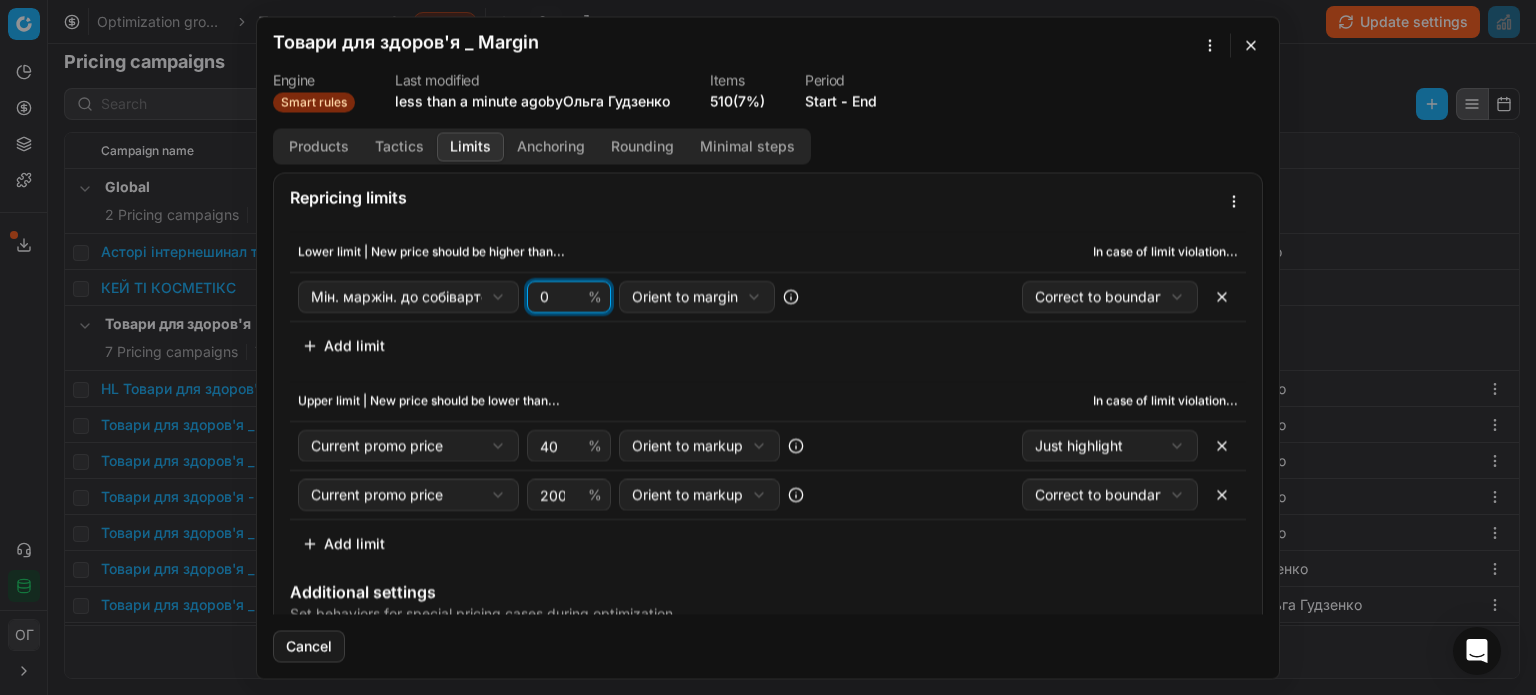 click on "0" at bounding box center (560, 296) 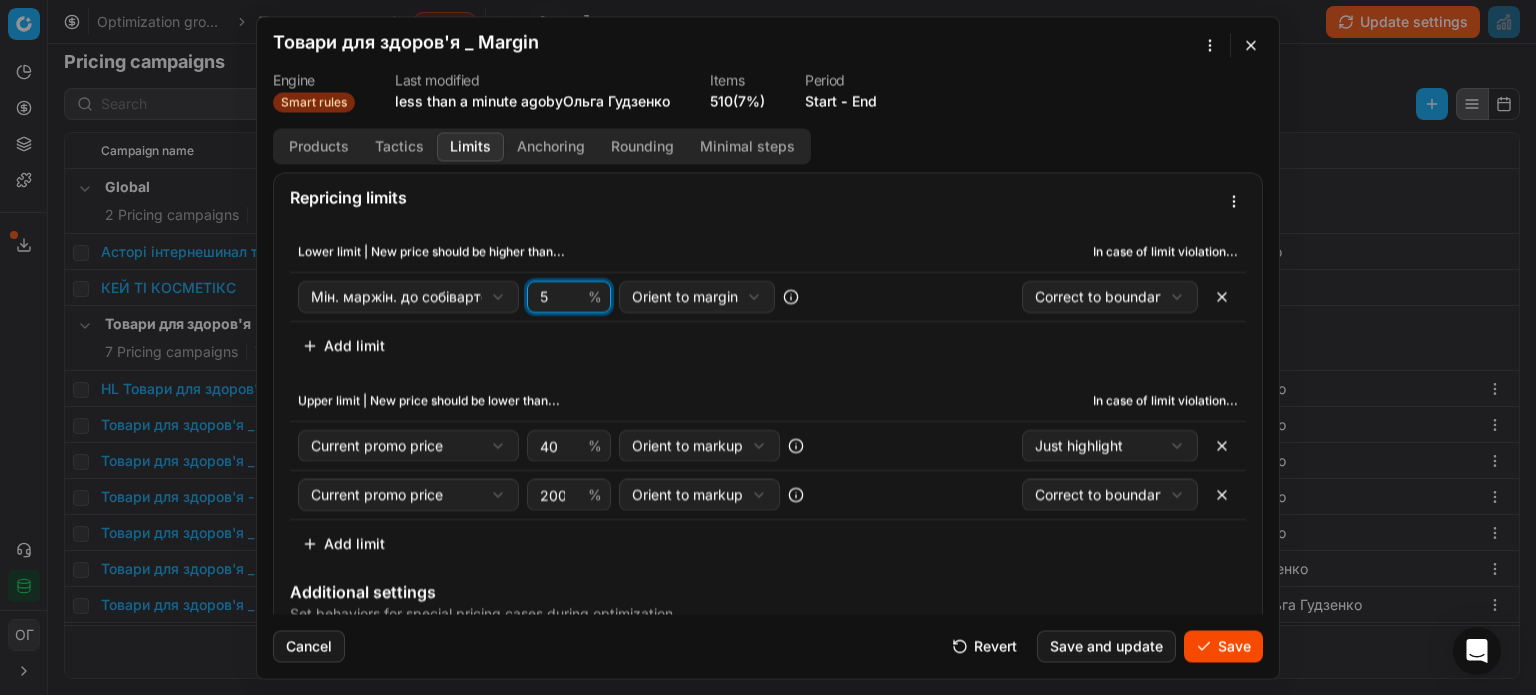 type on "5" 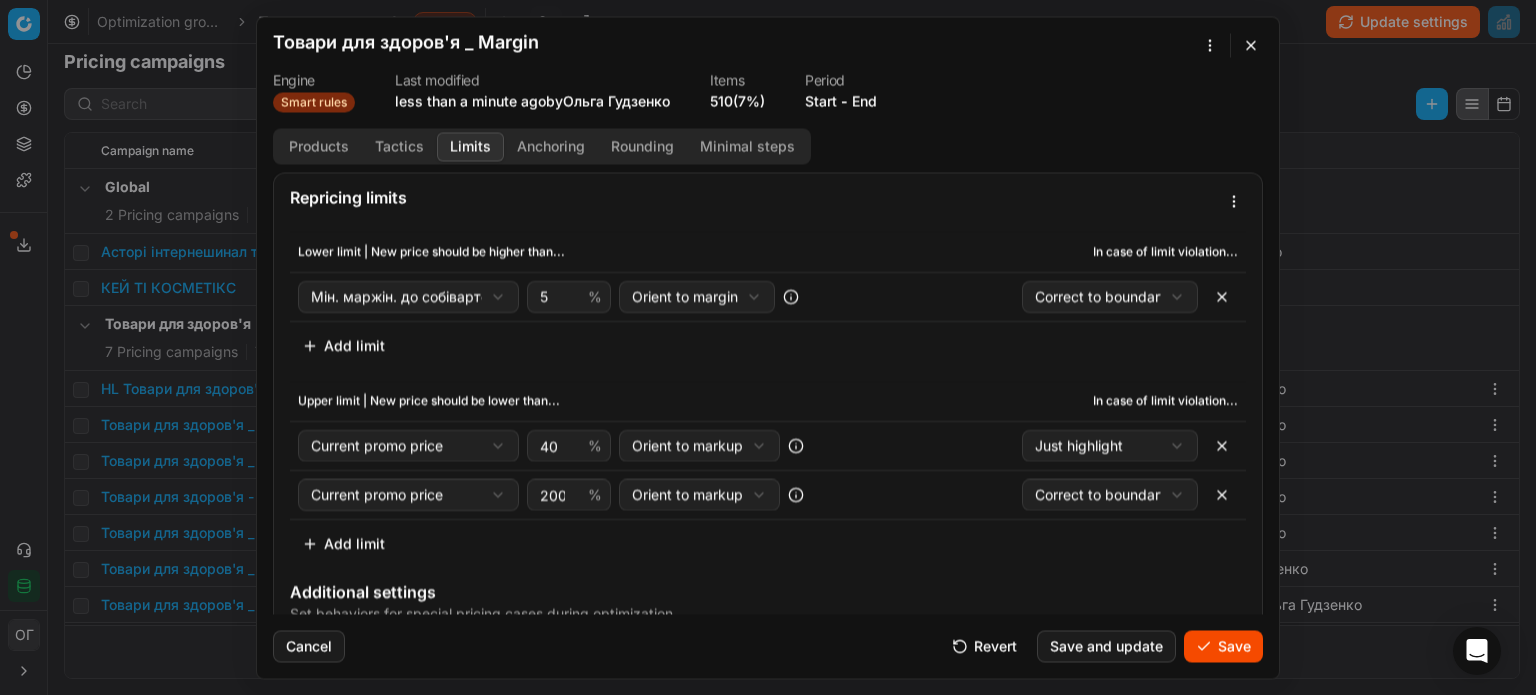 click on "Lower limit | New price should be higher than... In case of limit violation... Мін. маржін. до собівартості Cost Current price Current promo price Promo Market min price Market max price Market min price (incl OOS) Market max price (incl OOS) Мін. маржін. до собівартості Мін ціна, 30 днів Target Sales Margin Cost Specification Cost РРЦ Base price МРЦ 5 % Orient to margin Orient to markup Orient to margin Absolute Correct to boundary Correct to boundary Just highlight Add limit Upper limit | New price should be lower than... In case of limit violation... Current promo price Cost Current price Current promo price Promo Market min price Market max price Market min price (incl OOS) Market max price (incl OOS) Мін. маржін. до собівартості Мін ціна, 30 днів Target Sales Margin Cost Specification Cost РРЦ Base price МРЦ 40 % Orient to markup Orient to markup Orient to margin Absolute Just highlight Just highlight %" at bounding box center [768, 395] 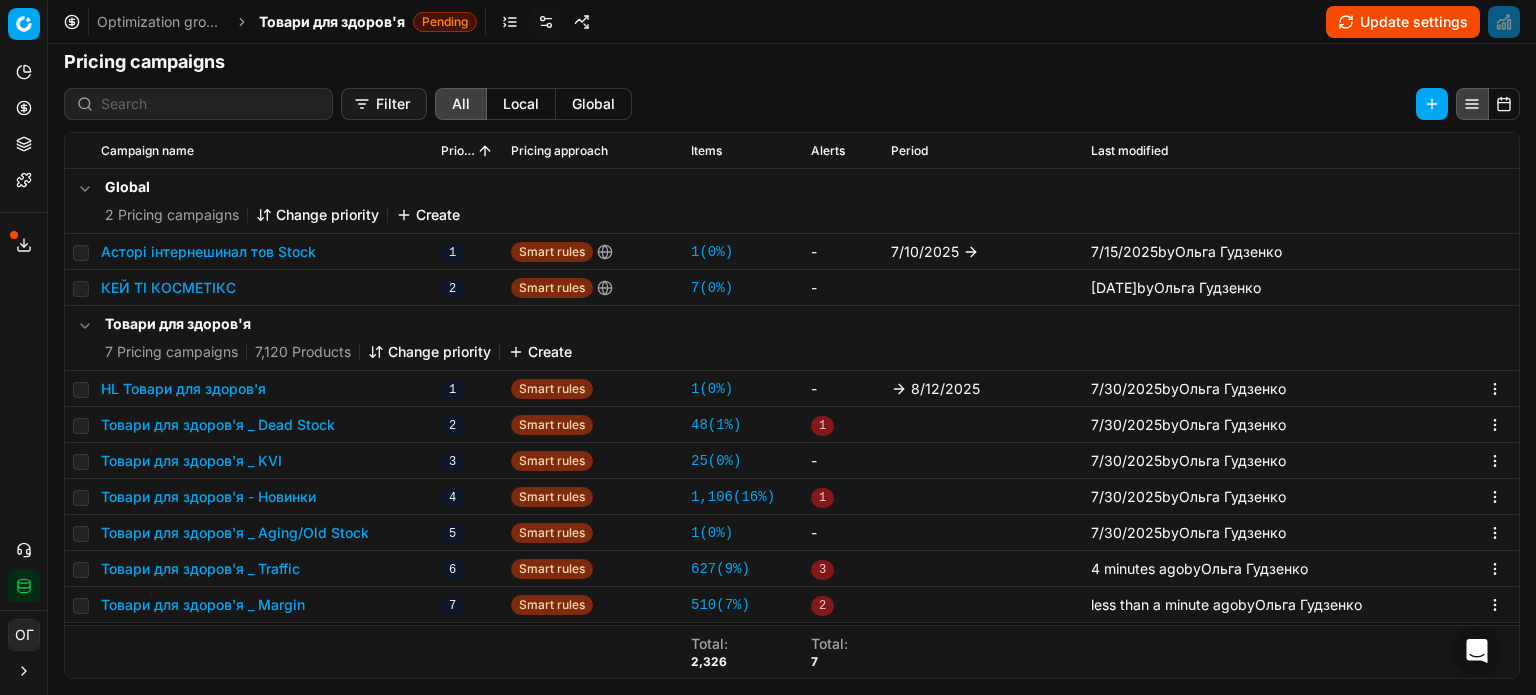 click on "Change priority" at bounding box center [429, 352] 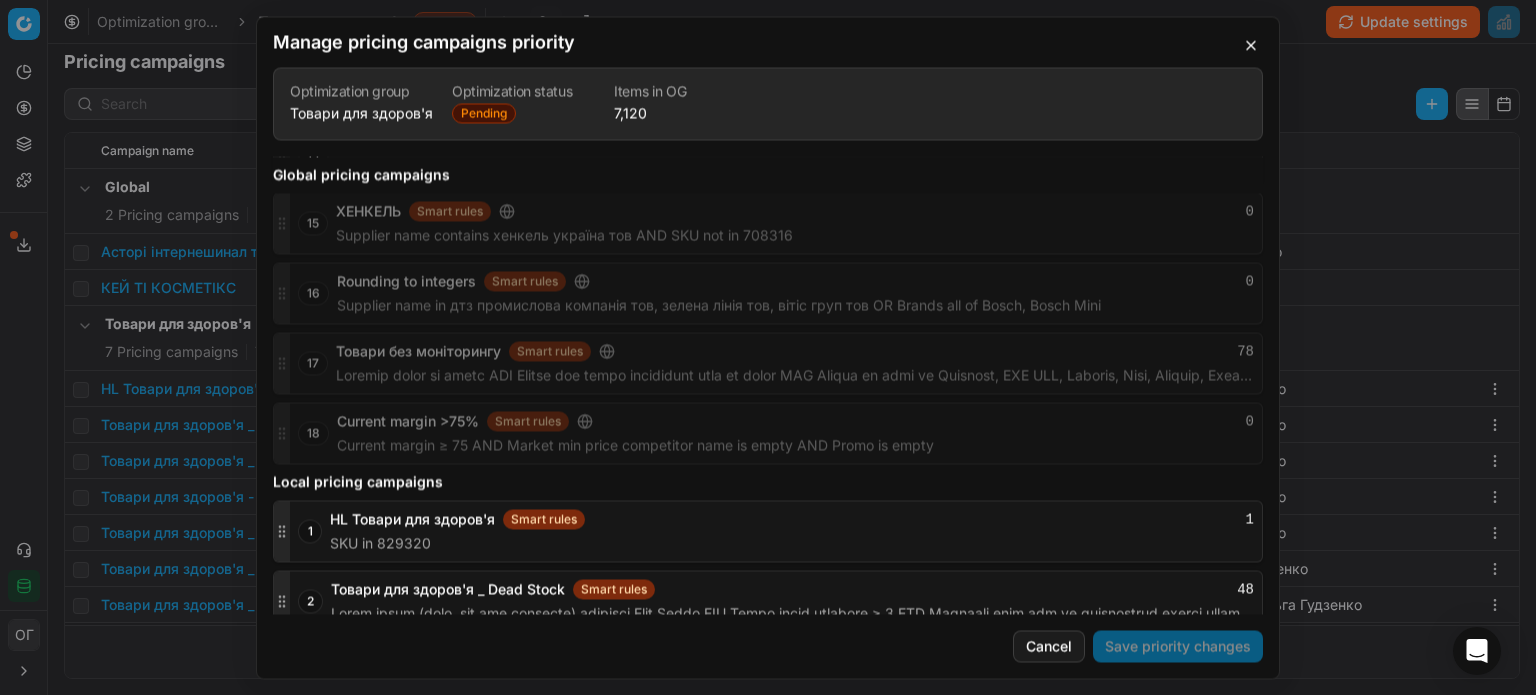 scroll, scrollTop: 1058, scrollLeft: 0, axis: vertical 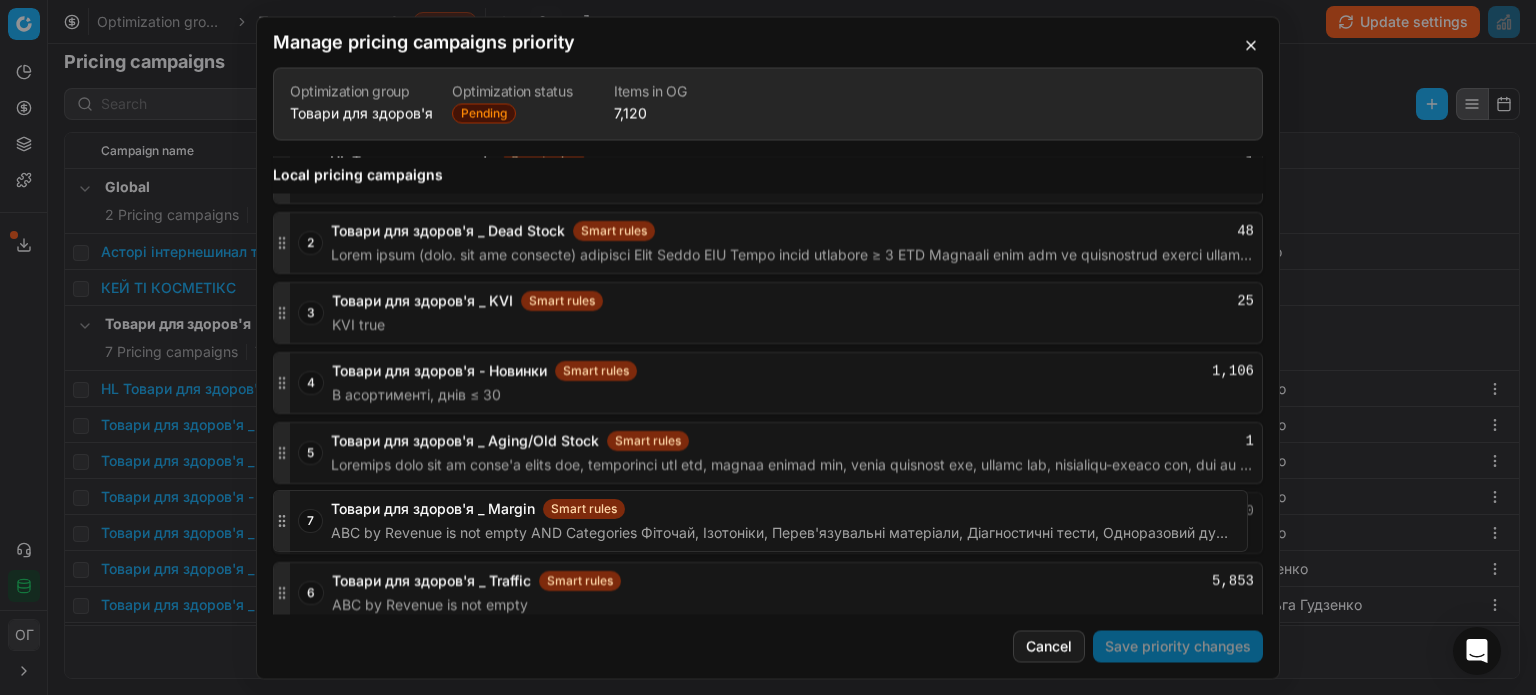drag, startPoint x: 281, startPoint y: 584, endPoint x: 276, endPoint y: 518, distance: 66.189125 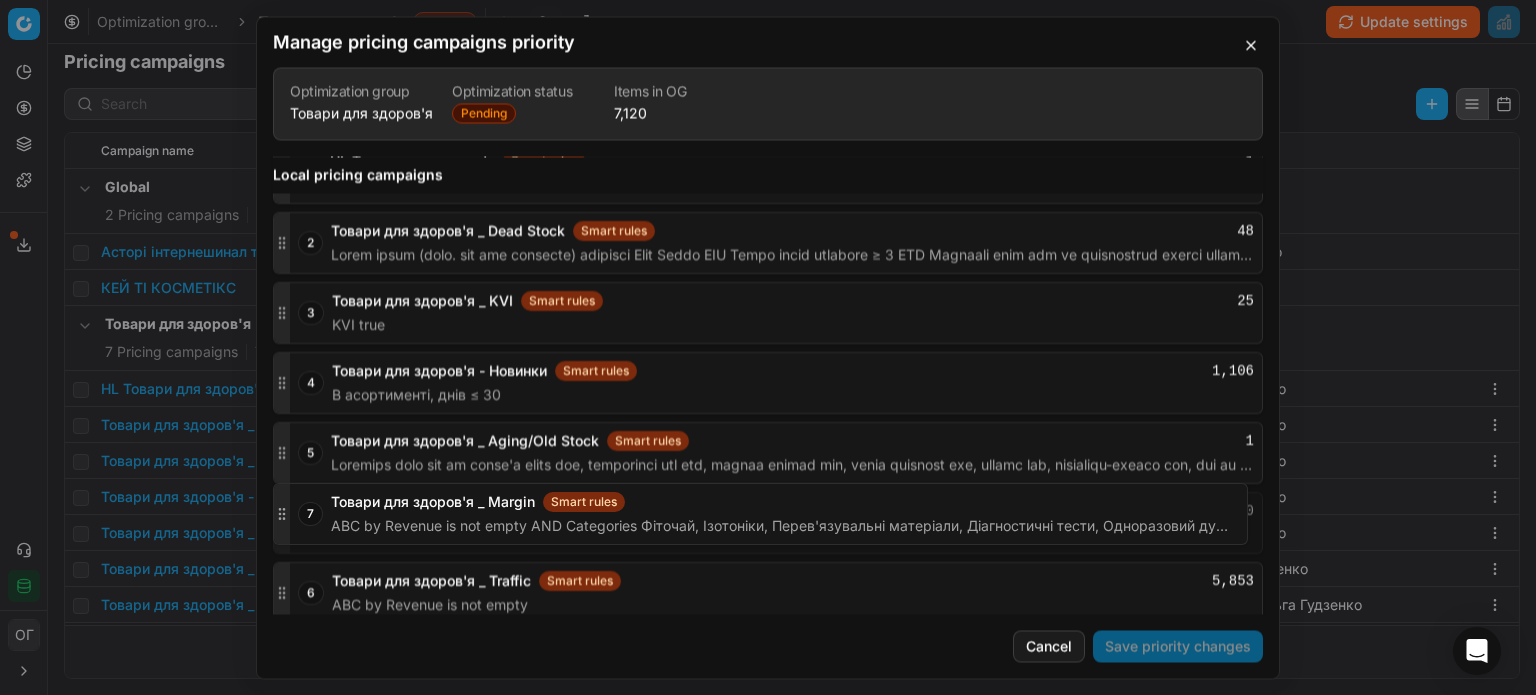 click 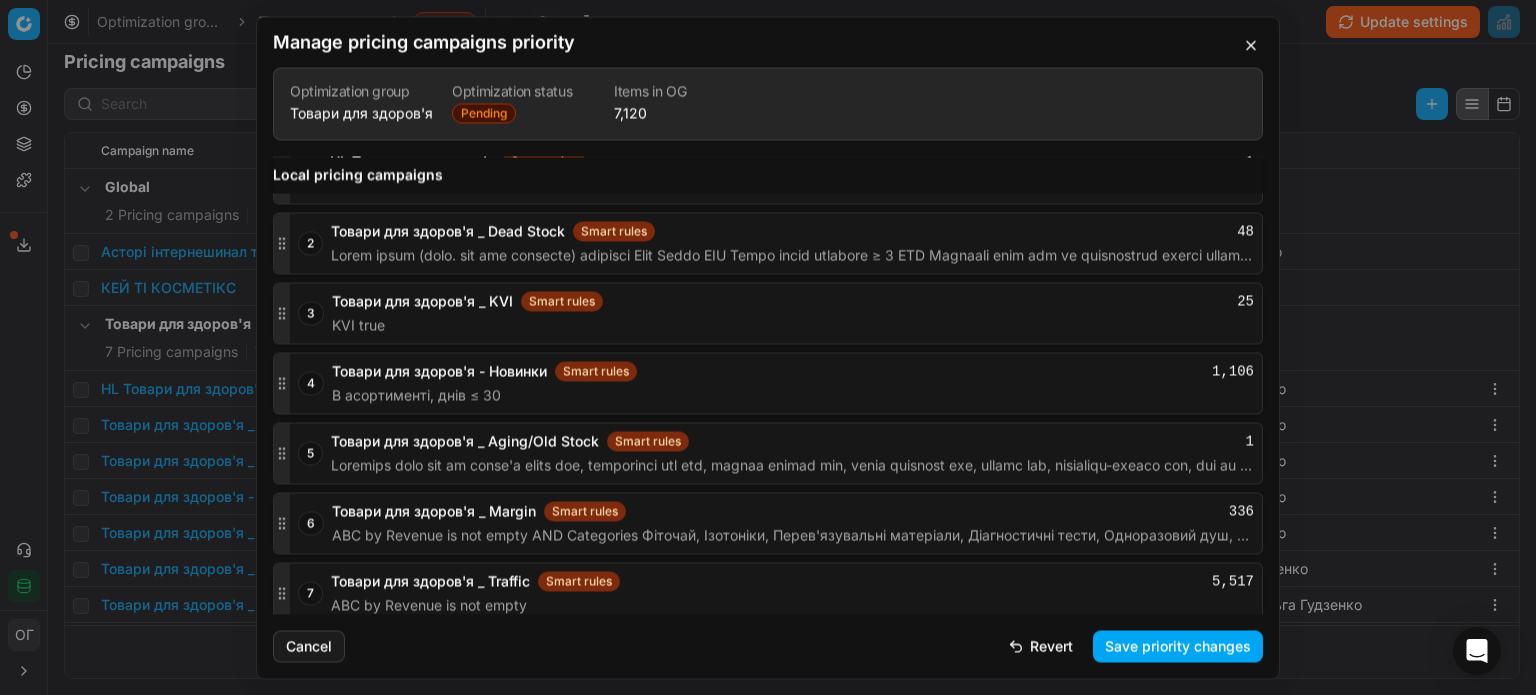 click on "Save priority changes" at bounding box center [1178, 646] 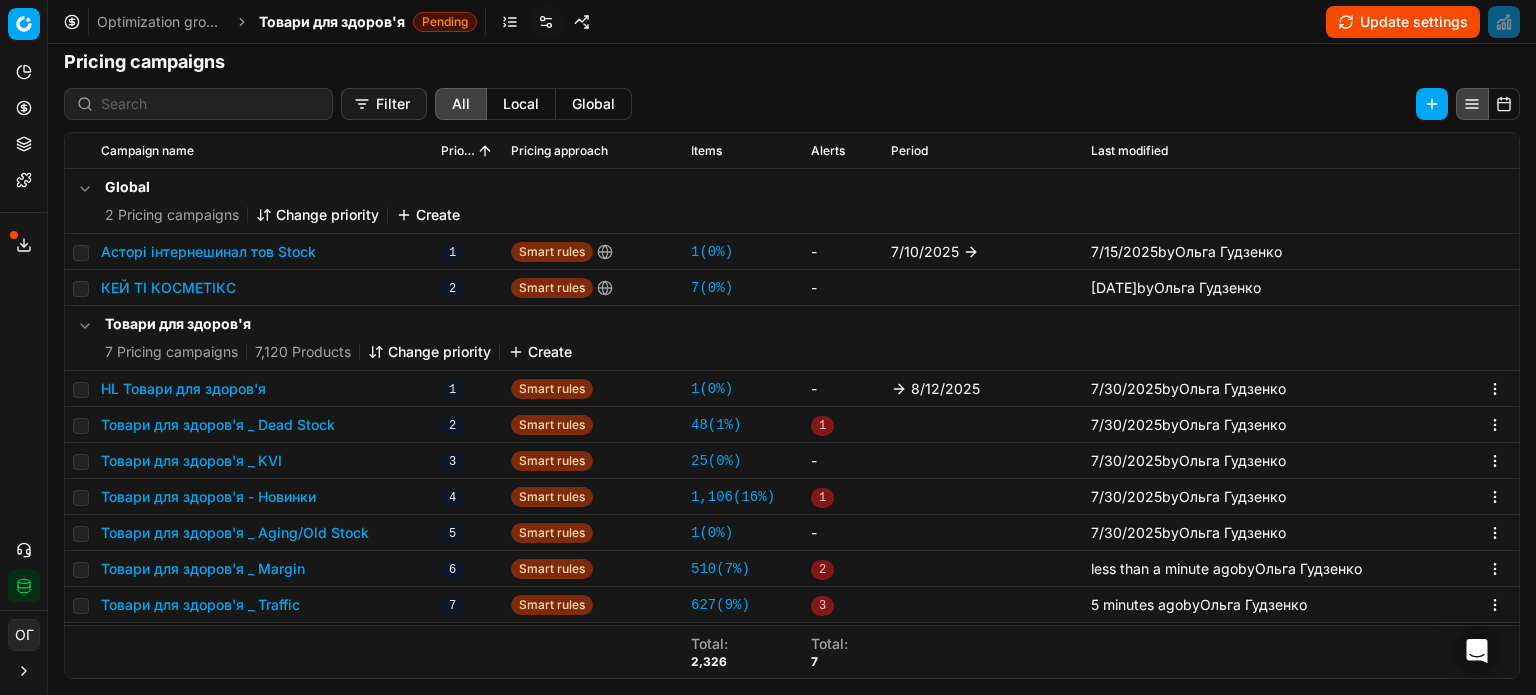 click on "Update settings" at bounding box center [1403, 22] 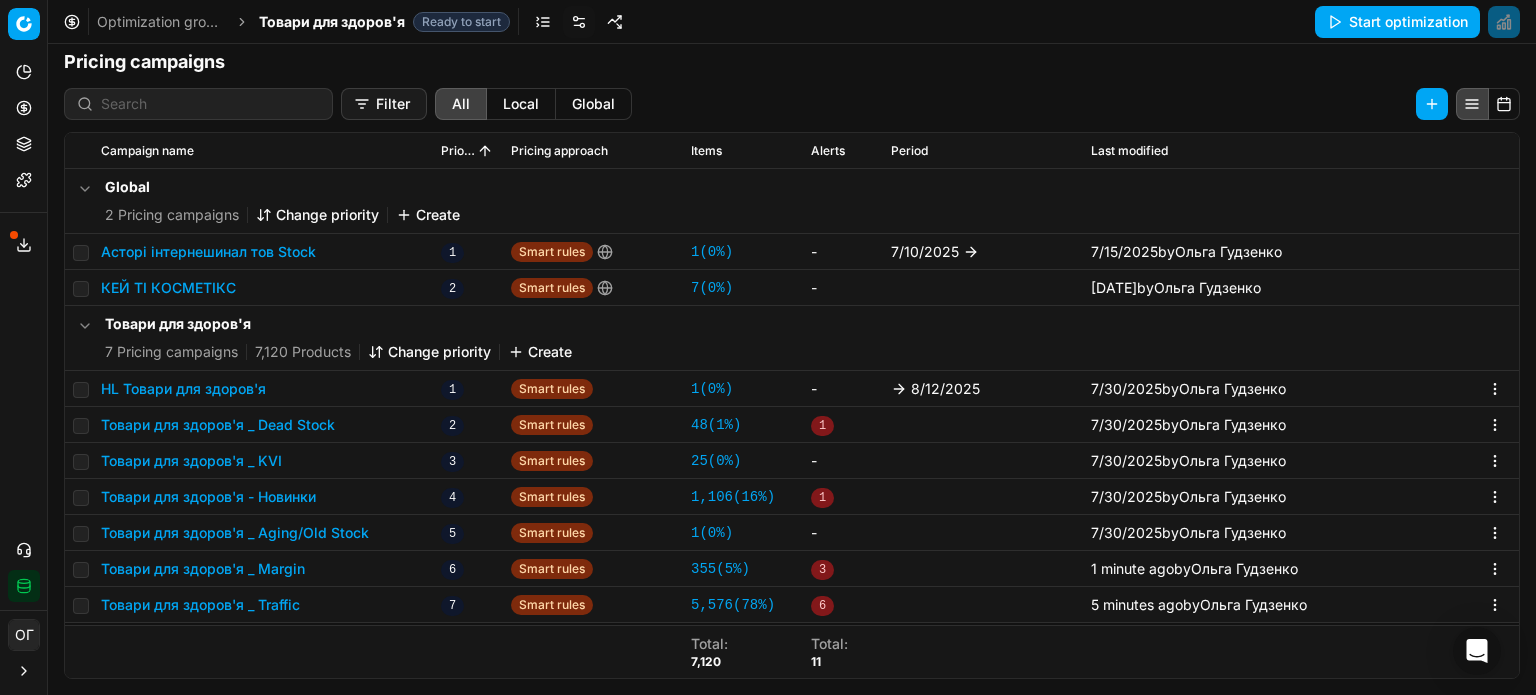 click on "Товари для здоров'я _ Margin" at bounding box center (203, 569) 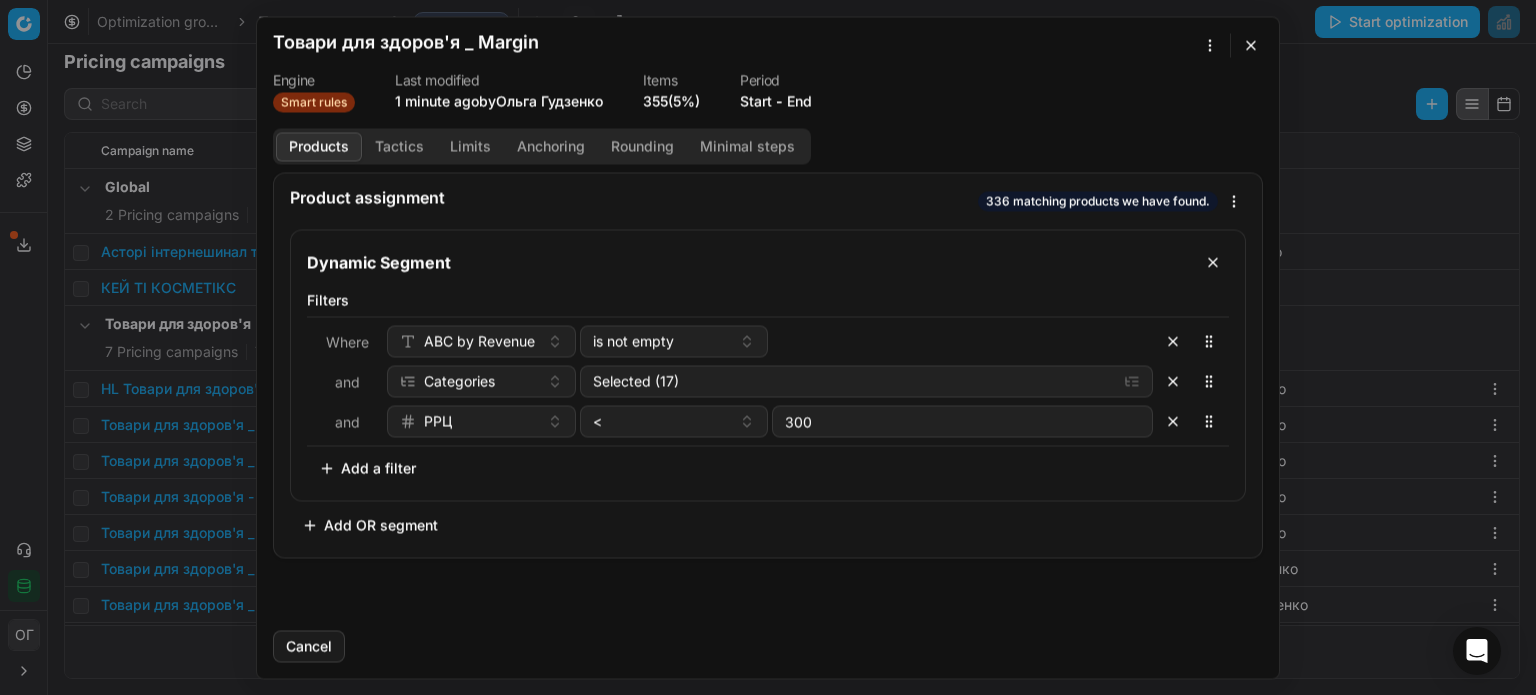click on "Tactics" at bounding box center (399, 146) 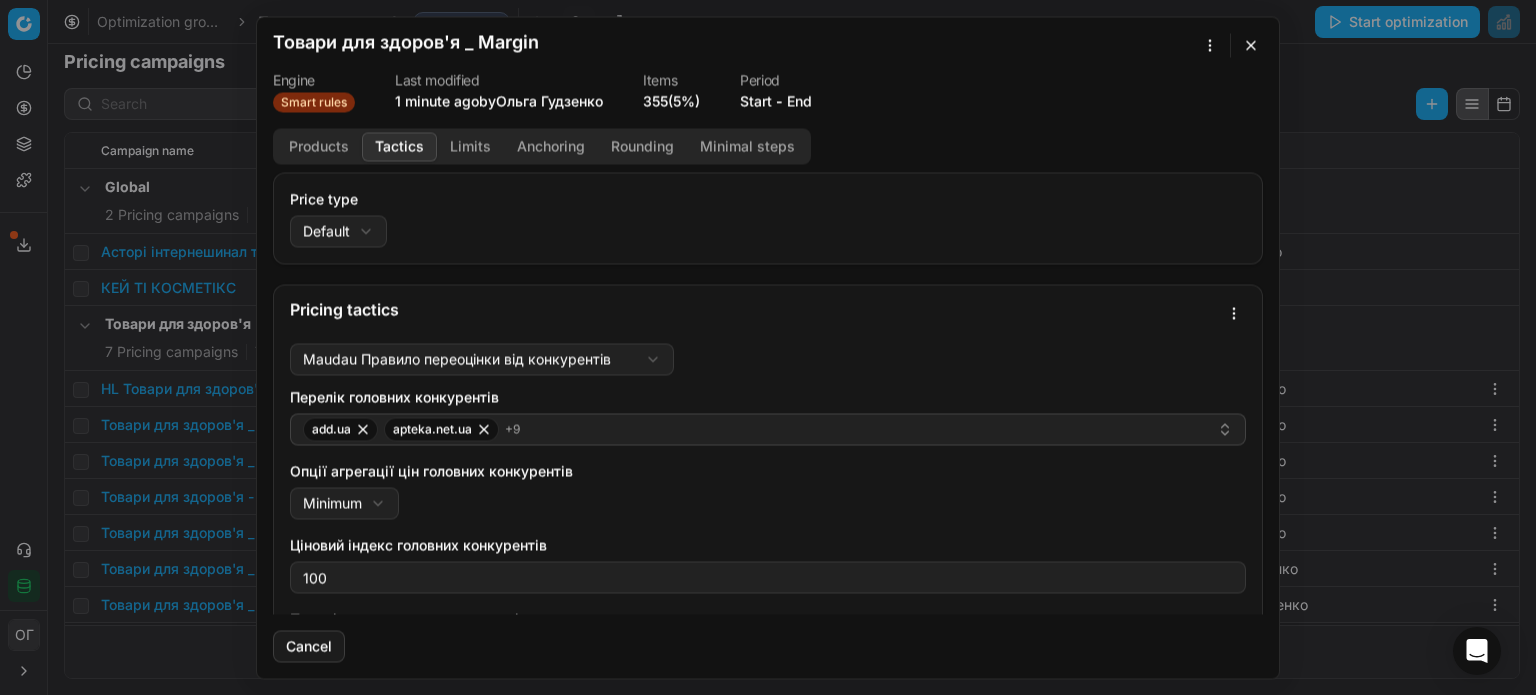 click on "Limits" at bounding box center (470, 146) 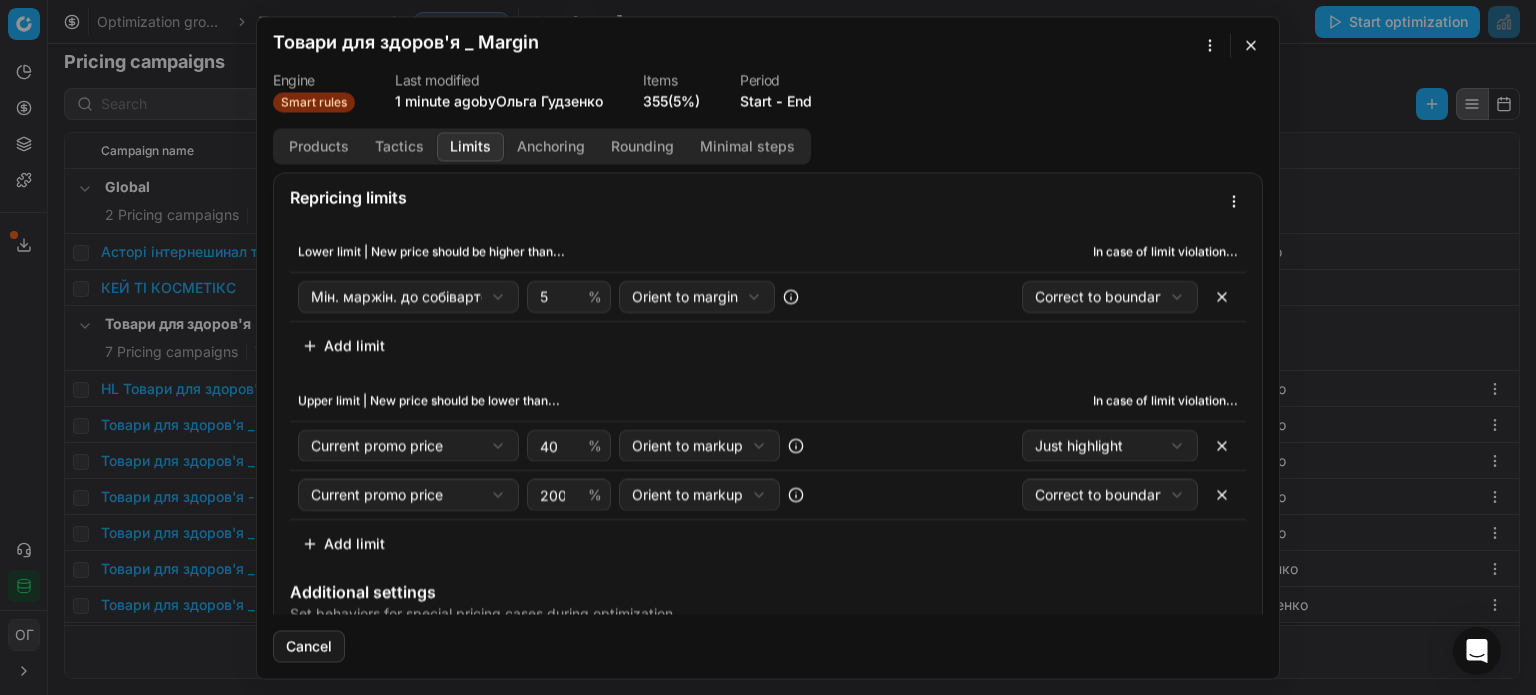 click at bounding box center (1251, 45) 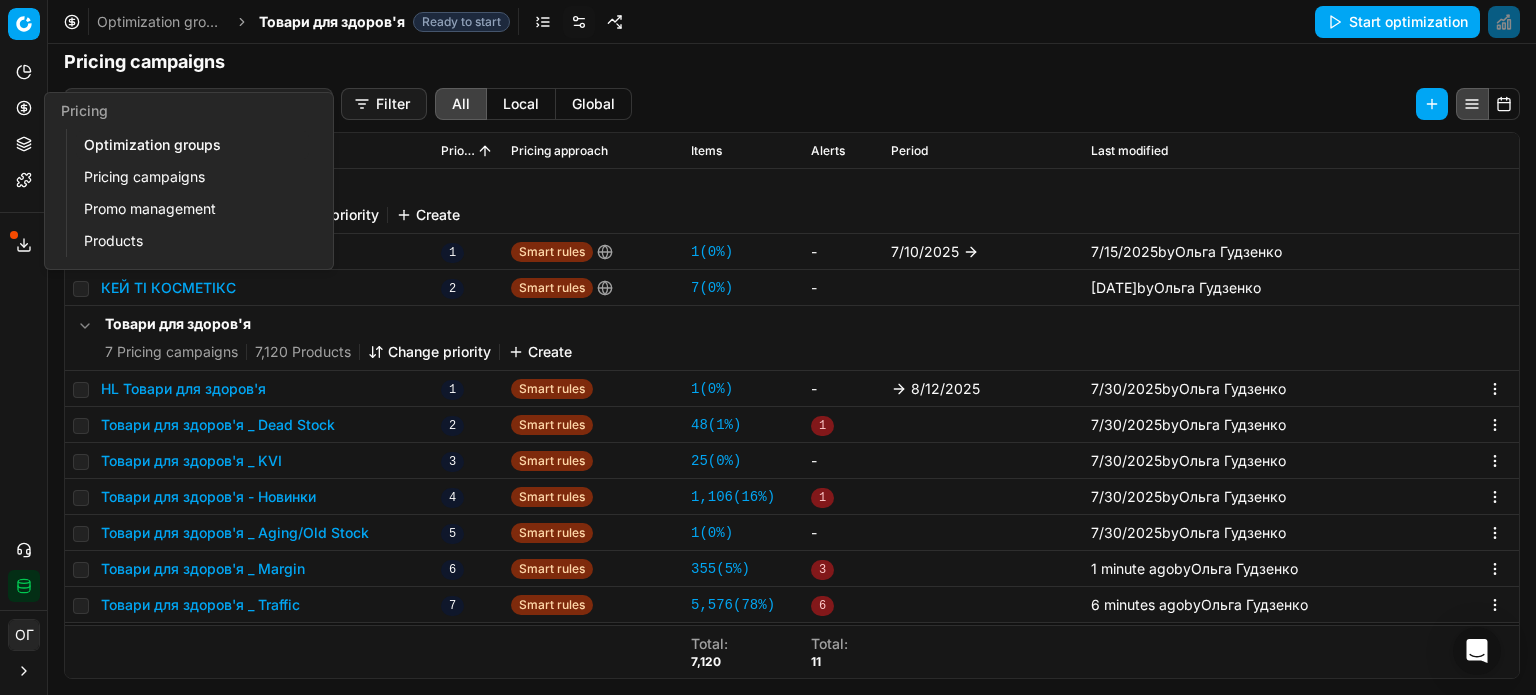click 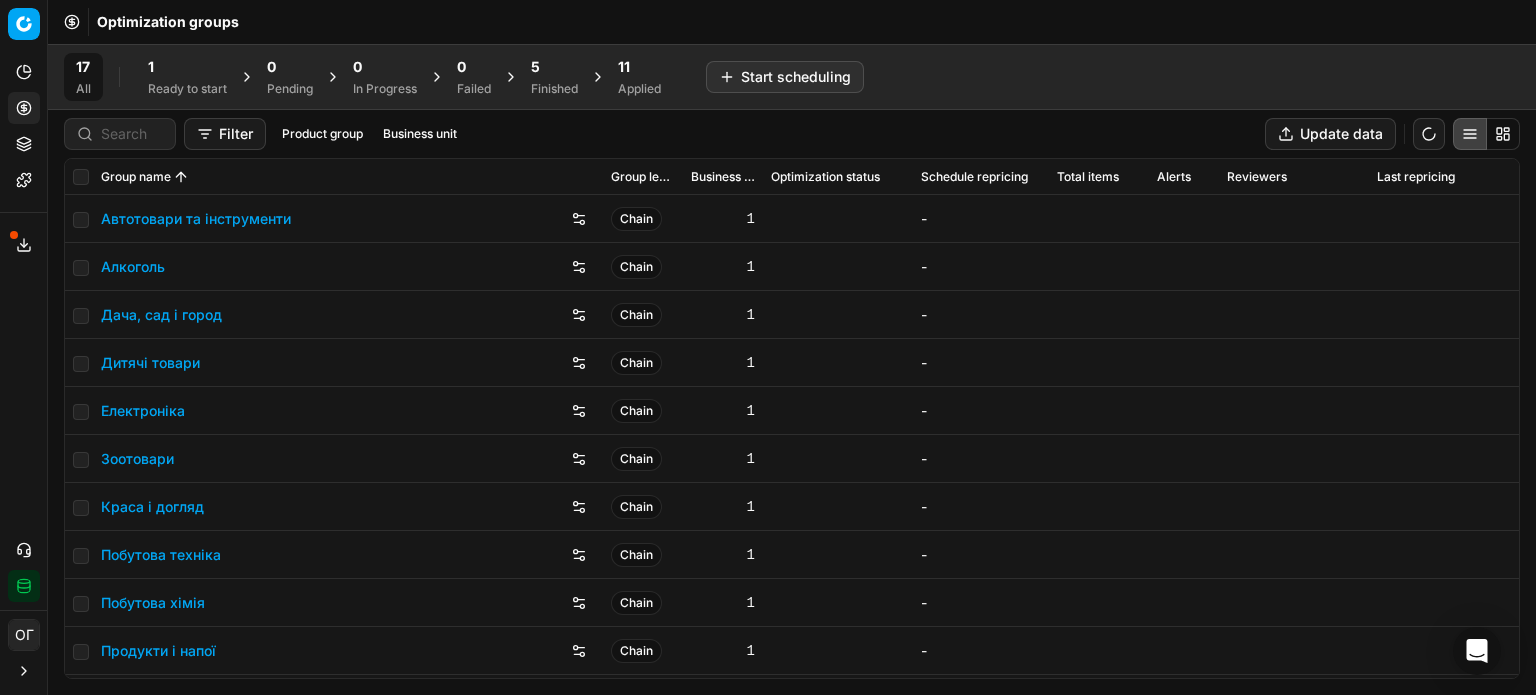 click on "5" at bounding box center (554, 67) 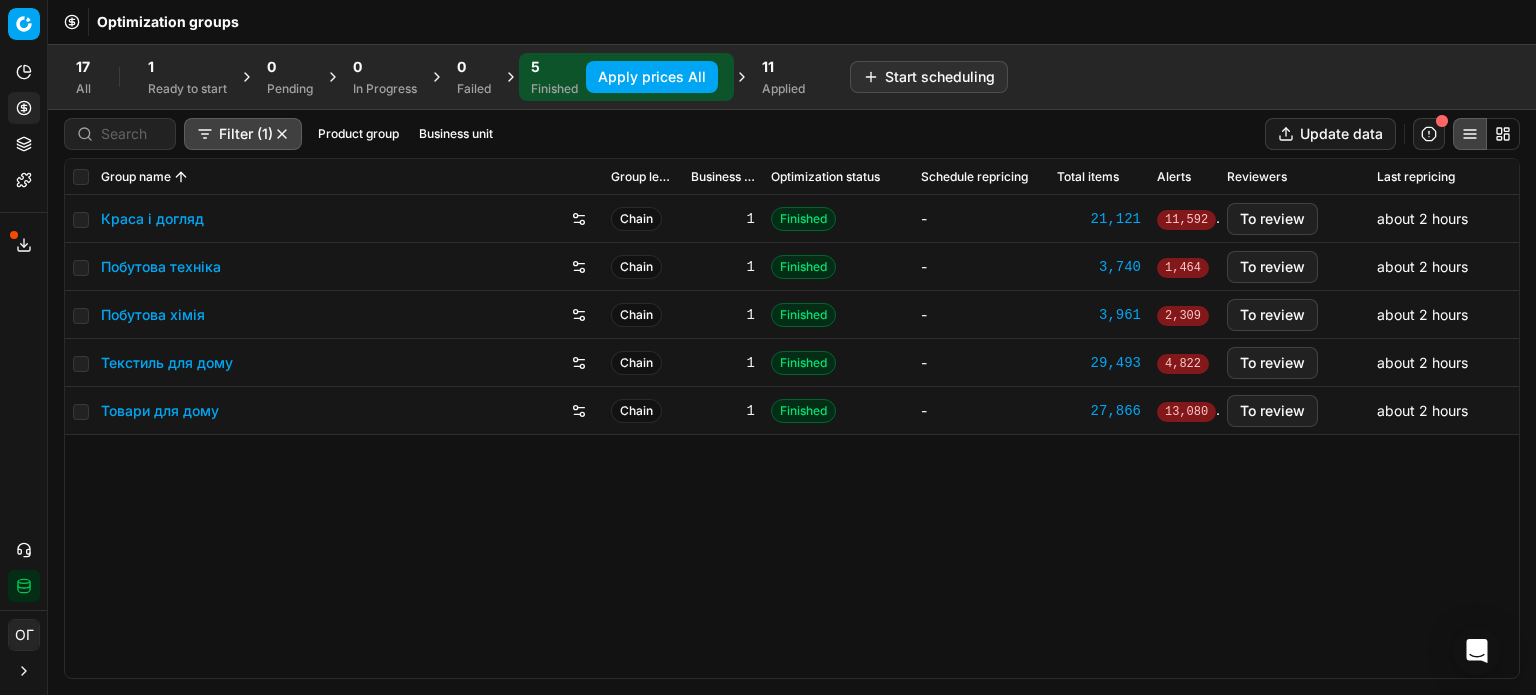 click on "1" at bounding box center (187, 67) 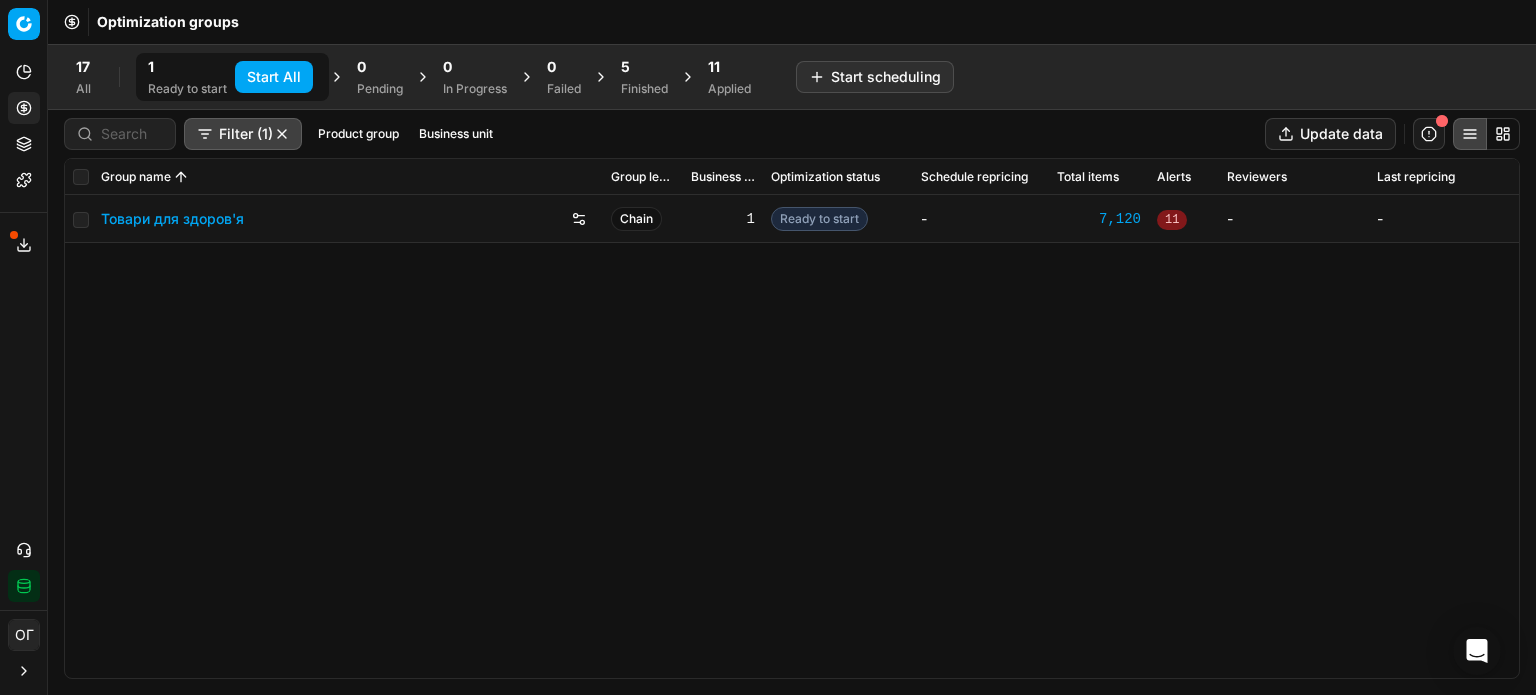 click on "Start   All" at bounding box center (274, 77) 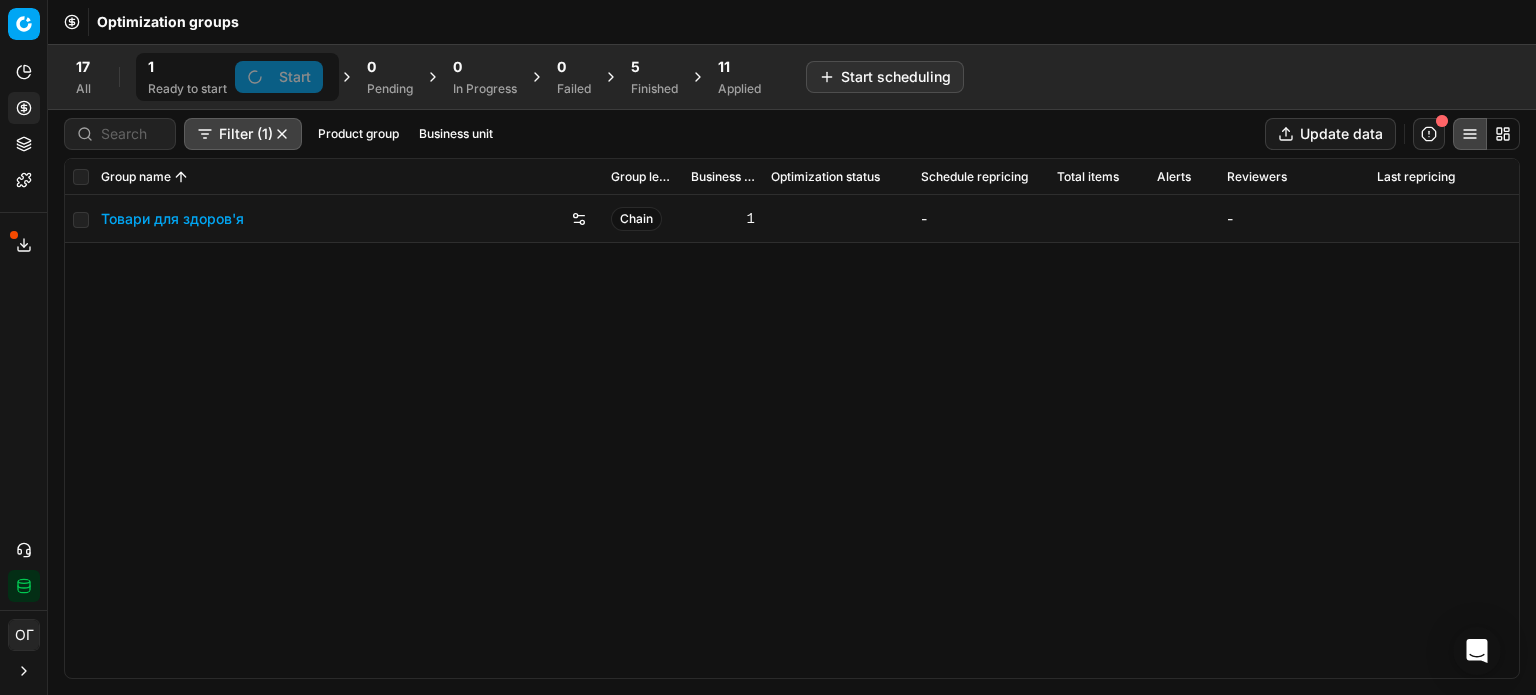 click on "5" at bounding box center (654, 67) 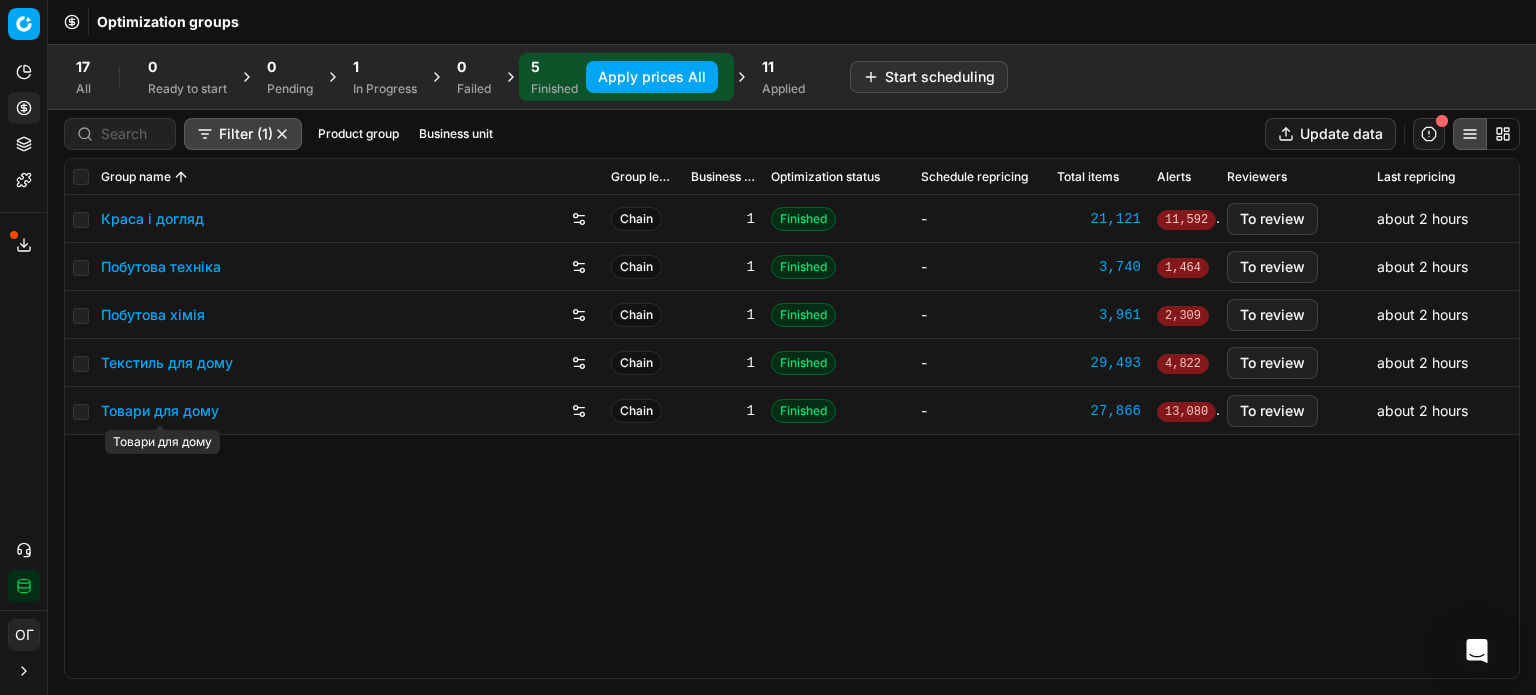 click on "Текстиль для дому" at bounding box center [167, 363] 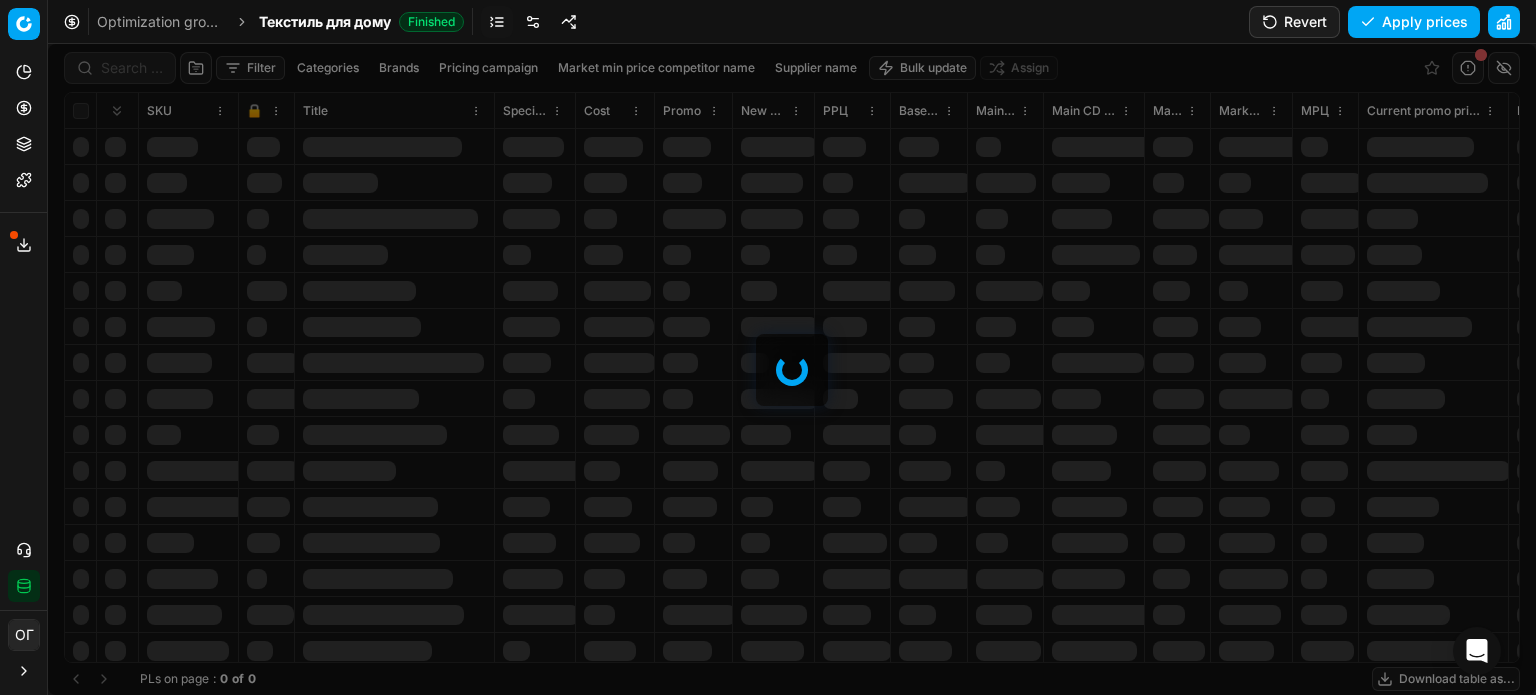 click at bounding box center [533, 22] 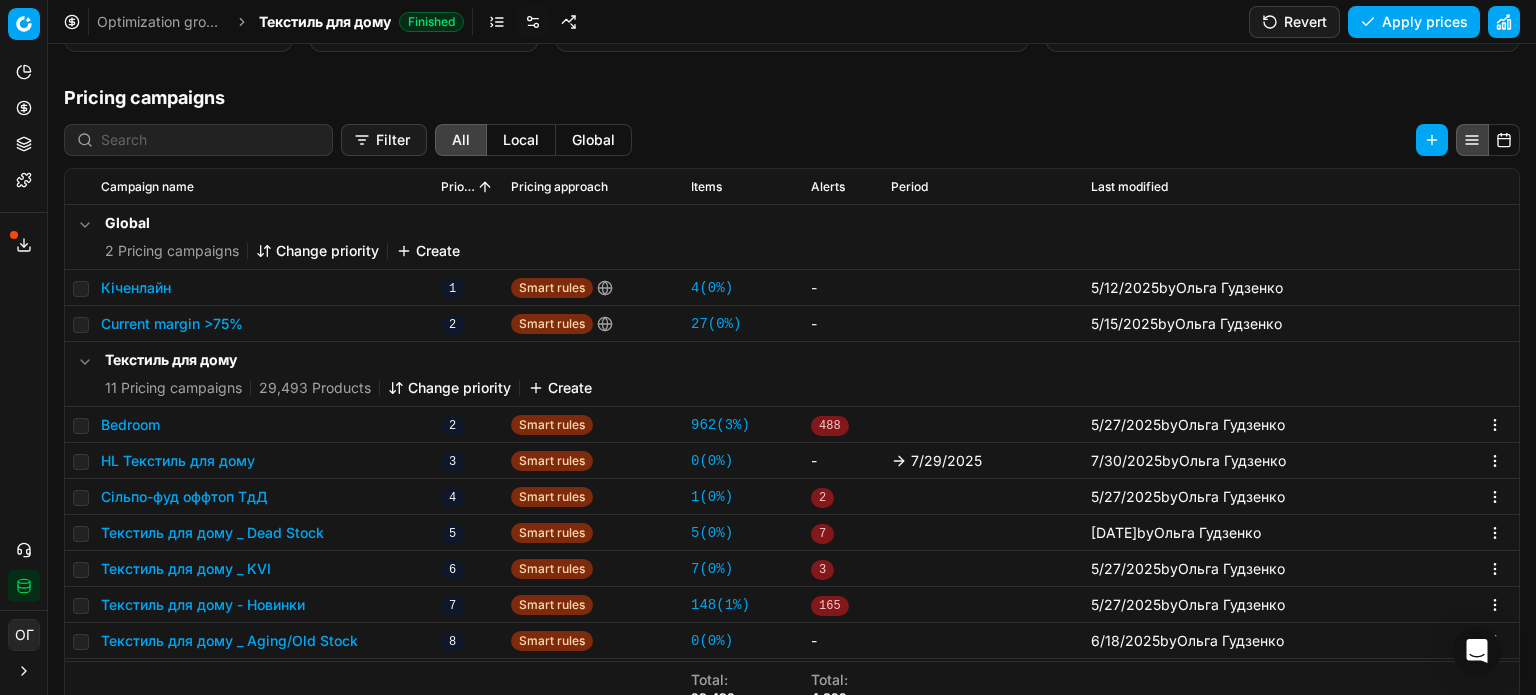 scroll, scrollTop: 308, scrollLeft: 0, axis: vertical 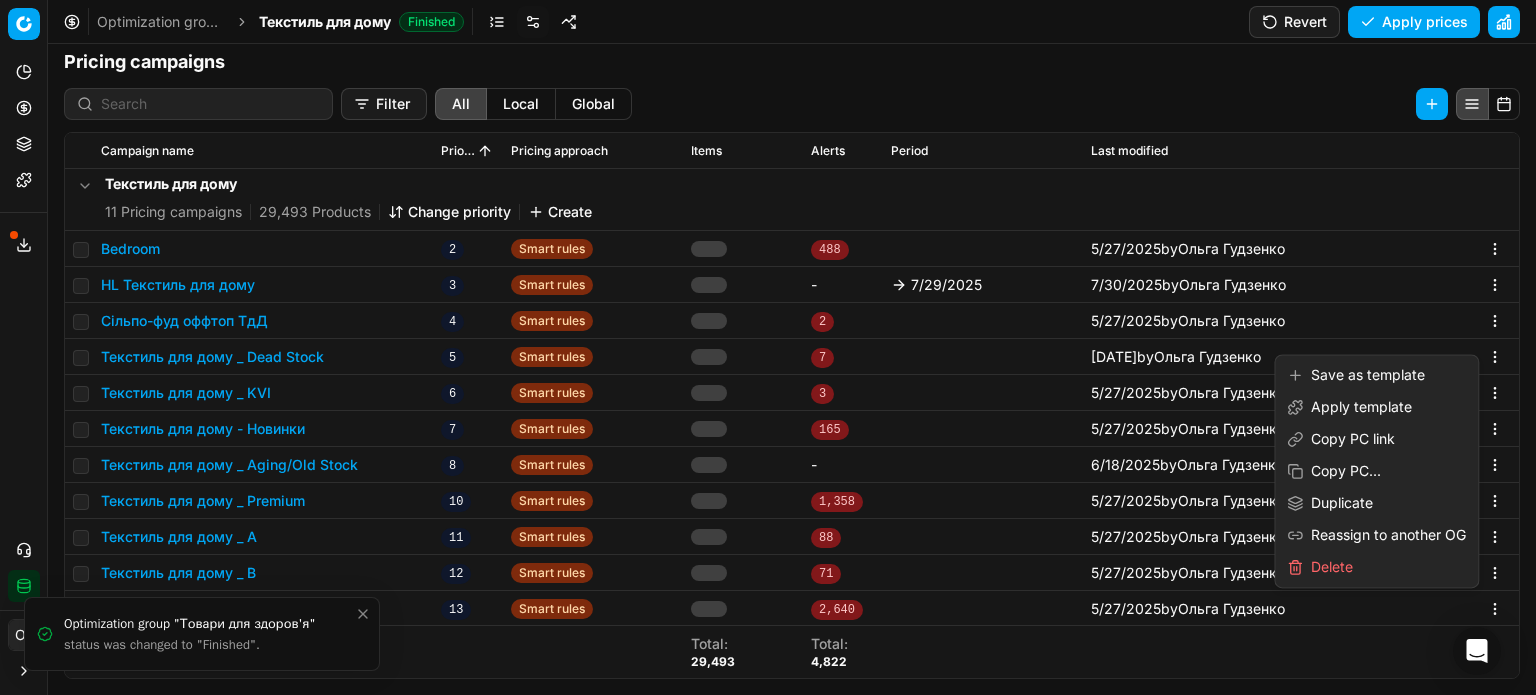 click on "Pricing platform Analytics Pricing Product portfolio Templates Export service 176 Contact support Integration status ОГ Ольга Гудзенко o.gudzenko@maudau.com.ua Close menu Command Palette Search for a command to run... Optimization groups Текстиль для дому Finished Revert Apply prices Optimization Group settings OG structure Levels Chain Business units 1 Product groups 26 Pricing strategy Grow Revenue Maintain Profit margin (Front), % Markdown logic Sales items Business constraints   Maximum number of price changes, product lines   Use promo campaigns in repricing   Apply anchor management   Enforce rounding Repricing stop list   Products with promo   Products repriced less than   Products out of stock more than Pricing campaigns Filter   All Local Global Campaign name Priority Pricing approach Items Alerts Period Last modified Global 2   Pricing campaigns   Change priority   Create Кіченлайн 1 Smart rules 5/12/2025  by  Ольга Гудзенко Current margin >75% 2" at bounding box center (768, 347) 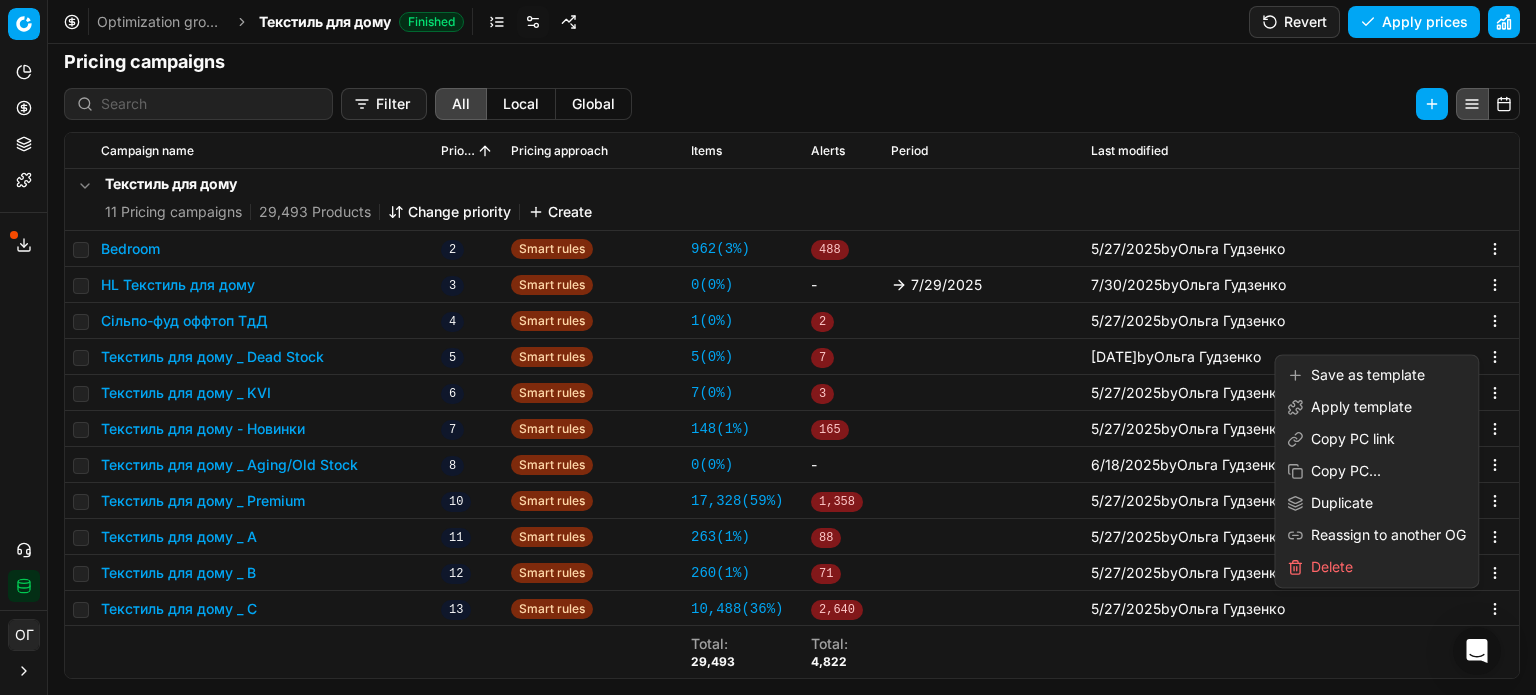 click on "Pricing platform Analytics Pricing Product portfolio Templates Export service 176 Contact support Integration status ОГ Ольга Гудзенко o.gudzenko@maudau.com.ua Close menu Command Palette Search for a command to run... Optimization groups Текстиль для дому Finished Revert Apply prices Optimization Group settings OG structure Levels Chain Business units 1 Product groups 26 Pricing strategy Grow Revenue Maintain Profit margin (Front), % Markdown logic Sales items Business constraints   Maximum number of price changes, product lines   Use promo campaigns in repricing   Apply anchor management   Enforce rounding Repricing stop list   Products with promo   Products repriced less than   Products out of stock more than Pricing campaigns Filter   All Local Global Campaign name Priority Pricing approach Items Alerts Period Last modified Global 2   Pricing campaigns   Change priority   Create Кіченлайн 1 Smart rules 4  ( 0% ) - 5/12/2025  by  Ольга Гудзенко 2 27  ( 0%" at bounding box center [768, 347] 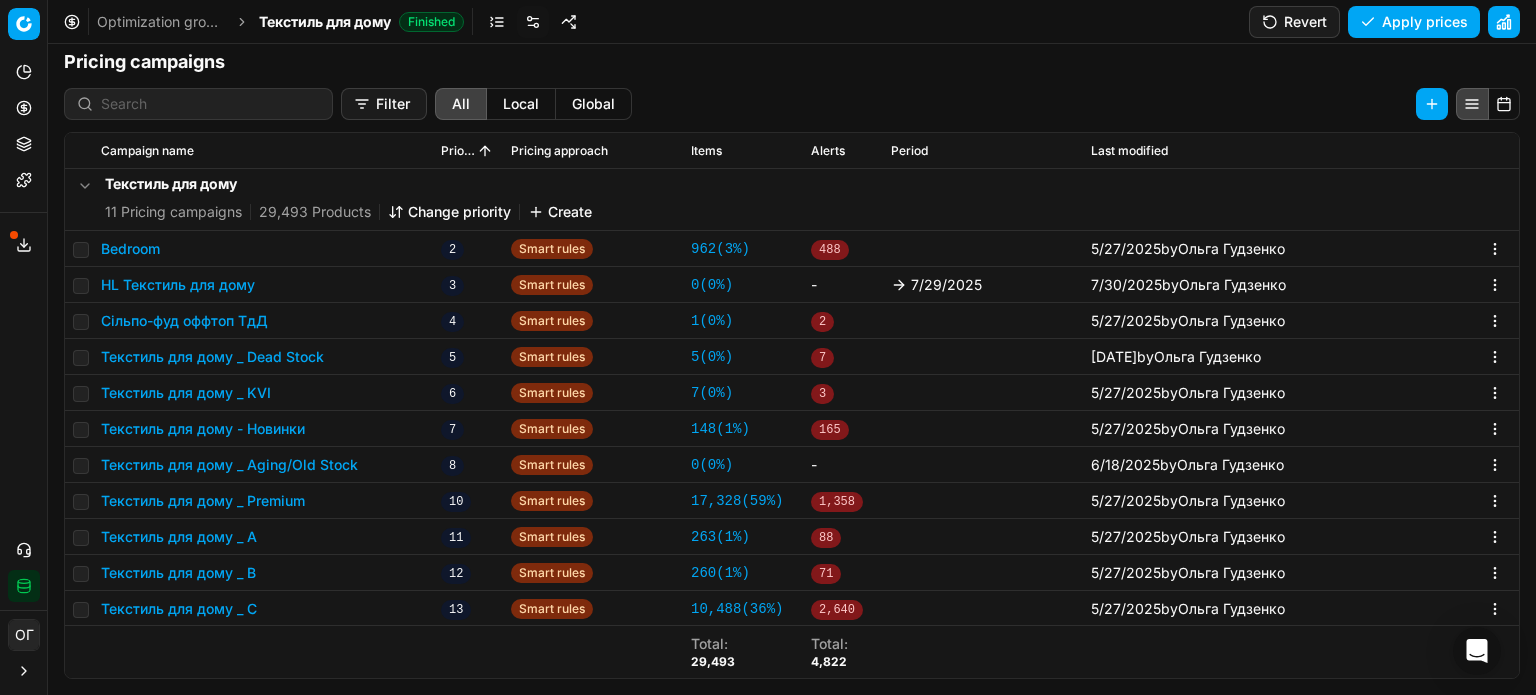 click on "Текстиль для дому _ A" at bounding box center [179, 537] 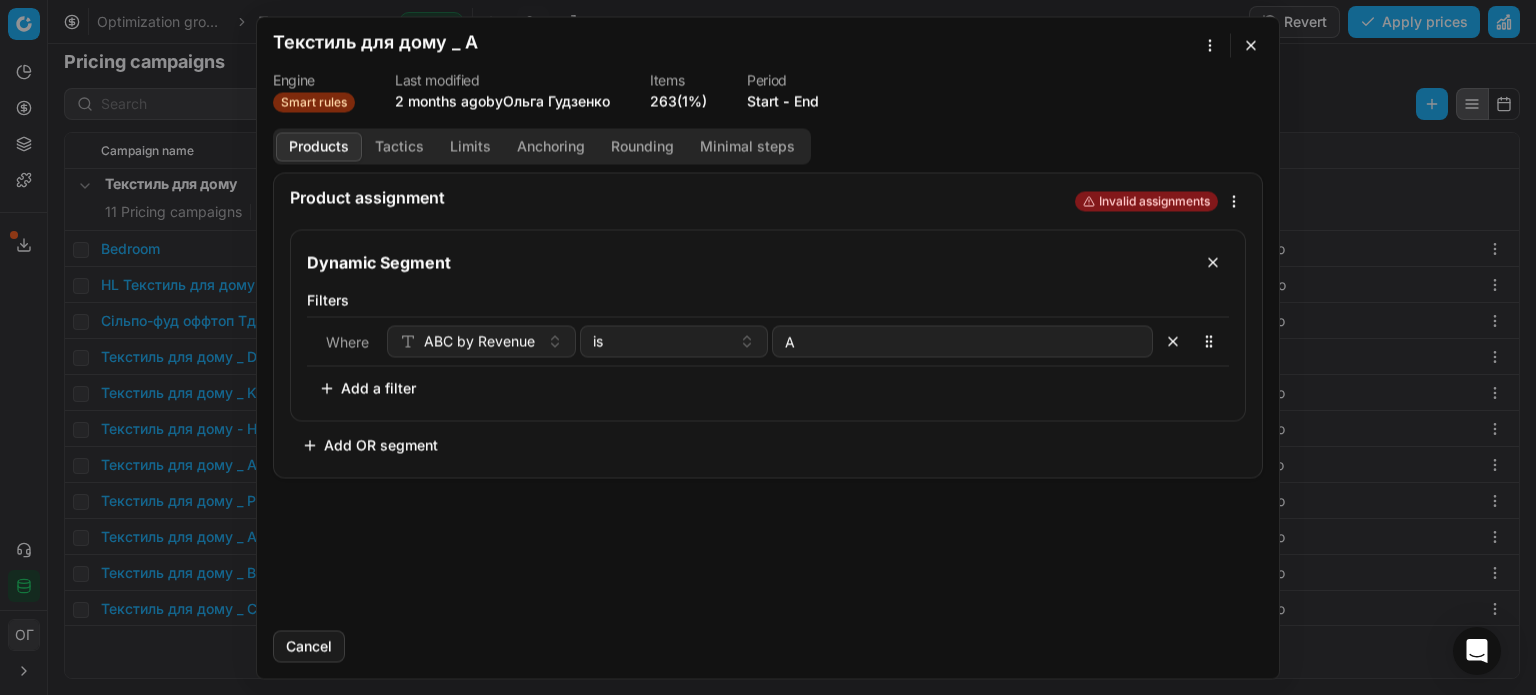 click on "We are saving PC settings. Please wait, it should take a few minutes Текстиль для дому _ A Engine Smart rules Last modified 2 months ago  by  Ольга Гудзенко Items 263  (1%) Period Start - End Products Tactics Limits Anchoring Rounding Minimal steps Product assignment Invalid assignments Dynamic Segment Filters Where ABC by Revenue is A
To pick up a sortable item, press space or enter.
While dragging, use the up and down keys to move the item.
Press space or enter again to drop the item in its new position, or press escape to cancel.
Add a filter Add OR segment Cancel" at bounding box center (768, 347) 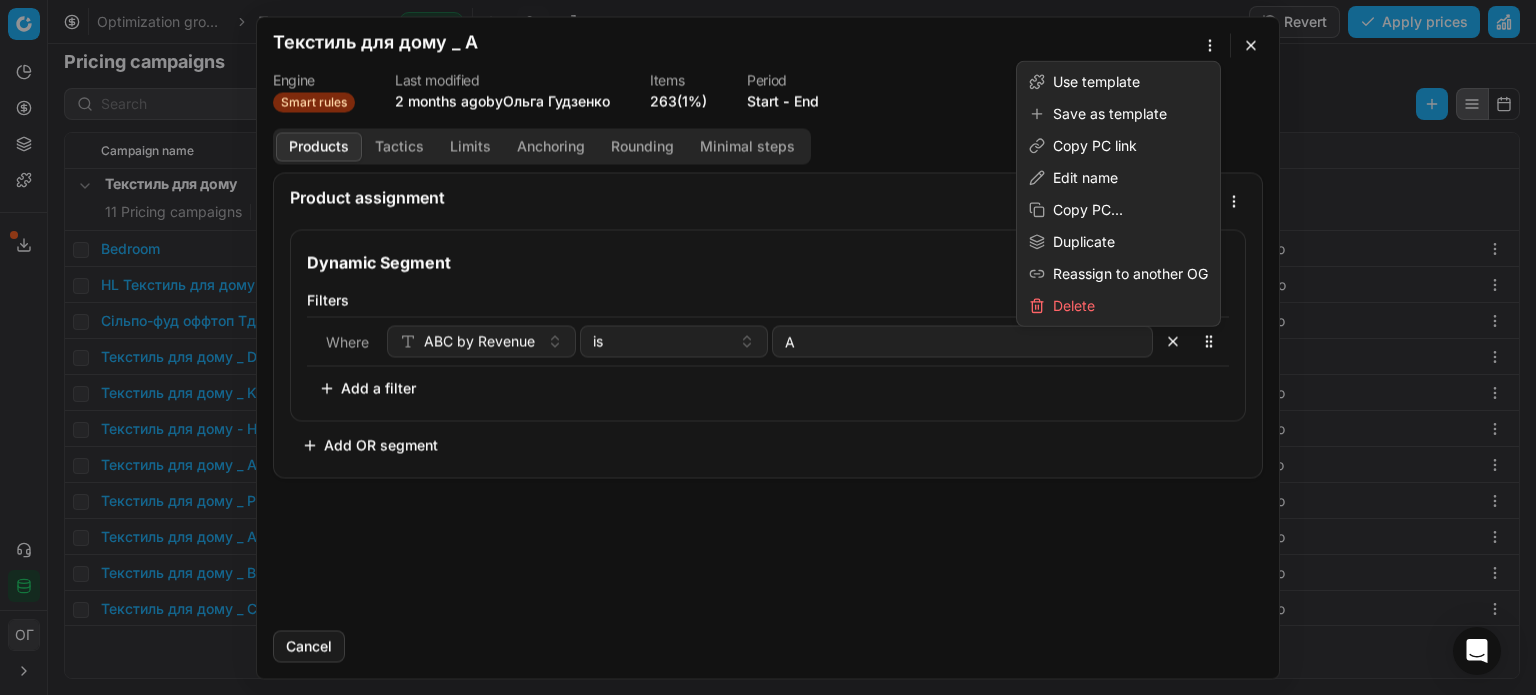 click on "We are saving PC settings. Please wait, it should take a few minutes Текстиль для дому _ A Engine Smart rules Last modified 2 months ago  by  Ольга Гудзенко Items 263  (1%) Period Start - End Products Tactics Limits Anchoring Rounding Minimal steps Product assignment Invalid assignments Dynamic Segment Filters Where ABC by Revenue is A
To pick up a sortable item, press space or enter.
While dragging, use the up and down keys to move the item.
Press space or enter again to drop the item in its new position, or press escape to cancel.
Add a filter Add OR segment Cancel" at bounding box center [768, 347] 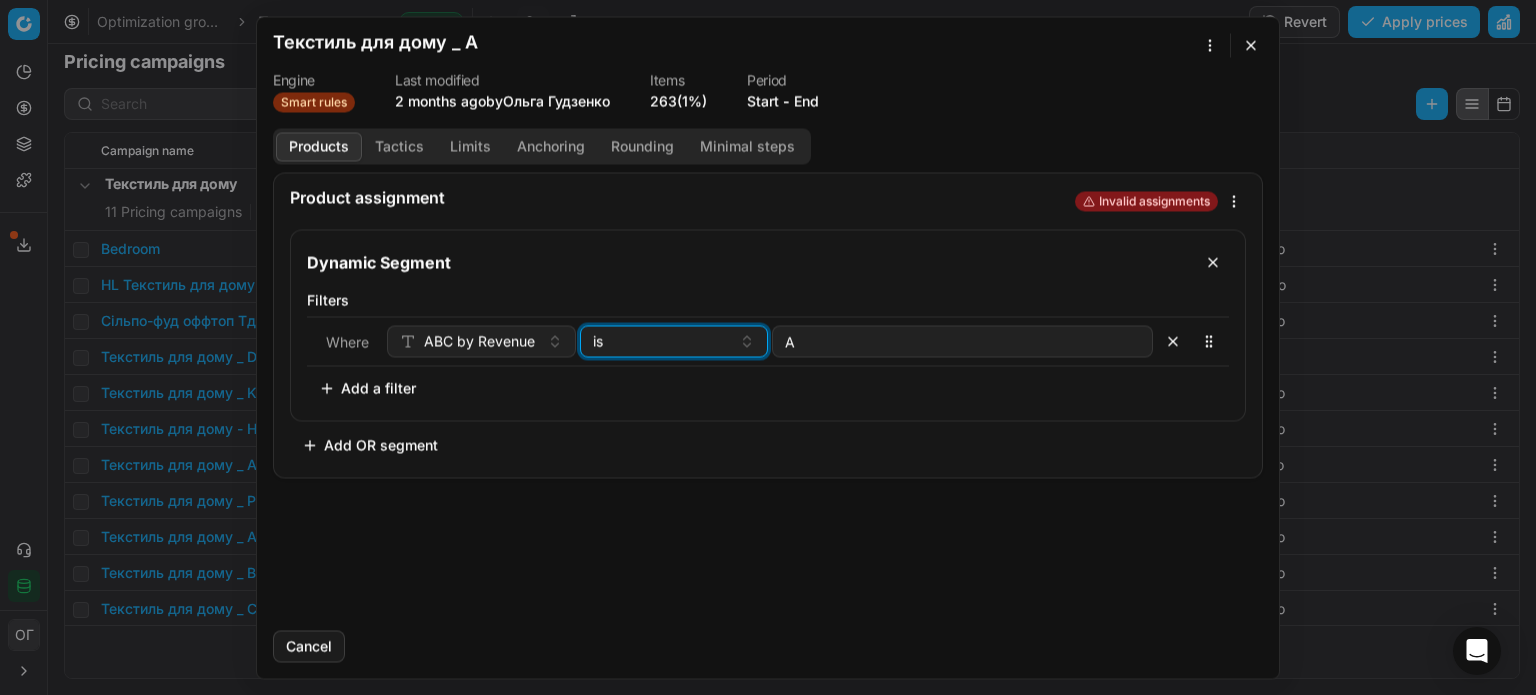 click on "is" at bounding box center [662, 341] 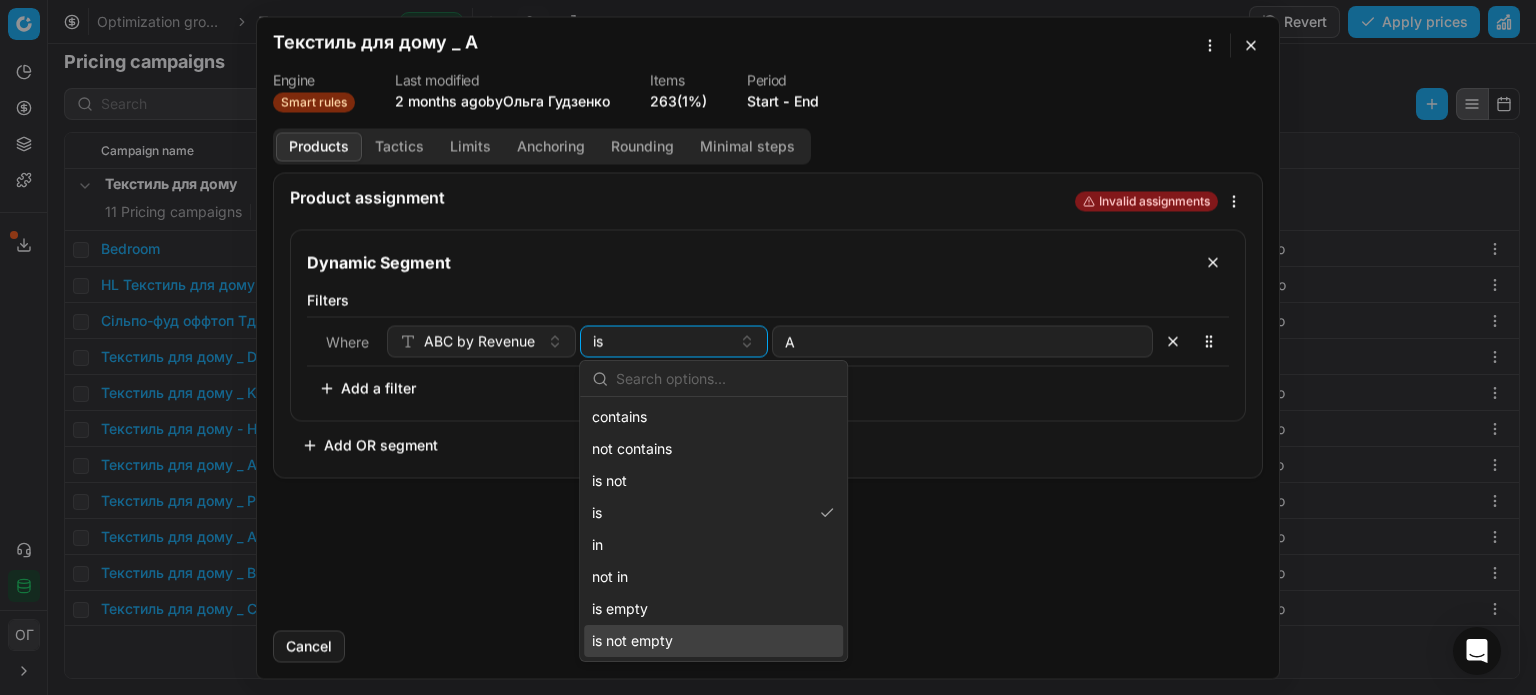 click on "is not empty" at bounding box center [713, 641] 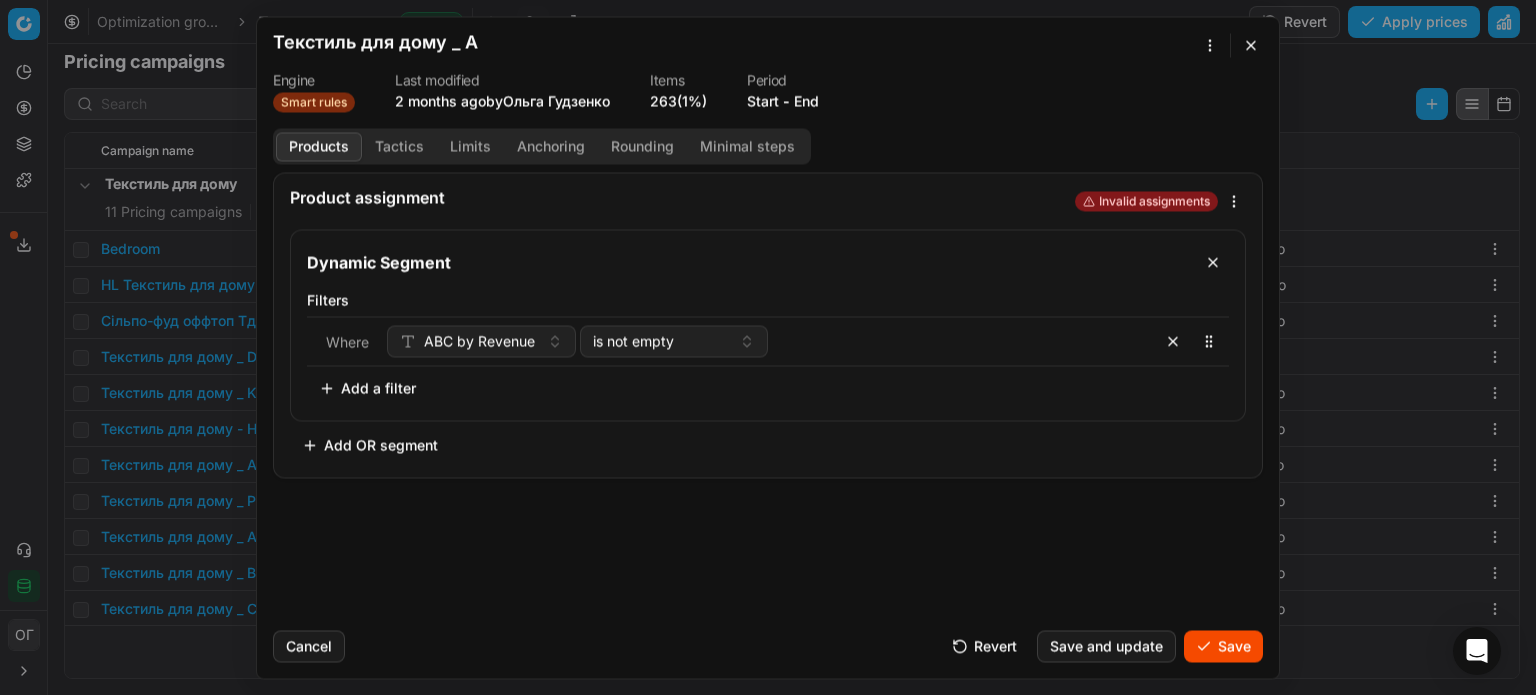 click on "Cancel Revert Save and update Save" at bounding box center [768, 638] 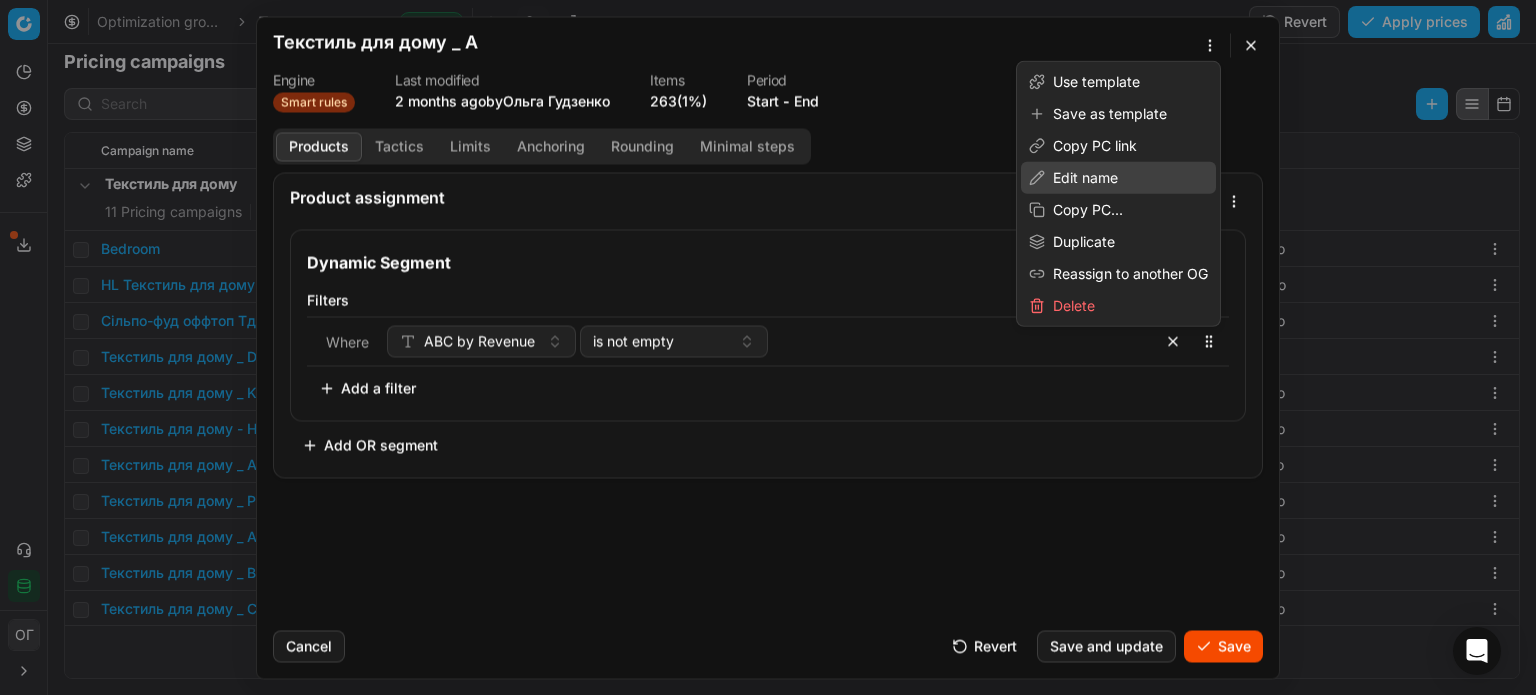 click on "Edit name" at bounding box center [1118, 178] 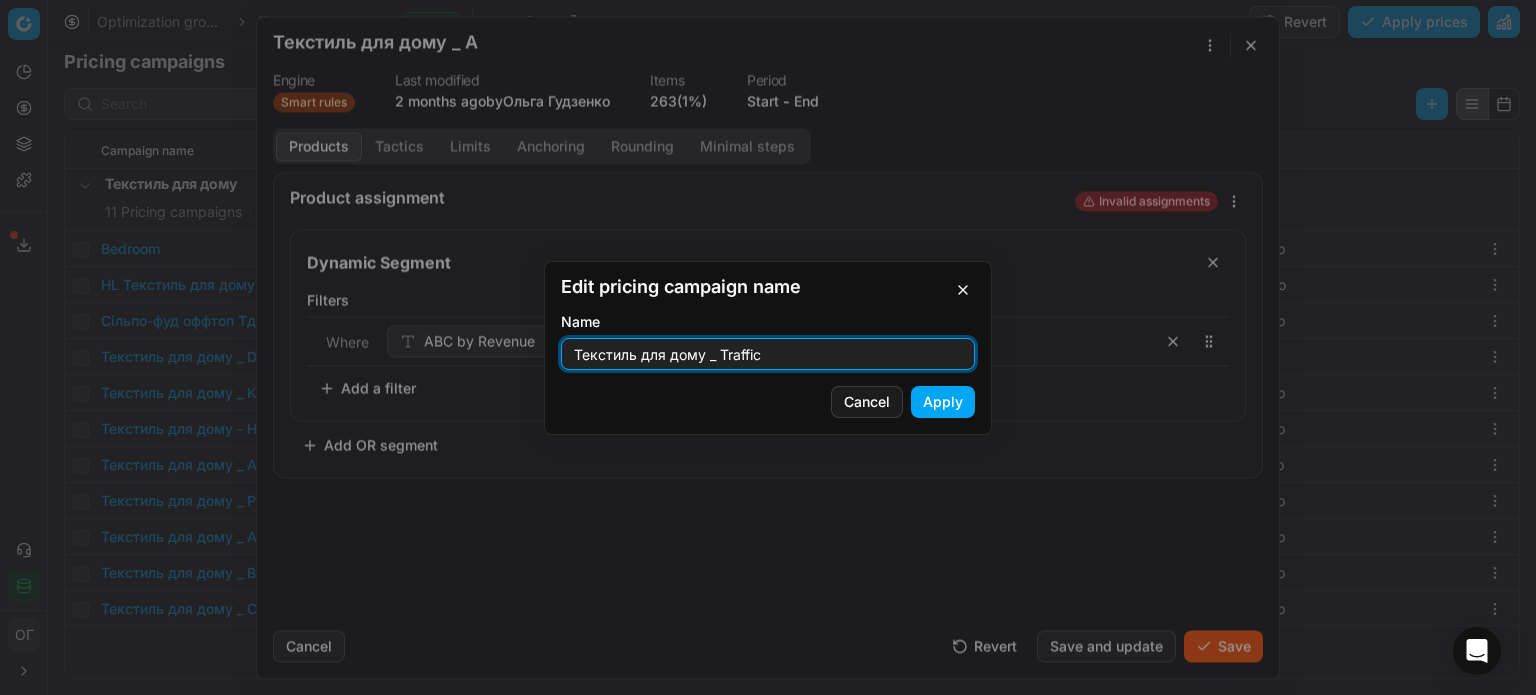 type on "Текстиль для дому _ Traffic" 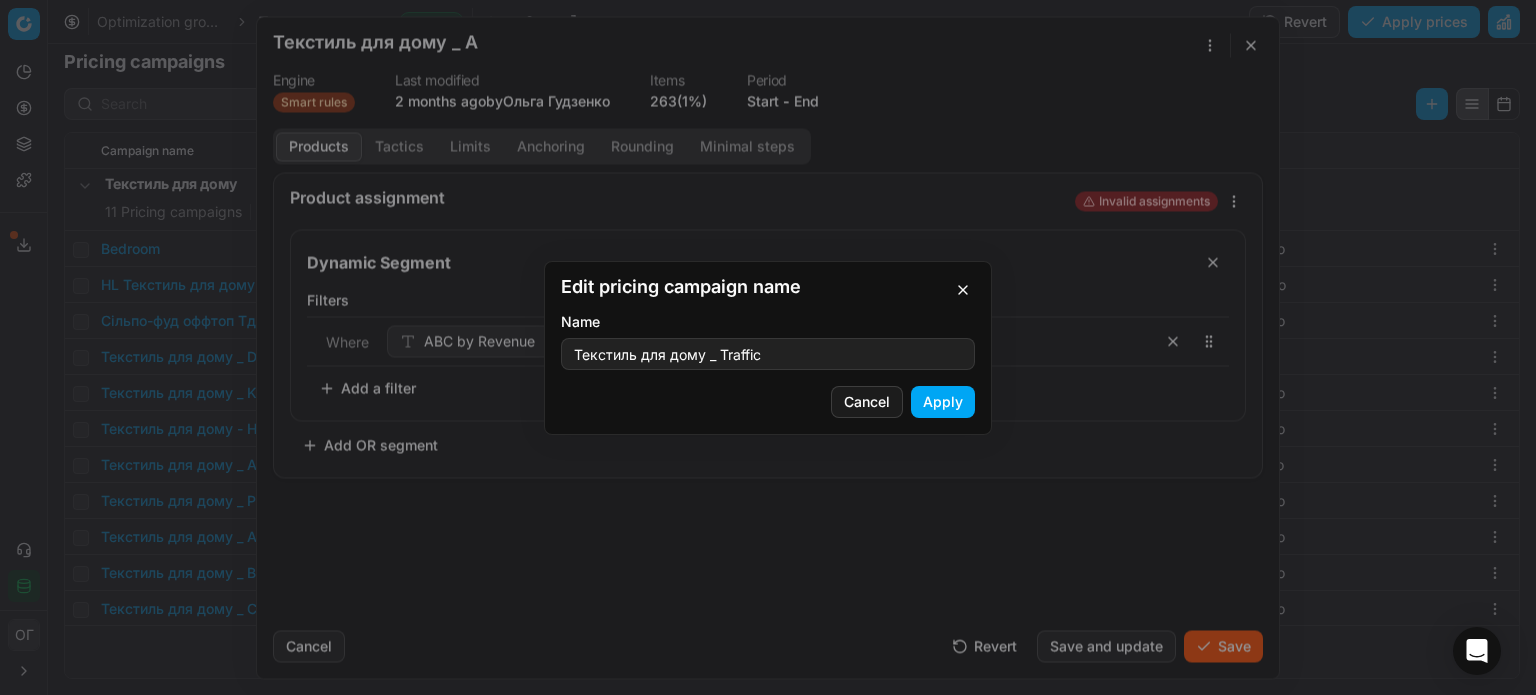click on "Apply" at bounding box center (943, 402) 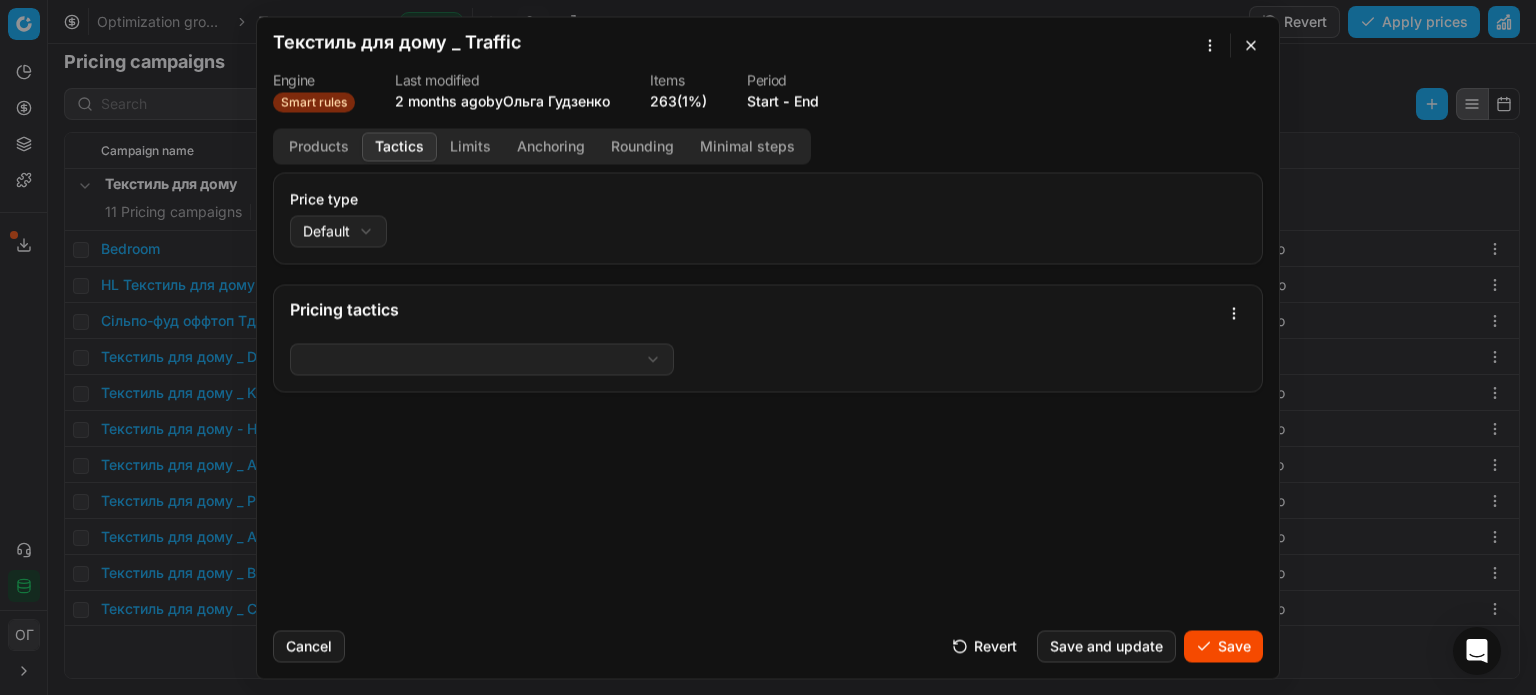 click on "Tactics" at bounding box center [399, 146] 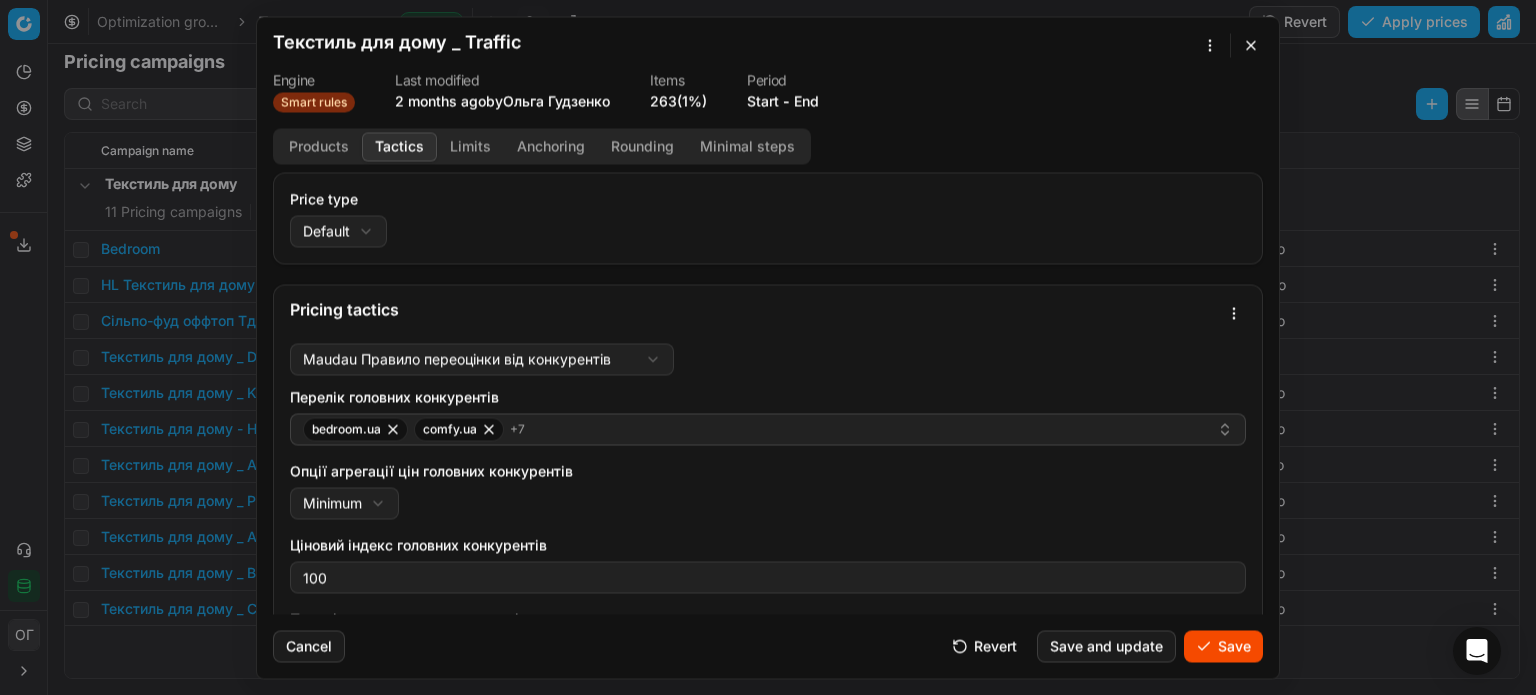 scroll, scrollTop: 323, scrollLeft: 0, axis: vertical 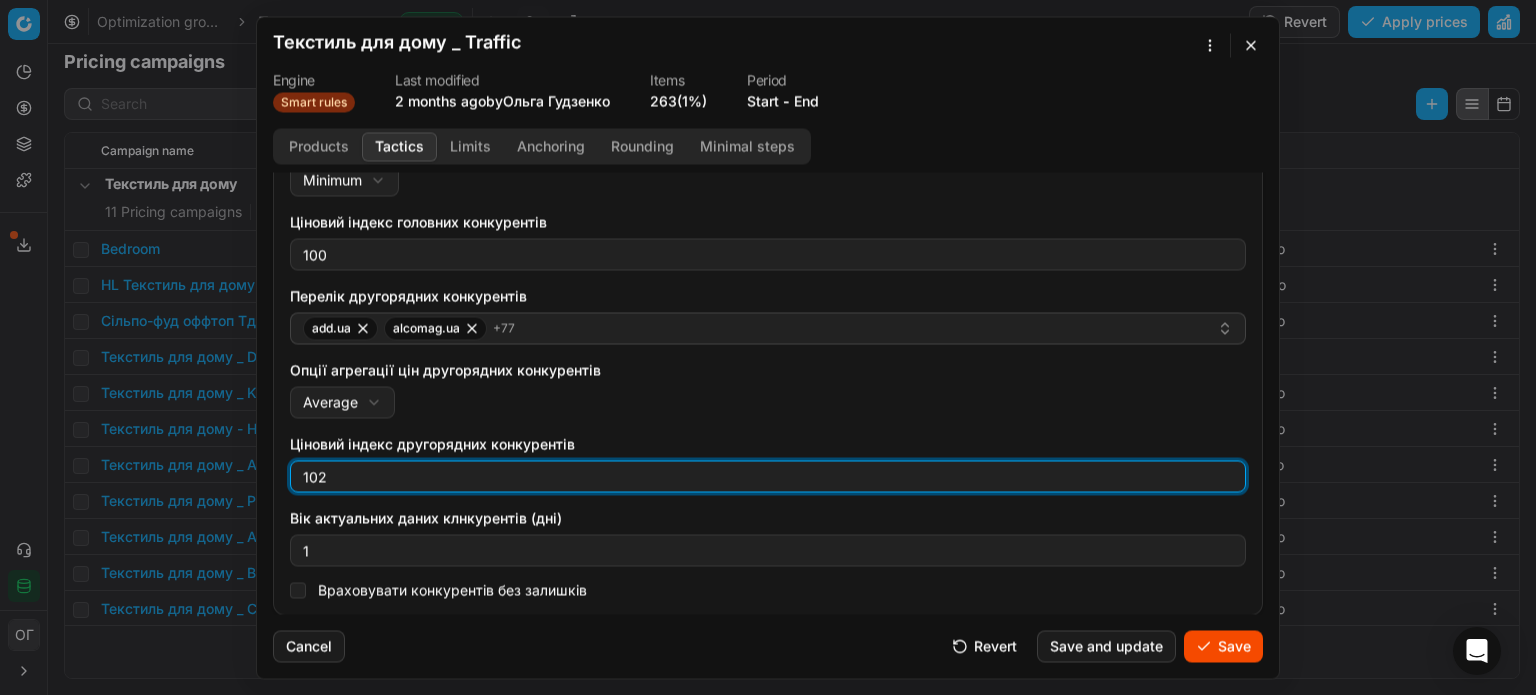 click on "102" at bounding box center (768, 476) 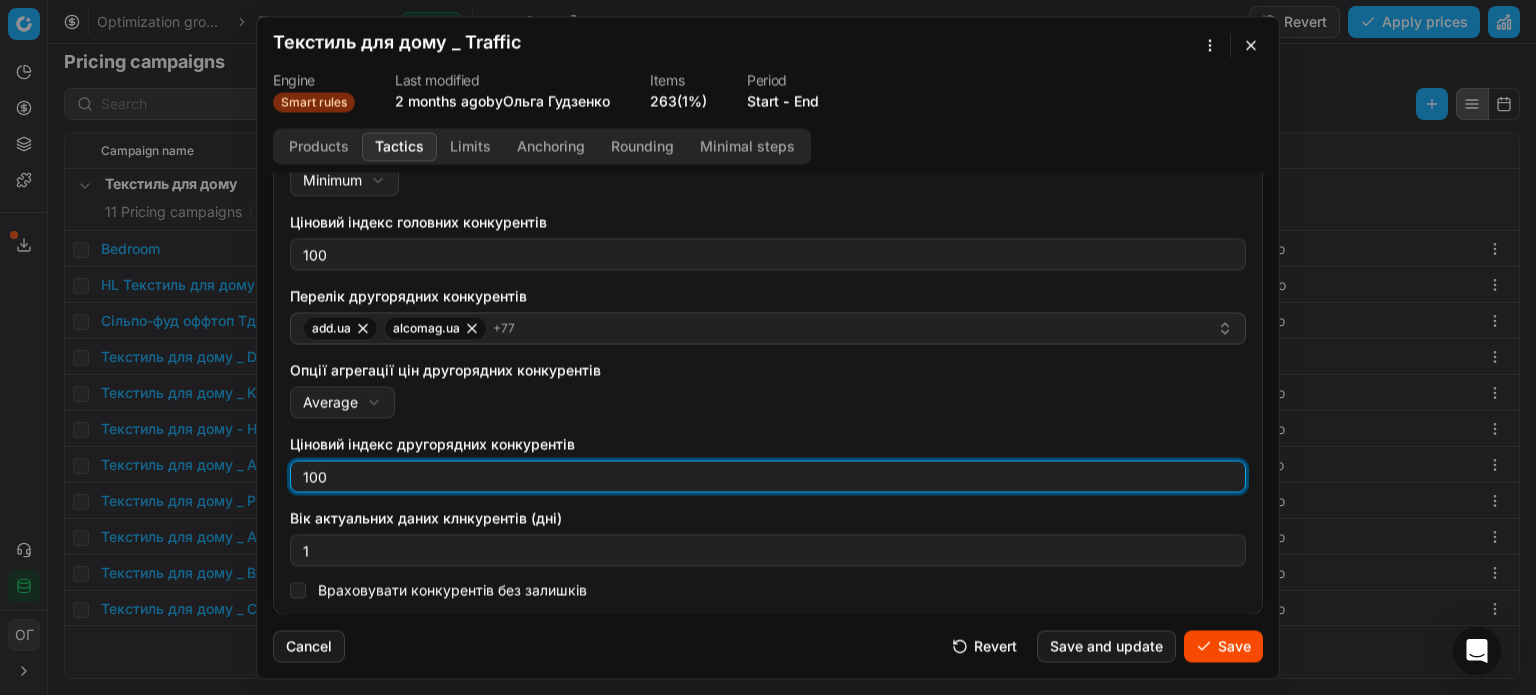 type on "100" 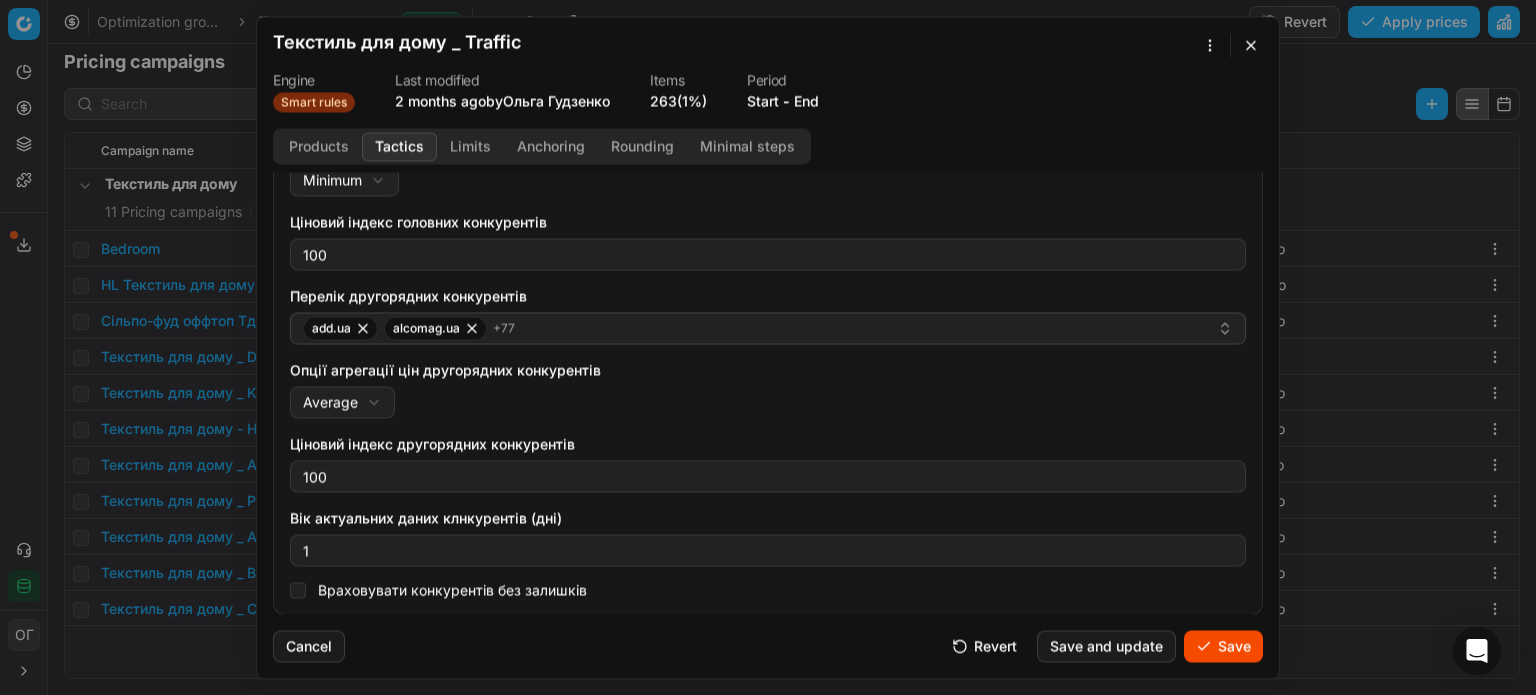 click on "Опції агрегації цін другорядних конкурентів Average Minimum Average" at bounding box center [768, 389] 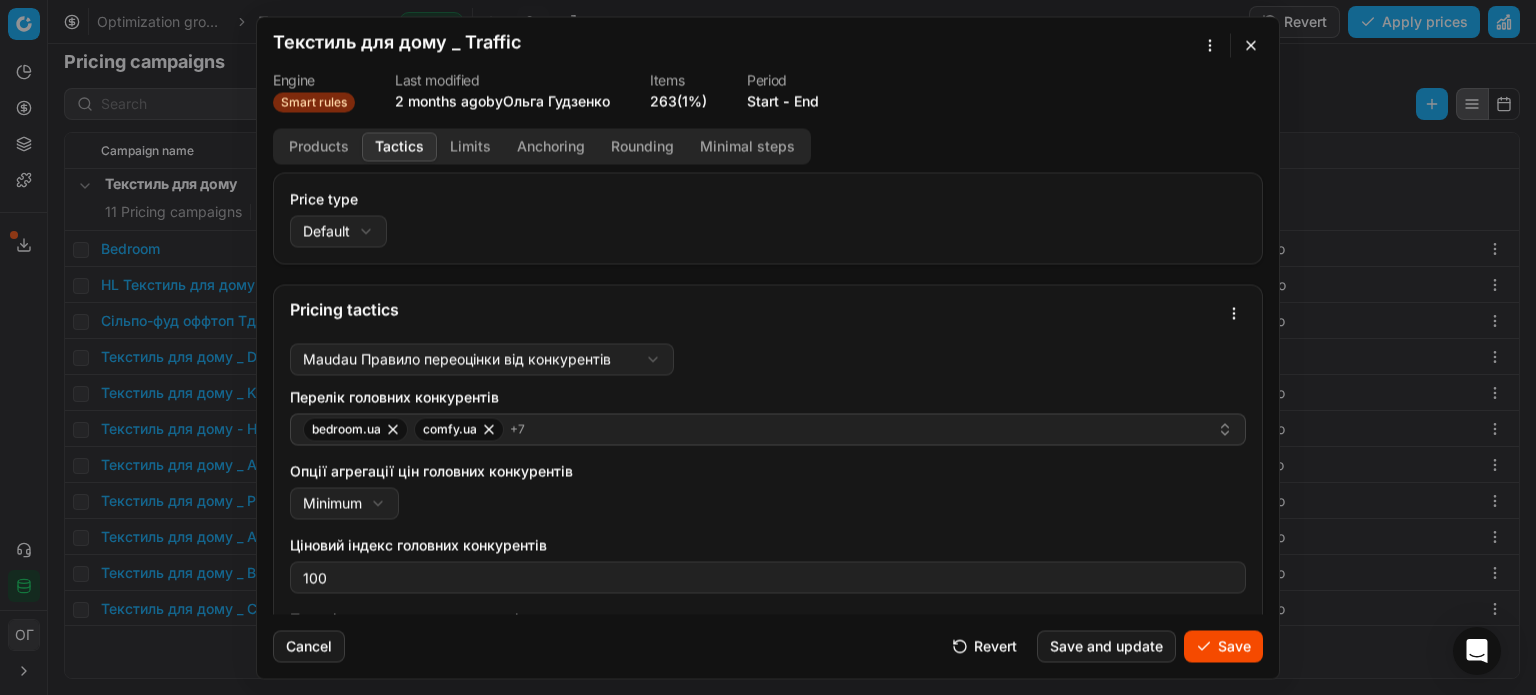 click on "Limits" at bounding box center [470, 146] 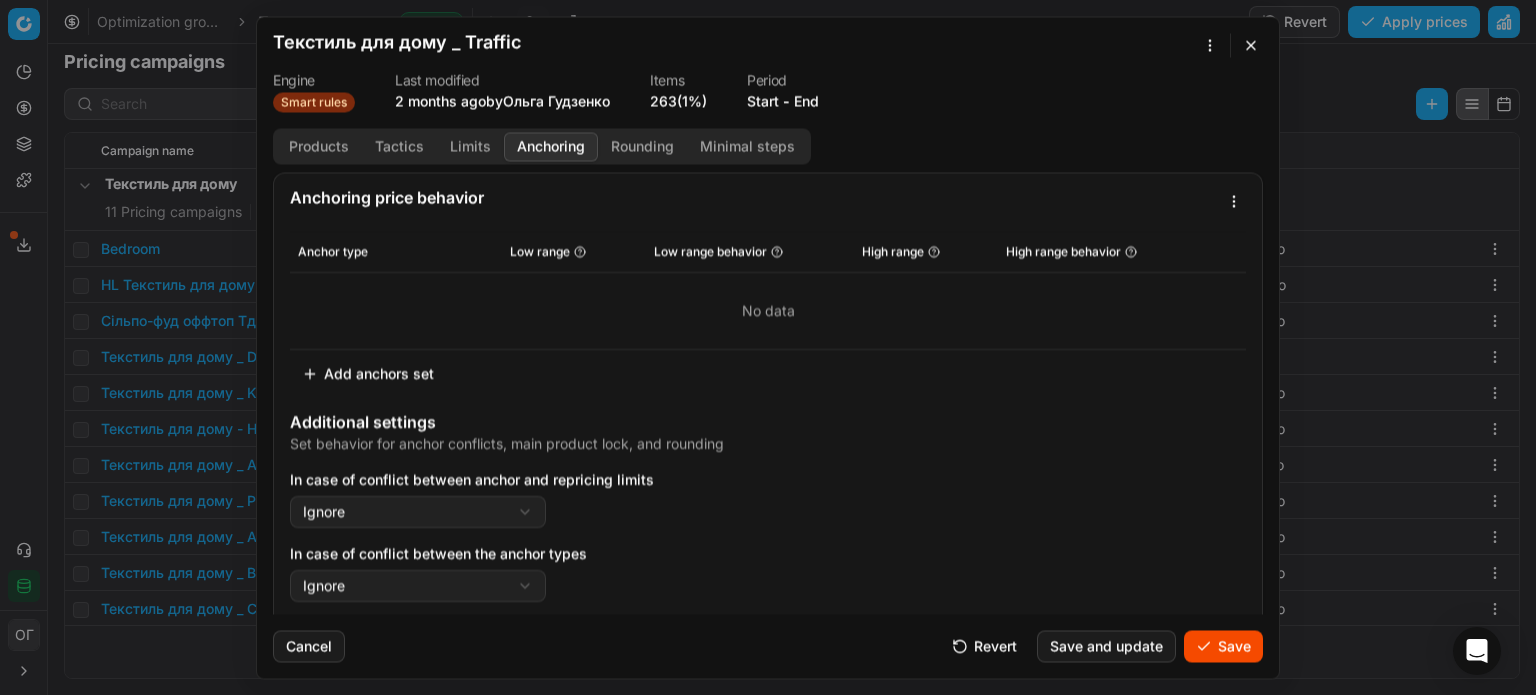 click on "Anchoring" at bounding box center (551, 146) 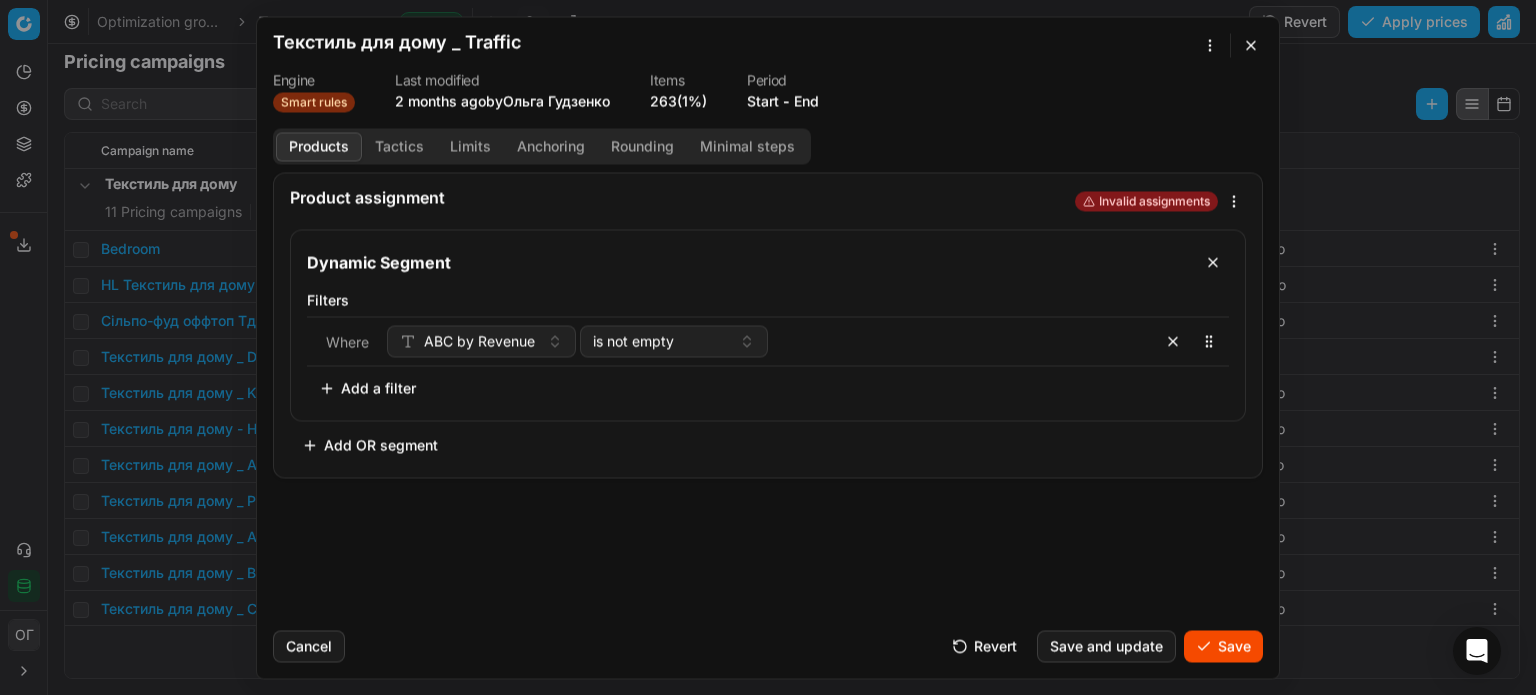 click on "Save" at bounding box center [1223, 646] 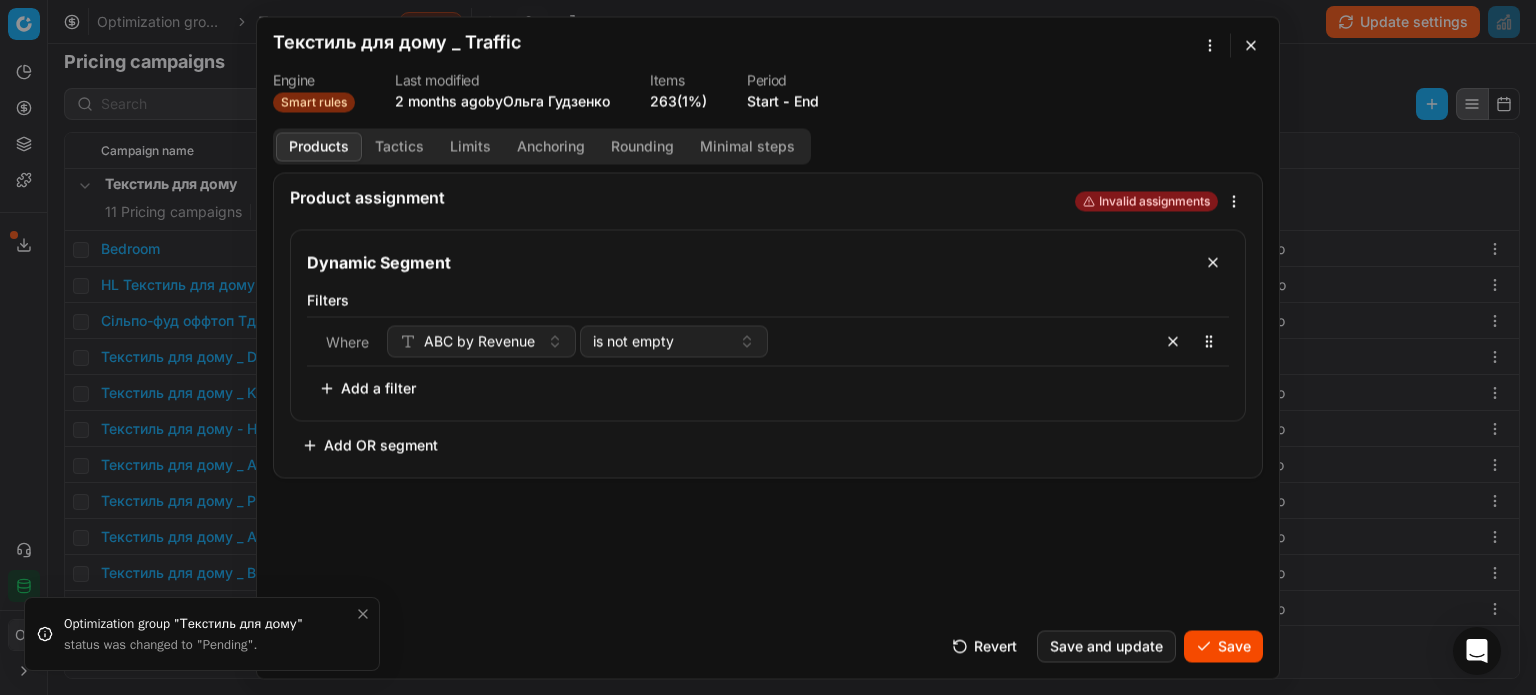 click on "Save" at bounding box center (1223, 646) 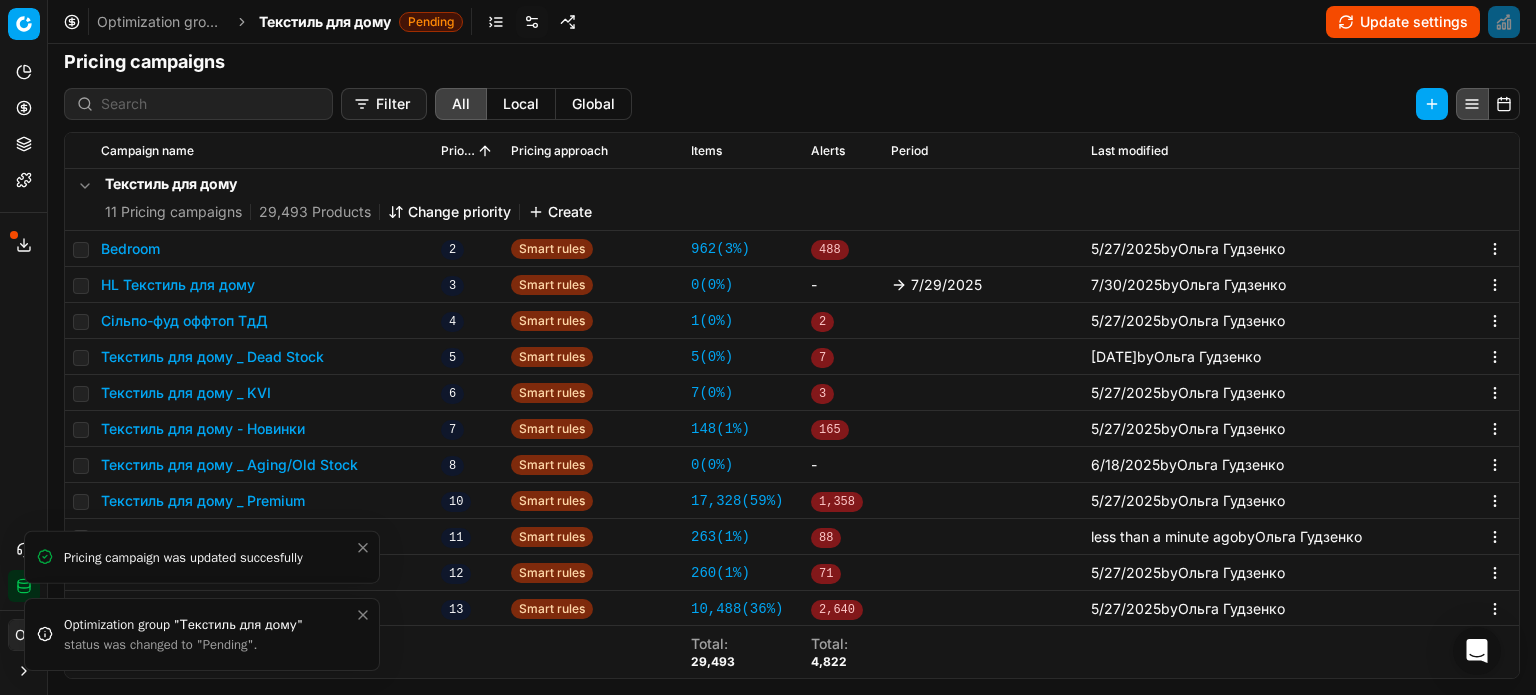 click 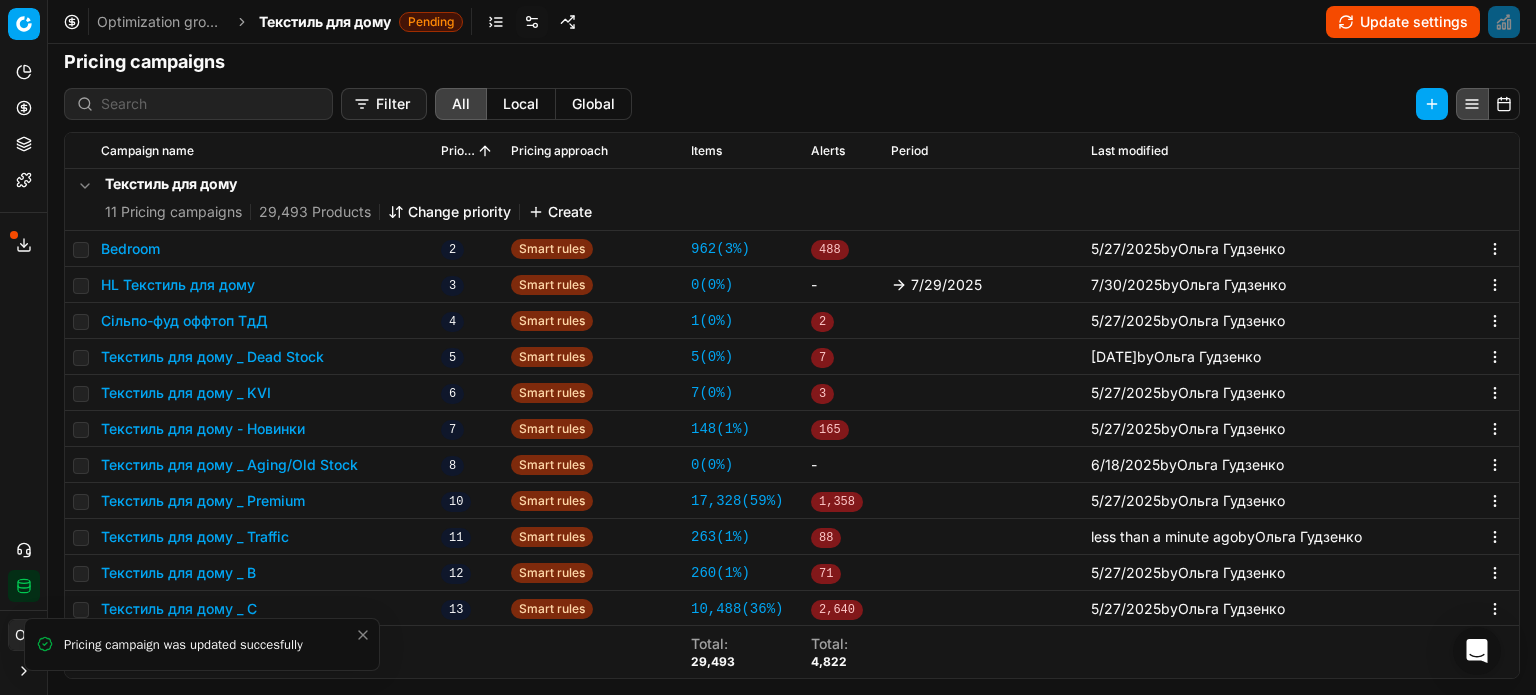 click 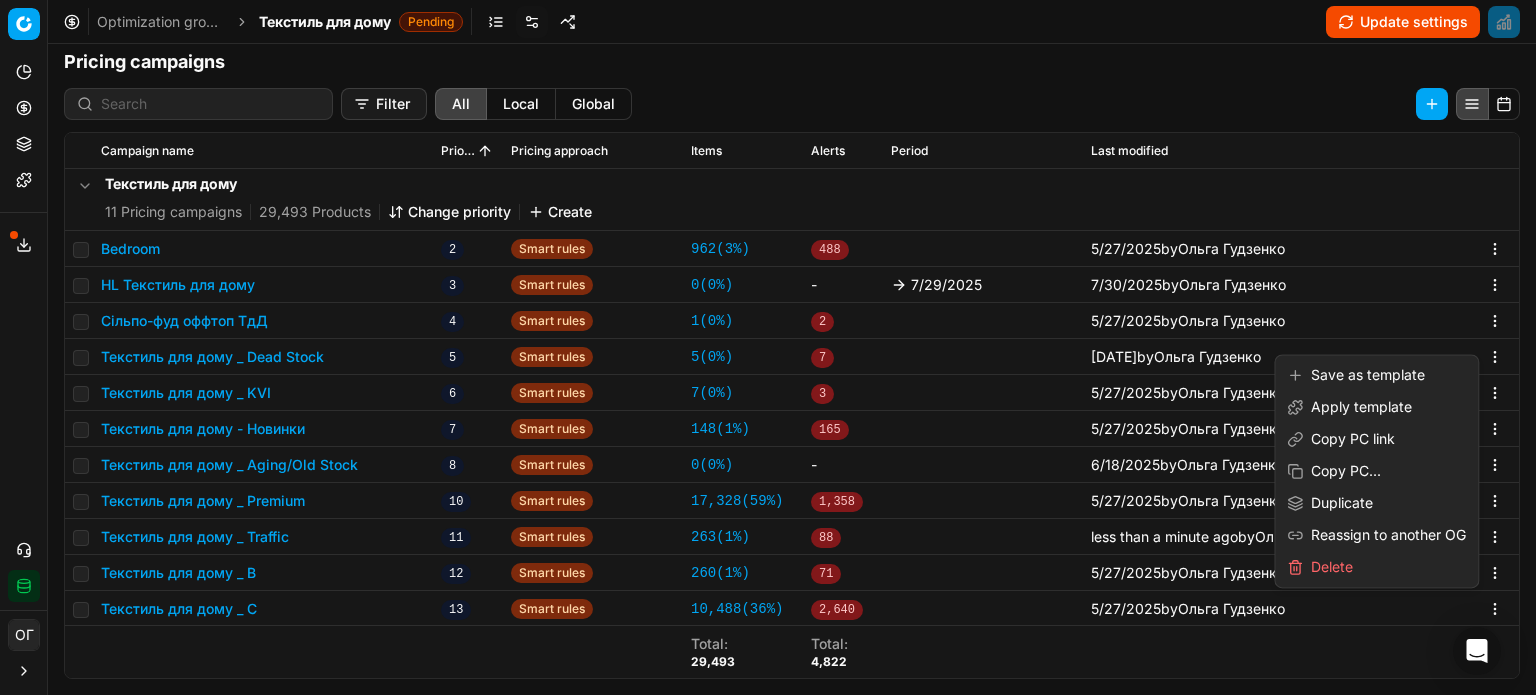 click on "Pricing platform Analytics Pricing Product portfolio Templates Export service 176 Contact support Integration status ОГ Ольга Гудзенко o.gudzenko@maudau.com.ua Close menu Command Palette Search for a command to run... Optimization groups Текстиль для дому Pending Update settings Optimization Group settings OG structure Levels Chain Business units 1 Product groups 26 Pricing strategy Grow Revenue Maintain Profit margin (Front), % Markdown logic Sales items Business constraints   Maximum number of price changes, product lines   Use promo campaigns in repricing   Apply anchor management   Enforce rounding Repricing stop list   Products with promo   Products repriced less than   Products out of stock more than Pricing campaigns Filter   All Local Global Campaign name Priority Pricing approach Items Alerts Period Last modified Global 2   Pricing campaigns   Change priority   Create Кіченлайн 1 Smart rules 4  ( 0% ) - 5/12/2025  by  Ольга Гудзенко 2 Smart rules )" at bounding box center [768, 347] 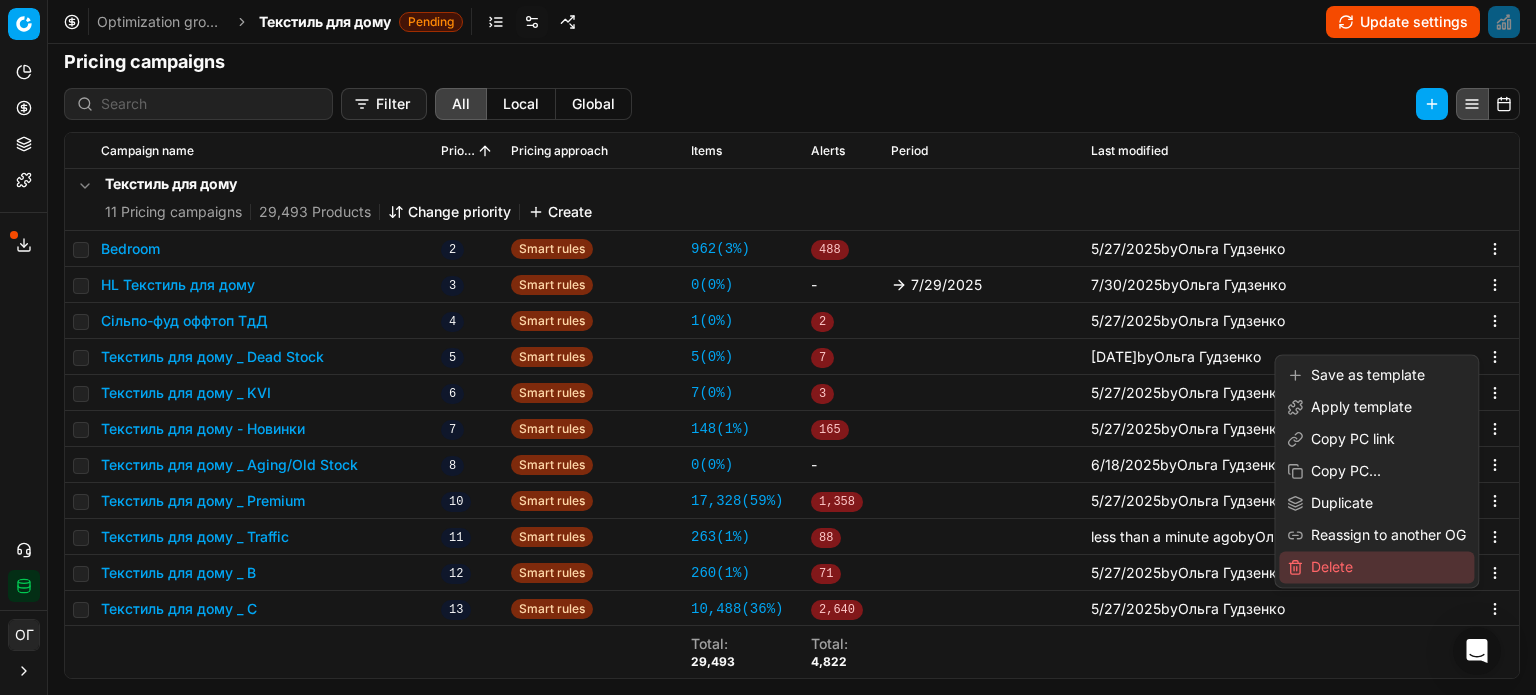 click on "Delete" at bounding box center [1376, 567] 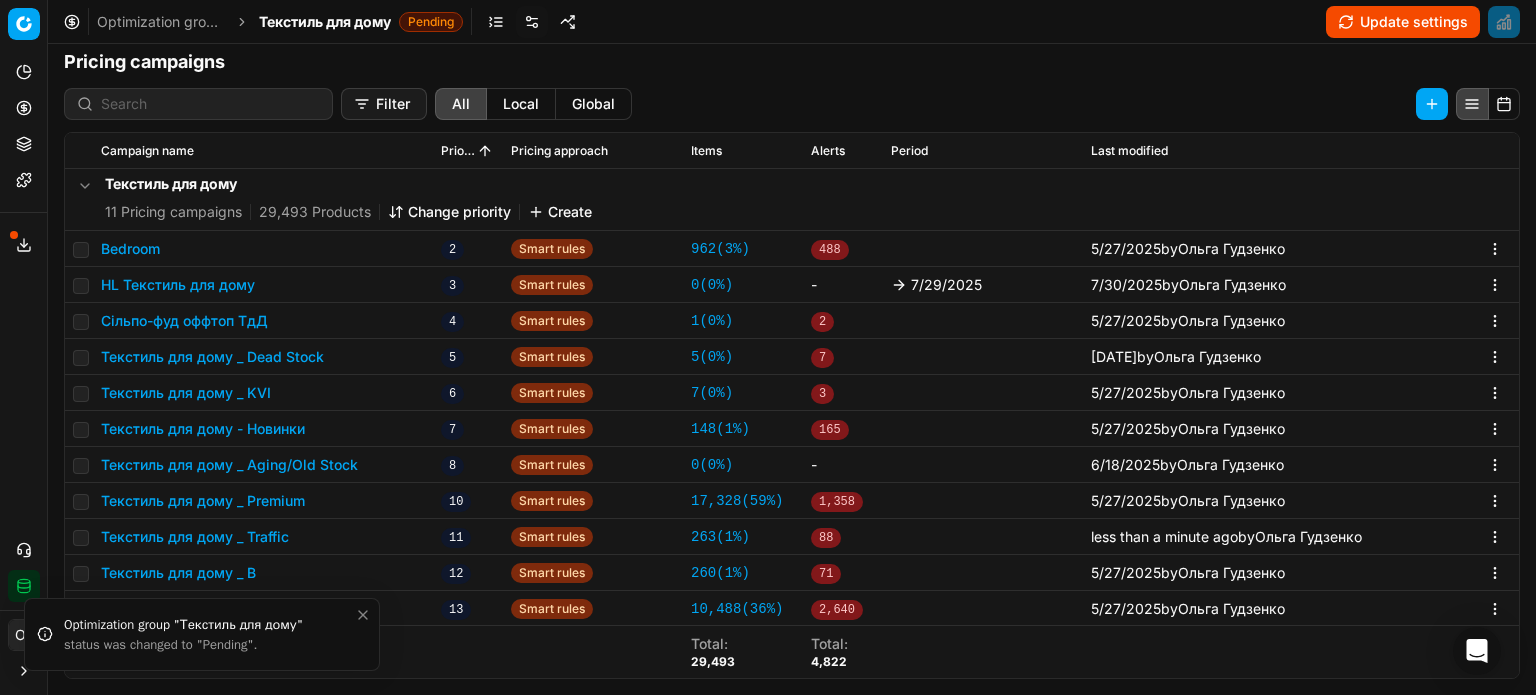 click 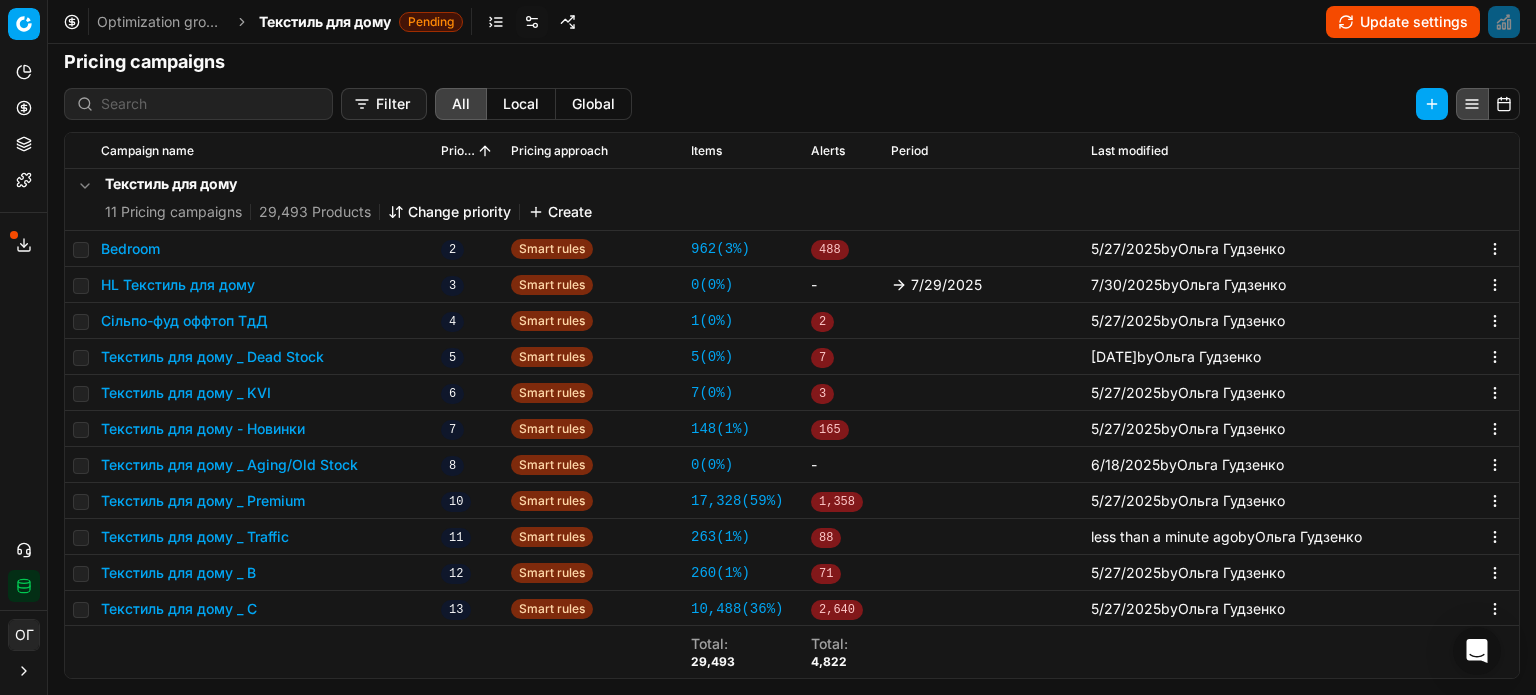 click on "Текстиль для дому _ C" at bounding box center [179, 609] 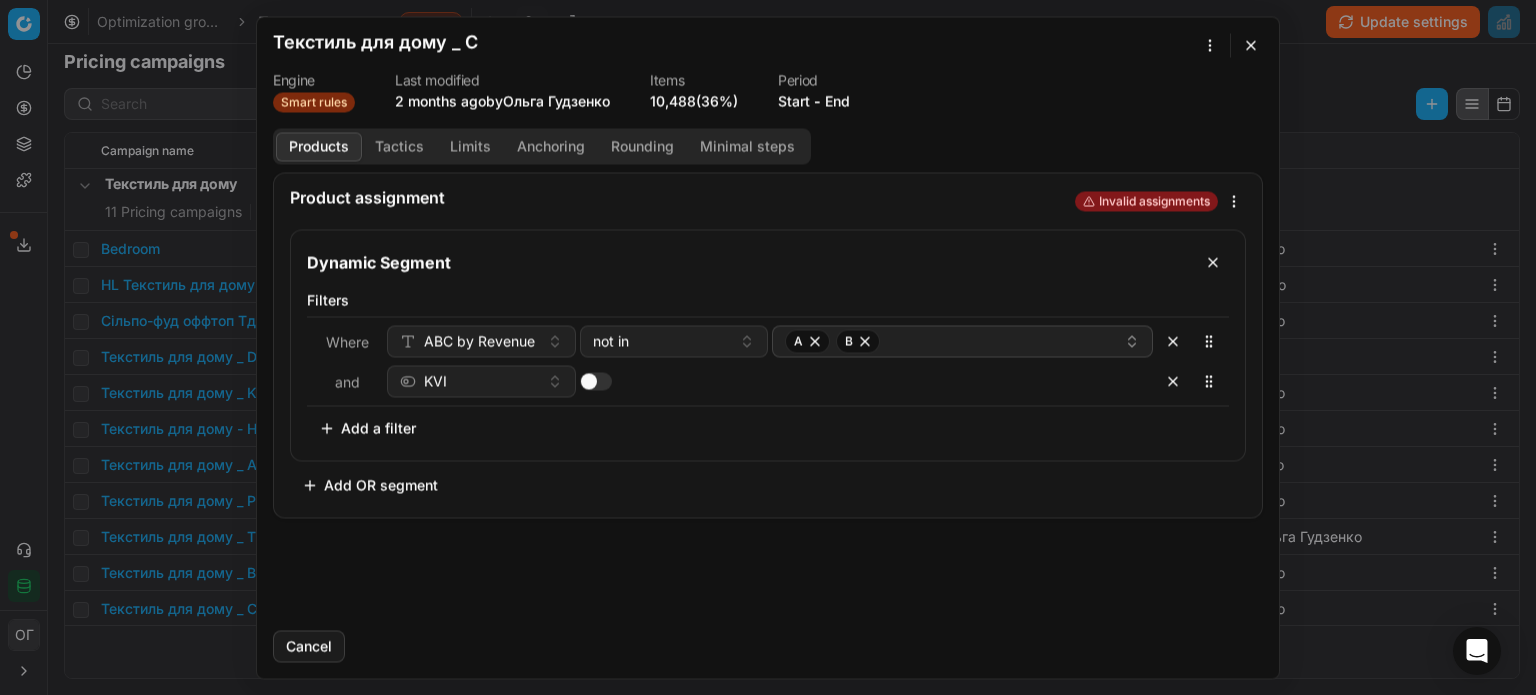 click on "We are saving PC settings. Please wait, it should take a few minutes Текстиль для дому _ C Engine Smart rules Last modified 2 months ago  by  Ольга Гудзенко Items 10,488  (36%) Period Start - End Products Tactics Limits Anchoring Rounding Minimal steps Product assignment Invalid assignments Dynamic Segment Filters Where ABC by Revenue not in A B and KVI
To pick up a sortable item, press space or enter.
While dragging, use the up and down keys to move the item.
Press space or enter again to drop the item in its new position, or press escape to cancel.
Add a filter Add OR segment Cancel" at bounding box center (768, 347) 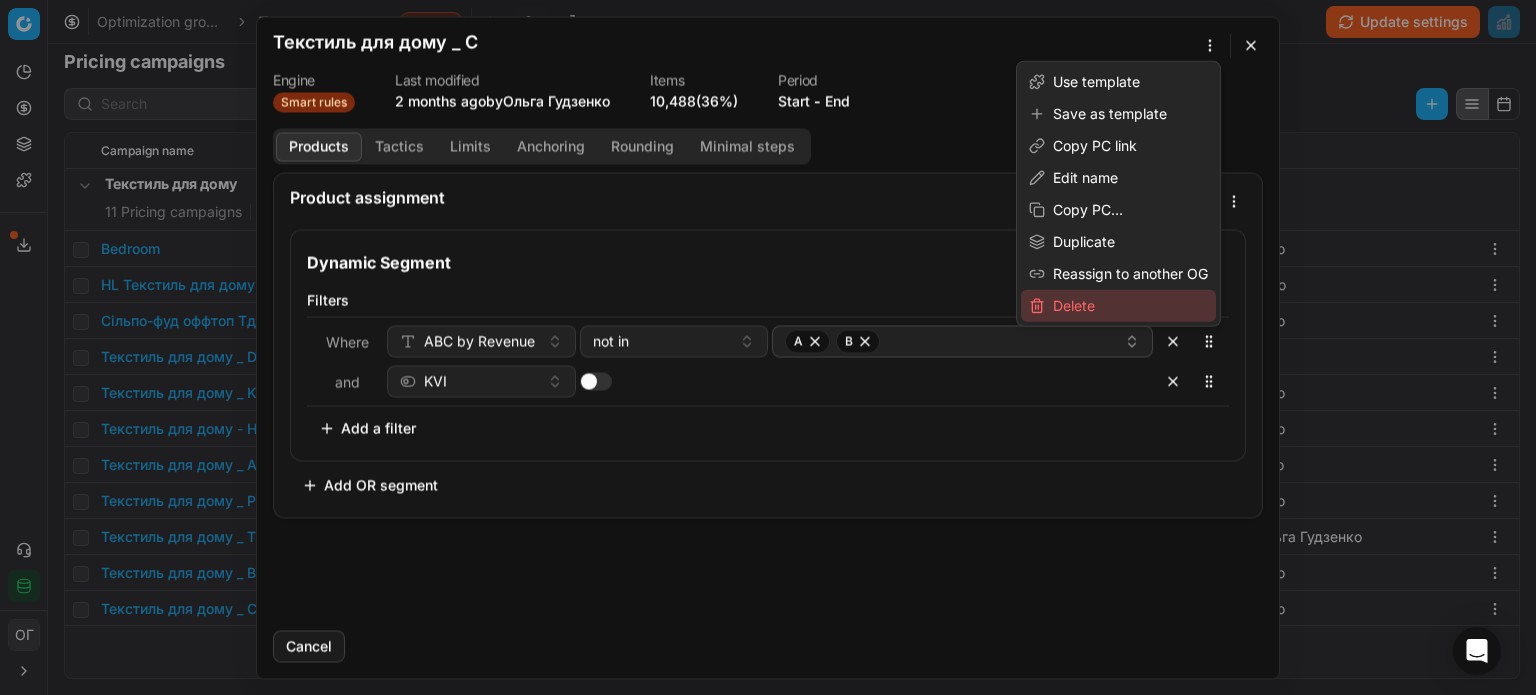click on "Delete" at bounding box center [1118, 306] 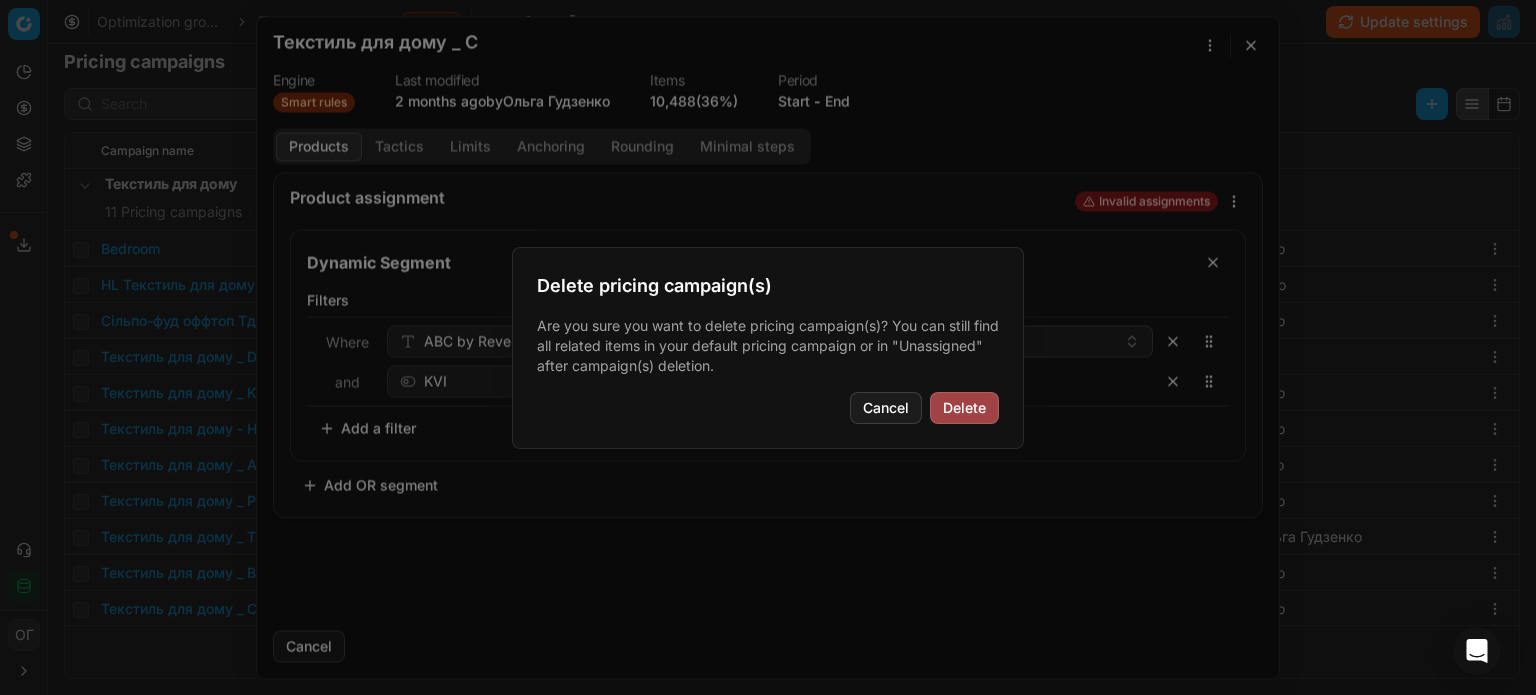 click on "Delete" at bounding box center (964, 408) 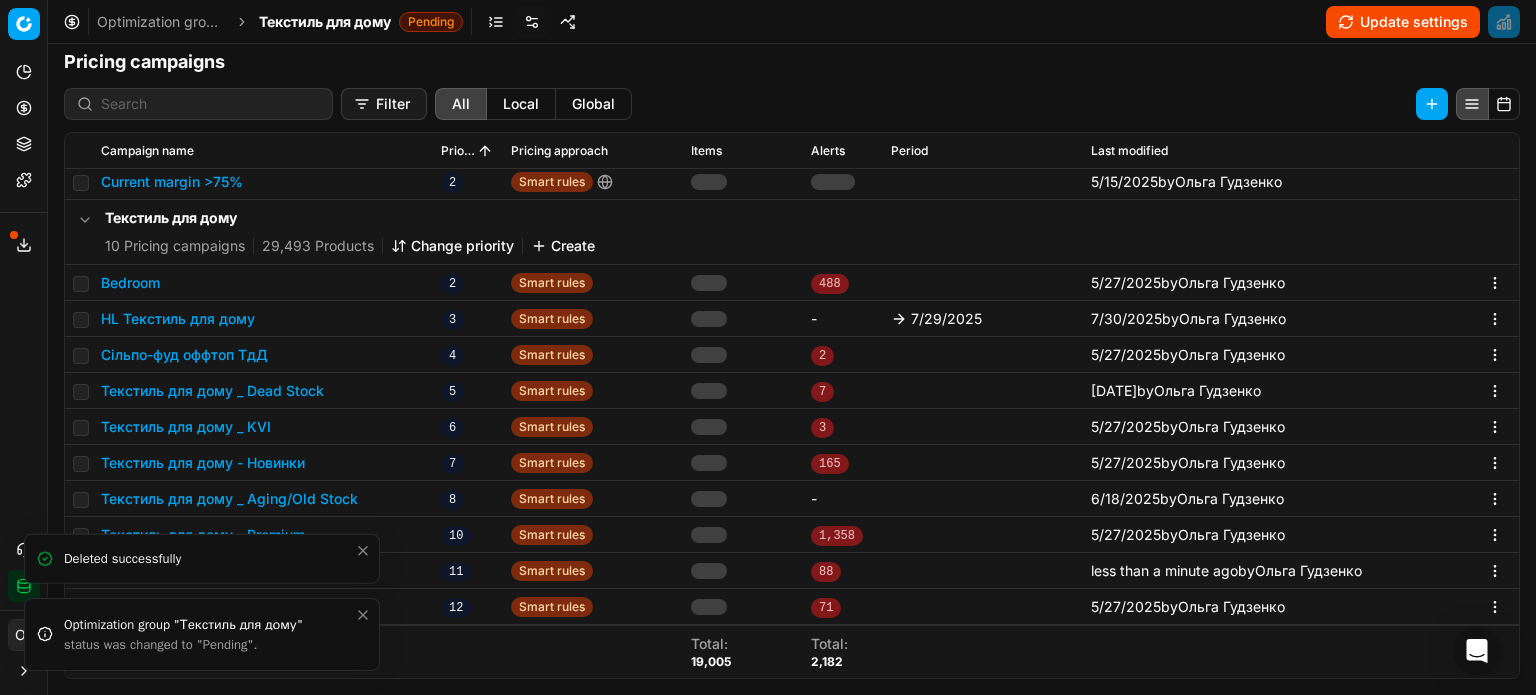 scroll, scrollTop: 104, scrollLeft: 0, axis: vertical 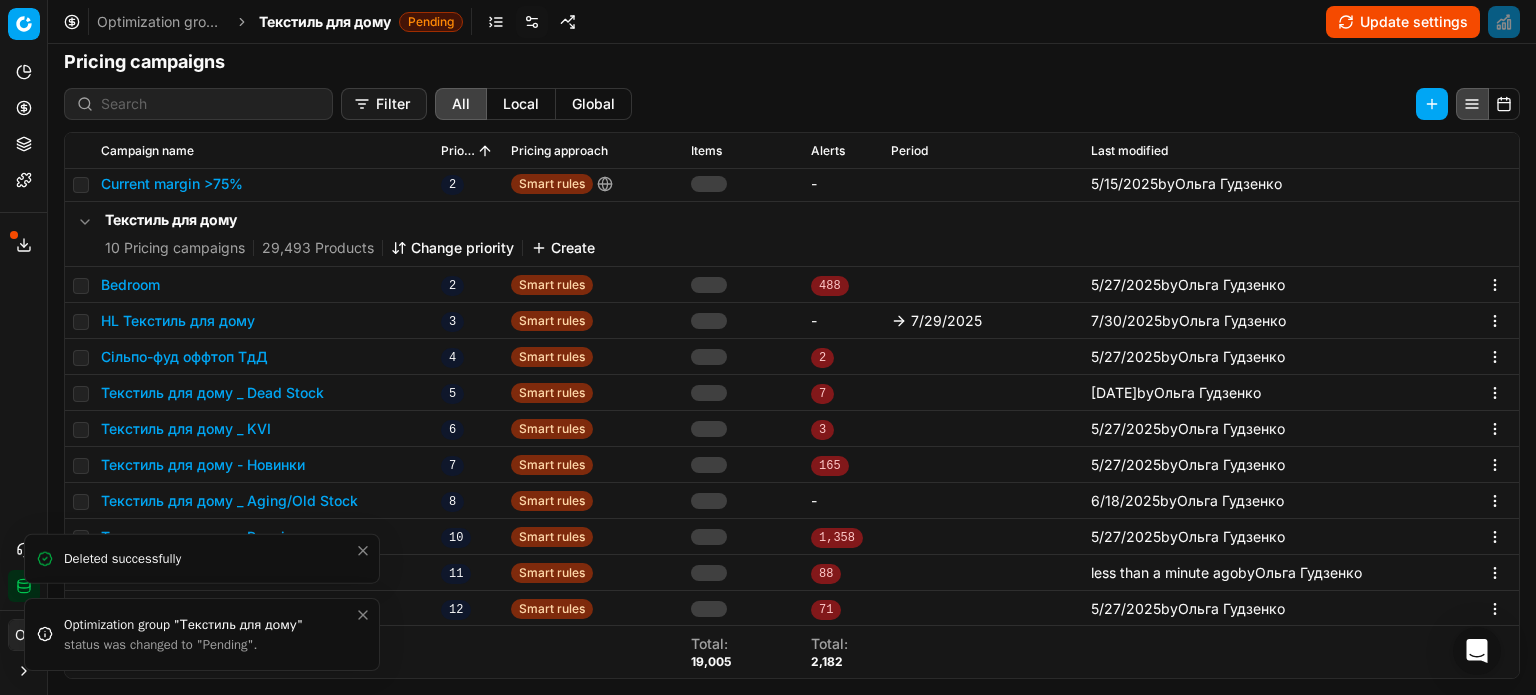 click at bounding box center [363, 615] 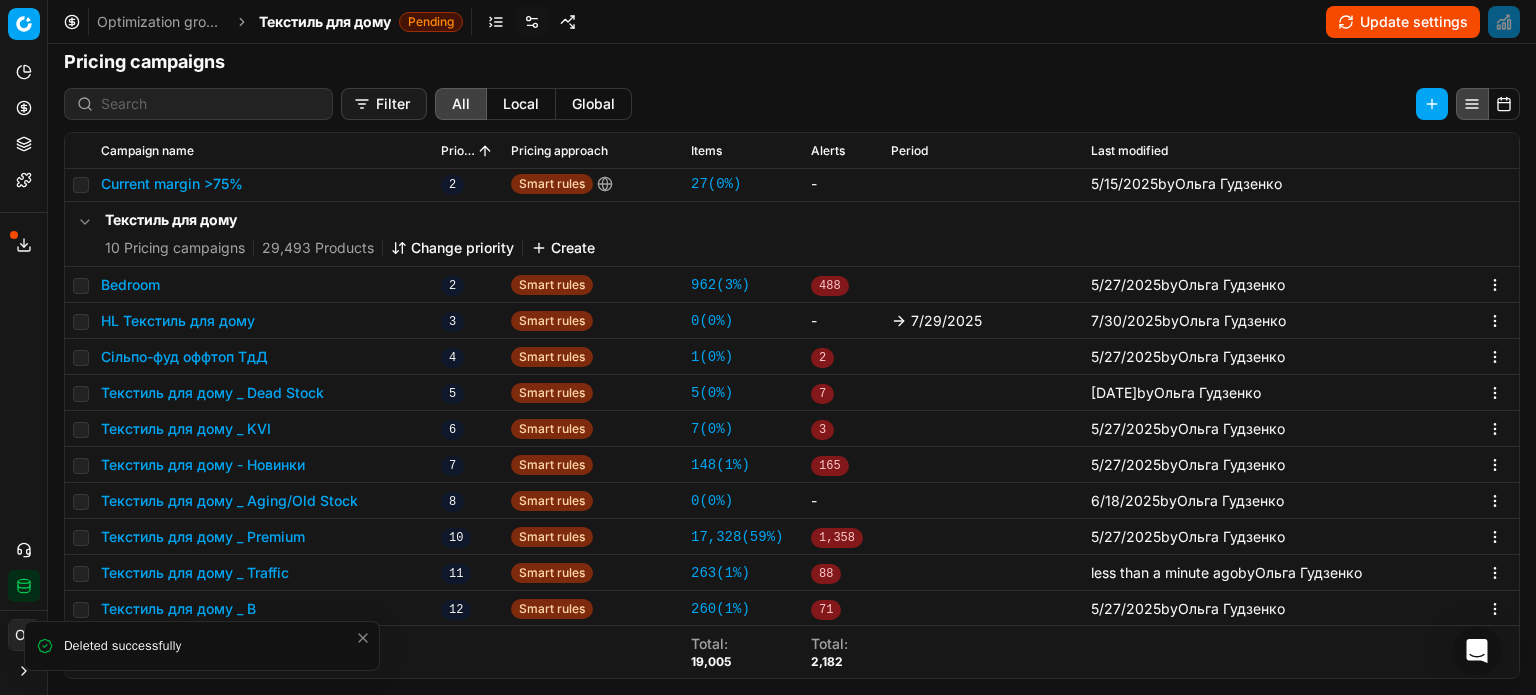 click 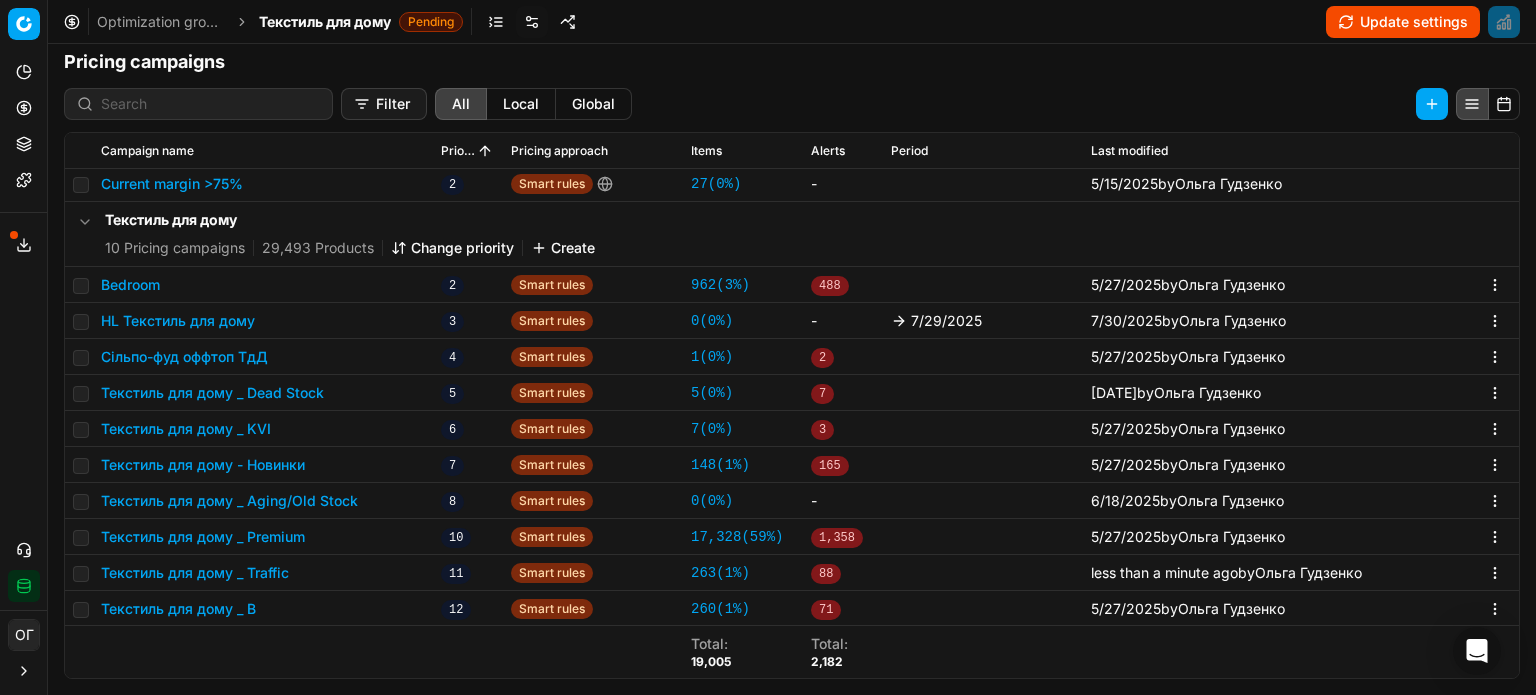 click on "Текстиль для дому _ B" at bounding box center (178, 609) 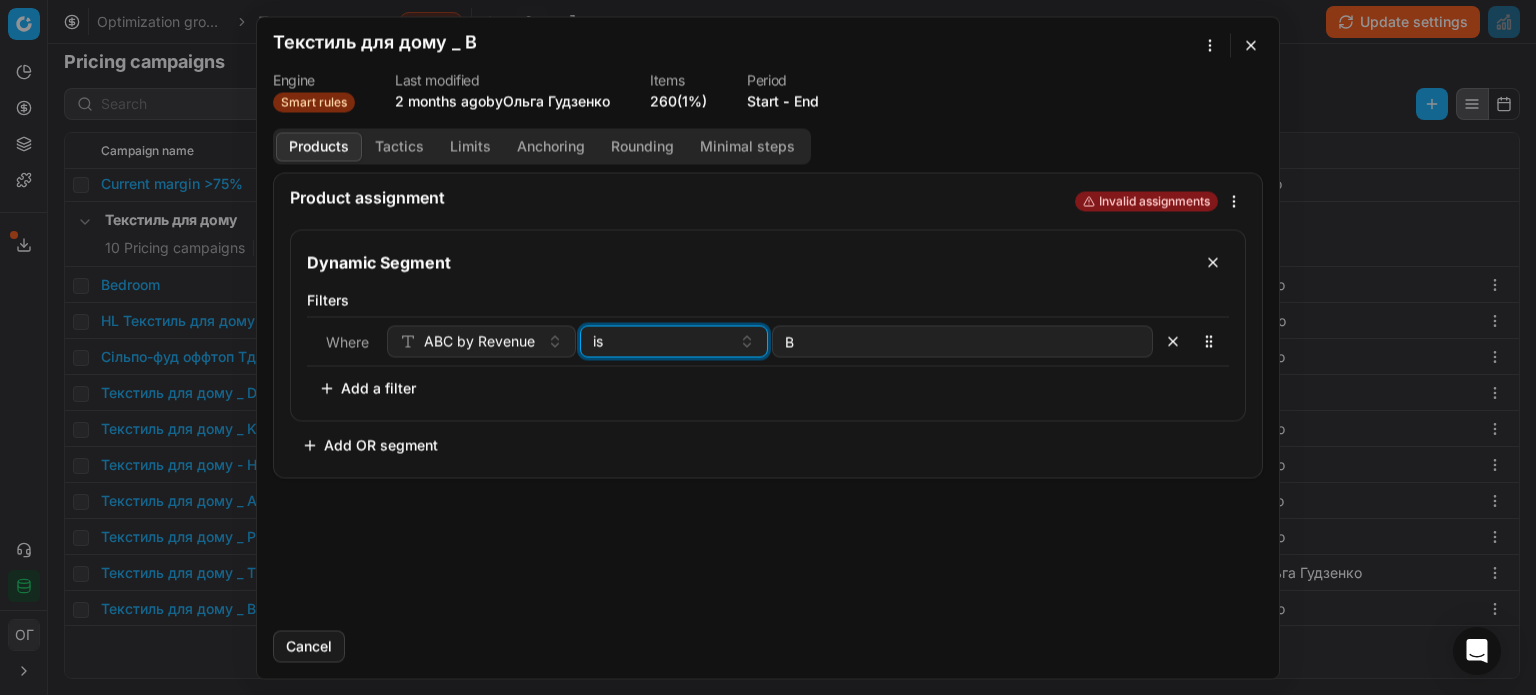 click on "is" at bounding box center [662, 341] 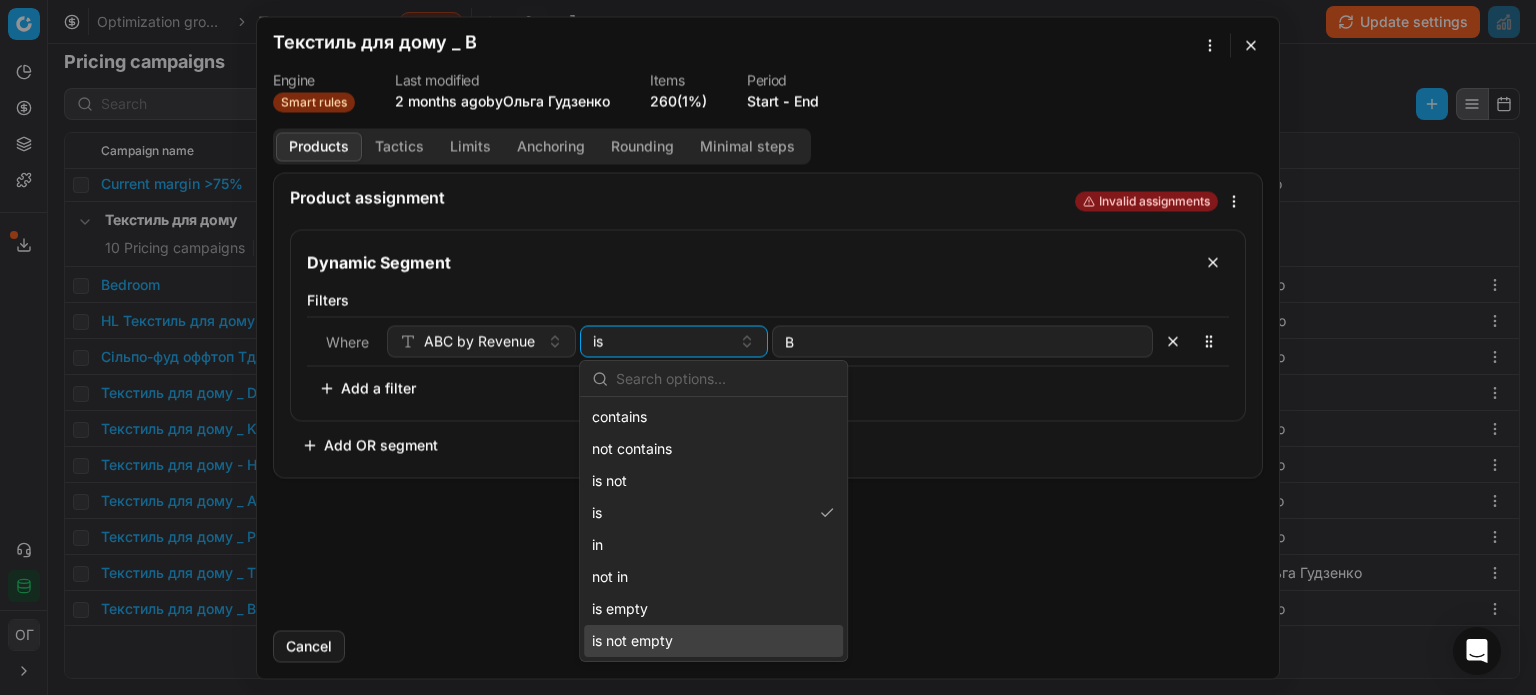 click on "contains not contains is not is in not in is empty is not empty" at bounding box center [713, 529] 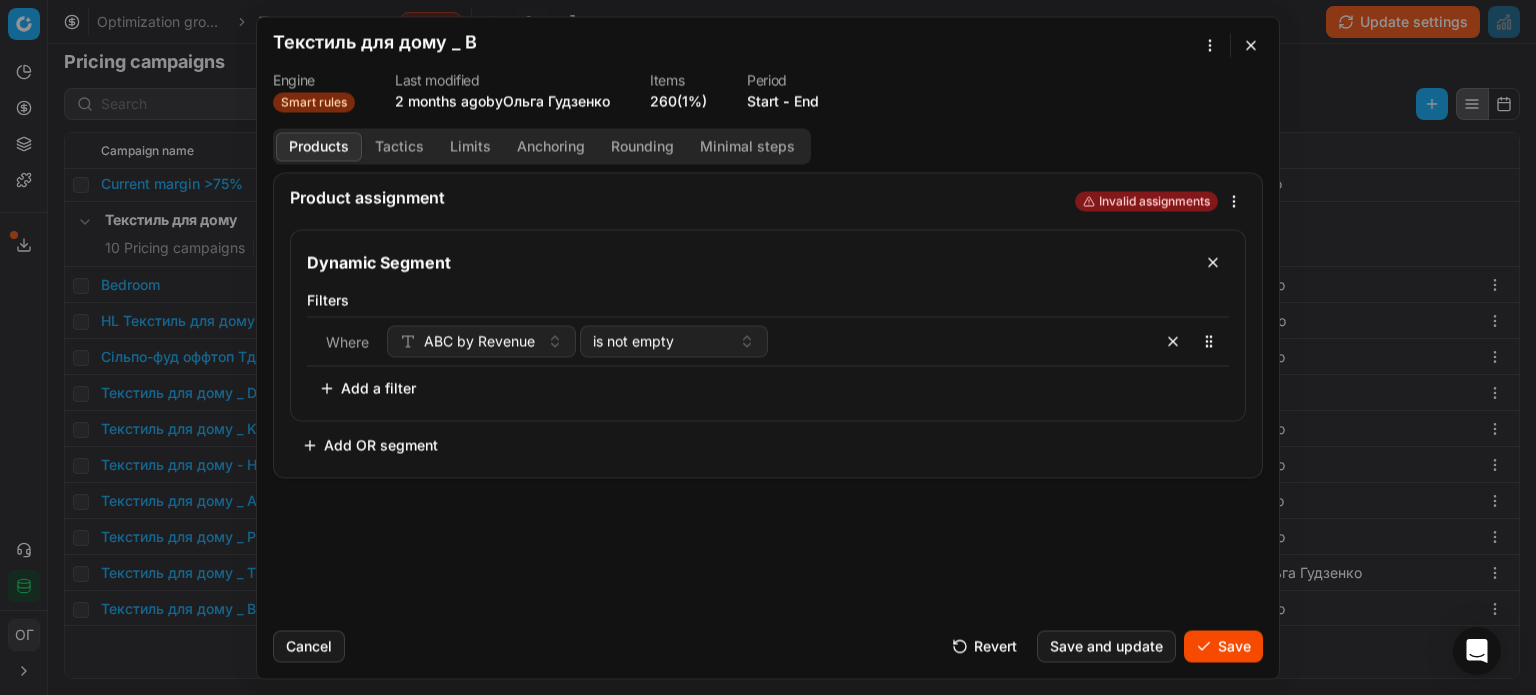 click on "Add a filter" at bounding box center [367, 388] 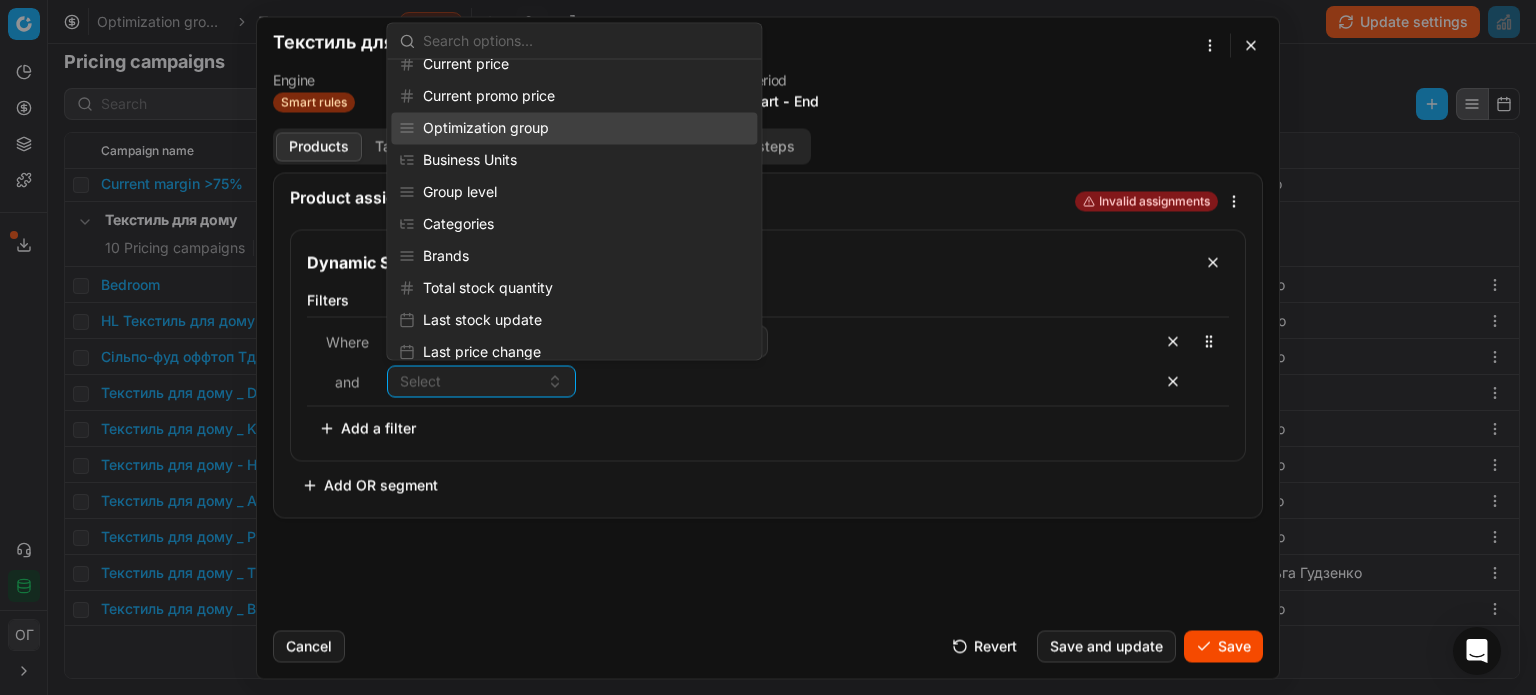 scroll, scrollTop: 200, scrollLeft: 0, axis: vertical 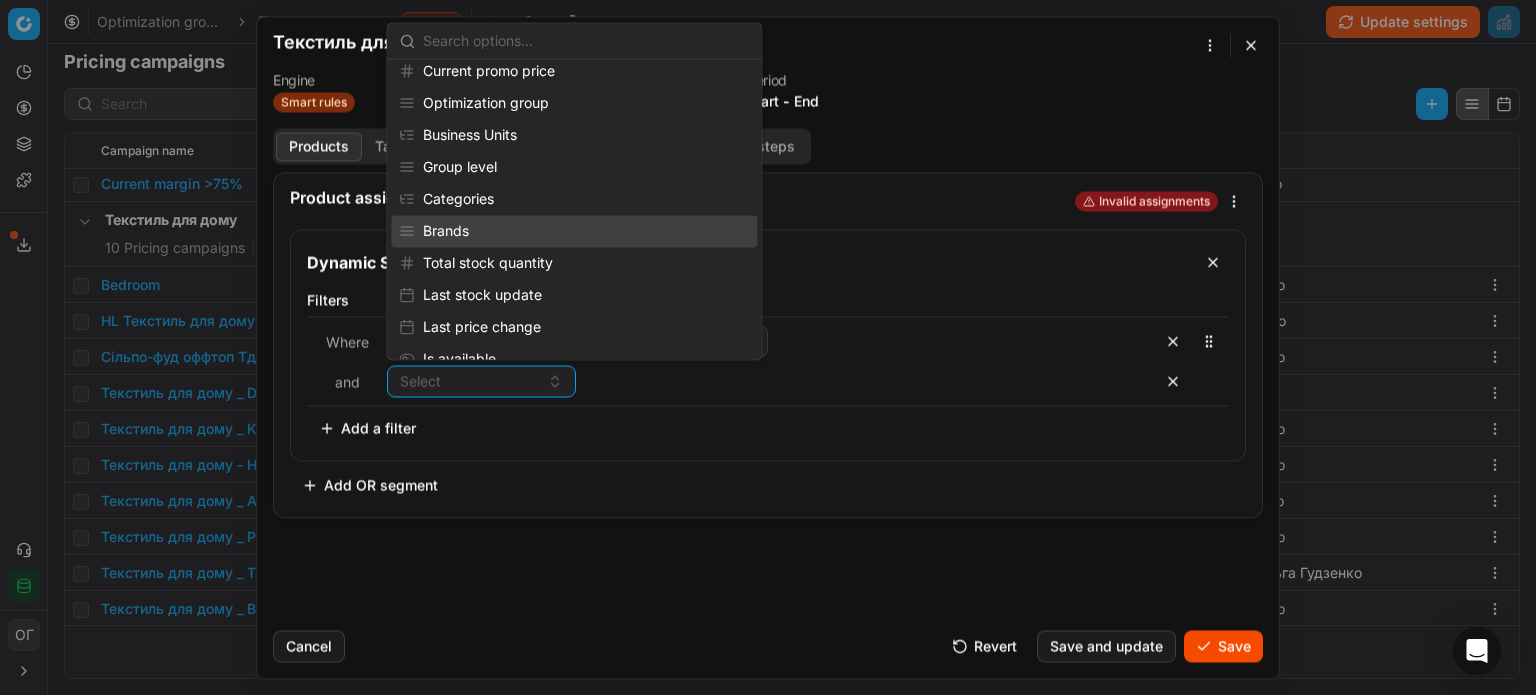 click on "Brands" at bounding box center (574, 231) 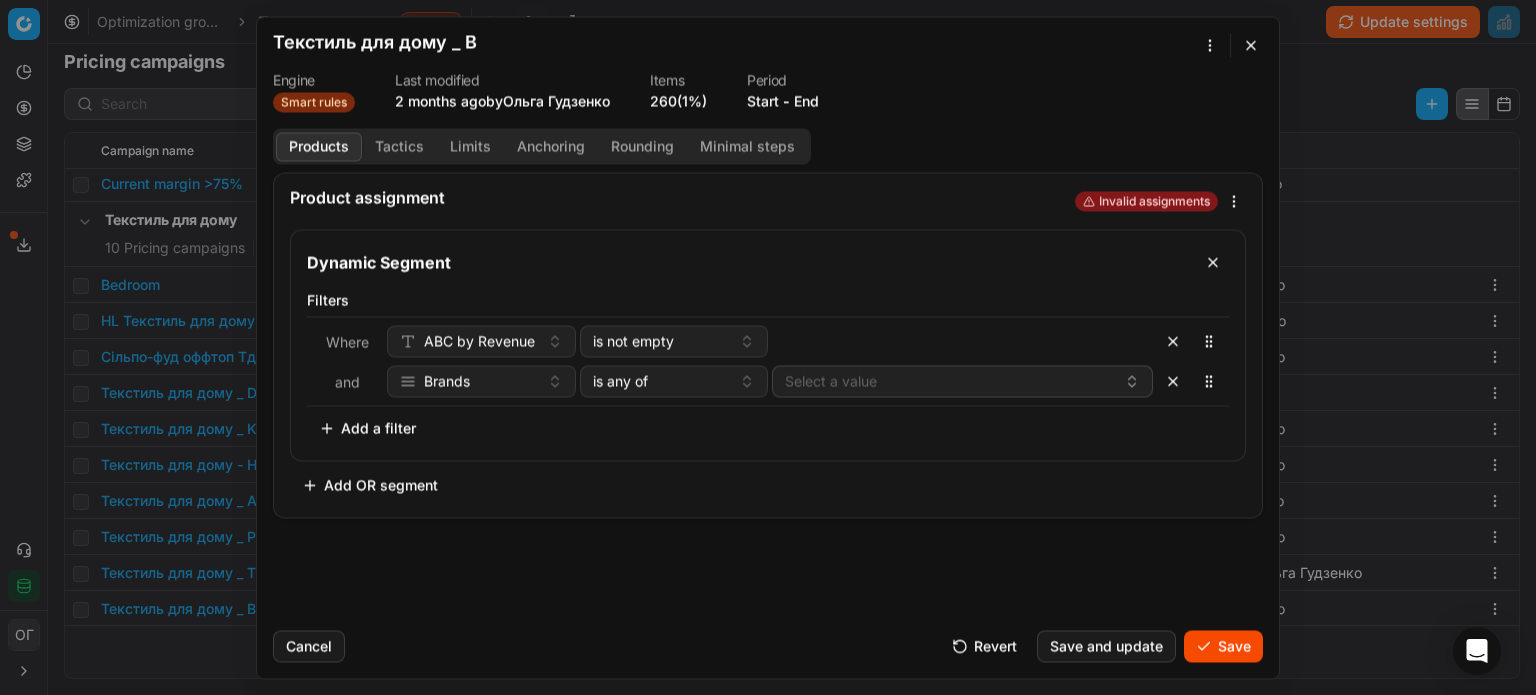 click on "Brands" at bounding box center (481, 381) 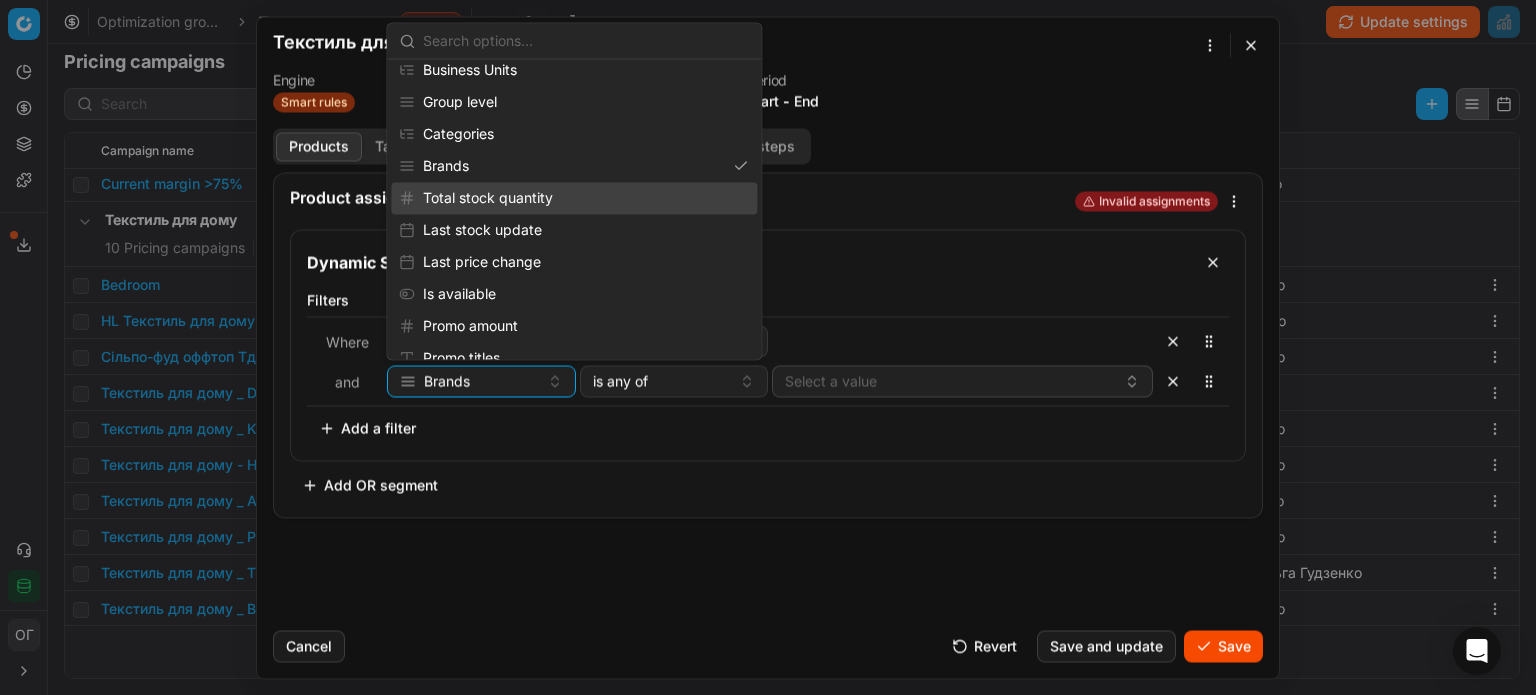 scroll, scrollTop: 300, scrollLeft: 0, axis: vertical 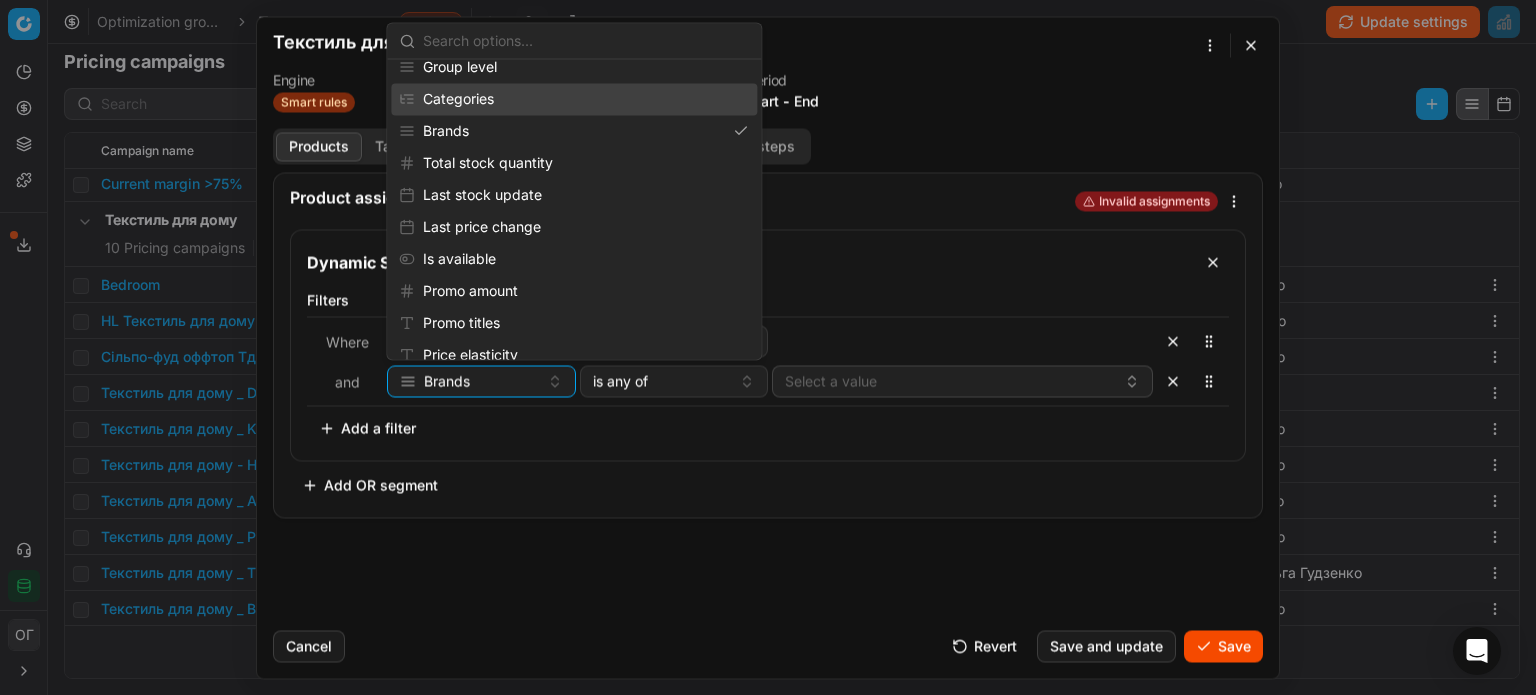 click on "Categories" at bounding box center (574, 99) 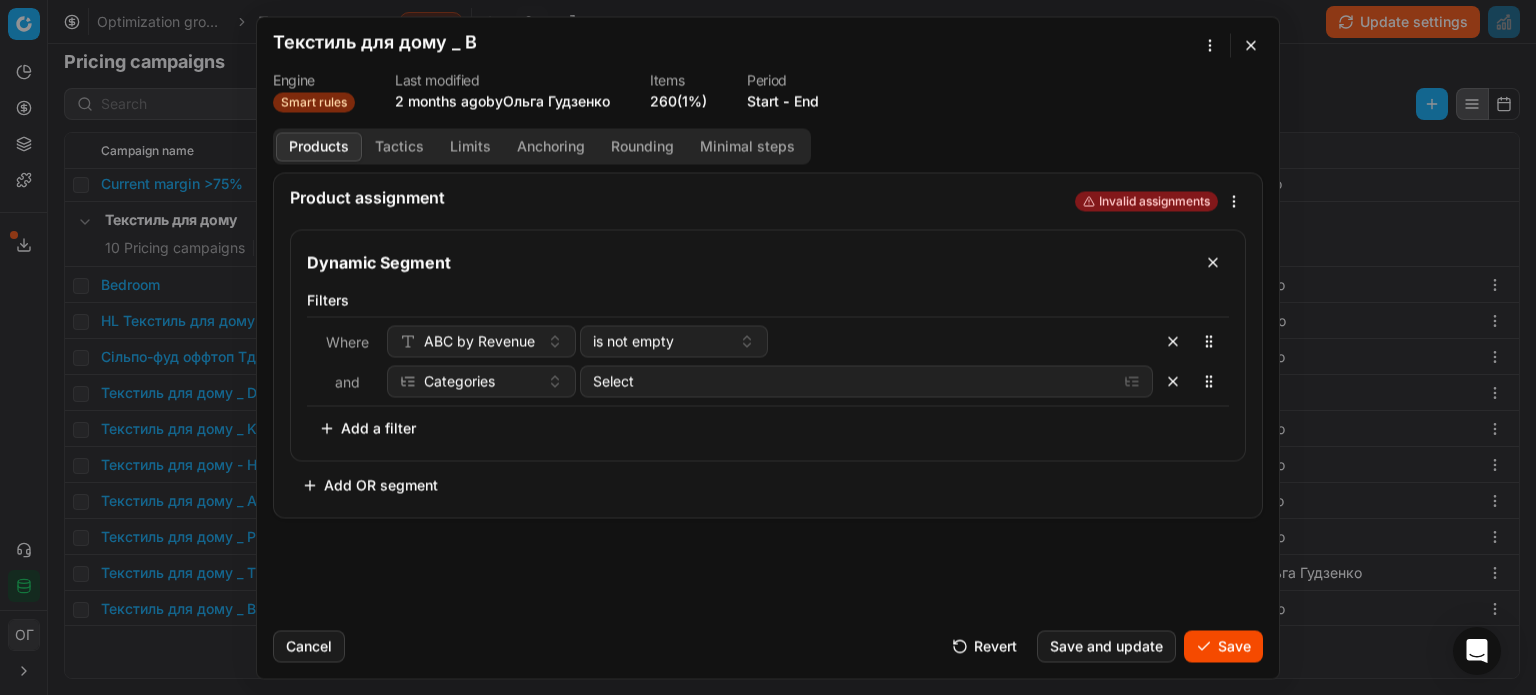 click on "Add a filter" at bounding box center [367, 428] 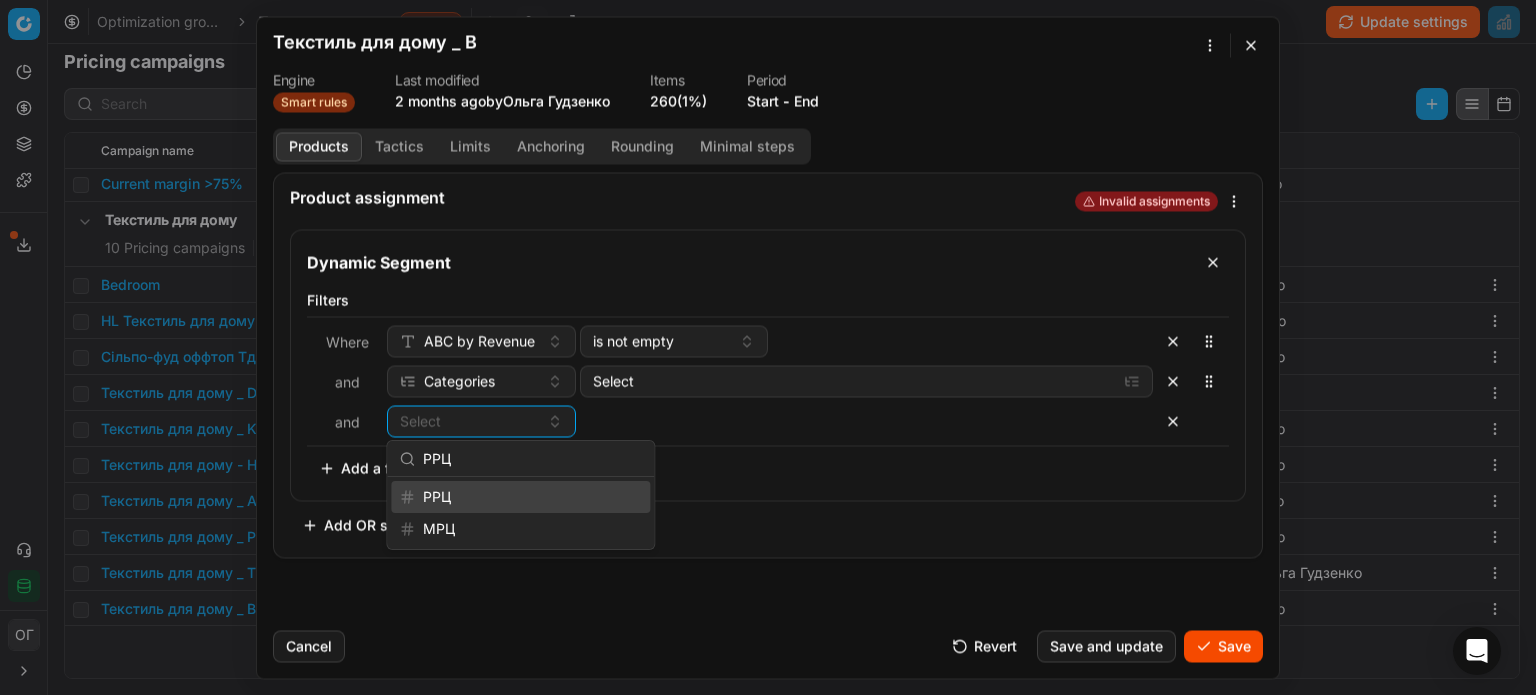 type on "РРЦ" 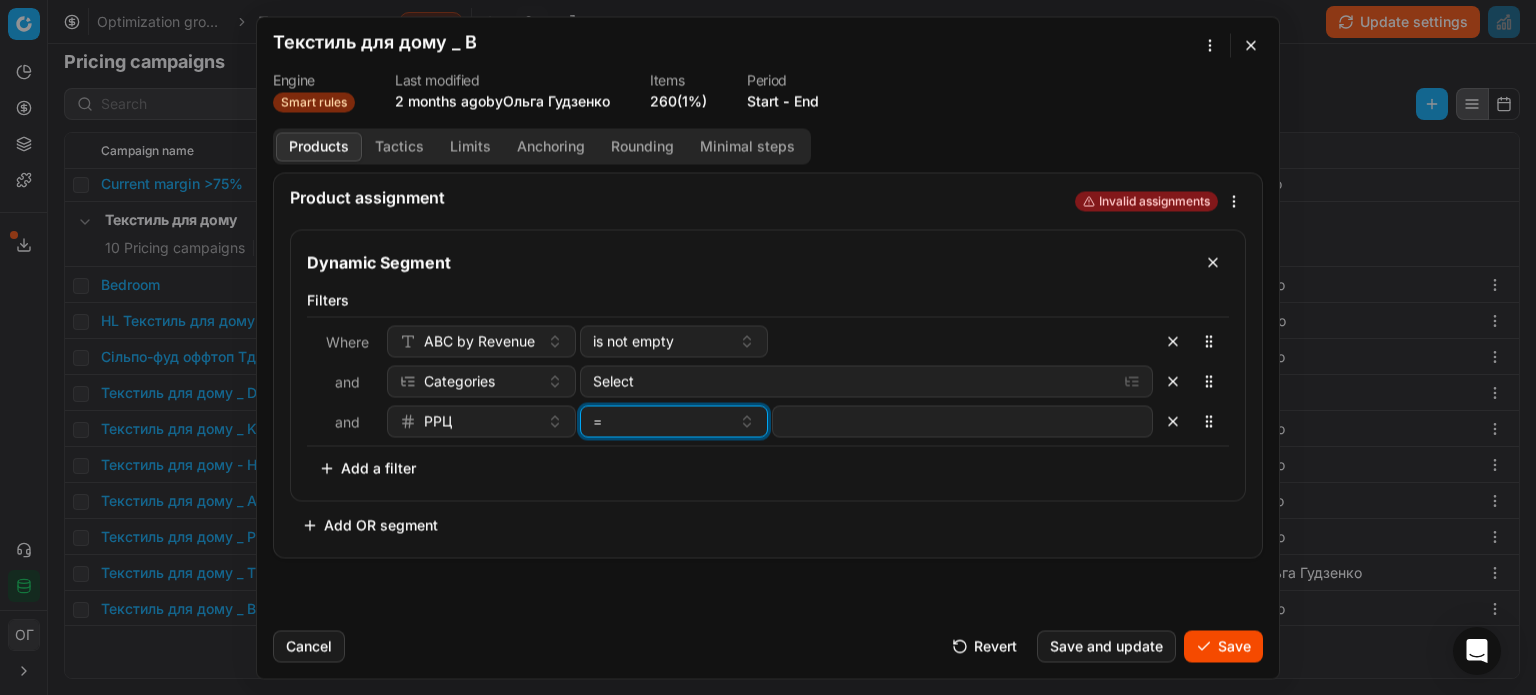 click on "=" at bounding box center [662, 421] 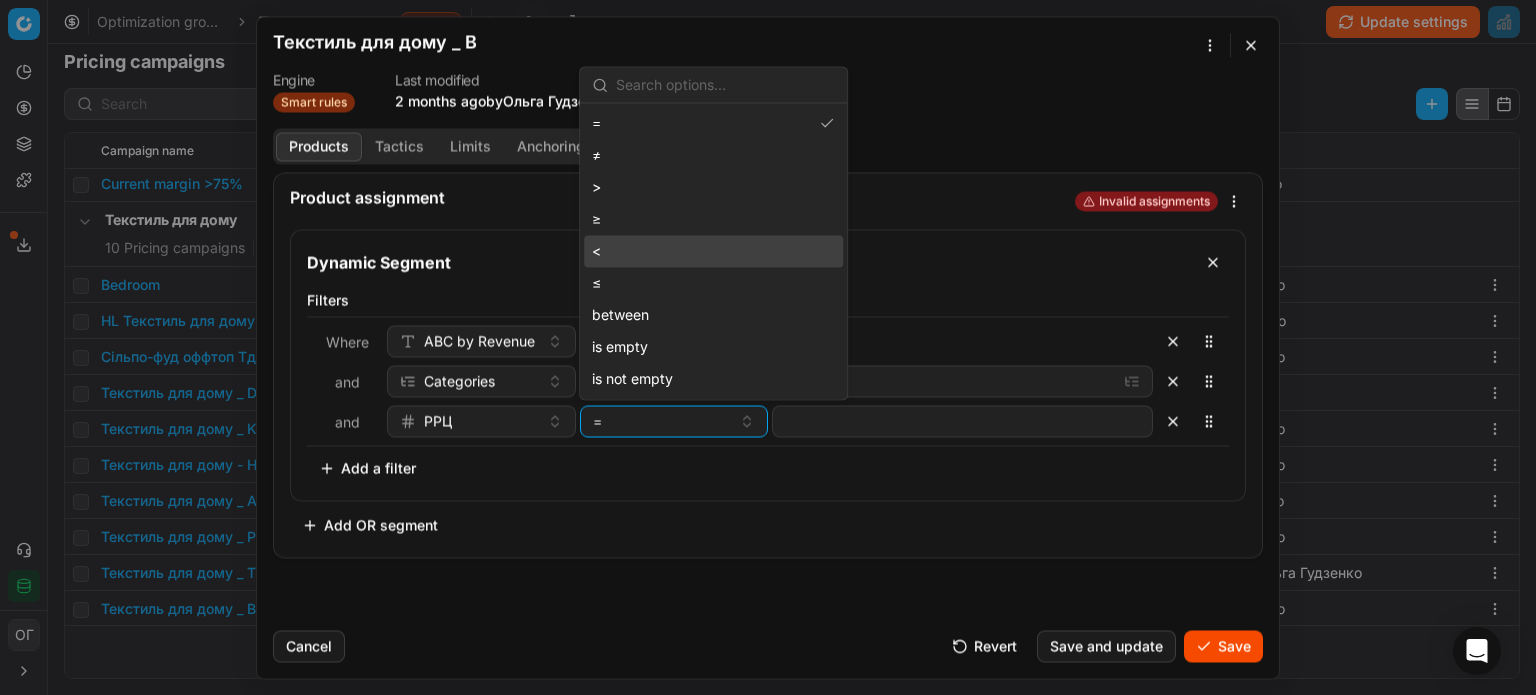 click on "<" at bounding box center (713, 251) 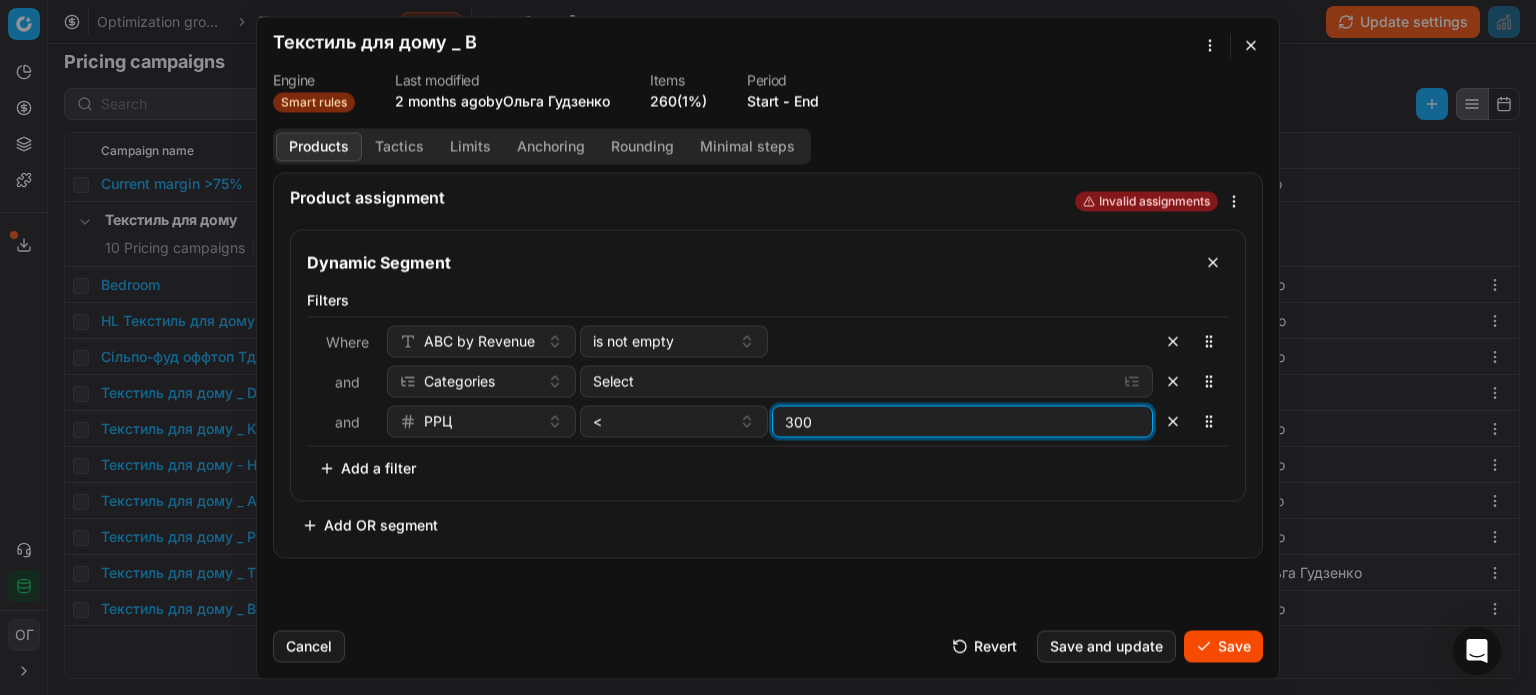 type on "300" 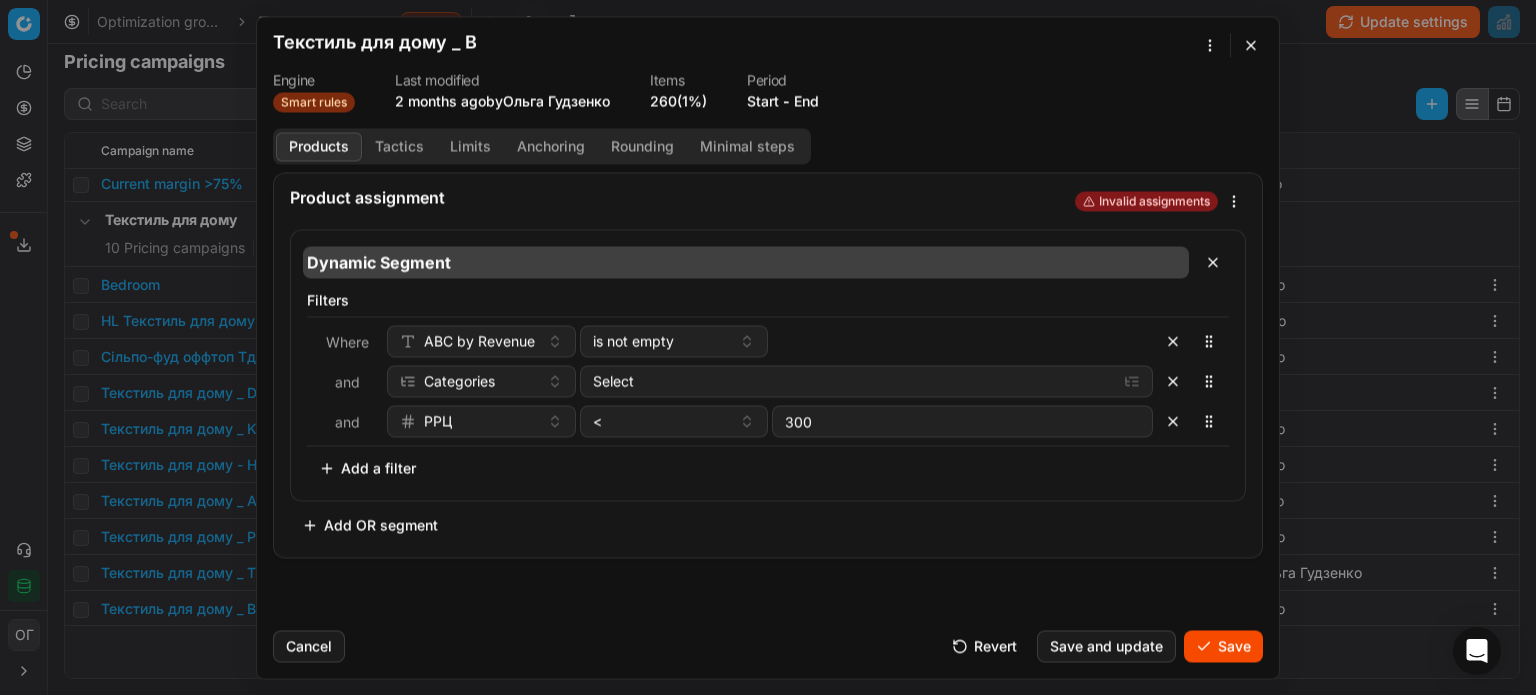 click on "Dynamic Segment" at bounding box center [746, 262] 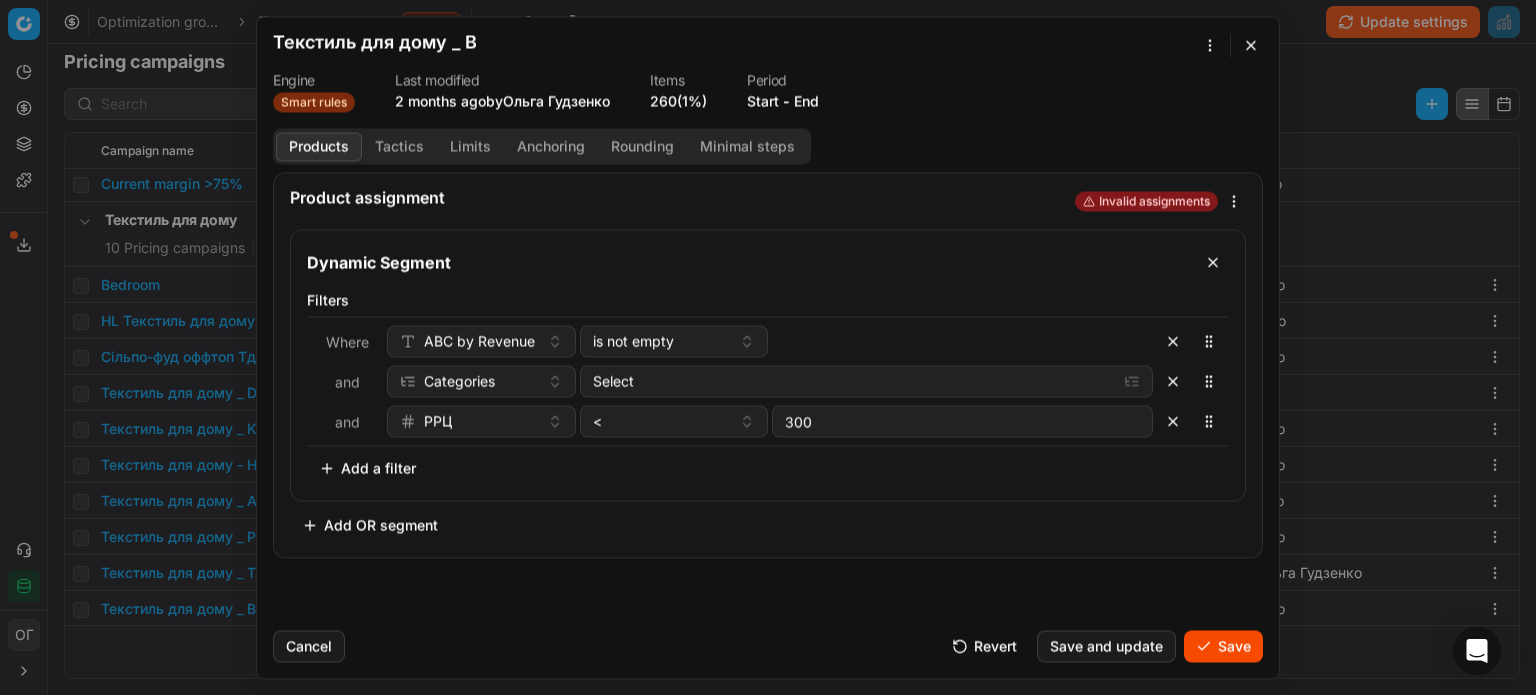 click on "Products Tactics Limits Anchoring Rounding Minimal steps" at bounding box center (542, 146) 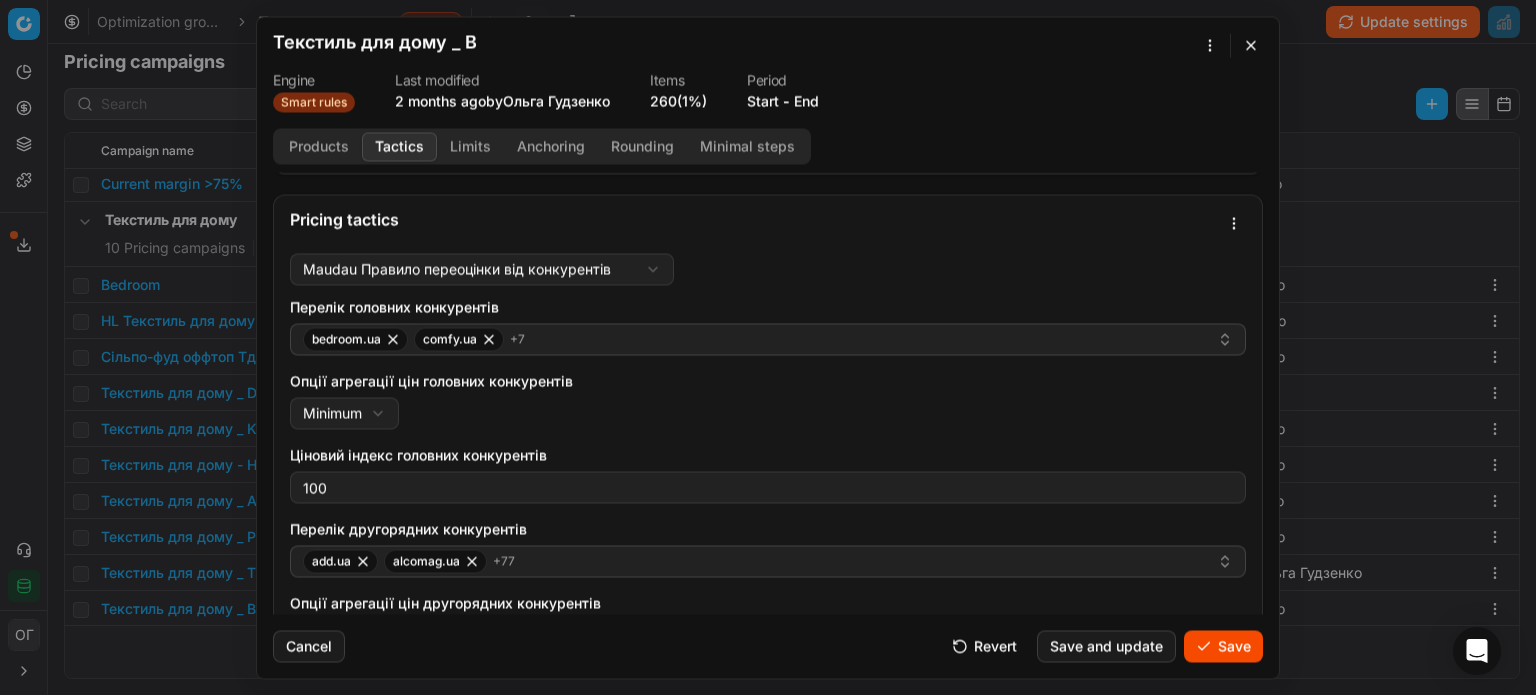 scroll, scrollTop: 23, scrollLeft: 0, axis: vertical 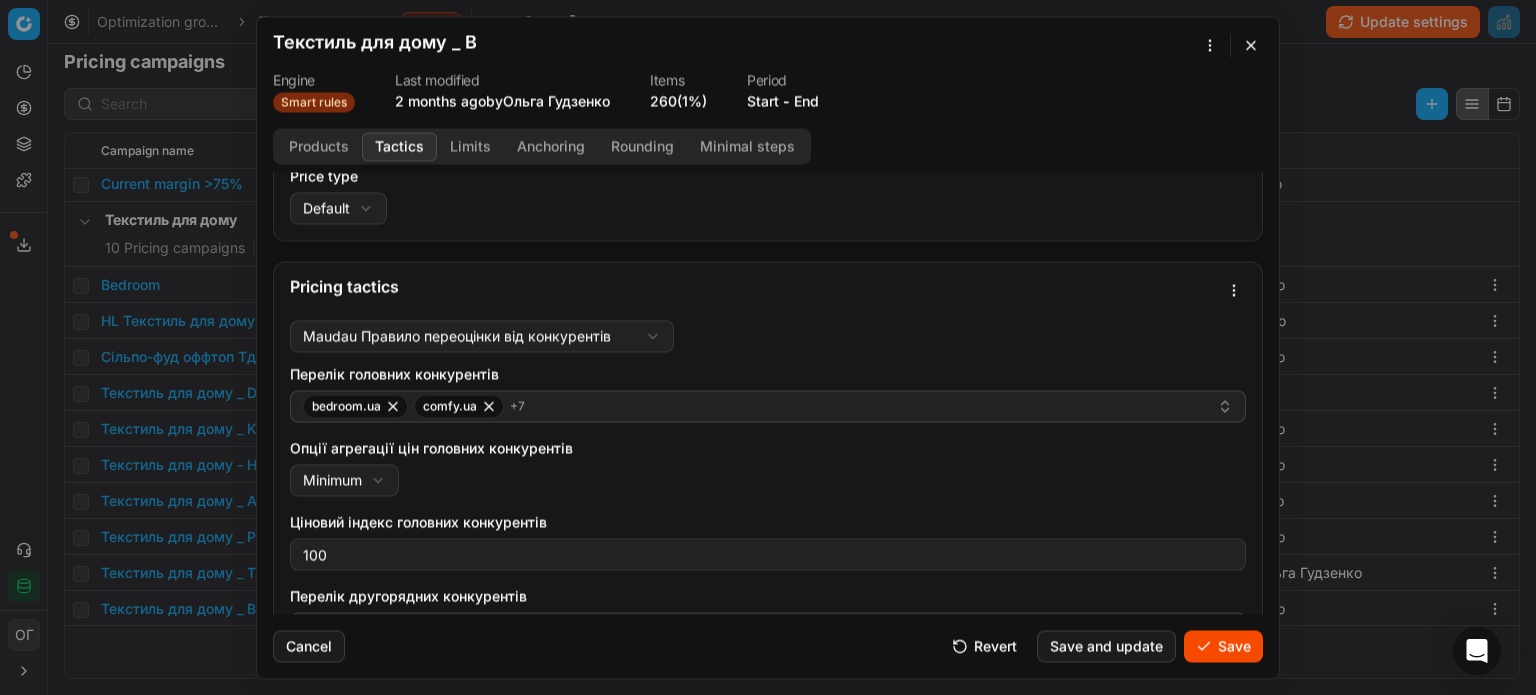 click on "Limits" at bounding box center [470, 146] 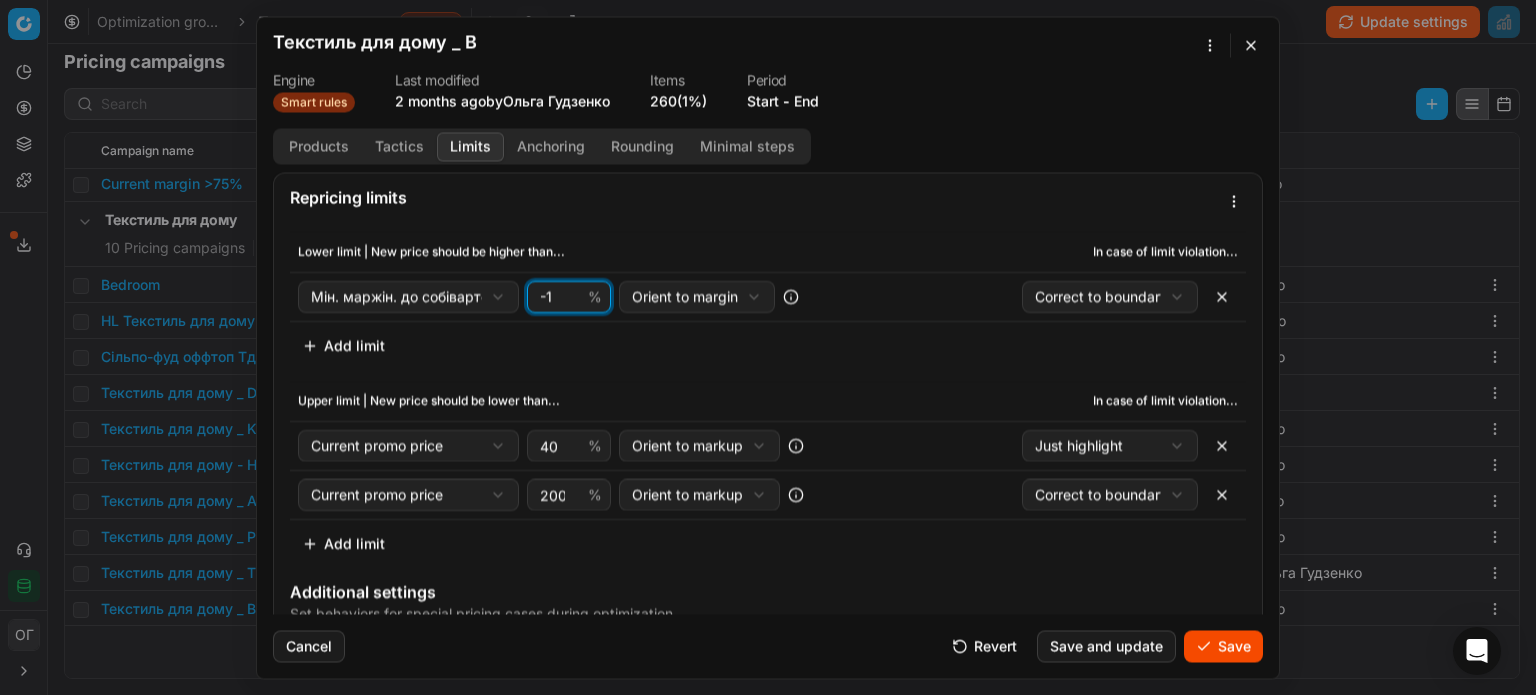 type on "-1" 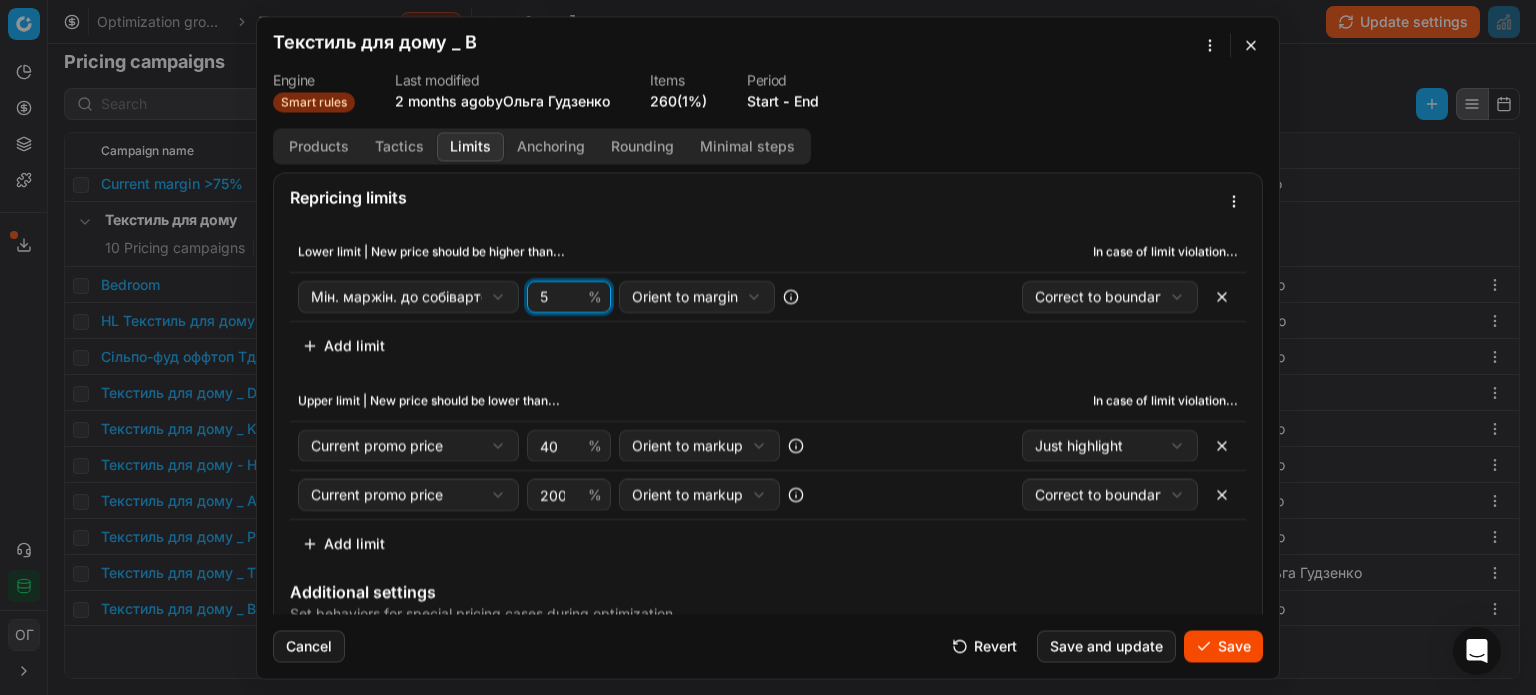 type on "5" 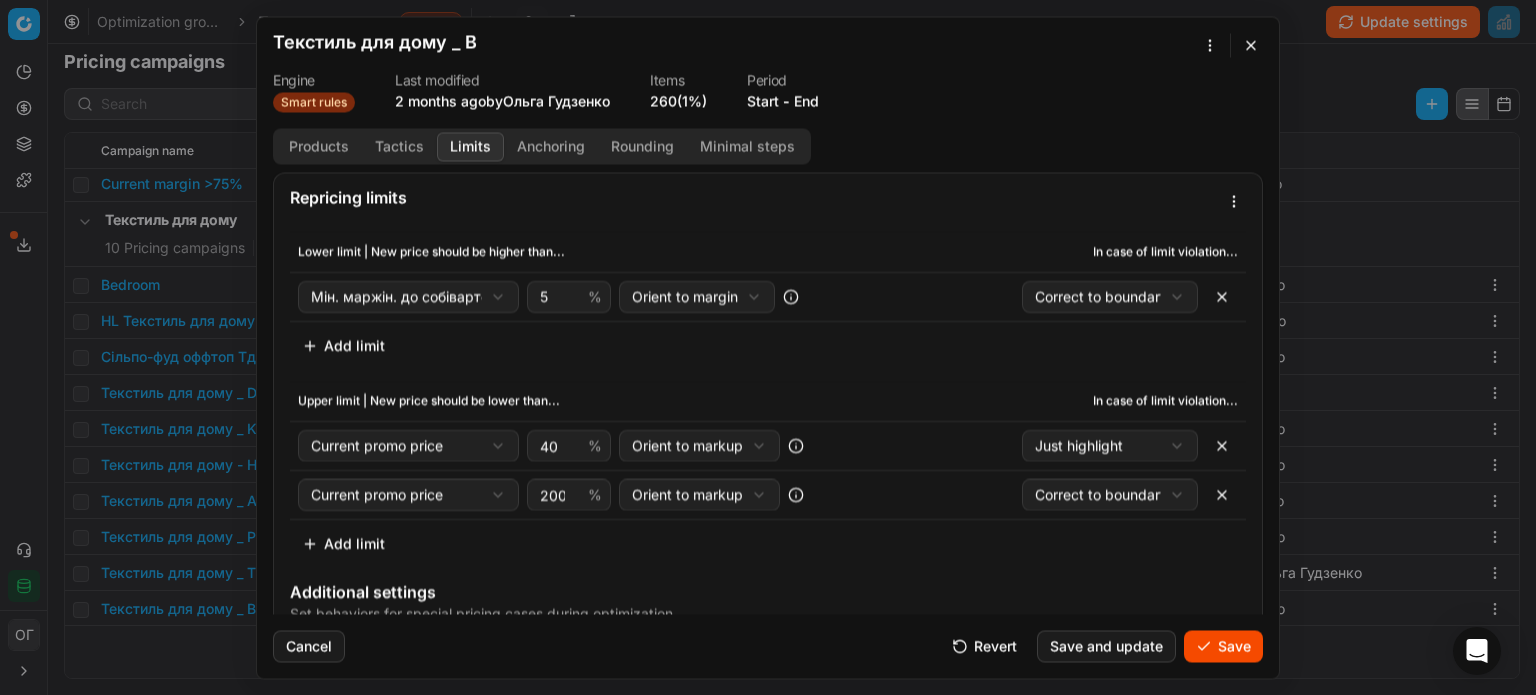 click on "Lower limit | New price should be higher than..." at bounding box center (569, 251) 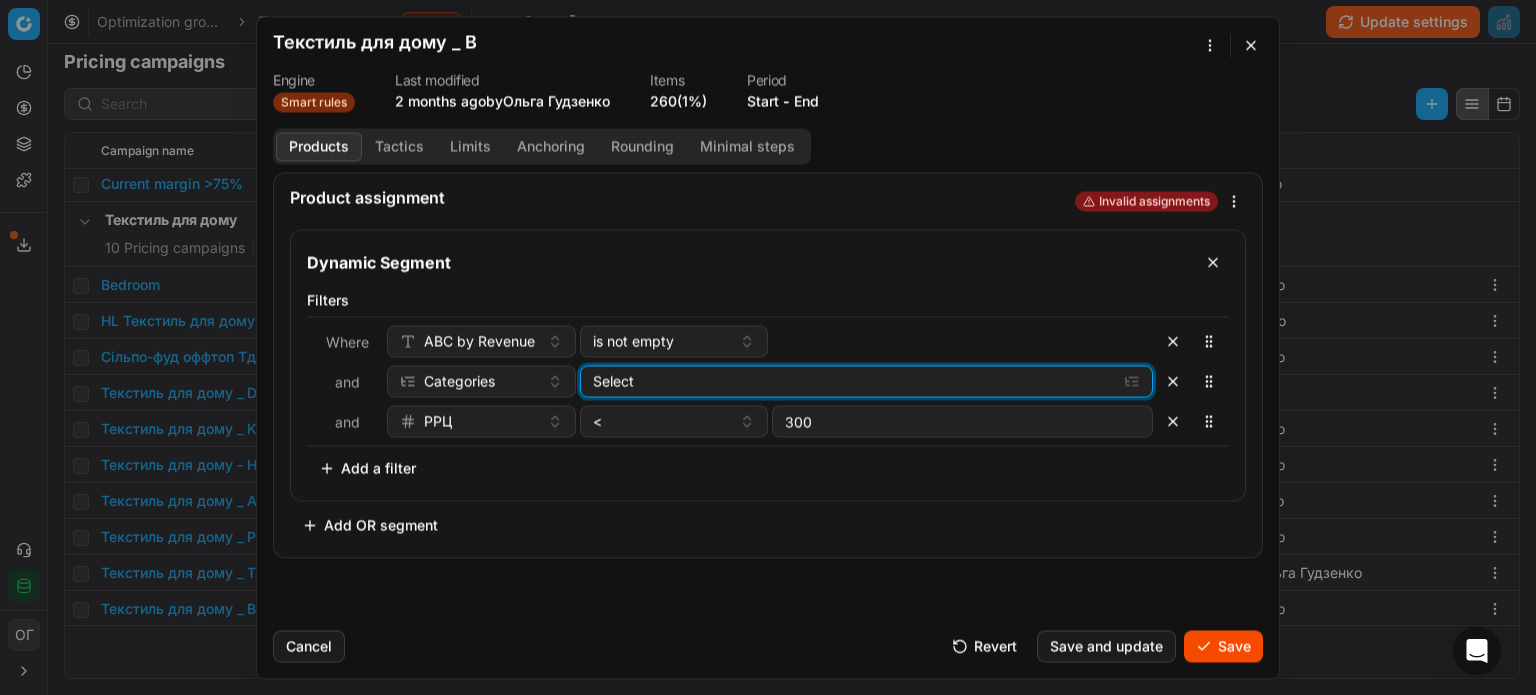 click on "Select" at bounding box center (851, 381) 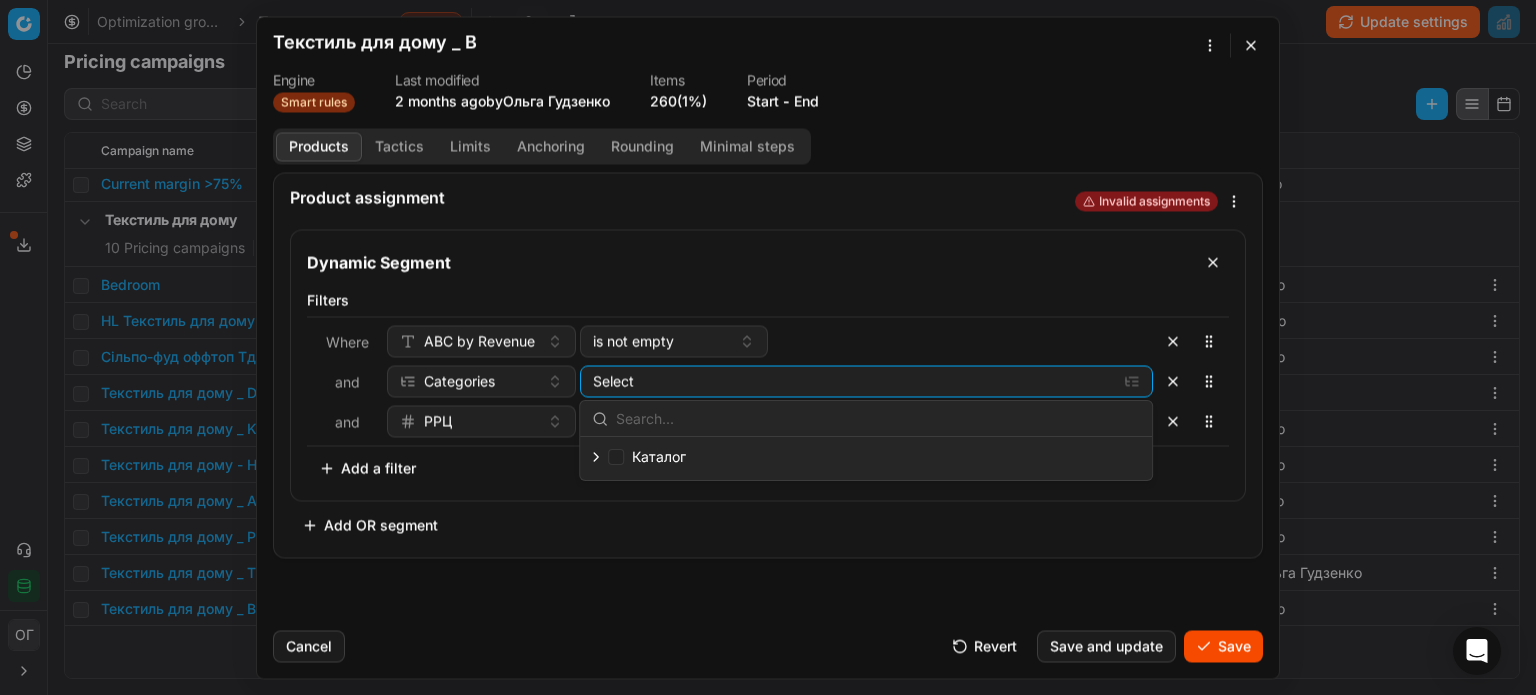 click 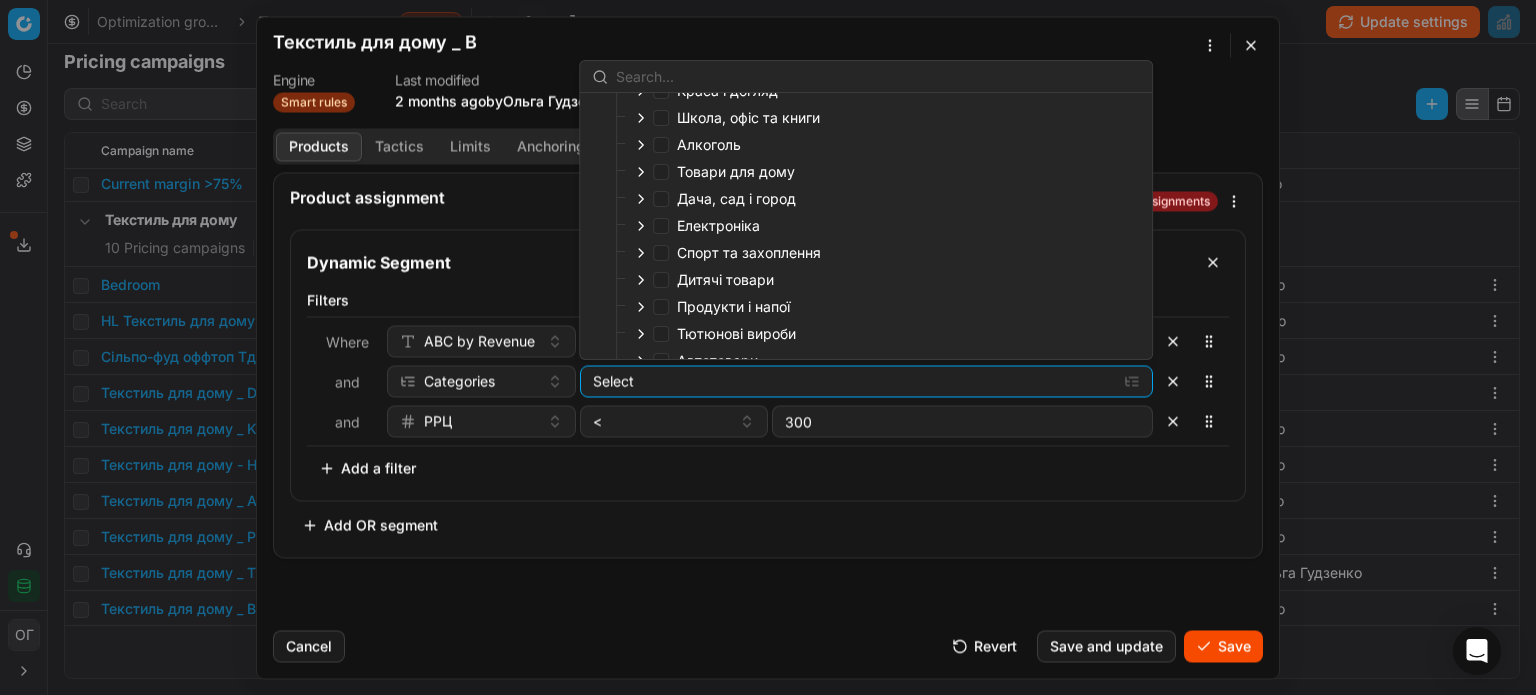 scroll, scrollTop: 197, scrollLeft: 0, axis: vertical 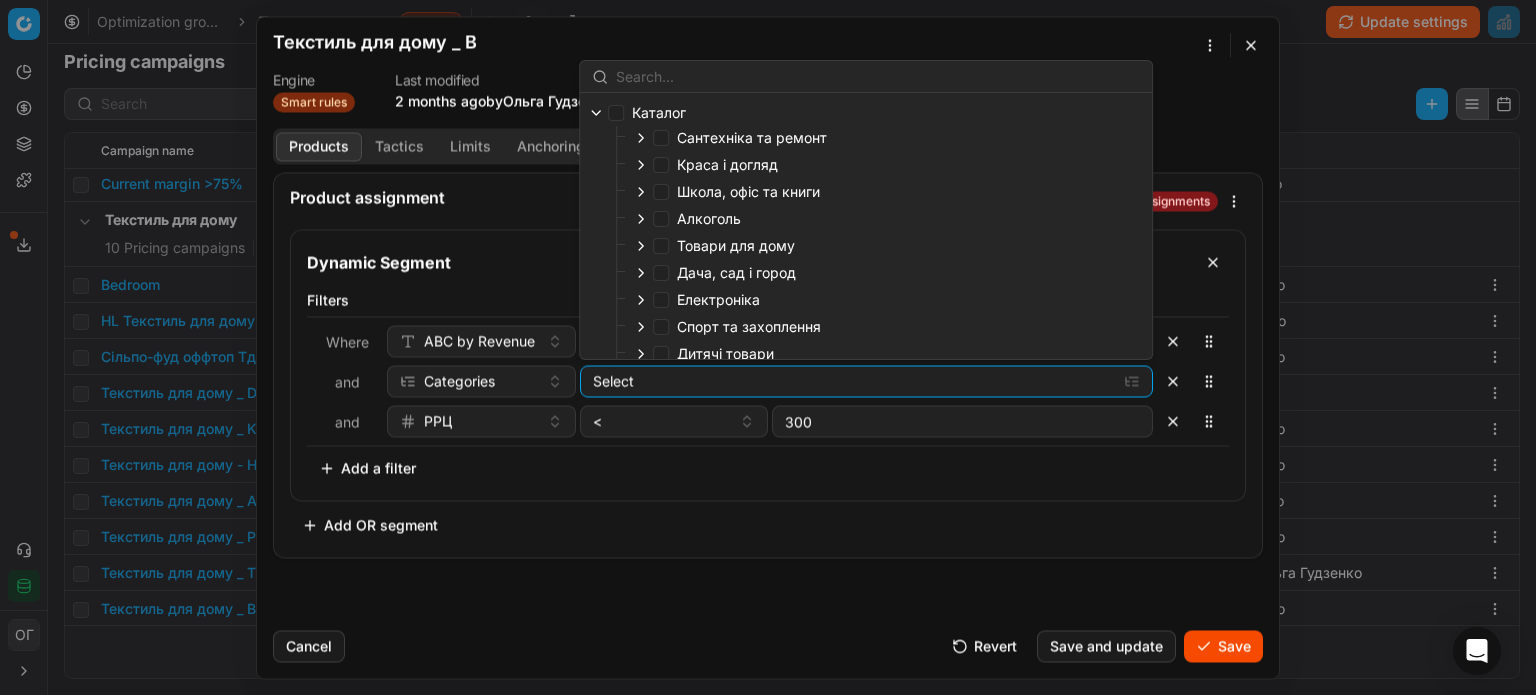 click 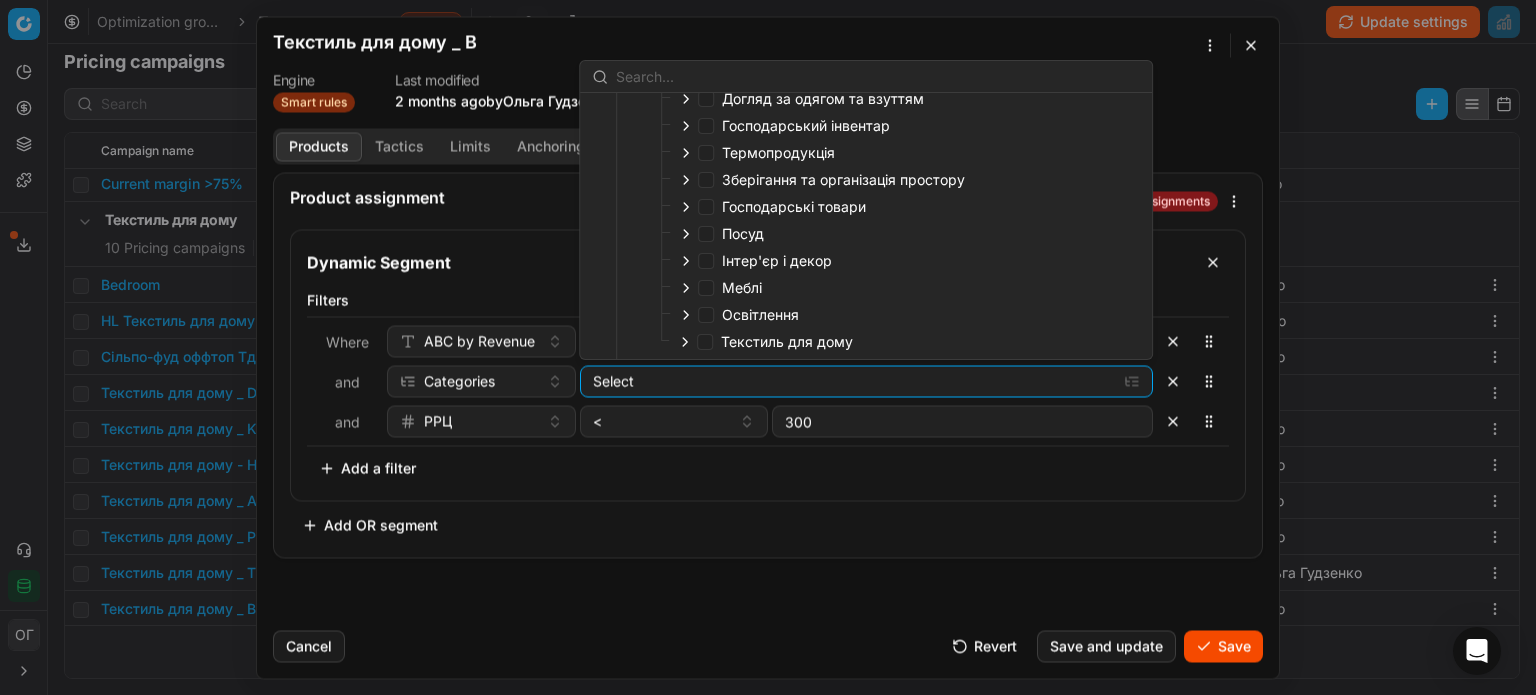 scroll, scrollTop: 200, scrollLeft: 0, axis: vertical 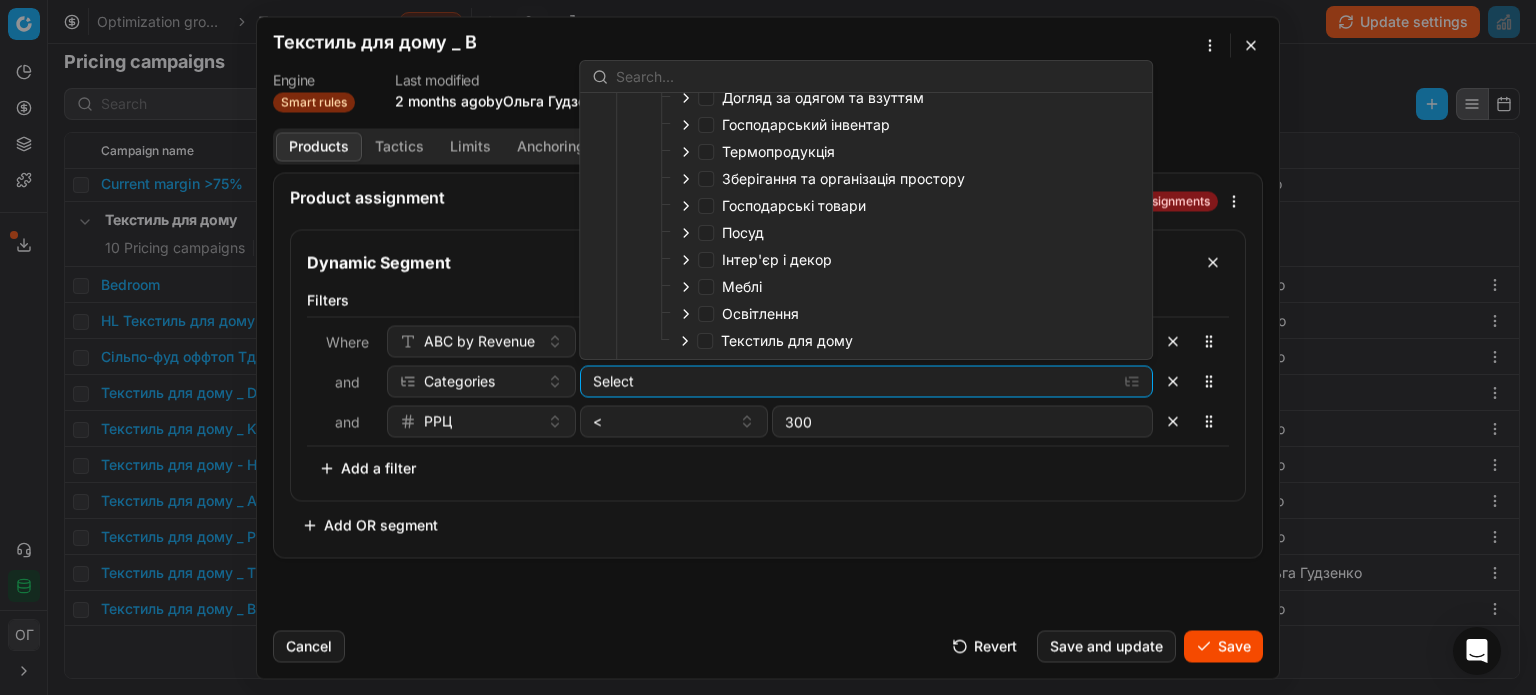 click 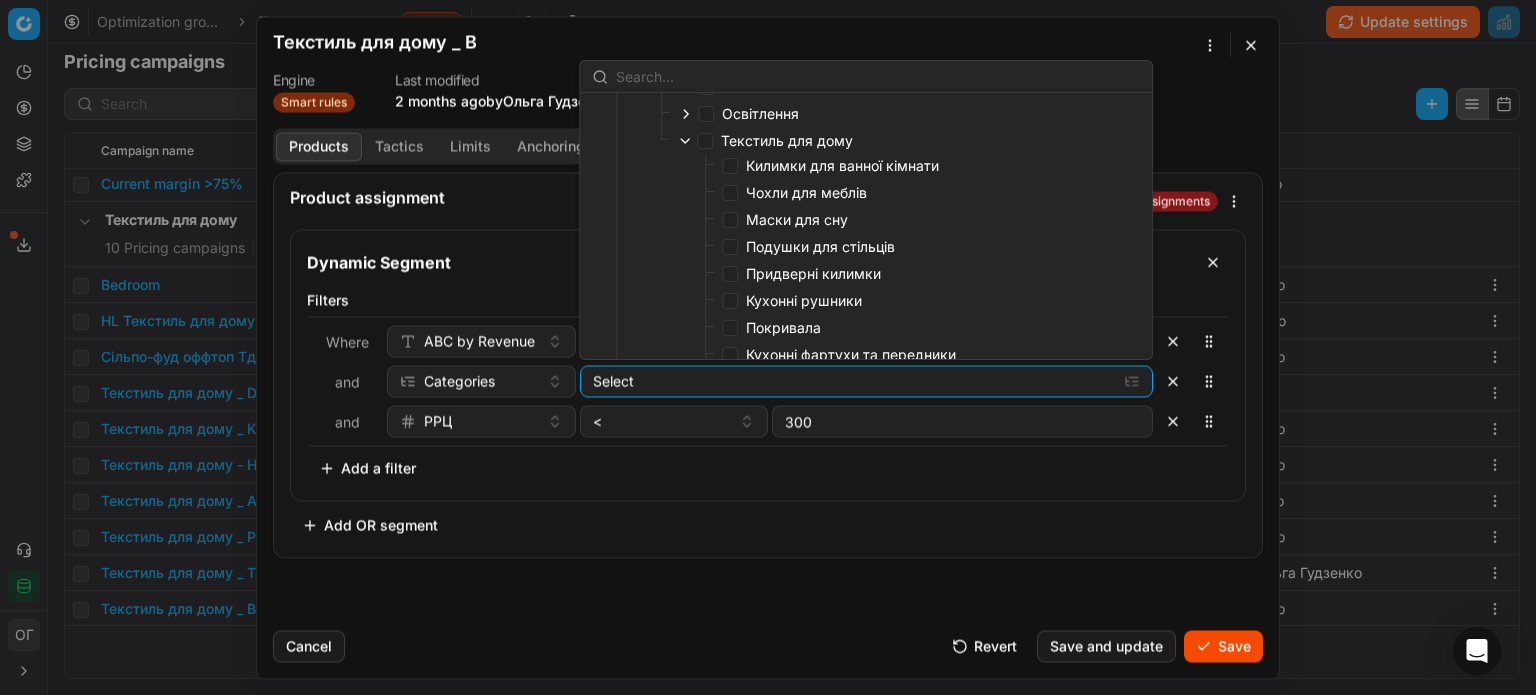 scroll, scrollTop: 600, scrollLeft: 0, axis: vertical 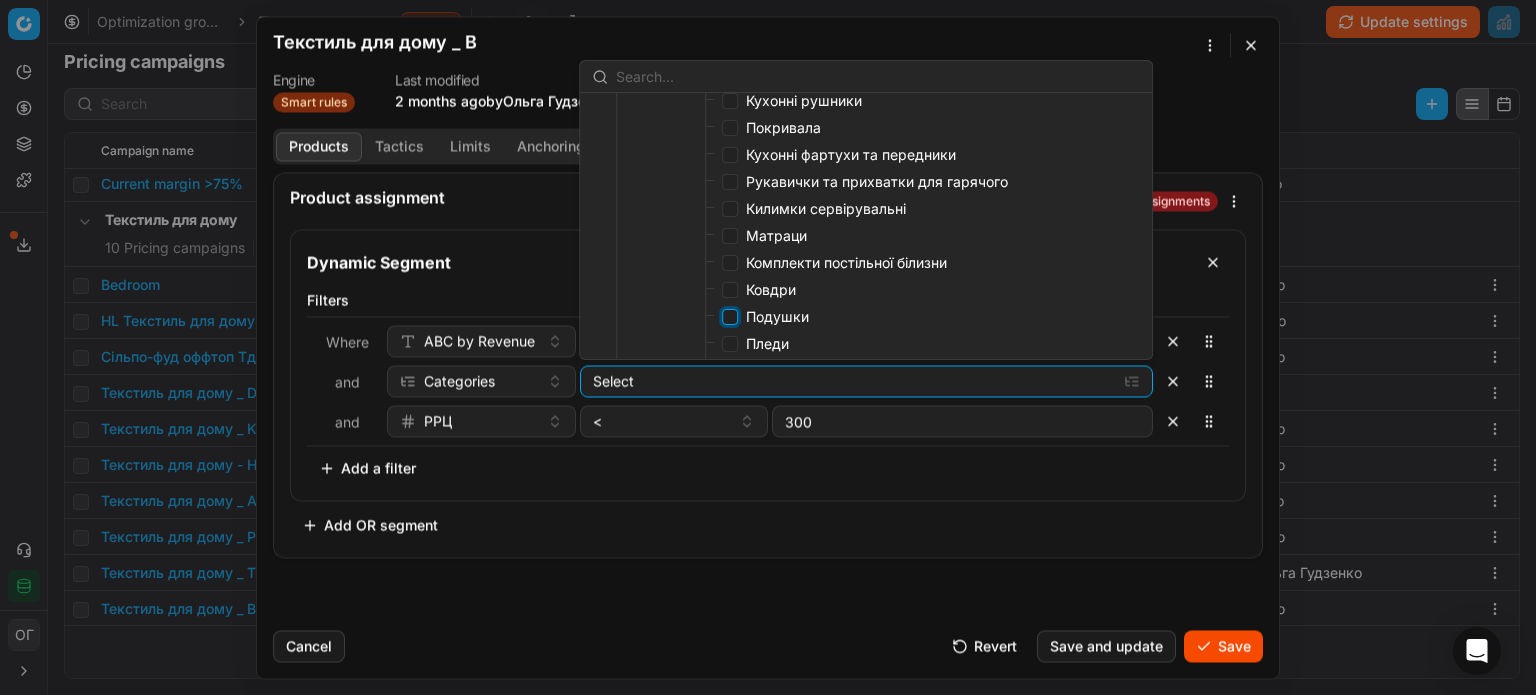click on "Подушки" at bounding box center (730, 317) 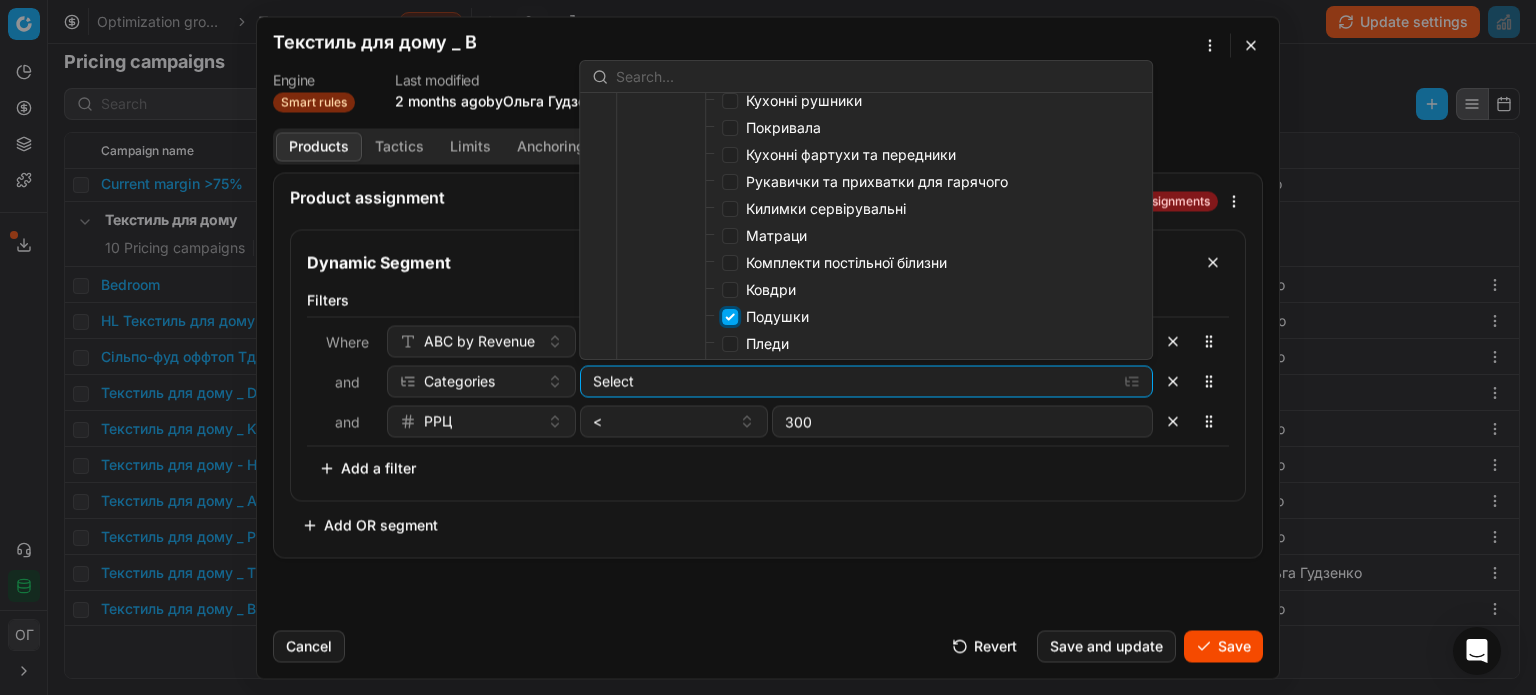 checkbox on "true" 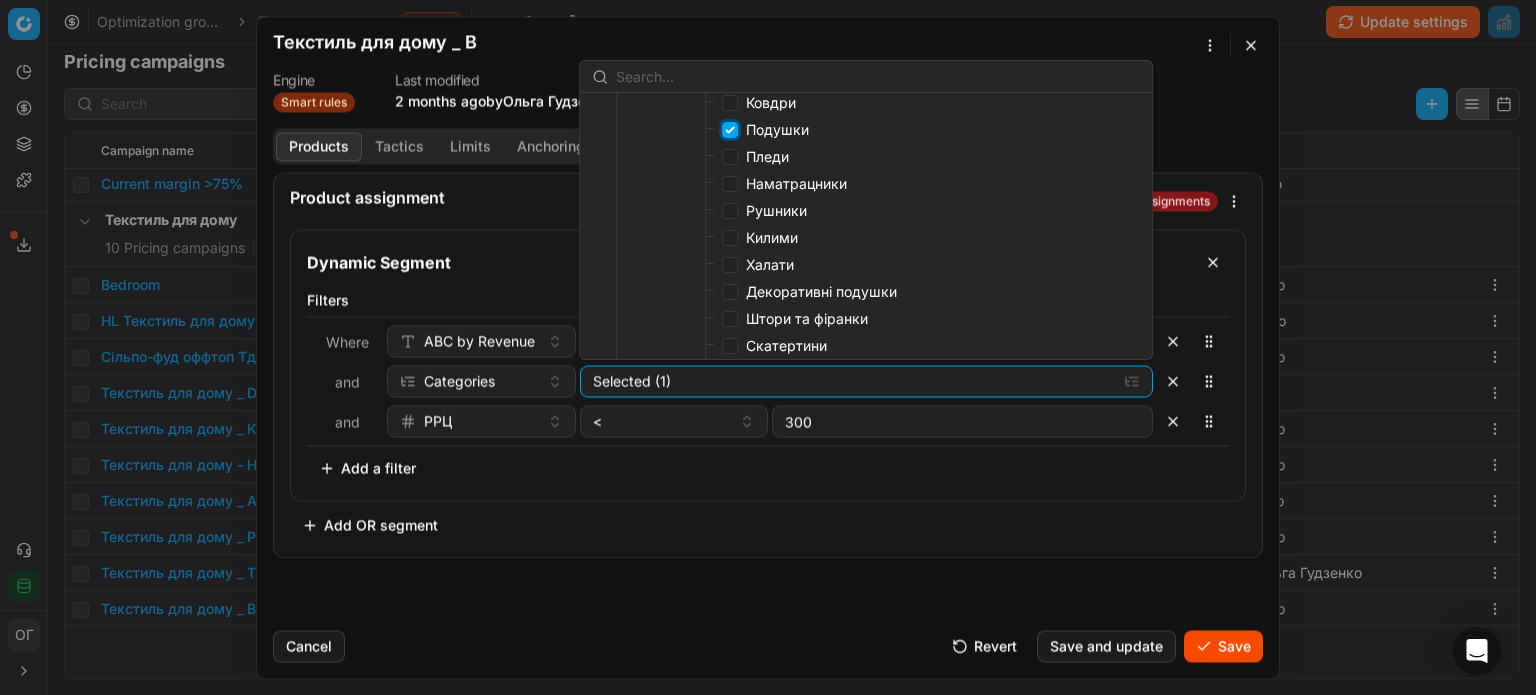 scroll, scrollTop: 800, scrollLeft: 0, axis: vertical 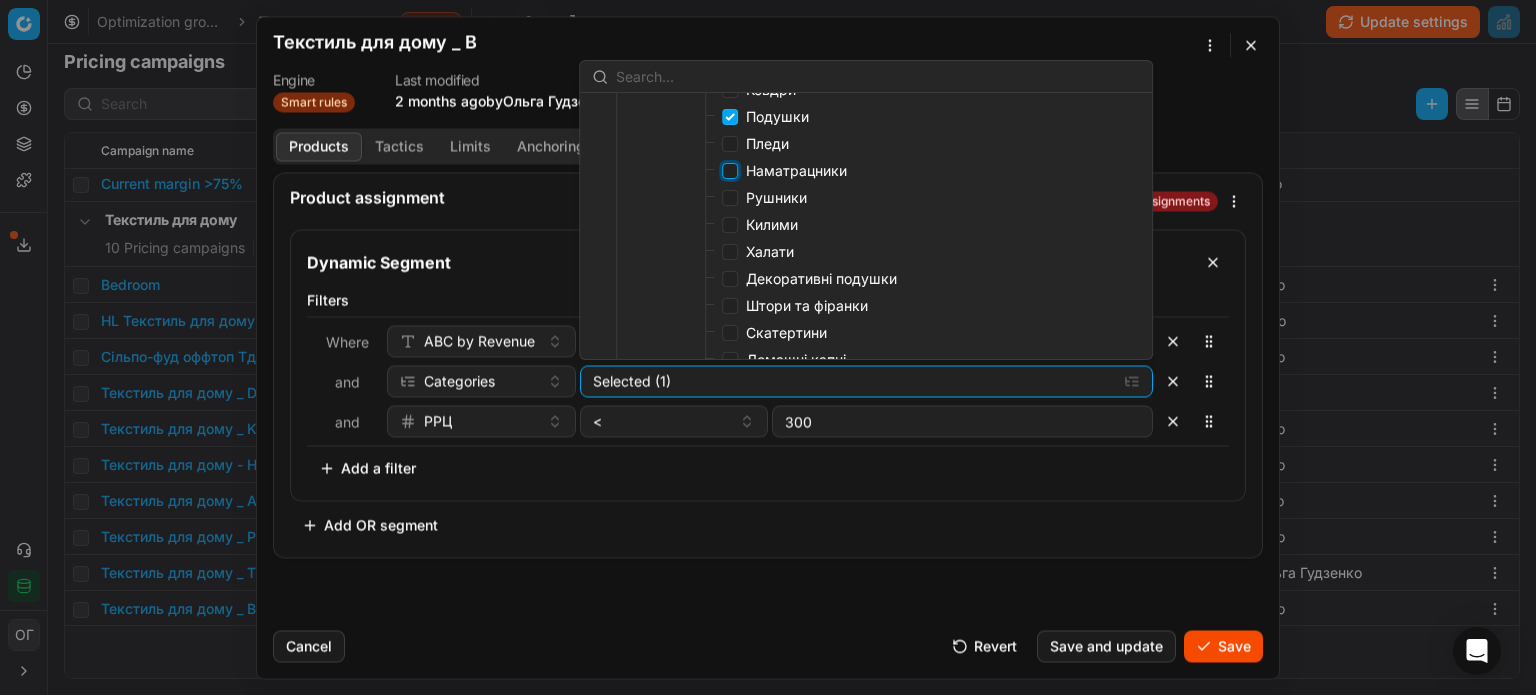 click on "Наматрацники" at bounding box center (730, 171) 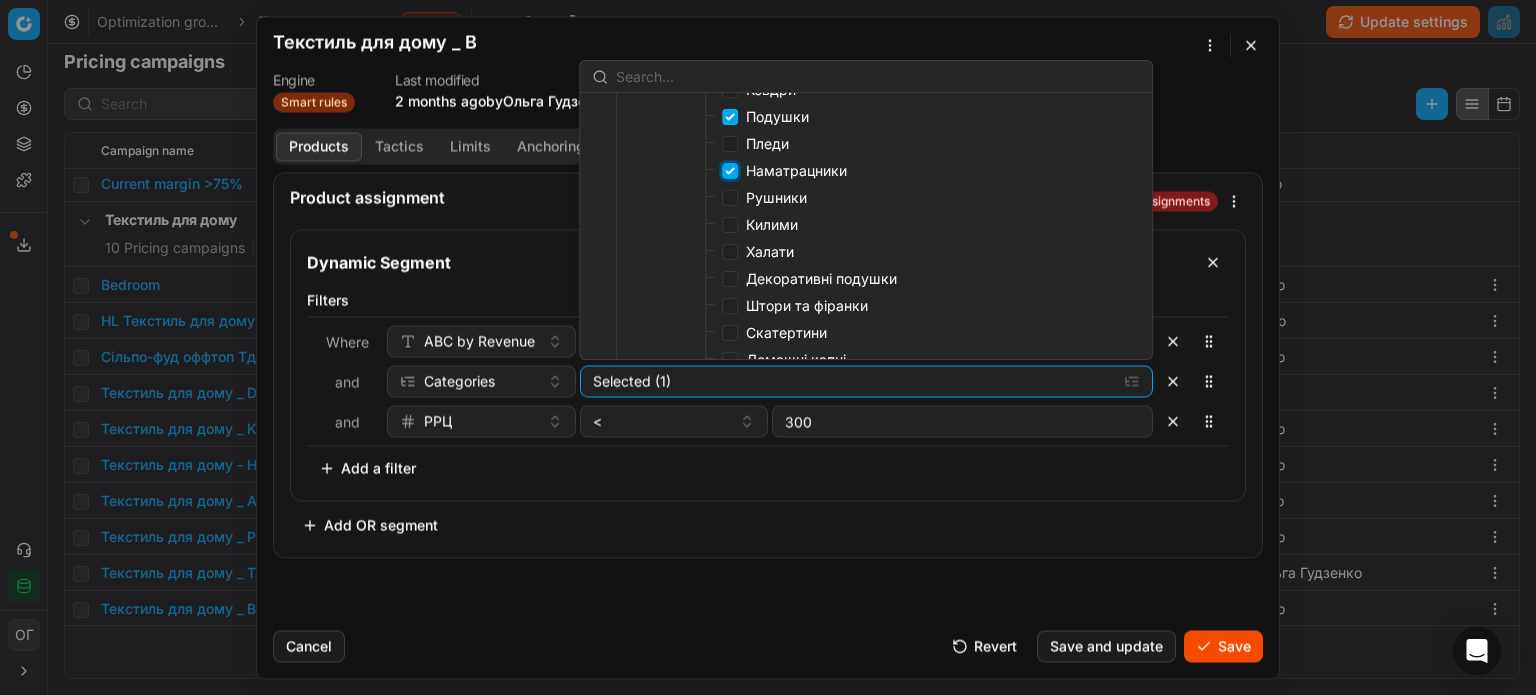 checkbox on "true" 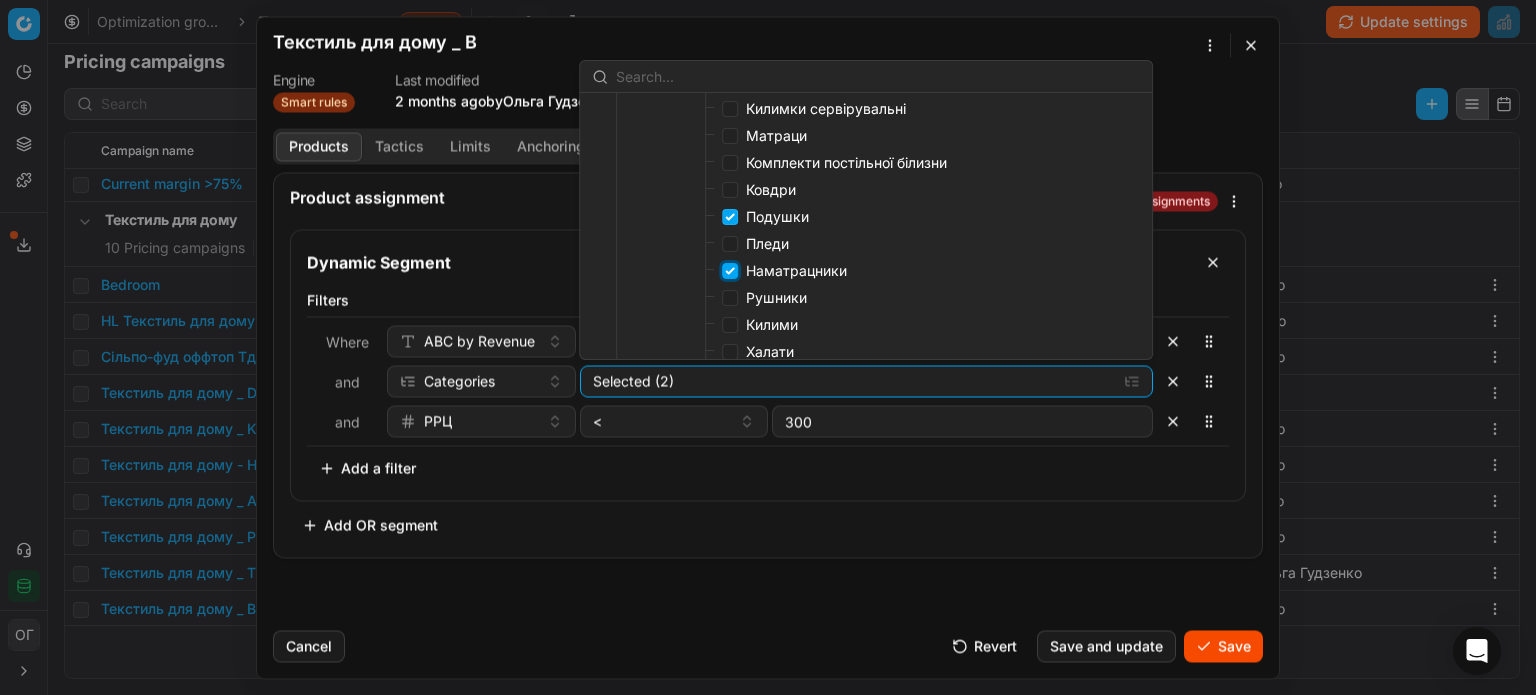 scroll, scrollTop: 800, scrollLeft: 0, axis: vertical 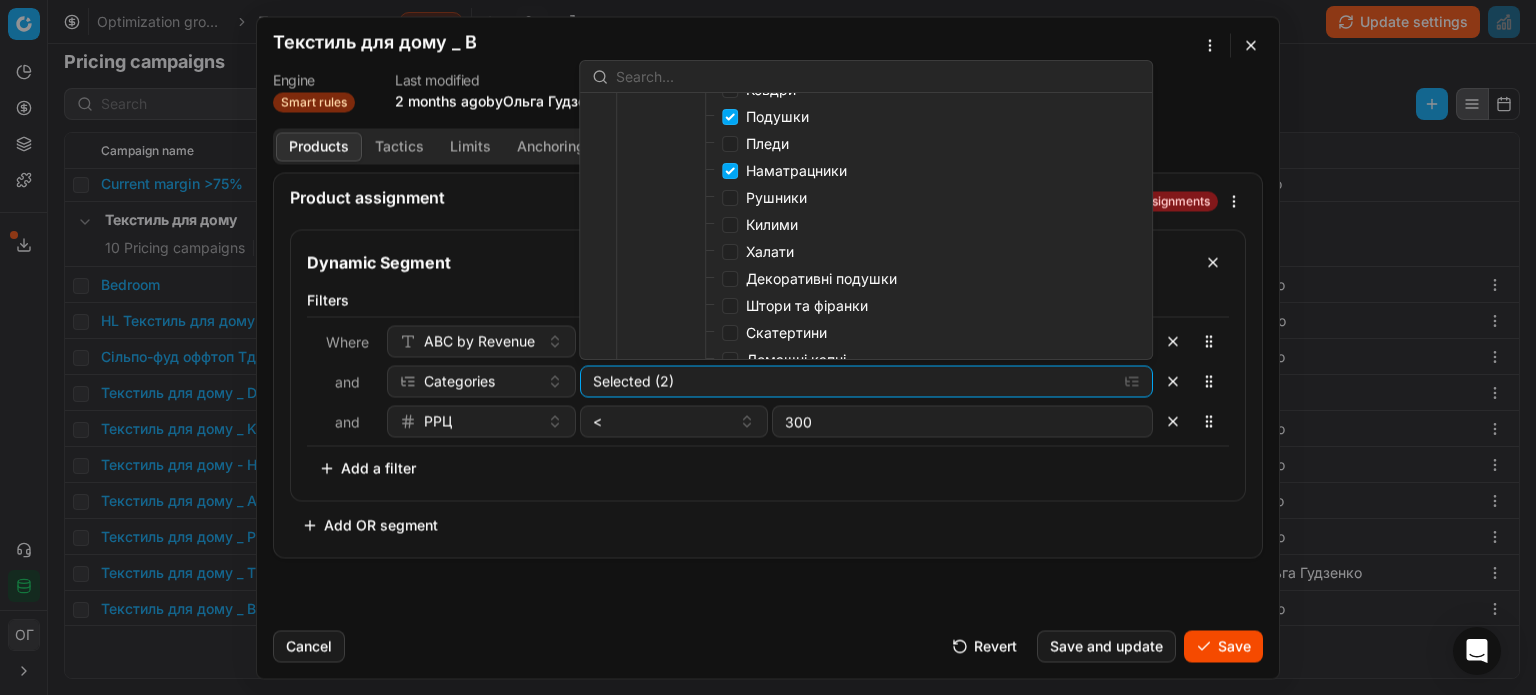 click on "Рушники" at bounding box center [776, 197] 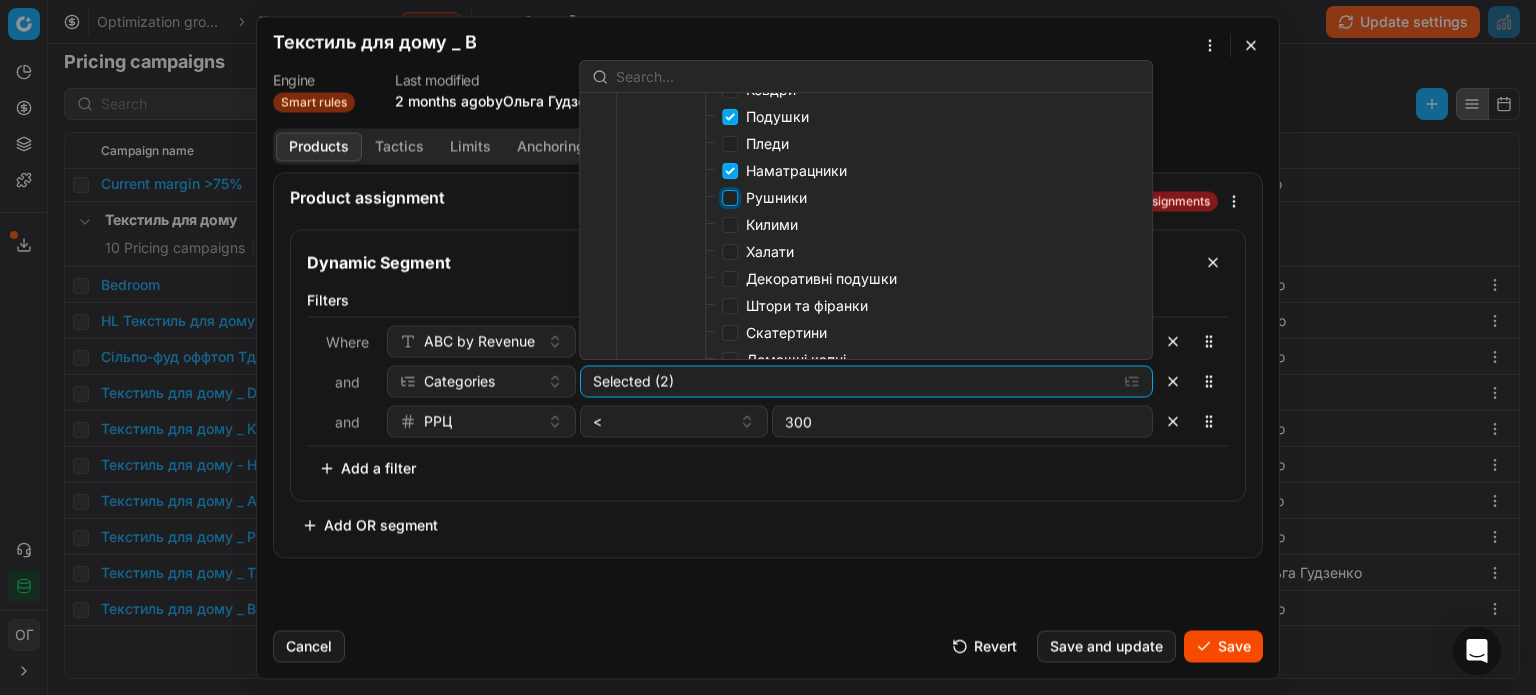click on "Рушники" at bounding box center (730, 198) 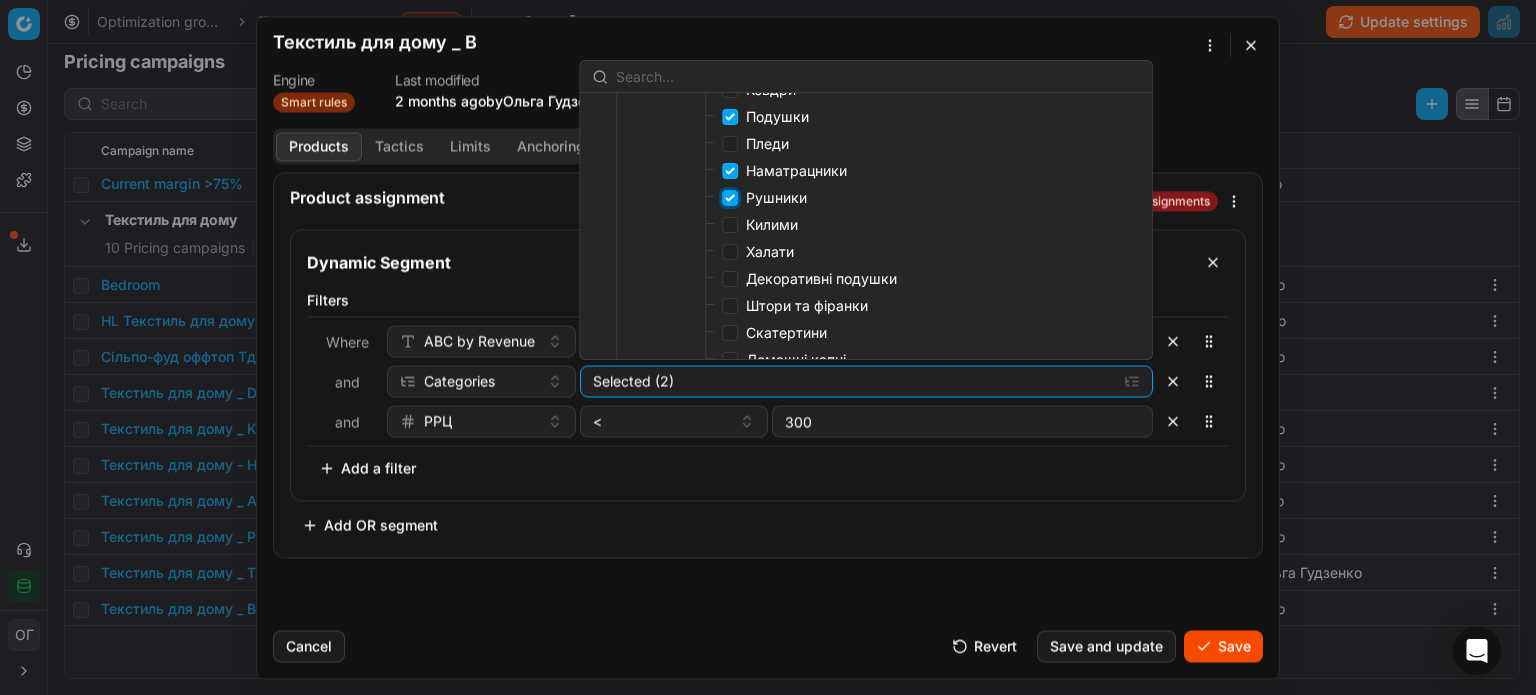 checkbox on "true" 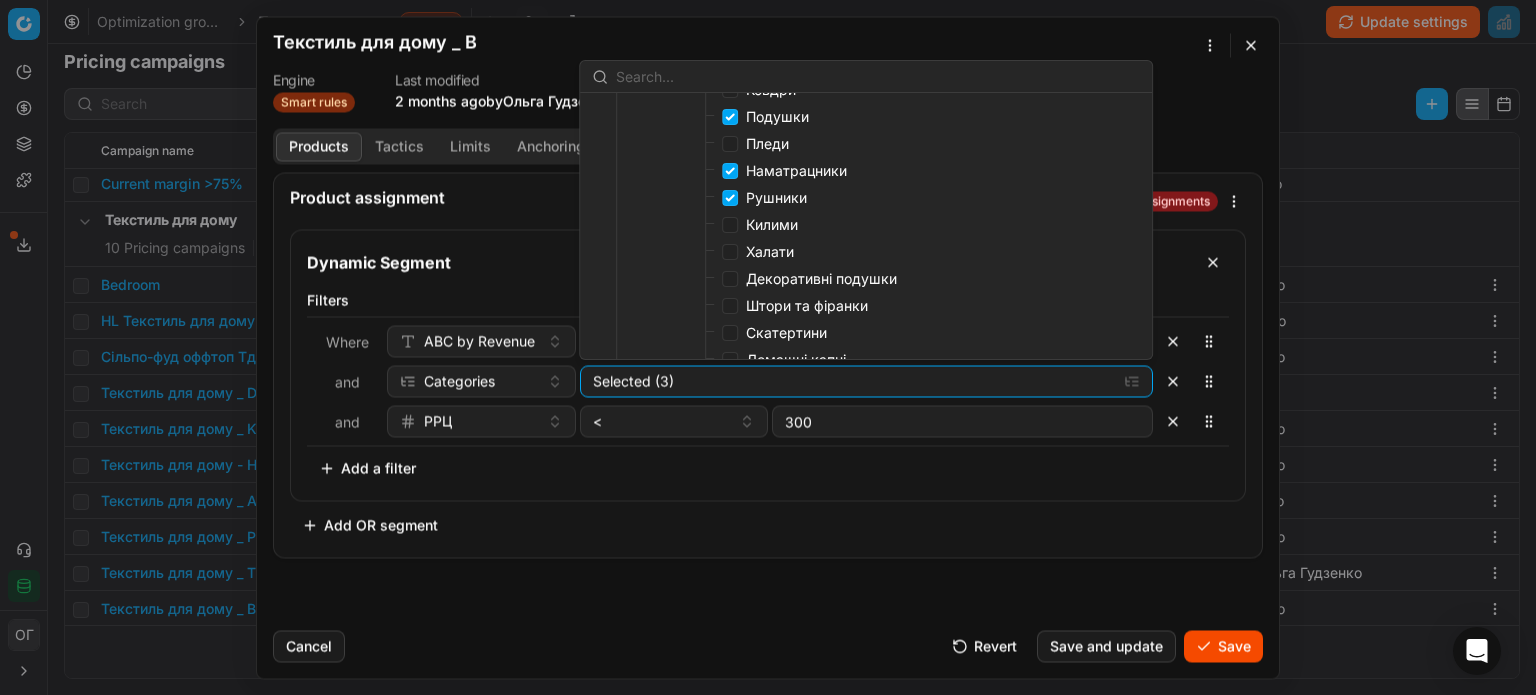 click on "Халати" at bounding box center [865, 253] 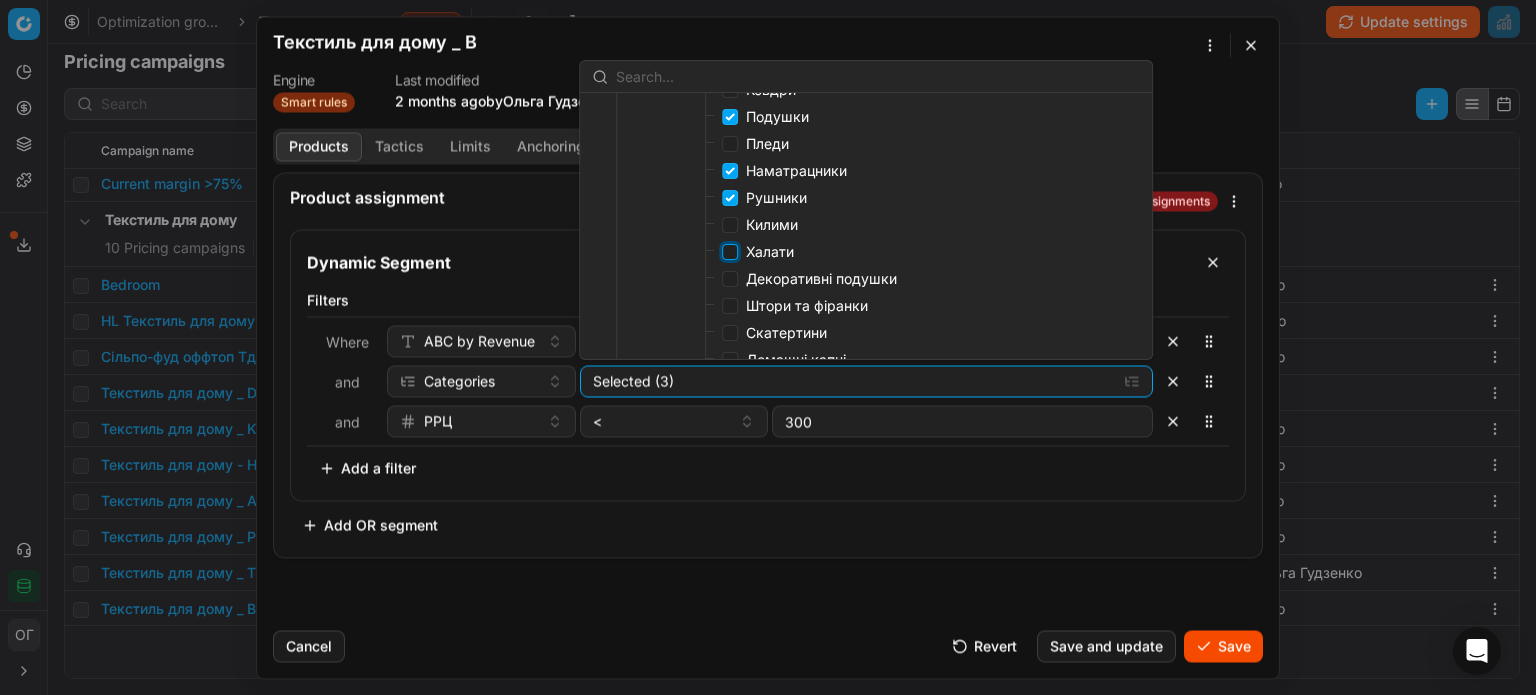 click on "Халати" at bounding box center [730, 252] 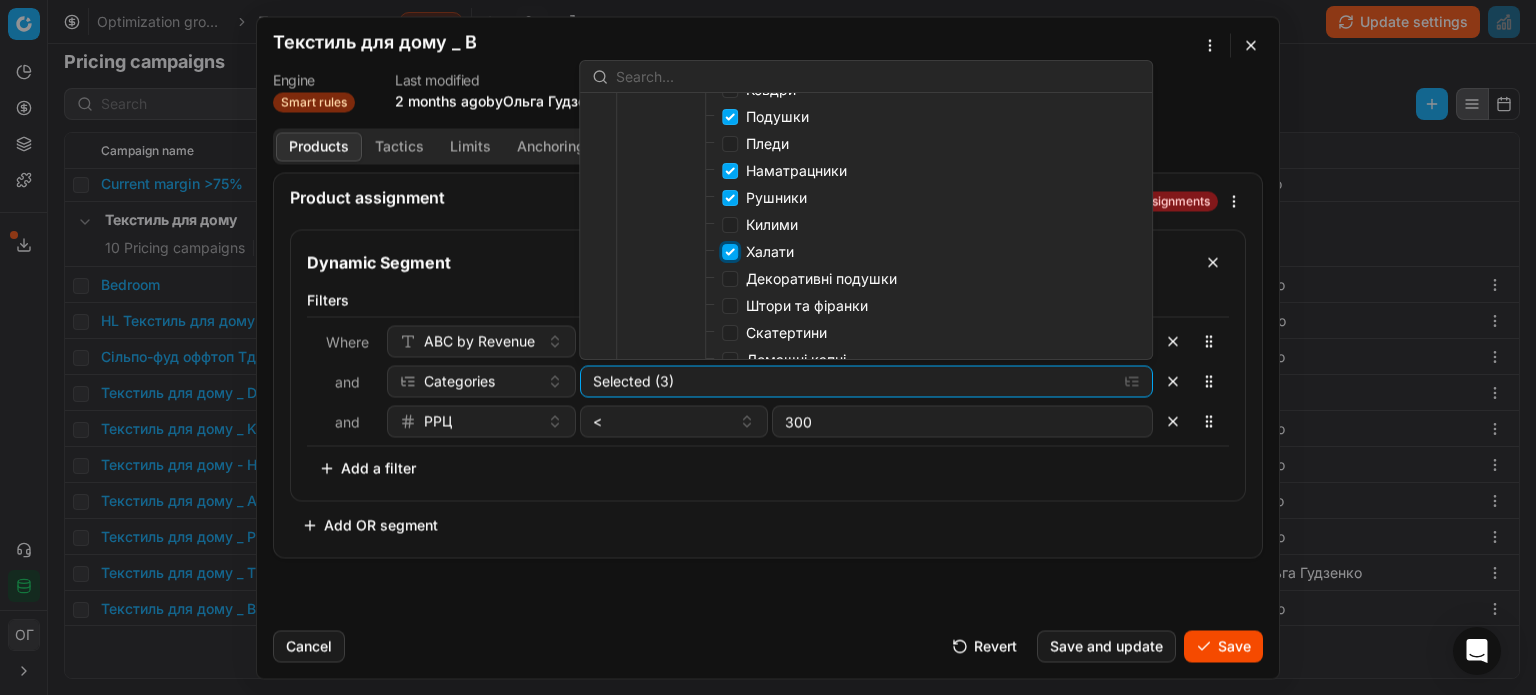 checkbox on "true" 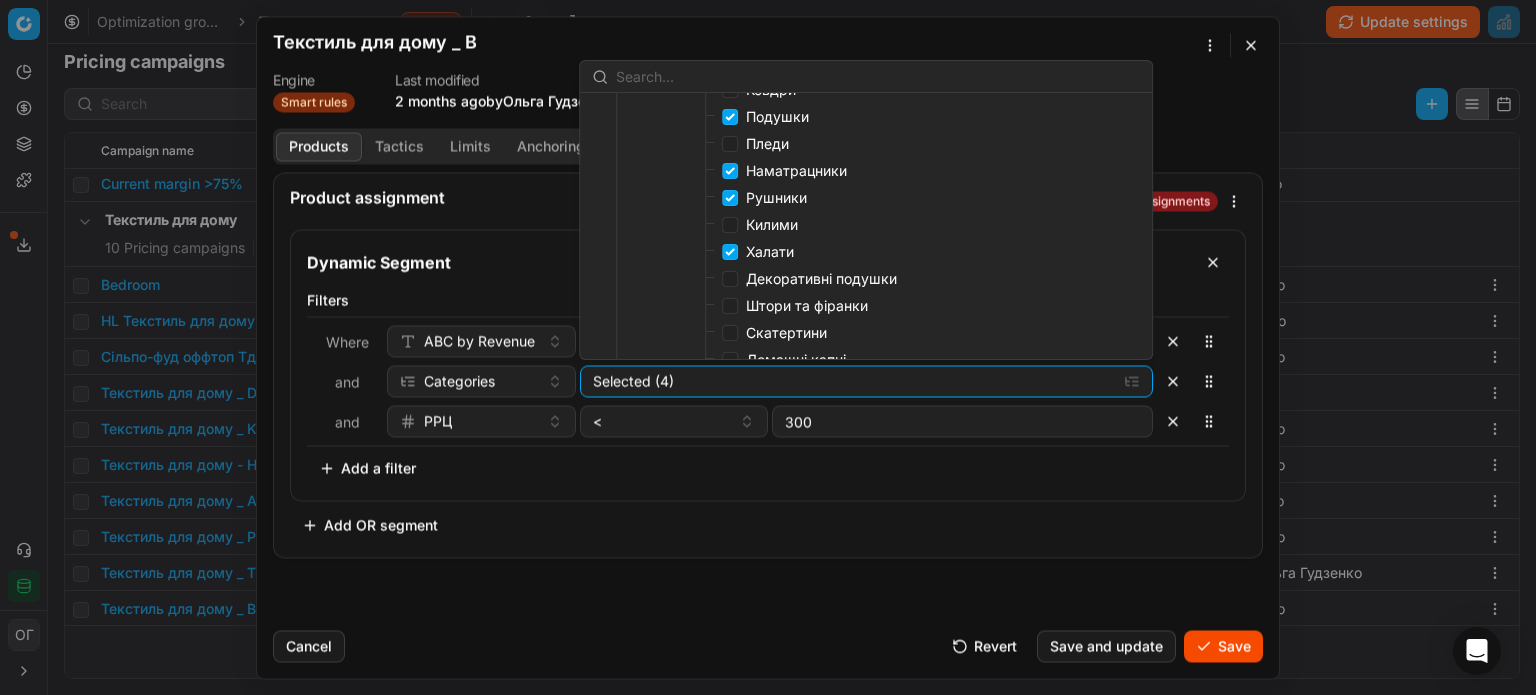 click on "Декоративні подушки" at bounding box center (821, 278) 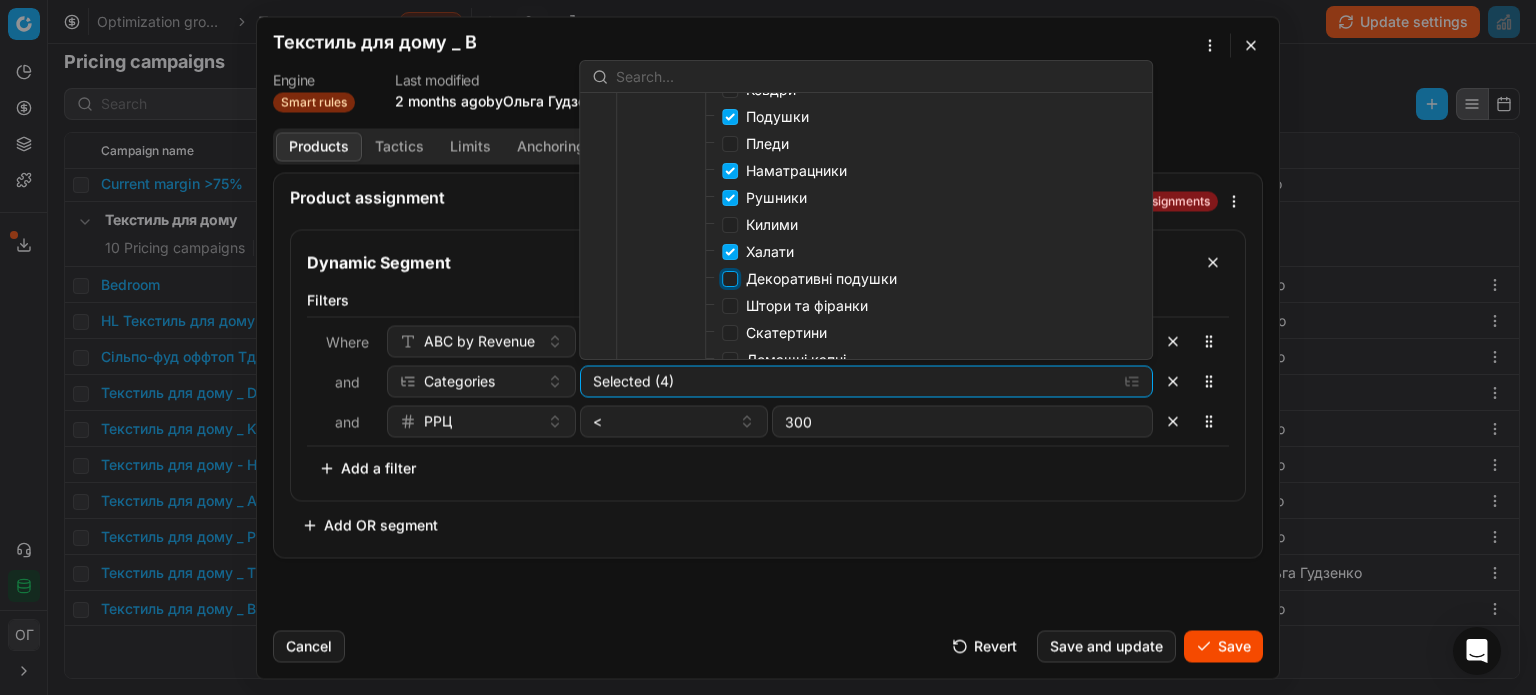 click on "Декоративні подушки" at bounding box center [730, 279] 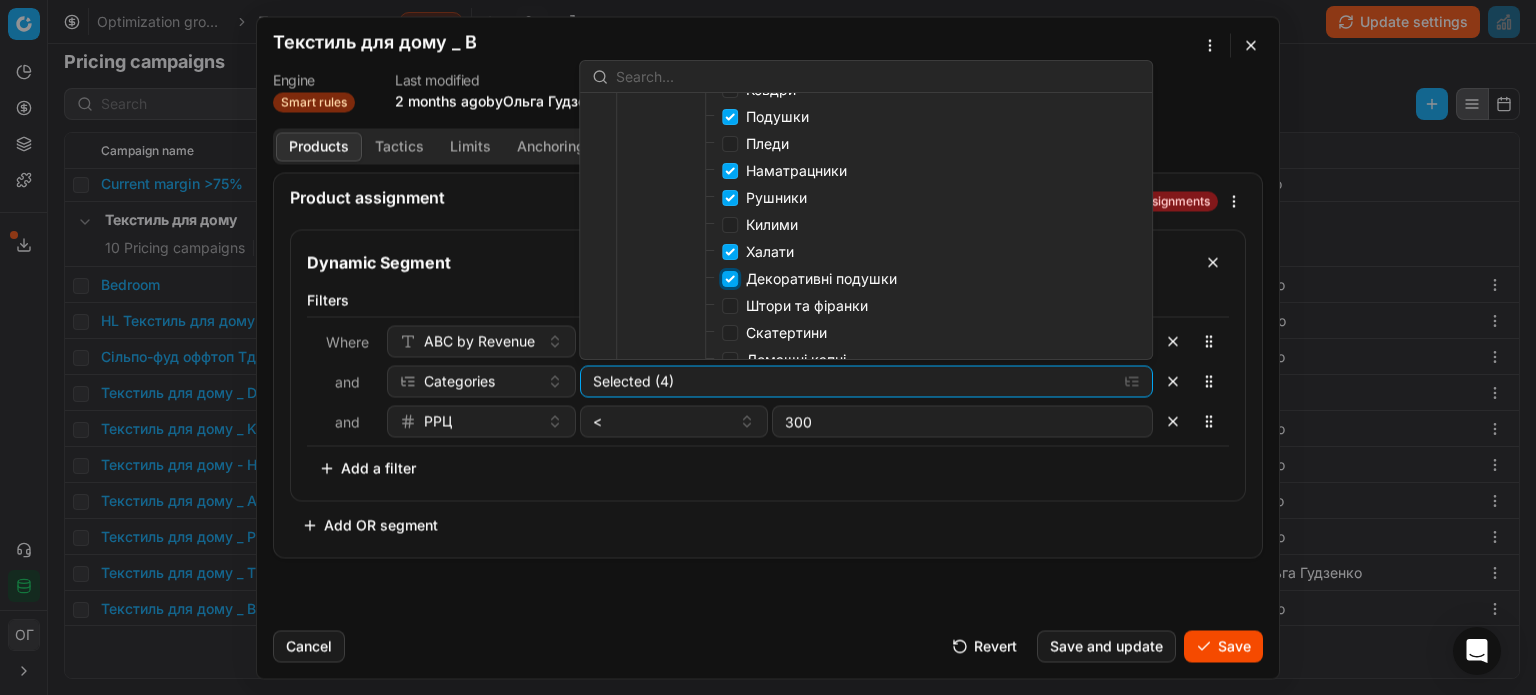 checkbox on "true" 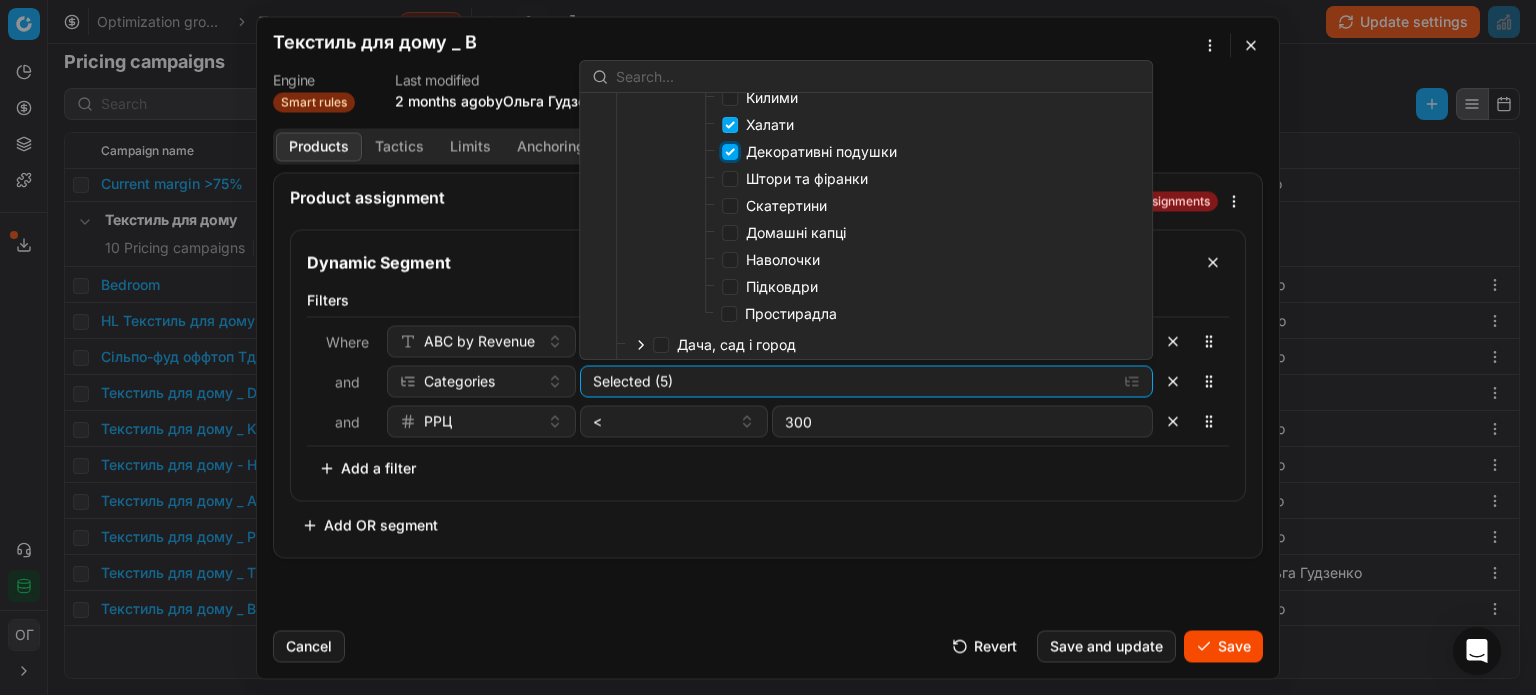 scroll, scrollTop: 900, scrollLeft: 0, axis: vertical 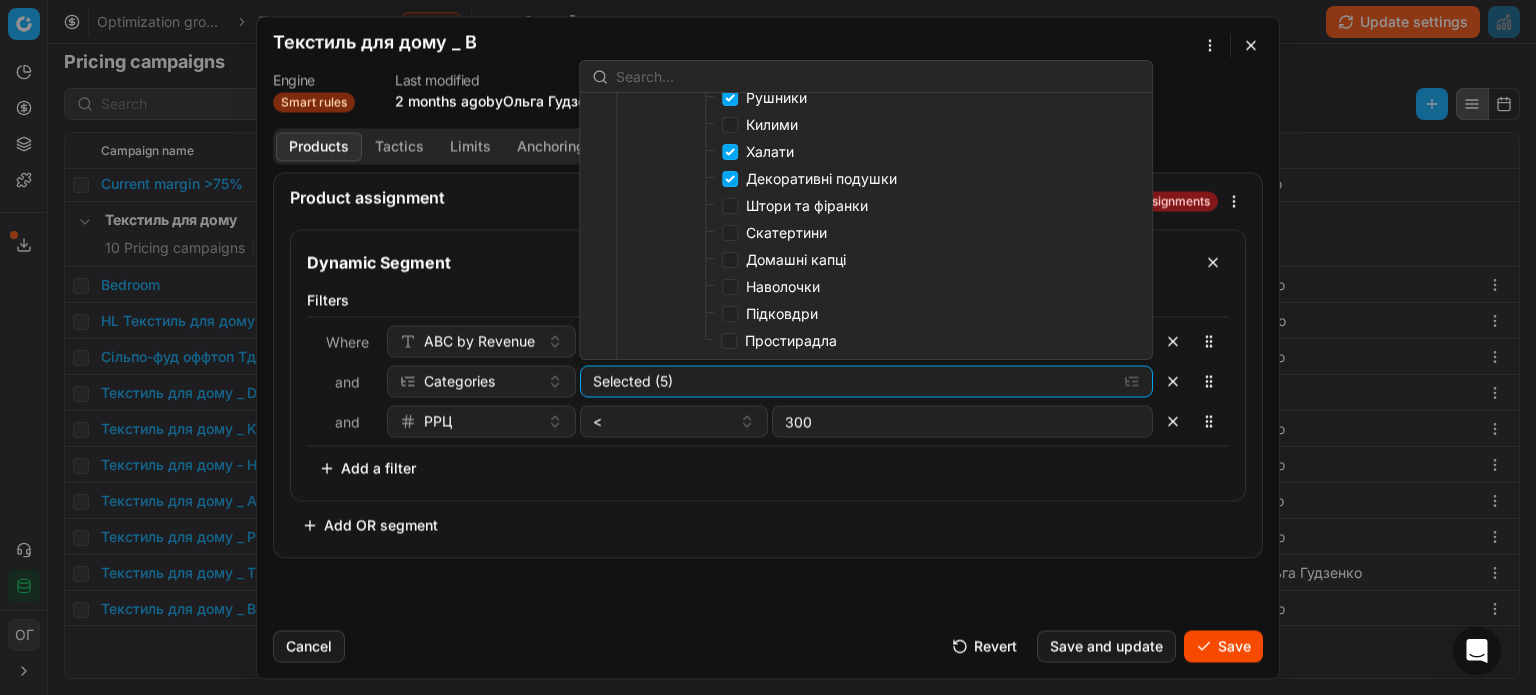 click on "Скатертини" at bounding box center (786, 232) 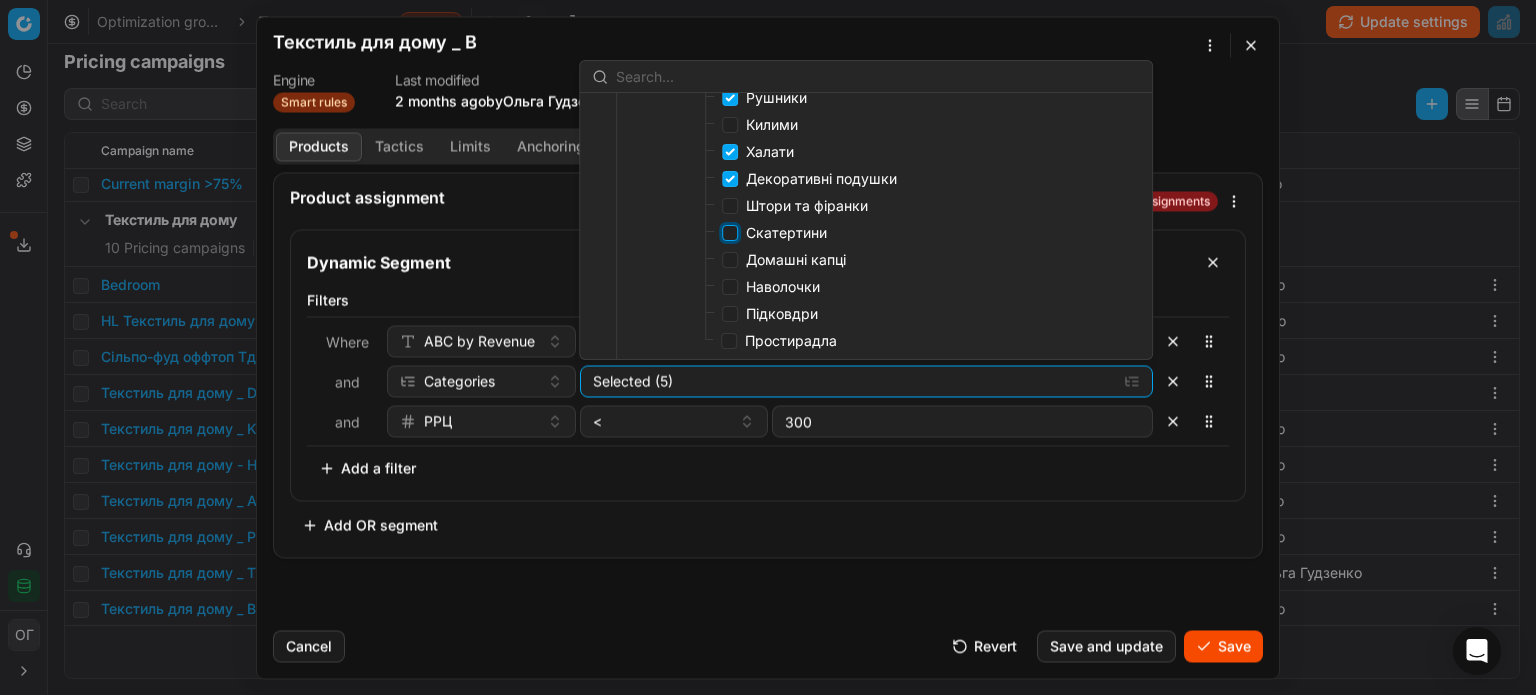 click on "Скатертини" at bounding box center [730, 233] 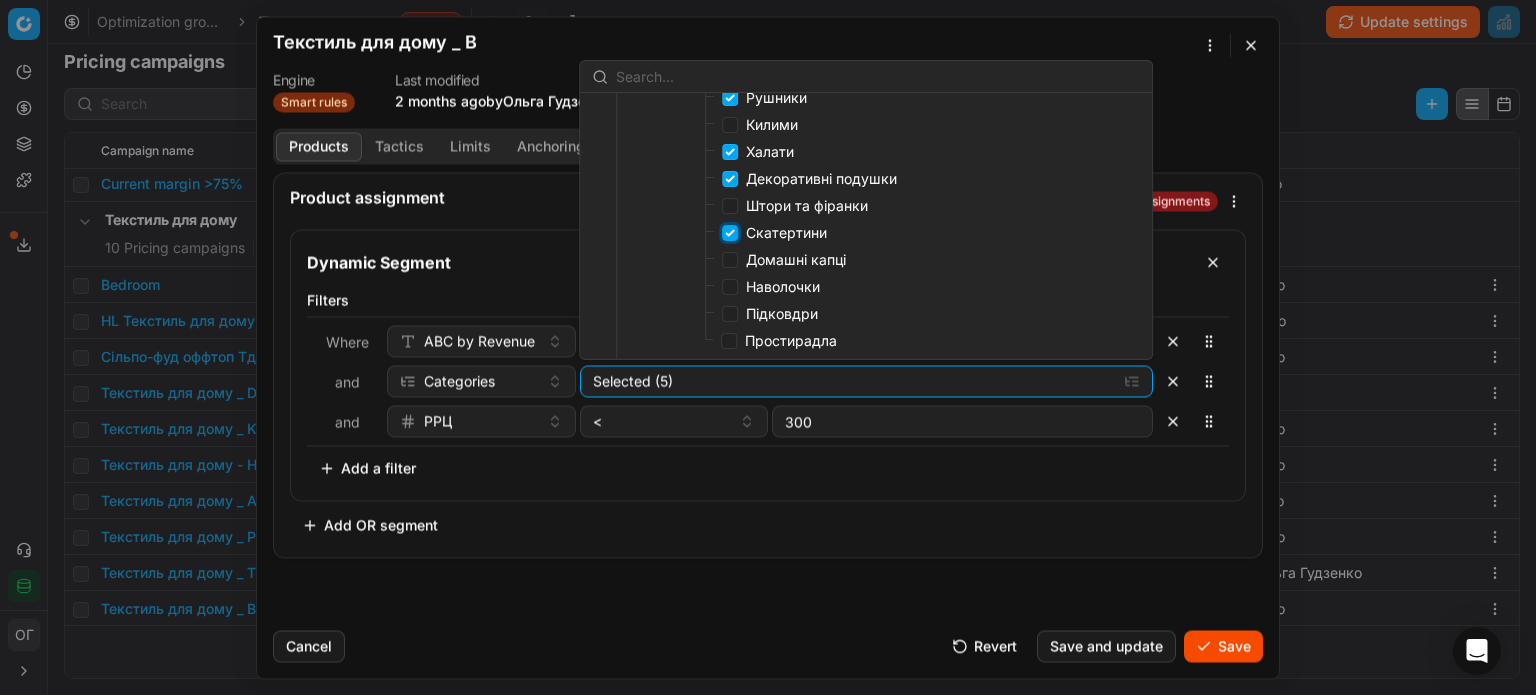 checkbox on "true" 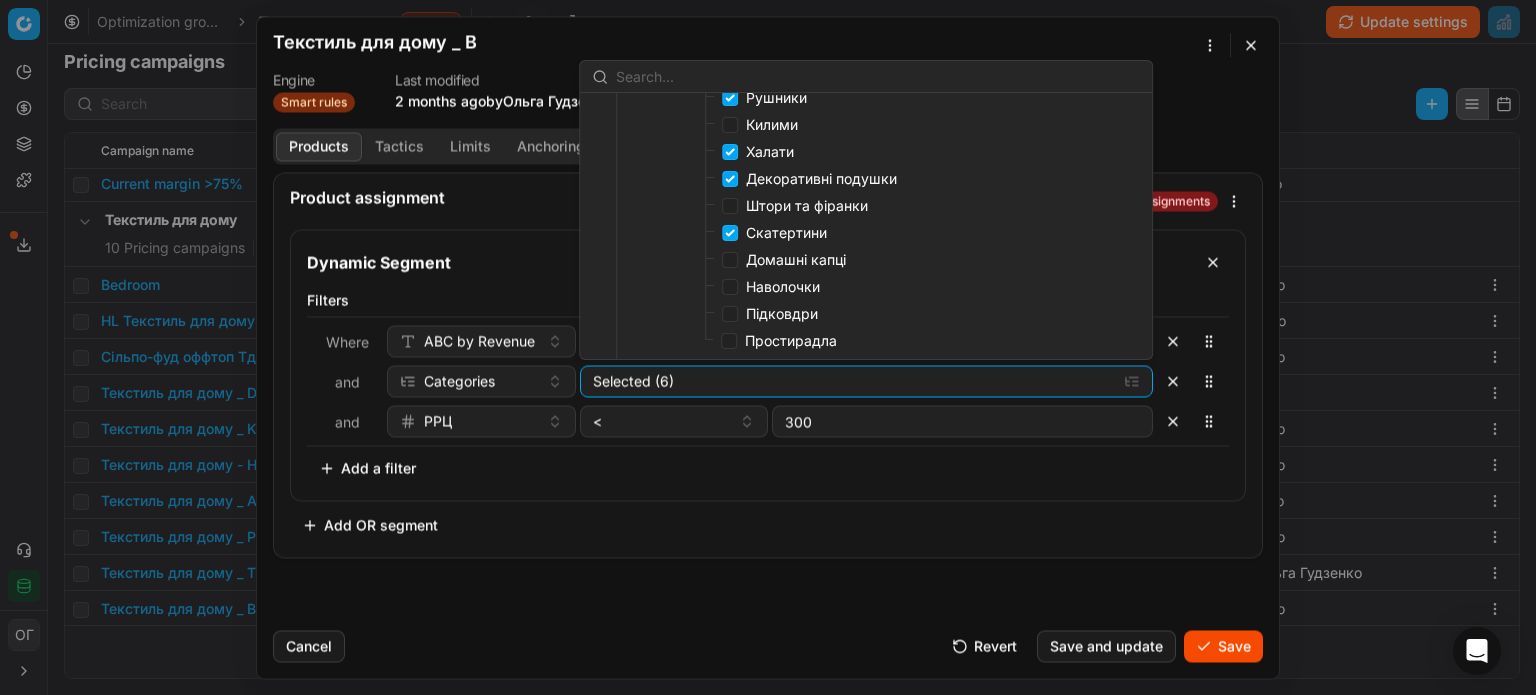 click on "Домашні капці" at bounding box center [796, 259] 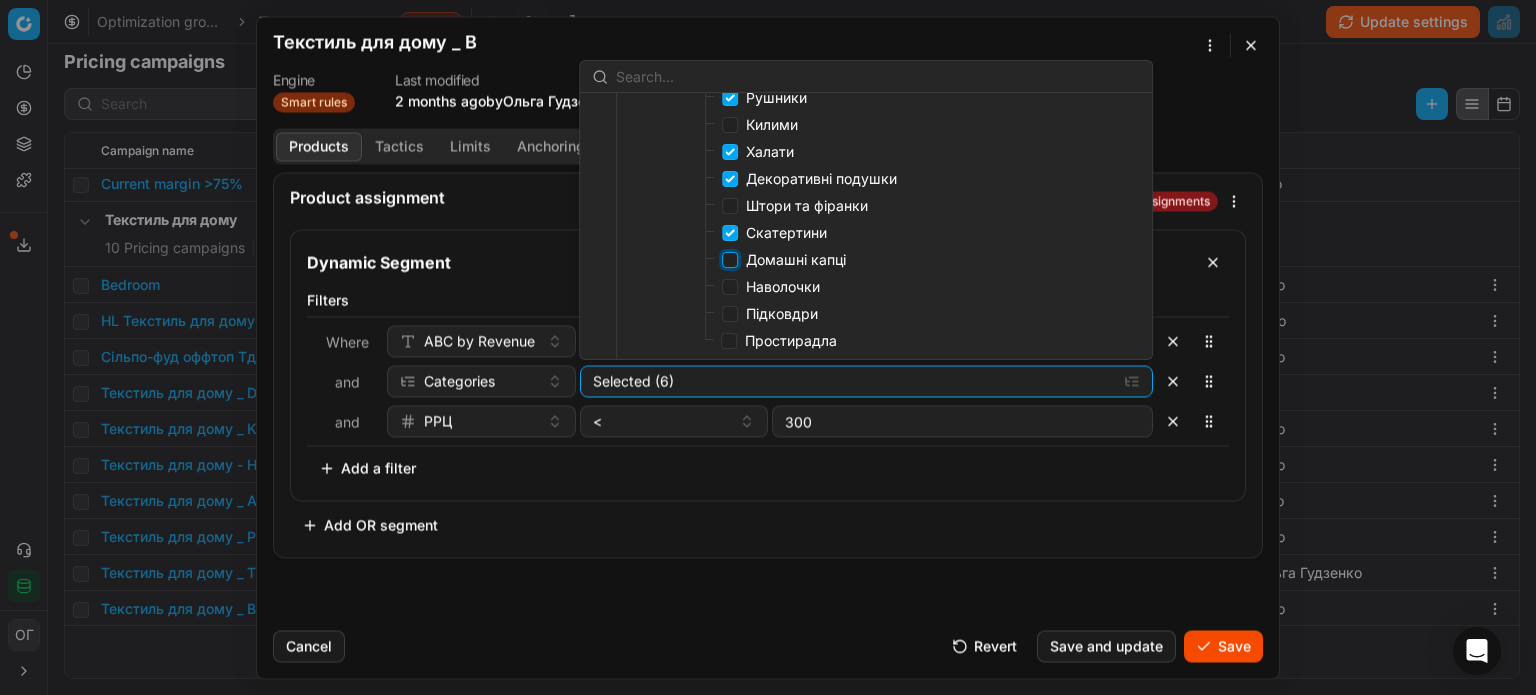 click on "Домашні капці" at bounding box center [730, 260] 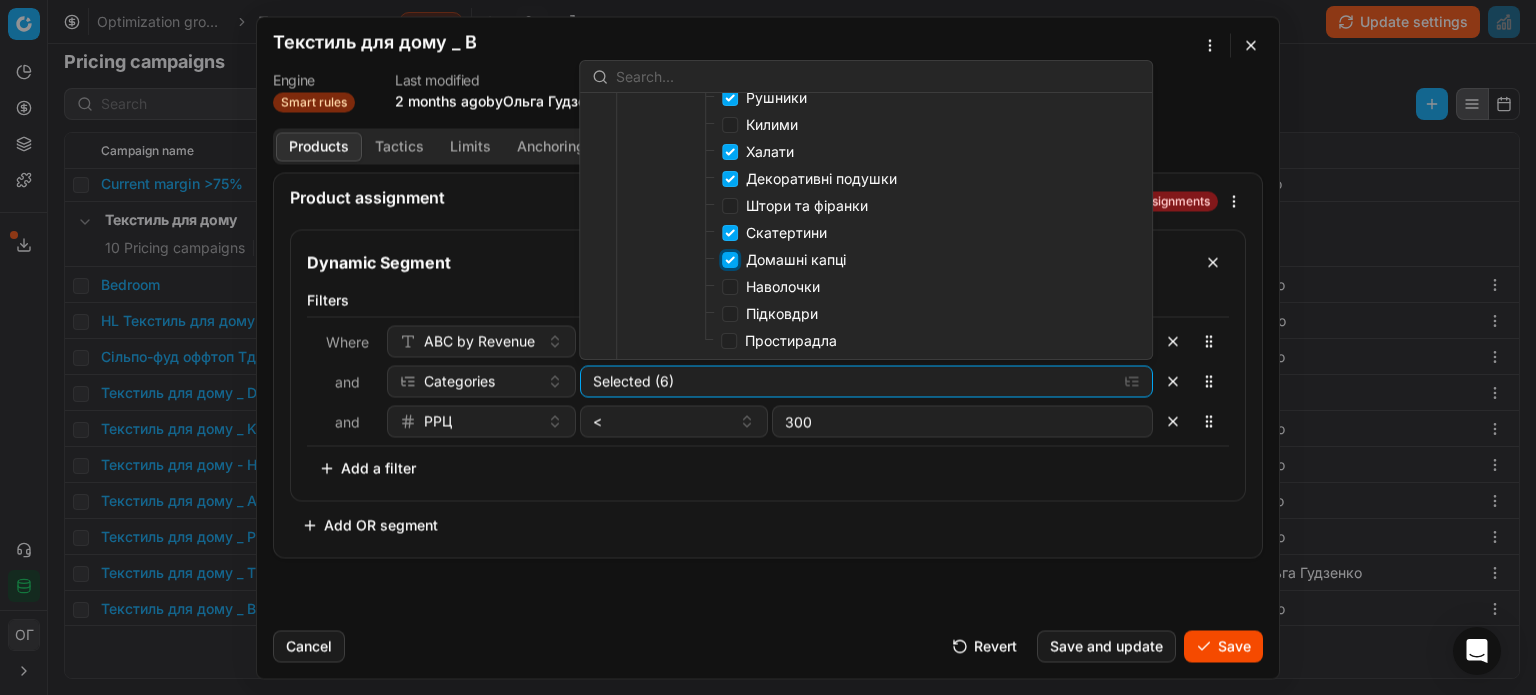 checkbox on "true" 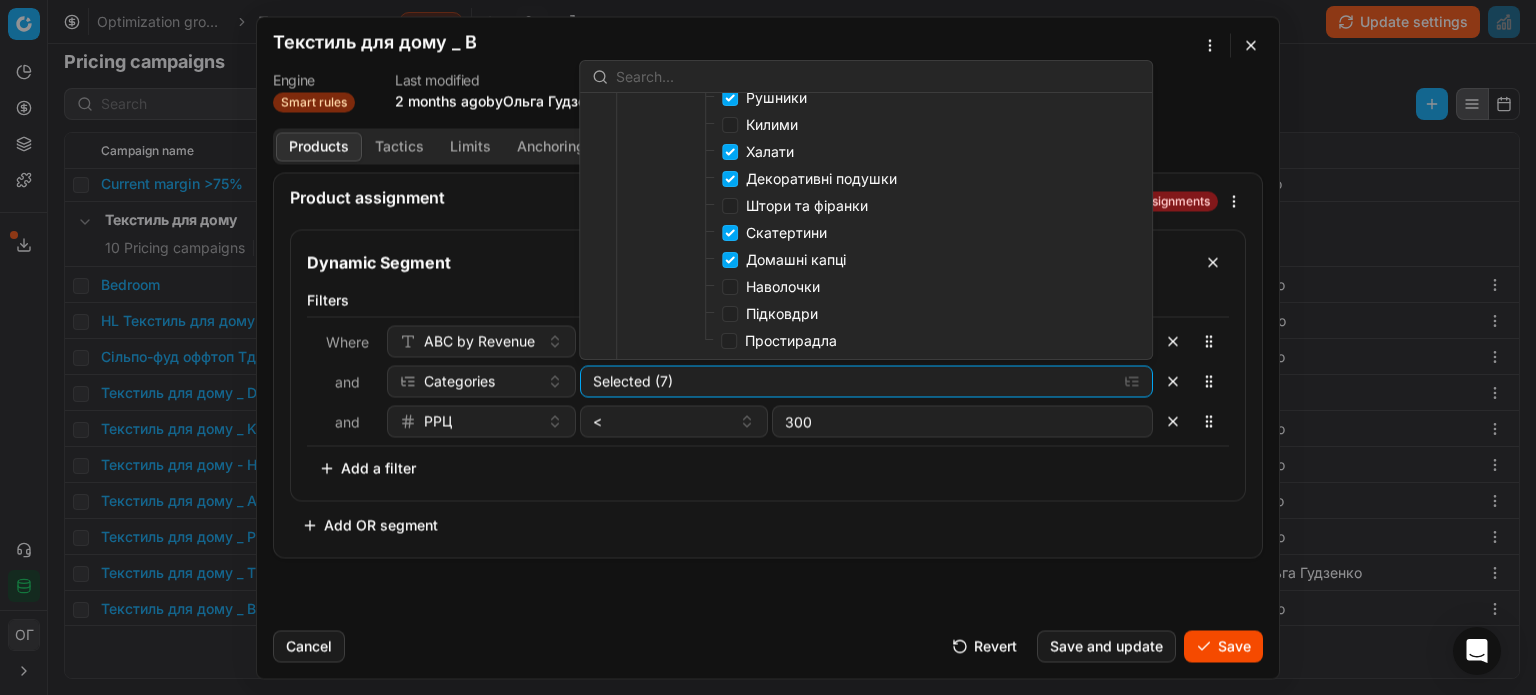 click on "Наволочки" at bounding box center [783, 286] 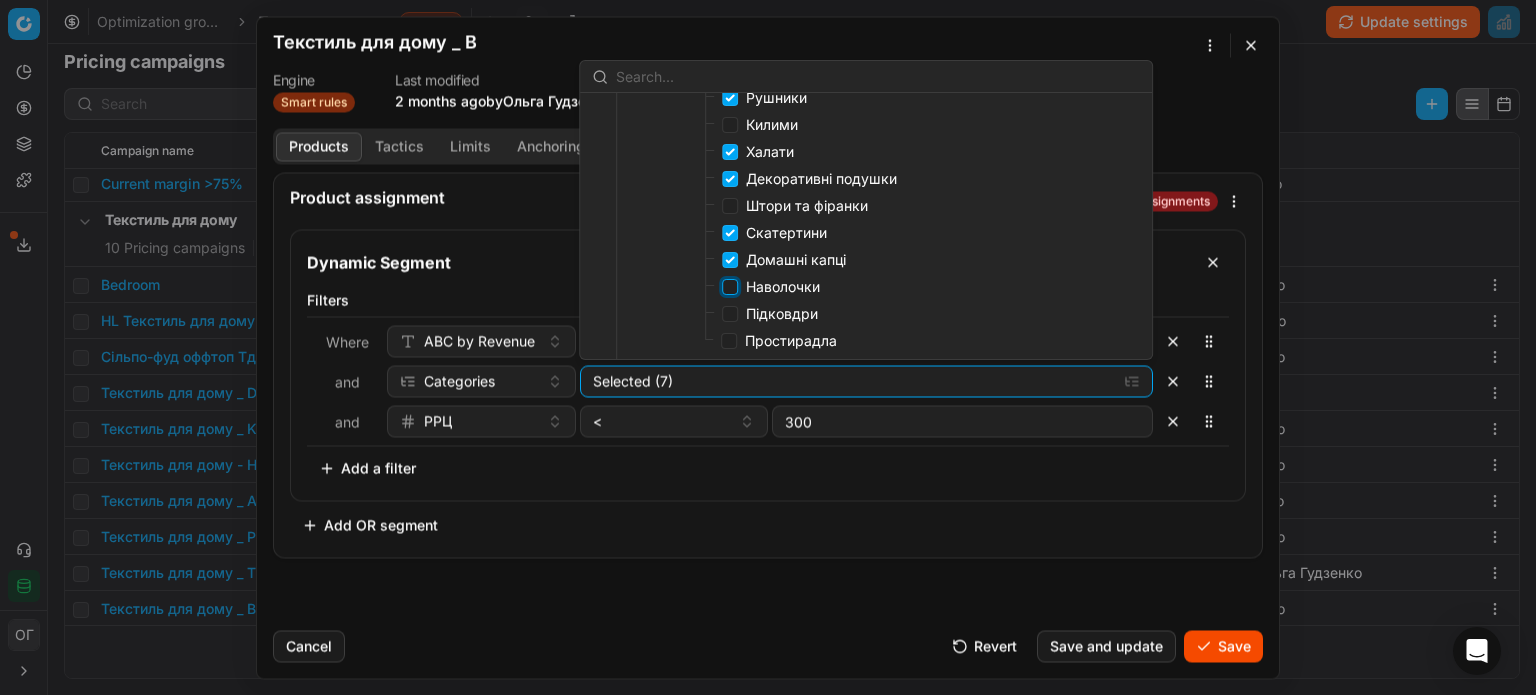 click on "Наволочки" at bounding box center [730, 287] 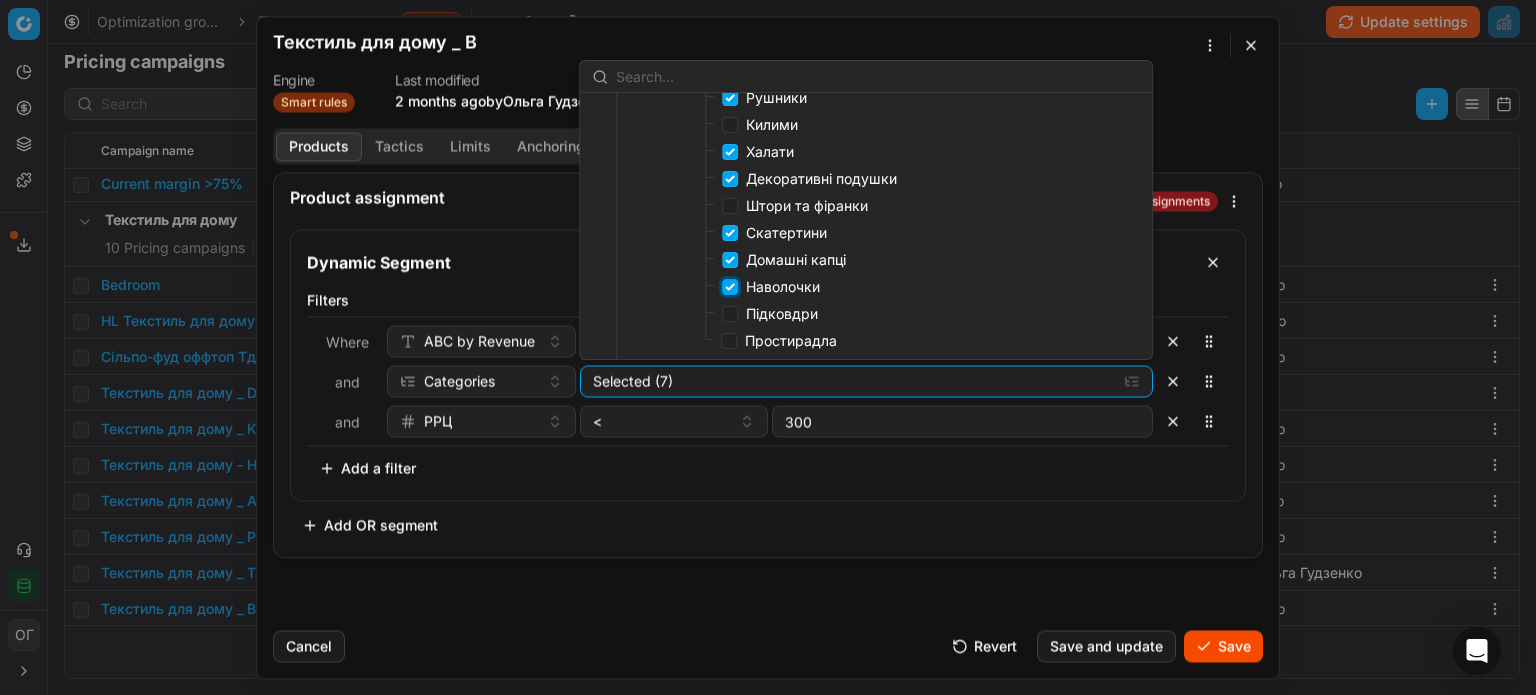 checkbox on "true" 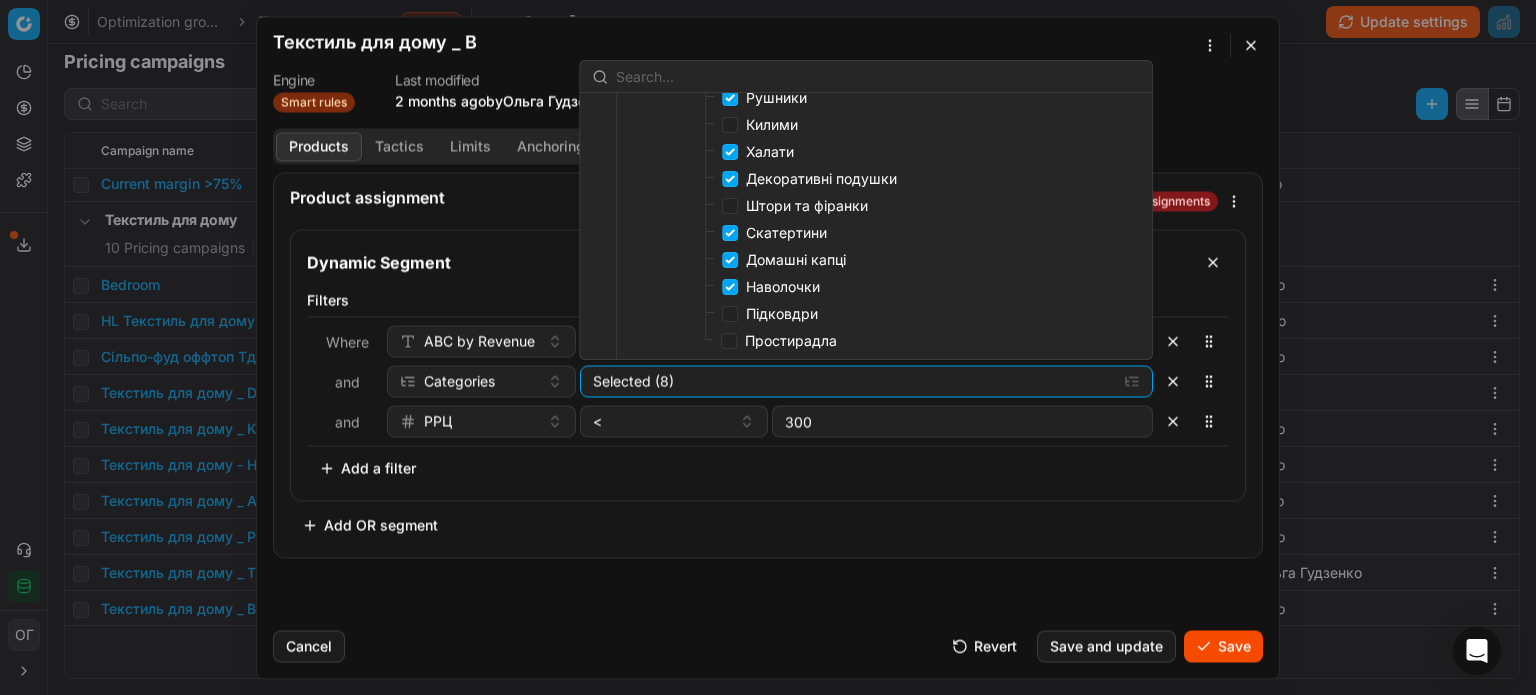 click on "Простирадла" at bounding box center [791, 340] 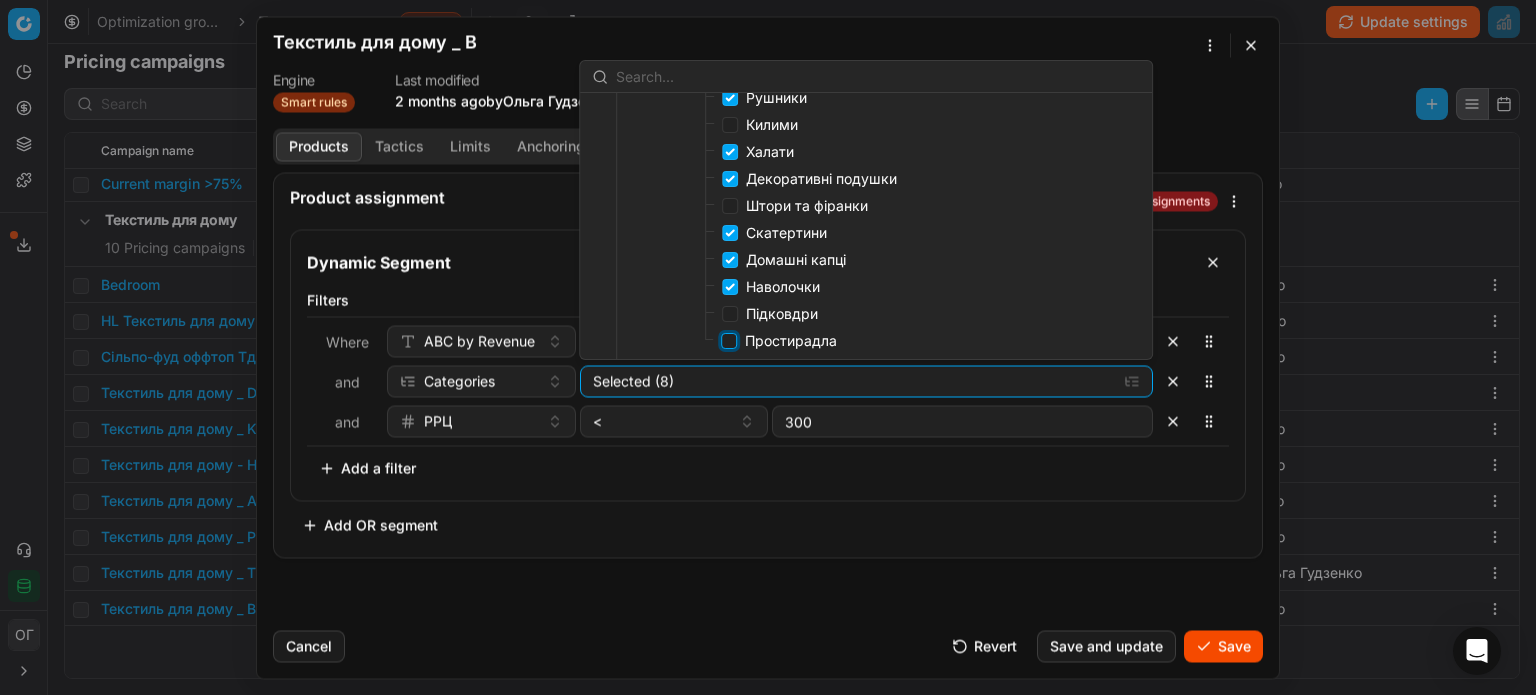 click on "Простирадла" at bounding box center (729, 341) 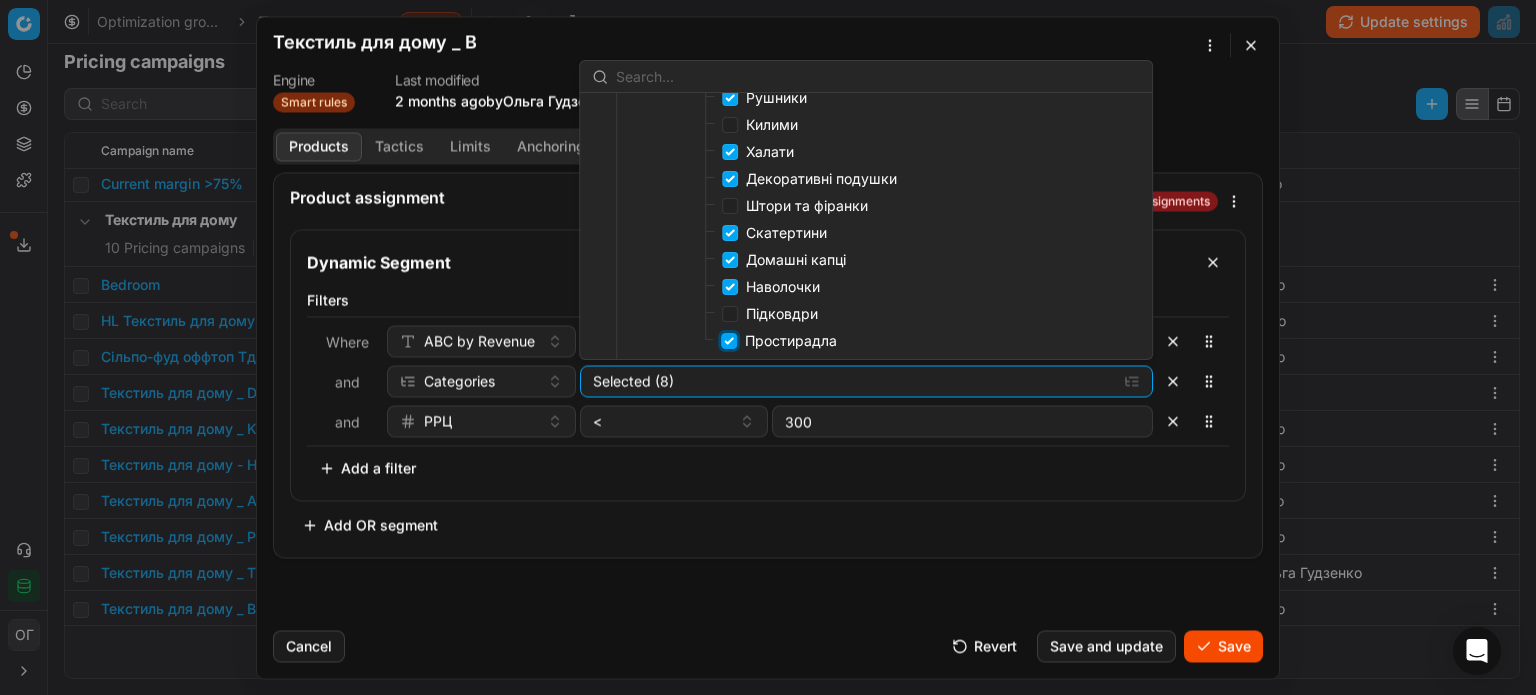 checkbox on "true" 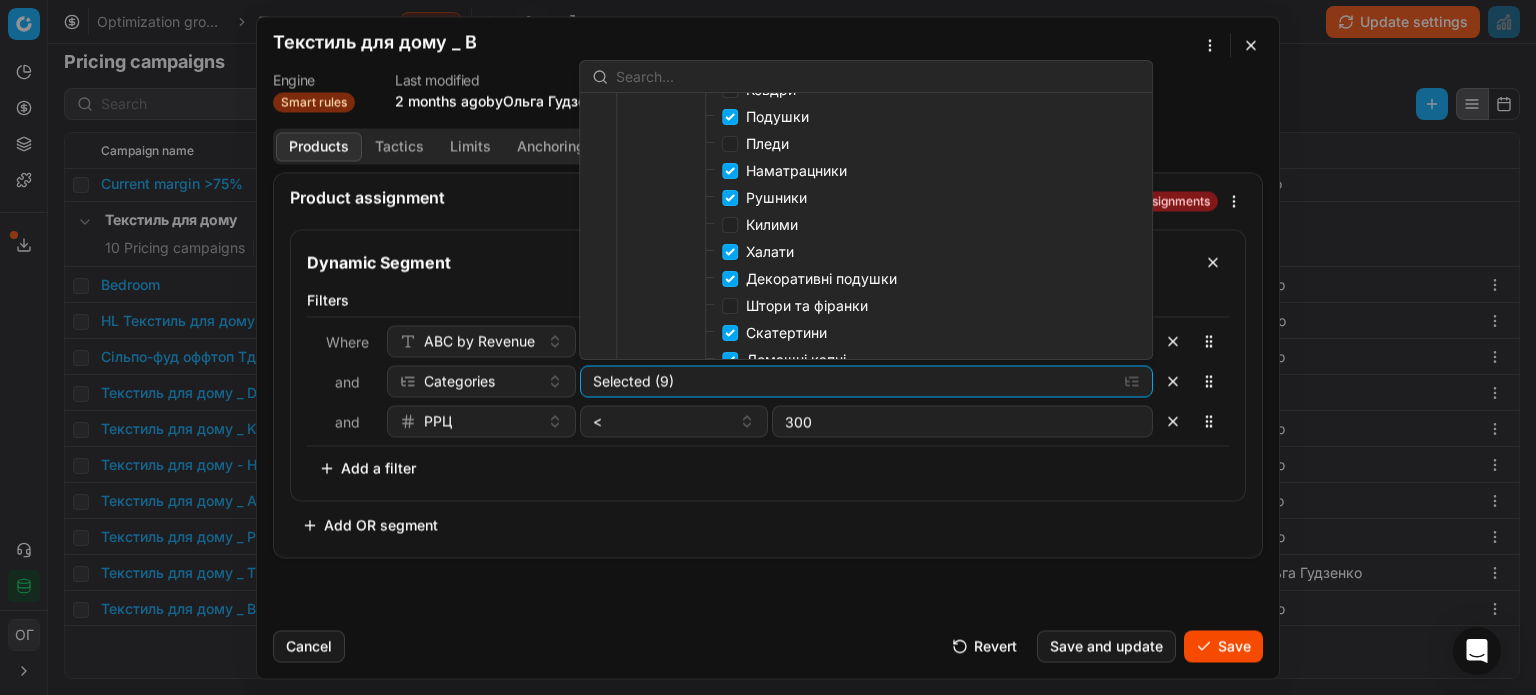 scroll, scrollTop: 700, scrollLeft: 0, axis: vertical 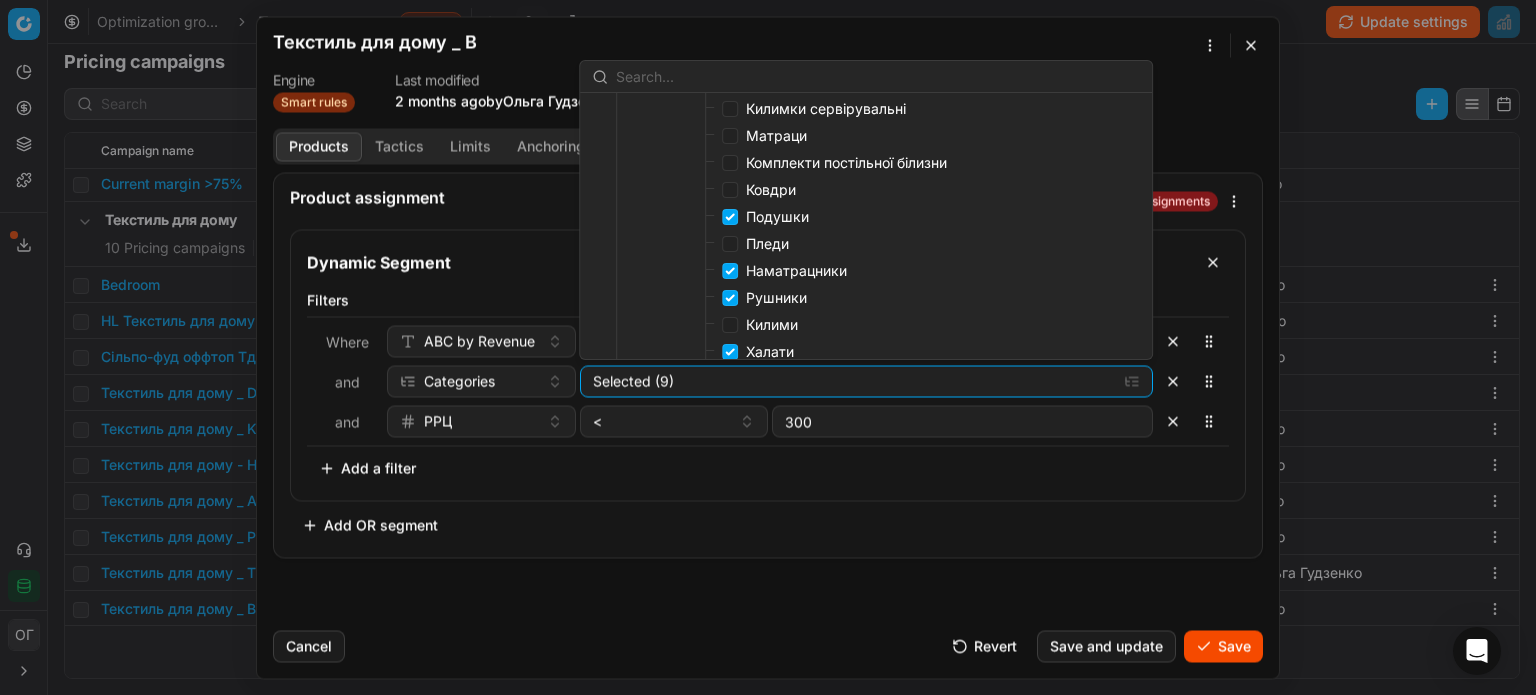 click on "Комплекти постільної білизни" at bounding box center (846, 163) 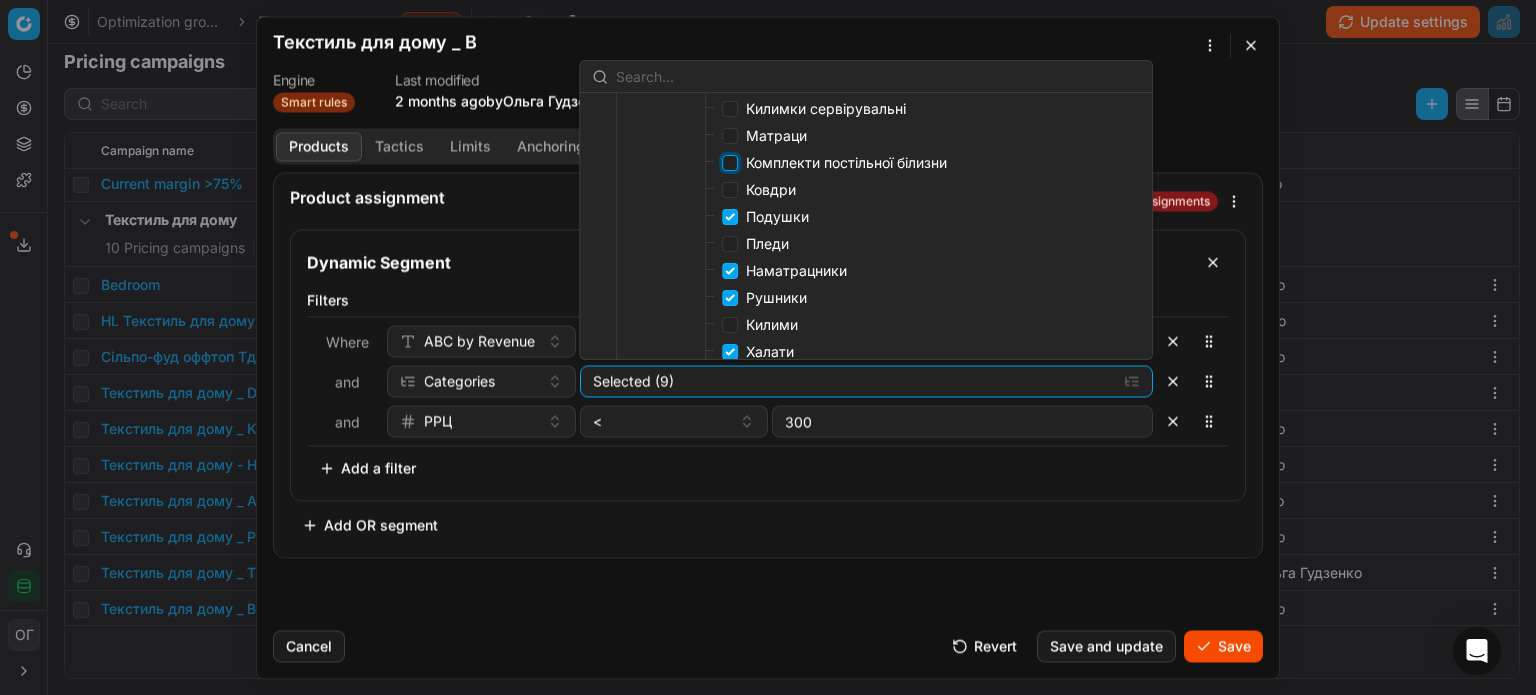 click on "Комплекти постільної білизни" at bounding box center [730, 163] 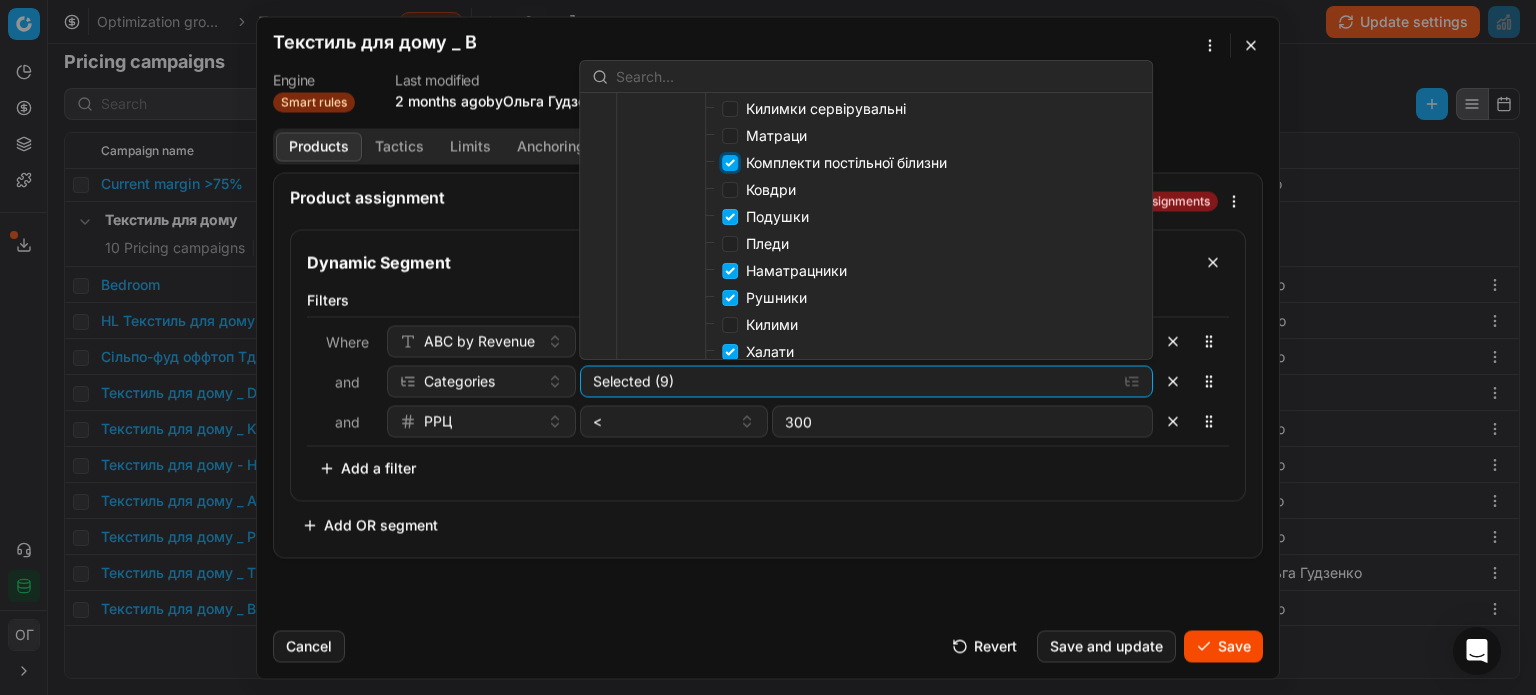 checkbox on "true" 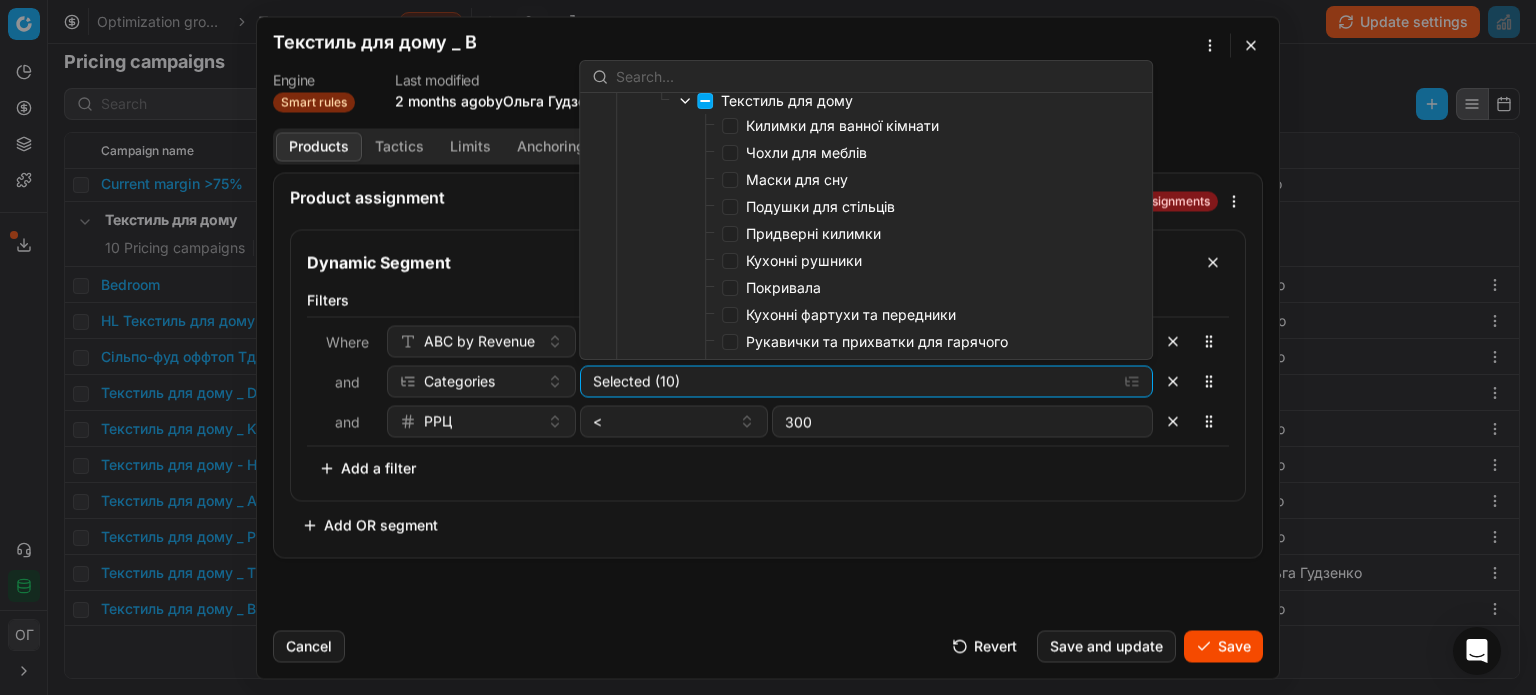 scroll, scrollTop: 400, scrollLeft: 0, axis: vertical 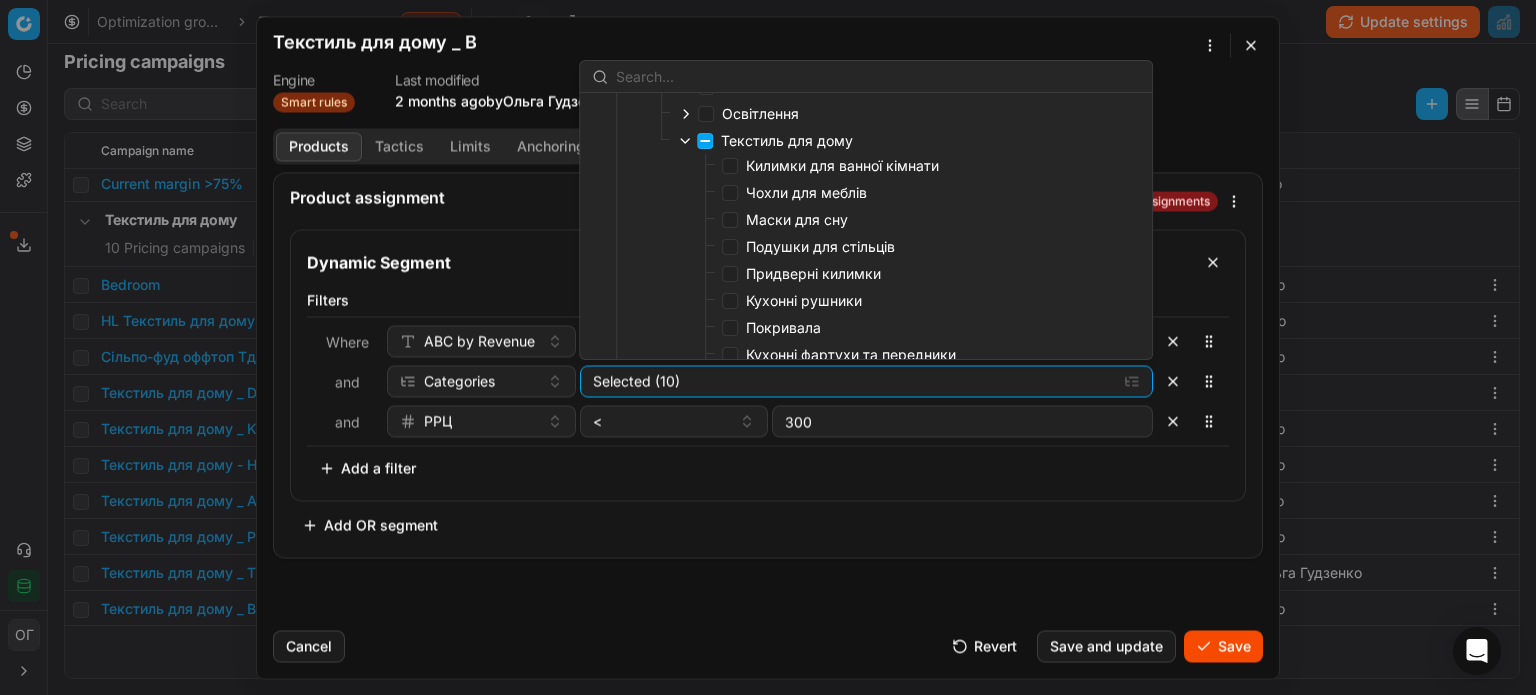 click on "Чохли для меблів" at bounding box center (806, 192) 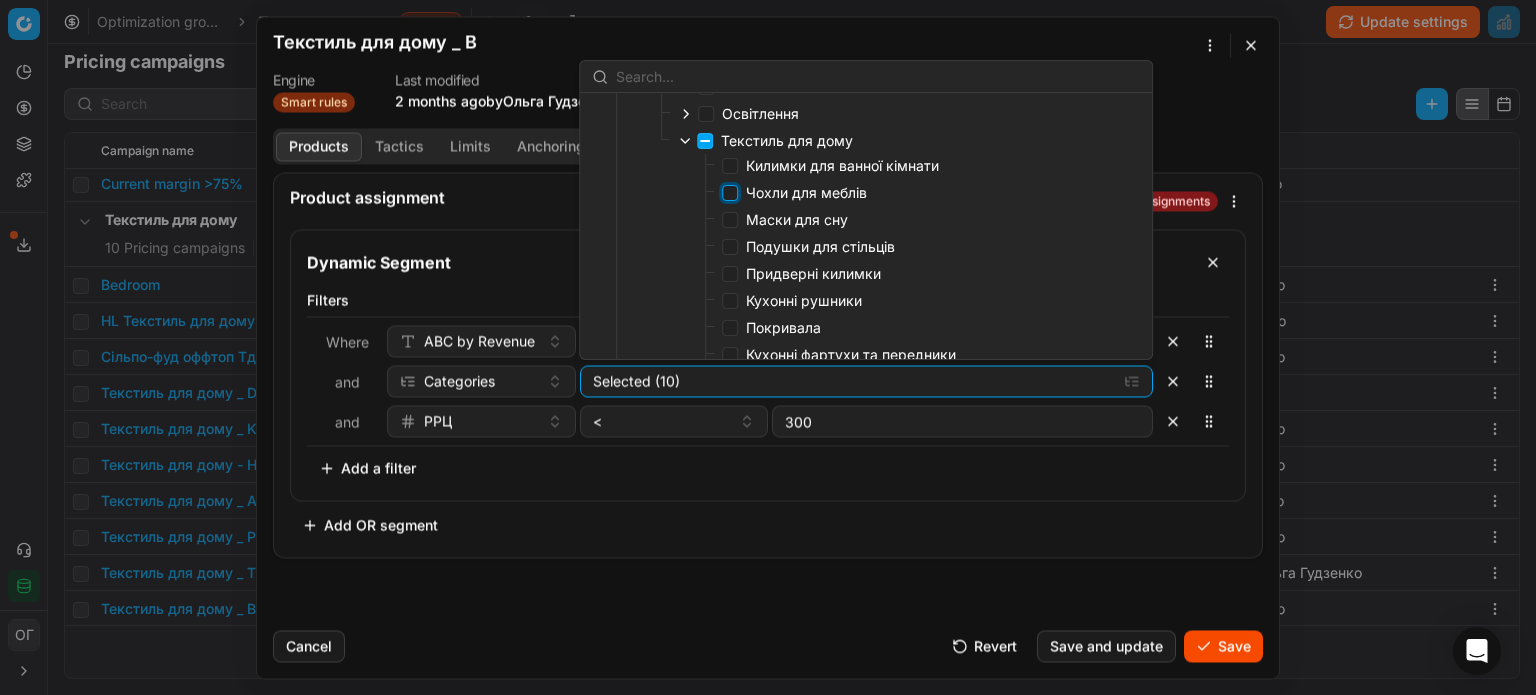 click on "Чохли для меблів" at bounding box center (730, 193) 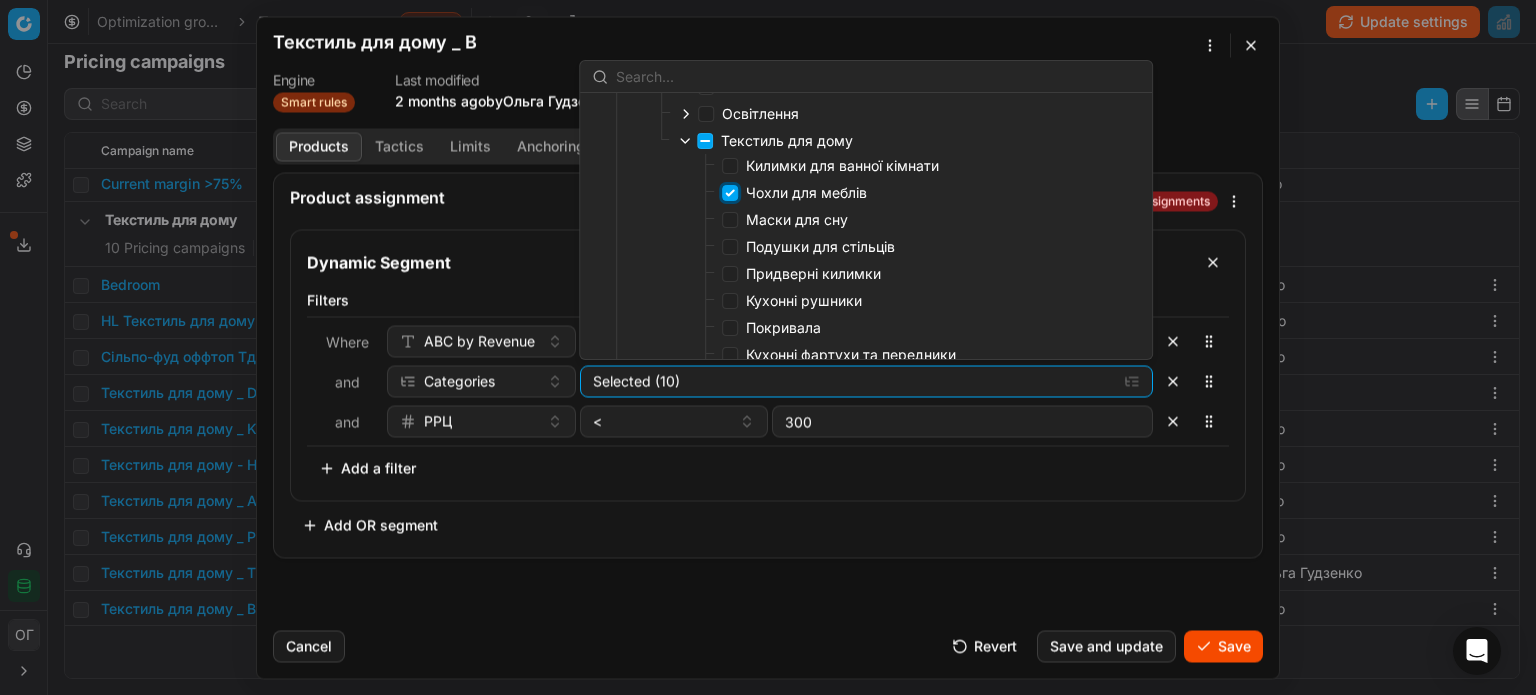 checkbox on "true" 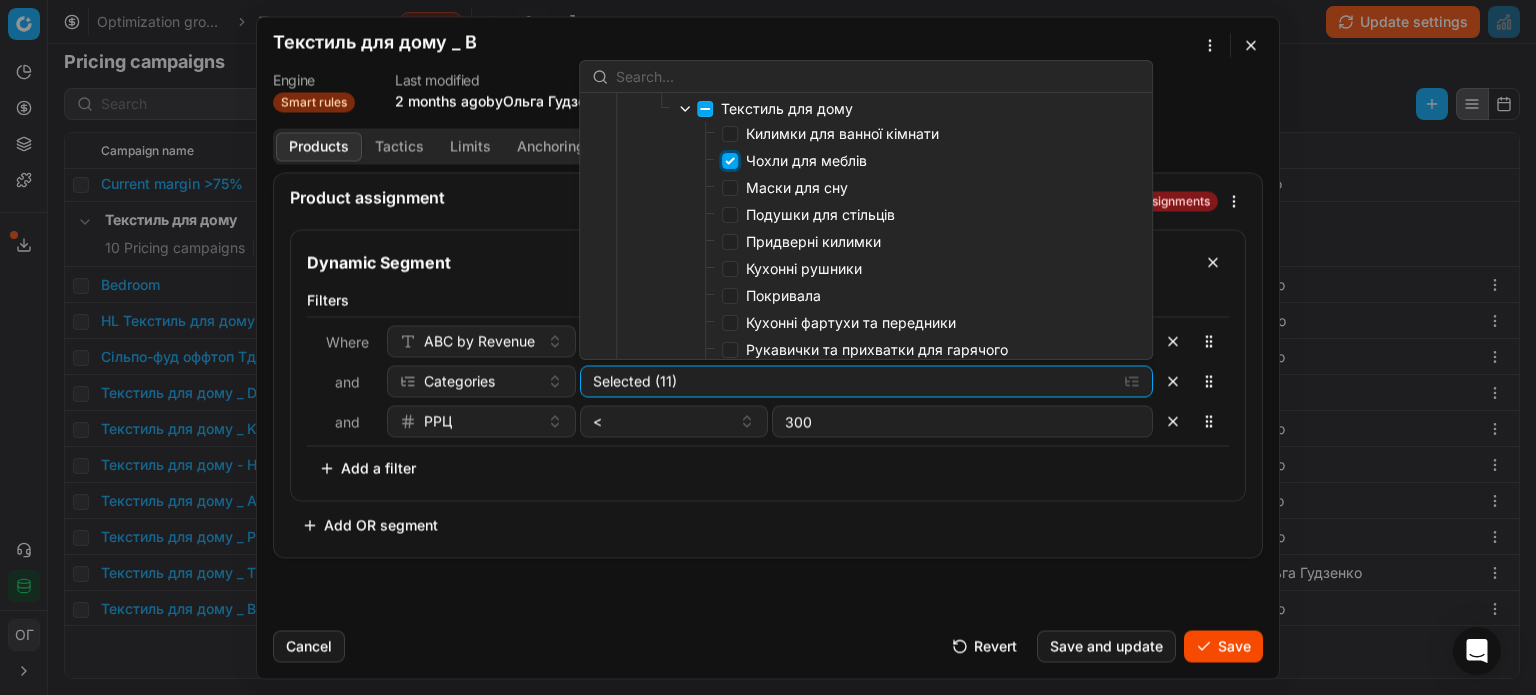 scroll, scrollTop: 400, scrollLeft: 0, axis: vertical 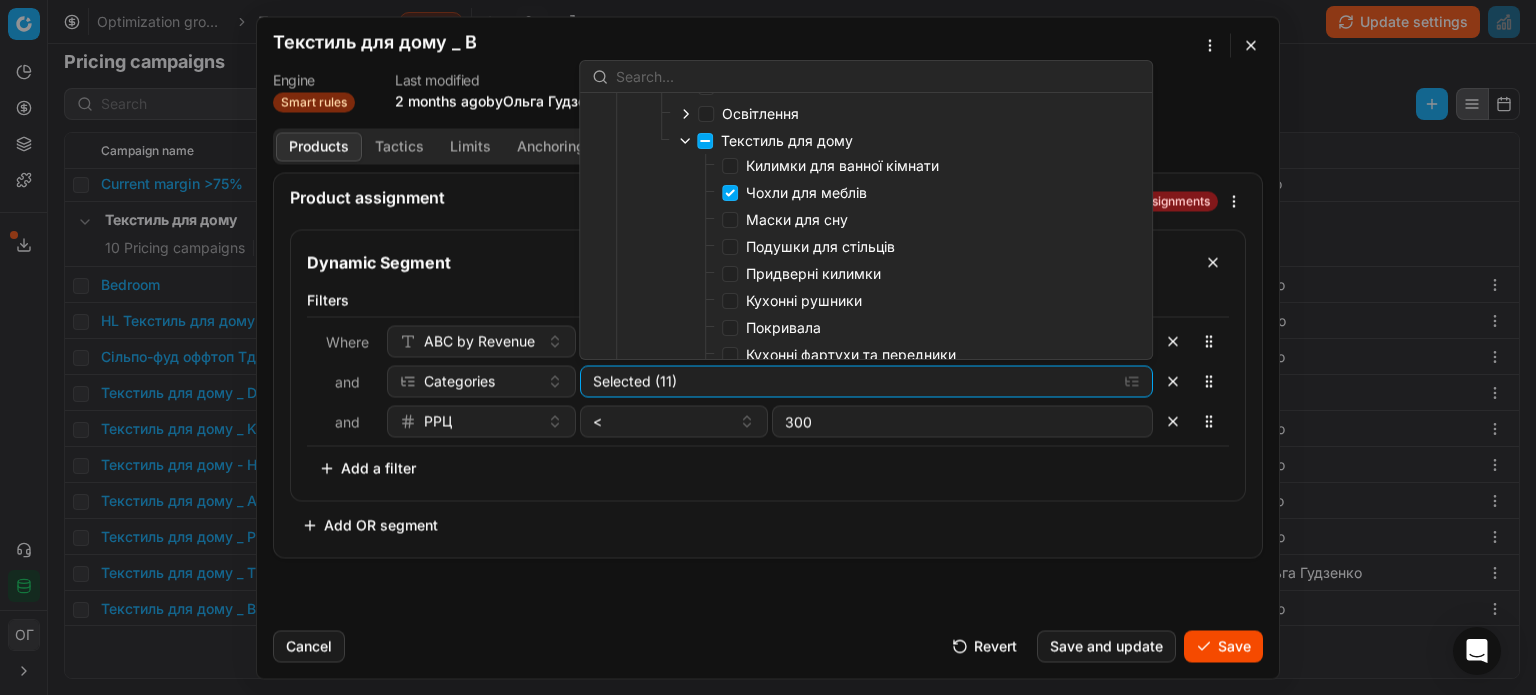 click on "Маски для сну" at bounding box center (797, 219) 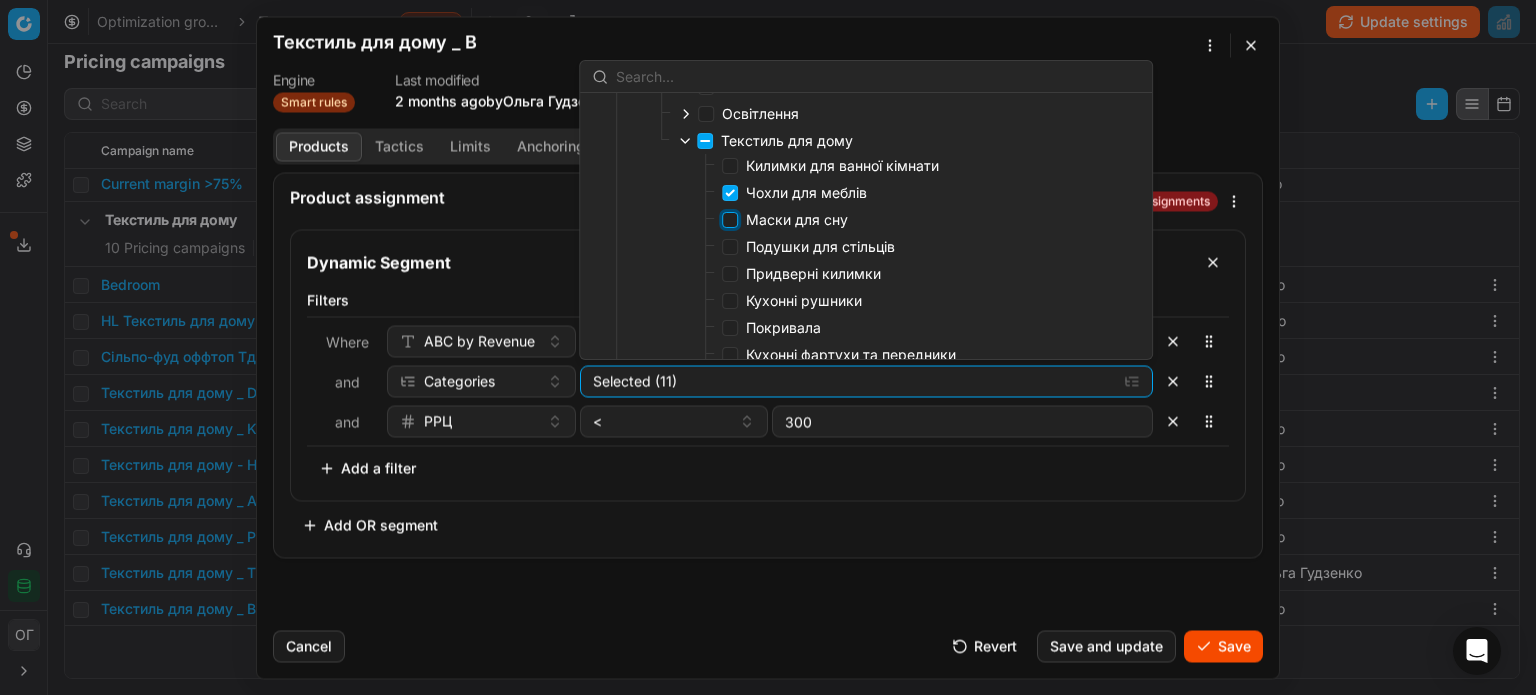 click on "Маски для сну" at bounding box center (730, 220) 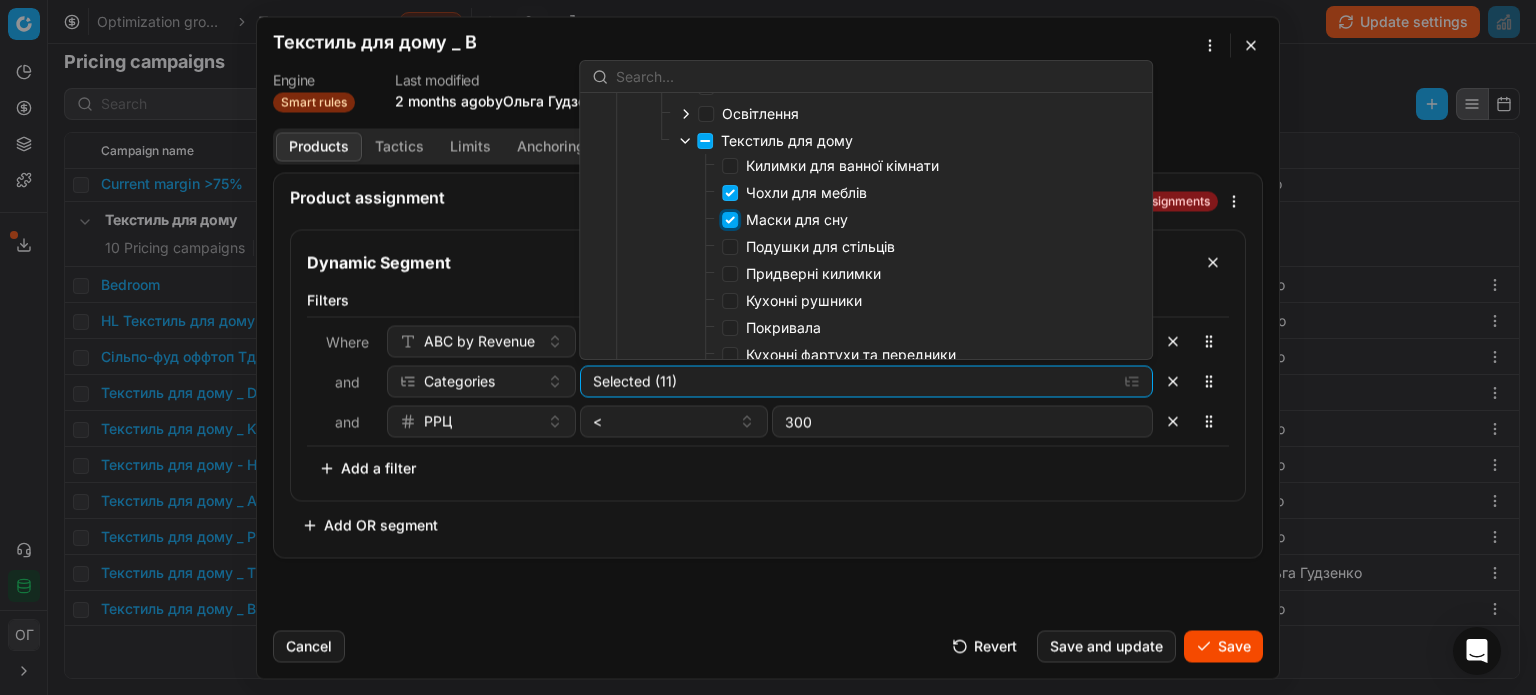 checkbox on "true" 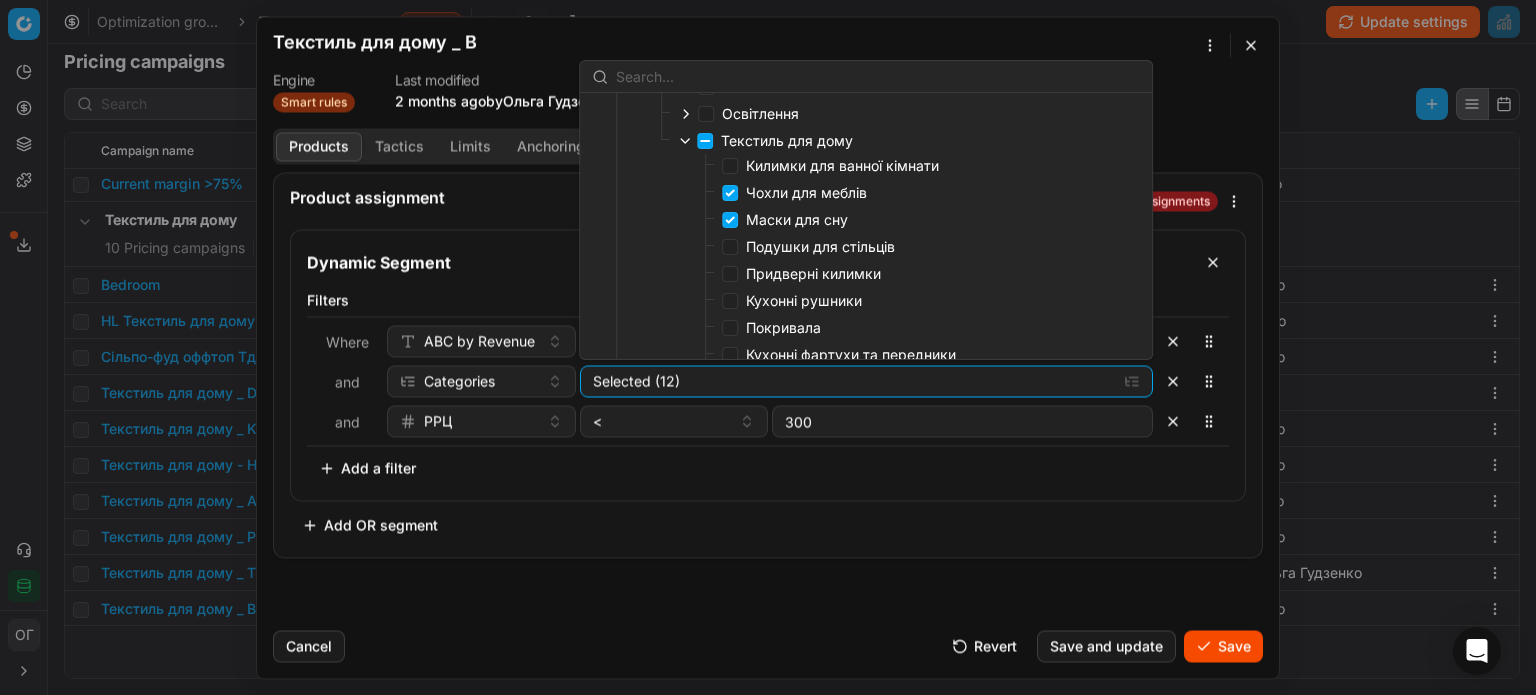 click on "Подушки для стільців" at bounding box center (820, 246) 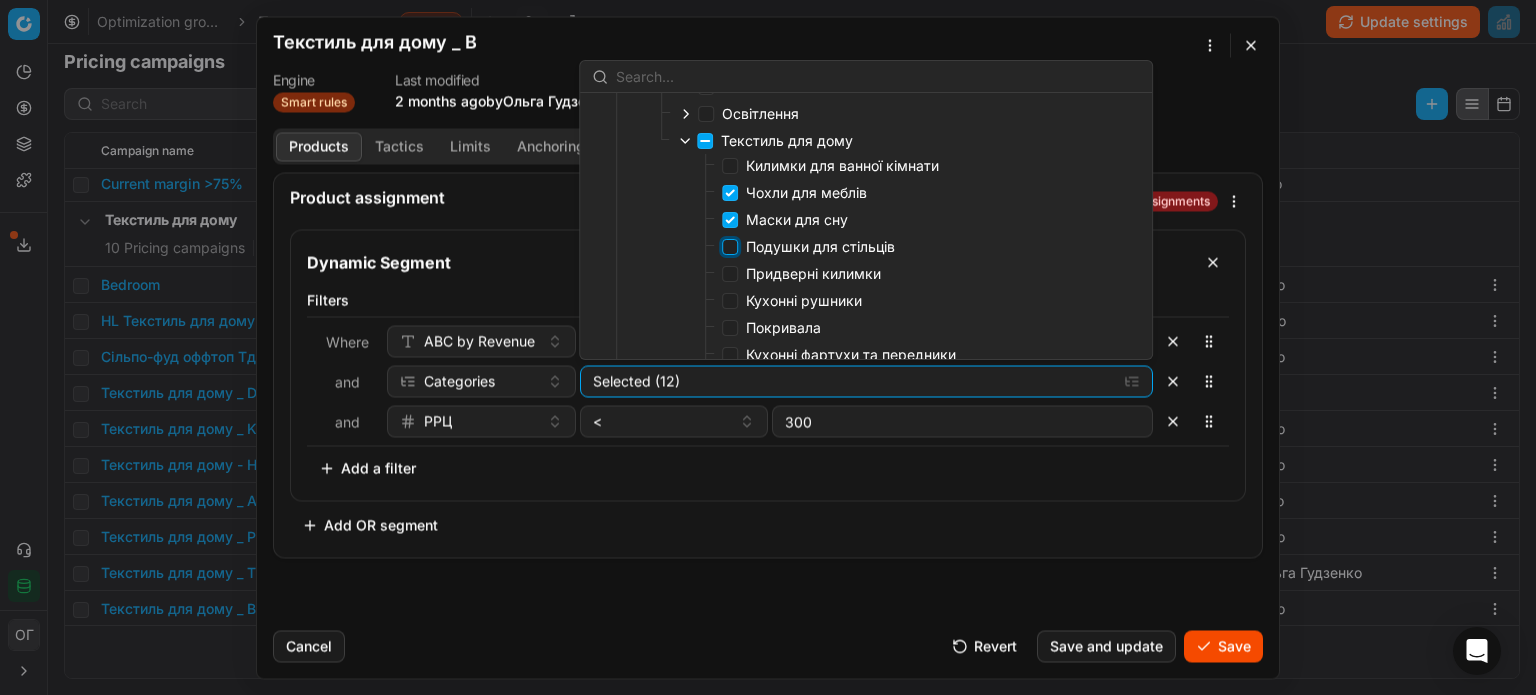 click on "Подушки для стільців" at bounding box center [730, 247] 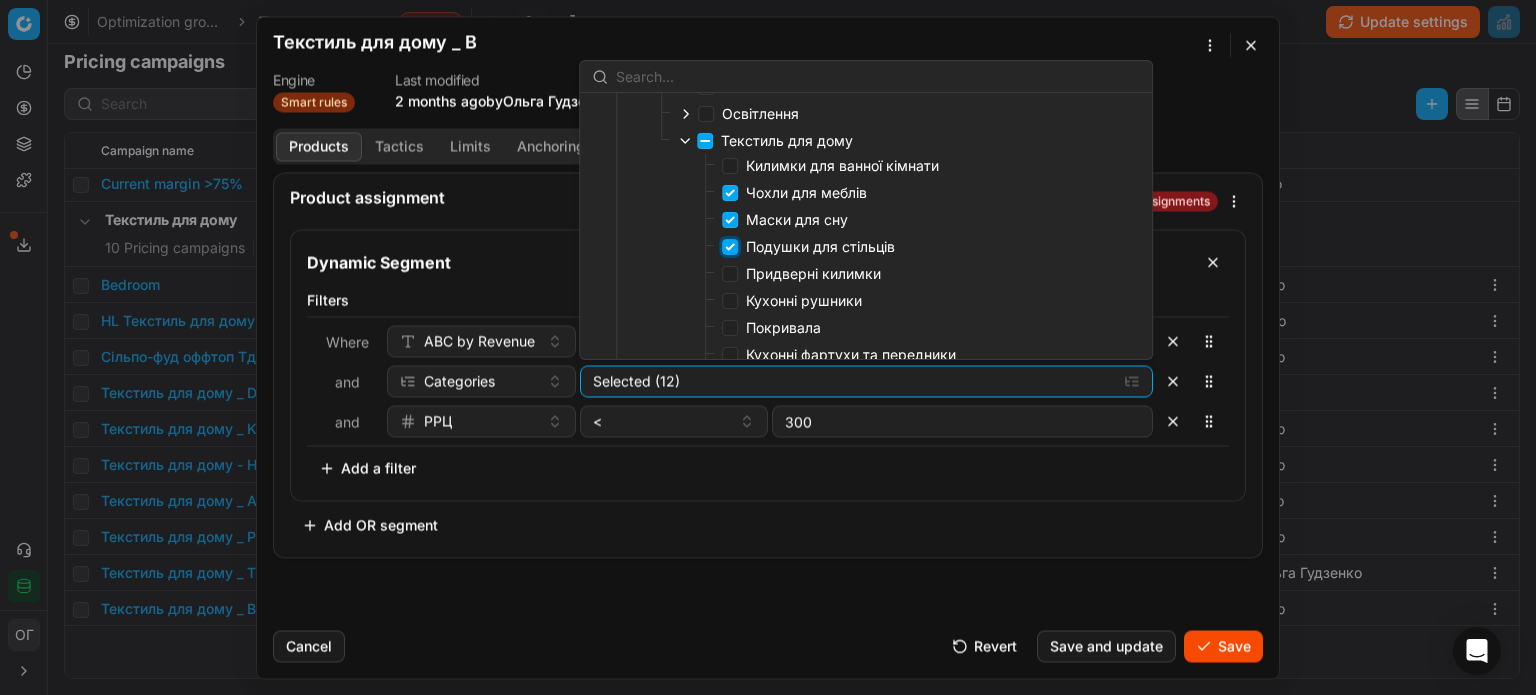 checkbox on "true" 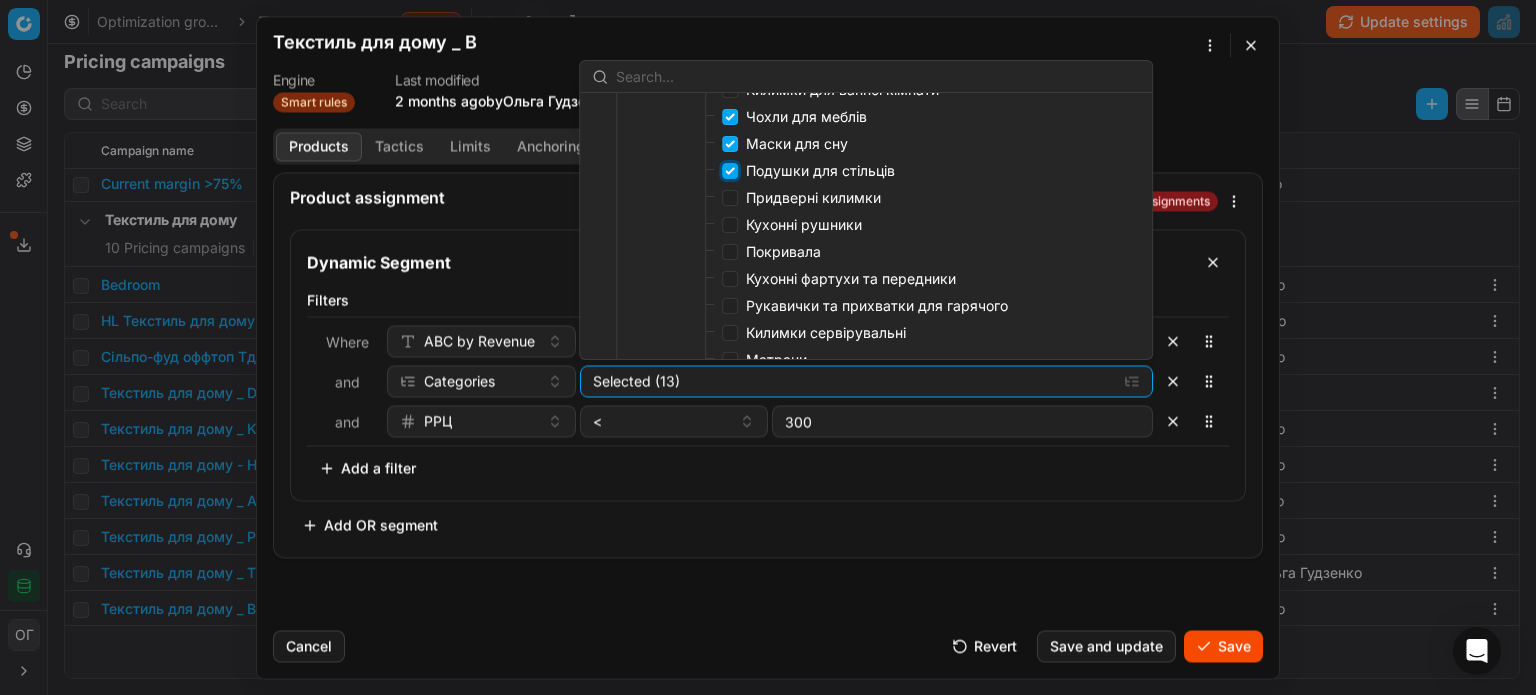 scroll, scrollTop: 500, scrollLeft: 0, axis: vertical 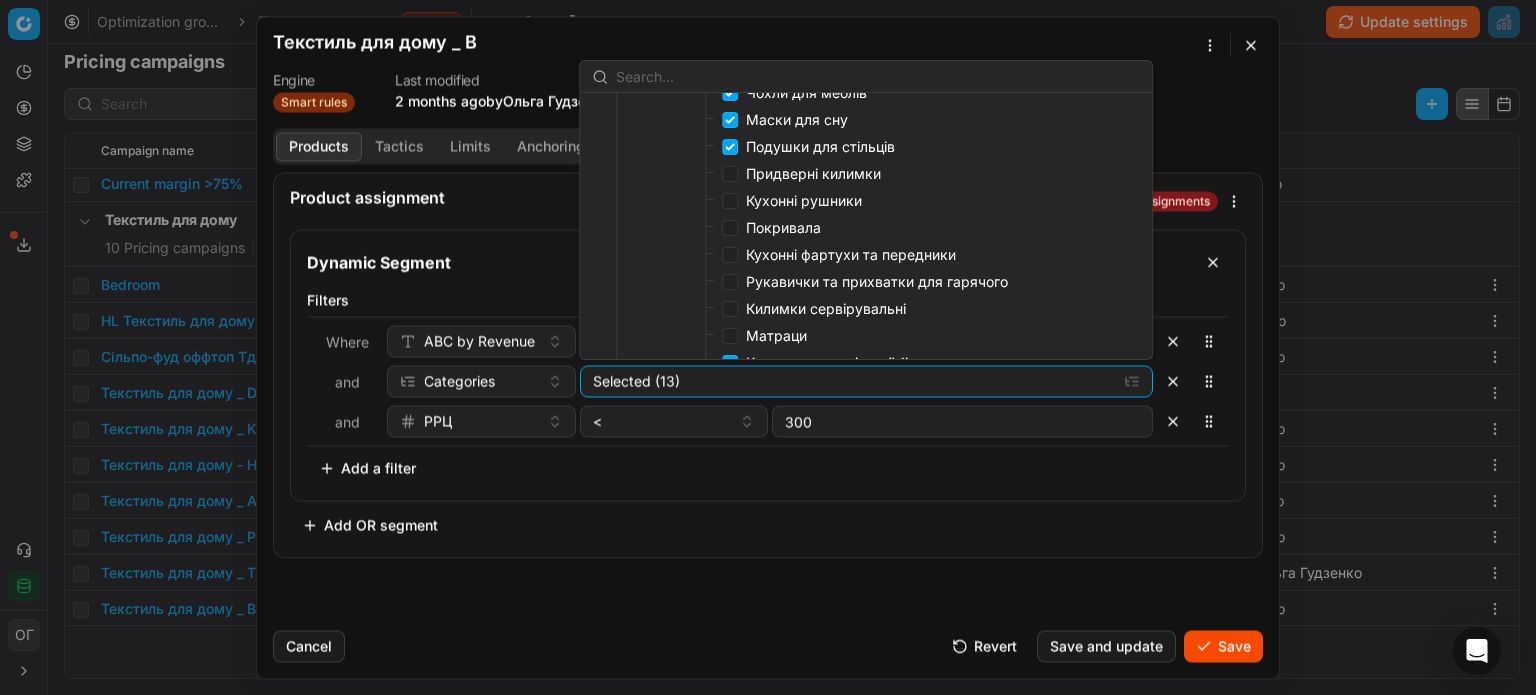 click on "Кухонні фартухи та передники" at bounding box center [851, 254] 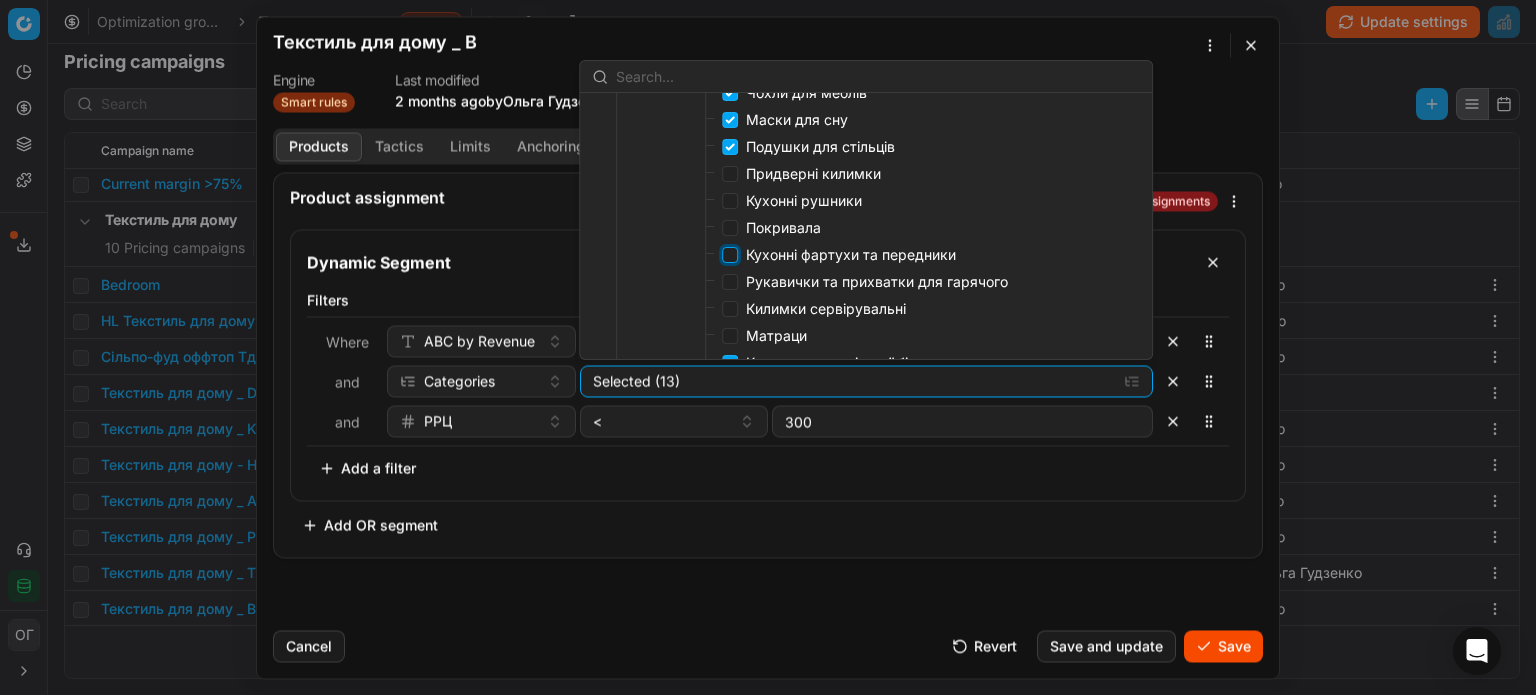 click on "Кухонні фартухи та передники" at bounding box center (730, 255) 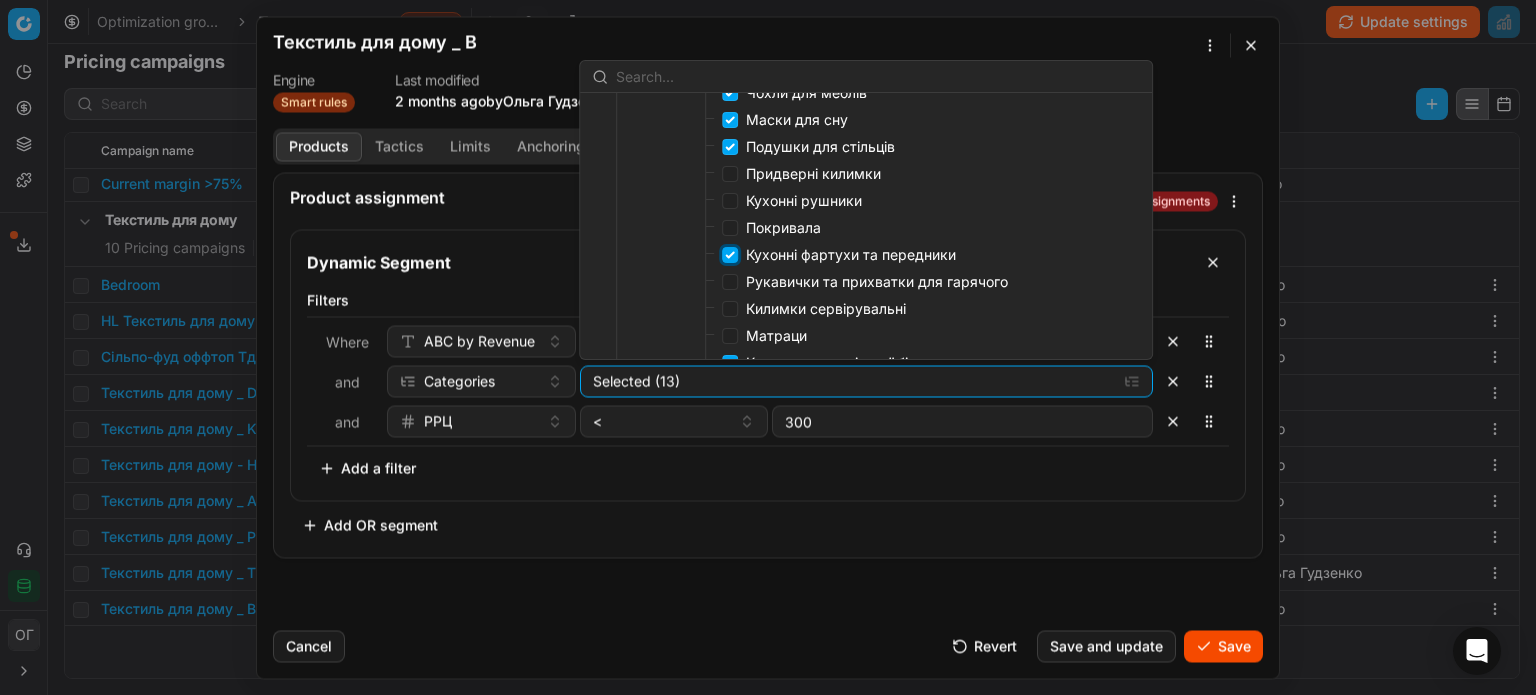 checkbox on "true" 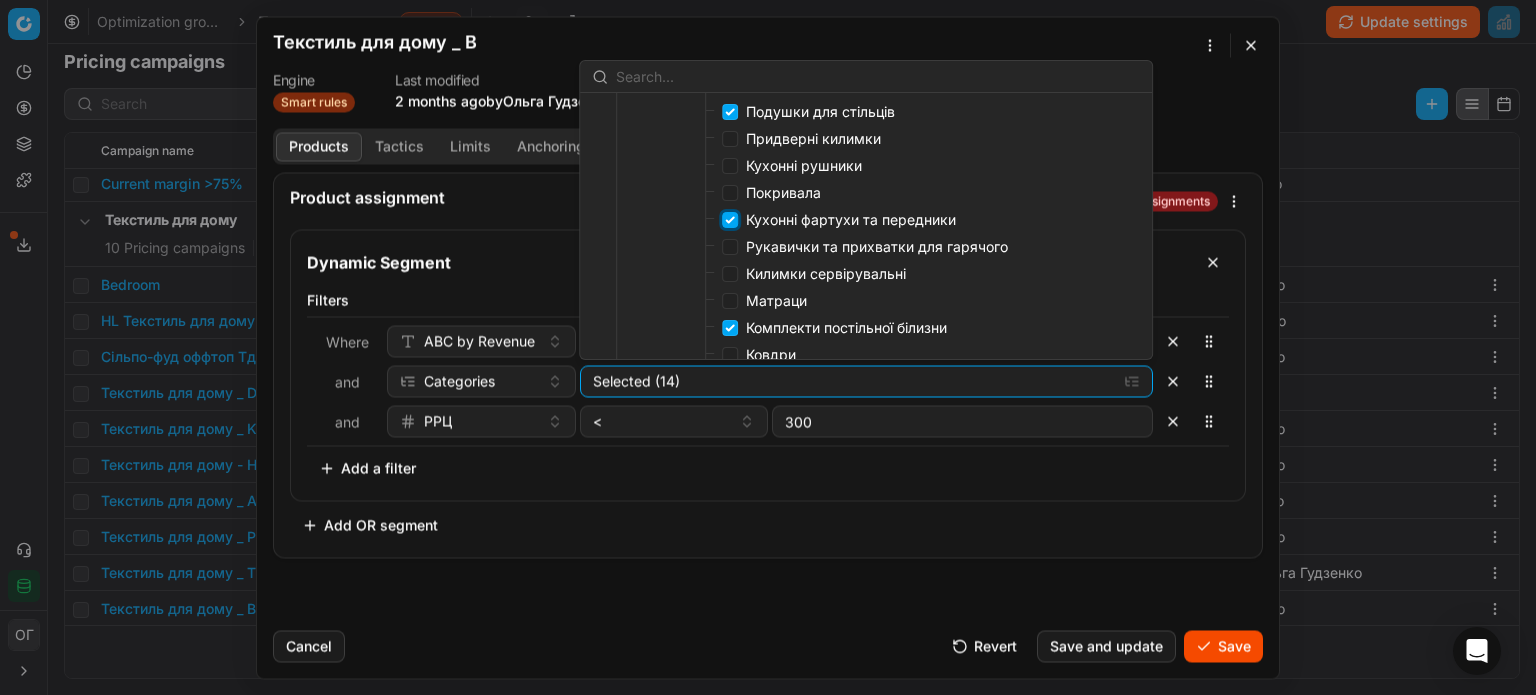 scroll, scrollTop: 500, scrollLeft: 0, axis: vertical 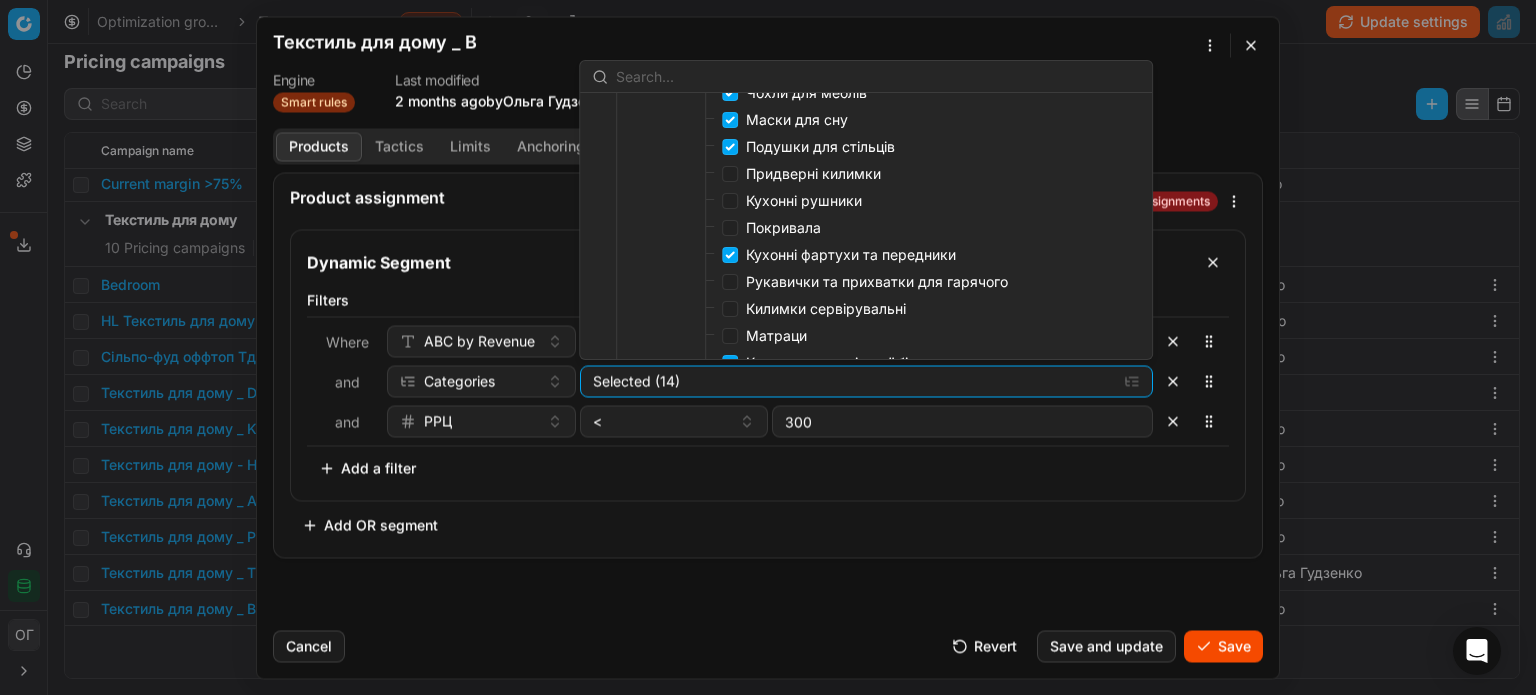 click on "Кухонні рушники" at bounding box center [804, 200] 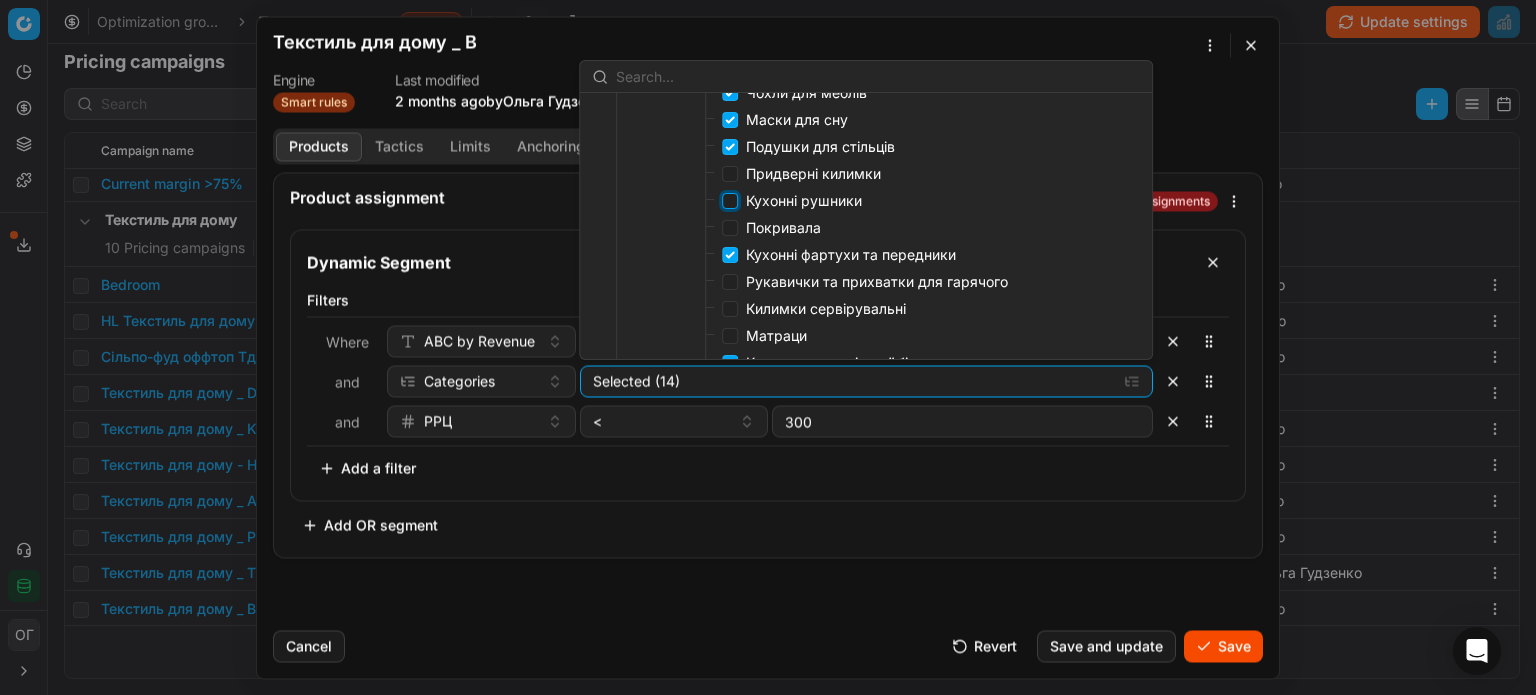 click on "Кухонні рушники" at bounding box center (730, 201) 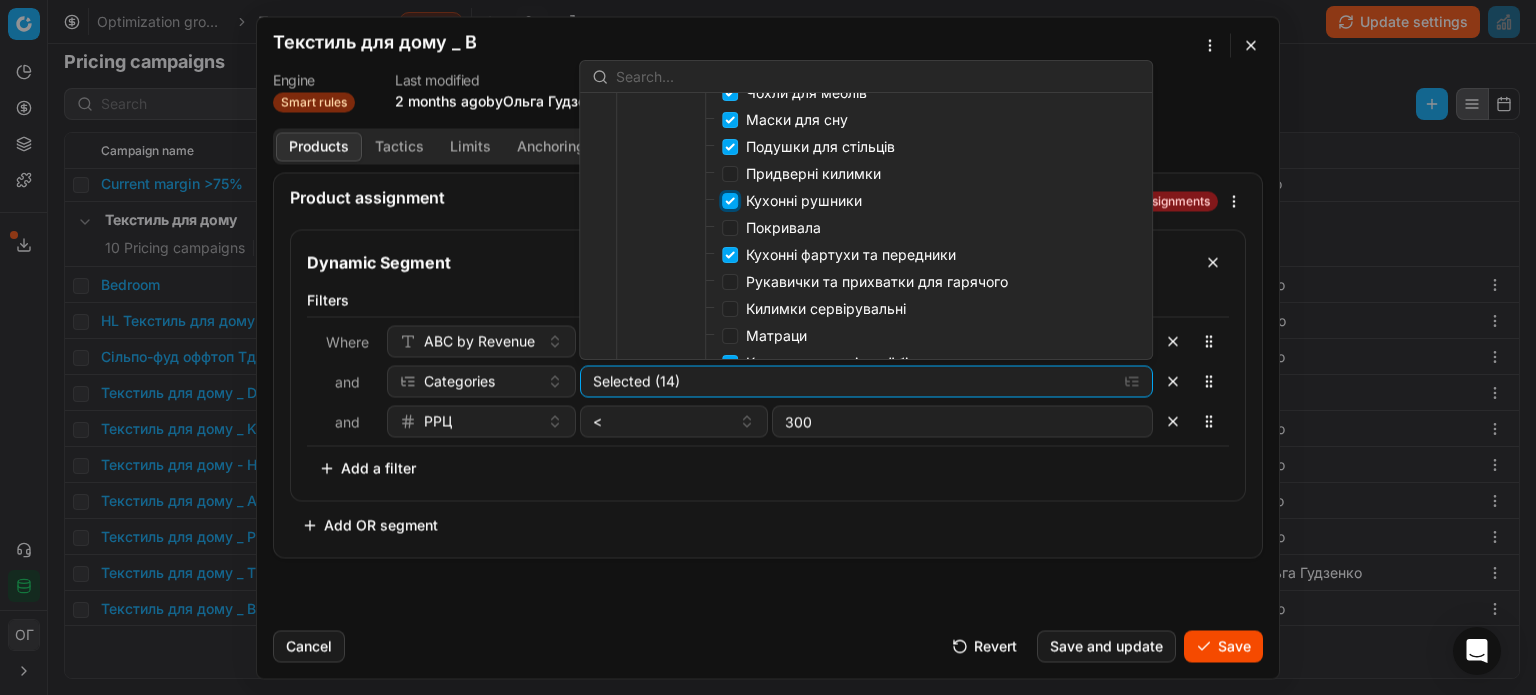 checkbox on "true" 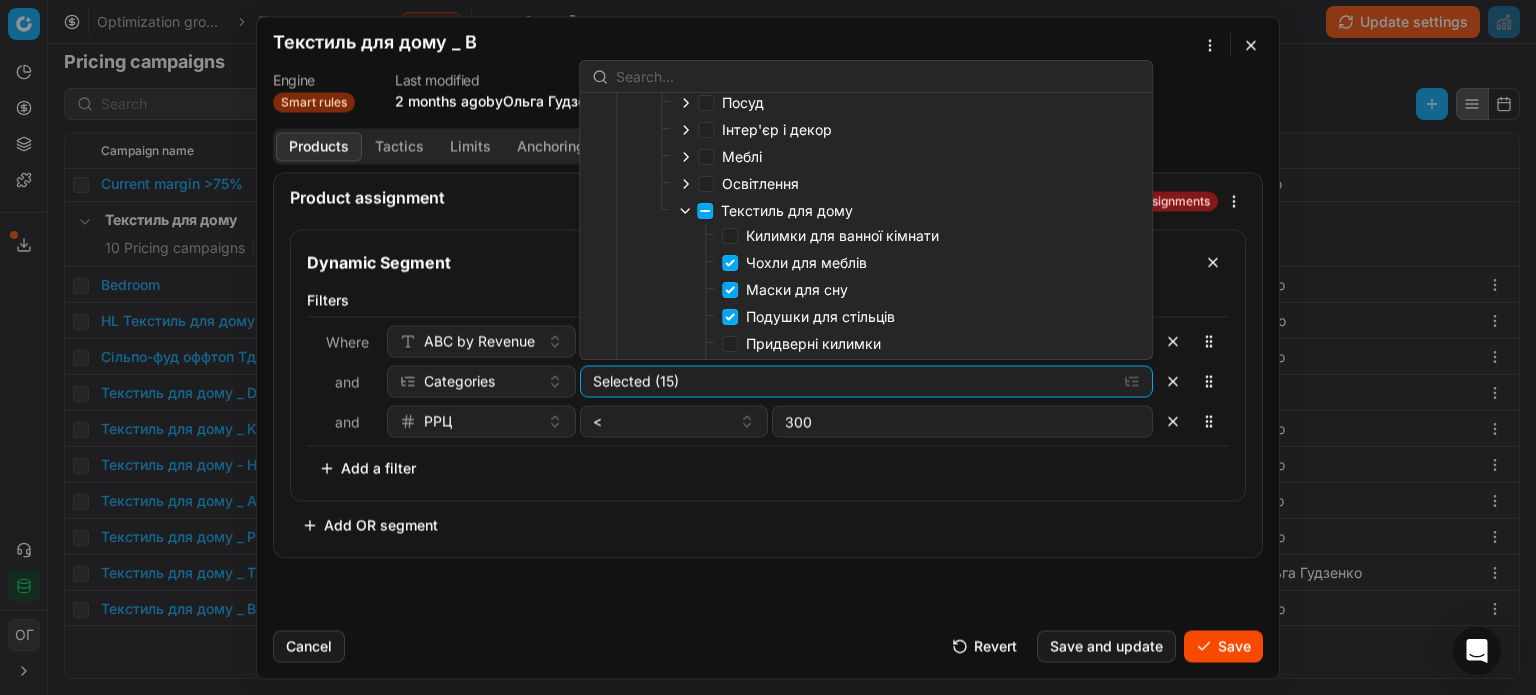 scroll, scrollTop: 300, scrollLeft: 0, axis: vertical 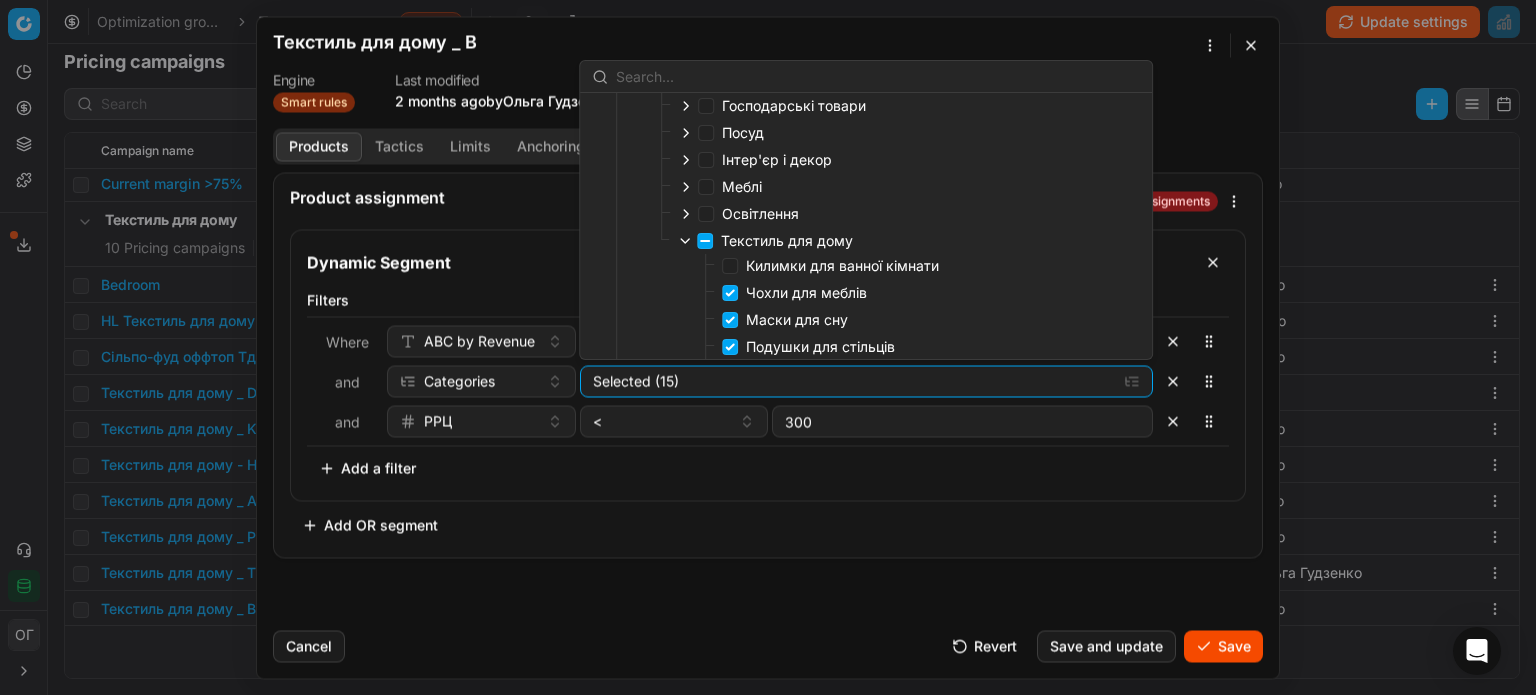 click on "Килимки для ванної кімнати" at bounding box center [842, 265] 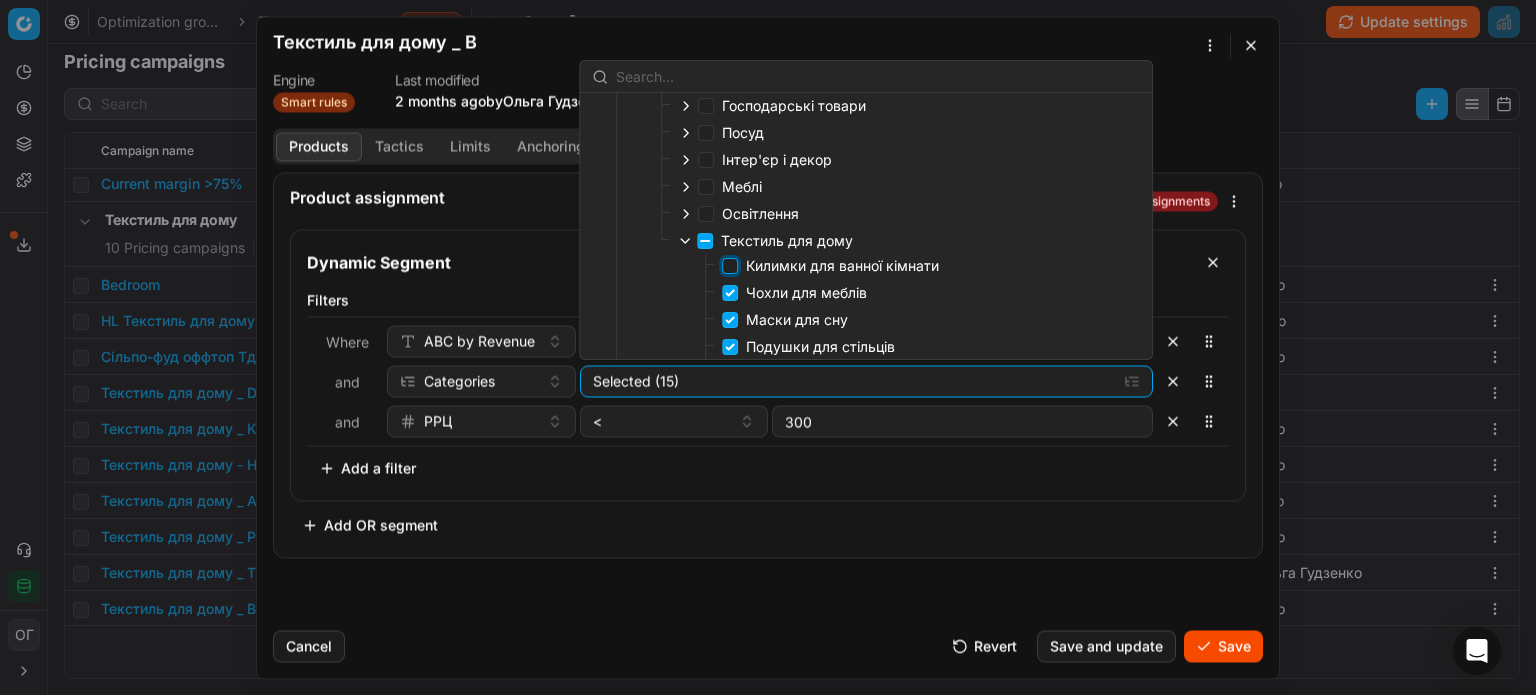click on "Килимки для ванної кімнати" at bounding box center [730, 266] 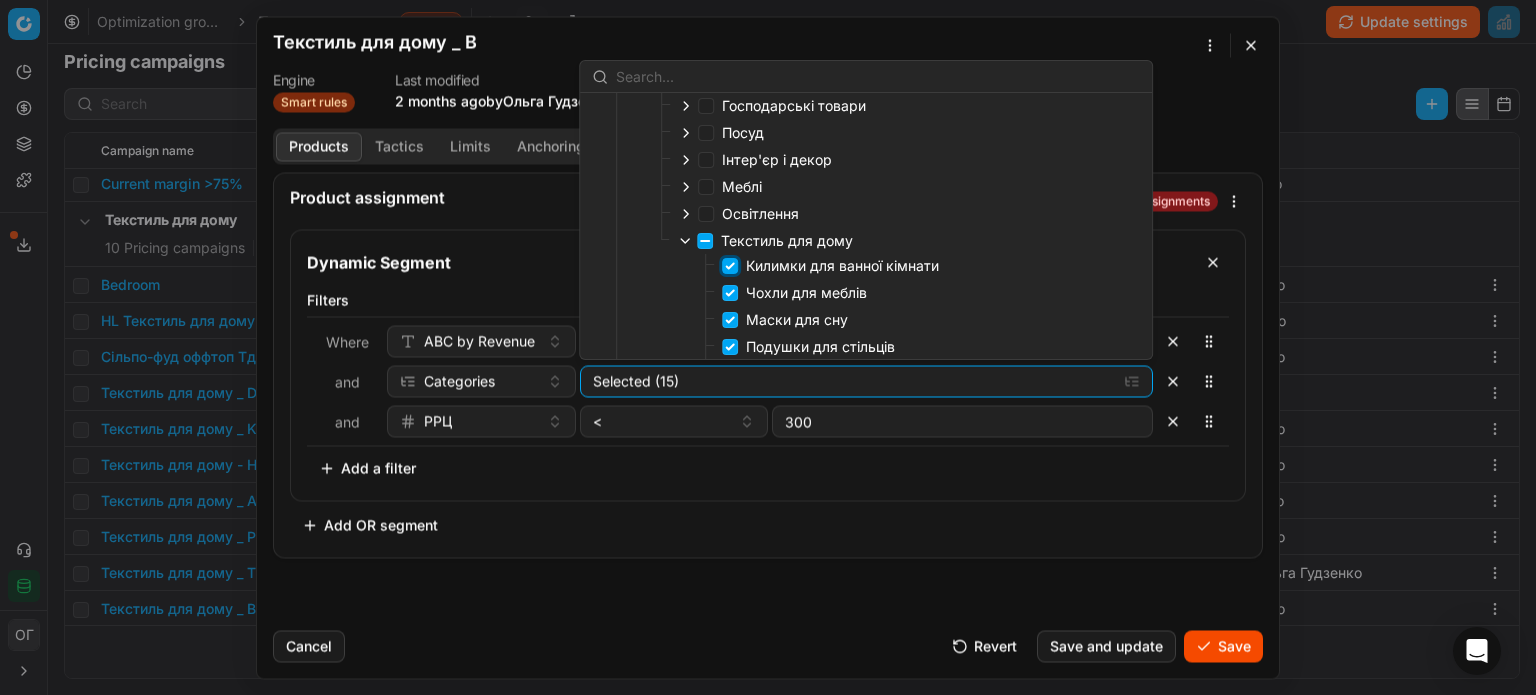 checkbox on "true" 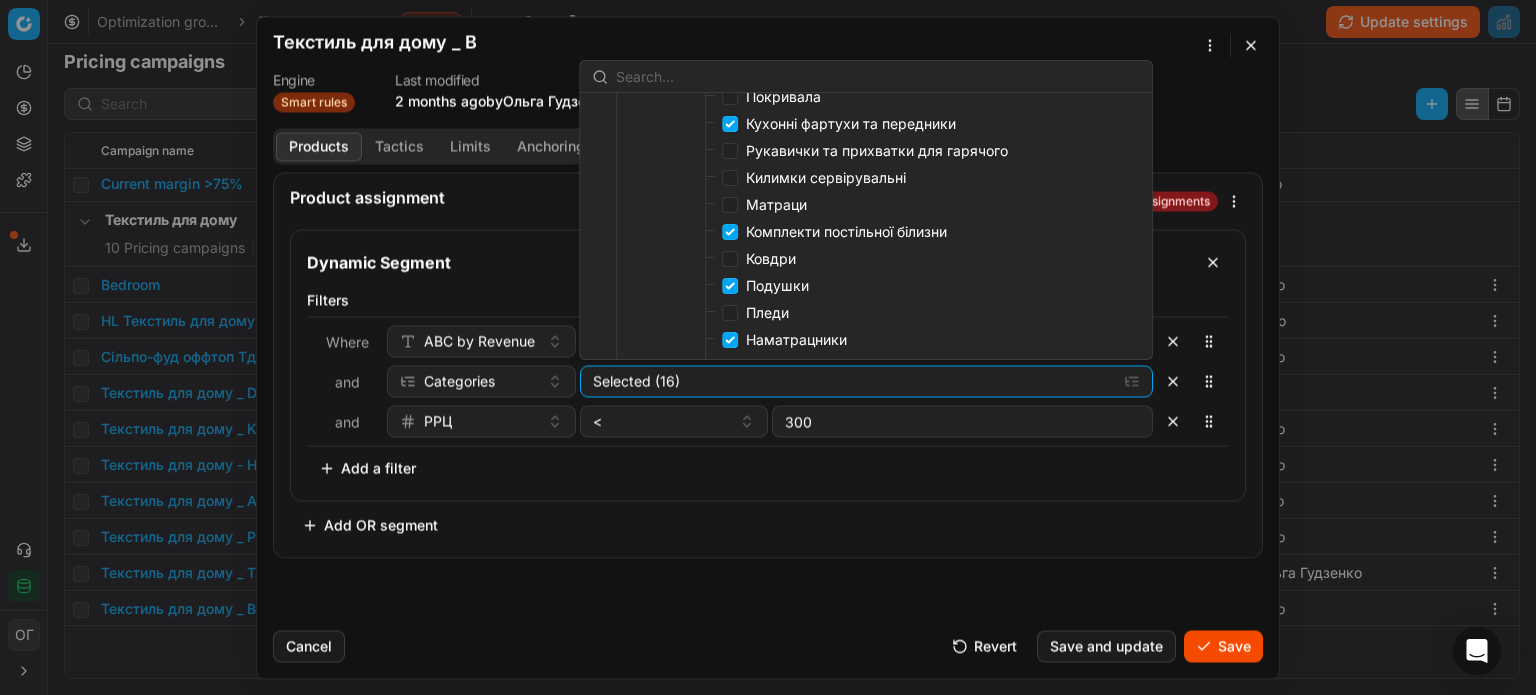 scroll, scrollTop: 600, scrollLeft: 0, axis: vertical 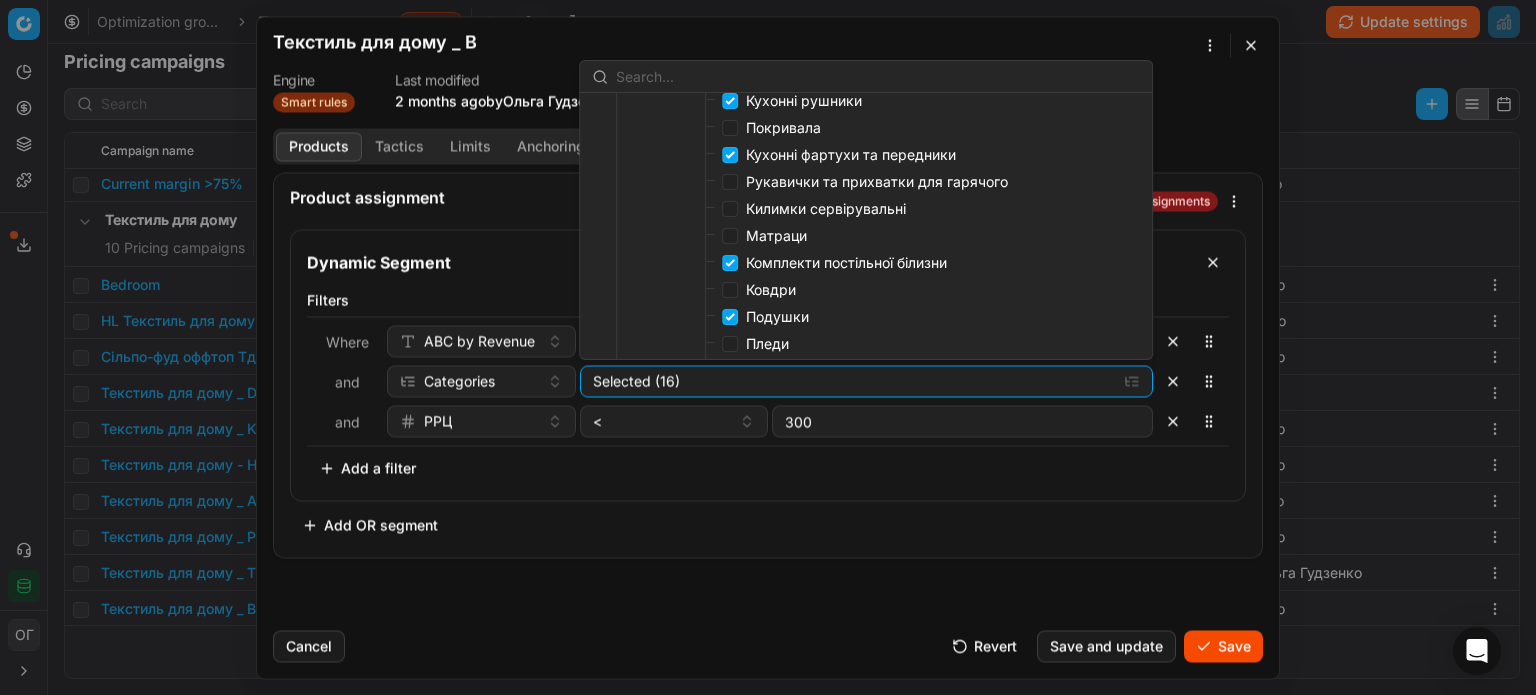 click on "Килимки сервірувальні" at bounding box center [826, 208] 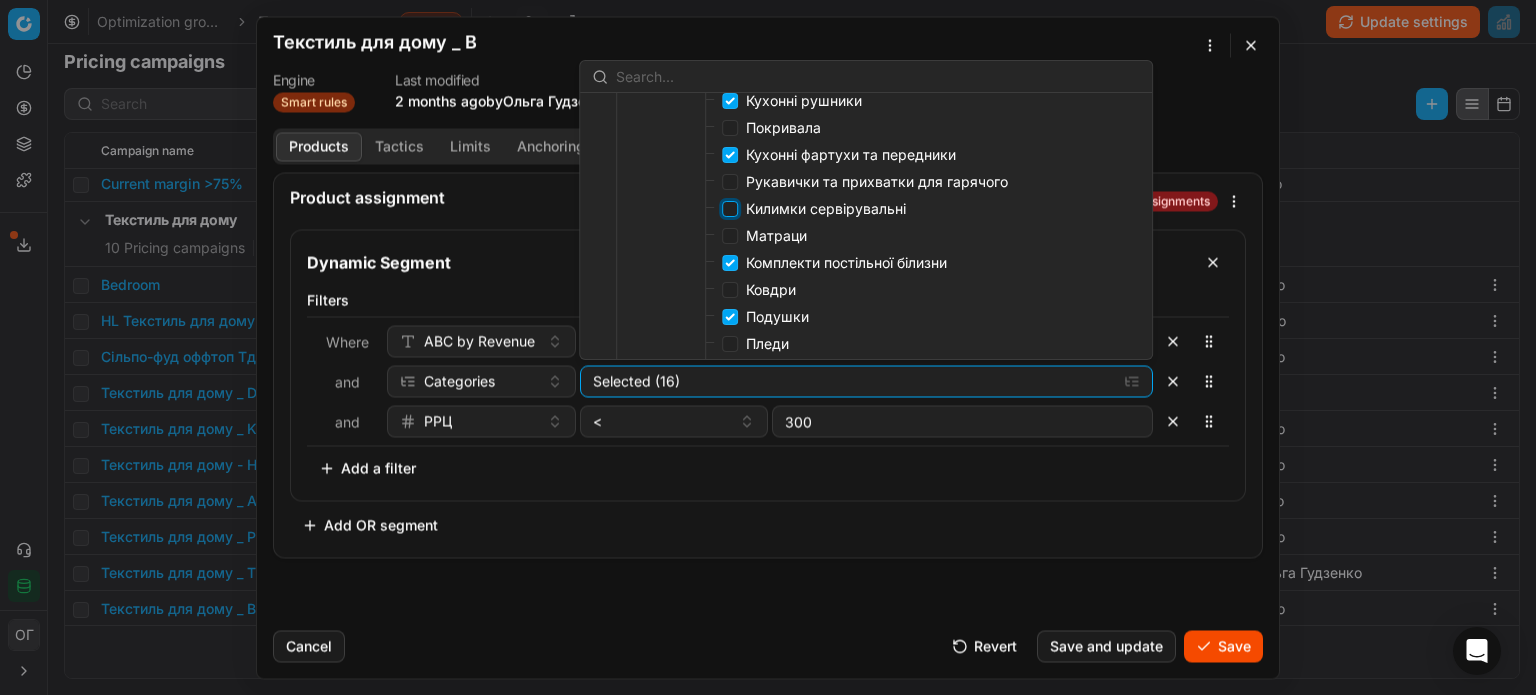 click on "Килимки сервірувальні" at bounding box center (730, 209) 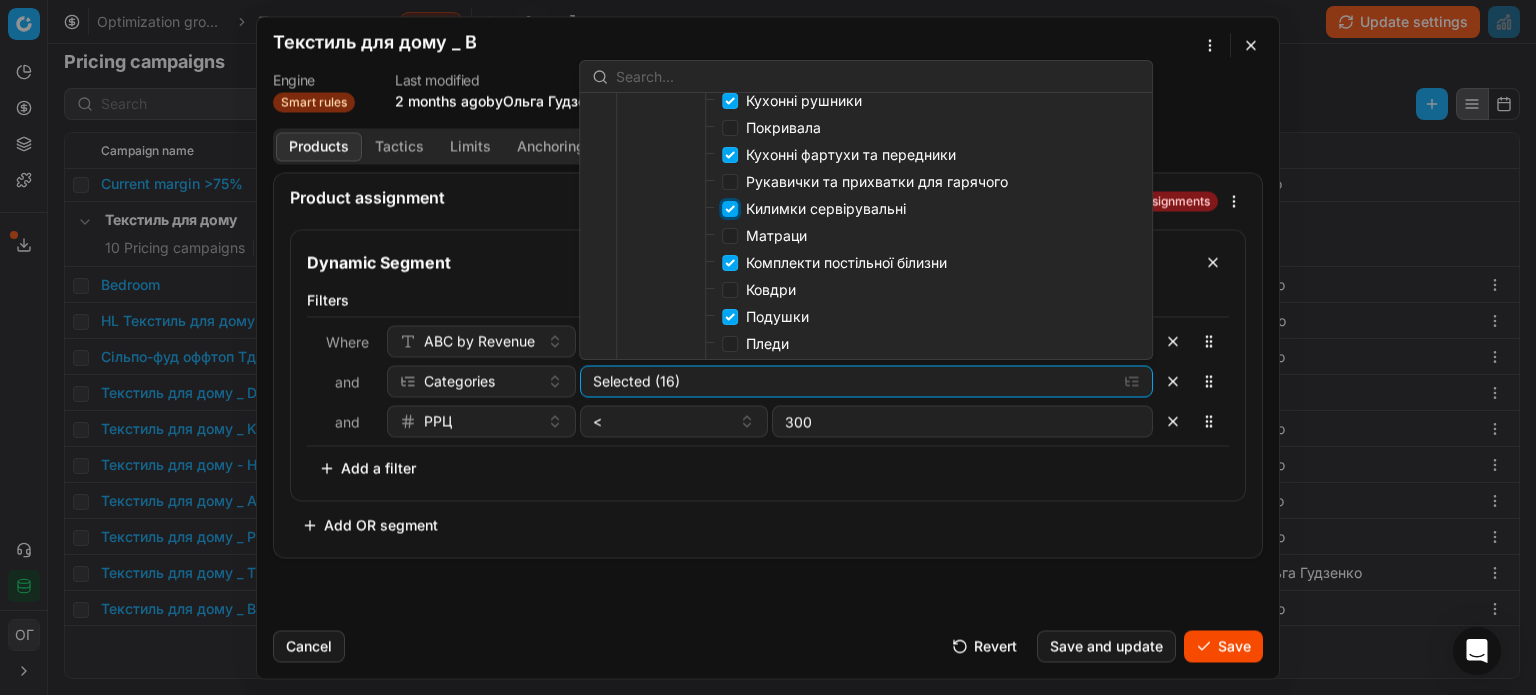 checkbox on "true" 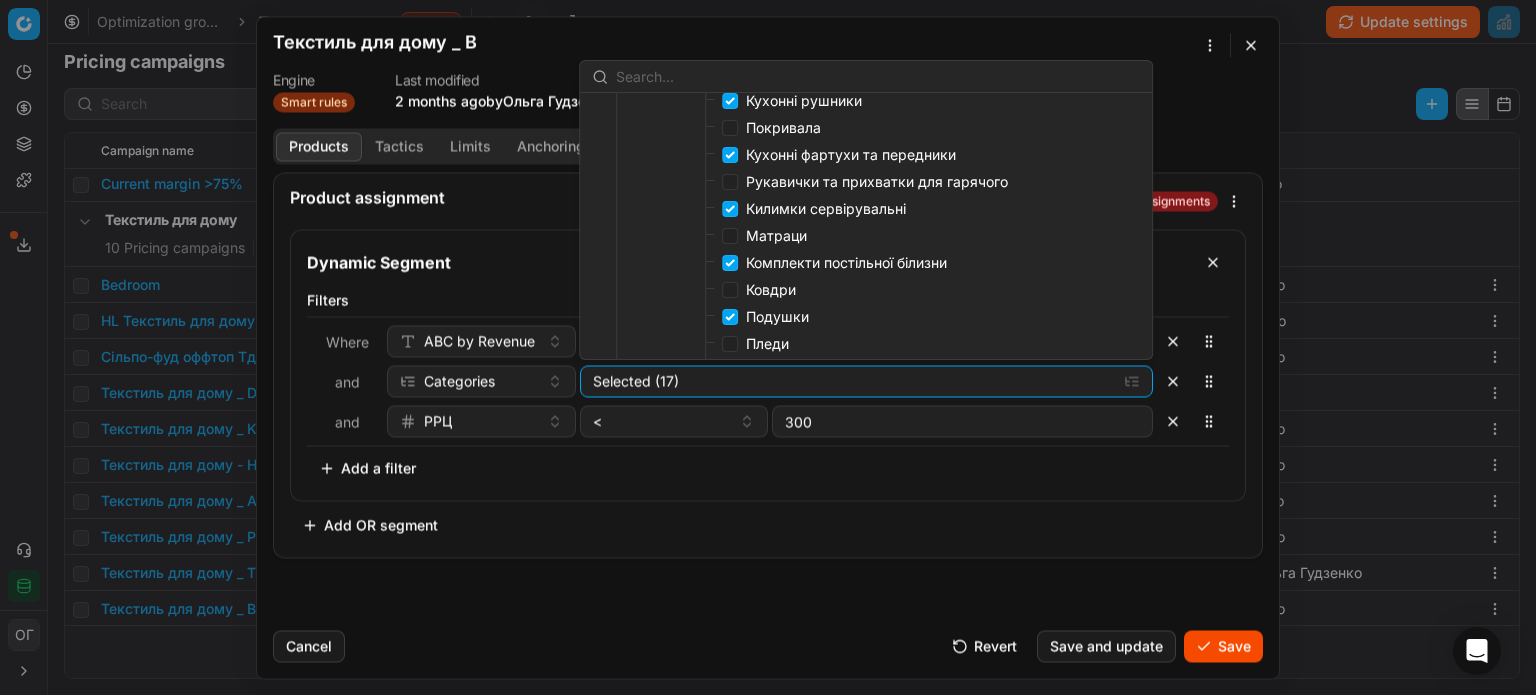 click on "Рукавички та прихватки для гарячого" at bounding box center (877, 181) 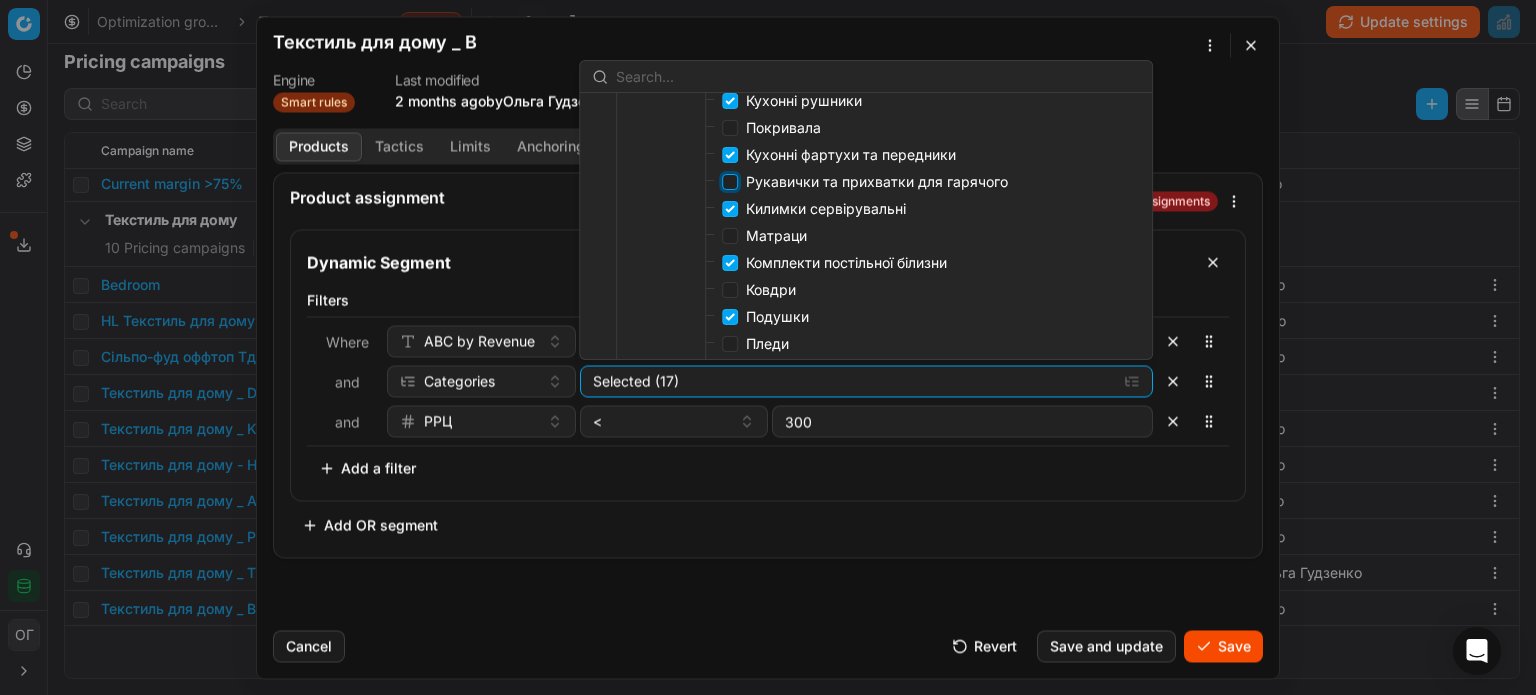 click on "Рукавички та прихватки для гарячого" at bounding box center (730, 182) 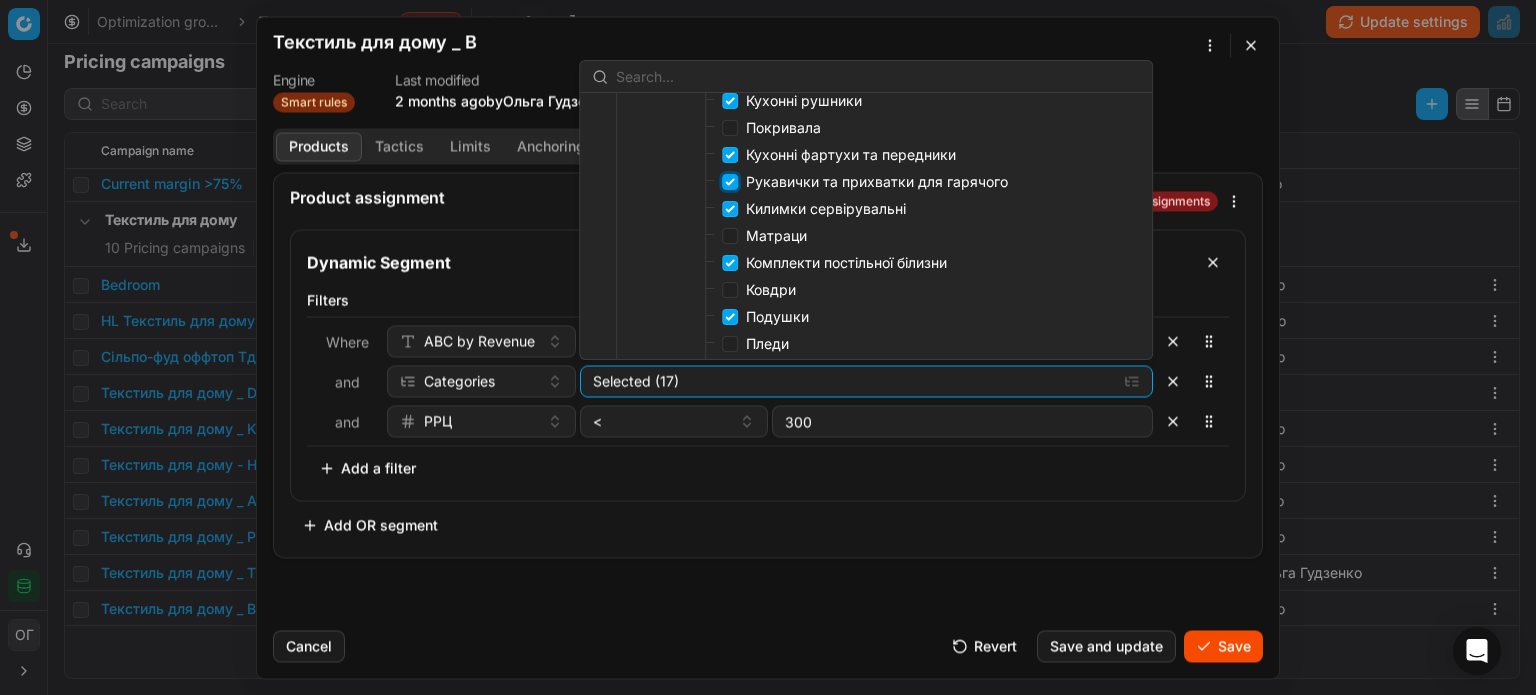 checkbox on "true" 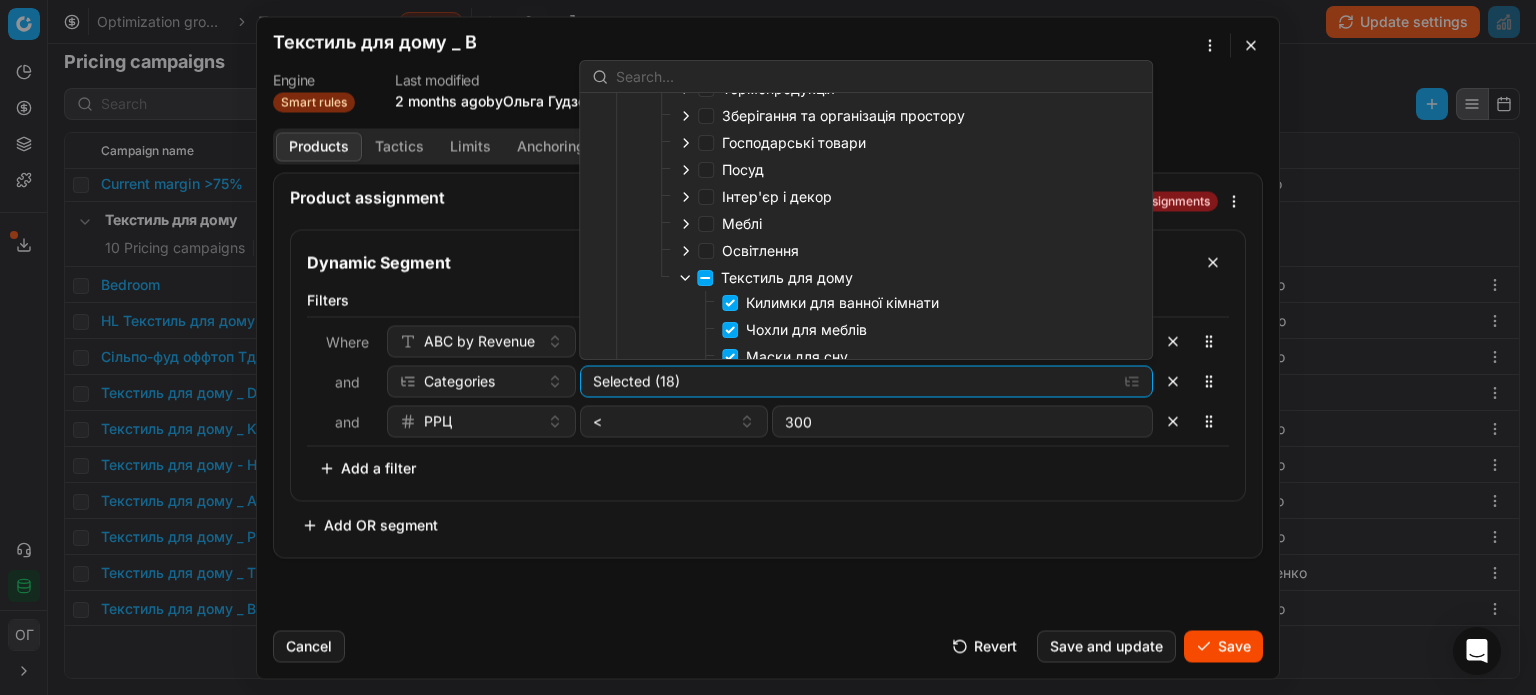 scroll, scrollTop: 200, scrollLeft: 0, axis: vertical 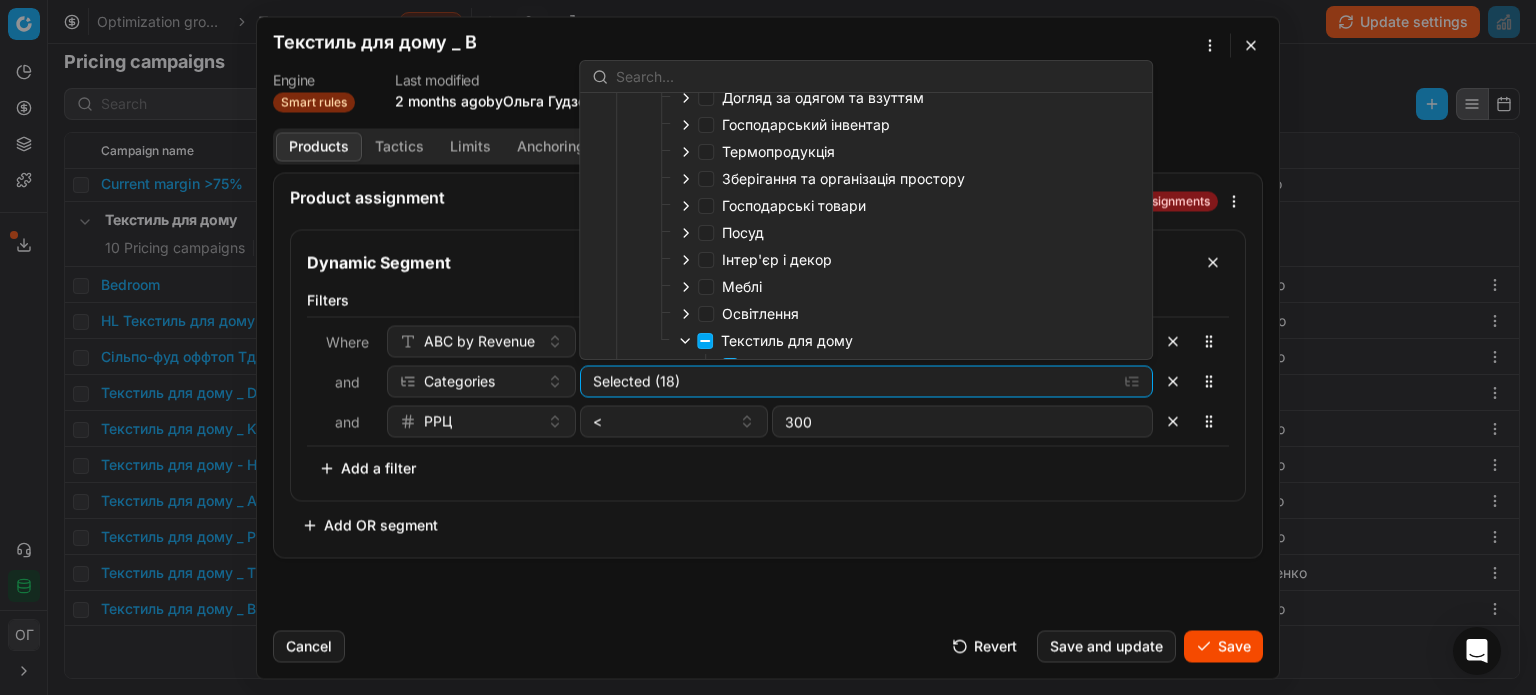 click 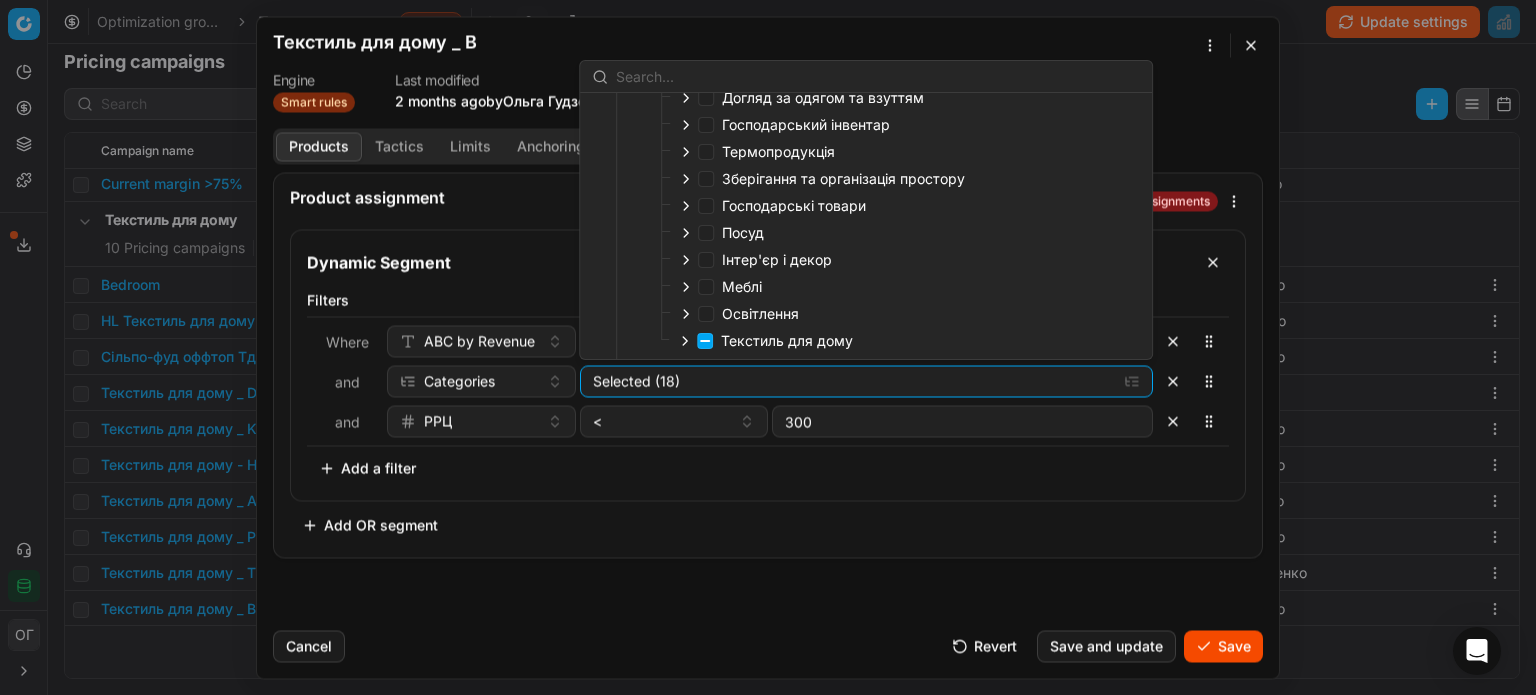click on "Dynamic Segment Filters Where ABC by Revenue is not empty and Categories Selected (18) and РРЦ < 300
To pick up a sortable item, press space or enter.
While dragging, use the up and down keys to move the item.
Press space or enter again to drop the item in its new position, or press escape to cancel.
Add a filter Add OR segment" at bounding box center (768, 385) 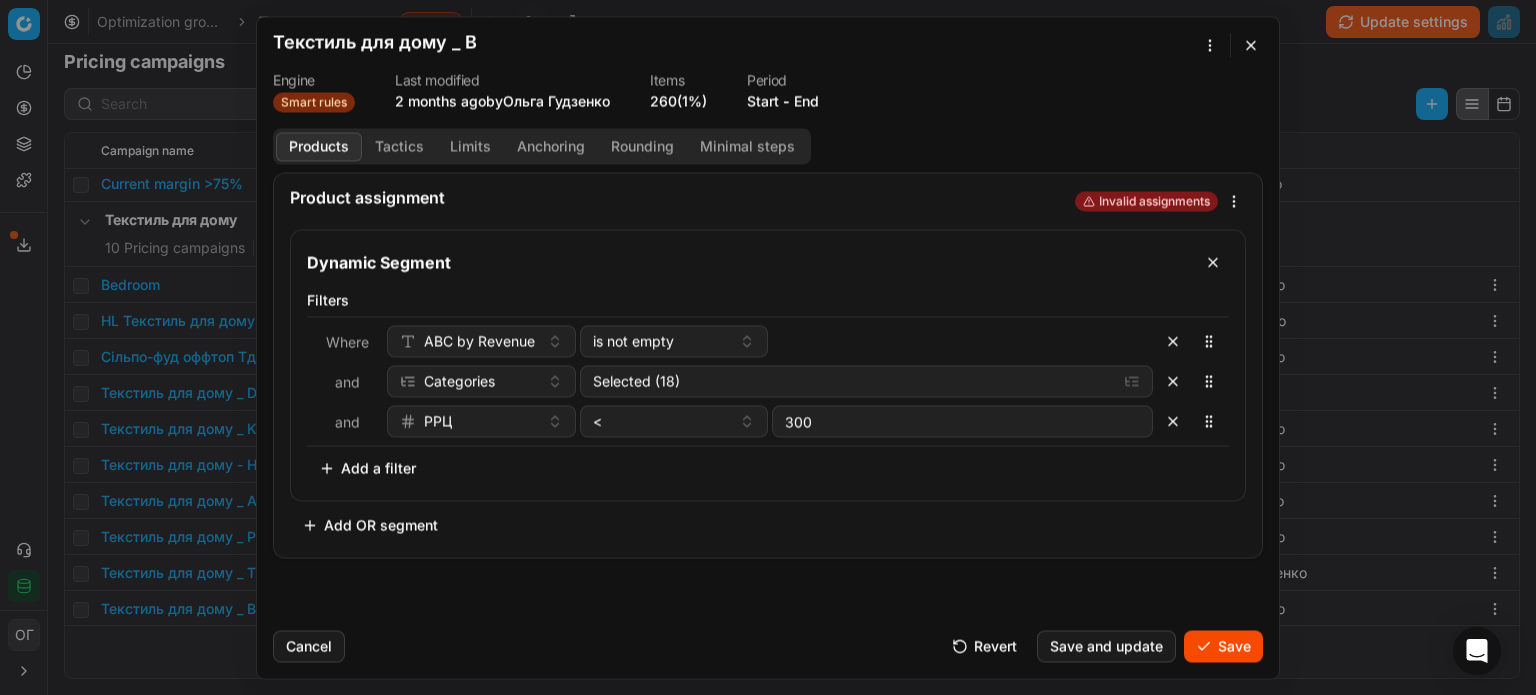 click on "Save" at bounding box center (1223, 646) 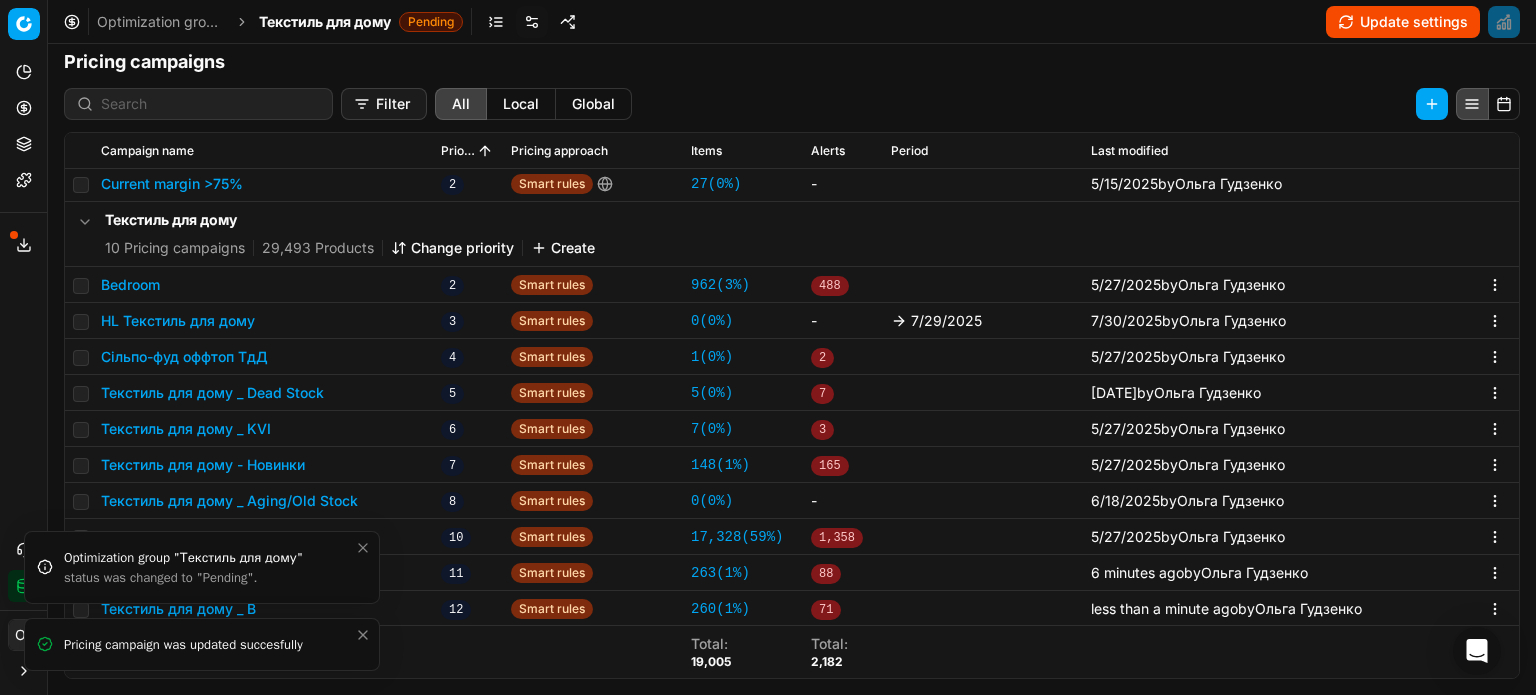 click 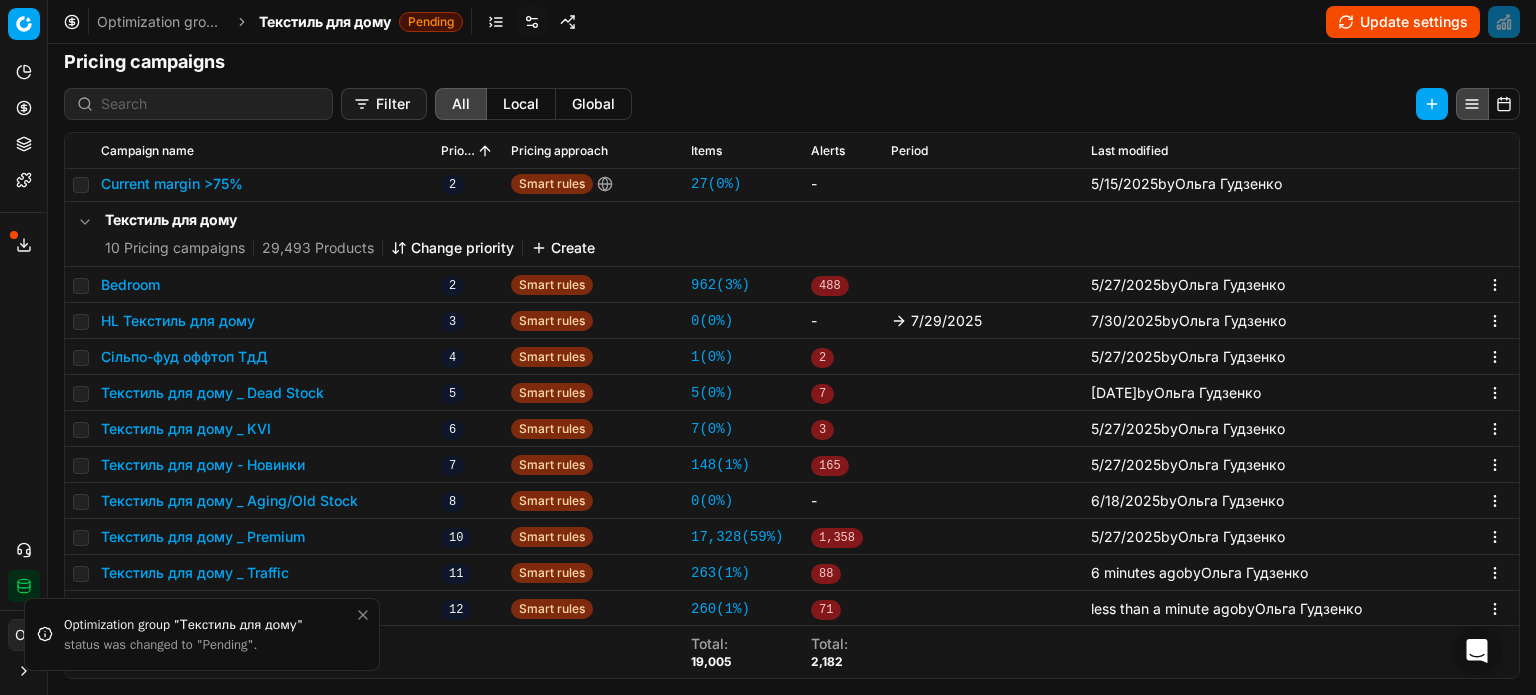 click 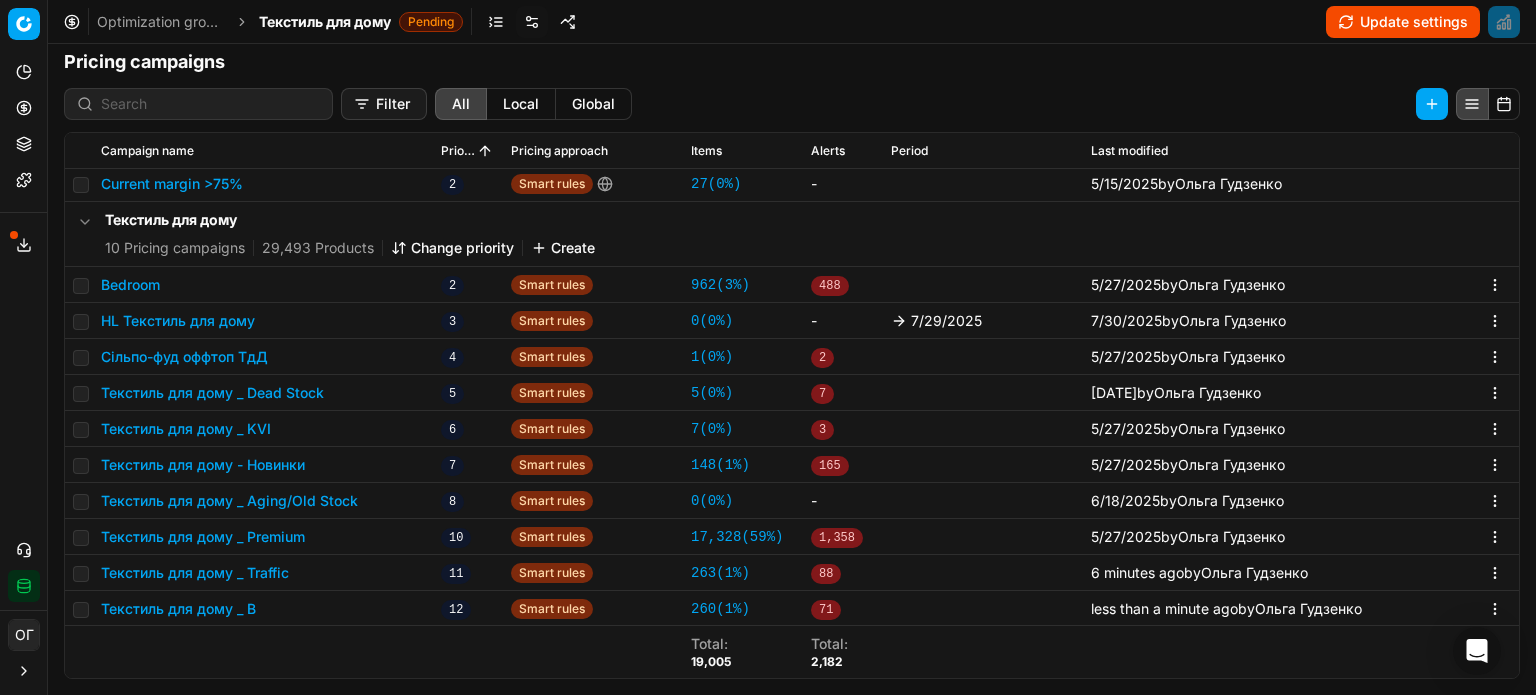 click on "Текстиль для дому _ B" at bounding box center (178, 609) 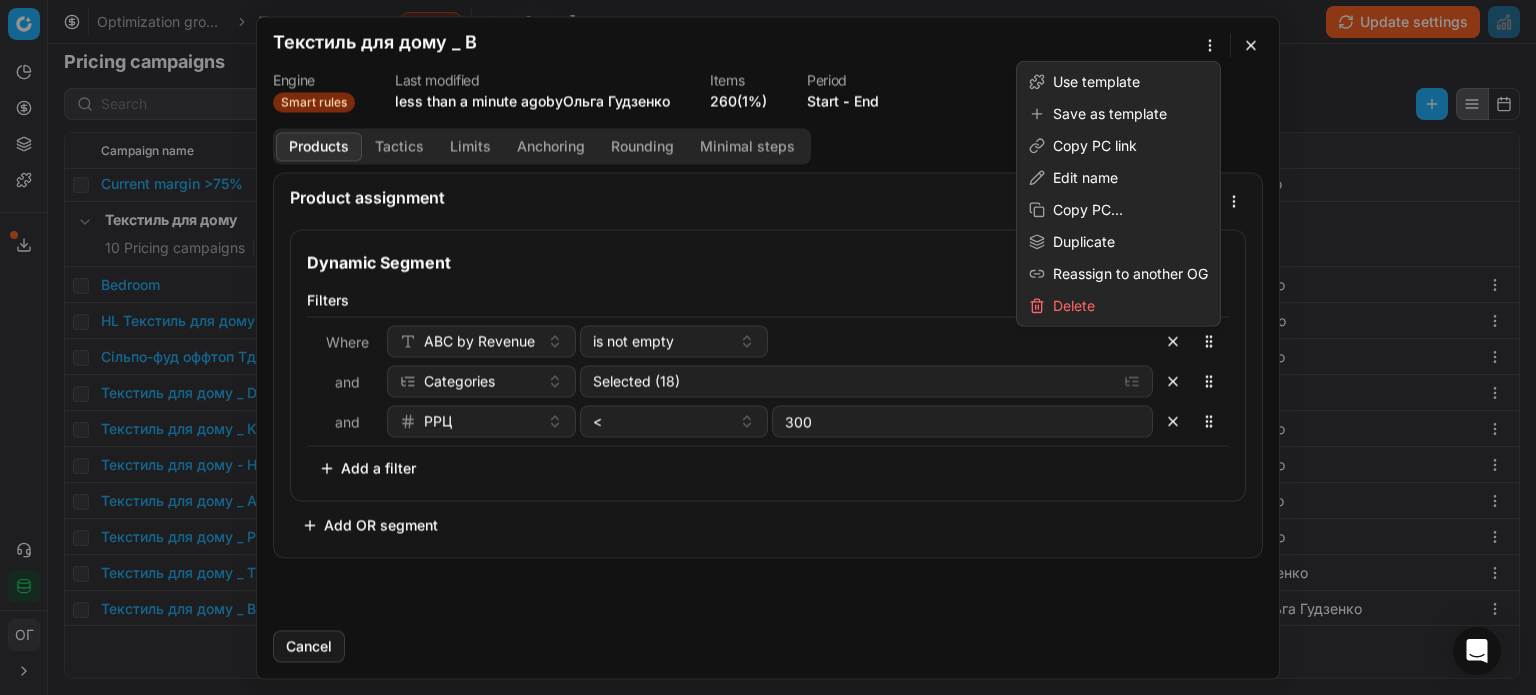 click on "We are saving PC settings. Please wait, it should take a few minutes Текстиль для дому _ B Engine Smart rules Last modified less than a minute ago  by  Ольга Гудзенко Items 260  (1%) Period Start - End Products Tactics Limits Anchoring Rounding Minimal steps Product assignment Invalid assignments Dynamic Segment Filters Where ABC by Revenue is not empty and Categories Selected (18) and РРЦ < 300
To pick up a sortable item, press space or enter.
While dragging, use the up and down keys to move the item.
Press space or enter again to drop the item in its new position, or press escape to cancel.
Add a filter Add OR segment Cancel" at bounding box center [768, 347] 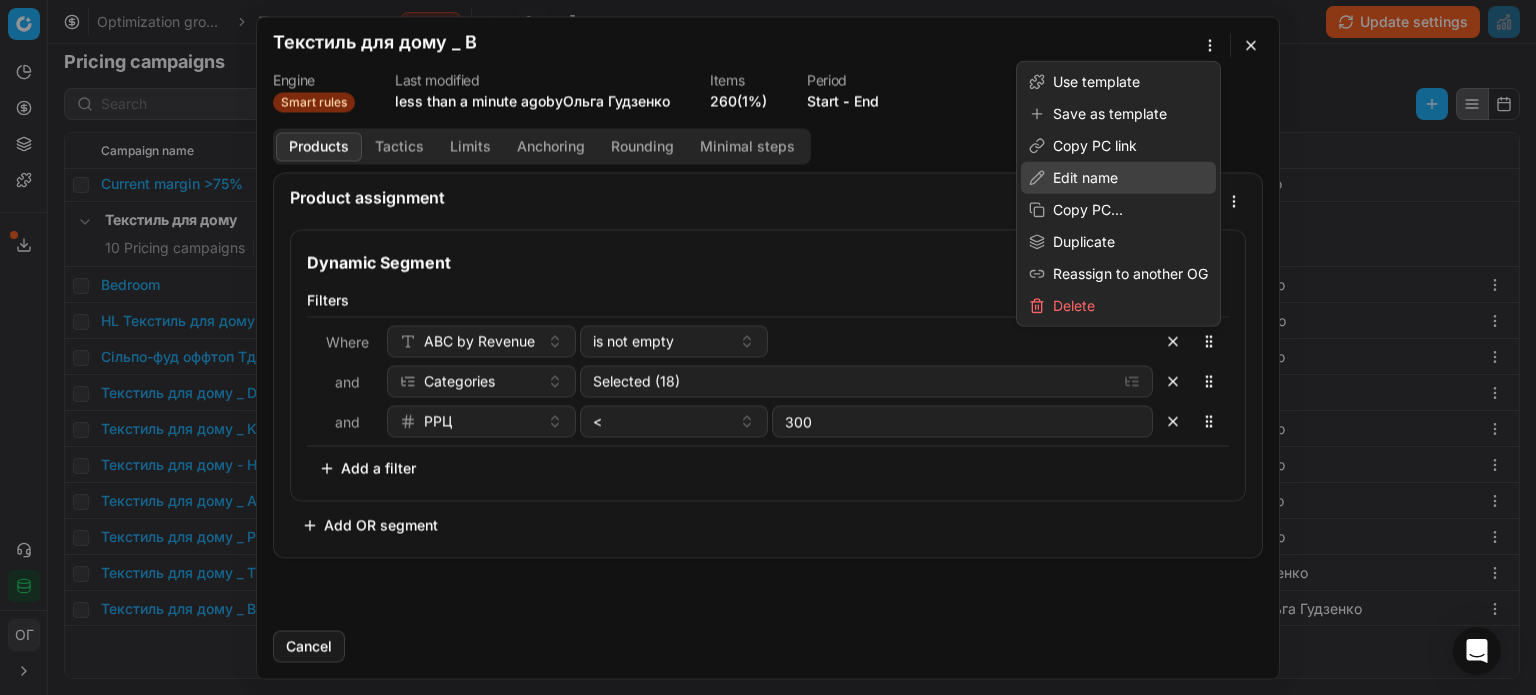click on "Edit name" at bounding box center [1118, 178] 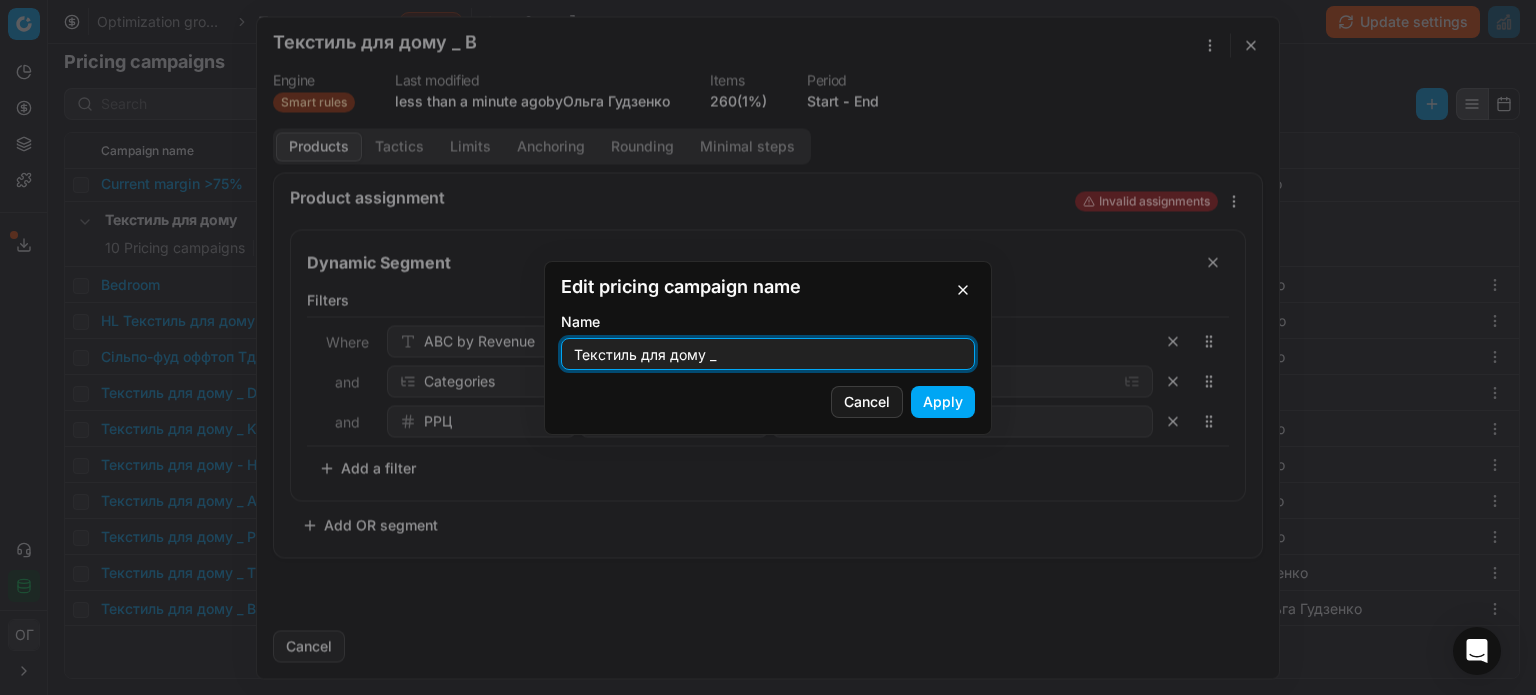 click on "Текстиль для дому _" at bounding box center (768, 354) 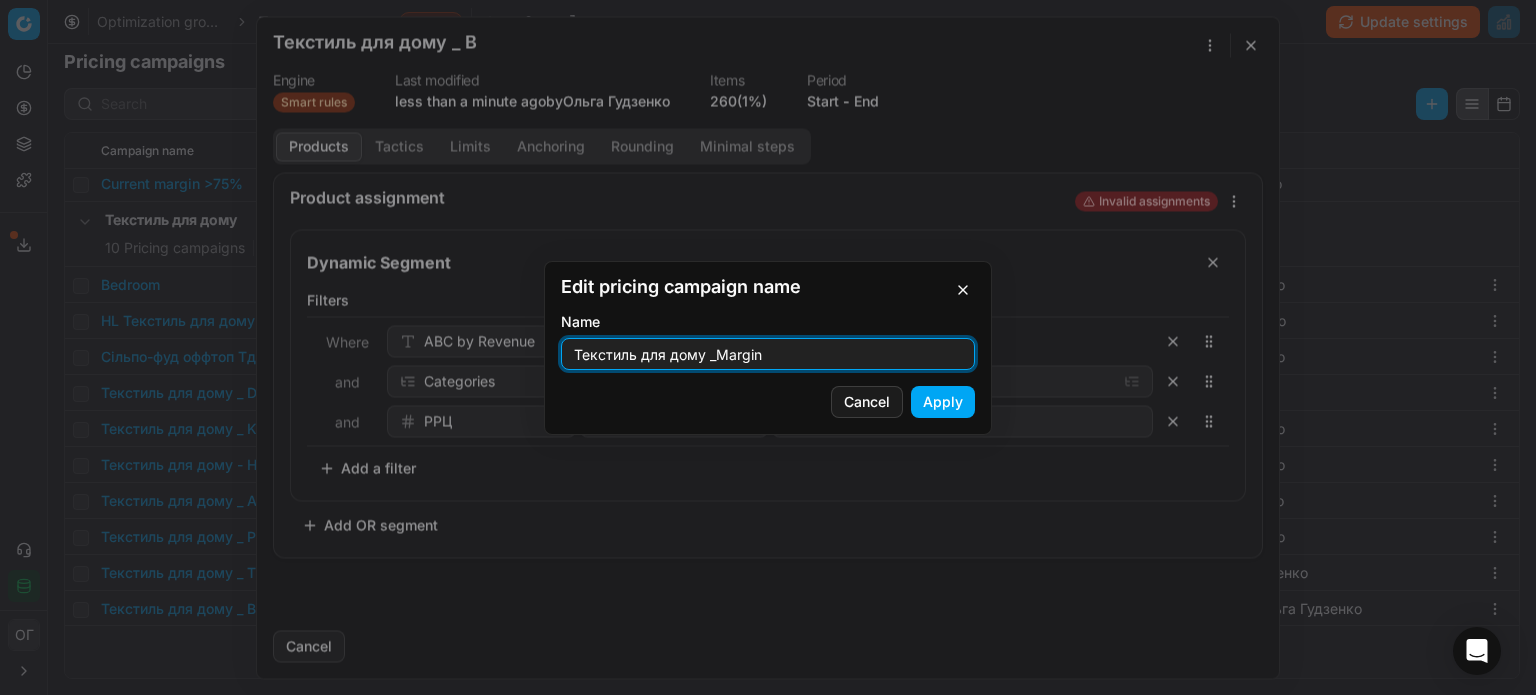 click on "Текстиль для дому _Margin" at bounding box center (768, 354) 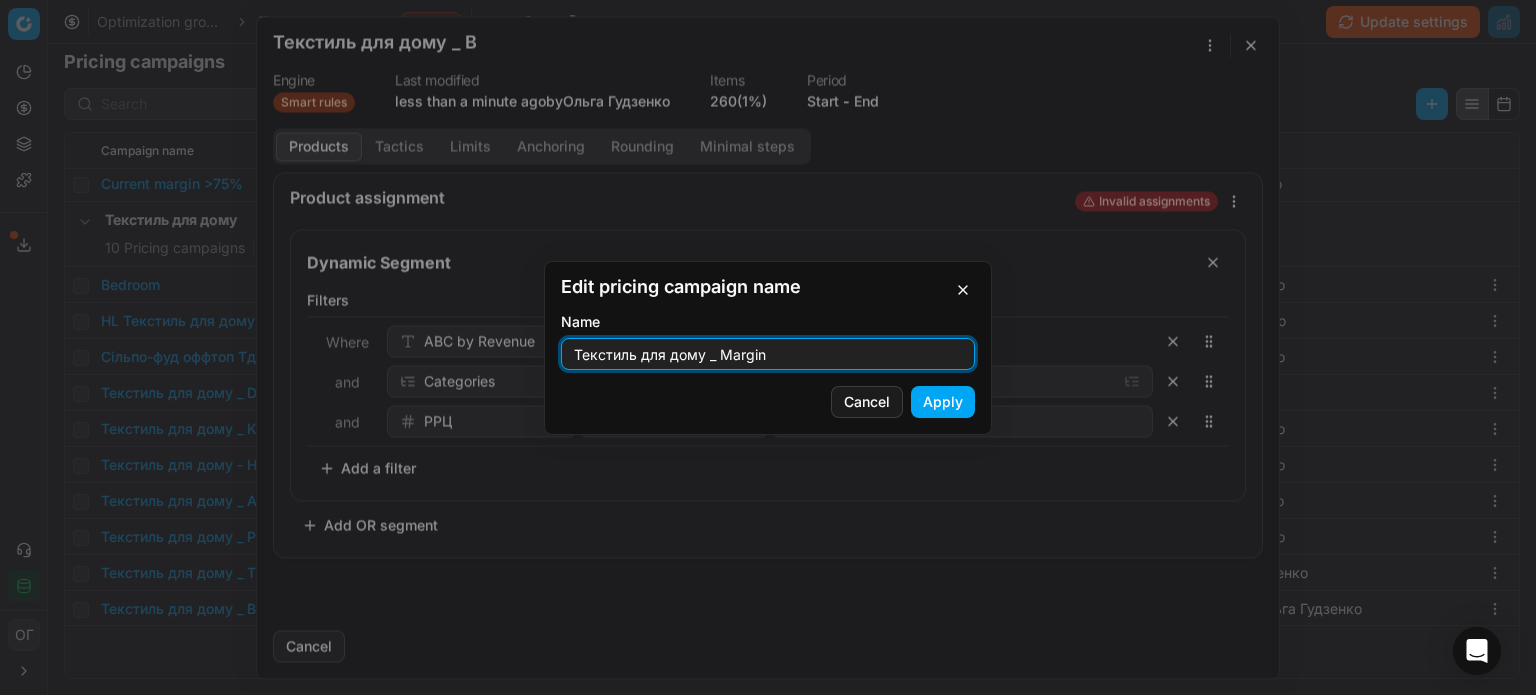 type on "Текстиль для дому _ Margin" 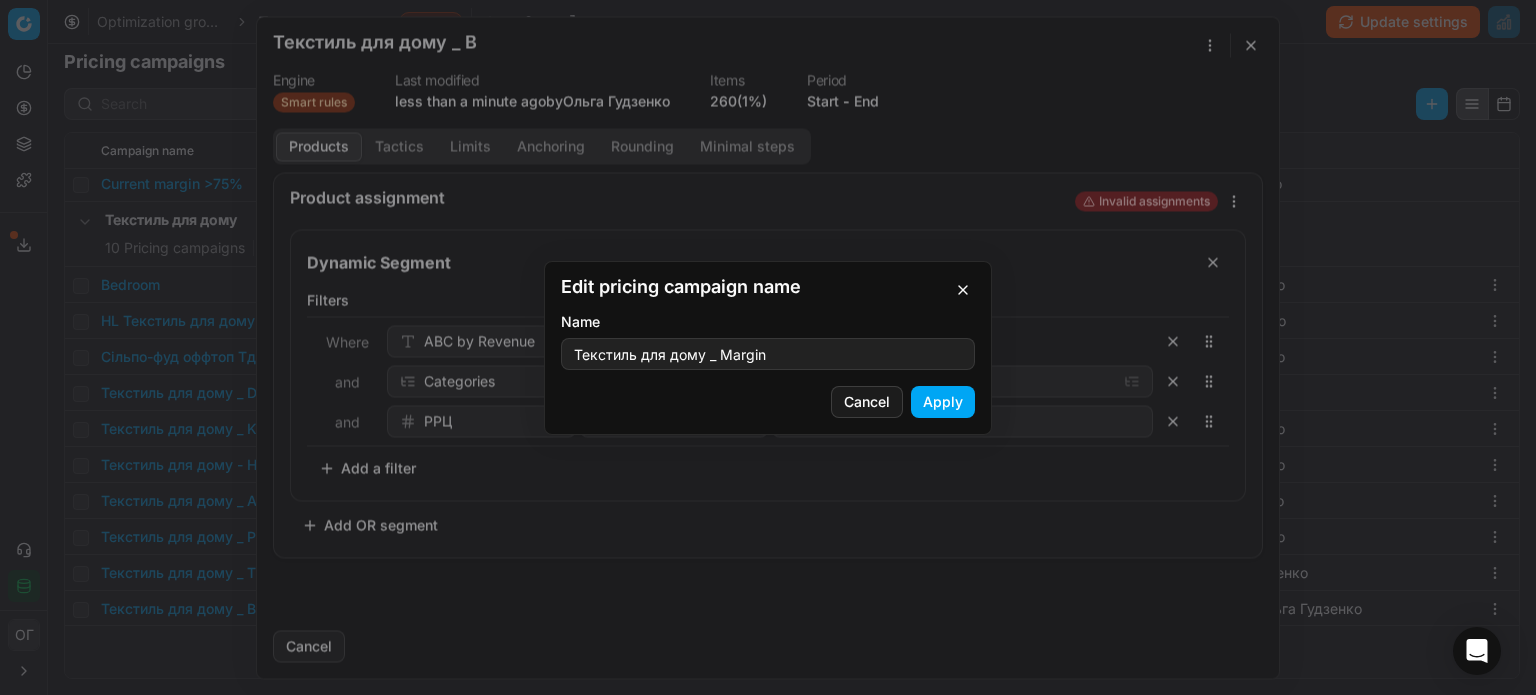 click on "Apply" at bounding box center [943, 402] 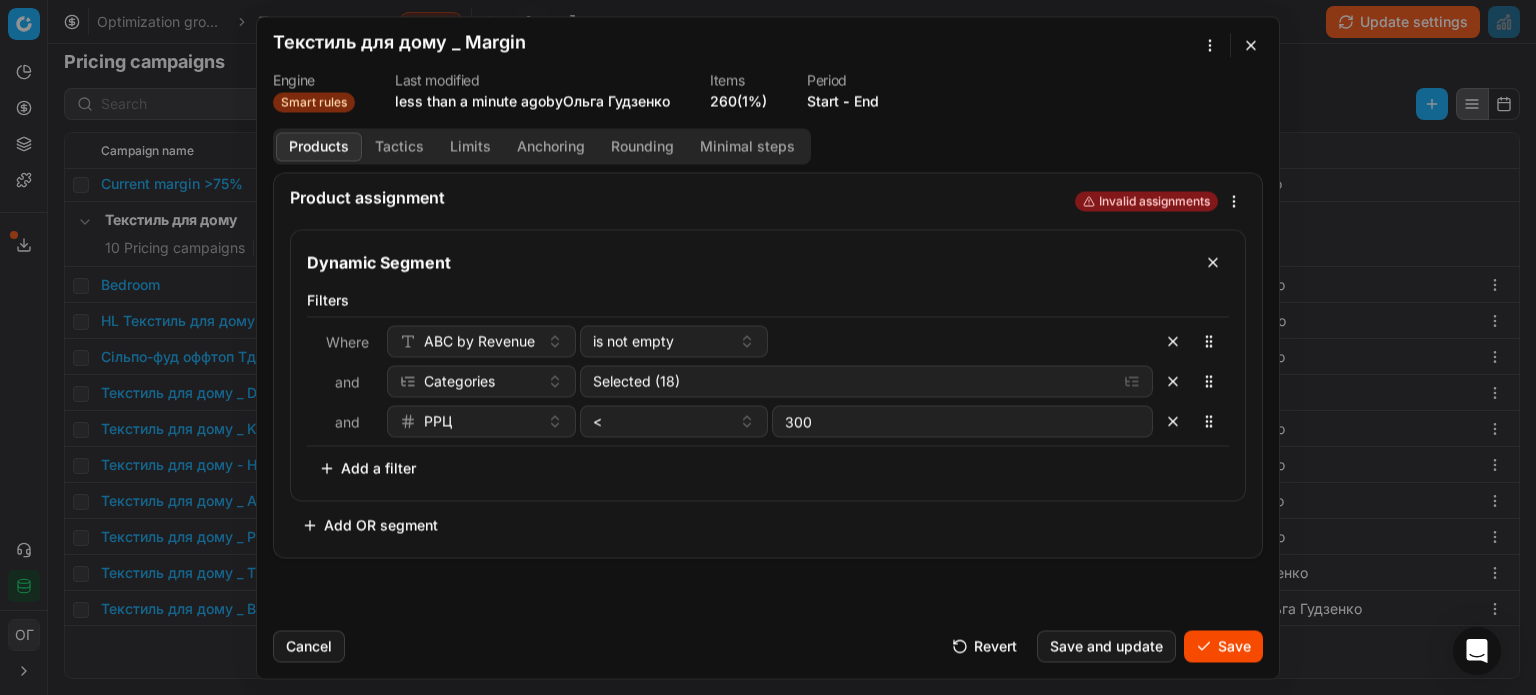 click on "Save" at bounding box center [1223, 646] 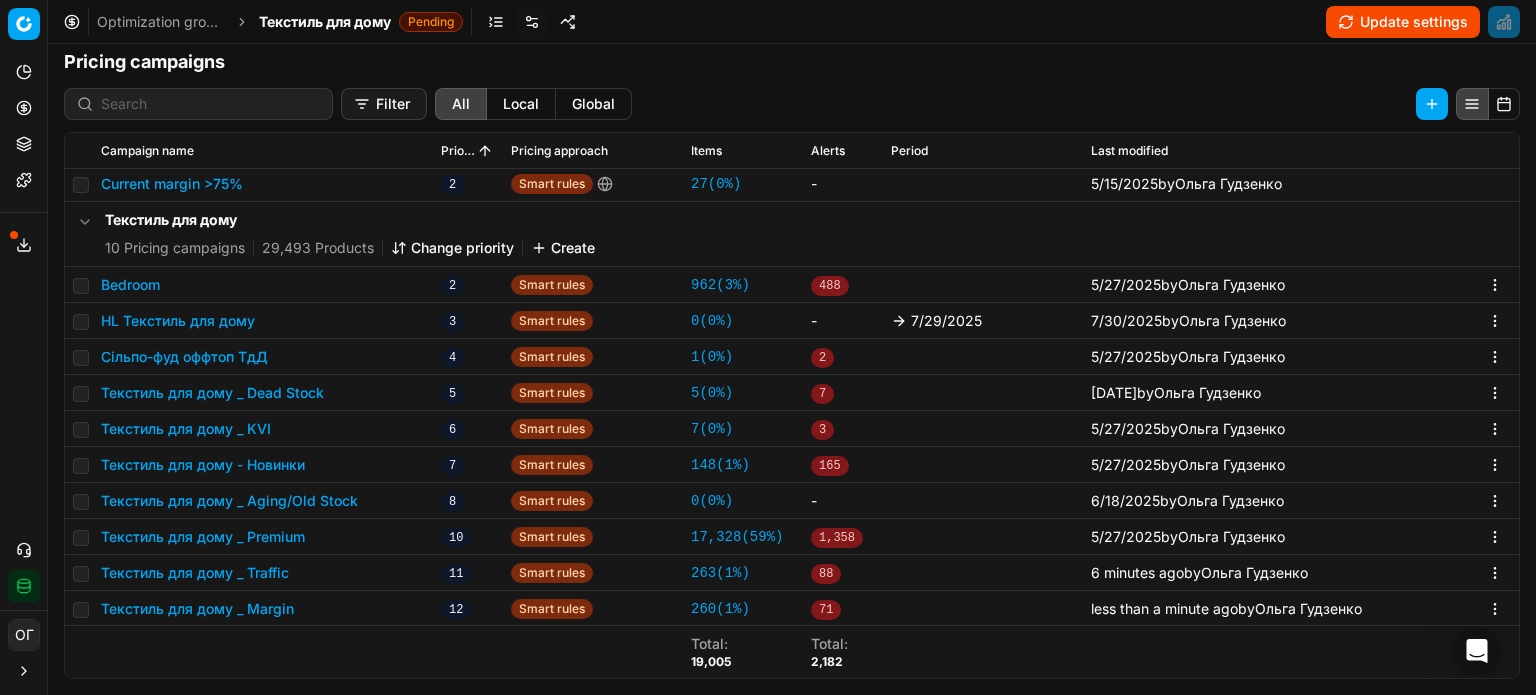click on "Update settings" at bounding box center (1403, 22) 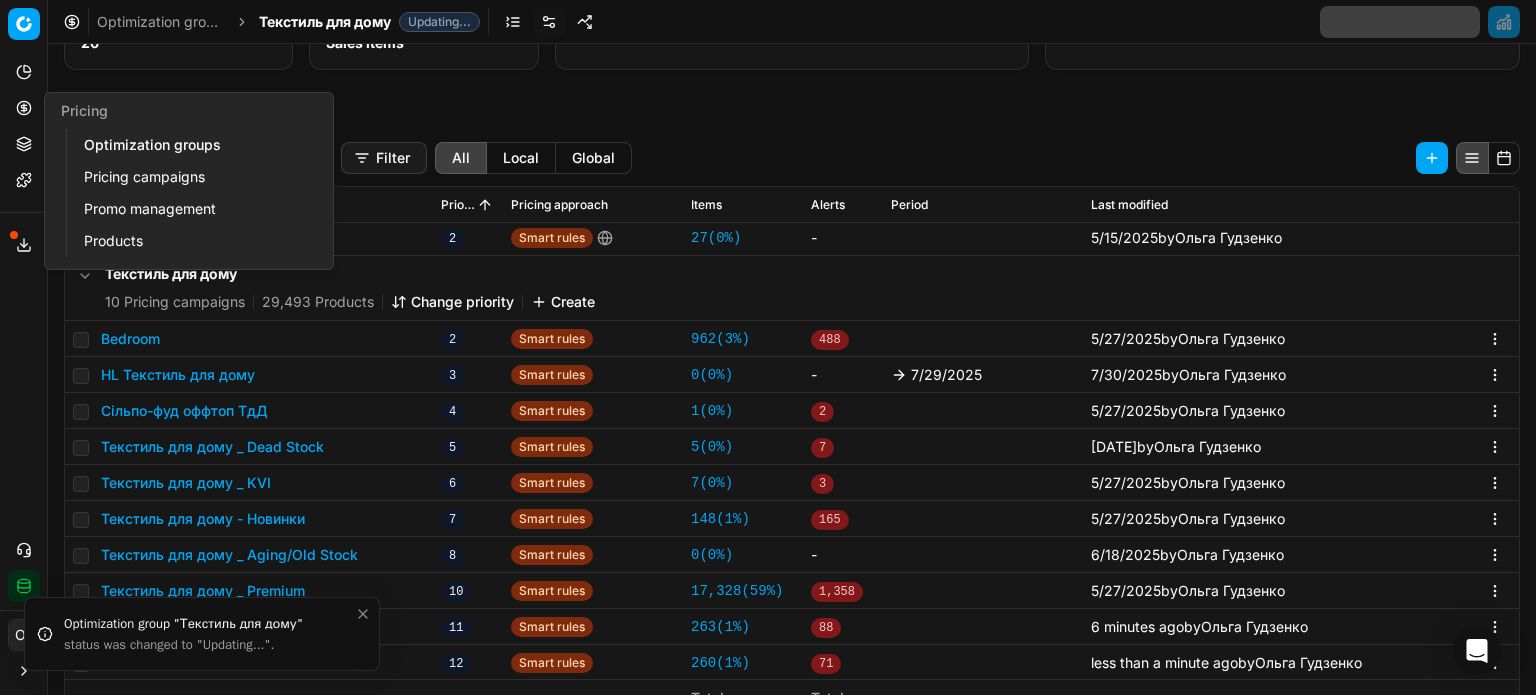 click 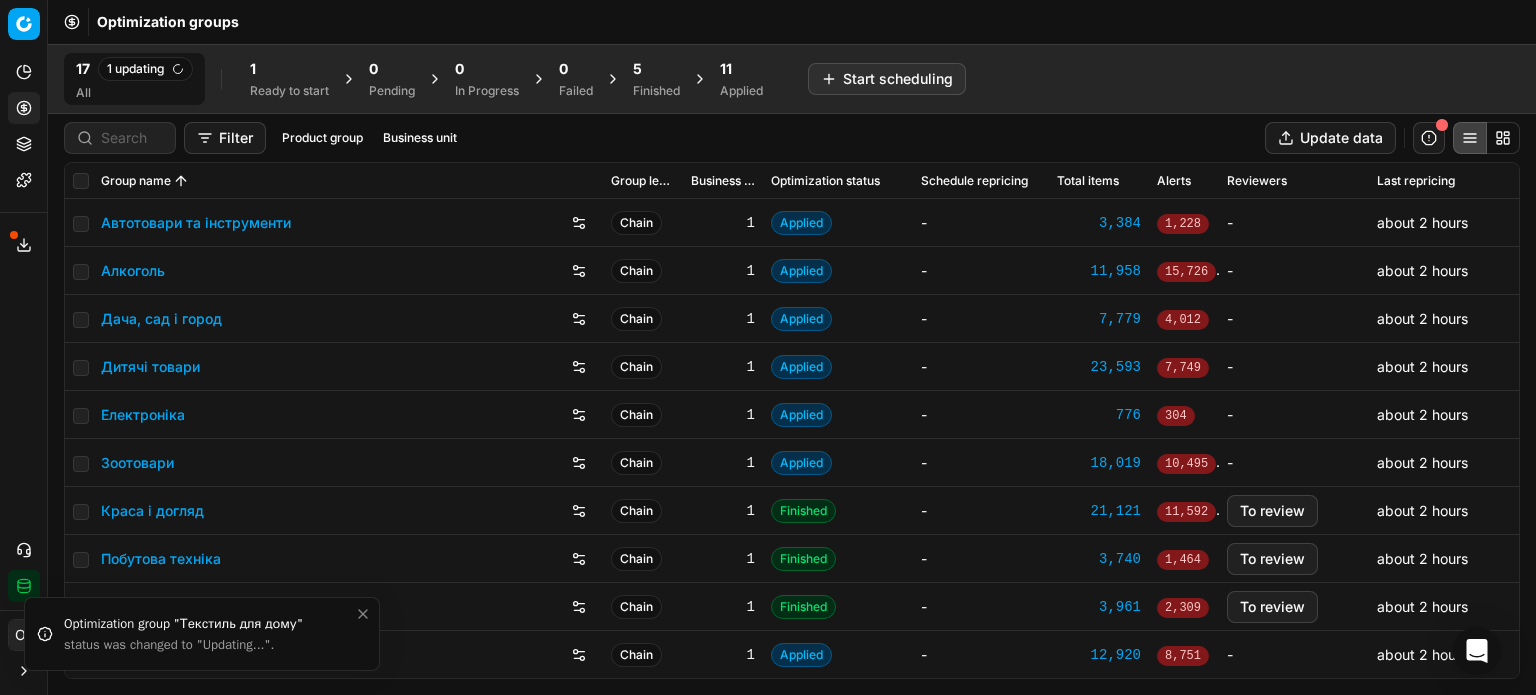 click on "Finished" at bounding box center (656, 91) 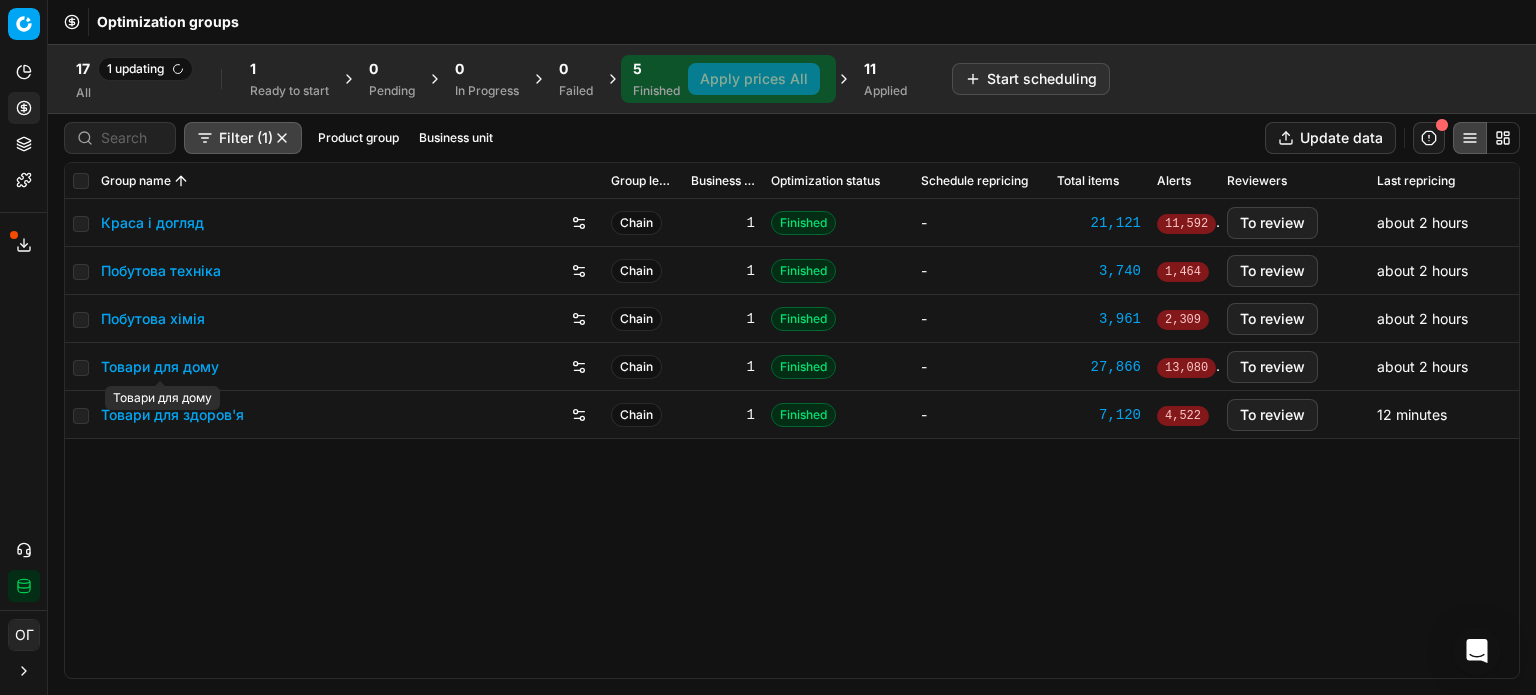 click on "Товари для дому" at bounding box center (160, 367) 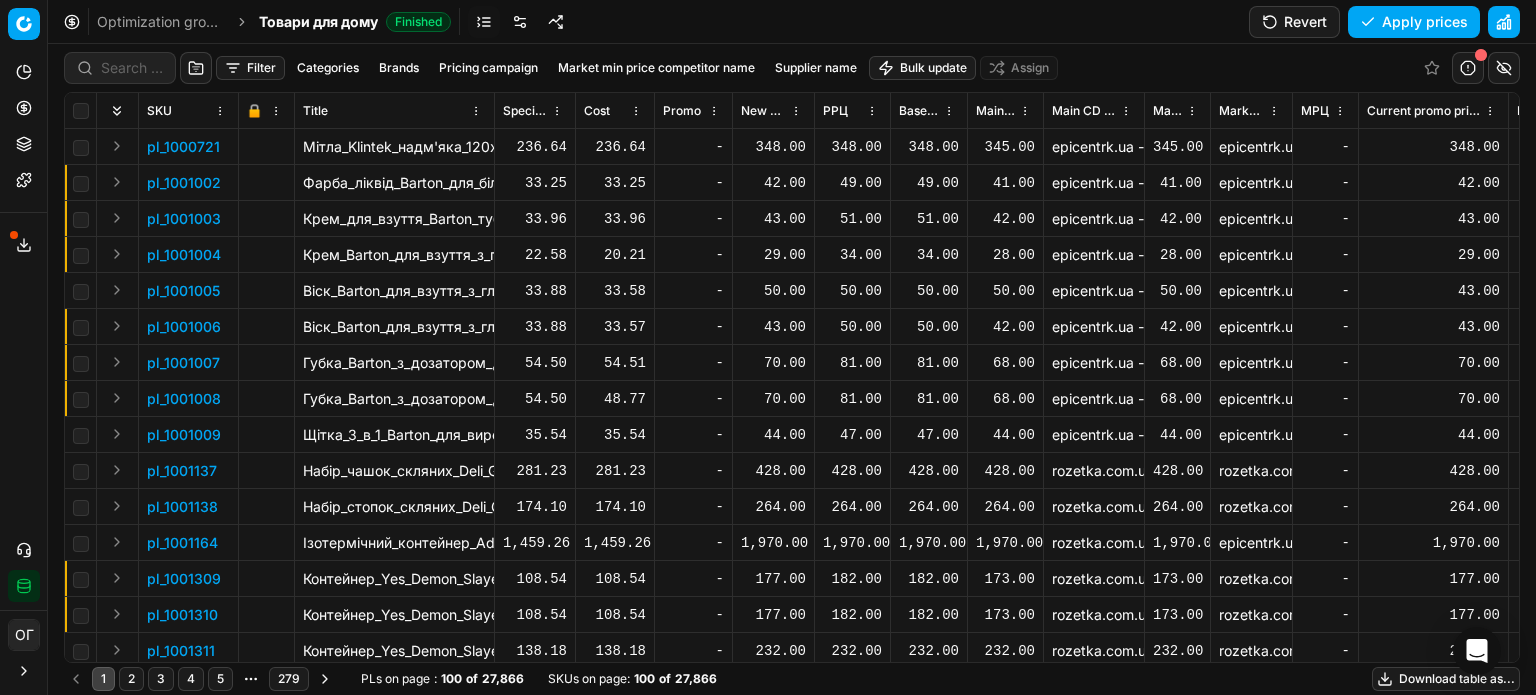 click at bounding box center [520, 22] 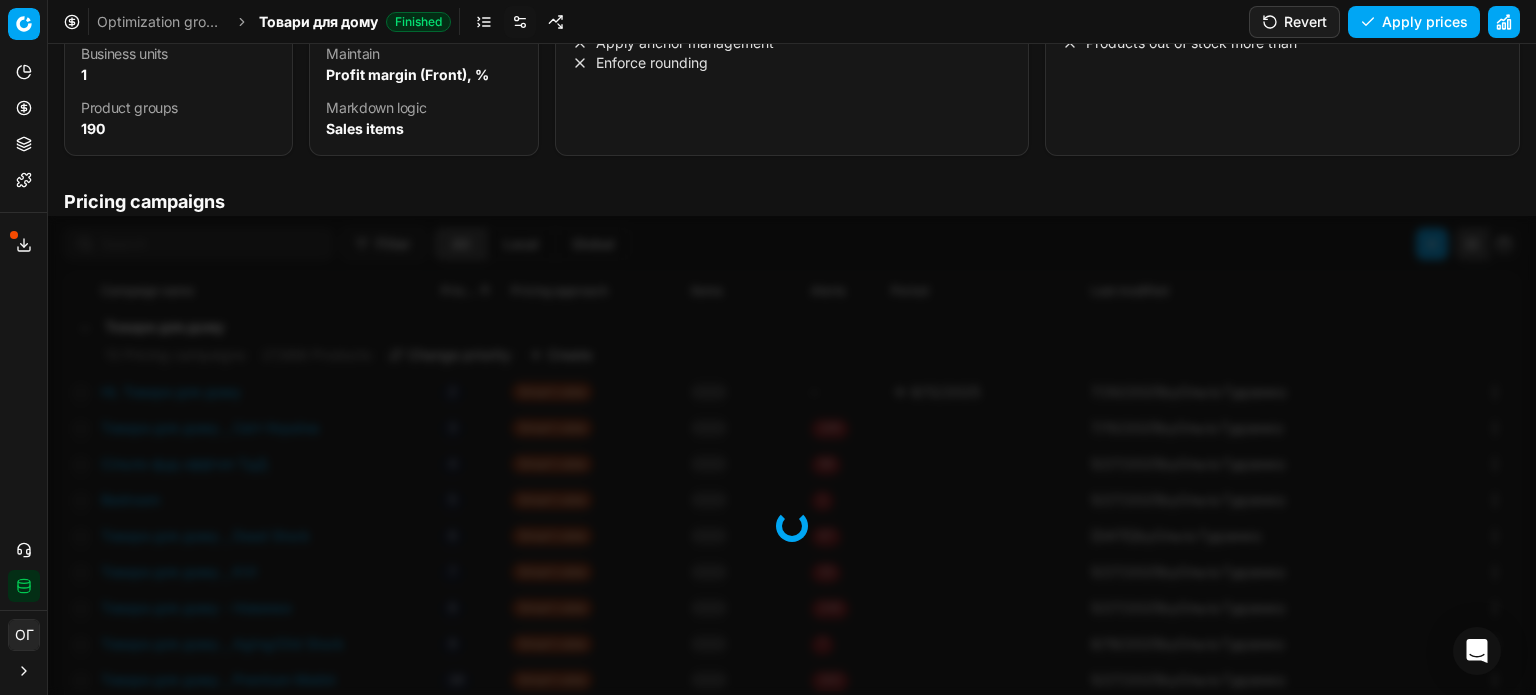 scroll, scrollTop: 308, scrollLeft: 0, axis: vertical 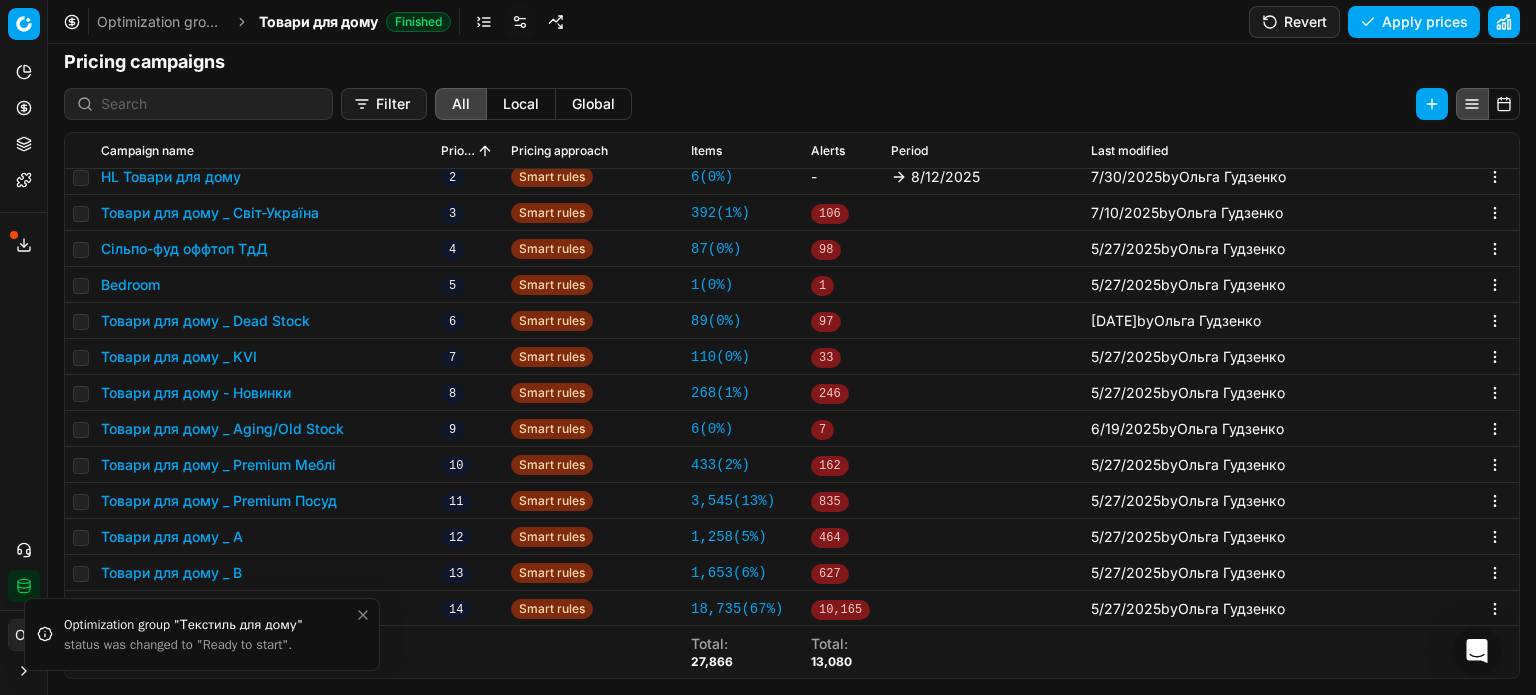 click 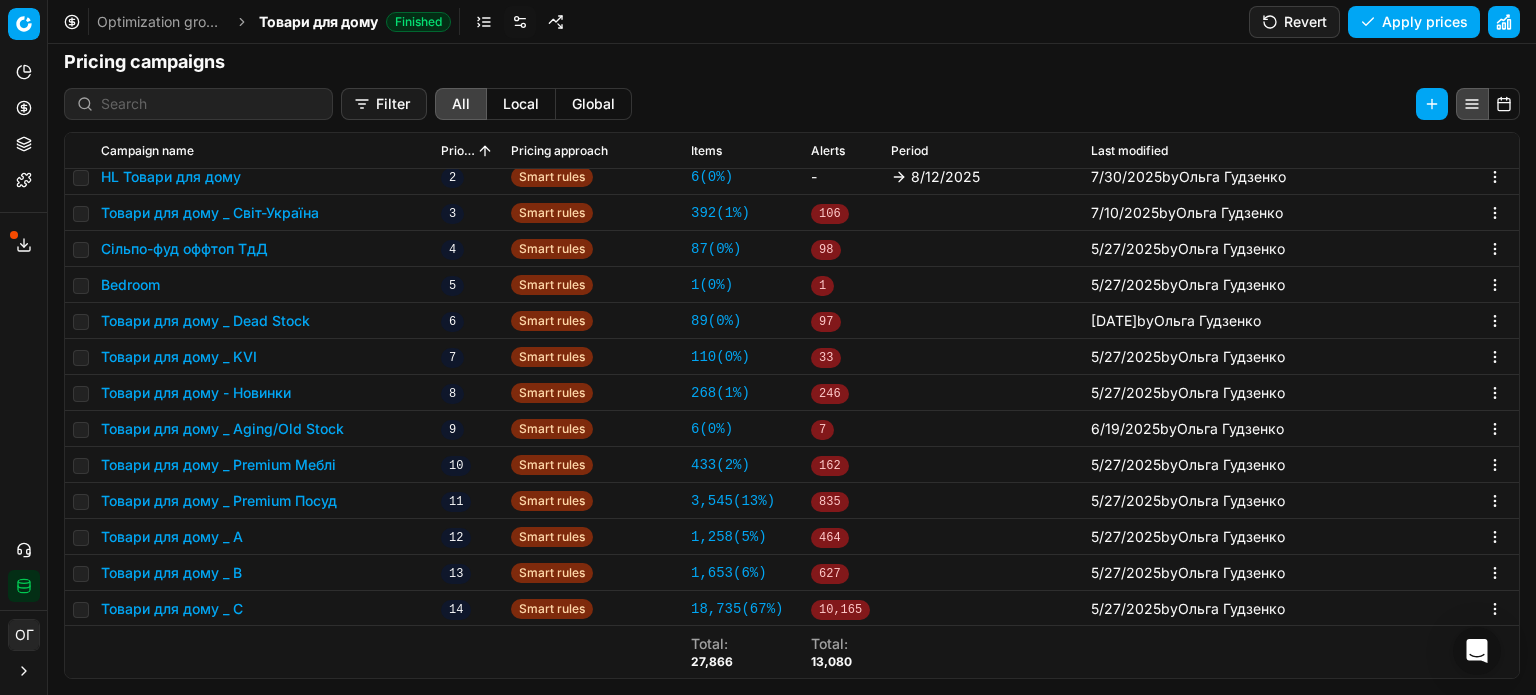 click on "Товари для дому _ Premium Меблі" at bounding box center [218, 465] 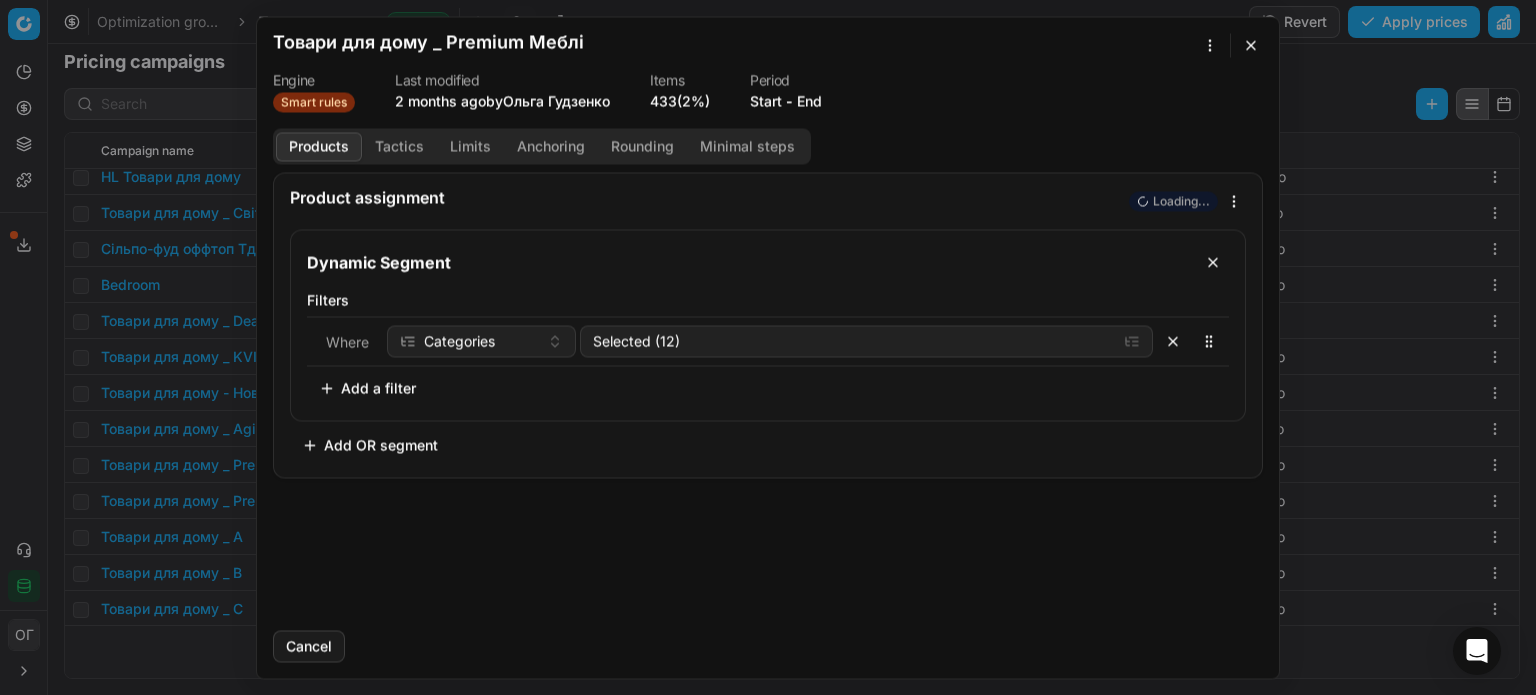 click on "We are saving PC settings. Please wait, it should take a few minutes Товари для дому _ Premium Меблі Engine Smart rules Last modified 2 months ago  by  Ольга Гудзенко Items 433  (2%) Period Start - End Products Tactics Limits Anchoring Rounding Minimal steps Product assignment Loading... Dynamic Segment Filters Where Categories Selected (12)
To pick up a sortable item, press space or enter.
While dragging, use the up and down keys to move the item.
Press space or enter again to drop the item in its new position, or press escape to cancel.
Add a filter Add OR segment Cancel" at bounding box center [768, 347] 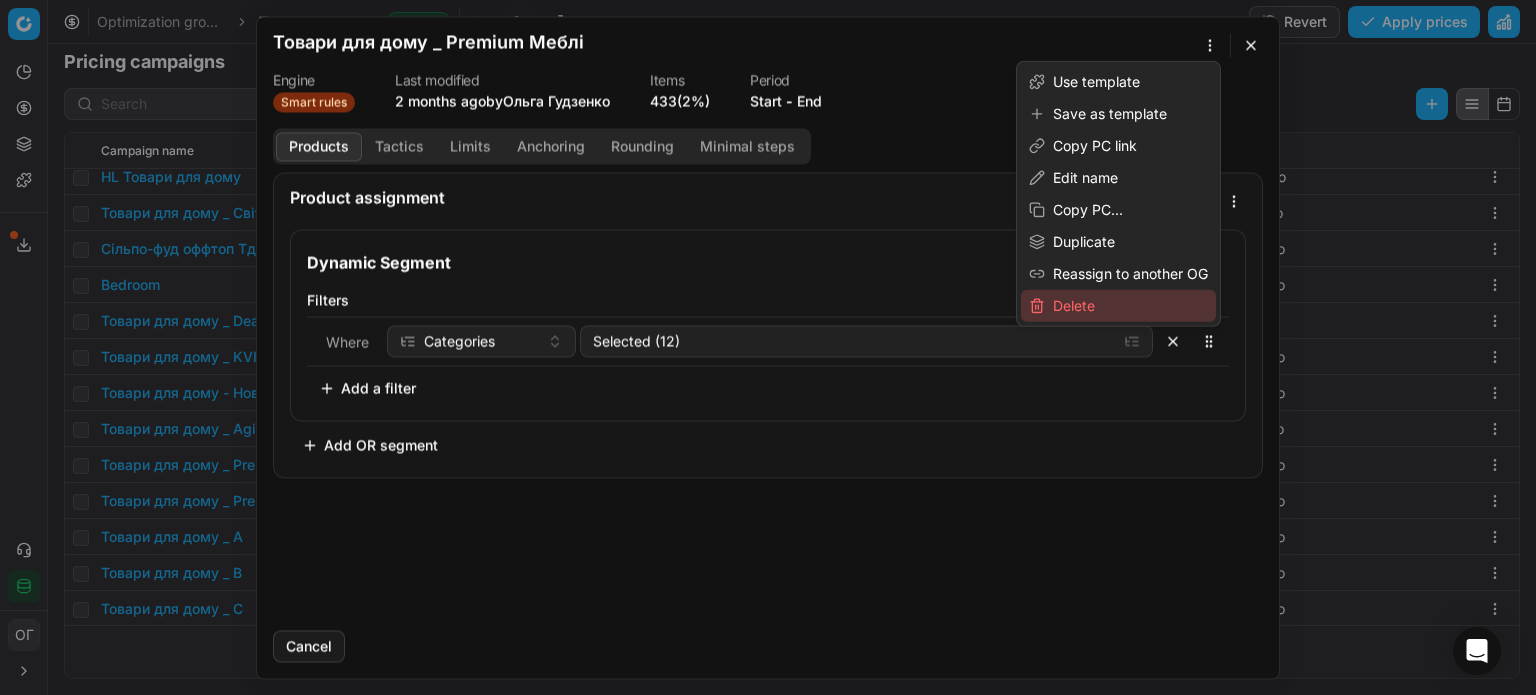 click on "Delete" at bounding box center (1118, 306) 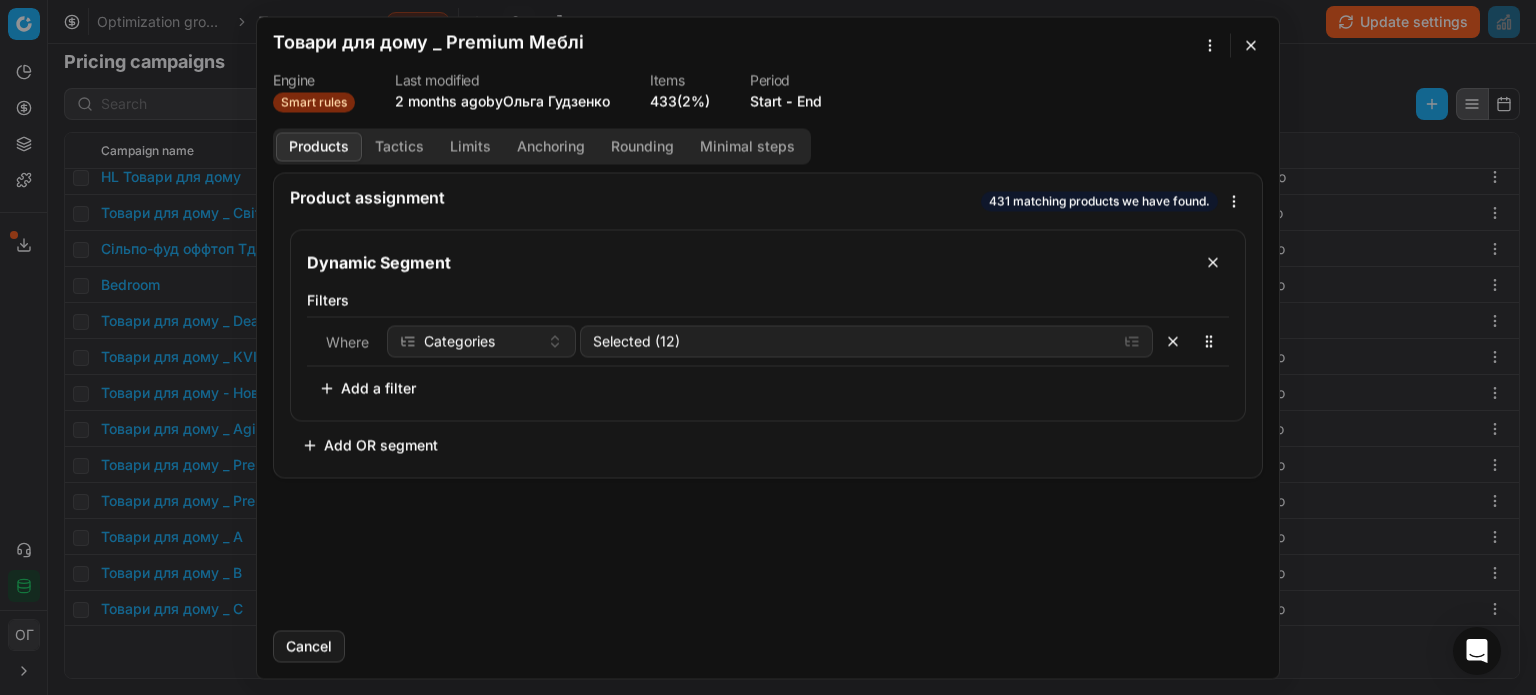 click on "We are saving PC settings. Please wait, it should take a few minutes Товари для дому _ Premium Меблі Engine Smart rules Last modified 2 months ago  by  Ольга Гудзенко Items 433  (2%) Period Start - End Products Tactics Limits Anchoring Rounding Minimal steps Product assignment 431 matching products we have found. Dynamic Segment Filters Where Categories Selected (12)
To pick up a sortable item, press space or enter.
While dragging, use the up and down keys to move the item.
Press space or enter again to drop the item in its new position, or press escape to cancel.
Add a filter Add OR segment Cancel" at bounding box center (768, 347) 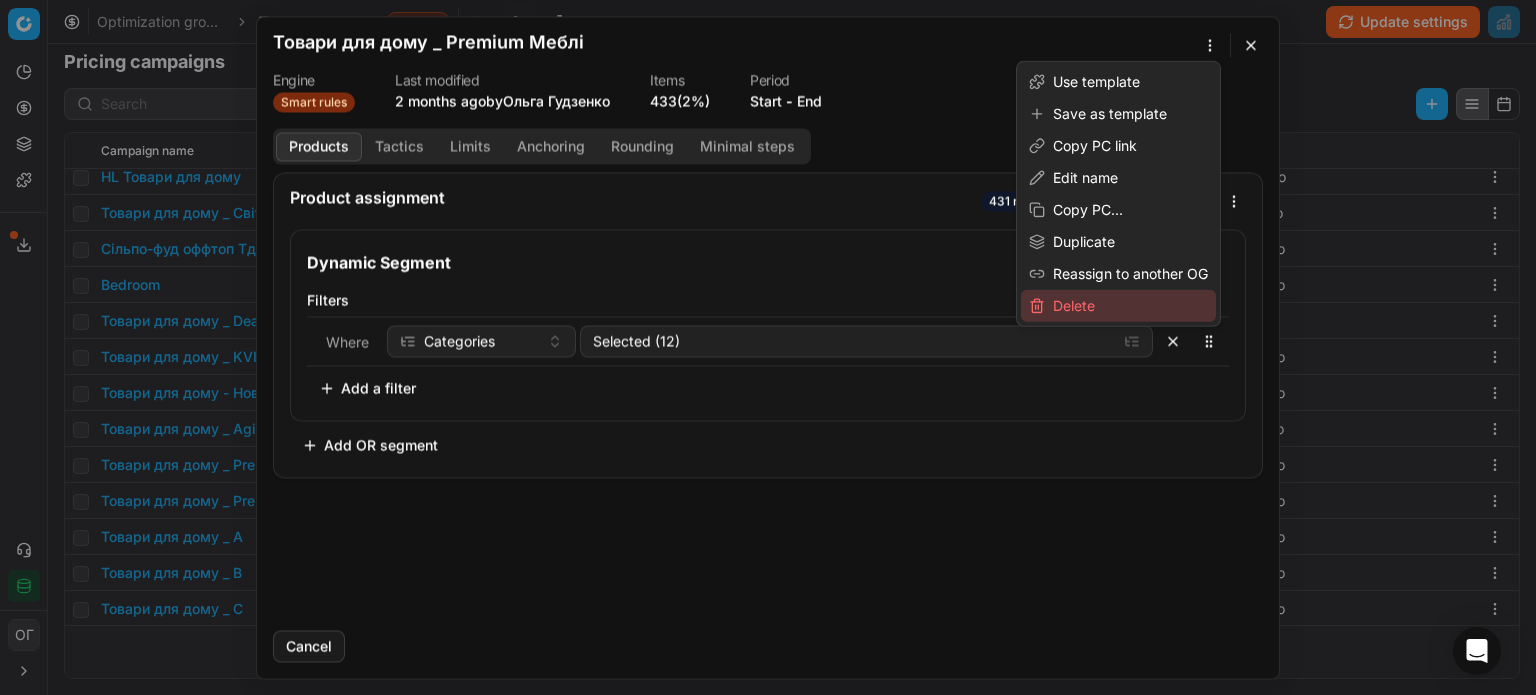 click on "Delete" at bounding box center (1118, 306) 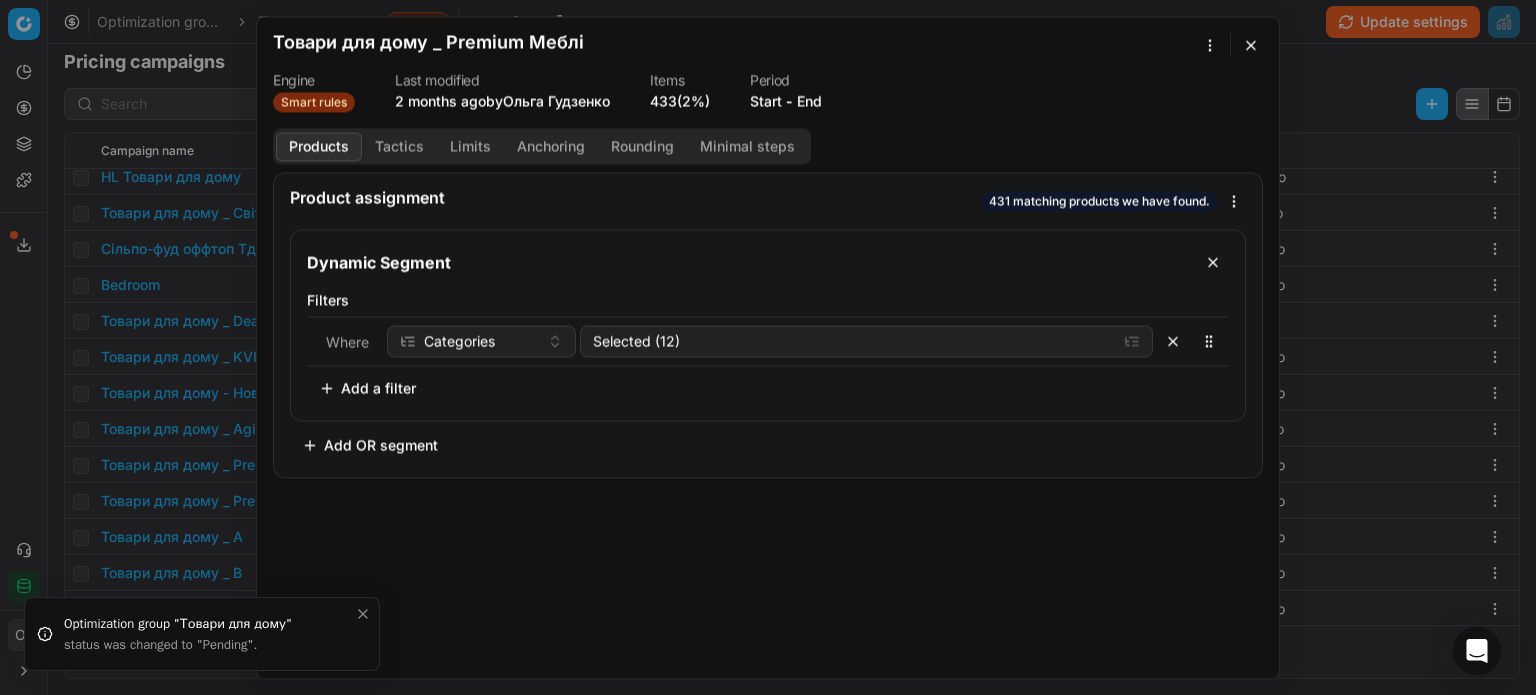 click at bounding box center (1251, 45) 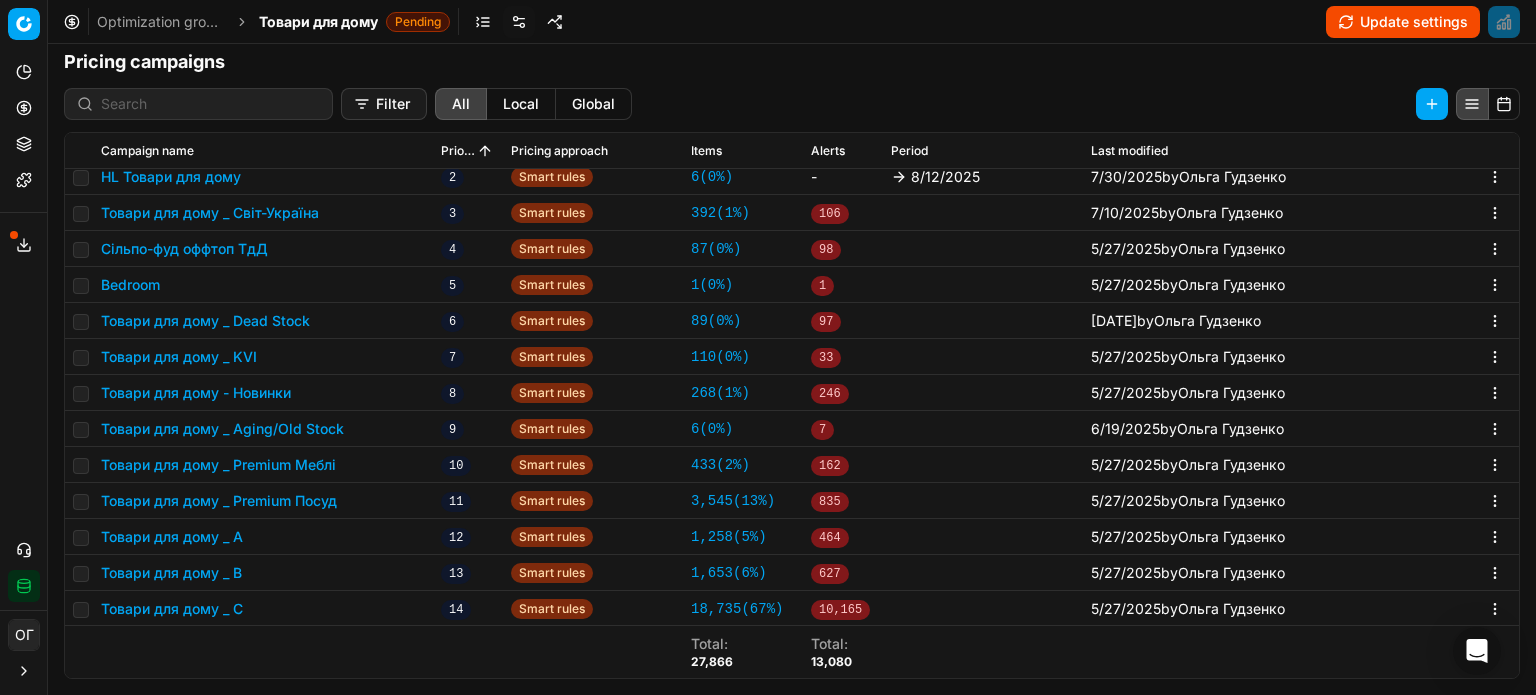 click on "Товари для дому _ Premium Посуд" at bounding box center (219, 501) 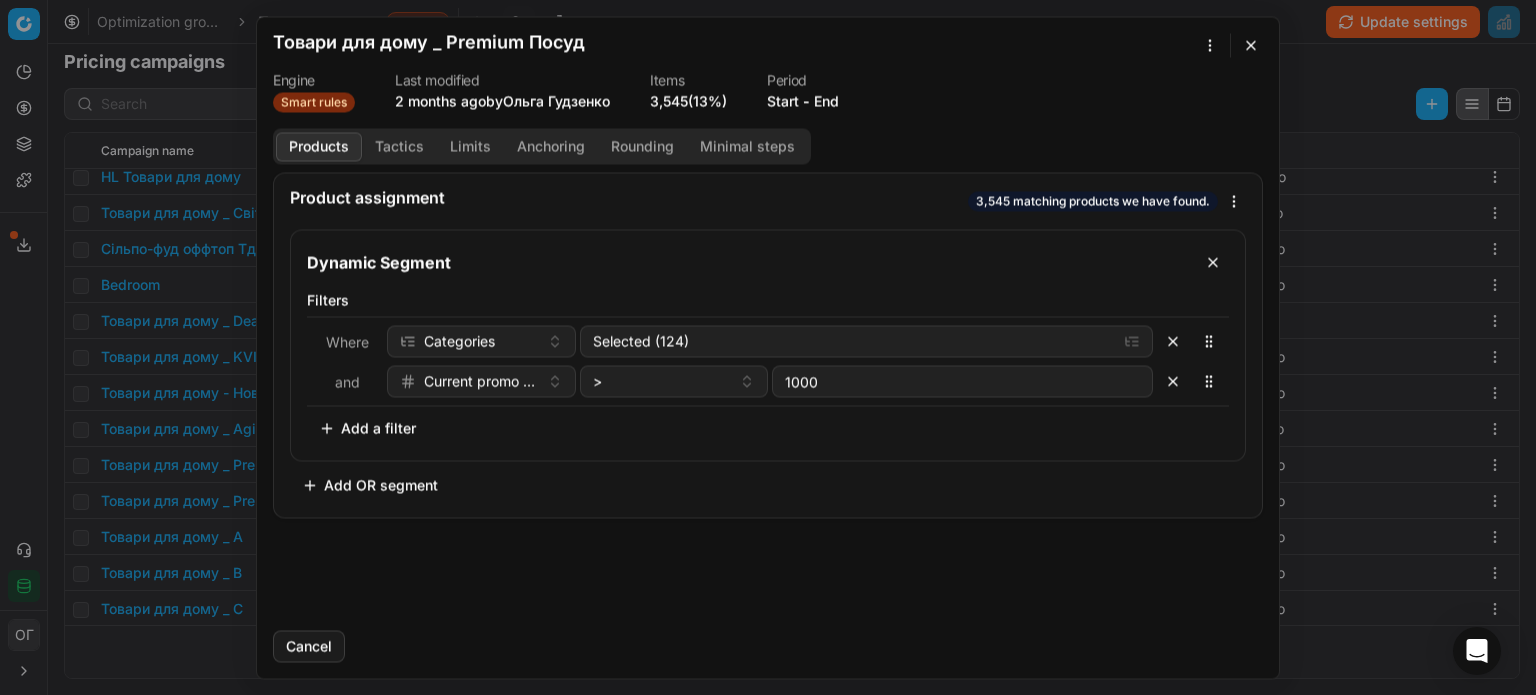 click on "We are saving PC settings. Please wait, it should take a few minutes Товари для дому _ Premium Посуд Engine Smart rules Last modified 2 months ago  by  Ольга Гудзенко Items 3,545  (13%) Period Start - End Products Tactics Limits Anchoring Rounding Minimal steps Product assignment 3,545 matching products we have found. Dynamic Segment Filters Where Categories Selected (124) and Current promo price > 1000
To pick up a sortable item, press space or enter.
While dragging, use the up and down keys to move the item.
Press space or enter again to drop the item in its new position, or press escape to cancel.
Add a filter Add OR segment Cancel" at bounding box center [768, 347] 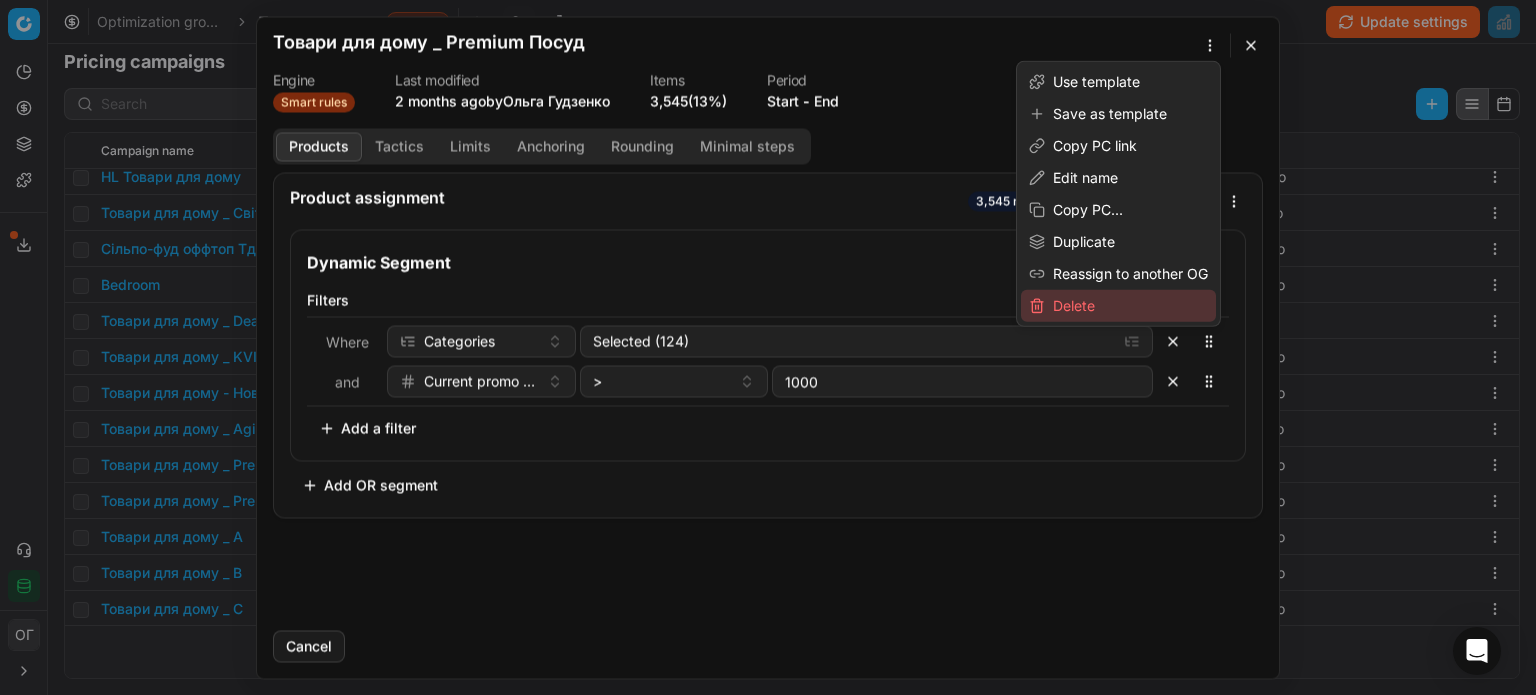 click on "Delete" at bounding box center (1118, 306) 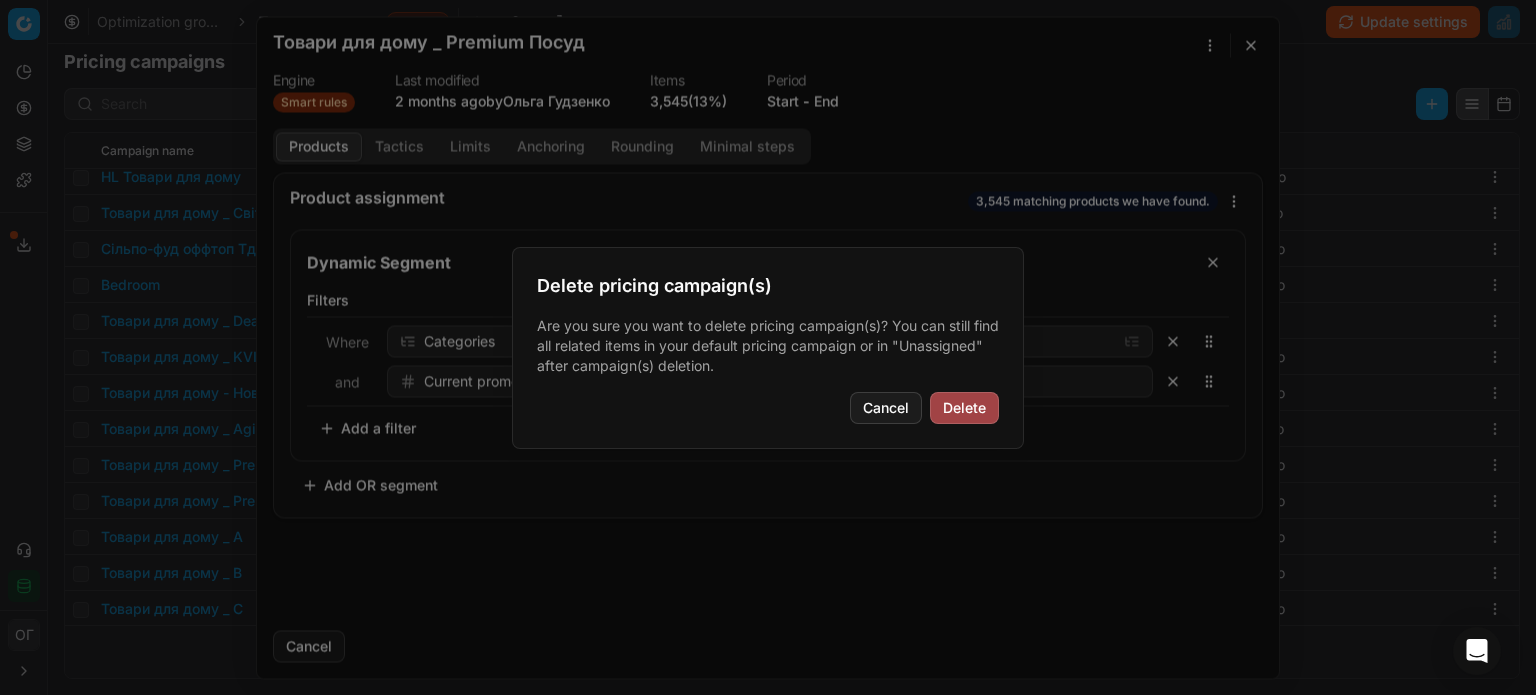 click on "Delete" at bounding box center [964, 408] 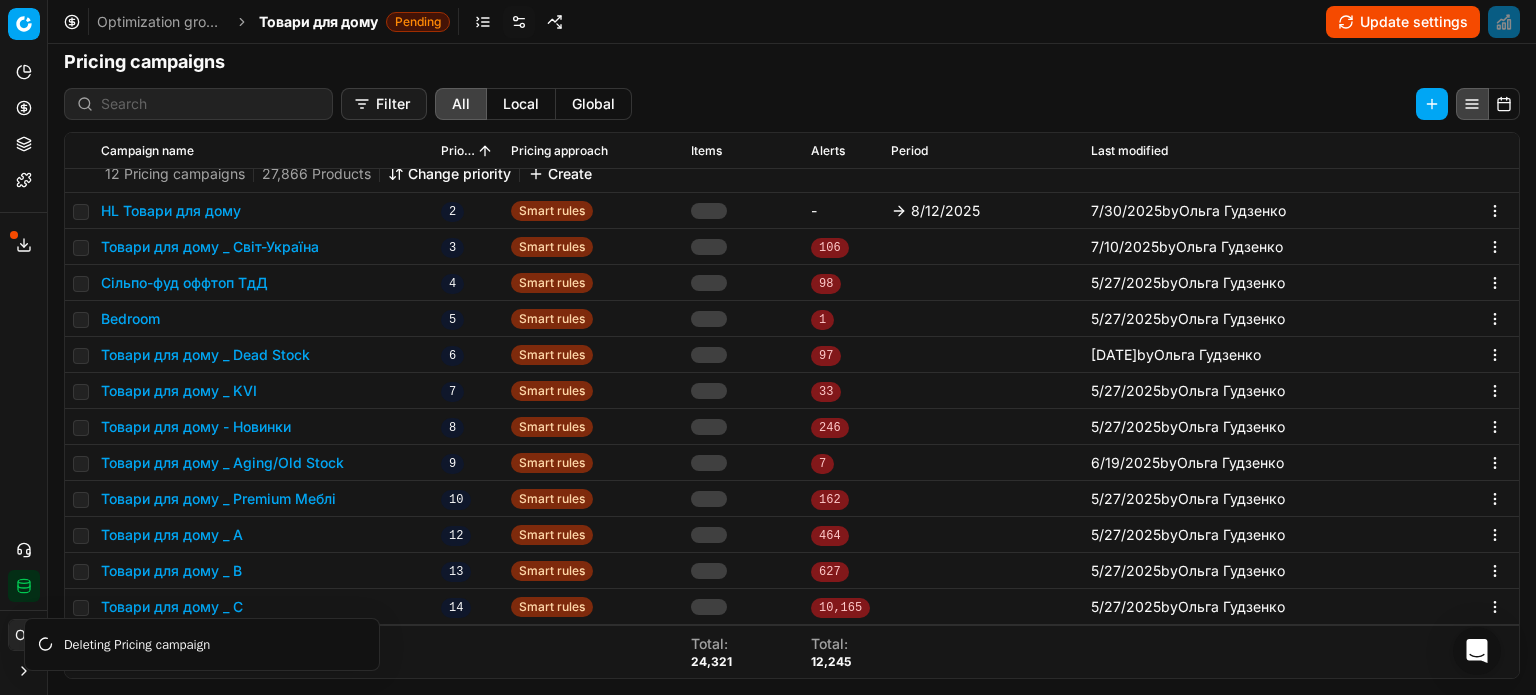 scroll, scrollTop: 372, scrollLeft: 0, axis: vertical 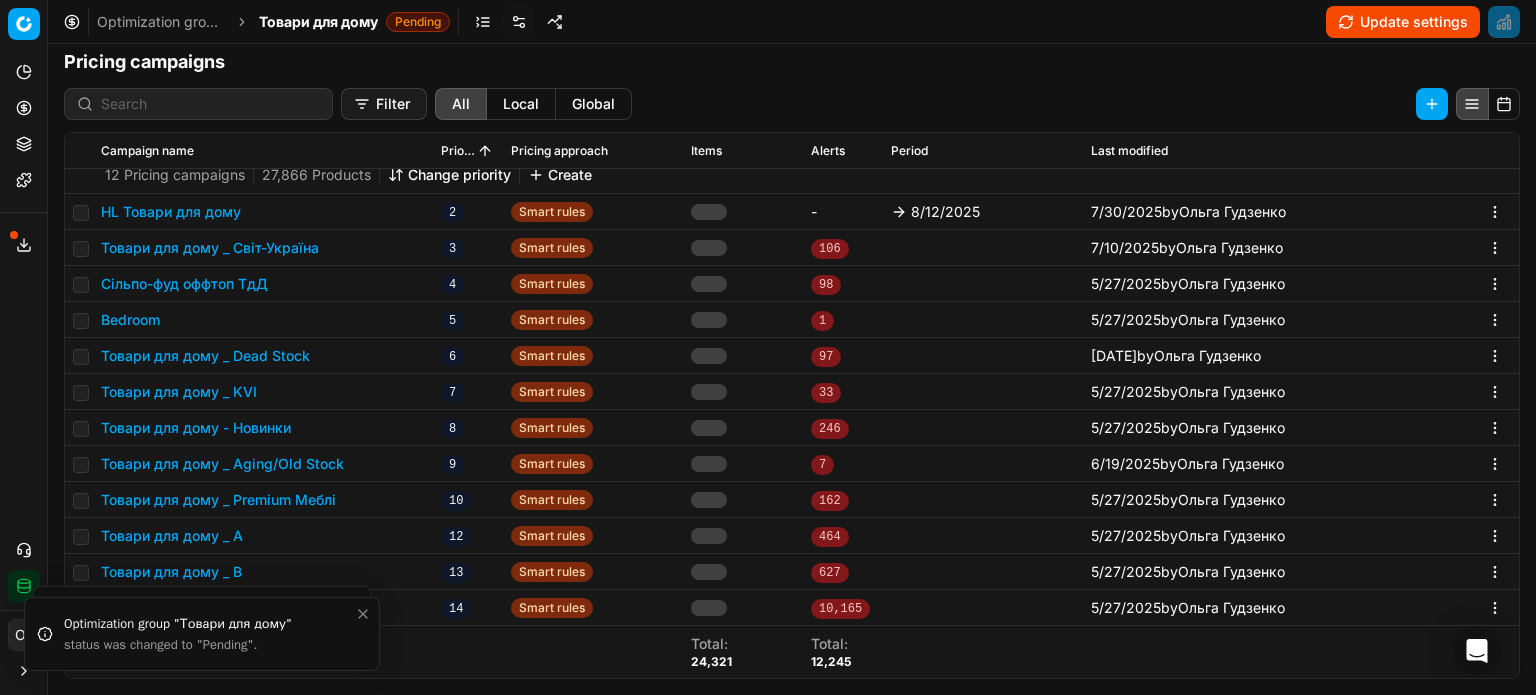 click on "Товари для дому _ Premium Меблі" at bounding box center (218, 500) 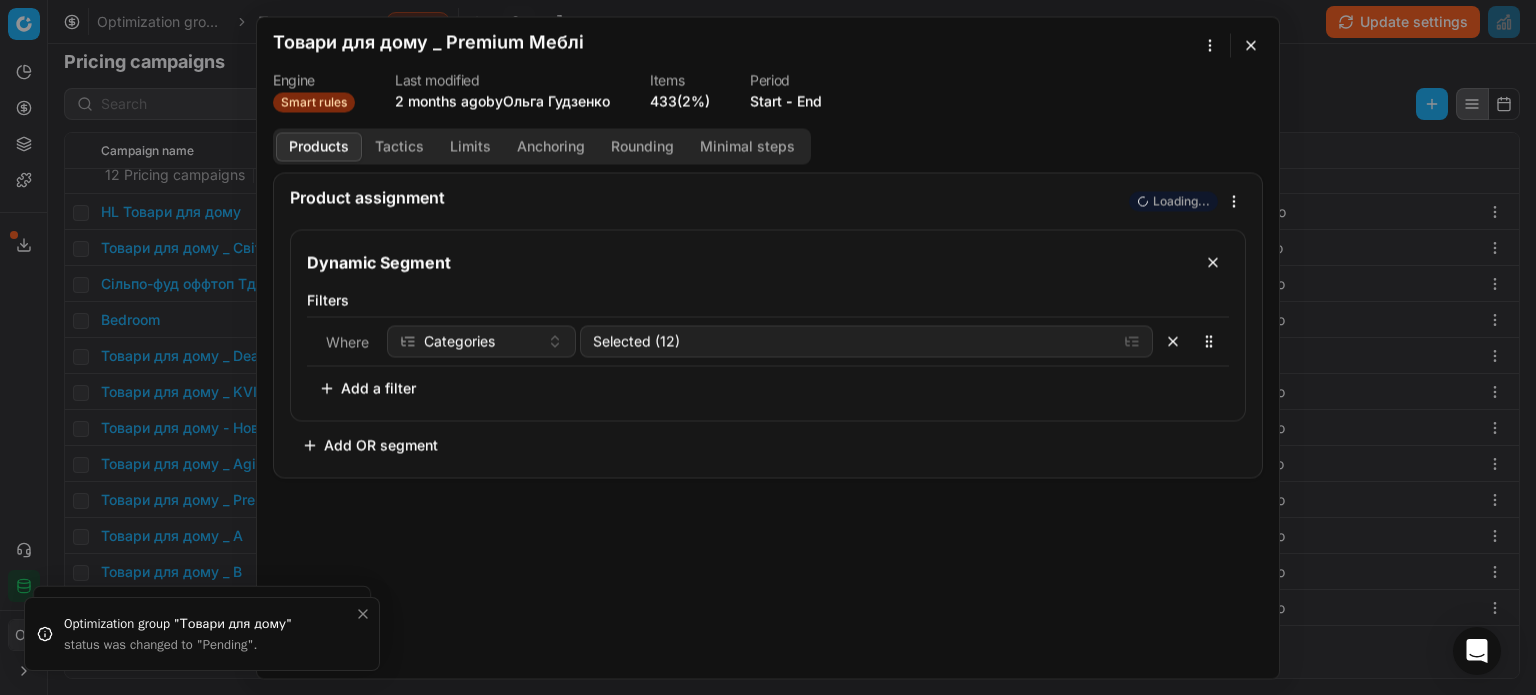 click on "We are saving PC settings. Please wait, it should take a few minutes Товари для дому _ Premium Меблі Engine Smart rules Last modified 2 months ago  by  Ольга Гудзенко Items 433  (2%) Period Start - End Products Tactics Limits Anchoring Rounding Minimal steps Product assignment Loading... Dynamic Segment Filters Where Categories Selected (12)
To pick up a sortable item, press space or enter.
While dragging, use the up and down keys to move the item.
Press space or enter again to drop the item in its new position, or press escape to cancel.
Add a filter Add OR segment Cancel" at bounding box center (768, 347) 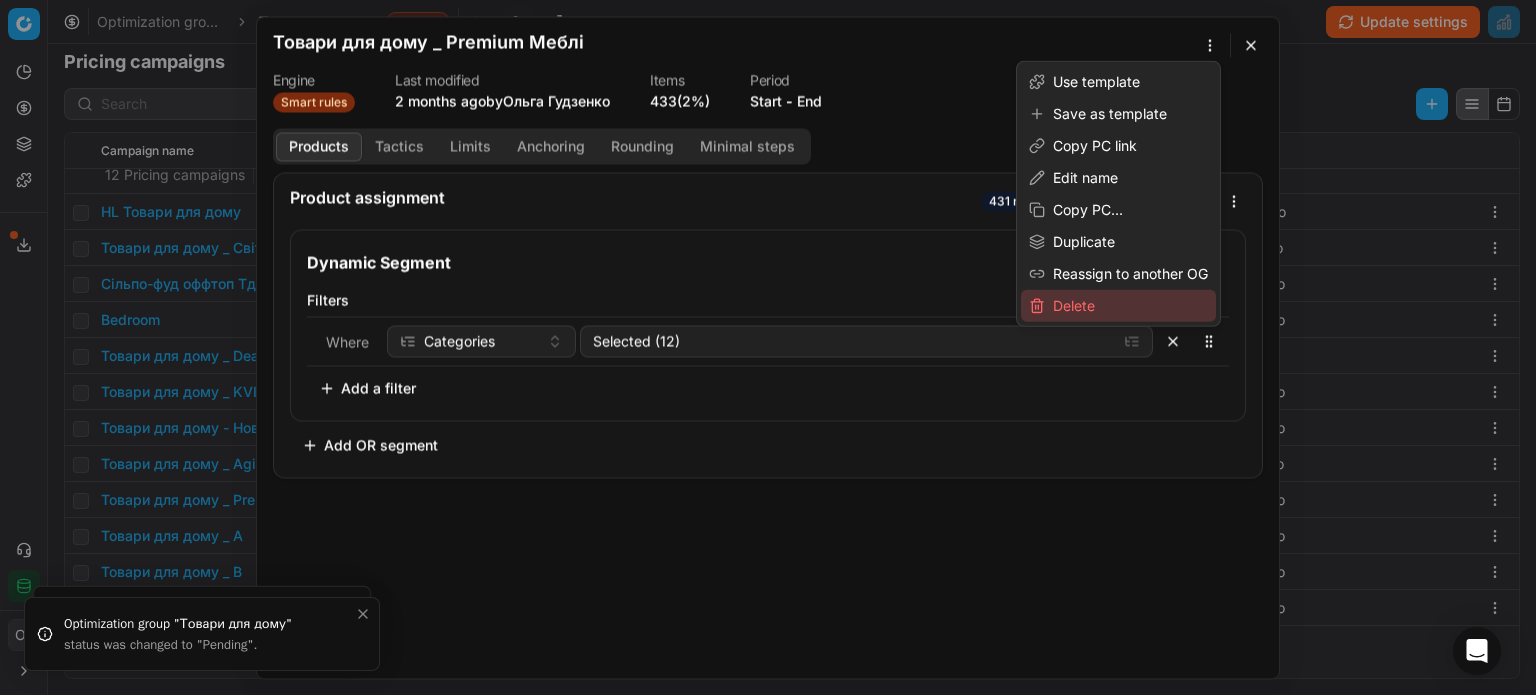 click on "Delete" at bounding box center (1118, 306) 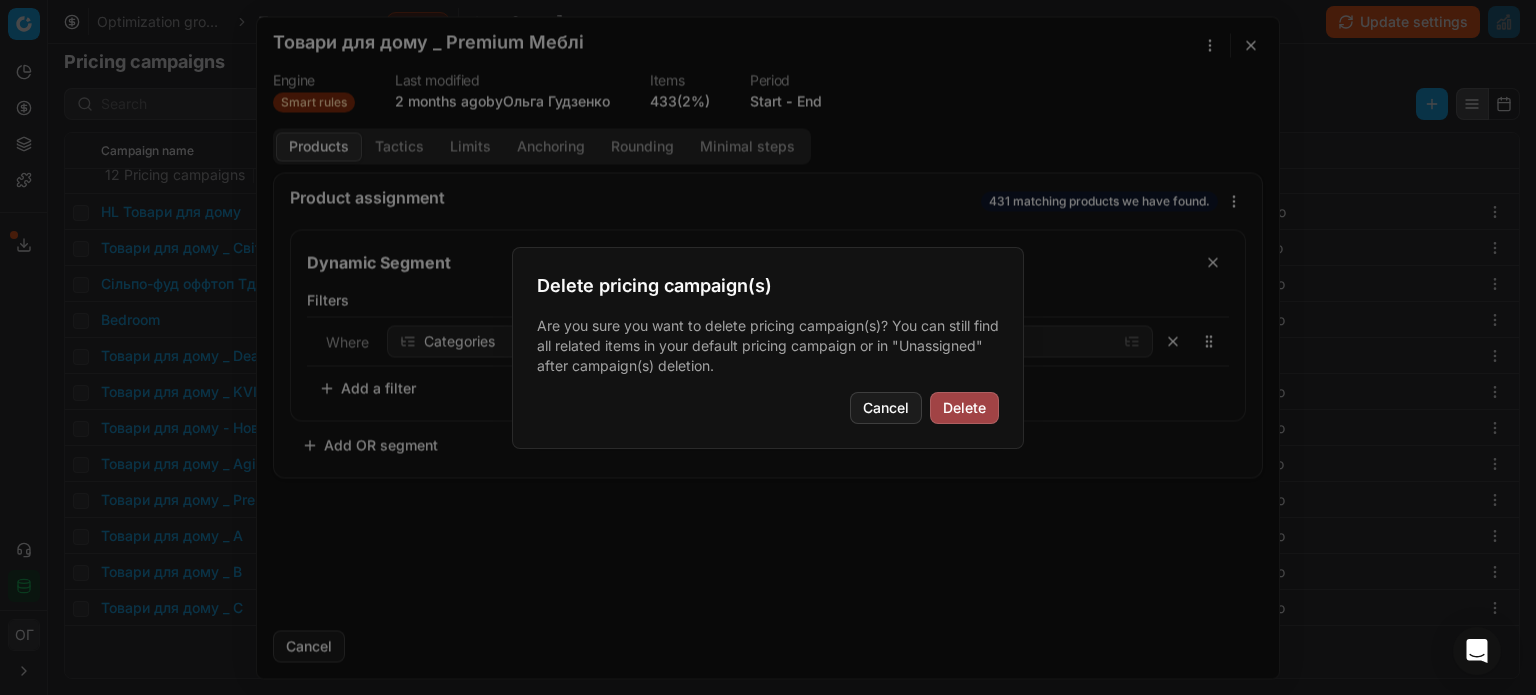 click on "Delete" at bounding box center (964, 408) 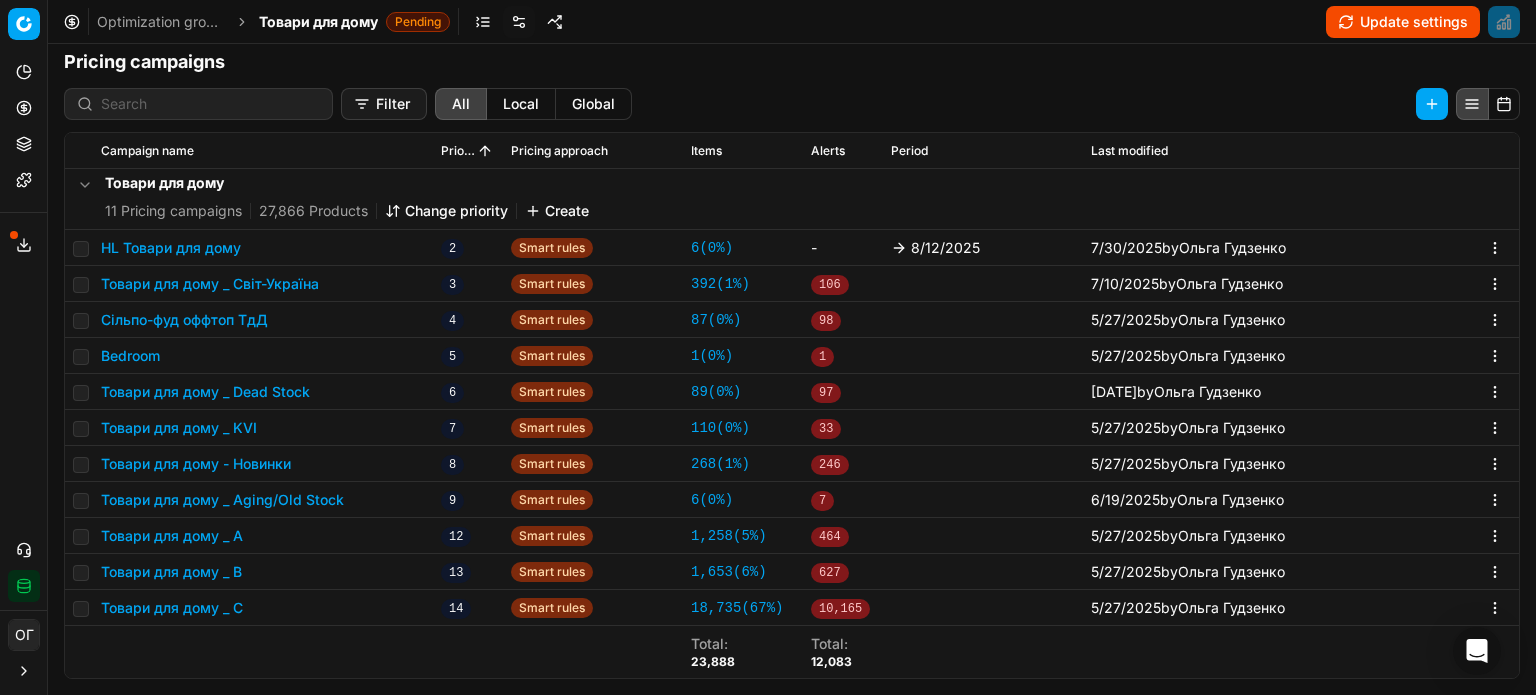 scroll, scrollTop: 335, scrollLeft: 0, axis: vertical 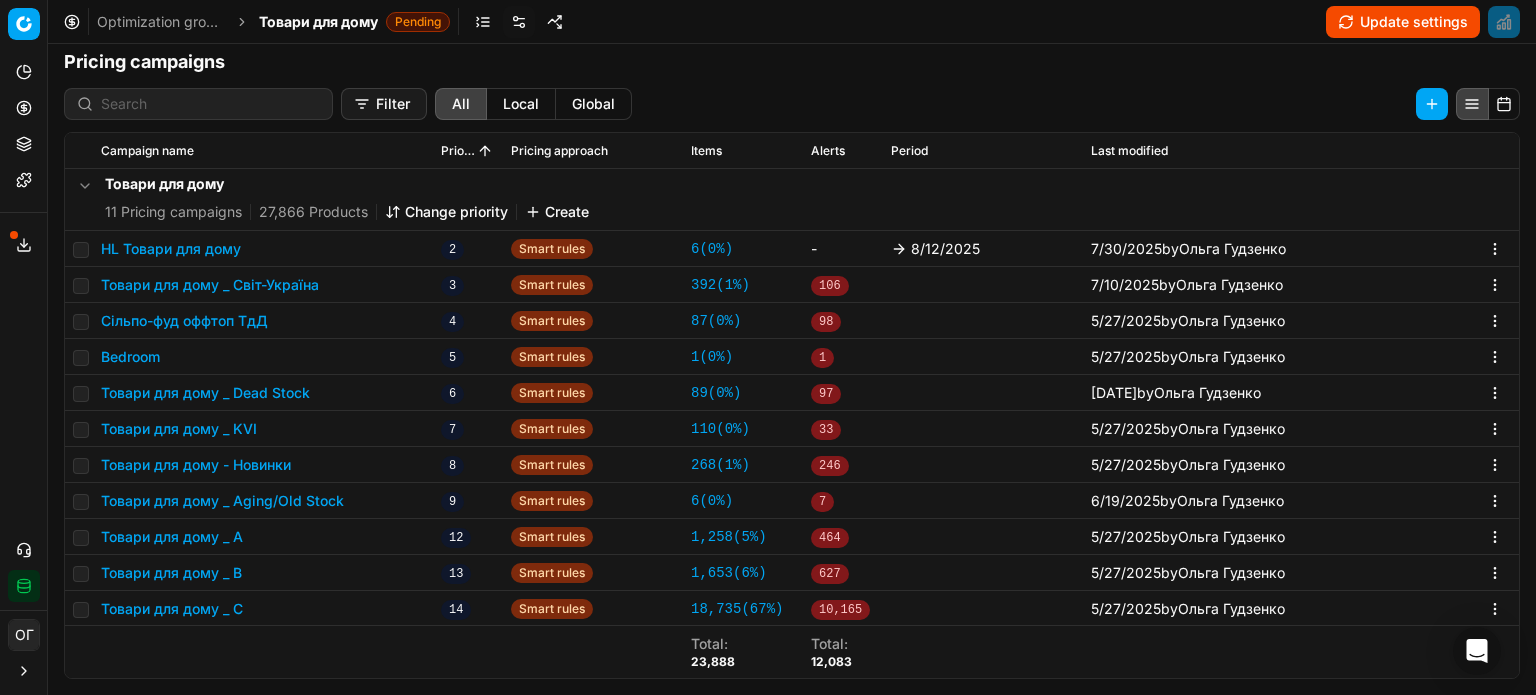 click on "Товари для дому _ C" at bounding box center [172, 609] 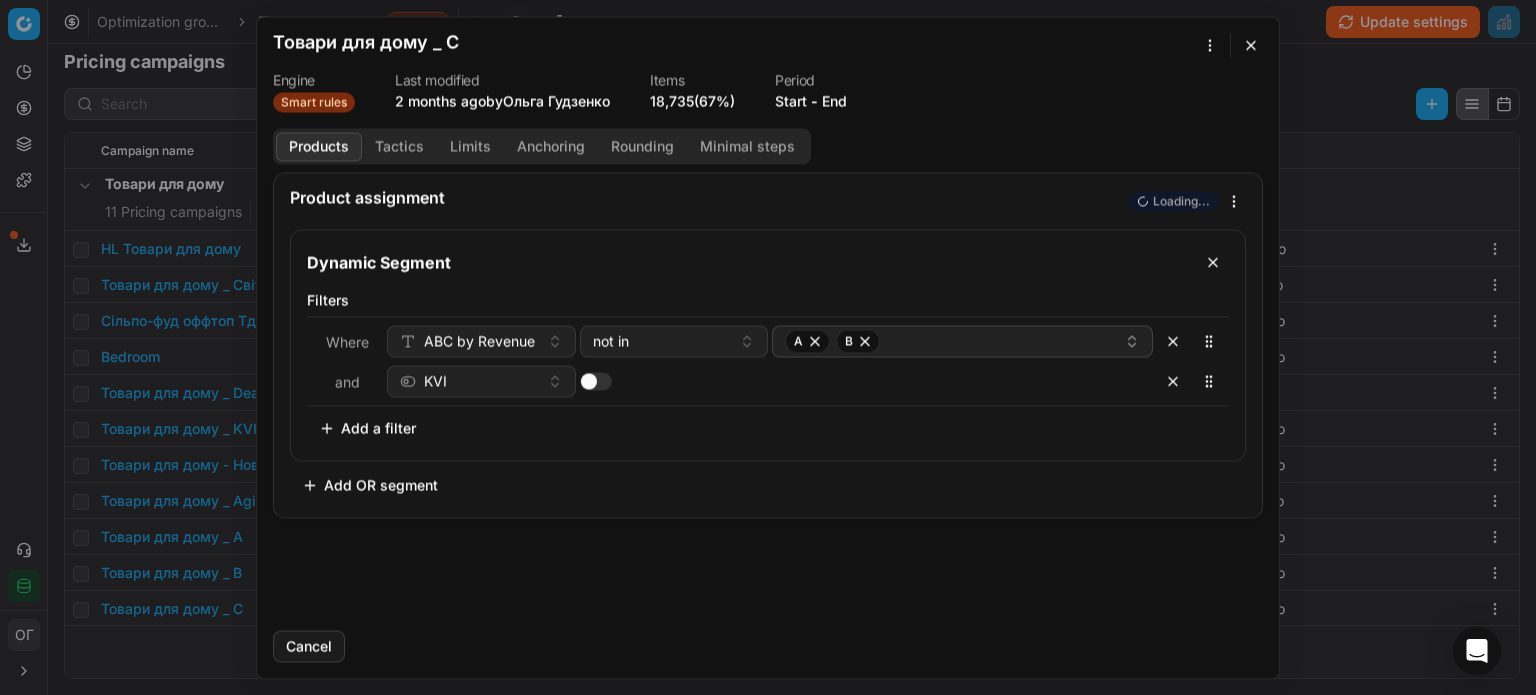 click on "We are saving PC settings. Please wait, it should take a few minutes Товари для дому _ C Engine Smart rules Last modified 2 months ago  by  Ольга Гудзенко Items 18,735  (67%) Period Start - End Products Tactics Limits Anchoring Rounding Minimal steps Product assignment Loading... Dynamic Segment Filters Where ABC by Revenue not in A B and KVI
To pick up a sortable item, press space or enter.
While dragging, use the up and down keys to move the item.
Press space or enter again to drop the item in its new position, or press escape to cancel.
Add a filter Add OR segment Cancel" at bounding box center [768, 347] 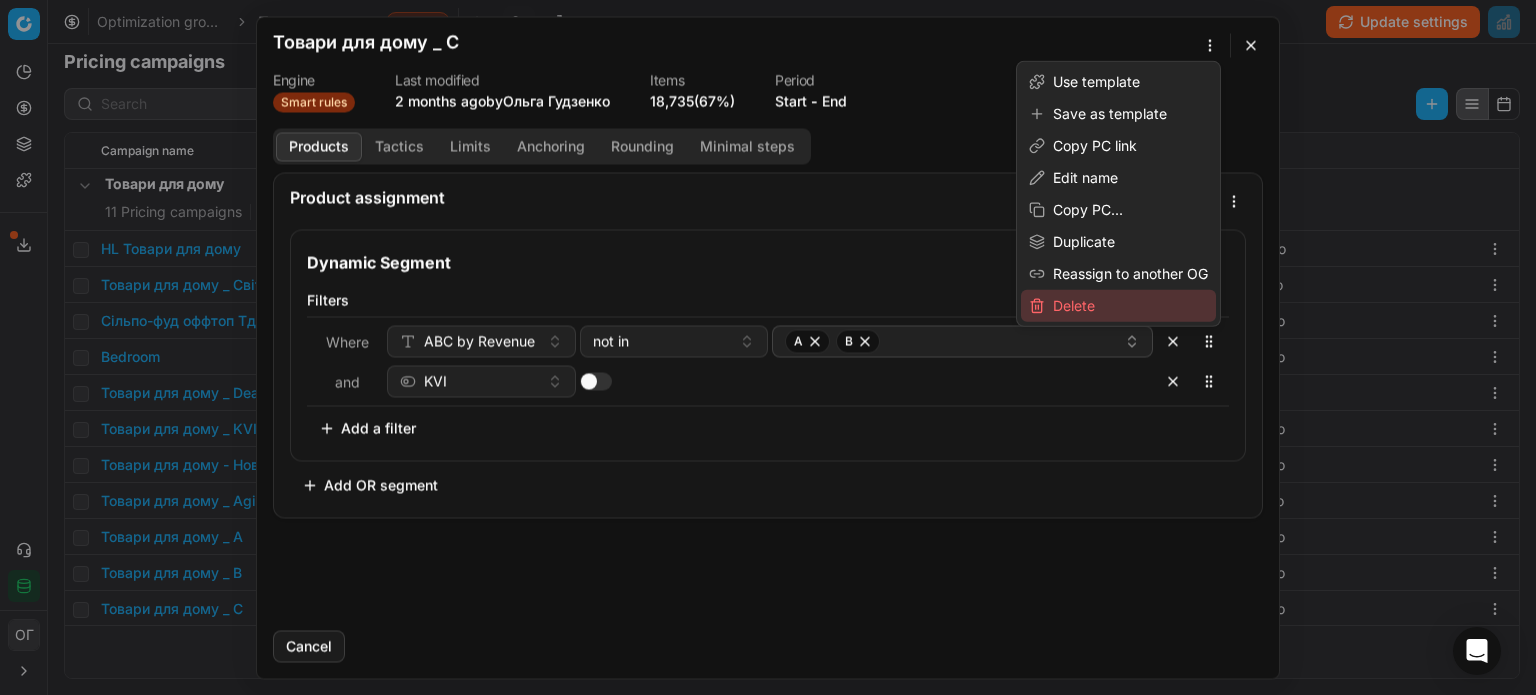 click on "Delete" at bounding box center (1118, 306) 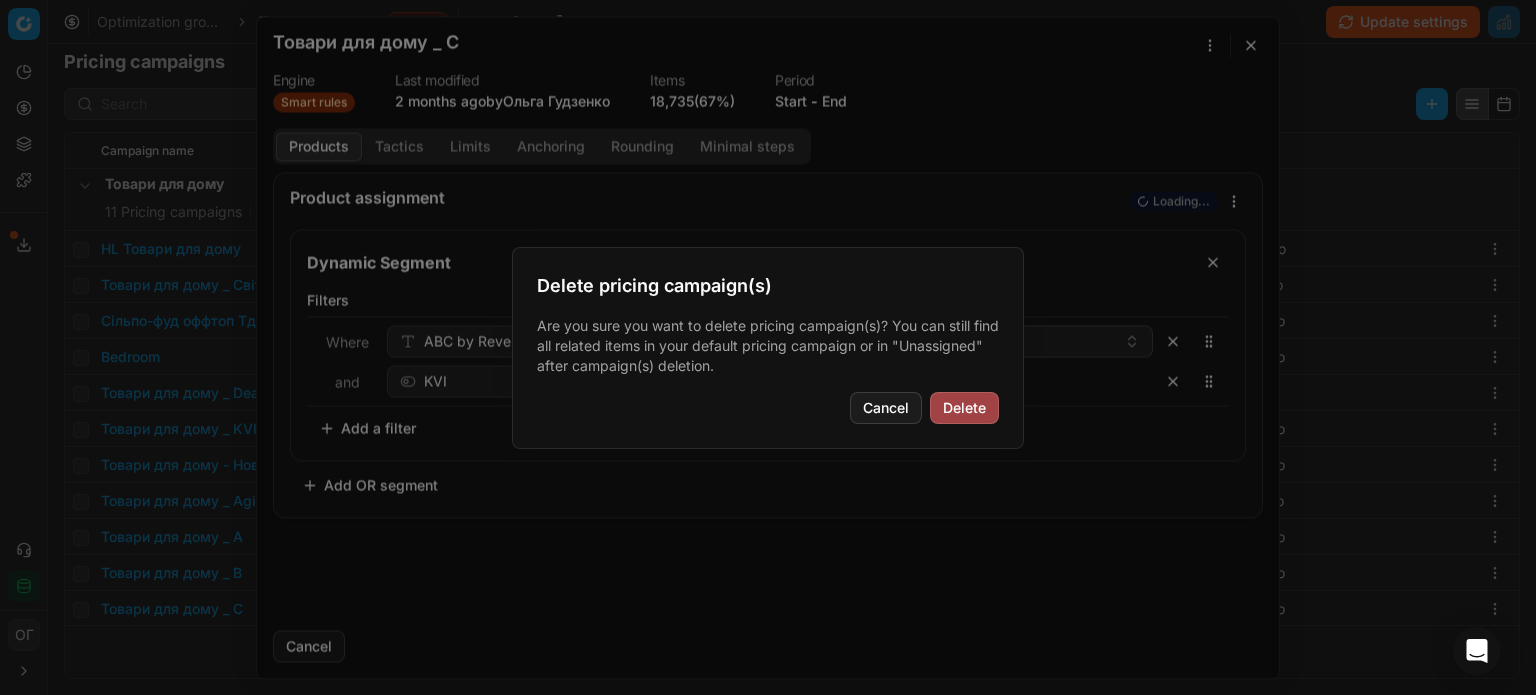 click on "Delete" at bounding box center (964, 408) 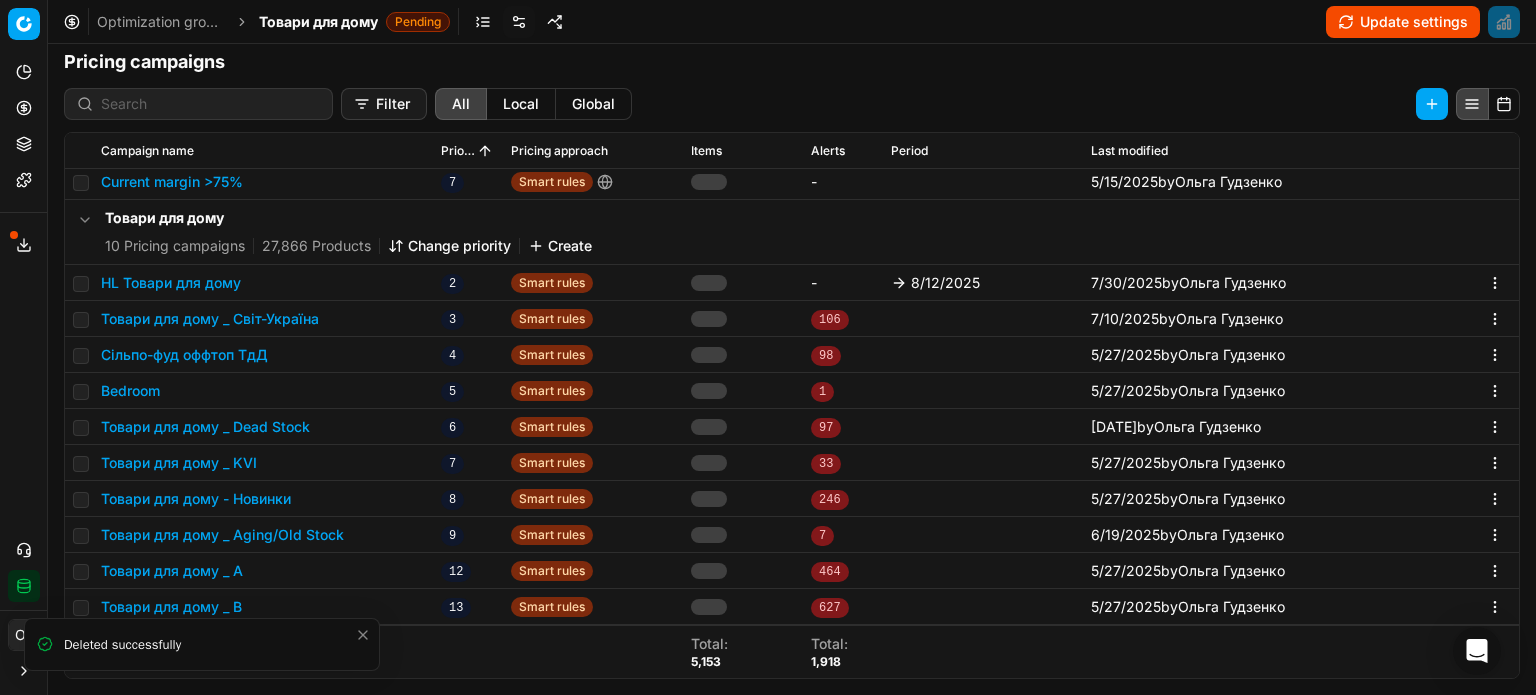 scroll, scrollTop: 300, scrollLeft: 0, axis: vertical 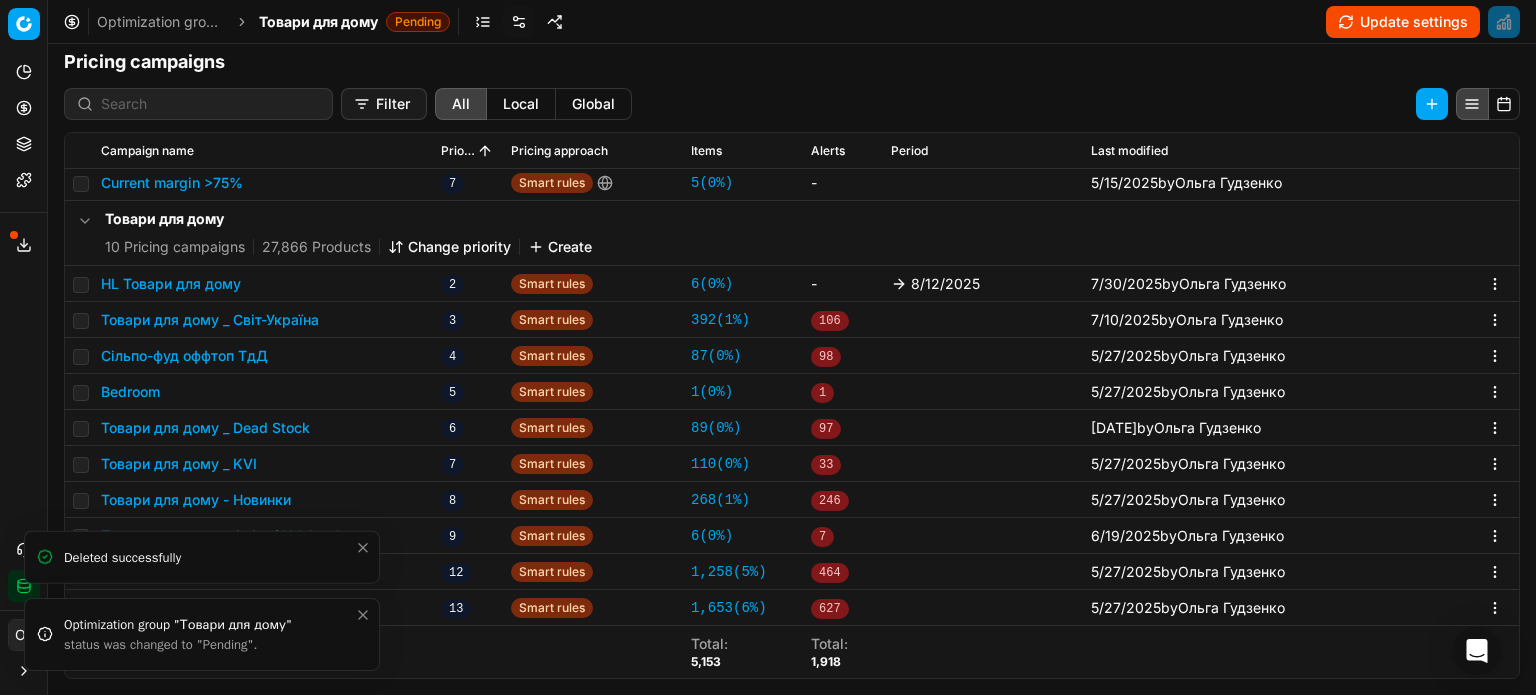 click 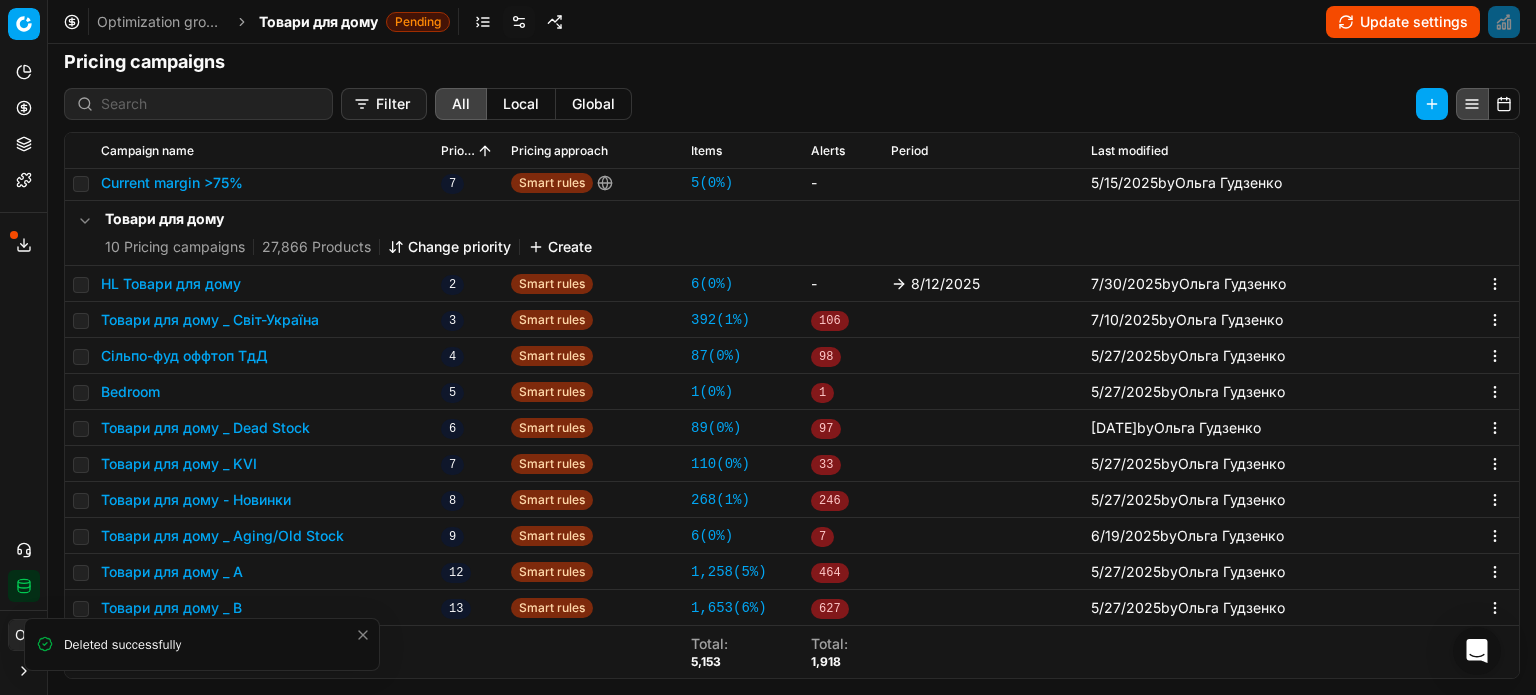 click 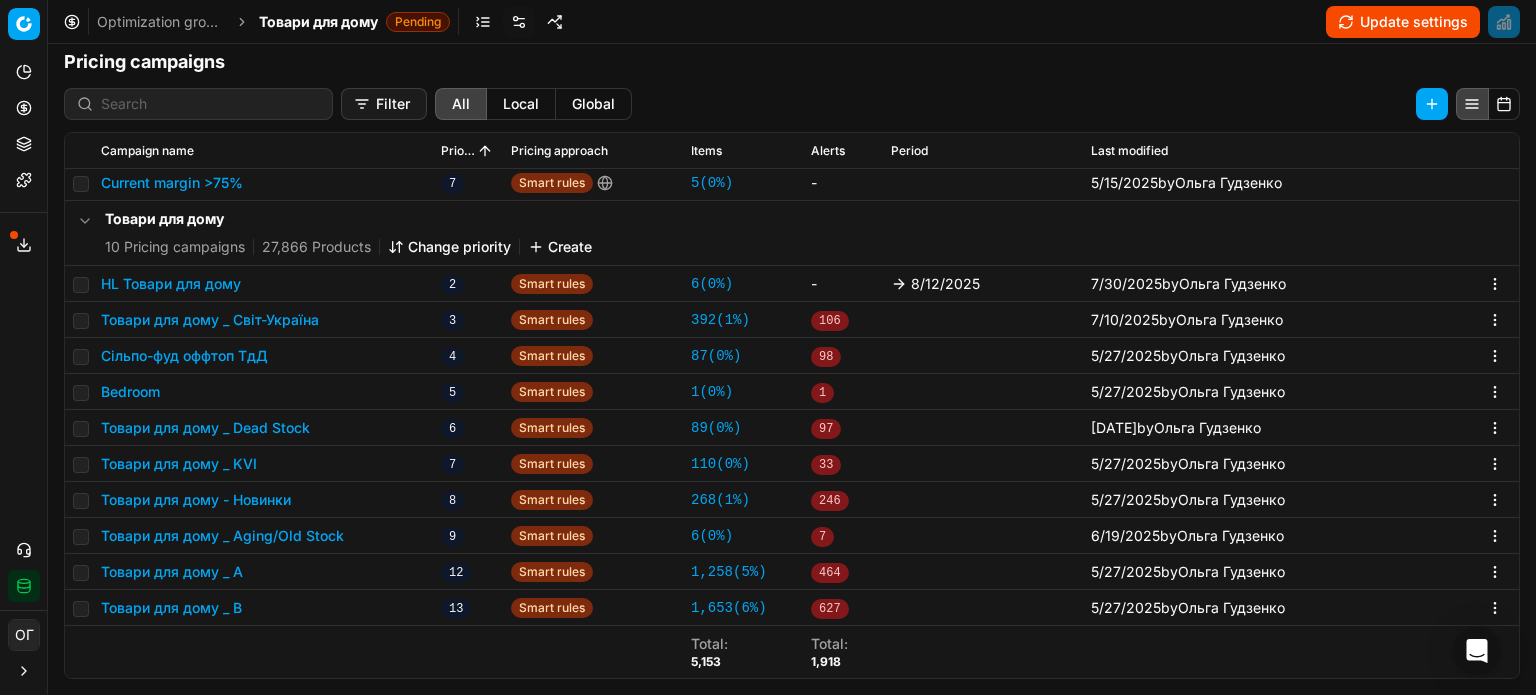 click on "Товари для дому _ A" at bounding box center [172, 572] 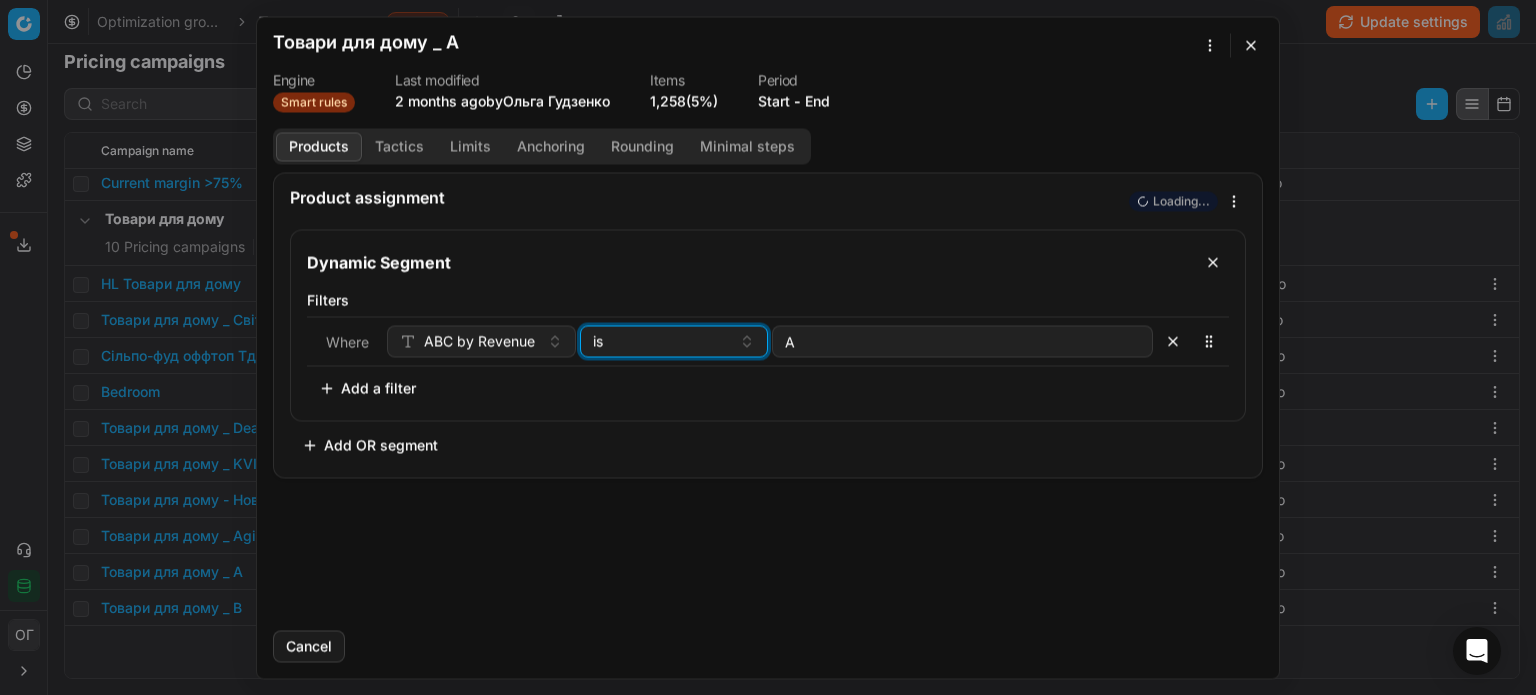 click on "is" at bounding box center [662, 341] 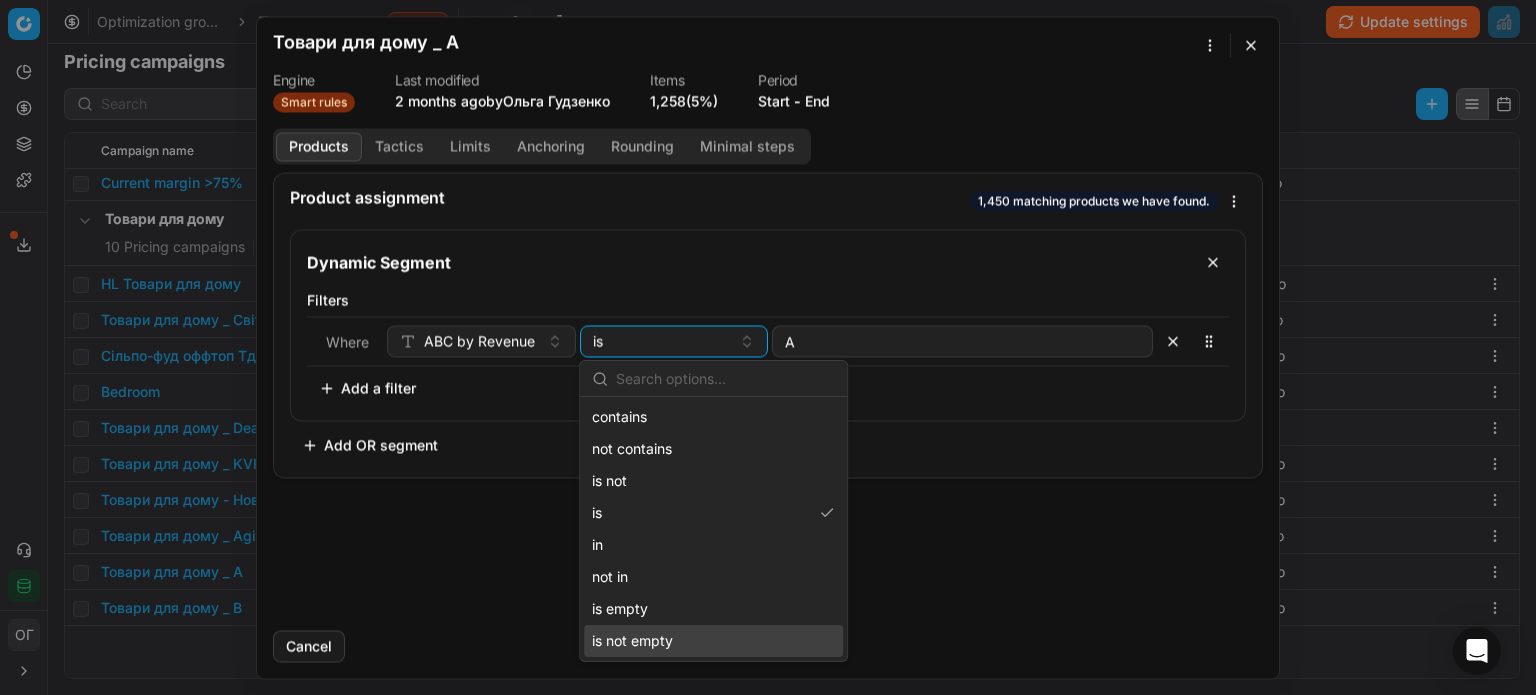 click on "is not empty" at bounding box center [713, 641] 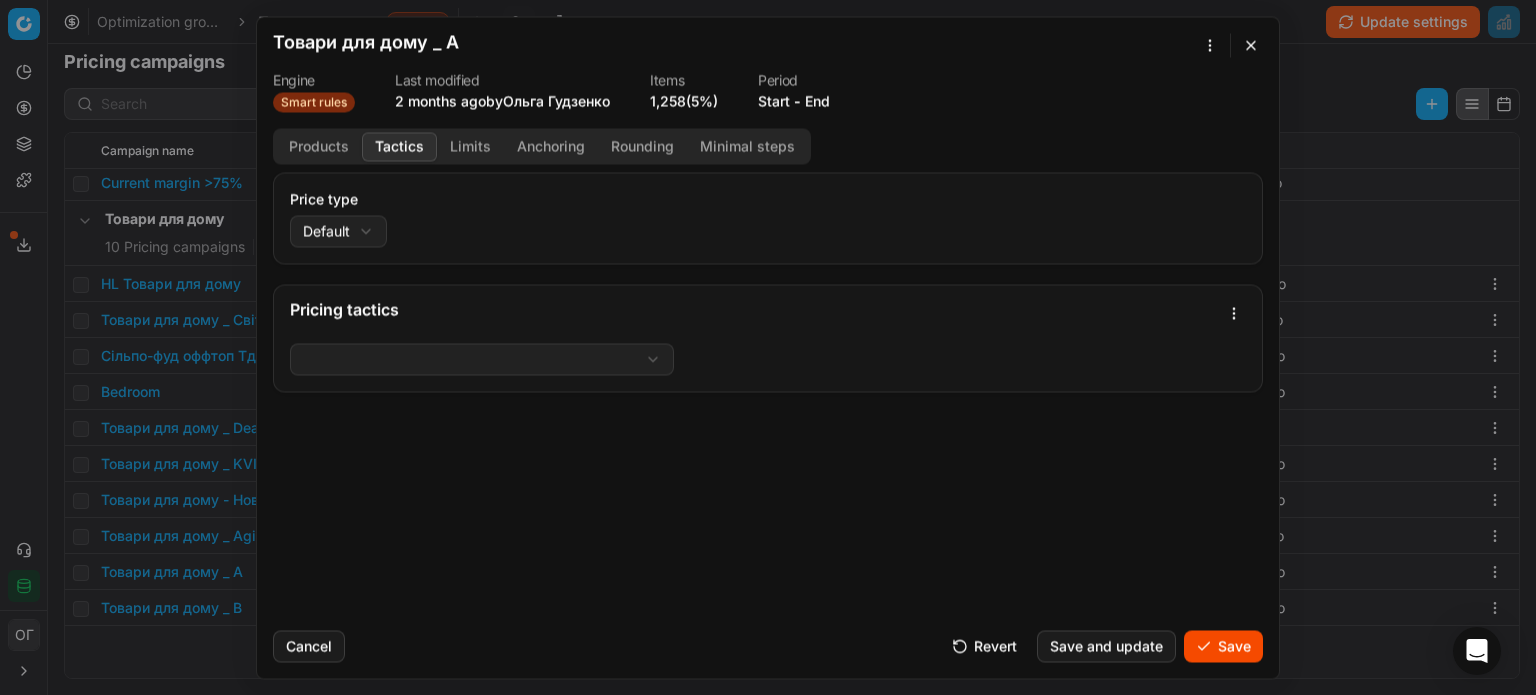 click on "Tactics" at bounding box center [399, 146] 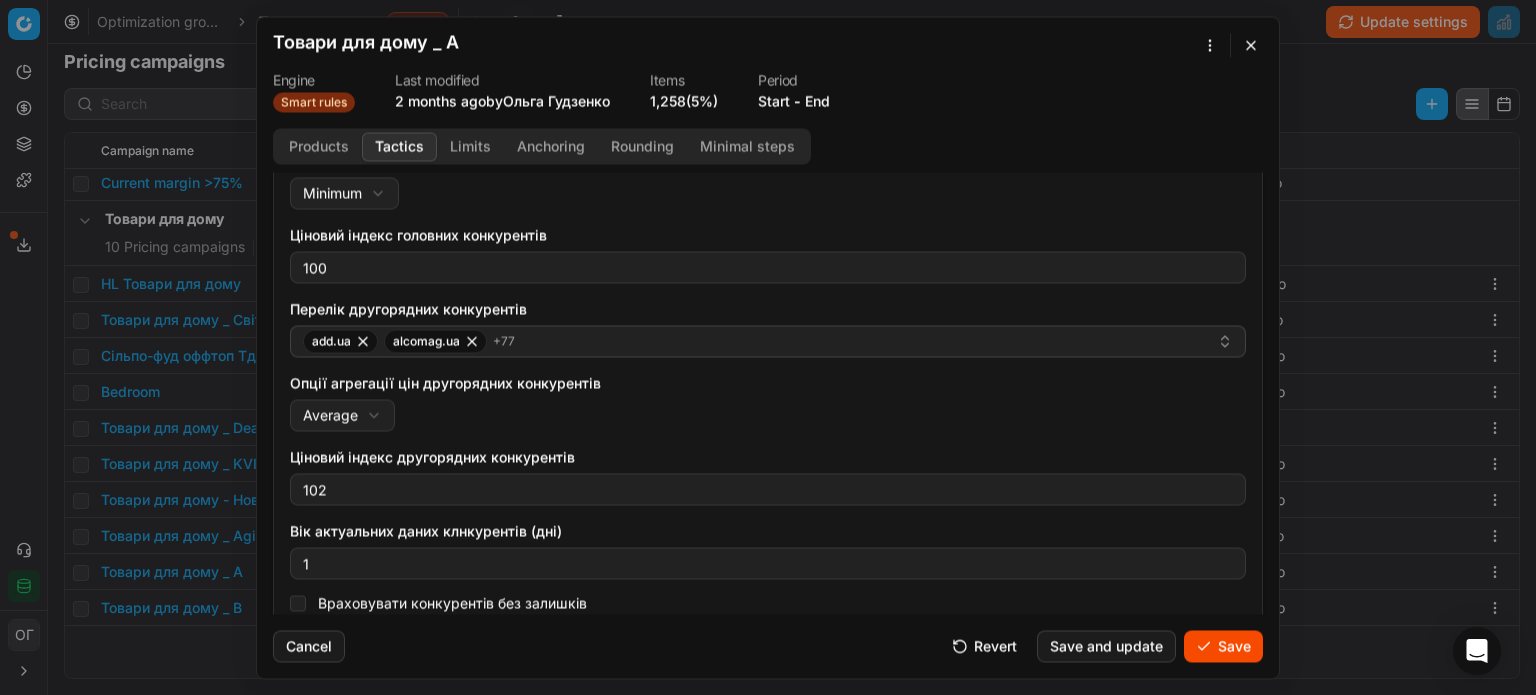 scroll, scrollTop: 323, scrollLeft: 0, axis: vertical 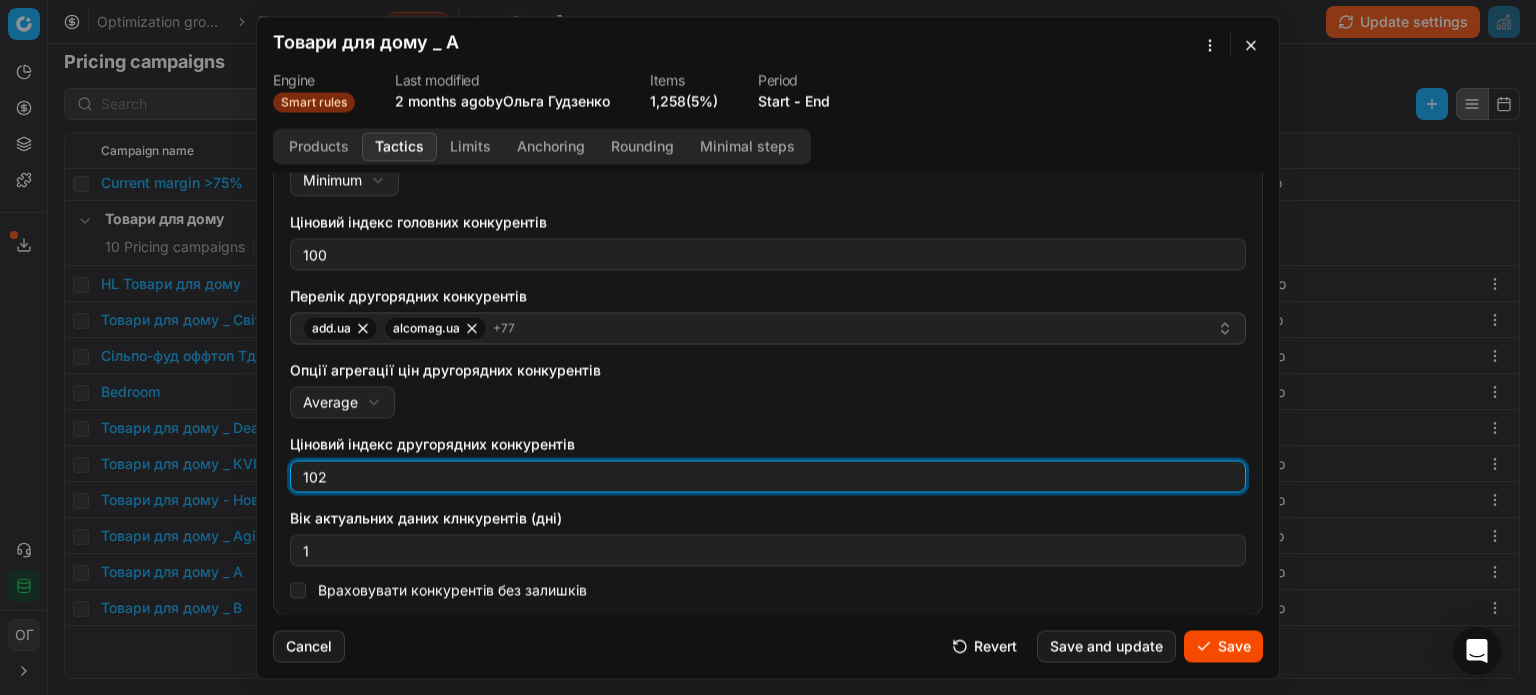 click on "102" at bounding box center (768, 476) 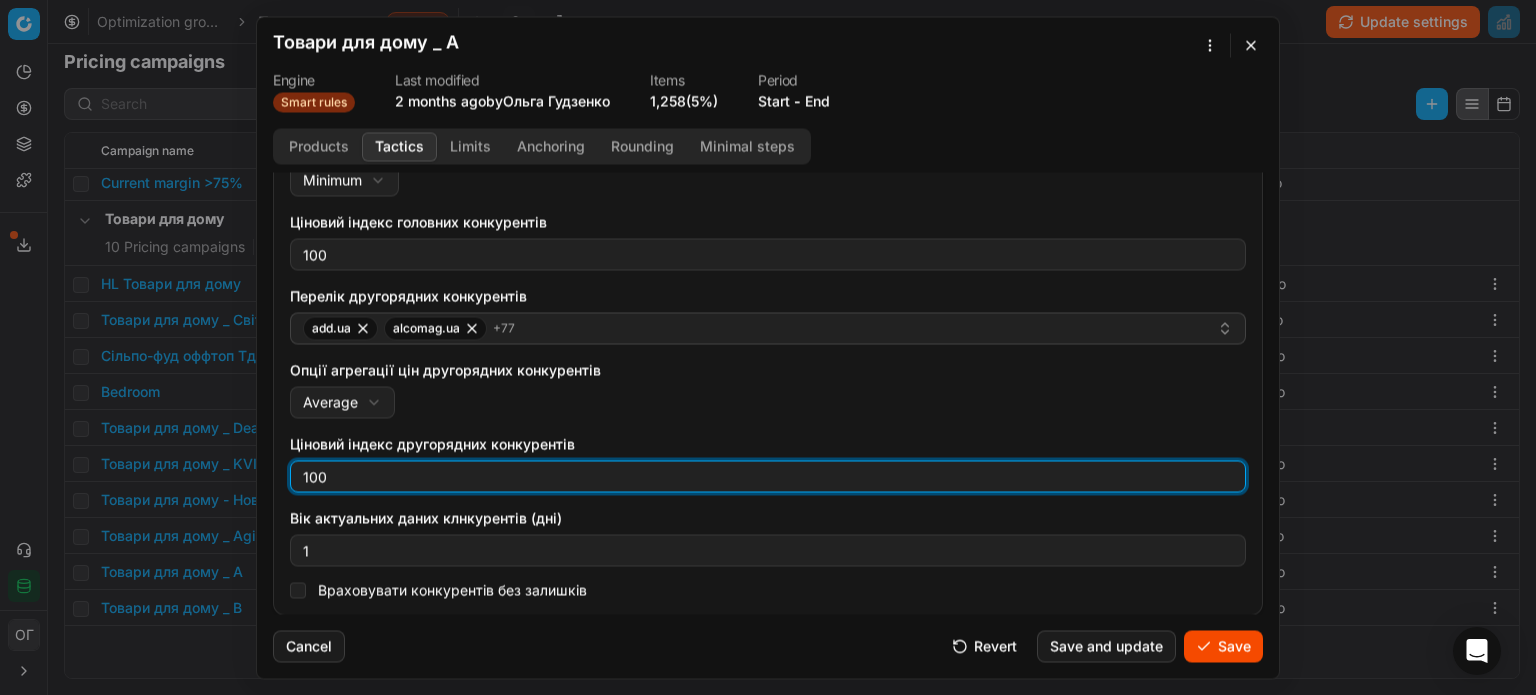 type on "100" 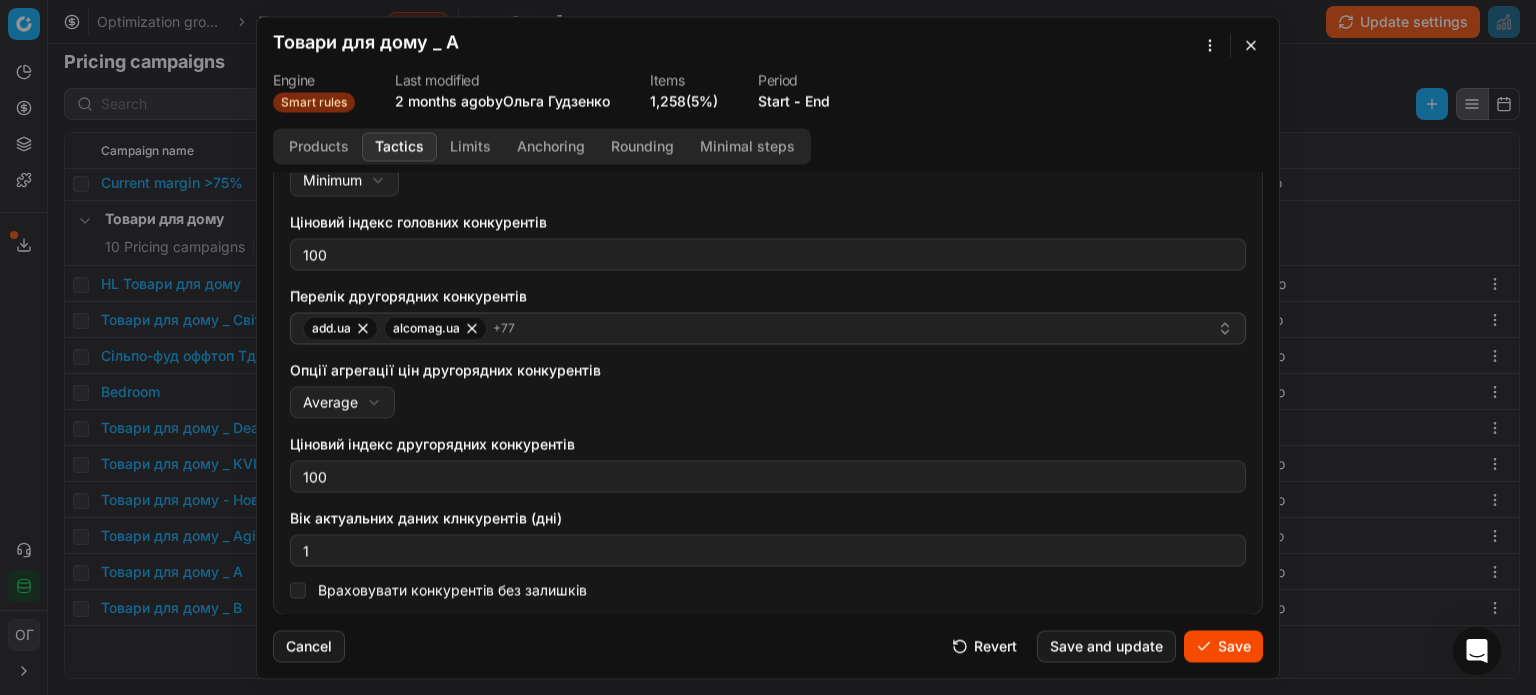 click on "Опції агрегації цін другорядних конкурентів Average Minimum Average" at bounding box center (768, 389) 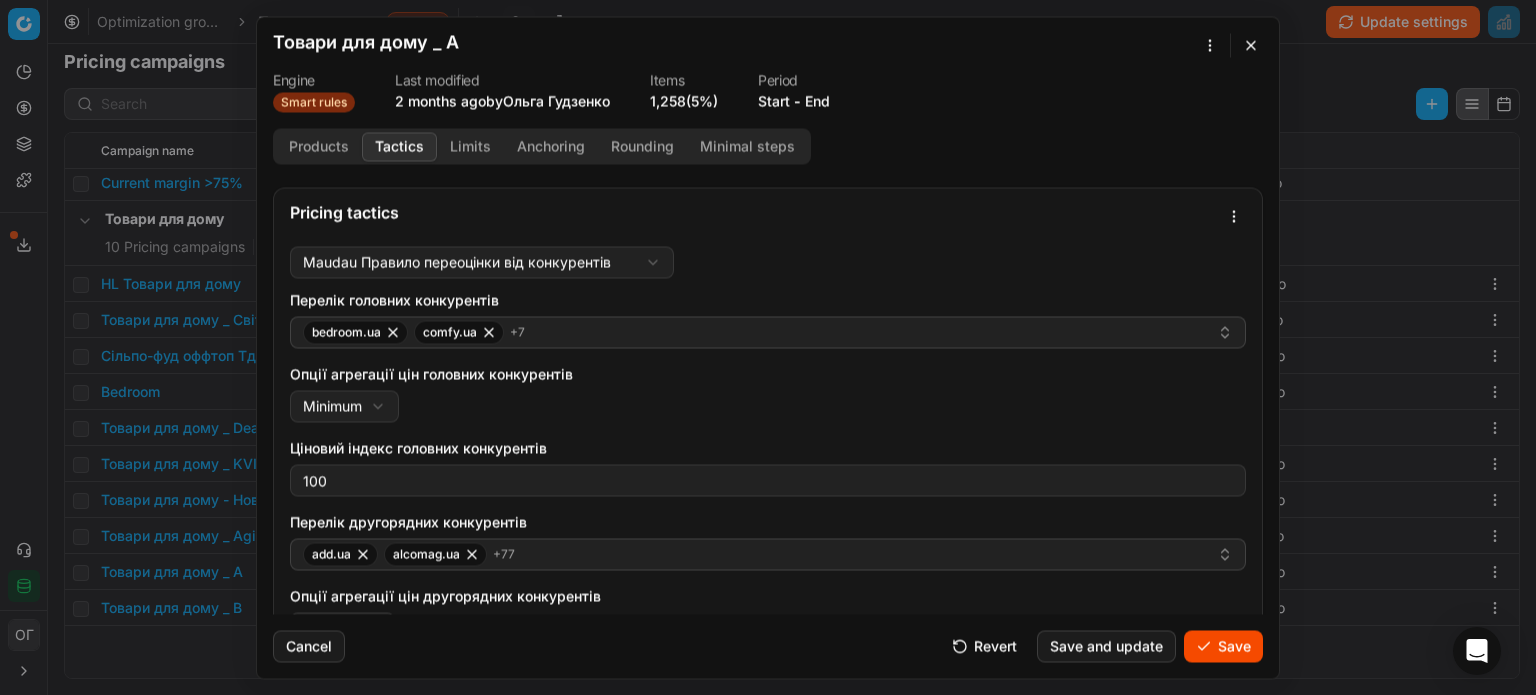scroll, scrollTop: 0, scrollLeft: 0, axis: both 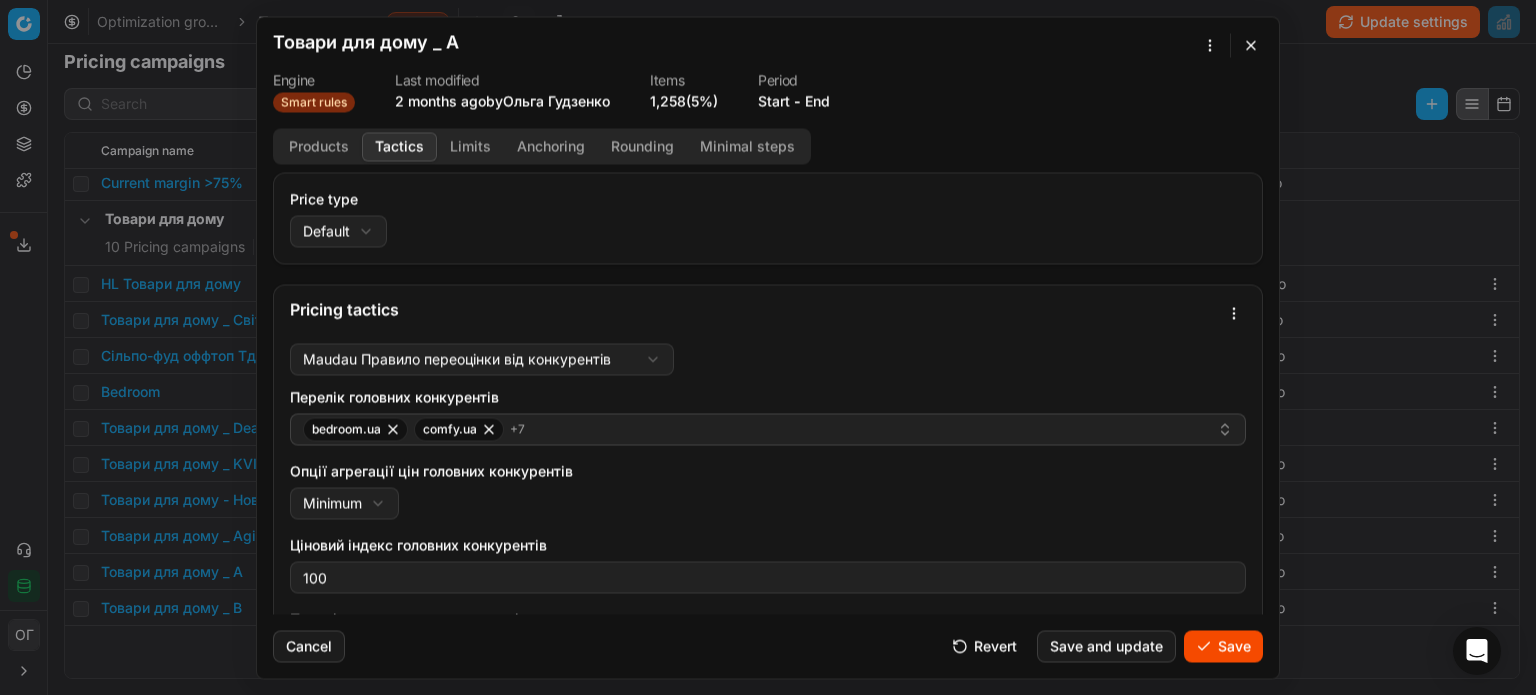 click on "Limits" at bounding box center [470, 146] 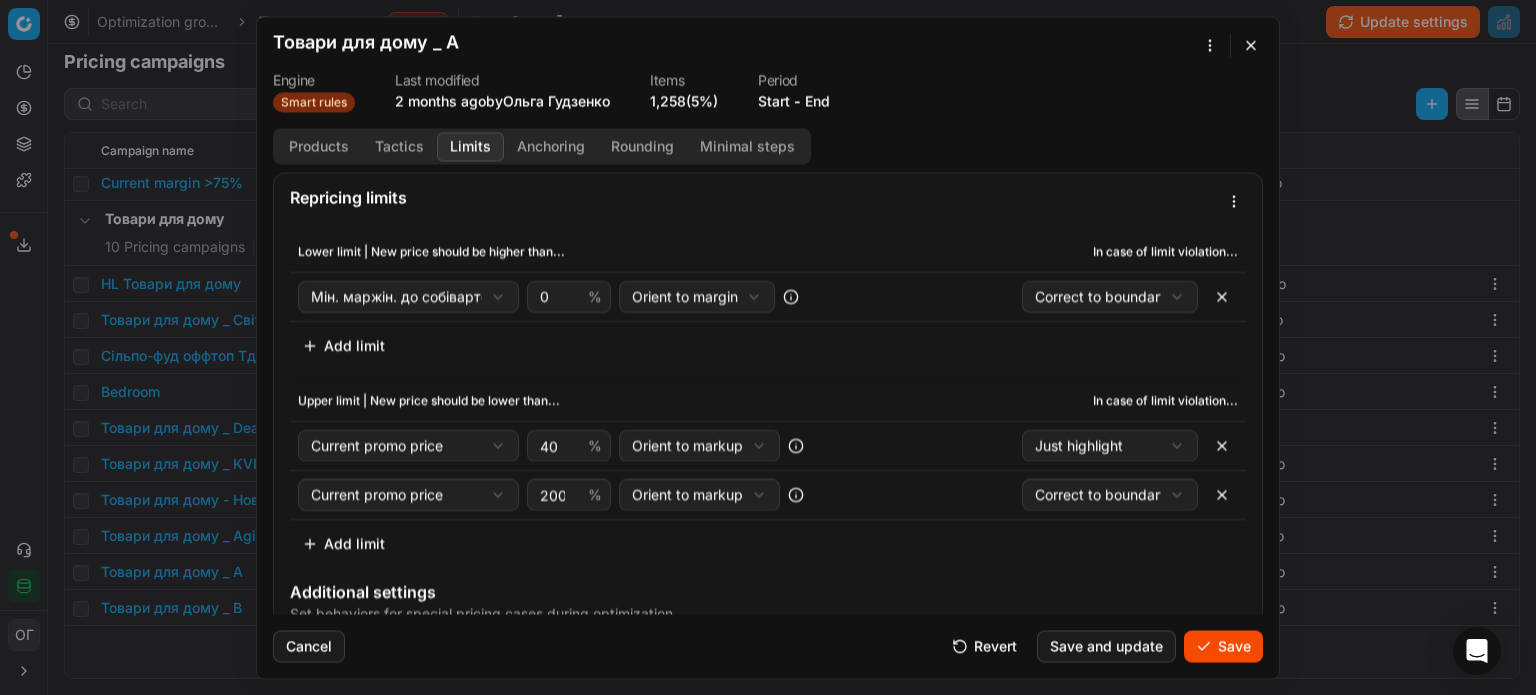 click on "Products" at bounding box center [319, 146] 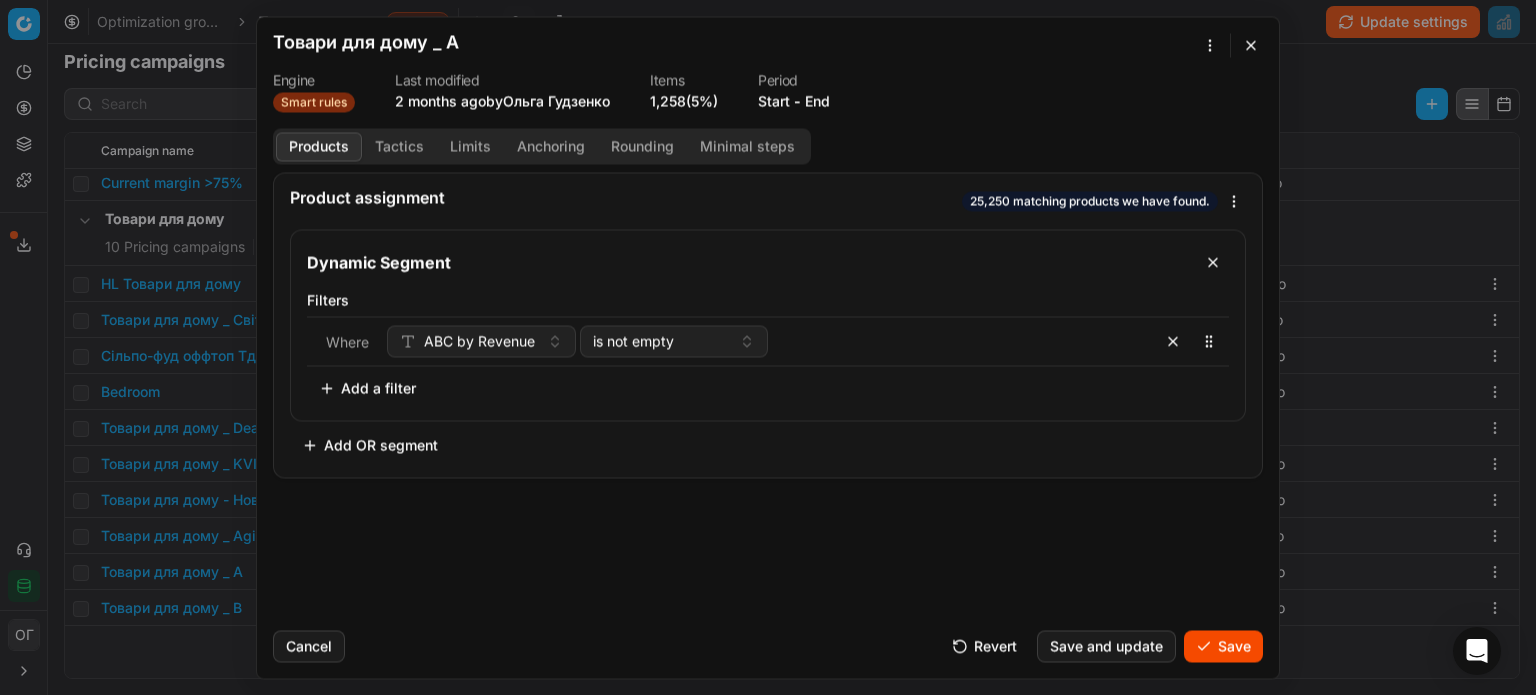 click on "Save" at bounding box center (1223, 646) 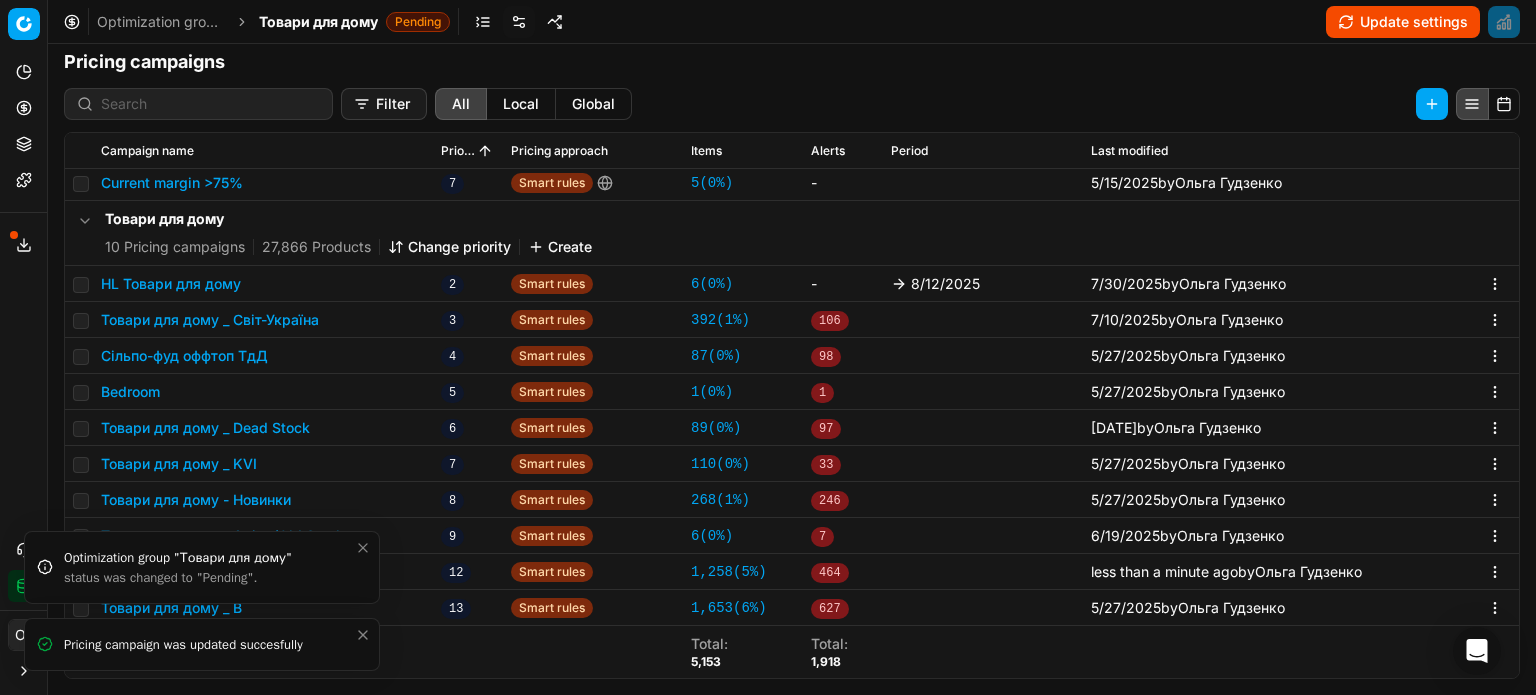 click 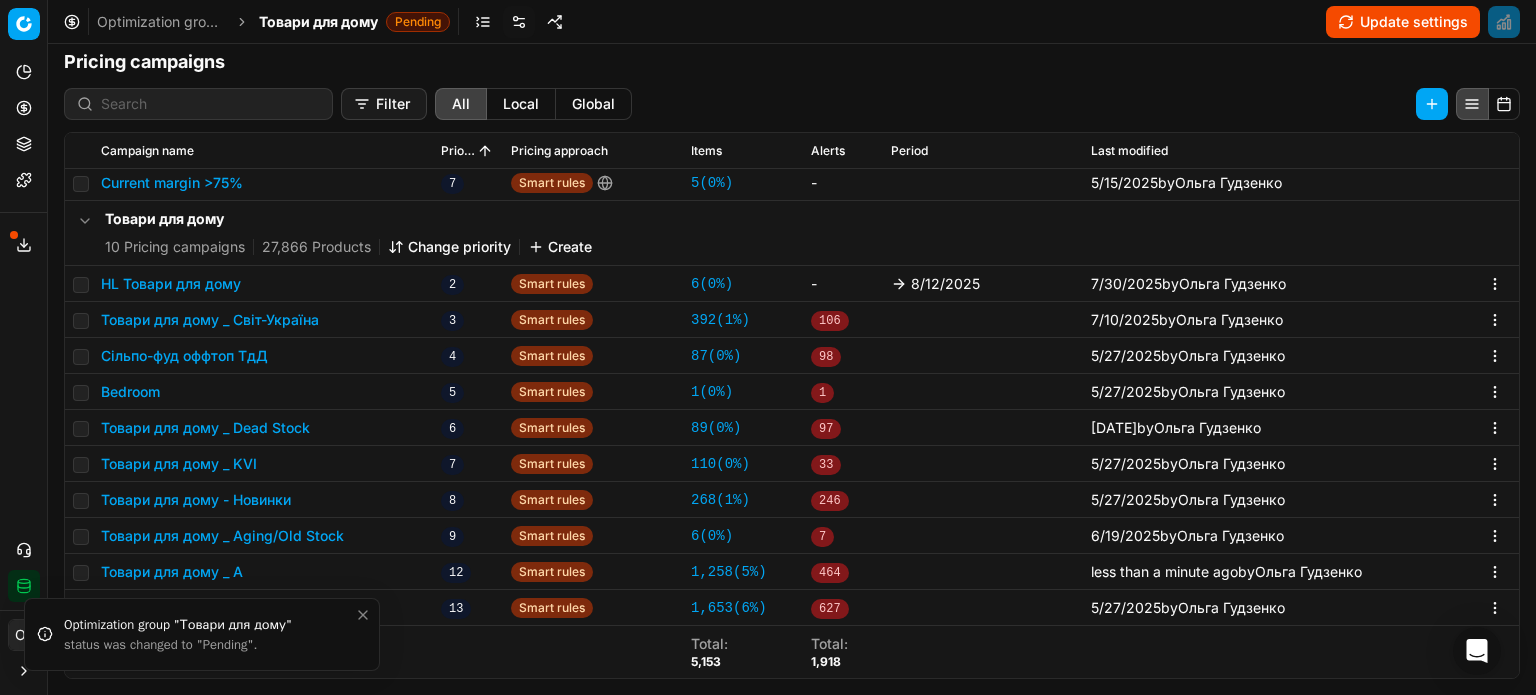 click 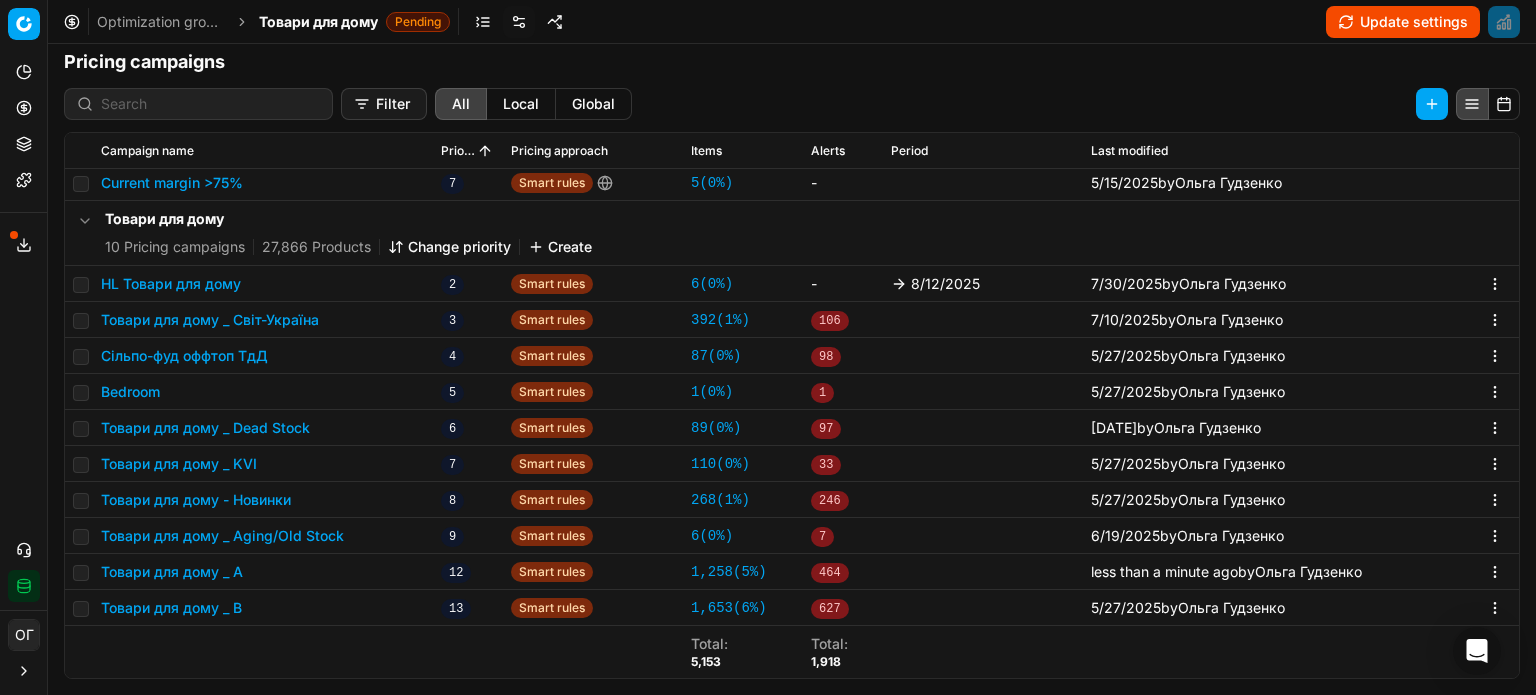 click on "Товари для дому _ A" at bounding box center (172, 572) 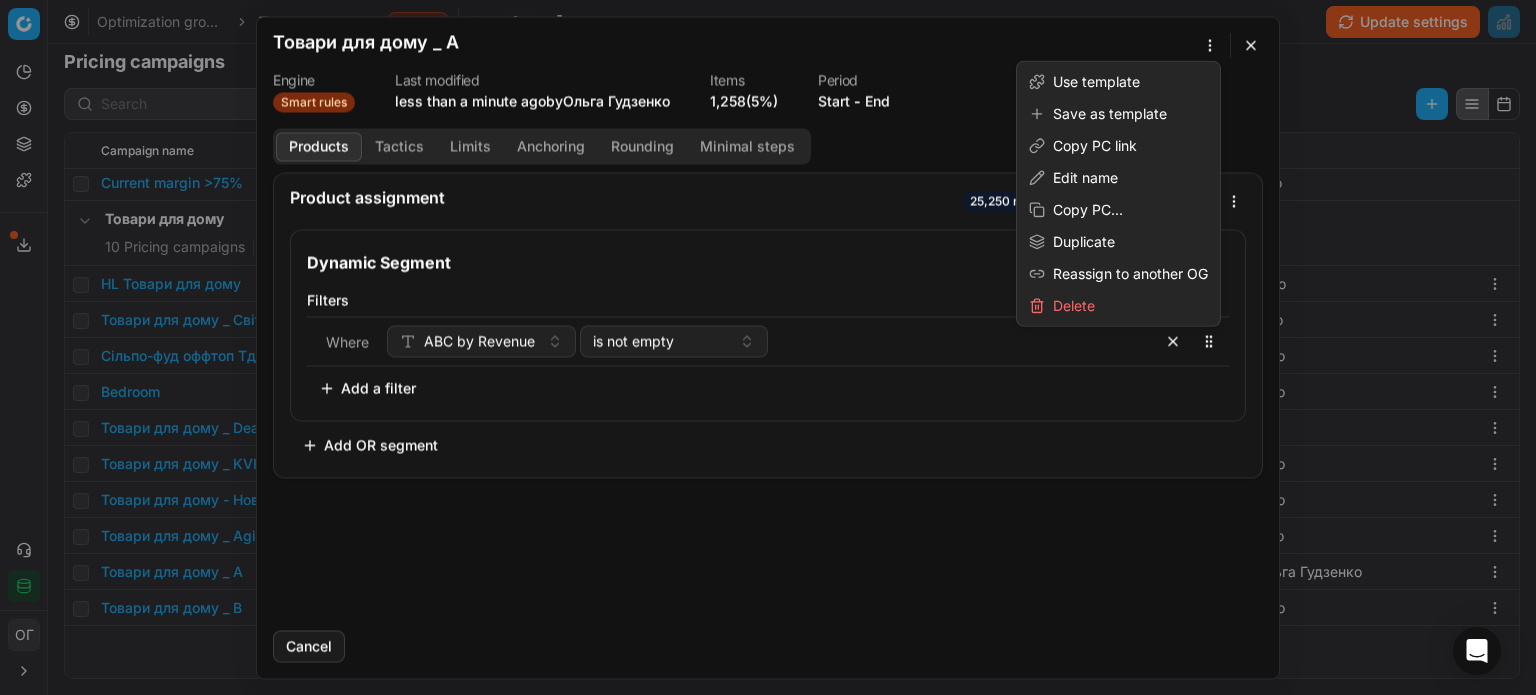 click on "We are saving PC settings. Please wait, it should take a few minutes Товари для дому _ A Engine Smart rules Last modified less than a minute ago  by  Ольга Гудзенко Items 1,258  (5%) Period Start - End Products Tactics Limits Anchoring Rounding Minimal steps Product assignment 25,250 matching products we have found. Dynamic Segment Filters Where ABC by Revenue is not empty
To pick up a sortable item, press space or enter.
While dragging, use the up and down keys to move the item.
Press space or enter again to drop the item in its new position, or press escape to cancel.
Add a filter Add OR segment Cancel" at bounding box center [768, 347] 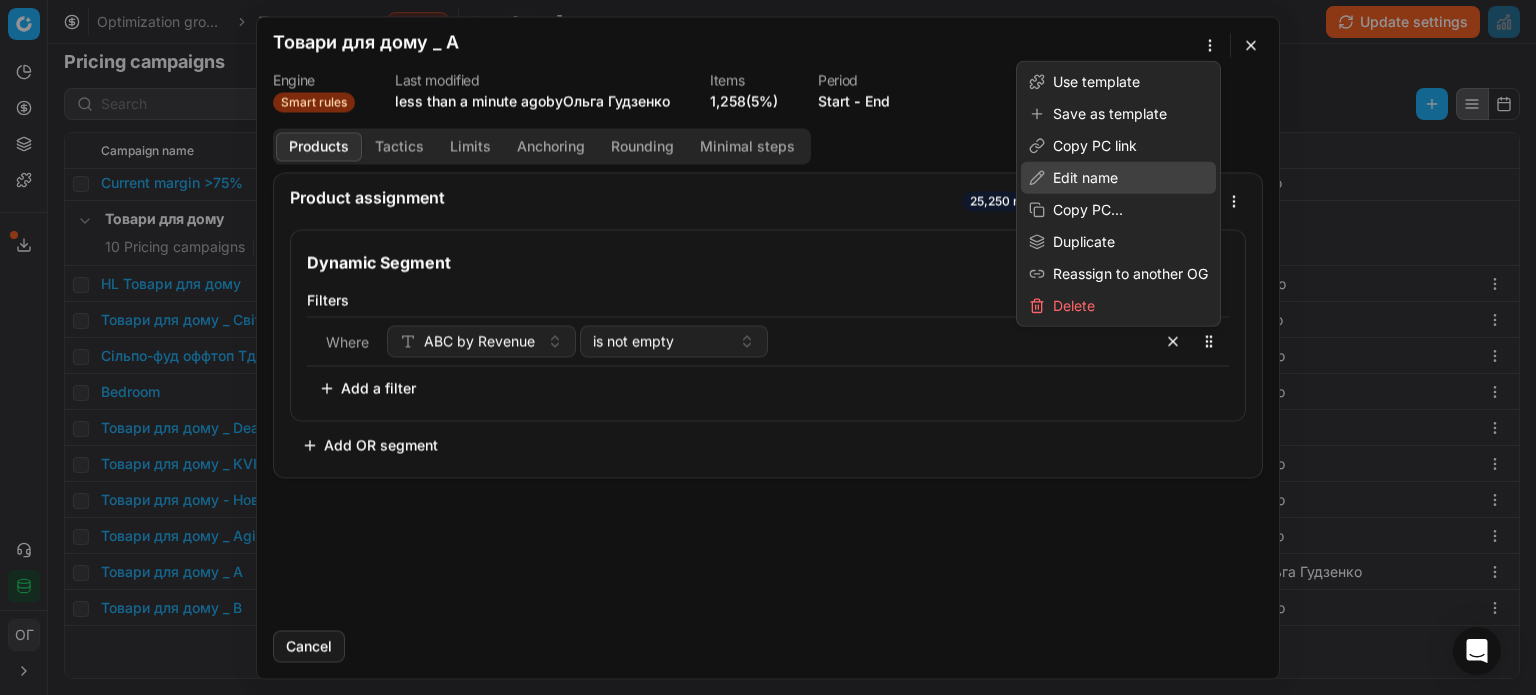 click on "Edit name" at bounding box center (1118, 178) 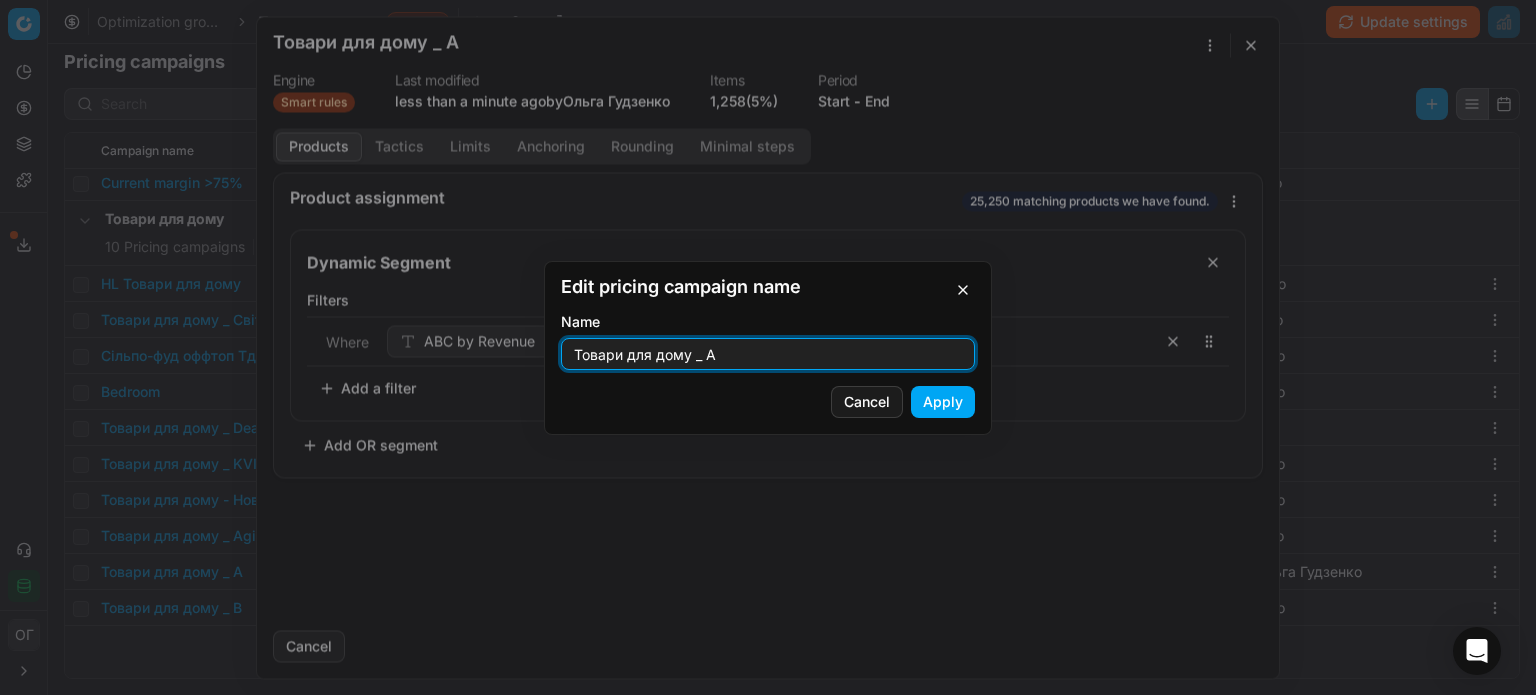 click on "Товари для дому _ A" at bounding box center (768, 354) 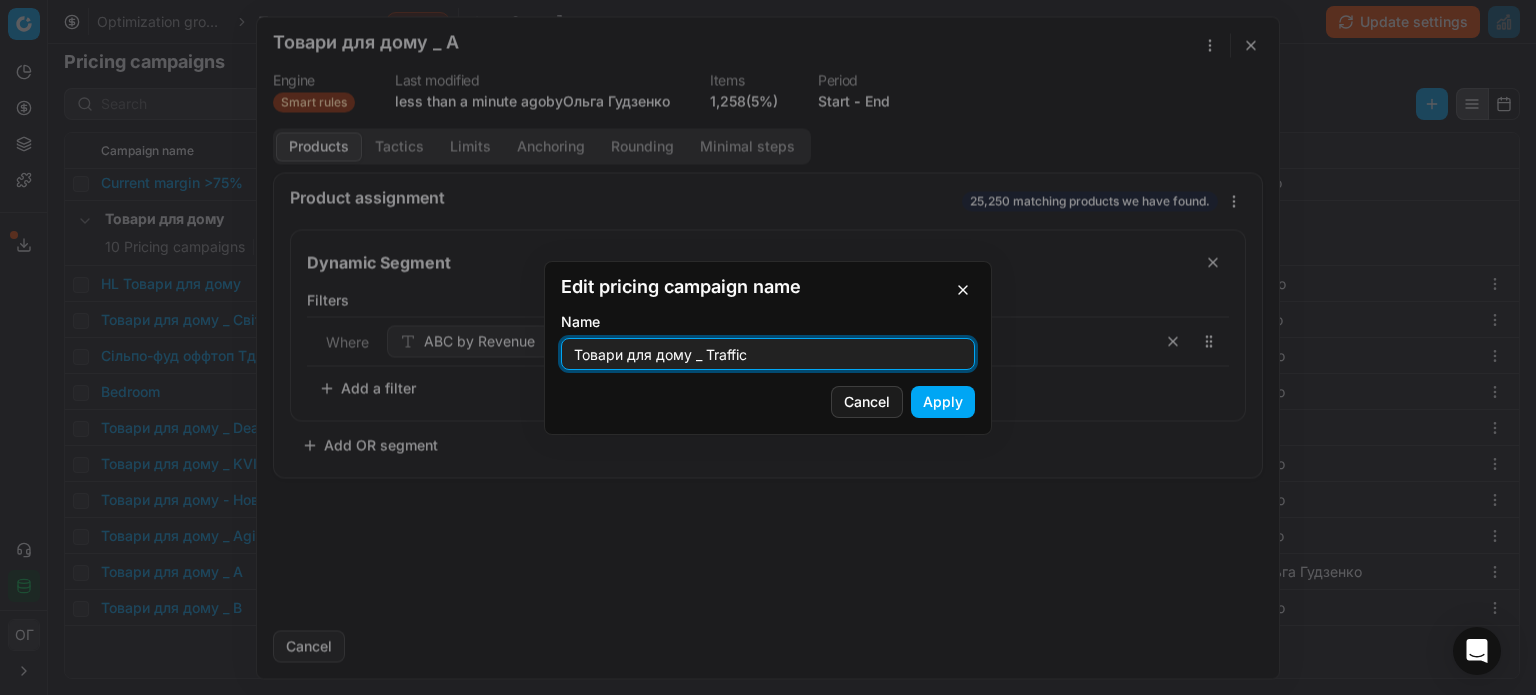 type on "Товари для дому _ Traffic" 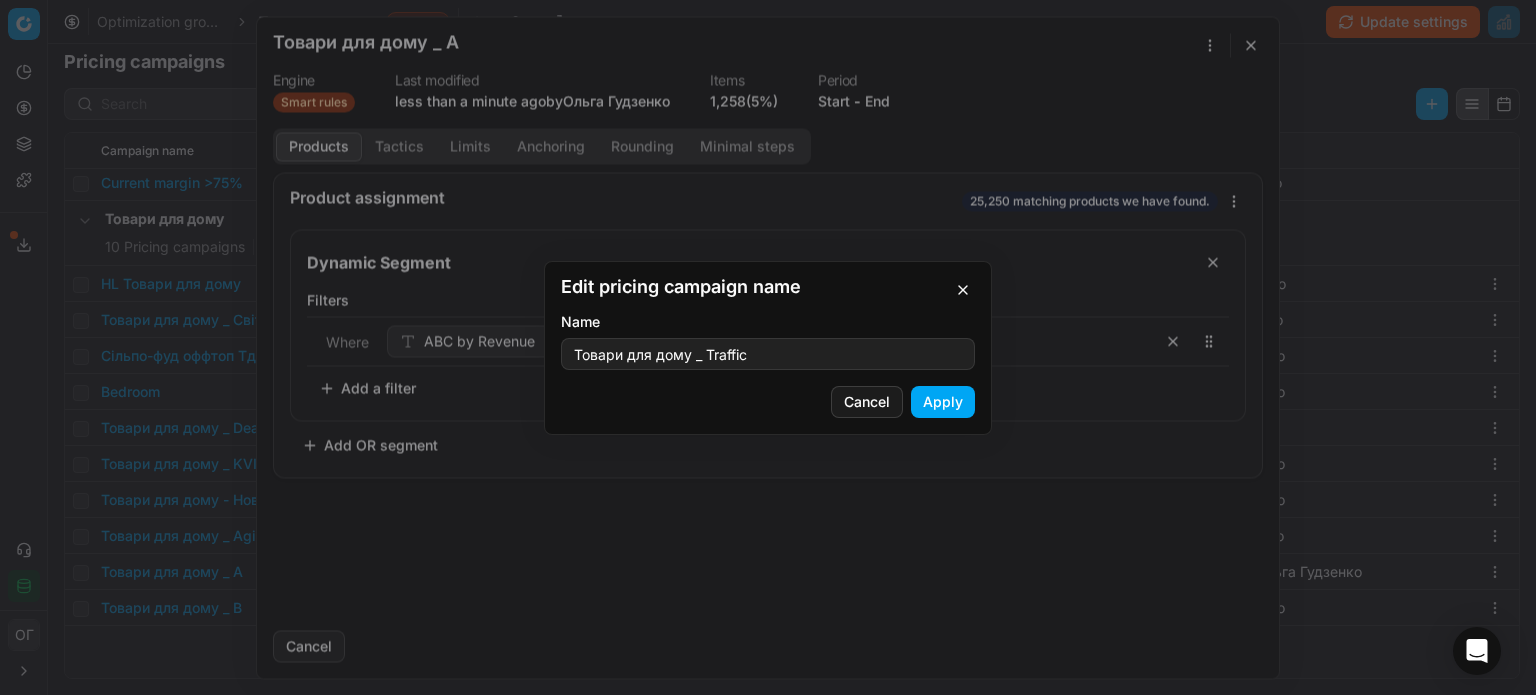 click on "Apply" at bounding box center [943, 402] 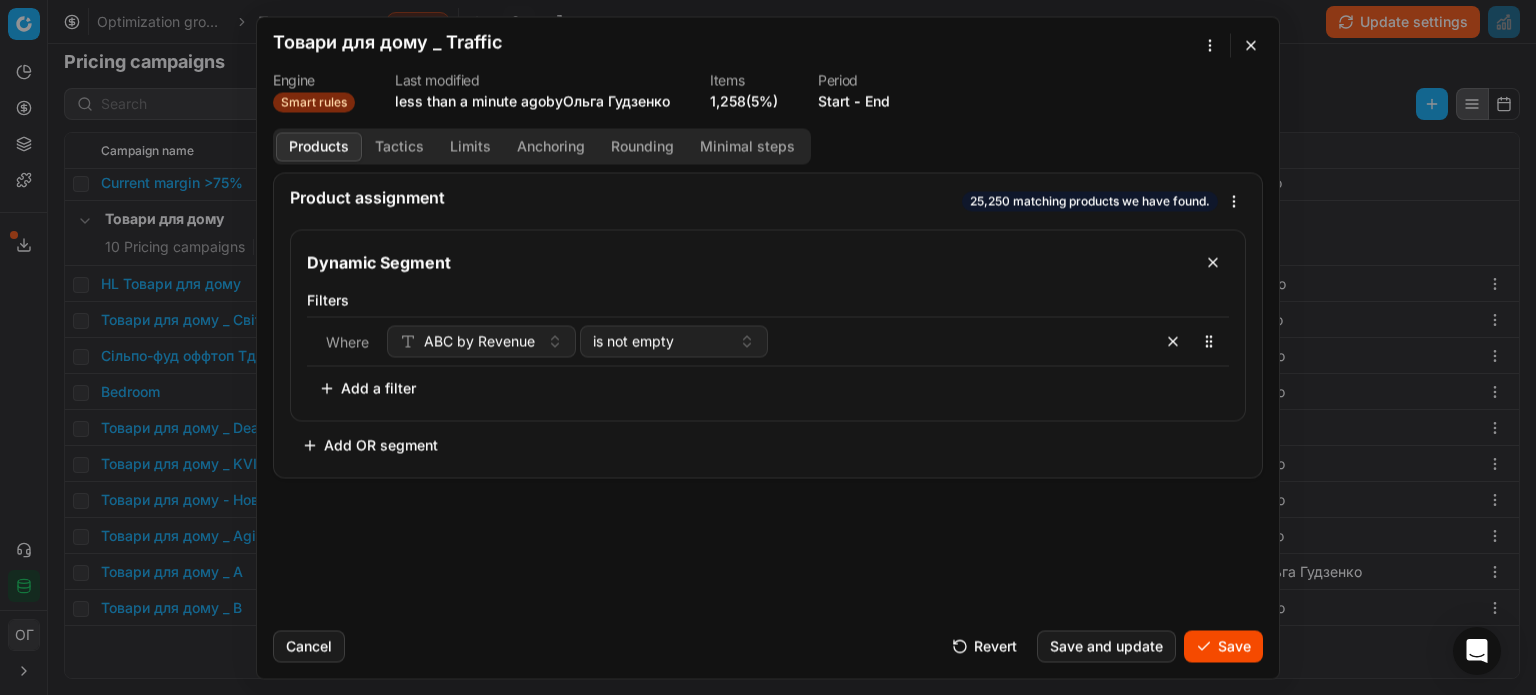 click on "Save" at bounding box center [1223, 646] 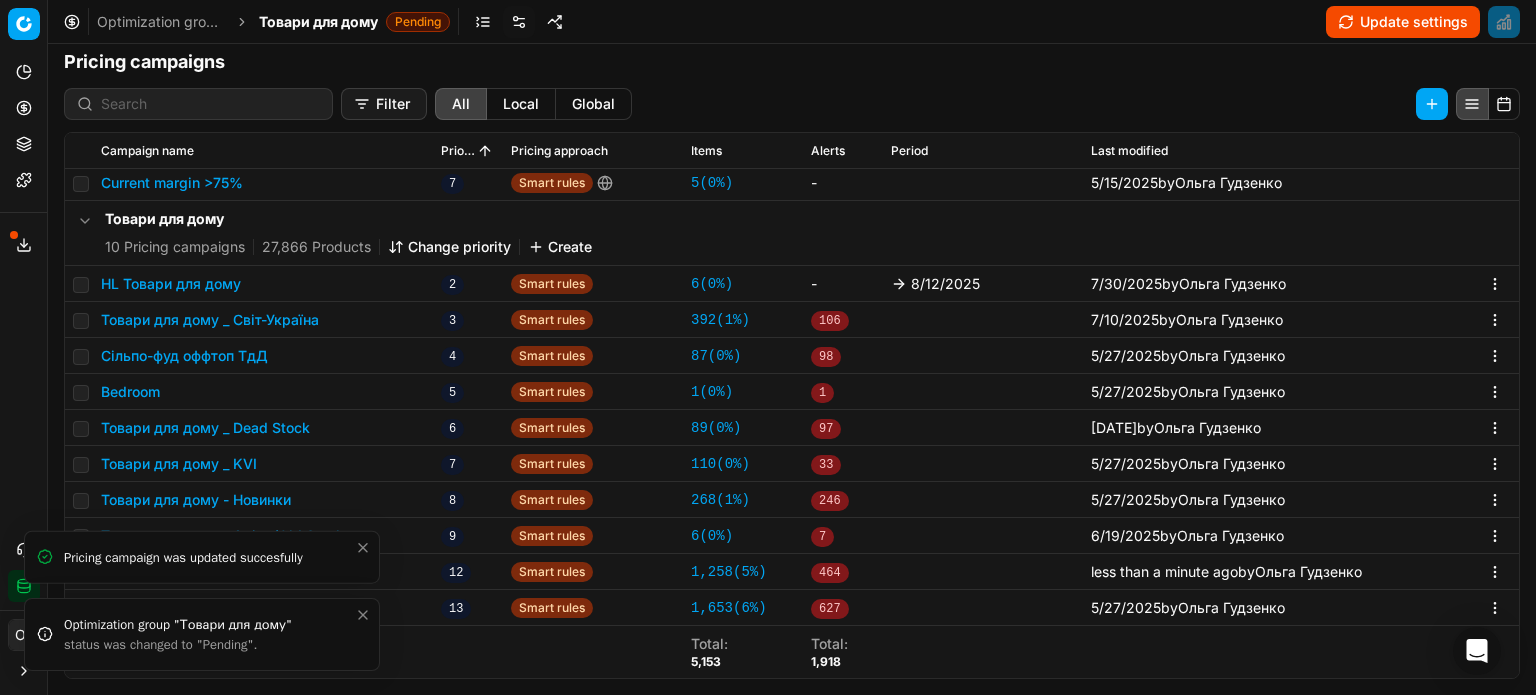 click 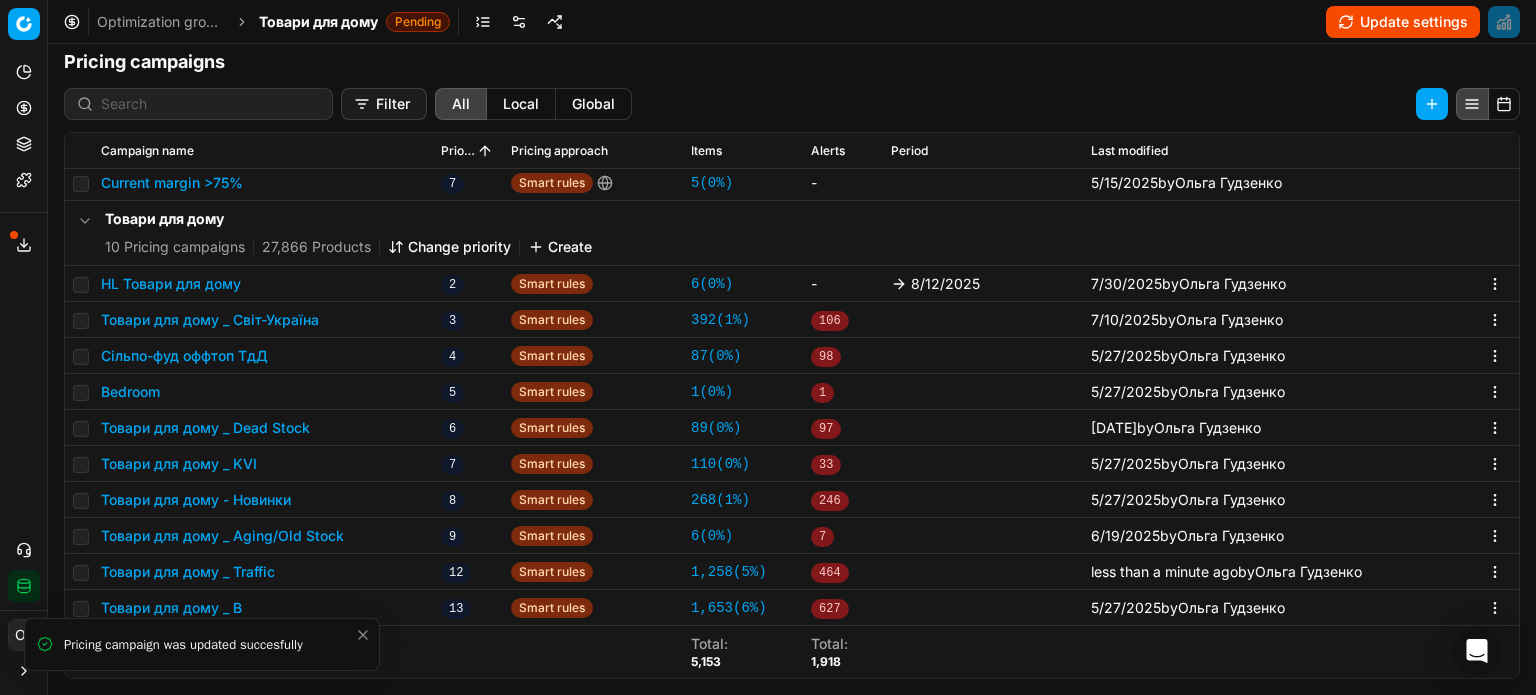 drag, startPoint x: 364, startPoint y: 634, endPoint x: 340, endPoint y: 638, distance: 24.33105 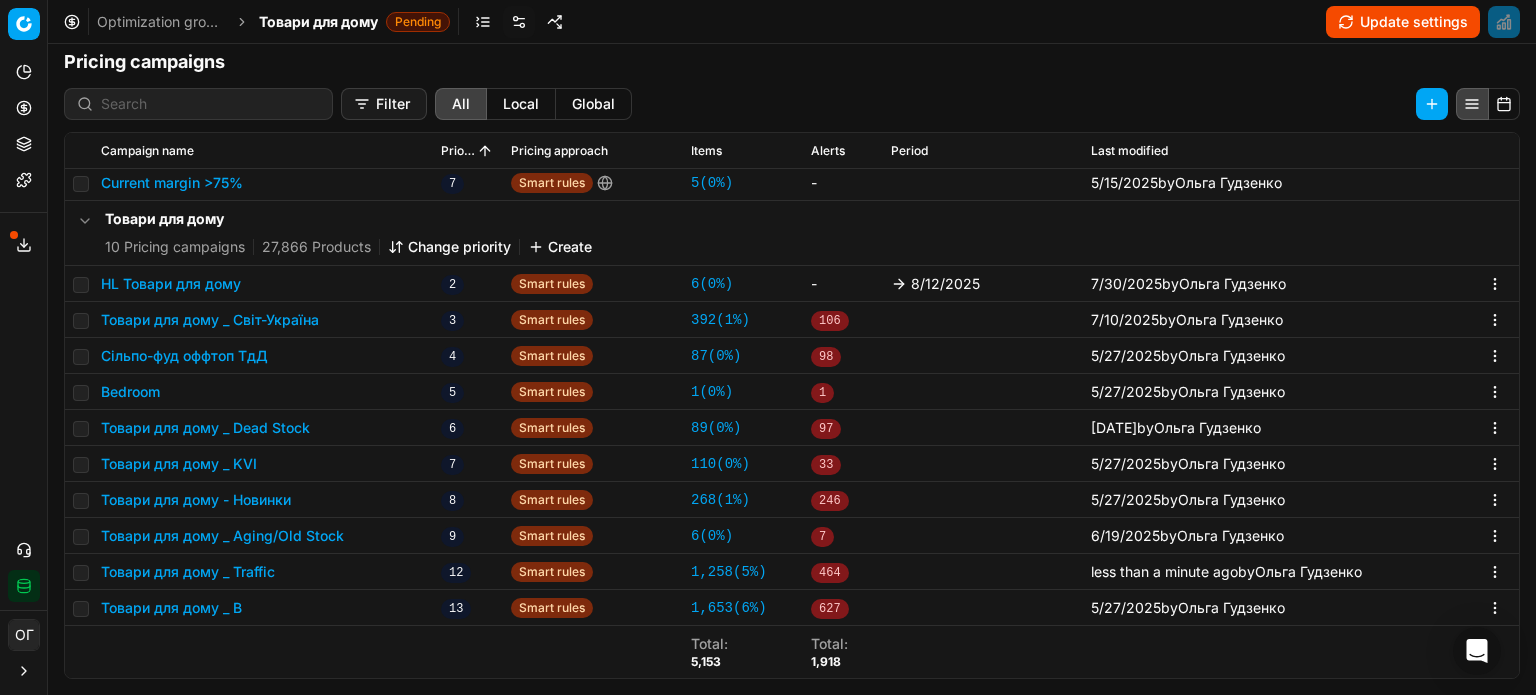 click on "Товари для дому _ B" at bounding box center (171, 608) 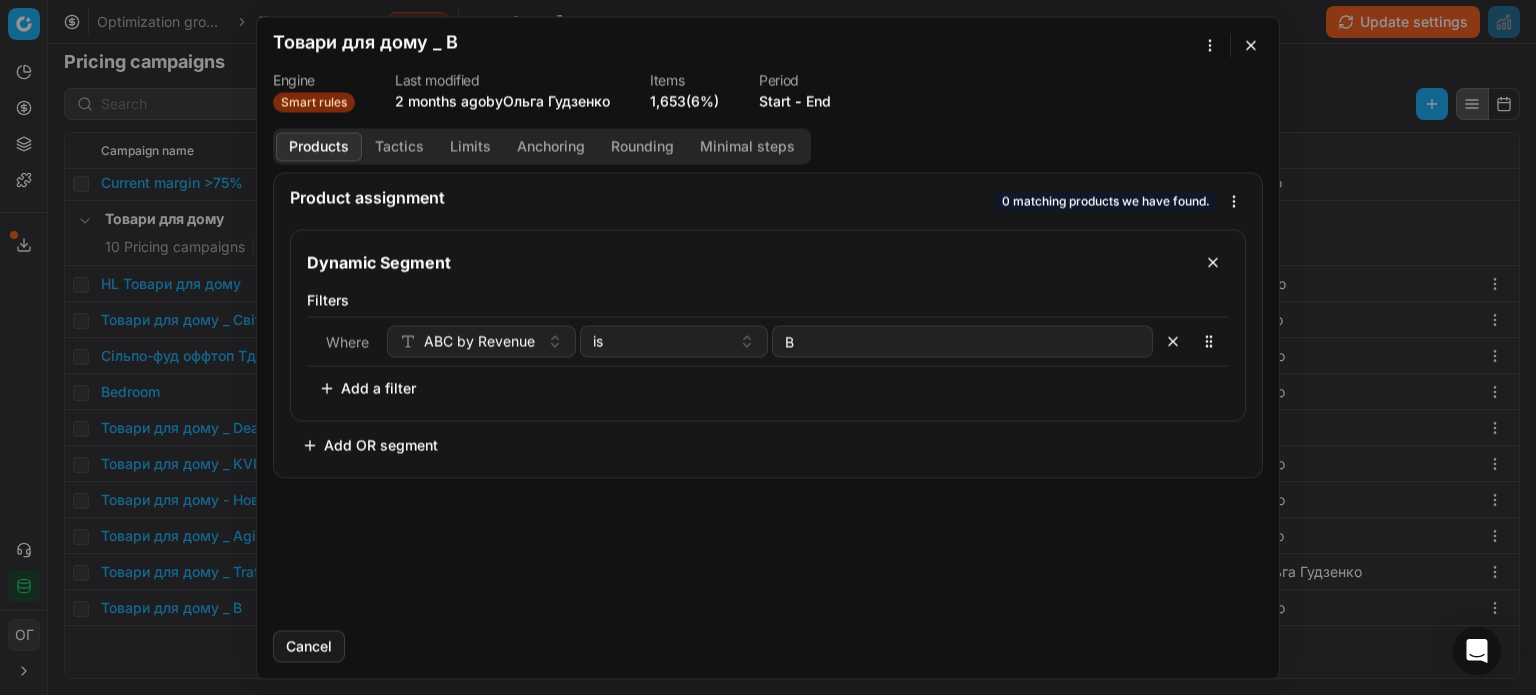 click on "We are saving PC settings. Please wait, it should take a few minutes Товари для дому _ B Engine Smart rules Last modified 2 months ago  by  Ольга Гудзенко Items 1,653  (6%) Period Start - End Products Tactics Limits Anchoring Rounding Minimal steps Product assignment 0 matching products we have found. Dynamic Segment Filters Where ABC by Revenue is B
To pick up a sortable item, press space or enter.
While dragging, use the up and down keys to move the item.
Press space or enter again to drop the item in its new position, or press escape to cancel.
Add a filter Add OR segment Cancel" at bounding box center (768, 347) 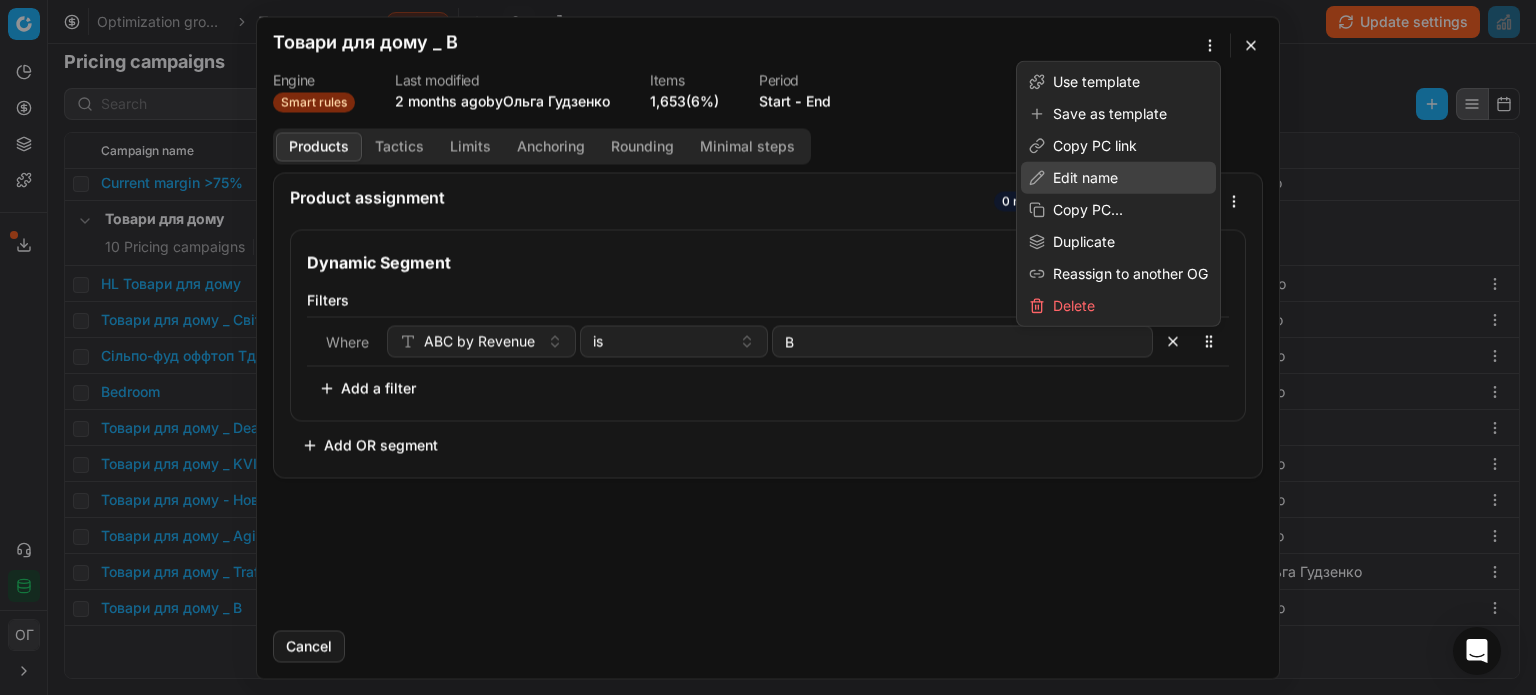 click on "Edit name" at bounding box center [1118, 178] 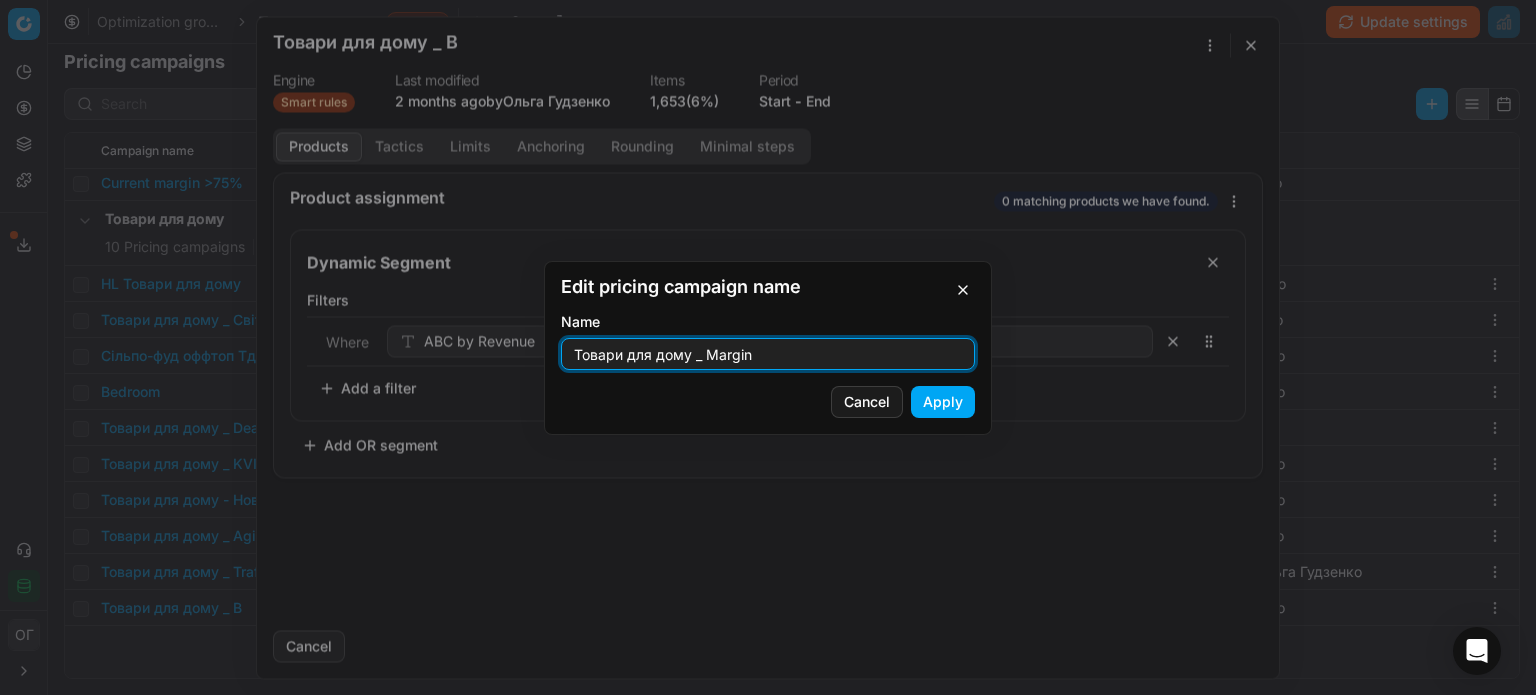 type on "Товари для дому _ Margin" 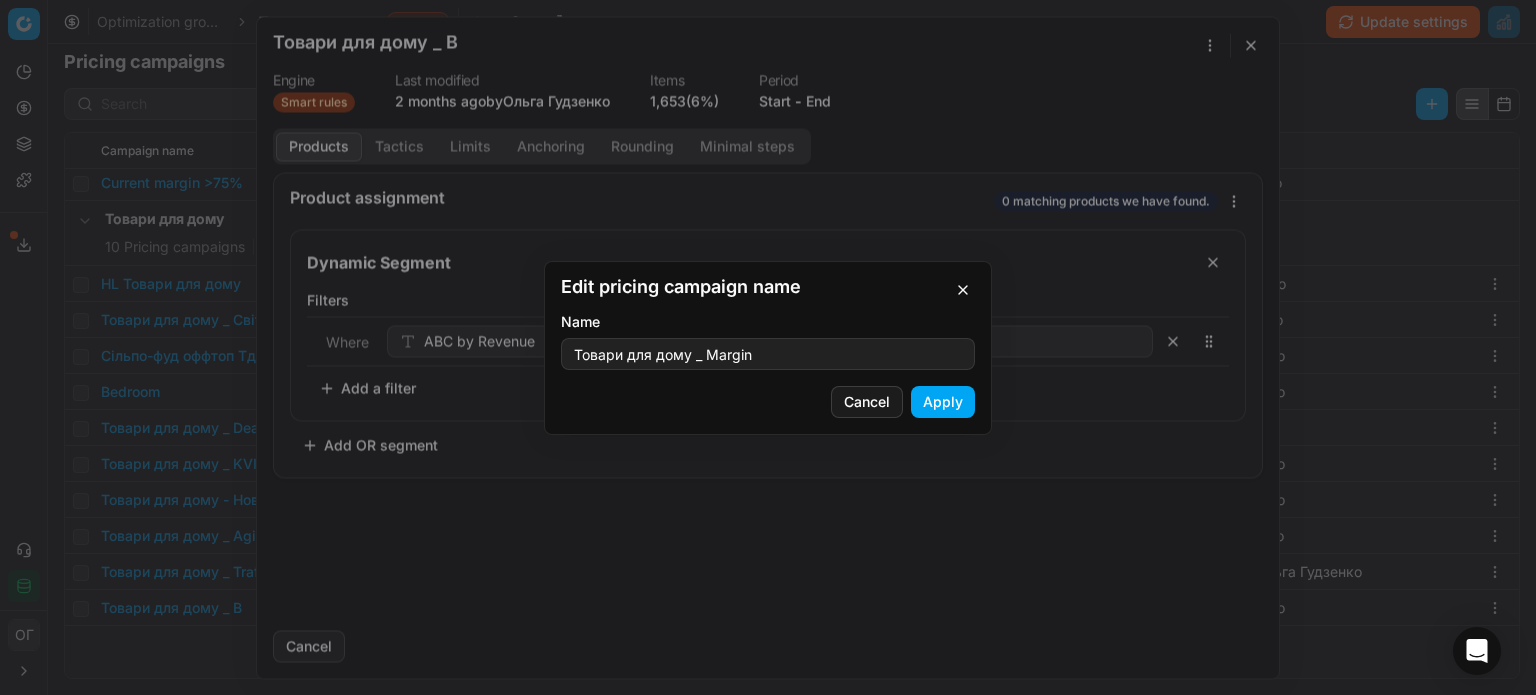 click on "Apply" at bounding box center (943, 402) 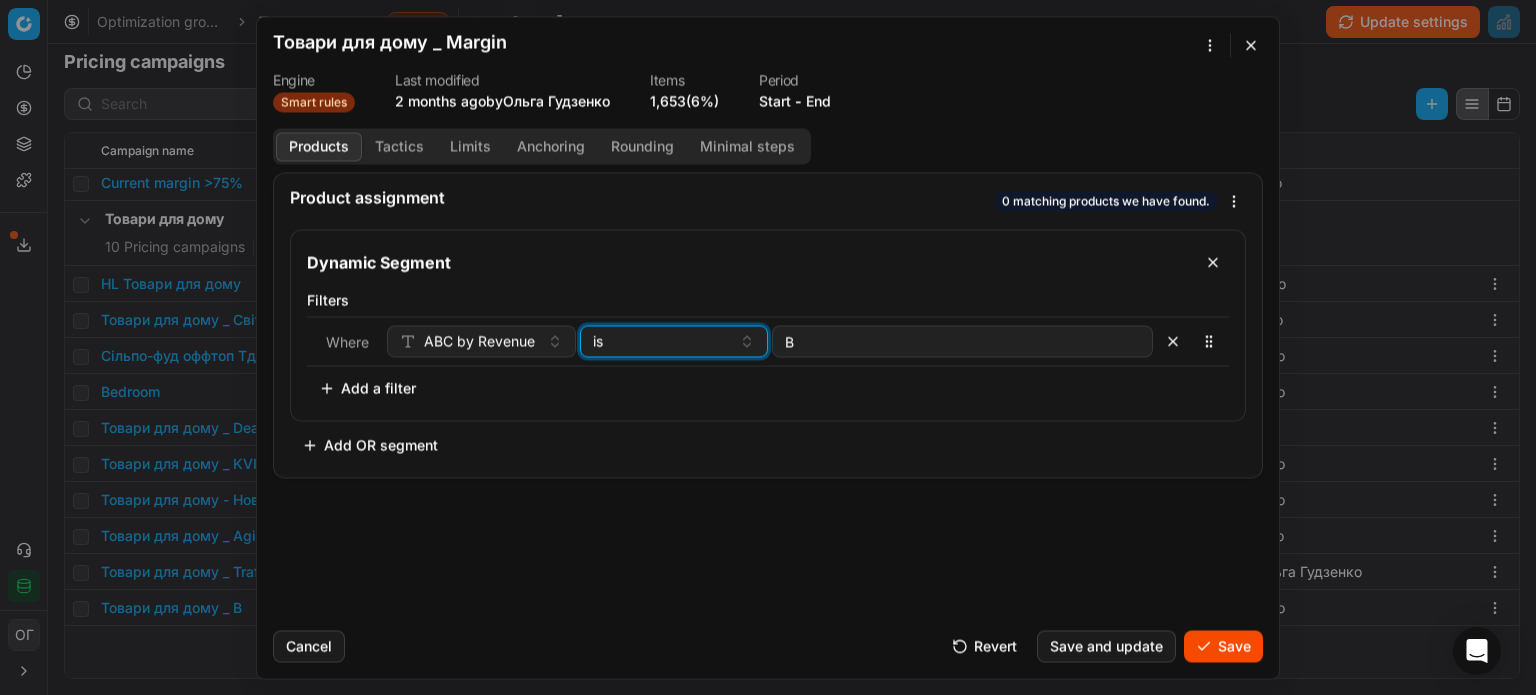click on "is" at bounding box center [662, 341] 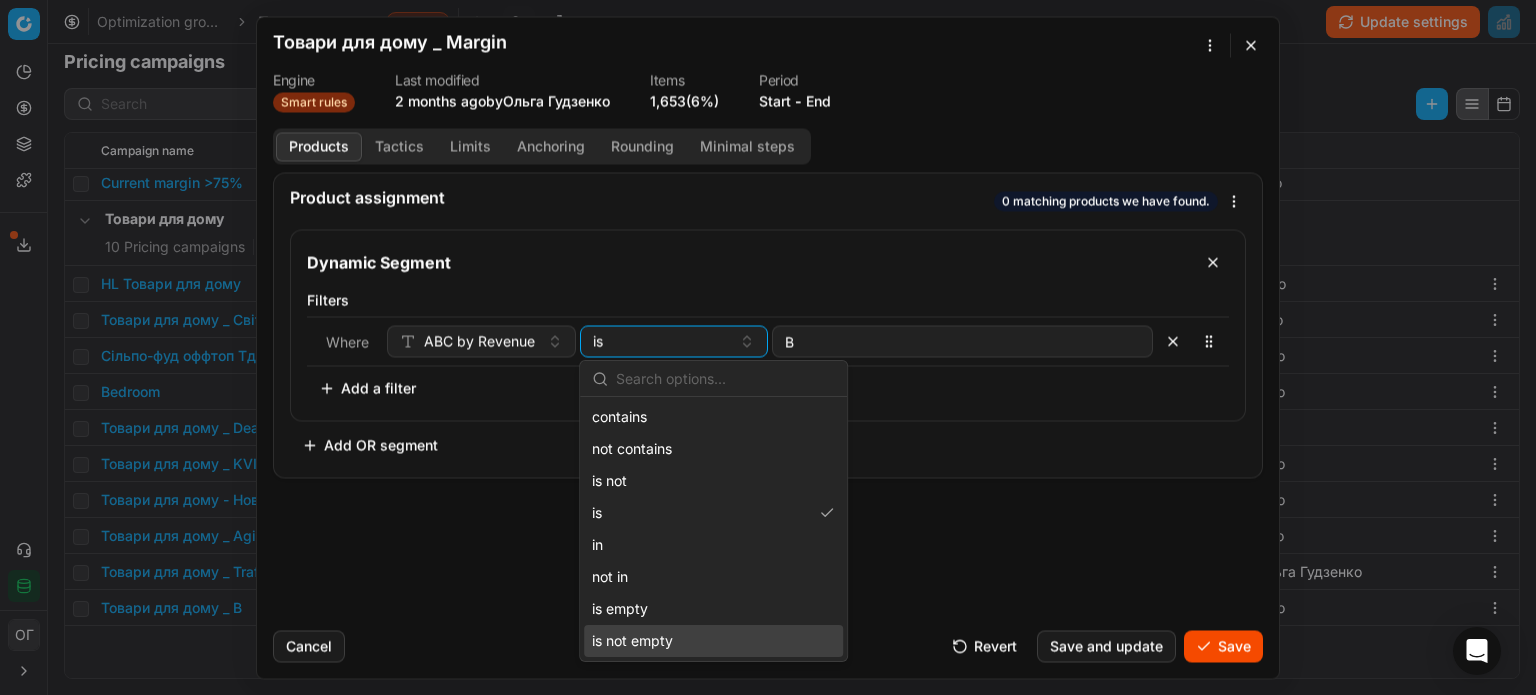 click on "is not empty" at bounding box center (713, 641) 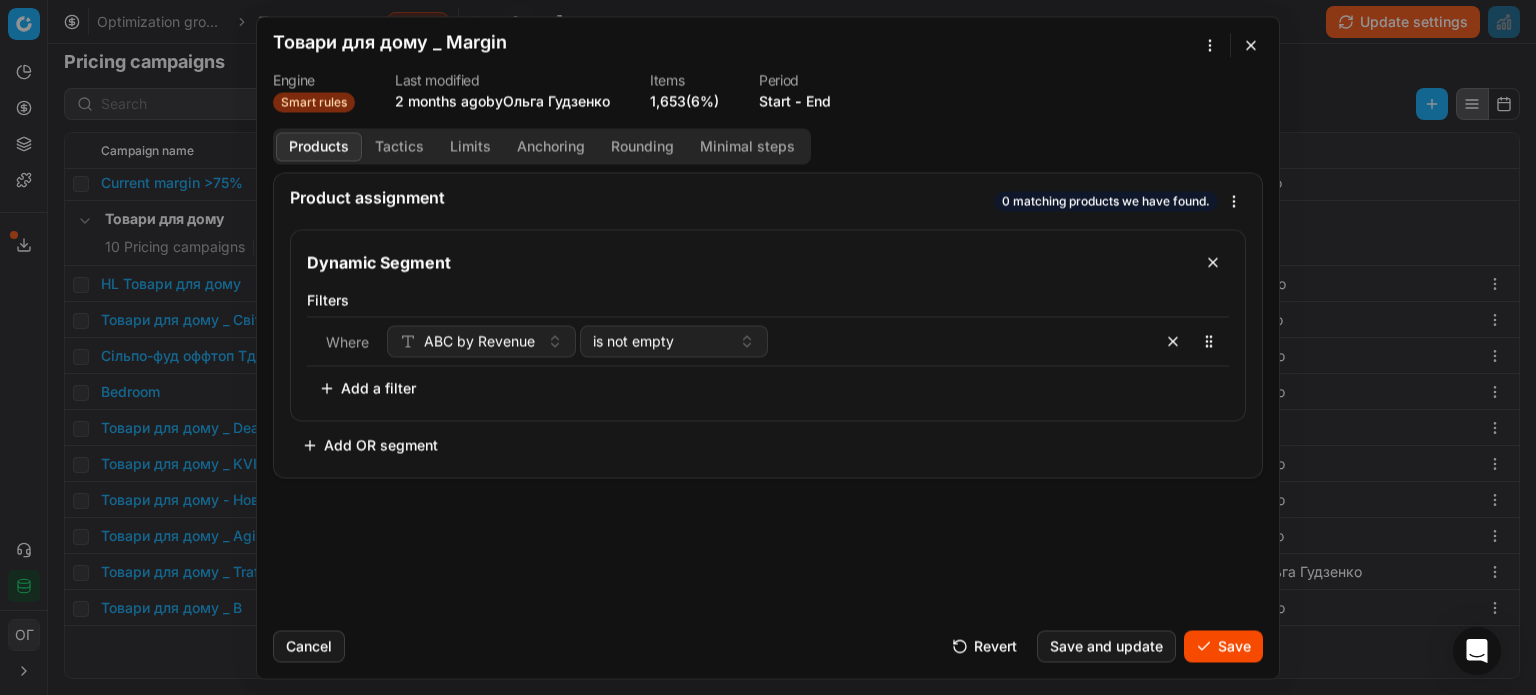 click on "Add a filter" at bounding box center (367, 388) 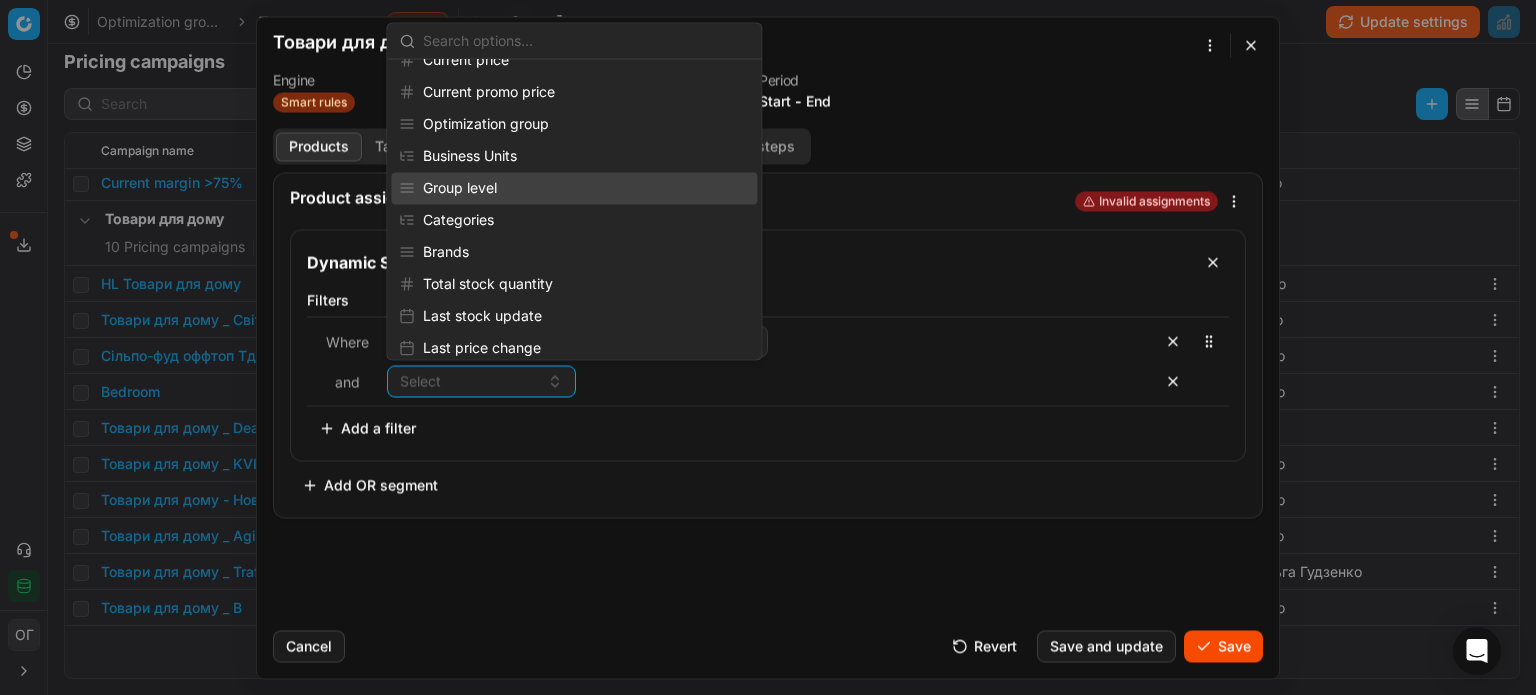 scroll, scrollTop: 200, scrollLeft: 0, axis: vertical 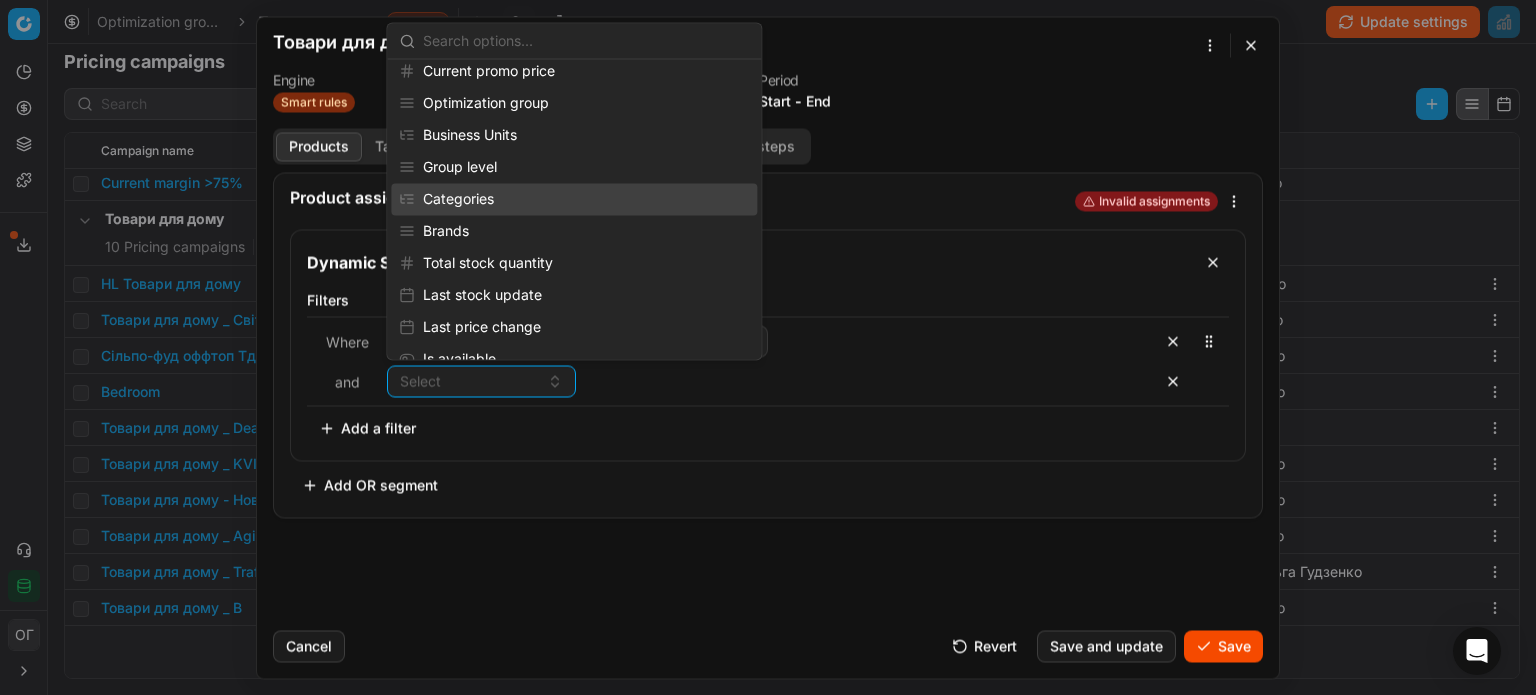 click on "Categories" at bounding box center [574, 199] 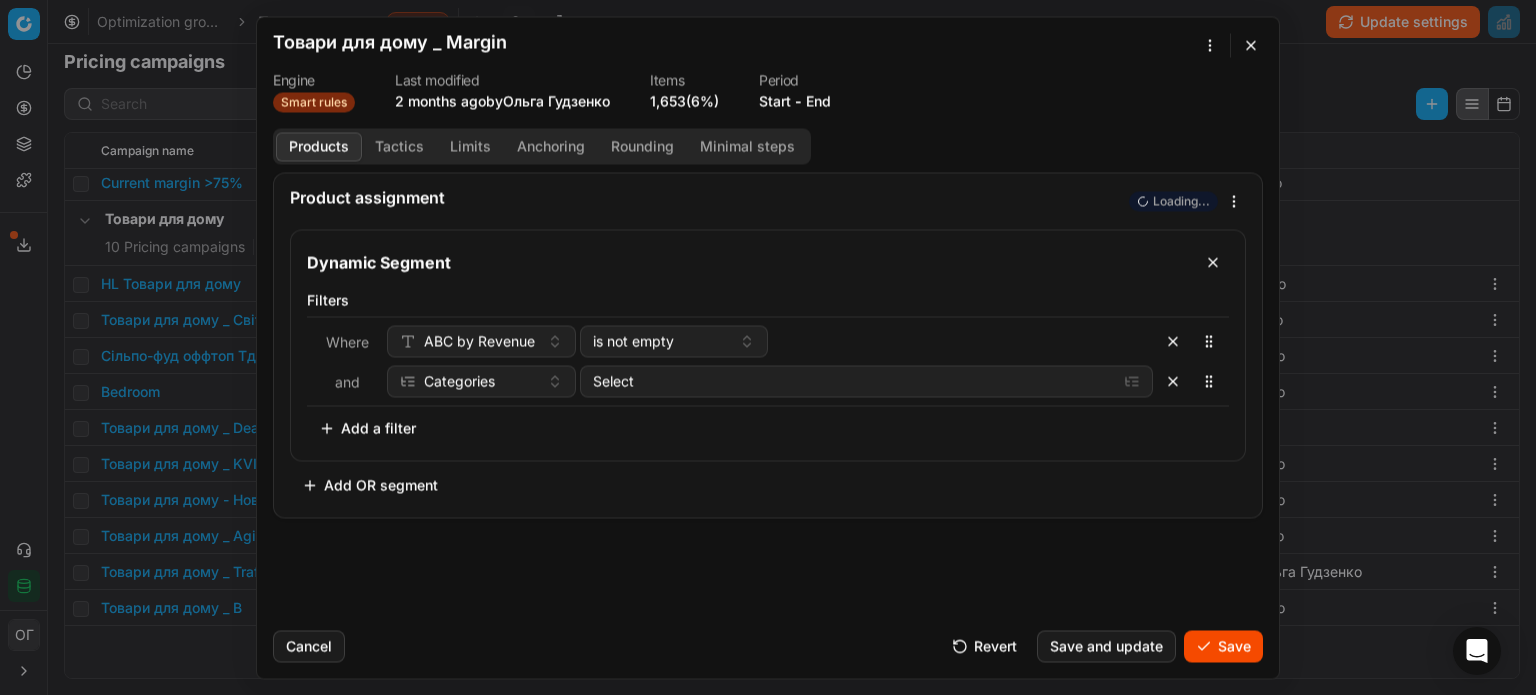 click on "Add a filter" at bounding box center (367, 428) 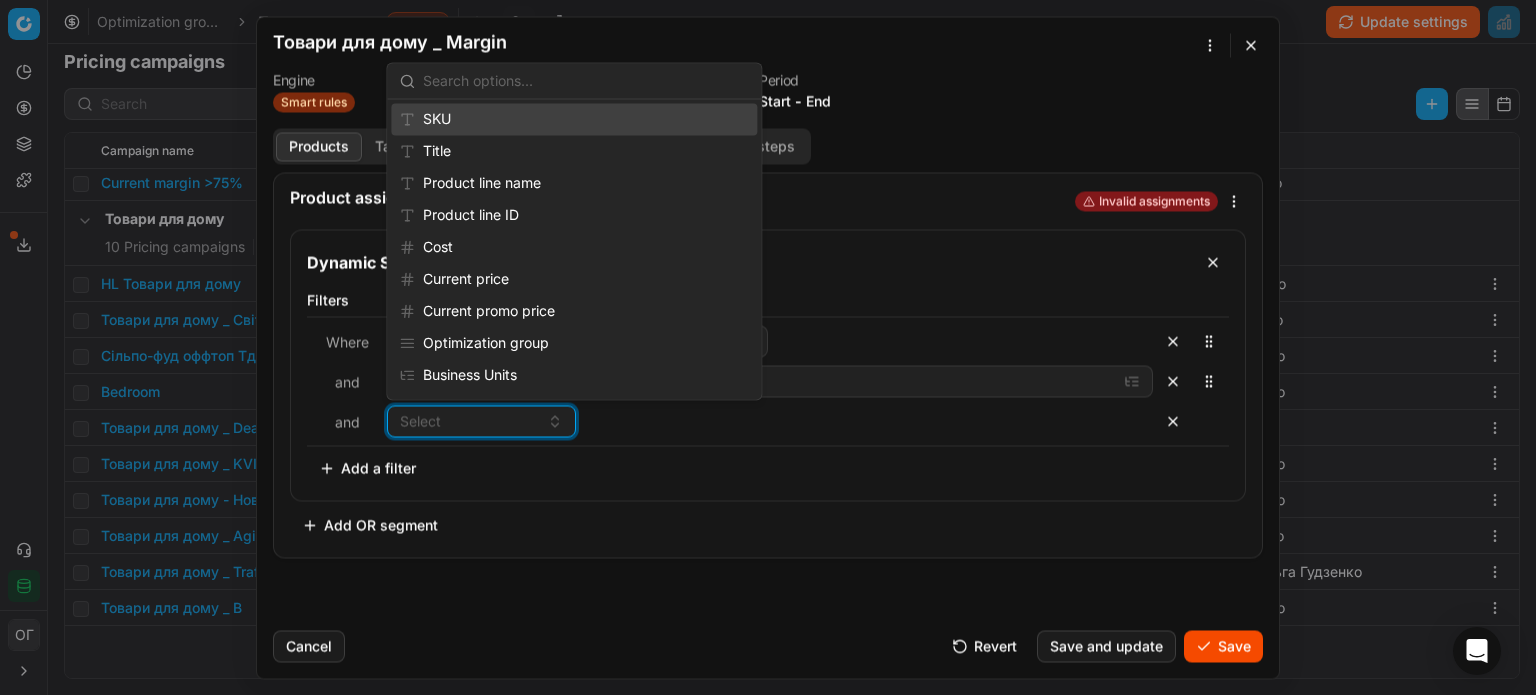 click on "Select" at bounding box center (420, 421) 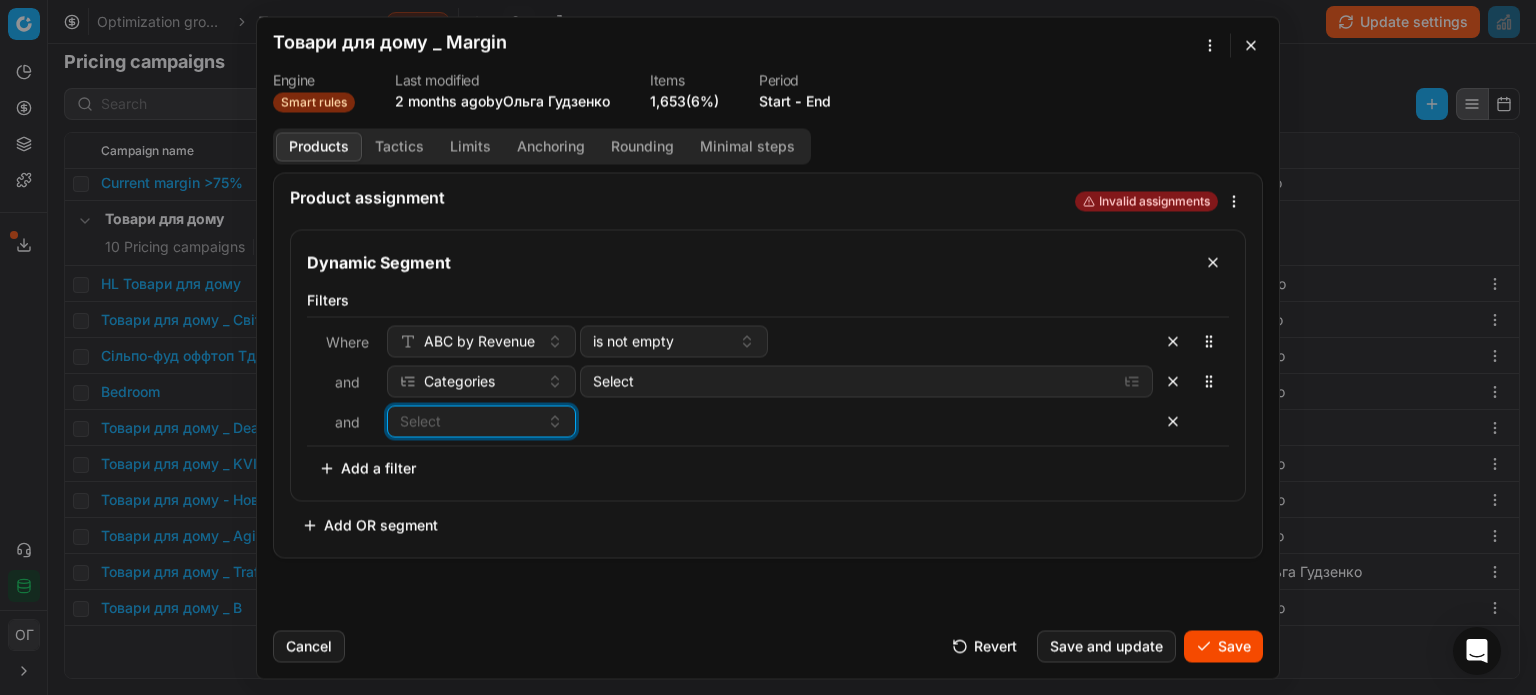 click on "Select" at bounding box center [420, 421] 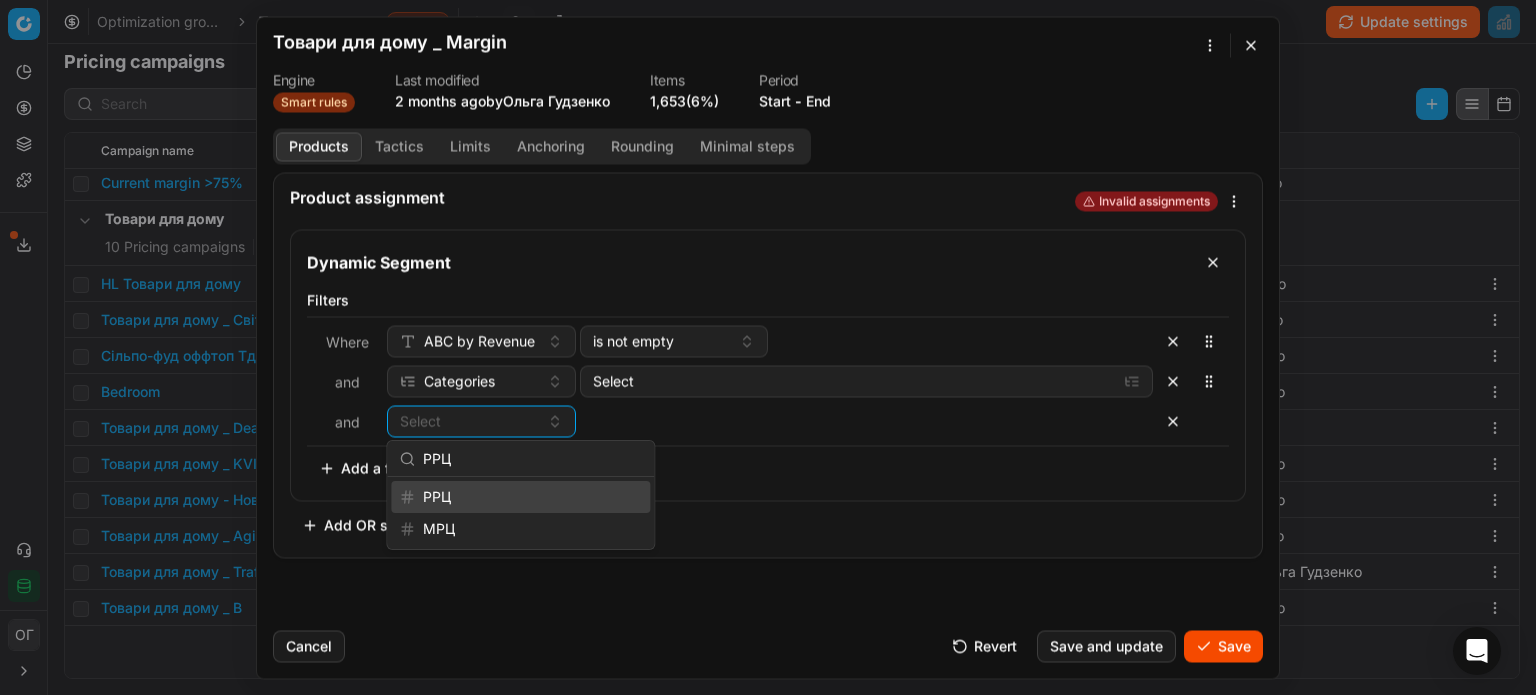 type on "РРЦ" 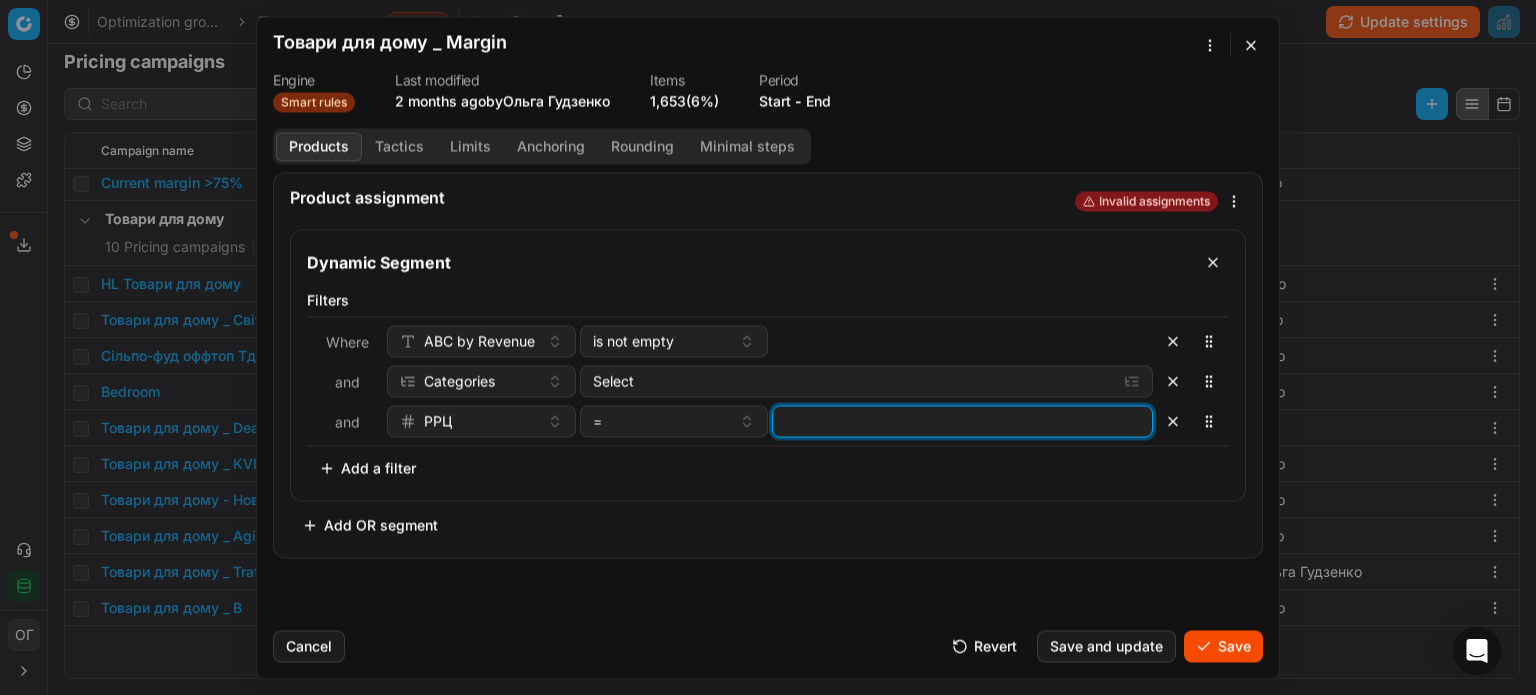click at bounding box center [962, 421] 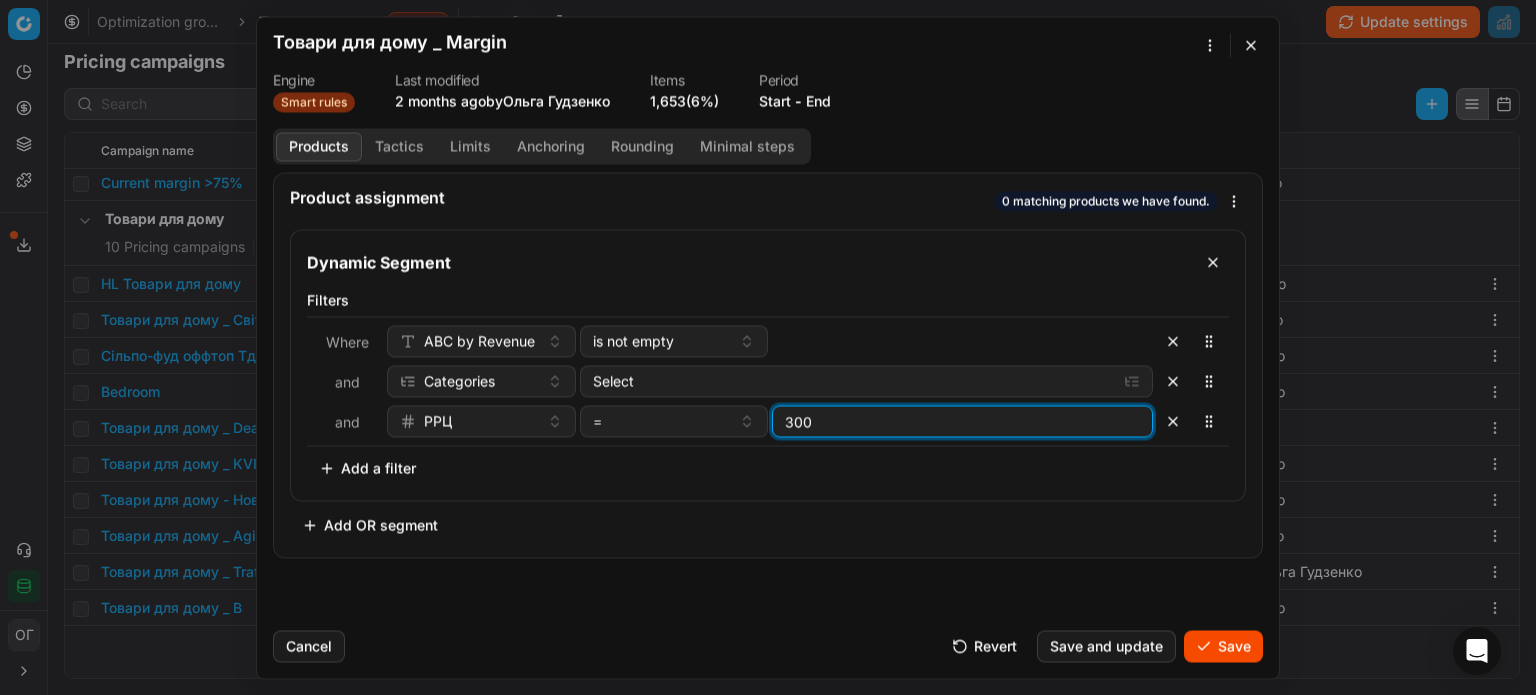 type on "300" 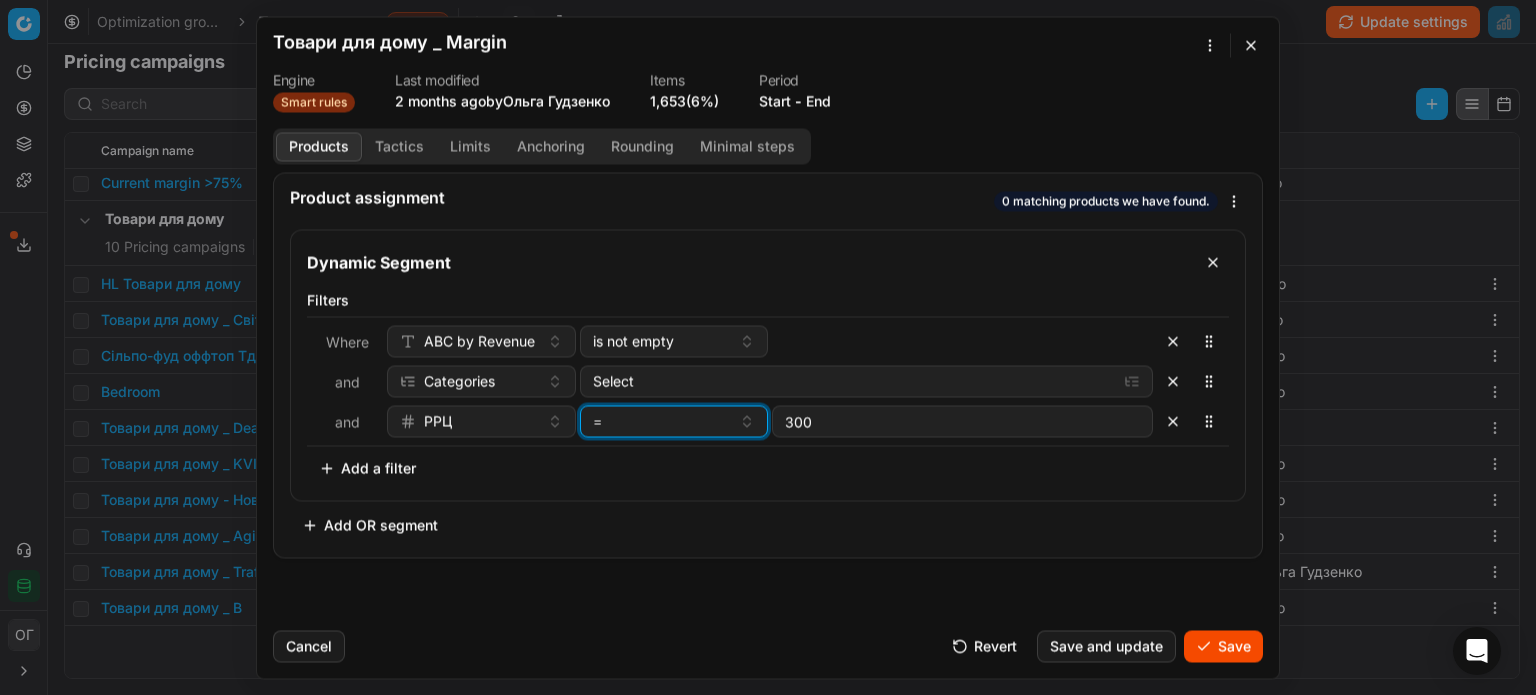 click on "=" at bounding box center (662, 421) 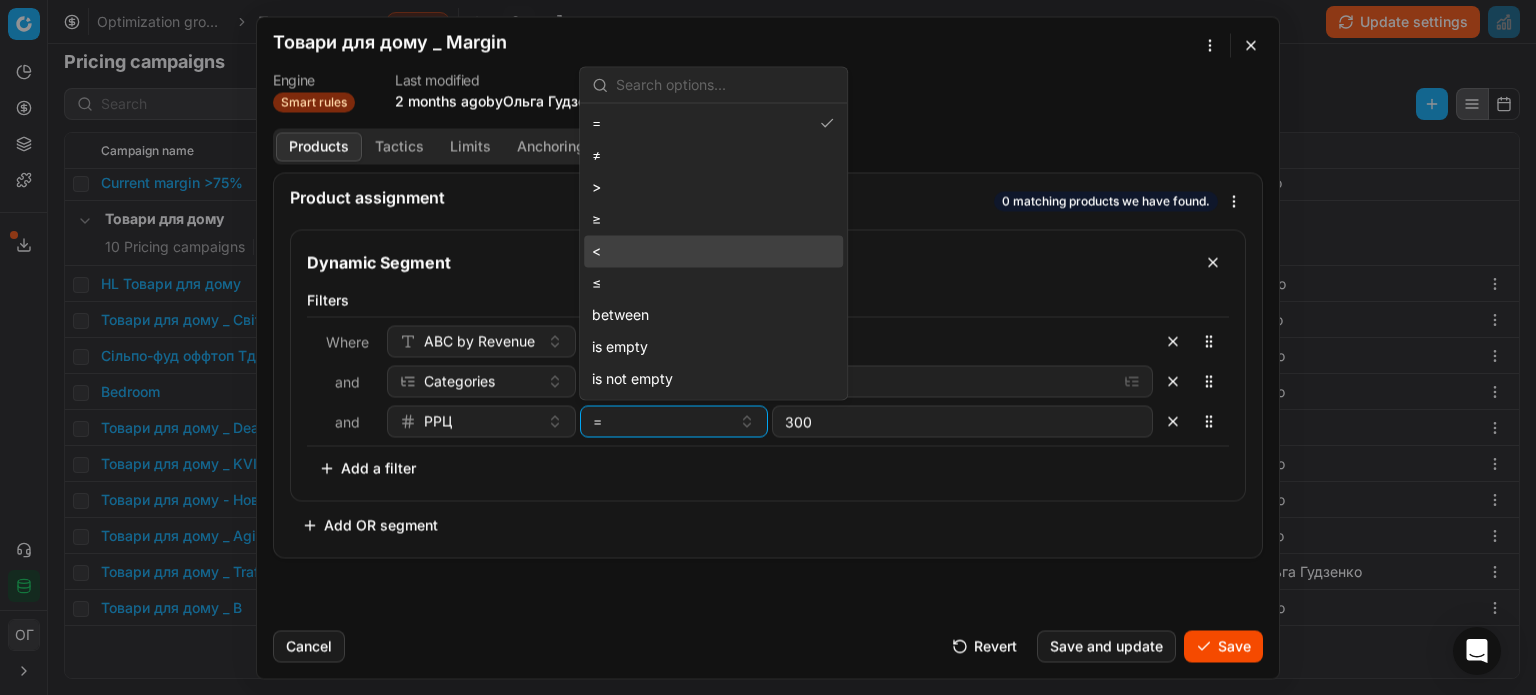 click on "<" at bounding box center [713, 251] 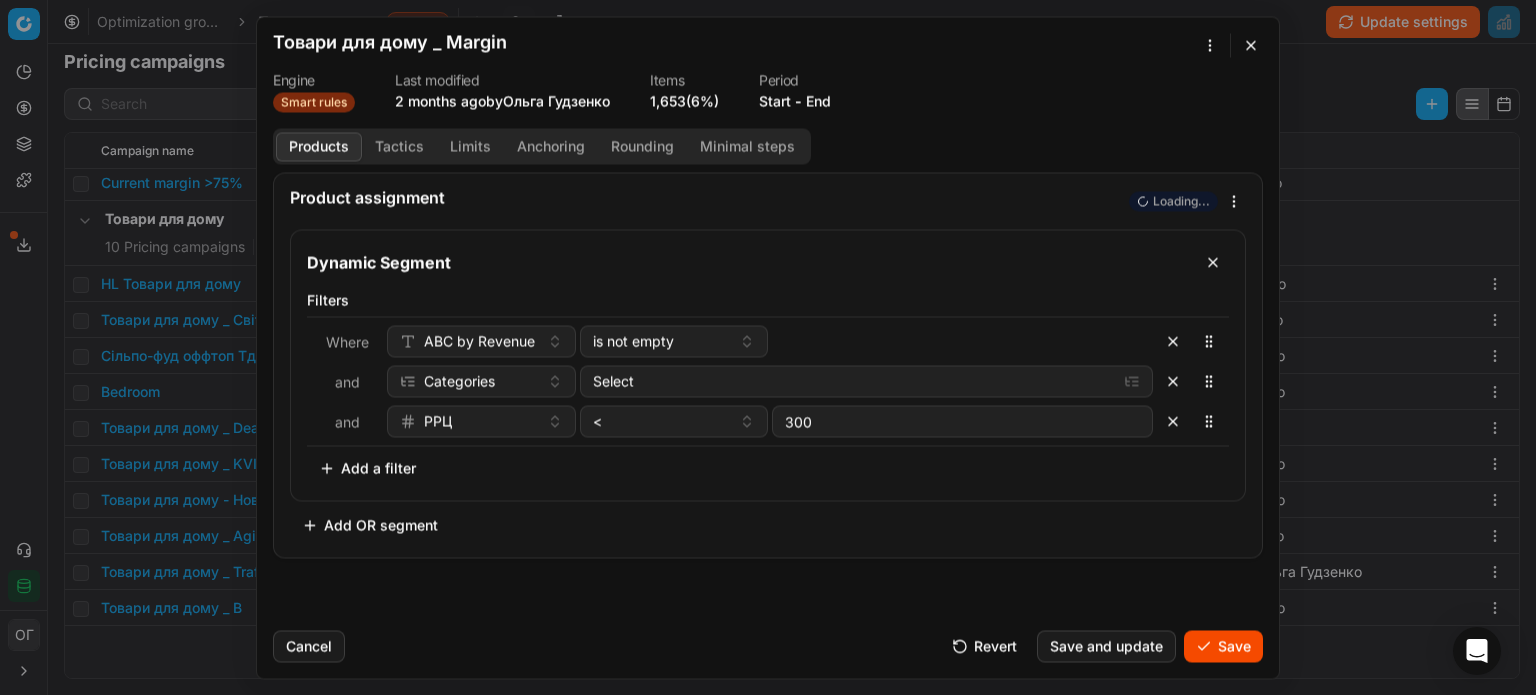 click on "Save" at bounding box center [1223, 646] 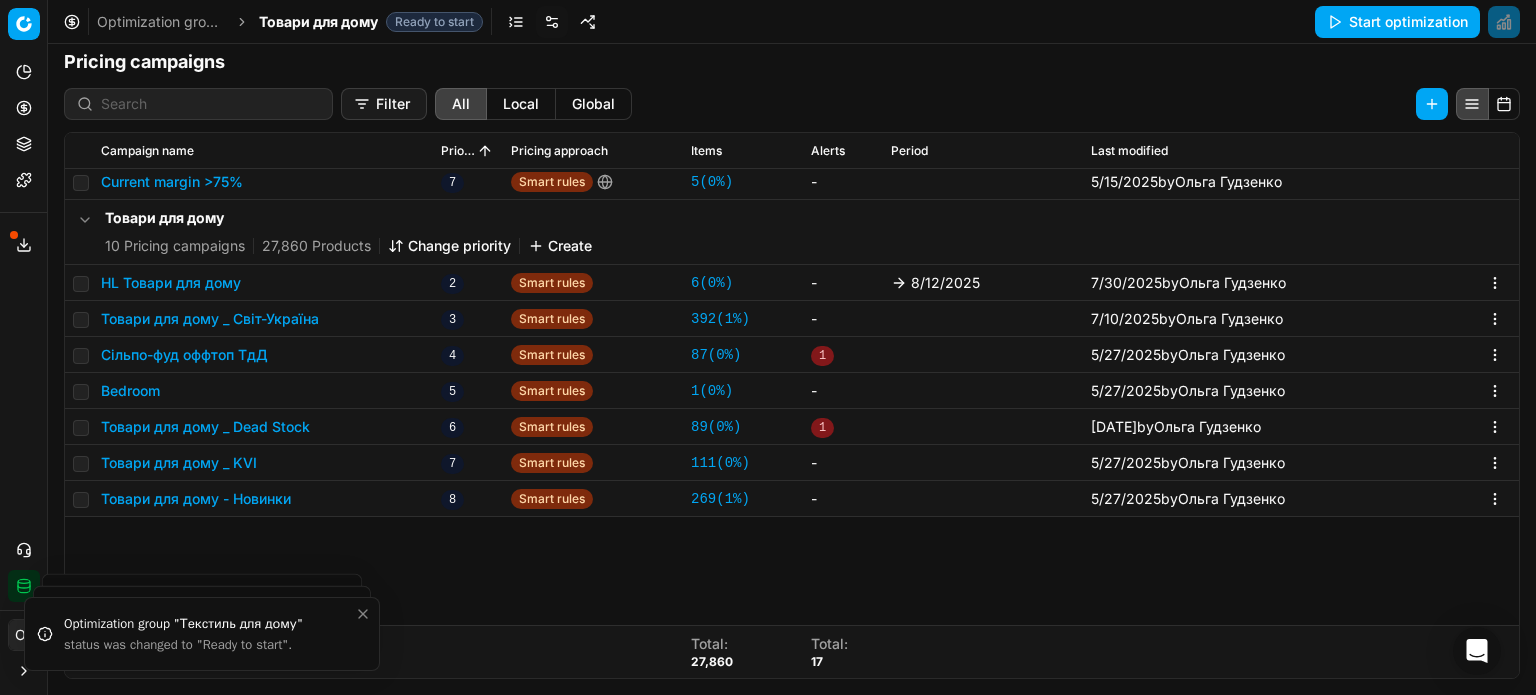 scroll, scrollTop: 0, scrollLeft: 0, axis: both 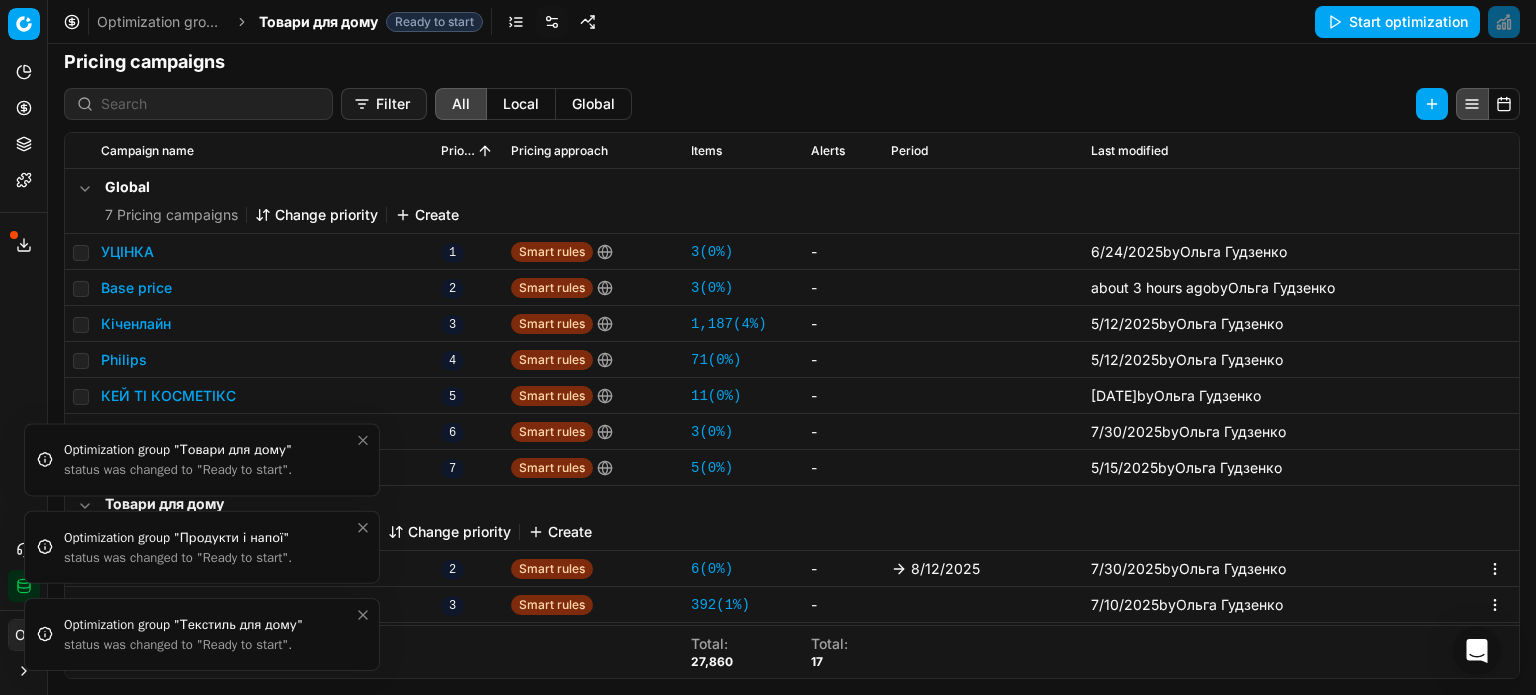 click 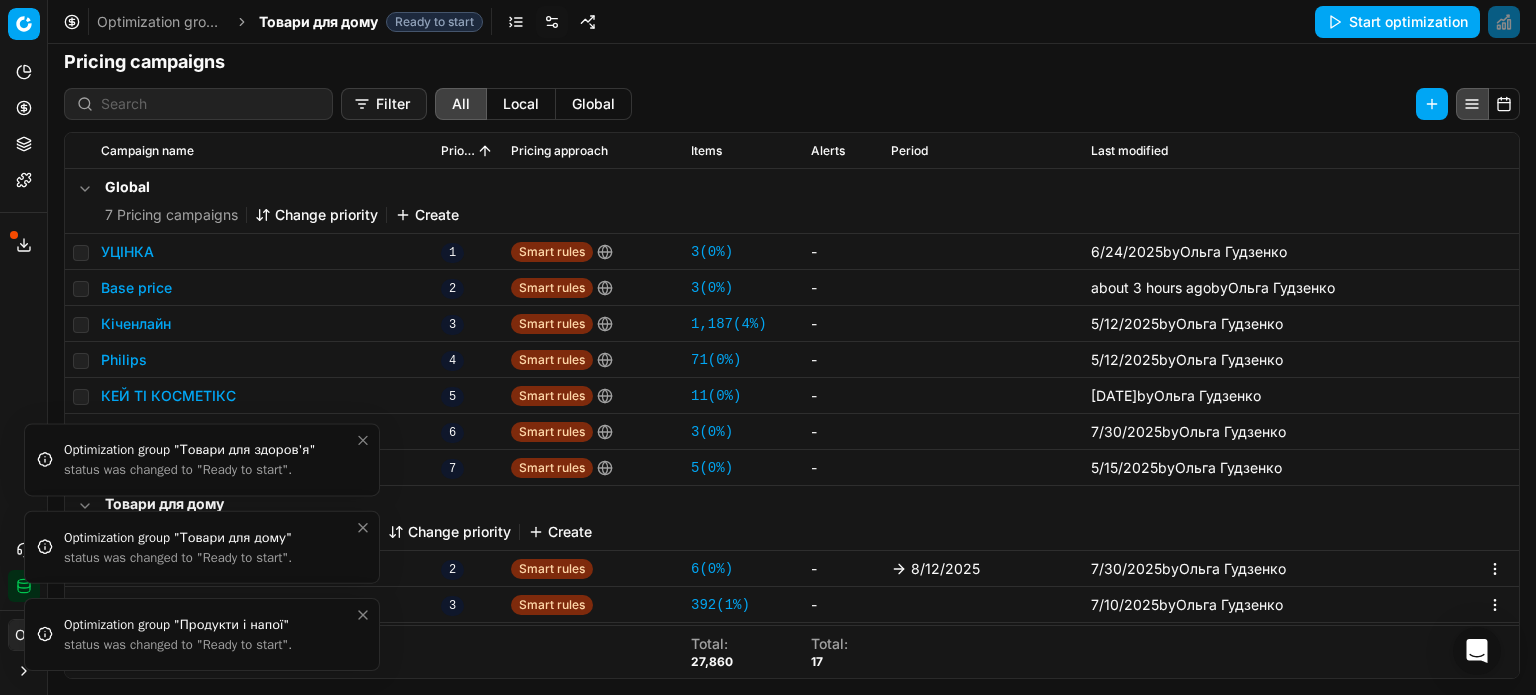 click 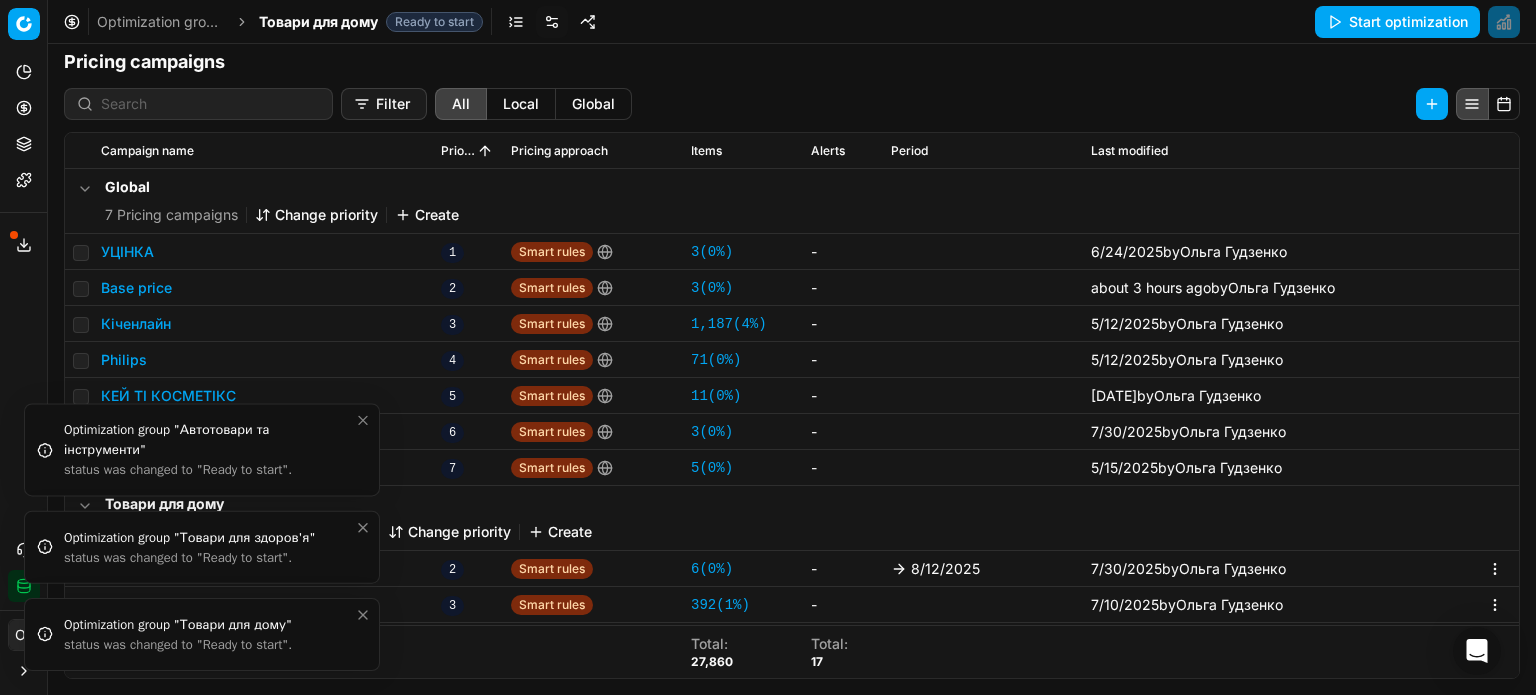 click 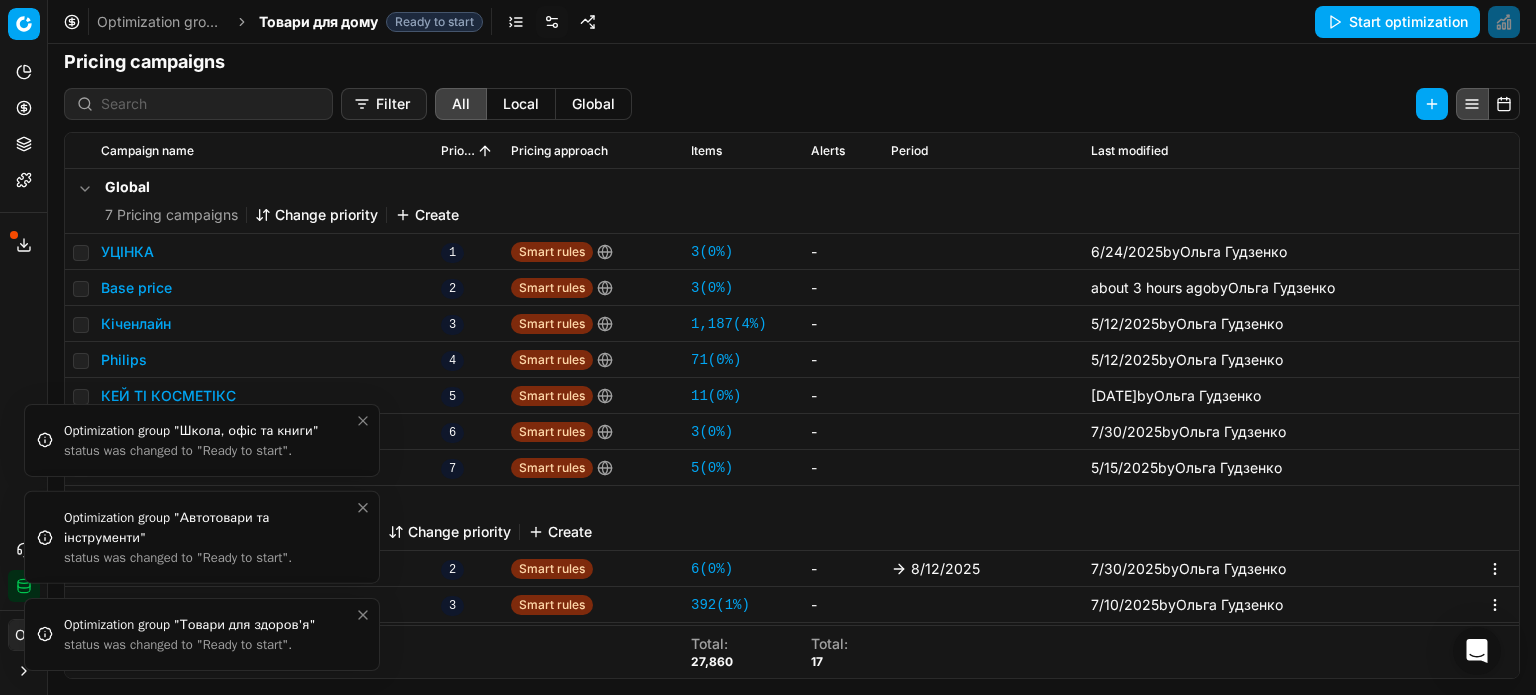 click at bounding box center (363, 615) 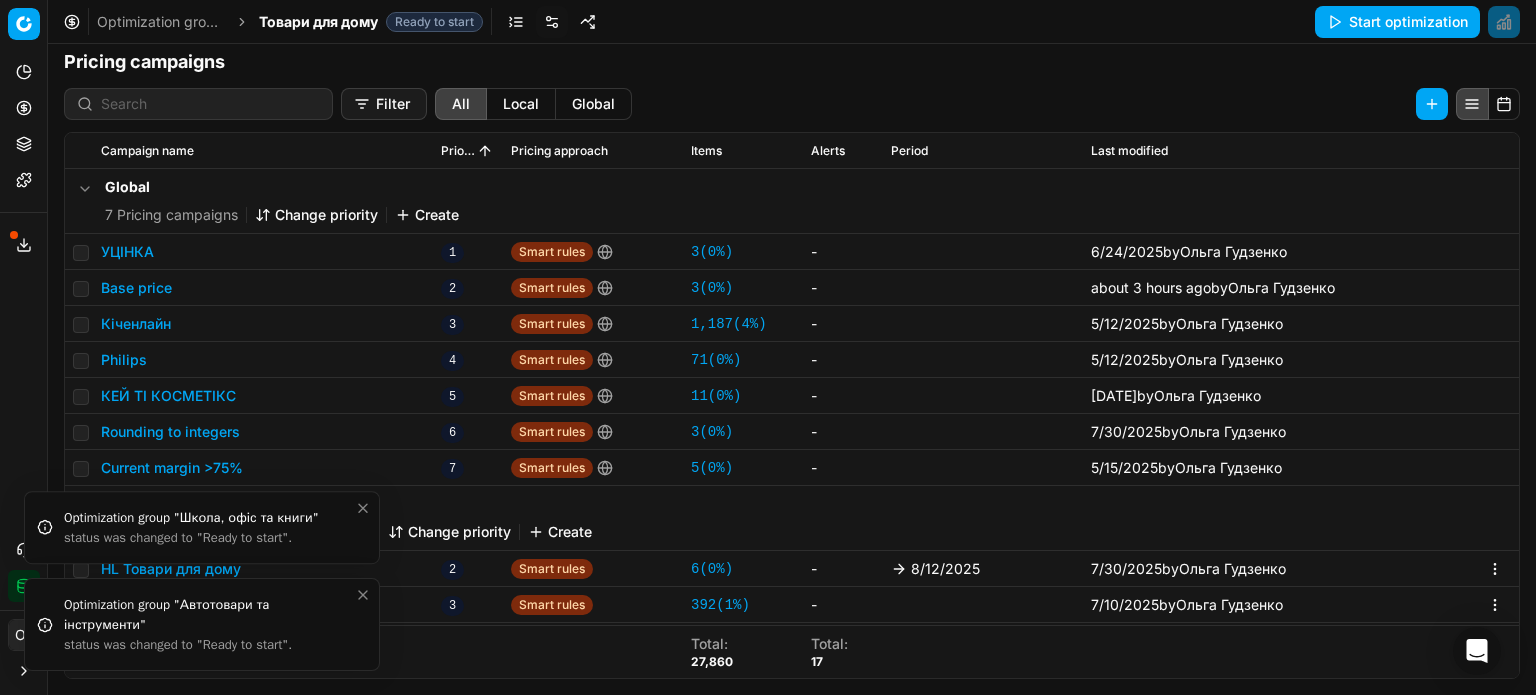 click 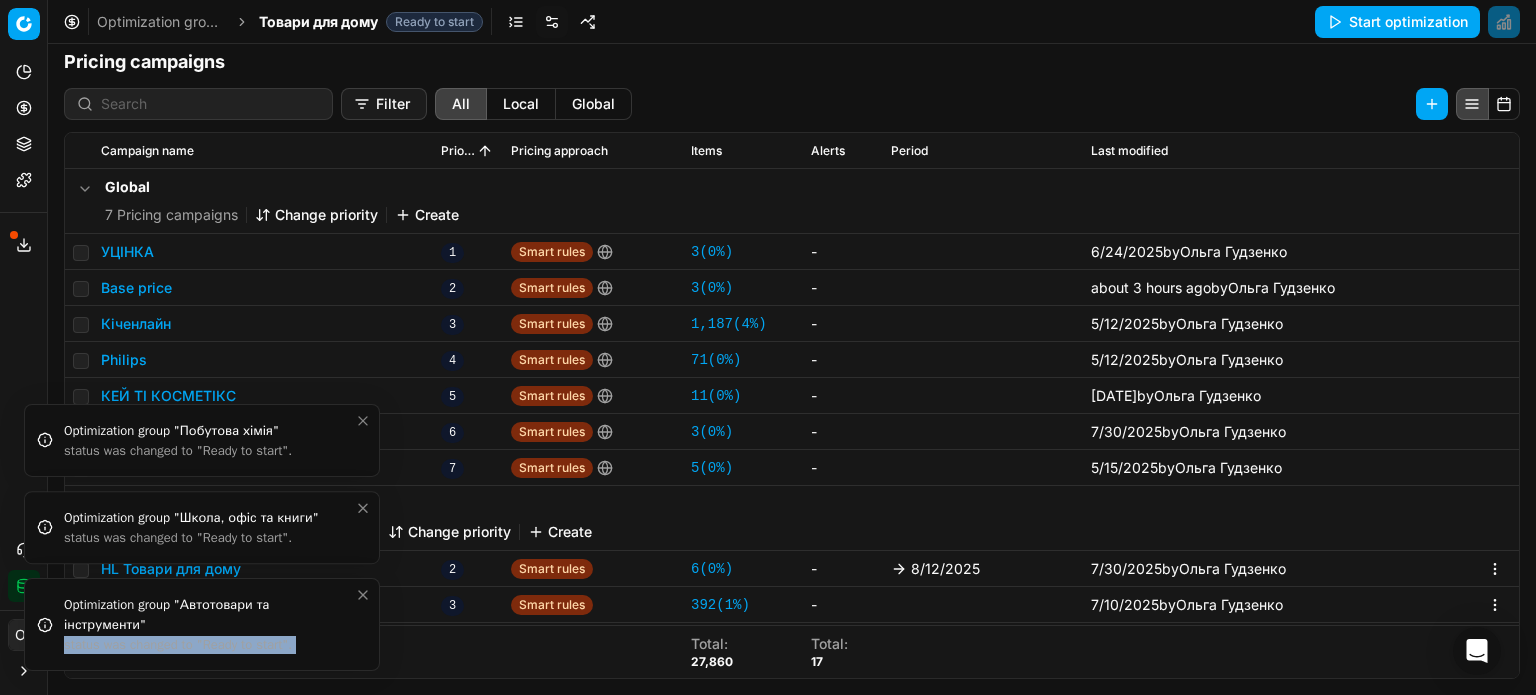 click on "Optimization group "Автотовари та інструменти" status was changed to "Ready to start"." at bounding box center [202, 624] 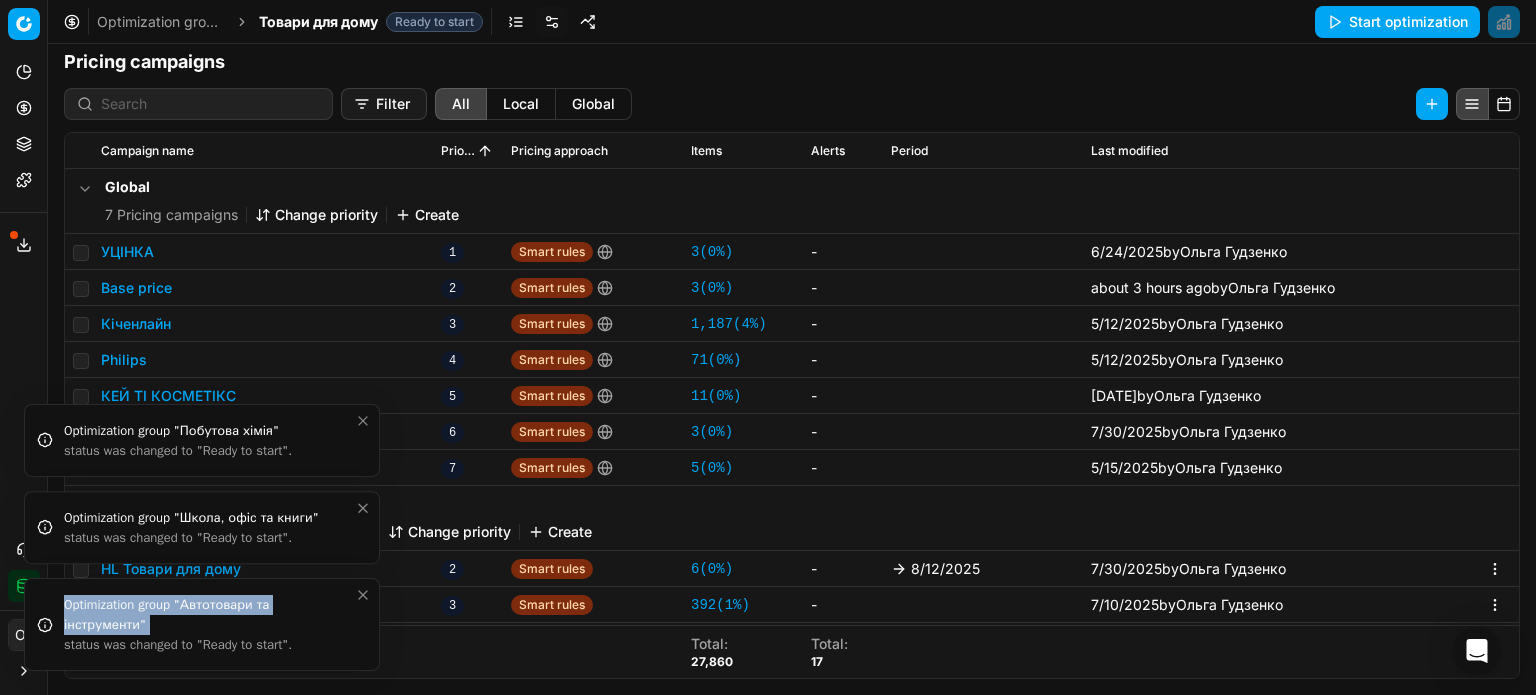 click on "Optimization group "Автотовари та інструменти" status was changed to "Ready to start"." at bounding box center [202, 624] 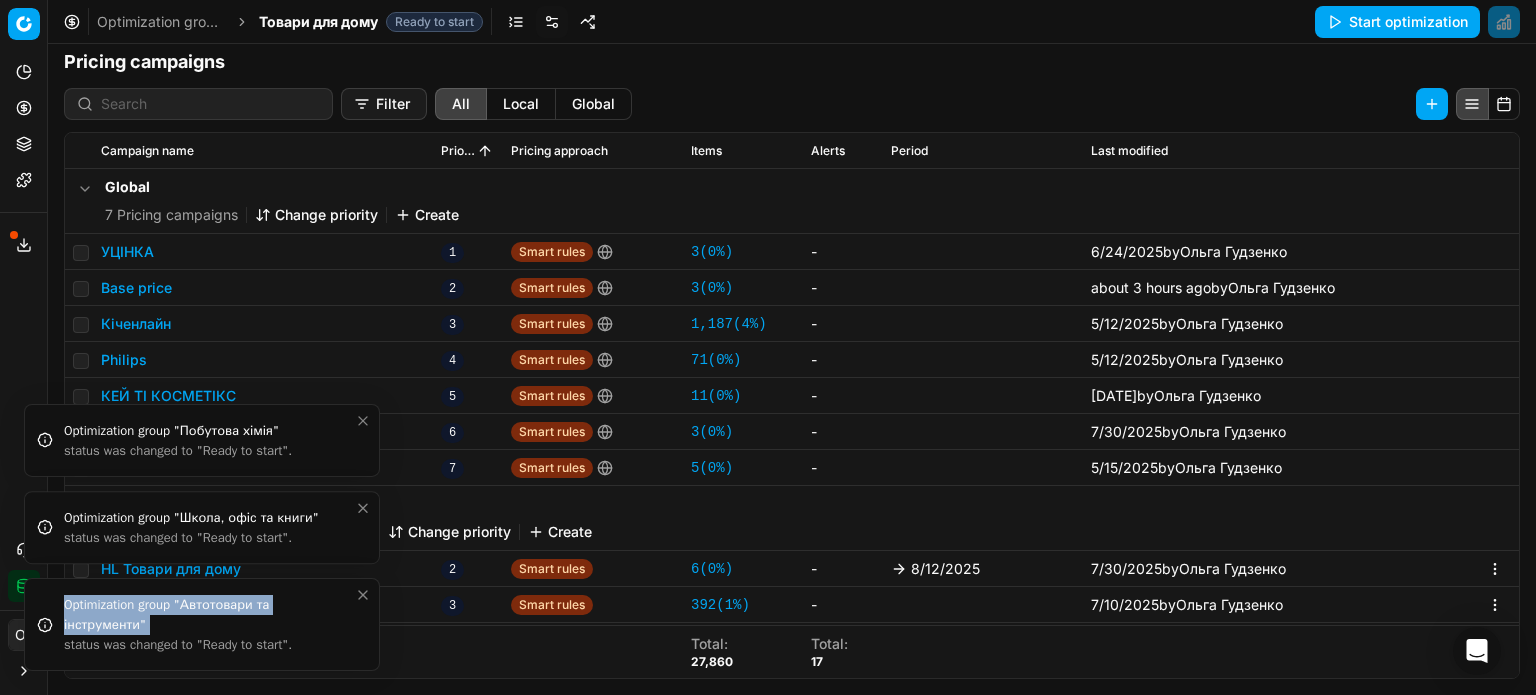 click on "Optimization group "Автотовари та інструменти" status was changed to "Ready to start"." at bounding box center [202, 624] 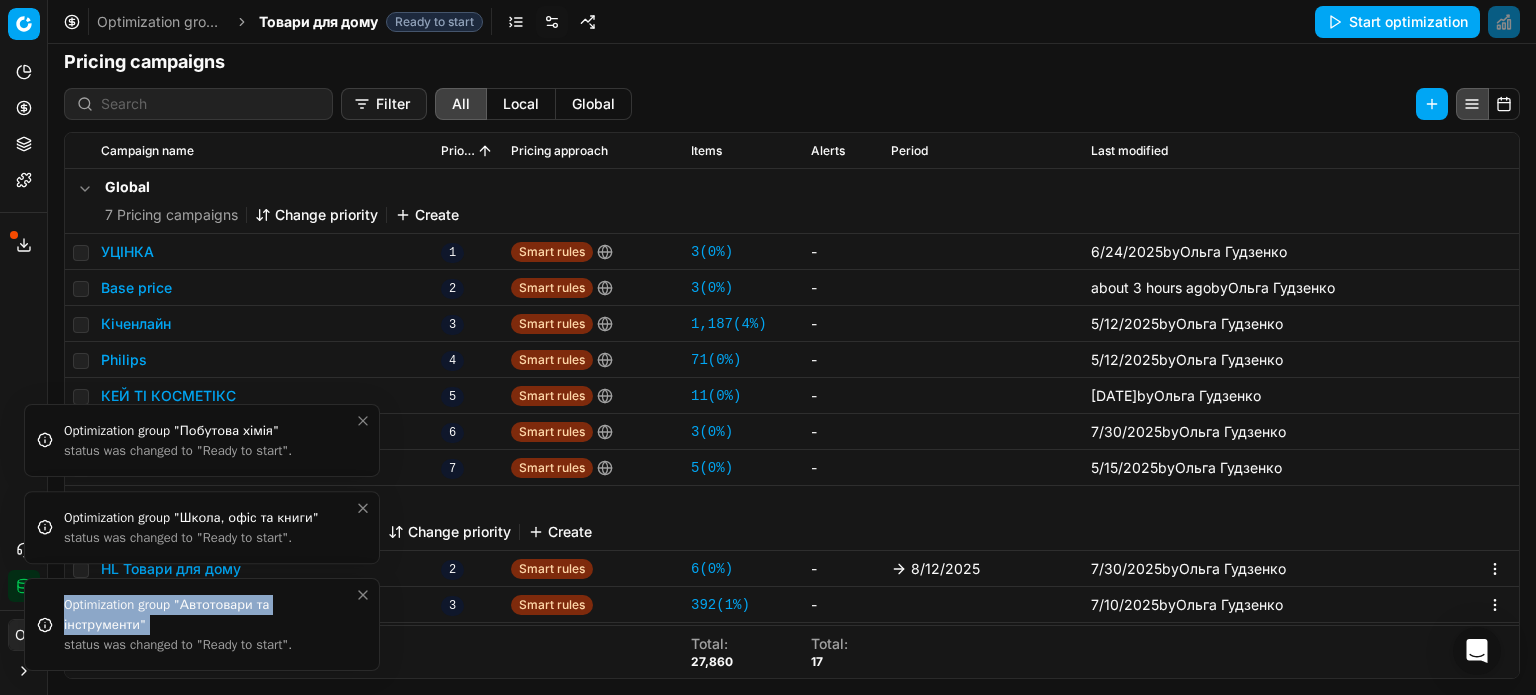 click on "Optimization group "Автотовари та інструменти" status was changed to "Ready to start"." at bounding box center [202, 624] 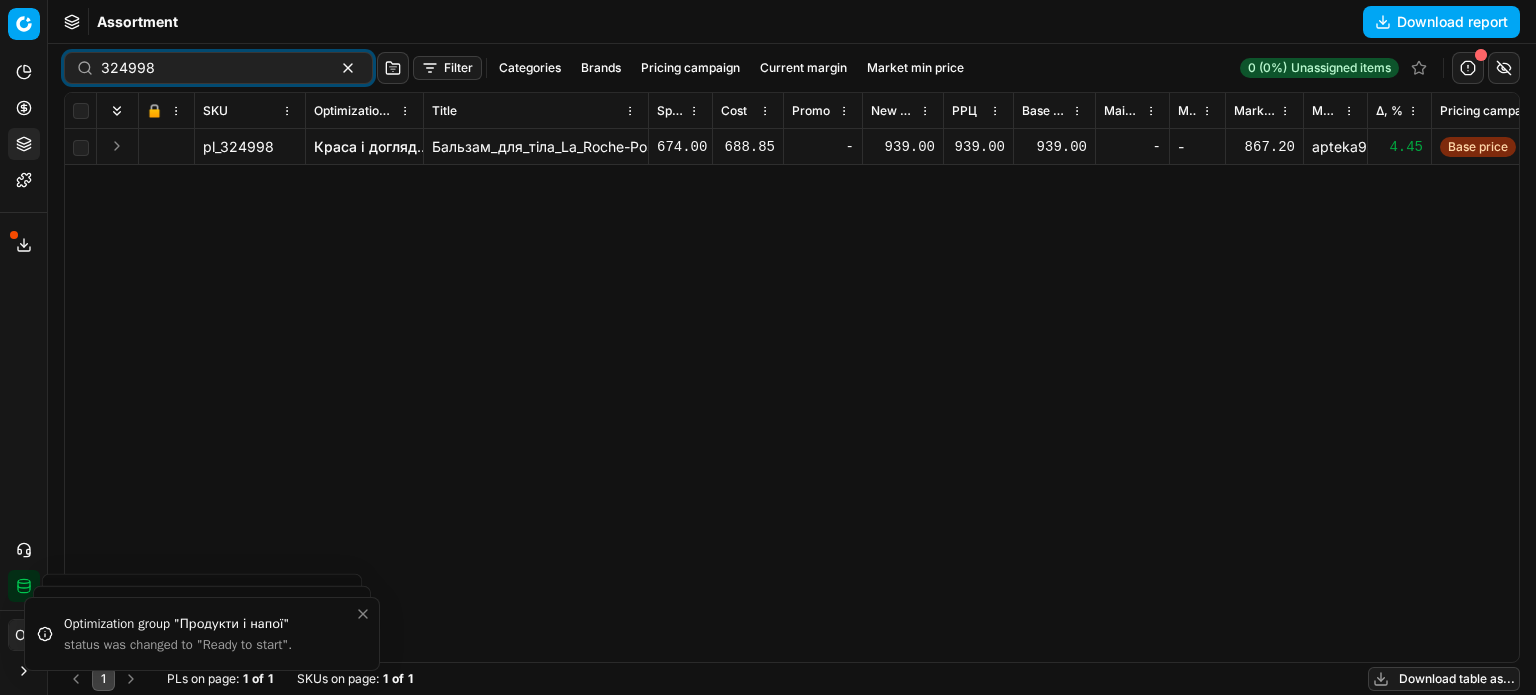 scroll, scrollTop: 0, scrollLeft: 0, axis: both 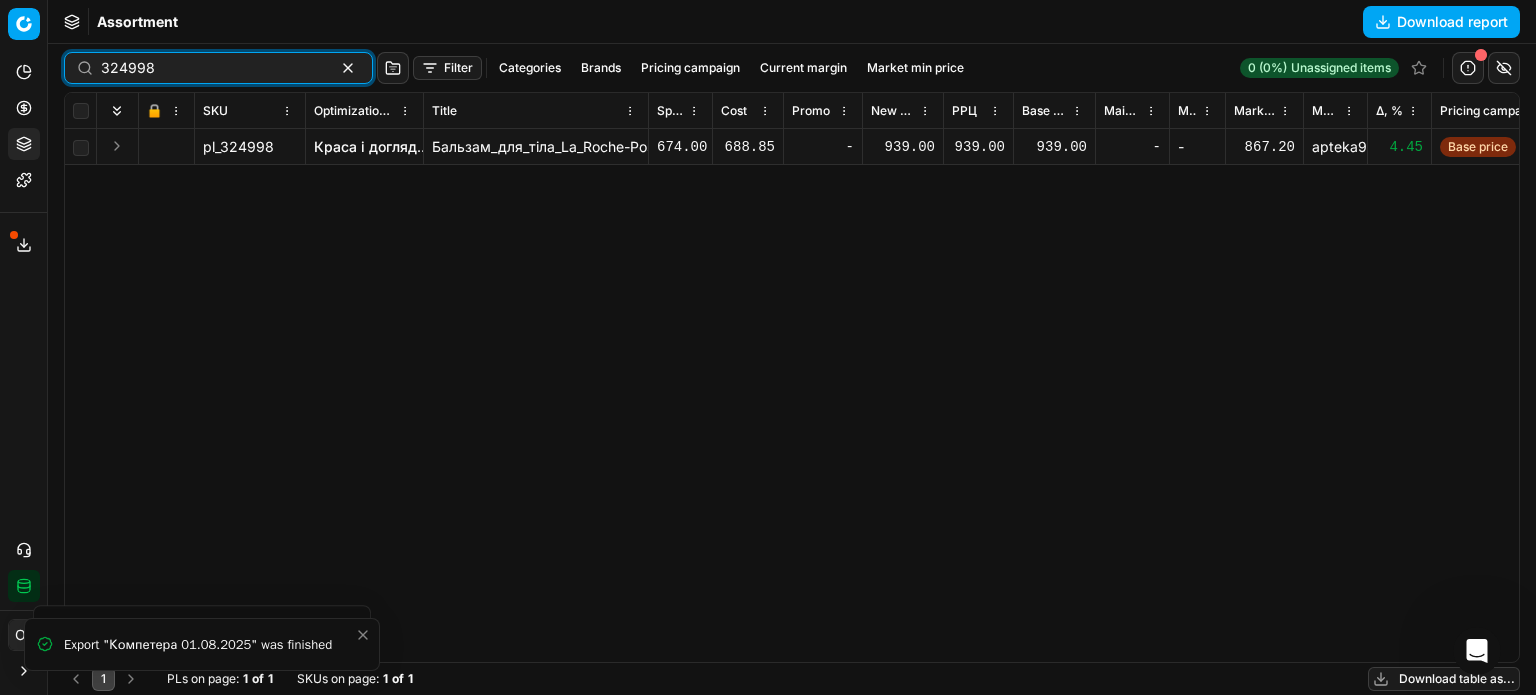 drag, startPoint x: 323, startPoint y: 73, endPoint x: 326, endPoint y: 39, distance: 34.132095 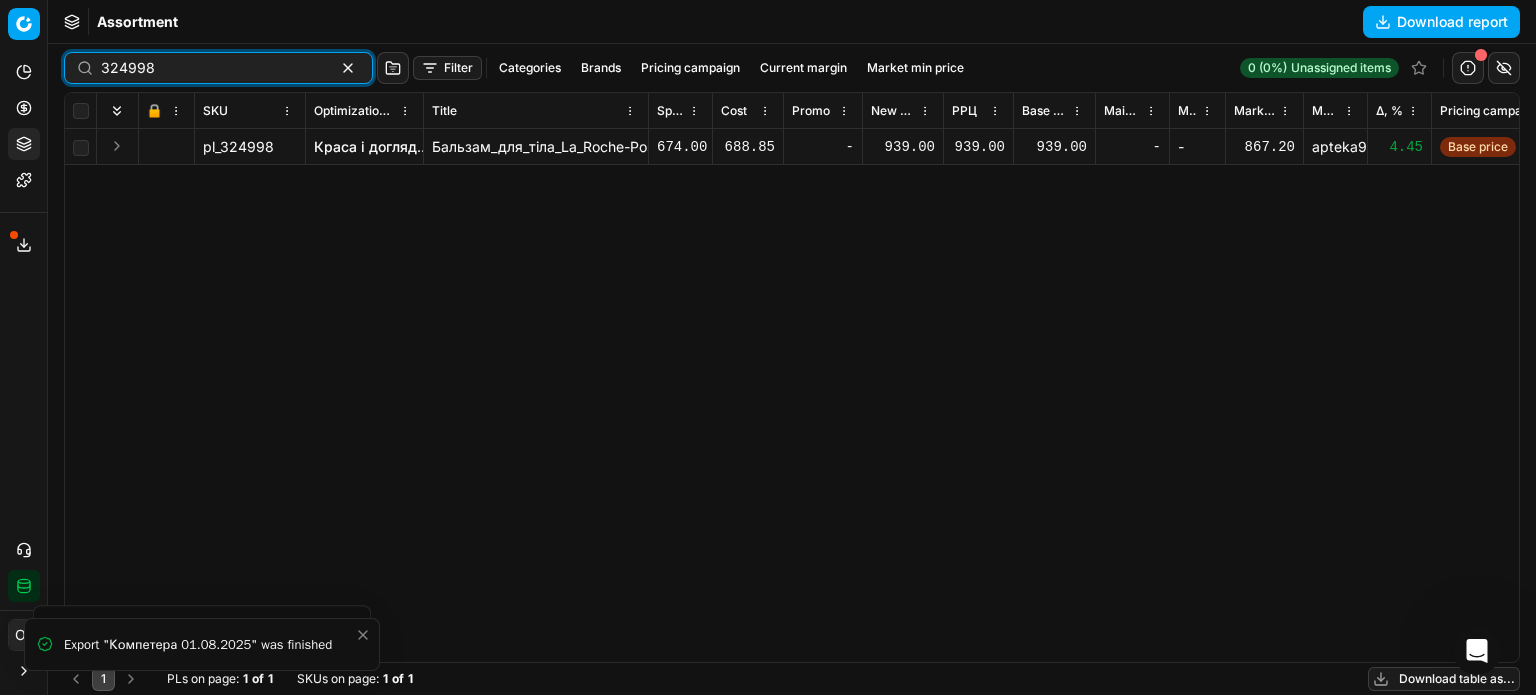click at bounding box center [348, 68] 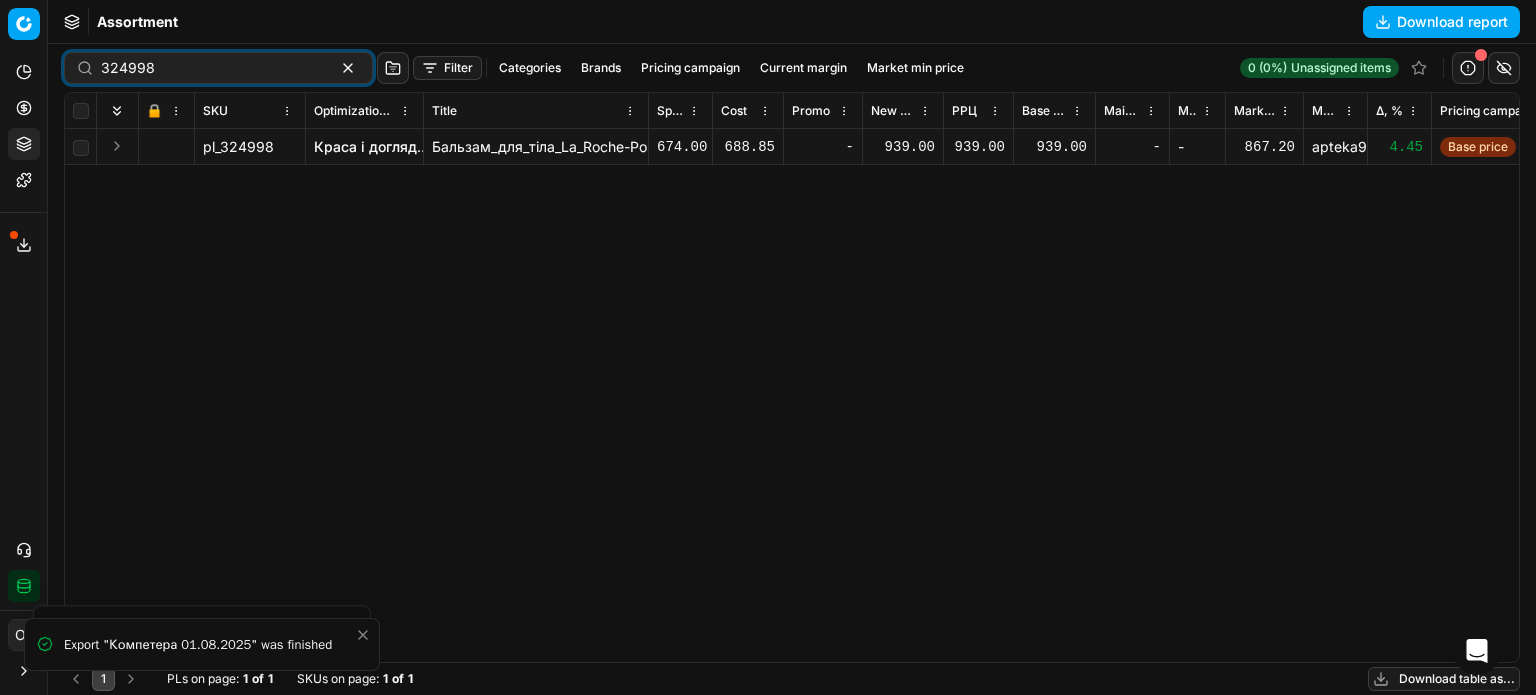 type 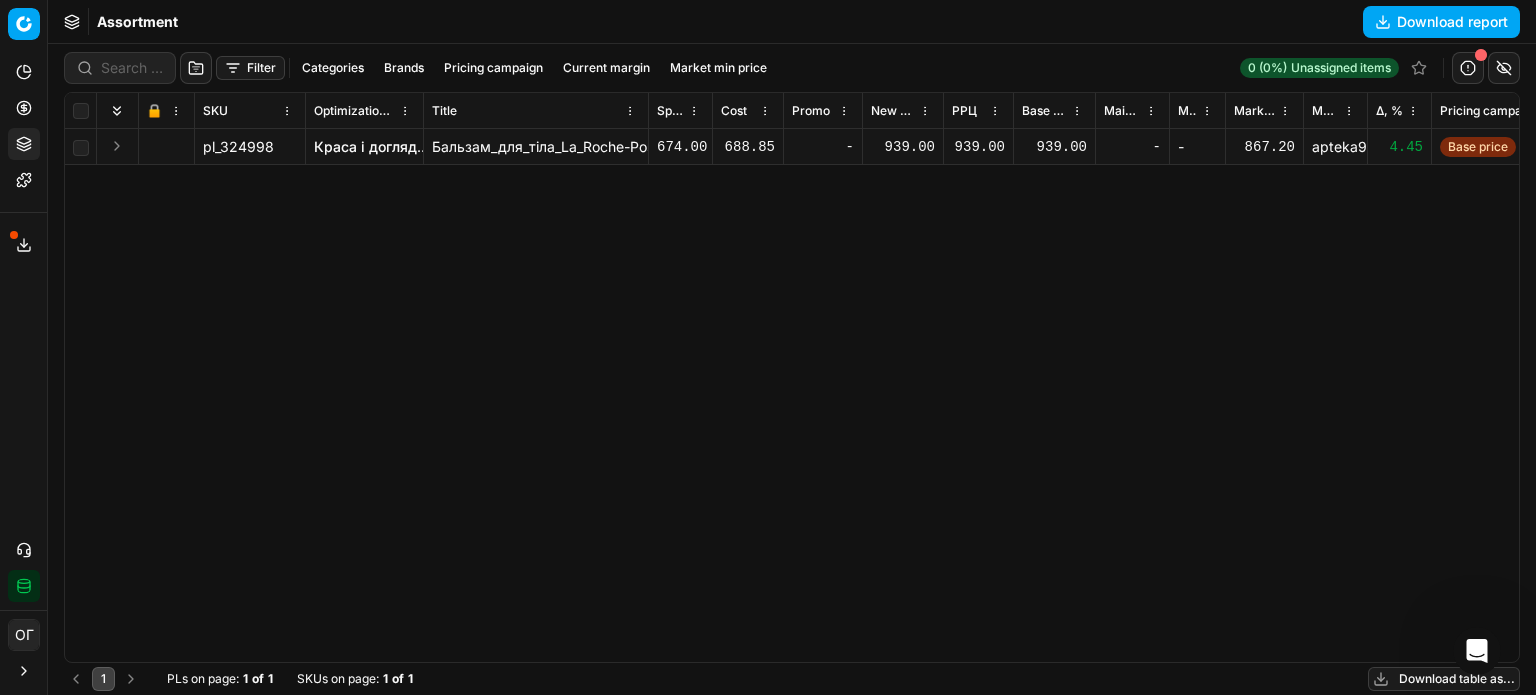 click on "Assortment Download report" at bounding box center (792, 22) 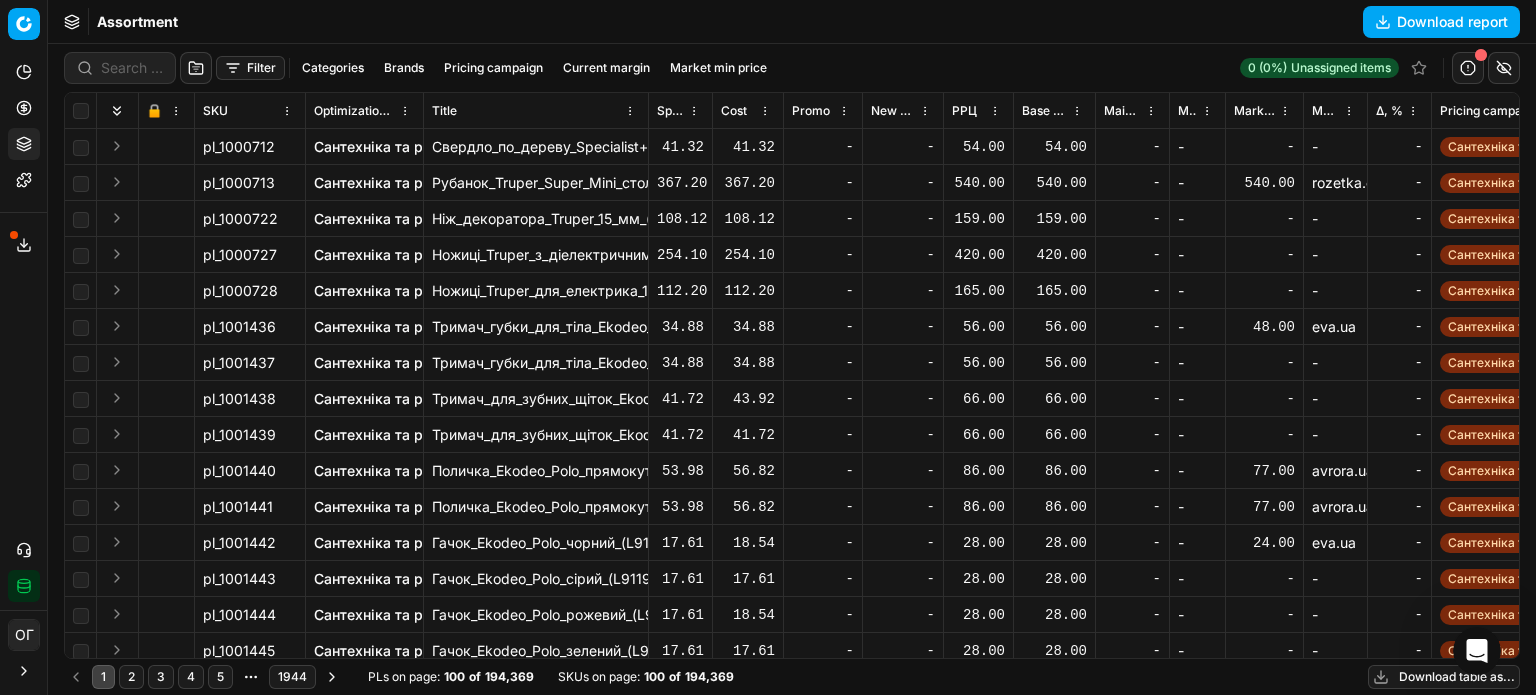 click on "Filter" at bounding box center [250, 68] 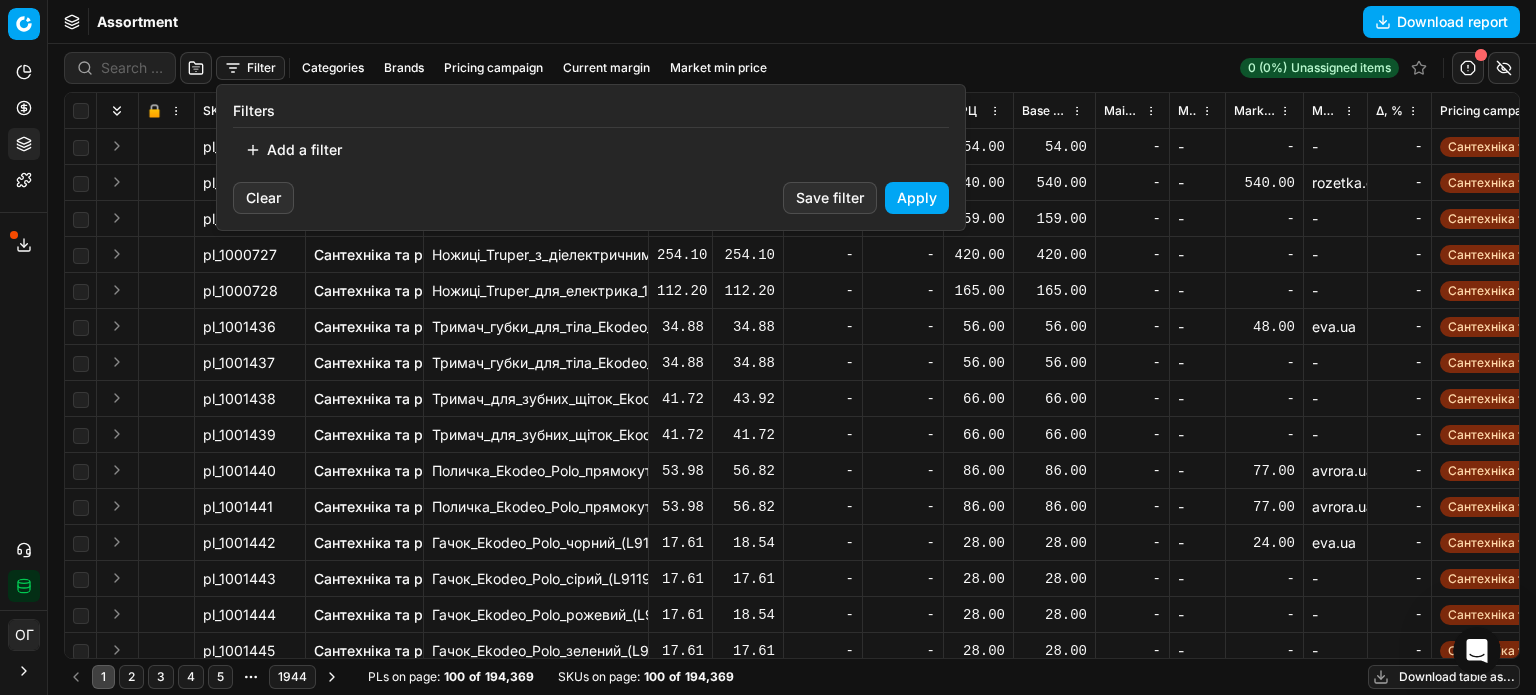 click on "Add a filter" at bounding box center [293, 150] 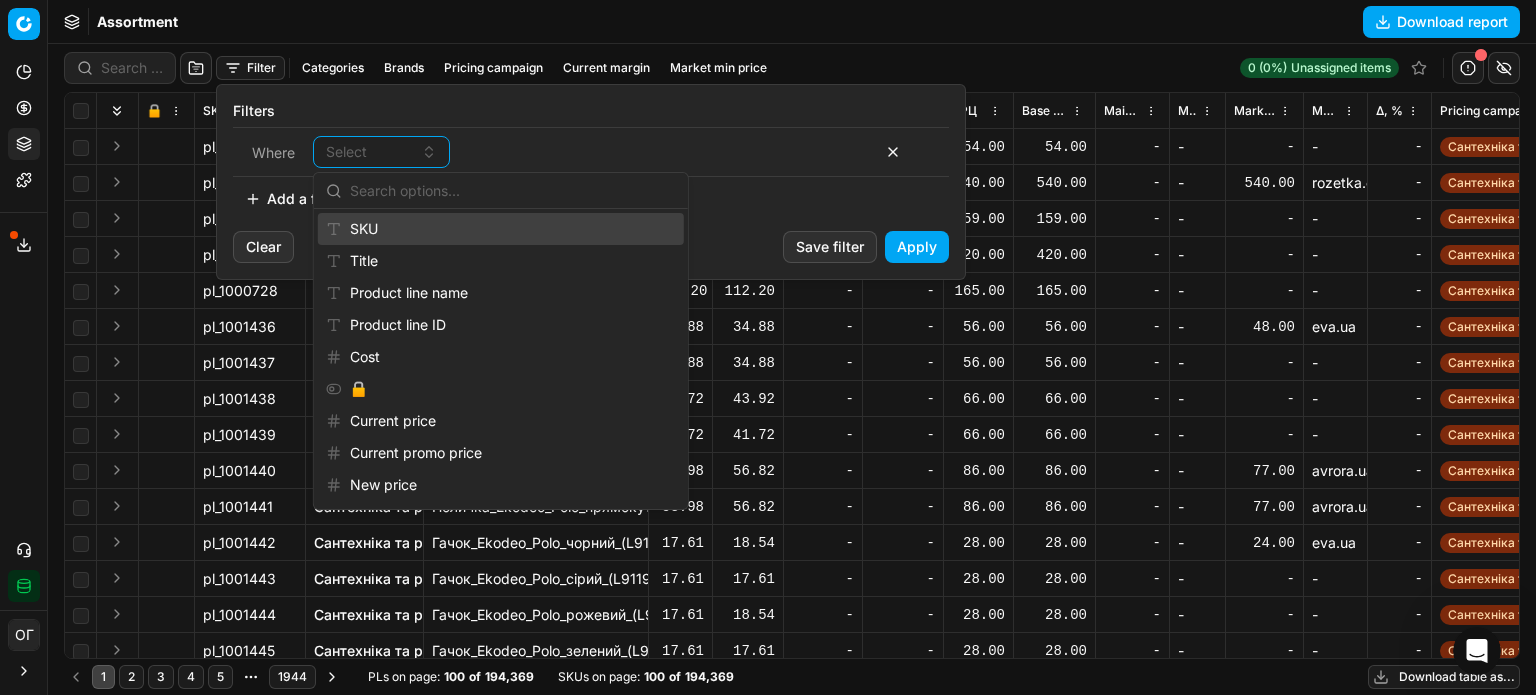 click on "SKU" at bounding box center [501, 229] 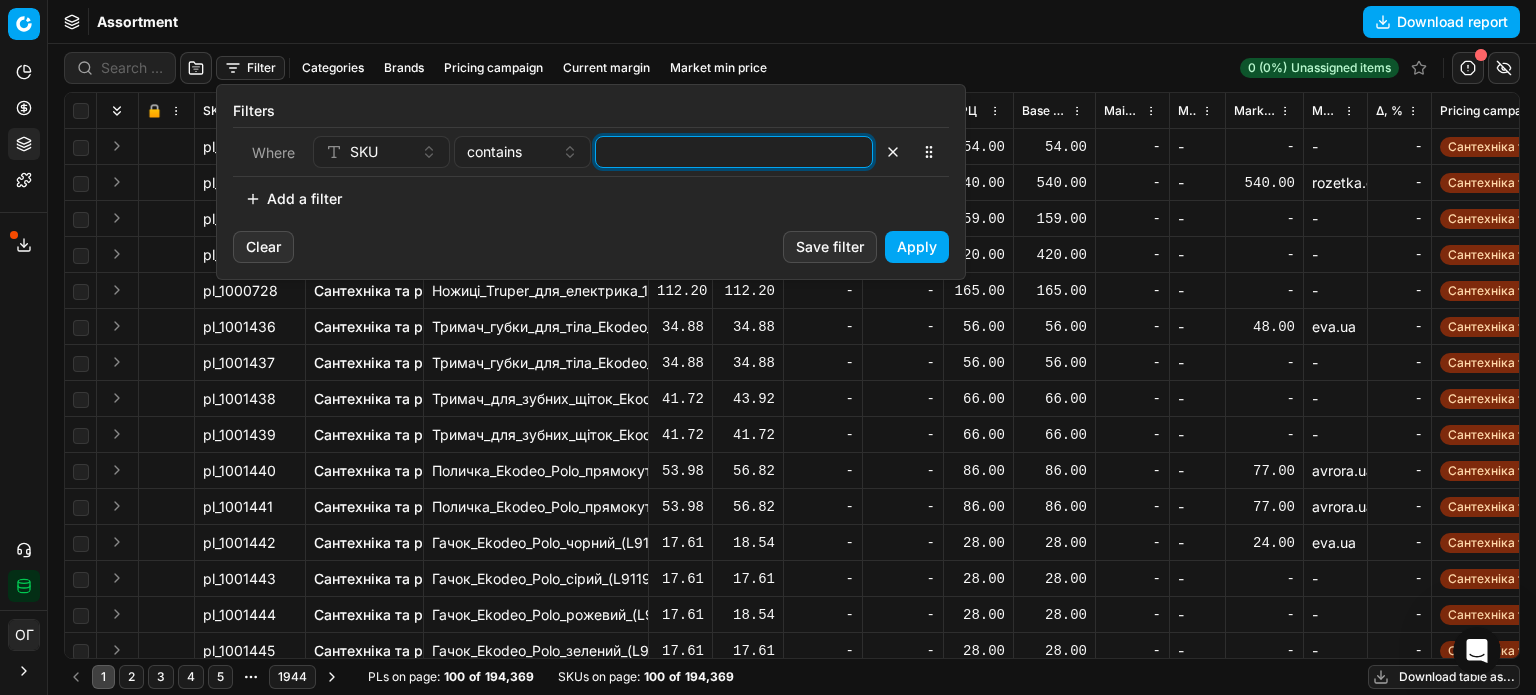 click at bounding box center [734, 152] 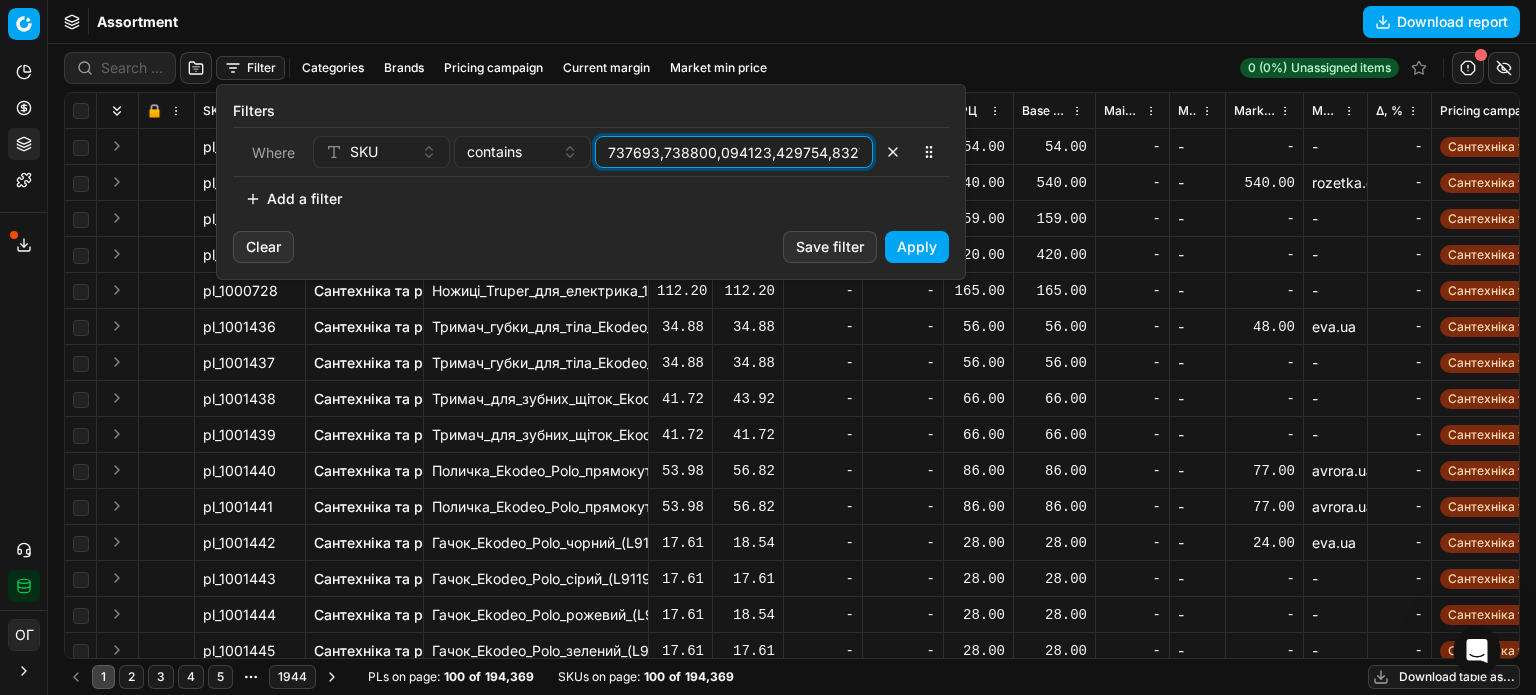 scroll, scrollTop: 0, scrollLeft: 13181, axis: horizontal 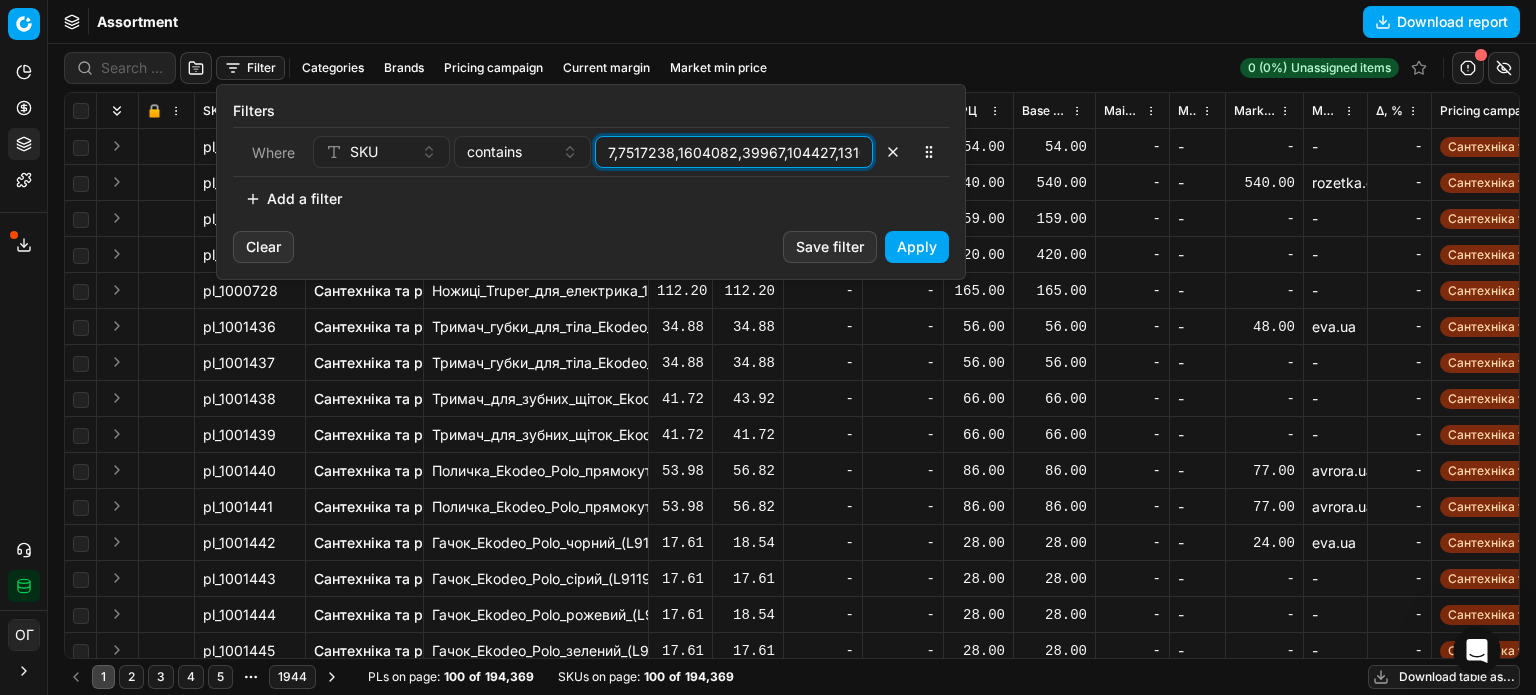 type on "842410,558759,415569,111144,822314,596944,822266,596943,308936,760938,645897,645898,645899,645900,645901,645902,645903,645904,645905,645906,645909,645910,645911,645912,645913,645914,645917,645918,645919,645920,645921,645922,645923,645924,645925,645926,645927,645928,645929,645931,645932,645933,645934,645935,645936,645938,645939,645940,645941,645942,645943,645944,645945,645946,645947,645949,645950,645951,645952,645953,645954,645956,645957,645958,645959,645960,645961,645962,645964,645965,645967,645968,645969,645970,645971,645973,645974,645975,645976,645977,645978,645979,645980,645981,645982,645983,645984,645985,645986,645987,645989,645990,645991,645992,645993,645995,645996,645997,645998,645999,646000,646001,646002,646003,646004,646005,646006,646007,646008,646009,646010,646011,646012,646013,646015,646016,646017,646018,646020,646021,646022,646023,646024,646025,646026,646027,646029,646030,646031,646032,646034,646035,646036,646037,646038,646042,646045,646046,646048,646049,646050,646052,646054,646055,646056,646057..." 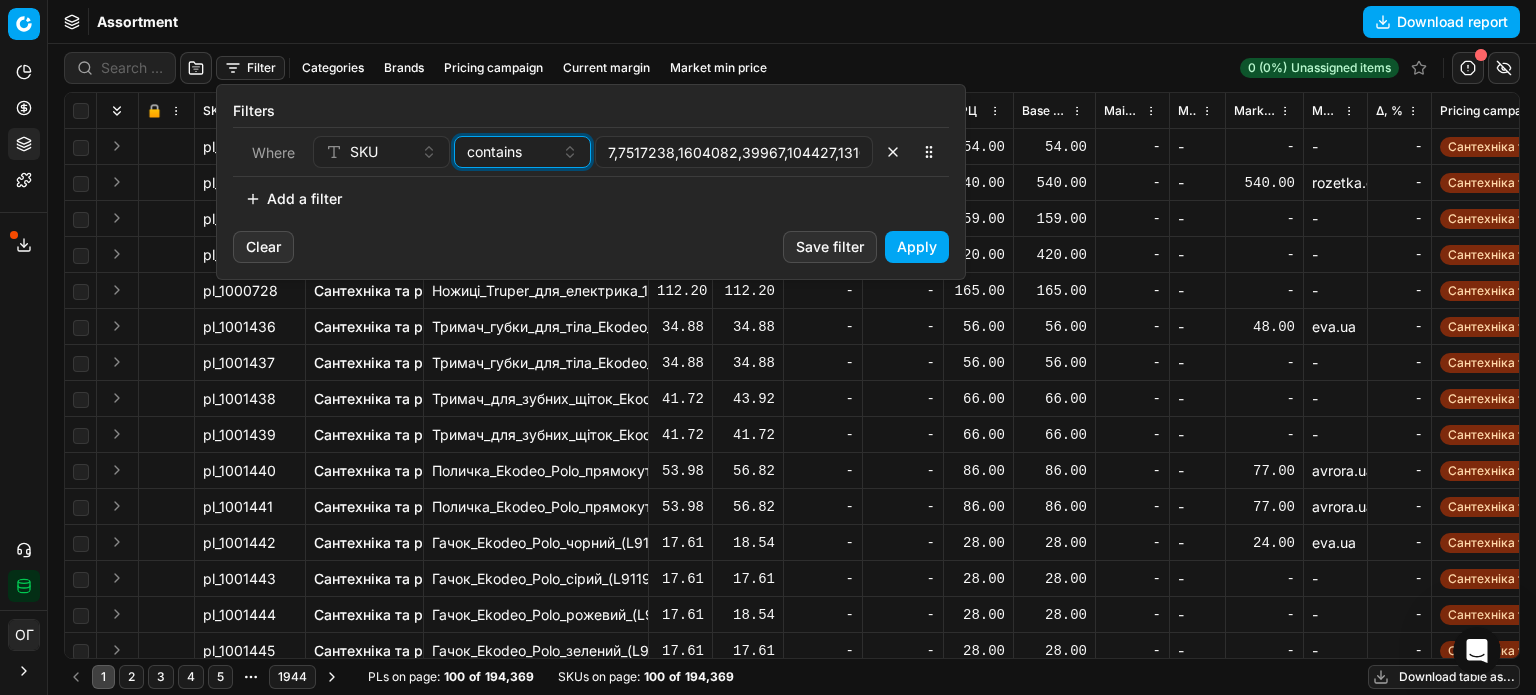 click on "contains" at bounding box center (510, 152) 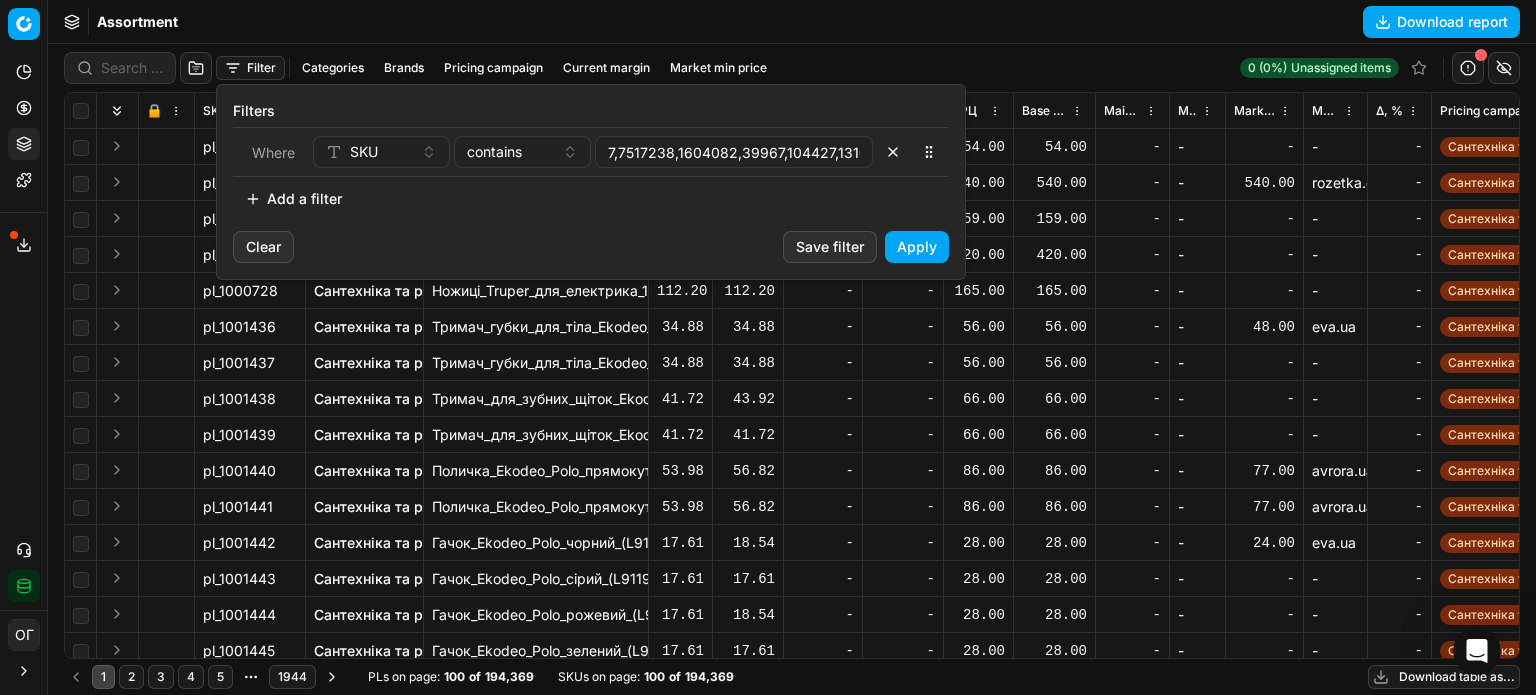 scroll, scrollTop: 0, scrollLeft: 0, axis: both 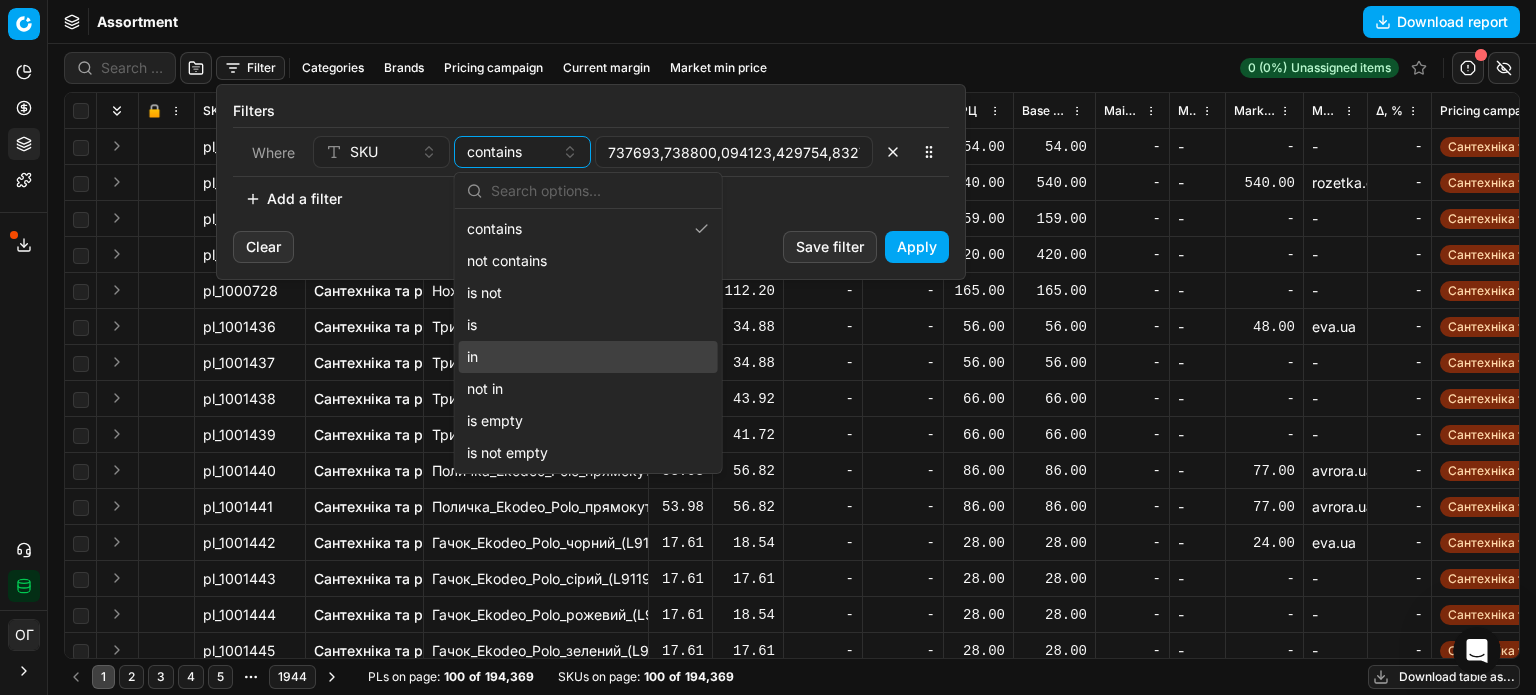 click on "in" at bounding box center (588, 357) 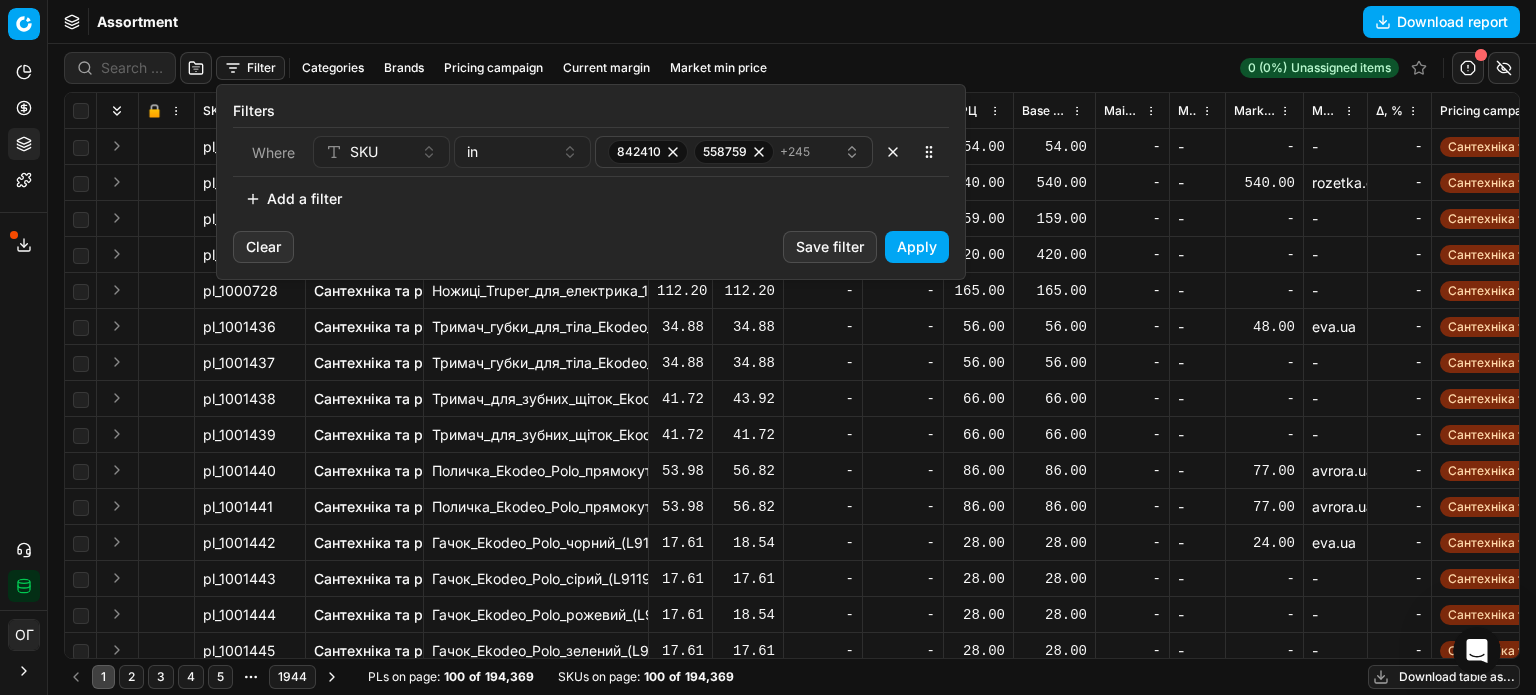 click on "Apply" at bounding box center (917, 247) 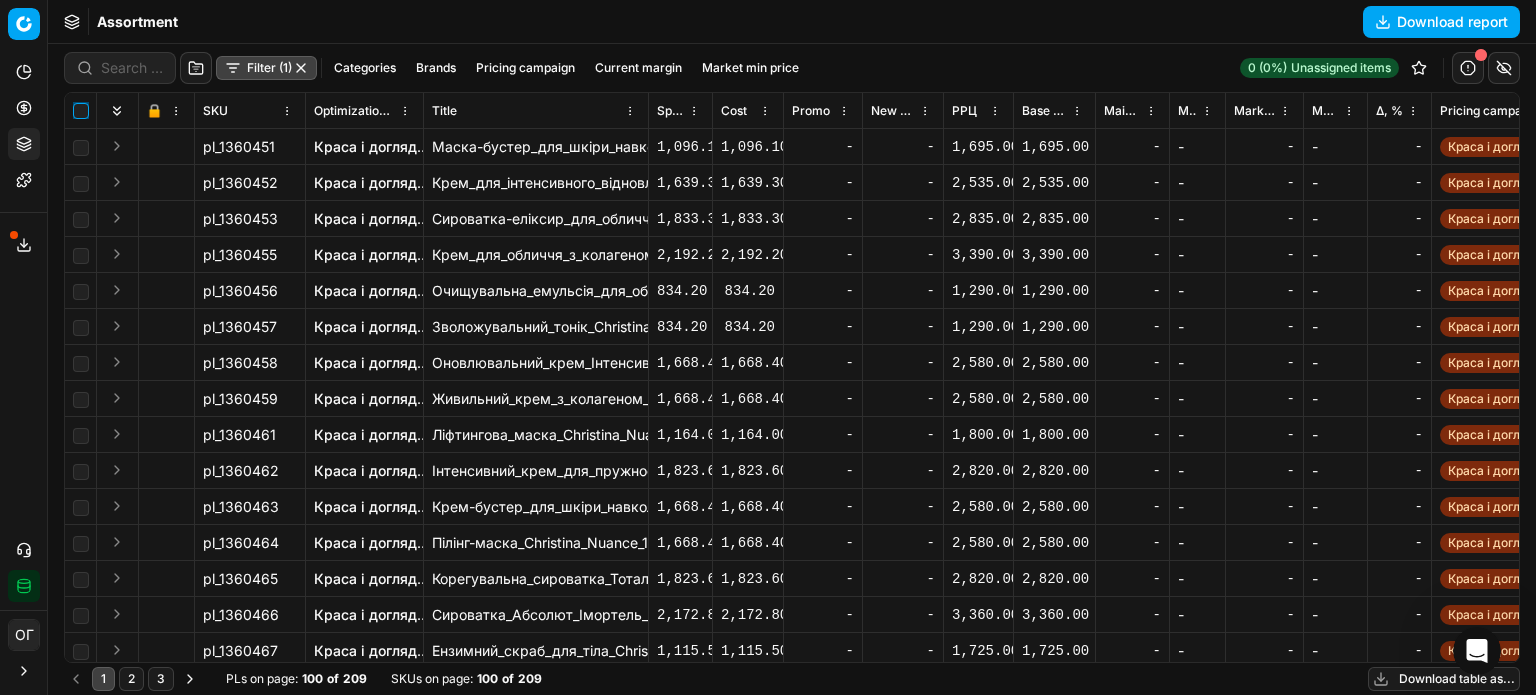 click at bounding box center [81, 111] 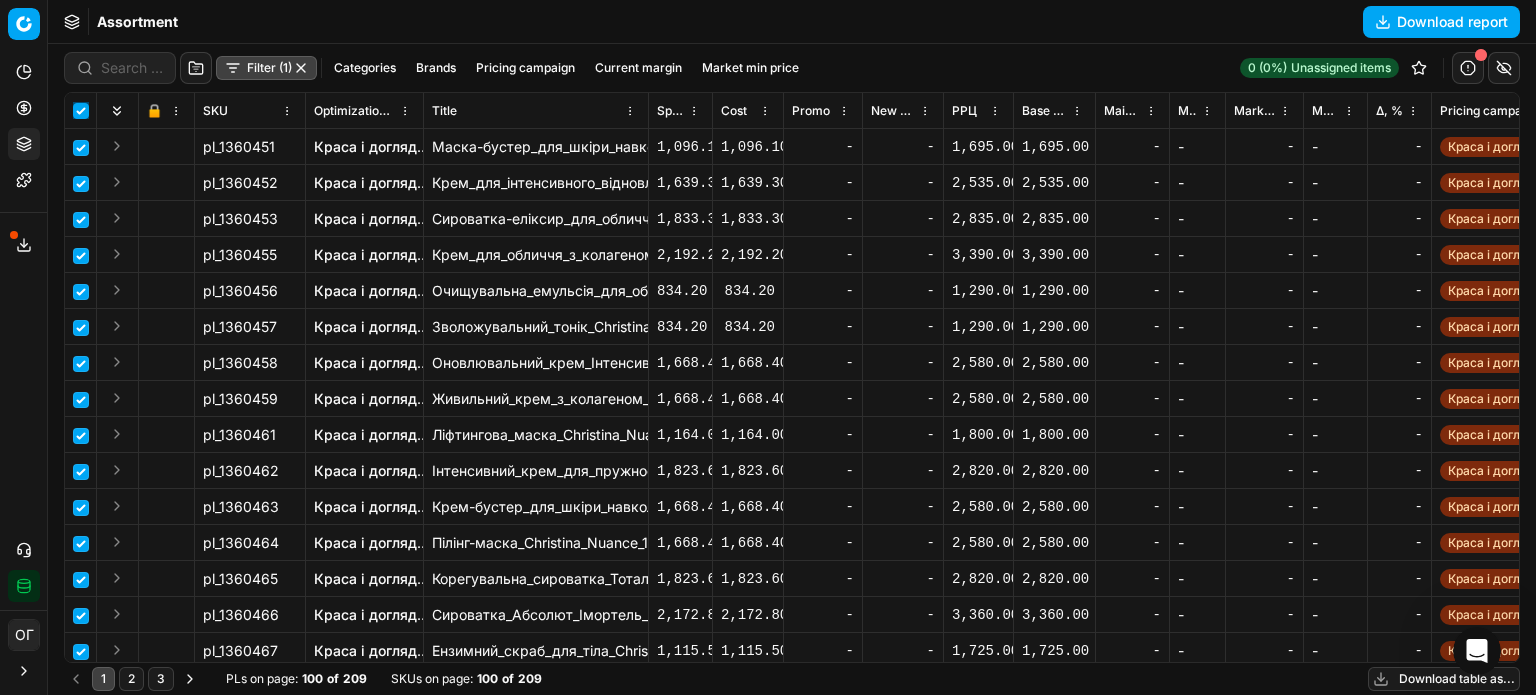 checkbox on "true" 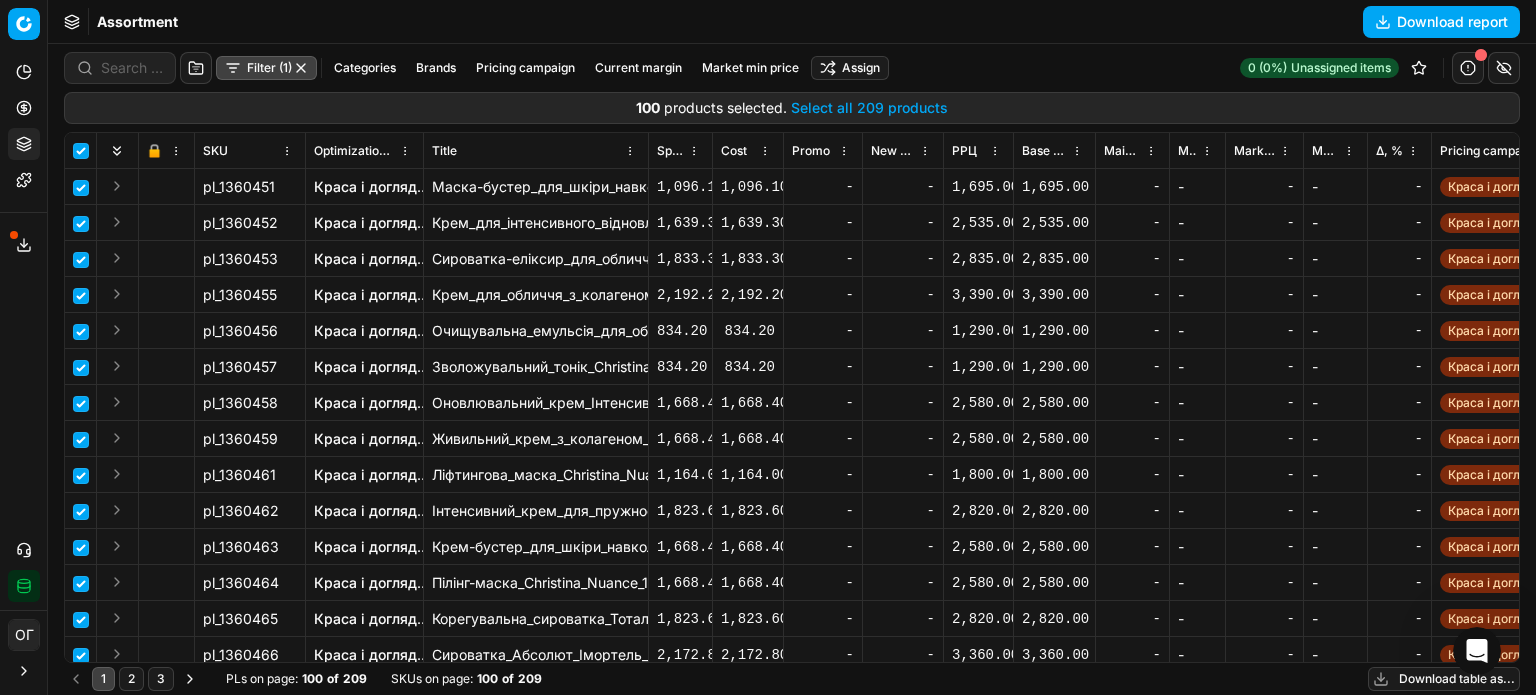 click on "Select all 209 products" at bounding box center [869, 108] 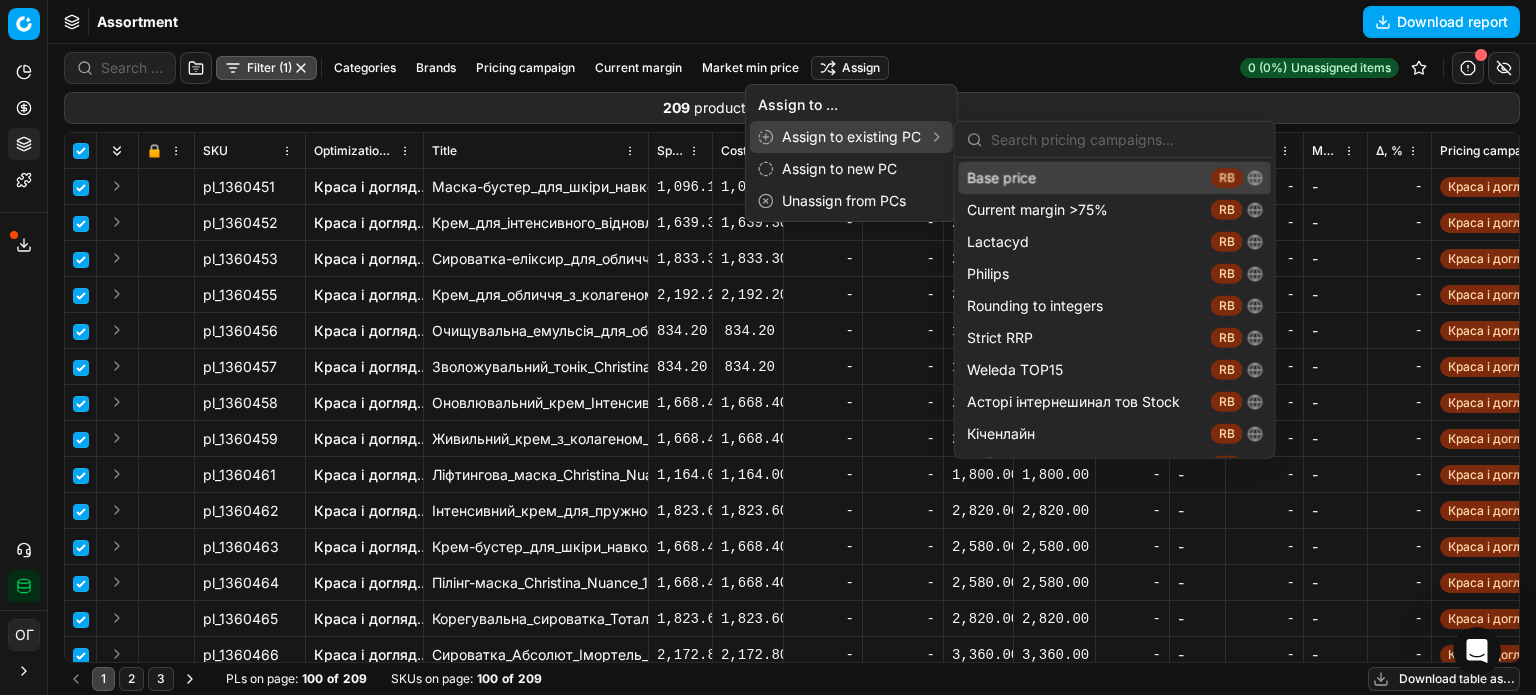 click on "Base price RB" at bounding box center (1115, 178) 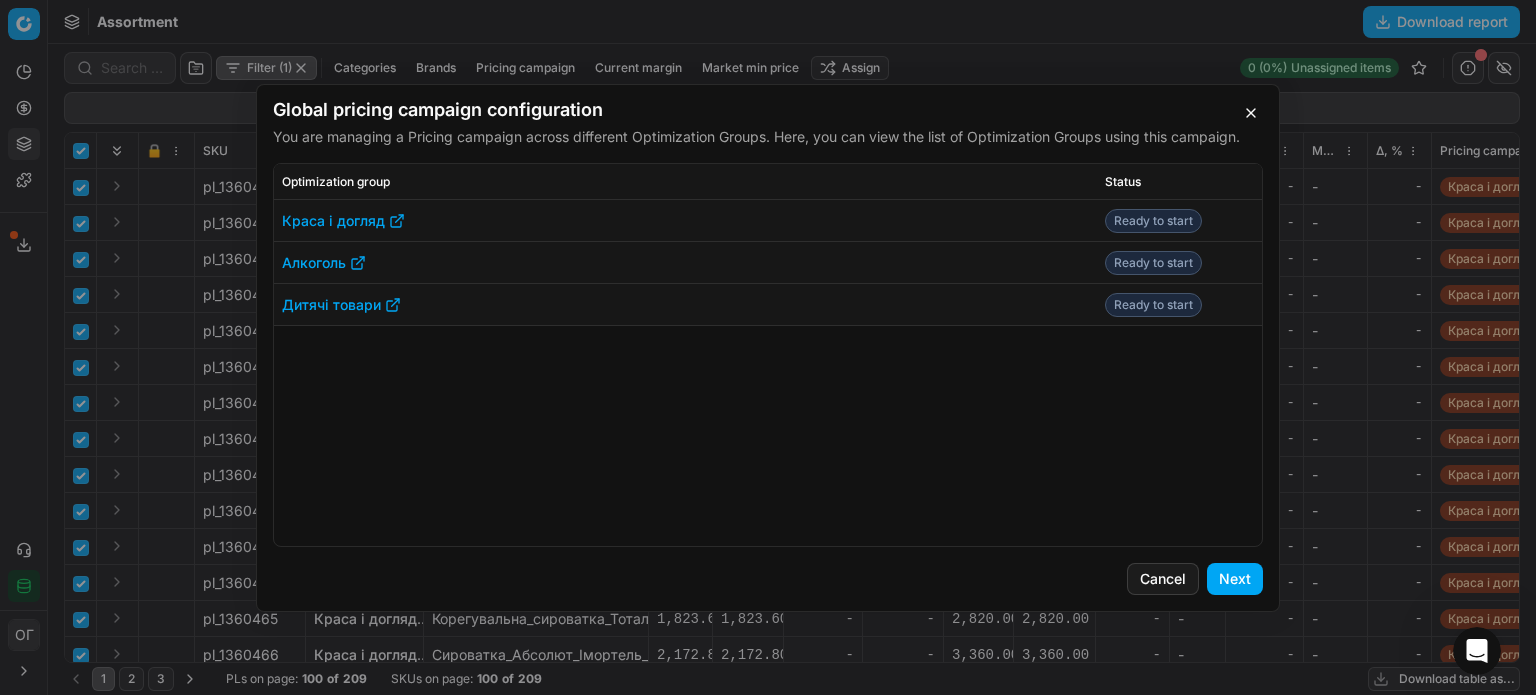click on "Next" at bounding box center [1235, 579] 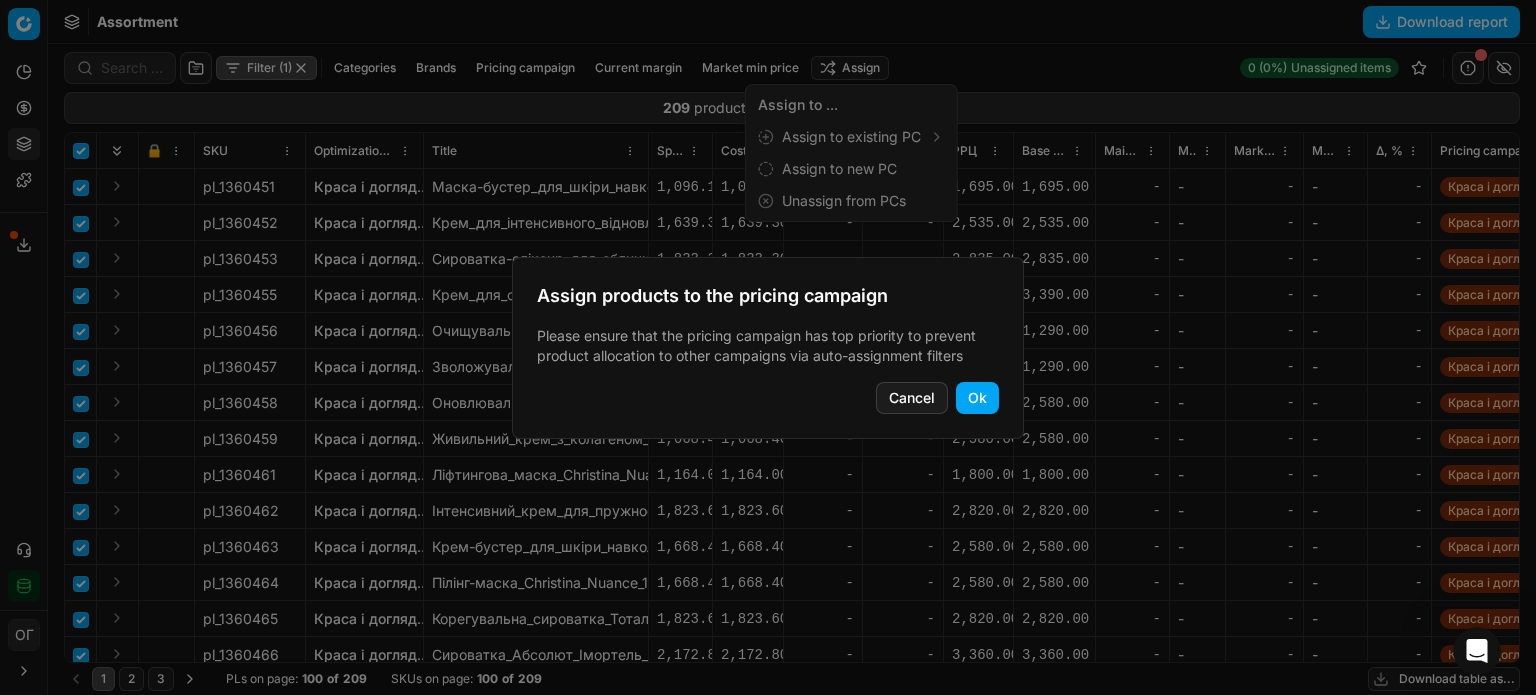 click on "Ok" at bounding box center (977, 398) 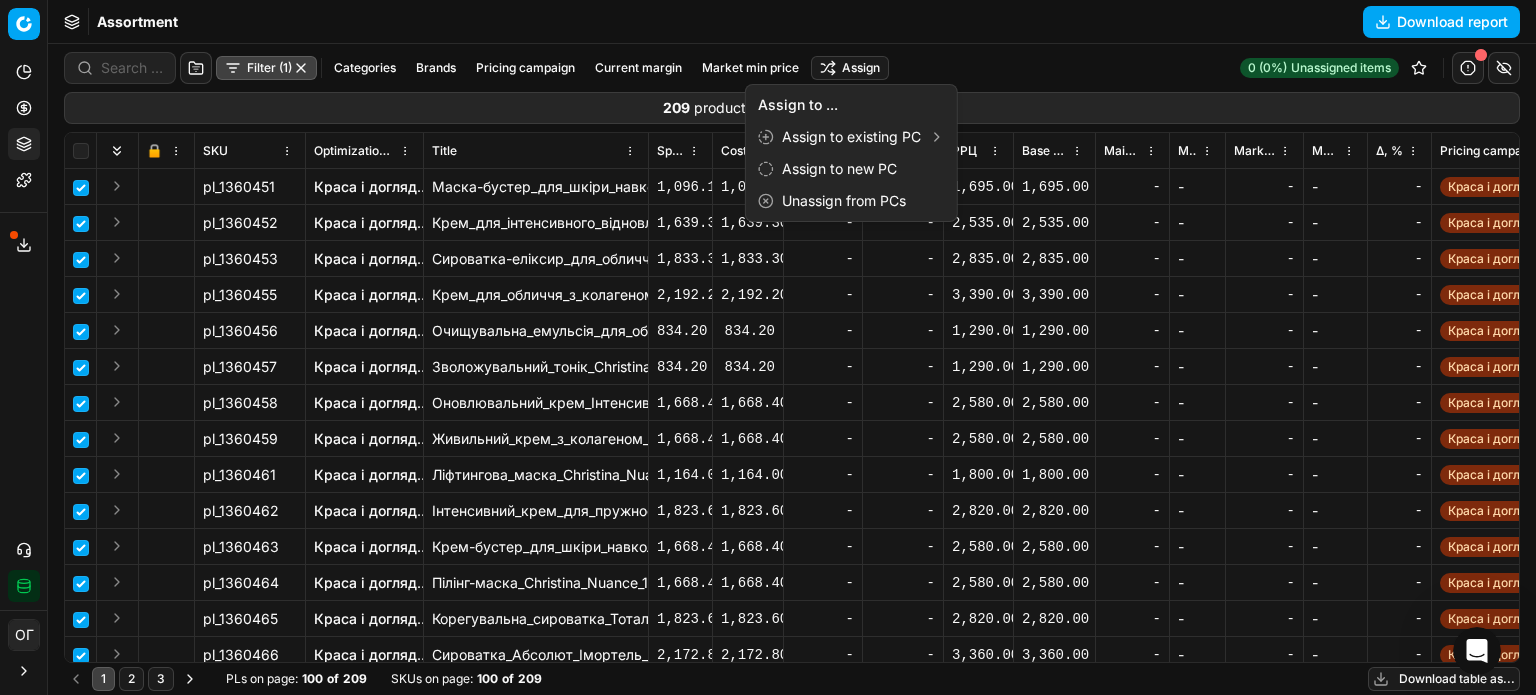 checkbox on "false" 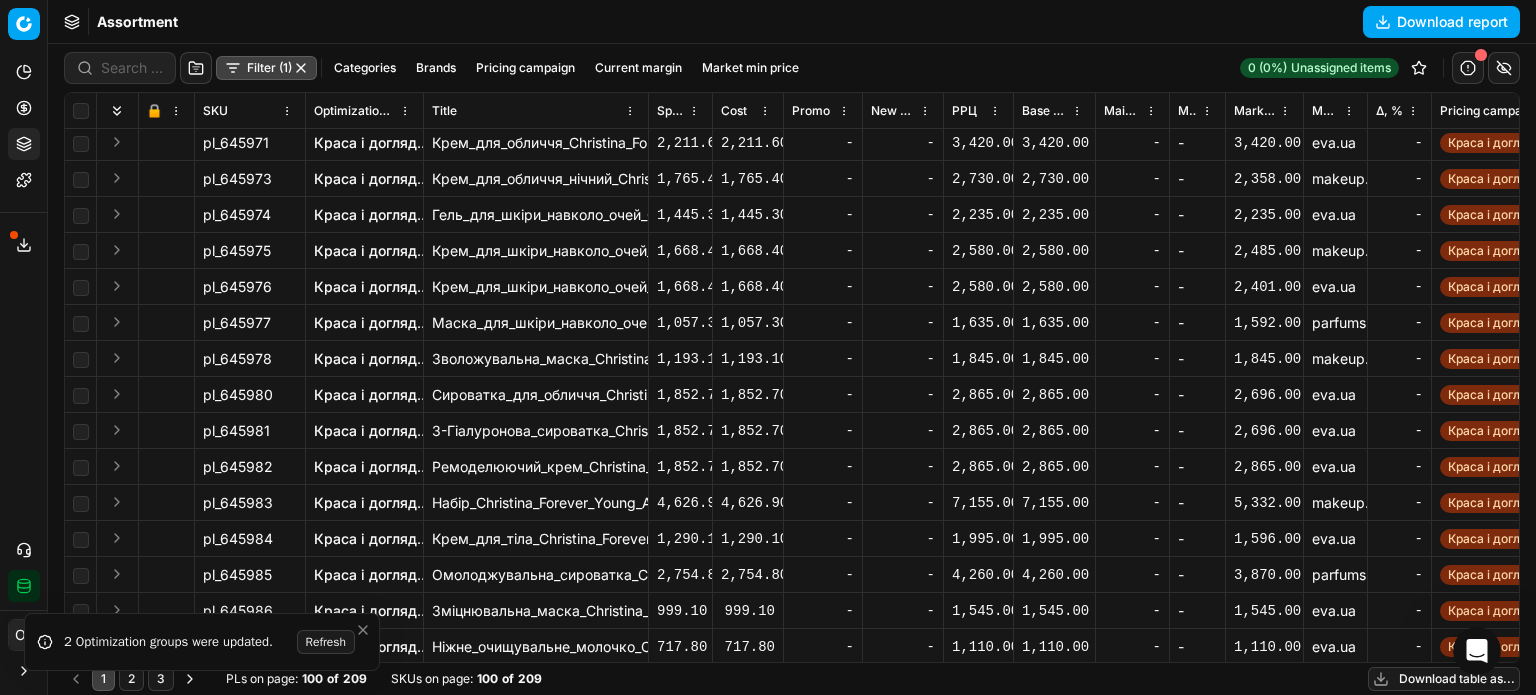 scroll, scrollTop: 3081, scrollLeft: 0, axis: vertical 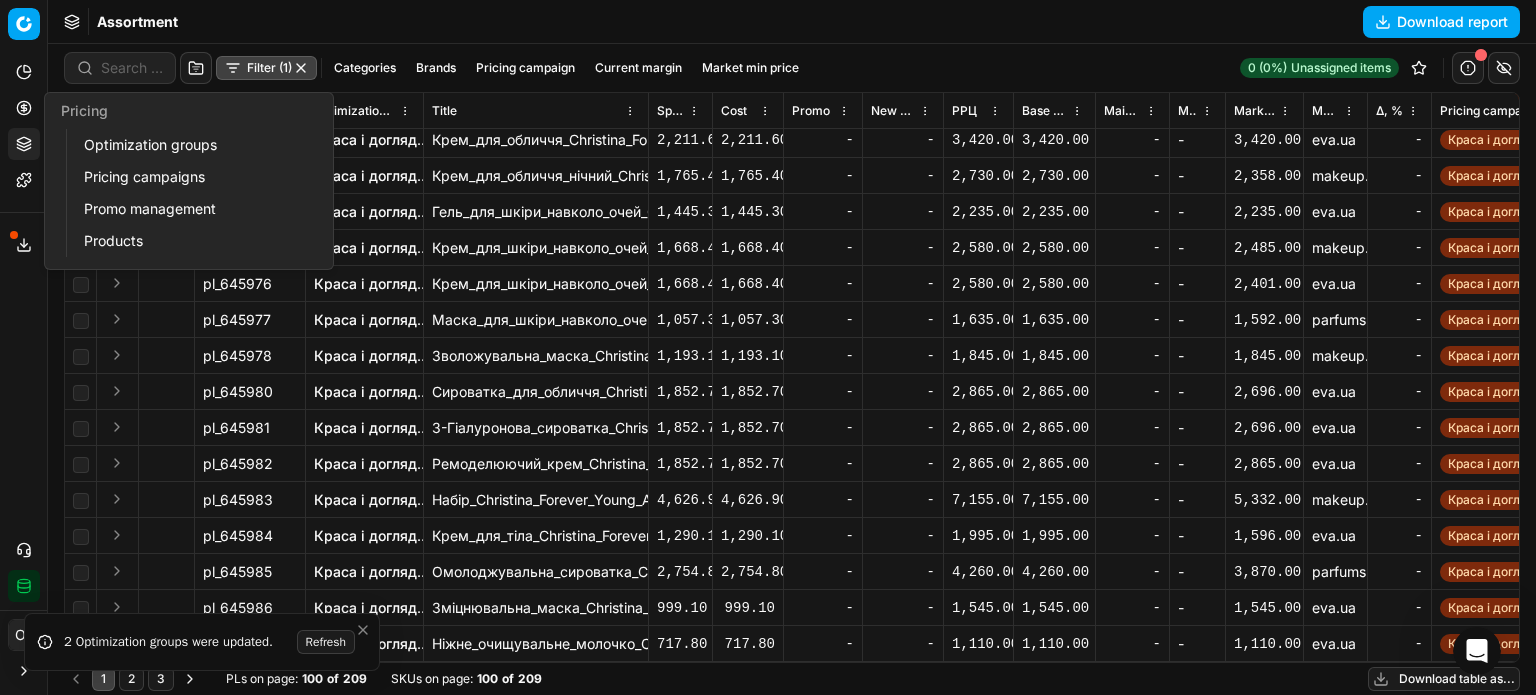 click 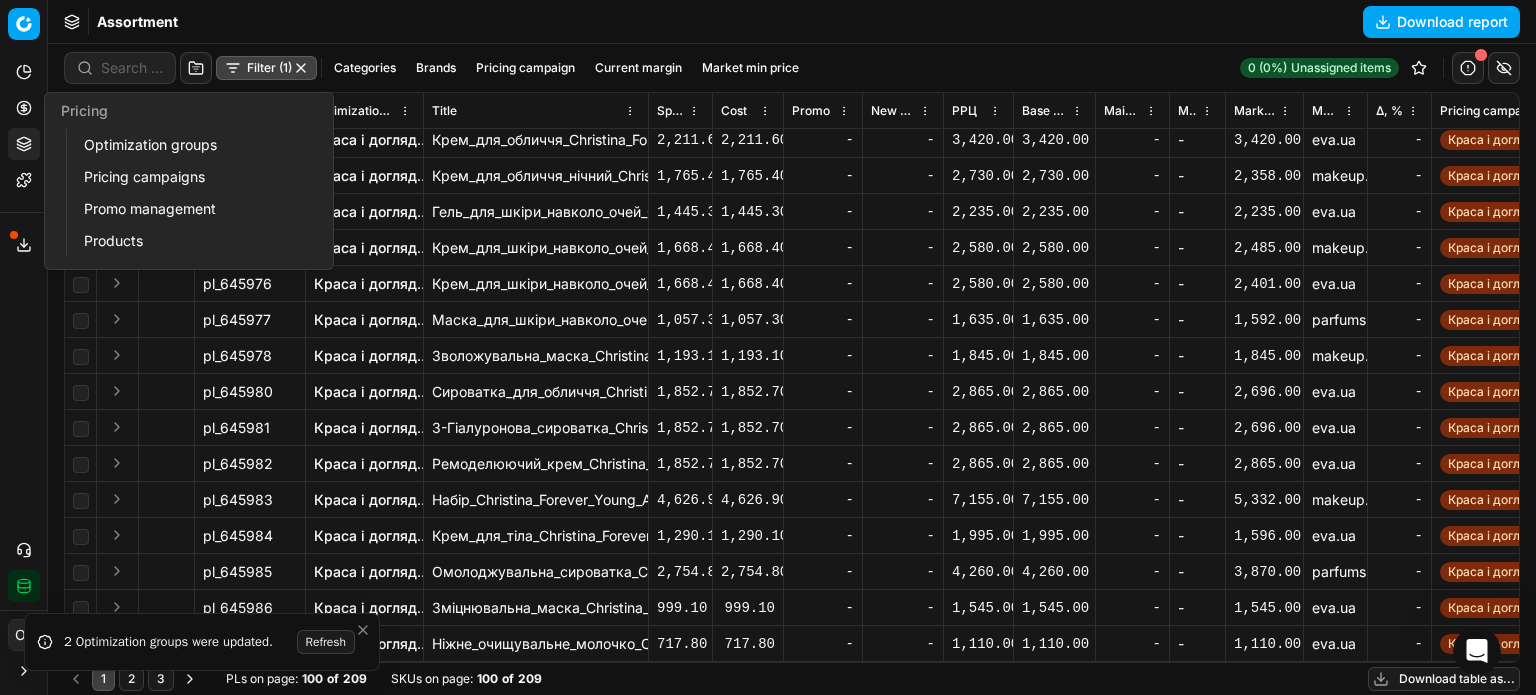 click on "Optimization groups" at bounding box center [192, 145] 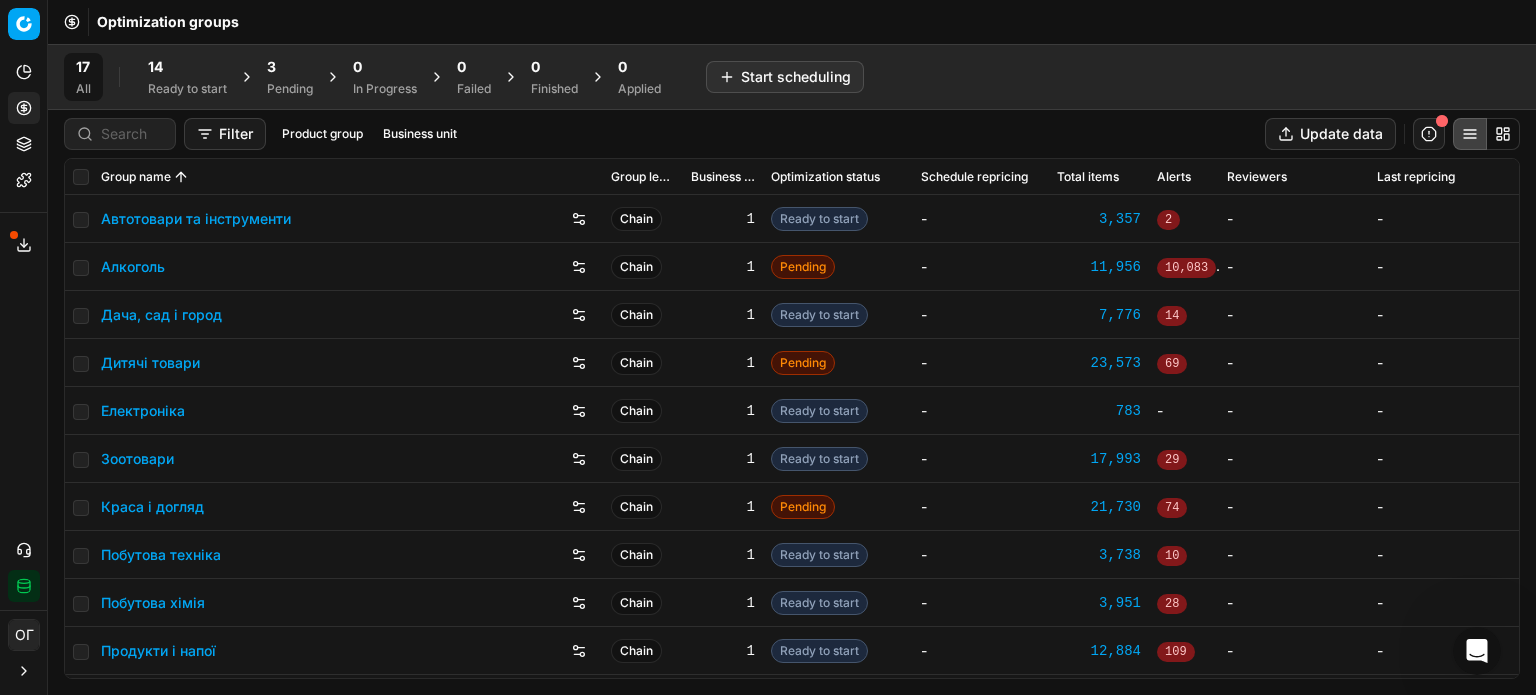 click on "3" at bounding box center (290, 67) 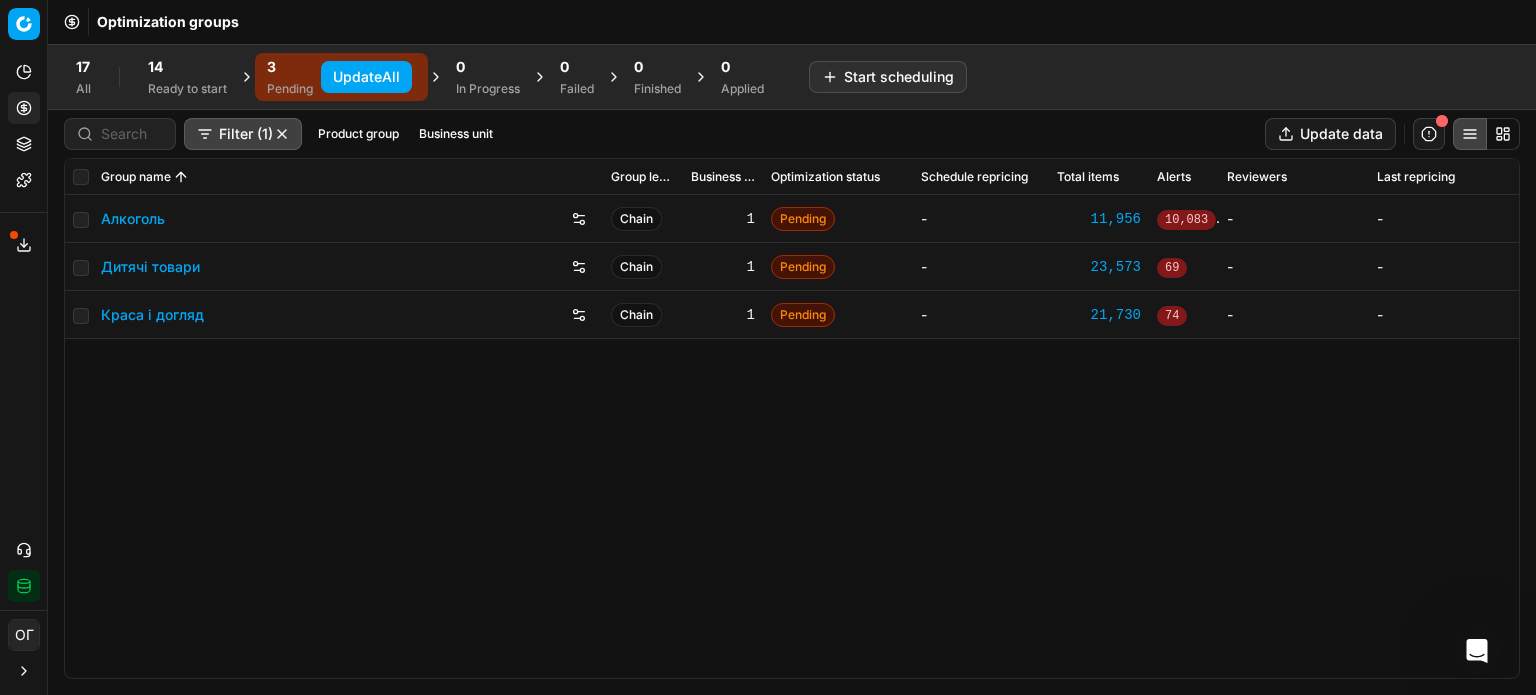 click on "Update  All" at bounding box center (366, 77) 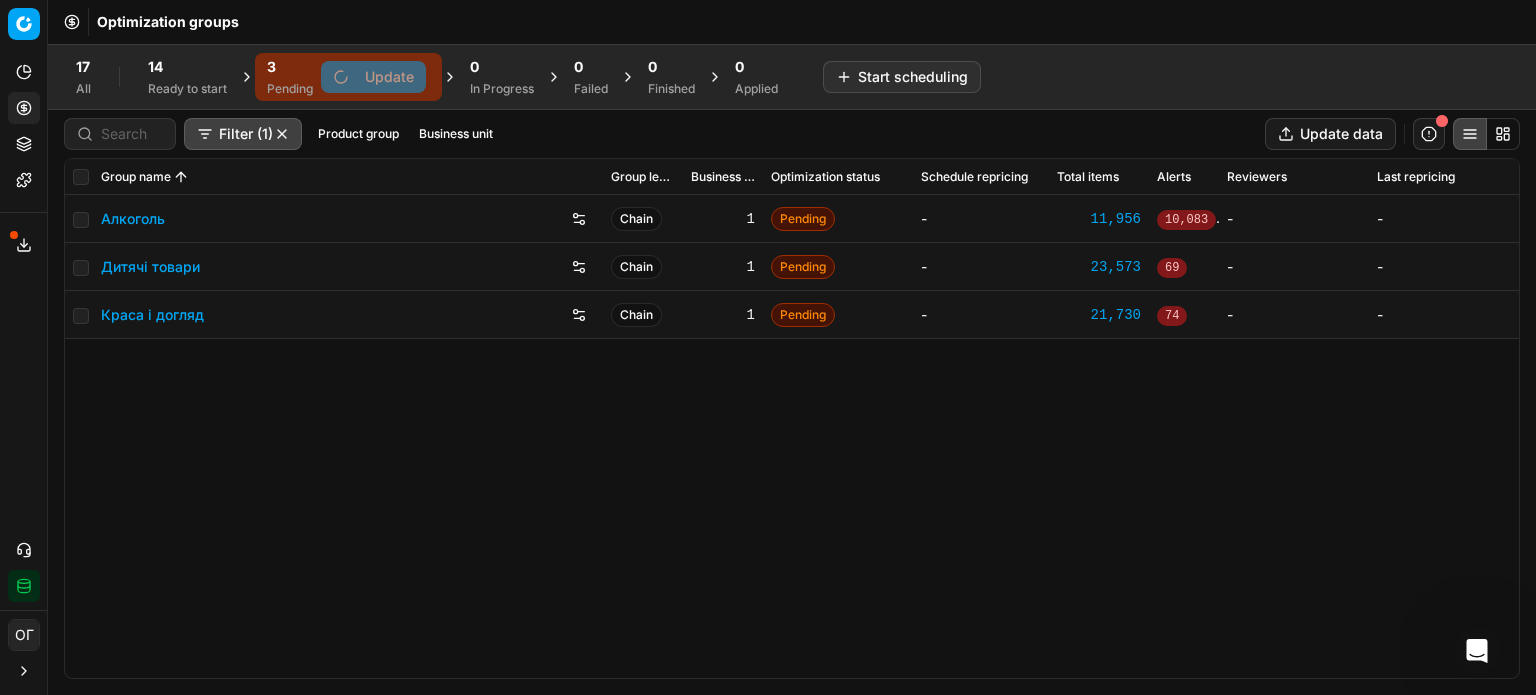 click on "Ready to start" at bounding box center (187, 89) 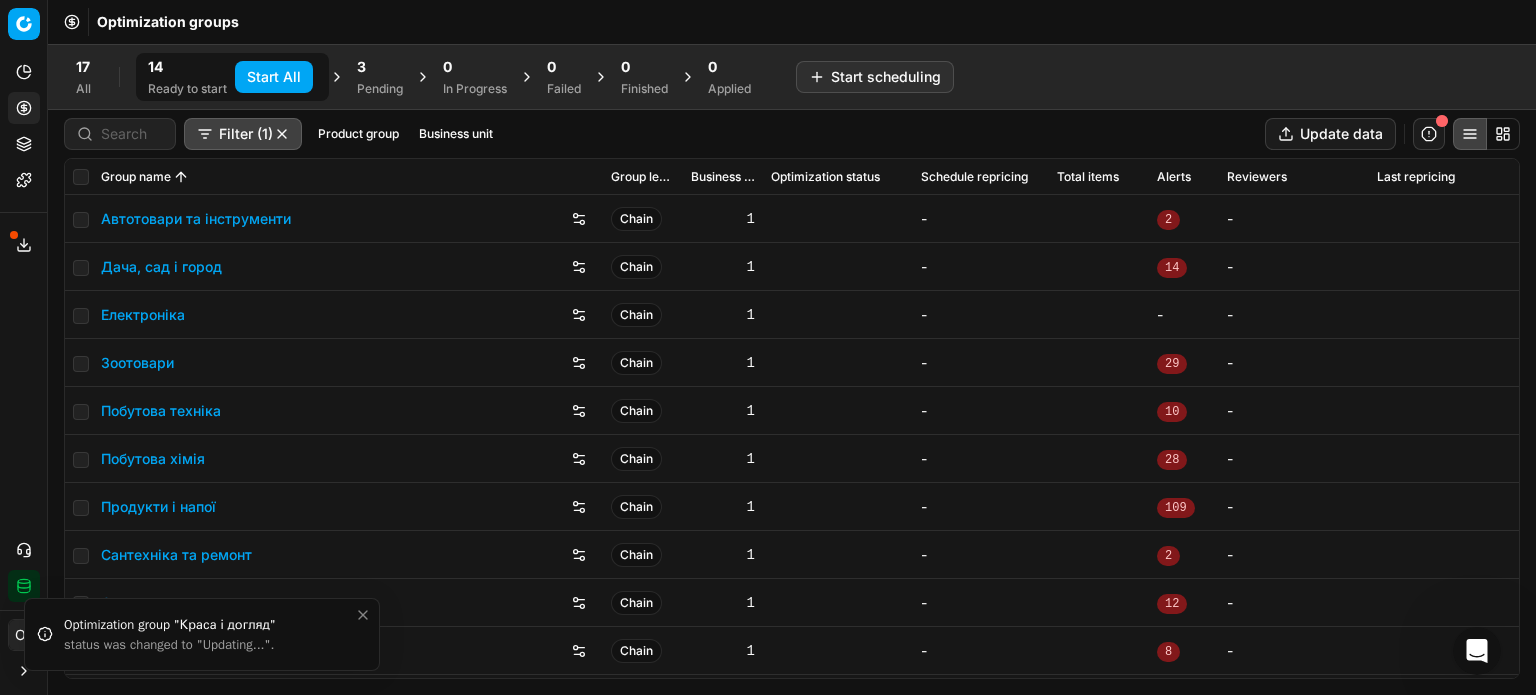 click 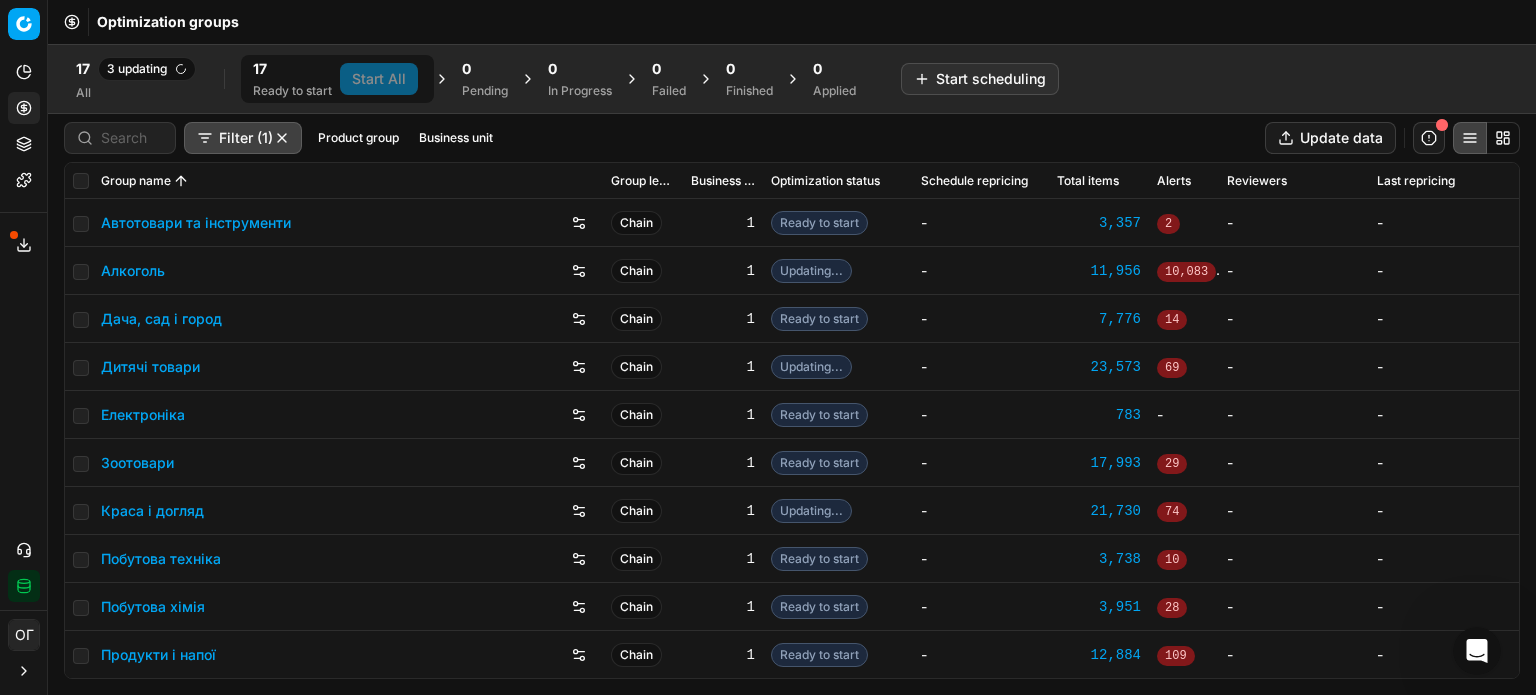 scroll, scrollTop: 336, scrollLeft: 0, axis: vertical 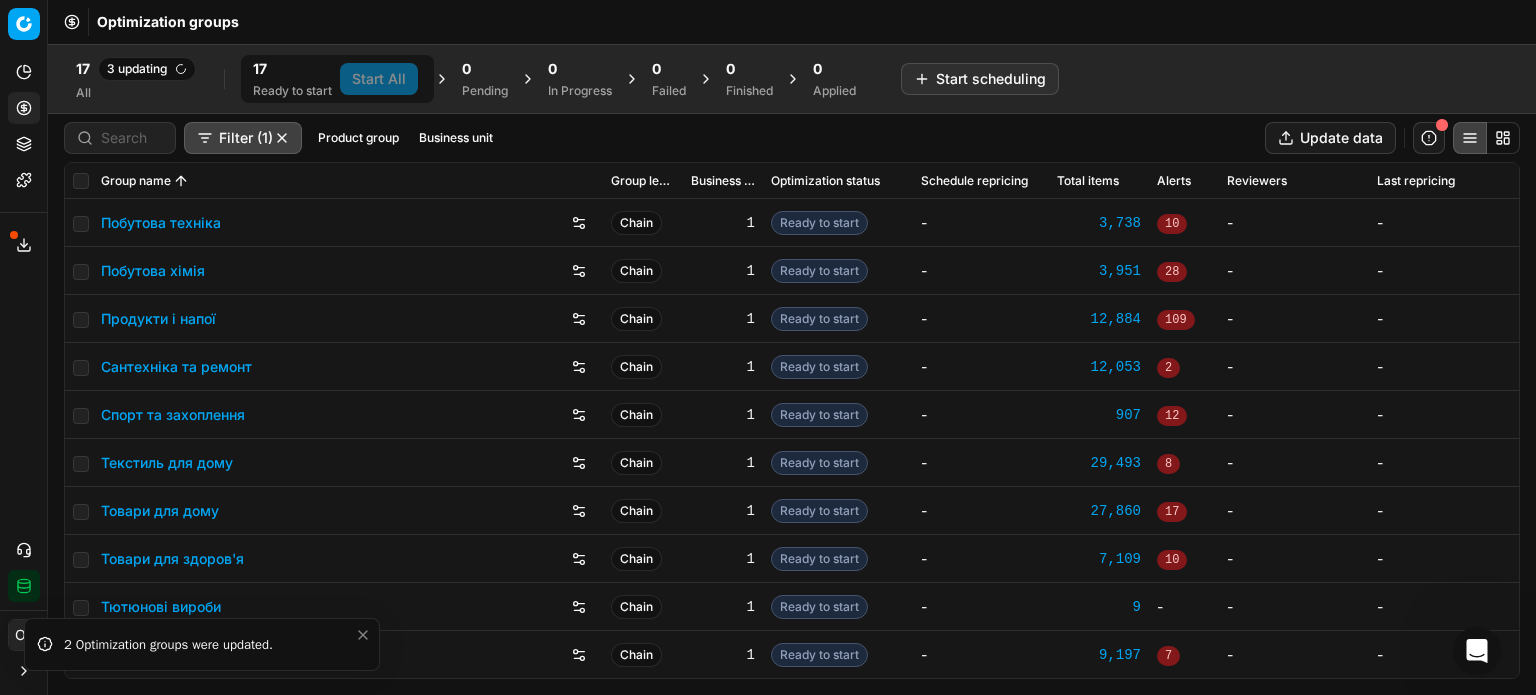 click on "Товари для дому" at bounding box center [160, 511] 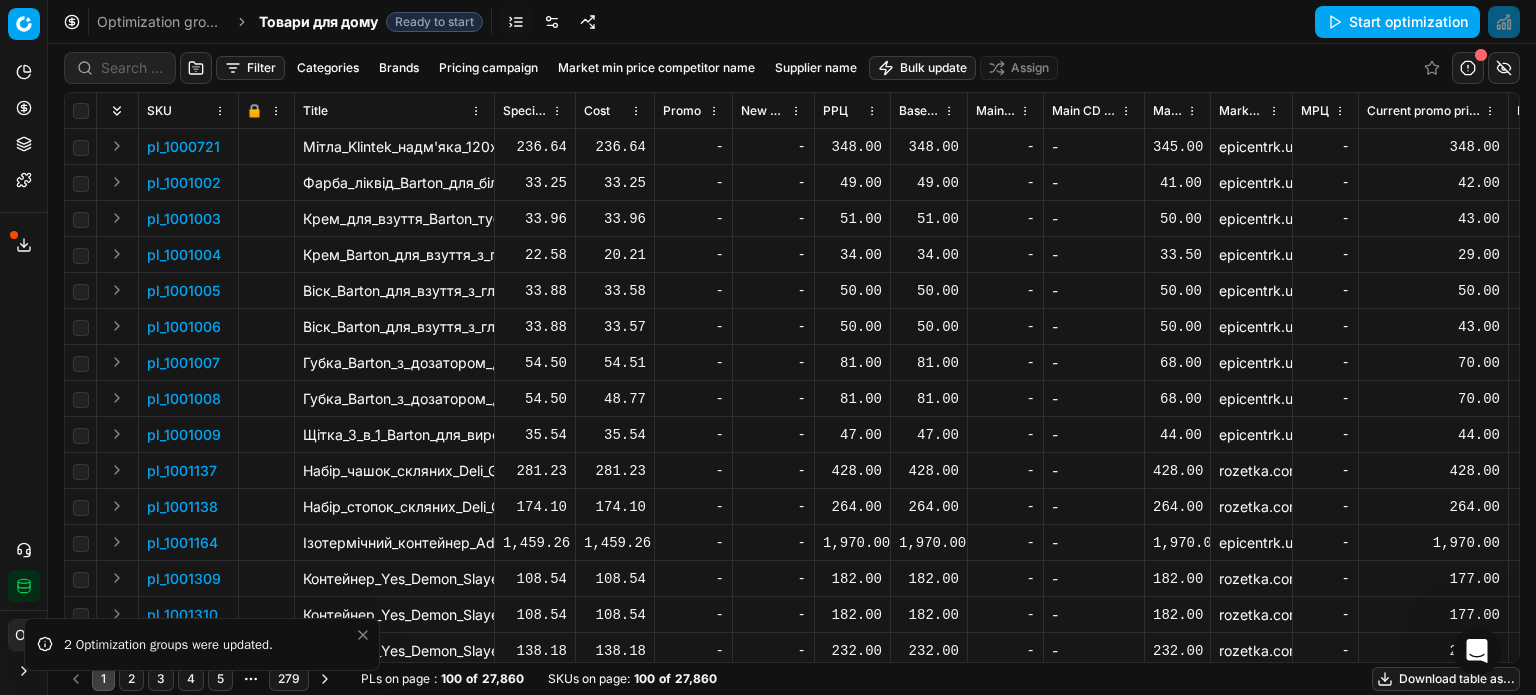 click at bounding box center (552, 22) 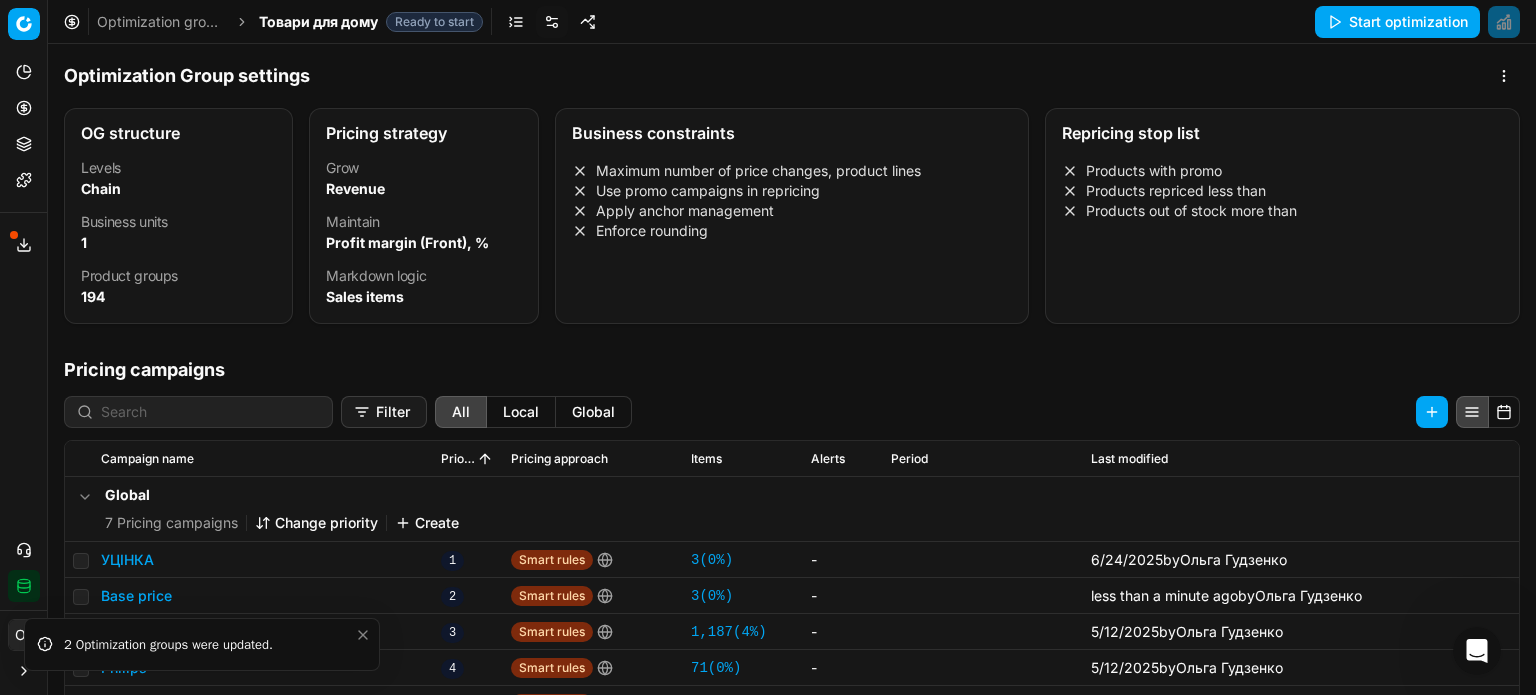 click 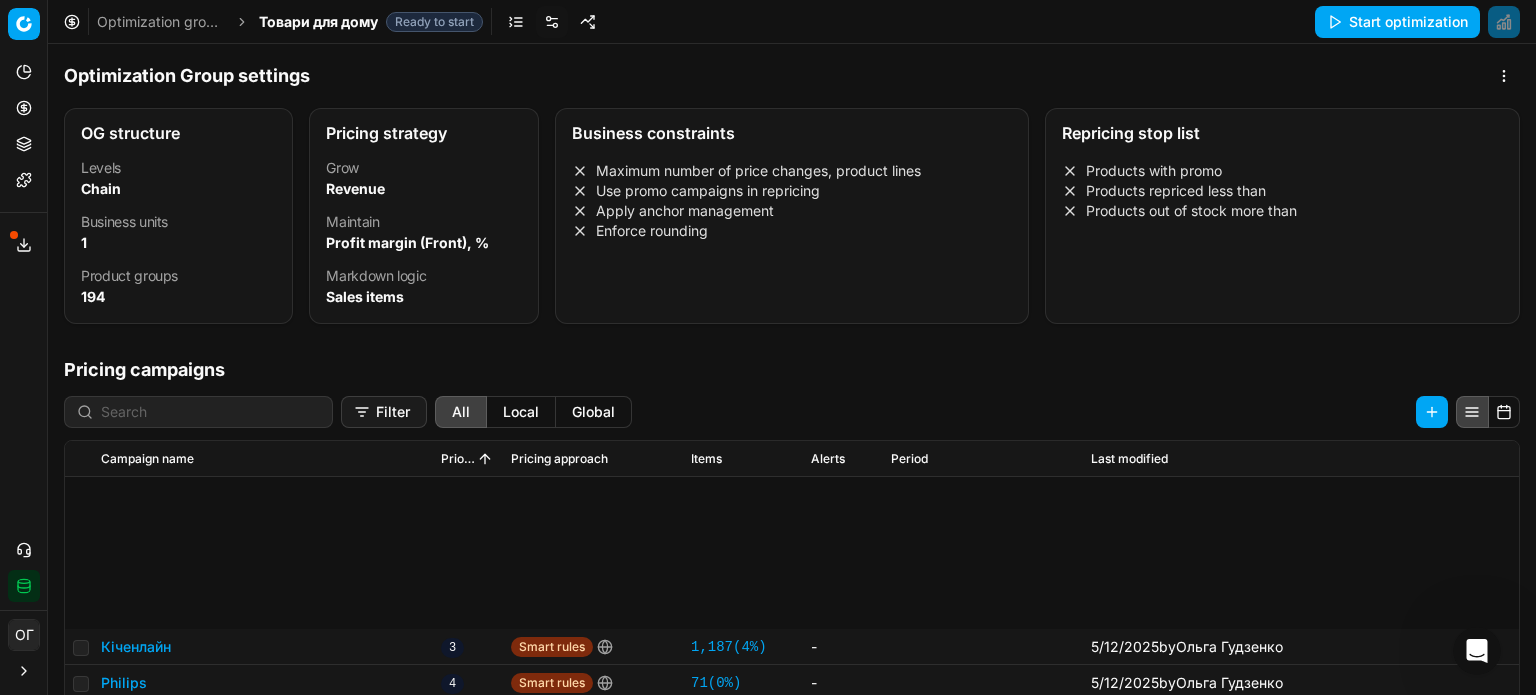scroll, scrollTop: 299, scrollLeft: 0, axis: vertical 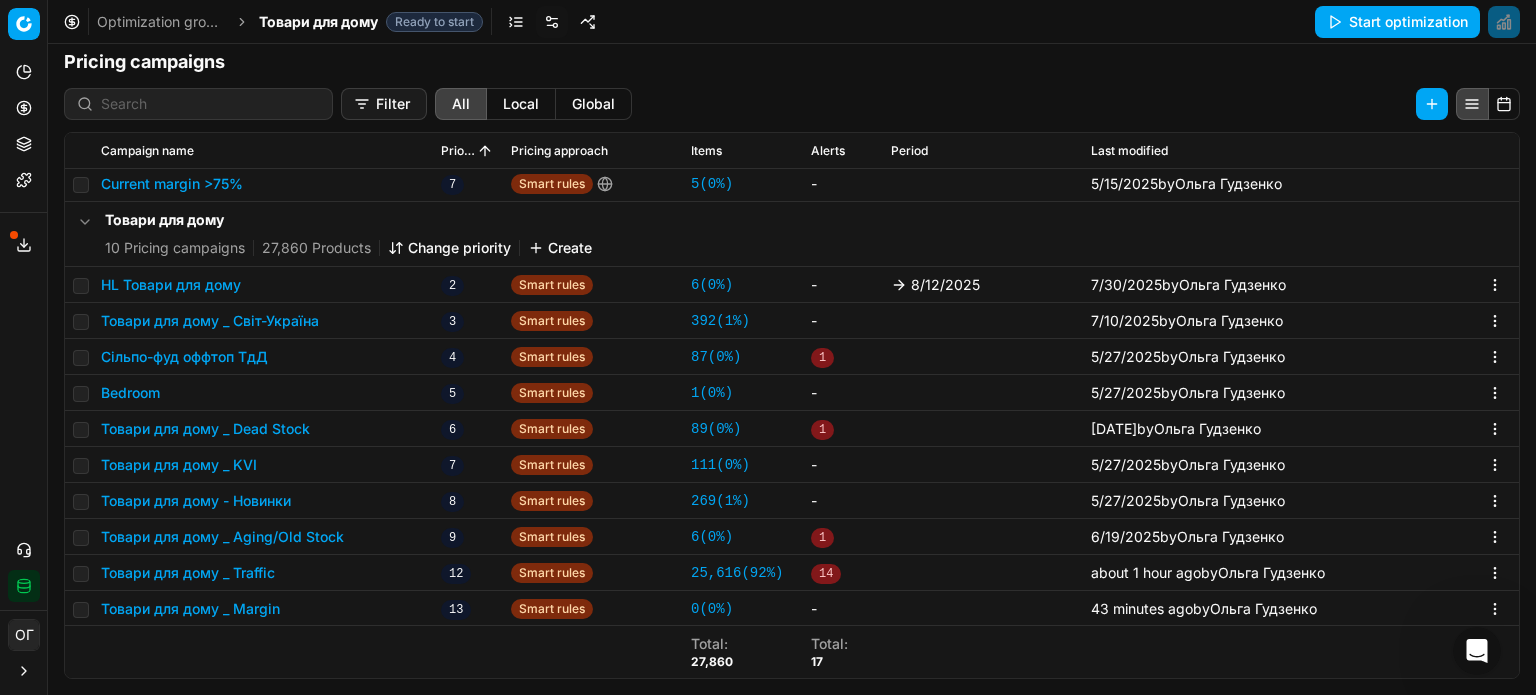 click on "Товари для дому _ Margin" at bounding box center (190, 609) 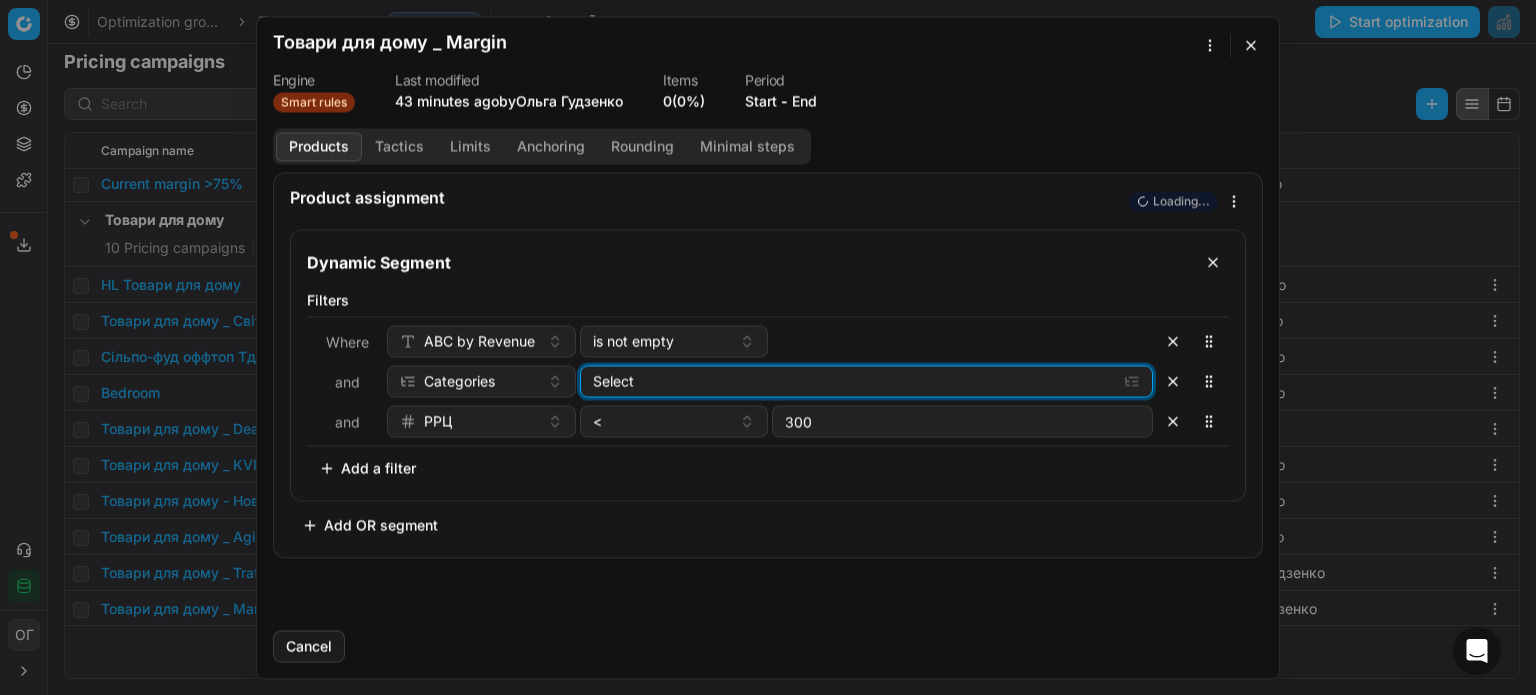 click on "Select" at bounding box center (851, 381) 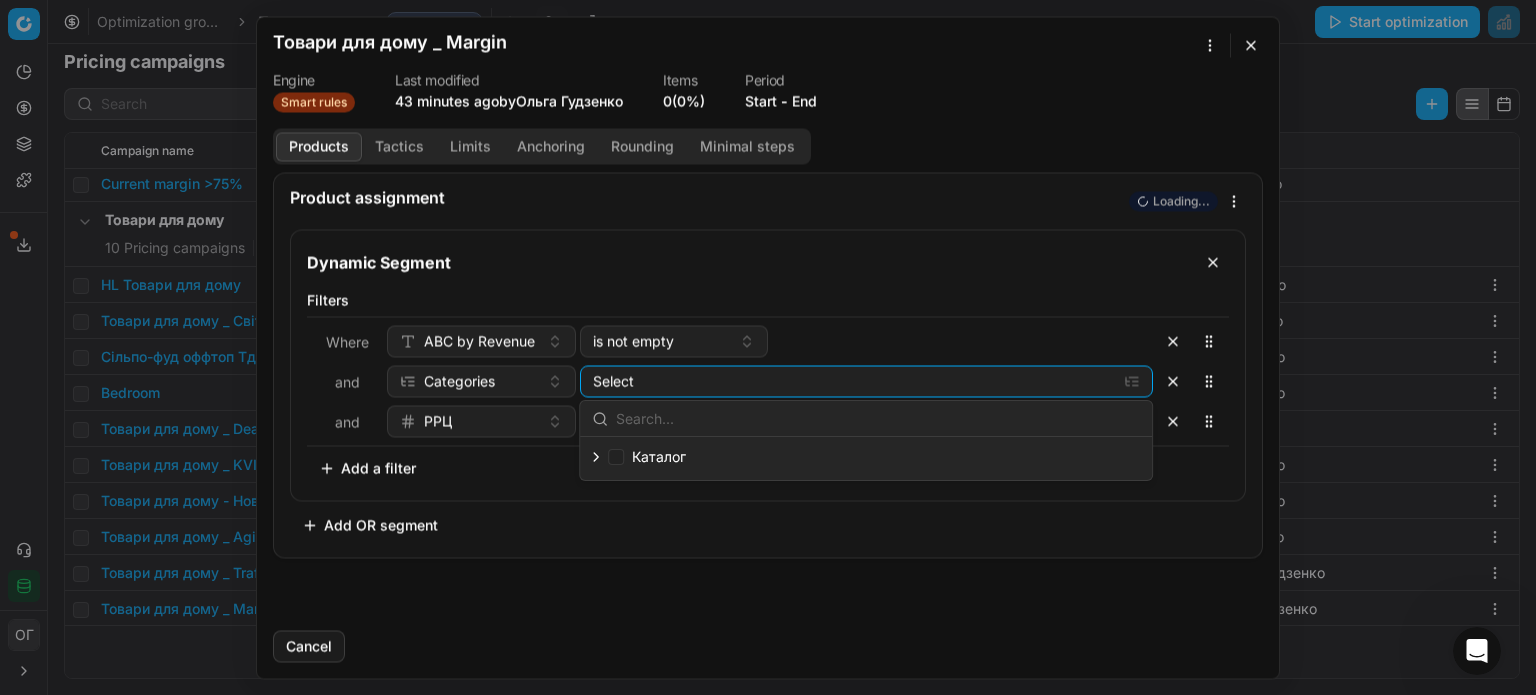 click 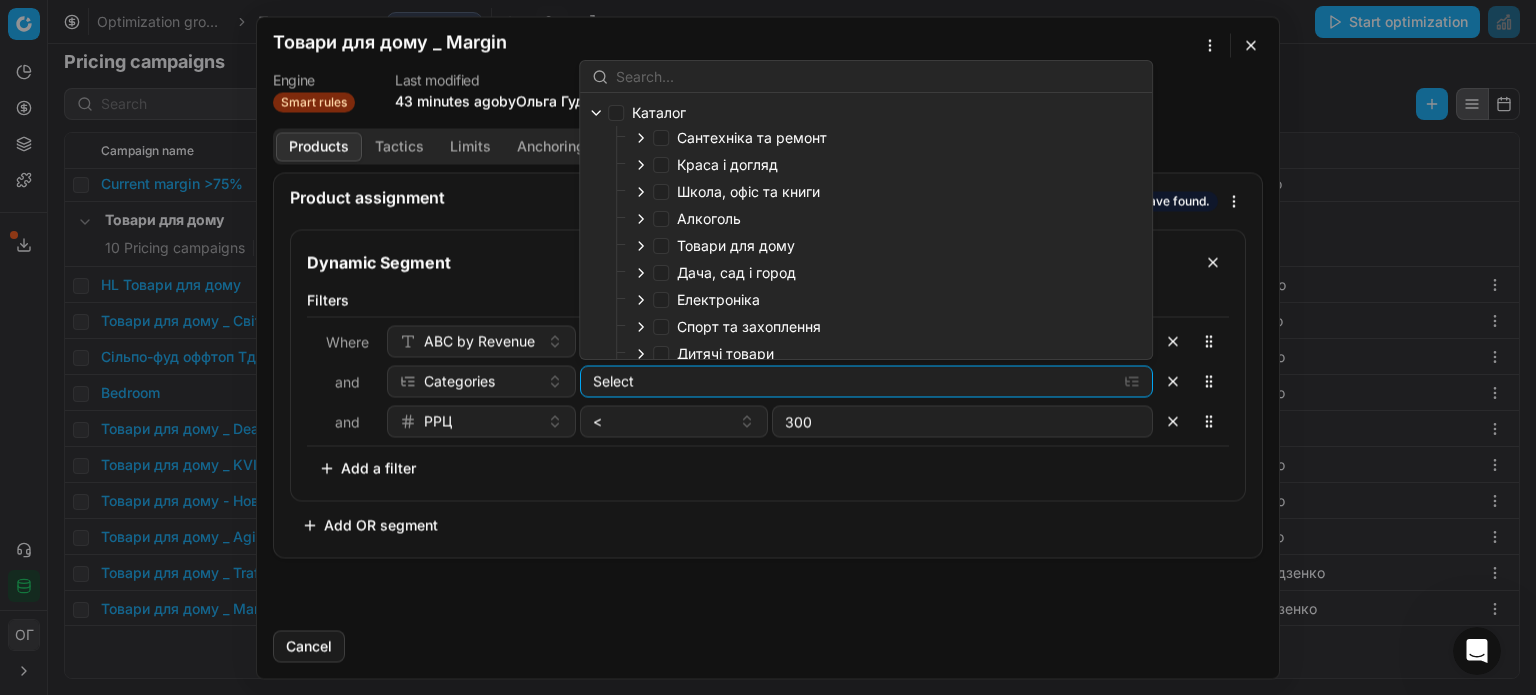 drag, startPoint x: 640, startPoint y: 243, endPoint x: 781, endPoint y: 256, distance: 141.59802 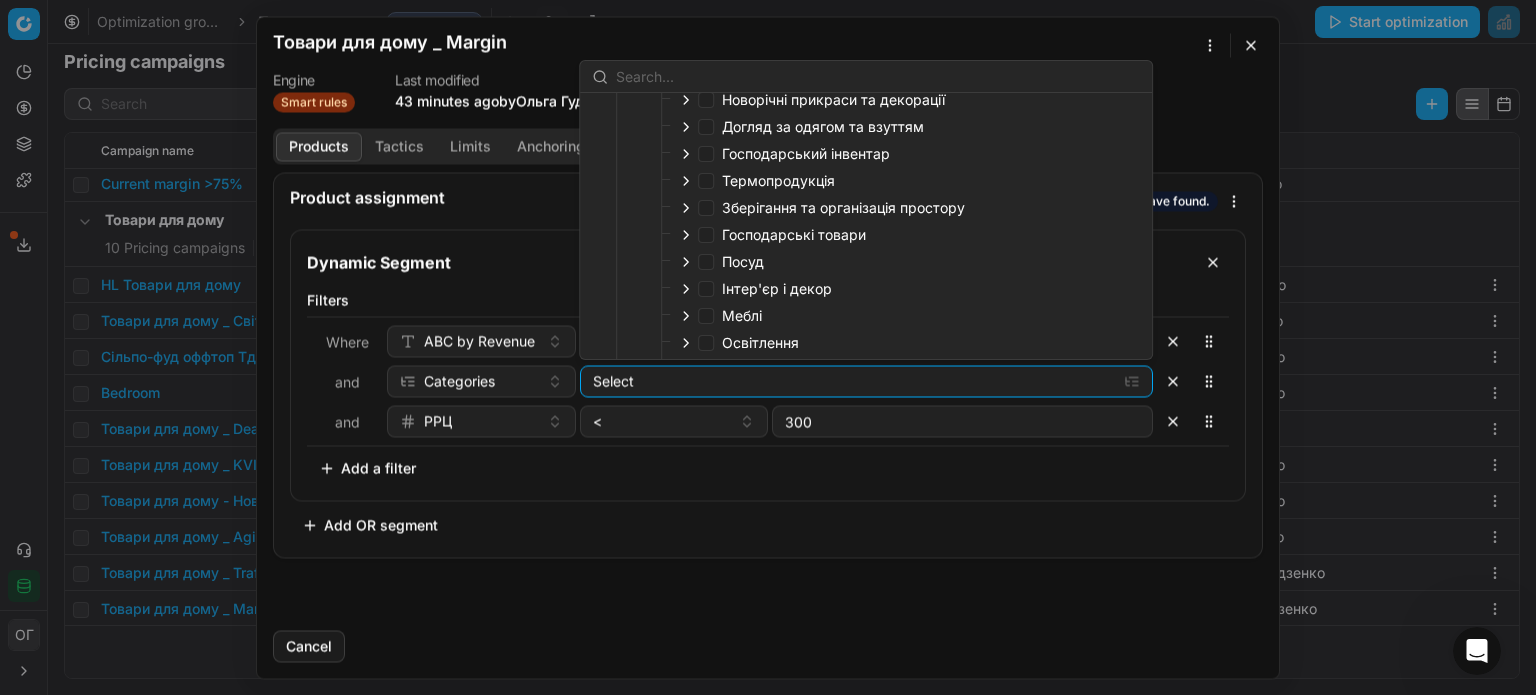 scroll, scrollTop: 200, scrollLeft: 0, axis: vertical 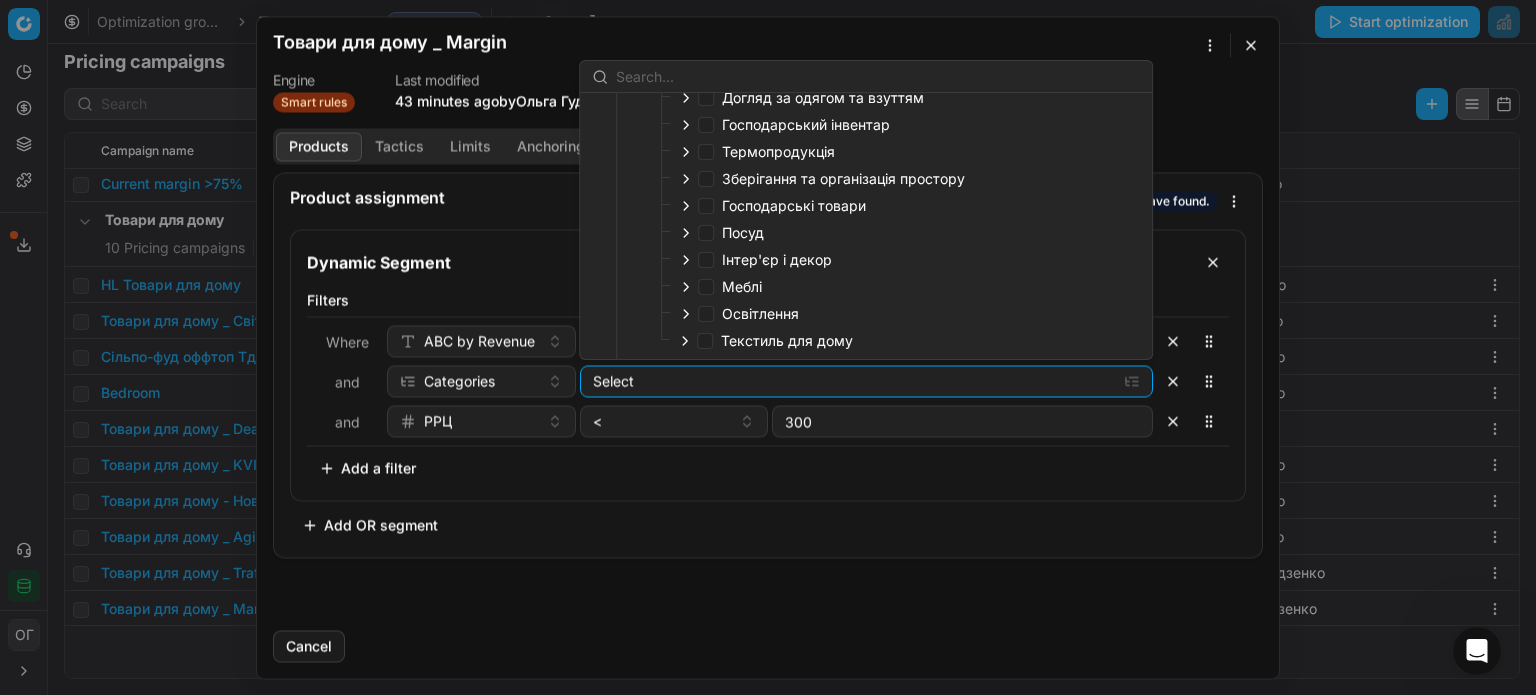 click 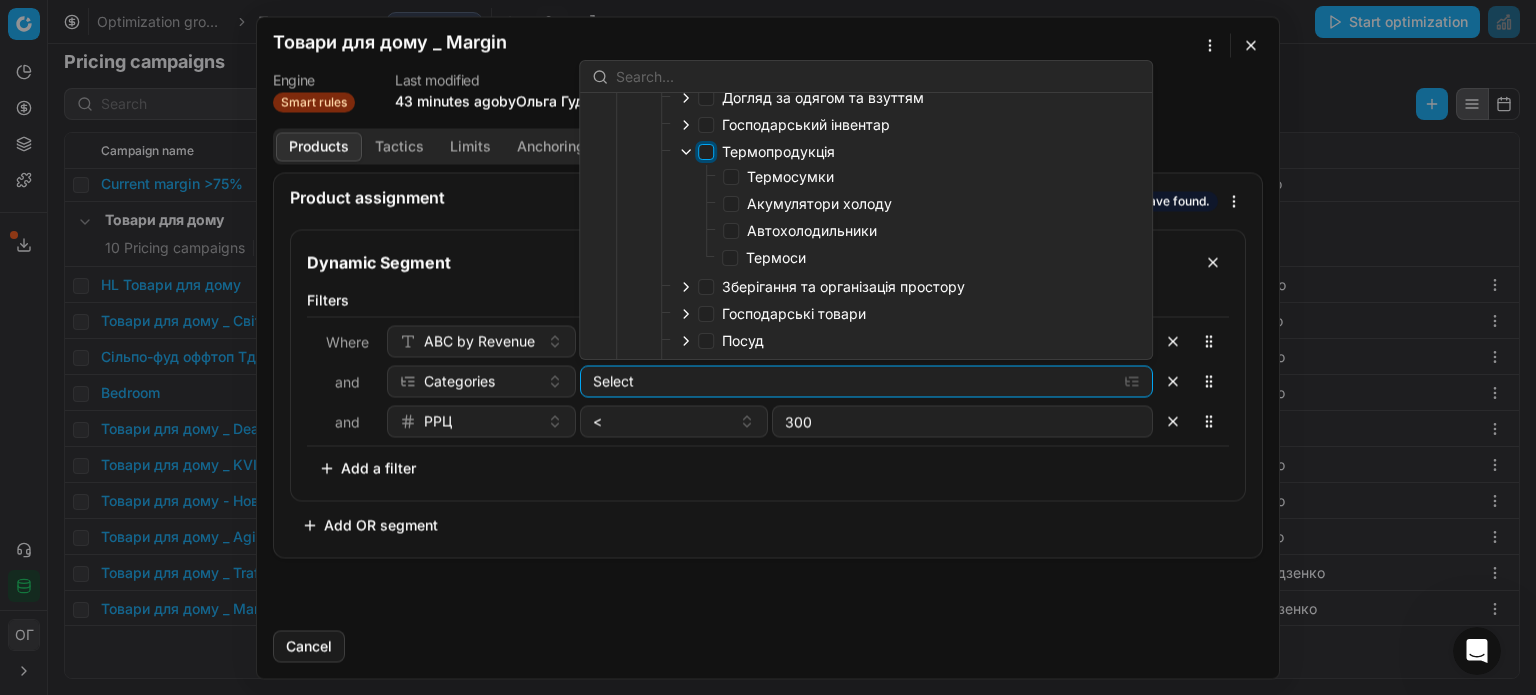 click on "Термопродукція" at bounding box center [706, 152] 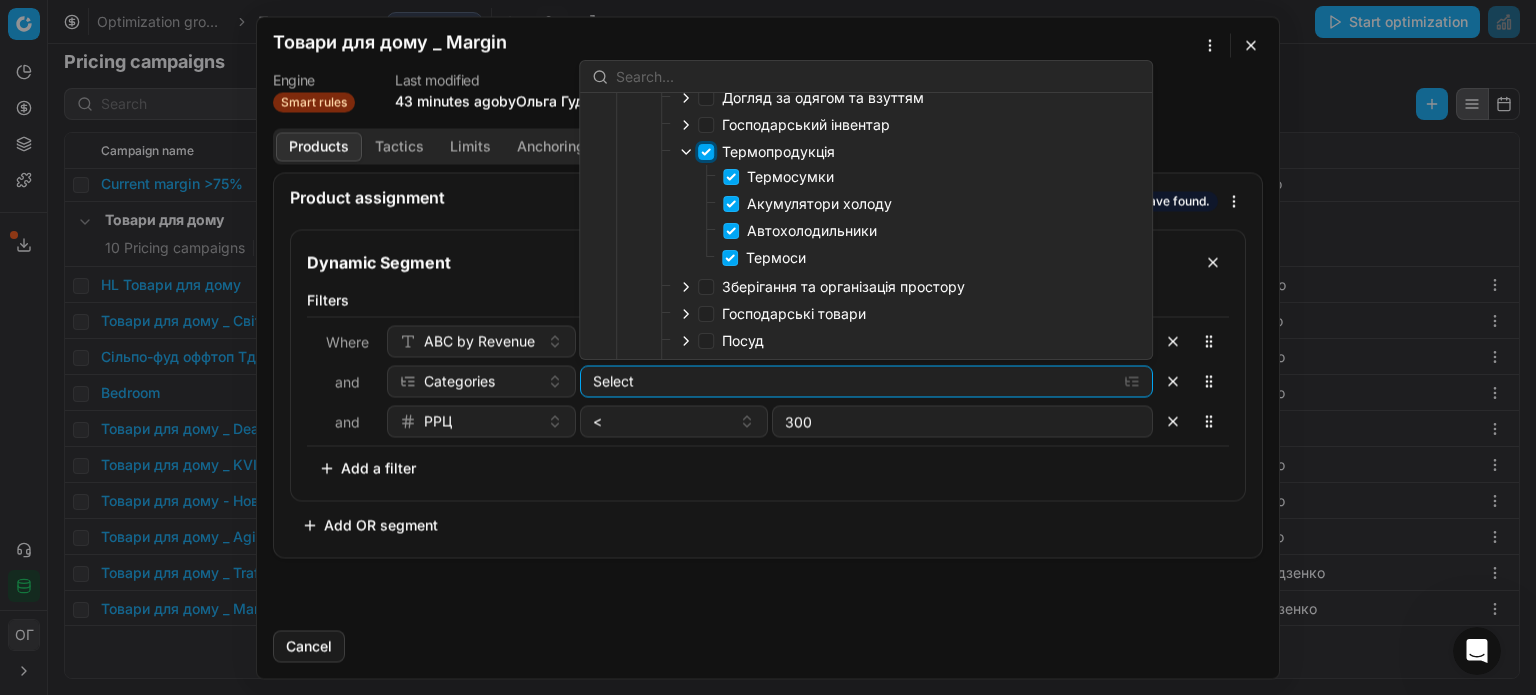 checkbox on "true" 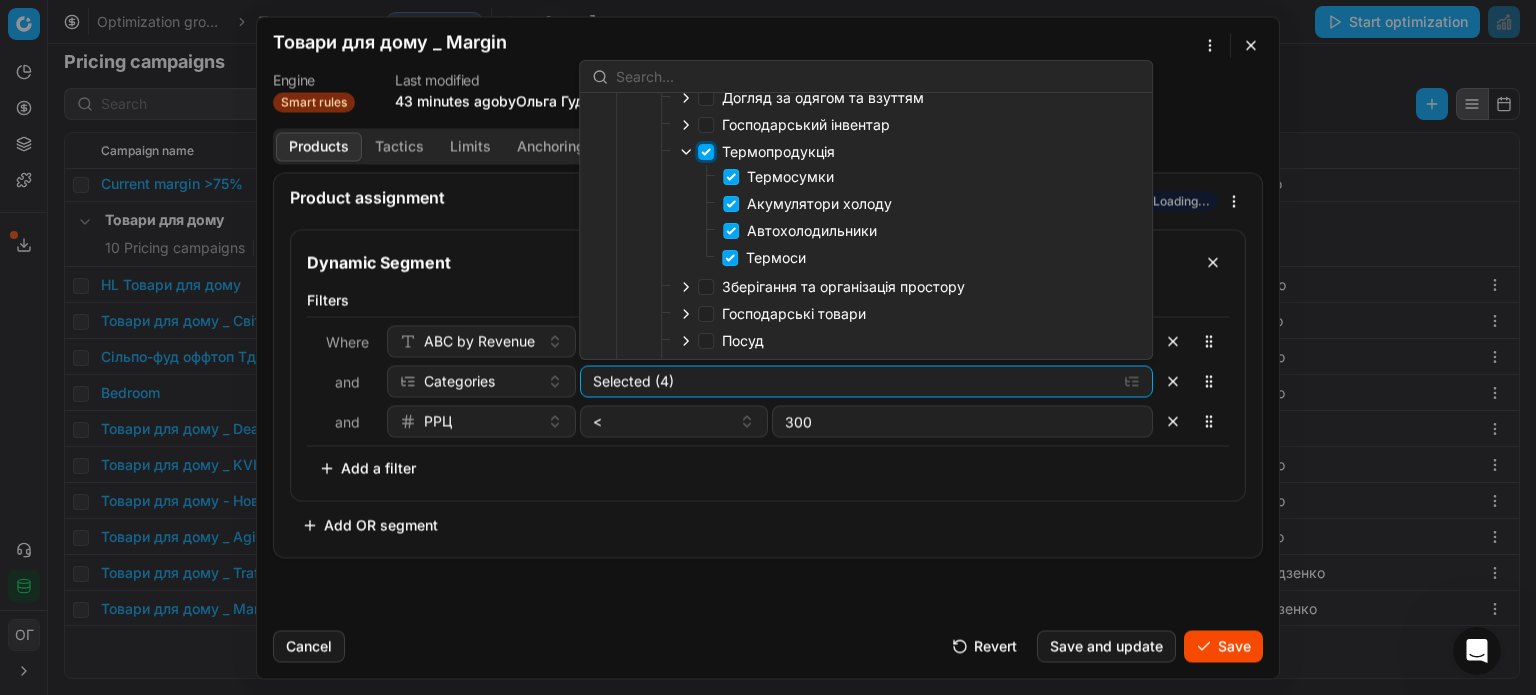 click on "Термопродукція" at bounding box center [706, 152] 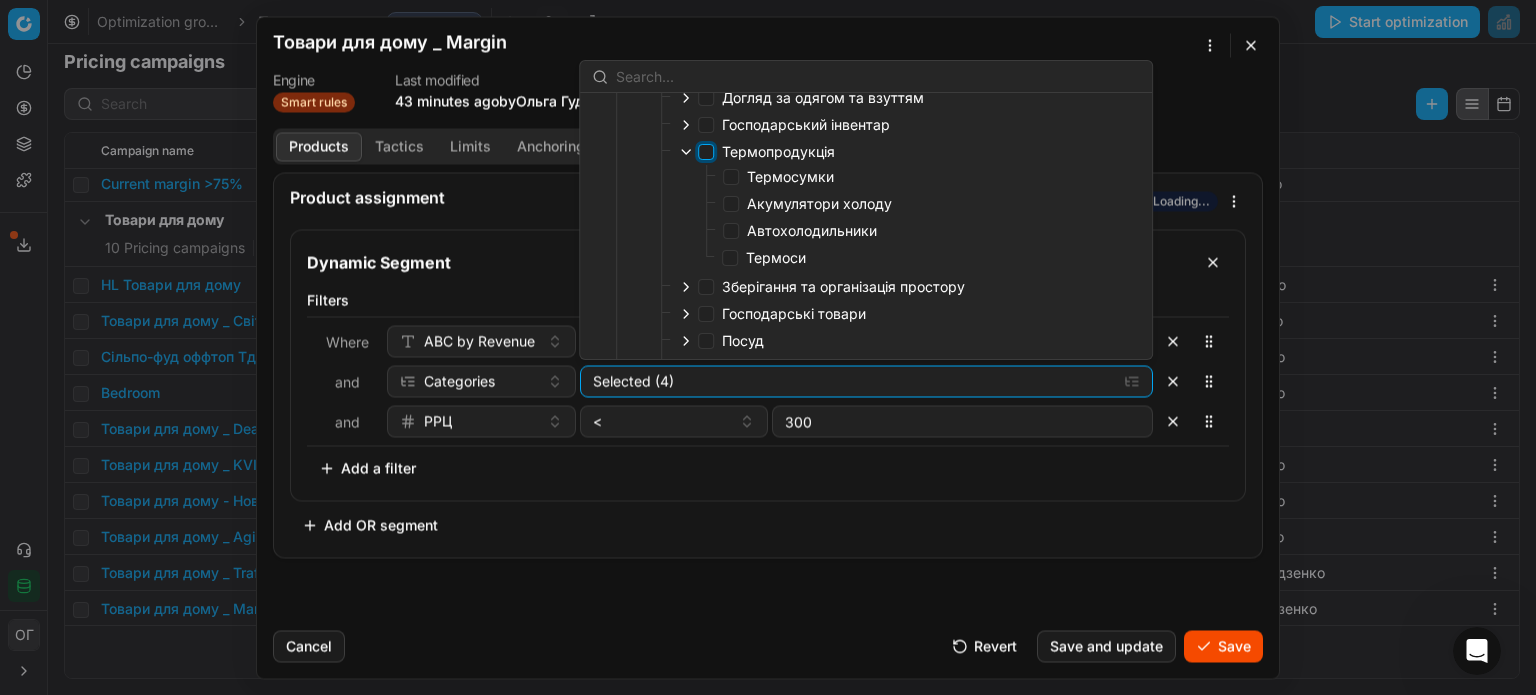 checkbox on "false" 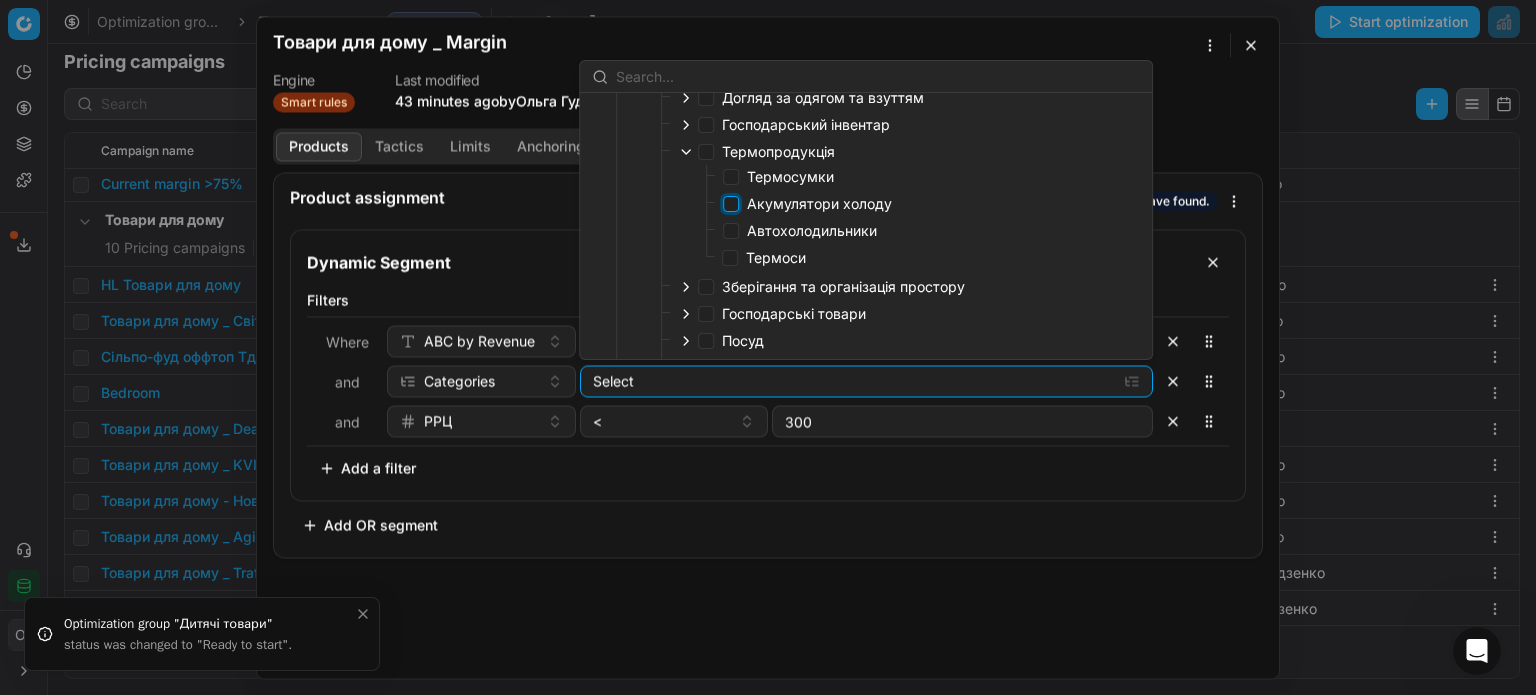 click on "Акумулятори холоду" at bounding box center (731, 204) 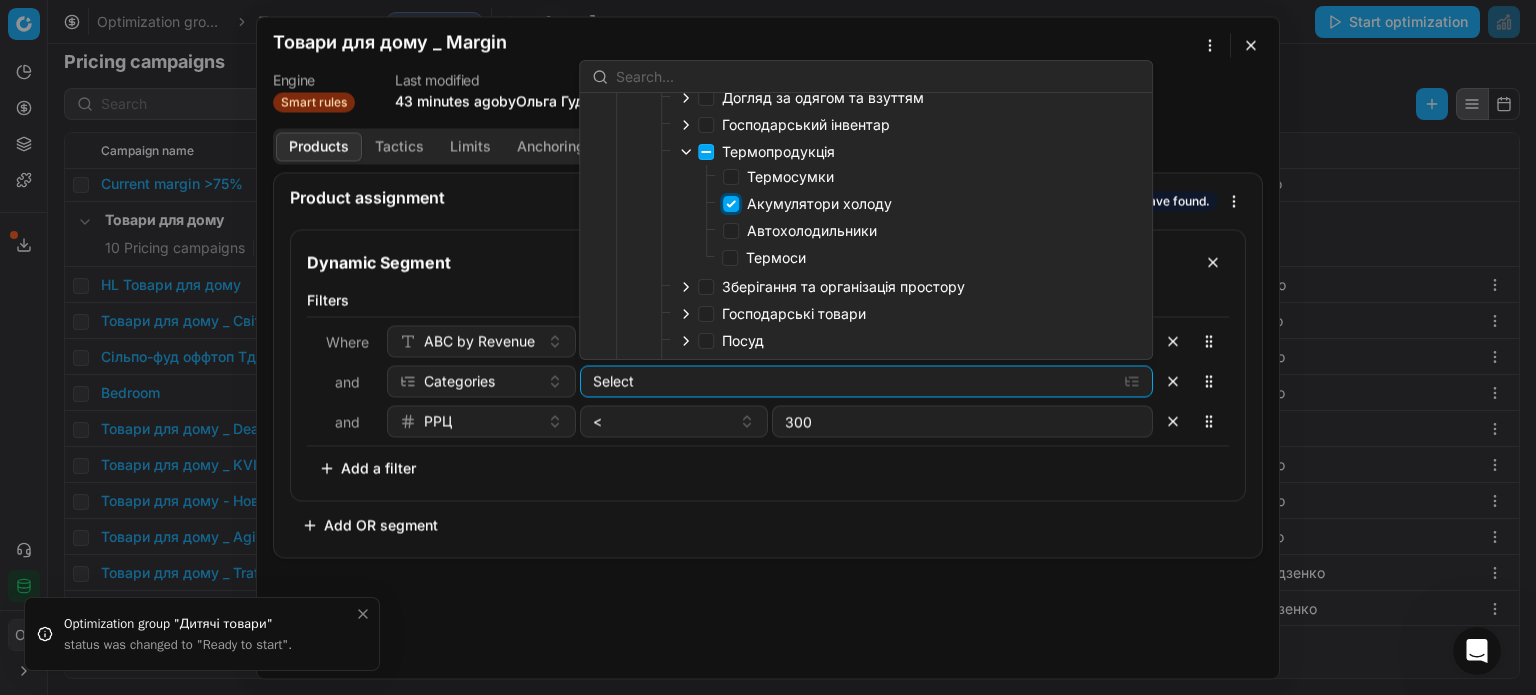checkbox on "true" 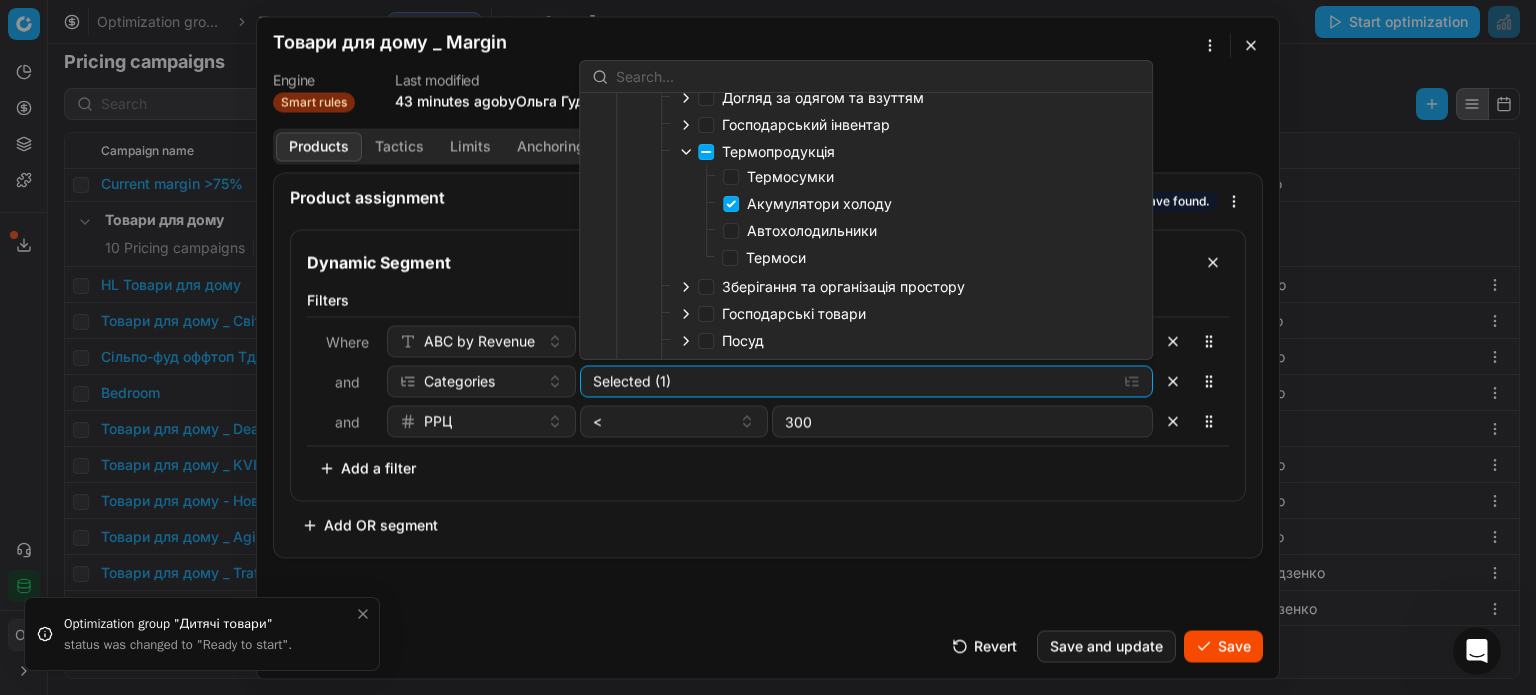 click 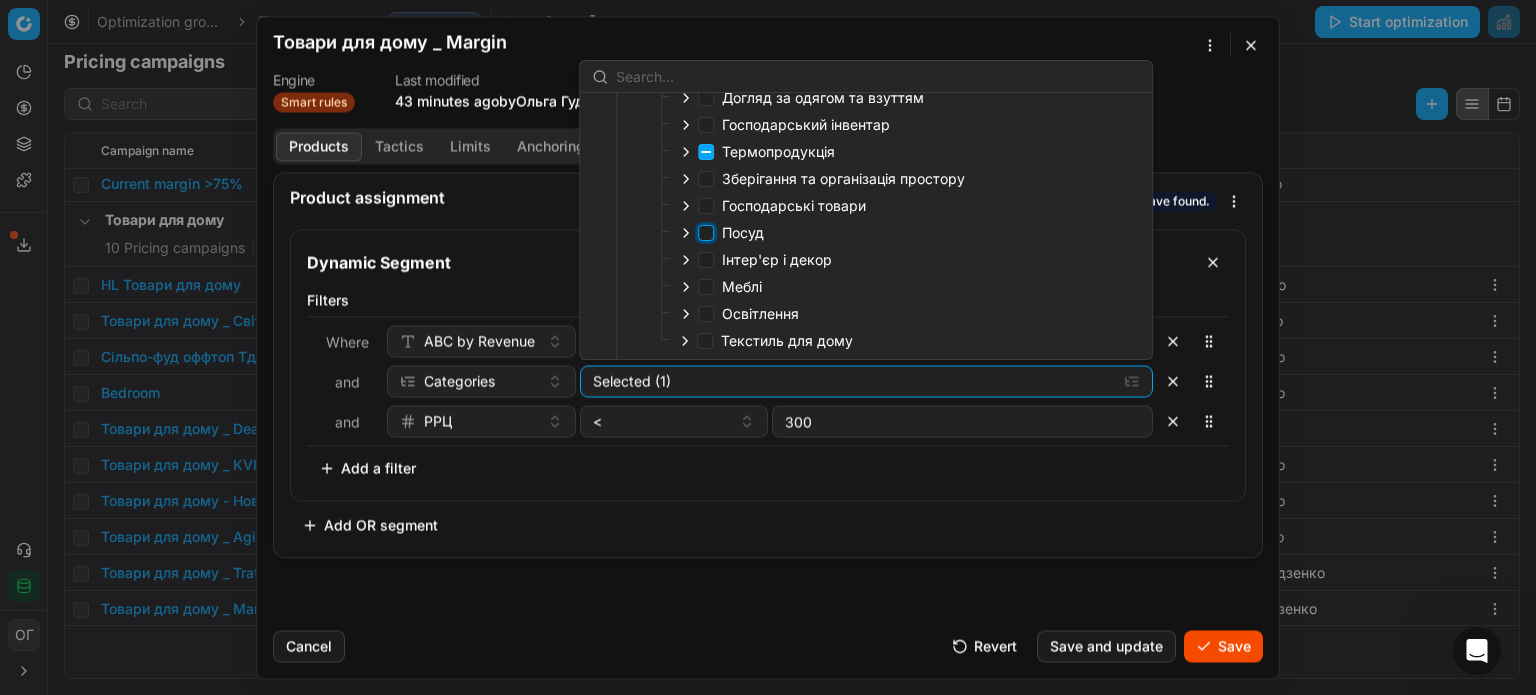 click on "Посуд" at bounding box center [706, 233] 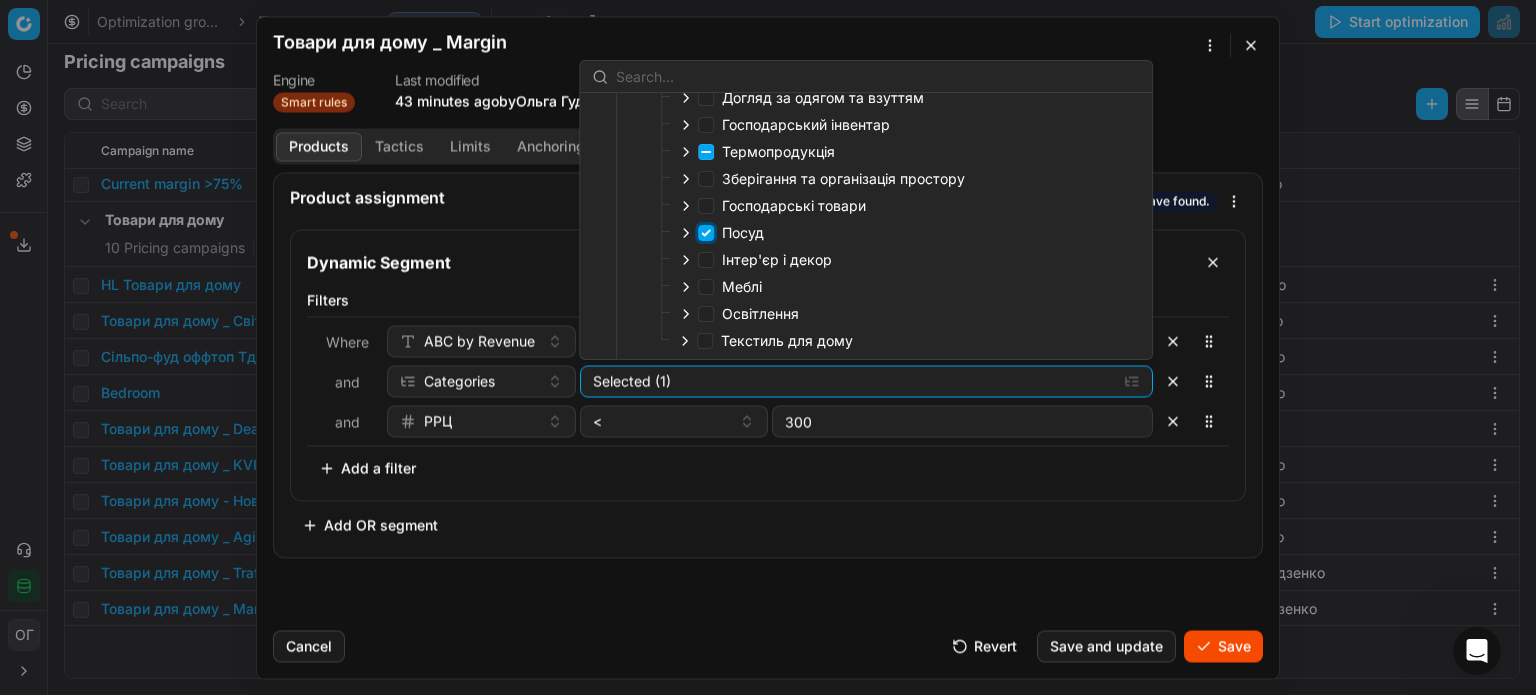 checkbox on "true" 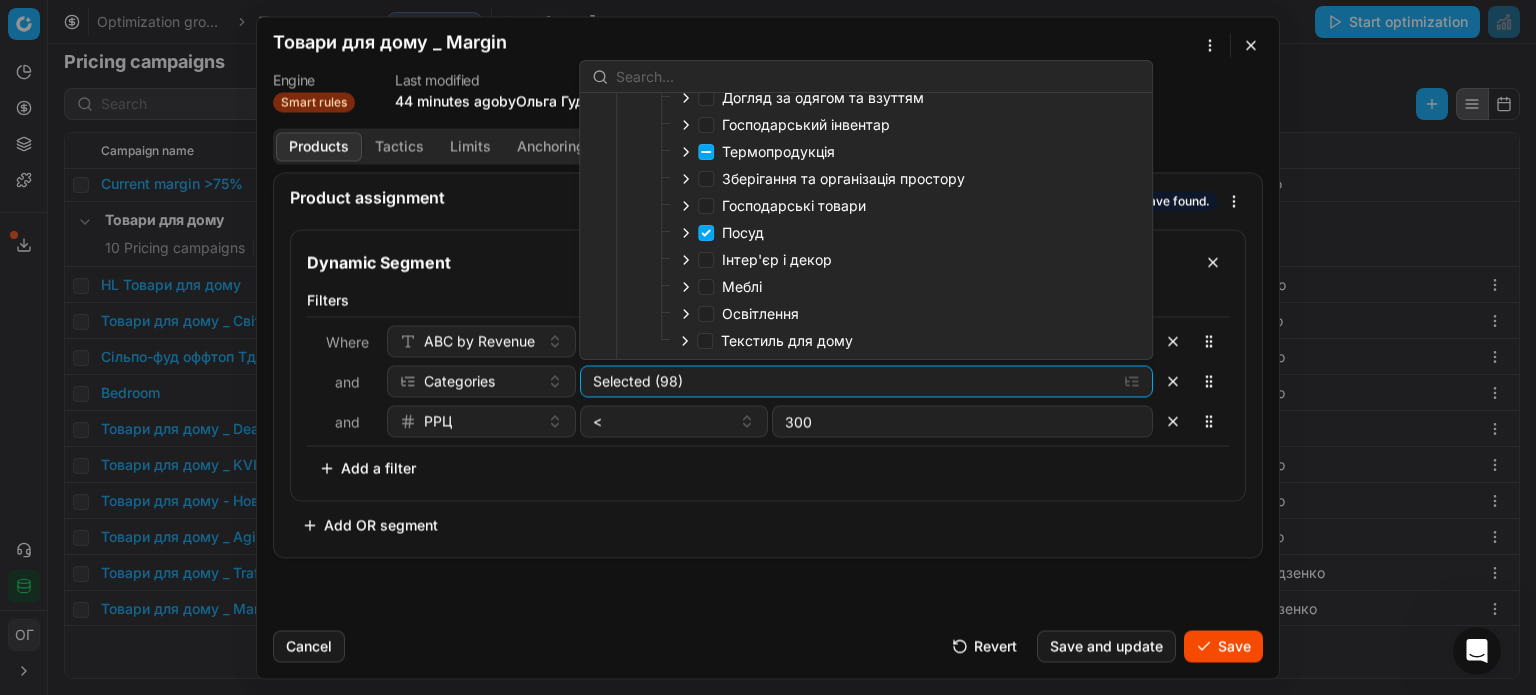 click 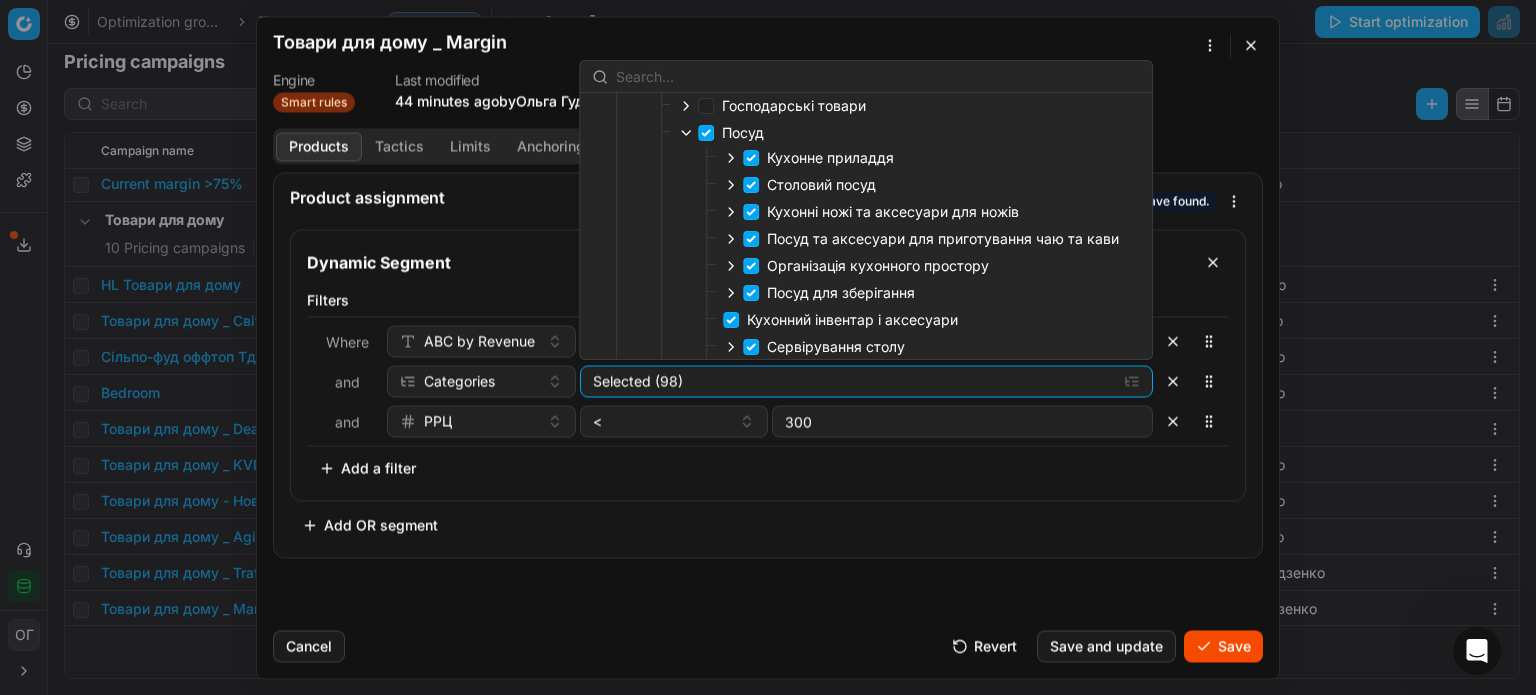 scroll, scrollTop: 400, scrollLeft: 0, axis: vertical 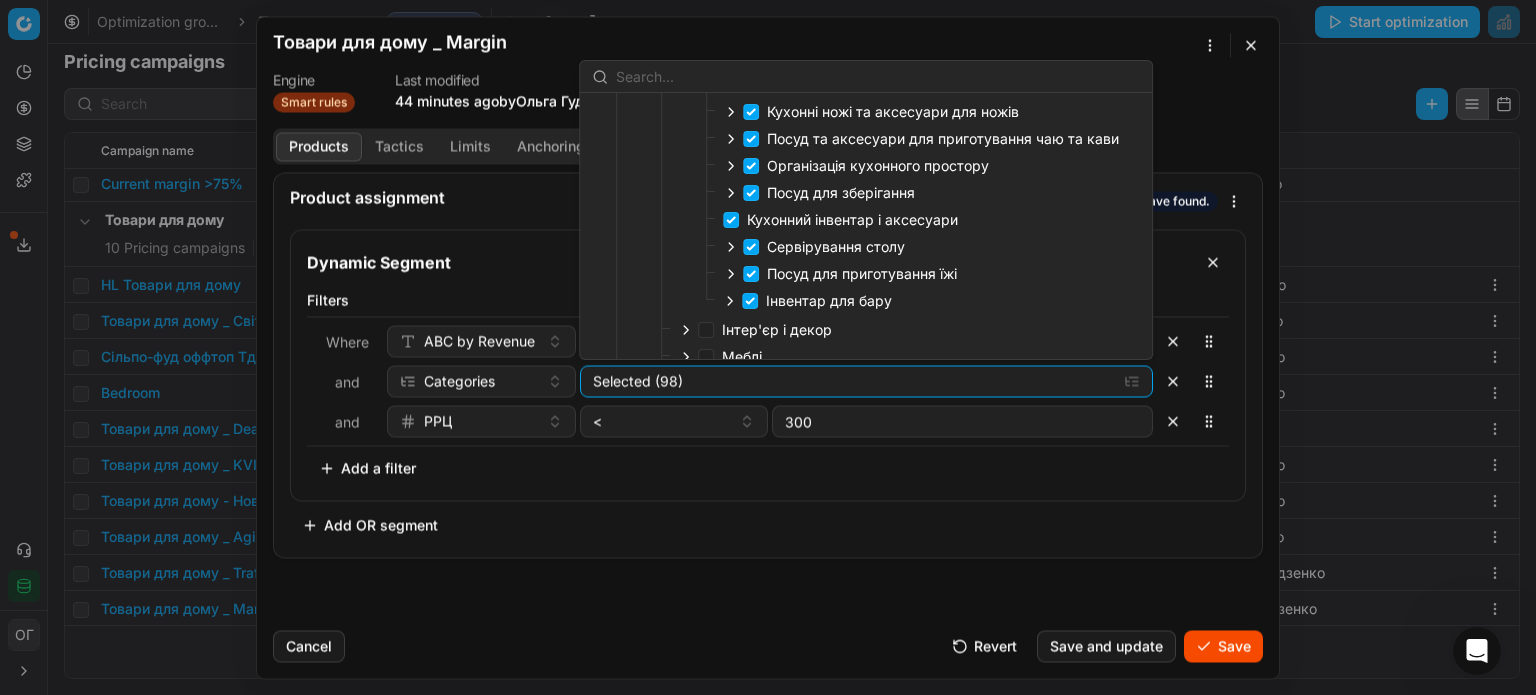 click on "Посуд для приготування їжі" at bounding box center (862, 273) 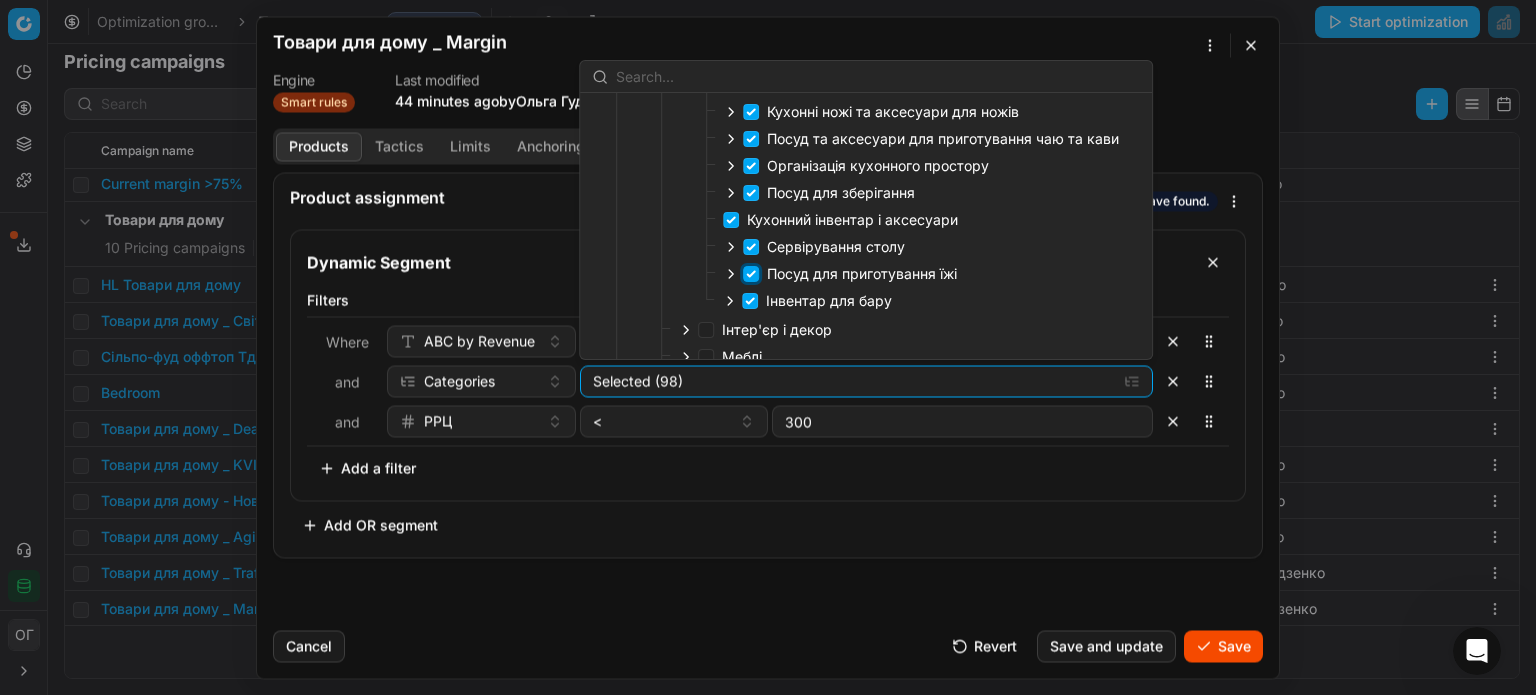 click on "Посуд для приготування їжі" at bounding box center (751, 274) 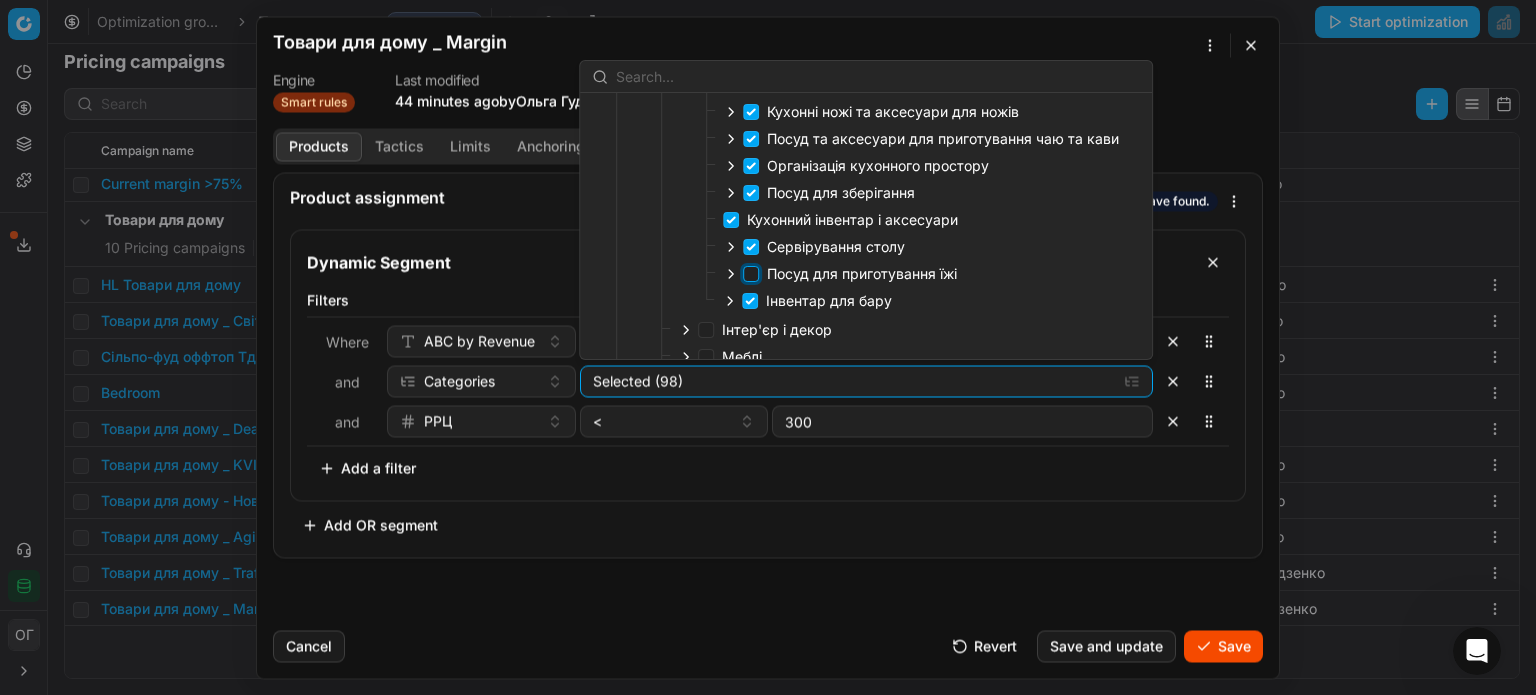checkbox on "false" 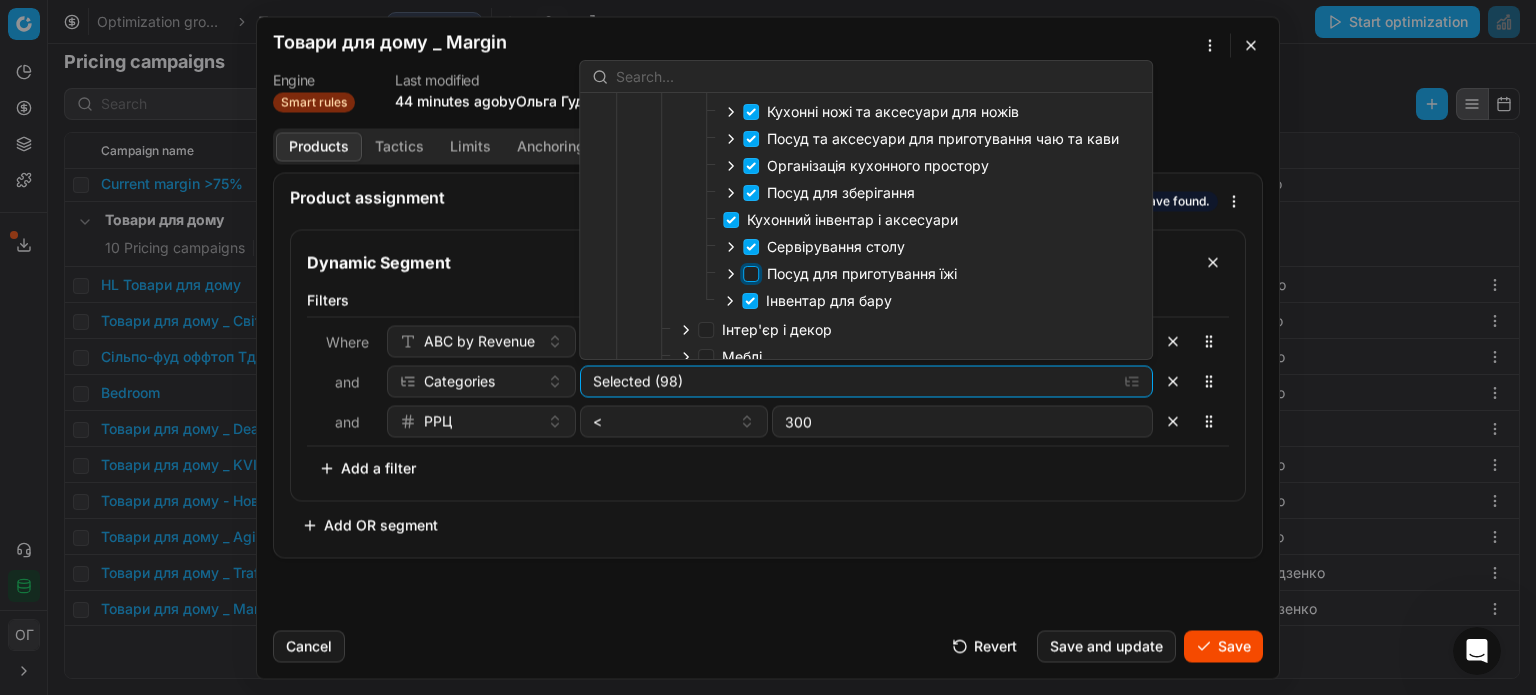 checkbox on "false" 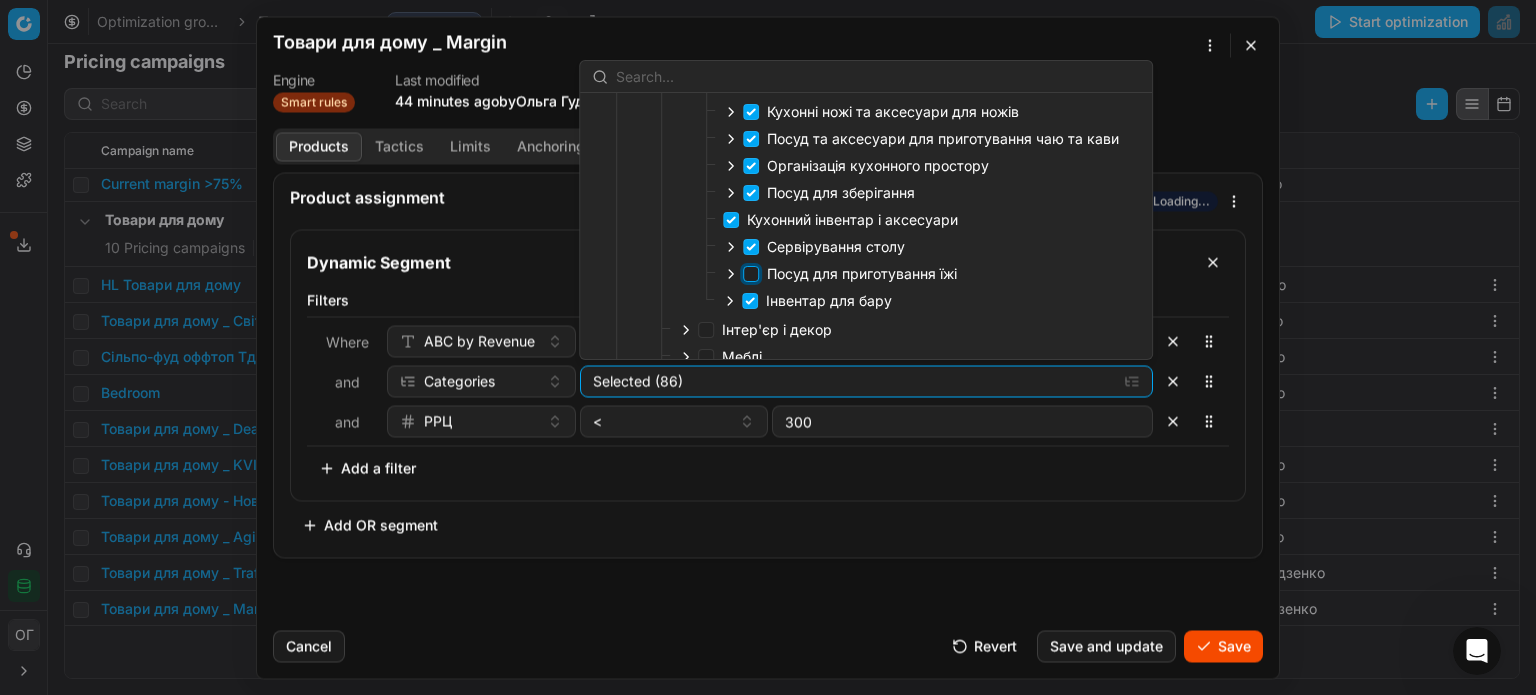 scroll, scrollTop: 200, scrollLeft: 0, axis: vertical 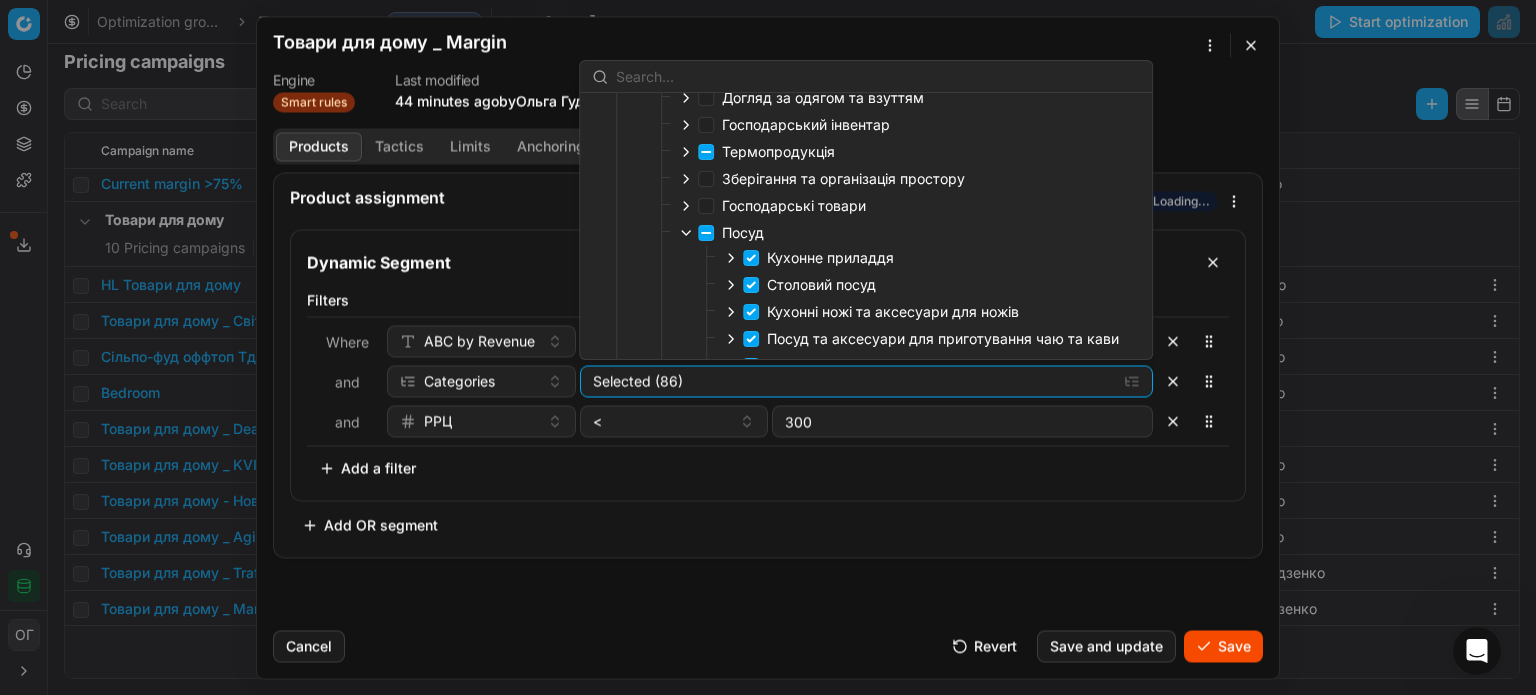 click 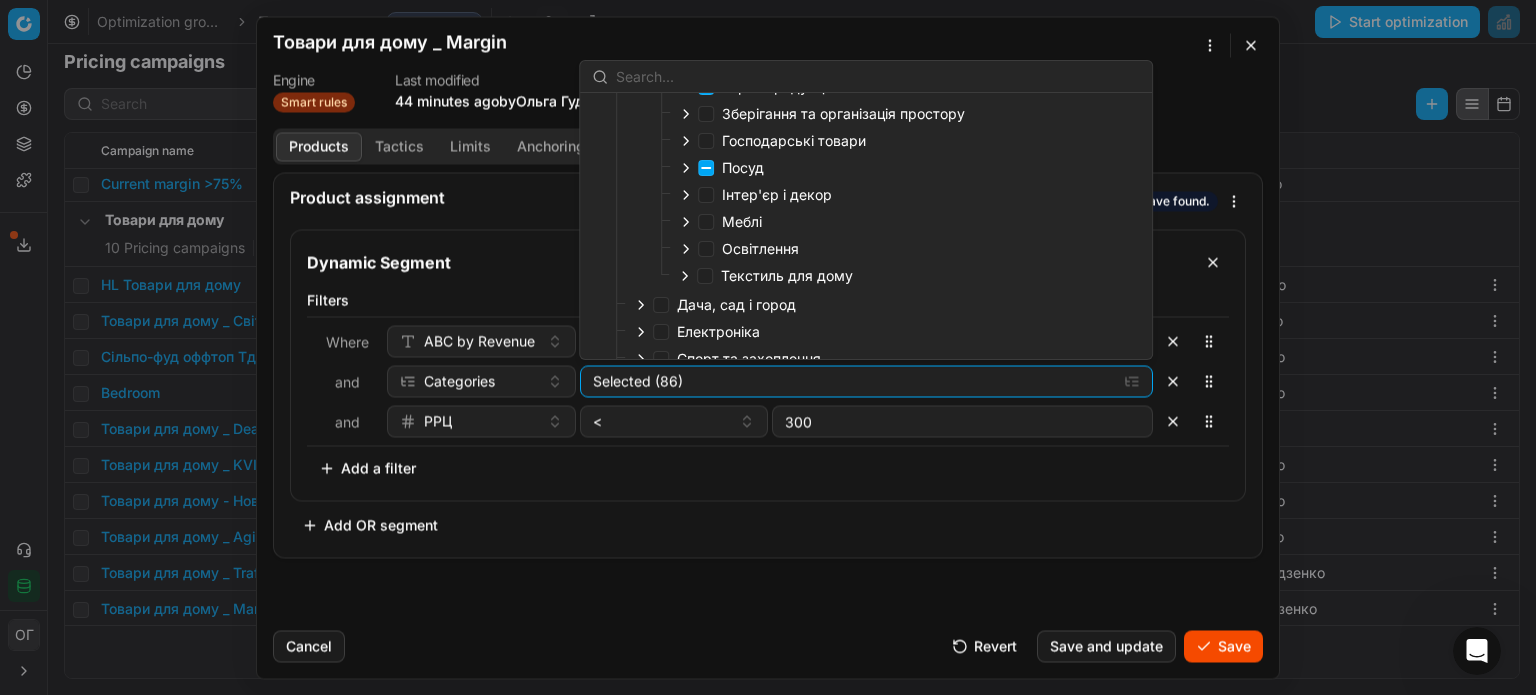 scroll, scrollTop: 300, scrollLeft: 0, axis: vertical 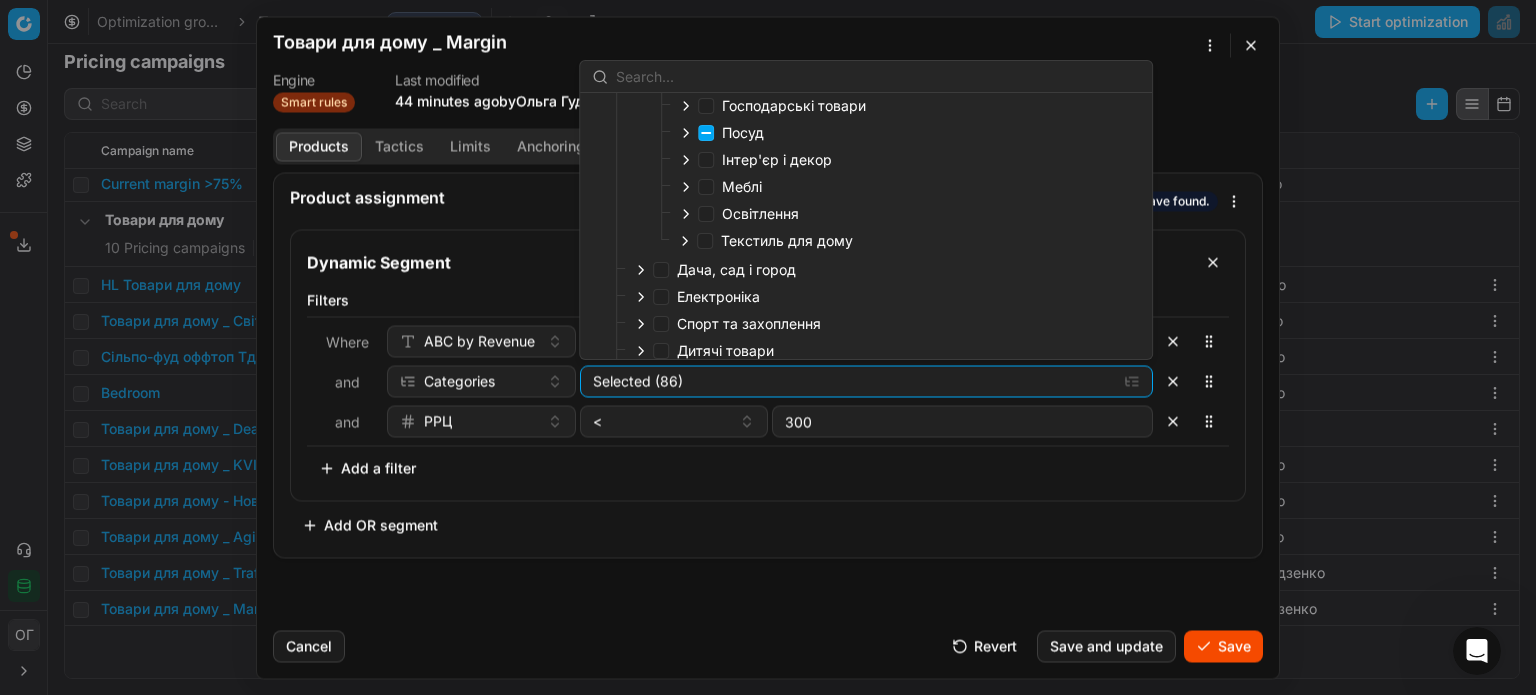 click 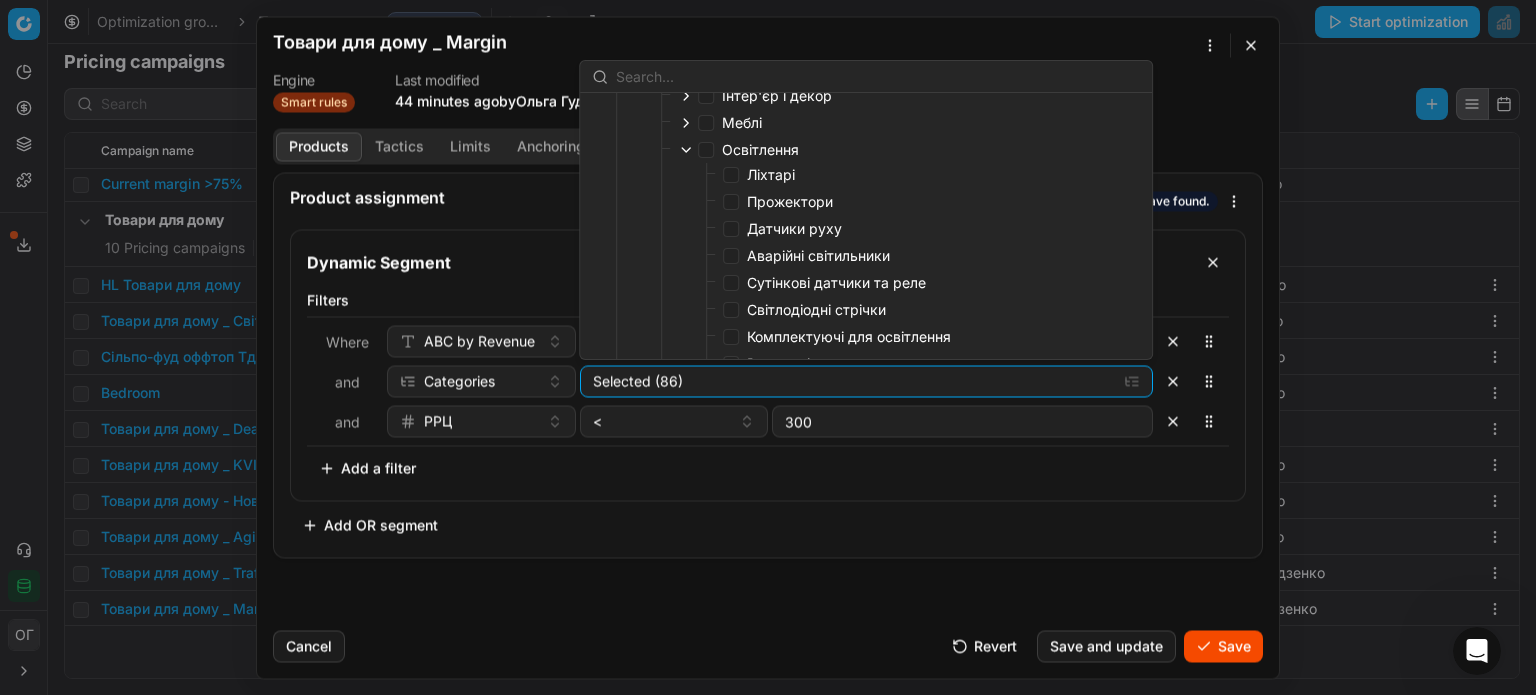 scroll, scrollTop: 400, scrollLeft: 0, axis: vertical 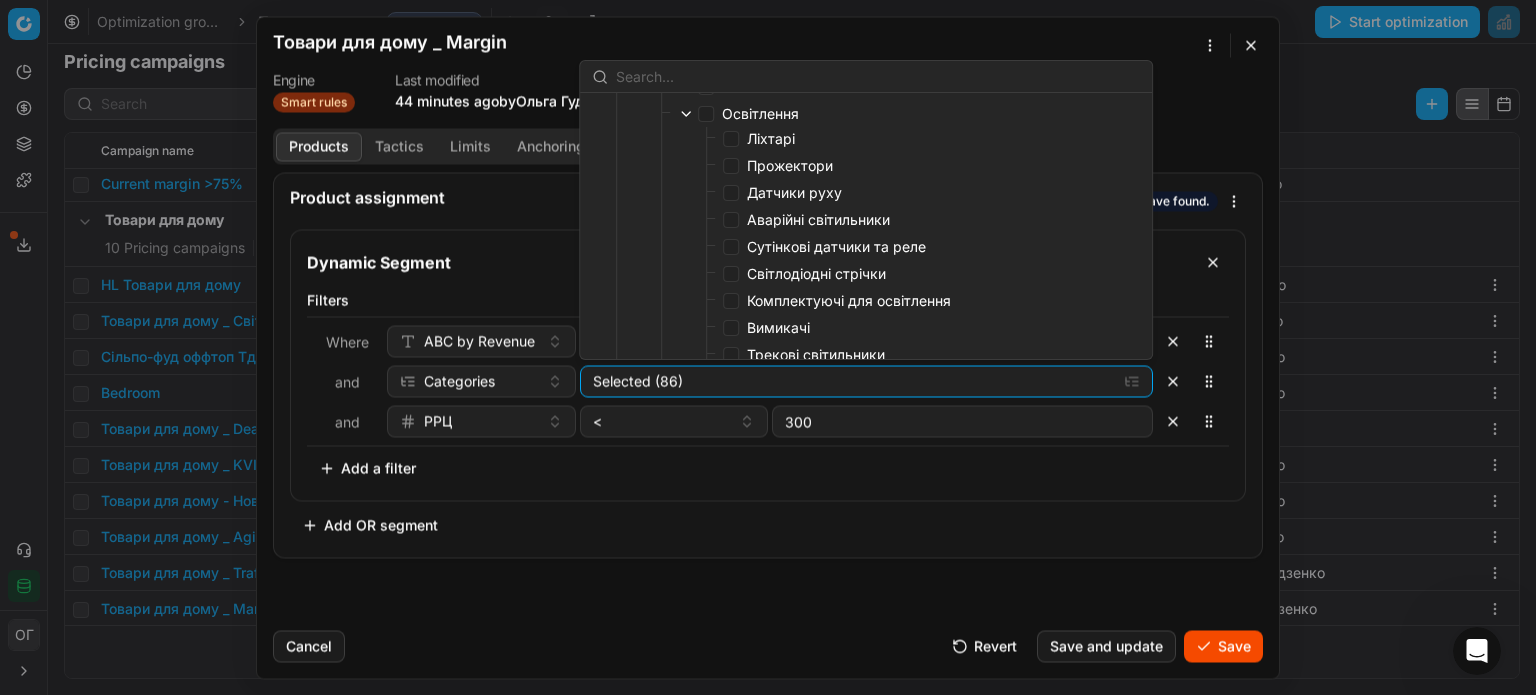 click on "Комплектуючі для освітлення" at bounding box center [849, 300] 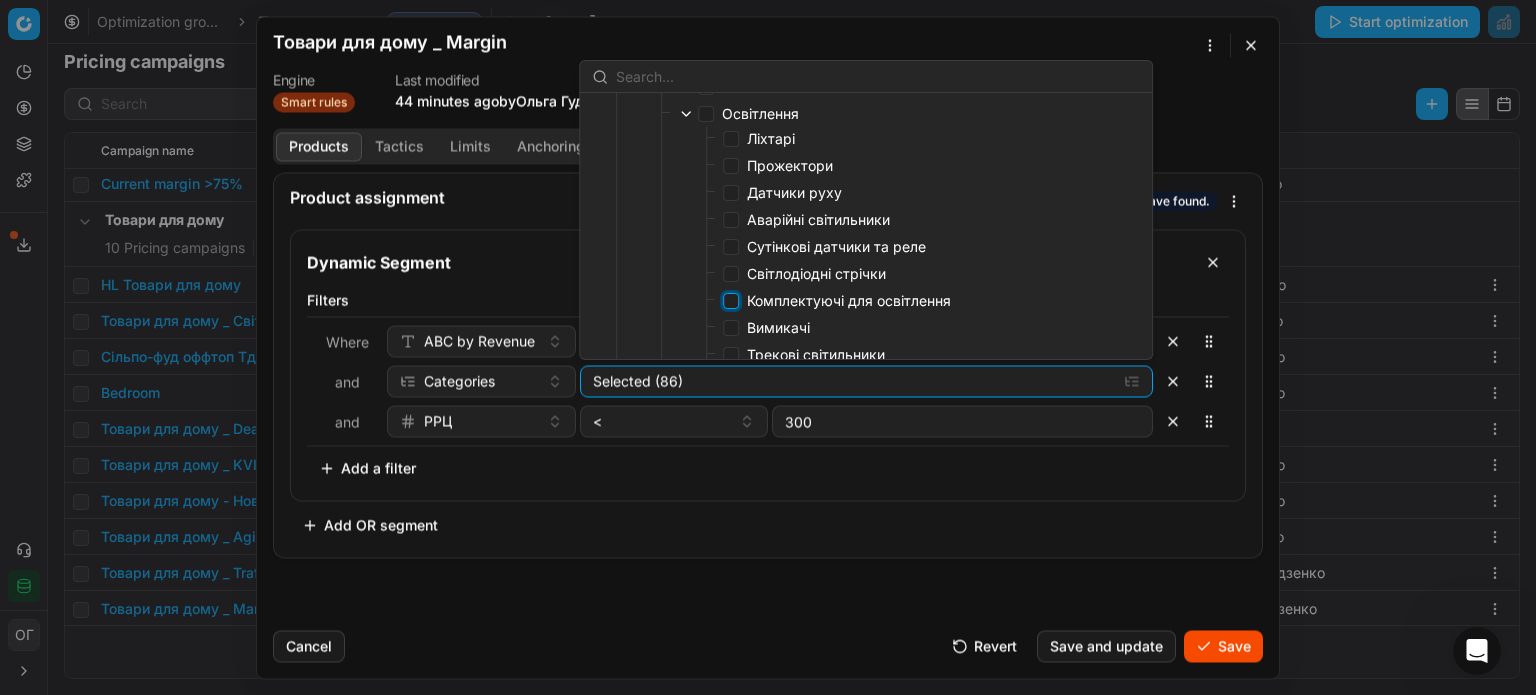 click on "Комплектуючі для освітлення" at bounding box center [731, 301] 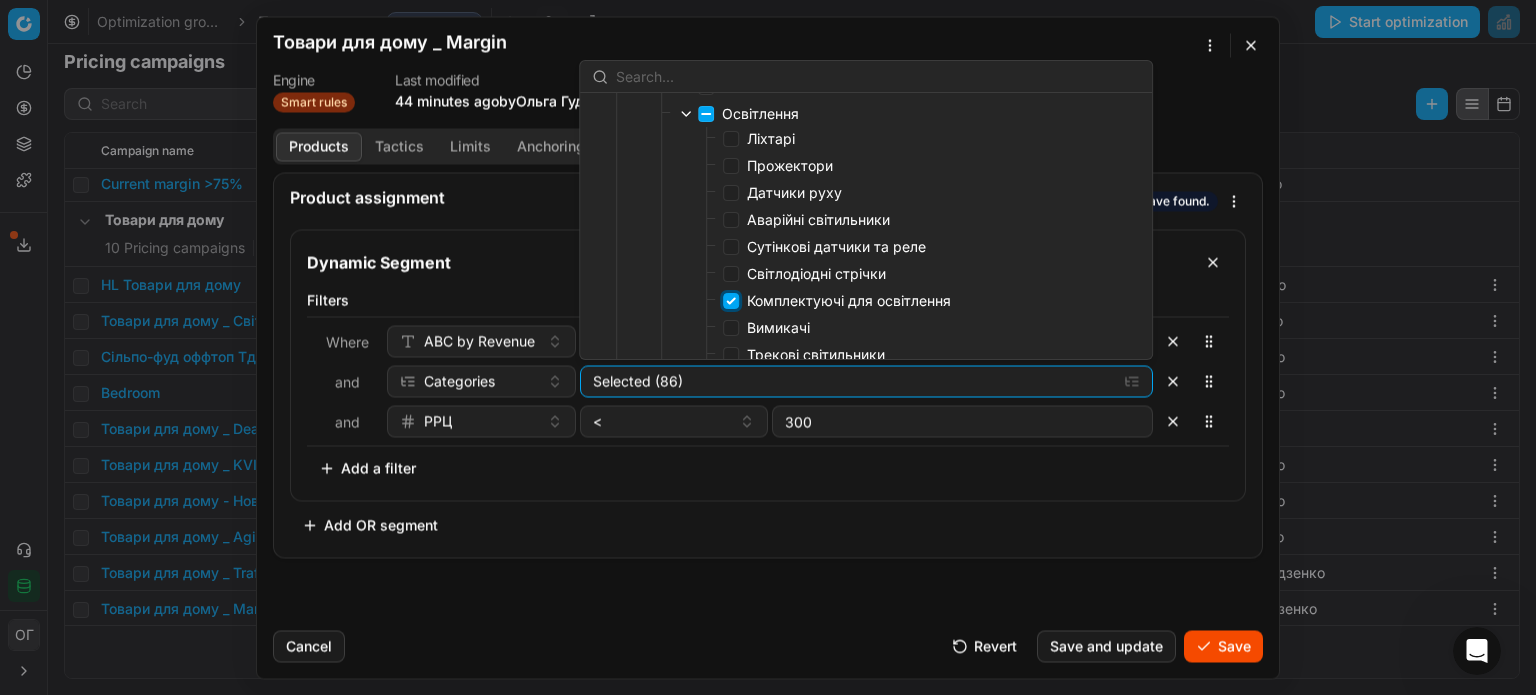checkbox on "true" 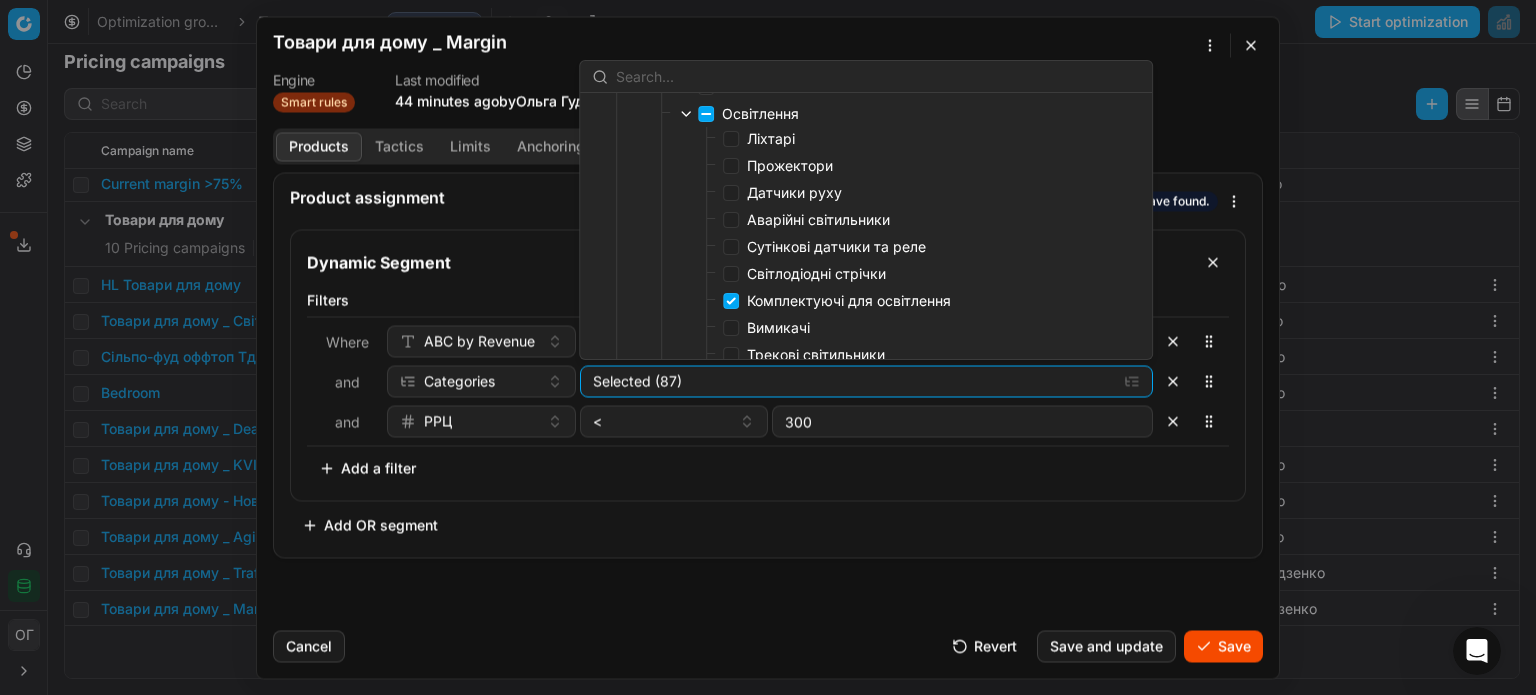 click on "Вимикачі" at bounding box center (778, 327) 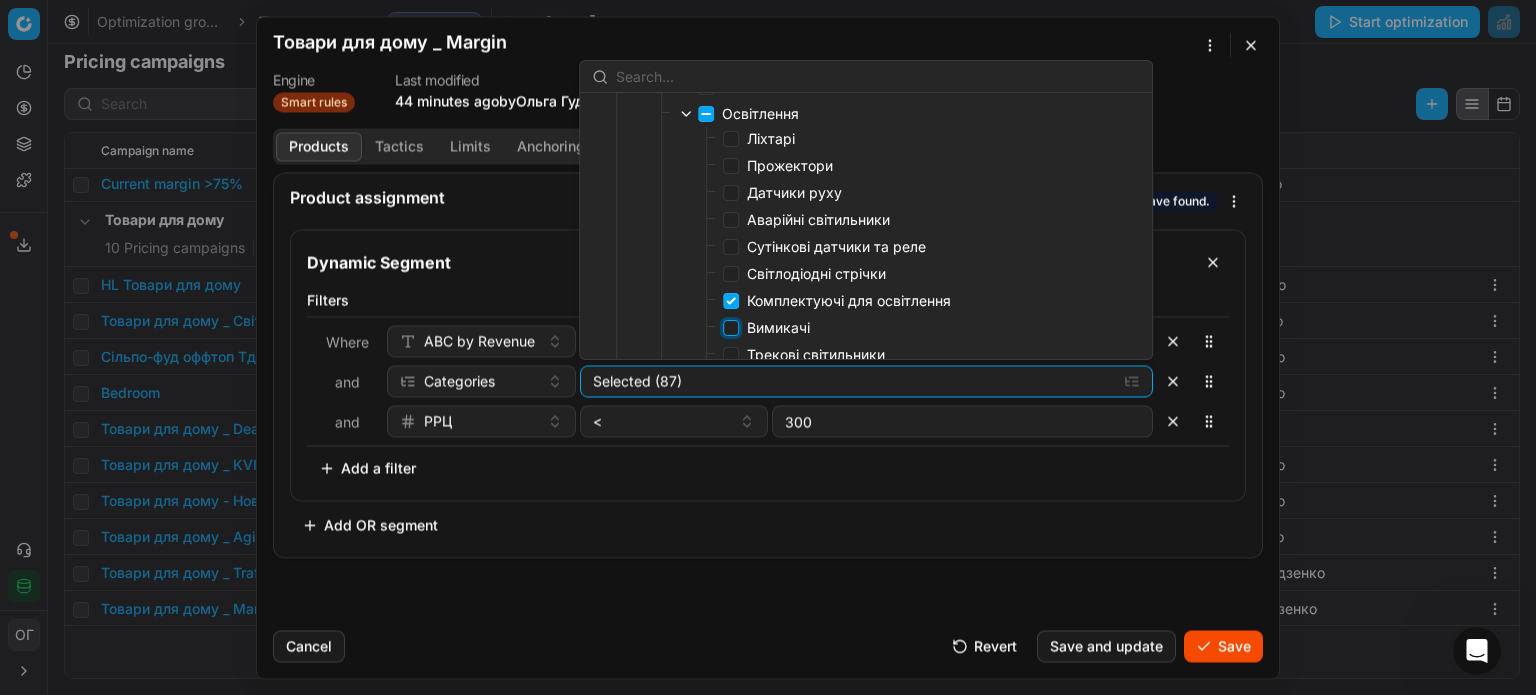 click on "Вимикачі" at bounding box center [731, 328] 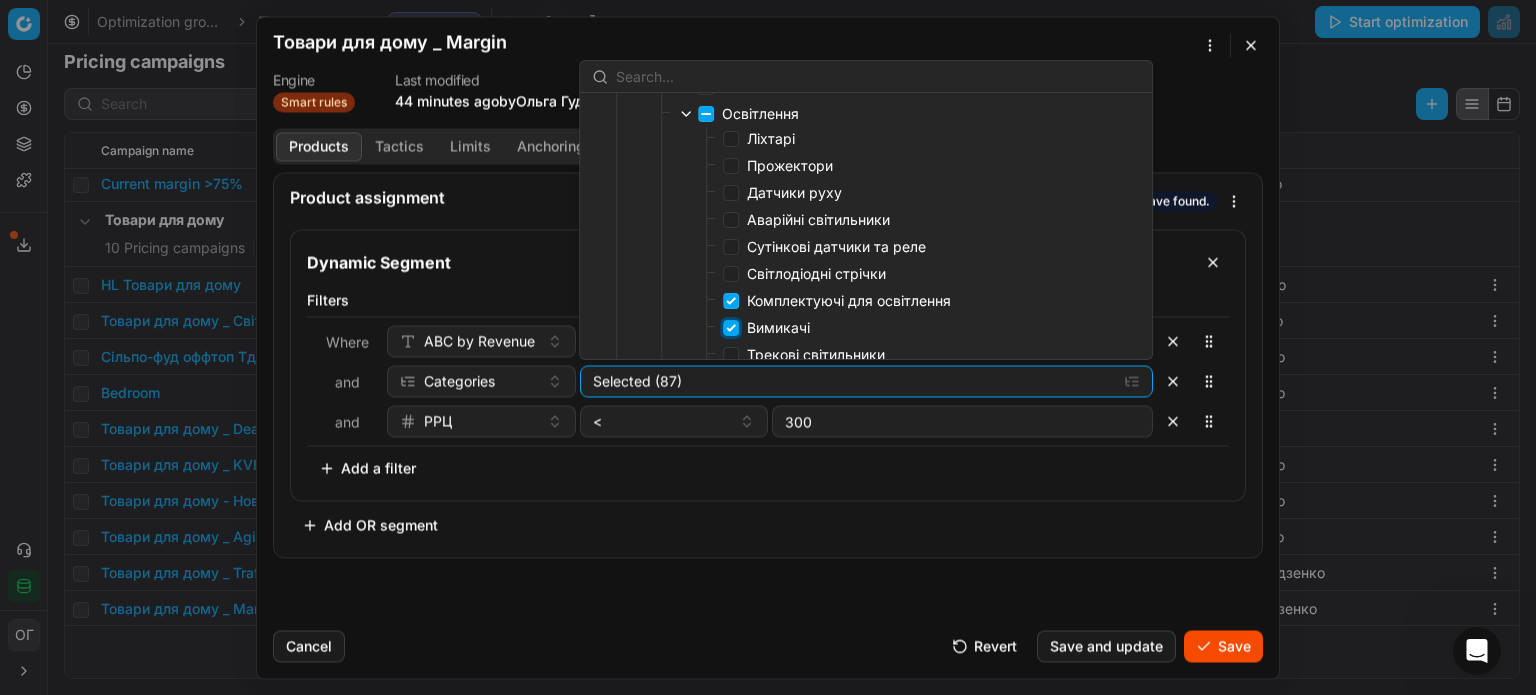 checkbox on "true" 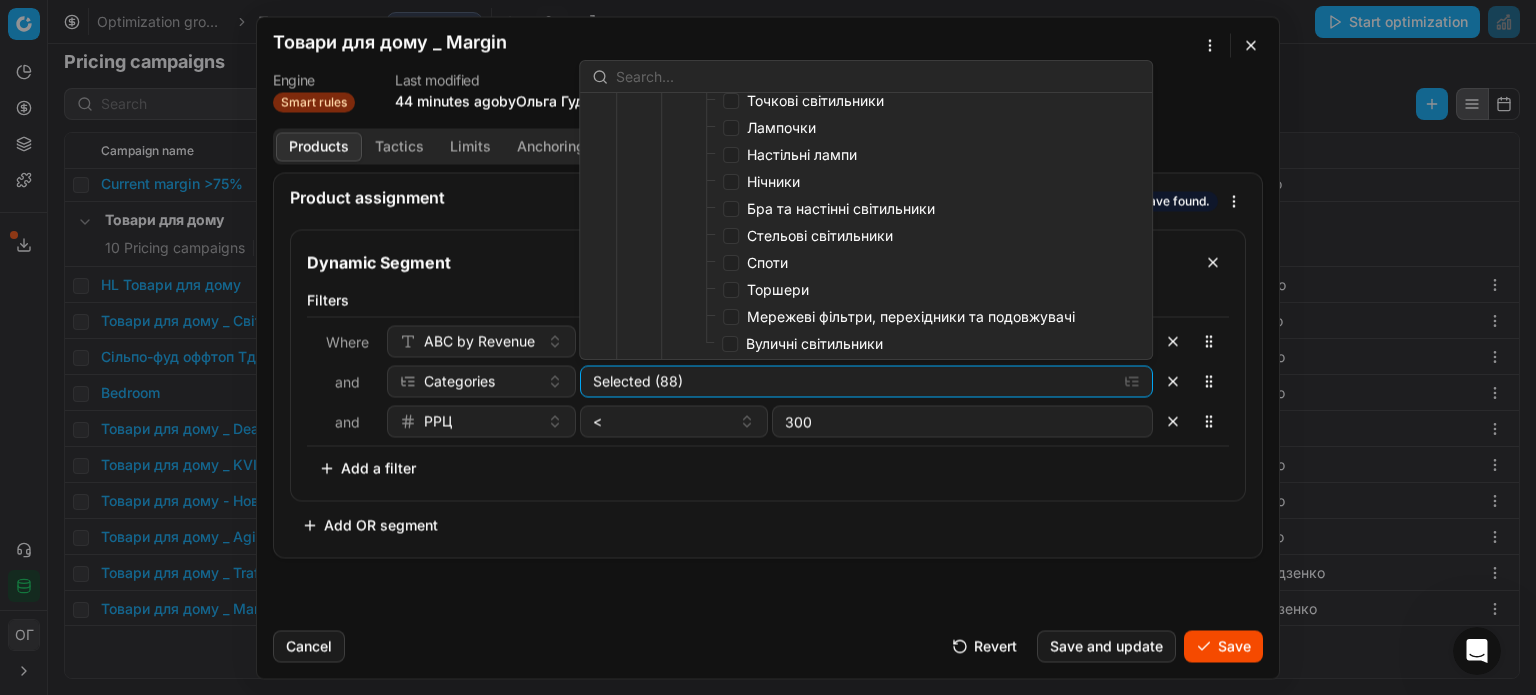scroll, scrollTop: 700, scrollLeft: 0, axis: vertical 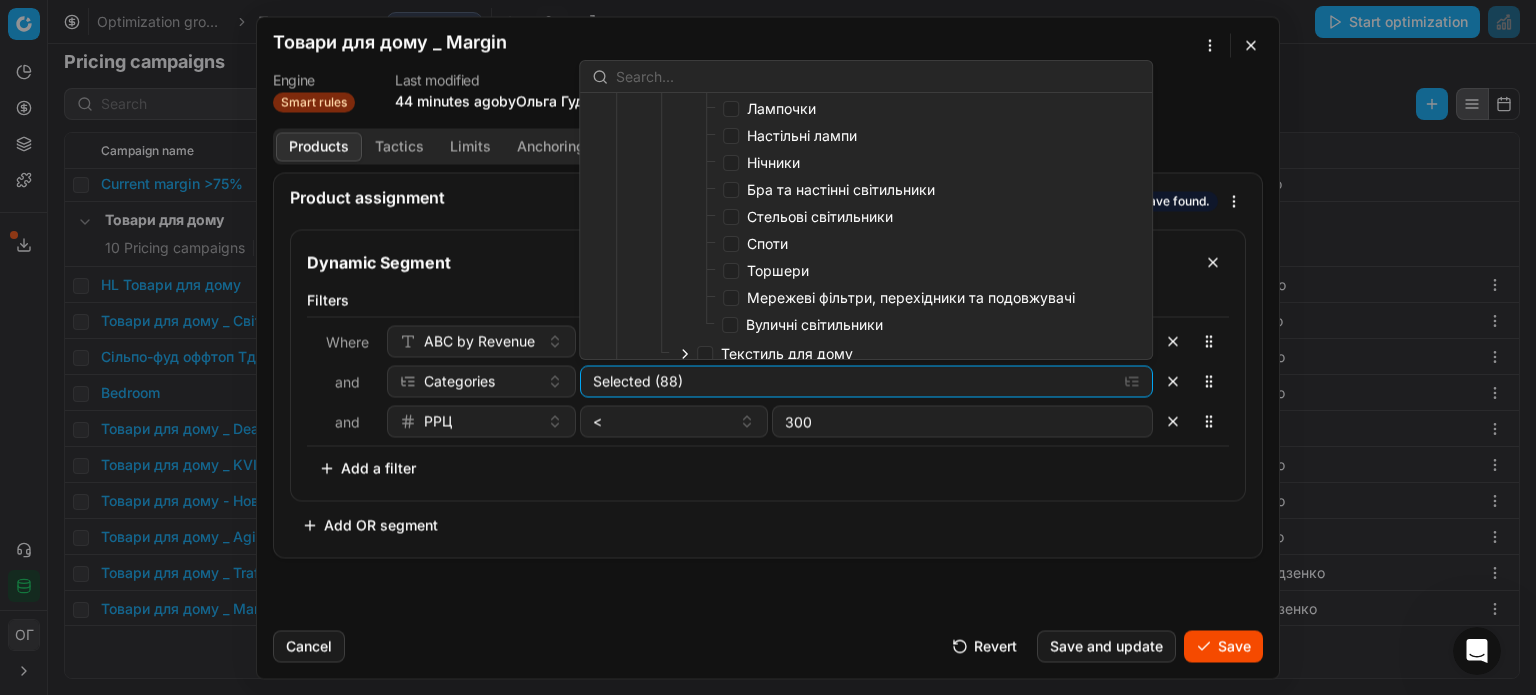 click on "Мережеві фільтри, перехідники та подовжувачі" at bounding box center (911, 297) 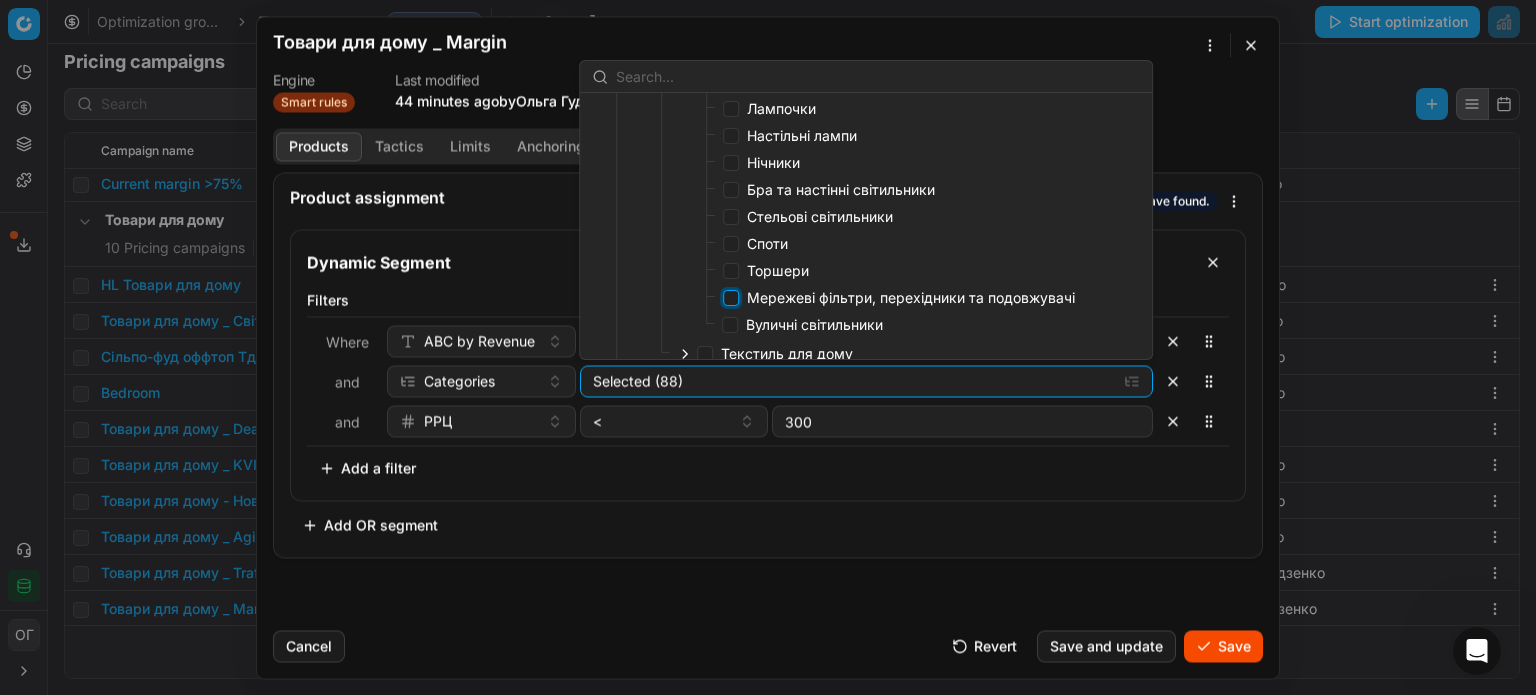 click on "Мережеві фільтри, перехідники та подовжувачі" at bounding box center (731, 298) 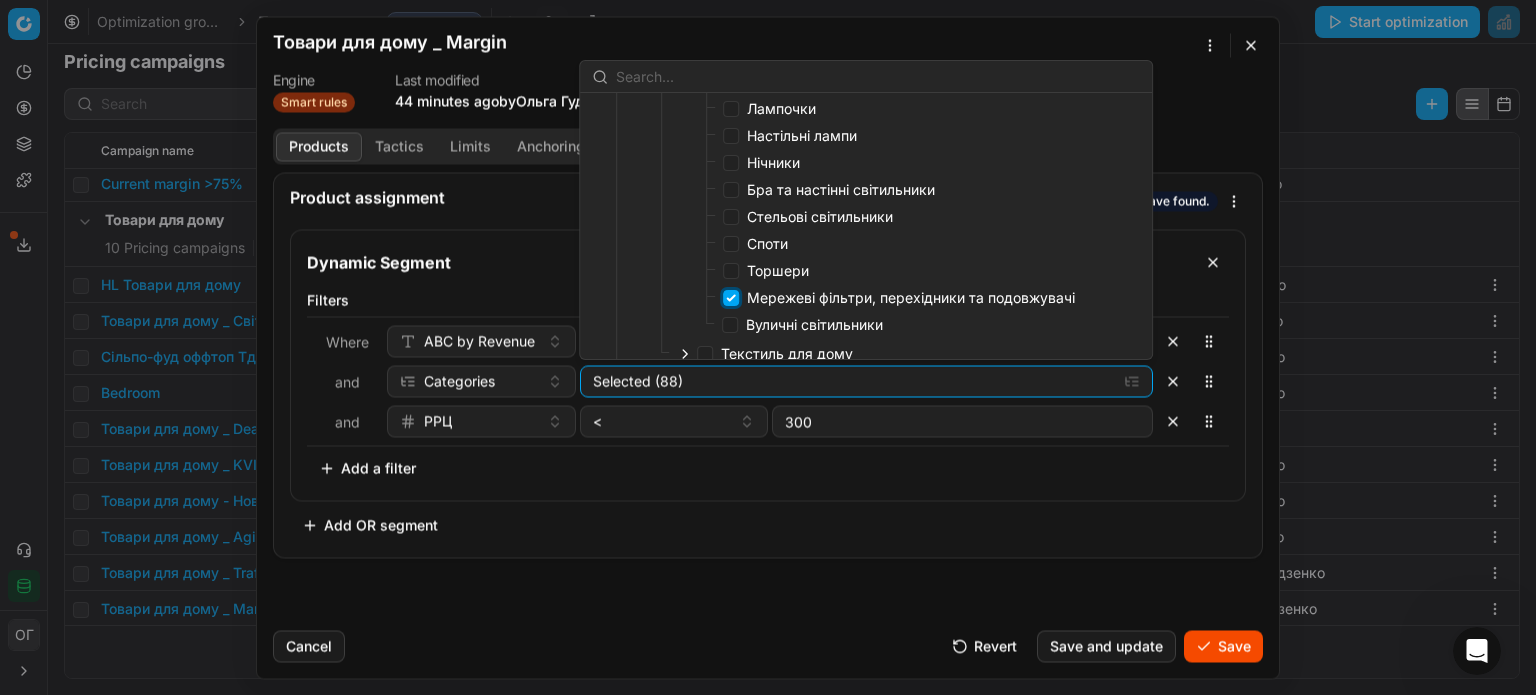 checkbox on "true" 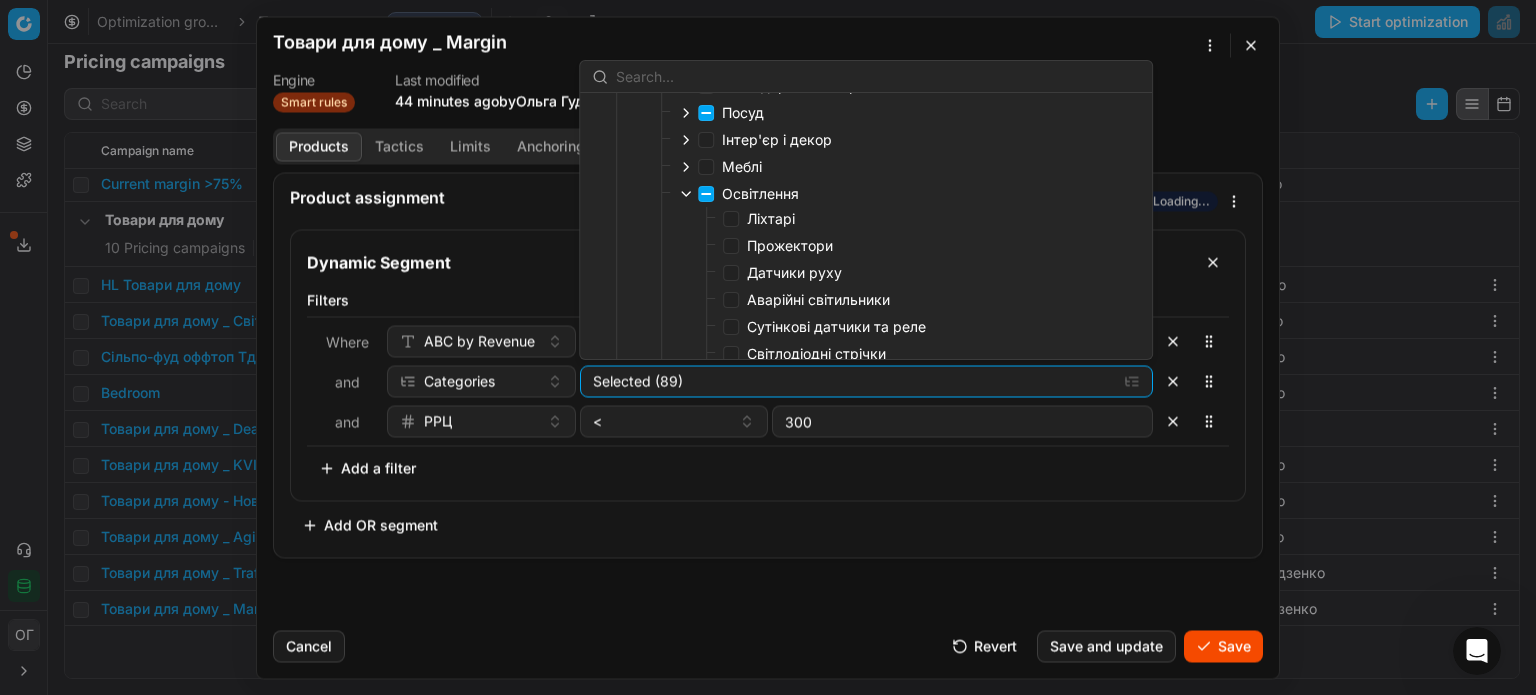 scroll, scrollTop: 300, scrollLeft: 0, axis: vertical 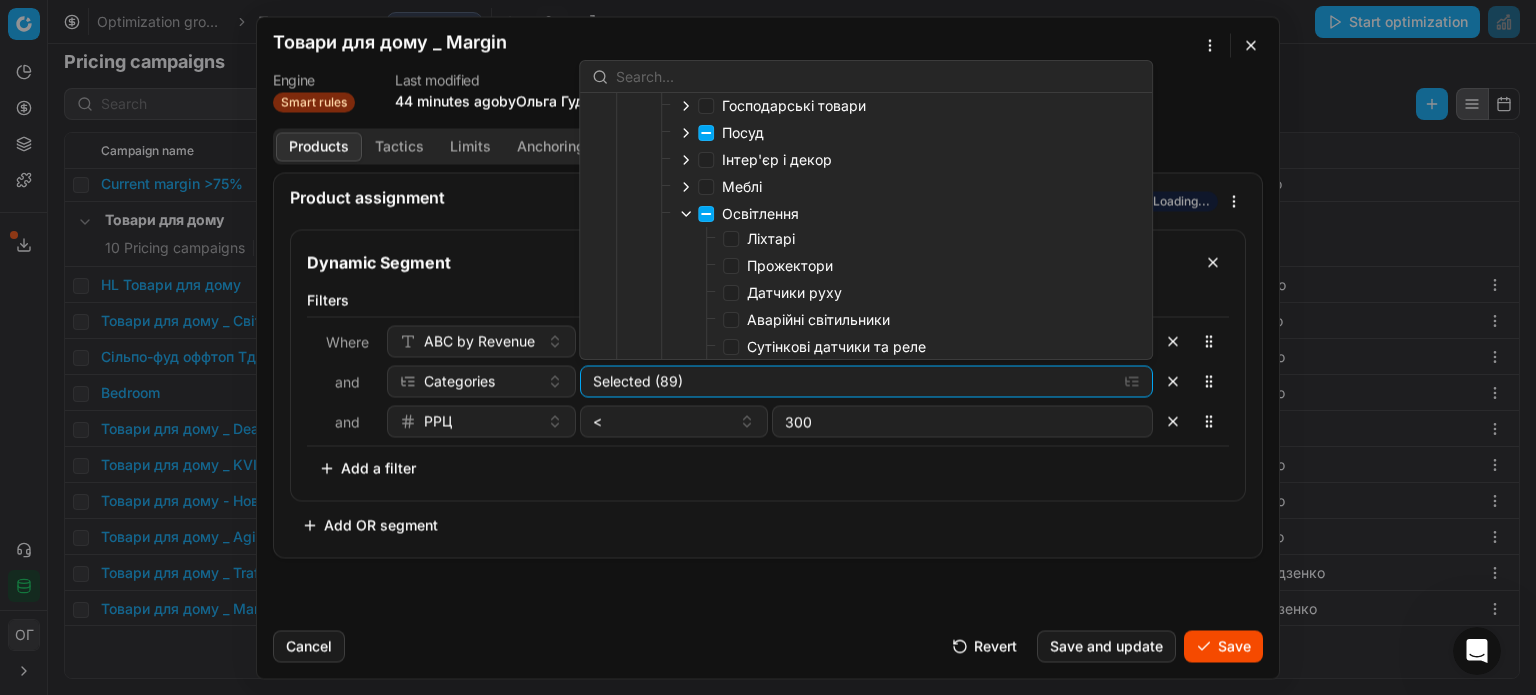 click 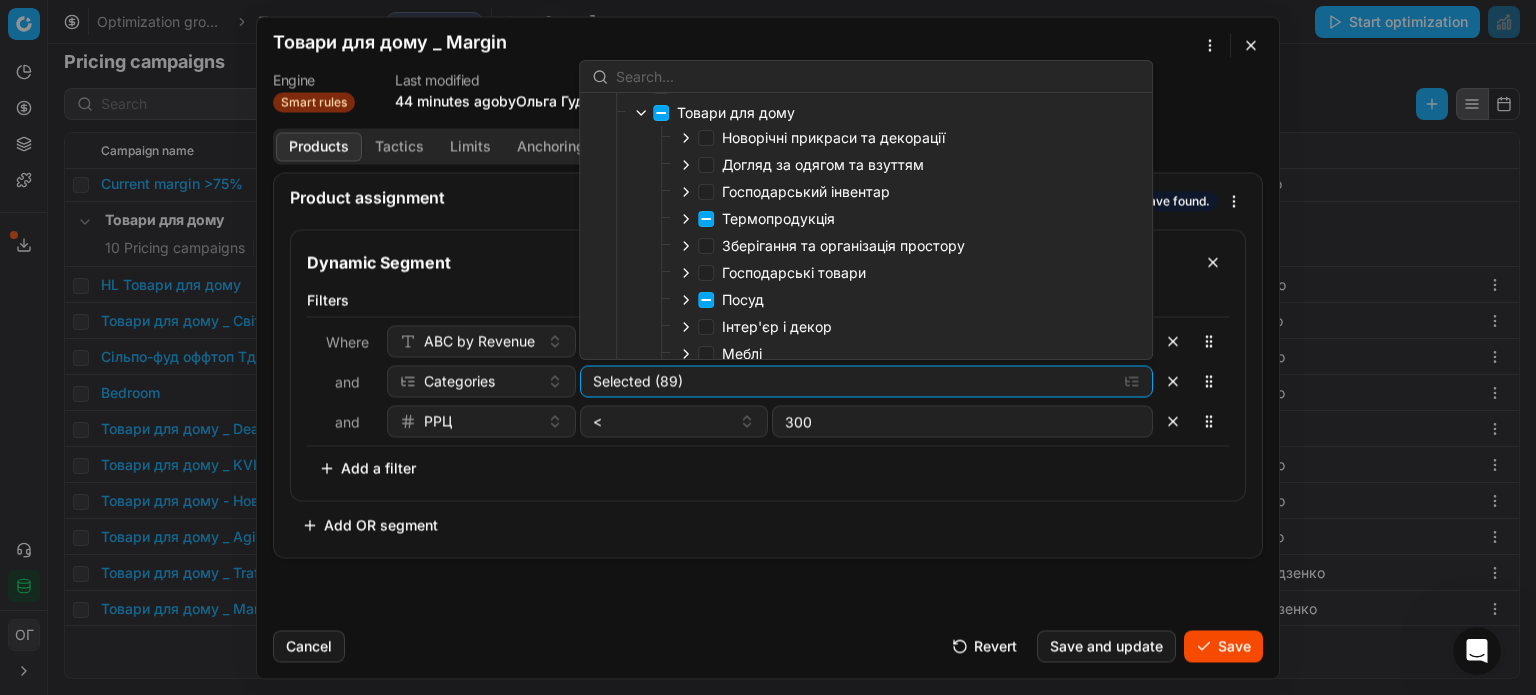scroll, scrollTop: 100, scrollLeft: 0, axis: vertical 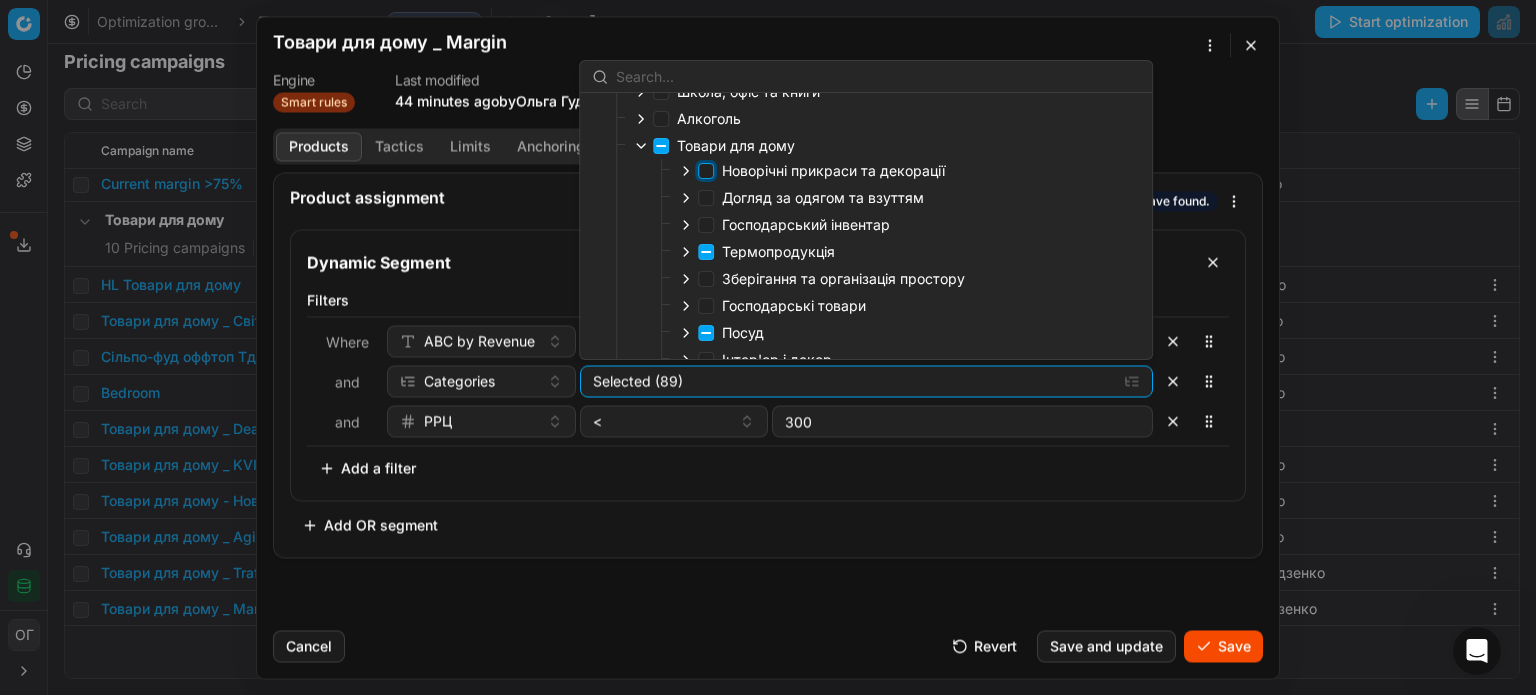 click on "Новорічні прикраси та декорації" at bounding box center [706, 171] 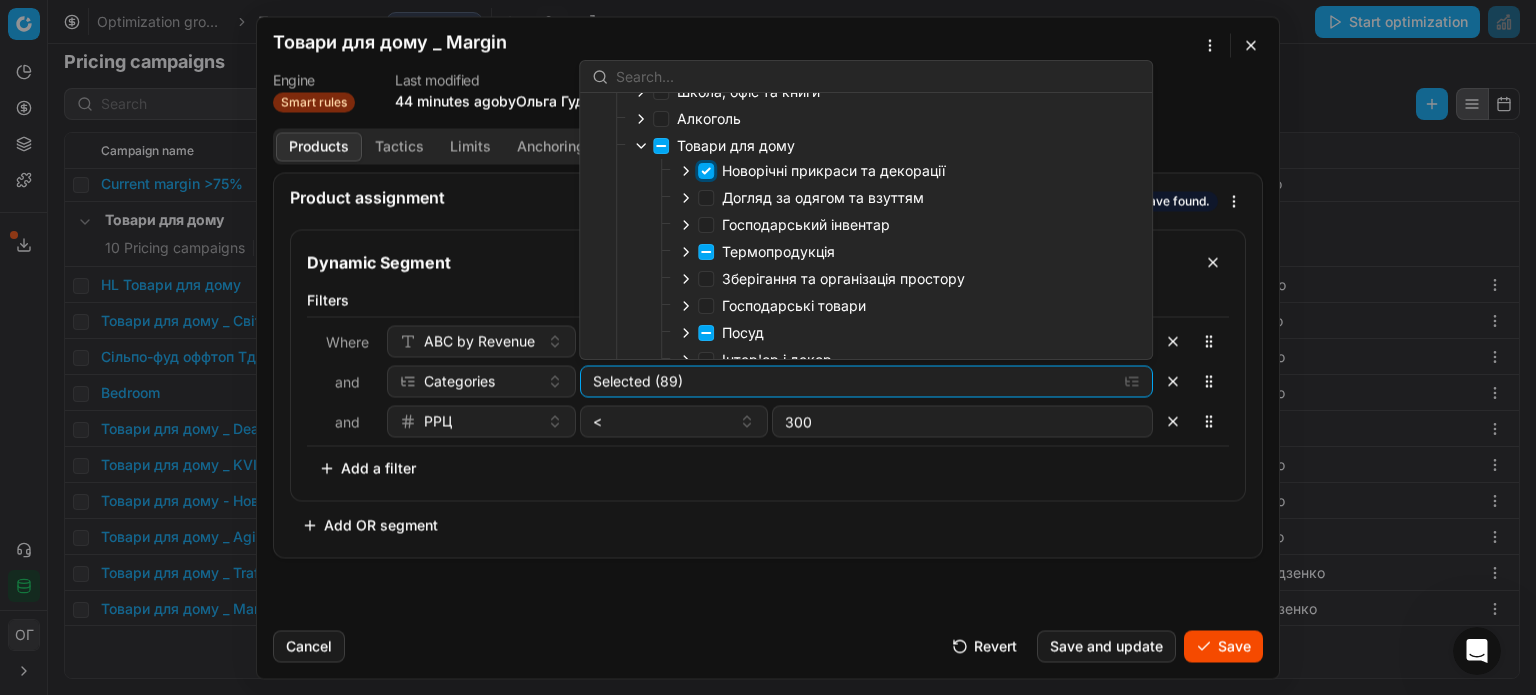 checkbox on "true" 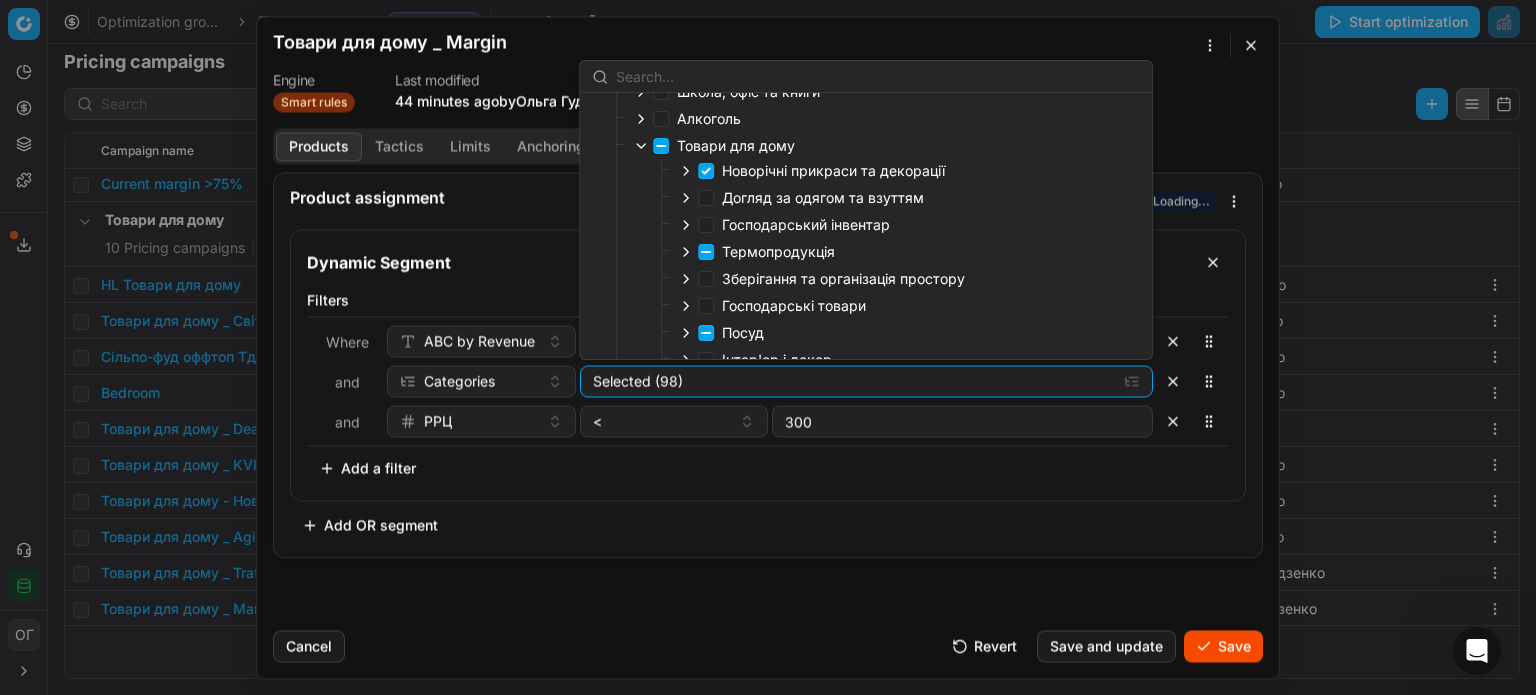 click 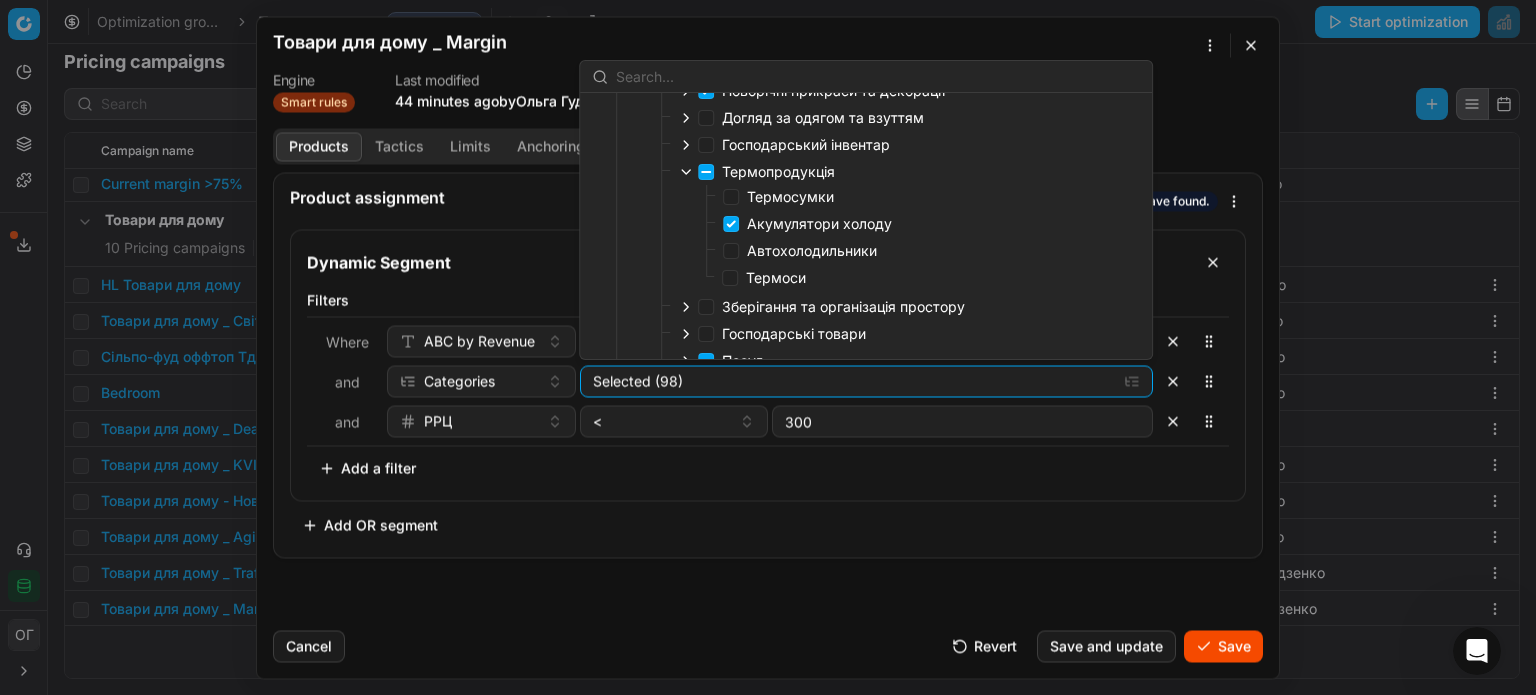 scroll, scrollTop: 200, scrollLeft: 0, axis: vertical 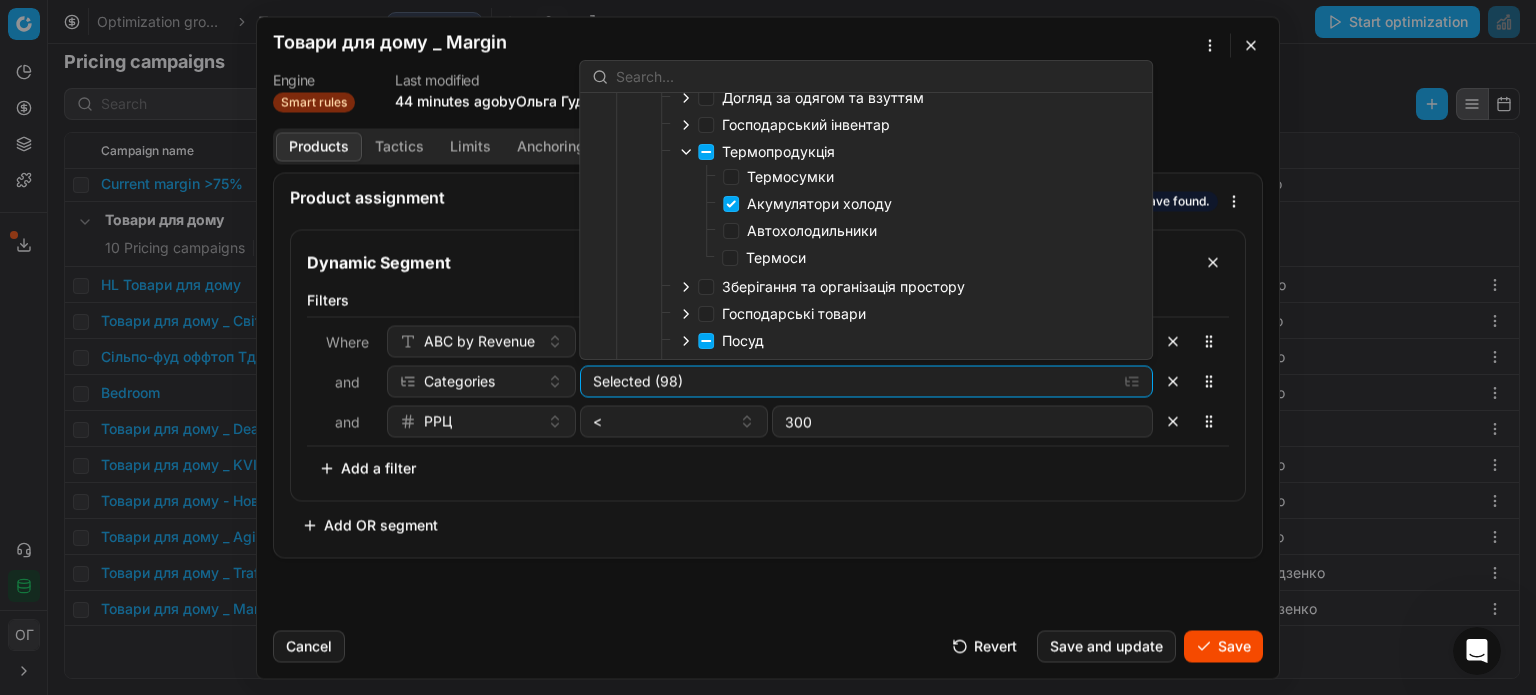 click 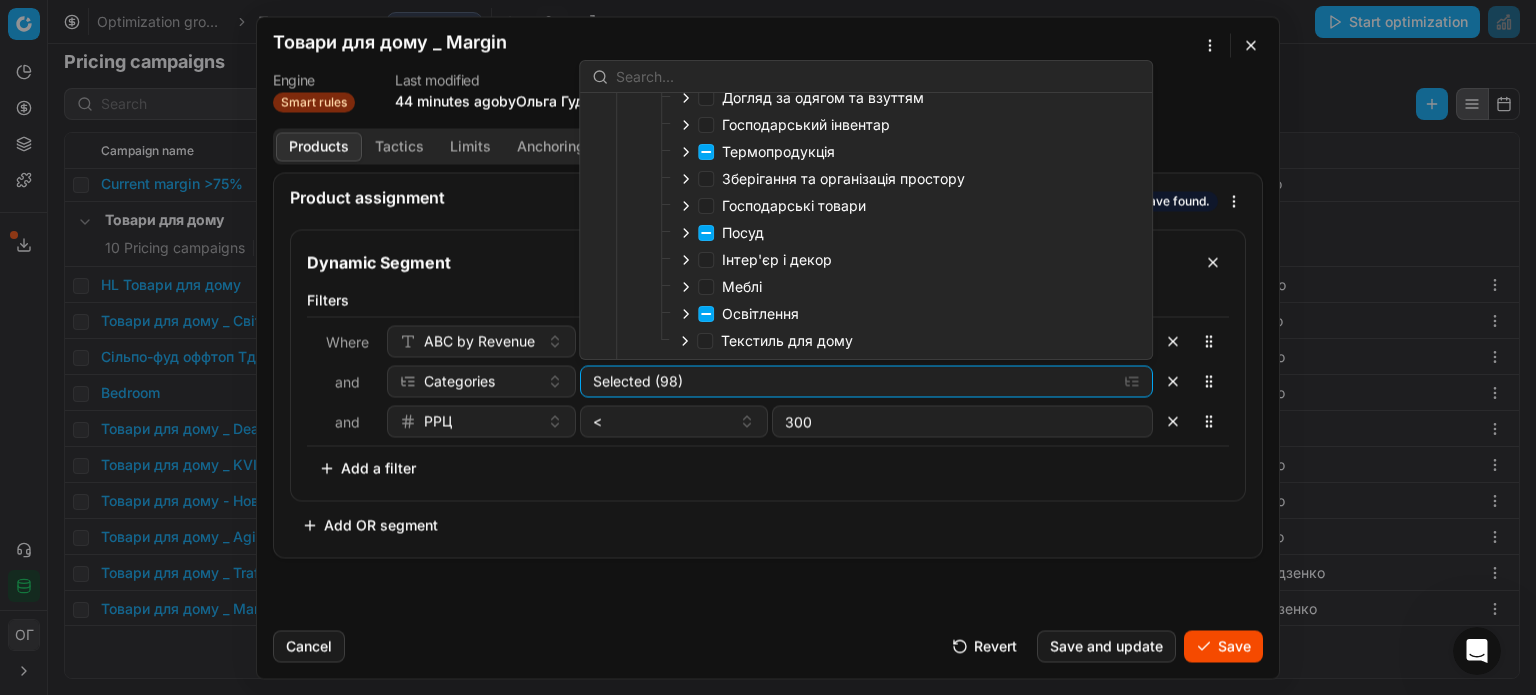 click 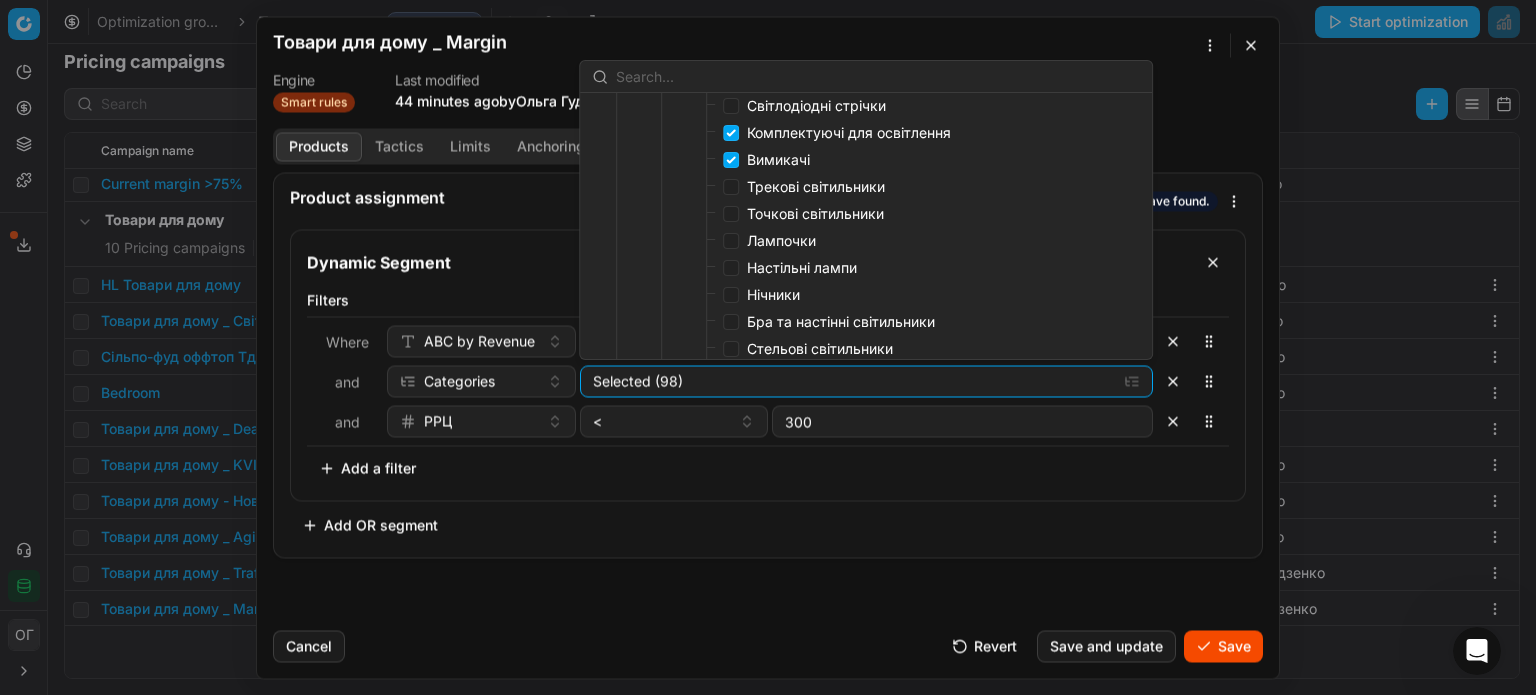scroll, scrollTop: 600, scrollLeft: 0, axis: vertical 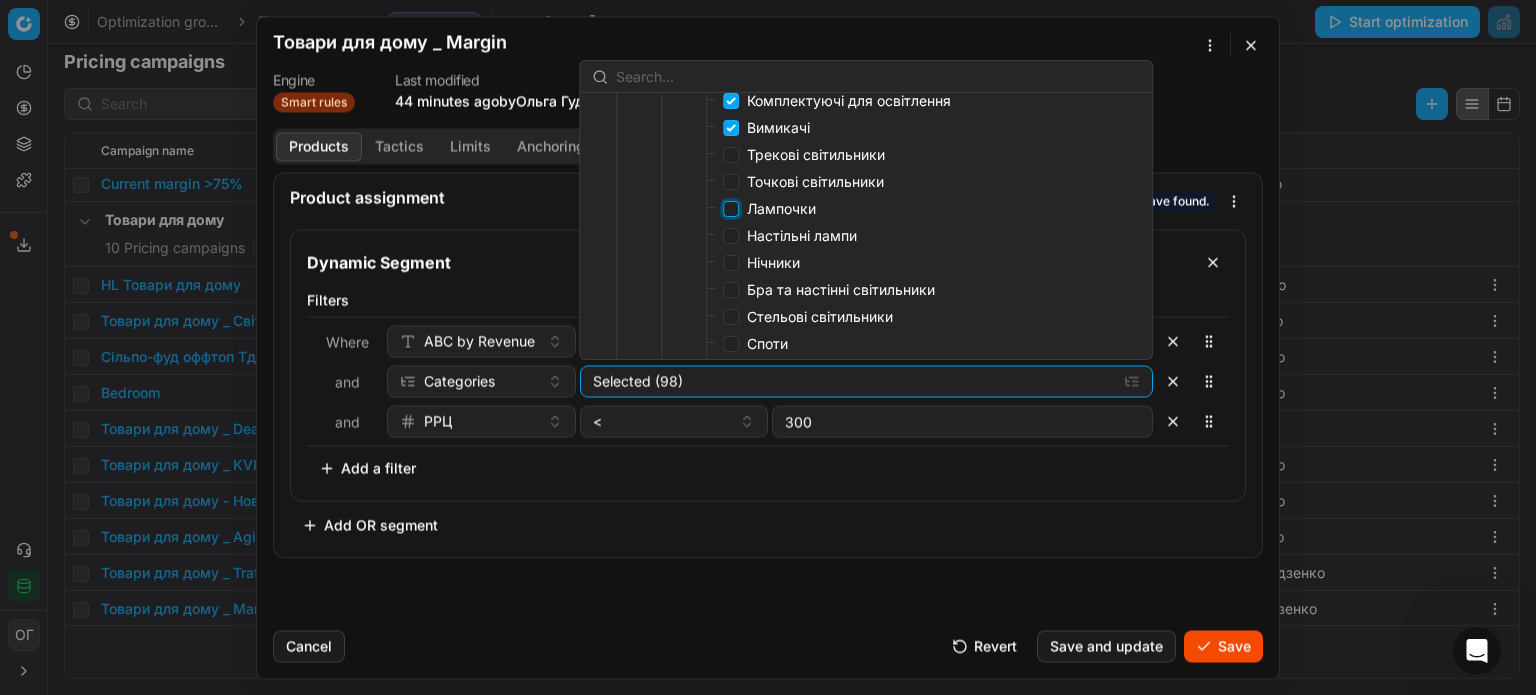 click on "Лампочки" at bounding box center (731, 209) 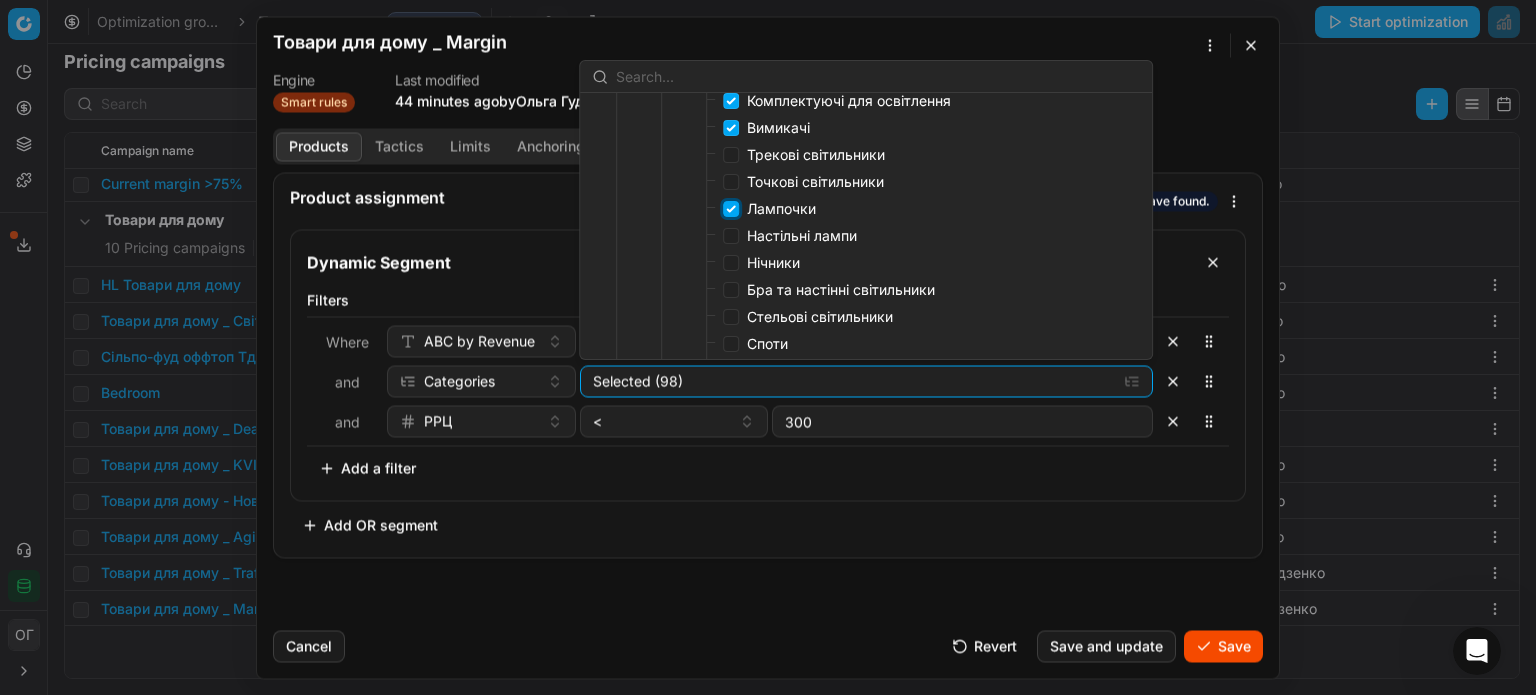 checkbox on "true" 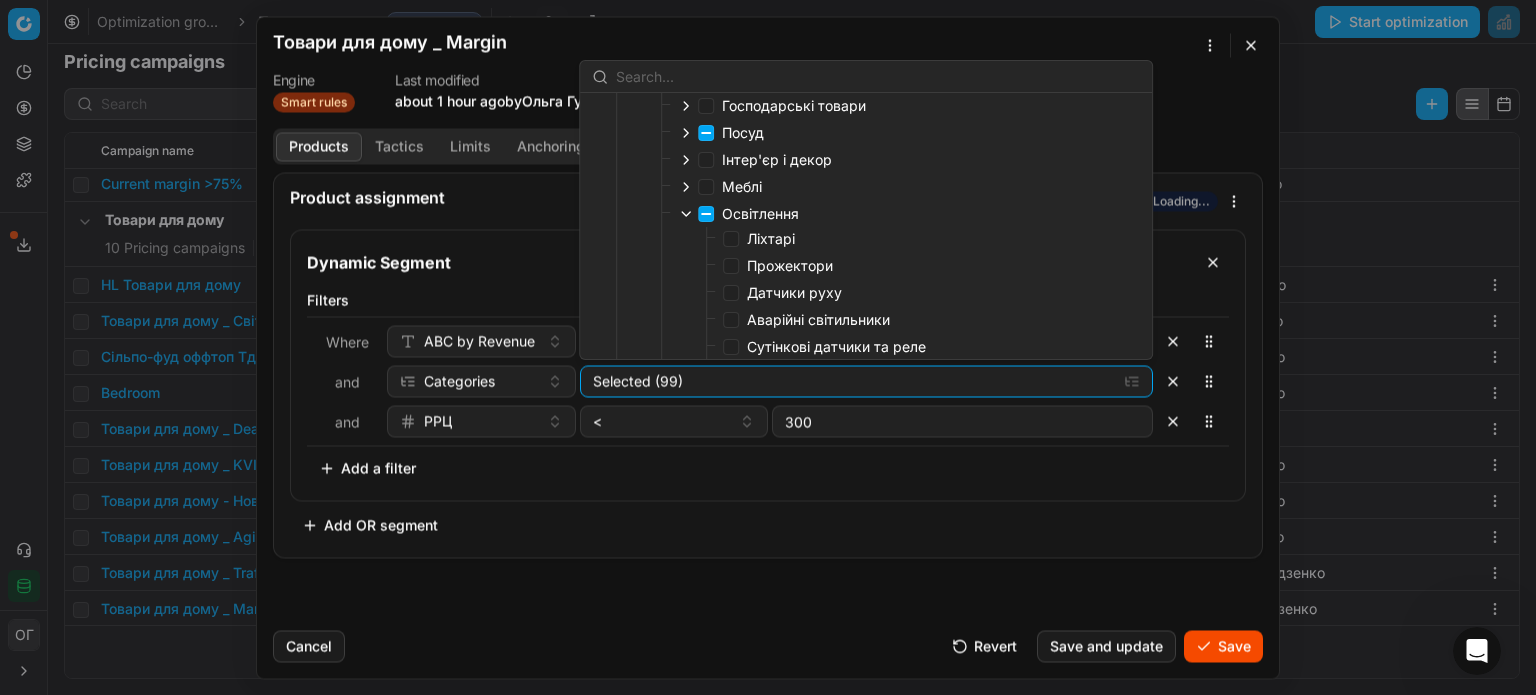 scroll, scrollTop: 200, scrollLeft: 0, axis: vertical 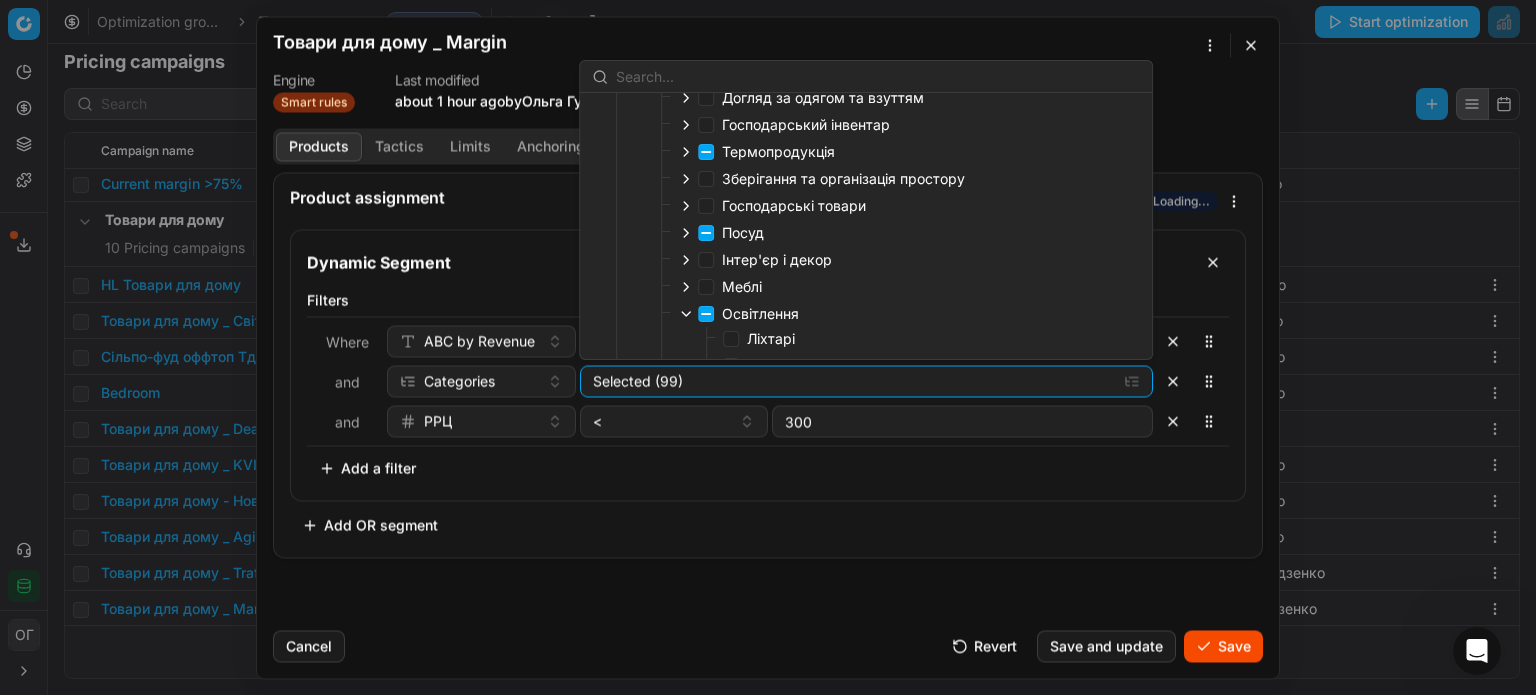 click 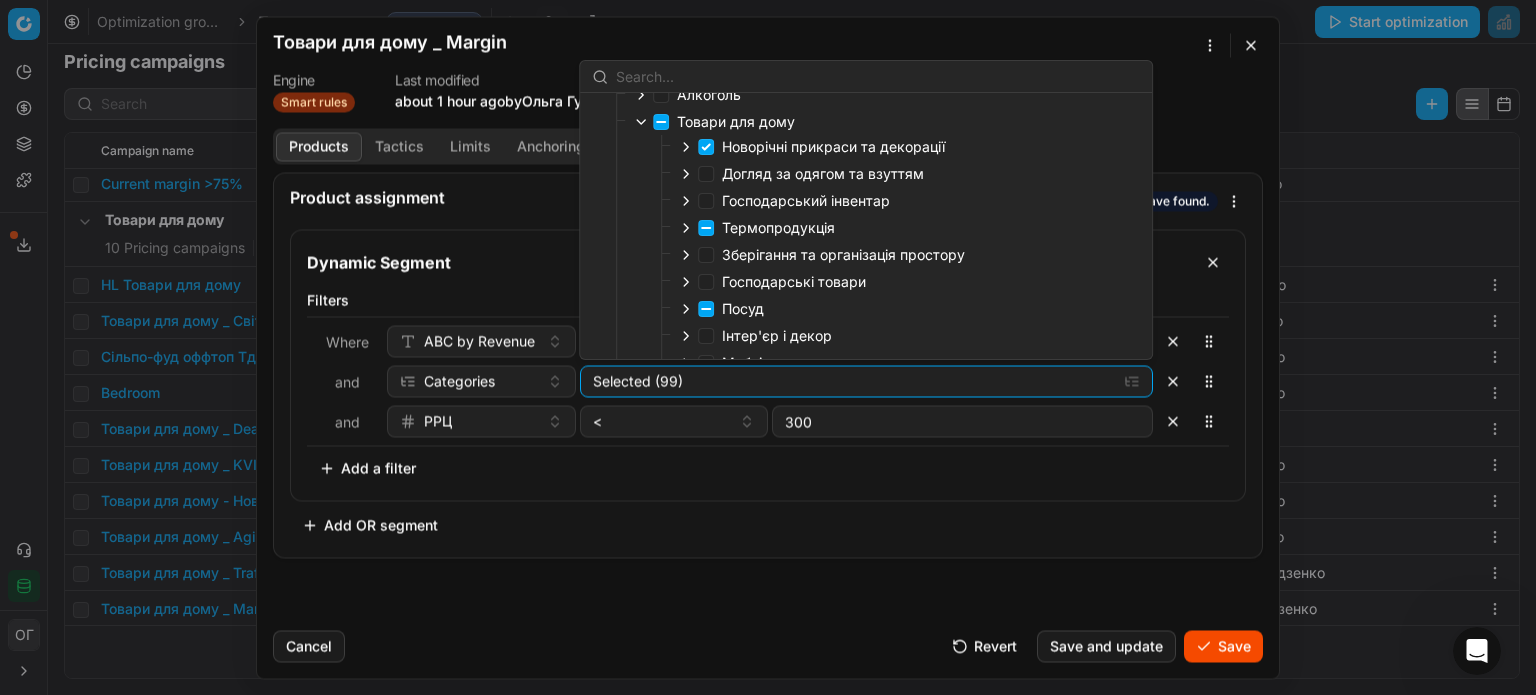scroll, scrollTop: 100, scrollLeft: 0, axis: vertical 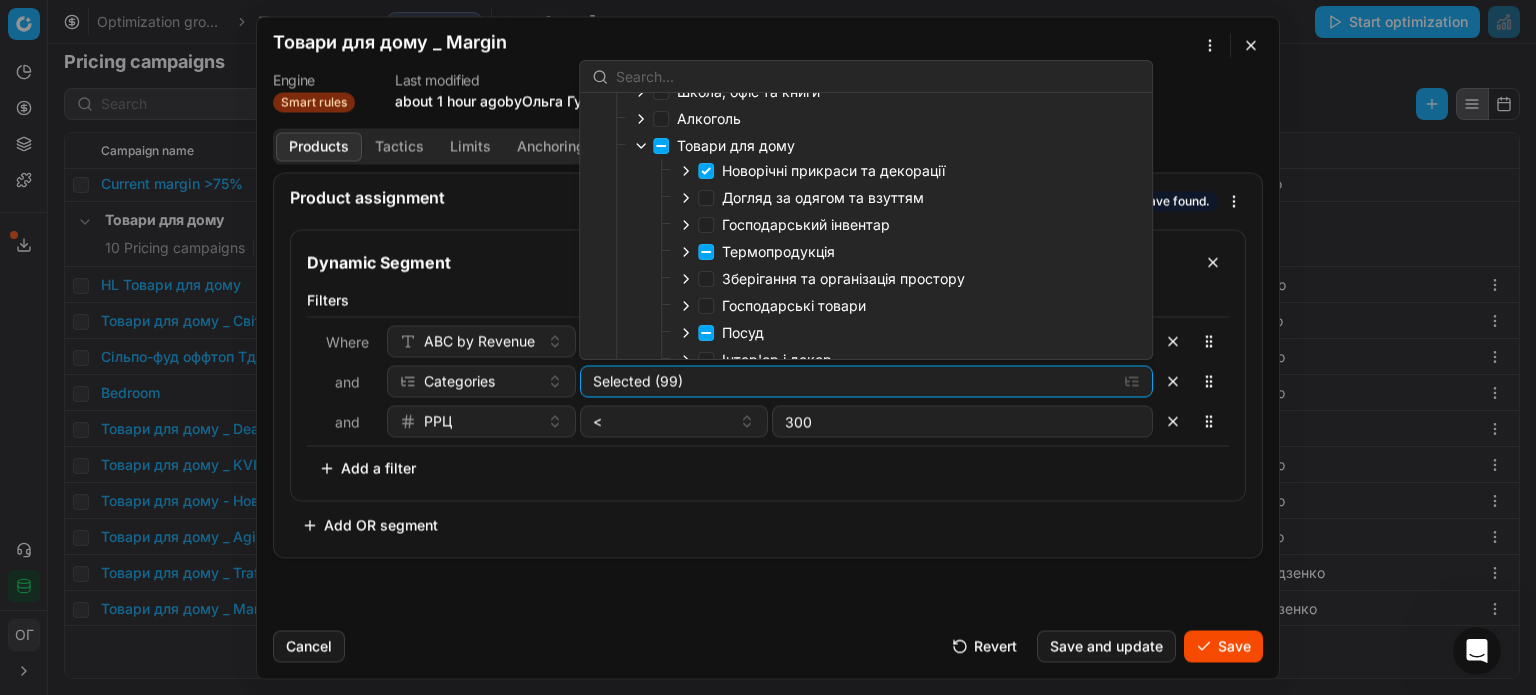 click 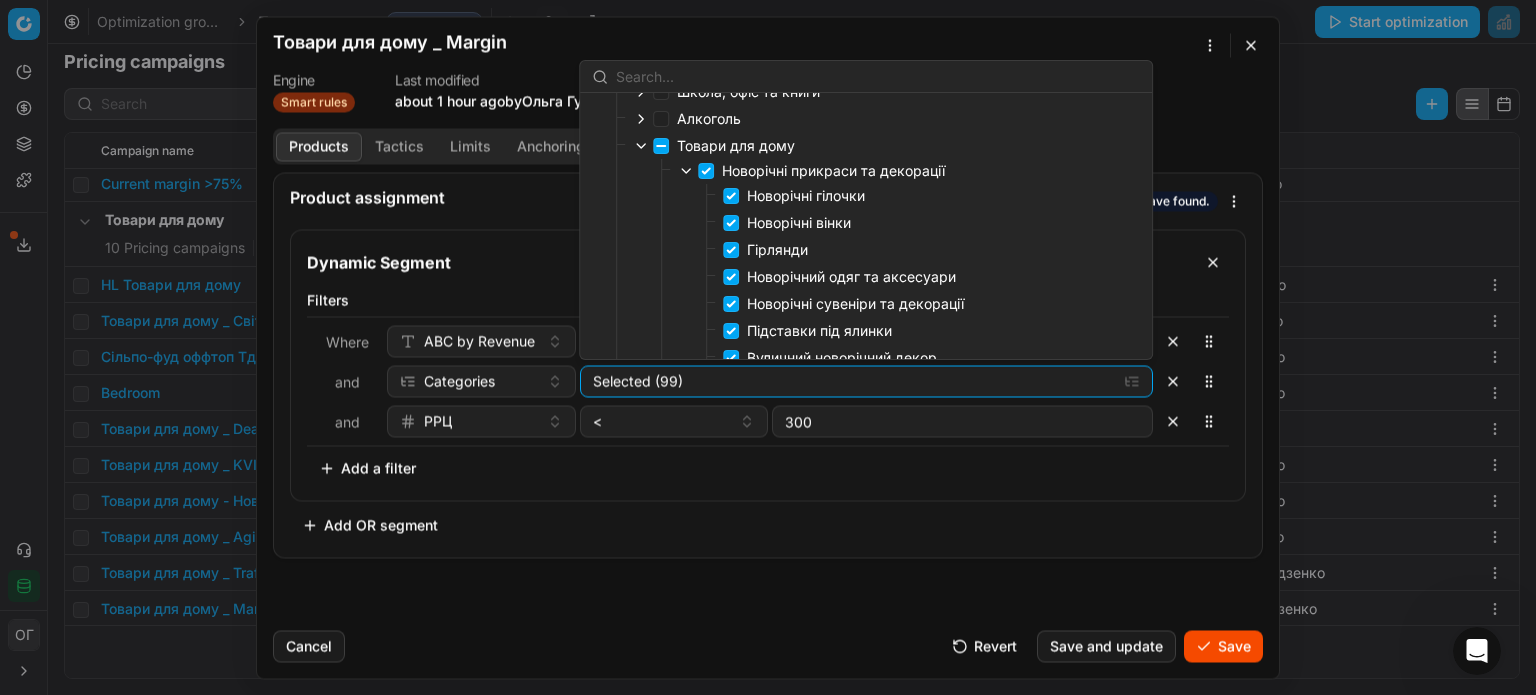 scroll, scrollTop: 200, scrollLeft: 0, axis: vertical 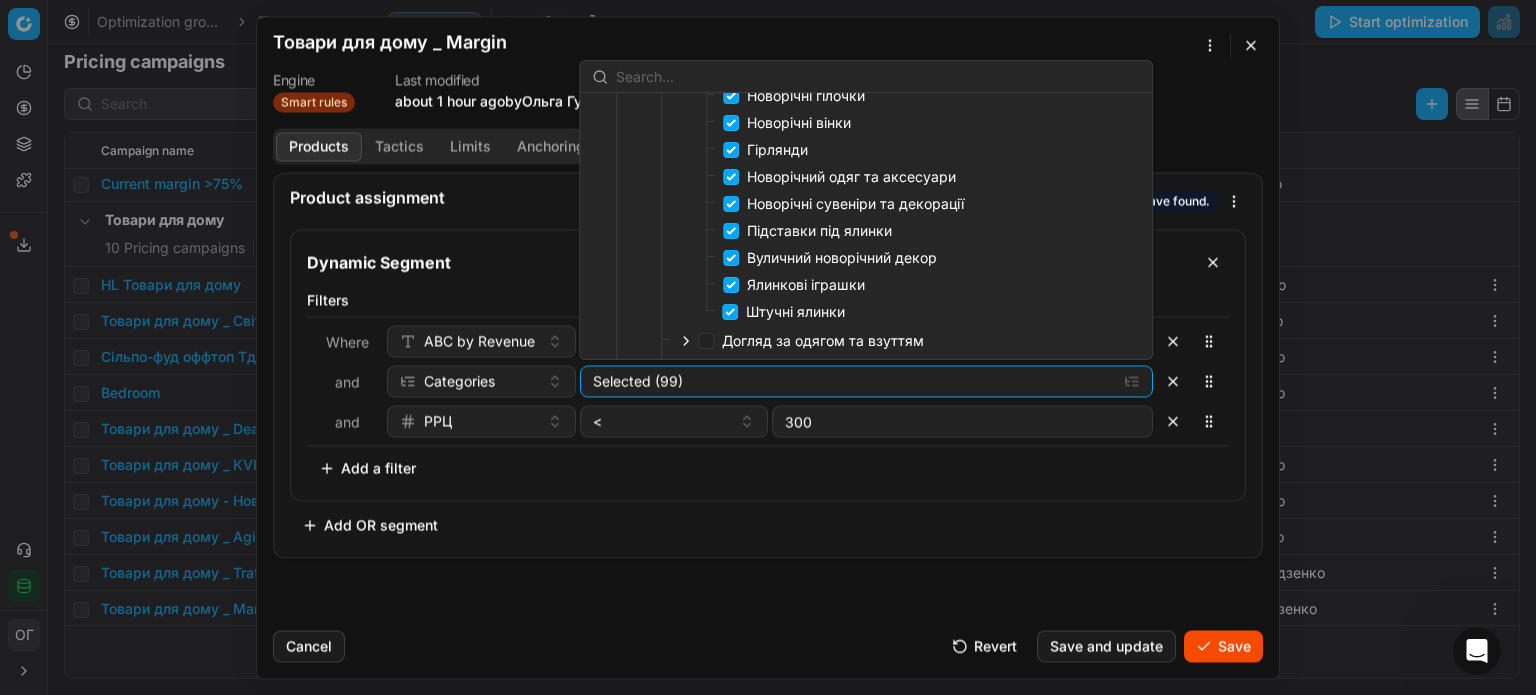 click on "Штучні ялинки" at bounding box center [795, 311] 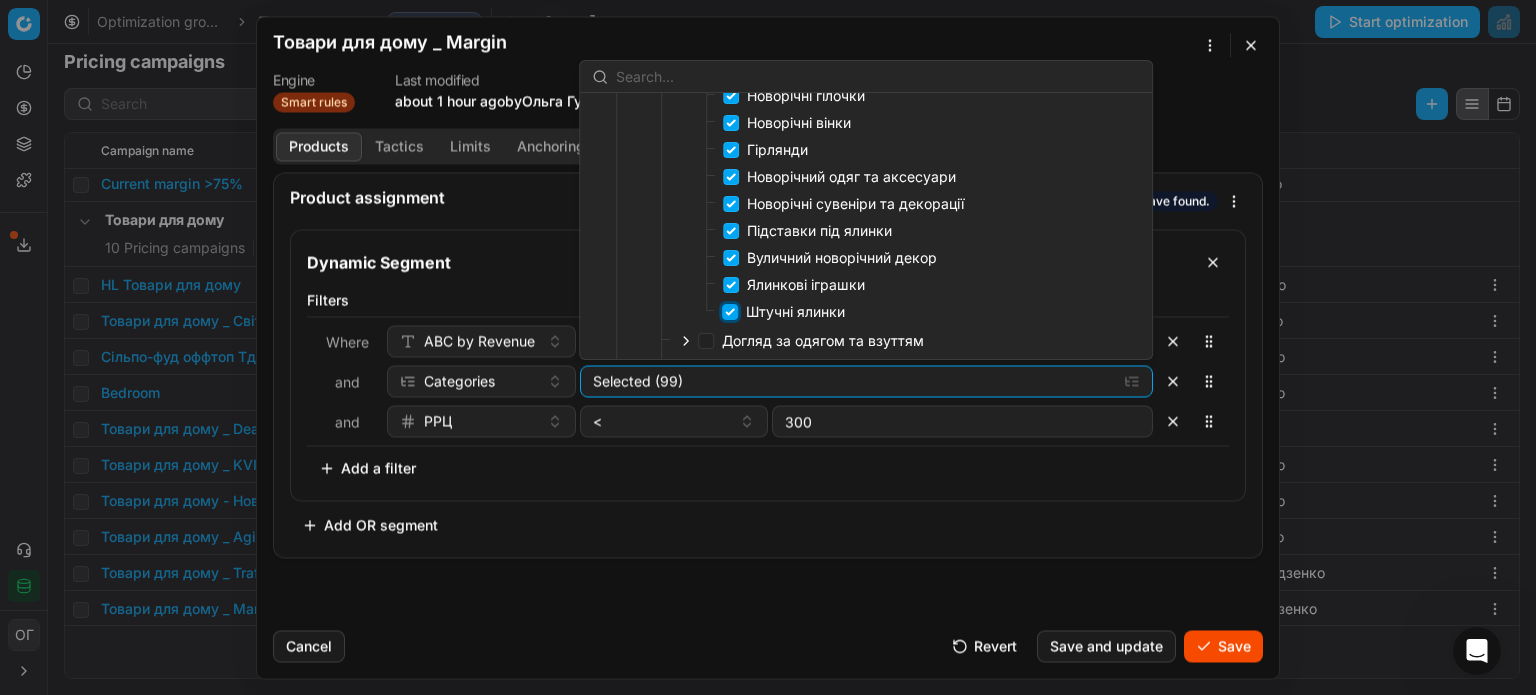 click on "Штучні ялинки" at bounding box center [730, 312] 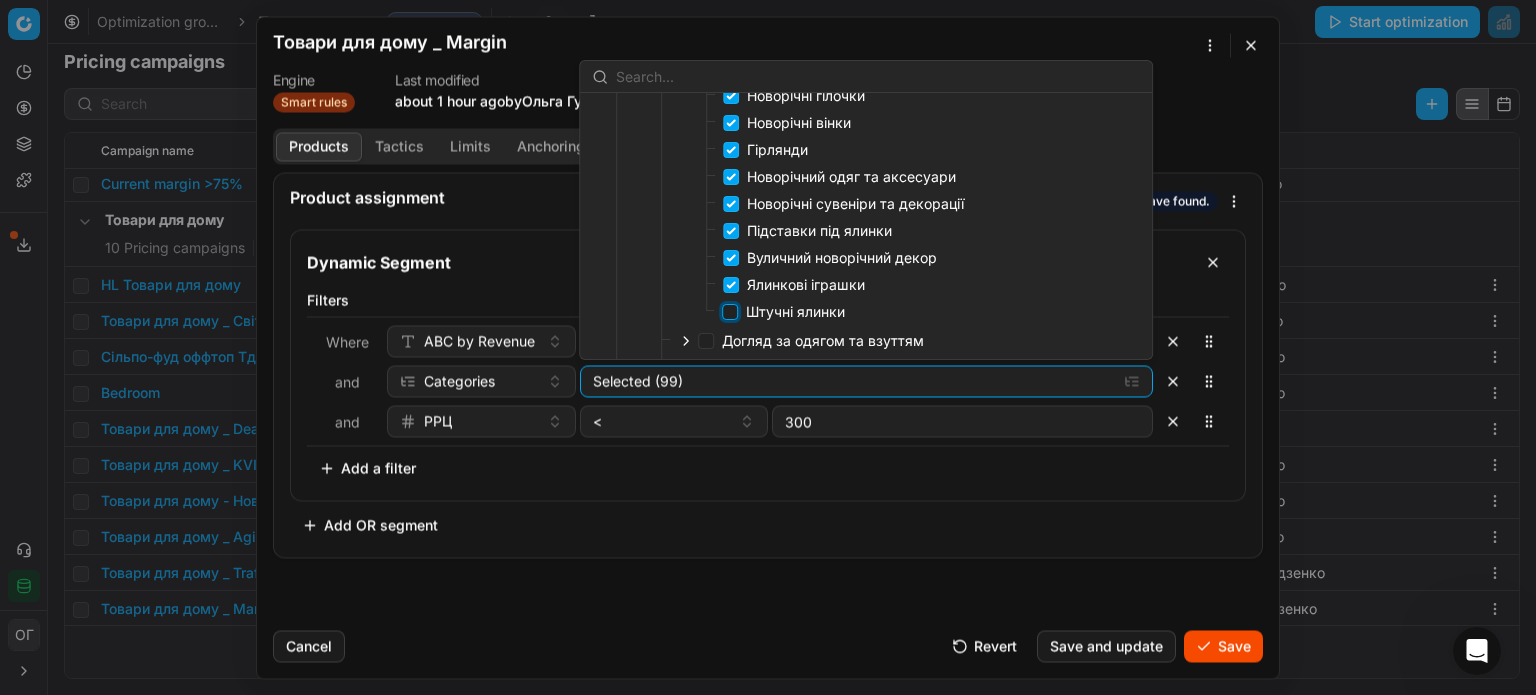 checkbox on "false" 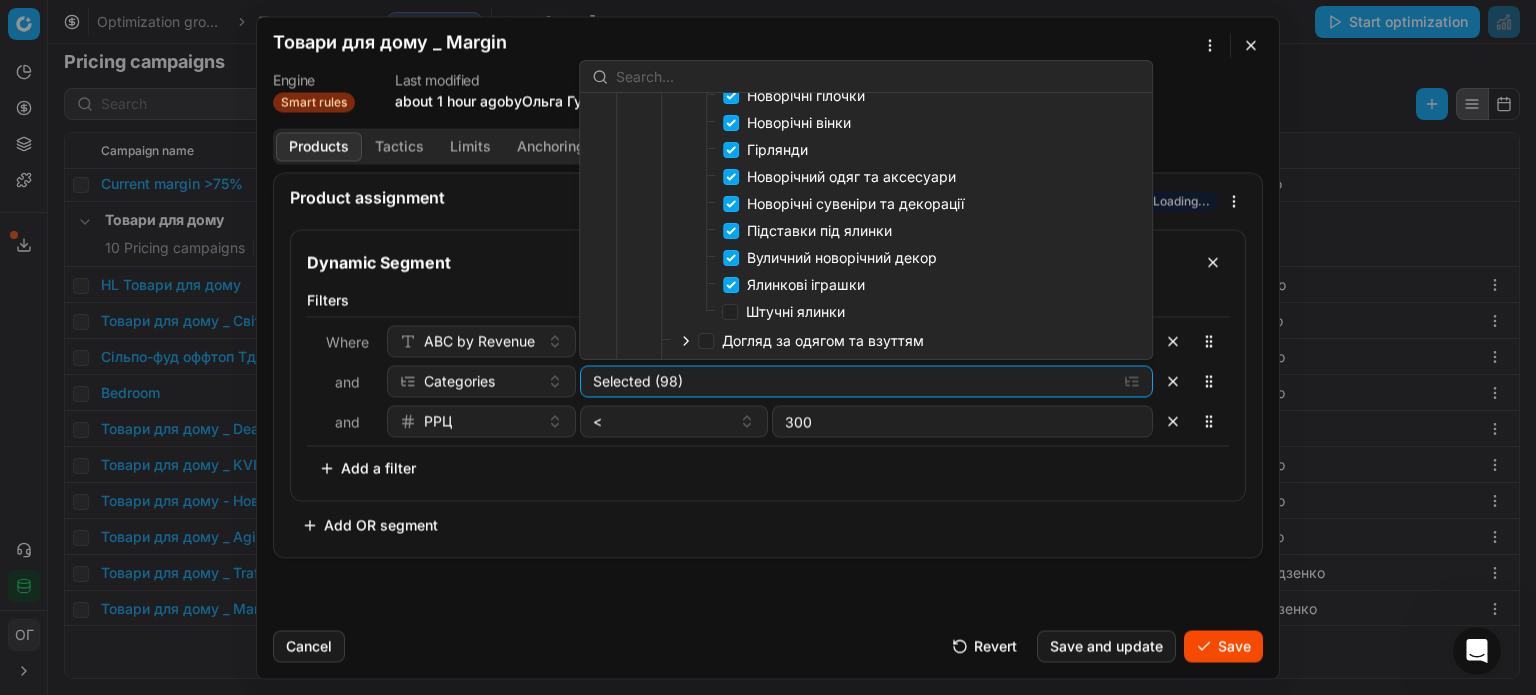 click on "Каталог Сантехніка та ремонт Краса і догляд Школа, офіс та книги Алкоголь Товари для дому Новорічні прикраси та декорації Новорічні гілочки Новорічні вінки Гірлянди Новорічний одяг та аксесуари Новорічні сувеніри та декорації Підставки під ялинки Вуличний новорічний декор Ялинкові іграшки Штучні ялинки Догляд за одягом та взуттям Господарський інвентар Термопродукція Зберігання та організація простору Господарські товари Посуд Інтер'єр і декор Меблі Освітлення Текстиль для дому Дача, сад і город Електроніка Спорт та захоплення Дитячі товари" at bounding box center (866, 226) 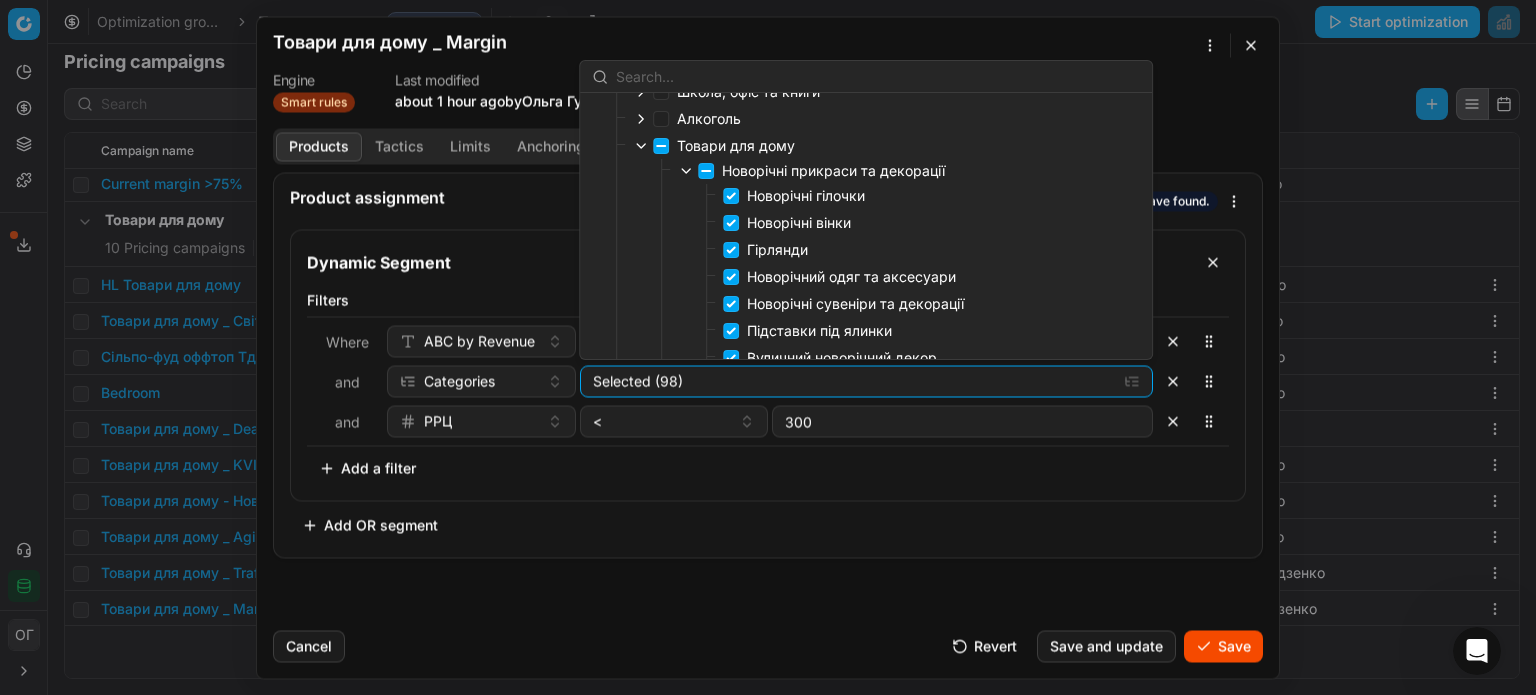 click 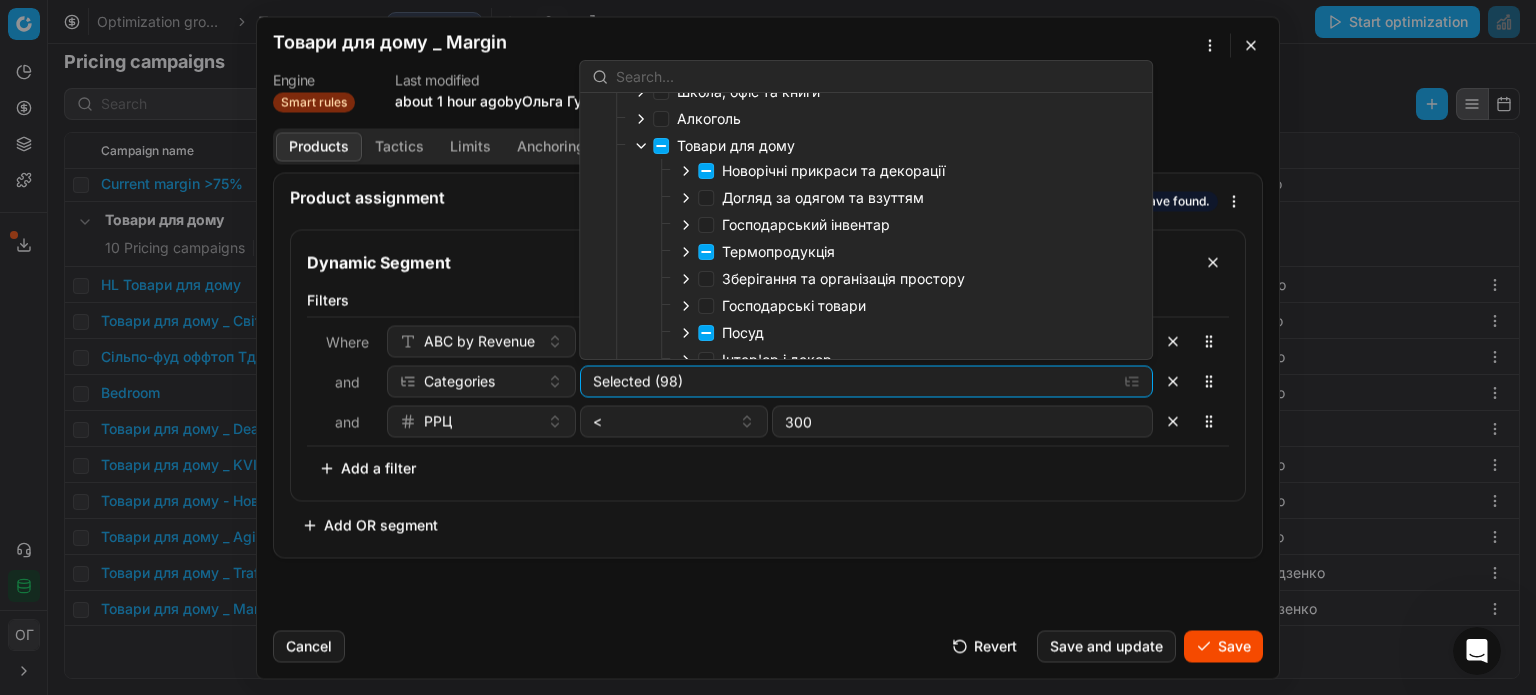 click 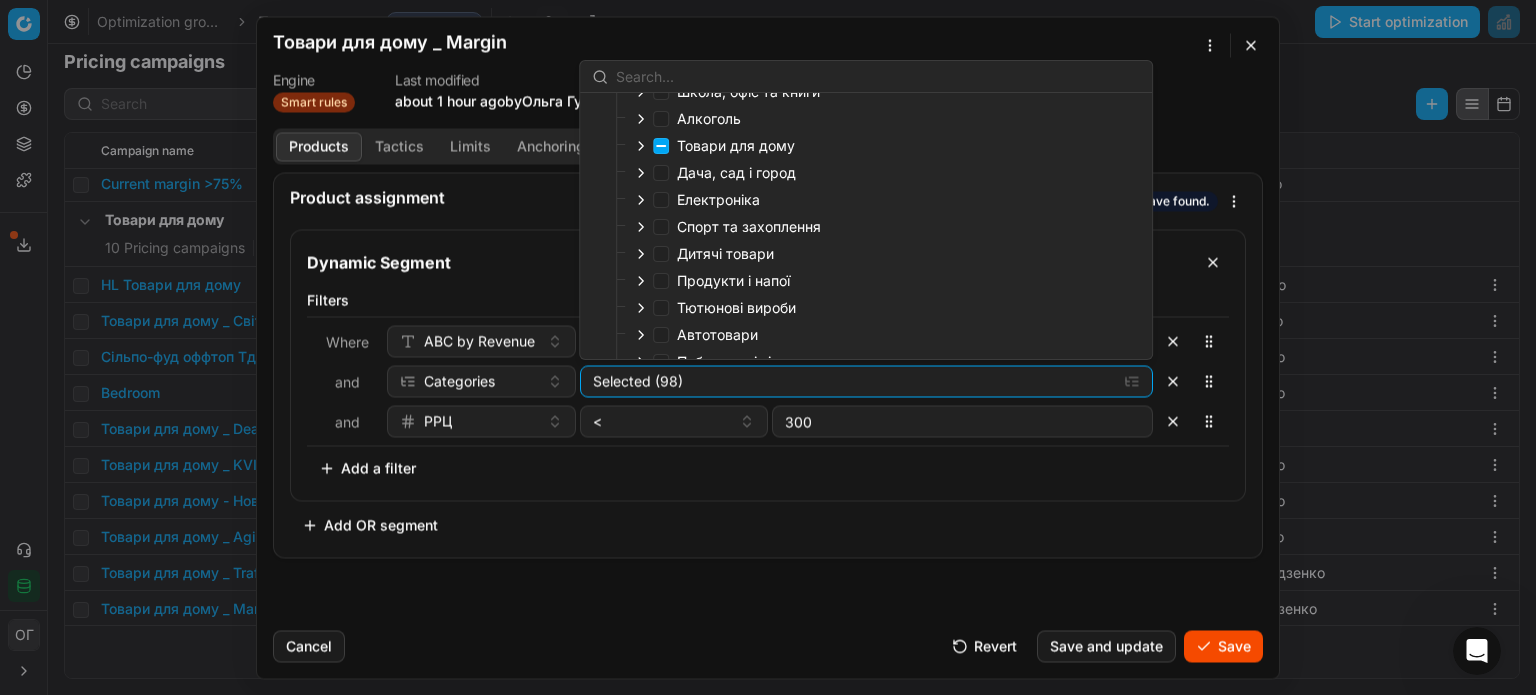 click 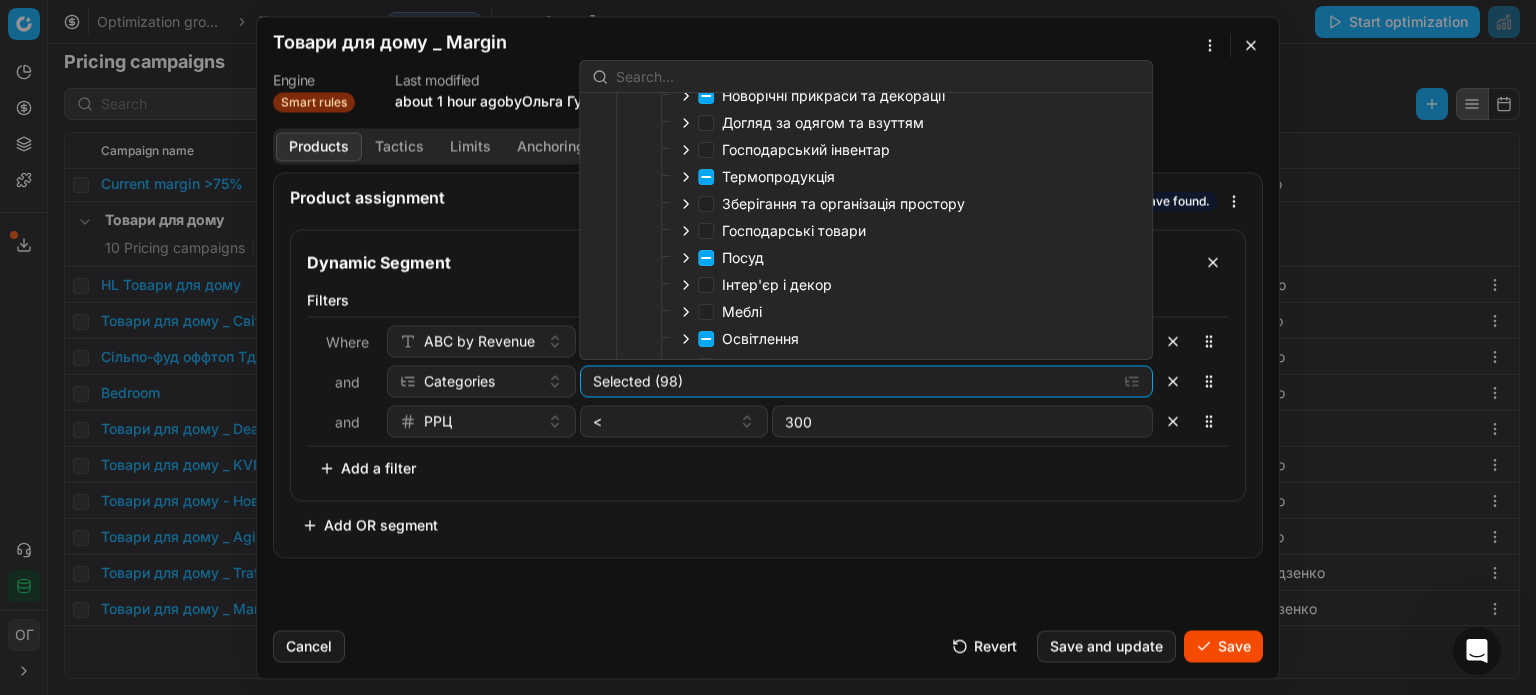 scroll, scrollTop: 200, scrollLeft: 0, axis: vertical 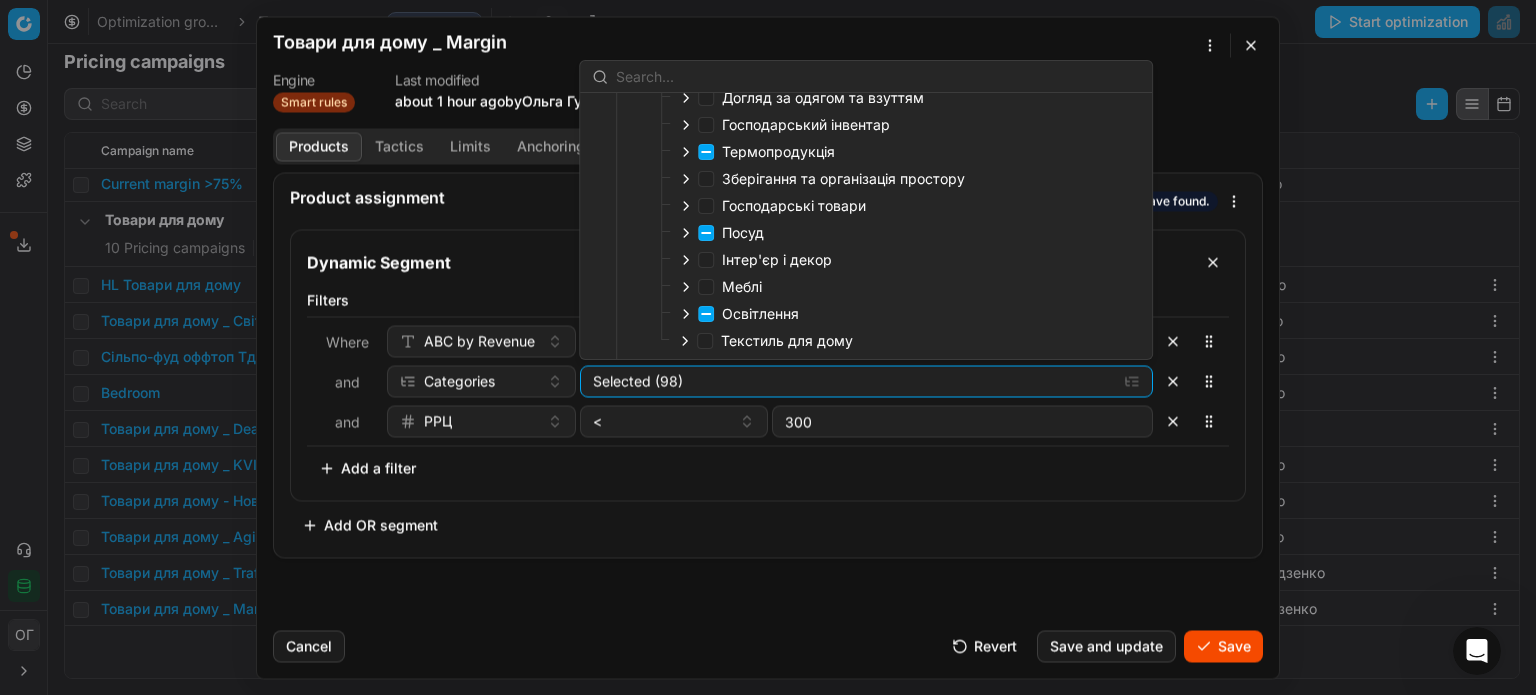 click 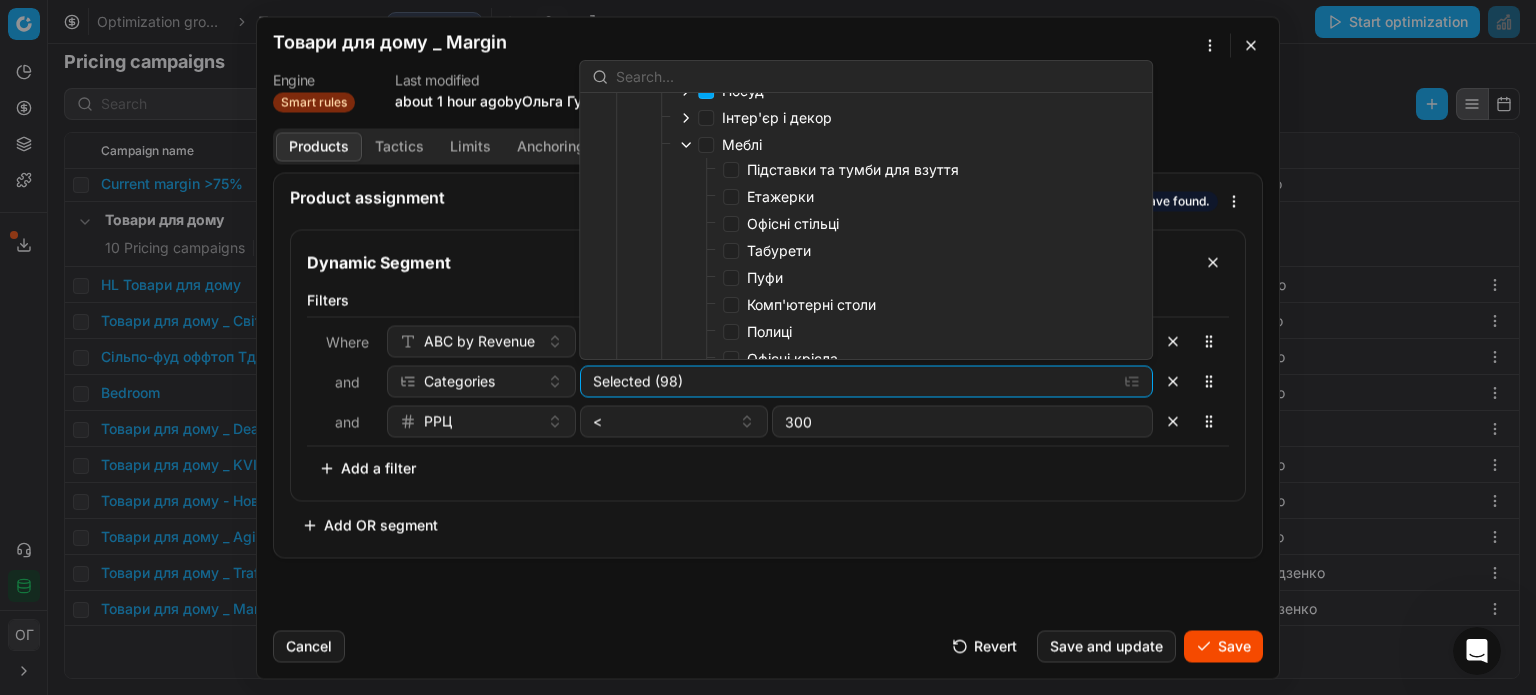 scroll, scrollTop: 400, scrollLeft: 0, axis: vertical 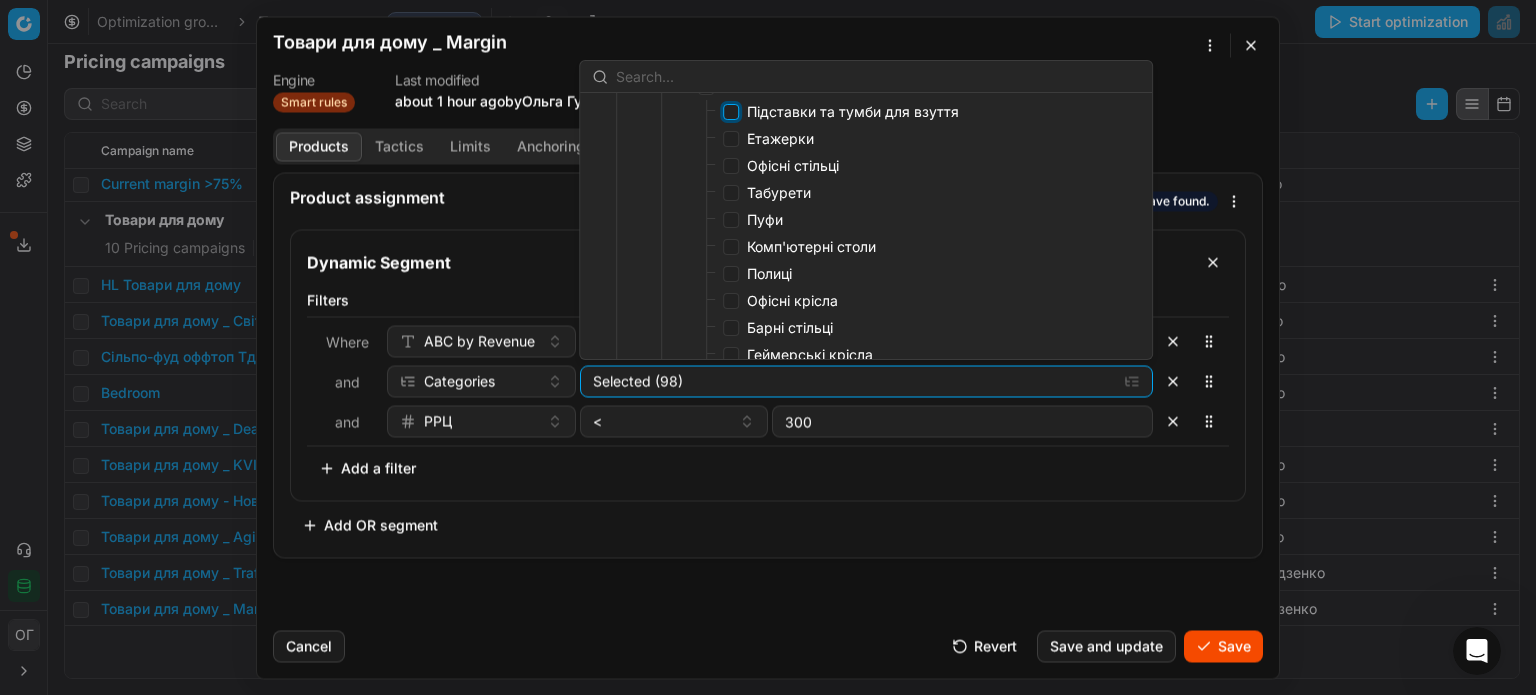 click on "Підставки та тумби для взуття" at bounding box center [731, 112] 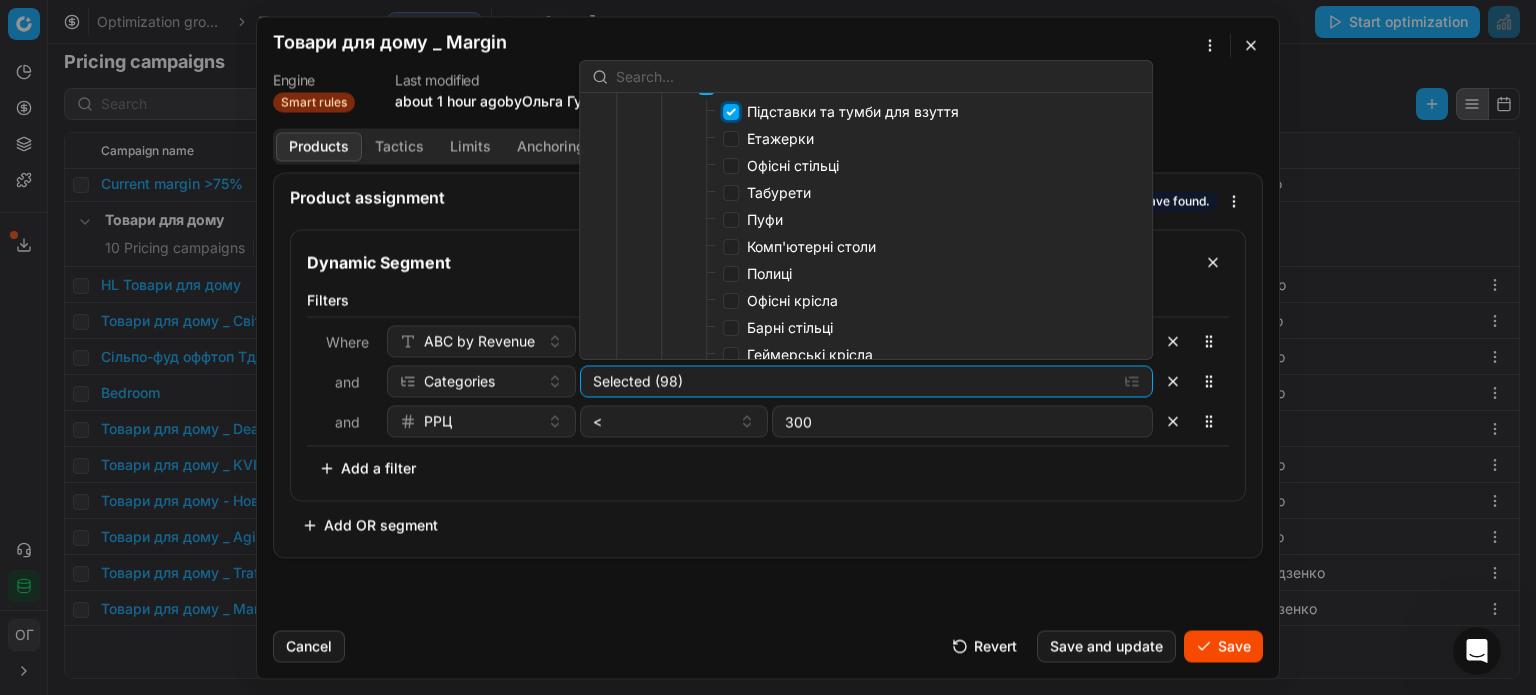 checkbox on "true" 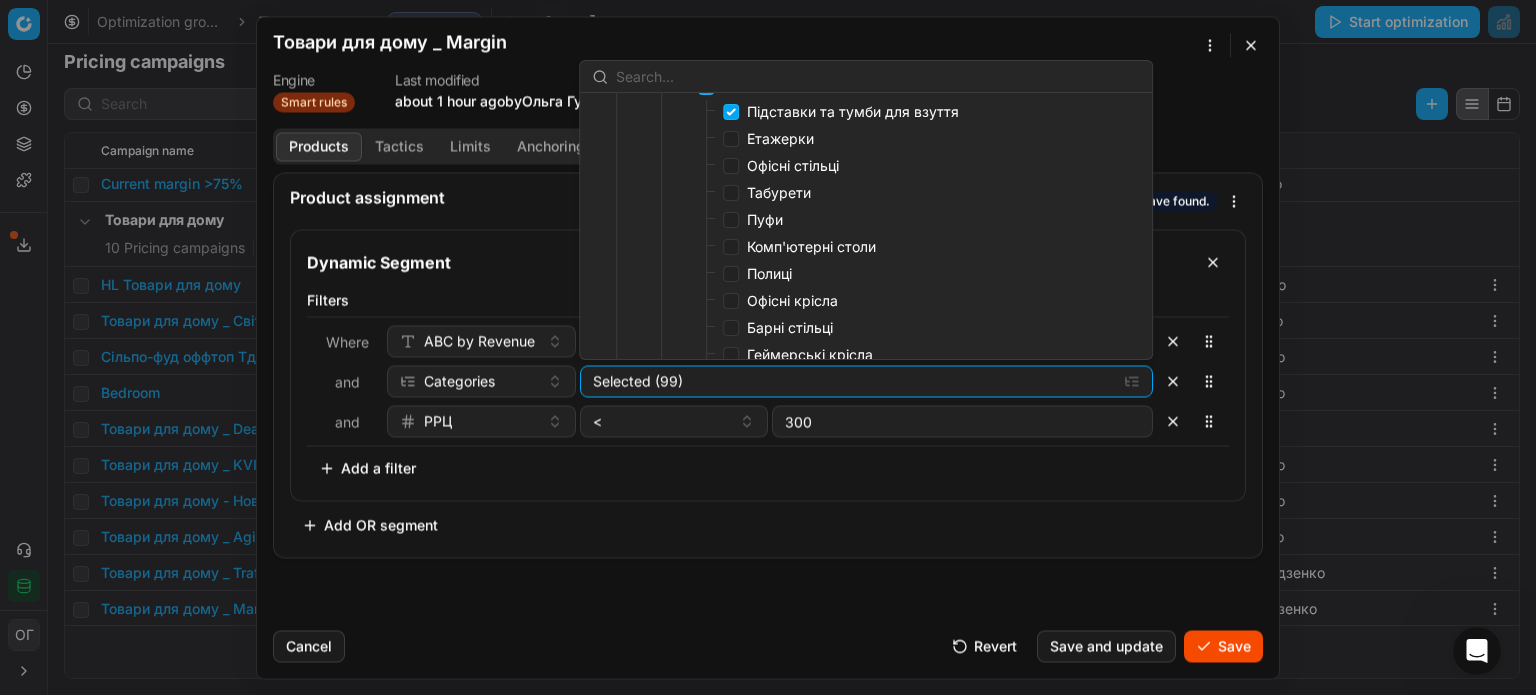 click on "Полиці" at bounding box center [769, 273] 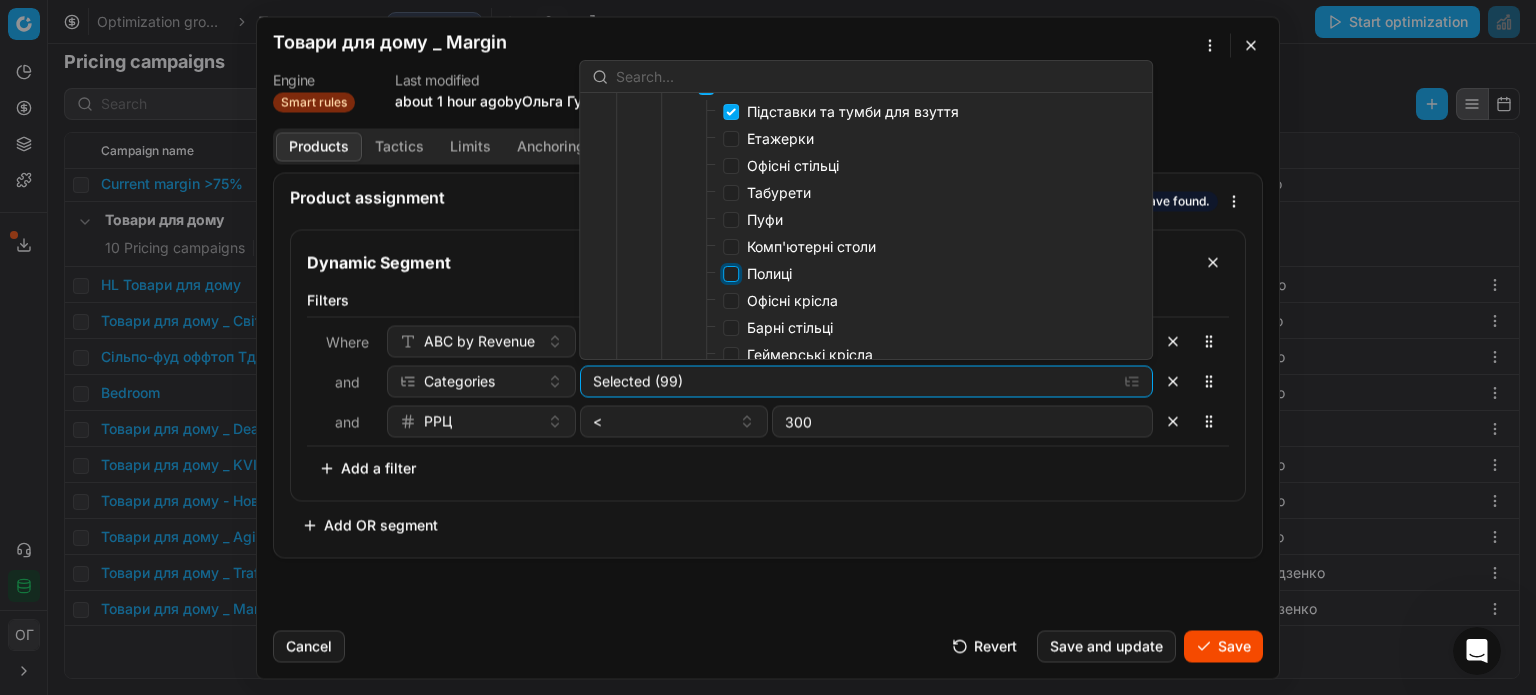 click on "Полиці" at bounding box center (731, 274) 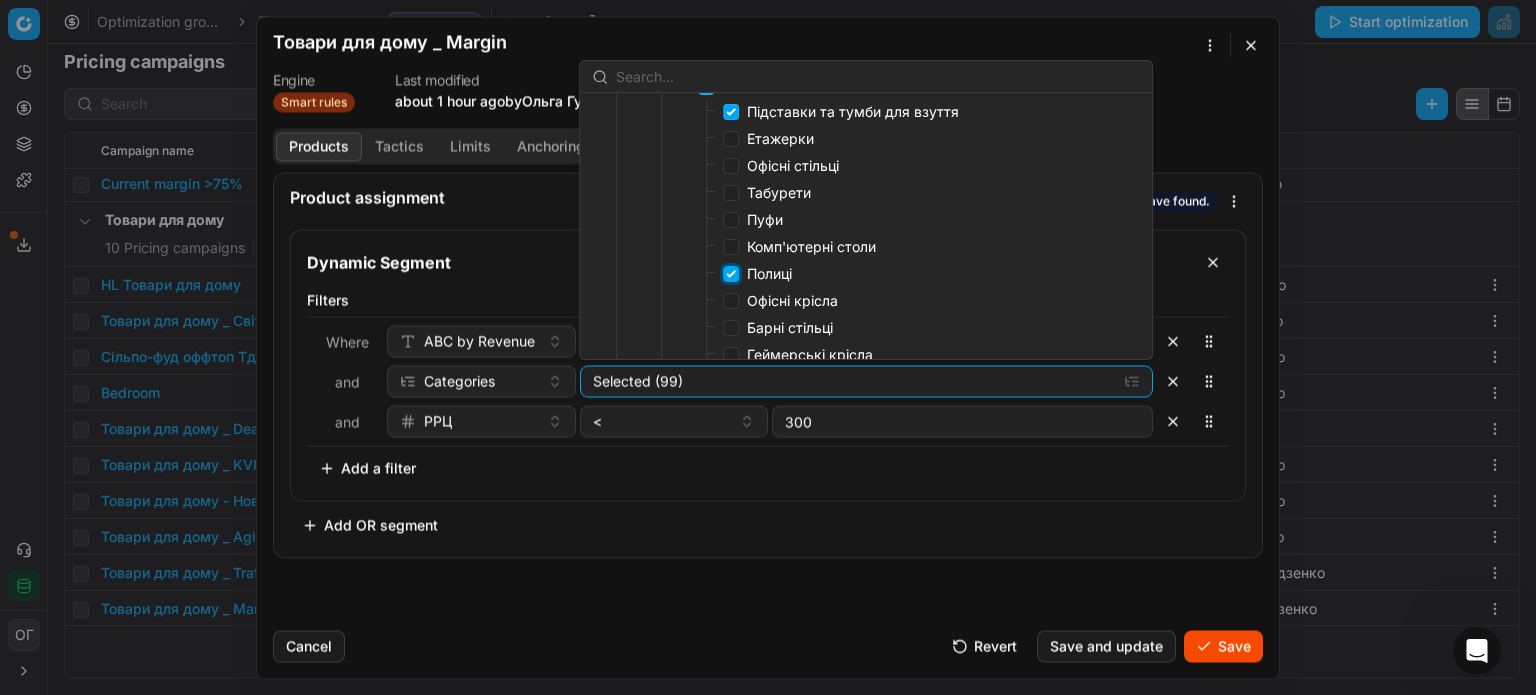 checkbox on "true" 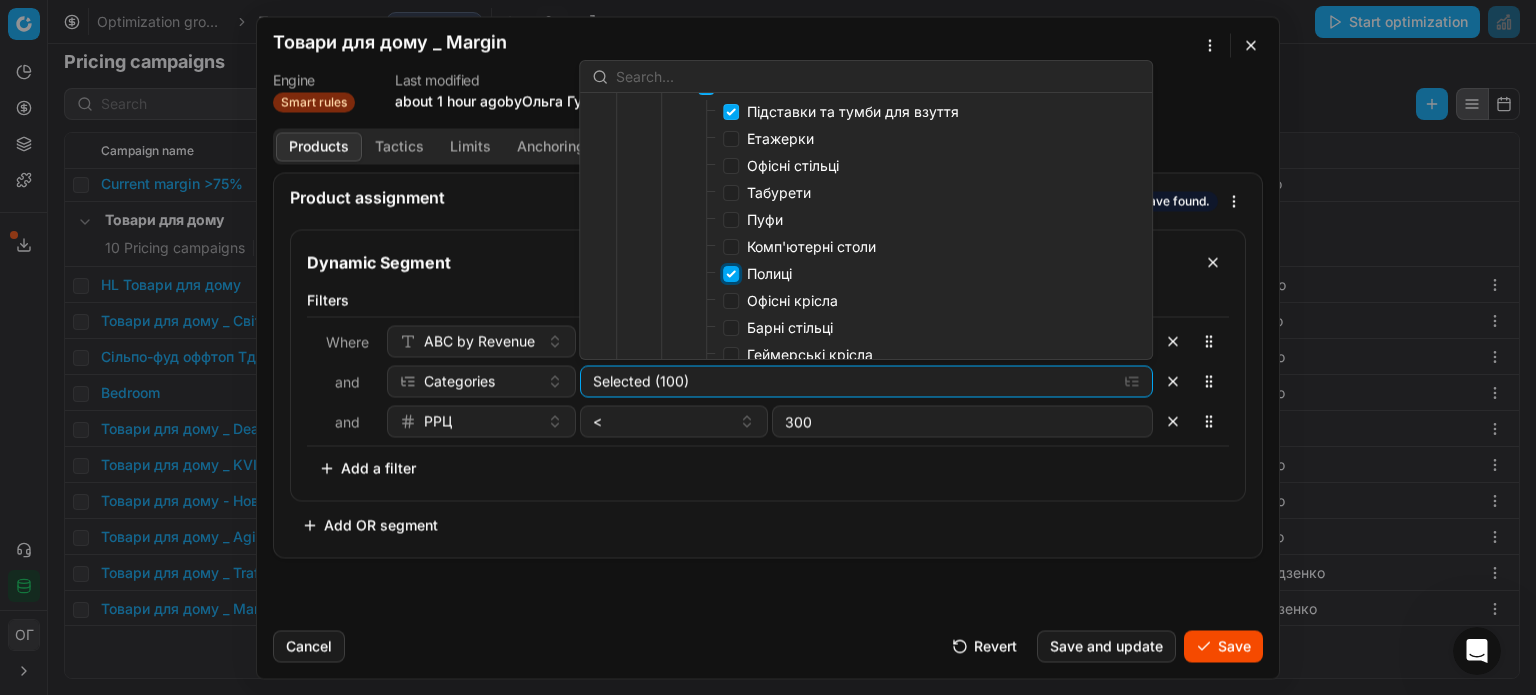 scroll, scrollTop: 200, scrollLeft: 0, axis: vertical 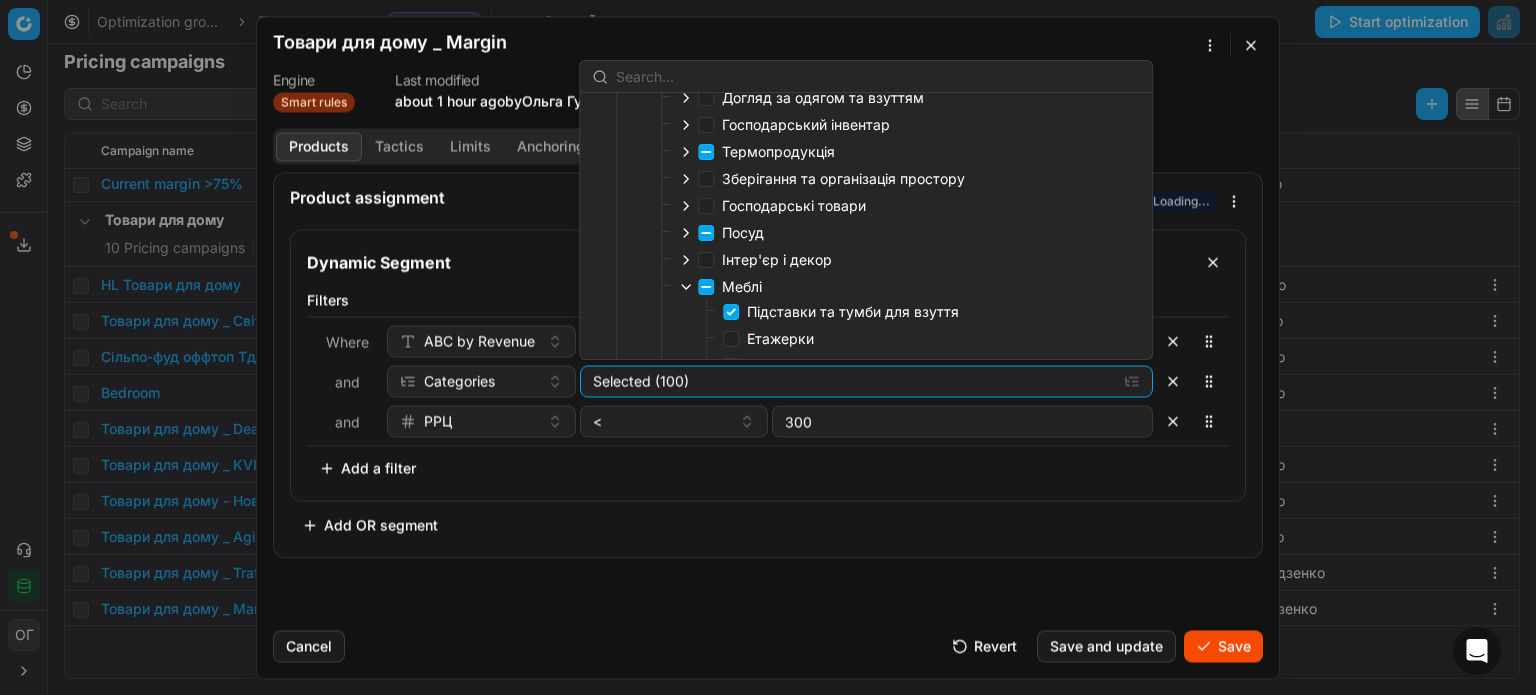 click 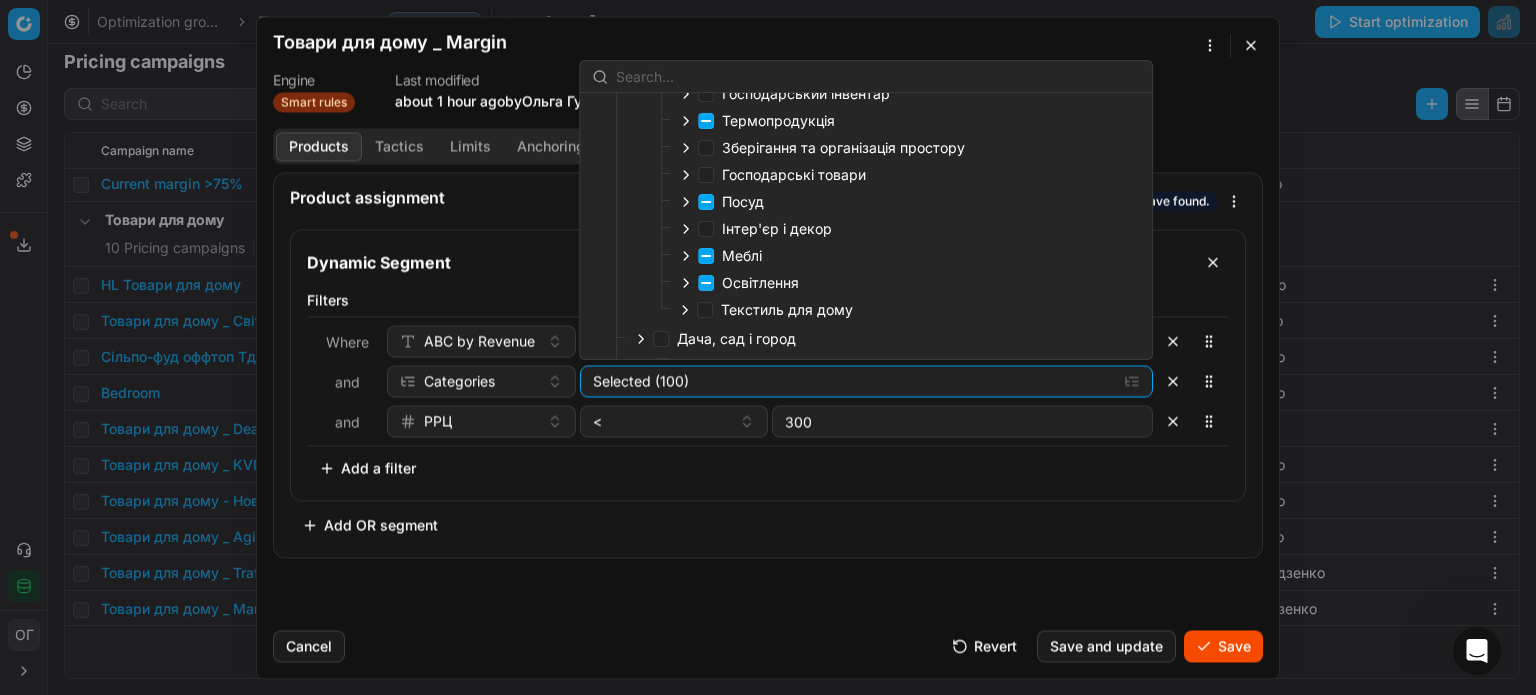 scroll, scrollTop: 300, scrollLeft: 0, axis: vertical 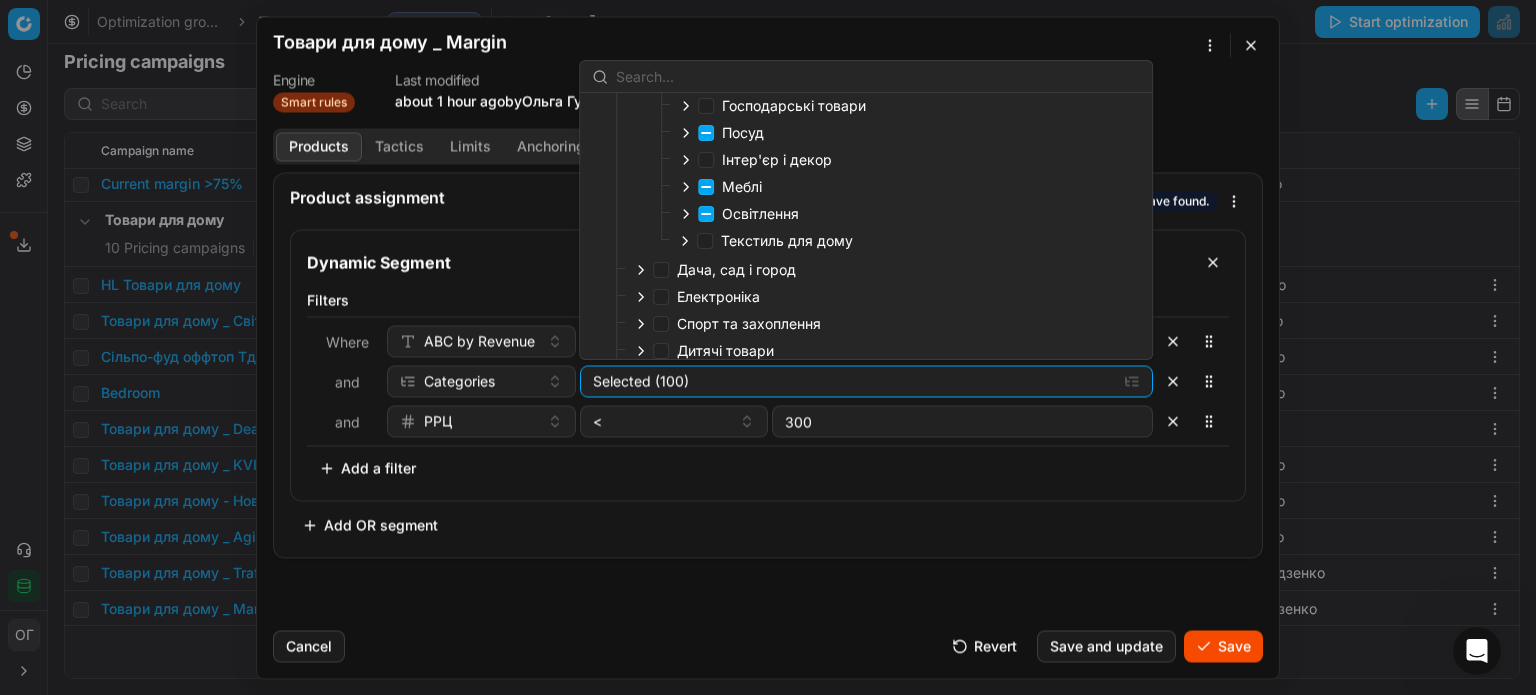 click 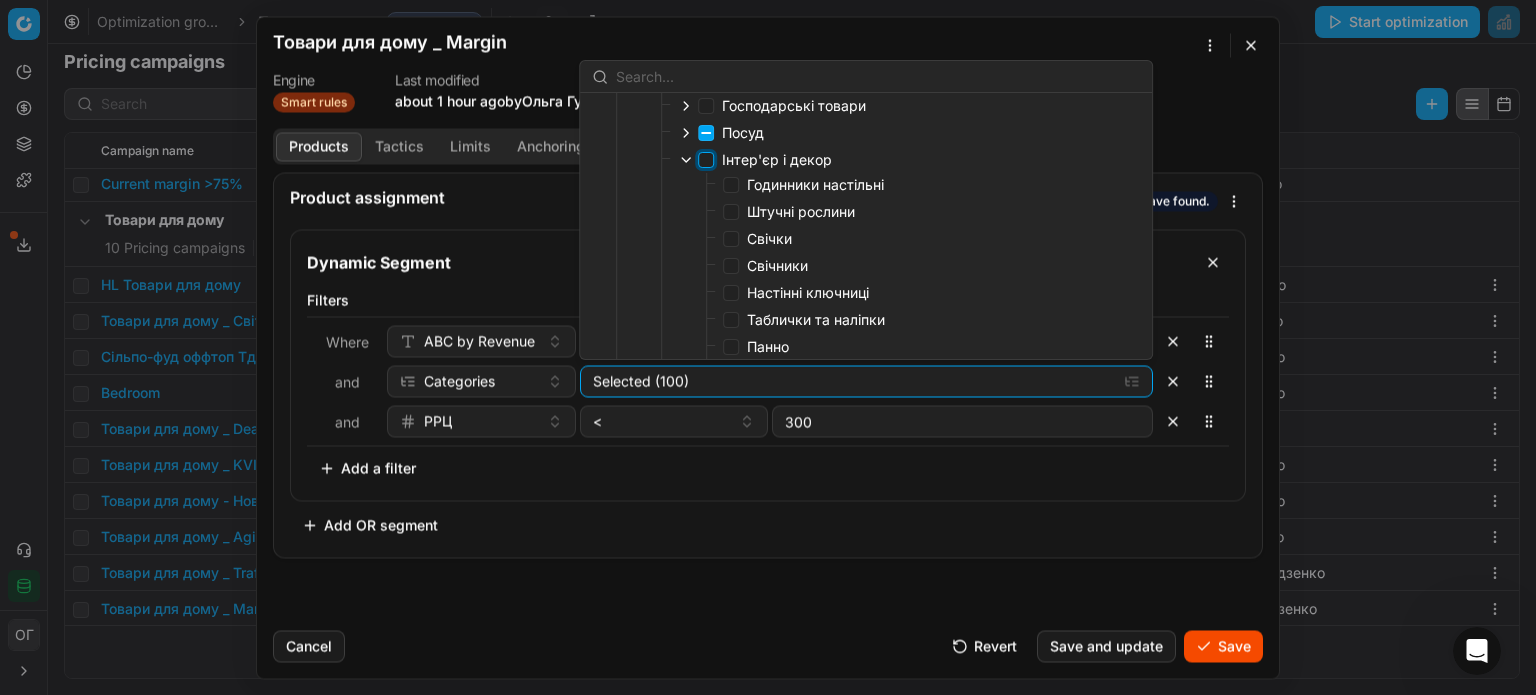 click on "Інтер'єр і декор" at bounding box center (706, 160) 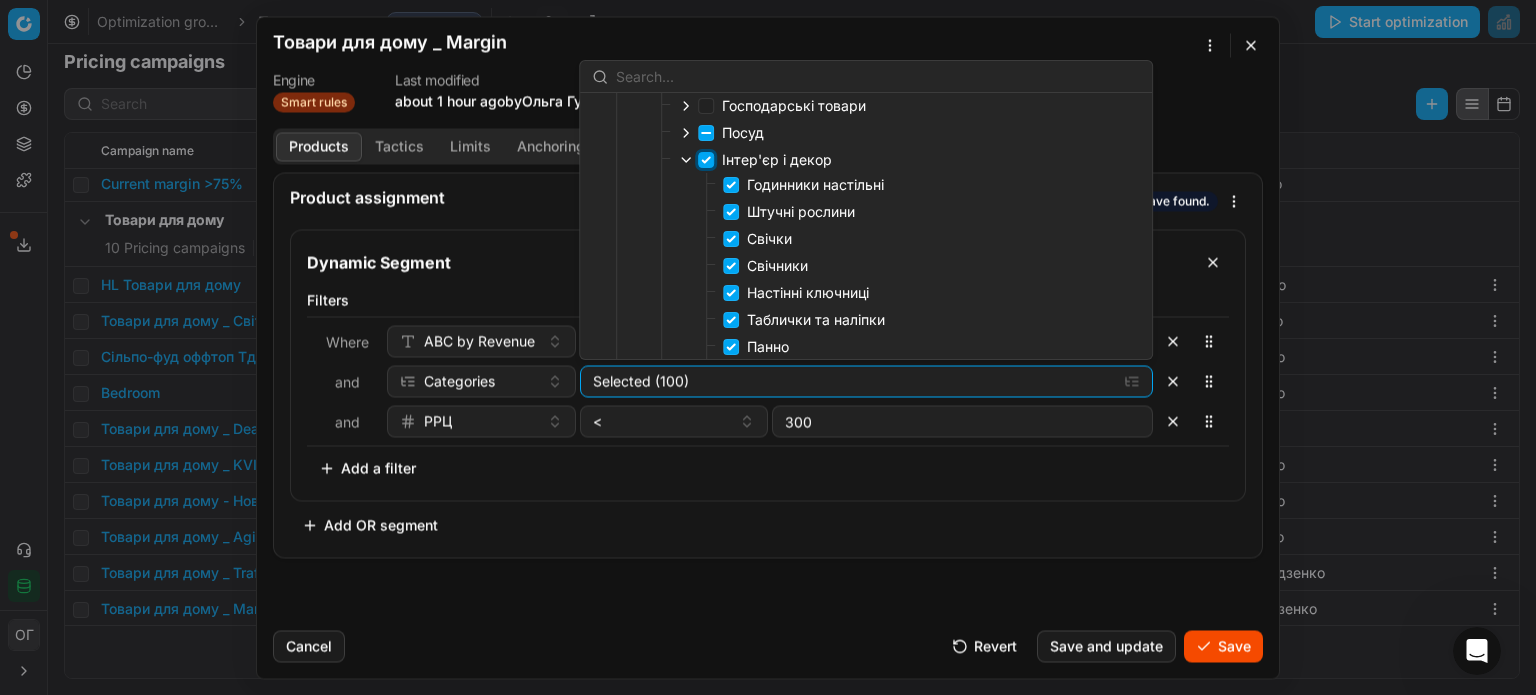 checkbox on "true" 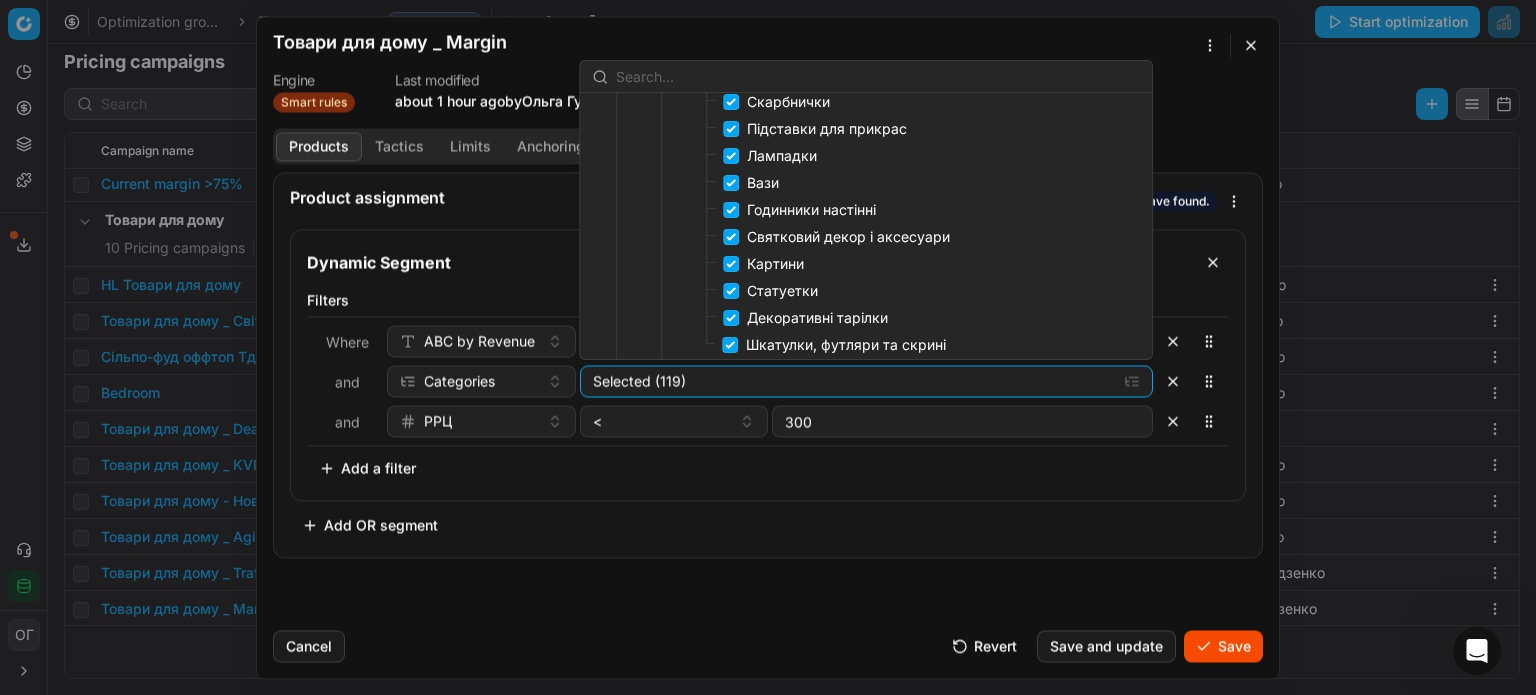 scroll, scrollTop: 600, scrollLeft: 0, axis: vertical 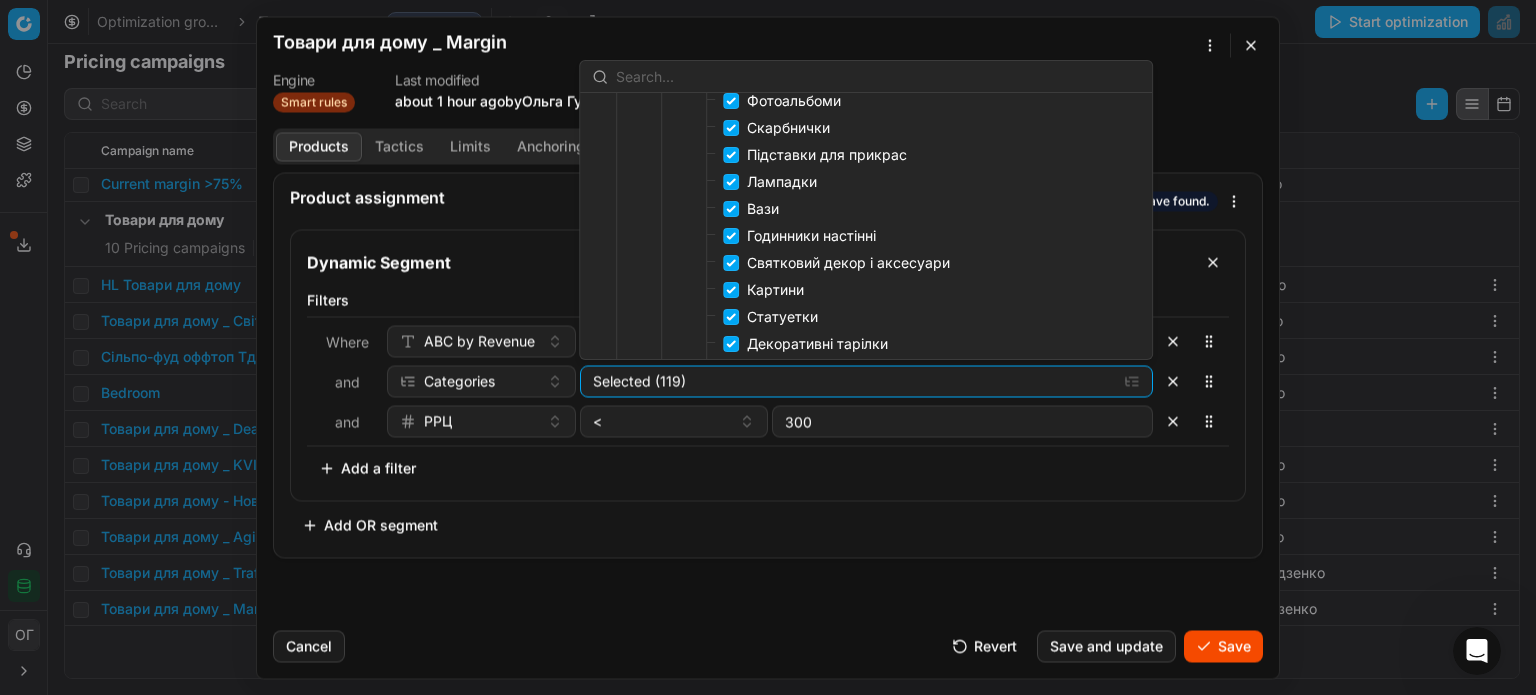 click on "Годинники настінні" at bounding box center [811, 235] 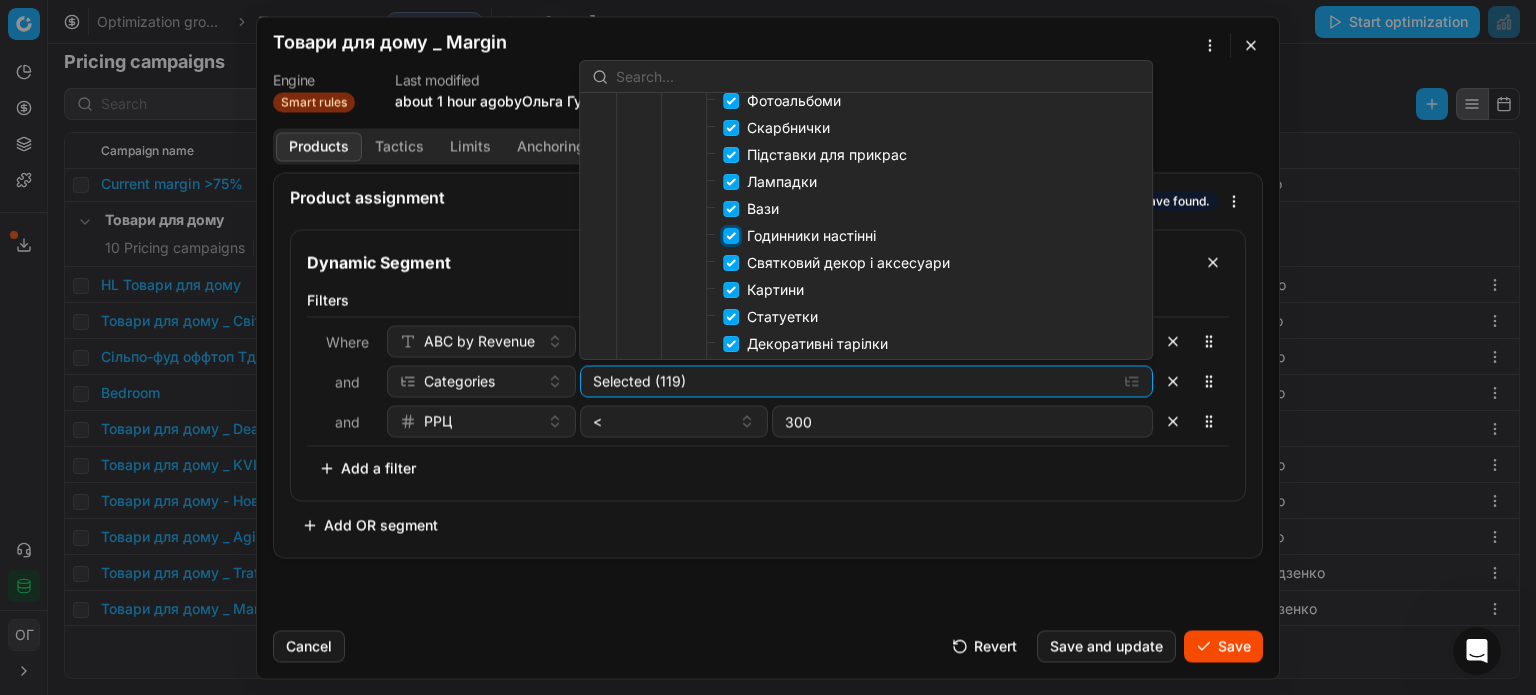 click on "Годинники настінні" at bounding box center (731, 236) 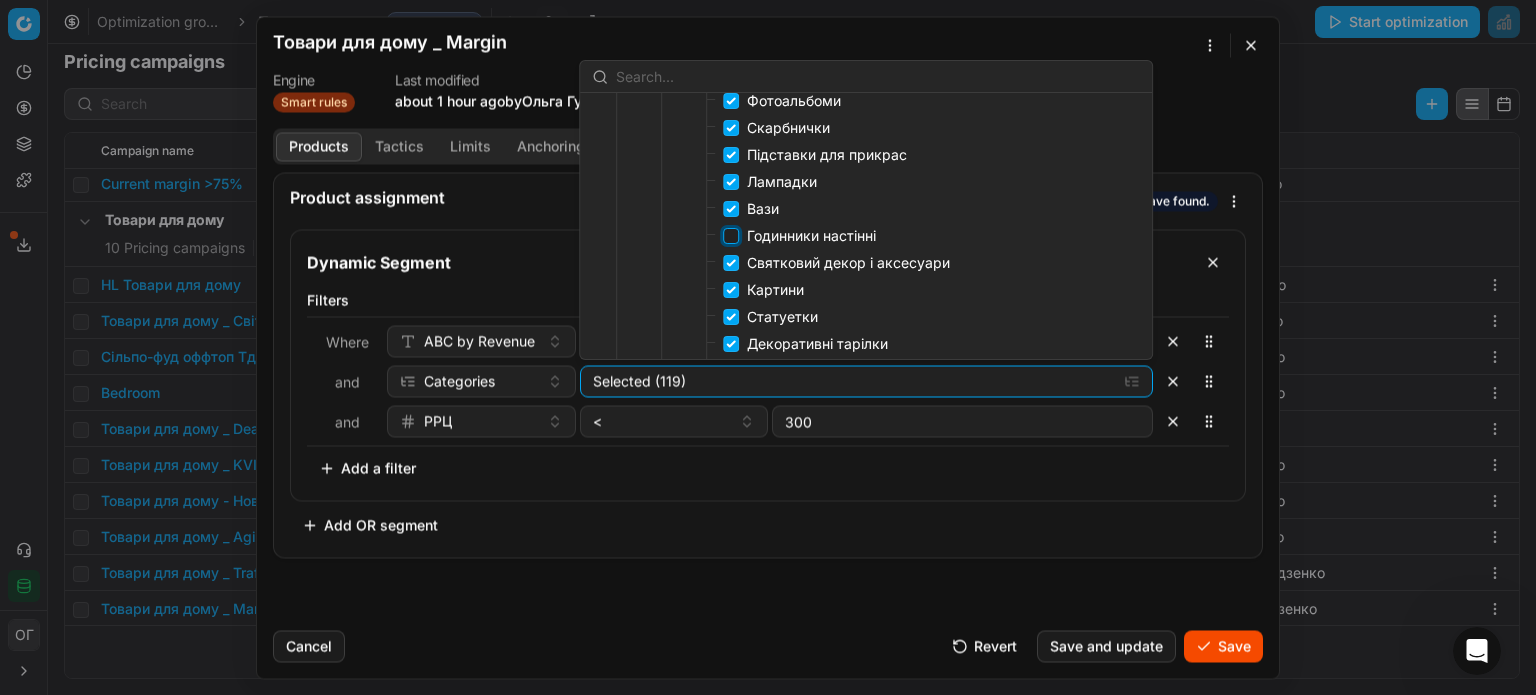 checkbox on "false" 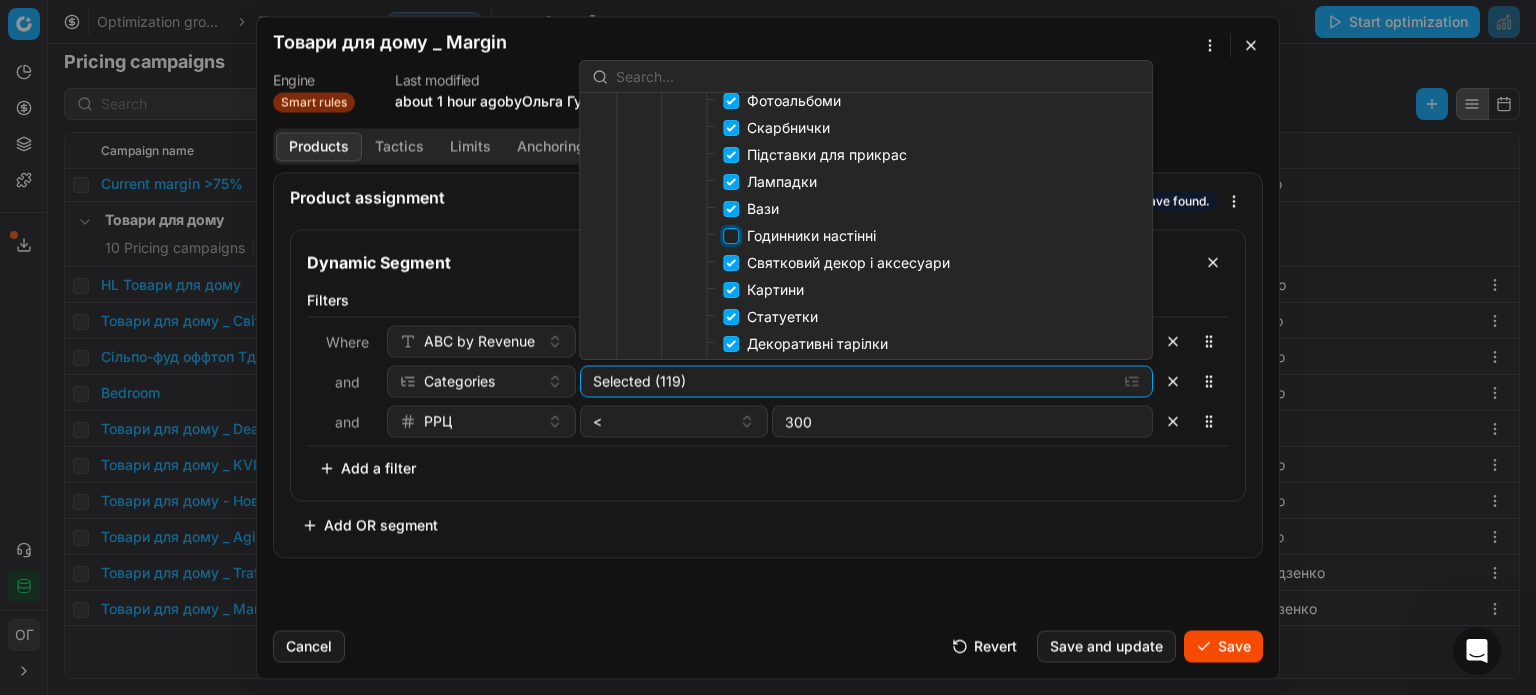 checkbox on "false" 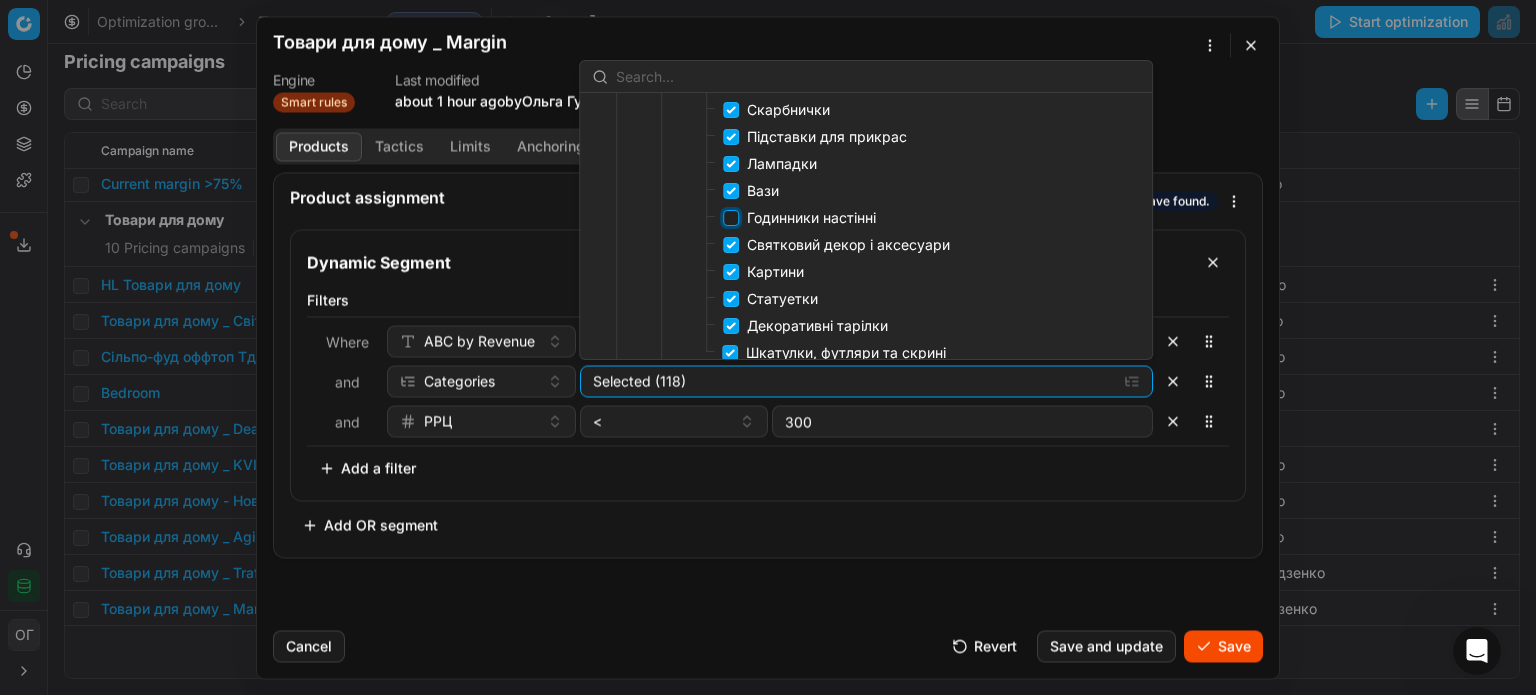 scroll, scrollTop: 600, scrollLeft: 0, axis: vertical 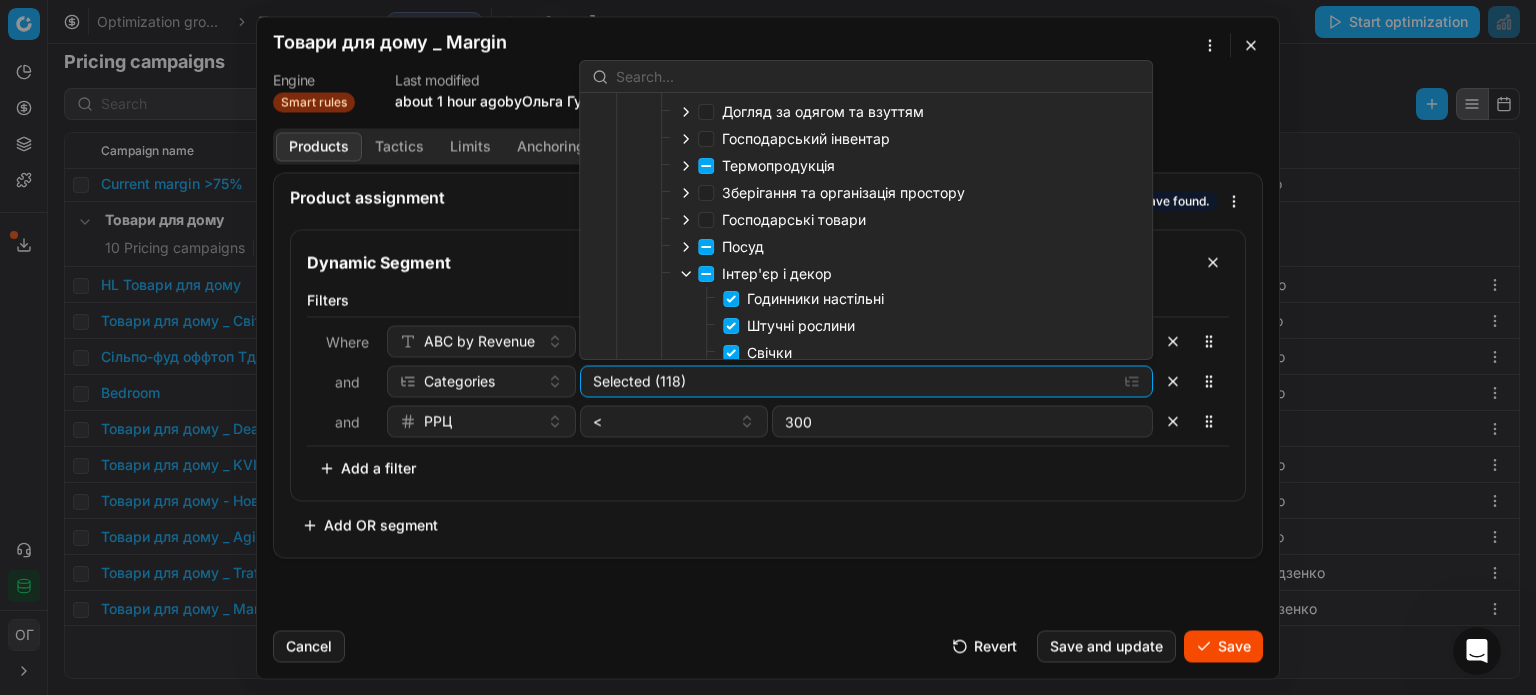 click 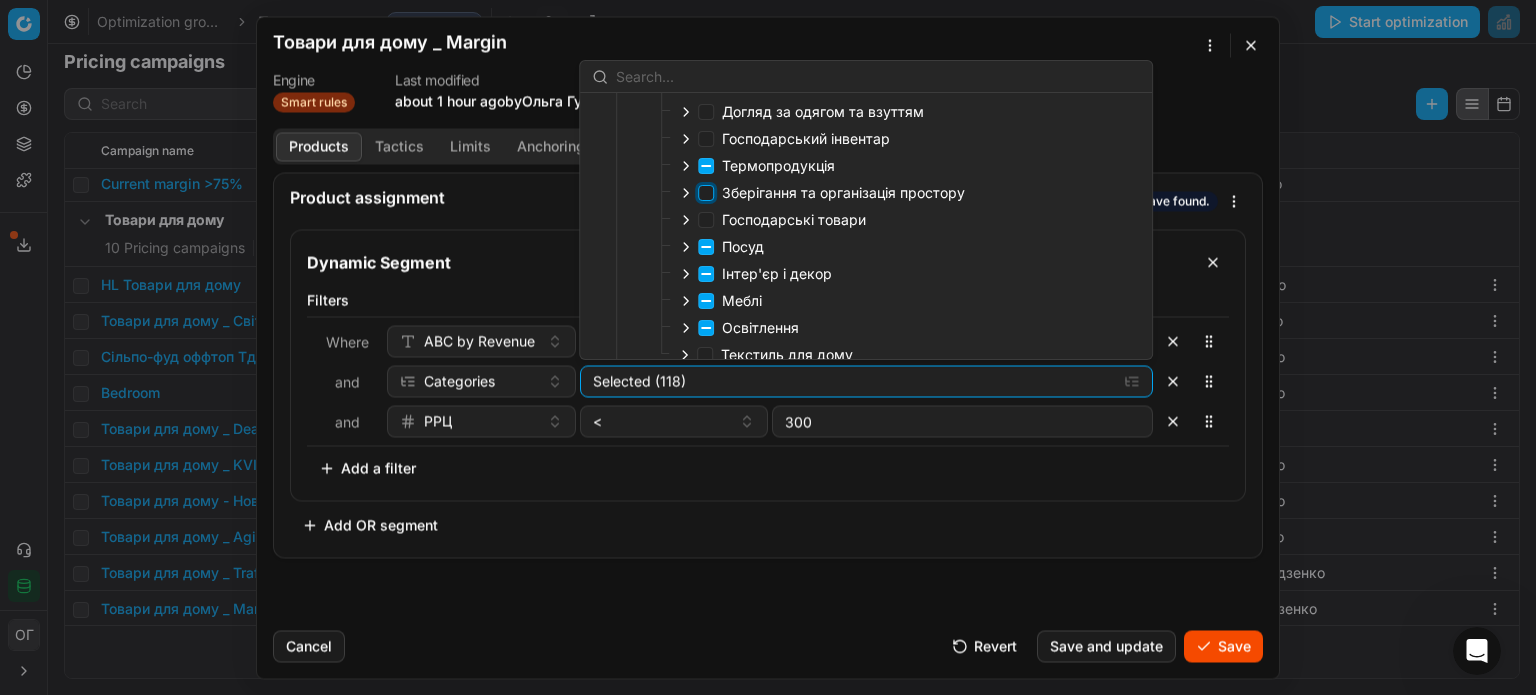 click on "Зберігання та організація простору" at bounding box center (706, 193) 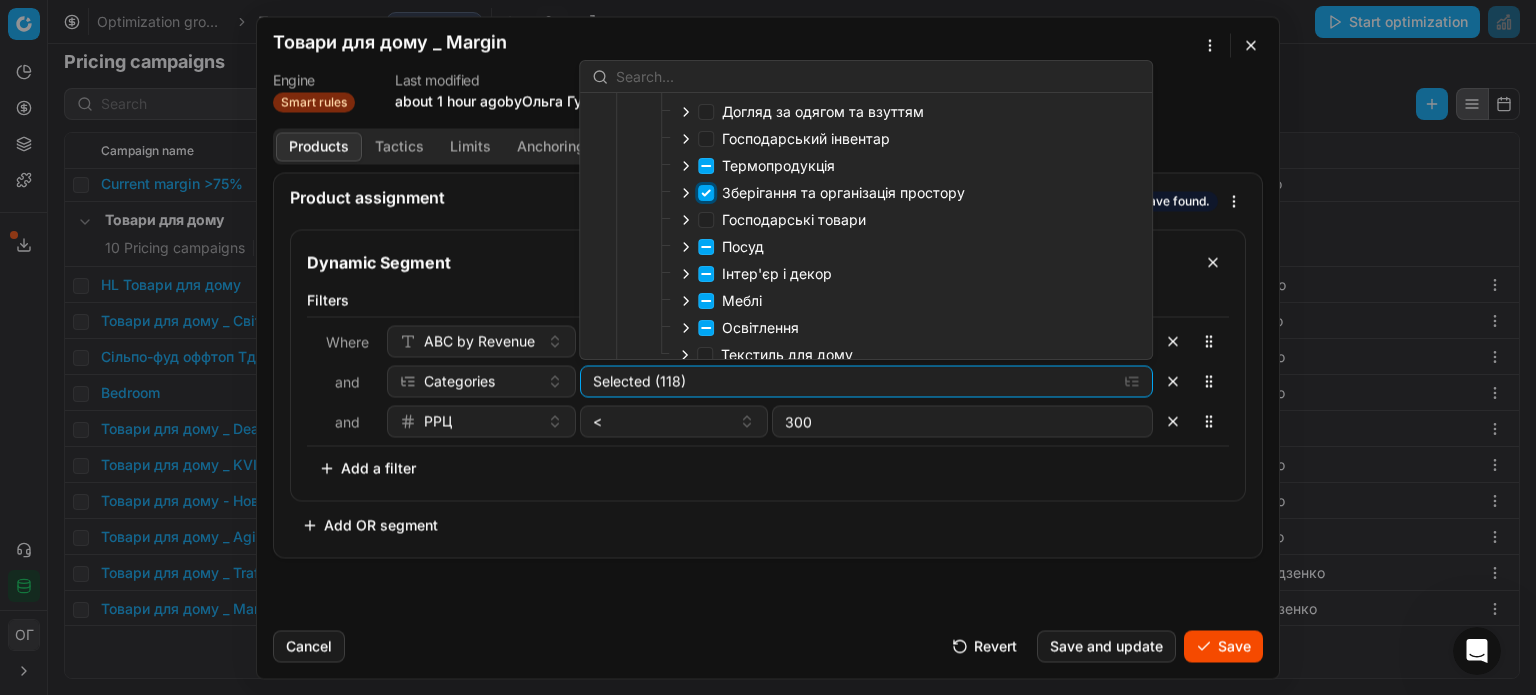 checkbox on "true" 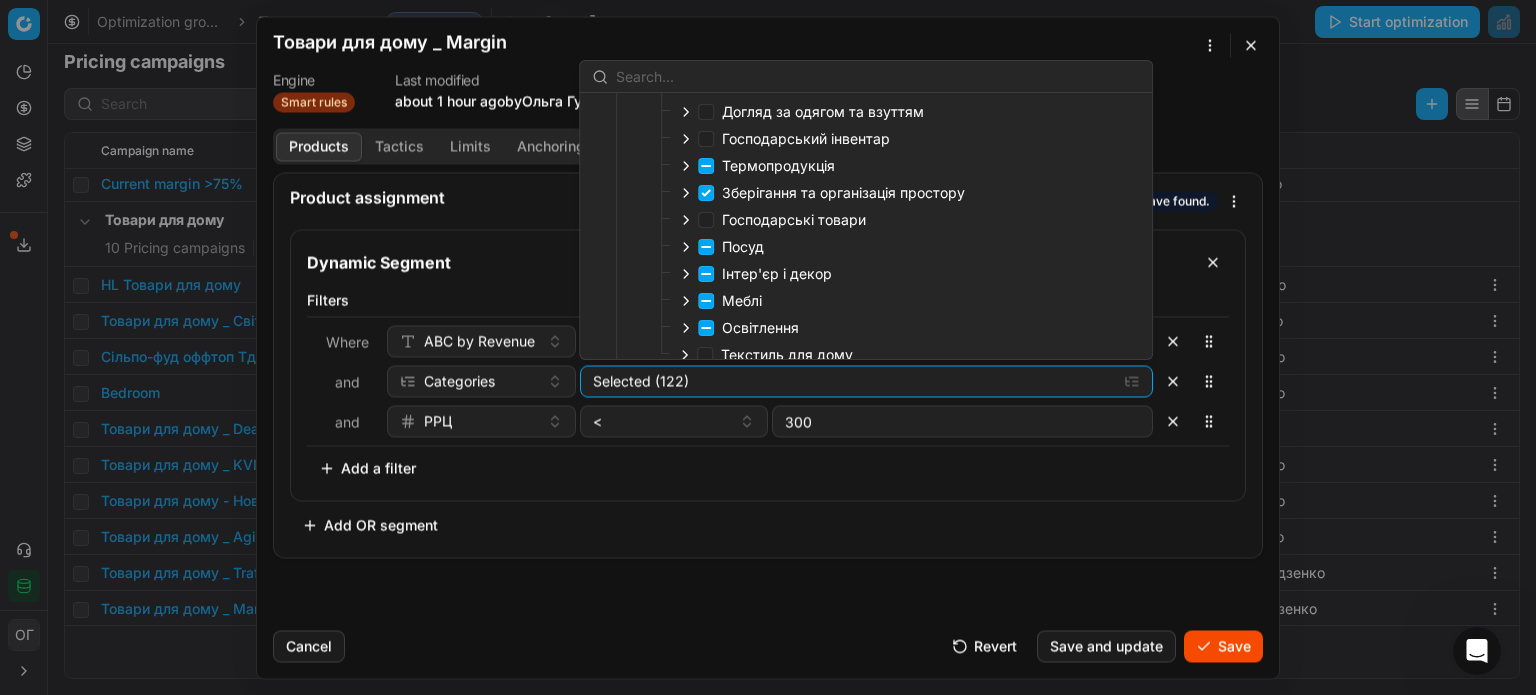 click 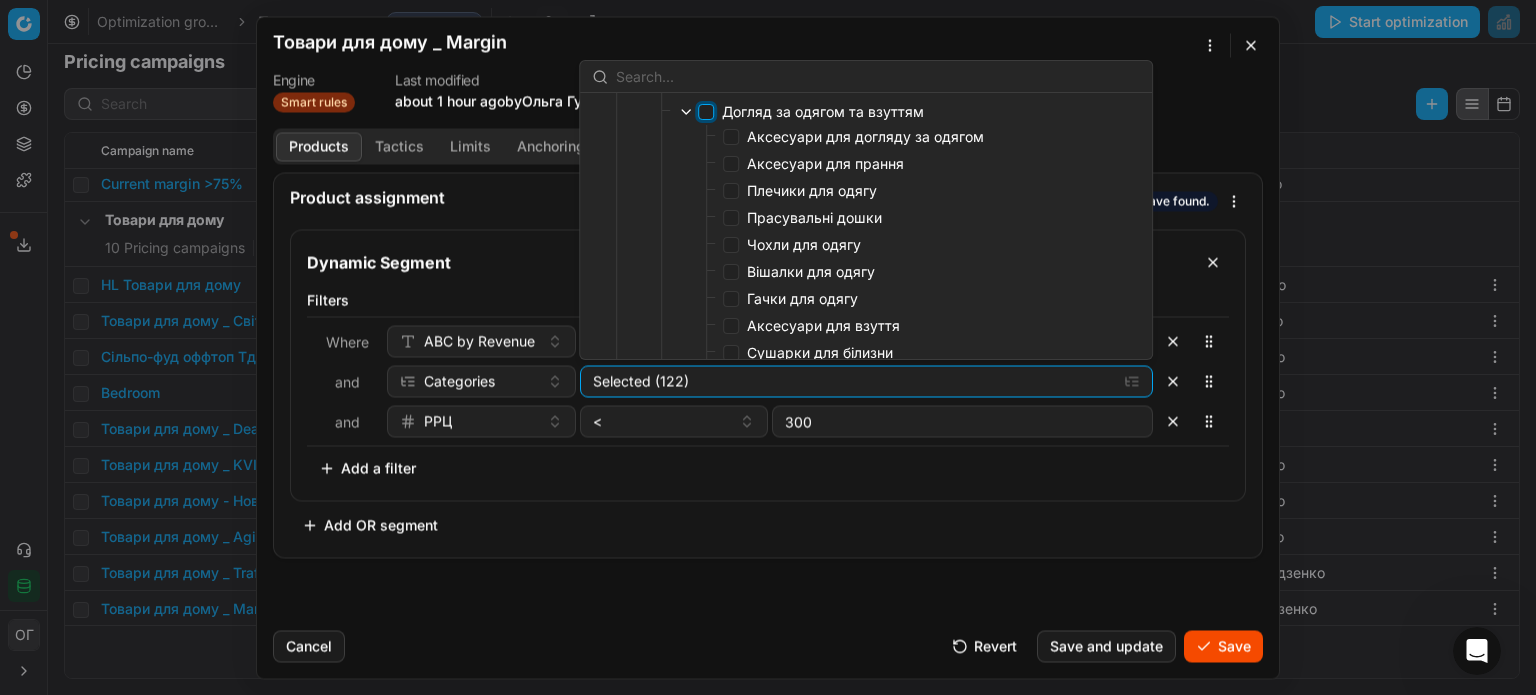 click on "Догляд за одягом та взуттям" at bounding box center (706, 112) 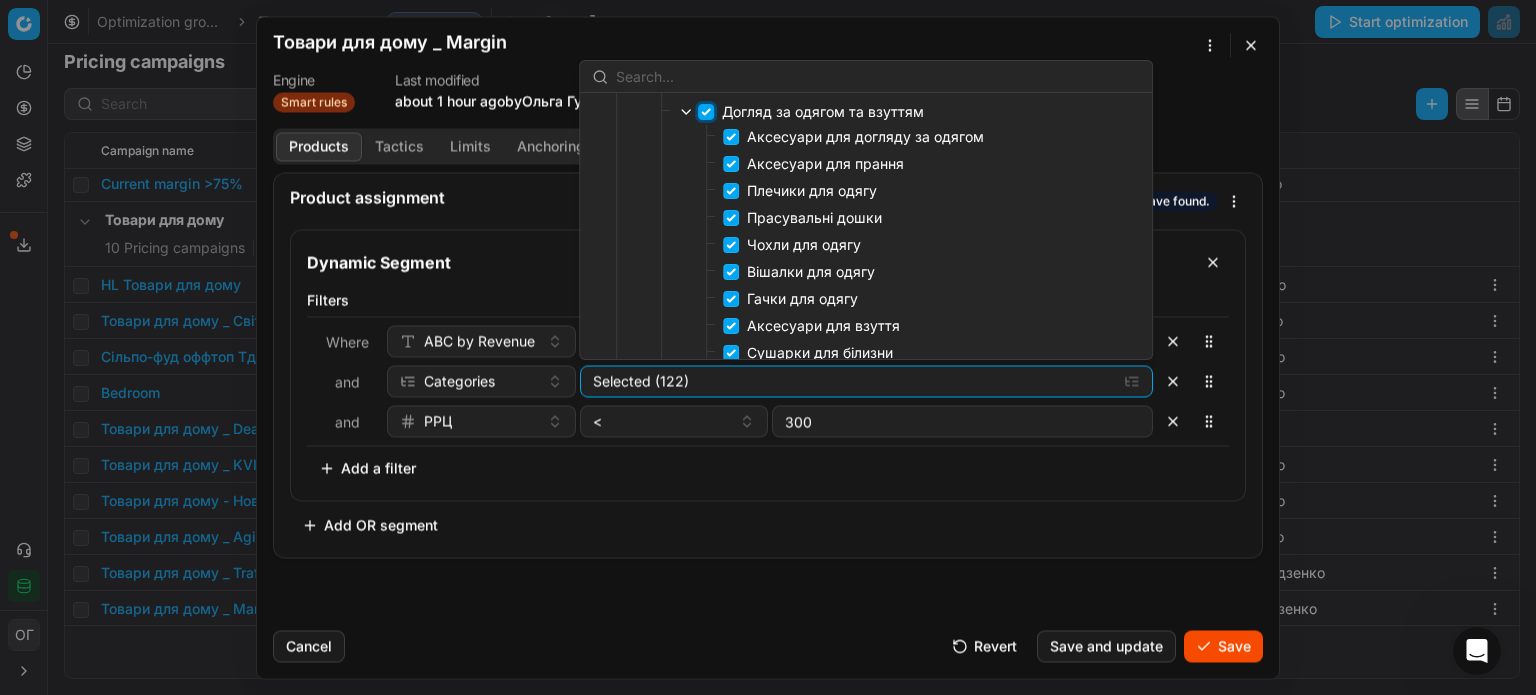 checkbox on "true" 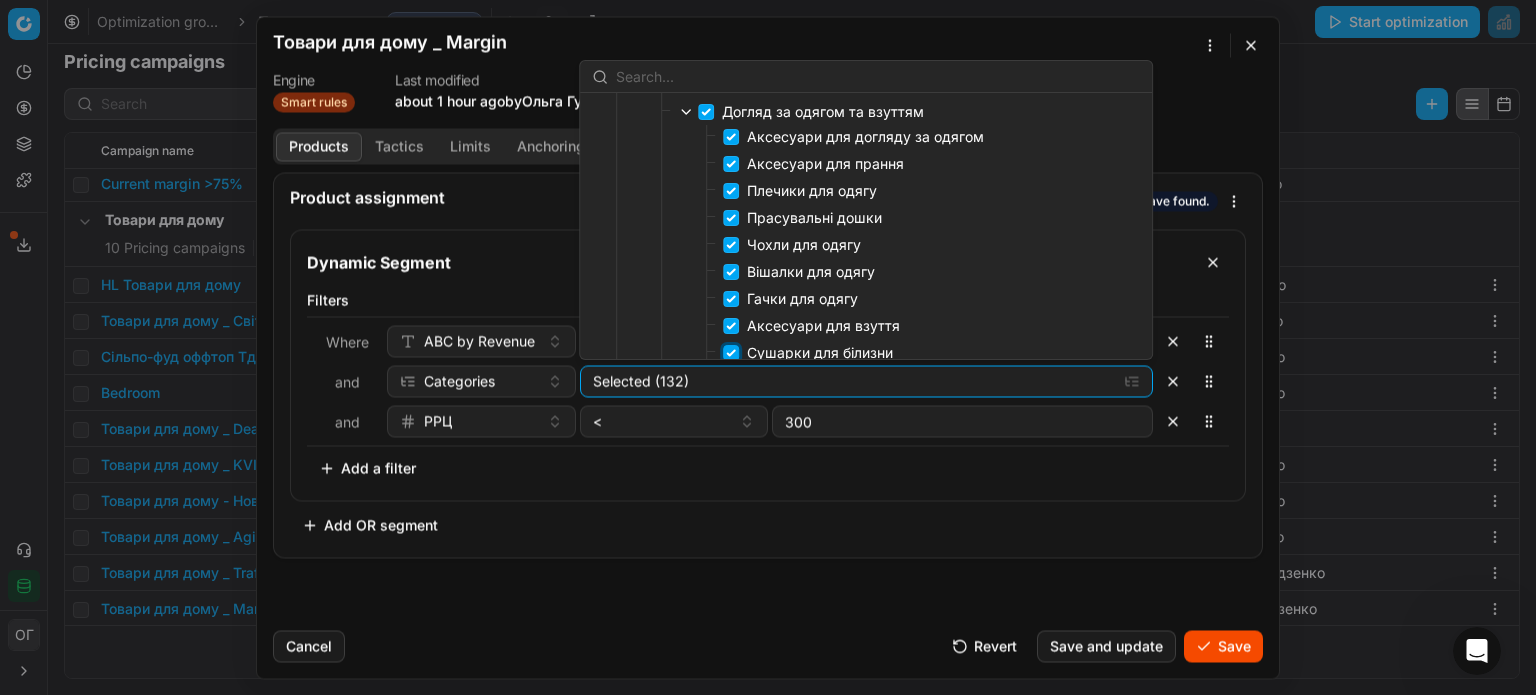 click on "Сушарки для білизни" at bounding box center (731, 353) 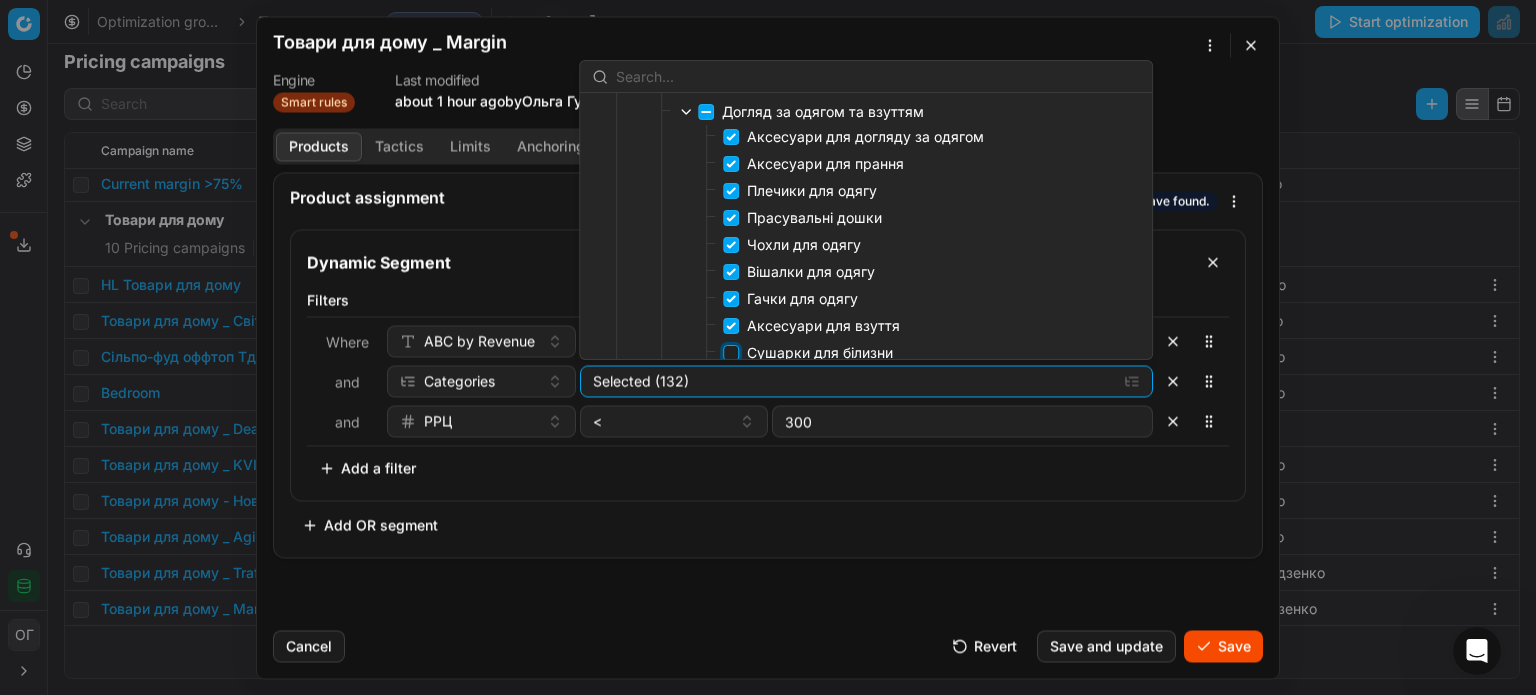 checkbox on "false" 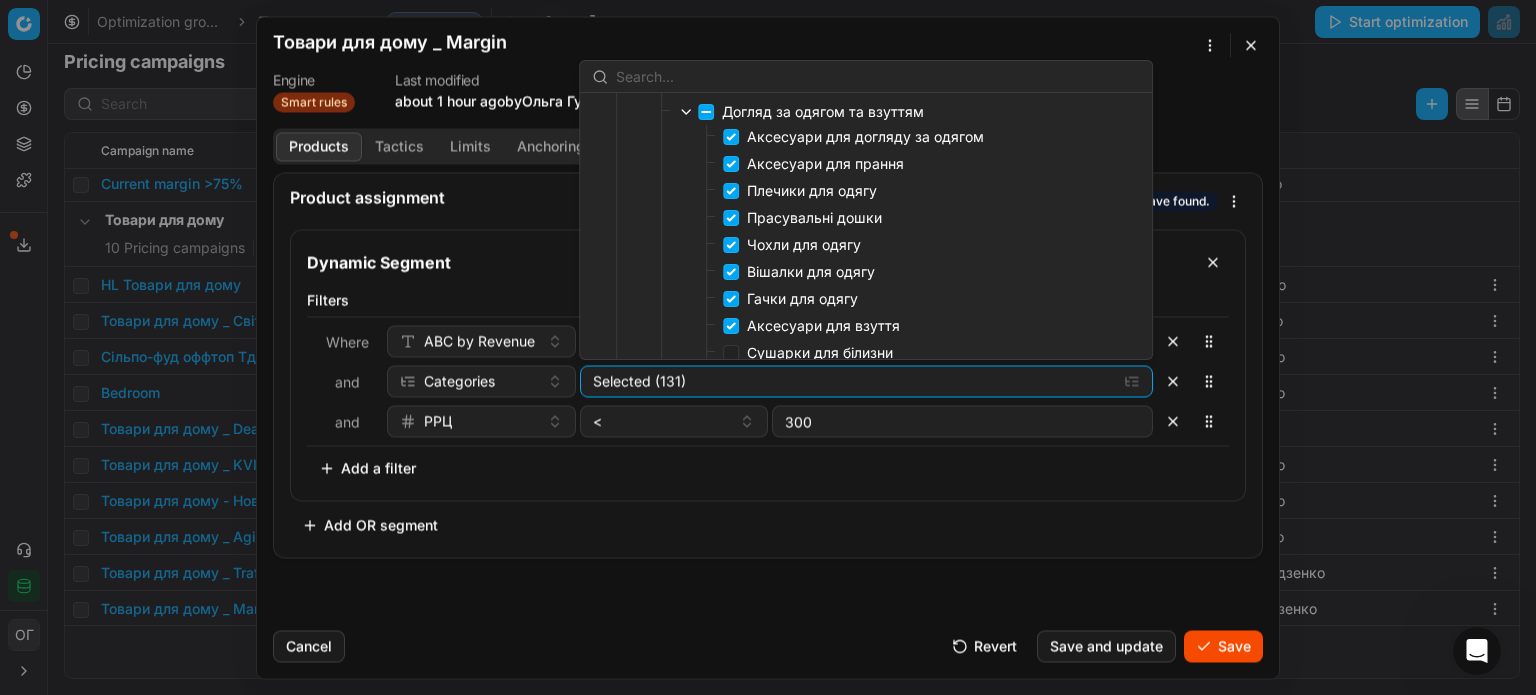 click on "Прасувальні дошки" at bounding box center (814, 217) 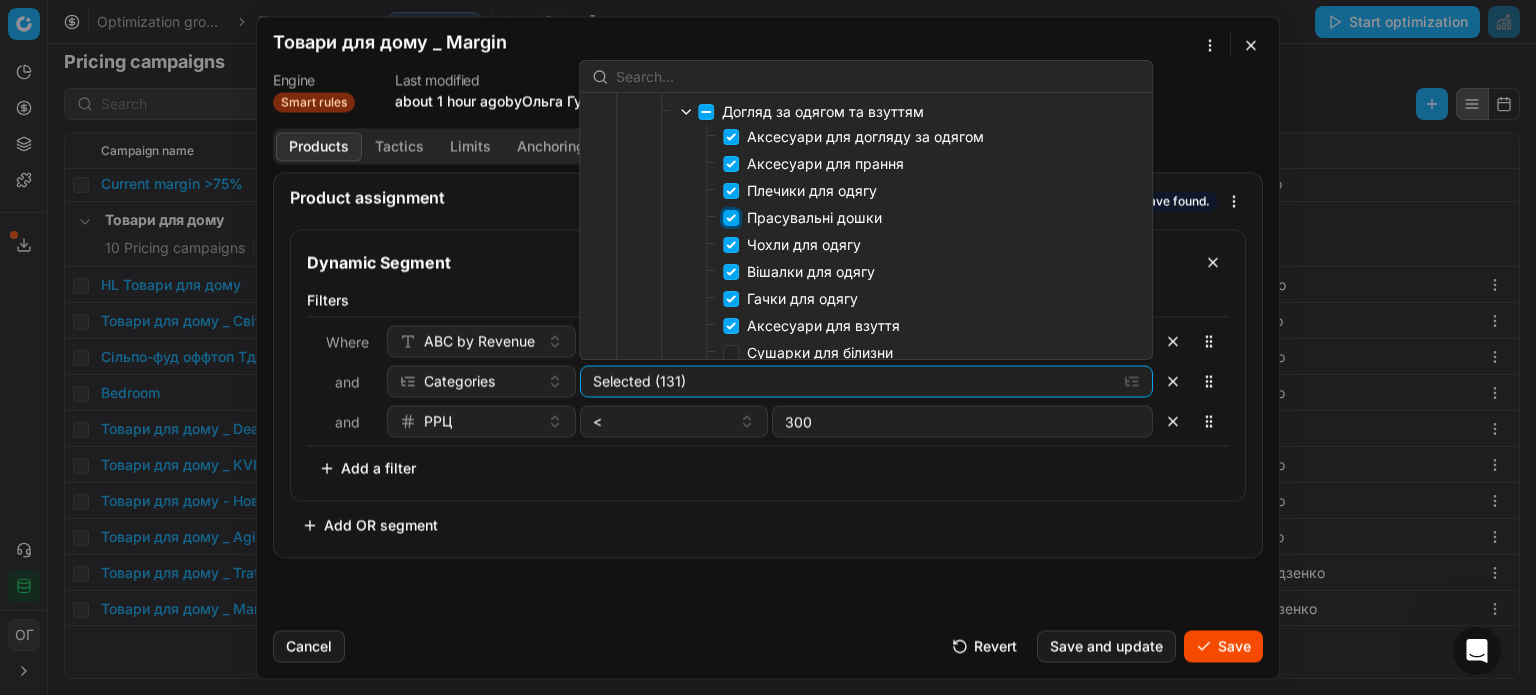 click on "Прасувальні дошки" at bounding box center [731, 218] 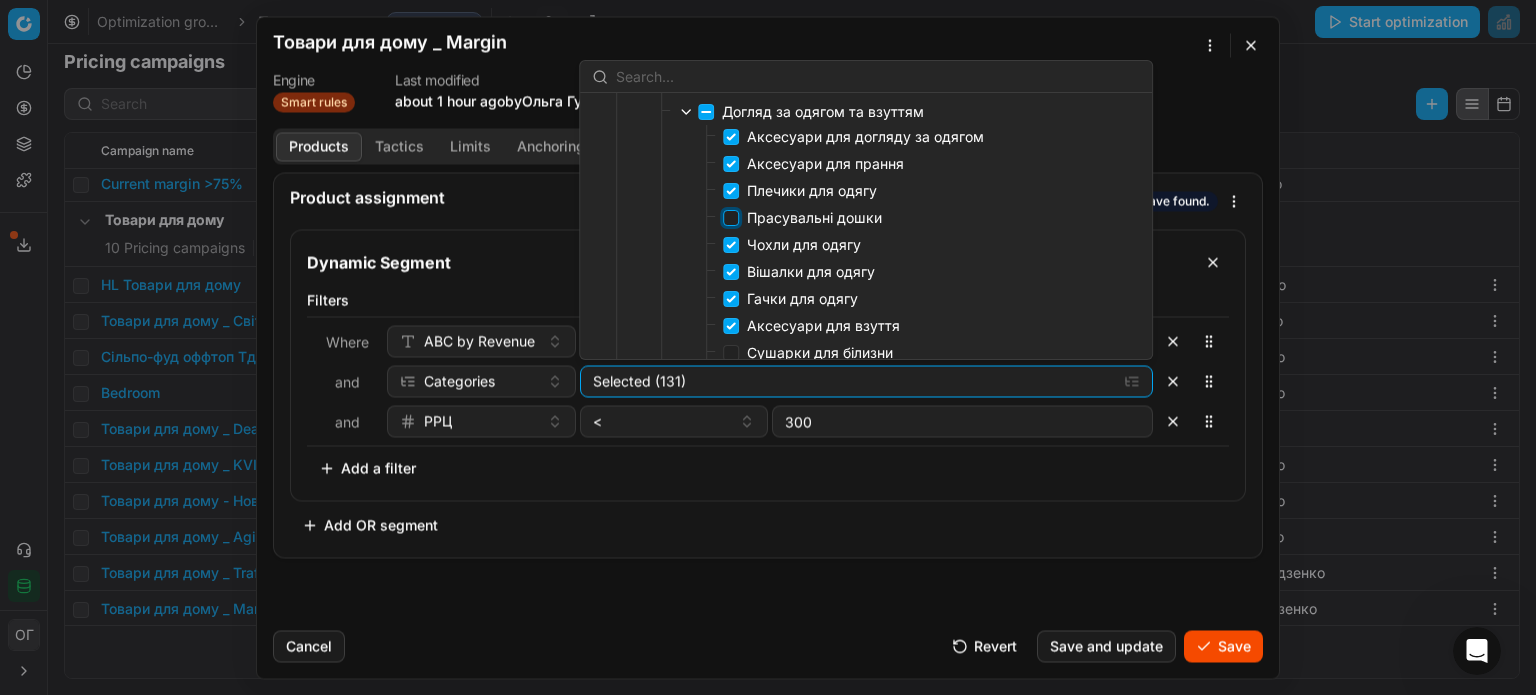 checkbox on "false" 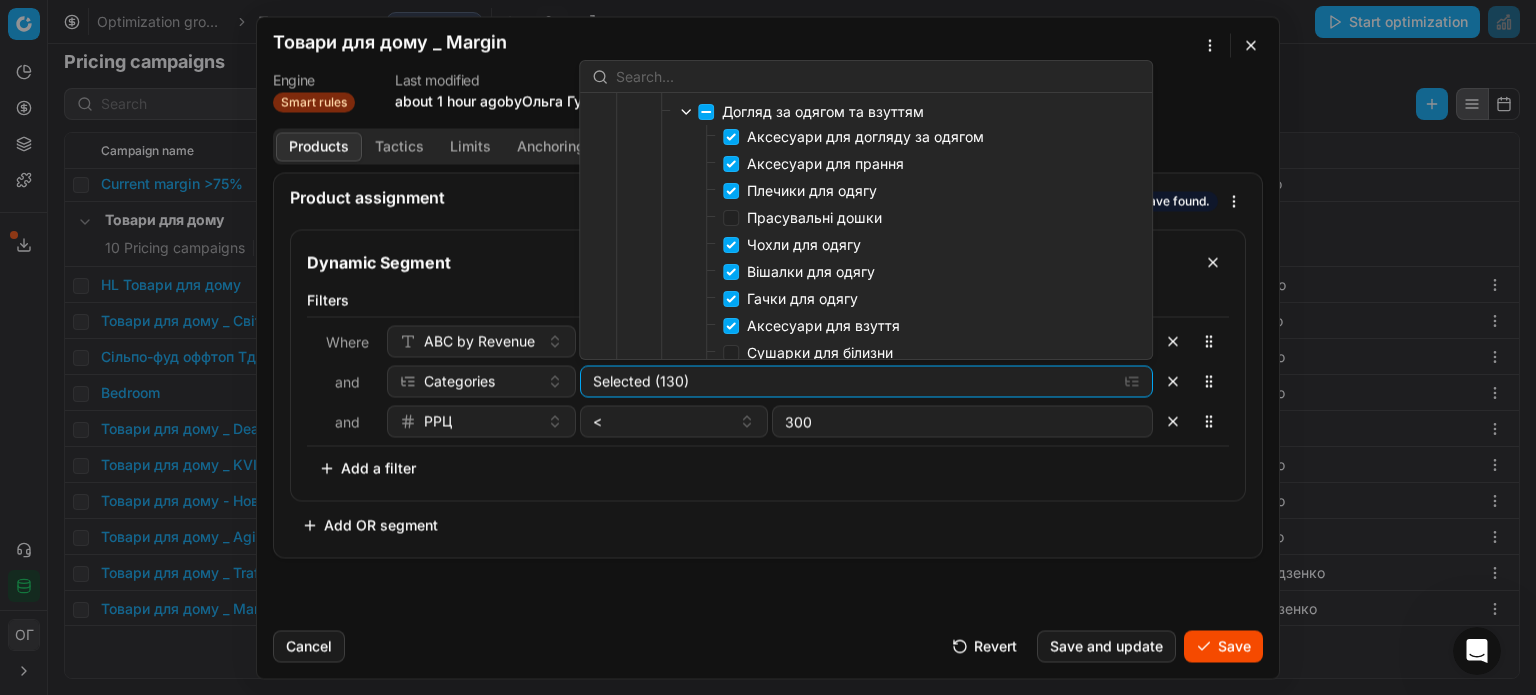 click 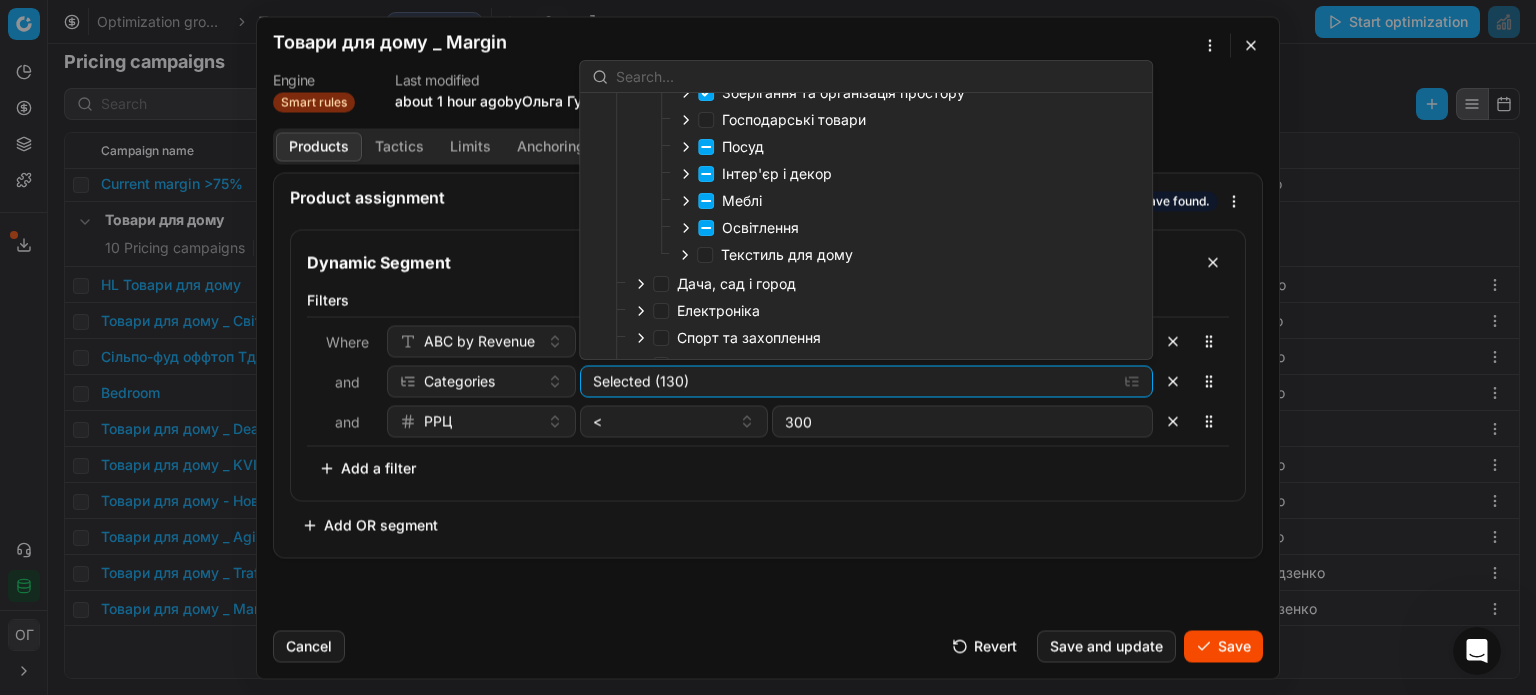 scroll, scrollTop: 186, scrollLeft: 0, axis: vertical 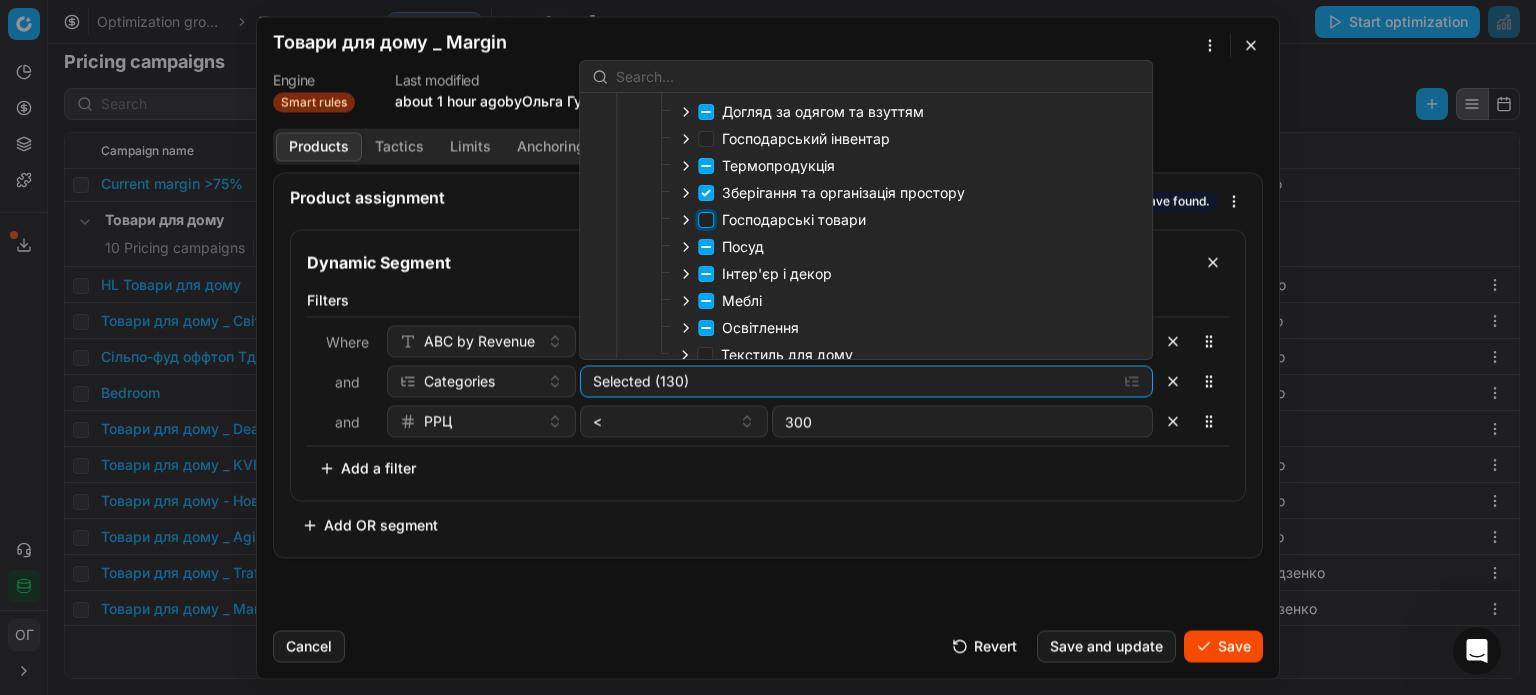 click on "Господарські товари" at bounding box center (706, 220) 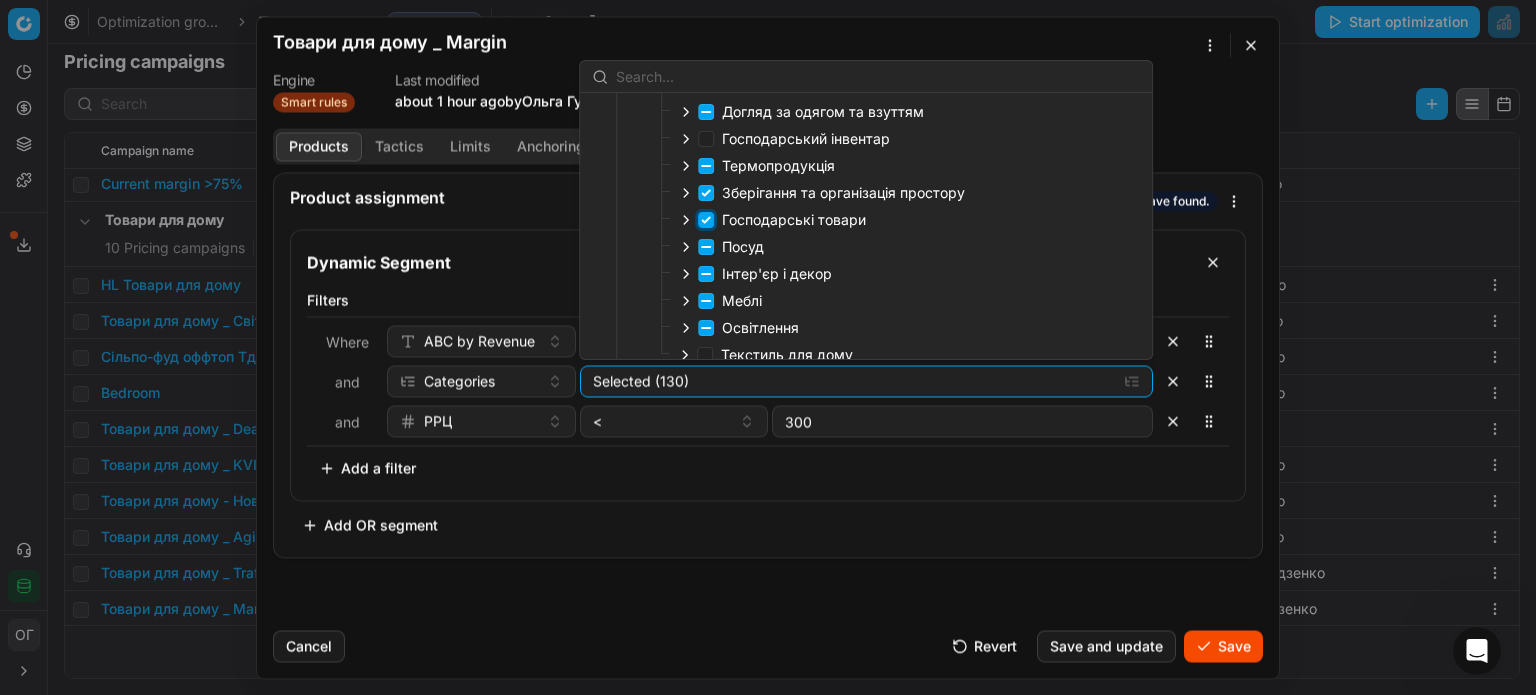 checkbox on "true" 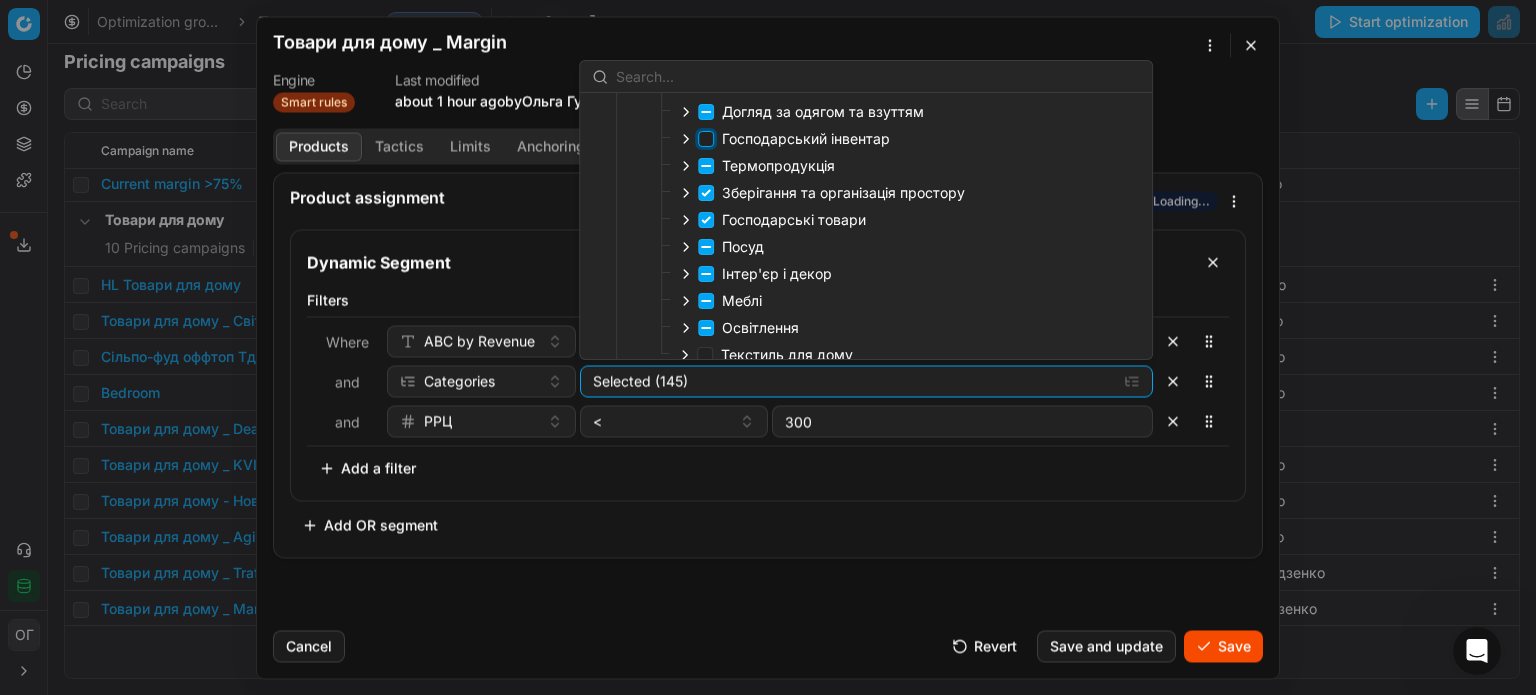 click on "Господарський інвентар" at bounding box center (706, 139) 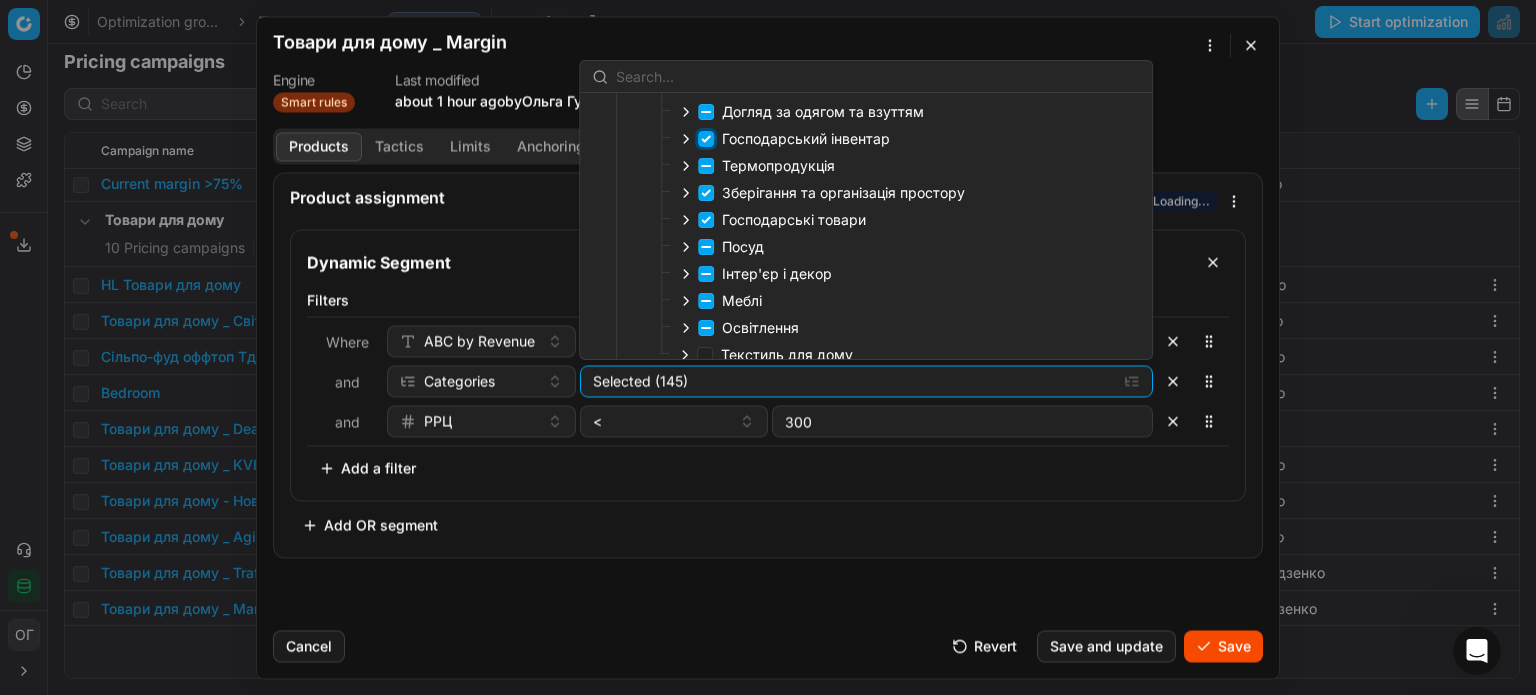 checkbox on "true" 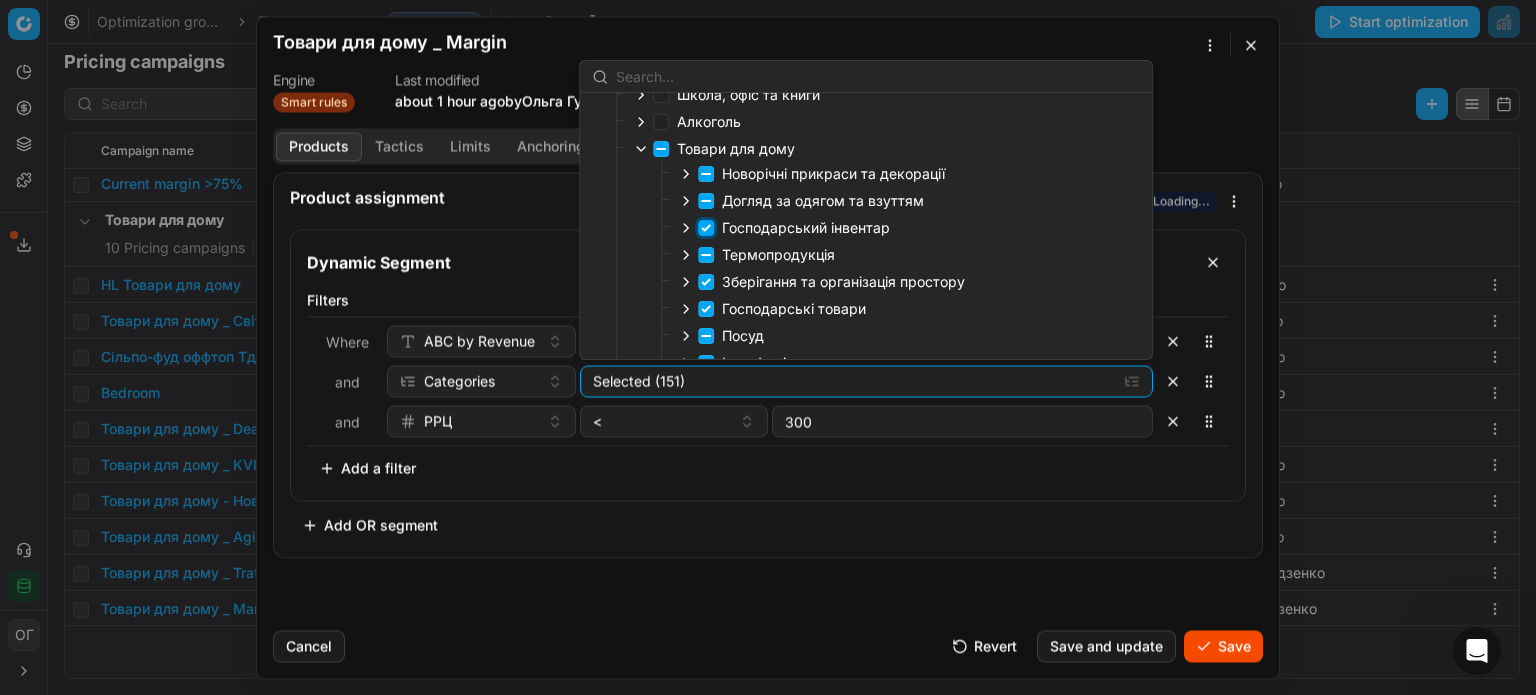 scroll, scrollTop: 86, scrollLeft: 0, axis: vertical 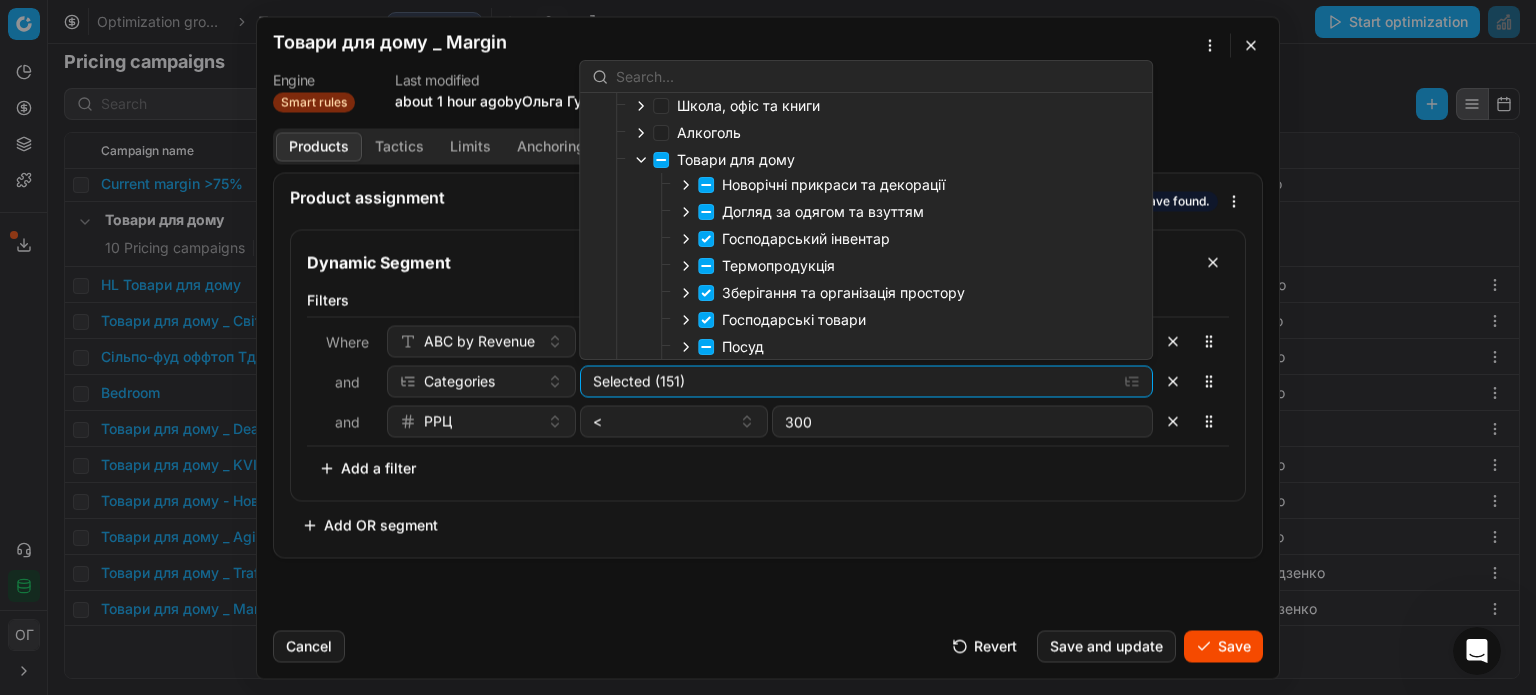 click on "Товари для дому" at bounding box center (799, 161) 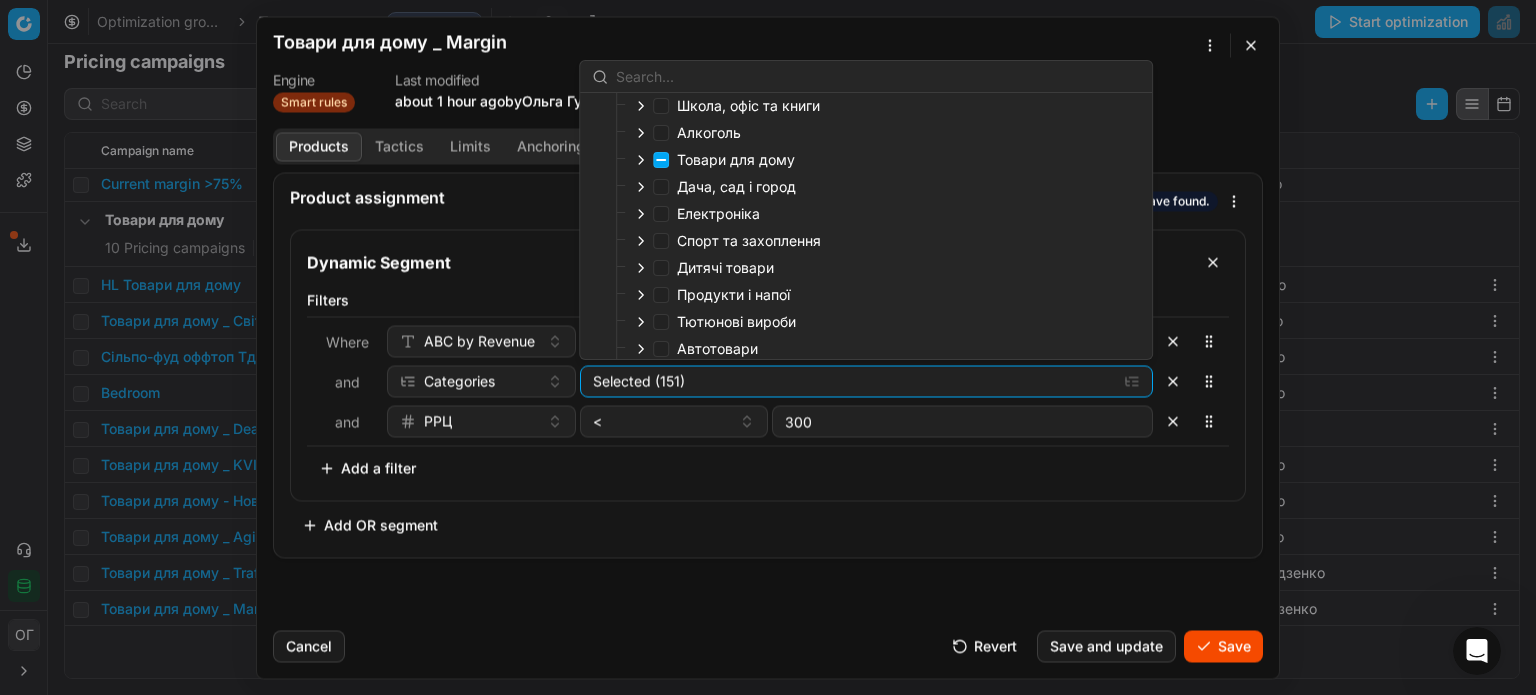 click on "Filters Where ABC by Revenue is not empty and Categories Selected (151) and РРЦ < 300
To pick up a sortable item, press space or enter.
While dragging, use the up and down keys to move the item.
Press space or enter again to drop the item in its new position, or press escape to cancel.
Add a filter" at bounding box center [768, 387] 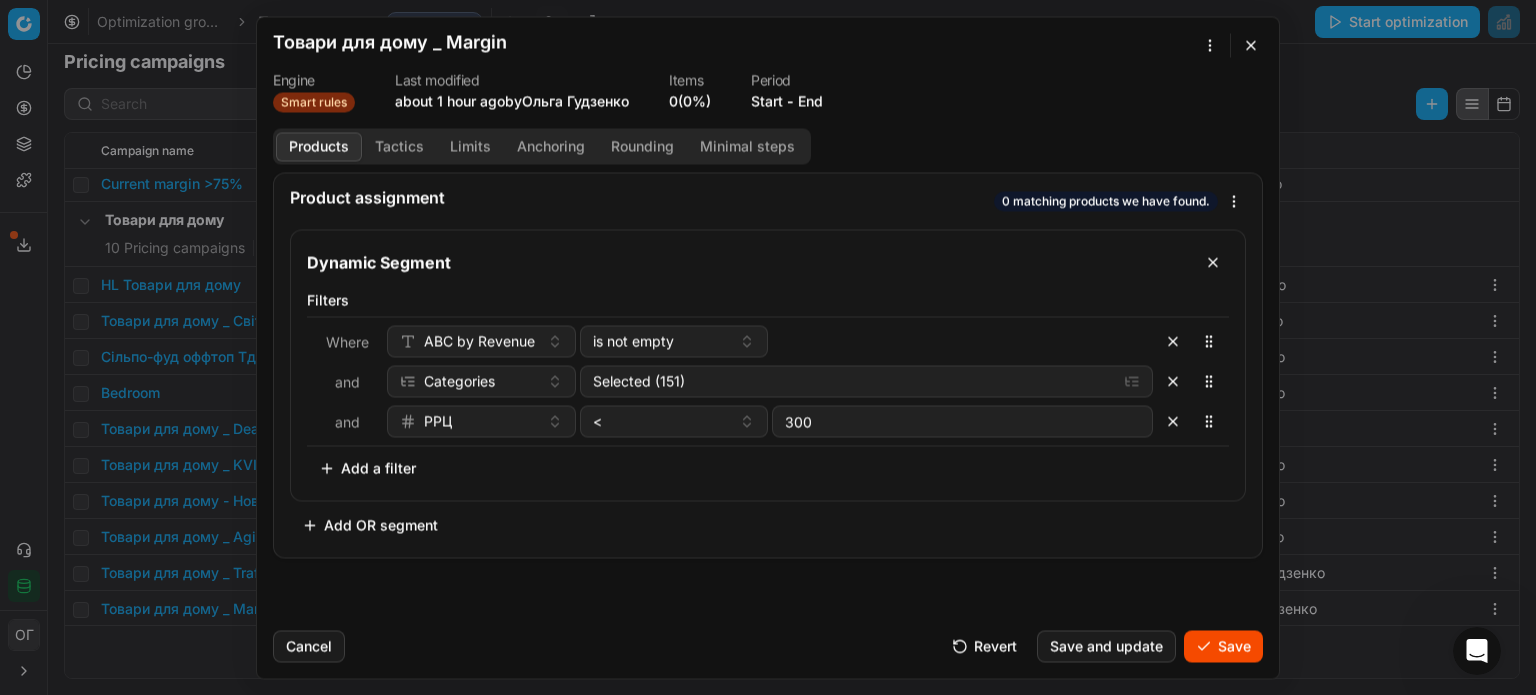 click on "Save" at bounding box center (1223, 646) 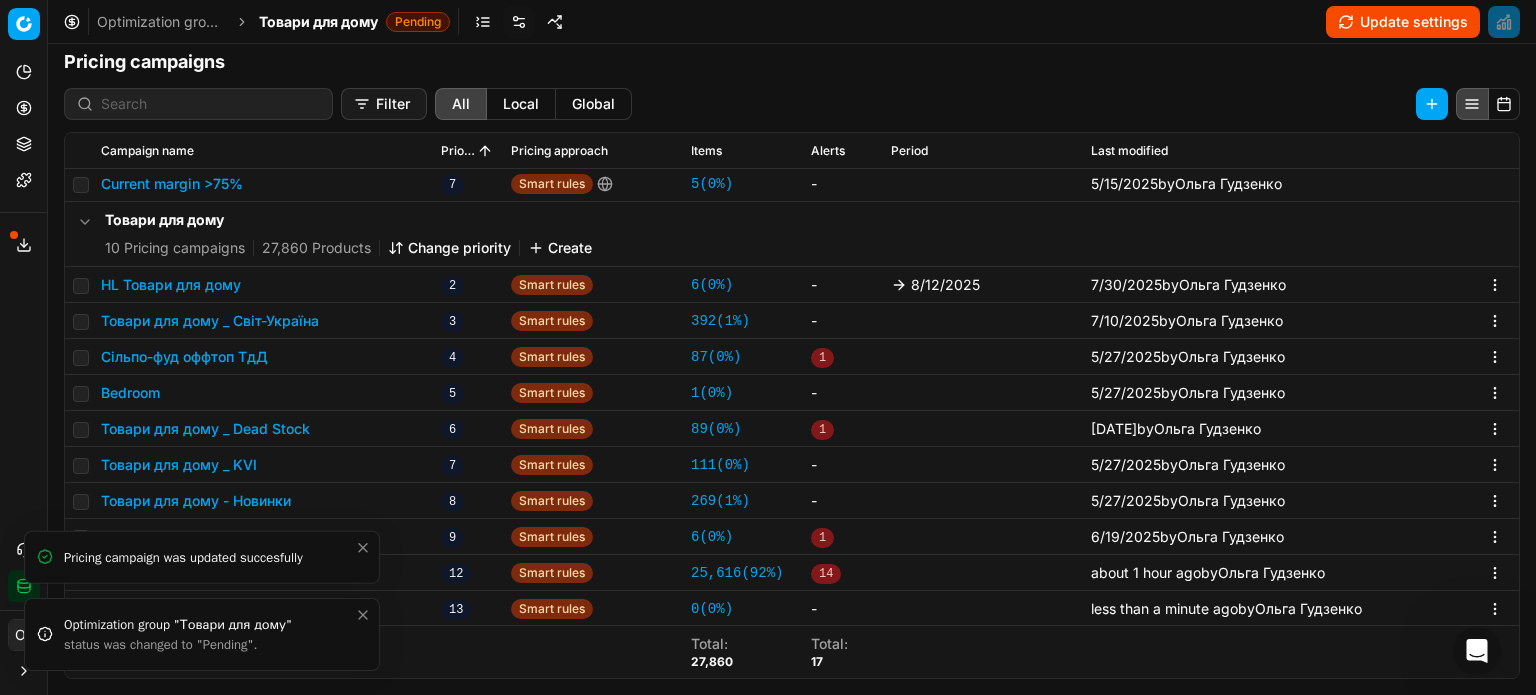 click 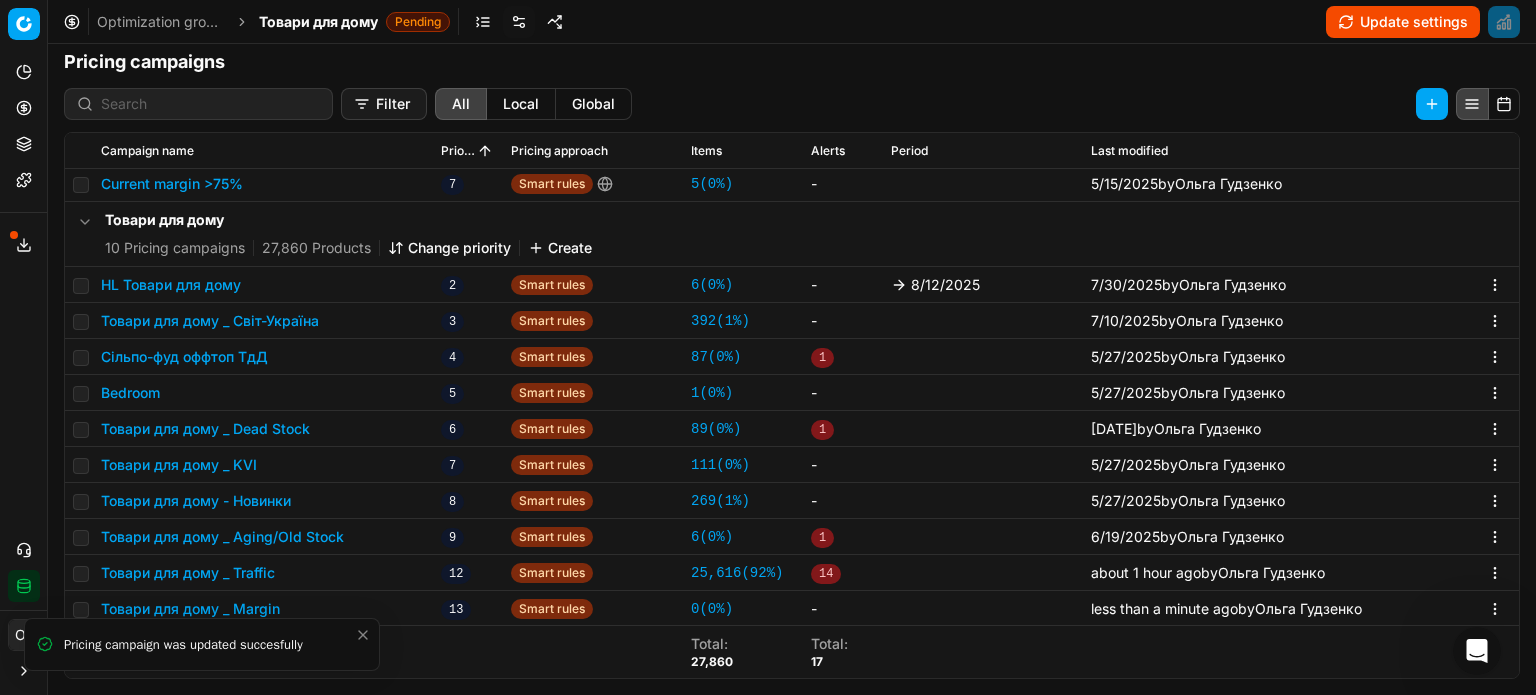 click 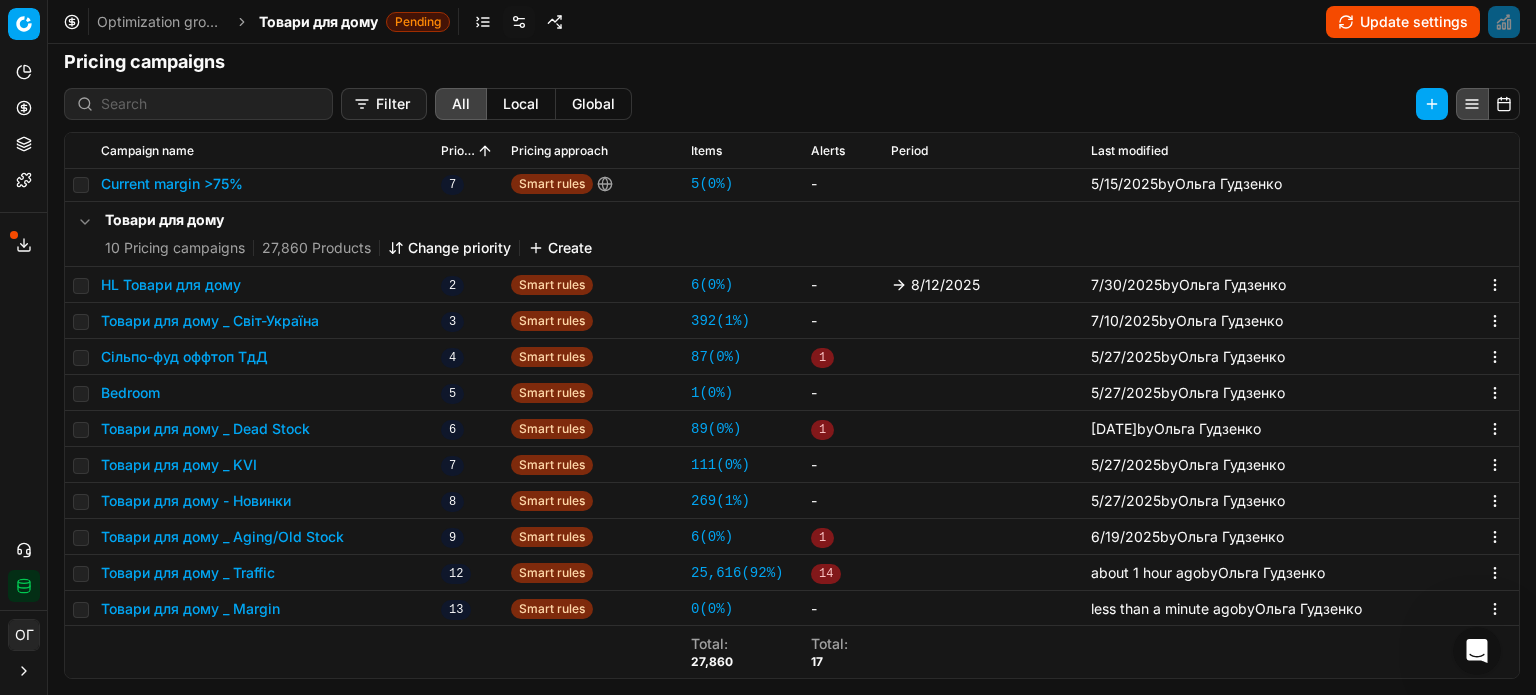 click on "Change priority" at bounding box center (449, 248) 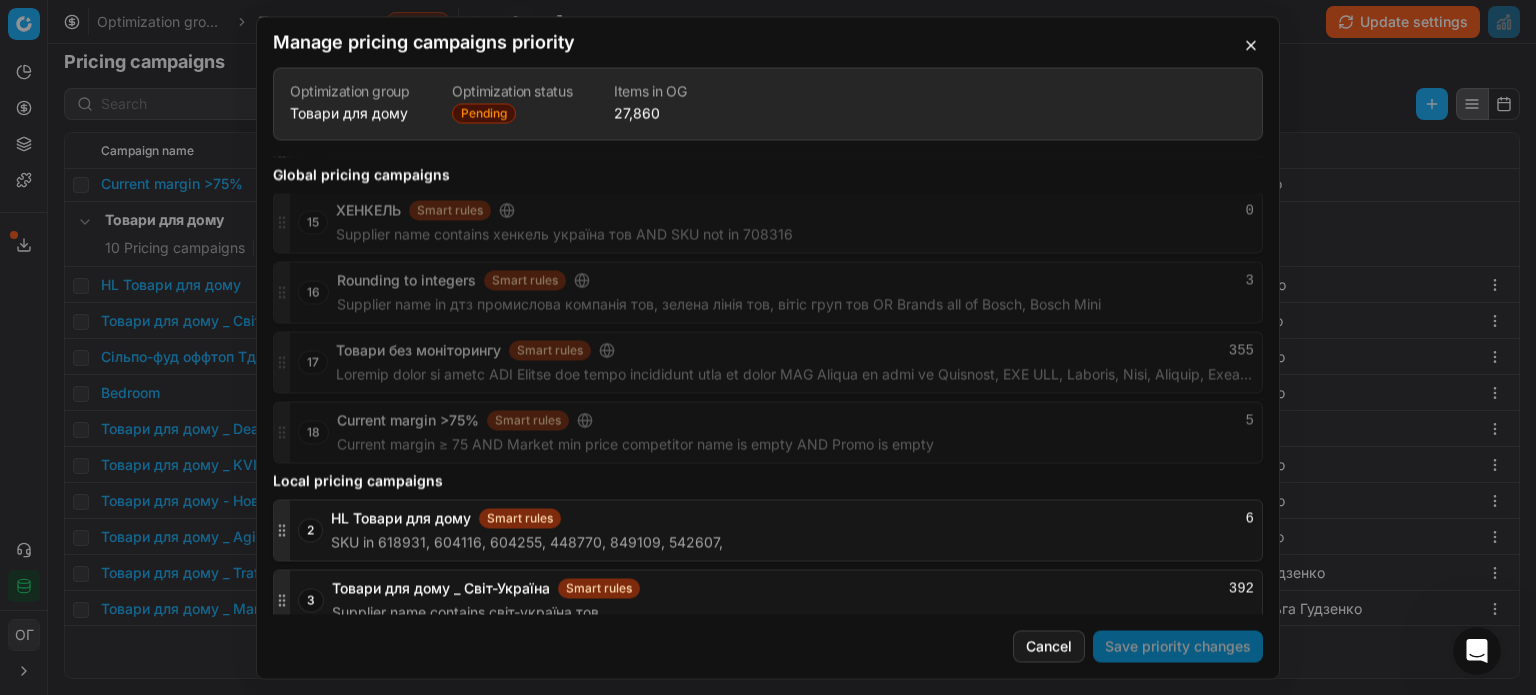 scroll, scrollTop: 1267, scrollLeft: 0, axis: vertical 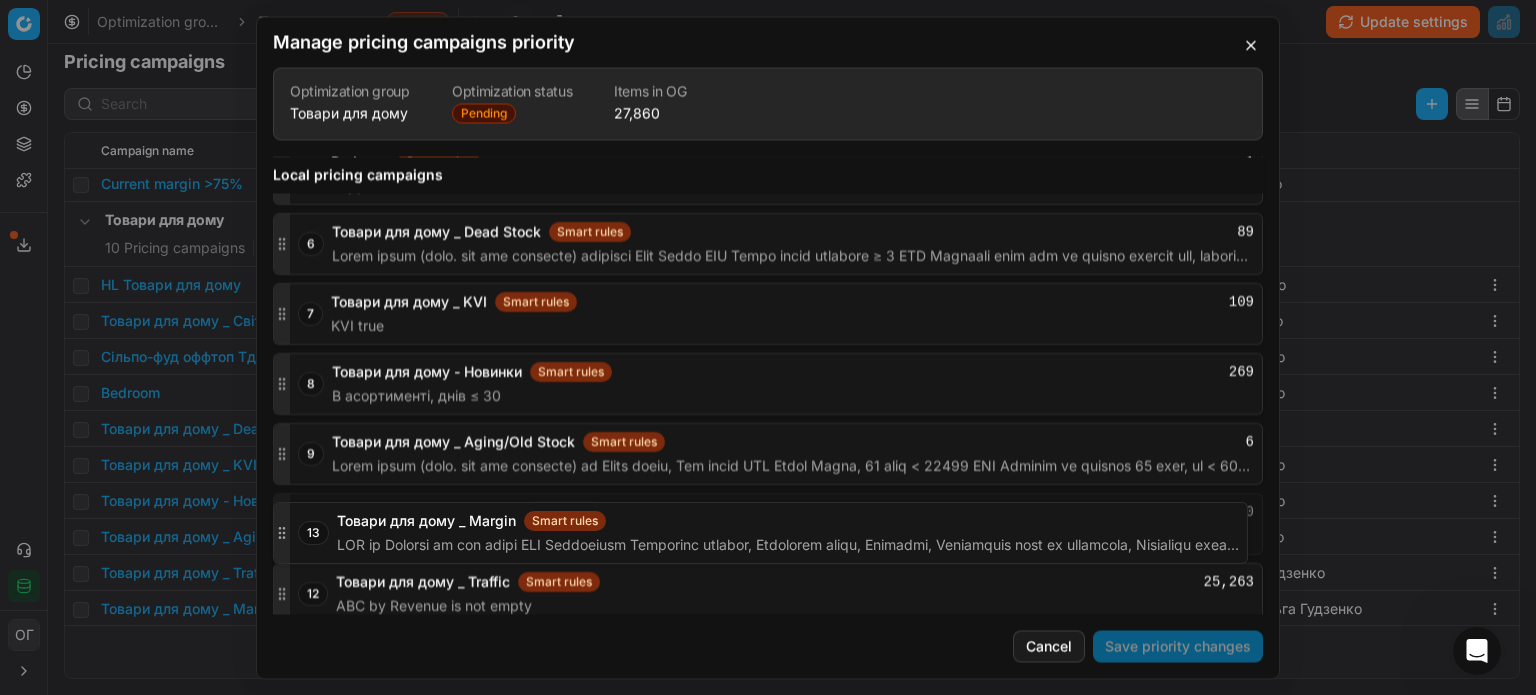 drag, startPoint x: 283, startPoint y: 577, endPoint x: 290, endPoint y: 500, distance: 77.31753 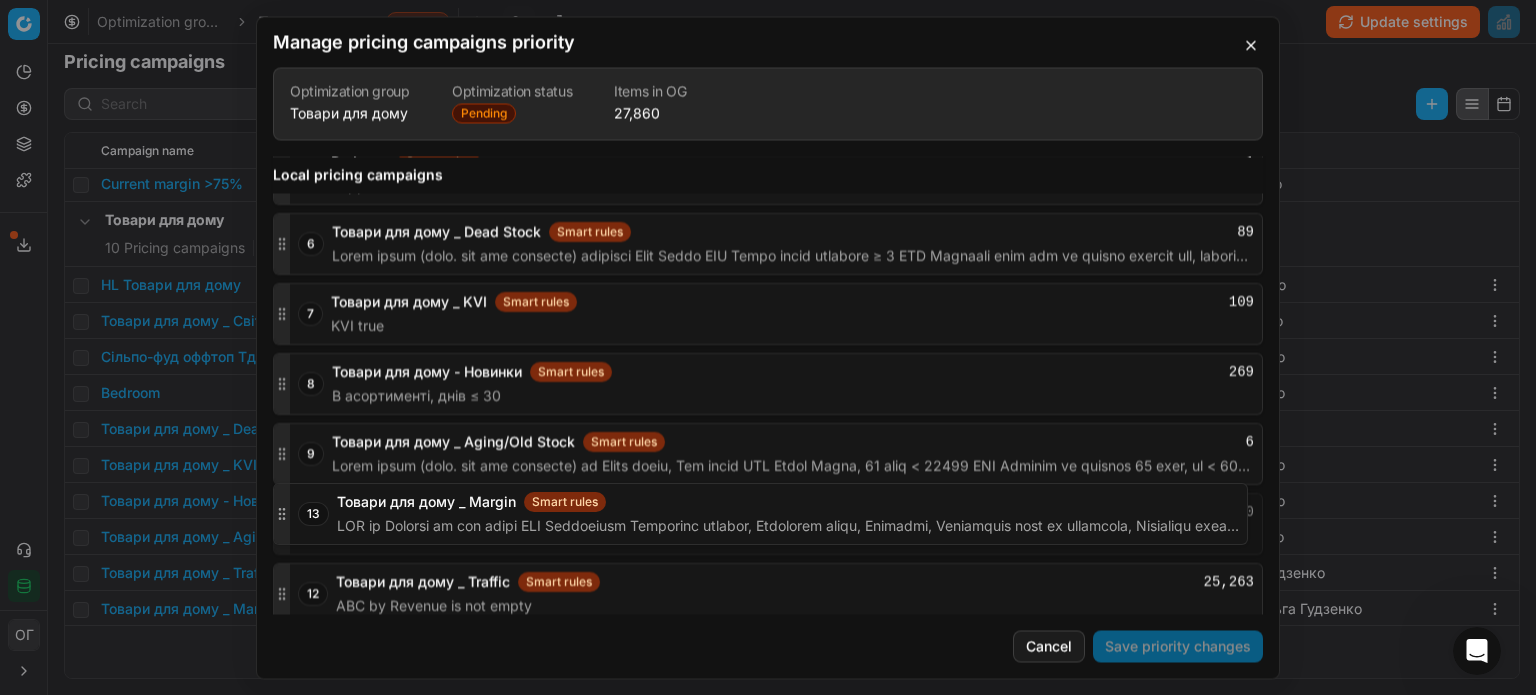 click on "13 Товари для дому _ Margin Smart rules 0" at bounding box center [768, 524] 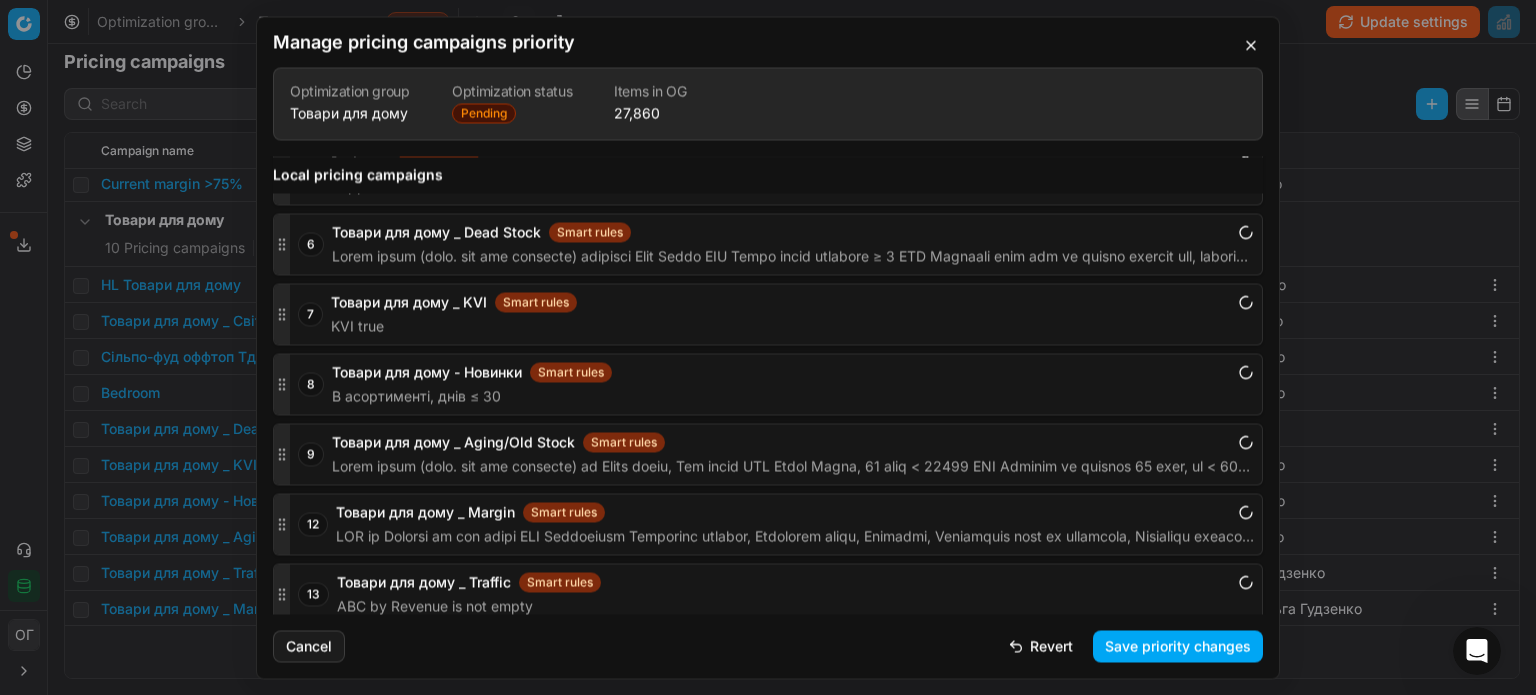 click on "Save priority changes" at bounding box center [1178, 646] 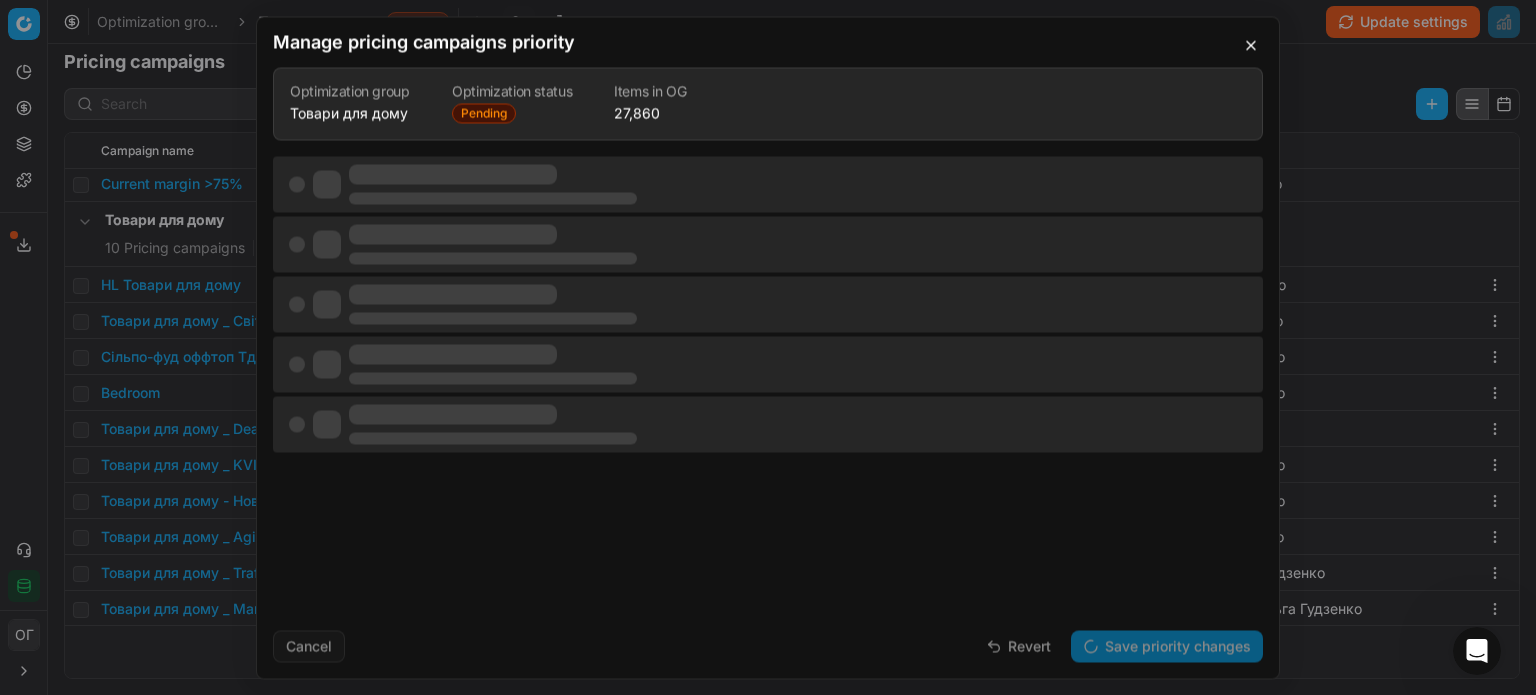 scroll, scrollTop: 0, scrollLeft: 0, axis: both 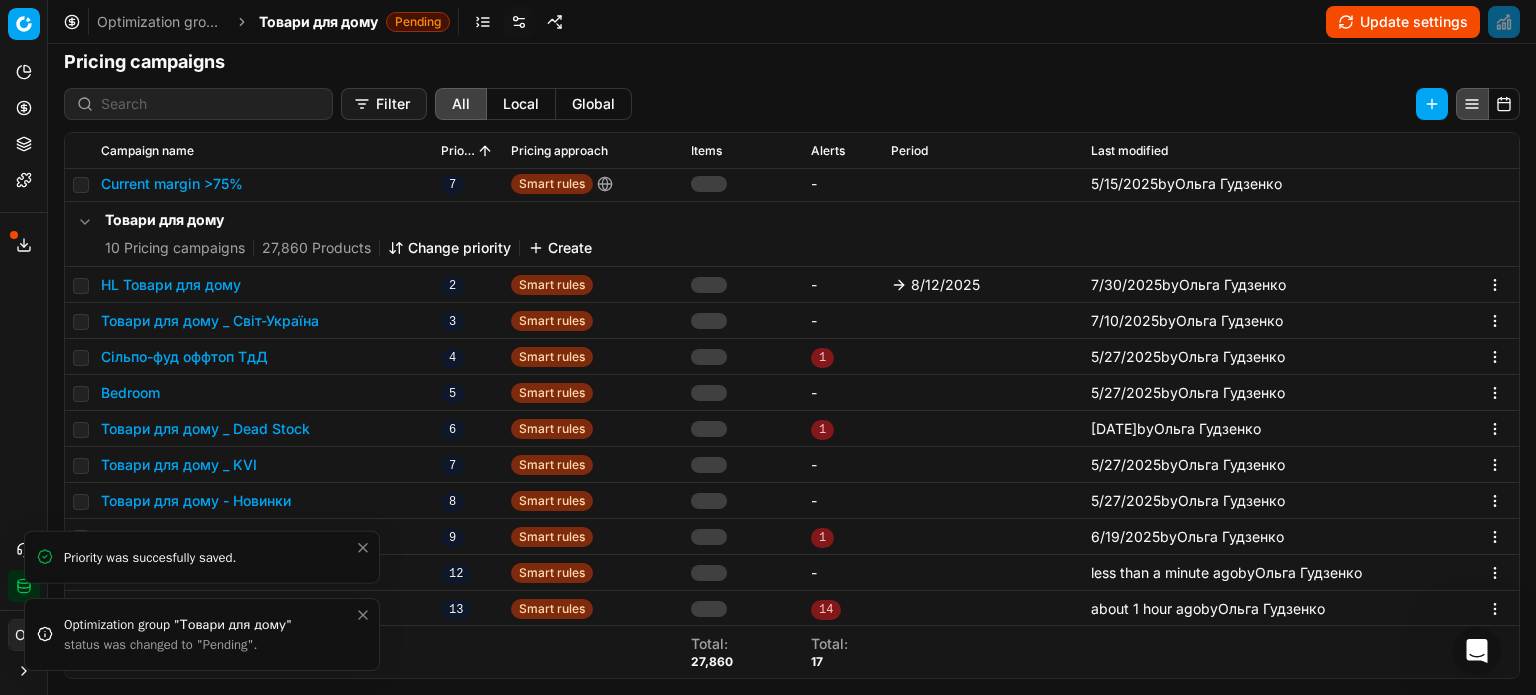 click 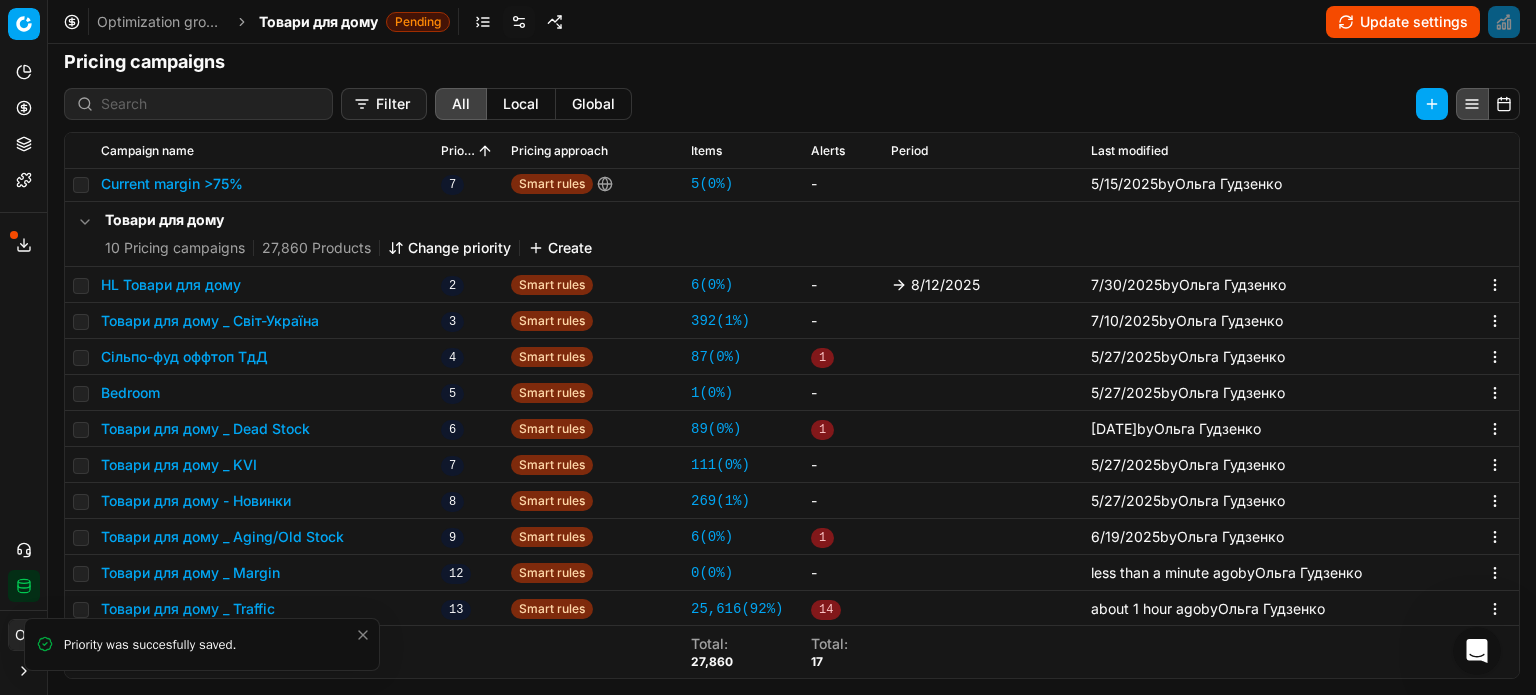 click 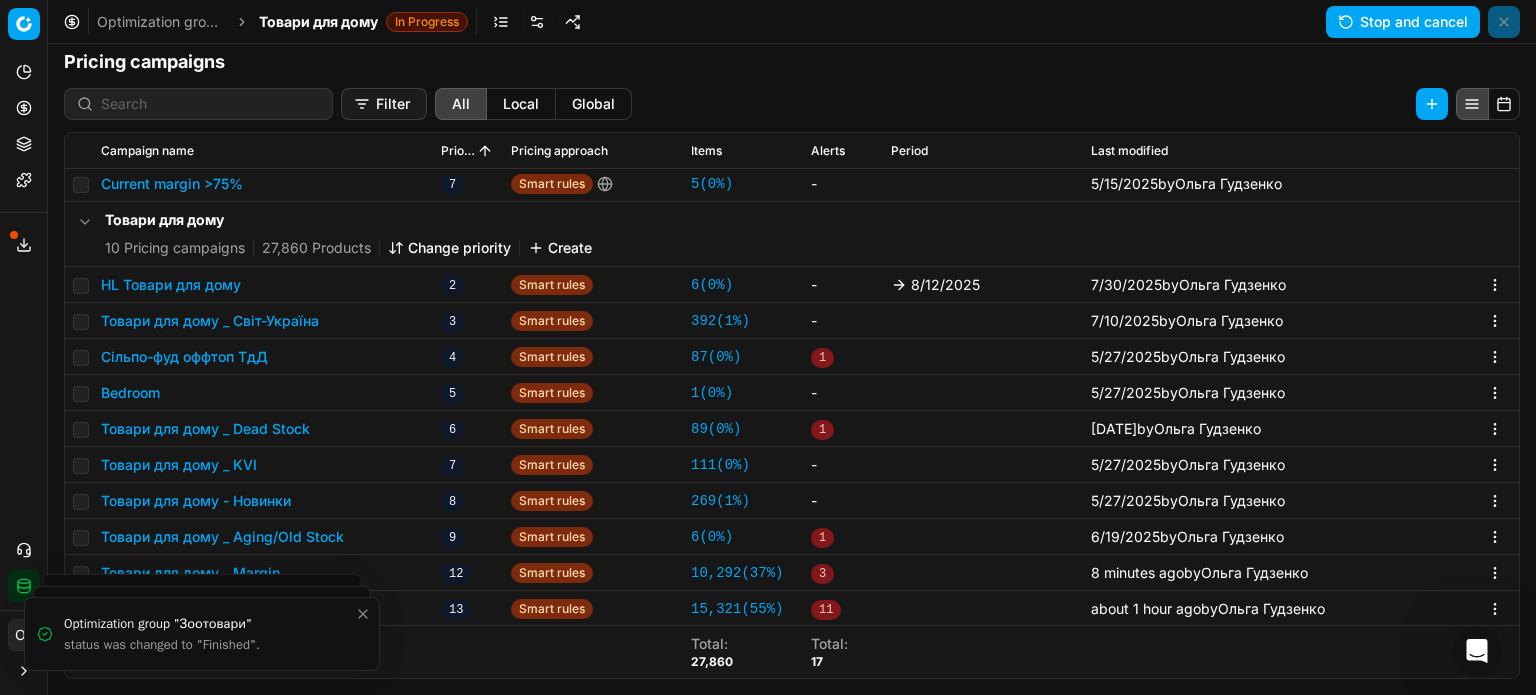 scroll, scrollTop: 0, scrollLeft: 0, axis: both 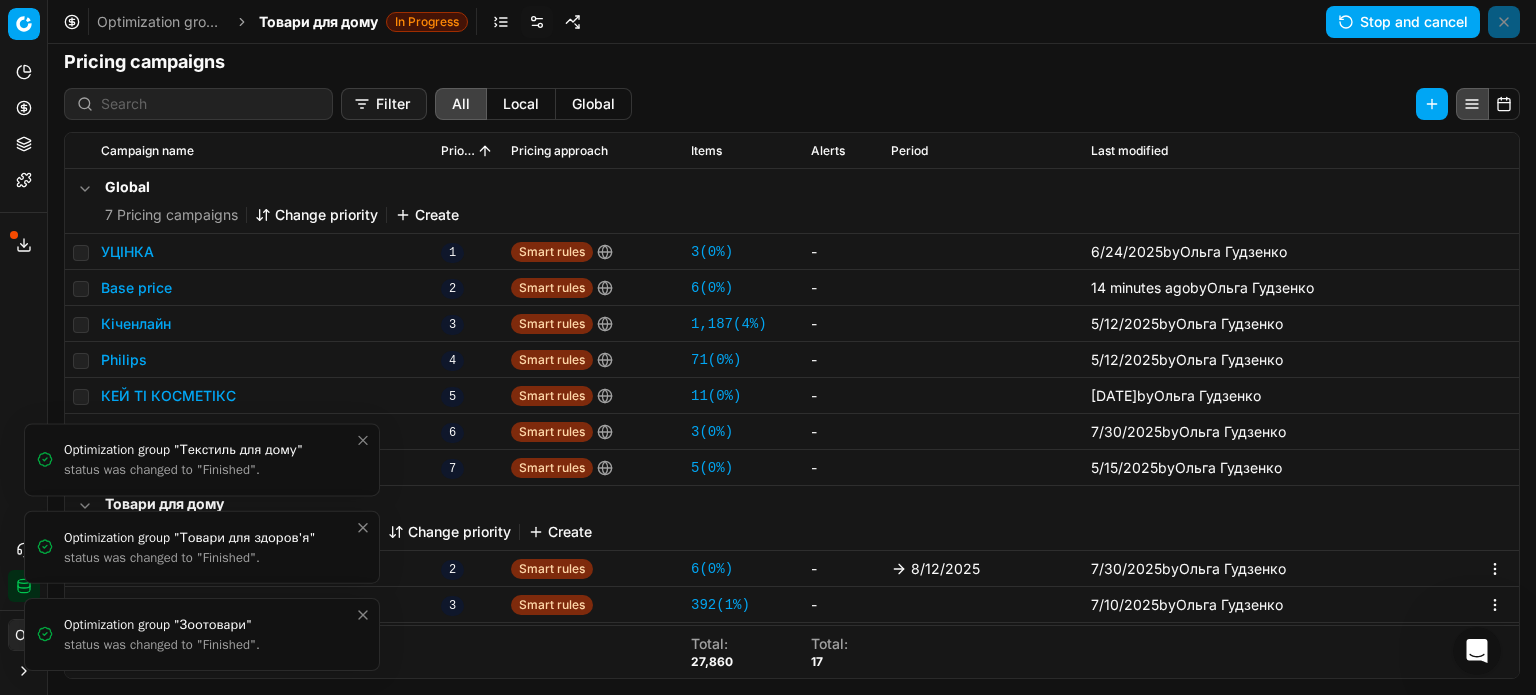 click 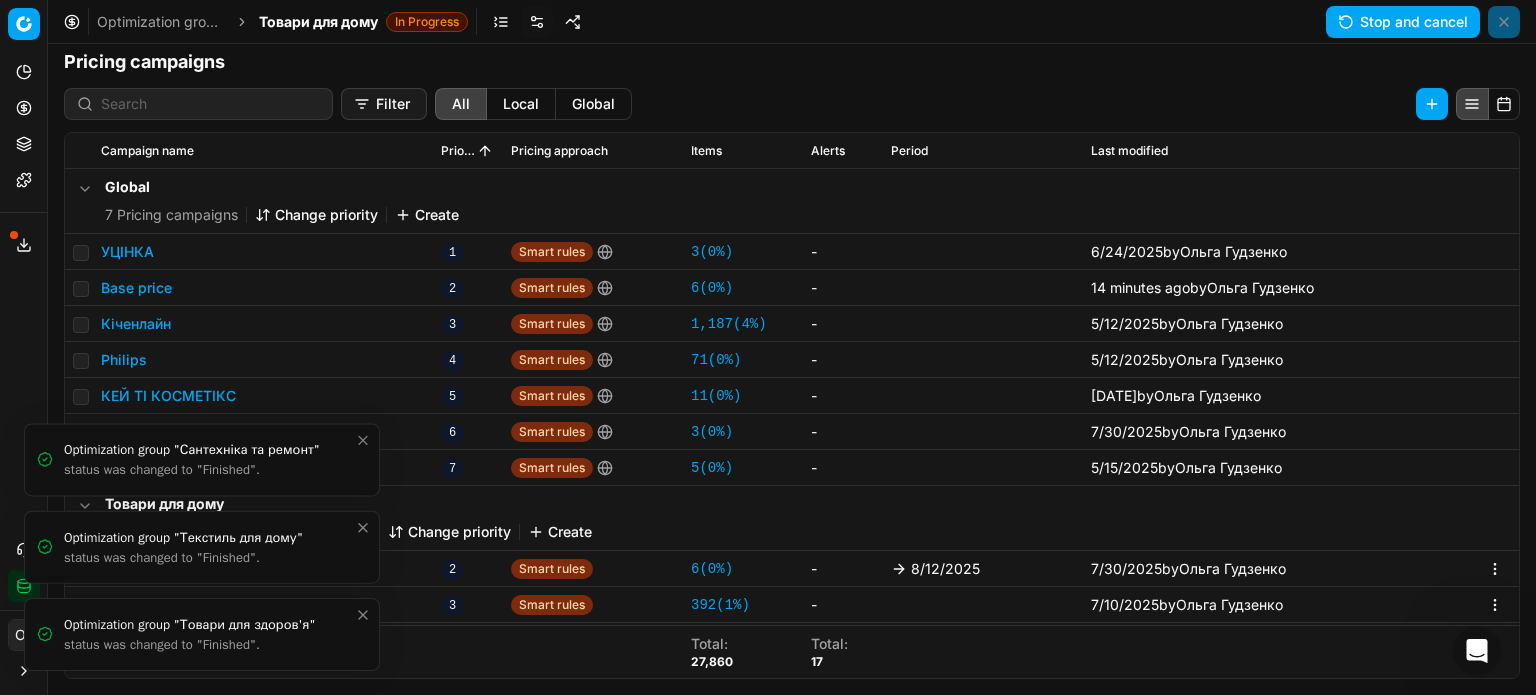 click 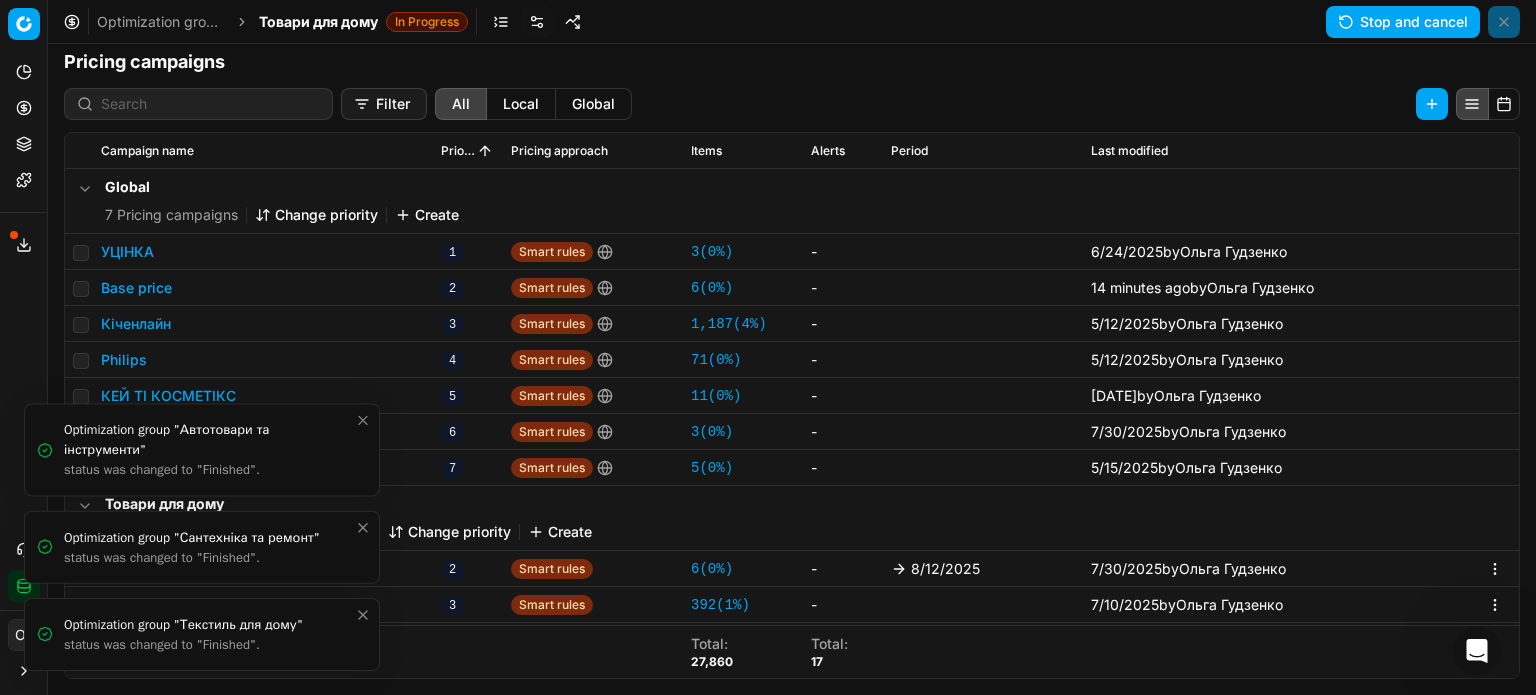 click 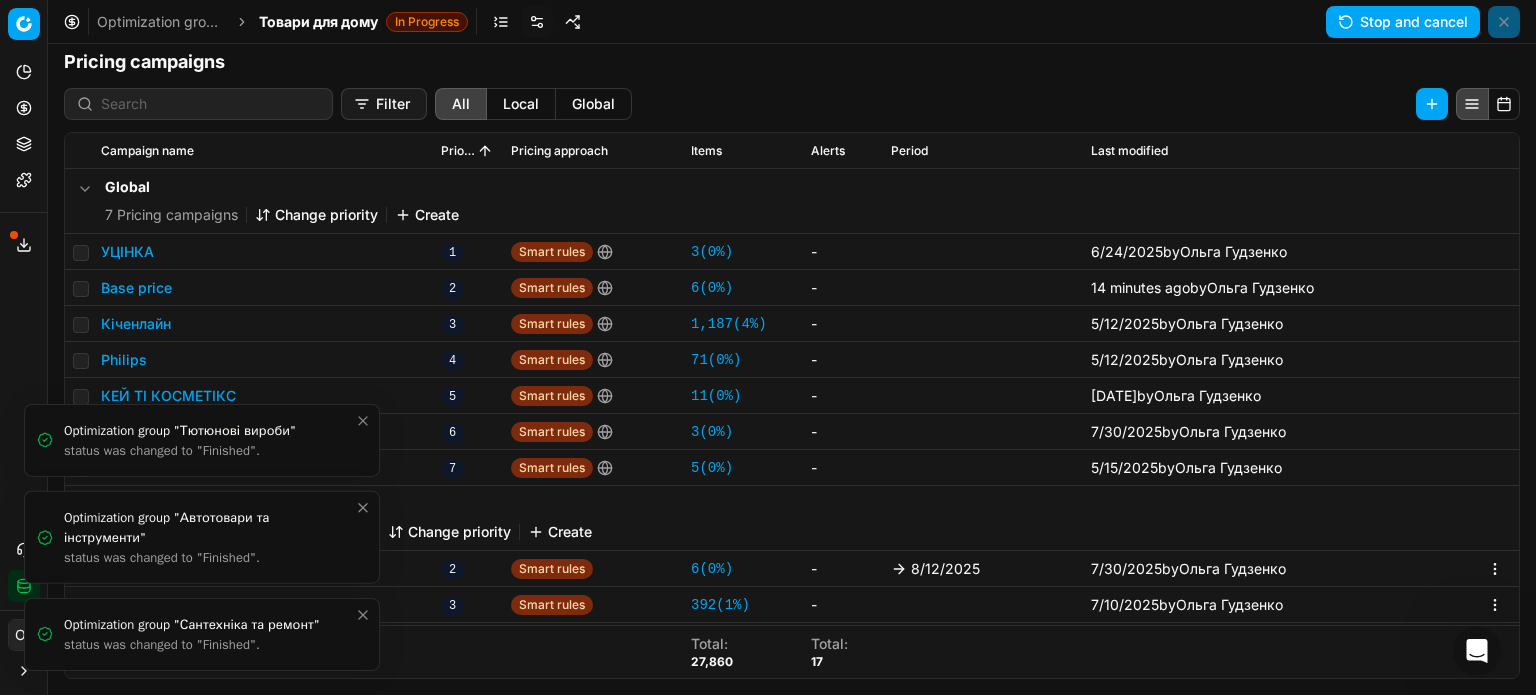 click 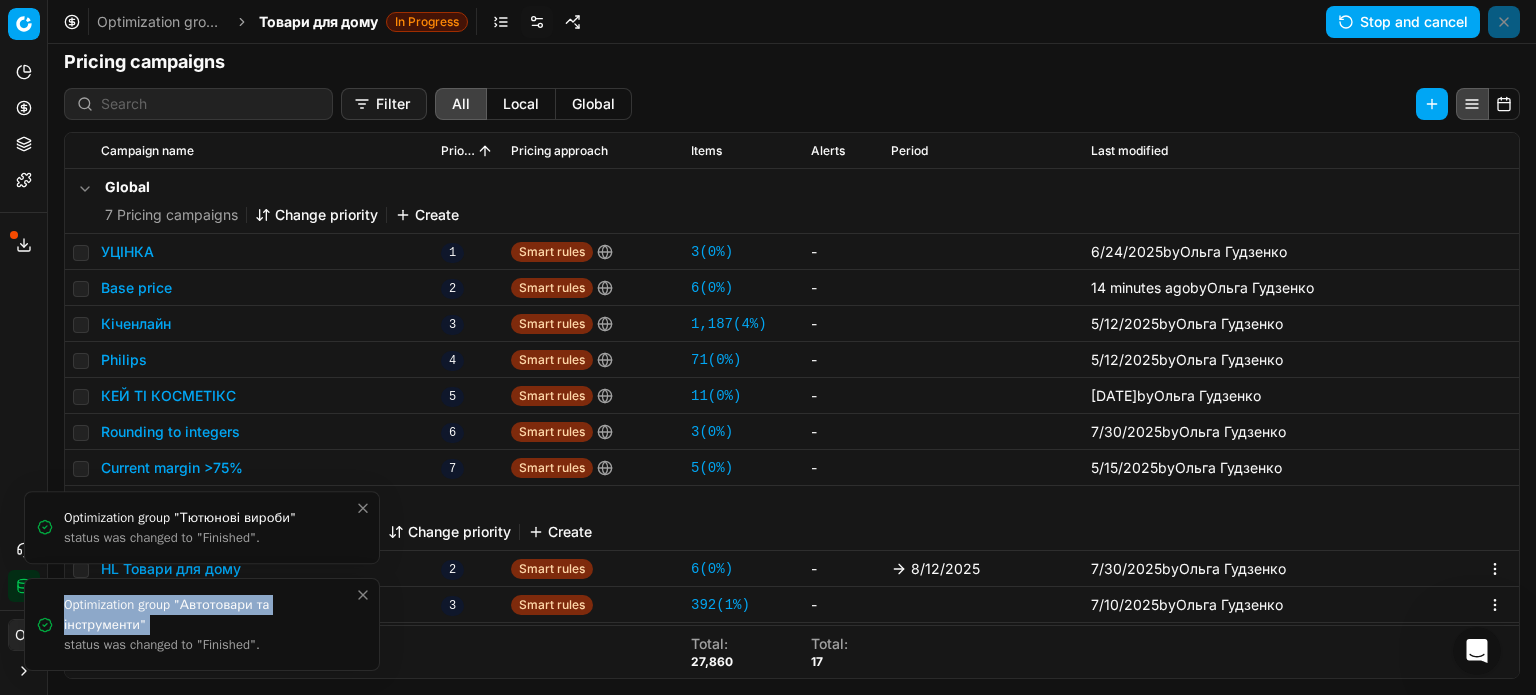 click on "Optimization group "Автотовари та інструменти" status was changed to "Finished"." at bounding box center (202, 624) 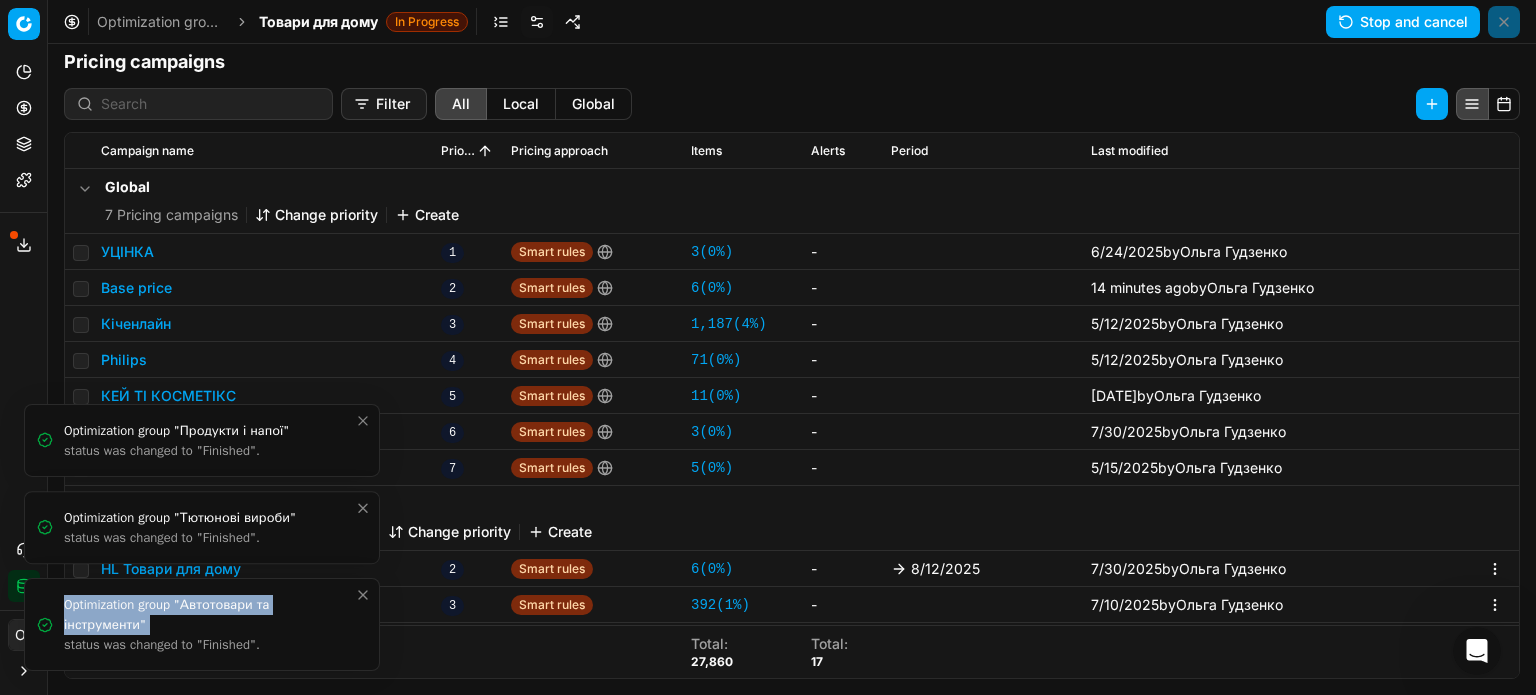 click on "Optimization group "Автотовари та інструменти" status was changed to "Finished"." at bounding box center (202, 624) 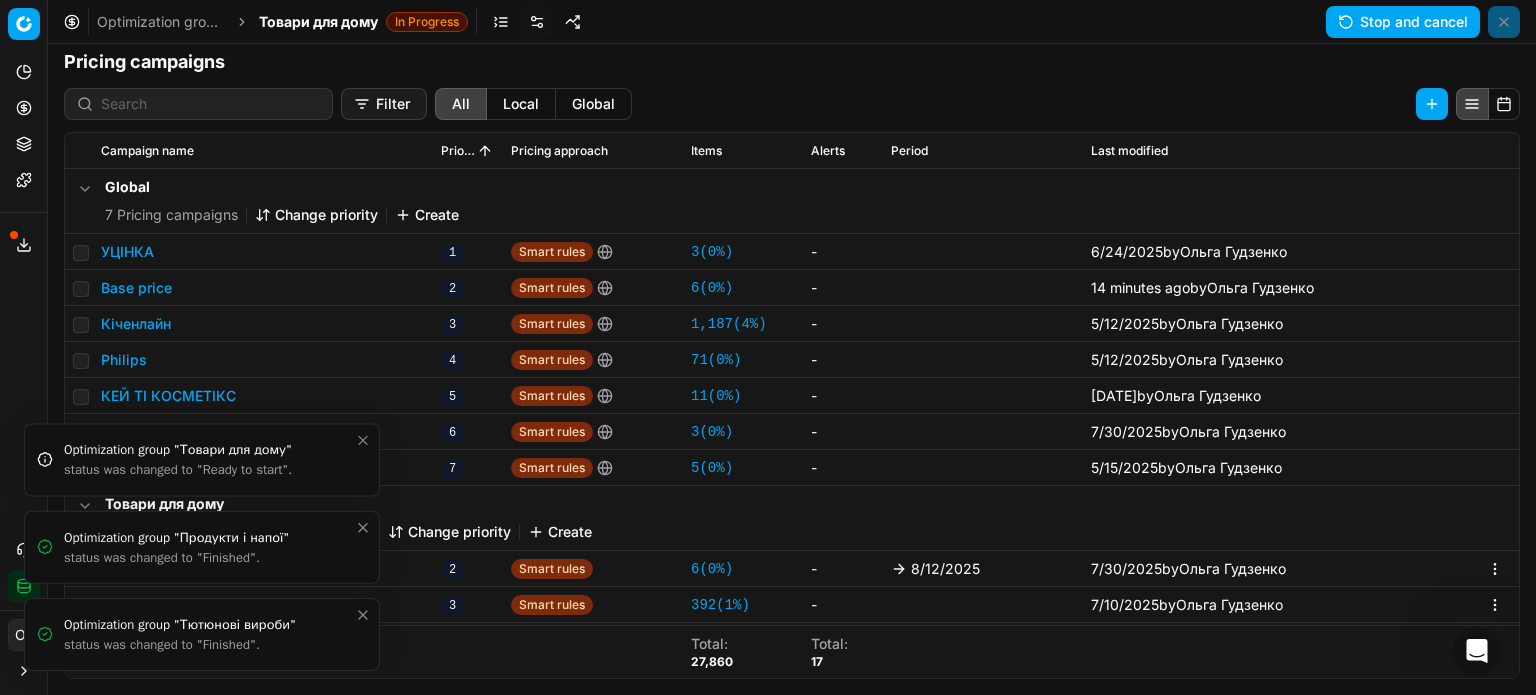 click 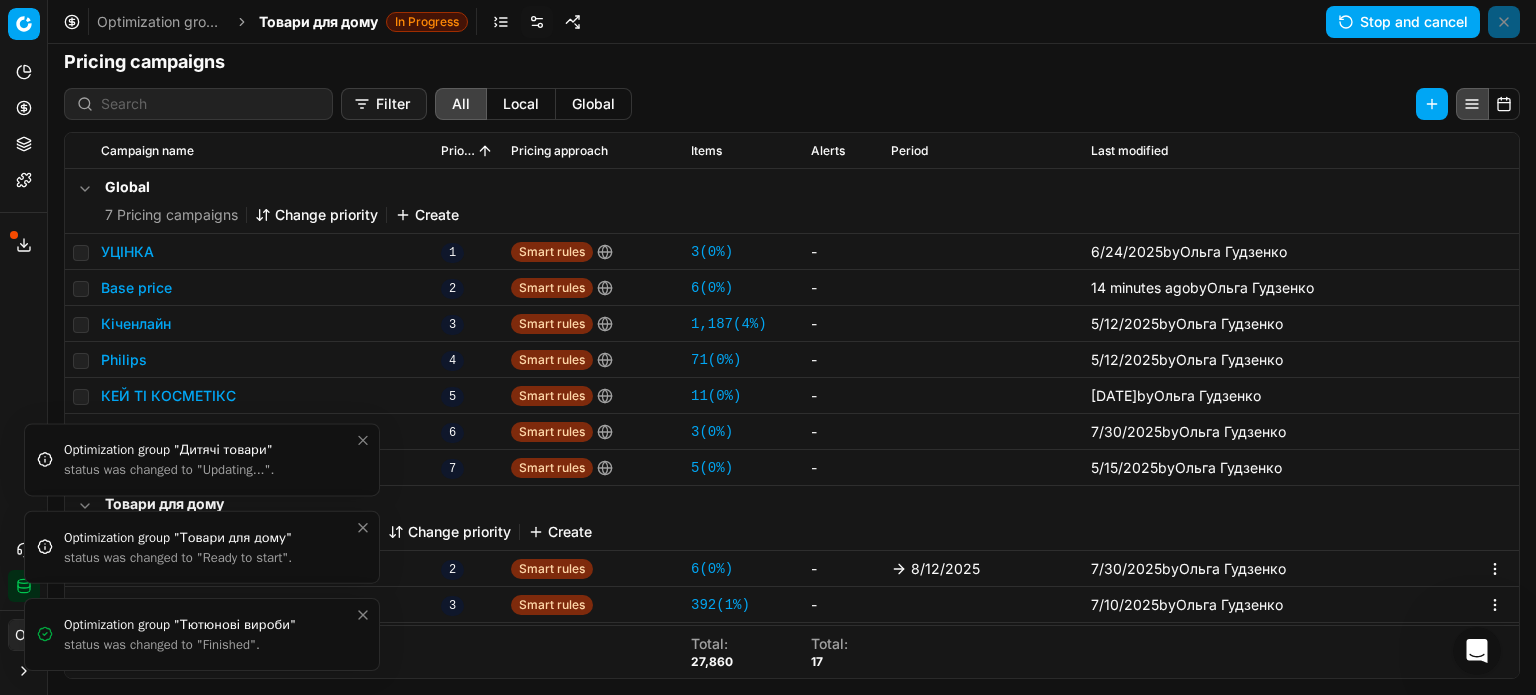click 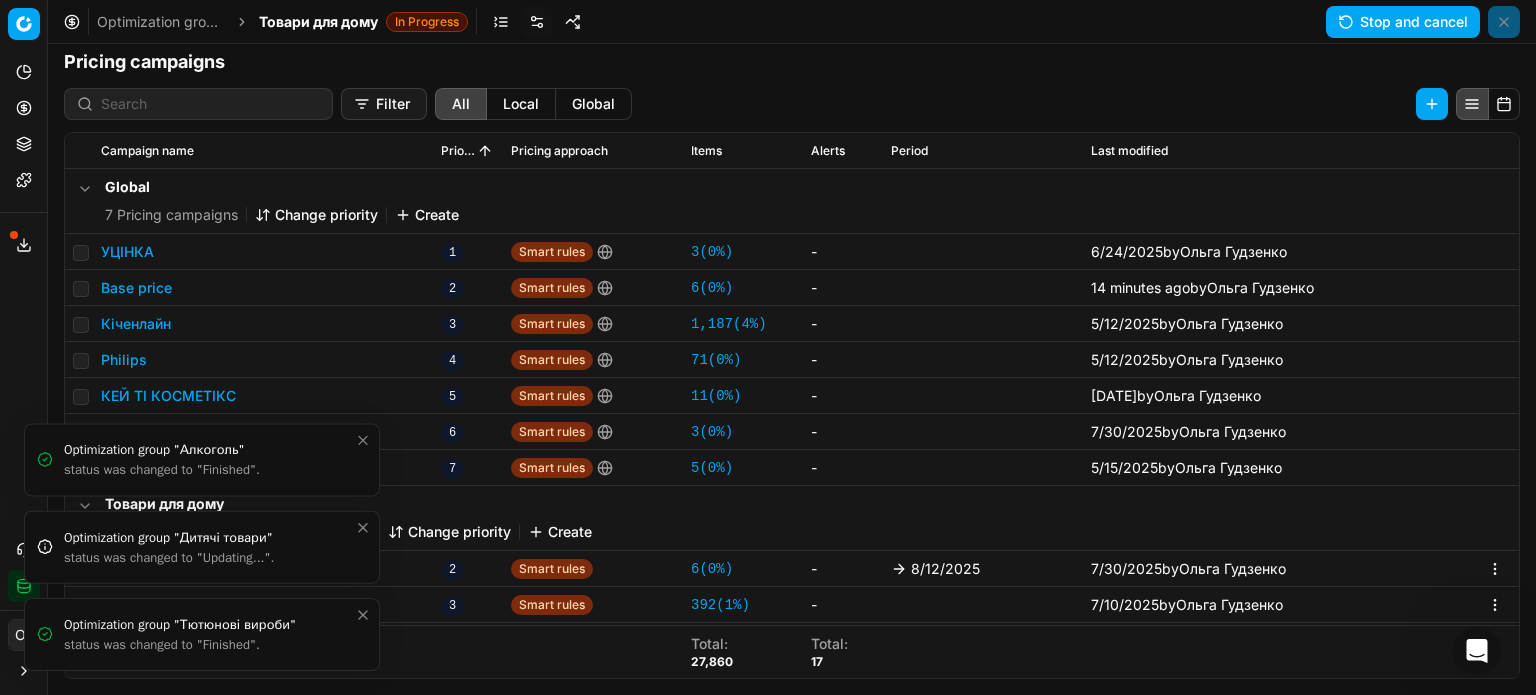 click 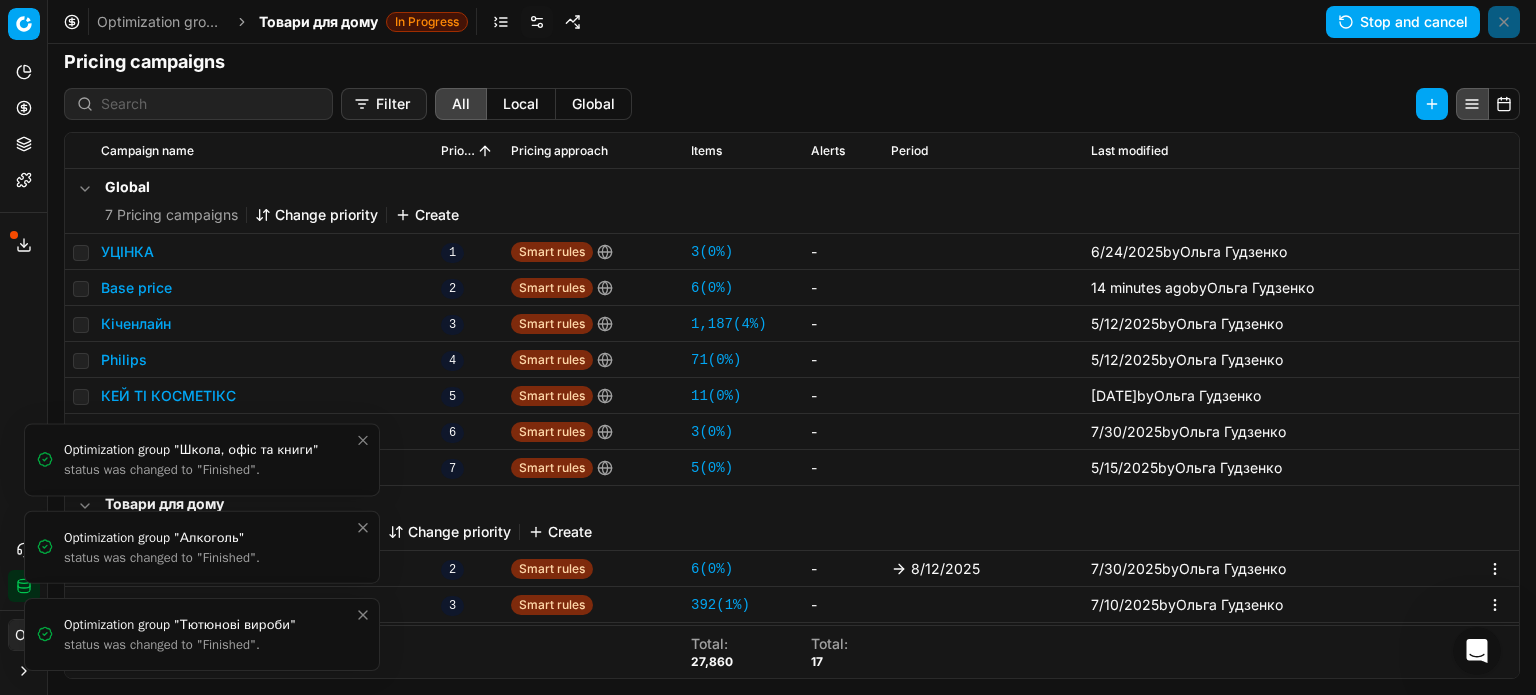 click 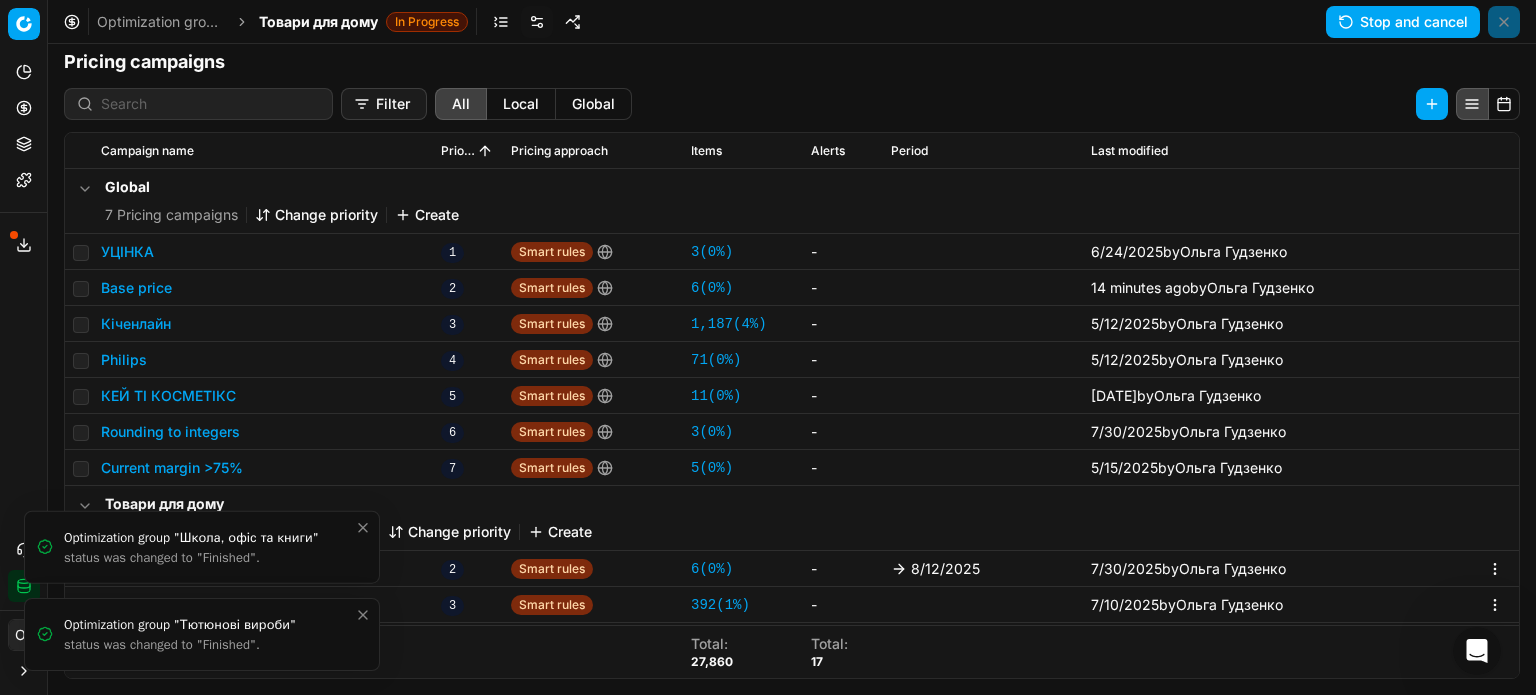 click 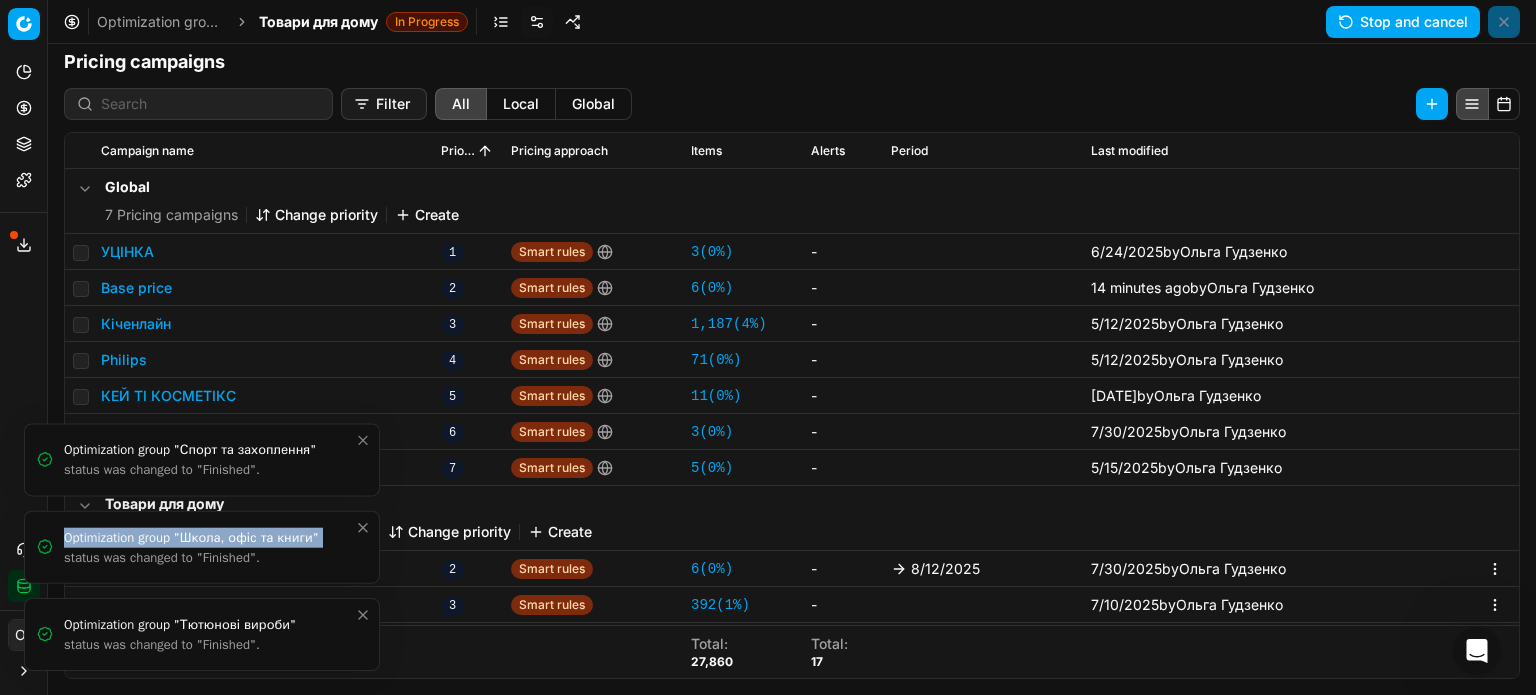 click on "Optimization group "Школа, офіс та книги" status was changed to "Finished"." at bounding box center (202, 546) 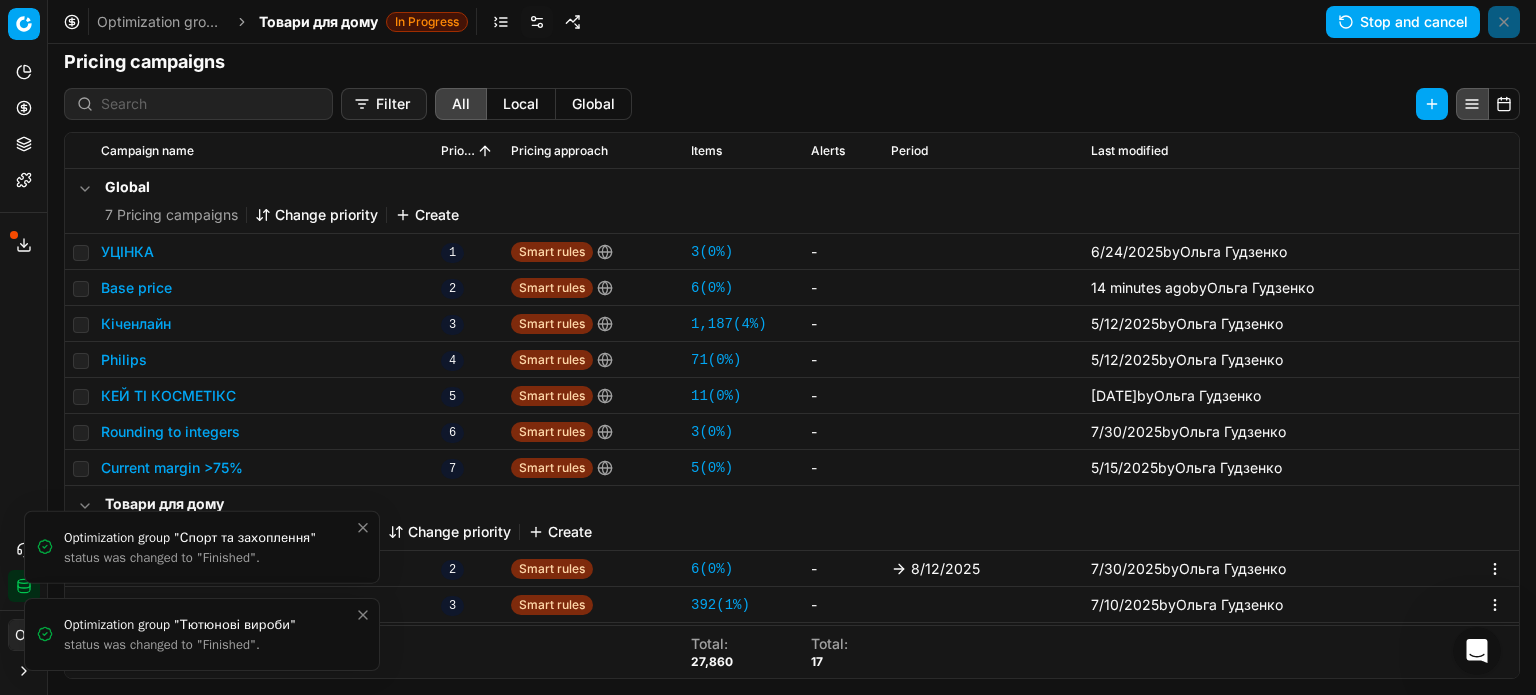 click 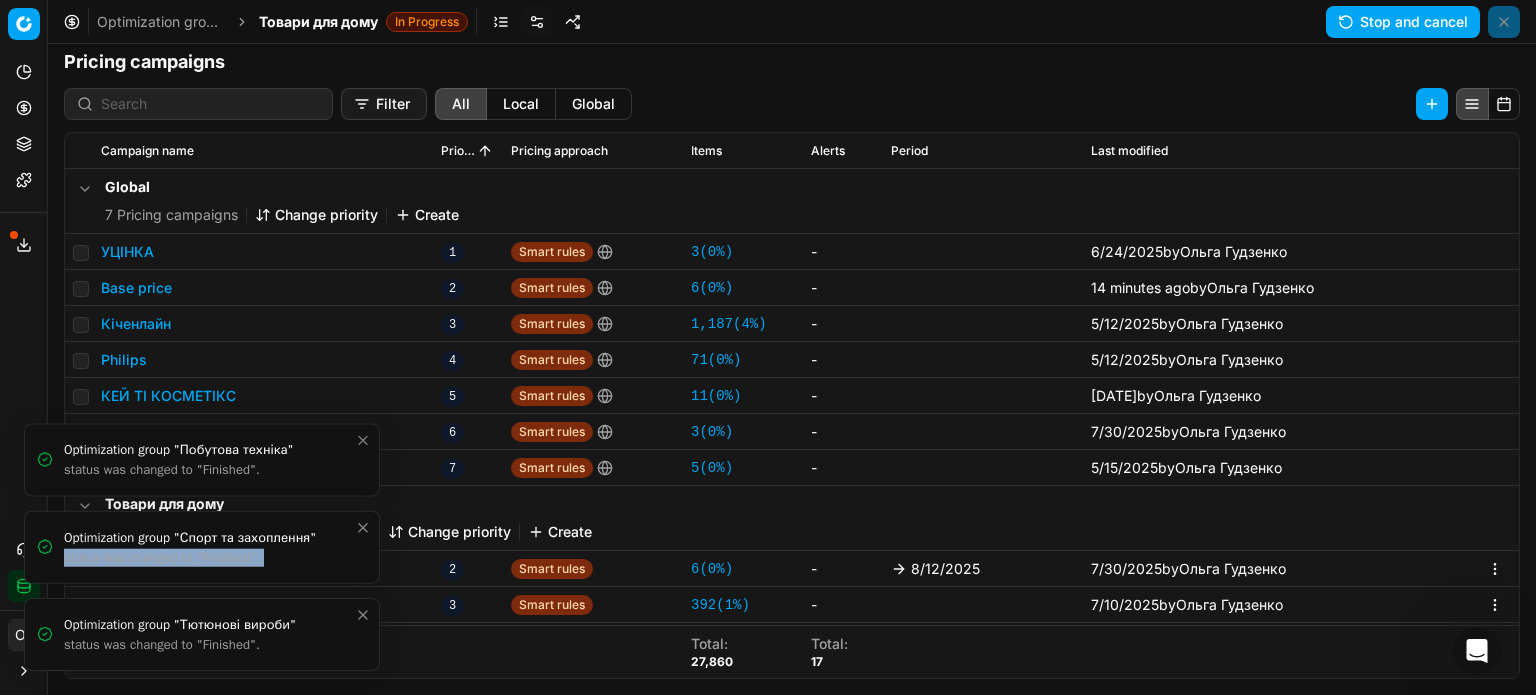 click on "Optimization group "Спорт та захоплення" status was changed to "Finished"." at bounding box center [202, 546] 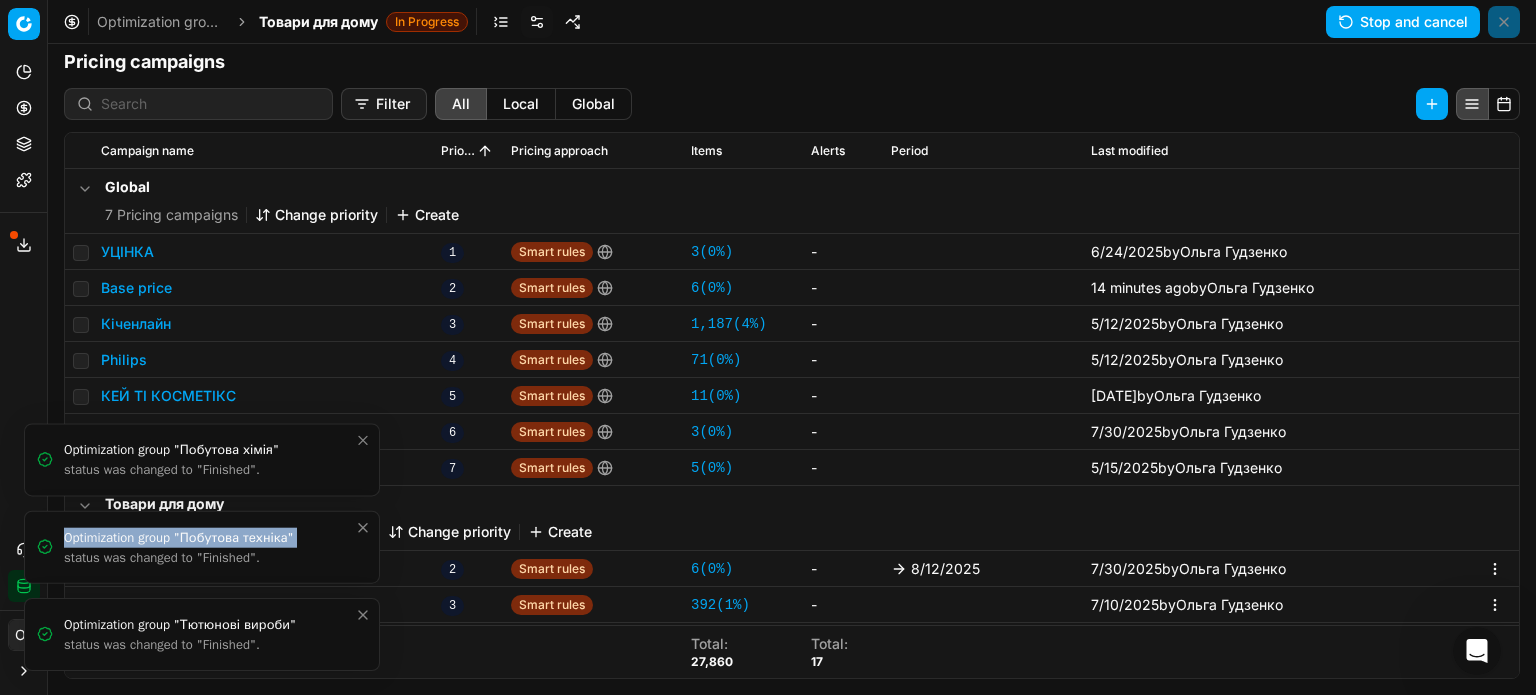 click on "Optimization group "Побутова техніка" status was changed to "Finished"." at bounding box center [202, 546] 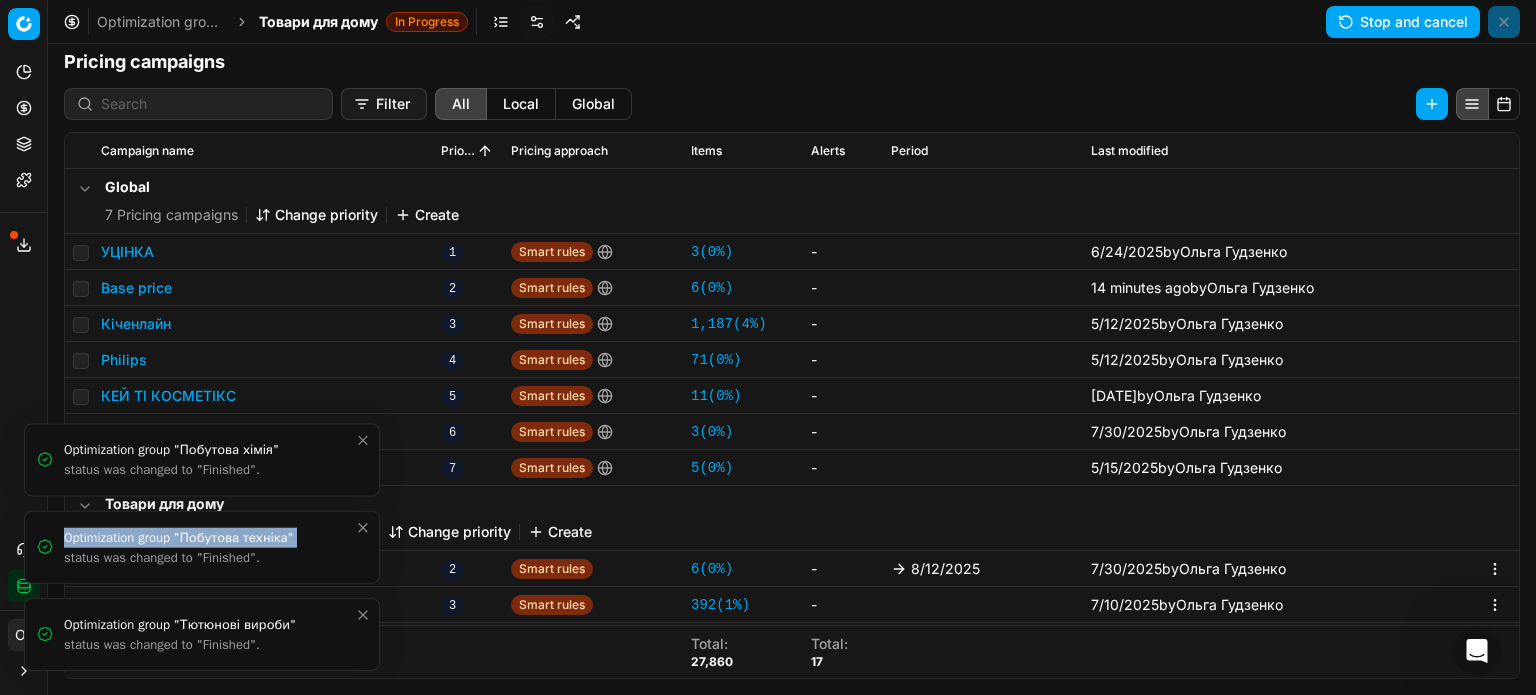 click 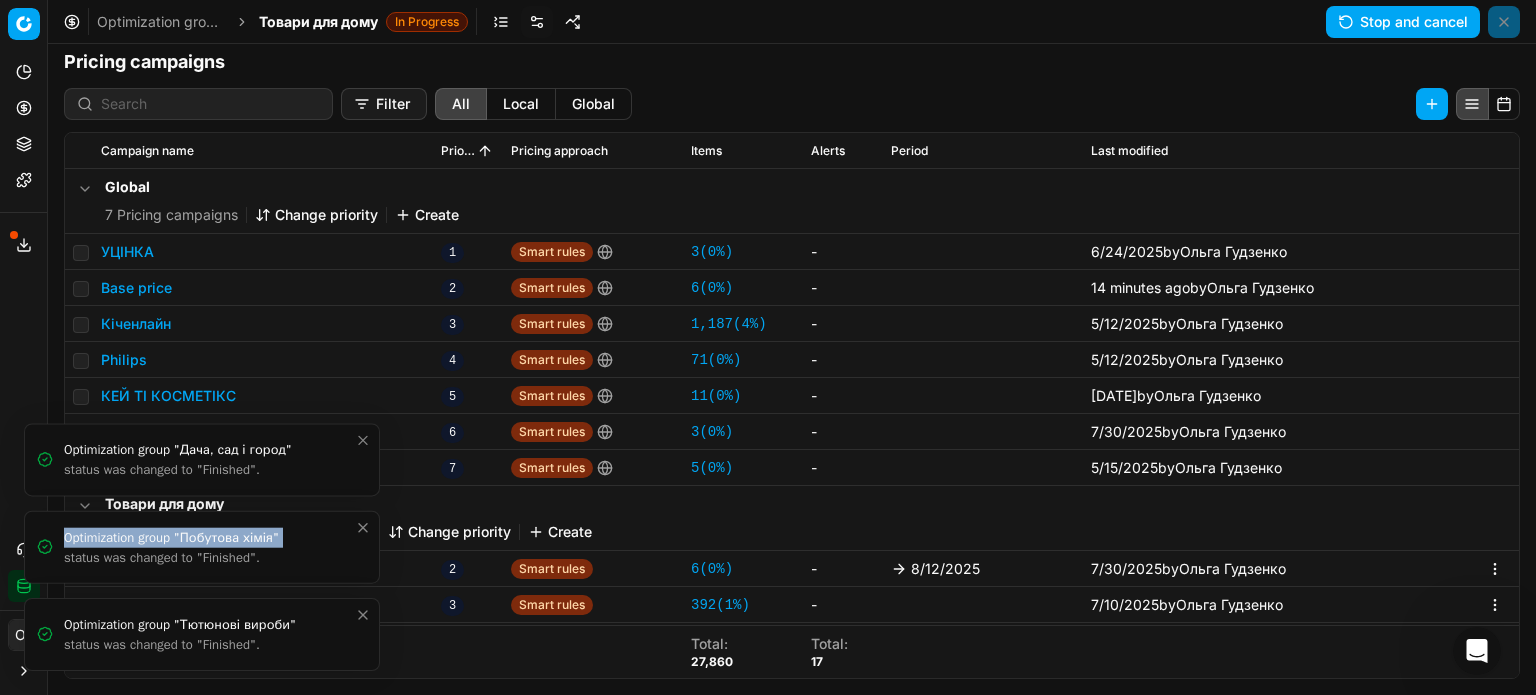 click on "Optimization group "Побутова хімія" status was changed to "Finished"." at bounding box center (202, 546) 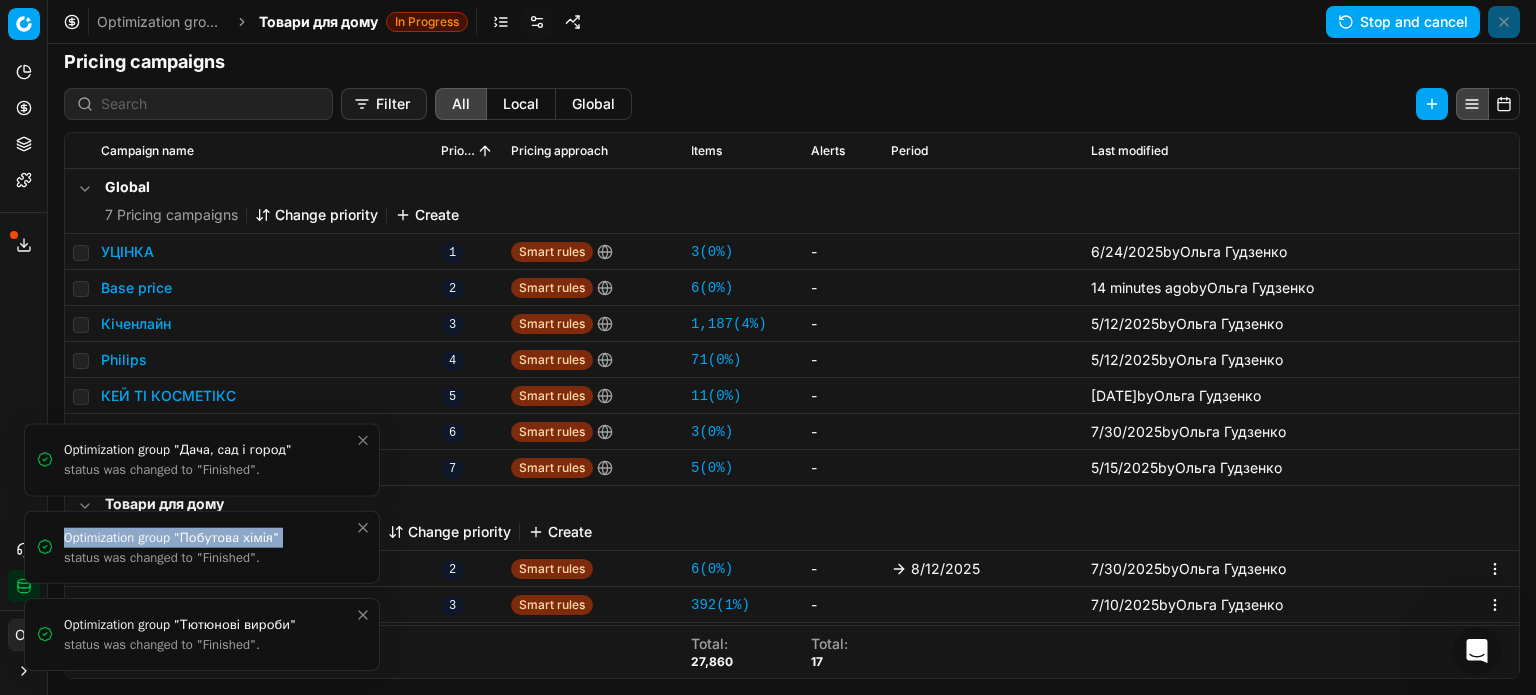 click 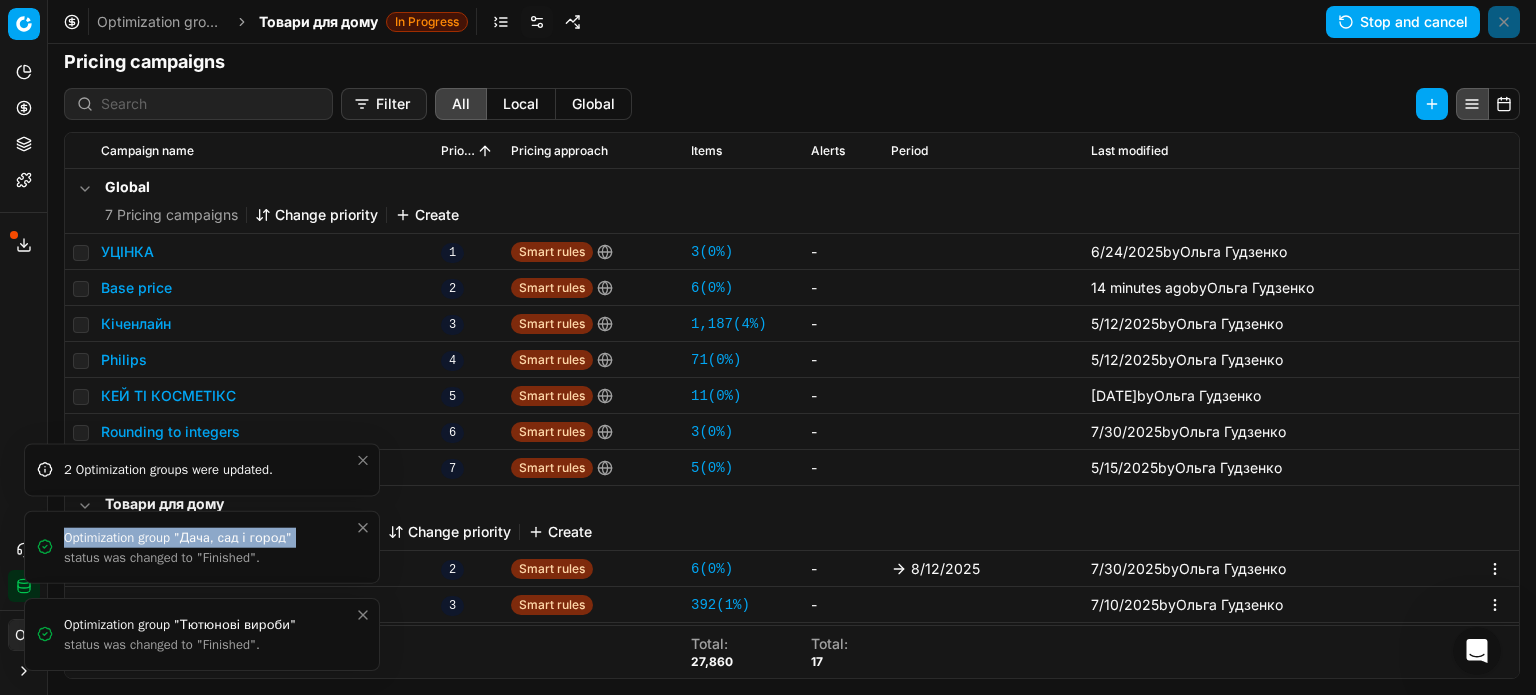 click on "Optimization group "Дача, сад і город" status was changed to "Finished"." at bounding box center [202, 546] 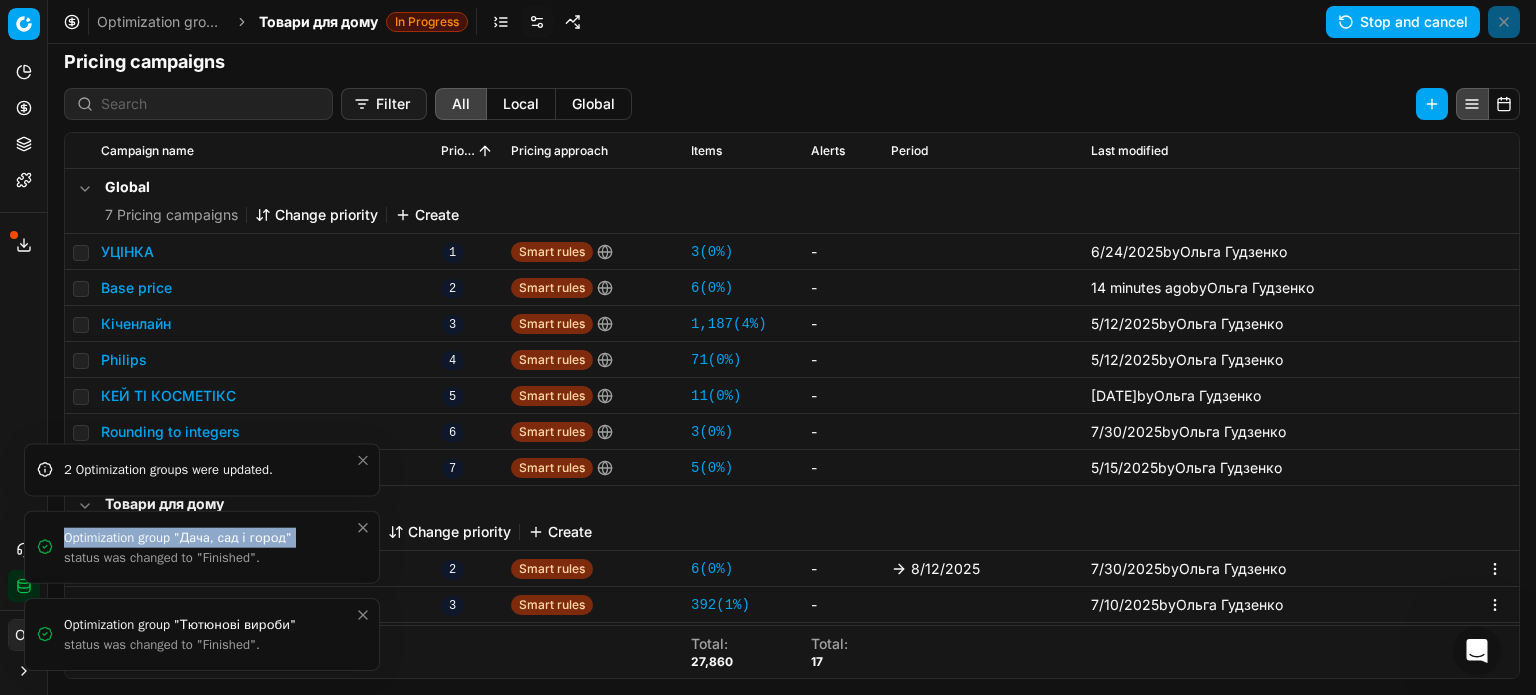 click 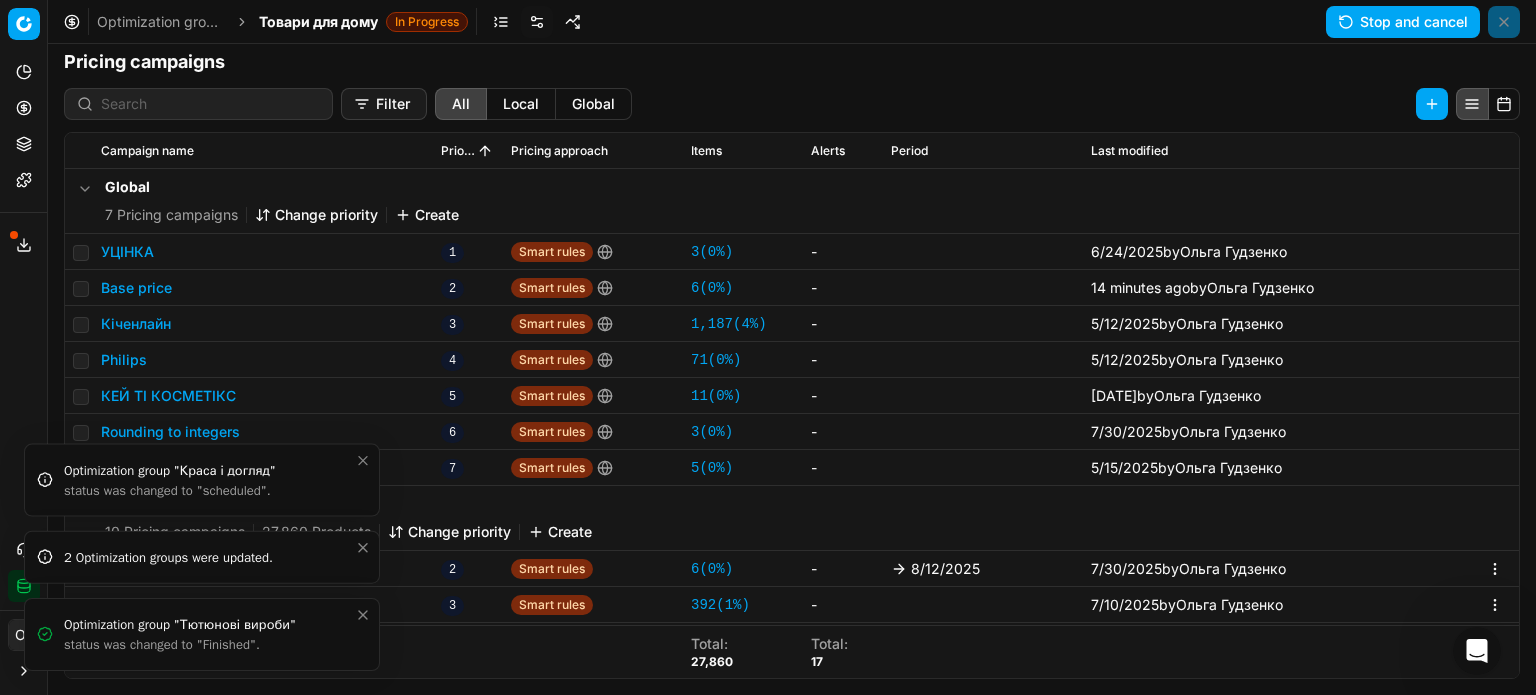 click 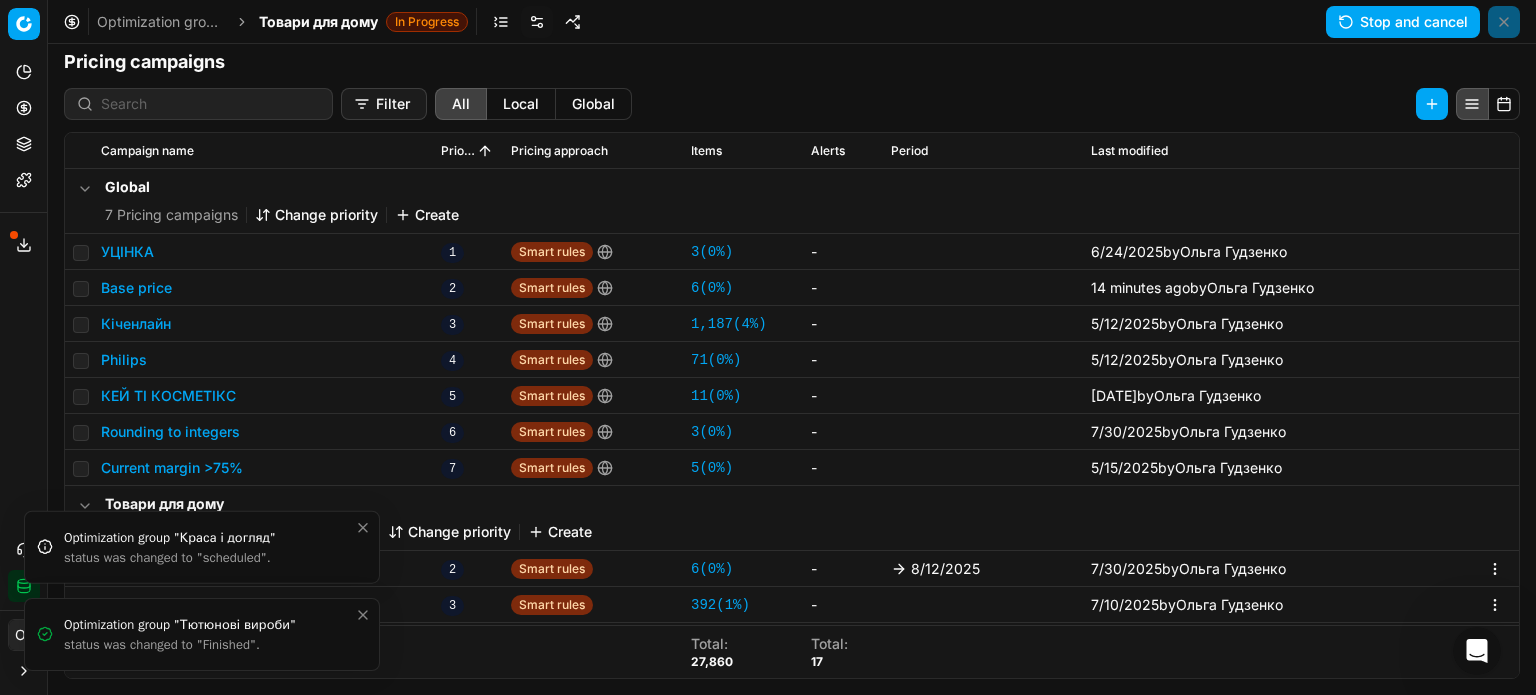 click on "2 Optimization groups were updated." at bounding box center (202, 711) 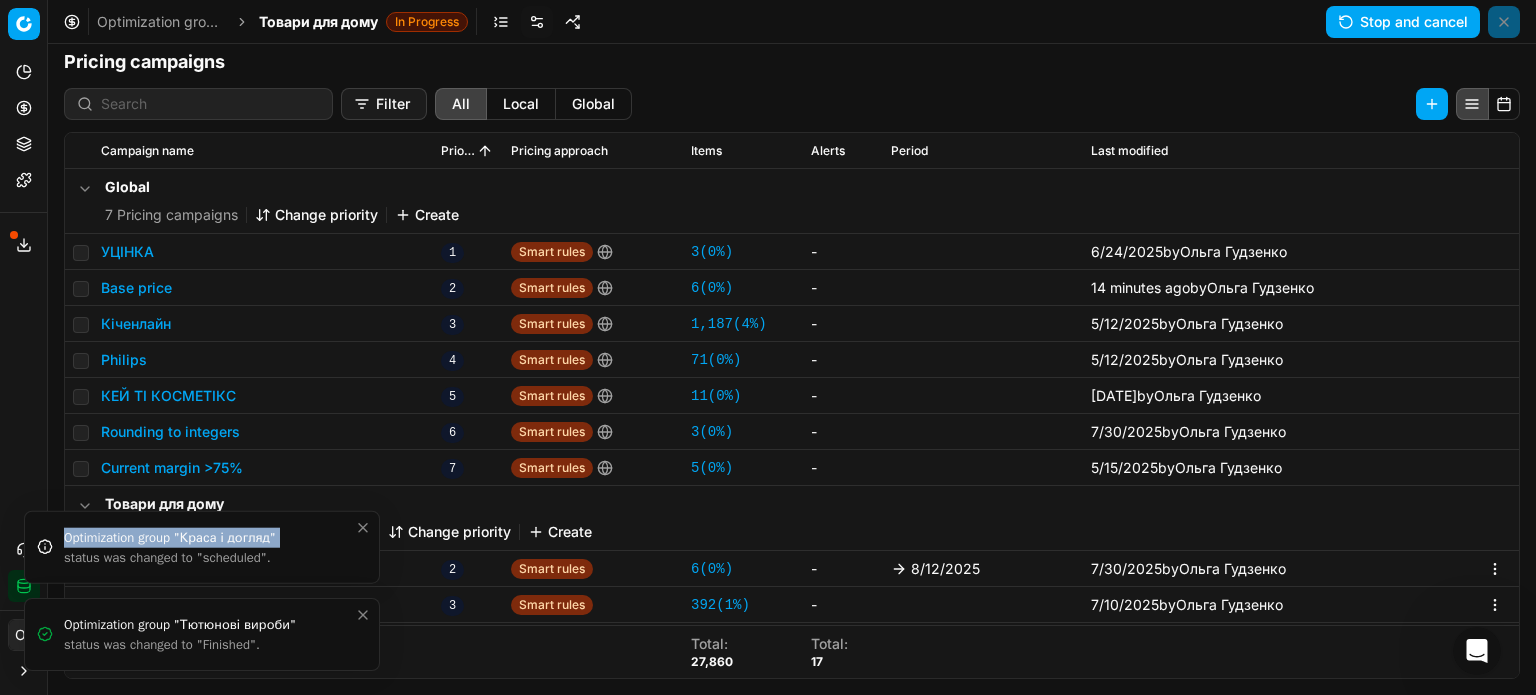 click on "Optimization group "Краса і догляд" status was changed to "scheduled"." at bounding box center [202, 546] 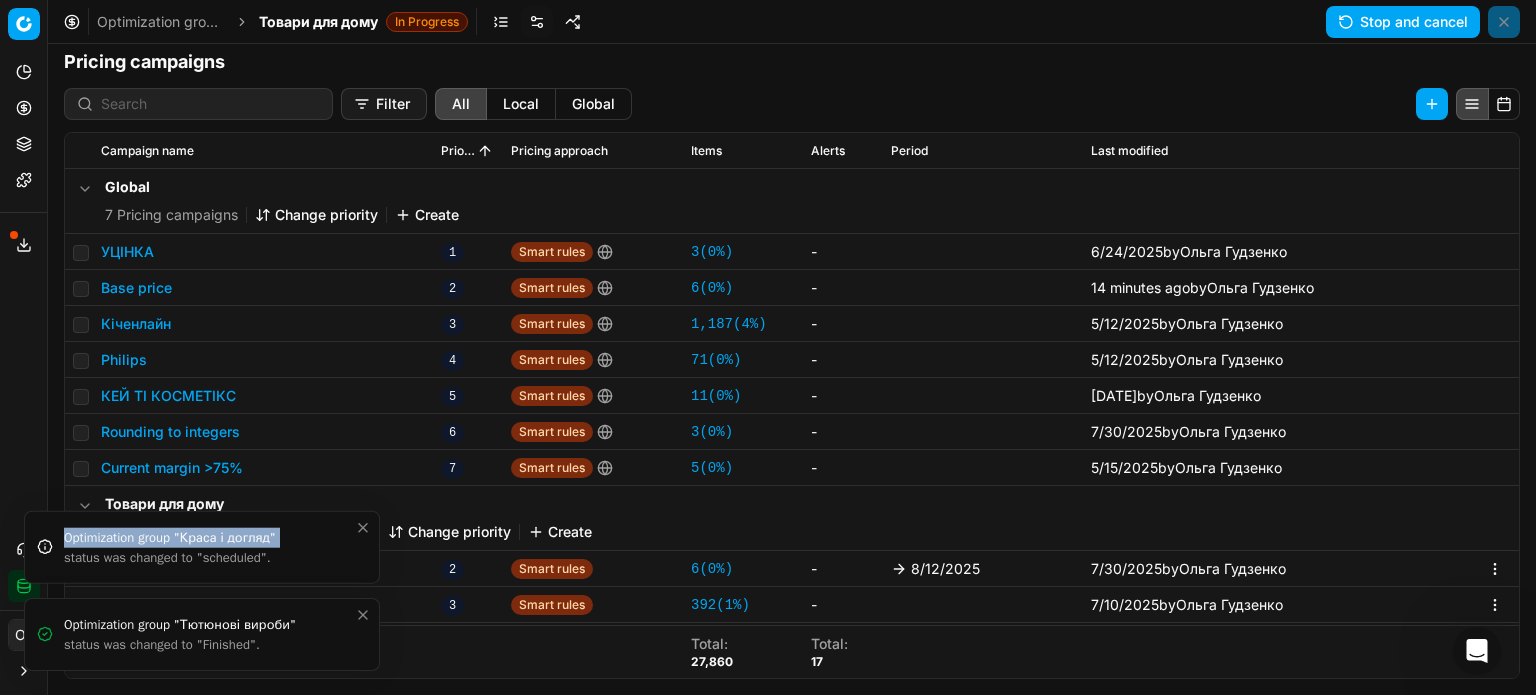 click 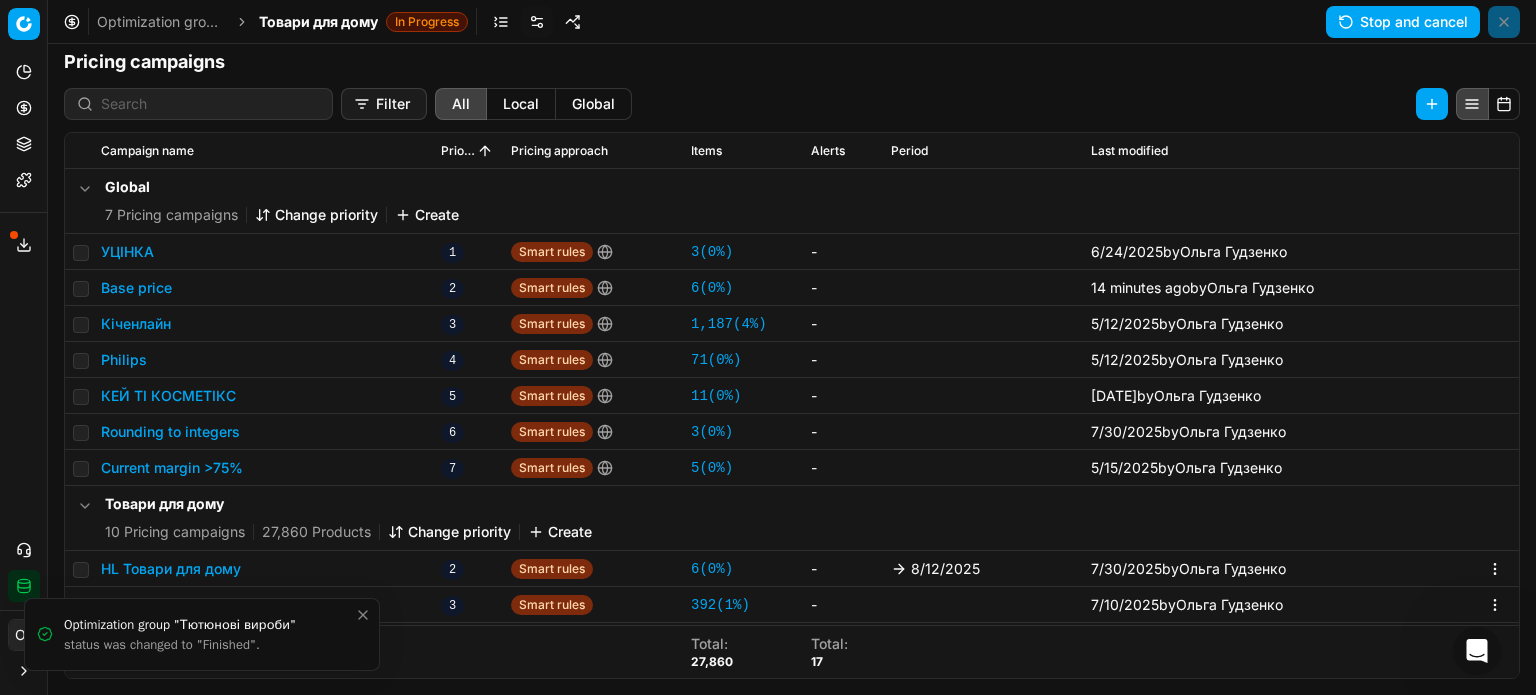 click 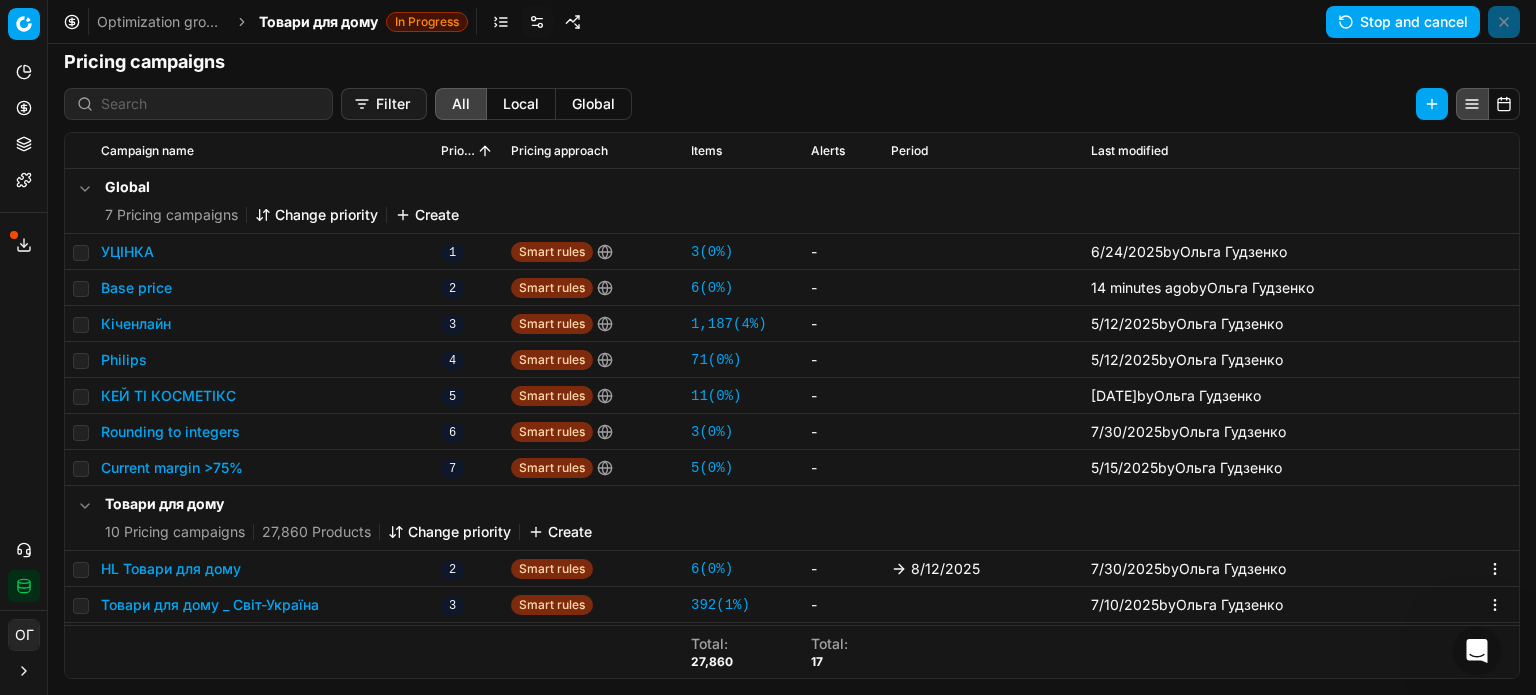 scroll, scrollTop: 299, scrollLeft: 0, axis: vertical 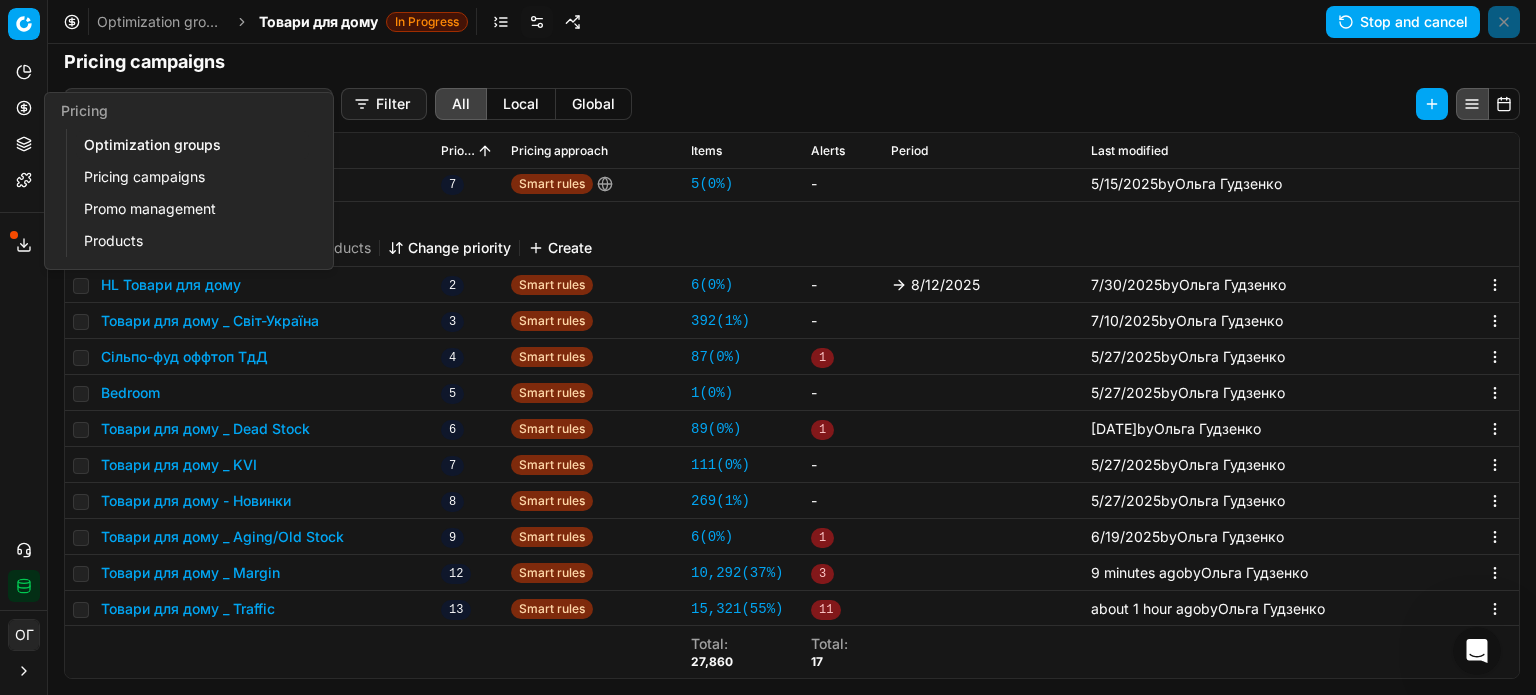 click 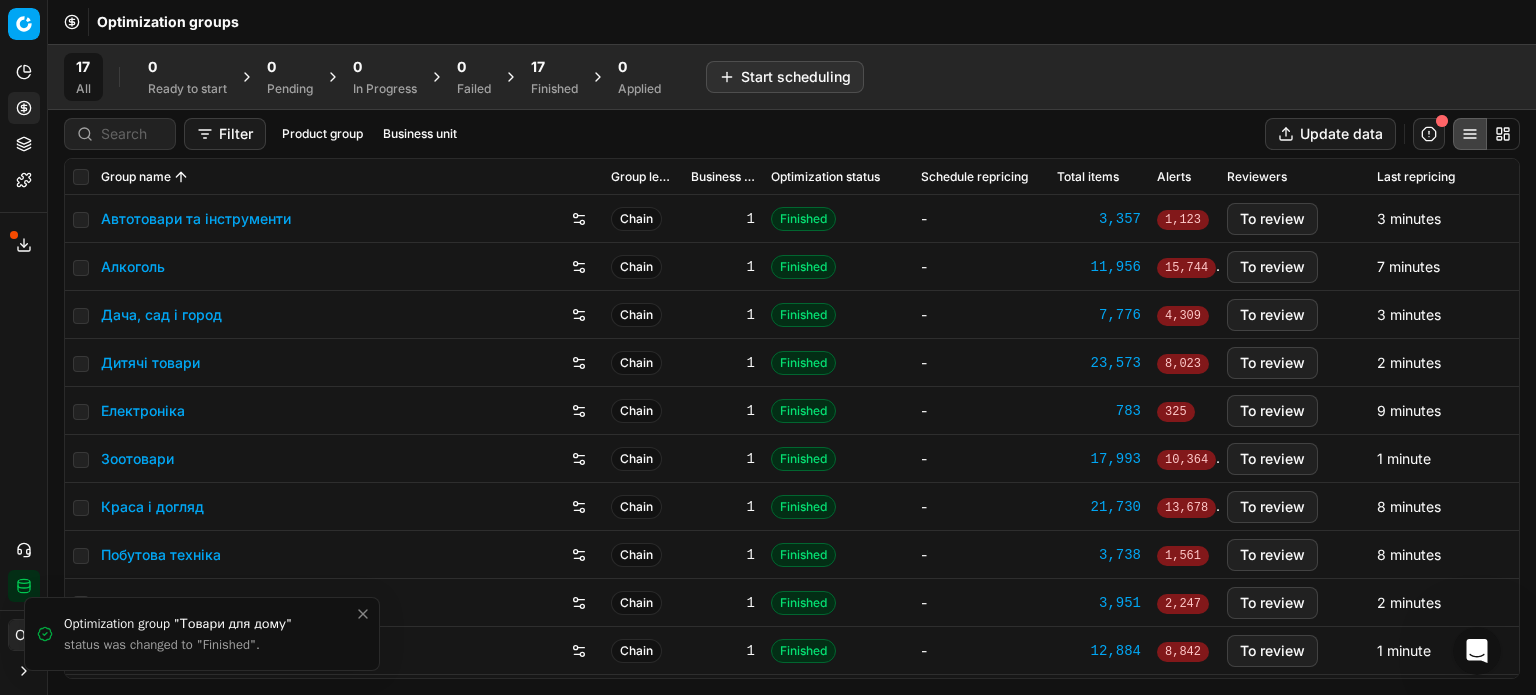 click on "17" at bounding box center (554, 67) 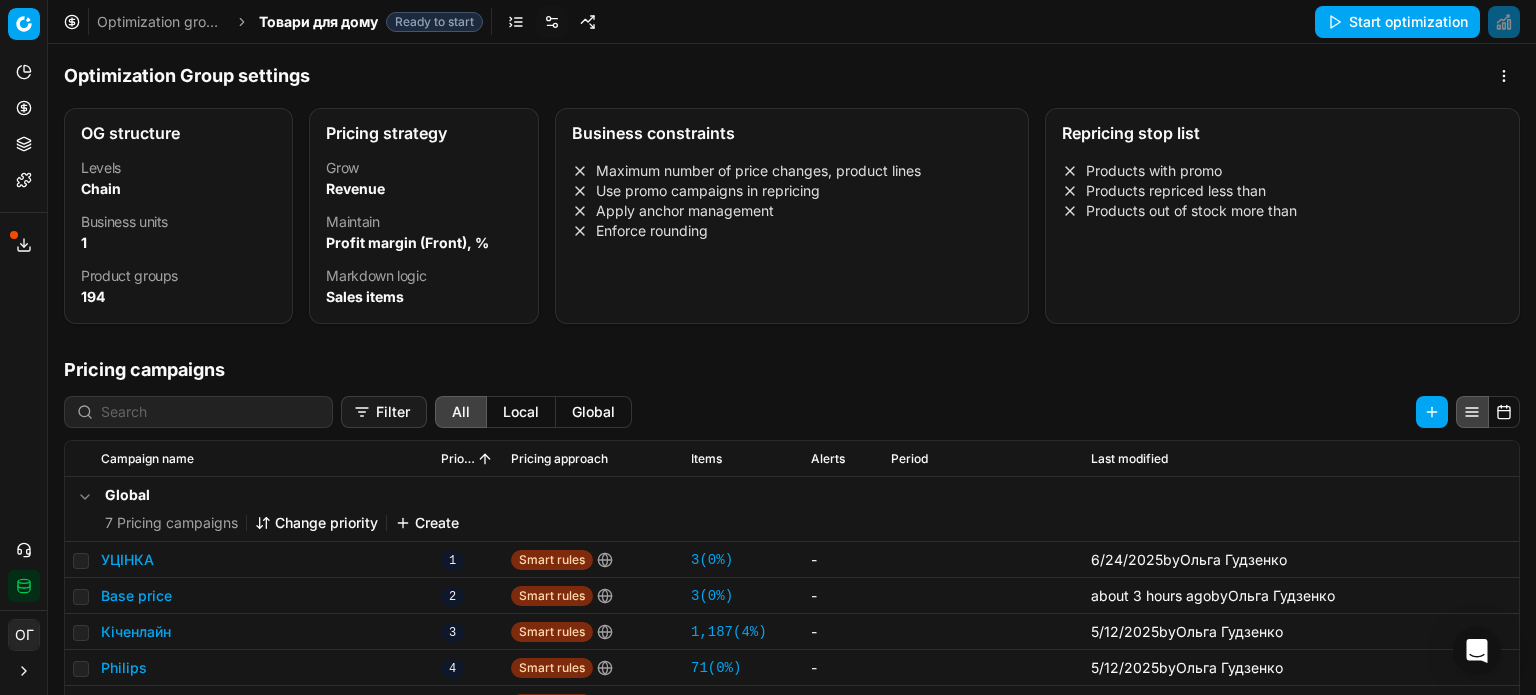 scroll, scrollTop: 0, scrollLeft: 0, axis: both 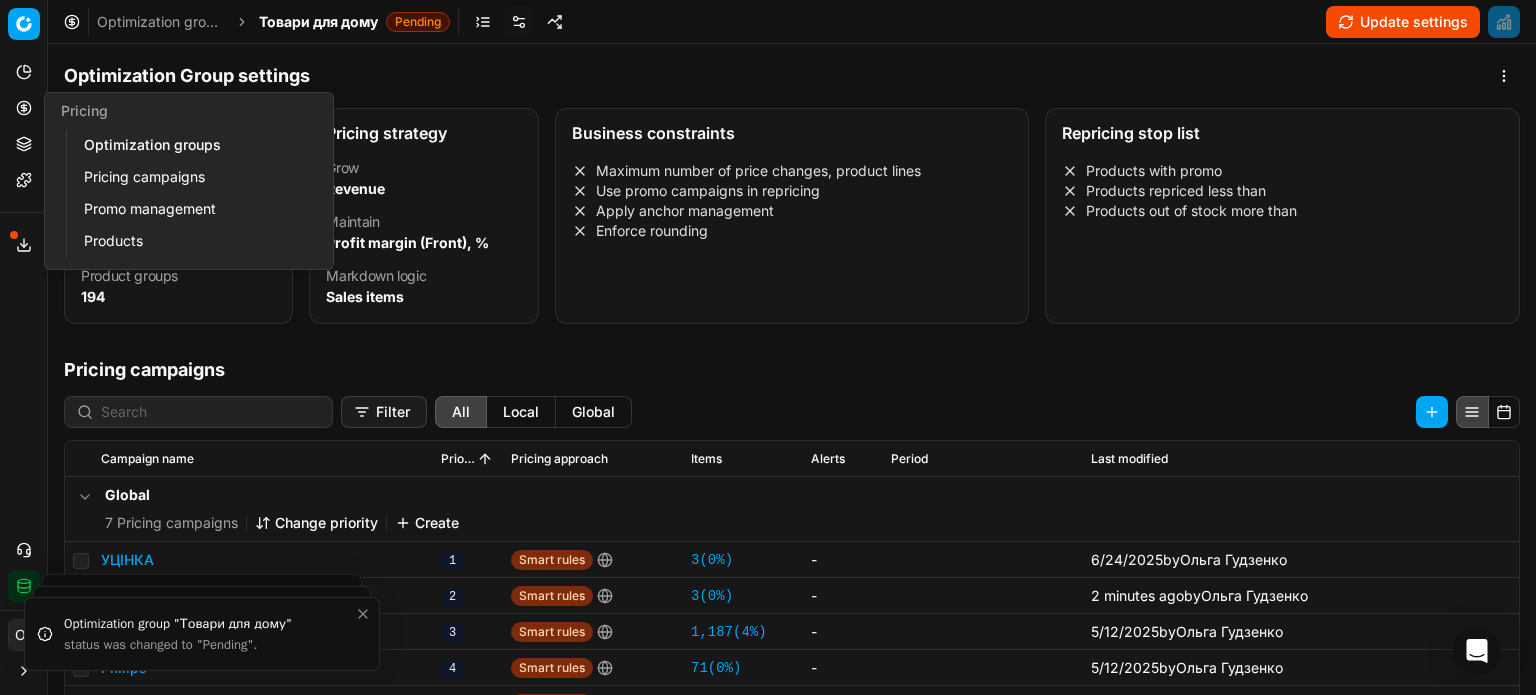 click 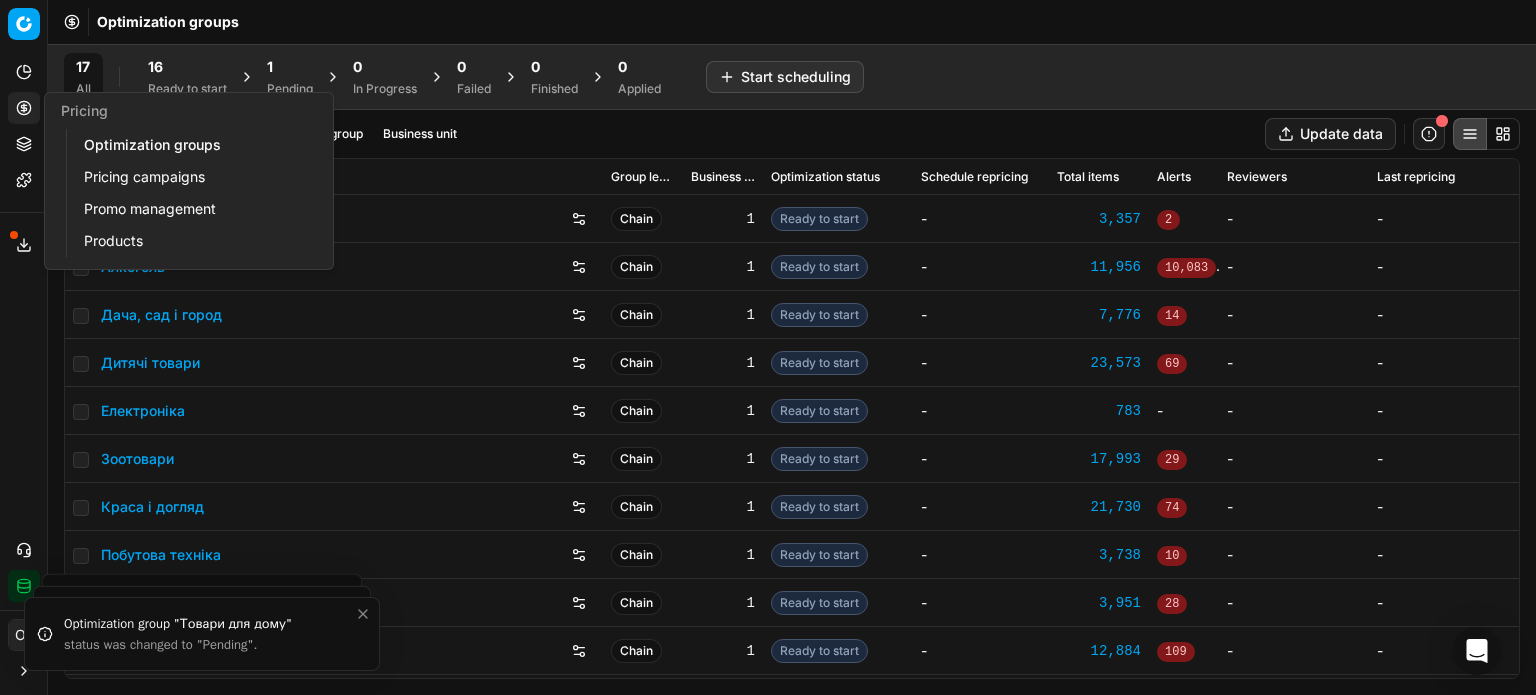 click on "16" at bounding box center [187, 67] 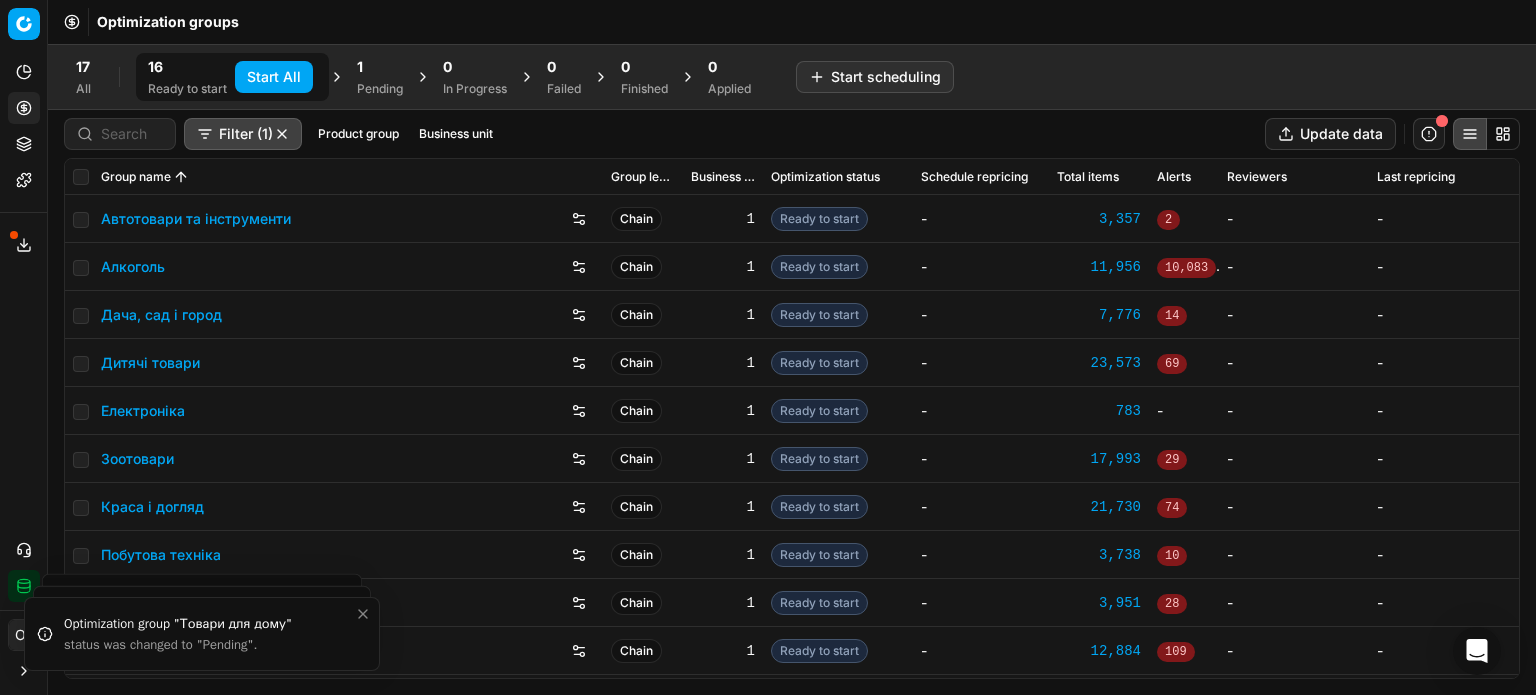 drag, startPoint x: 266, startPoint y: 76, endPoint x: 347, endPoint y: 74, distance: 81.02469 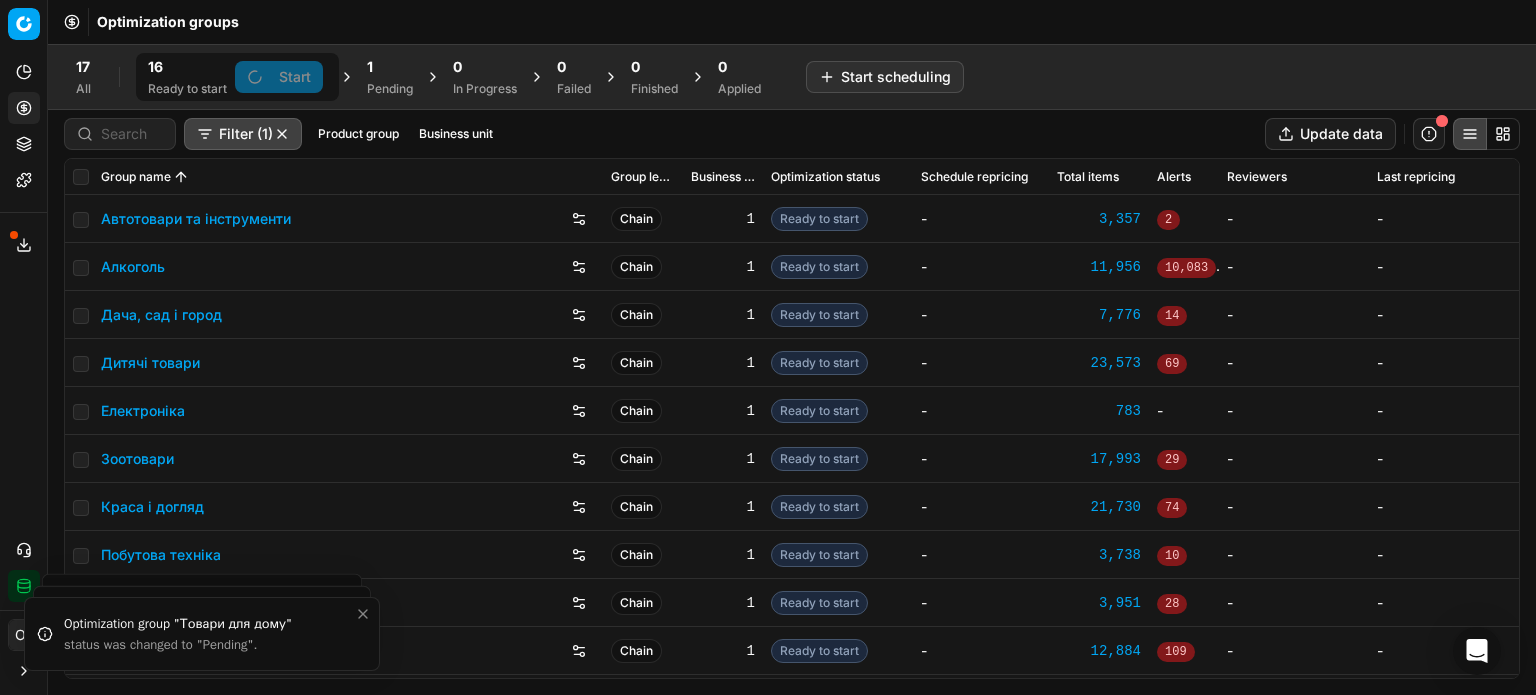 drag, startPoint x: 353, startPoint y: 69, endPoint x: 382, endPoint y: 72, distance: 29.15476 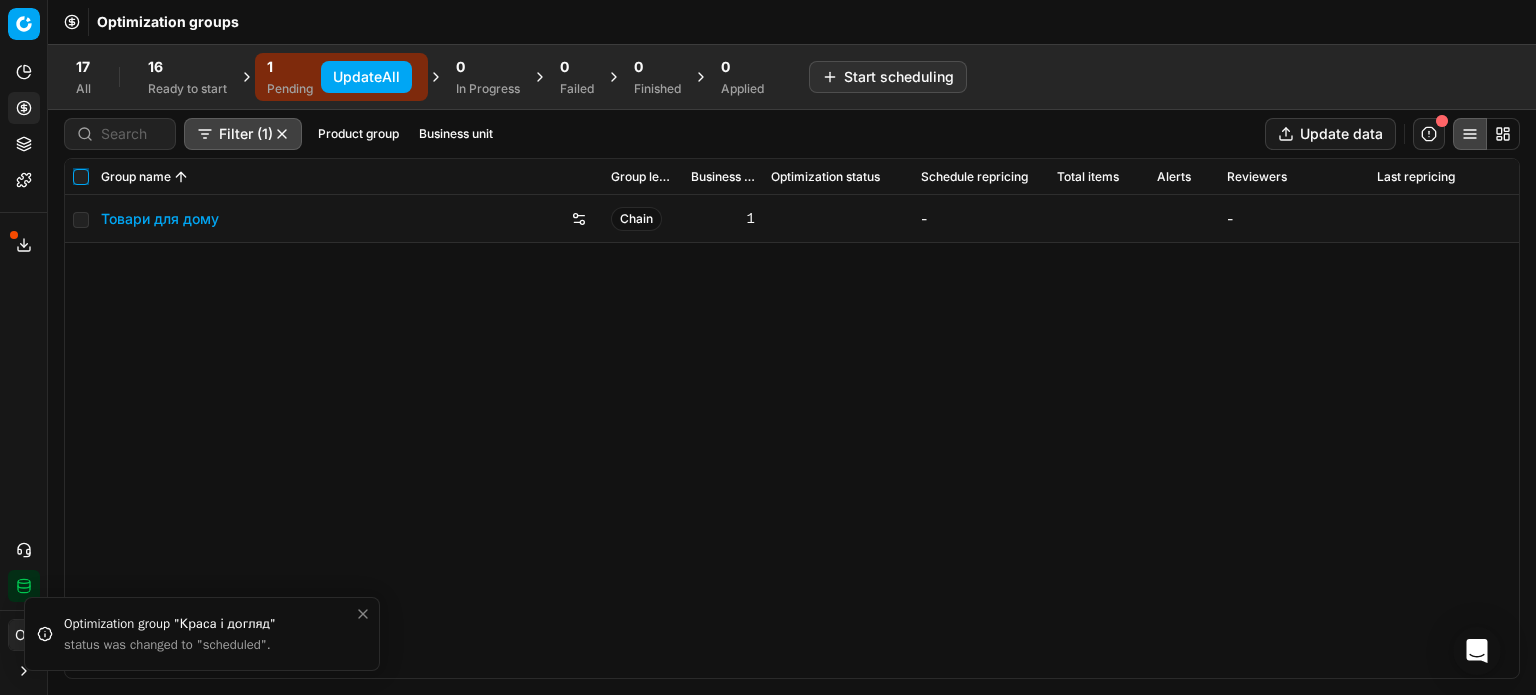 click at bounding box center (81, 177) 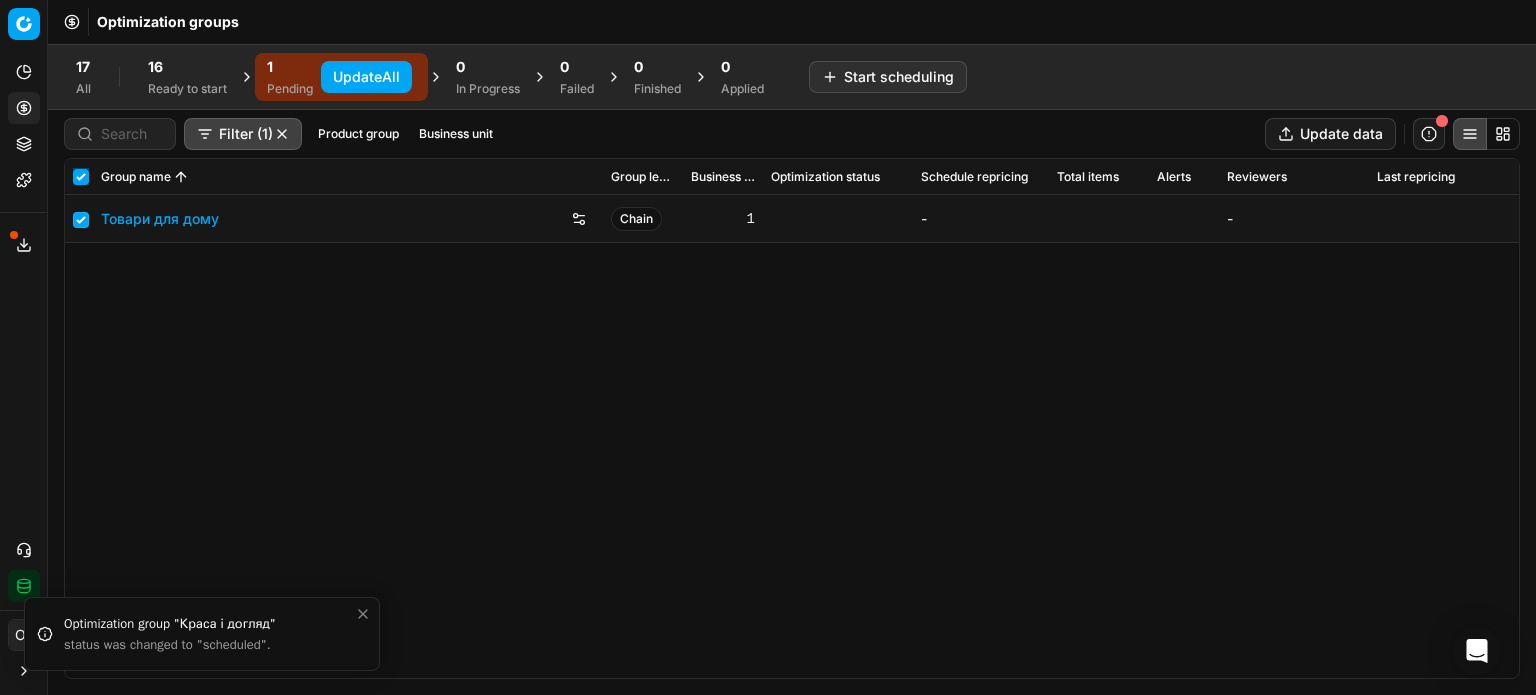 checkbox on "true" 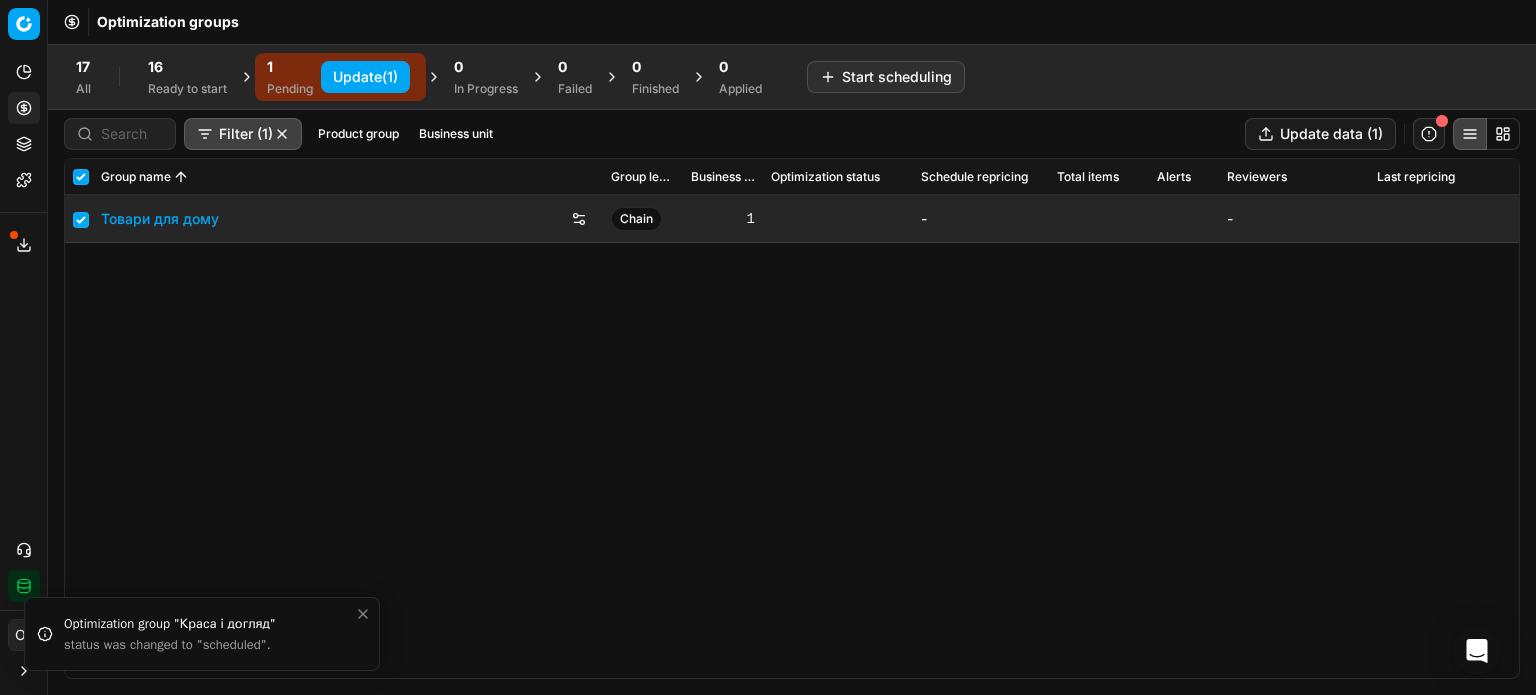 click on "Update  (1)" at bounding box center [365, 77] 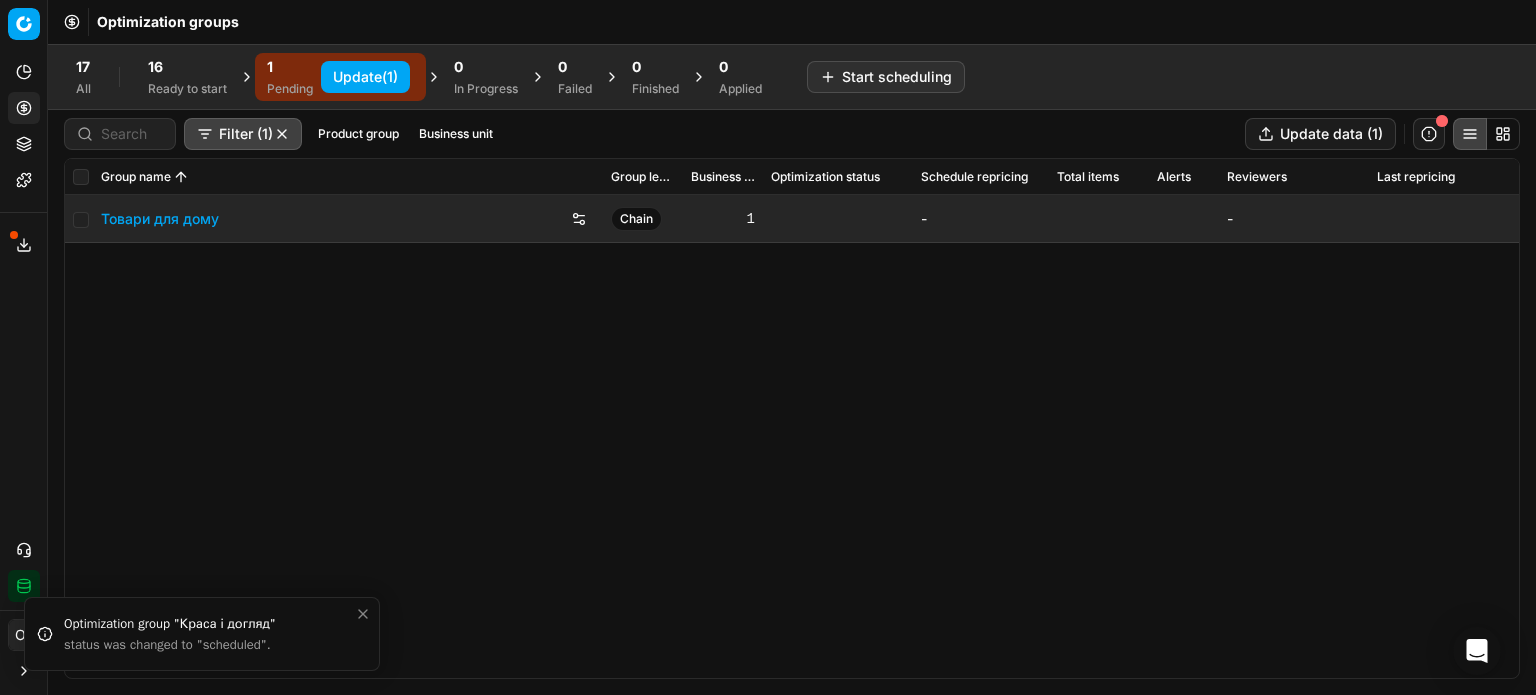 checkbox on "false" 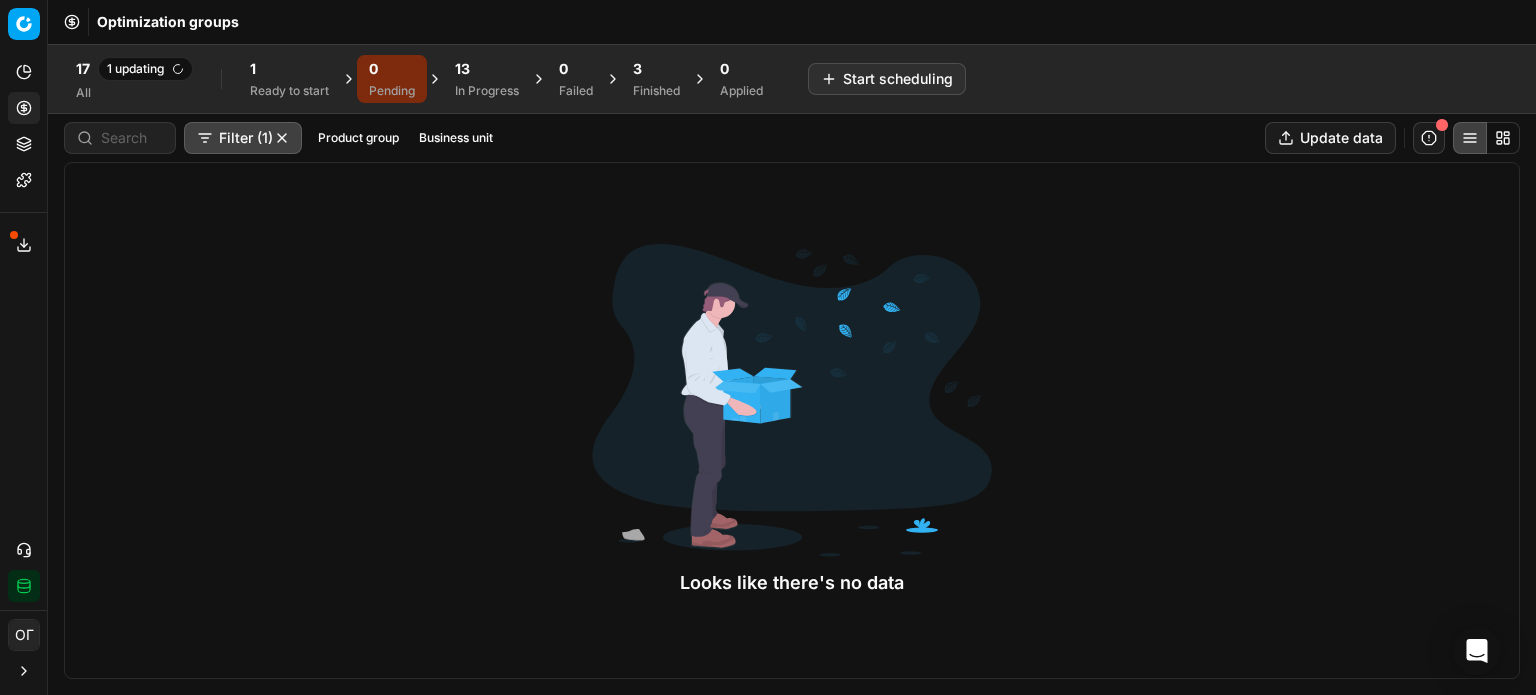 click on "1" at bounding box center (253, 69) 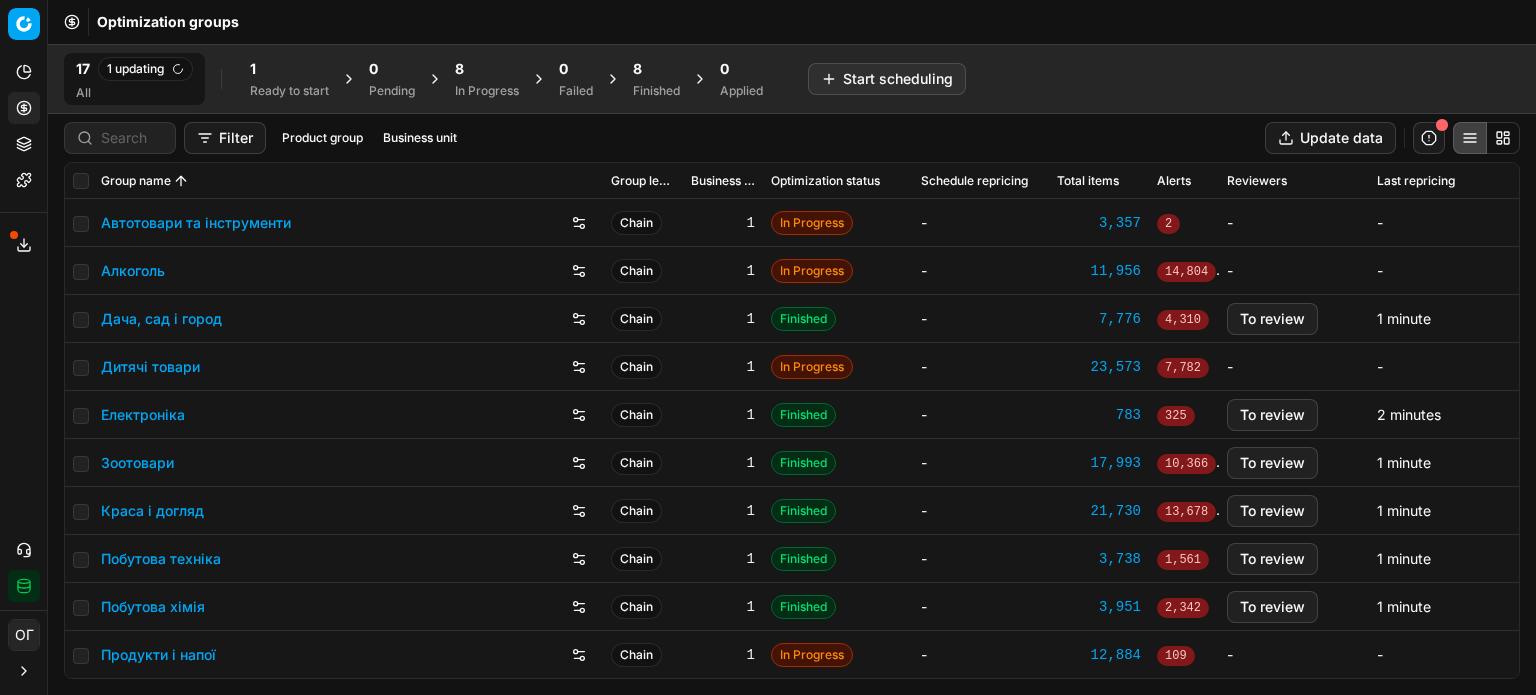 scroll, scrollTop: 0, scrollLeft: 0, axis: both 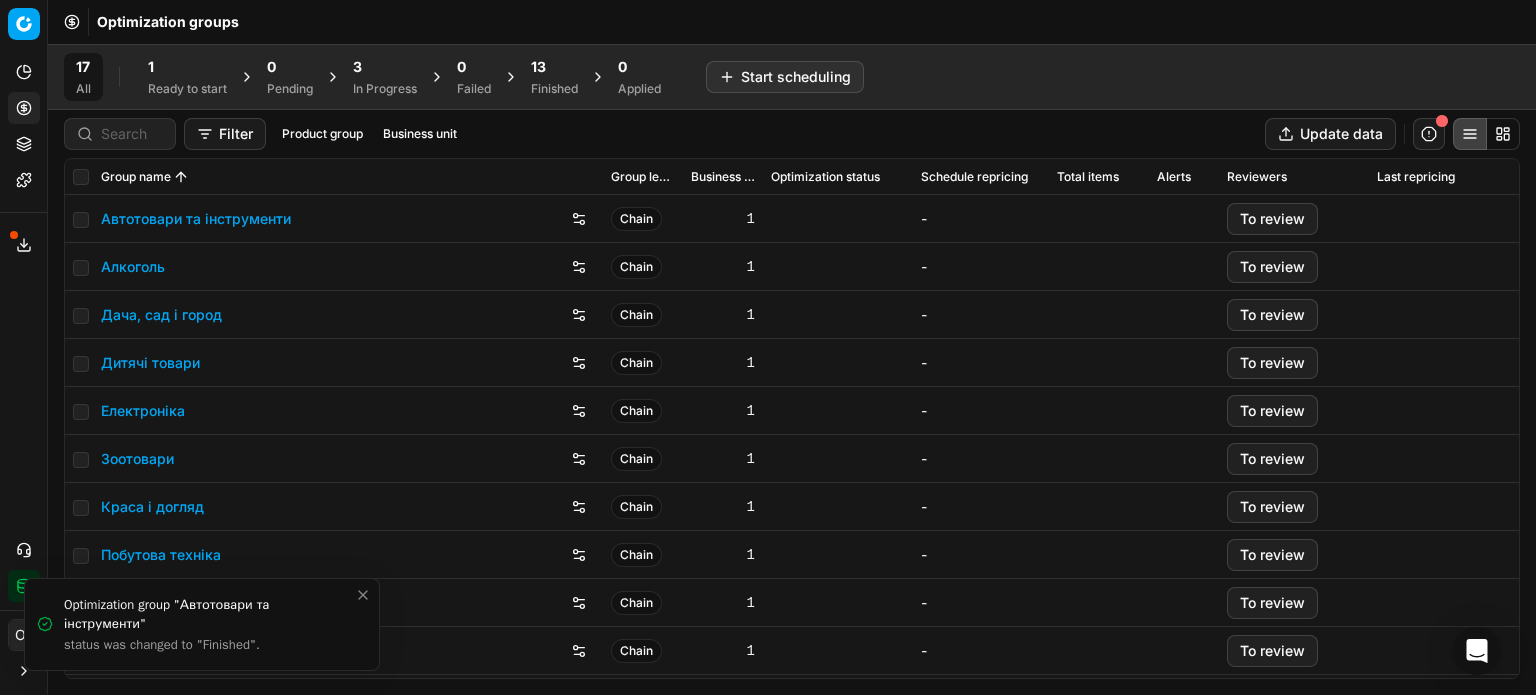 click on "1" at bounding box center (187, 67) 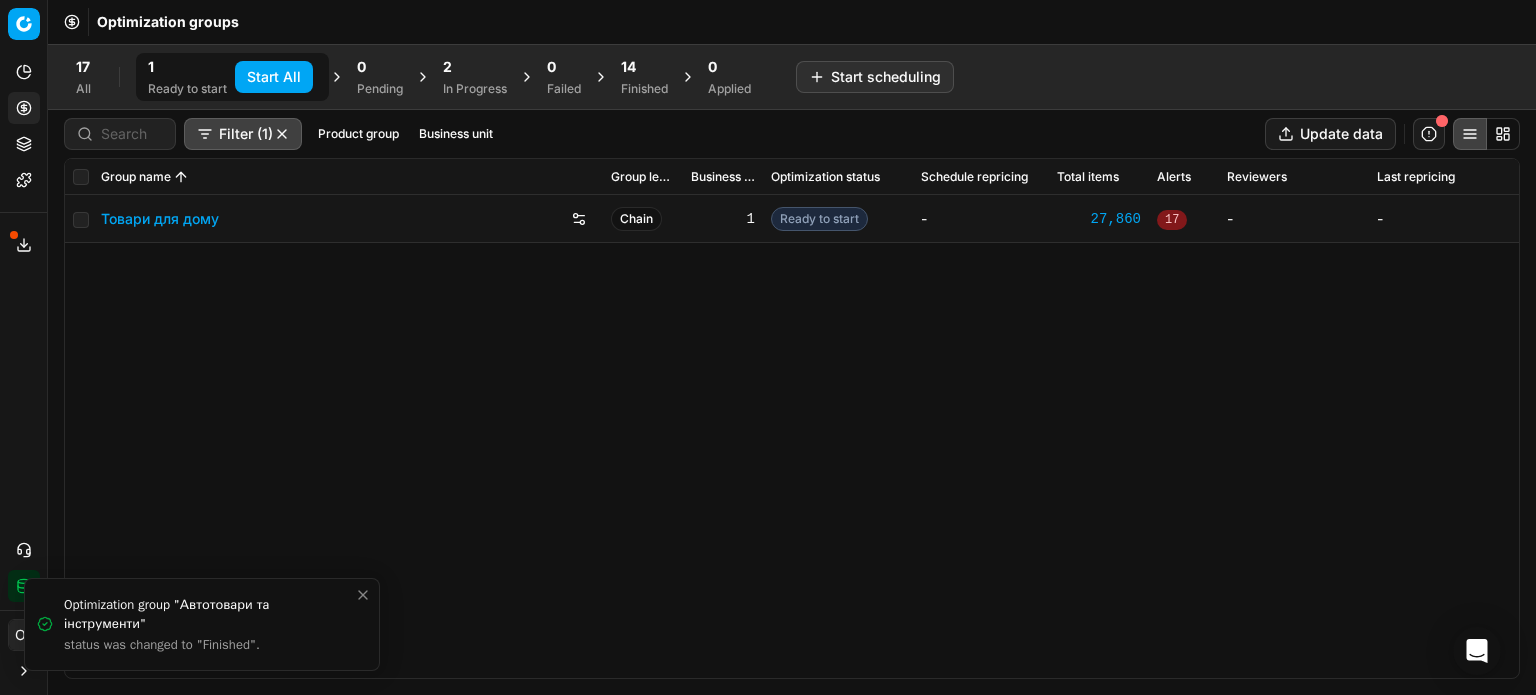 click on "Товари для дому" at bounding box center [160, 219] 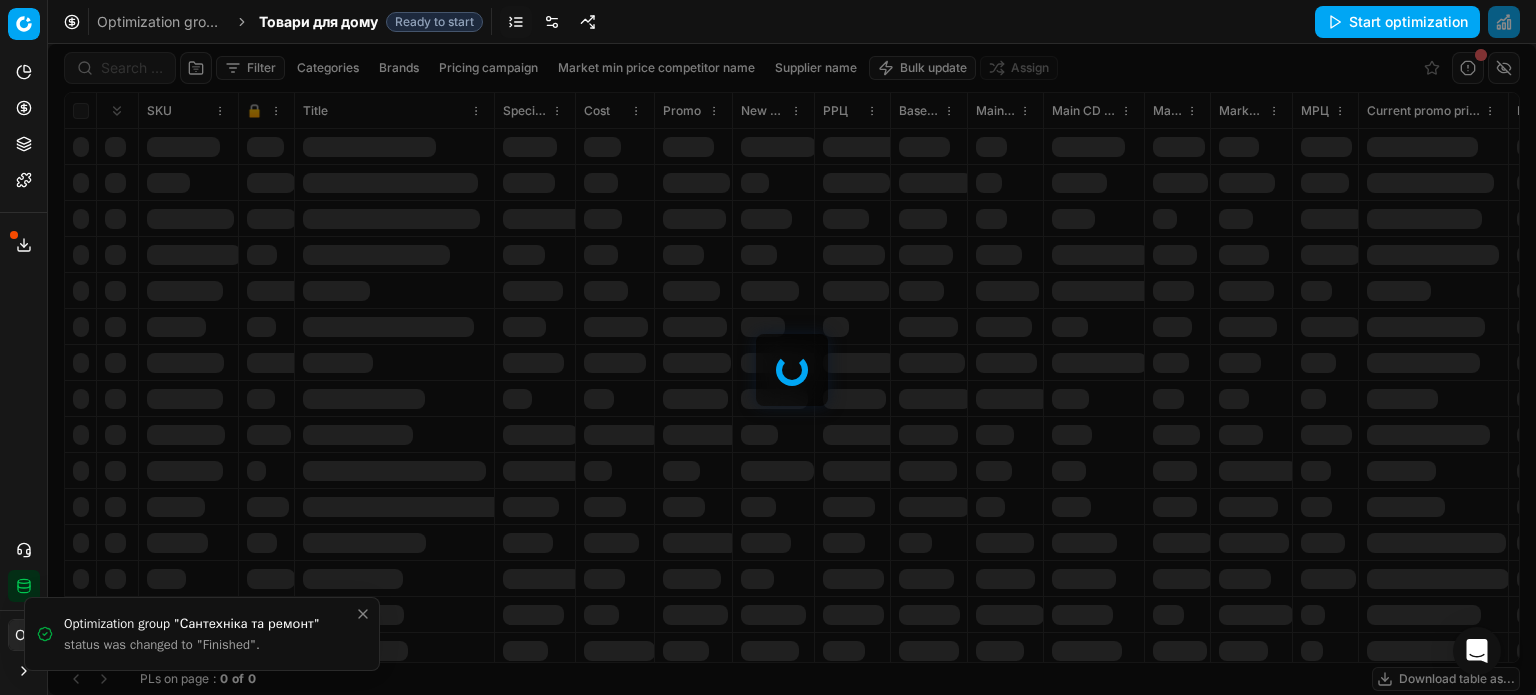 click at bounding box center [552, 22] 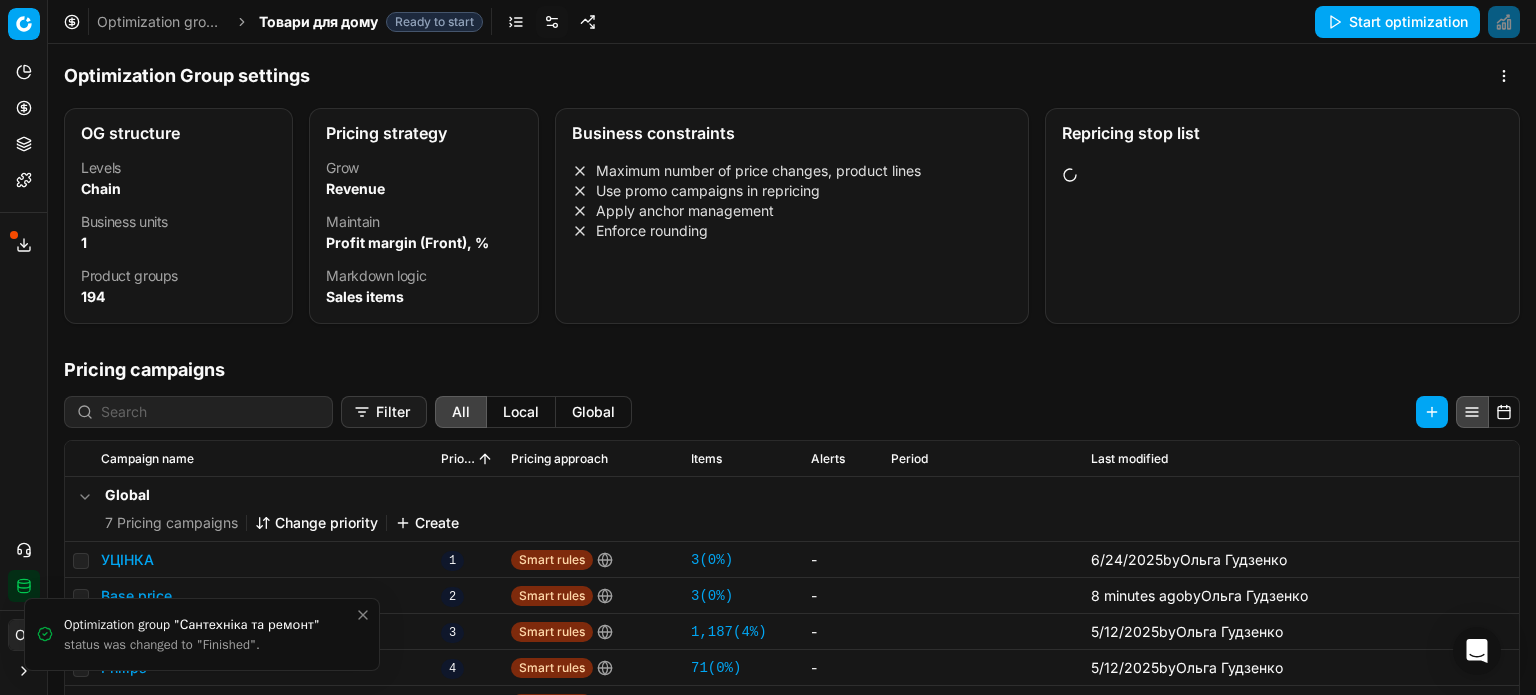 click 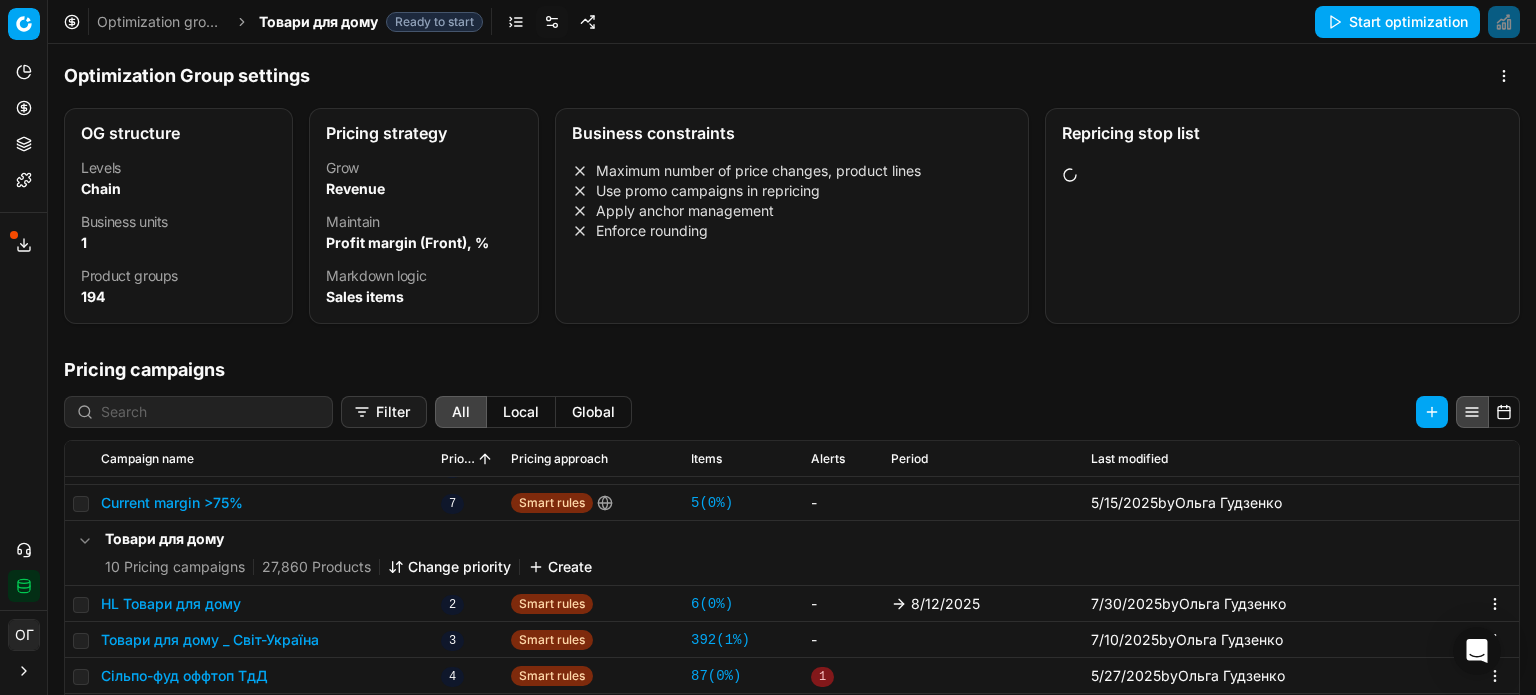 scroll, scrollTop: 299, scrollLeft: 0, axis: vertical 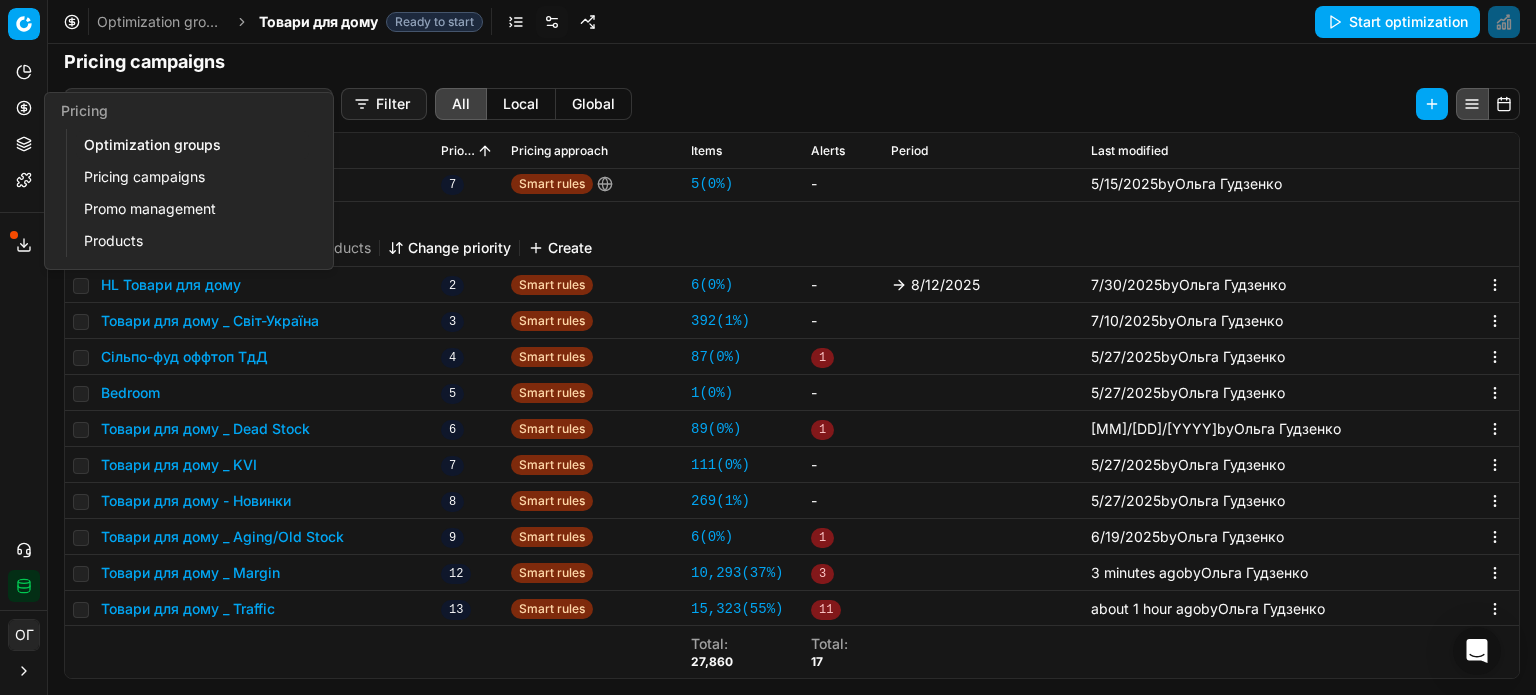 click on "Pricing" at bounding box center (24, 108) 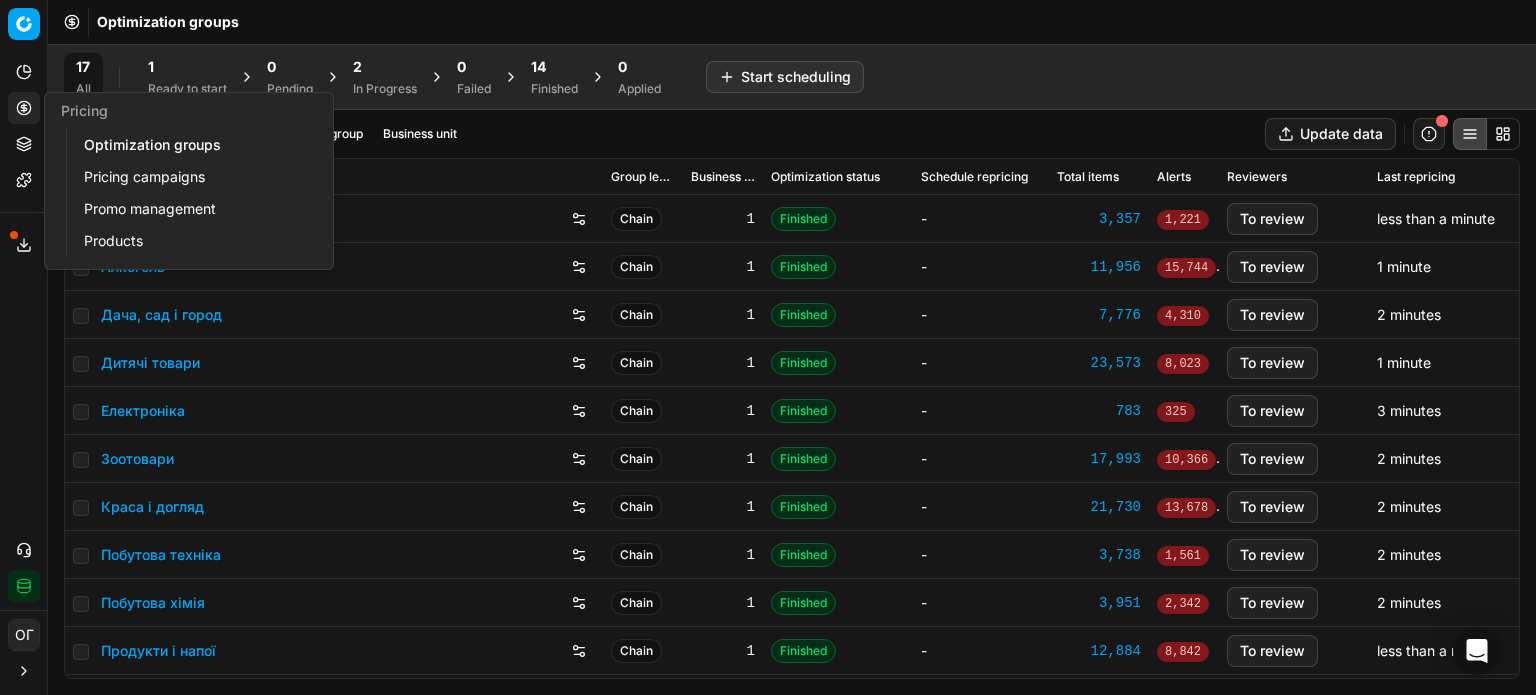 click on "1" at bounding box center (187, 67) 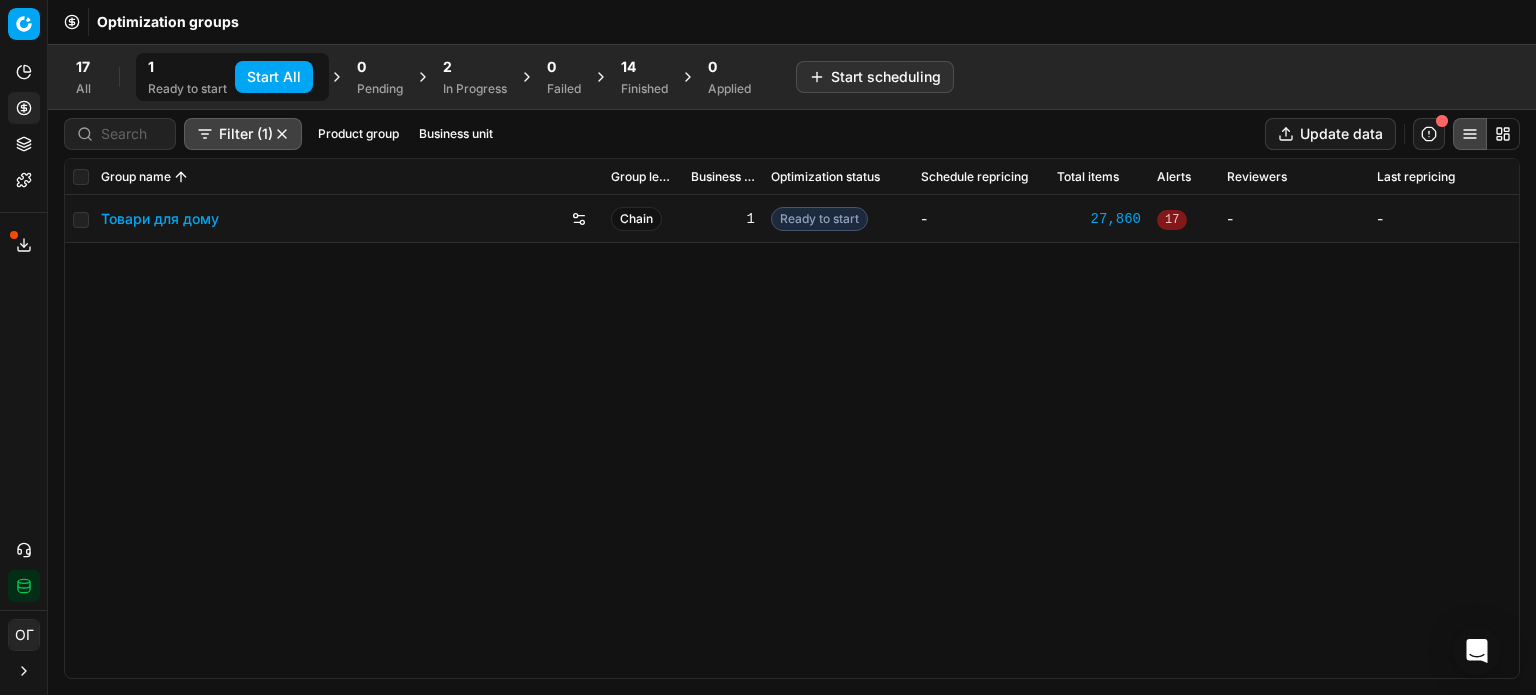 drag, startPoint x: 273, startPoint y: 71, endPoint x: 312, endPoint y: 35, distance: 53.075417 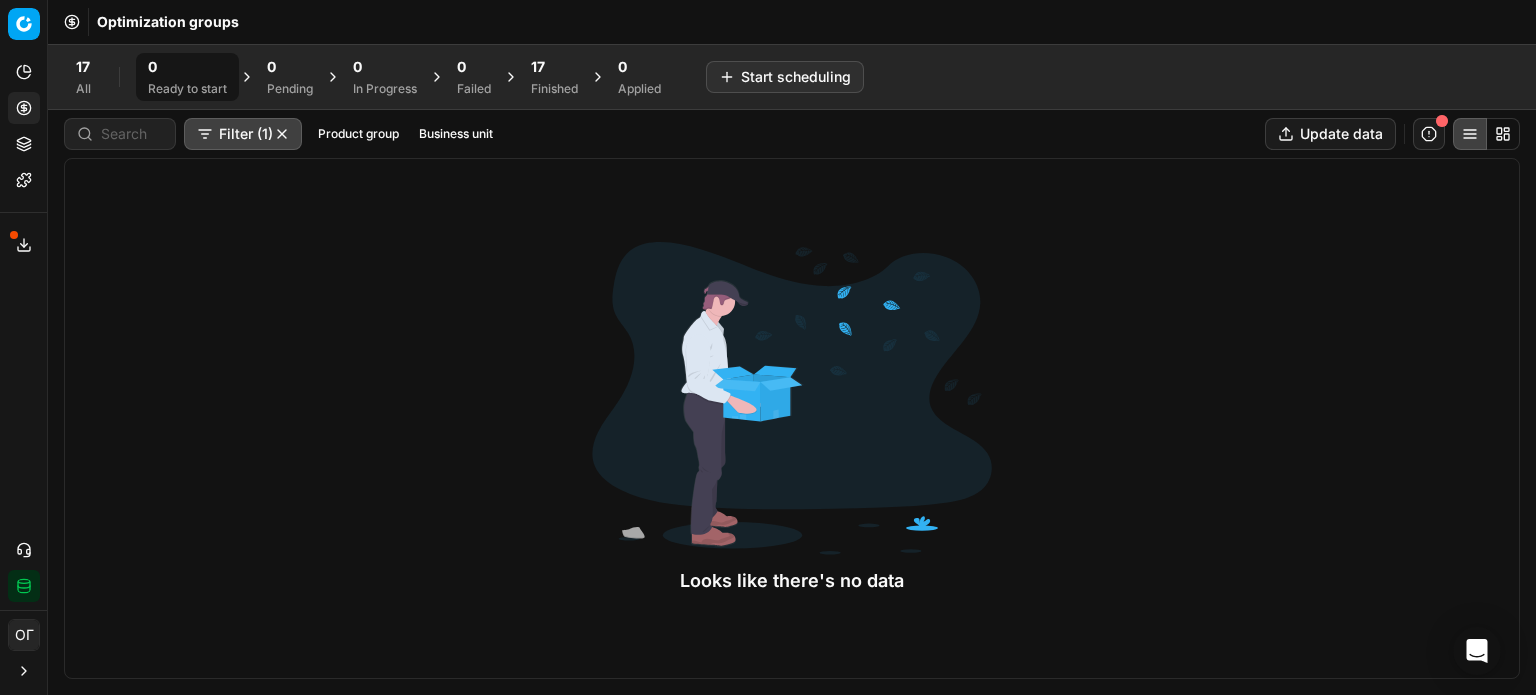 click on "17 Finished" at bounding box center (554, 77) 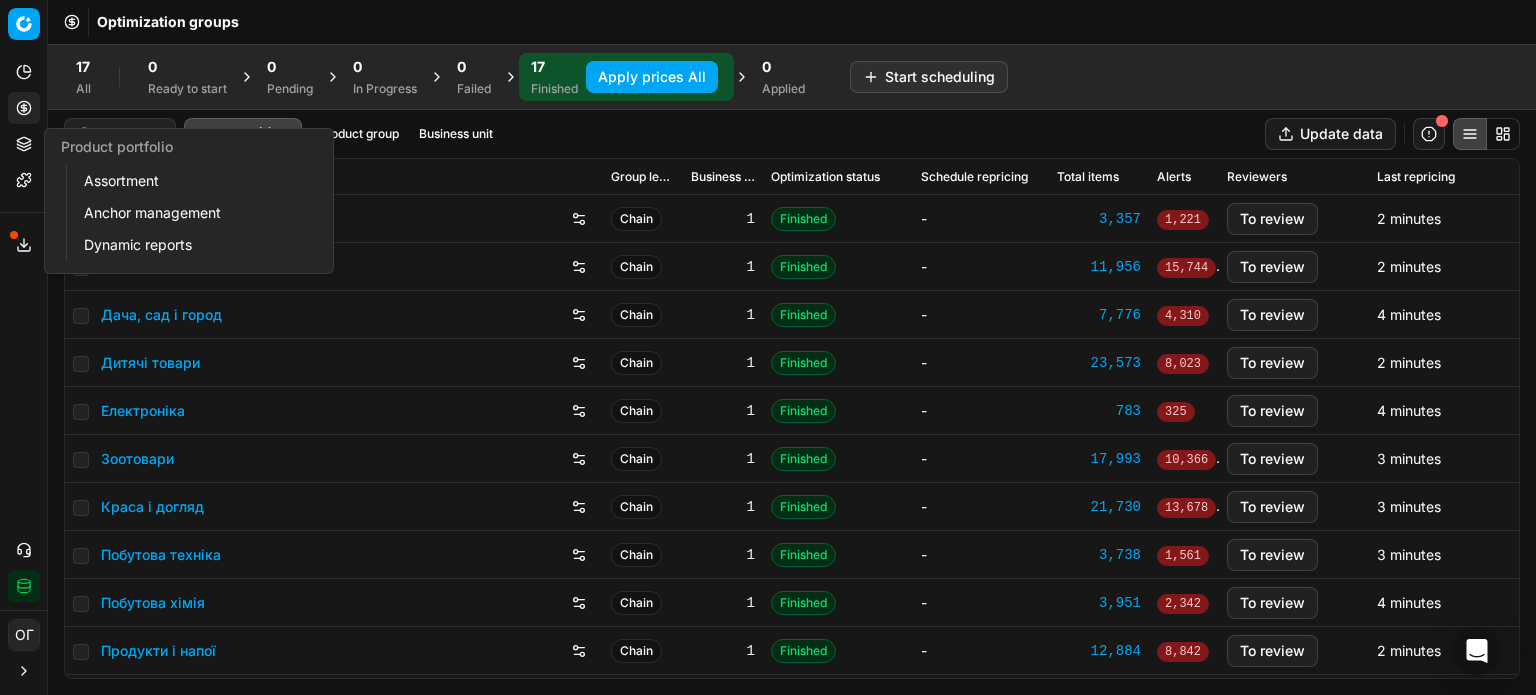 click 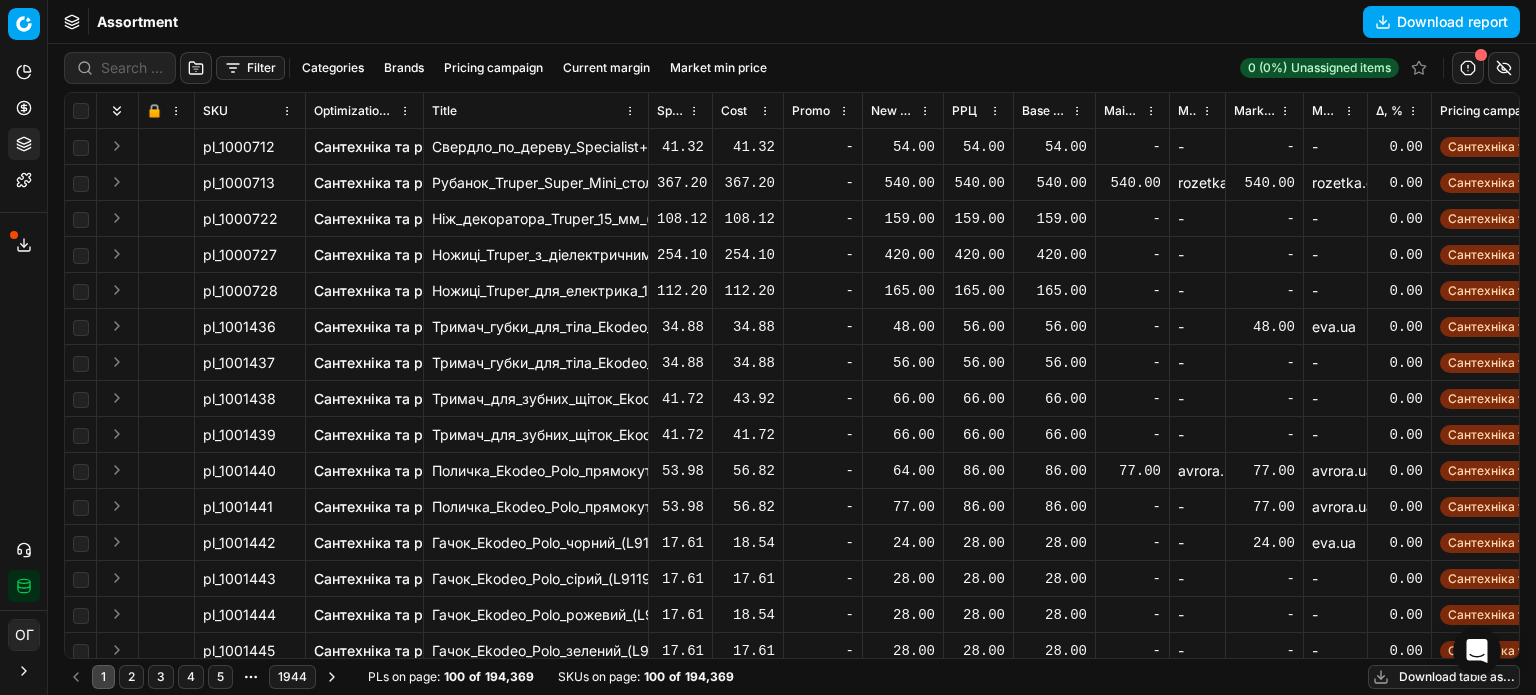 click on "Δ, %" at bounding box center [1389, 111] 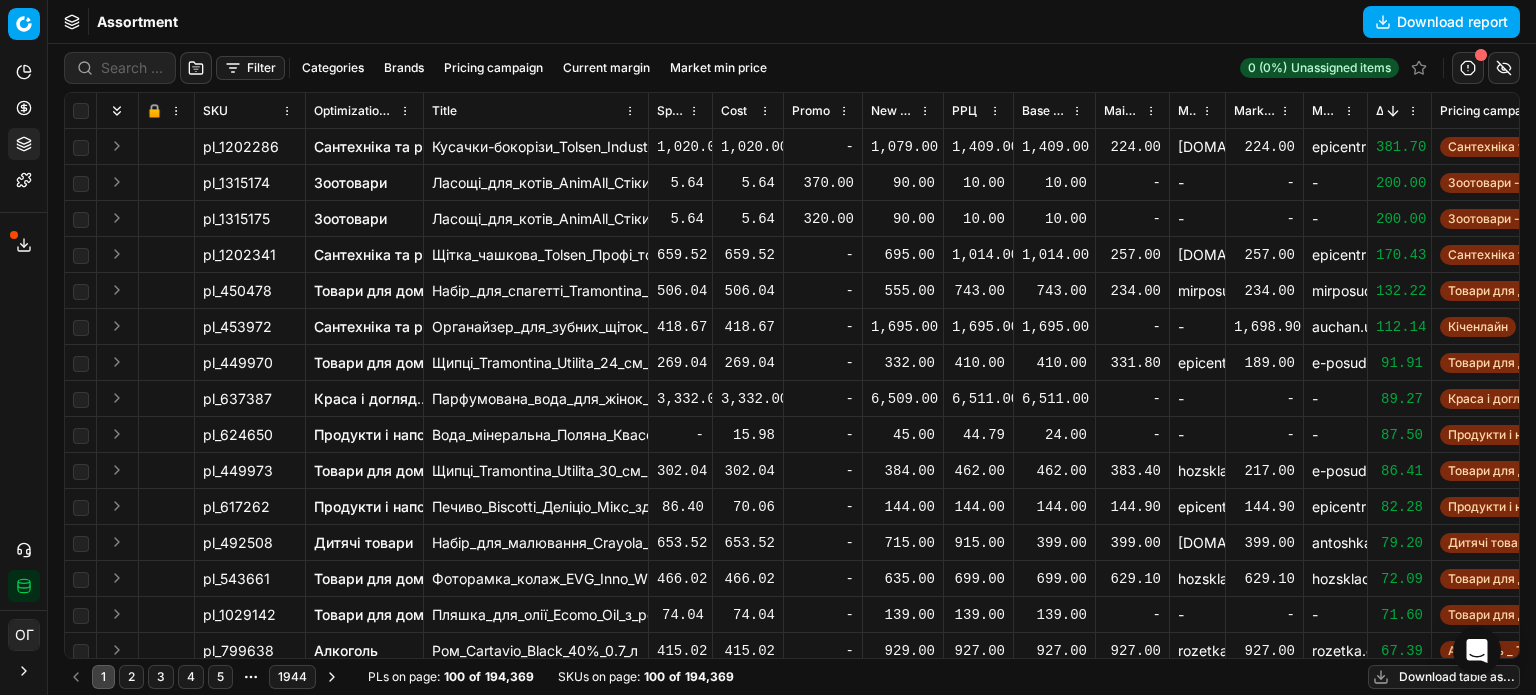 click on "Filter" at bounding box center (250, 68) 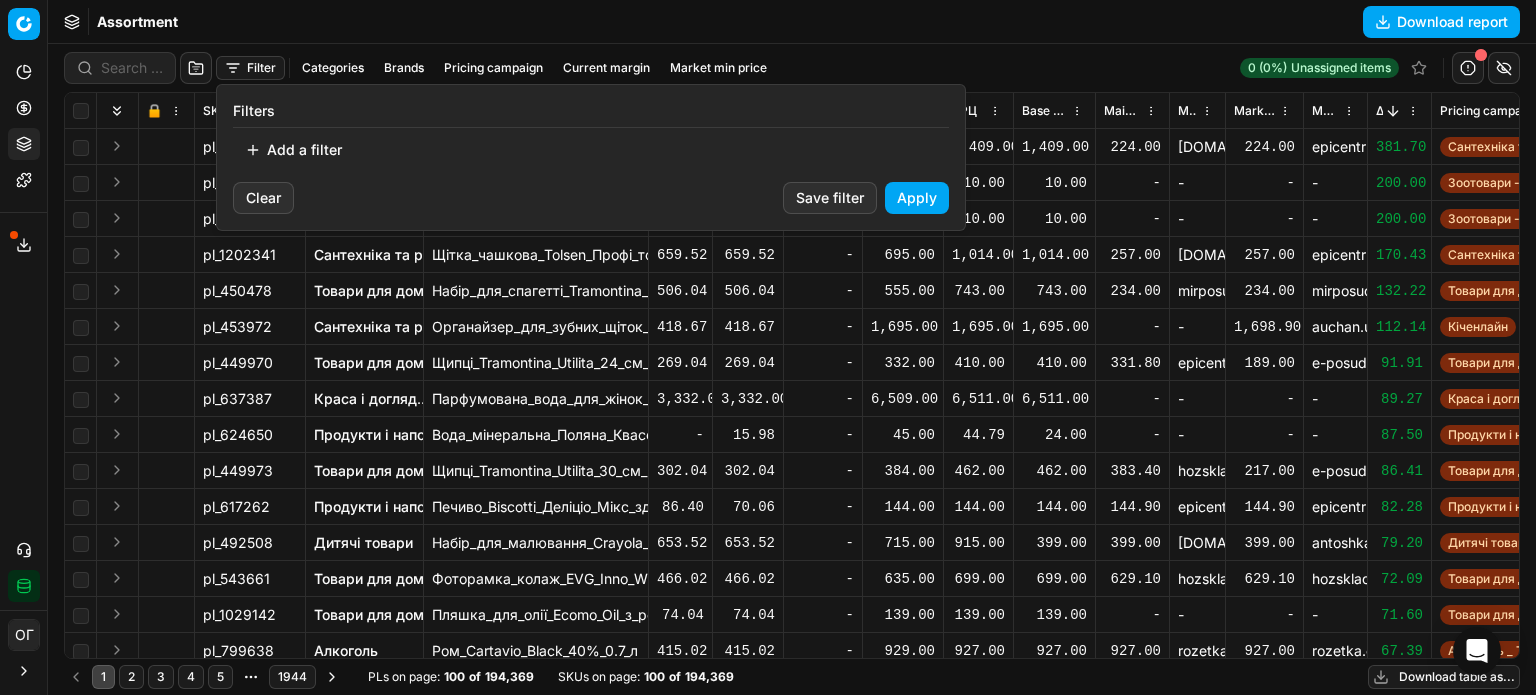 click on "Add a filter" at bounding box center [293, 150] 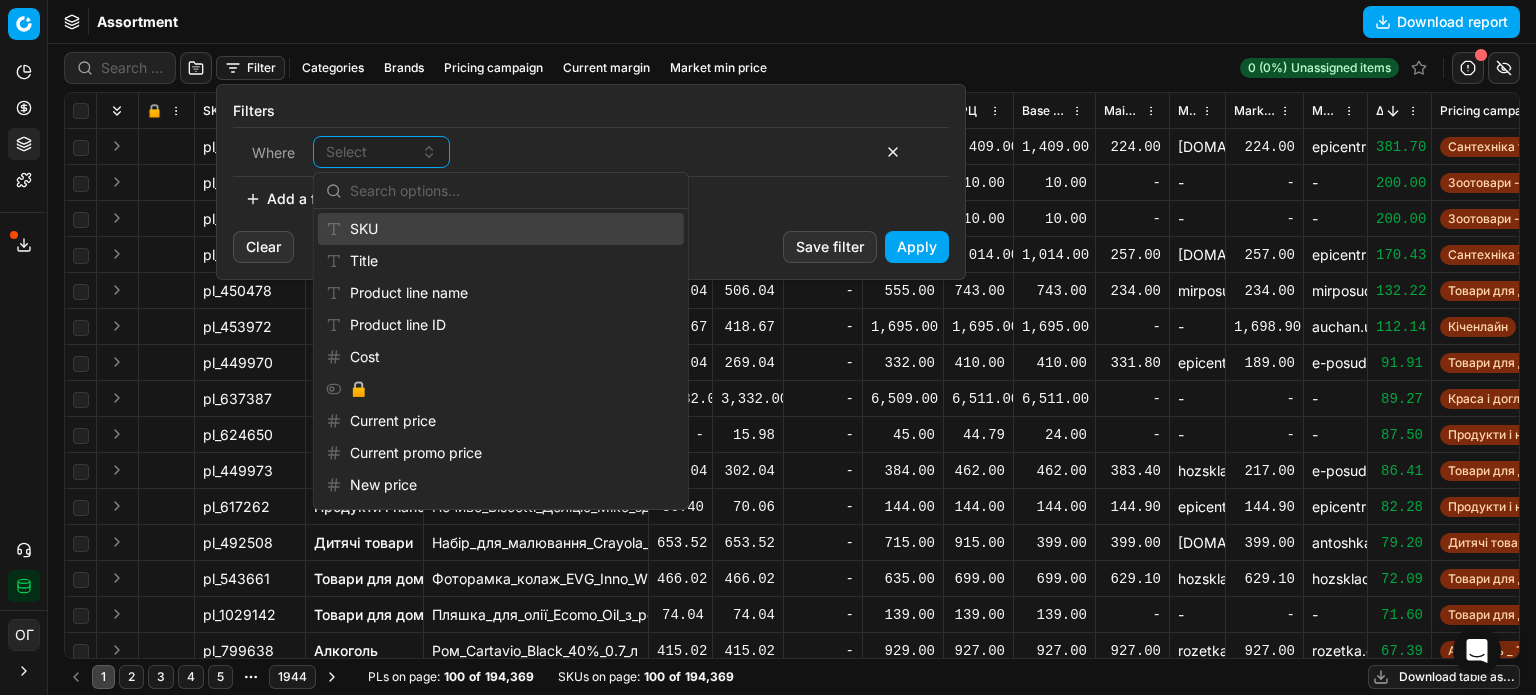 click on "SKU" at bounding box center (501, 229) 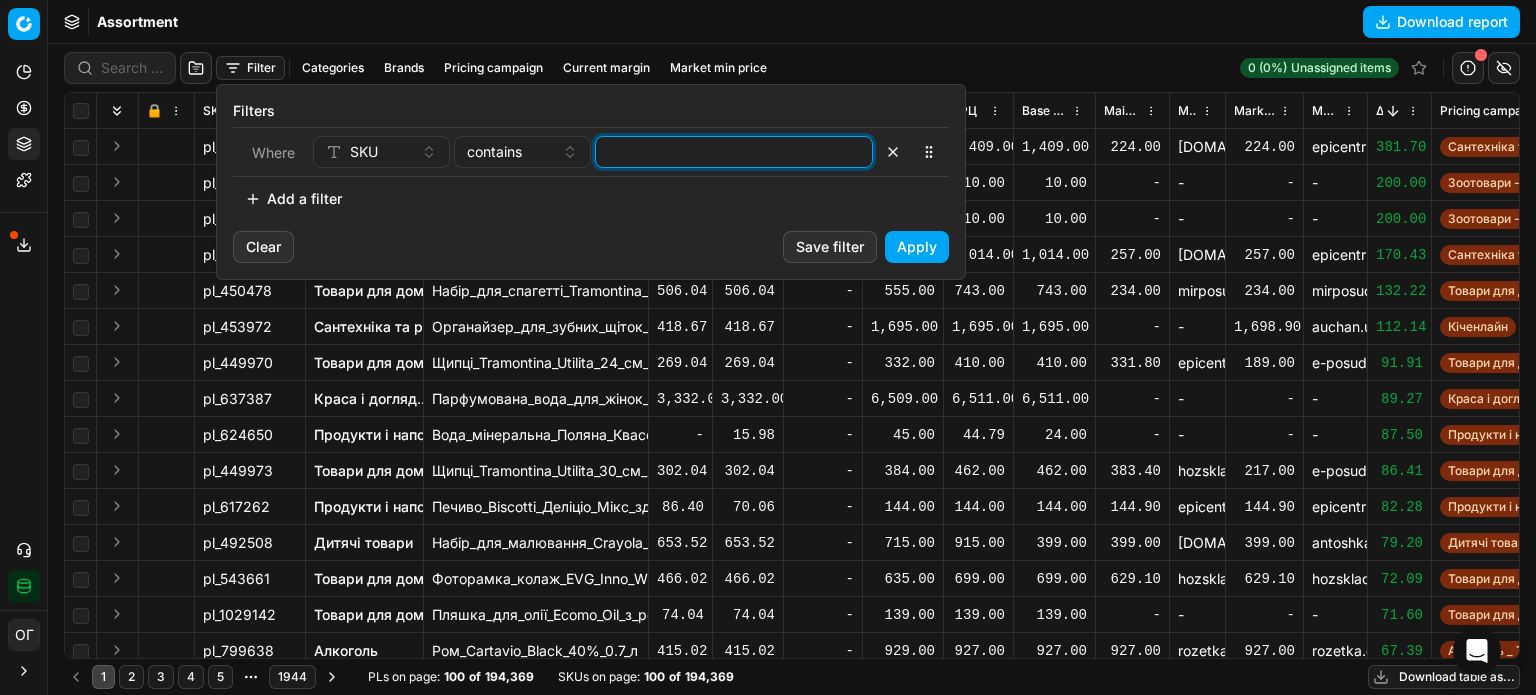 click at bounding box center [734, 152] 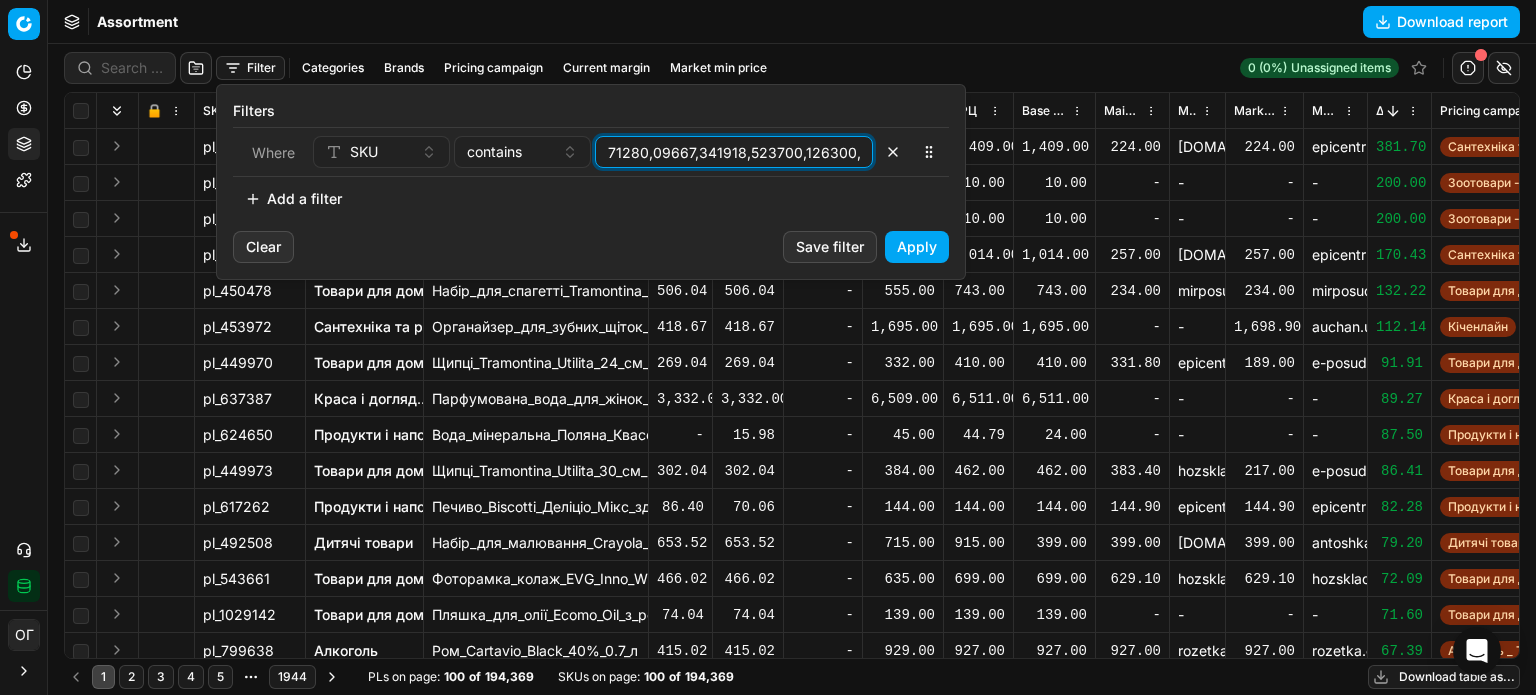 scroll, scrollTop: 0, scrollLeft: 32517, axis: horizontal 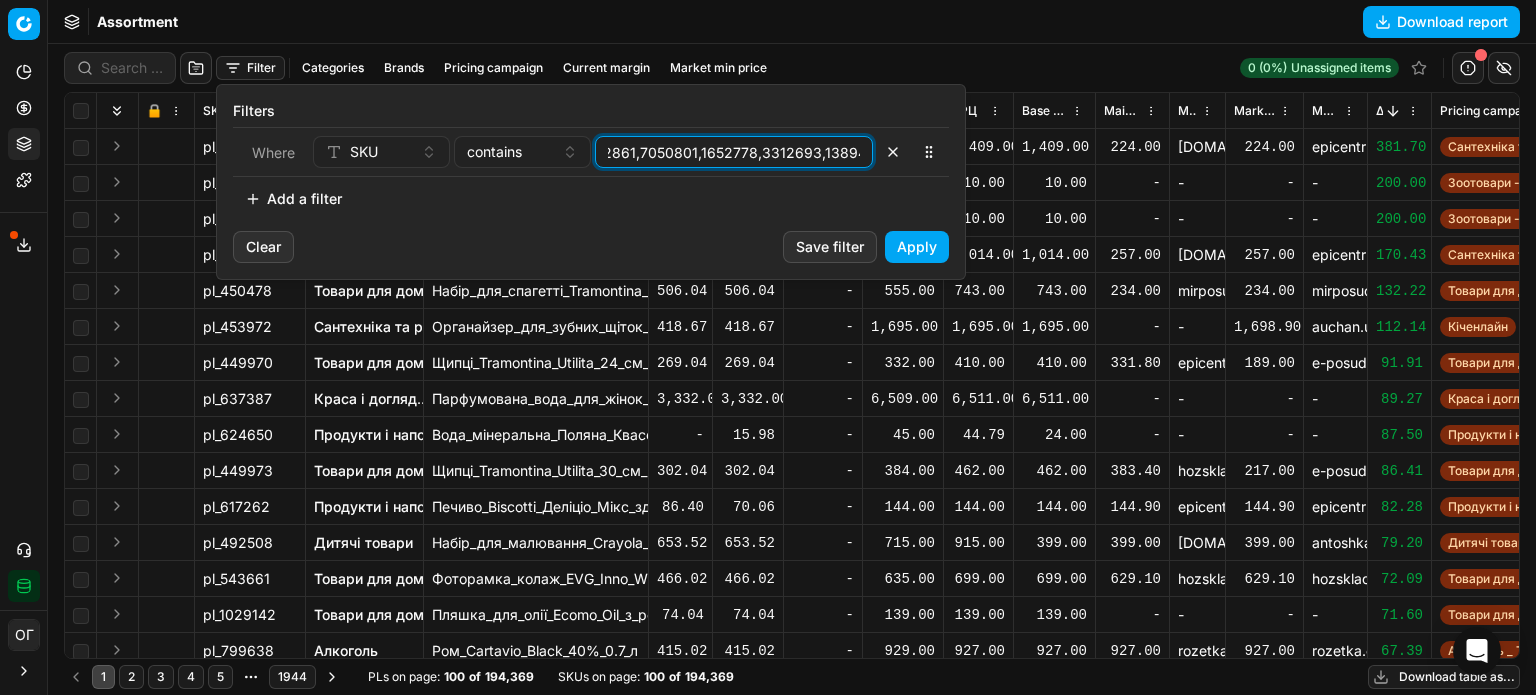 type on "40484,69900,140838,187794,192252,224552,317098,477259,477261,477262,477263,477264,477267,477272,477273,477274,477280,477281,477282,477284,477285,477287,477292,477295,477296,477298,477300,477302,477303,477304,477305,477307,477311,477312,477317,477319,477322,477325,477326,477328,477329,477330,477335,477336,477337,477339,477342,477343,477346,477348,477349,477350,477351,477353,477354,477355,477356,477358,477359,477360,477361,477366,477367,477368,477369,477372,477379,477381,477383,477386,477387,477392,477393,477394,477395,477396,477397,477398,477400,477401,477402,477403,477404,477407,477408,477409,477412,477413,477414,477415,477416,477417,477419,477420,477421,477422,477426,477427,477429,477430,477431,477432,477433,477434,477435,477436,477437,477438,477439,477440,477441,477442,477443,477444,477445,477446,477447,477448,477449,477450,477451,477452,477453,477454,477455,477456,477457,477458,477459,477460,477461,477462,477463,477464,477465,477466,477467,477468,477469,477470,477471,477472,477473,477474,477475,477476,4..." 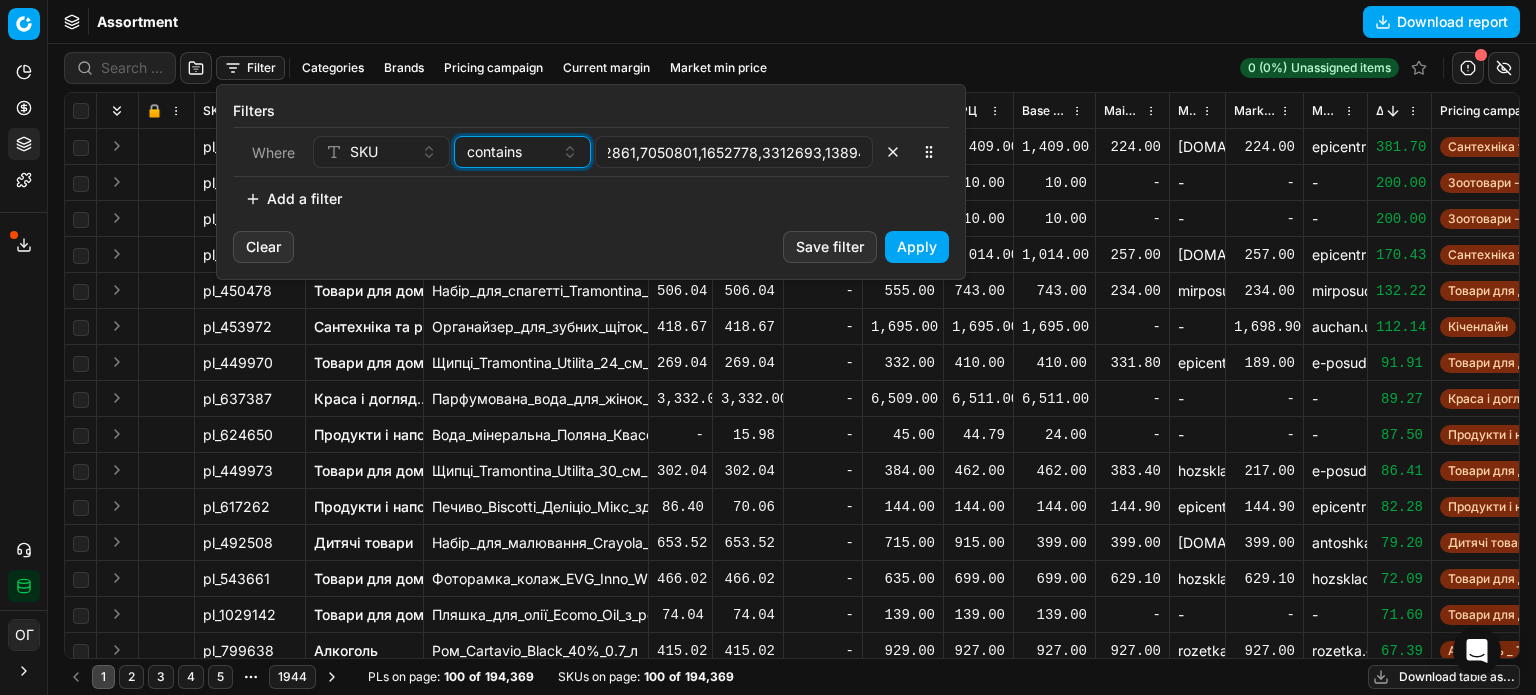 drag, startPoint x: 542, startPoint y: 154, endPoint x: 541, endPoint y: 169, distance: 15.033297 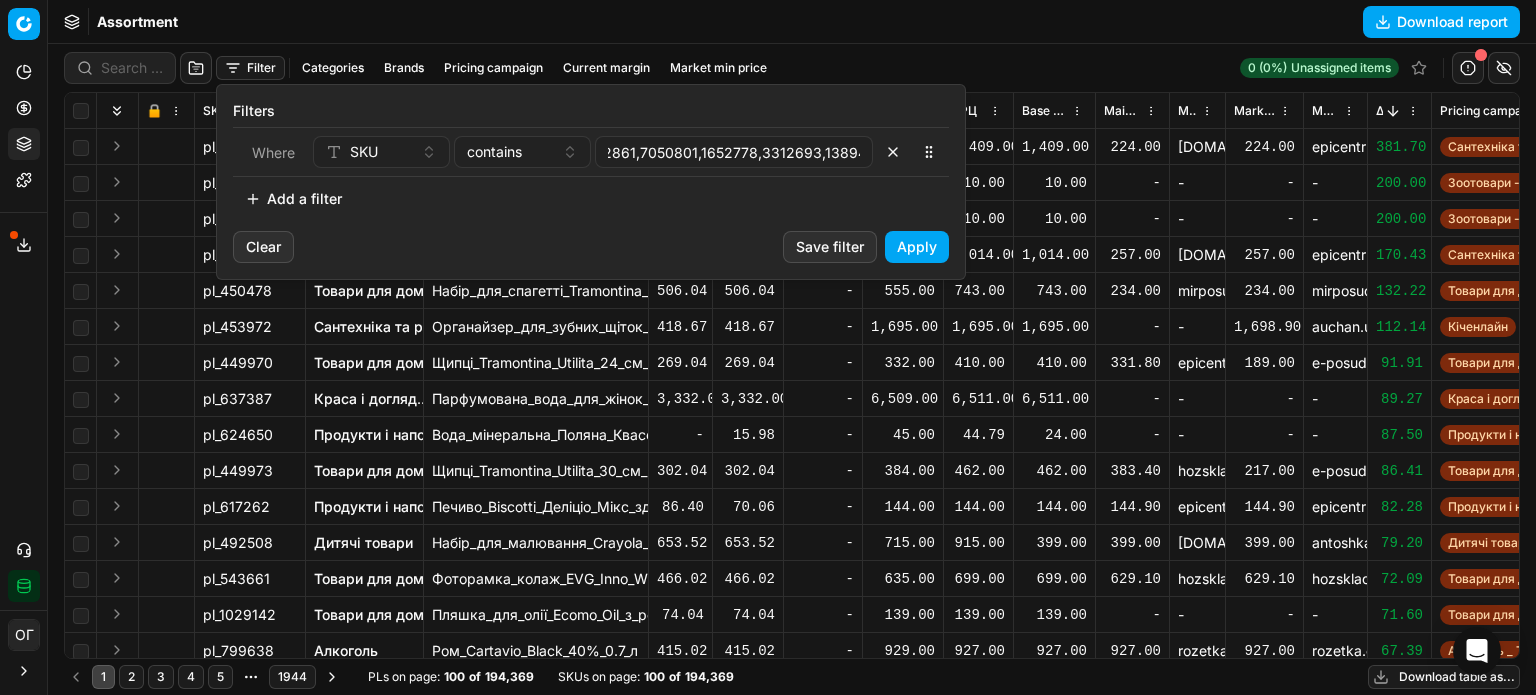 scroll, scrollTop: 0, scrollLeft: 0, axis: both 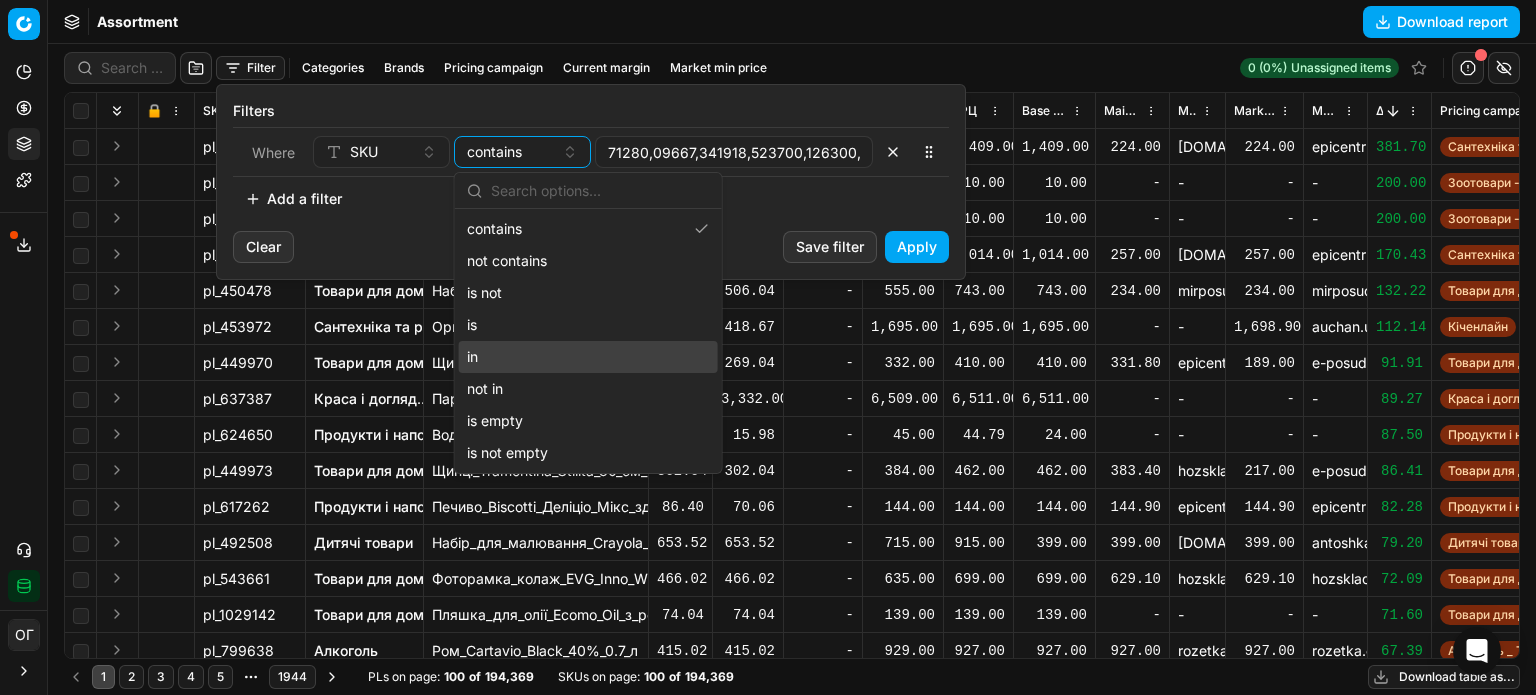 click on "in" at bounding box center [588, 357] 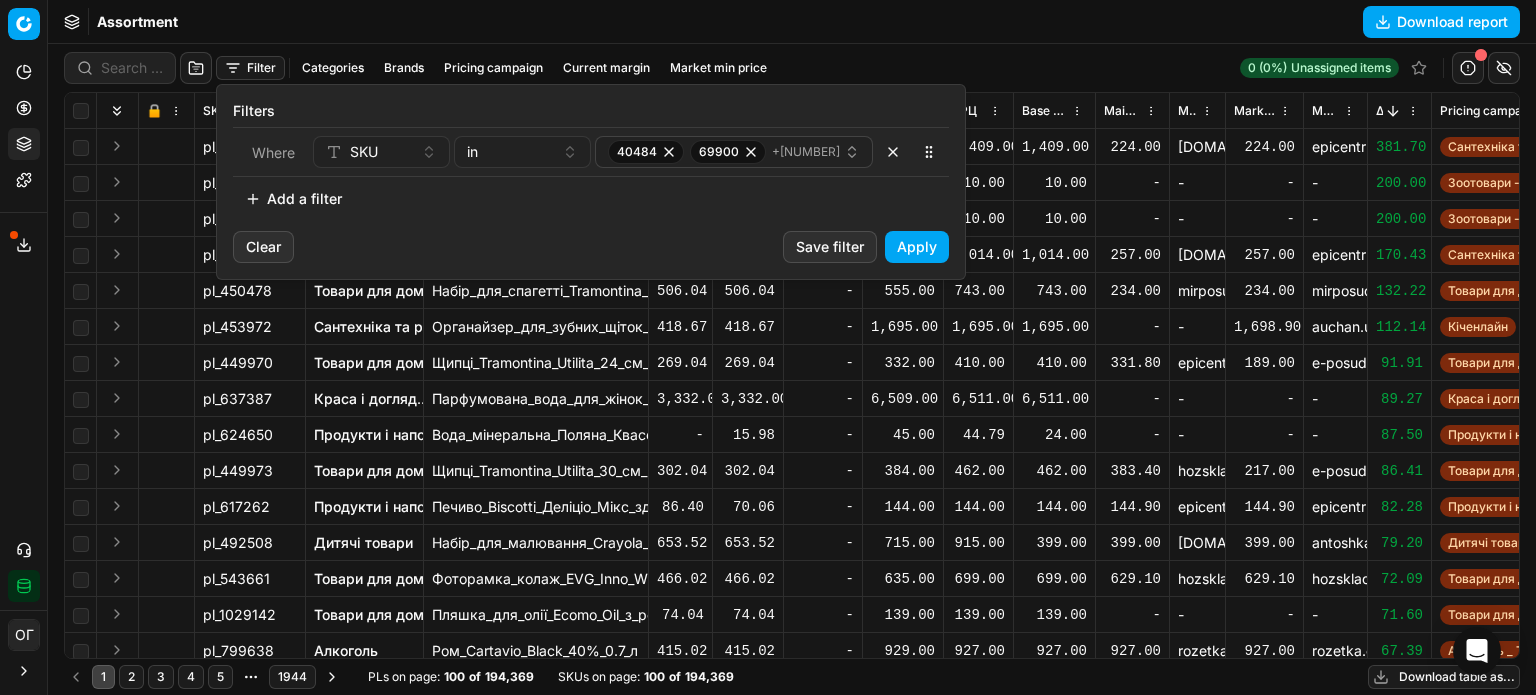 click on "Apply" at bounding box center (917, 247) 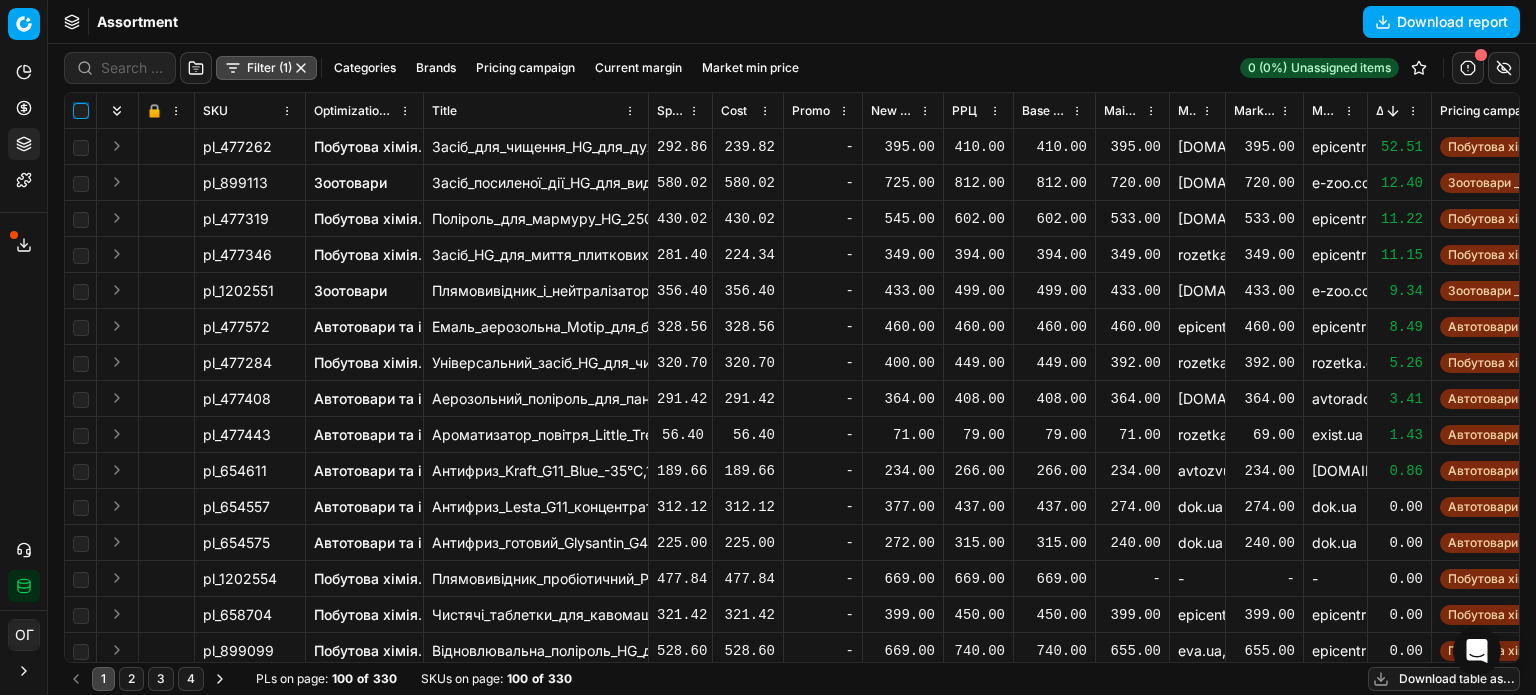 click at bounding box center [81, 111] 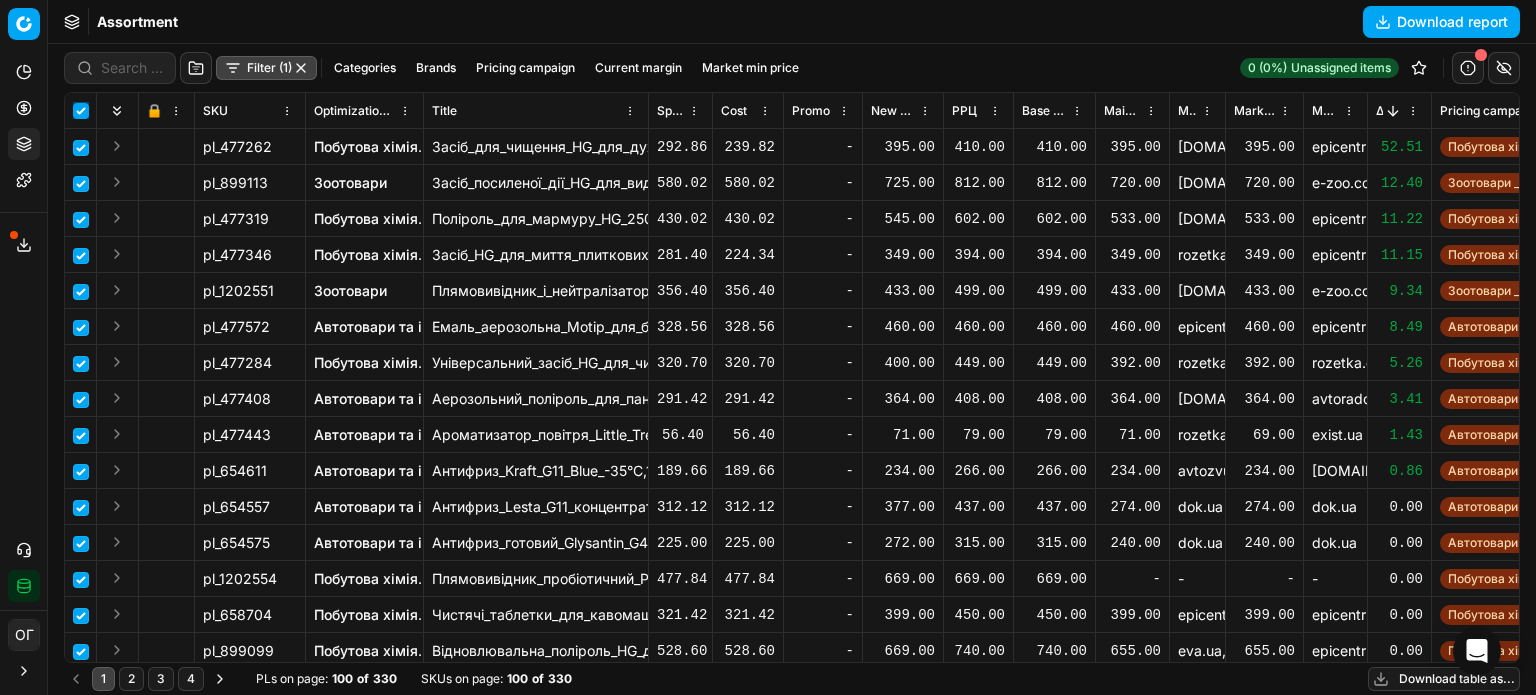 checkbox on "true" 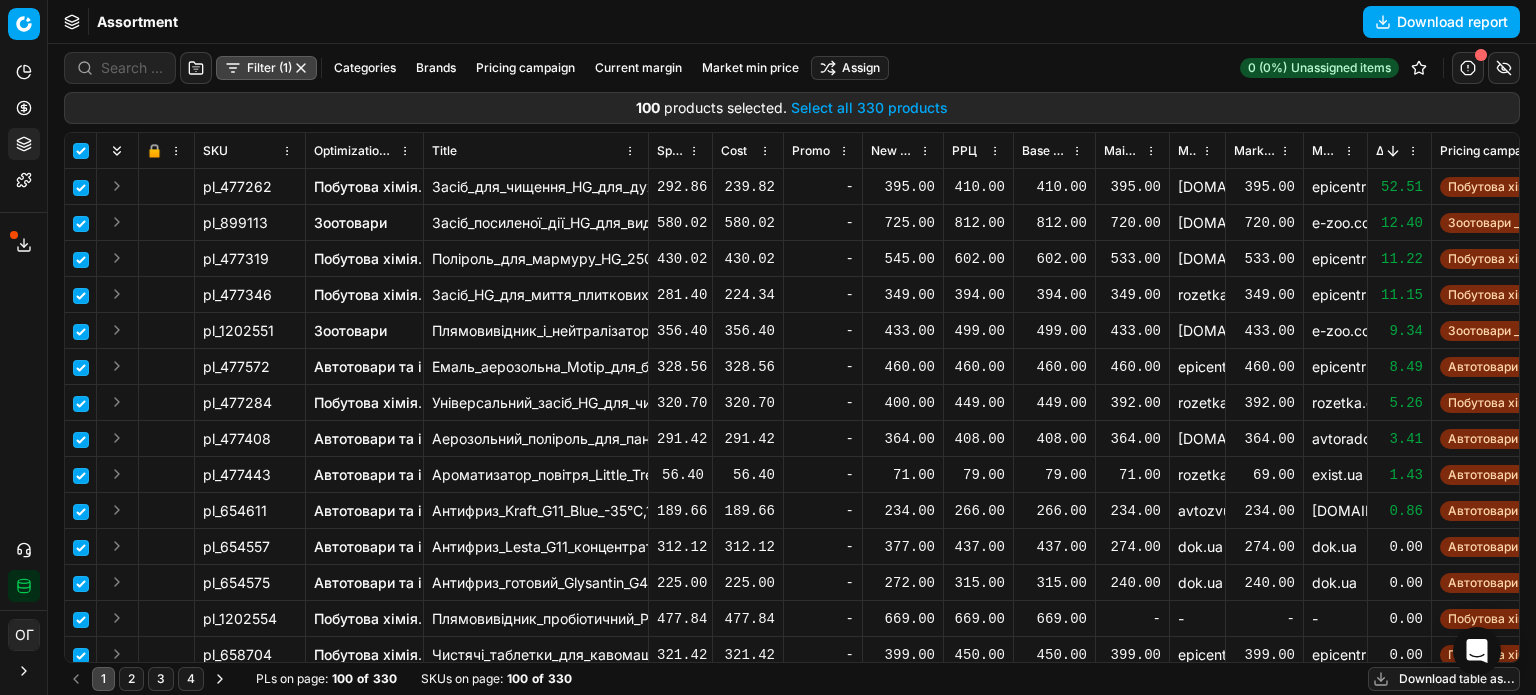 click on "Select all 330 products" at bounding box center (869, 108) 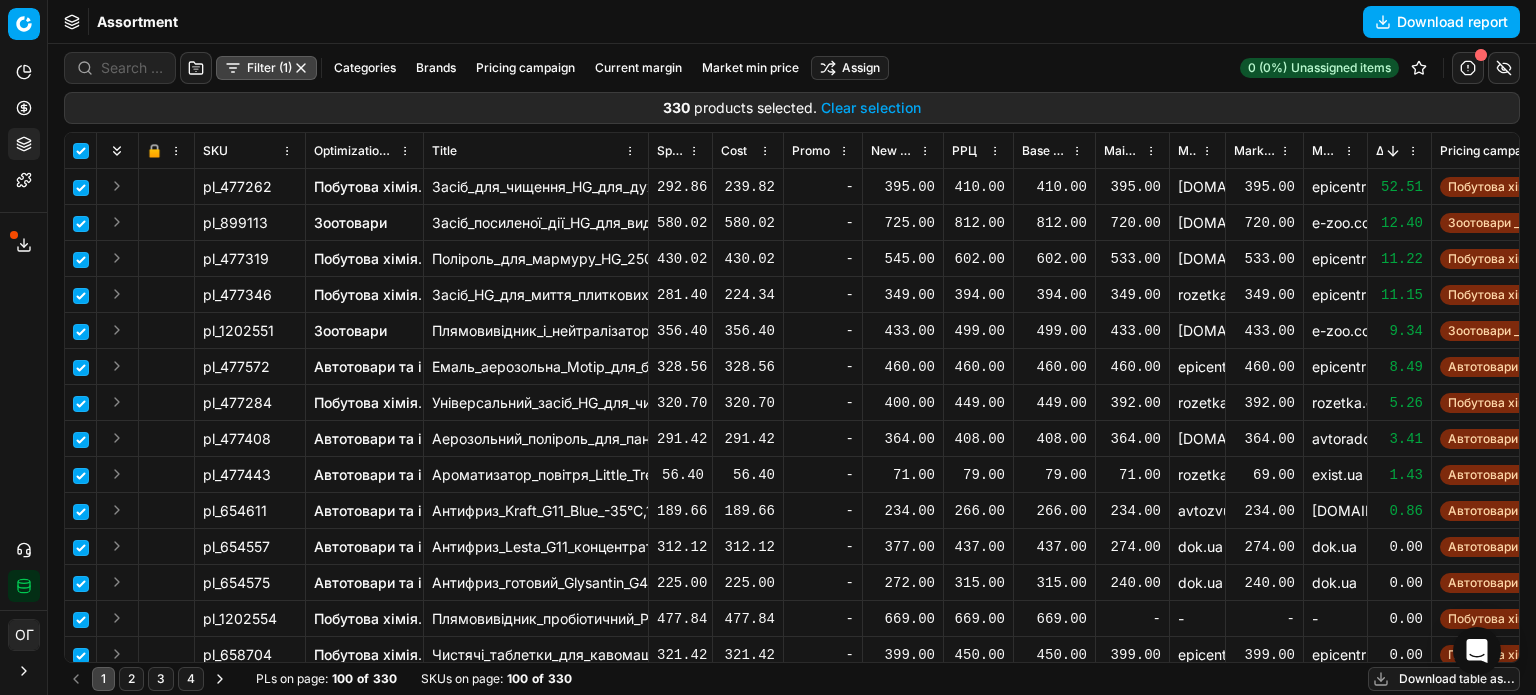 click on "Filter   (1) Categories   Brands   Pricing campaign   Current margin   Market min price   Assign" at bounding box center [476, 68] 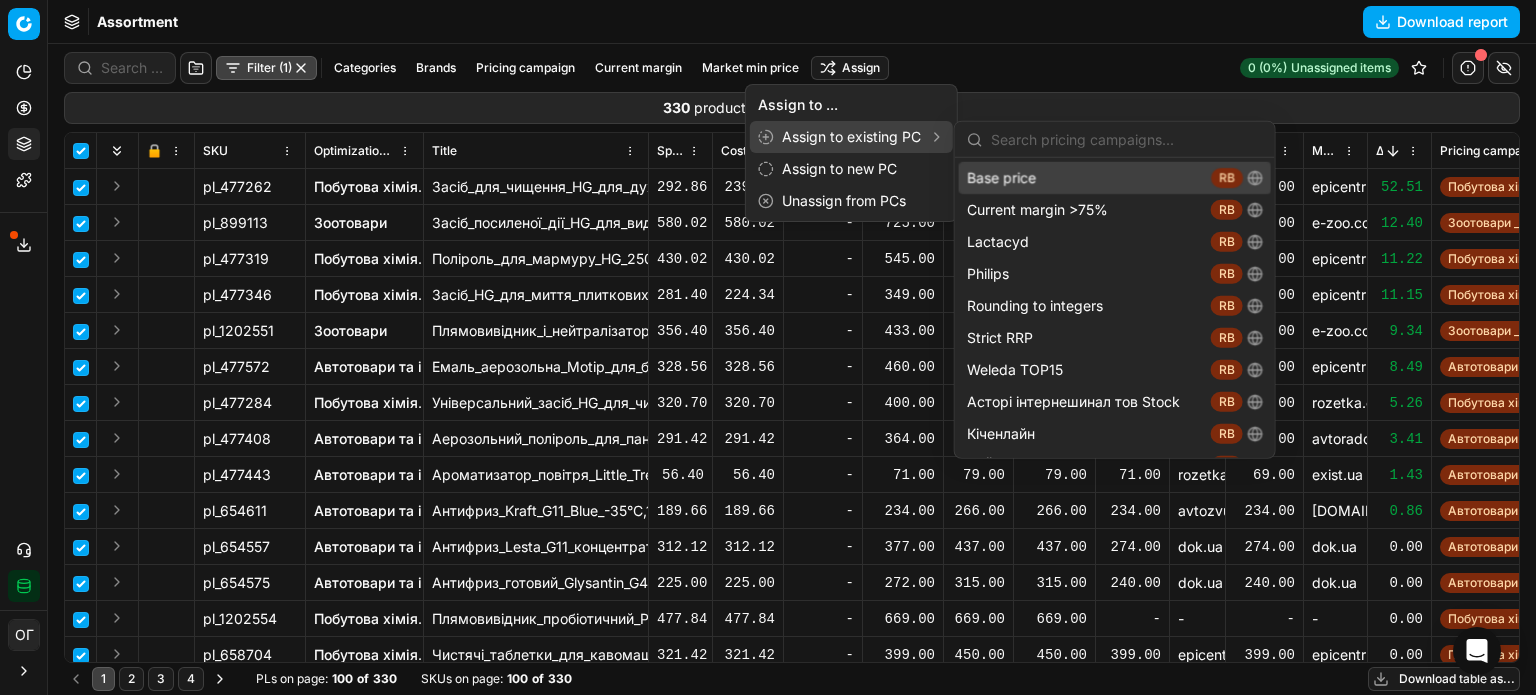 click on "Base price RB" at bounding box center [1115, 178] 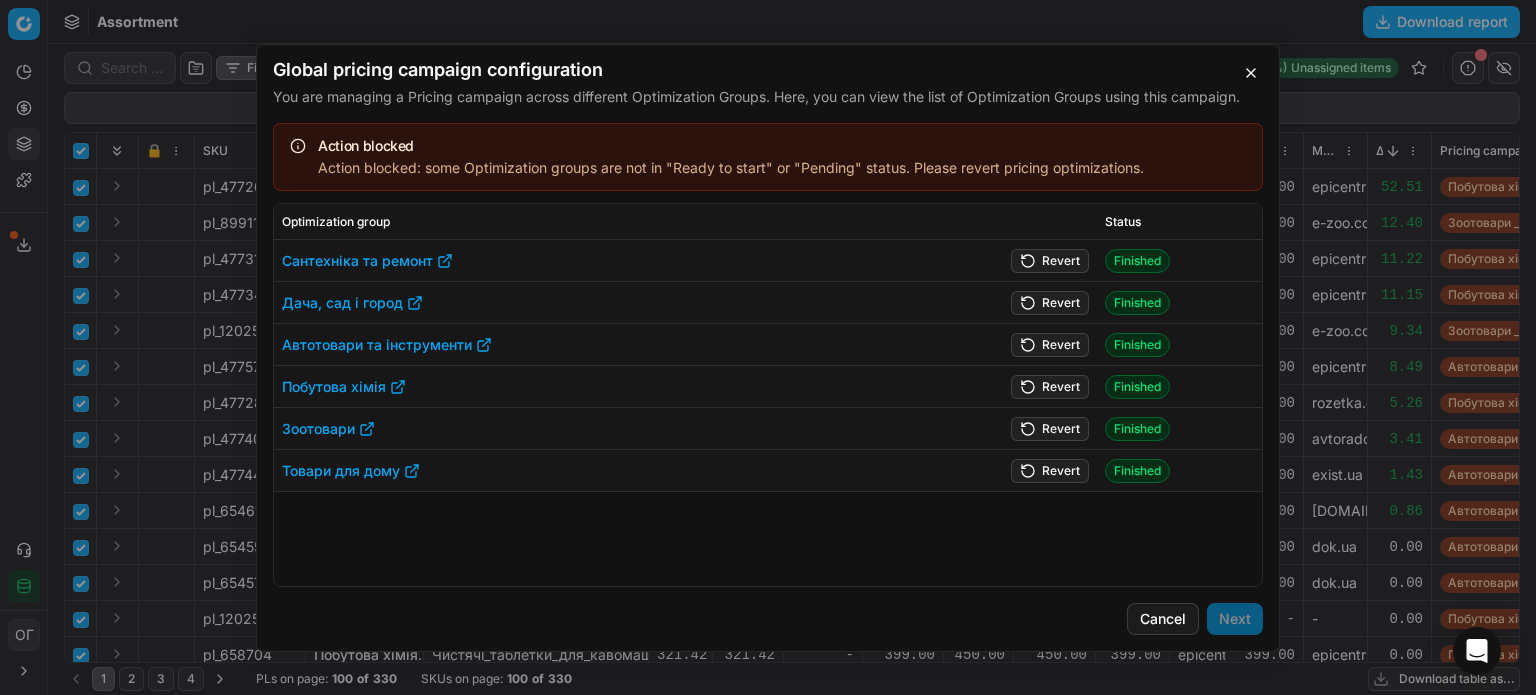 click on "Revert" at bounding box center (1050, 470) 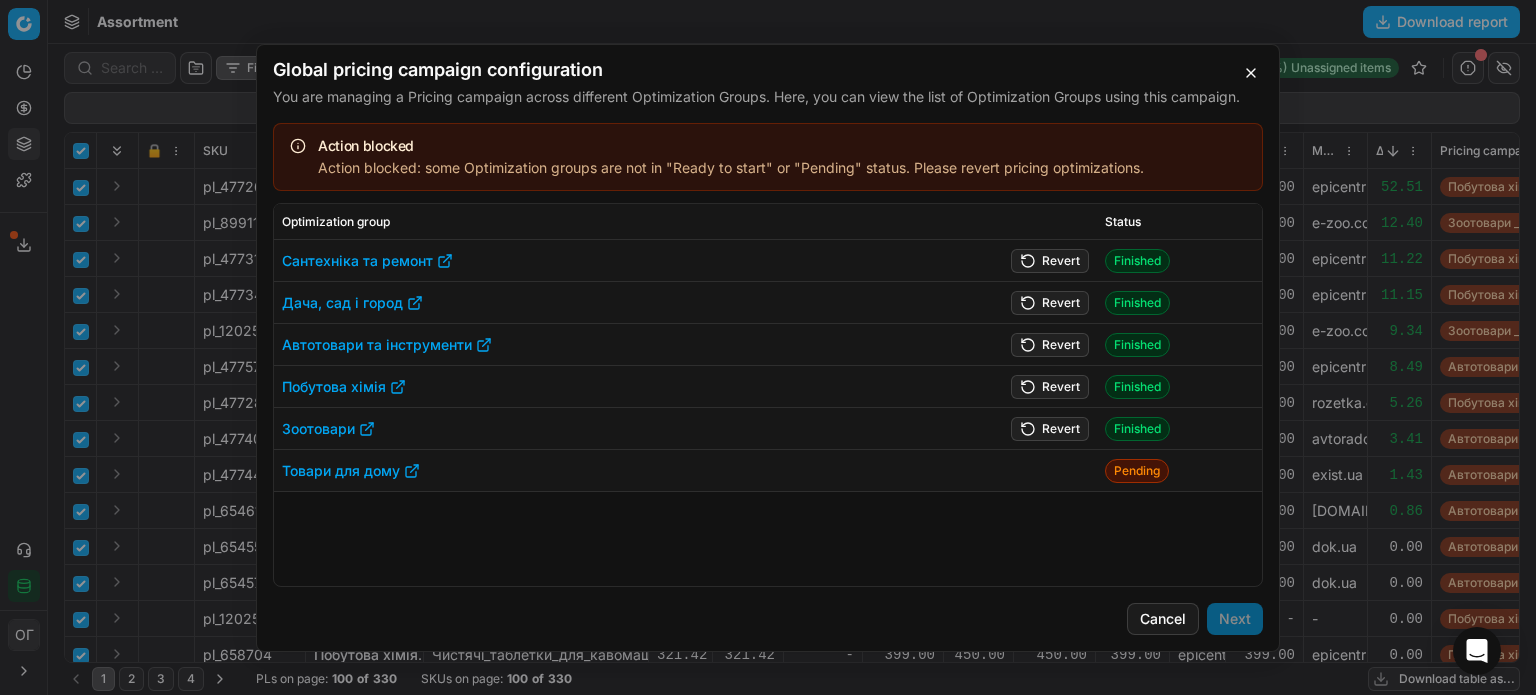 click on "Revert" at bounding box center [1050, 428] 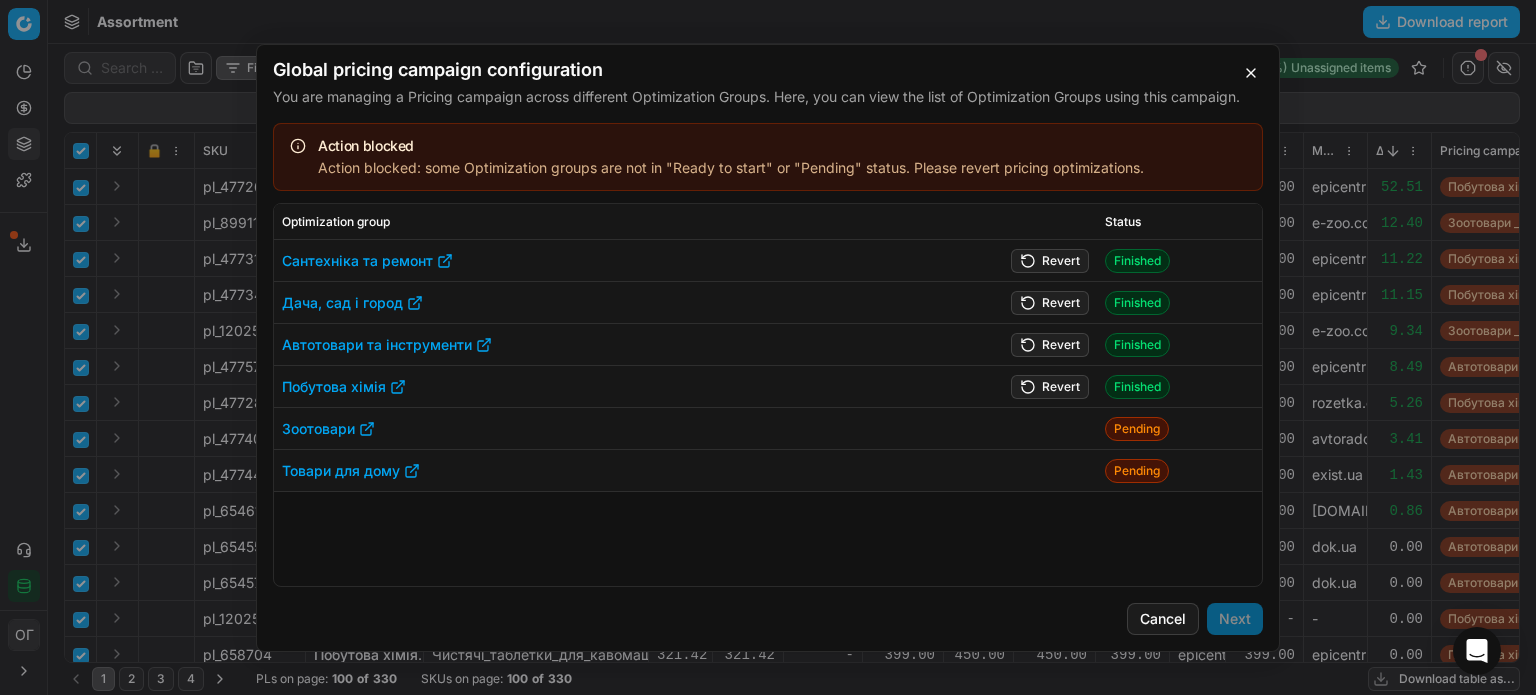 click on "Revert" at bounding box center (1050, 386) 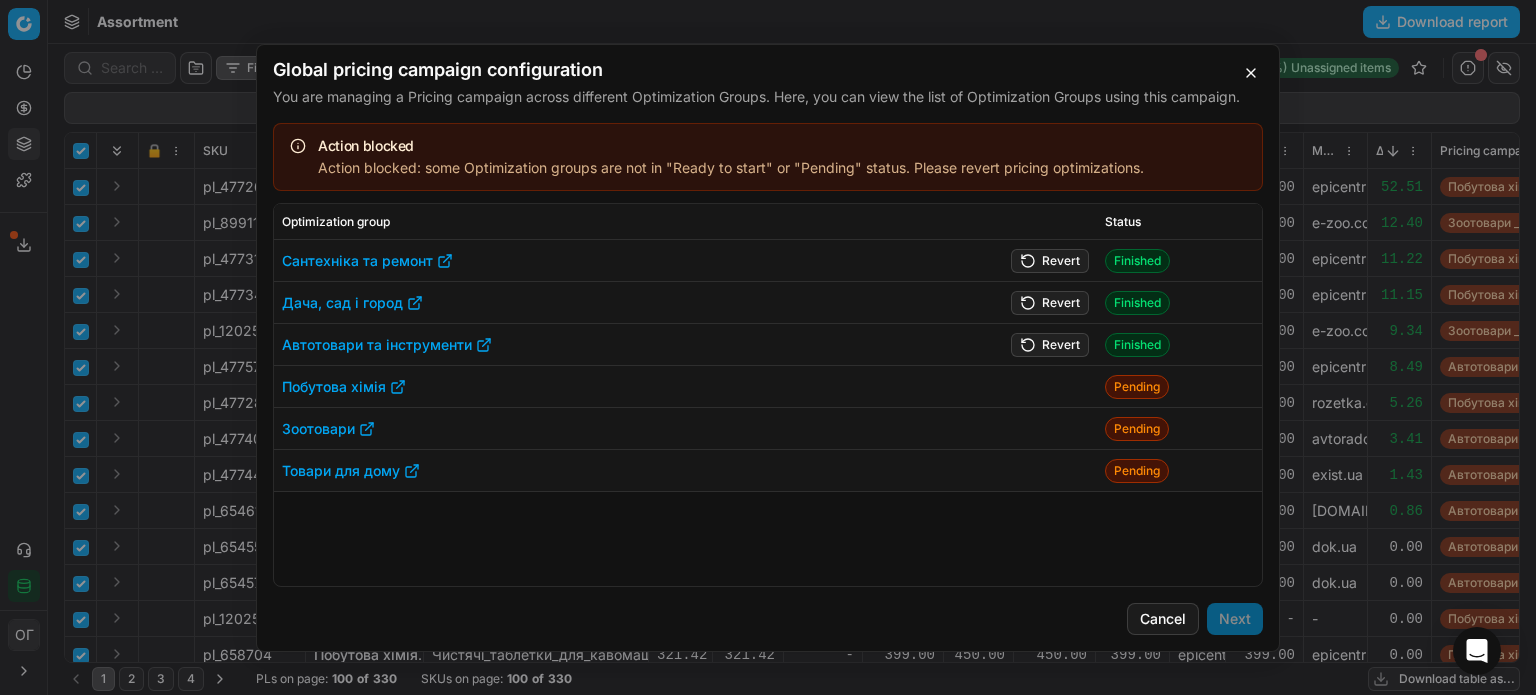click on "Revert" at bounding box center (1034, 345) 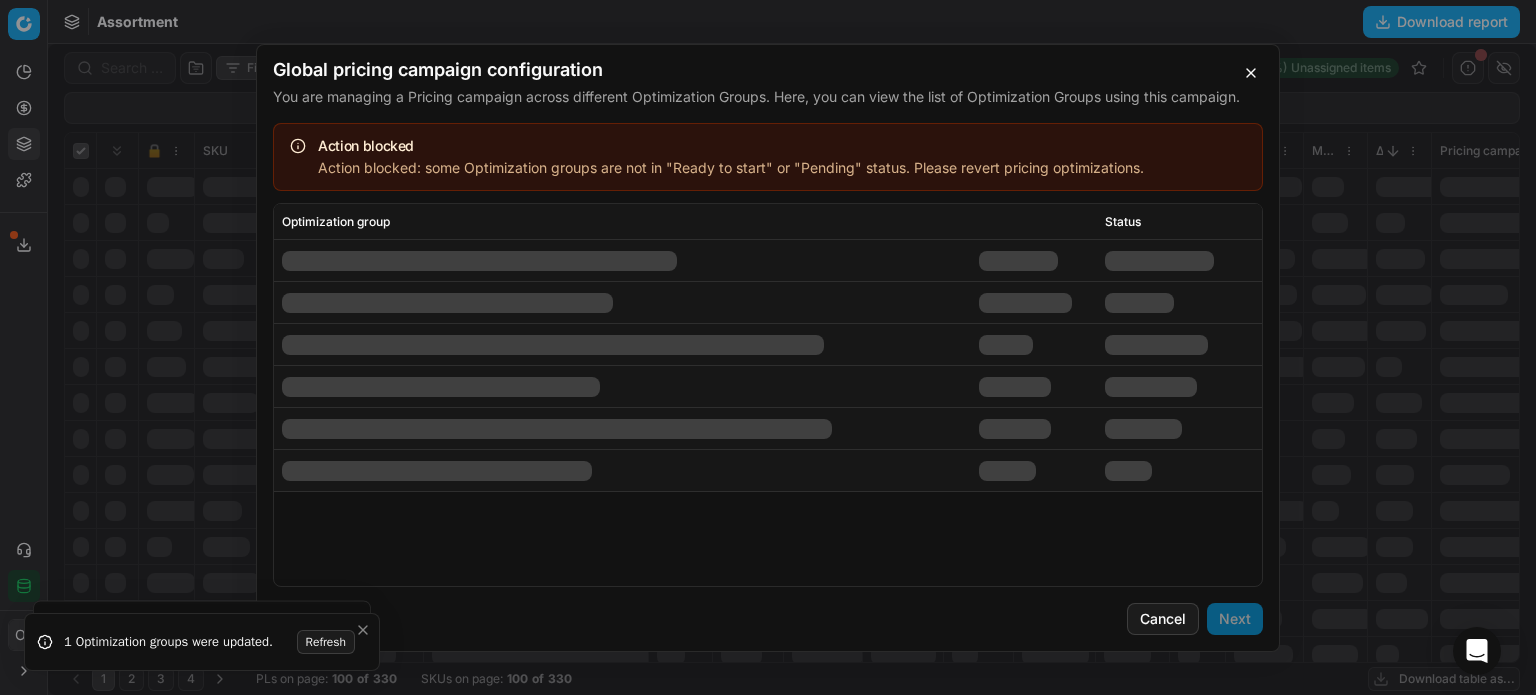 click at bounding box center (1025, 302) 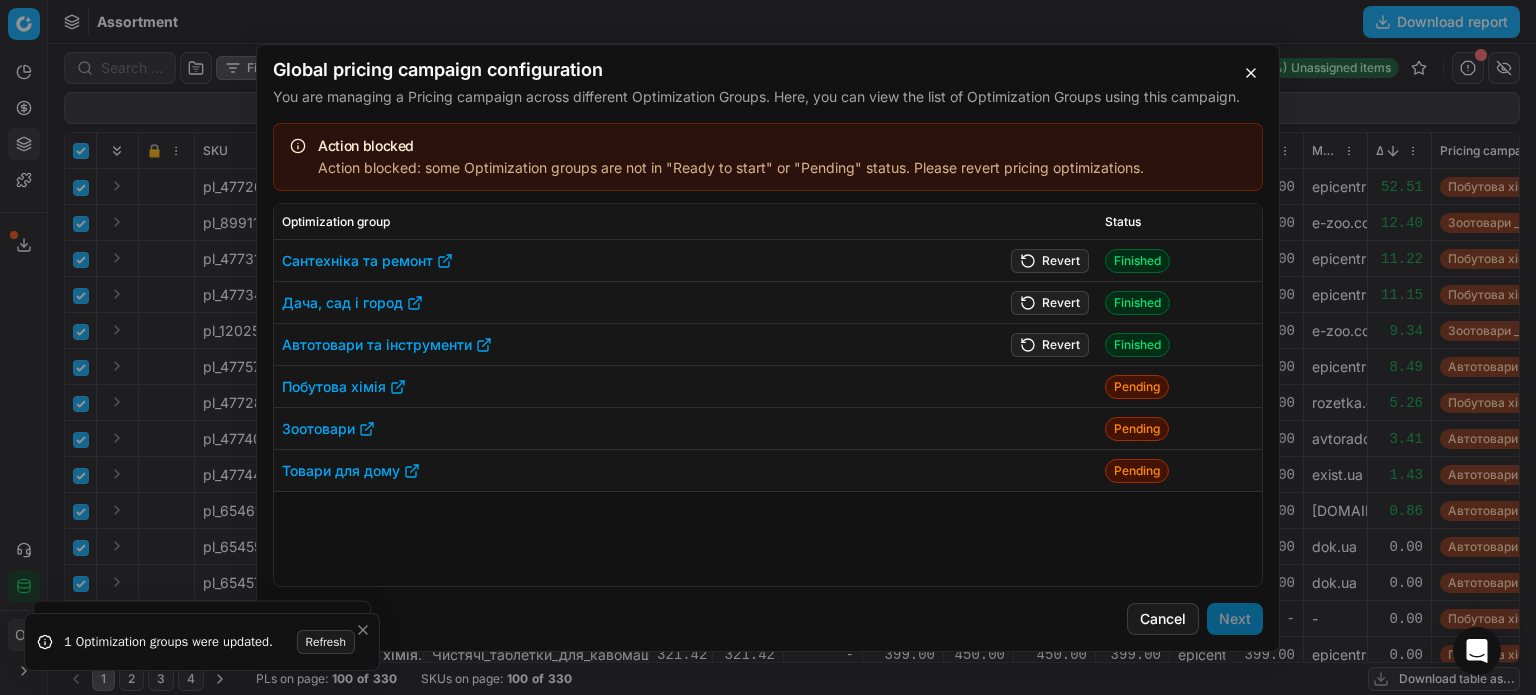 click on "Revert" at bounding box center [1050, 302] 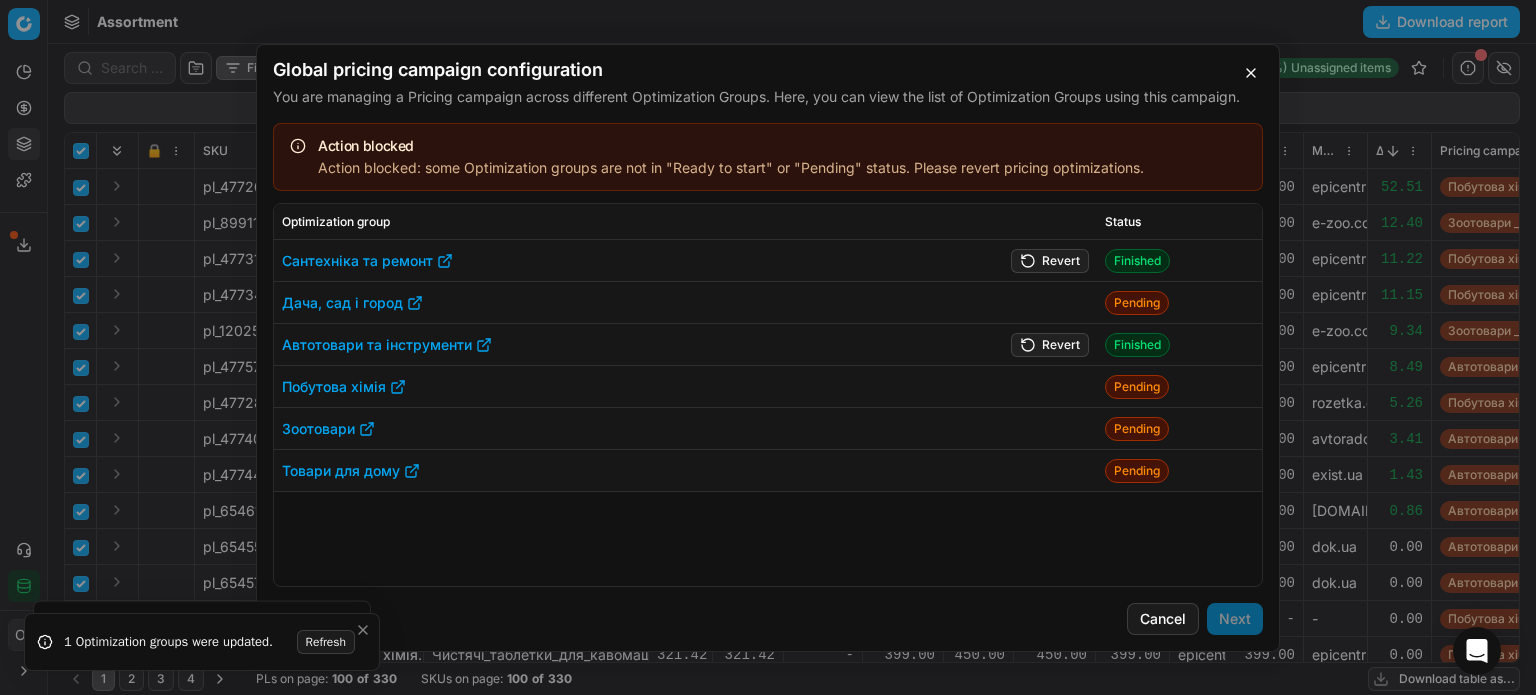click on "Revert" at bounding box center [1050, 260] 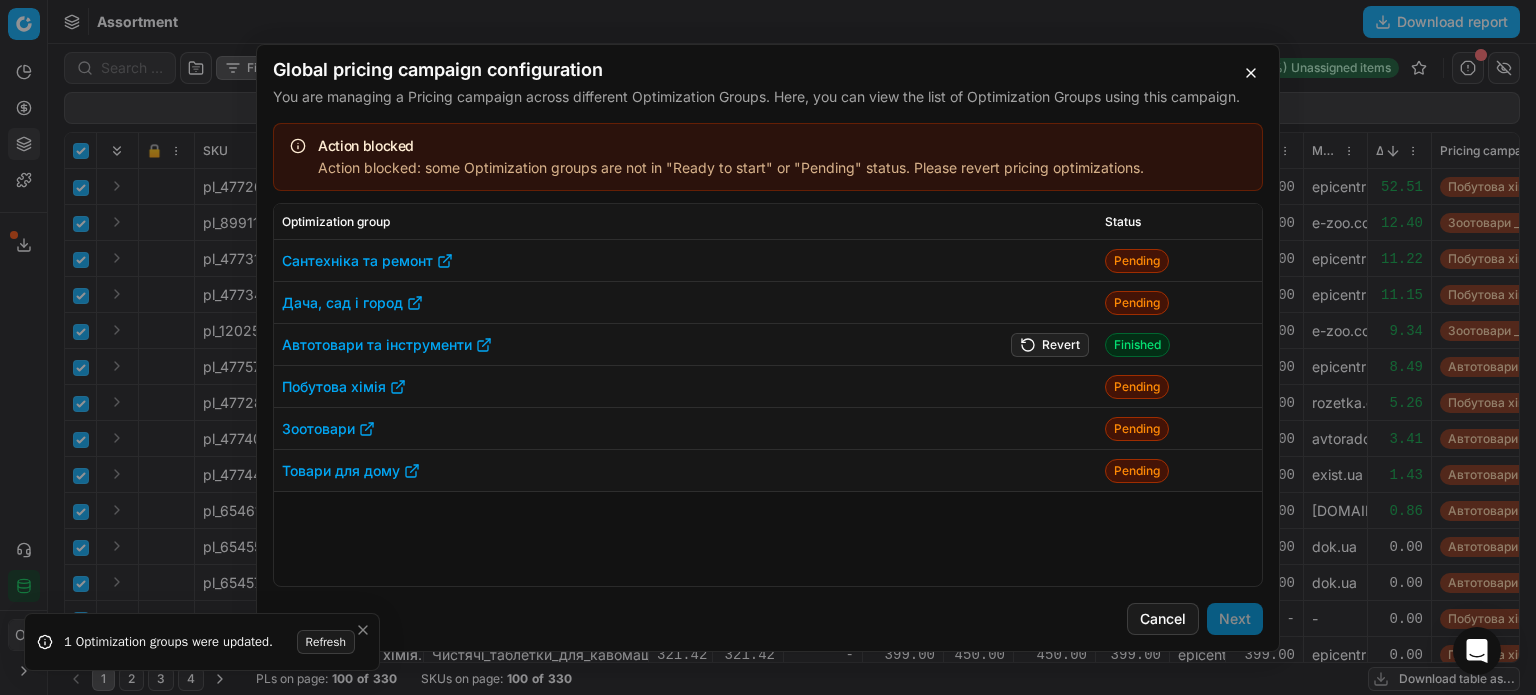 click on "Revert" at bounding box center [1050, 344] 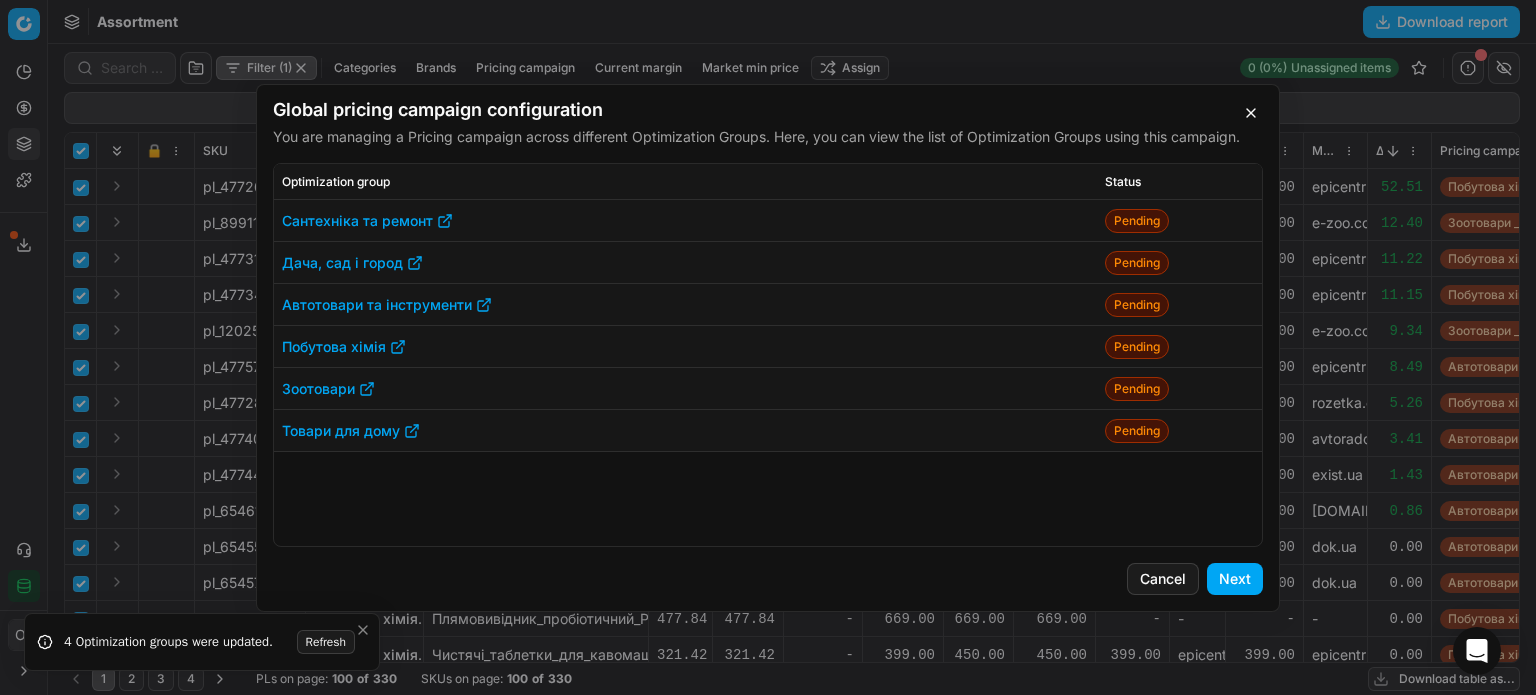 click on "Next" at bounding box center (1235, 579) 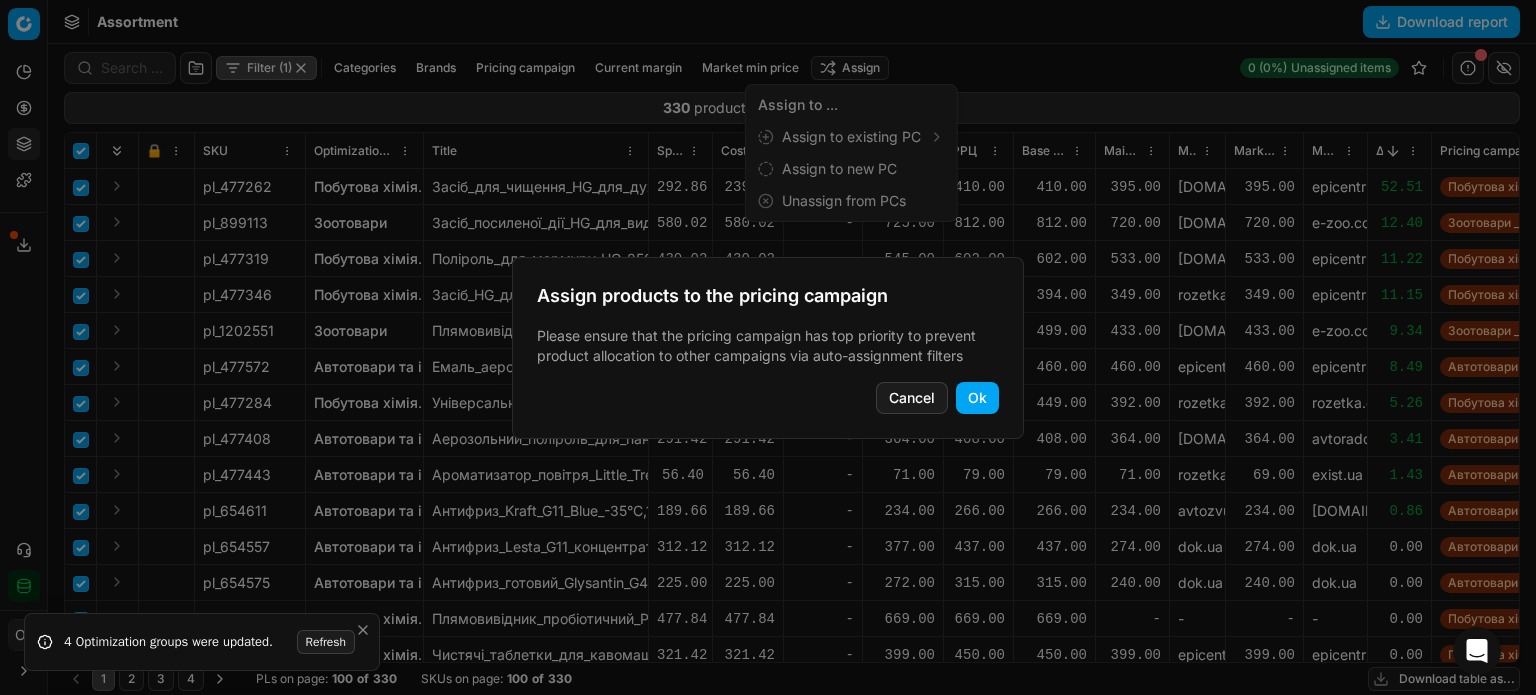 click on "Ok" at bounding box center (977, 398) 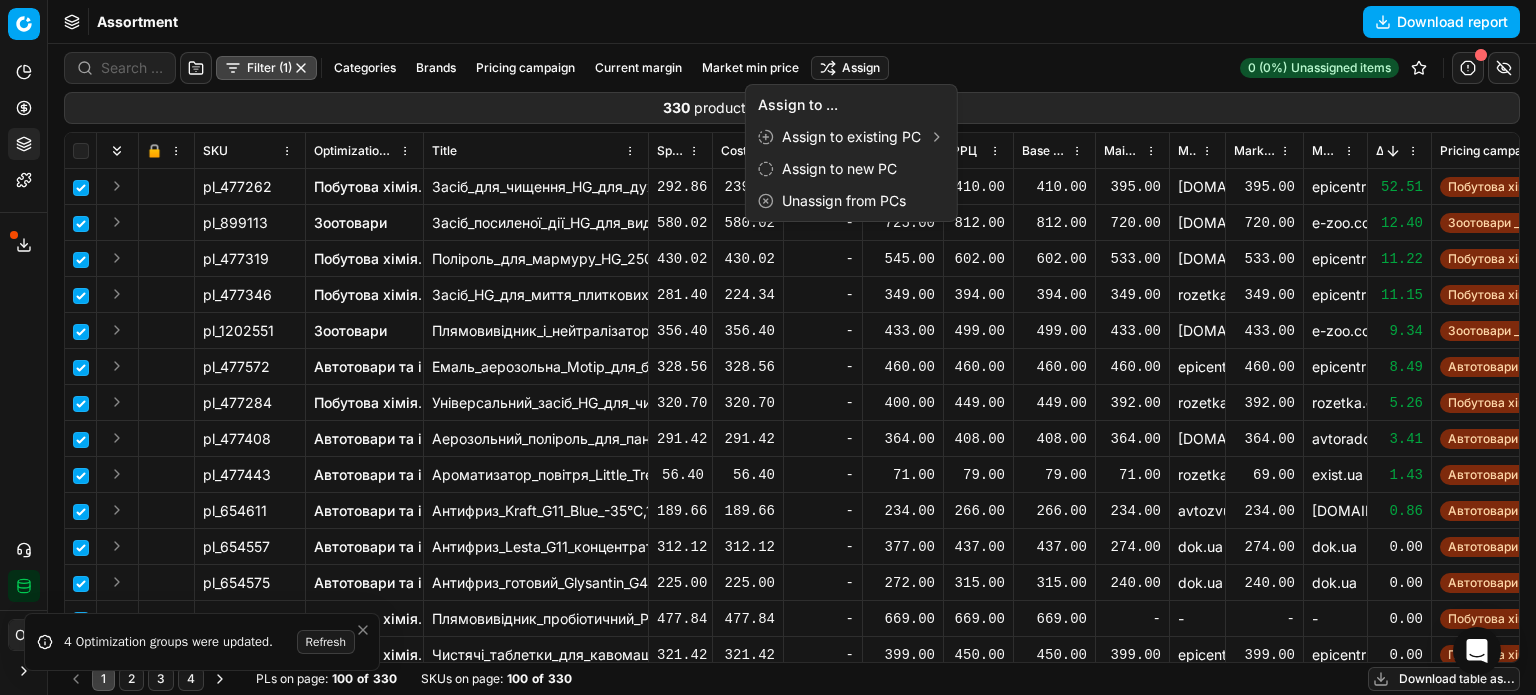 checkbox on "false" 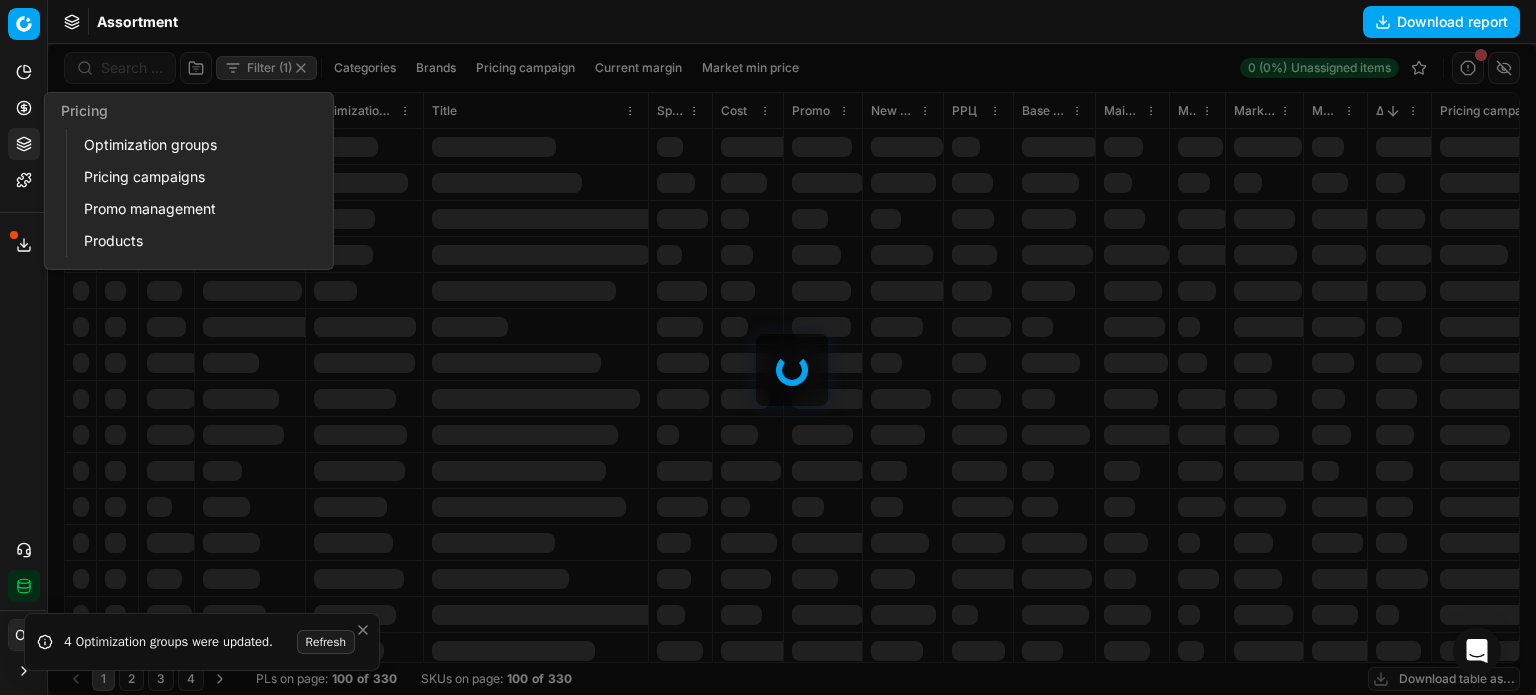 click 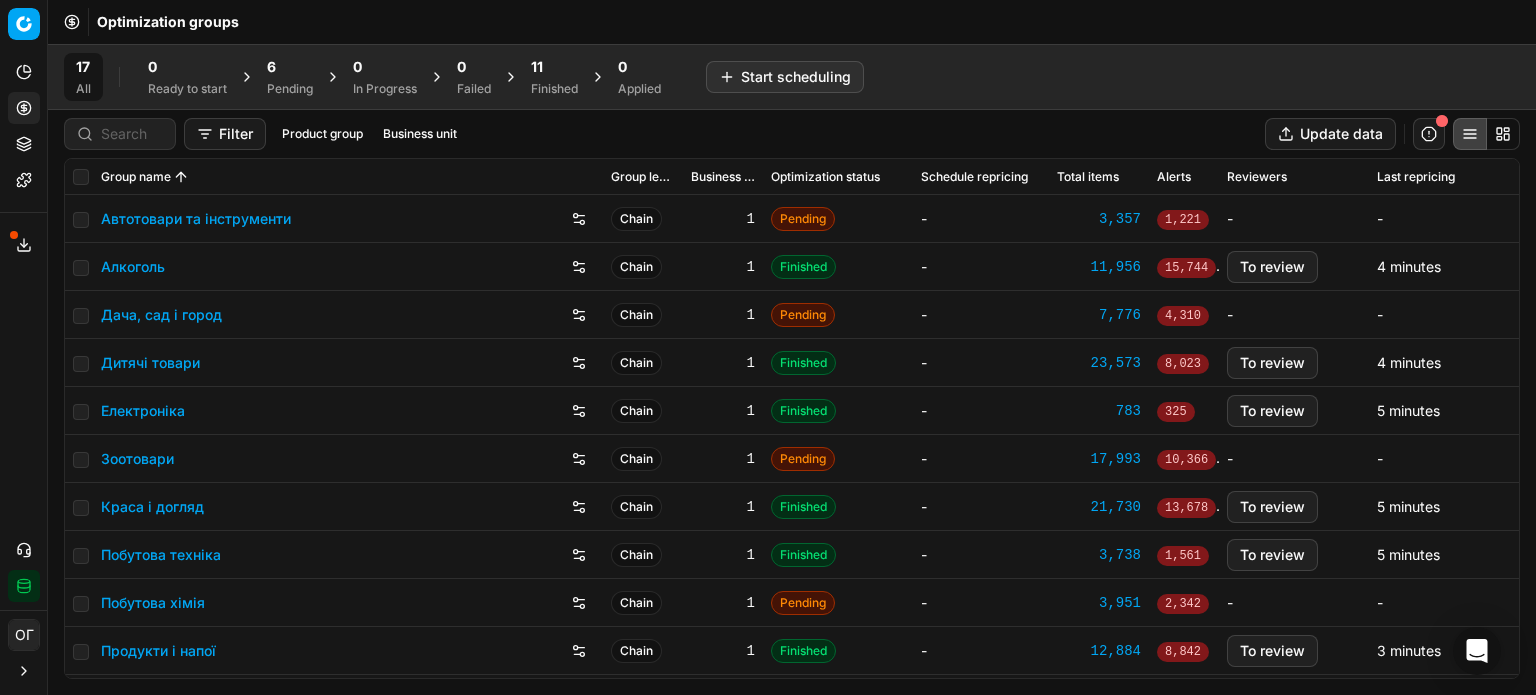 click on "Pending" at bounding box center [290, 89] 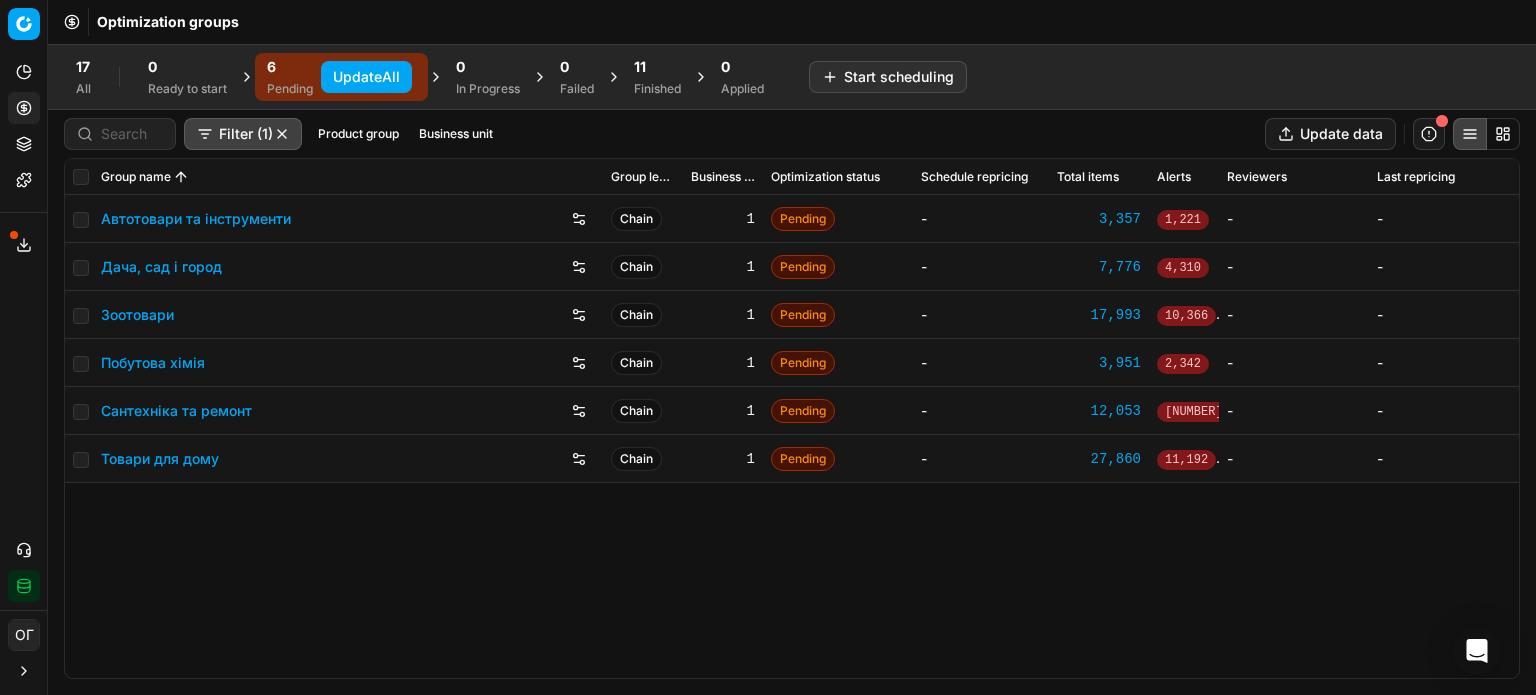 click on "Update  All" at bounding box center [366, 77] 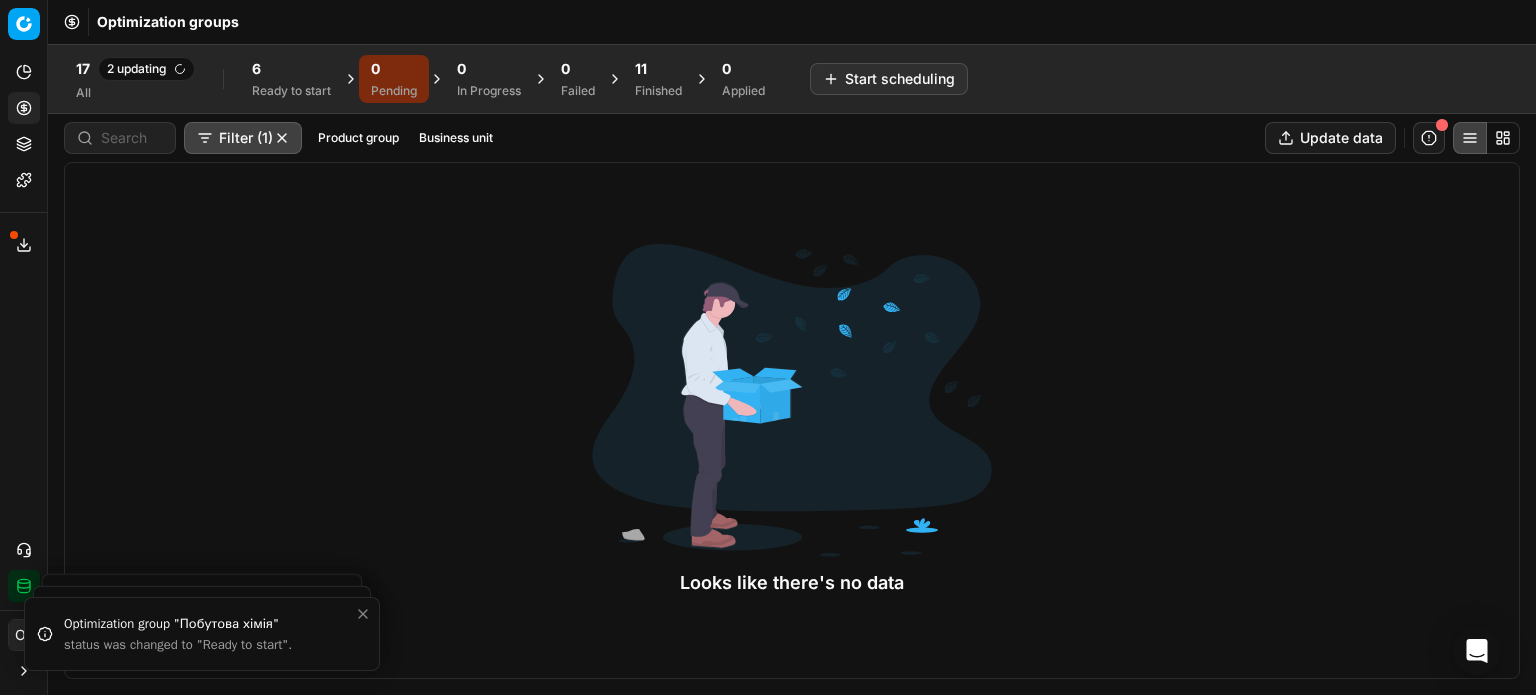 click on "6" at bounding box center [291, 69] 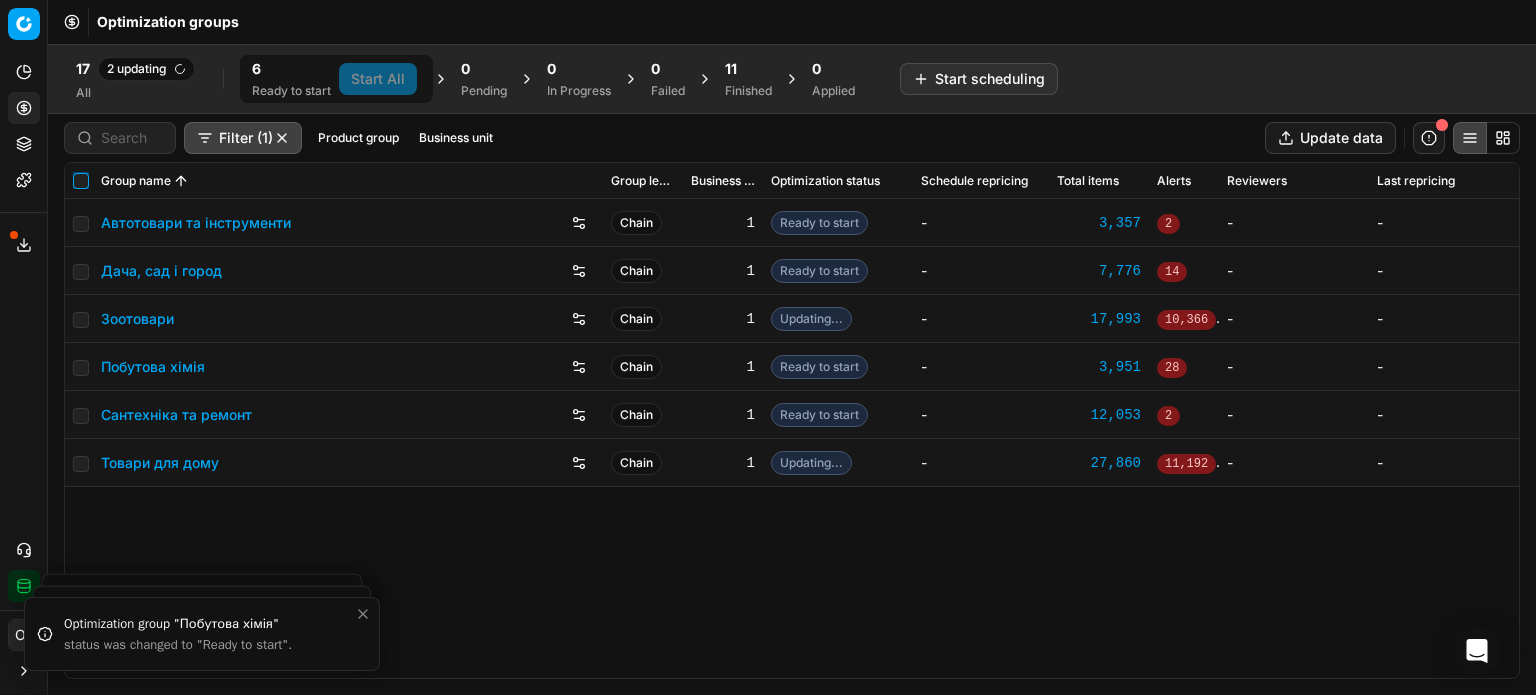 click at bounding box center (81, 181) 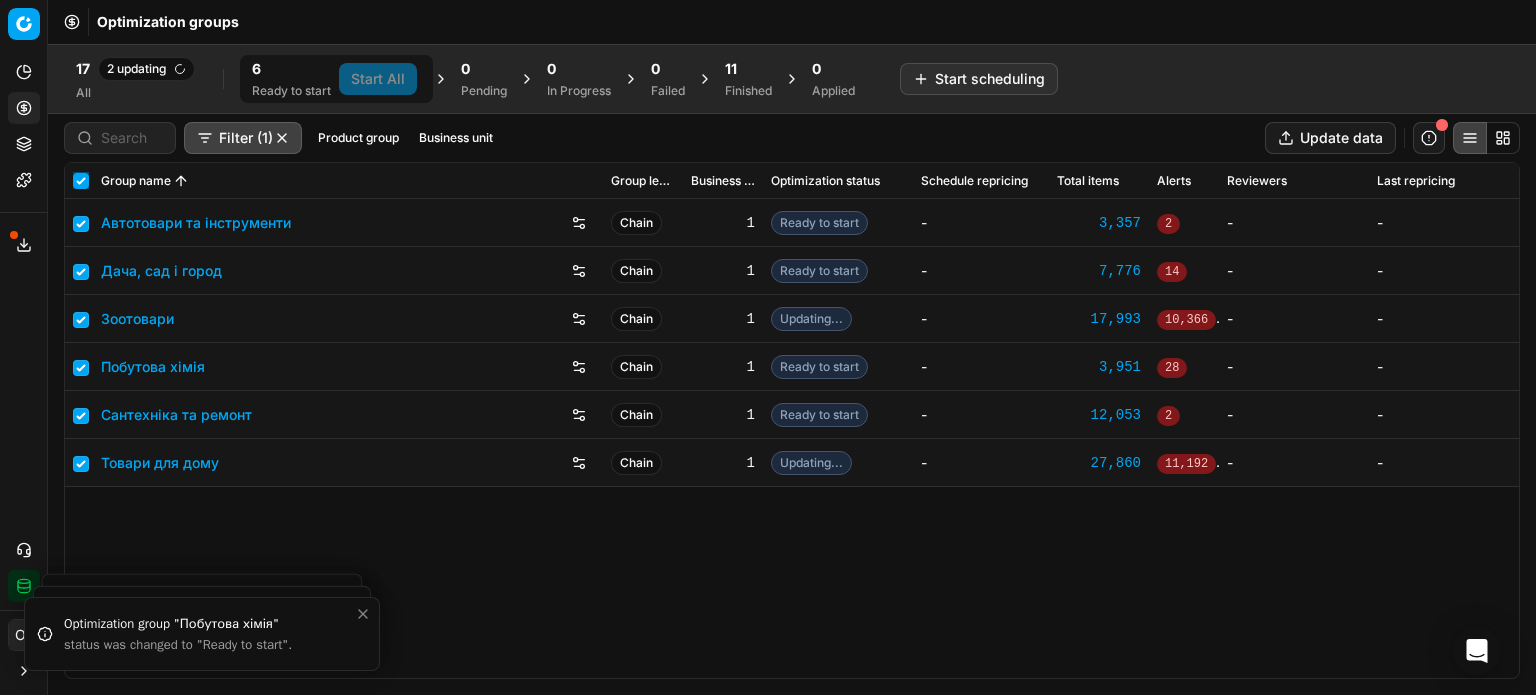 checkbox on "true" 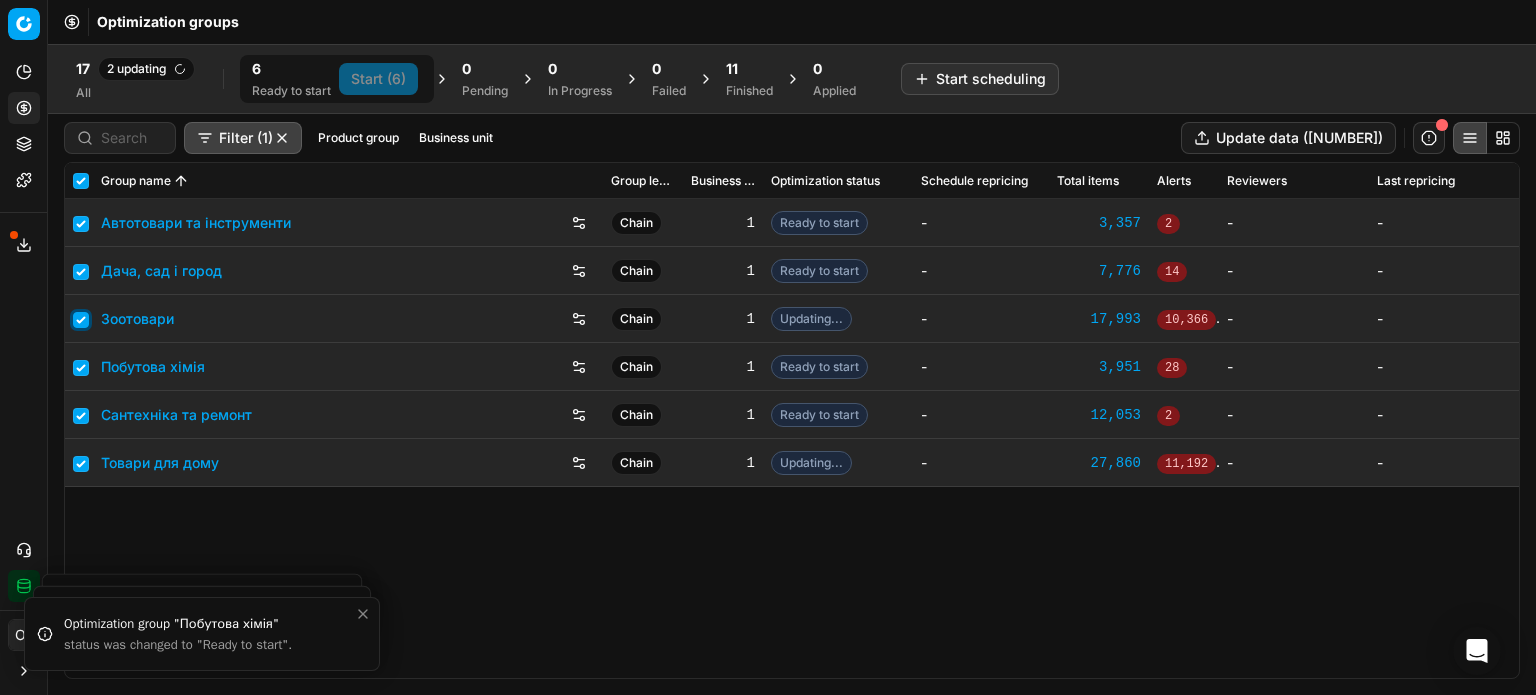 click at bounding box center [81, 320] 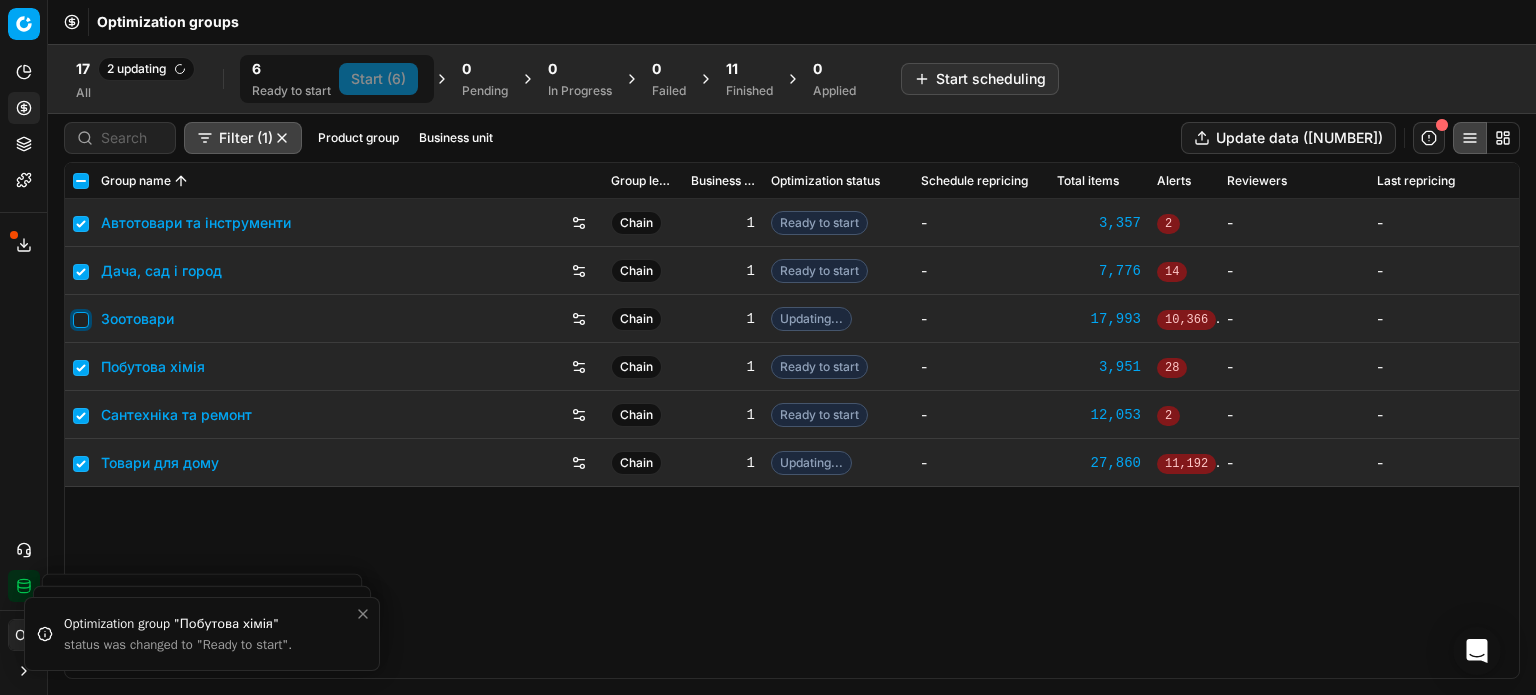 checkbox on "false" 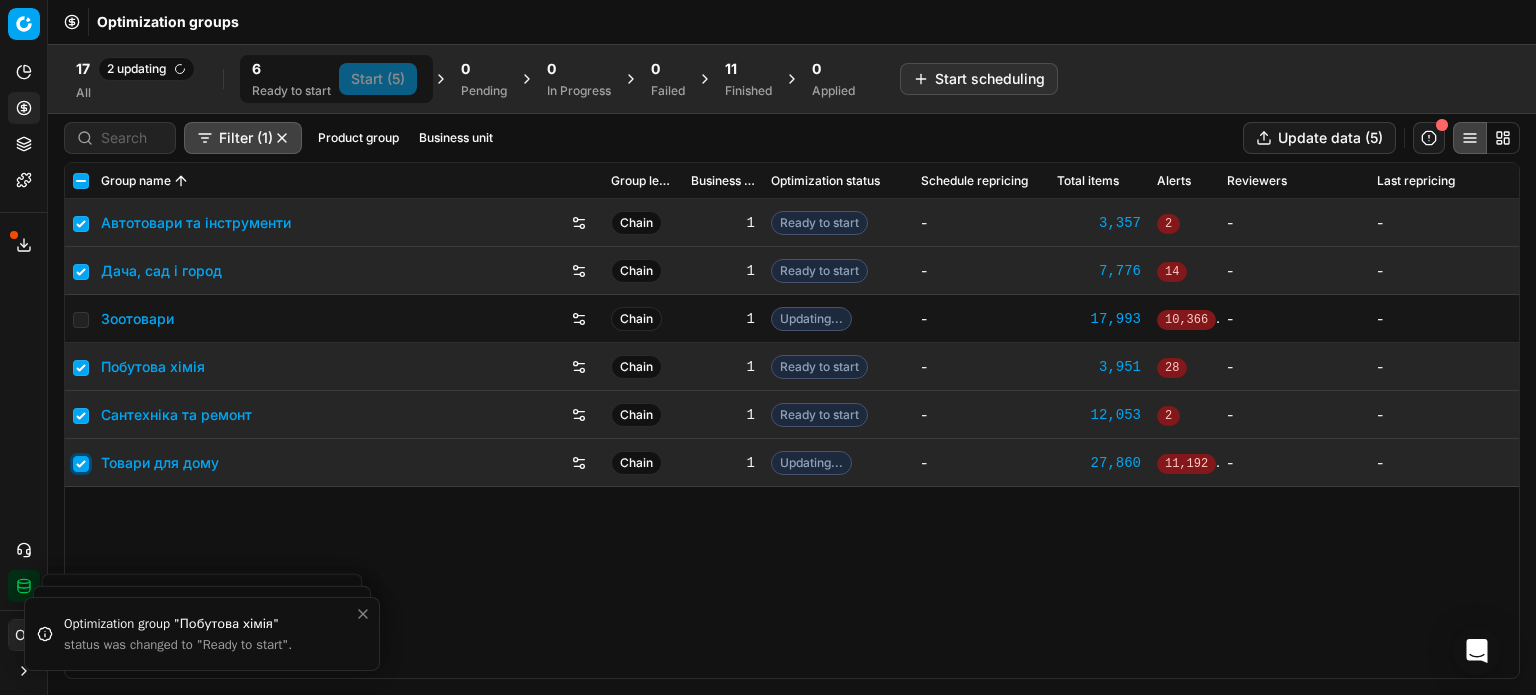 click at bounding box center (81, 464) 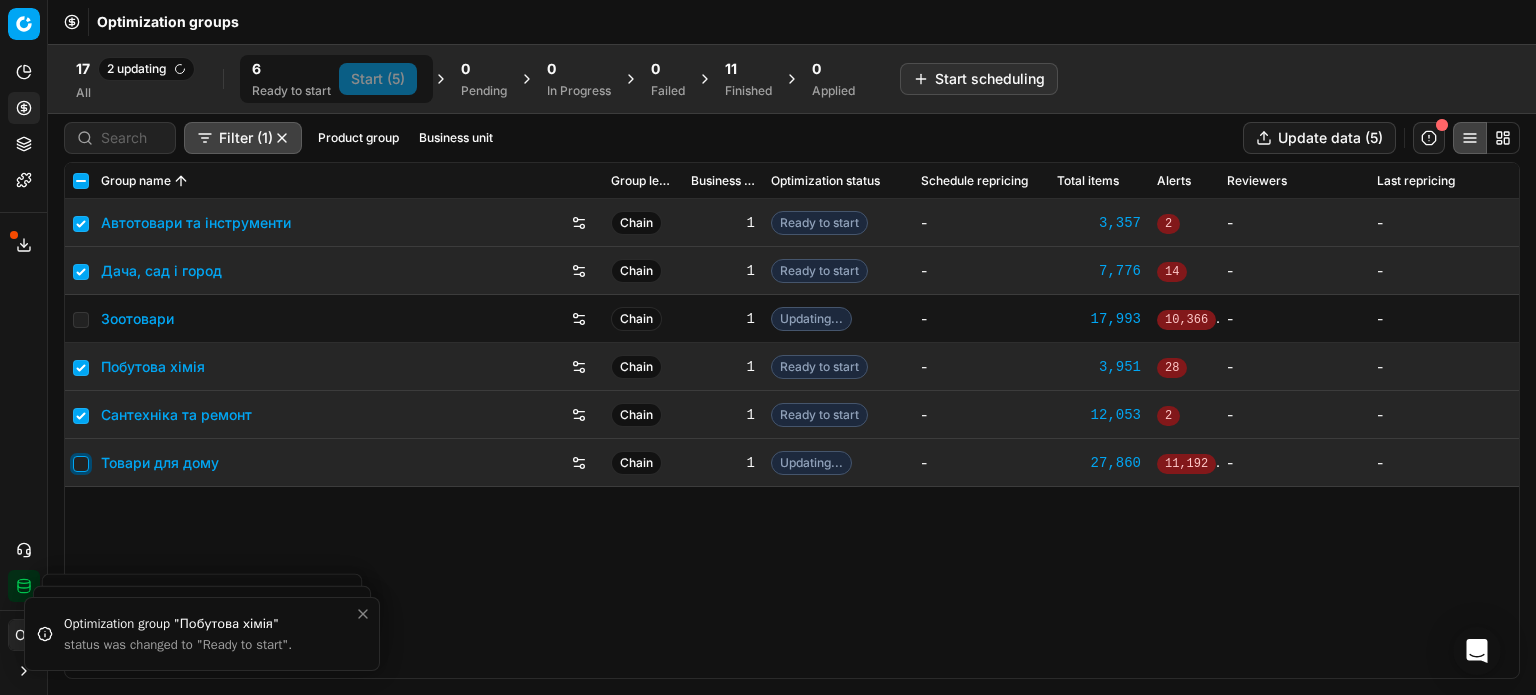 checkbox on "false" 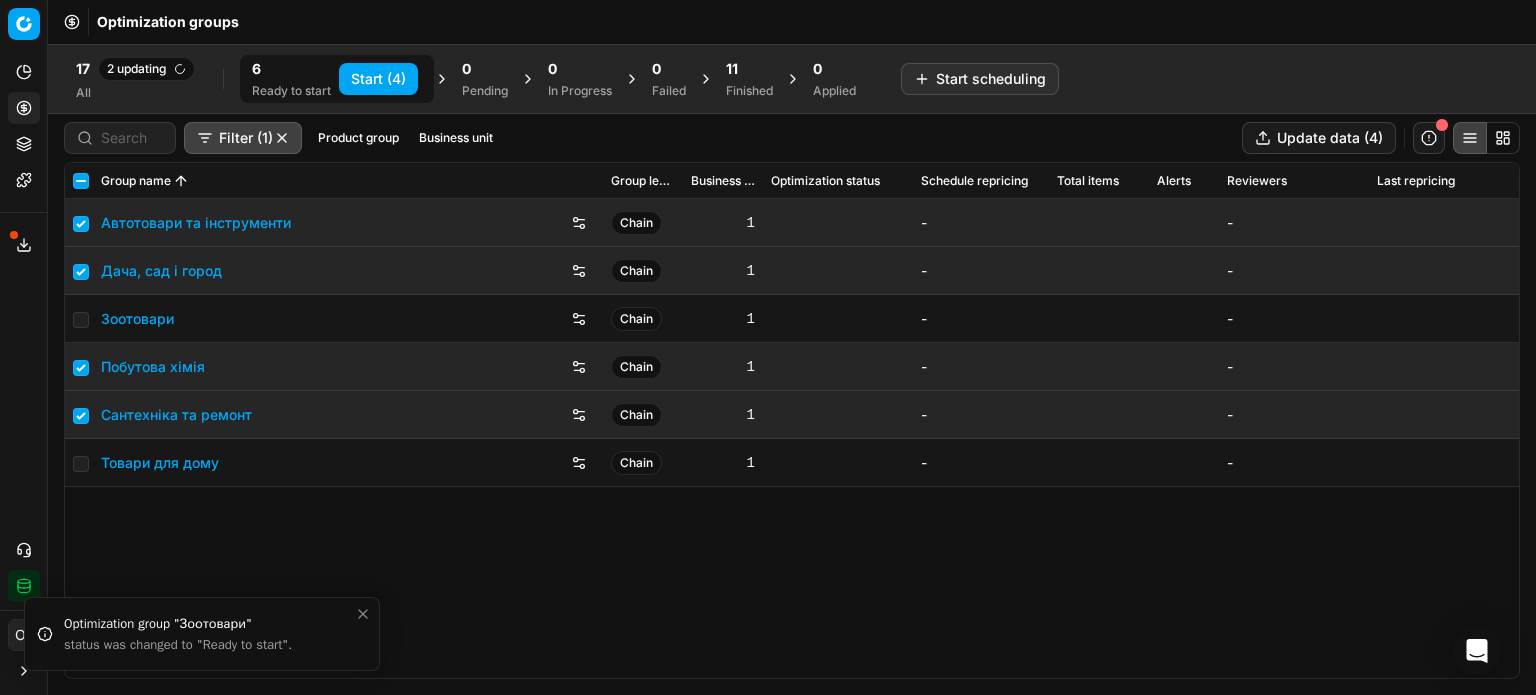 click on "Start   (4)" at bounding box center [378, 79] 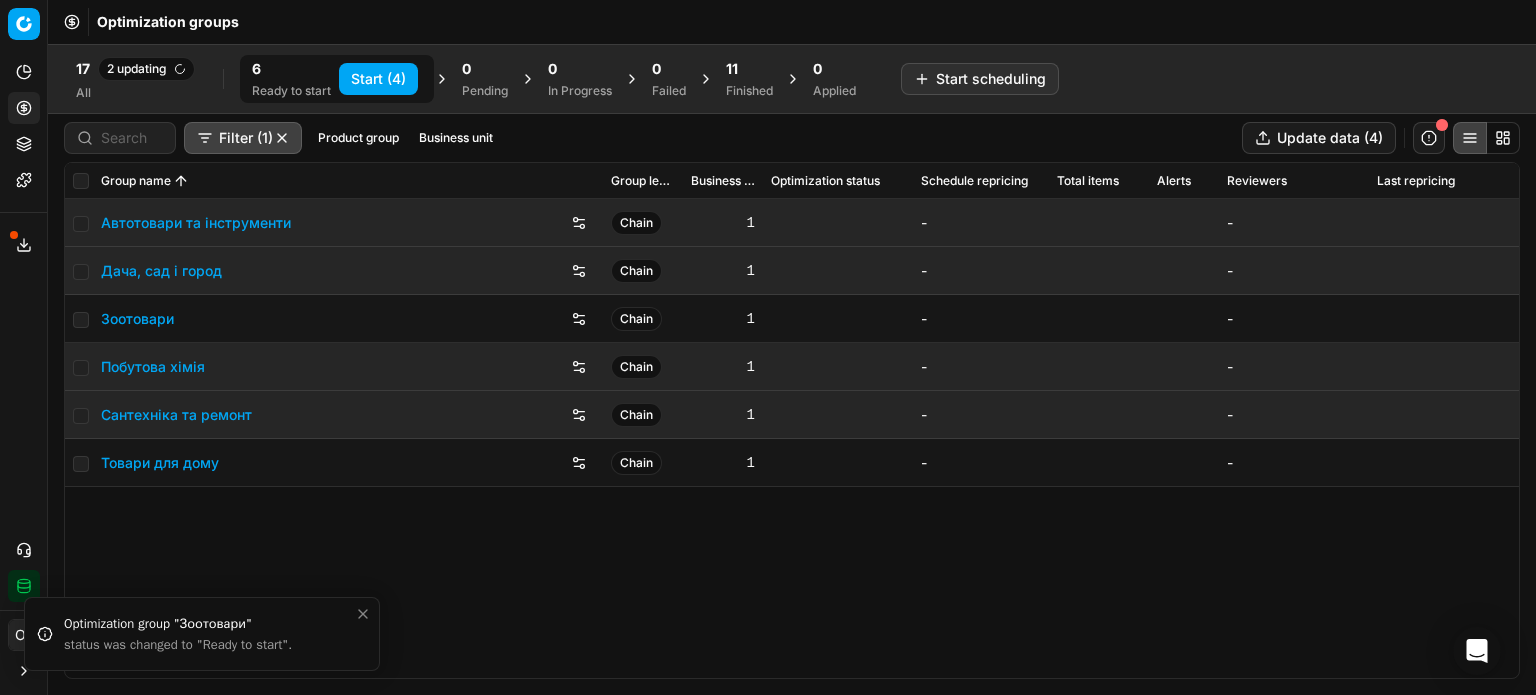 checkbox on "false" 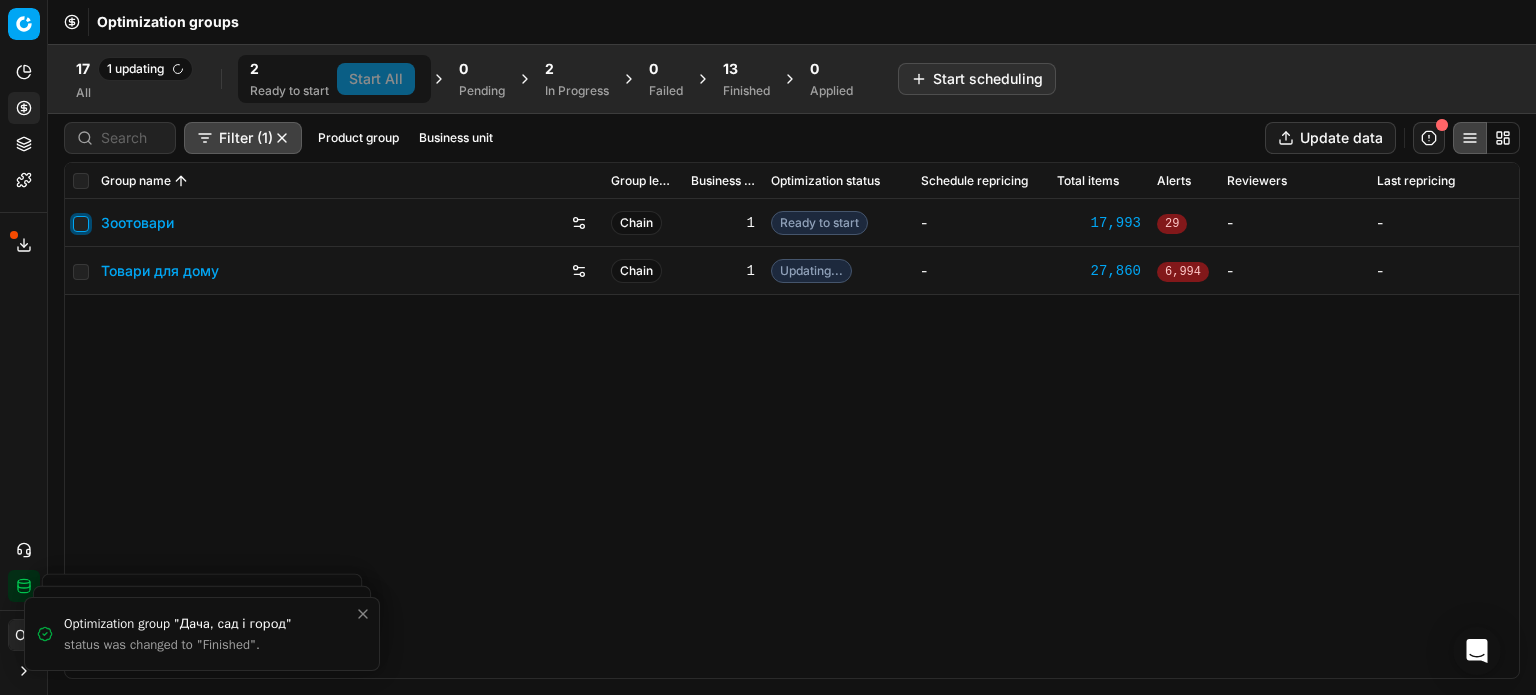 click at bounding box center (81, 224) 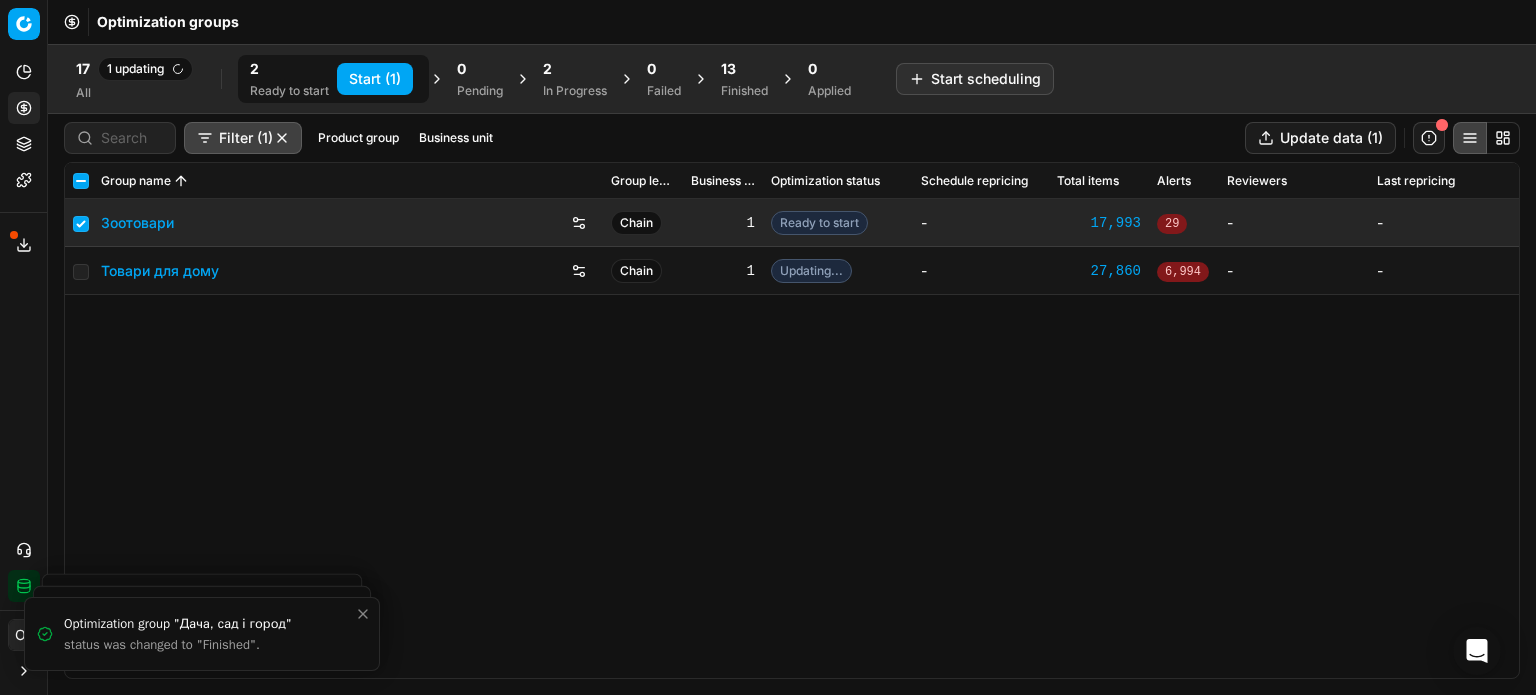 click on "Start   (1)" at bounding box center (375, 79) 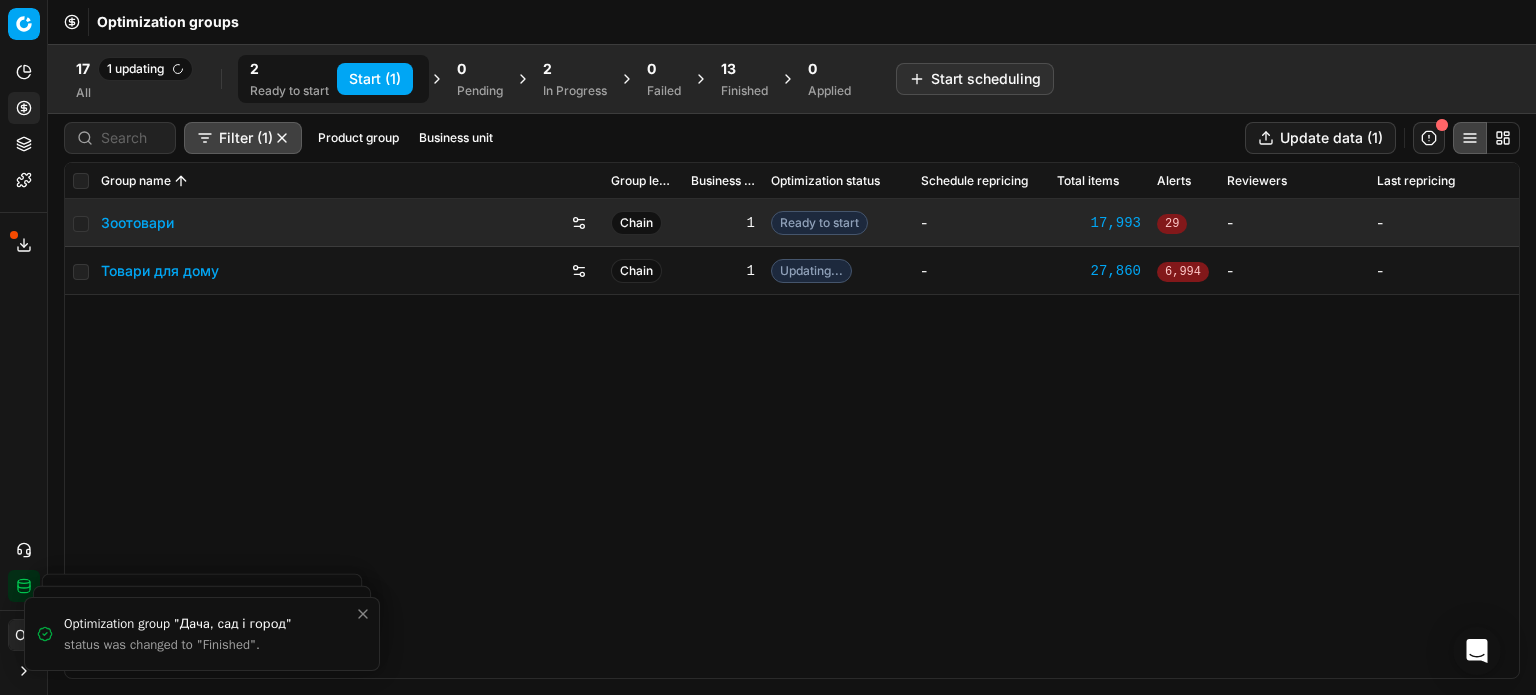 checkbox on "false" 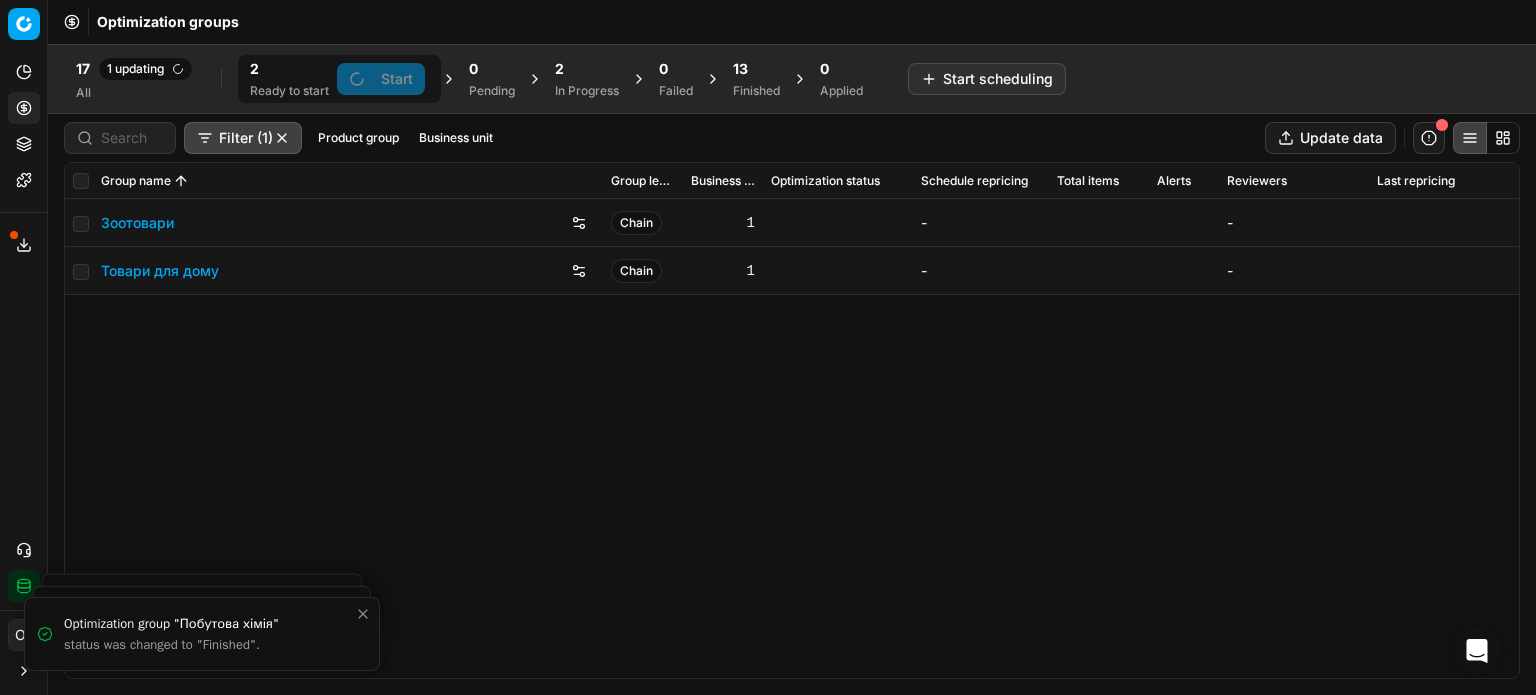 click on "13" at bounding box center [756, 69] 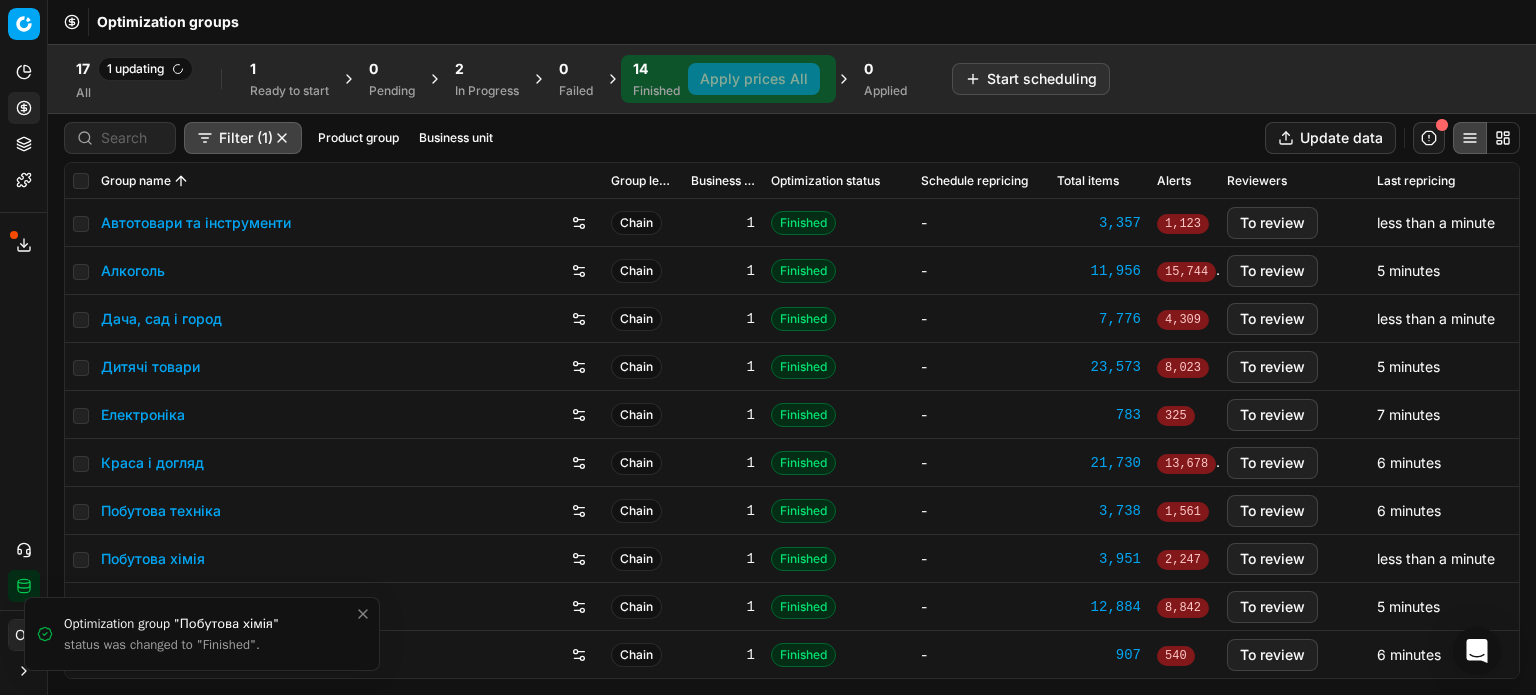 click on "Дитячі товари" at bounding box center [150, 367] 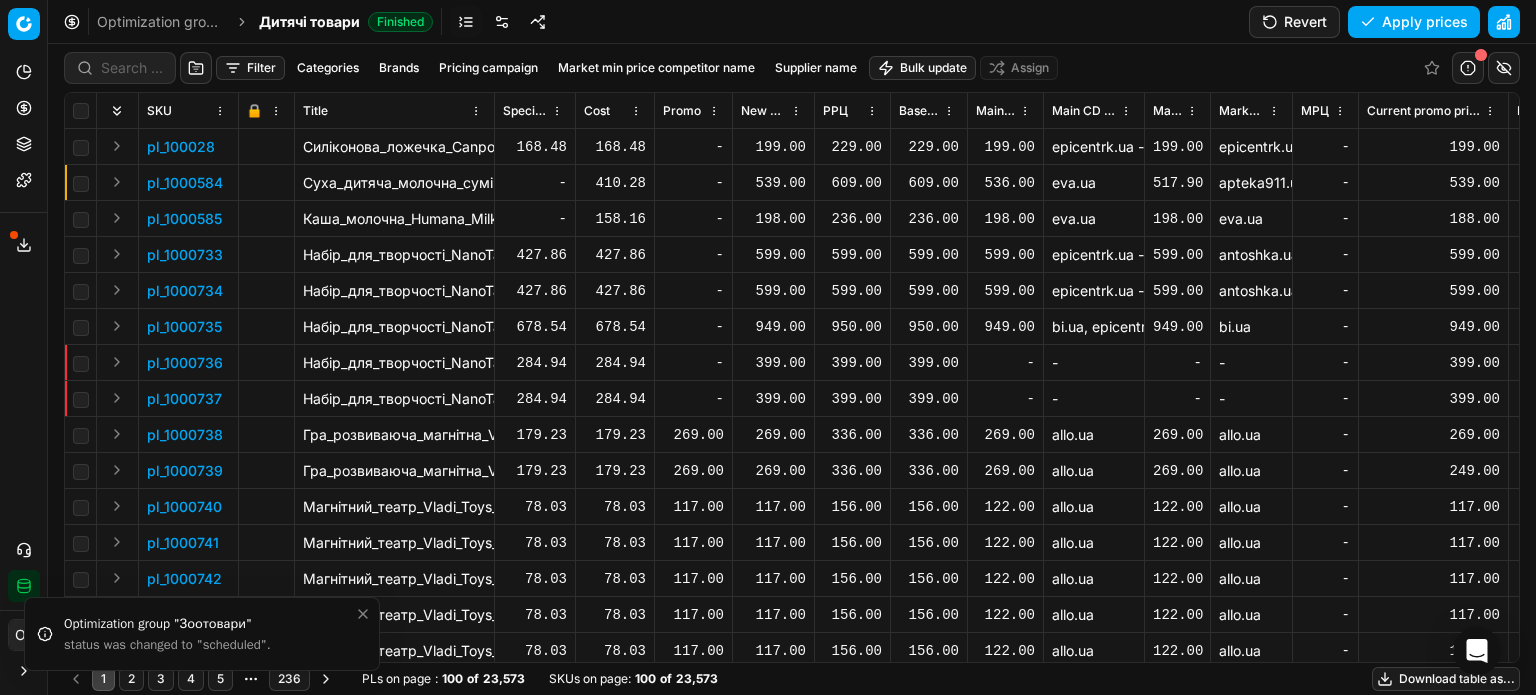 click on "Pricing platform Analytics Pricing Product portfolio Templates Export service 174 Contact support Integration status ОГ Ольга Гудзенко o.gudzenko@maudau.com.ua Close menu Command Palette Search for a command to run... Optimization groups Дитячі товари Finished Revert Apply prices Filter   Categories   Brands   Pricing campaign   Market min price competitor name   Supplier name   Bulk update Assign SKU 🔒 Title Specification Cost Cost Promo New promo price РРЦ Base price Main CD min price Main CD min price competitor name Market min price Market min price competitor name МРЦ Current promo price Продажі за останні 45 днів, шт Current price New discount New price New discount, % New margin (common), % New markup (common), % Δ, % Δ, abs Pricing type Alerts Pricing campaign Brands Total stock quantity Last stock update Last price change Is available Discount, % Discount Promo amount Promo titles Price elasticity Smart segmentation ABC by Revenue Min margin" at bounding box center (768, 347) 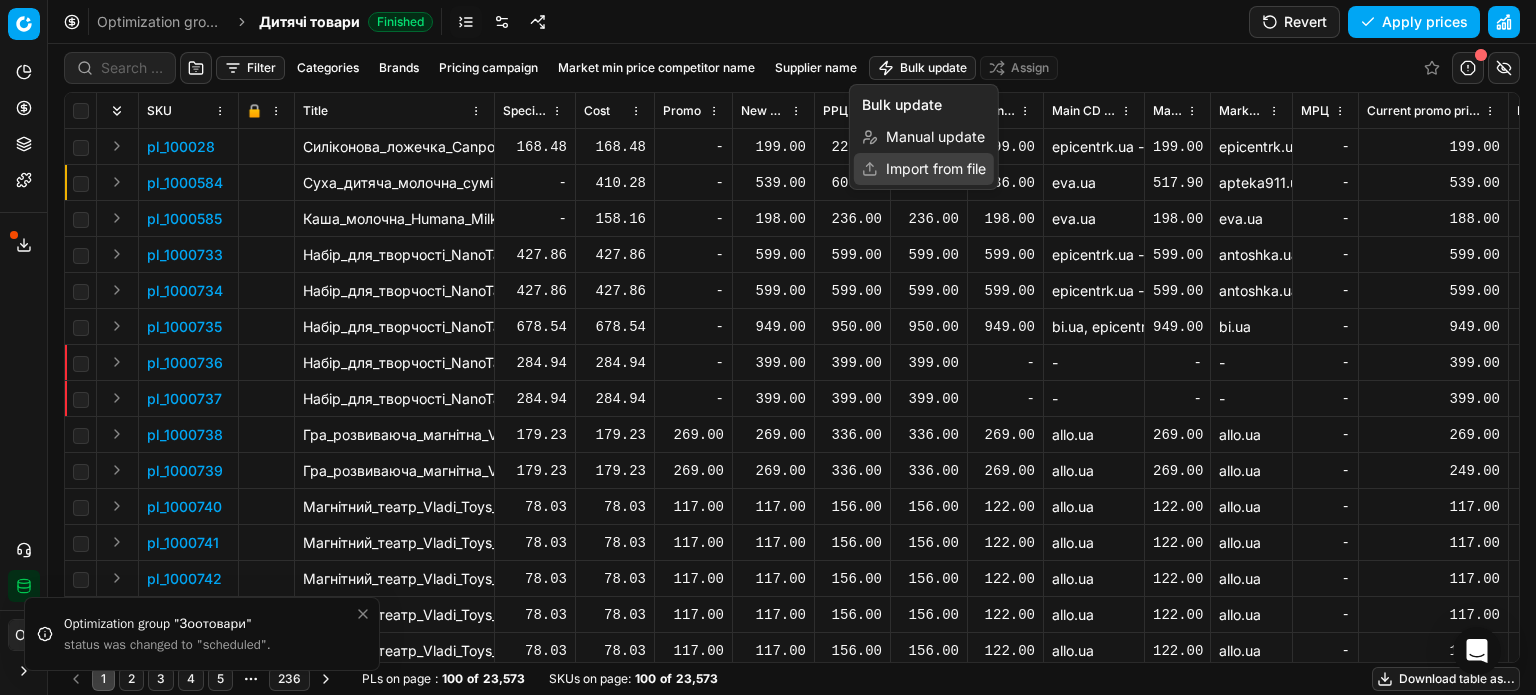 click on "Import from file" at bounding box center (924, 169) 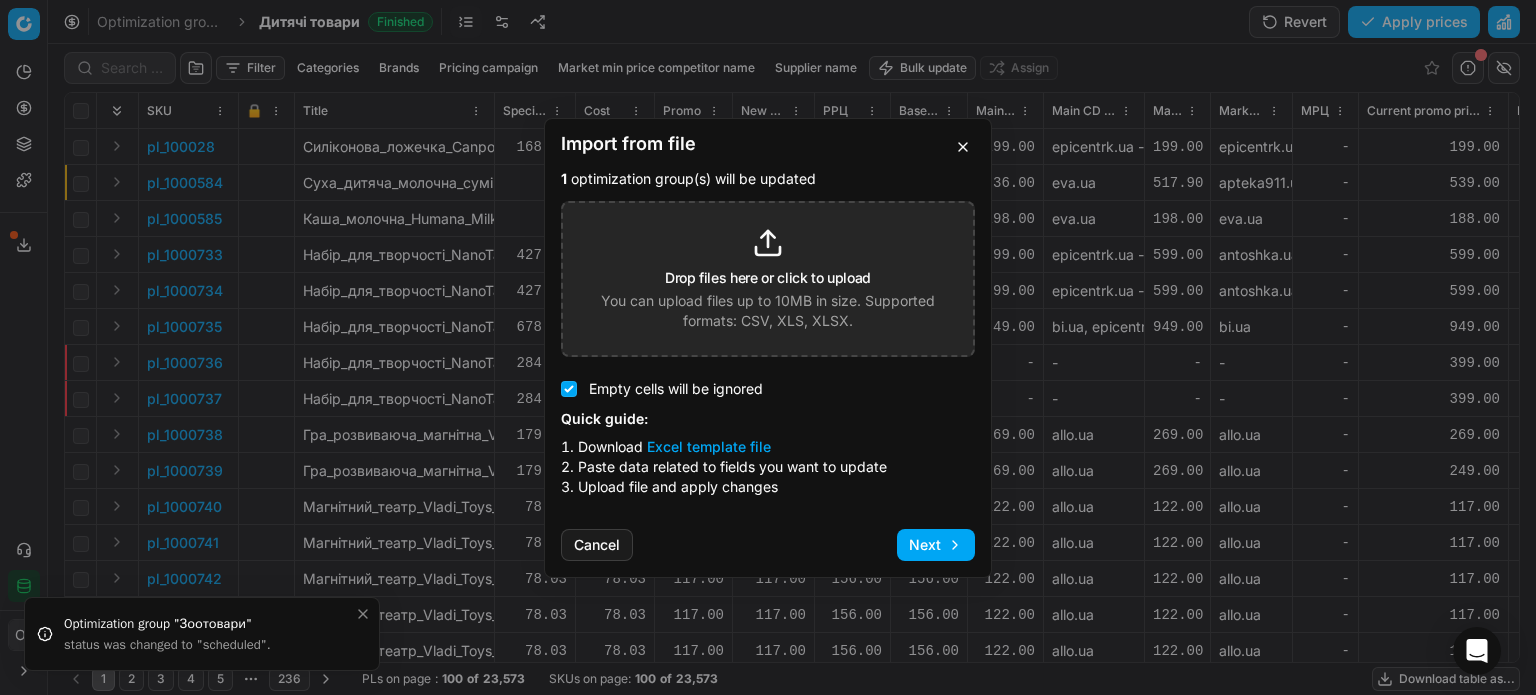 click on "Excel template file" at bounding box center (709, 447) 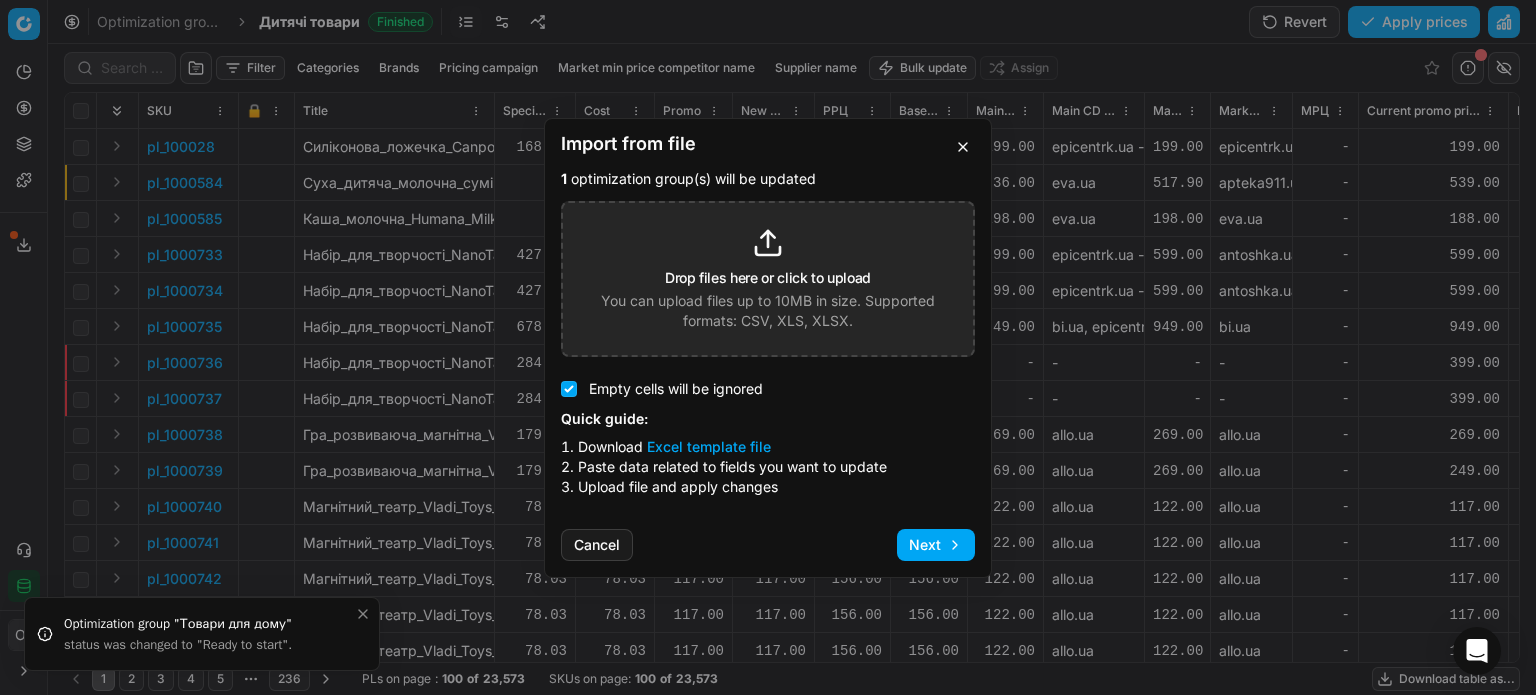 click on "You can upload files up to 10MB in size. Supported formats: CSV, XLS, XLSX." at bounding box center (768, 311) 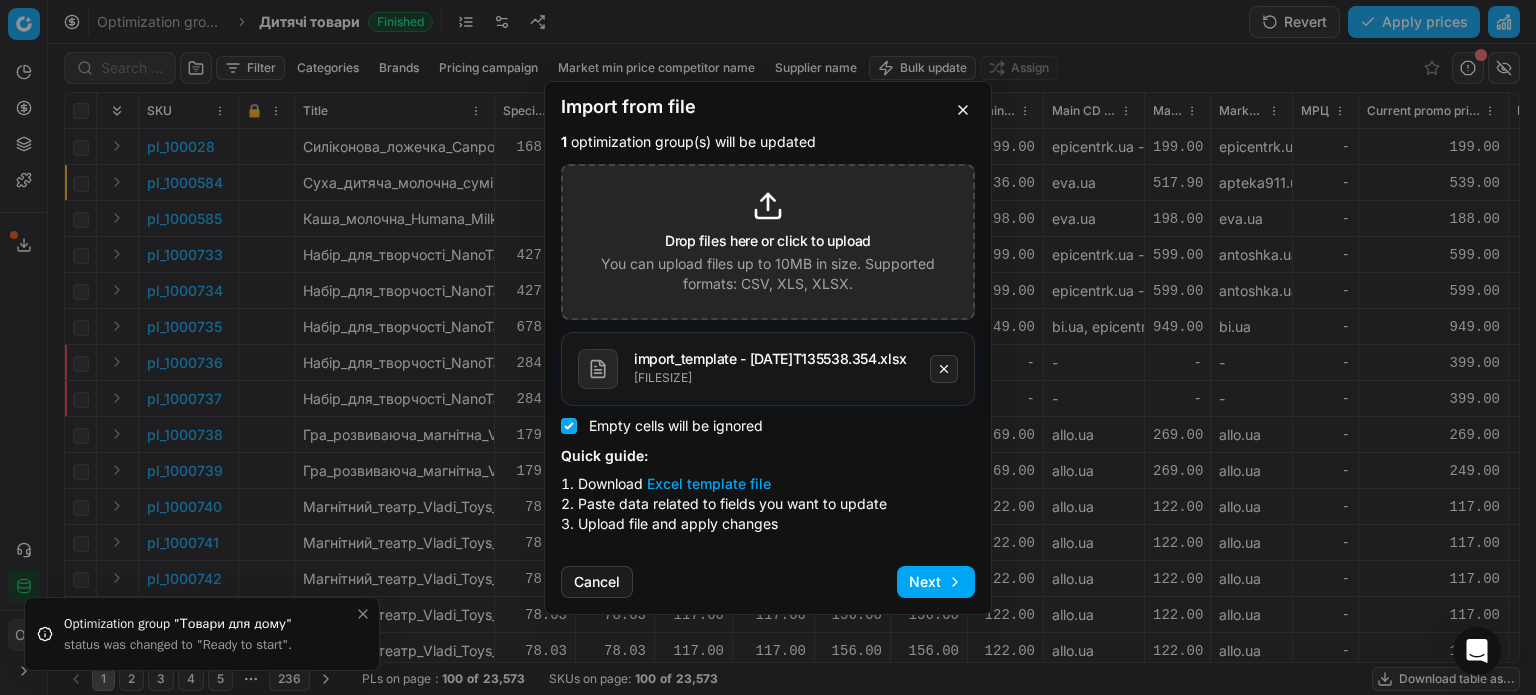 click on "Next" at bounding box center (936, 582) 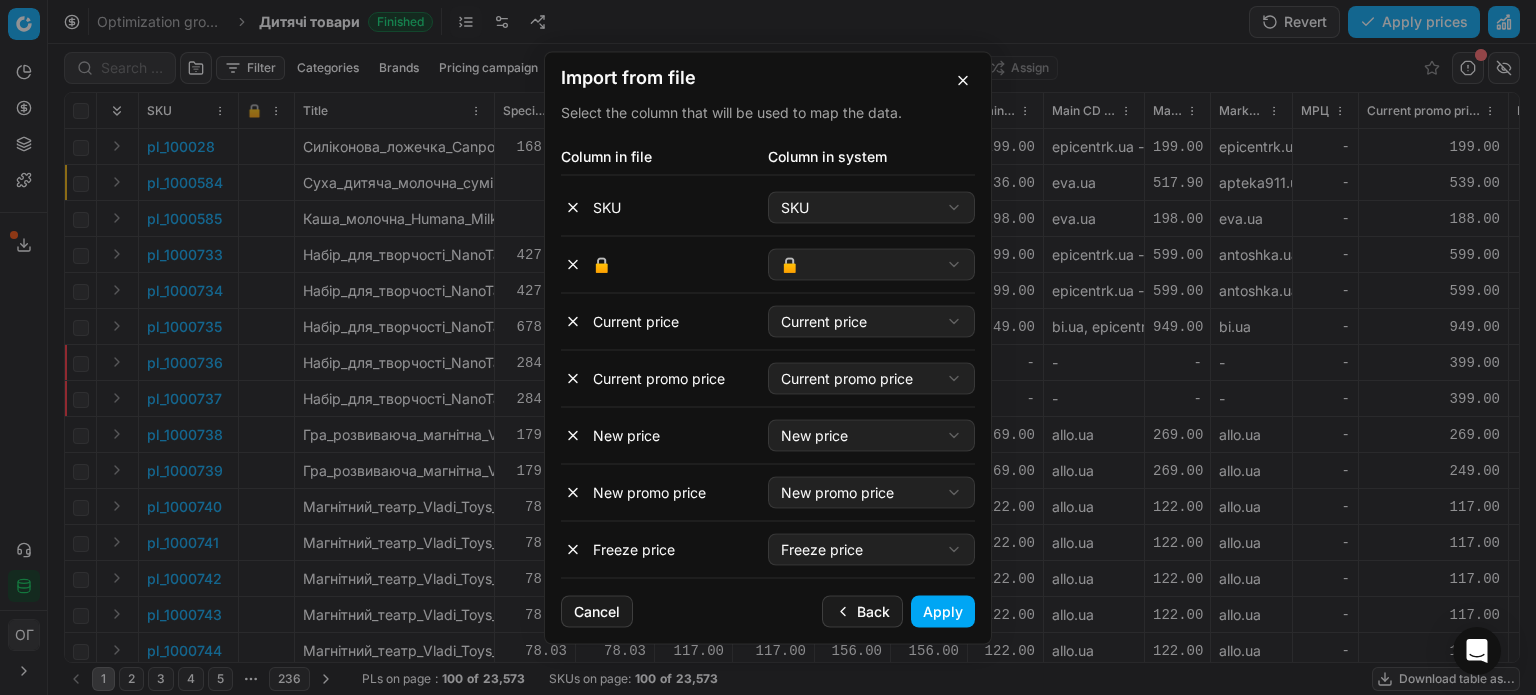 click on "Apply" at bounding box center (943, 611) 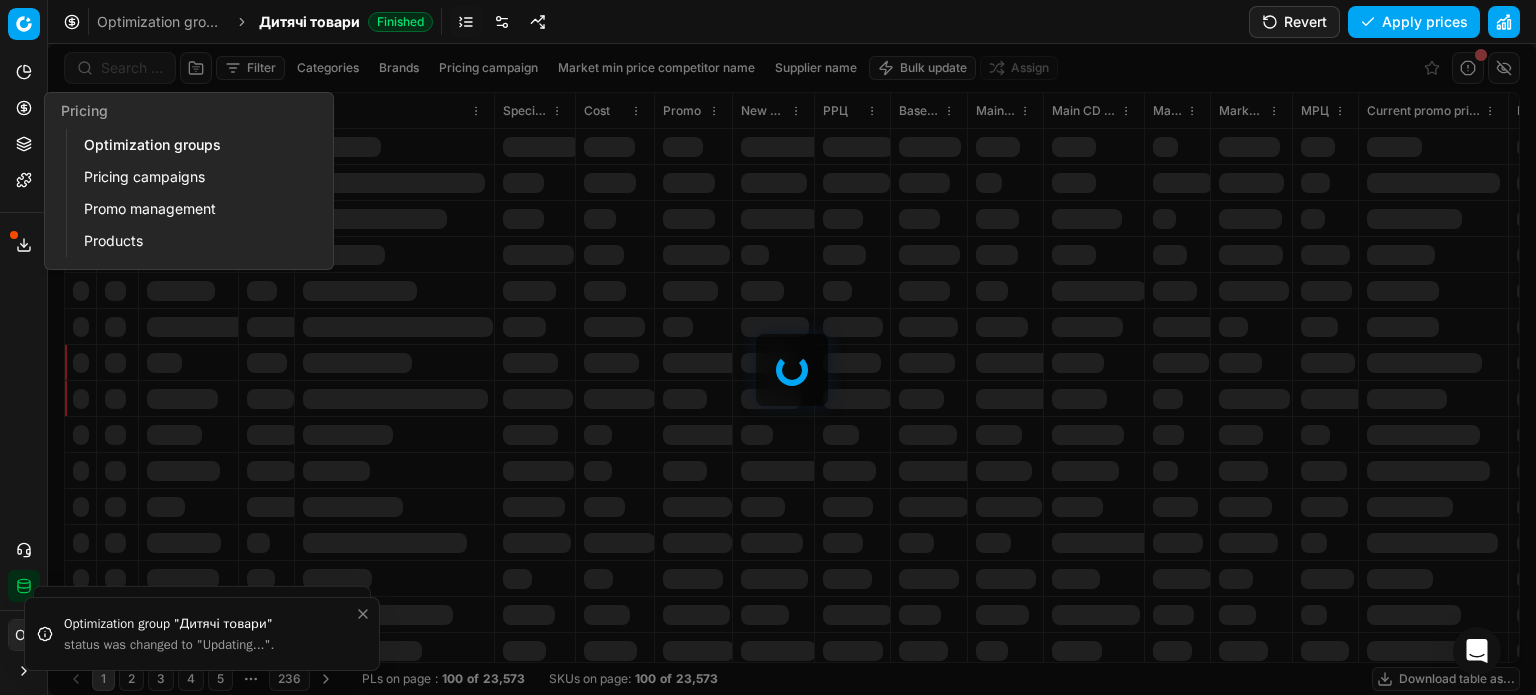 click on "Optimization groups" at bounding box center [192, 145] 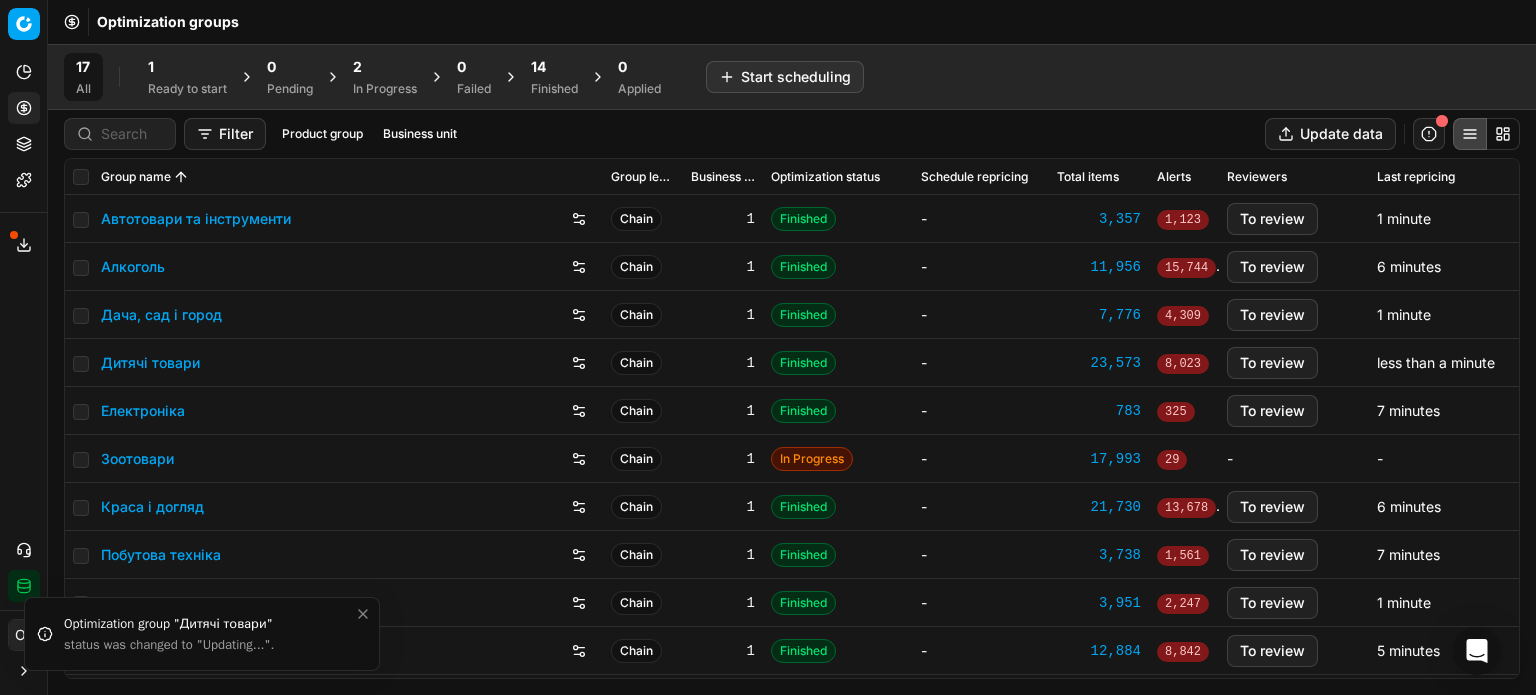 click on "1" at bounding box center [187, 67] 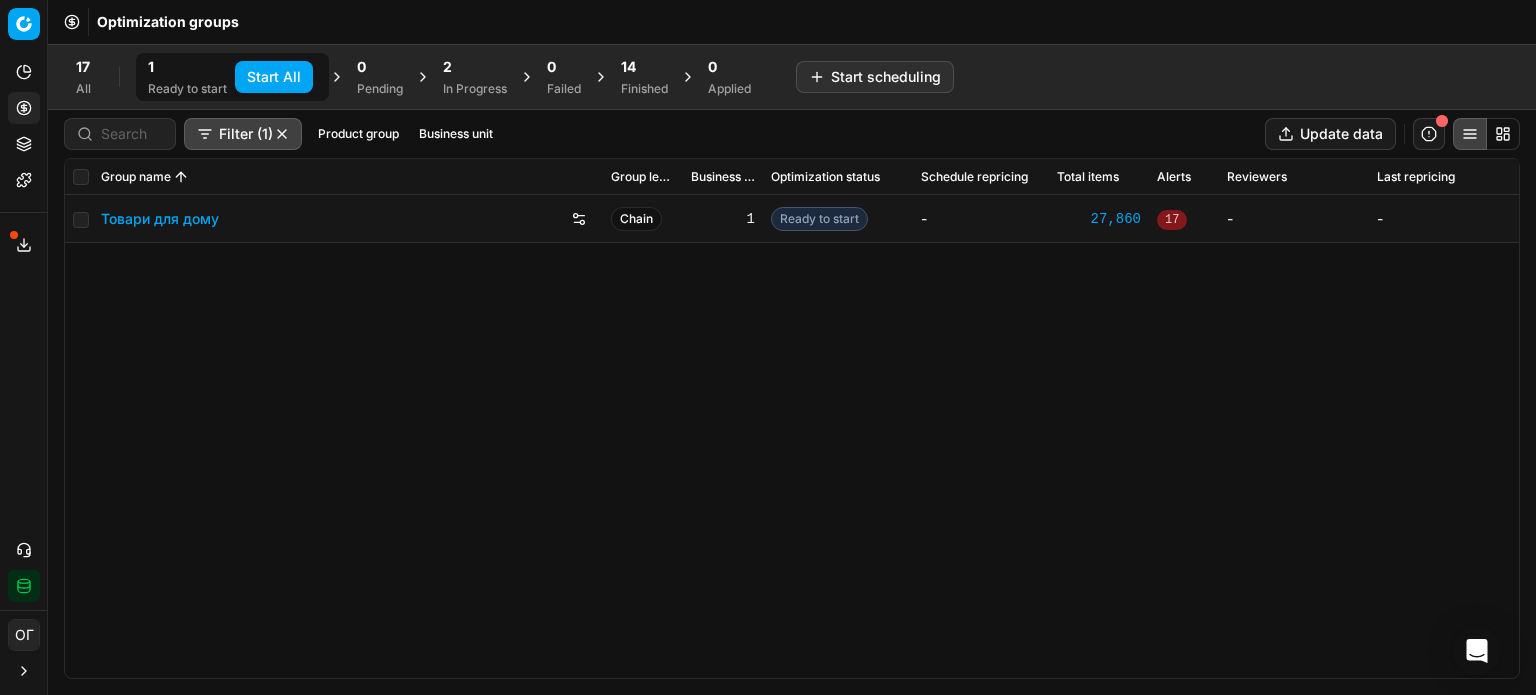 click on "Start   All" at bounding box center [274, 77] 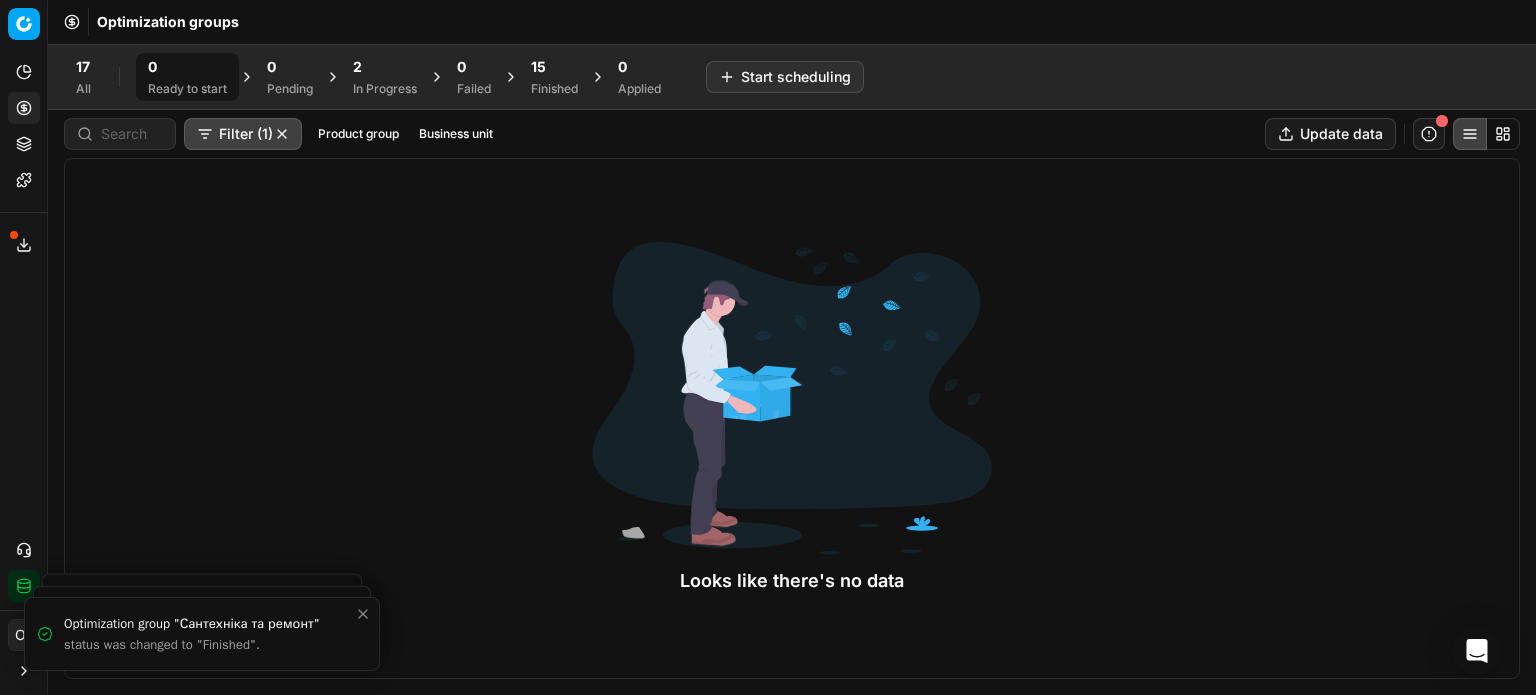 click on "15" at bounding box center (554, 67) 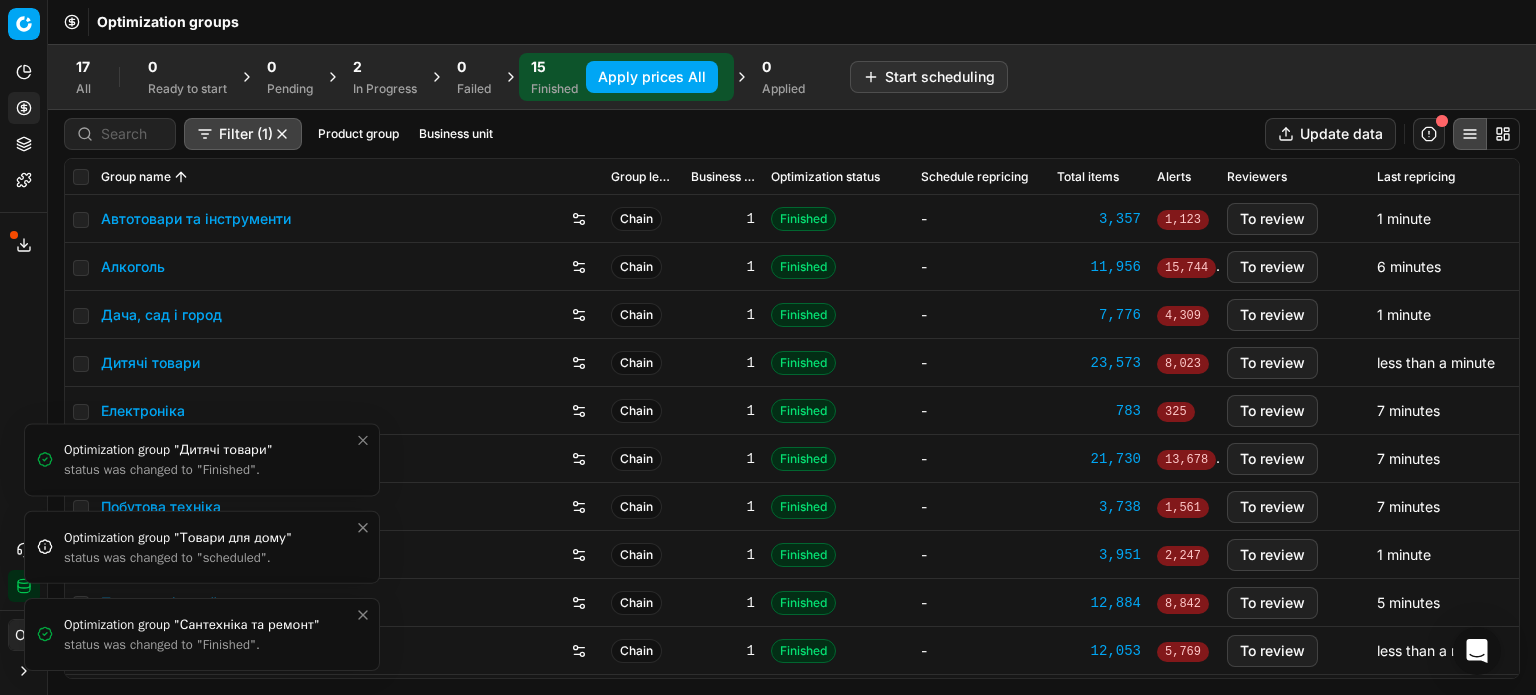 click 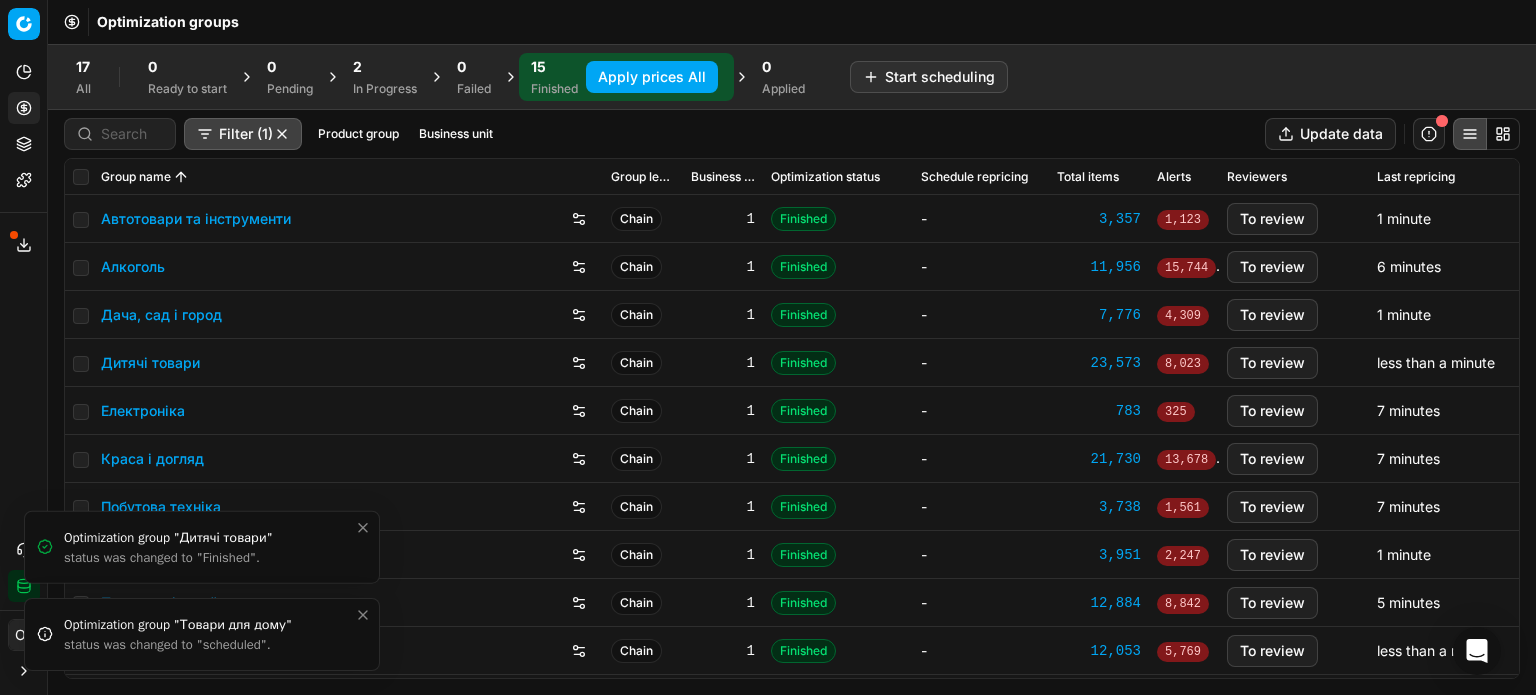 click 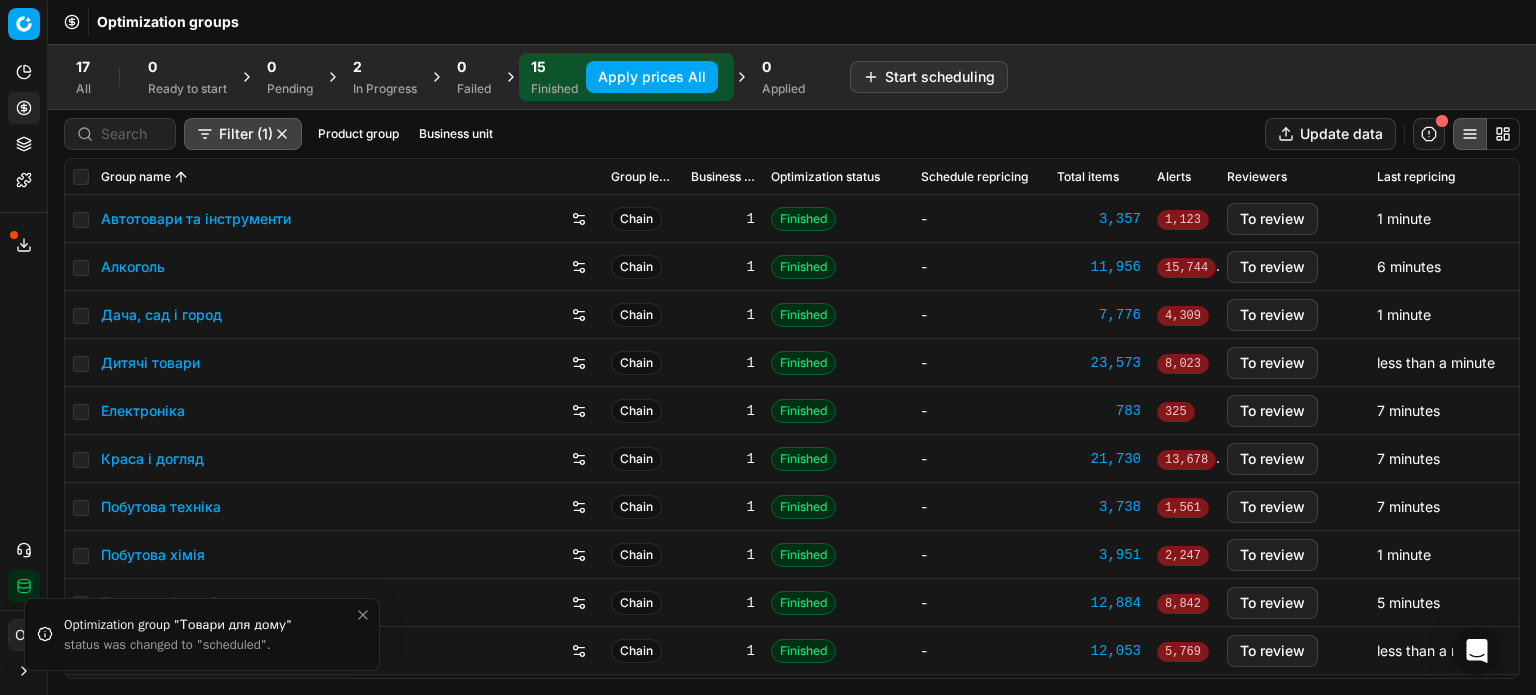 click 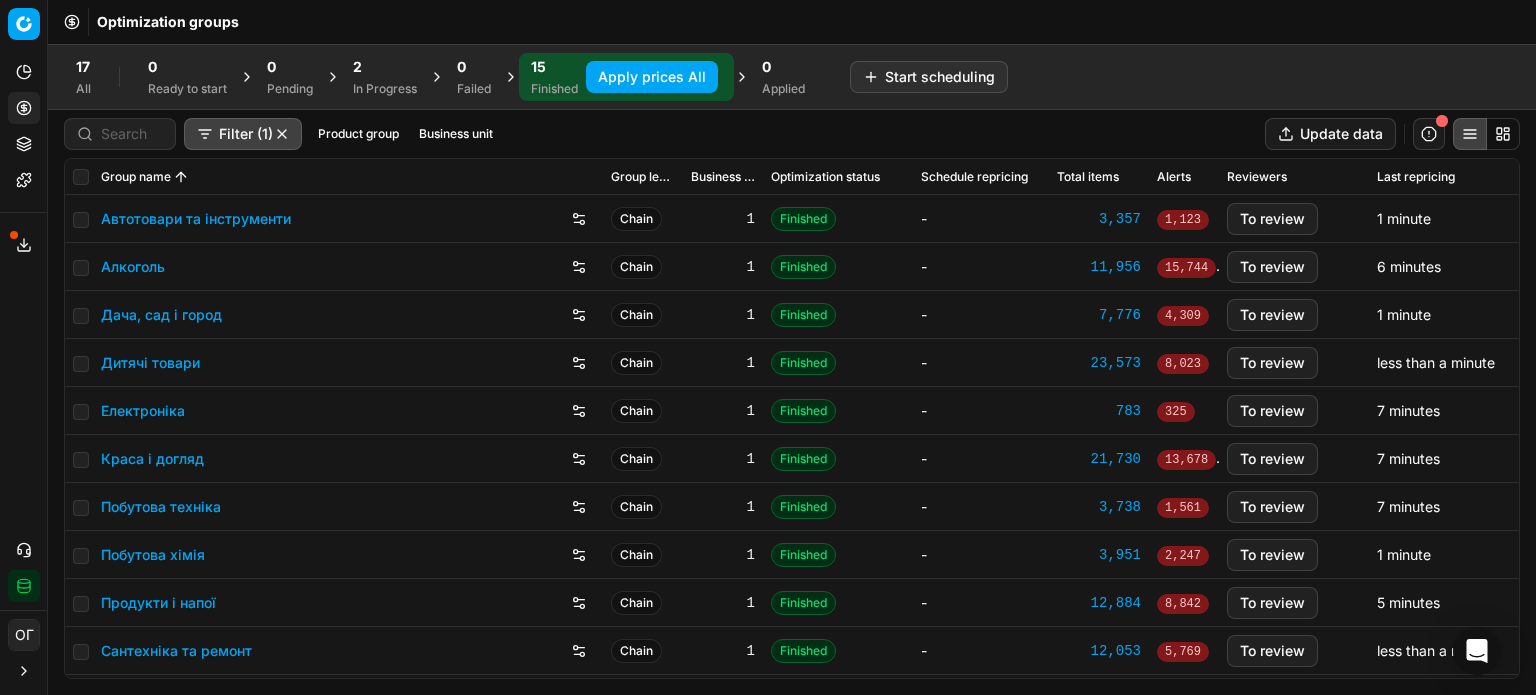 click on "Продукти і напої" at bounding box center (158, 603) 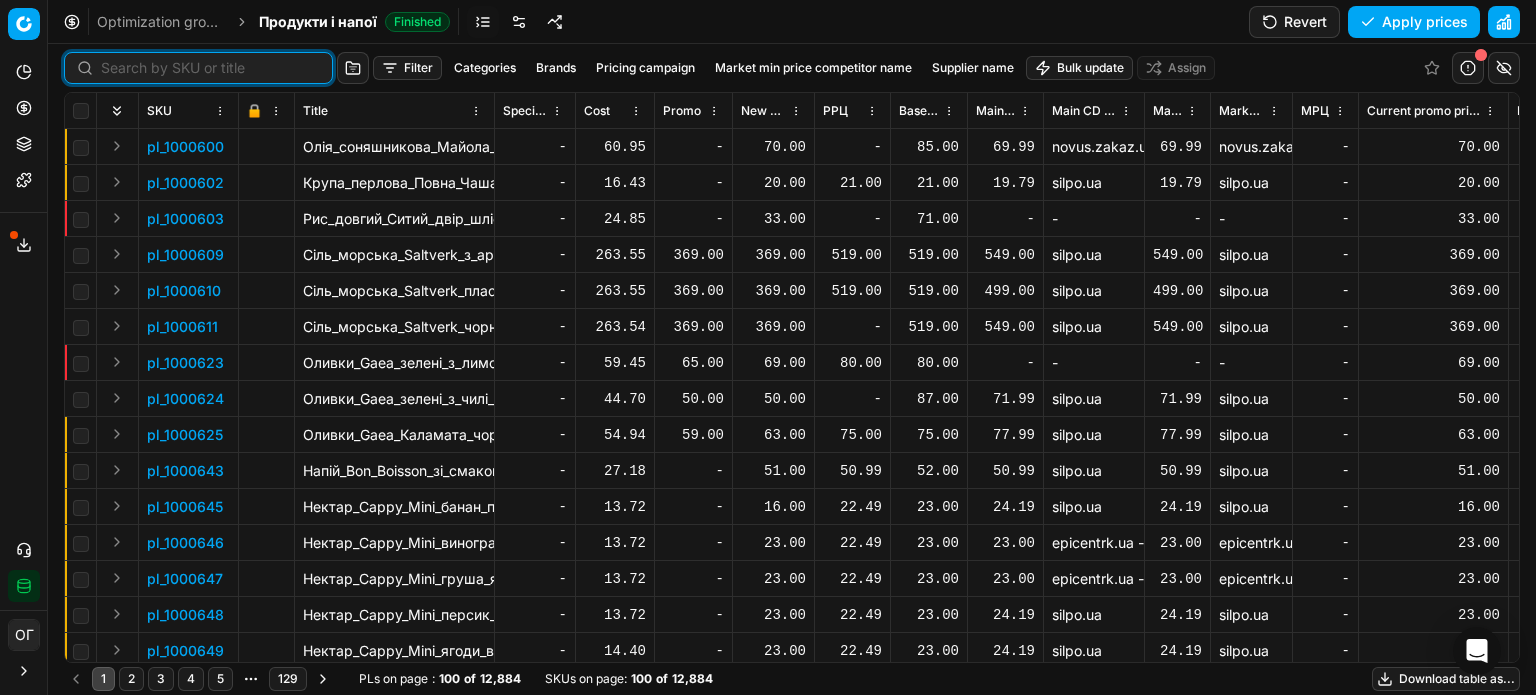 click at bounding box center (210, 68) 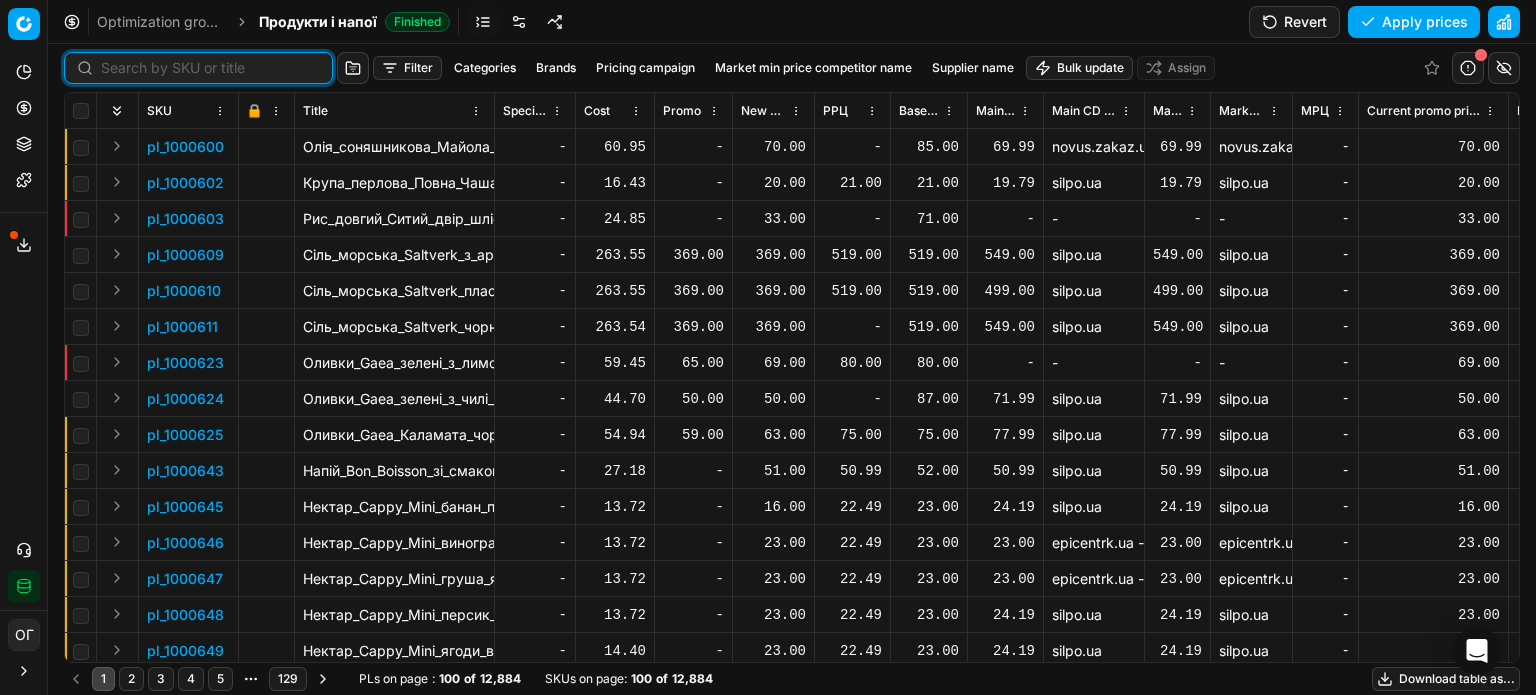 click at bounding box center (210, 68) 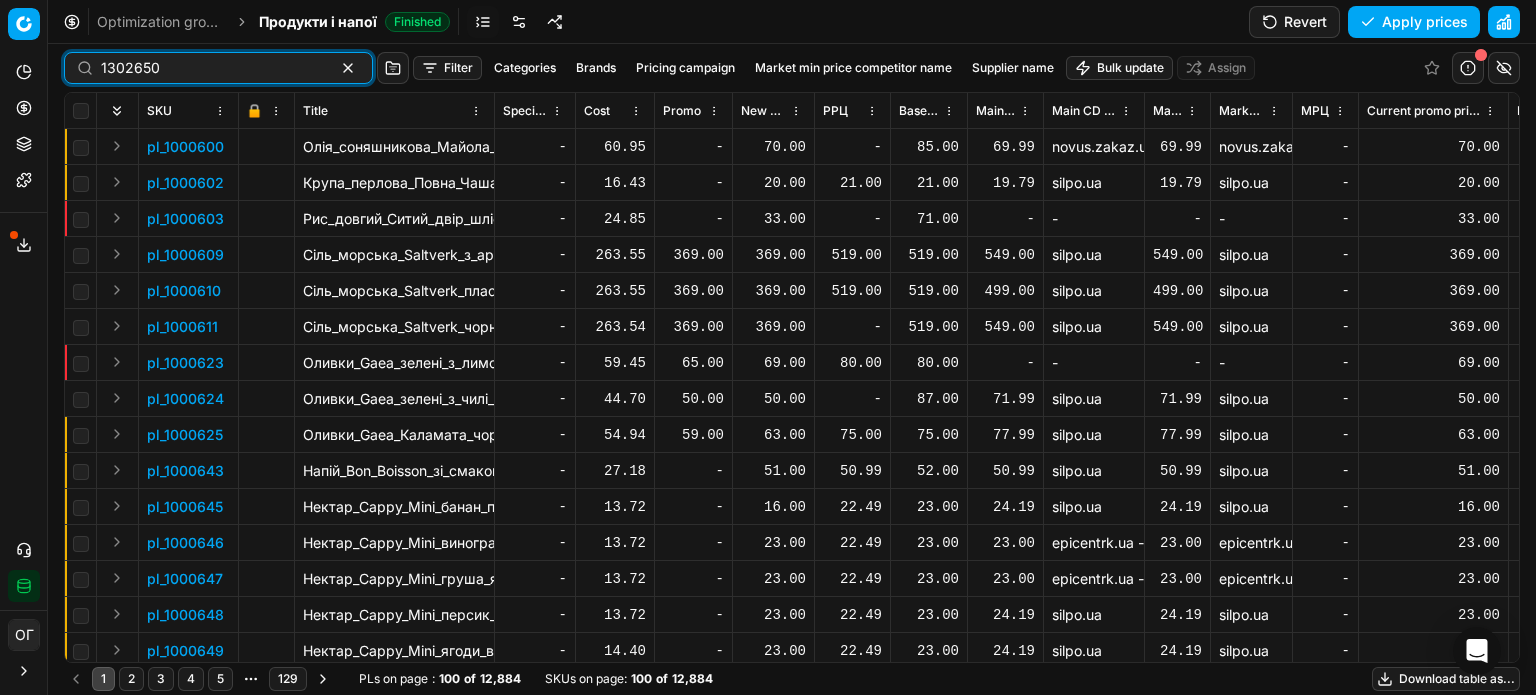 type on "1302650" 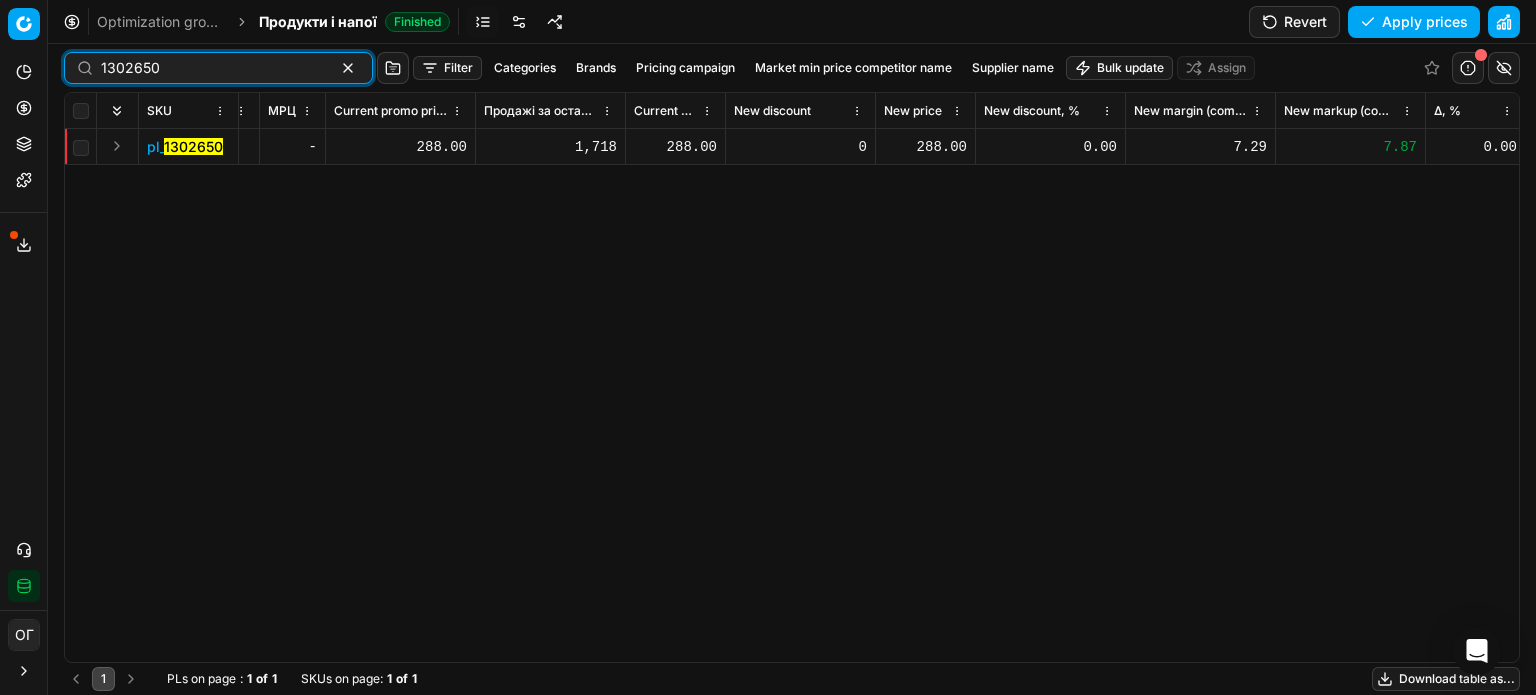 scroll, scrollTop: 0, scrollLeft: 0, axis: both 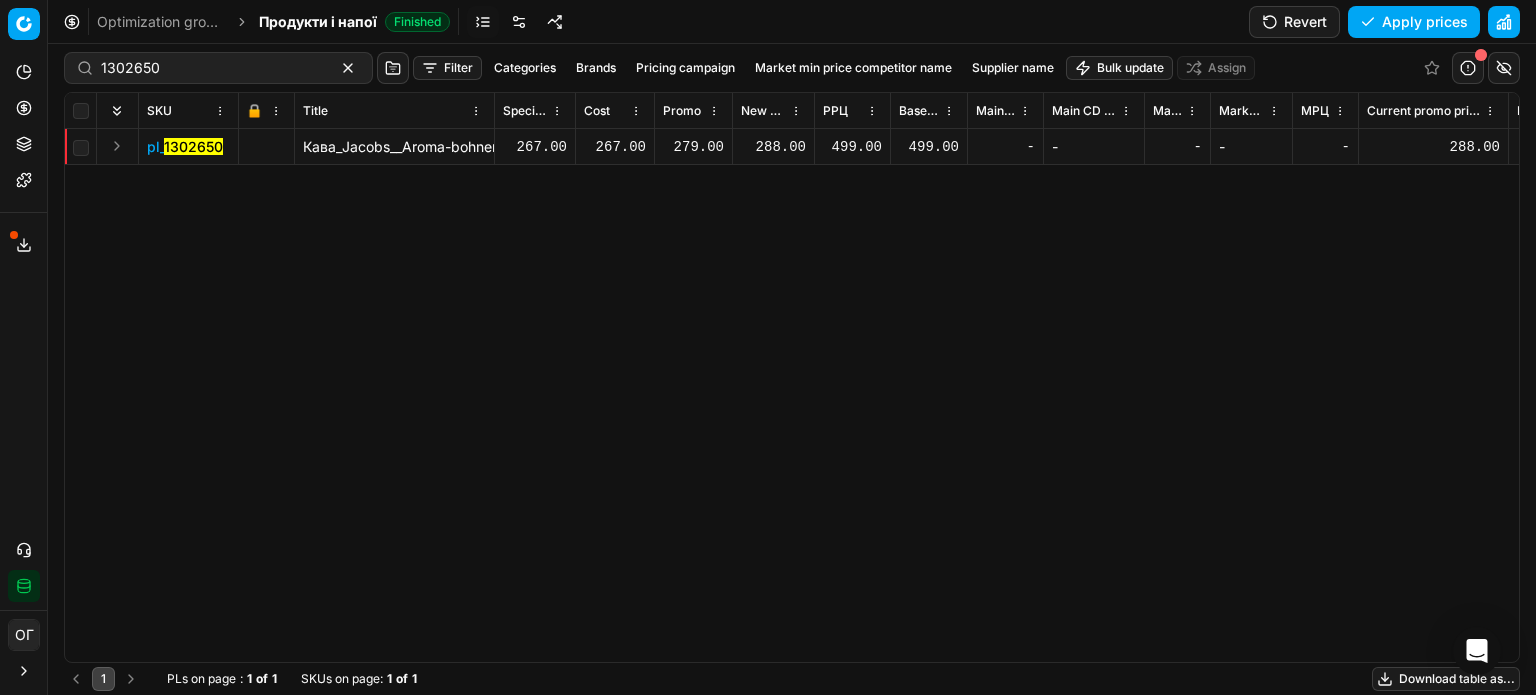 click on "288.00" at bounding box center [773, 147] 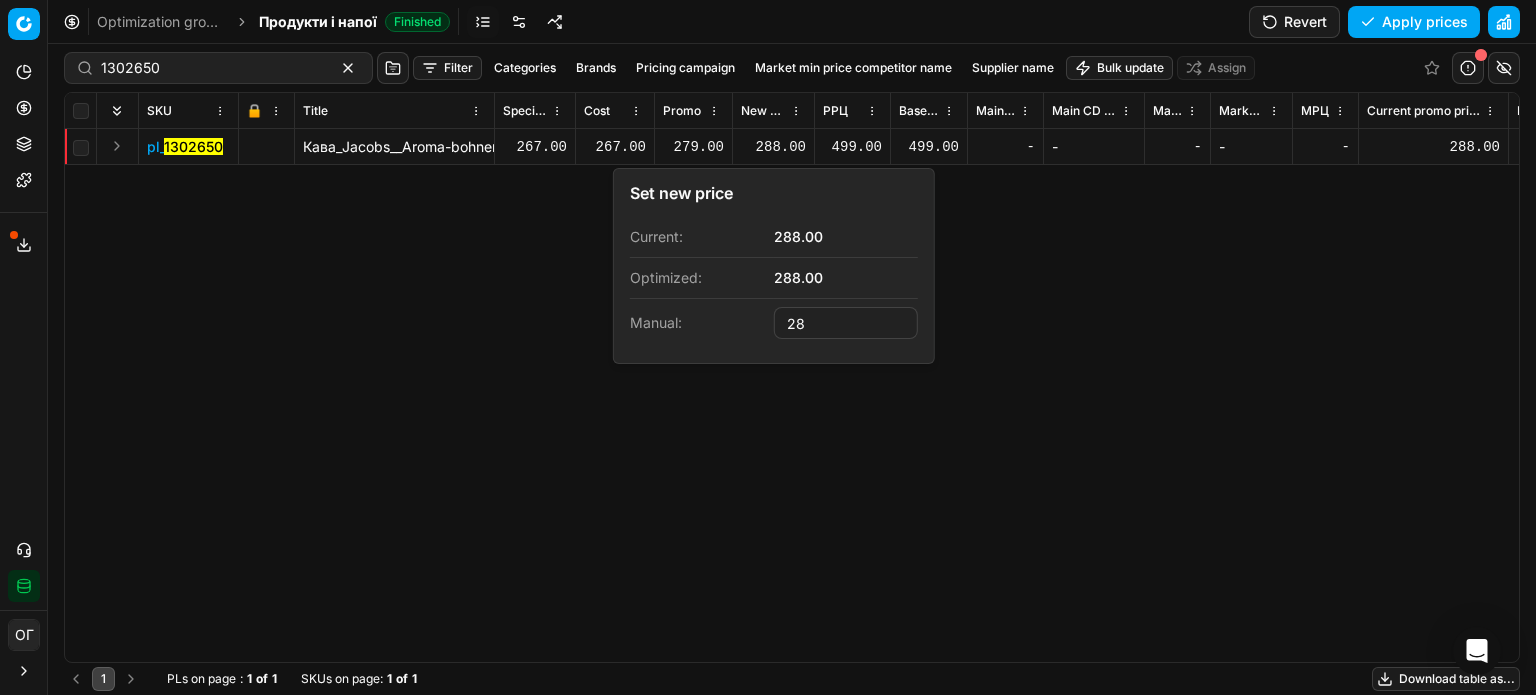 type on "2" 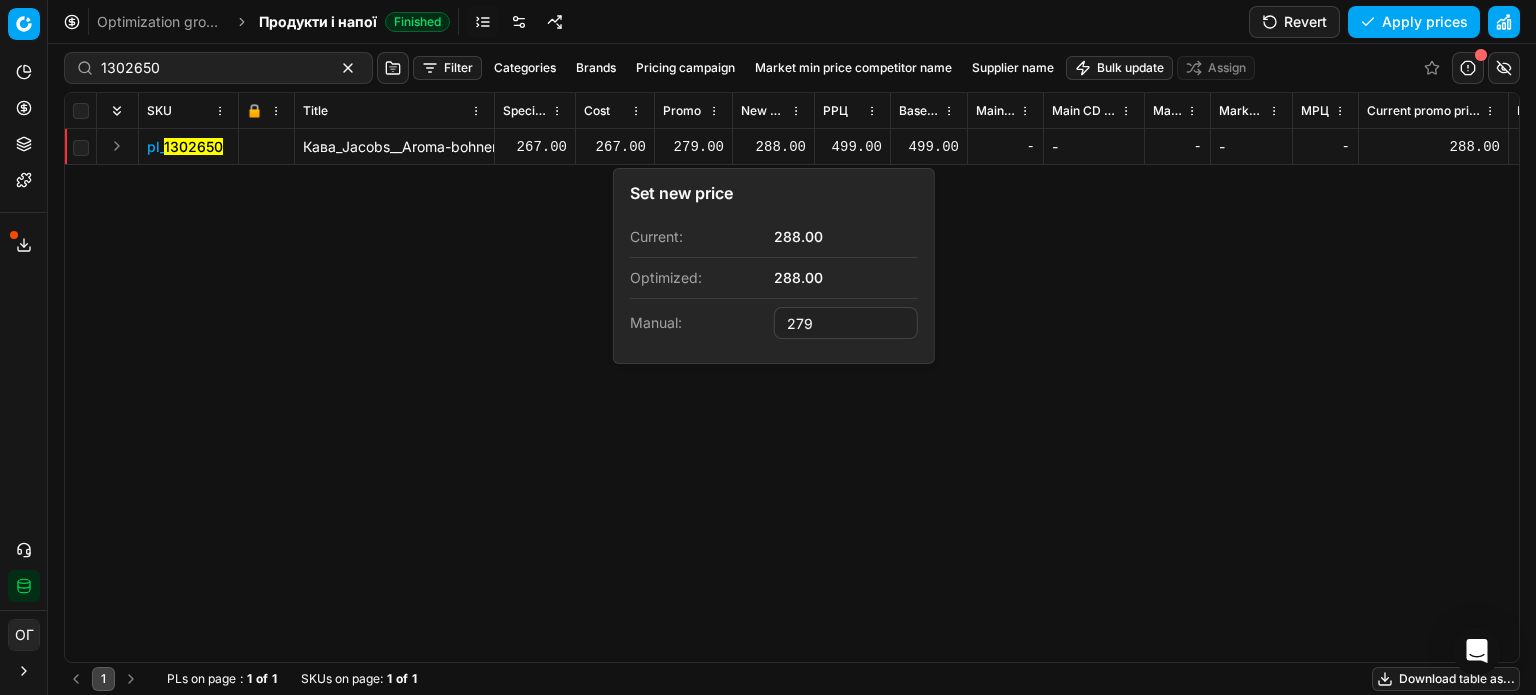 type on "279.00" 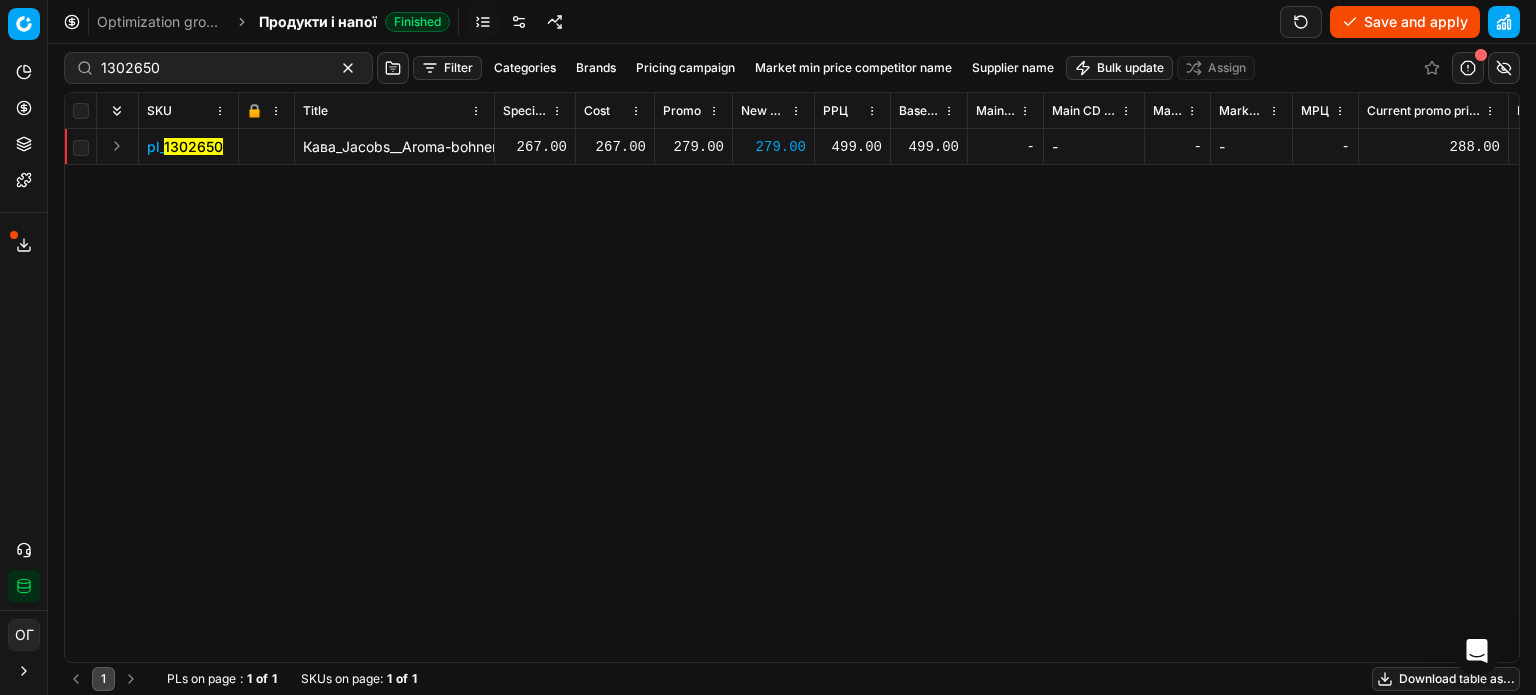 click on "Save and apply" at bounding box center (1405, 22) 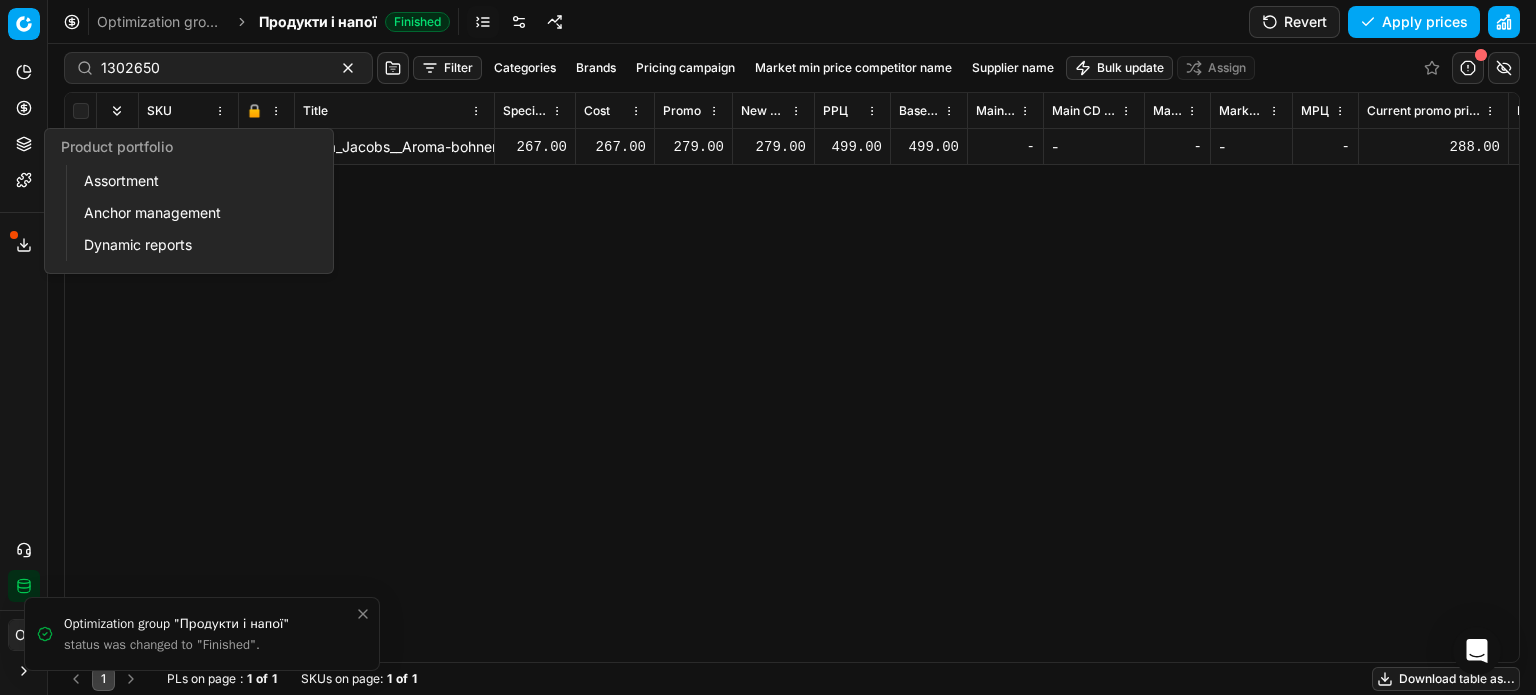 click 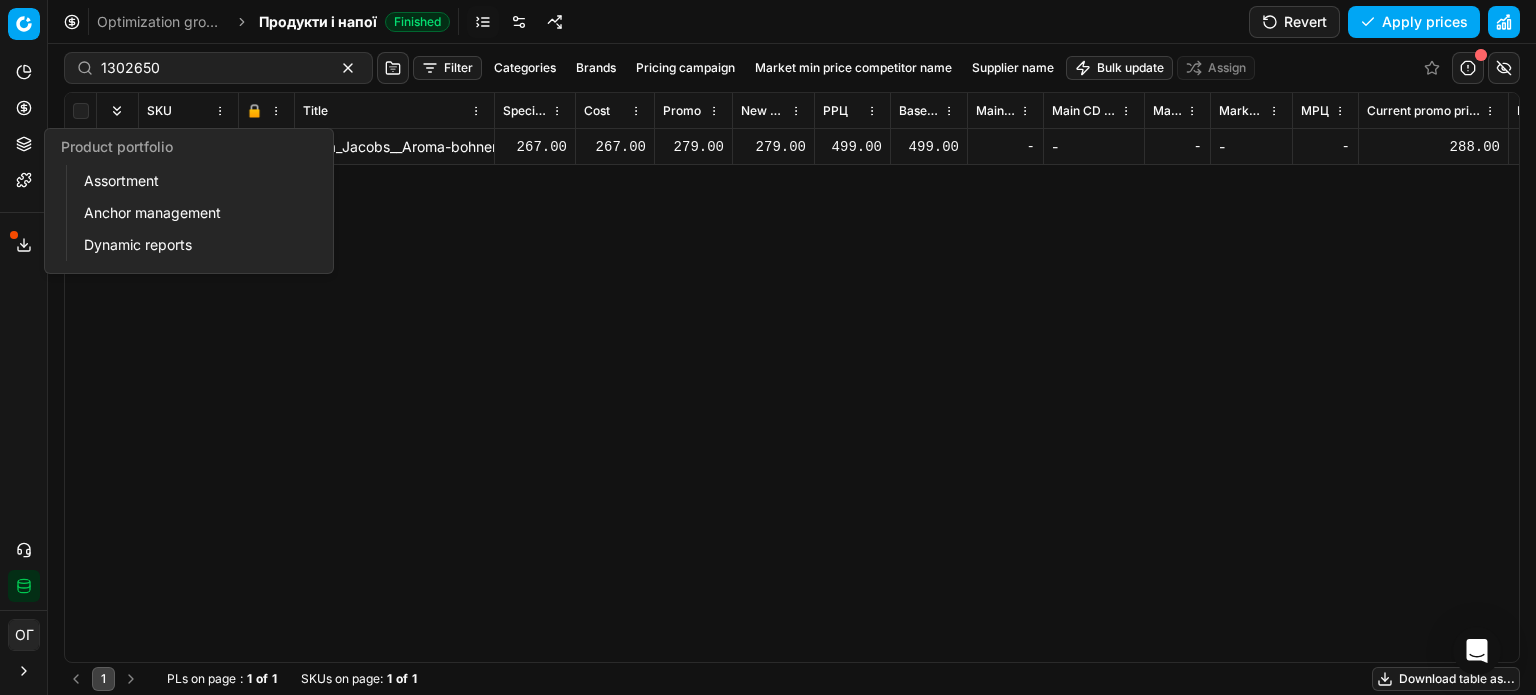 click on "Assortment" at bounding box center (192, 181) 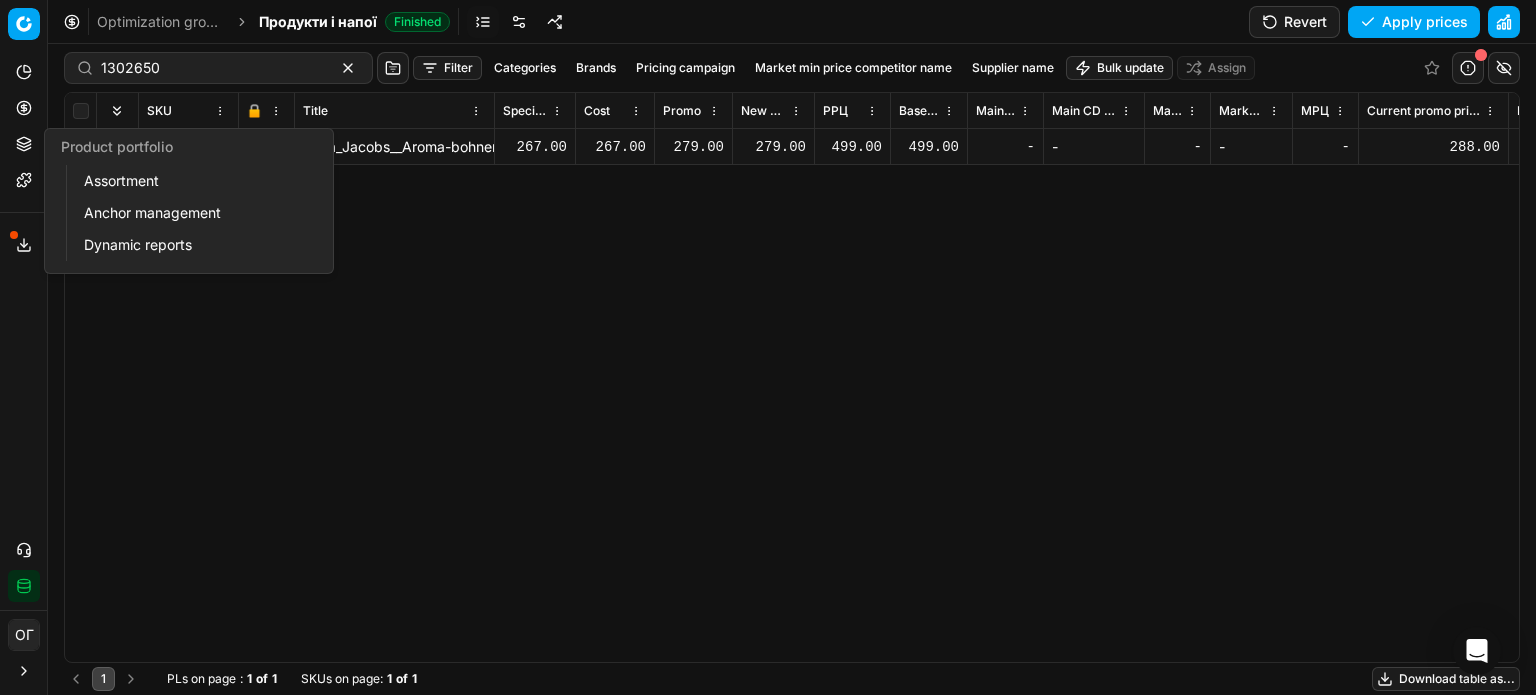type 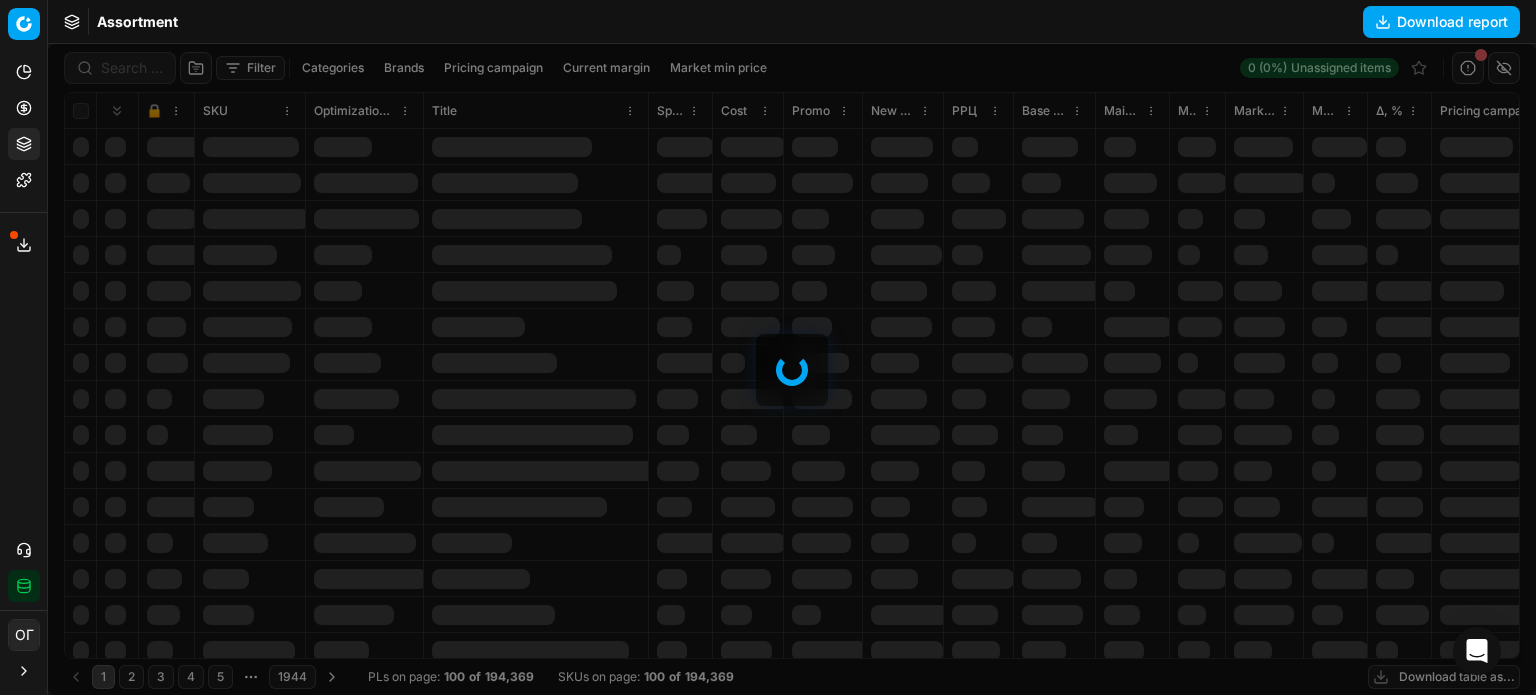 click at bounding box center (792, 369) 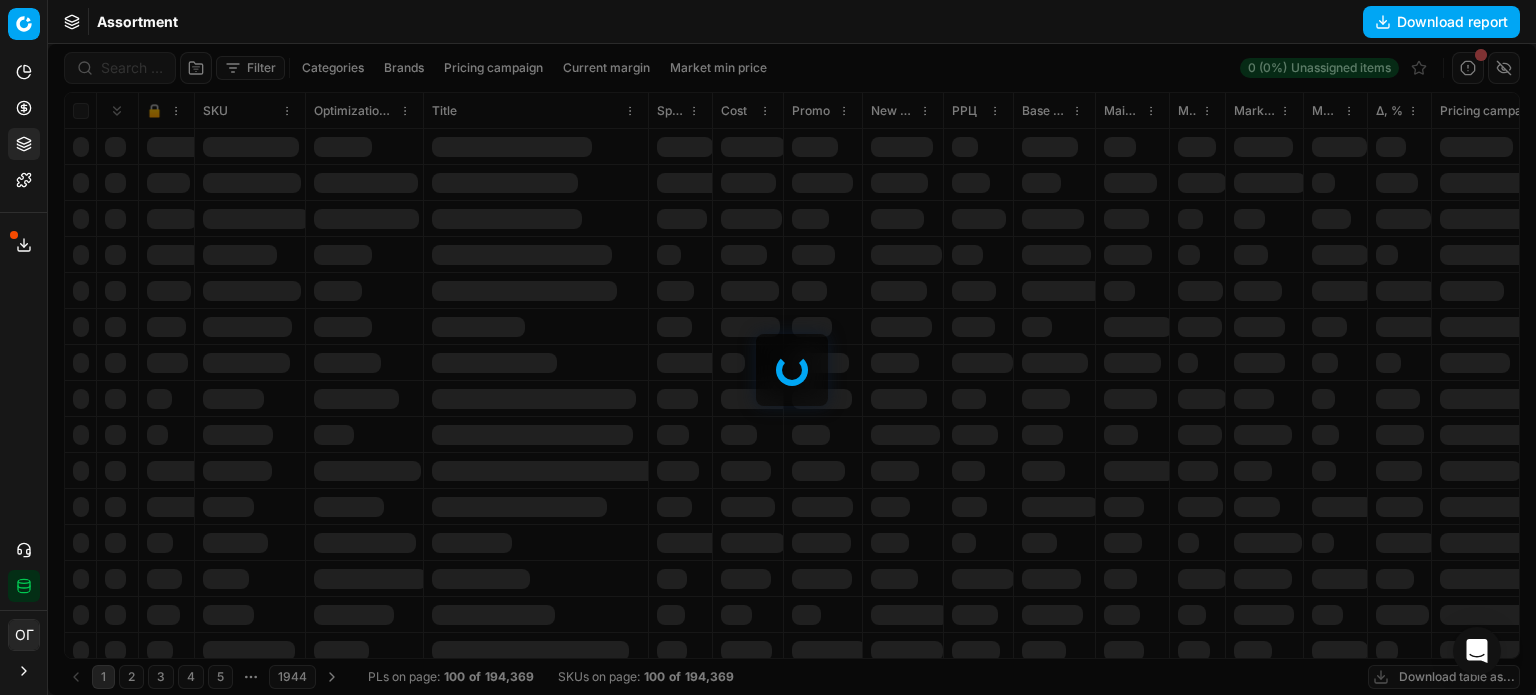 click at bounding box center [792, 369] 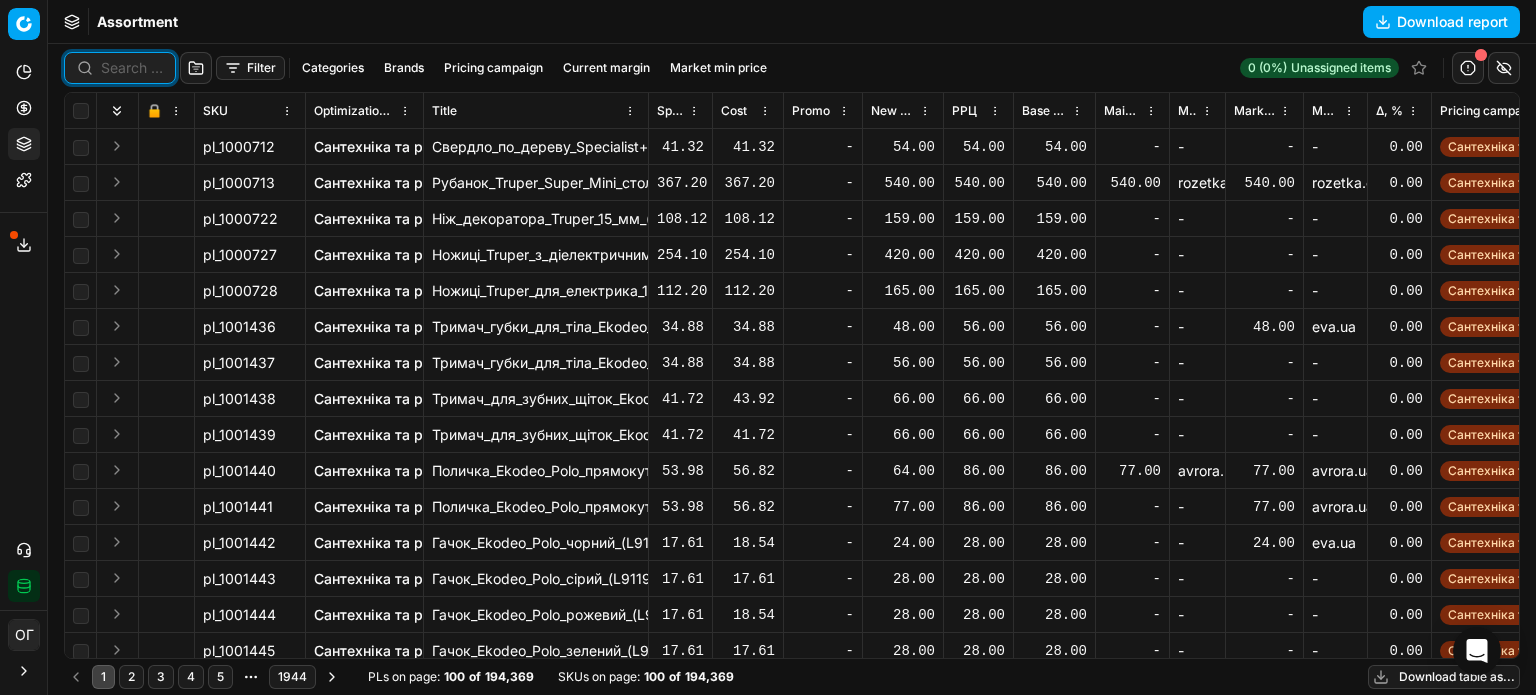 click at bounding box center [132, 68] 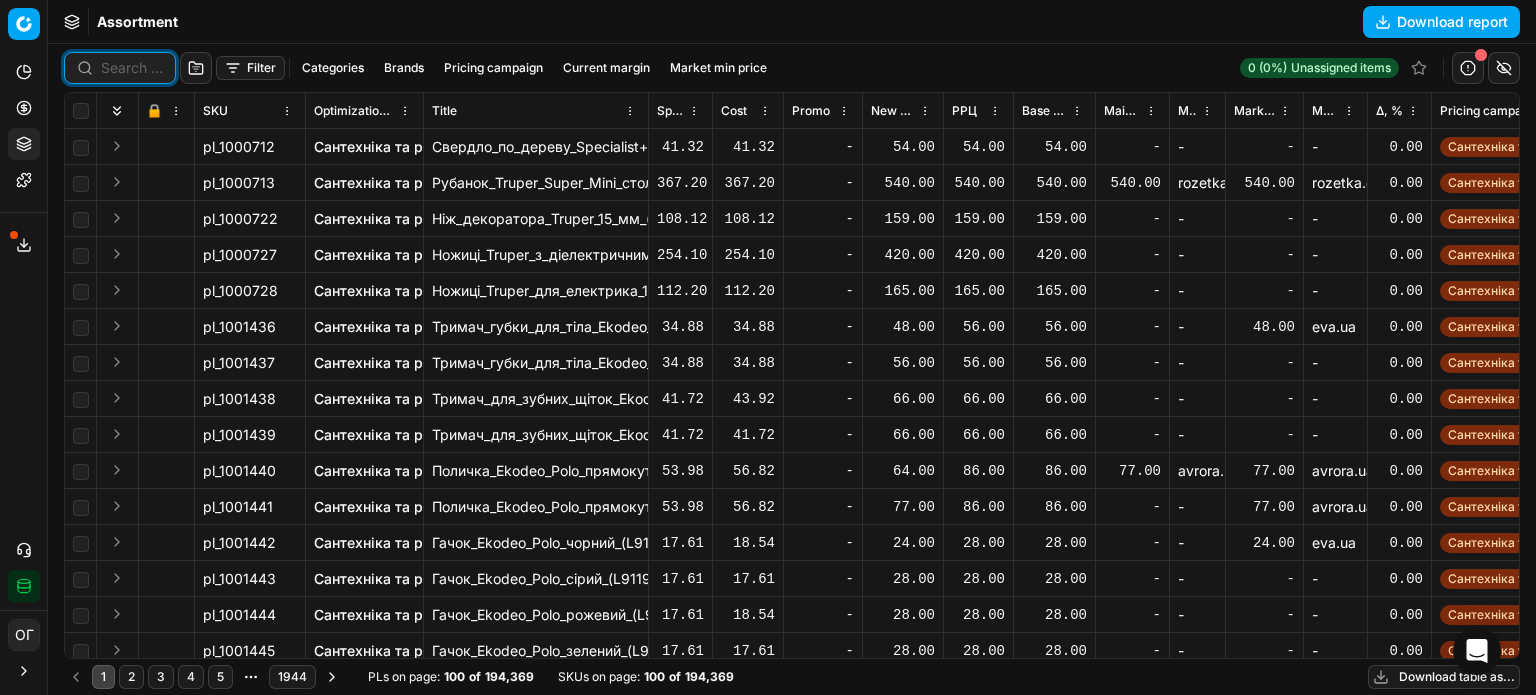 paste on "475637" 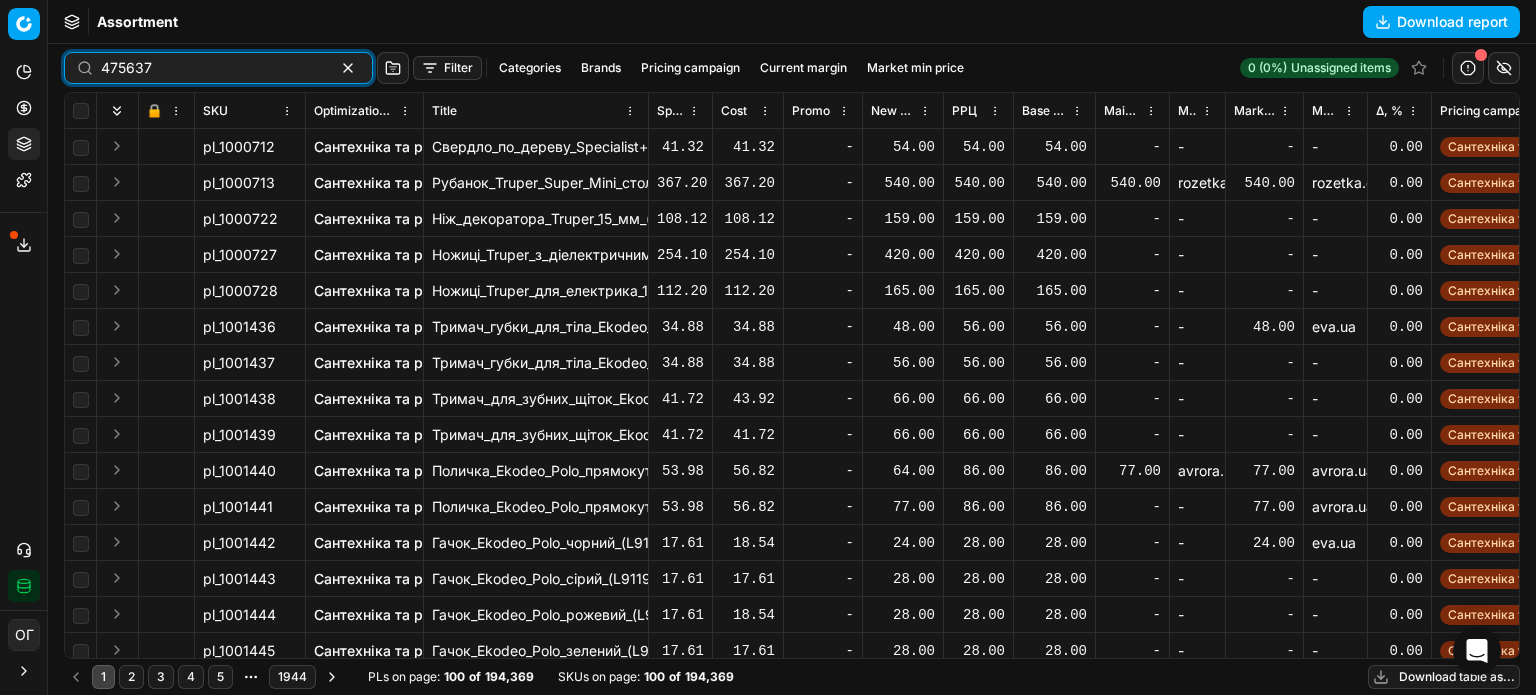 type on "475637" 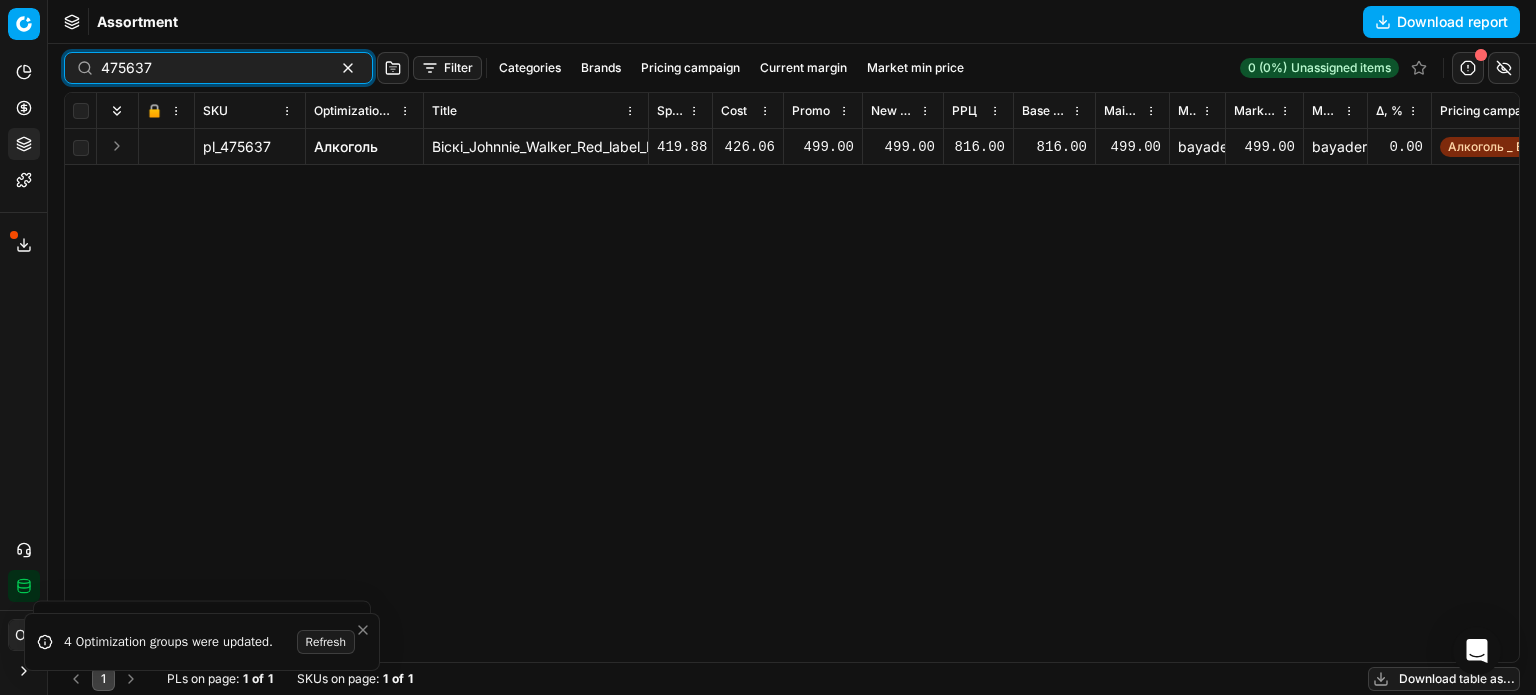 drag, startPoint x: 193, startPoint y: 66, endPoint x: 132, endPoint y: 75, distance: 61.66036 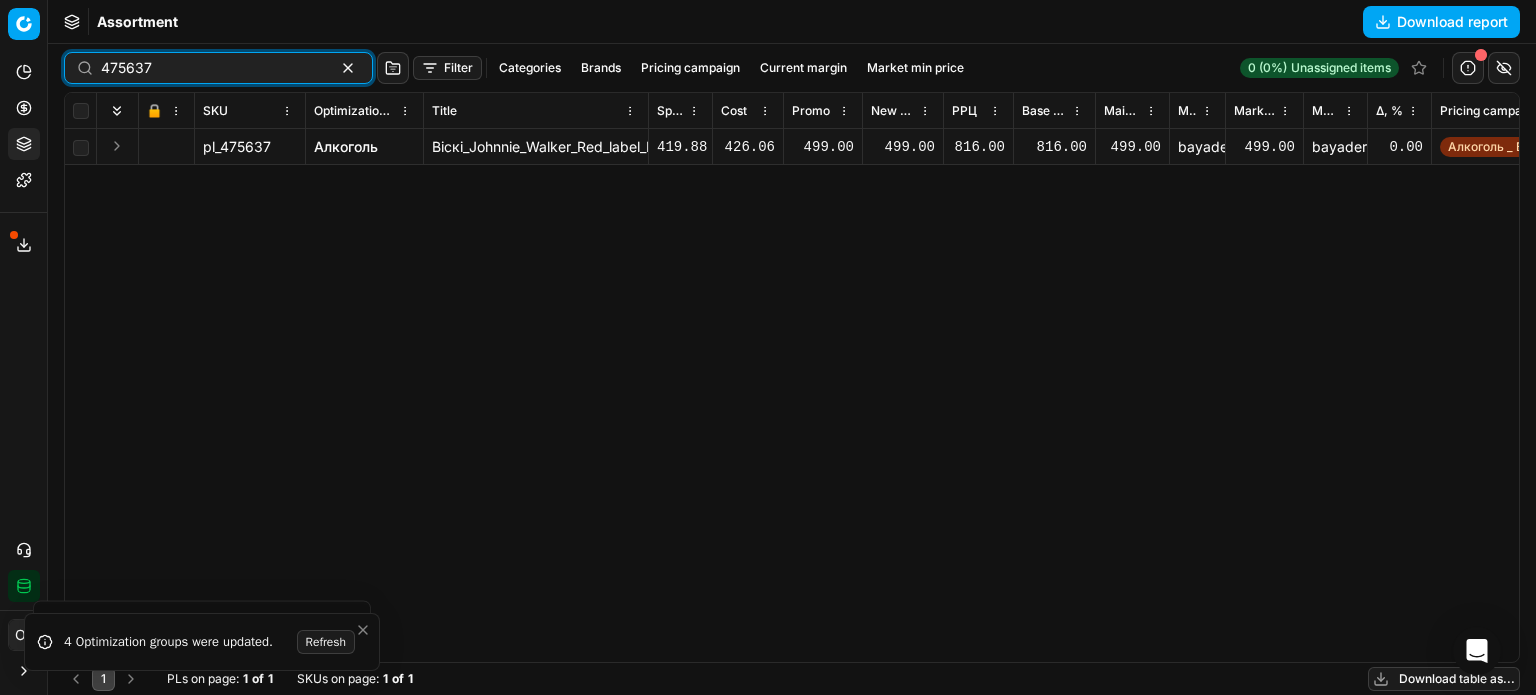 click on "475637" at bounding box center (210, 68) 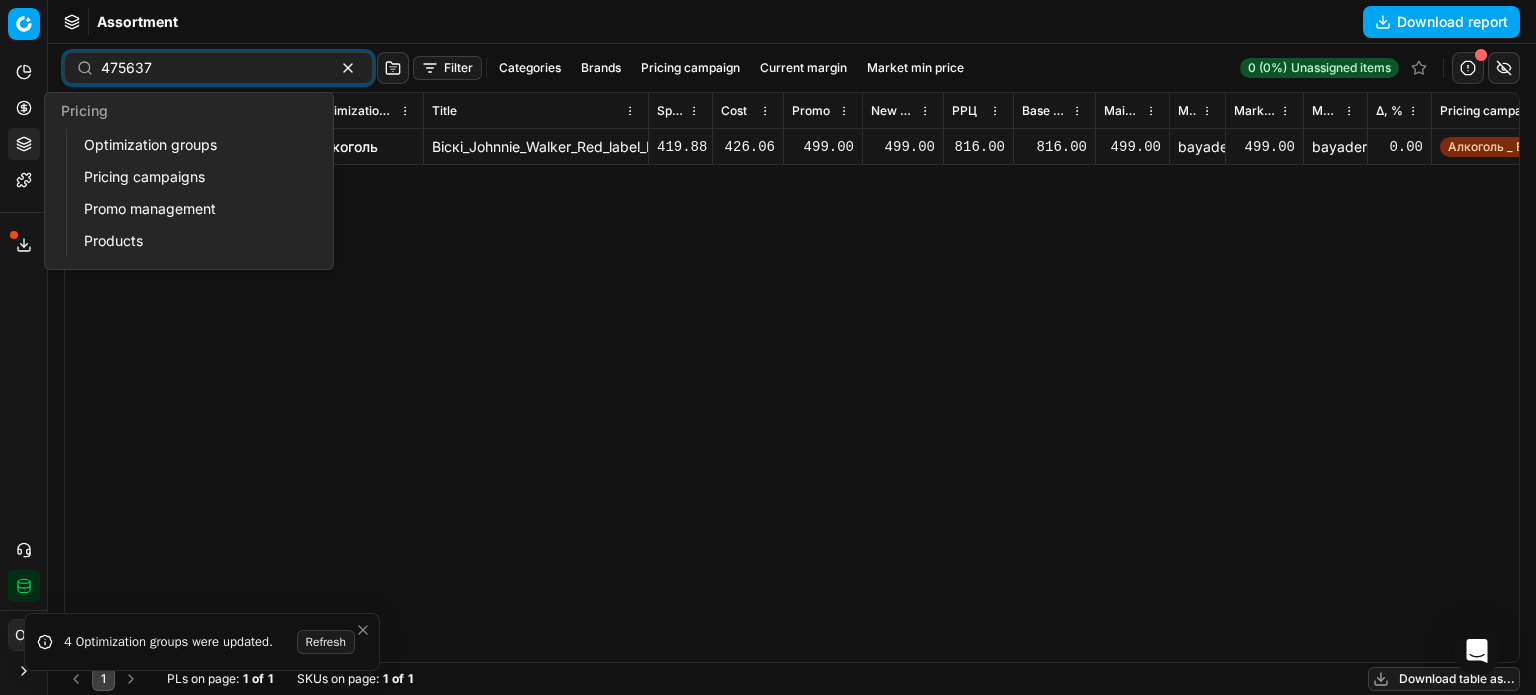 click on "Optimization groups" at bounding box center [192, 145] 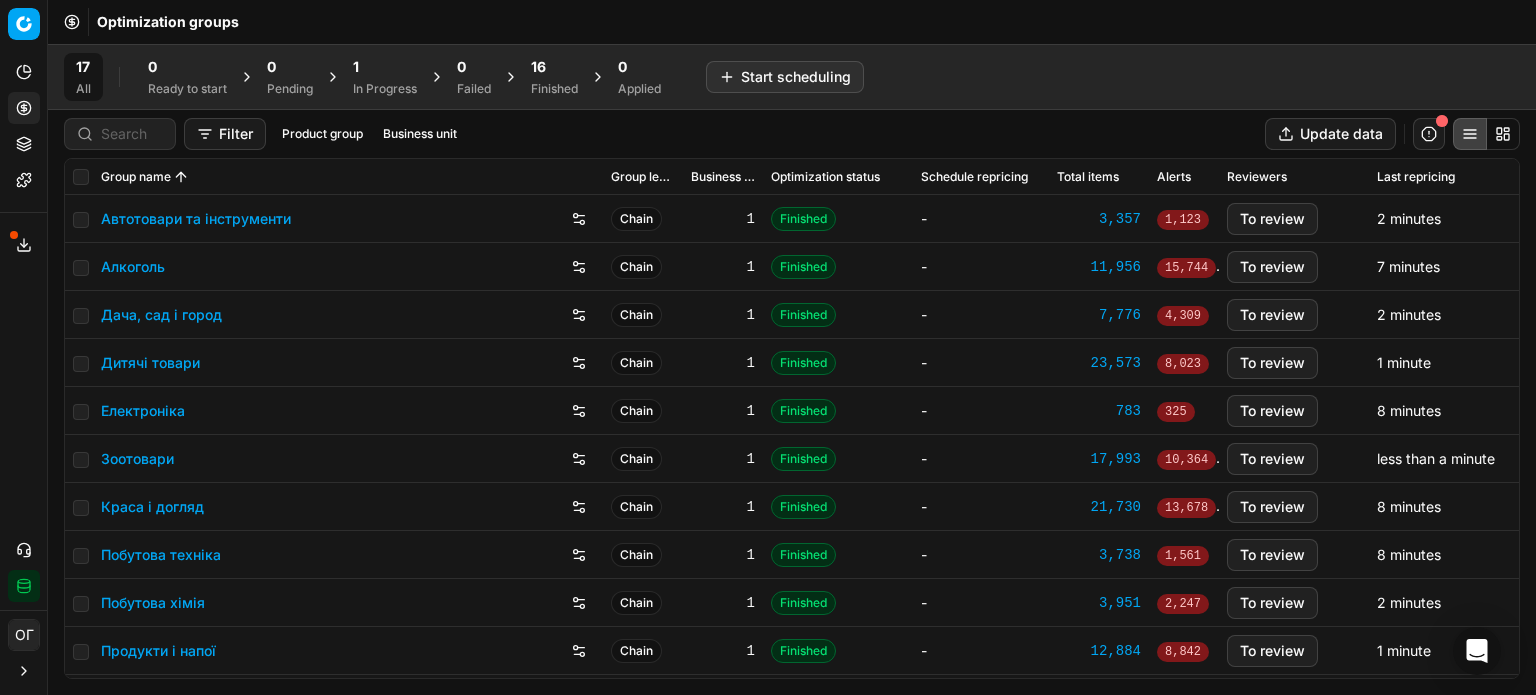 click on "Optimization groups" at bounding box center (792, 22) 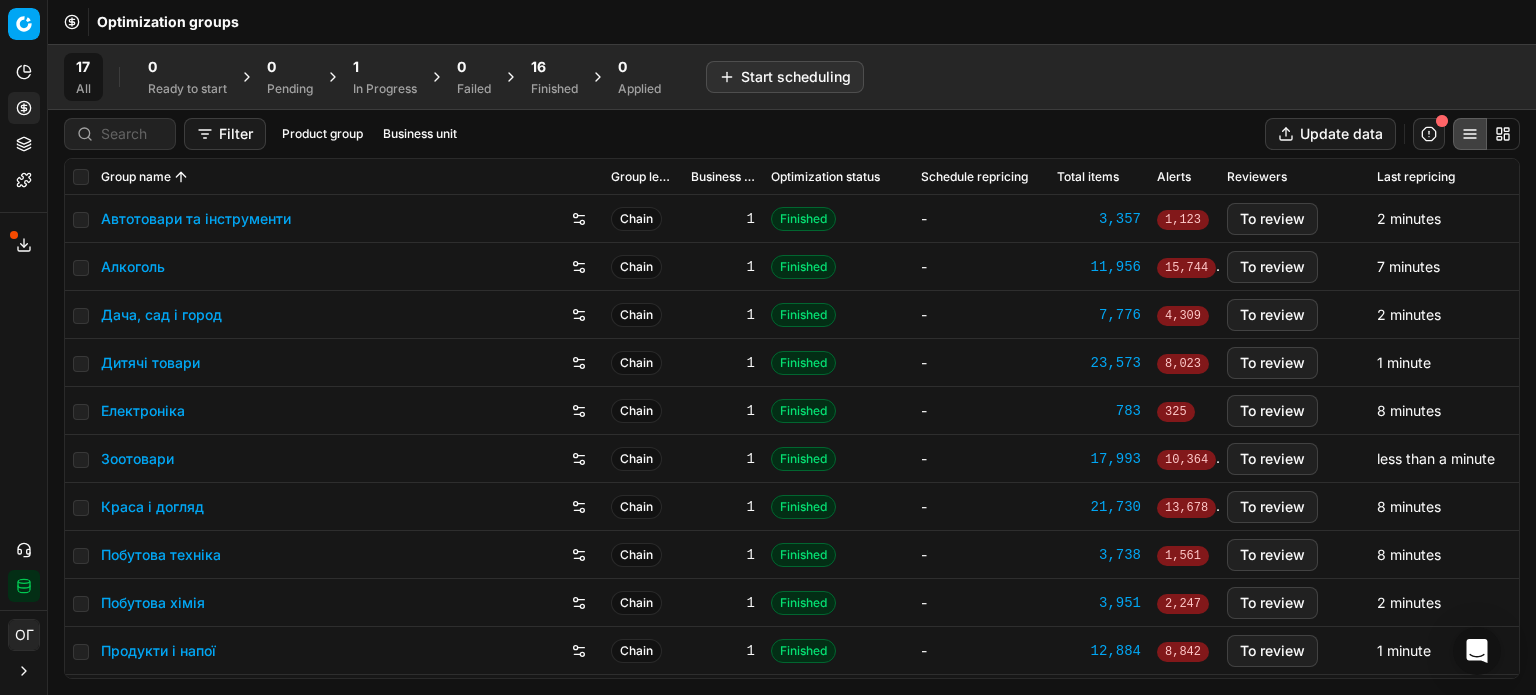 click on "In Progress" at bounding box center [385, 89] 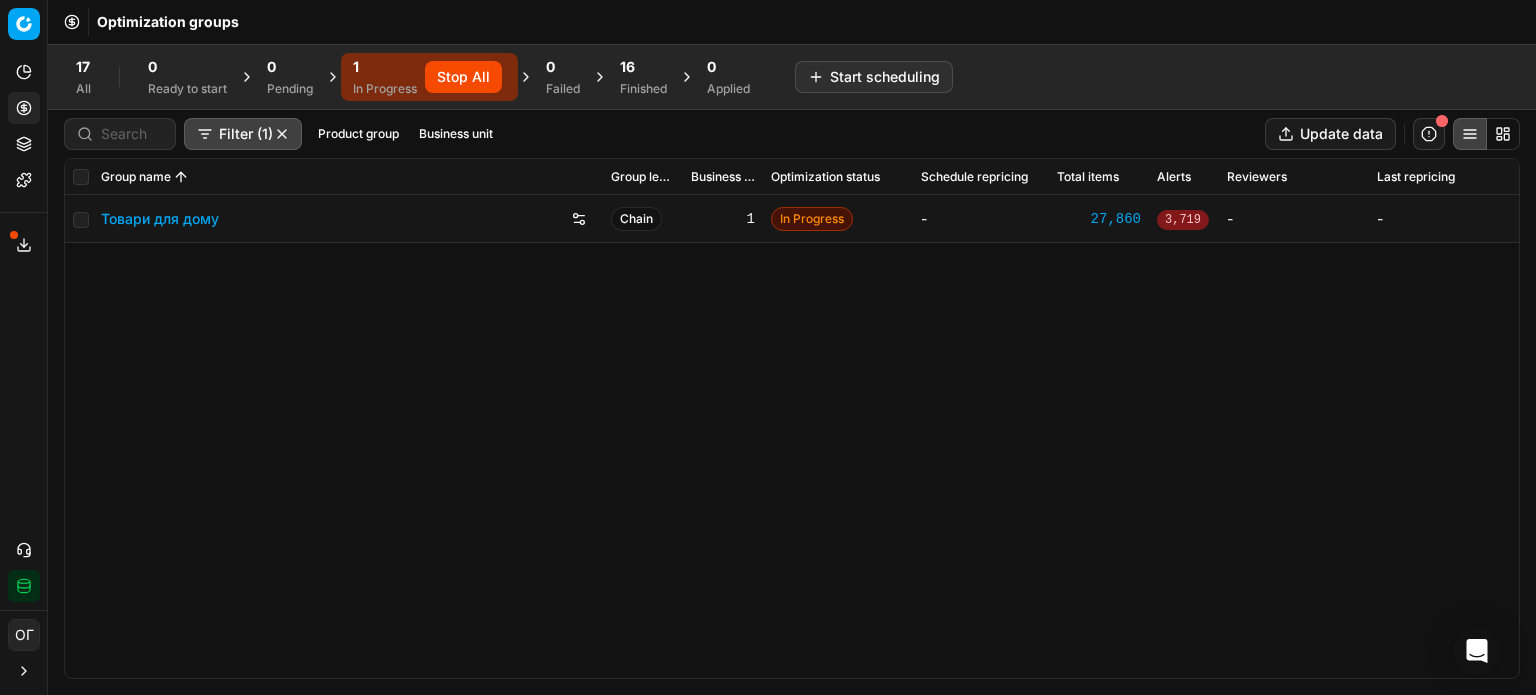 click on "Товари для дому" at bounding box center (160, 219) 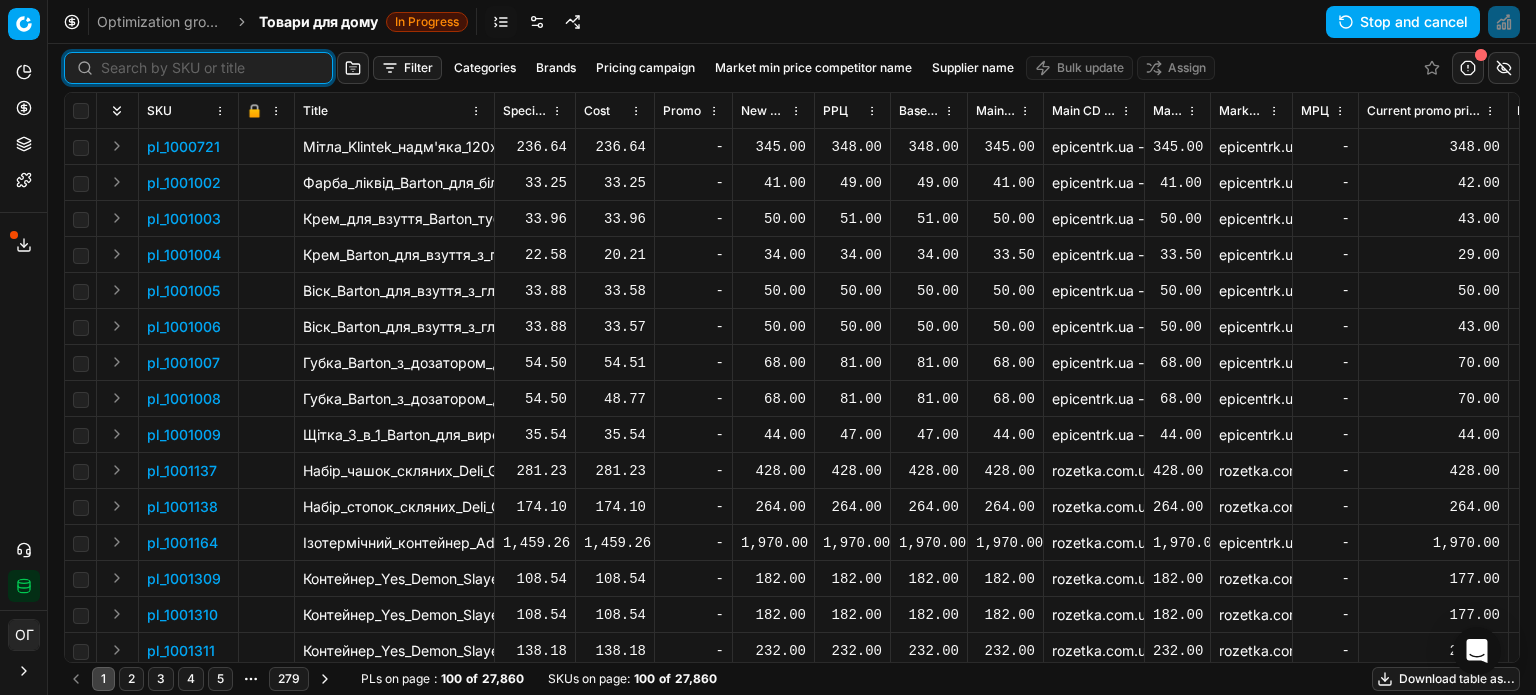 click at bounding box center (210, 68) 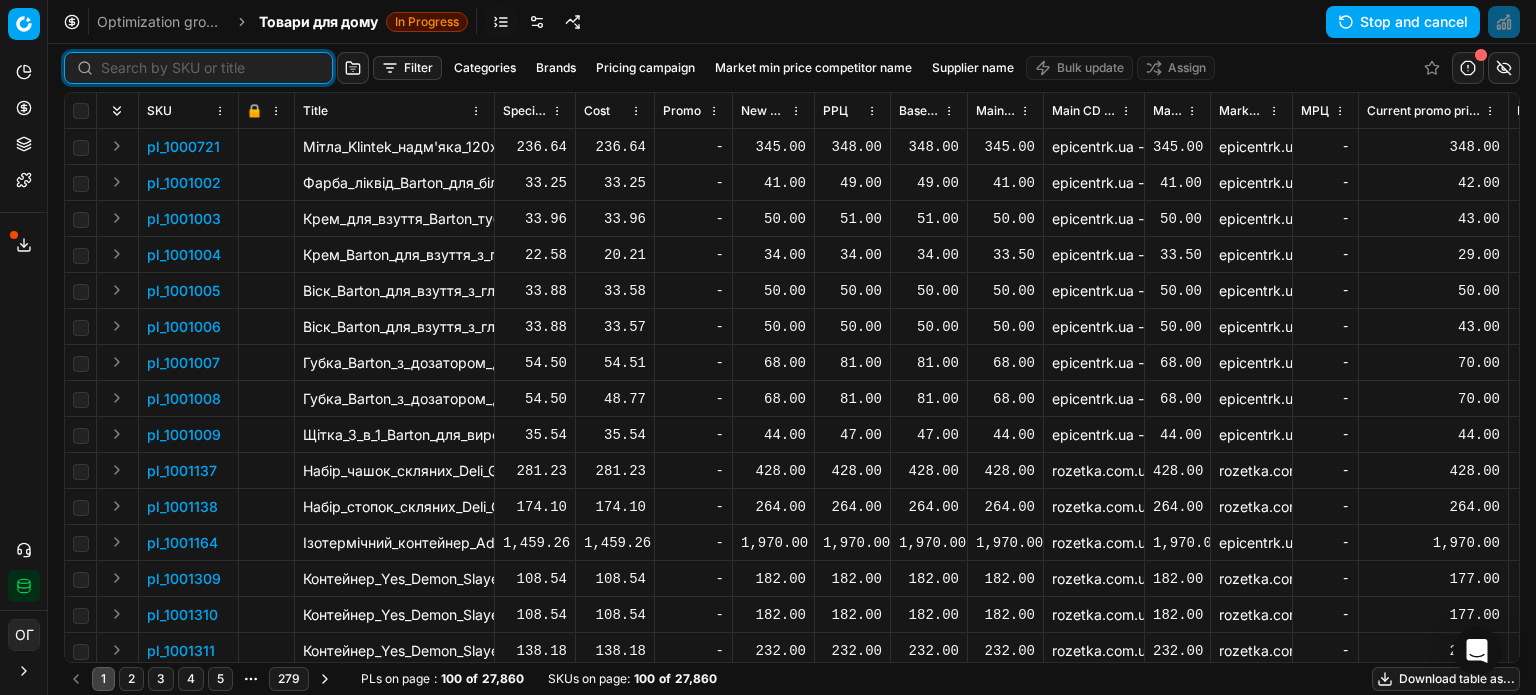 paste on "713913" 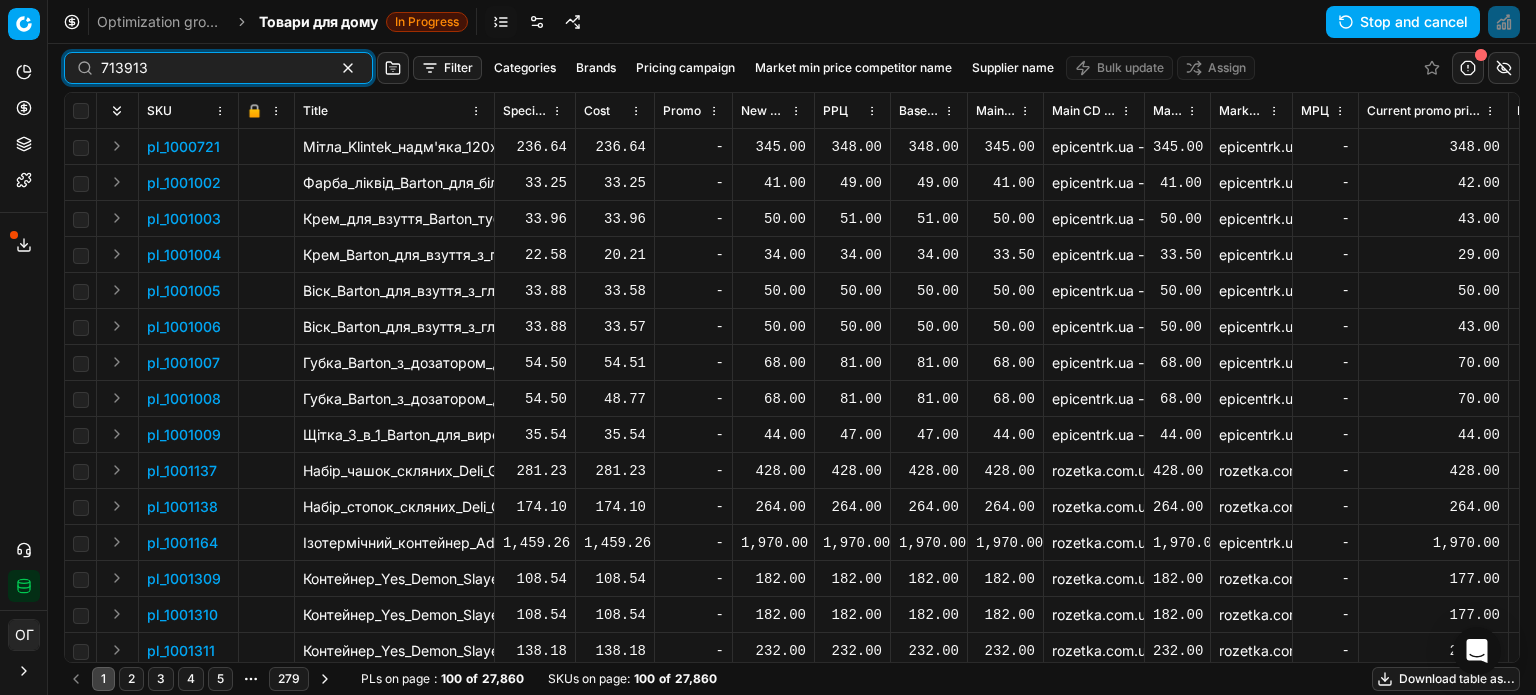 type on "713913" 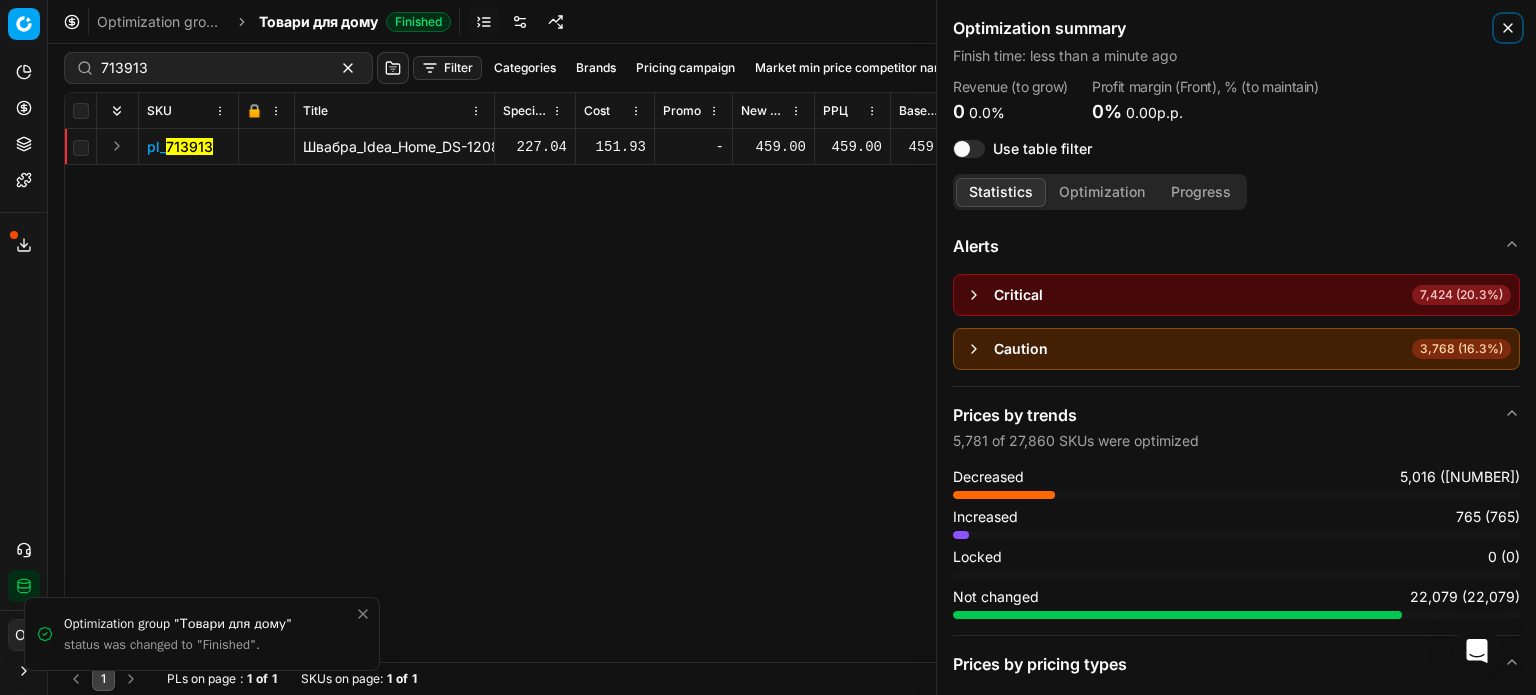 click 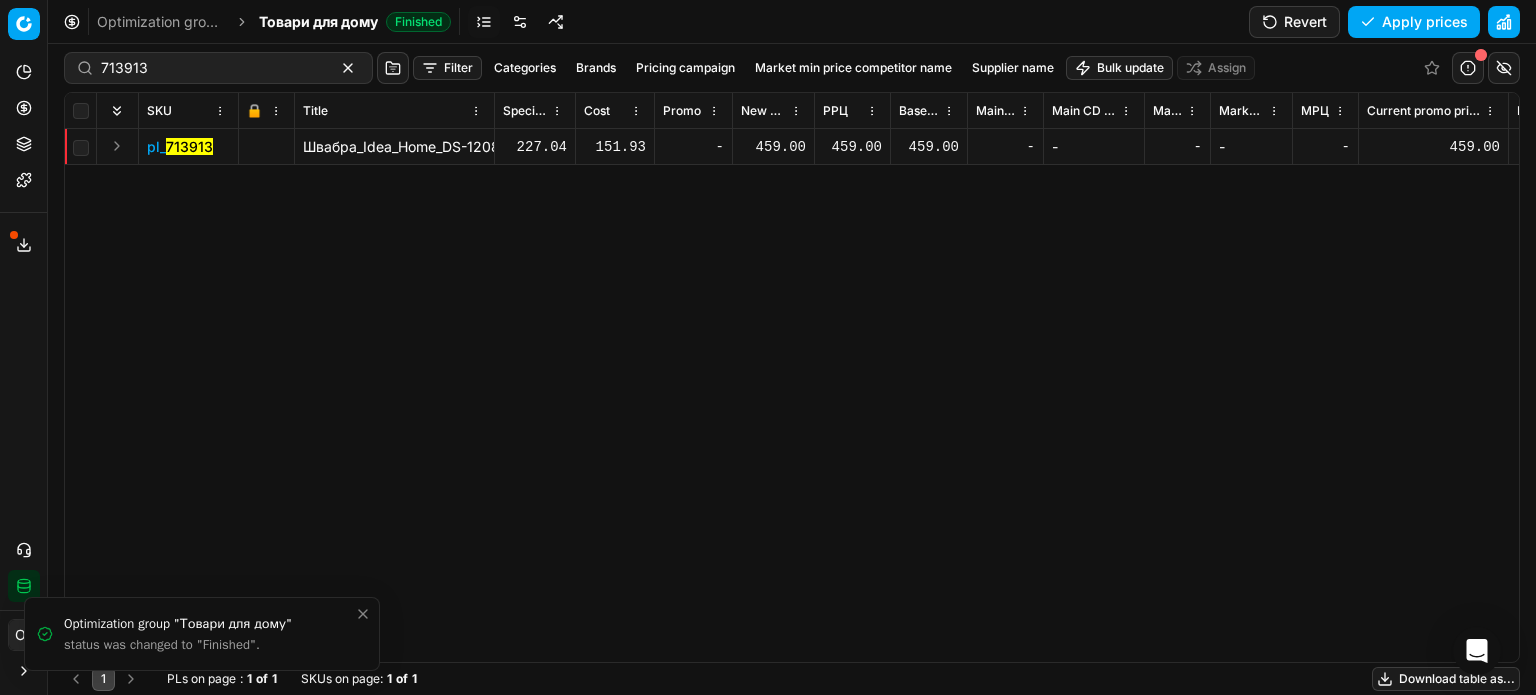 click on "459.00" at bounding box center [773, 147] 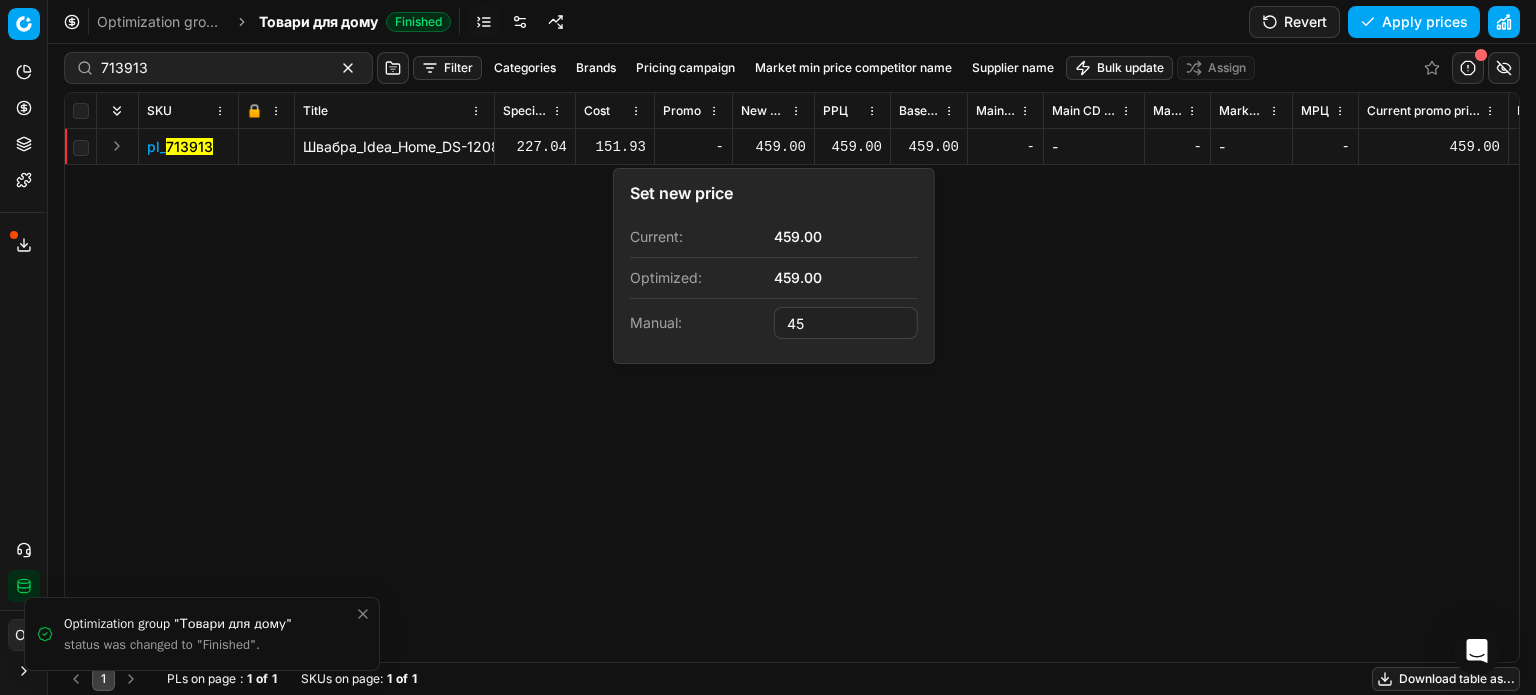 type on "4" 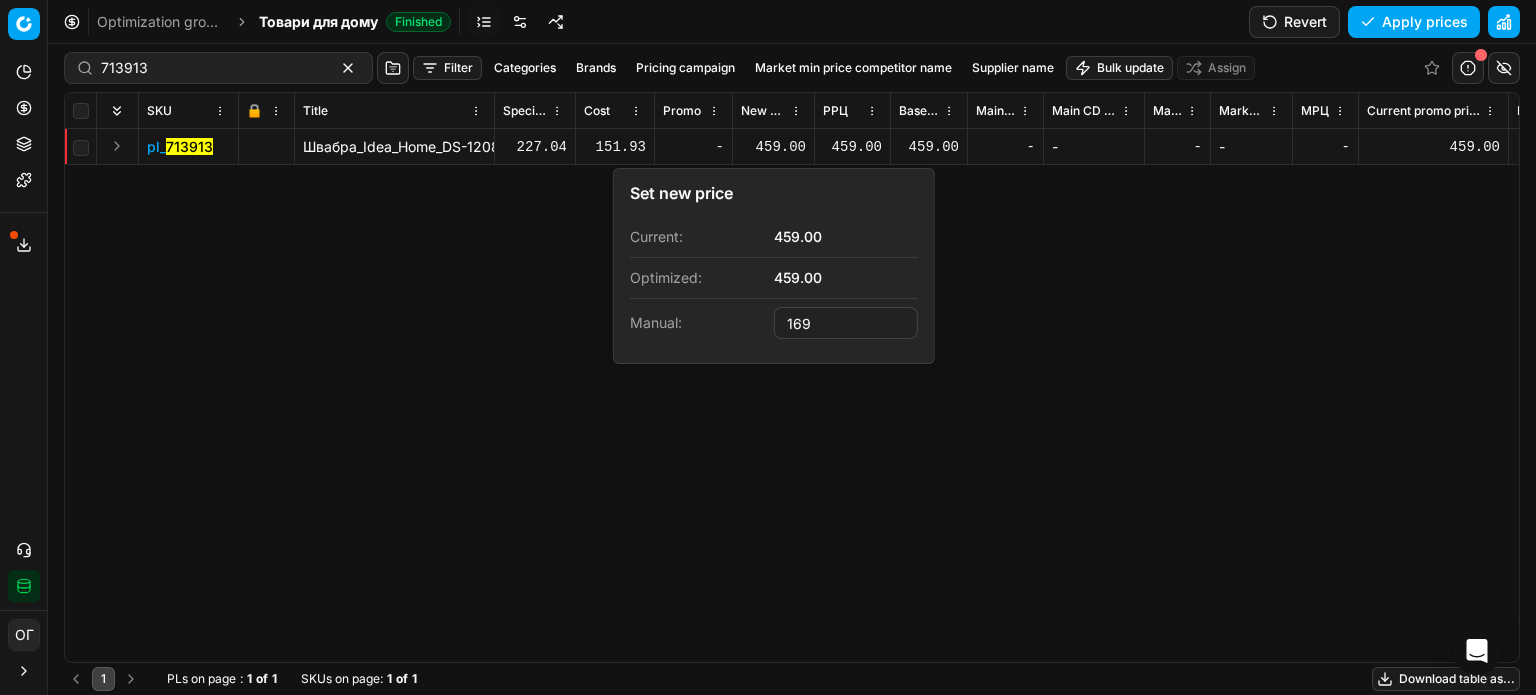 type on "169.00" 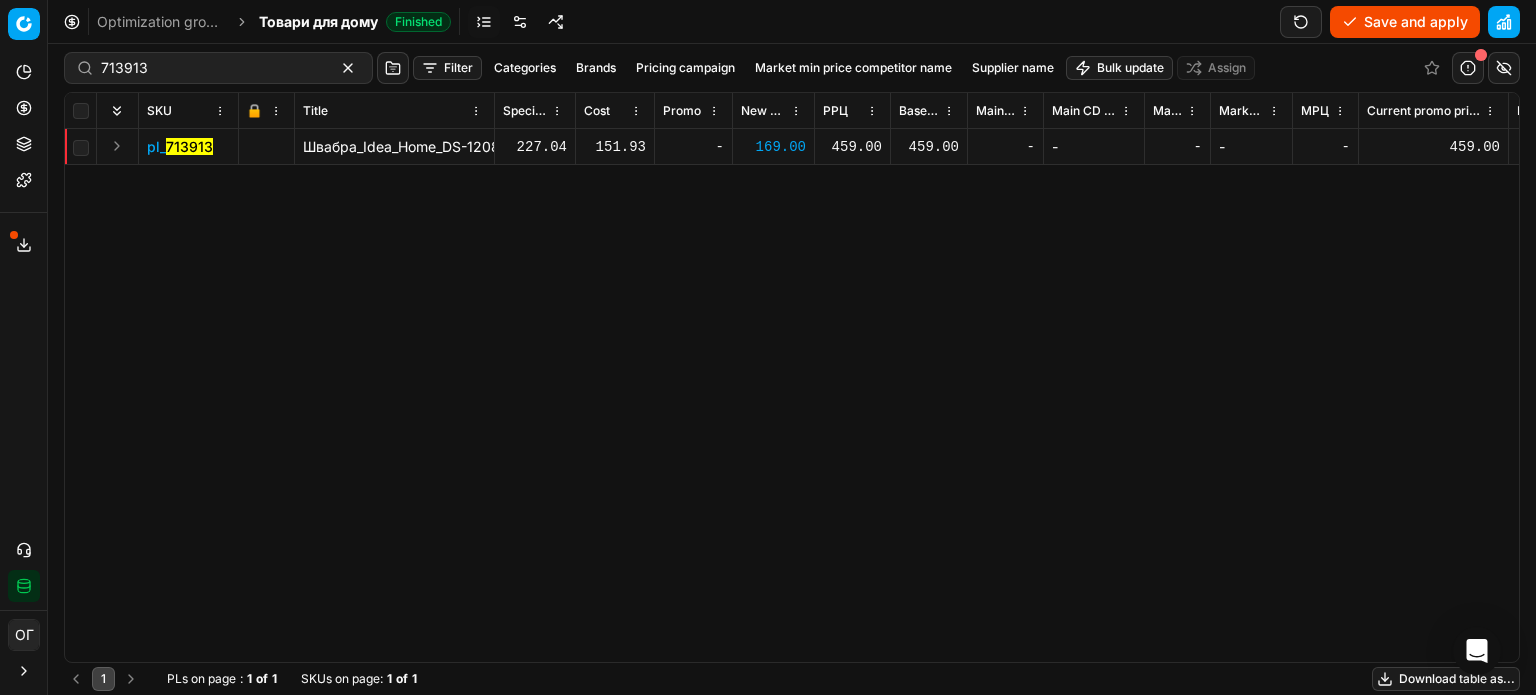 click on "Save and apply" at bounding box center [1405, 22] 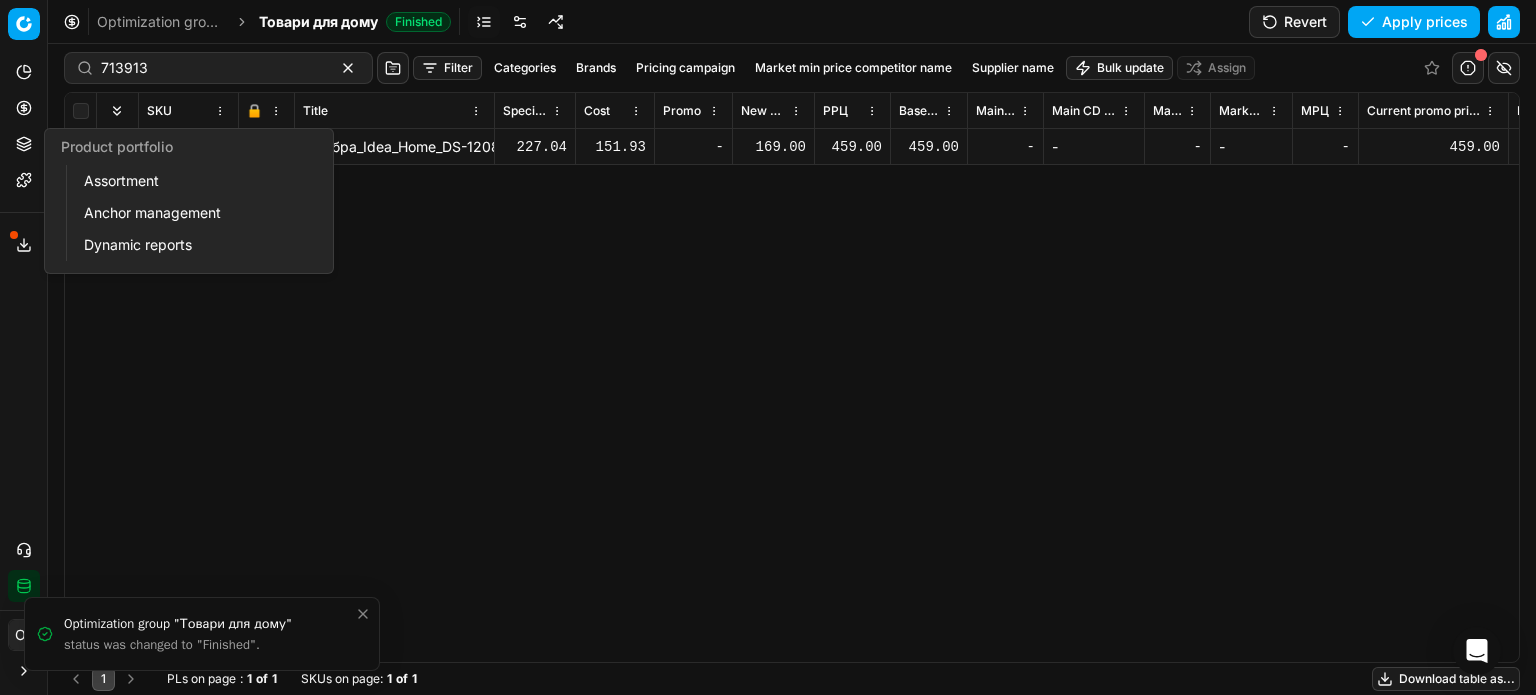 click on "Assortment" at bounding box center [192, 181] 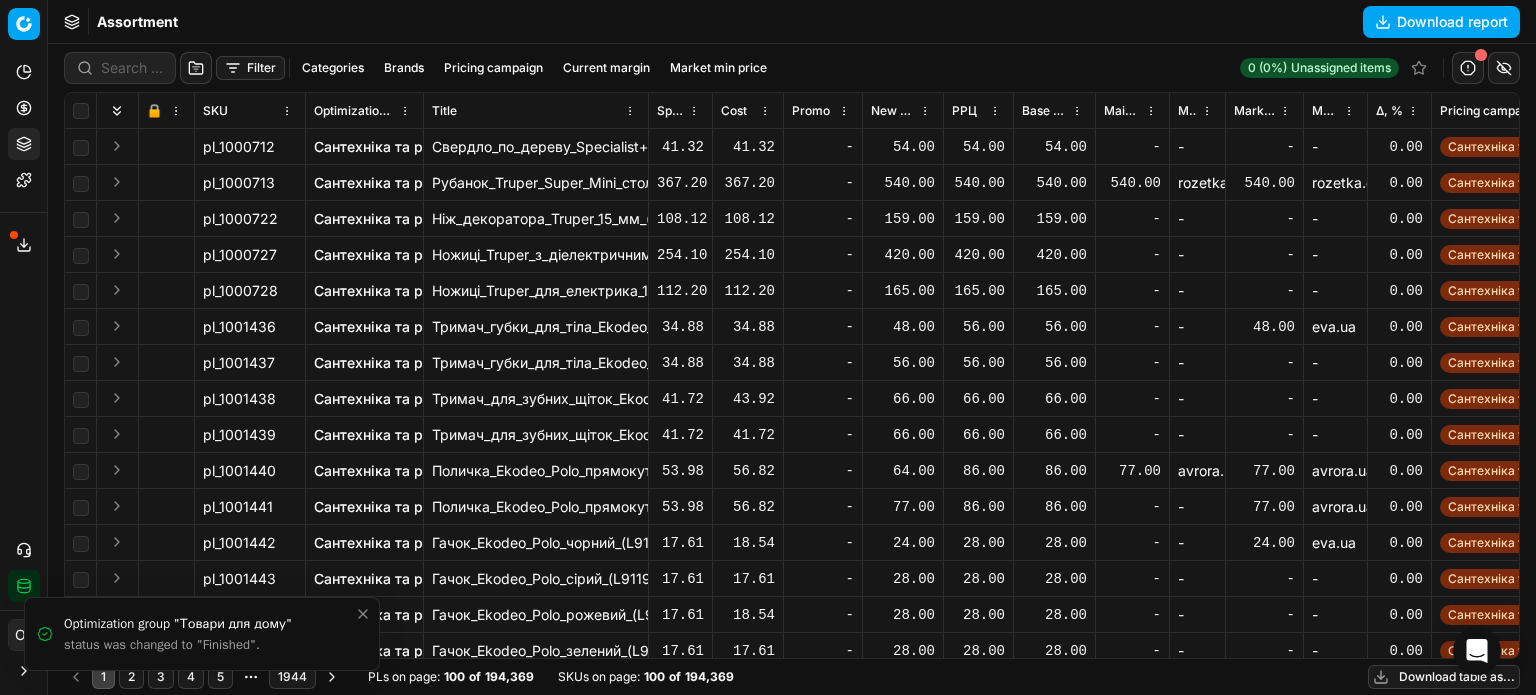 click on "Δ, %" at bounding box center (1389, 111) 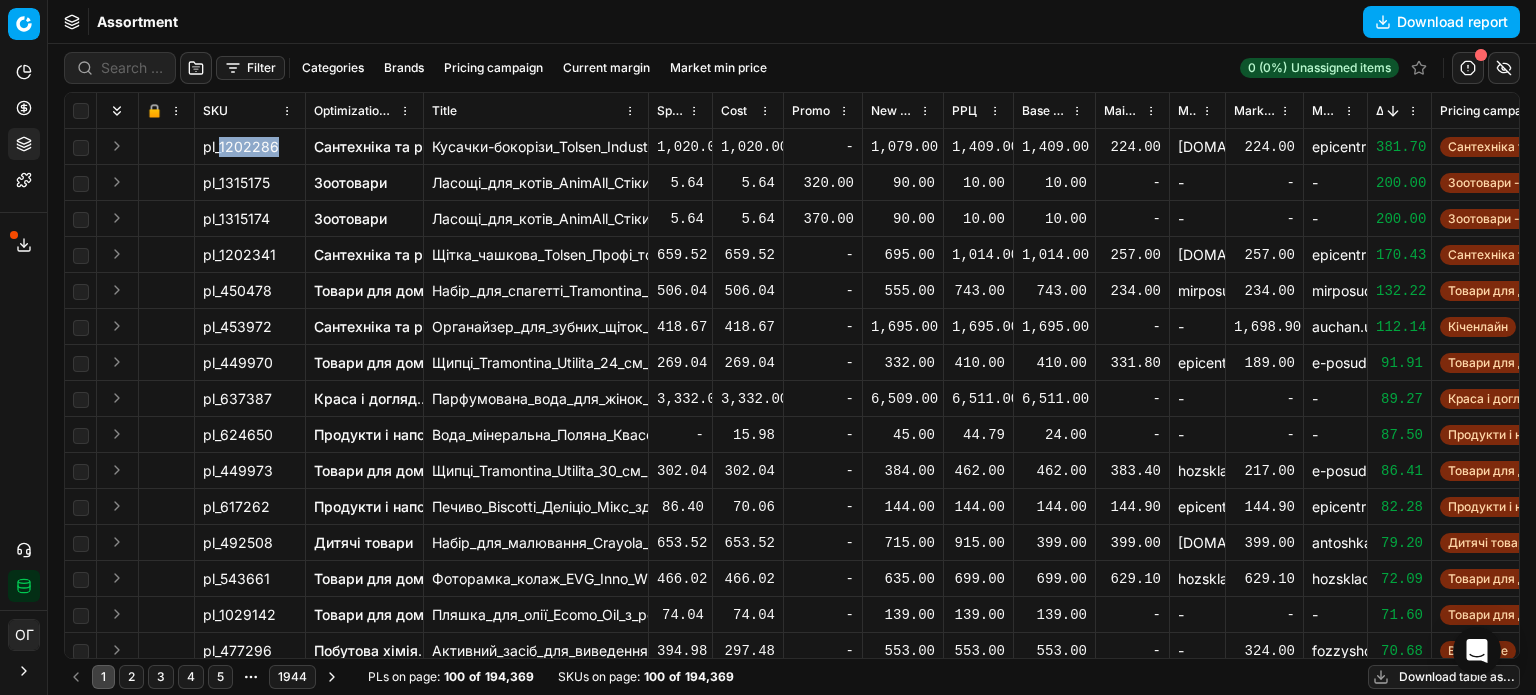 drag, startPoint x: 276, startPoint y: 144, endPoint x: 219, endPoint y: 146, distance: 57.035076 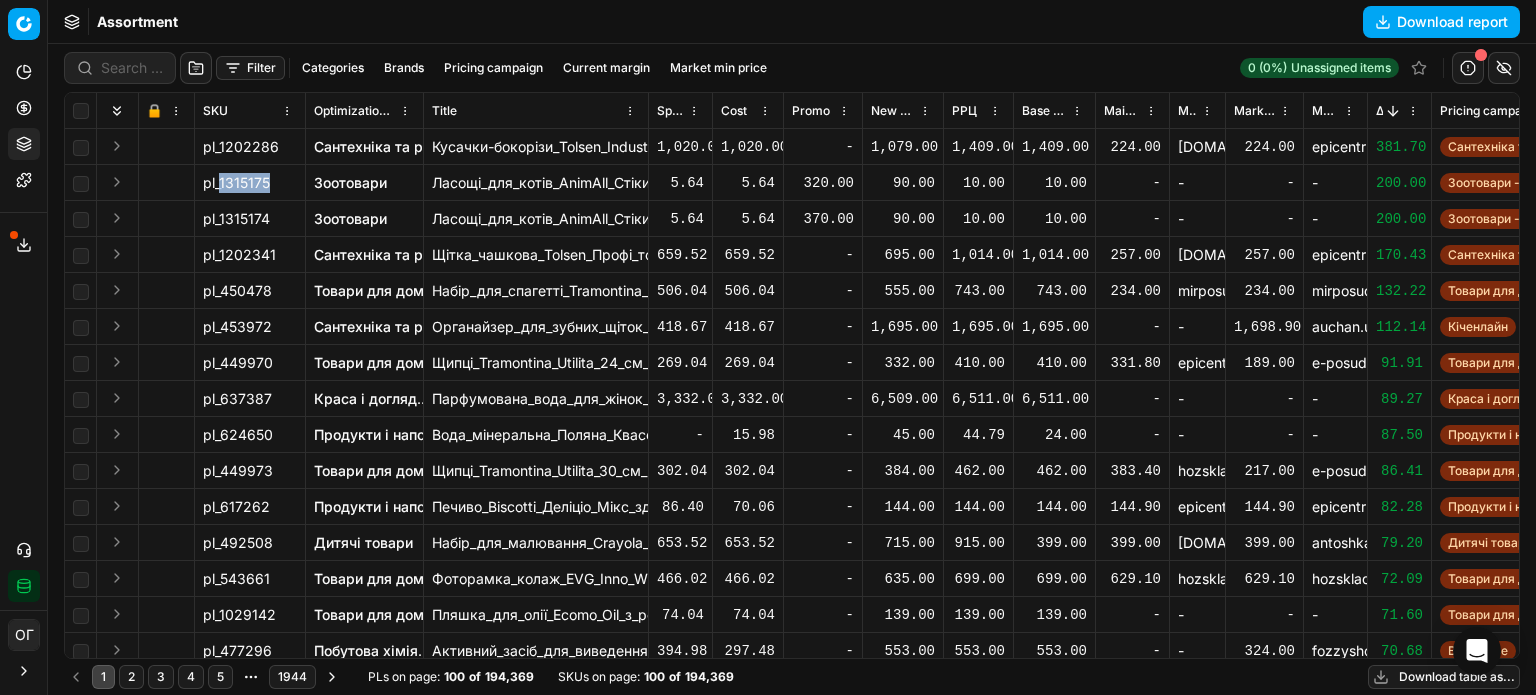 drag, startPoint x: 268, startPoint y: 181, endPoint x: 217, endPoint y: 186, distance: 51.24451 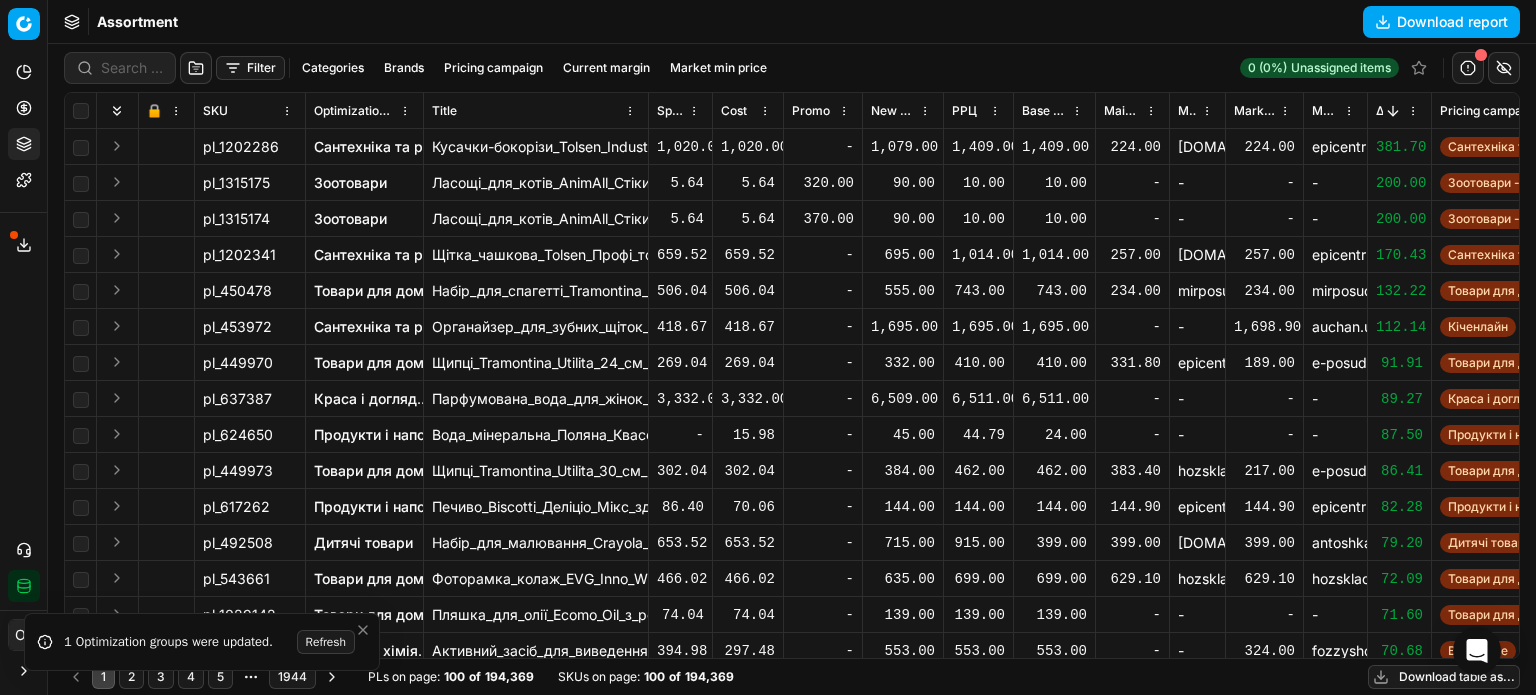 click at bounding box center (1393, 111) 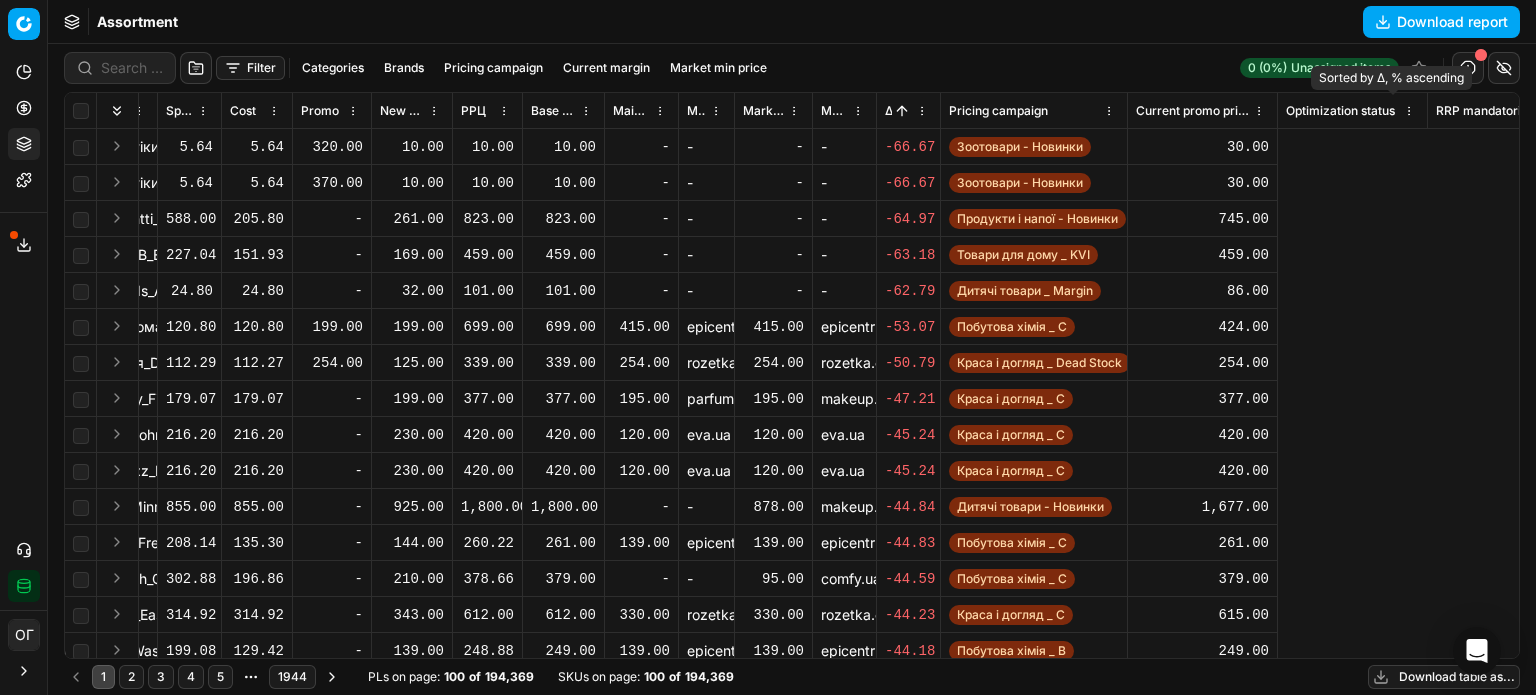 scroll, scrollTop: 0, scrollLeft: 0, axis: both 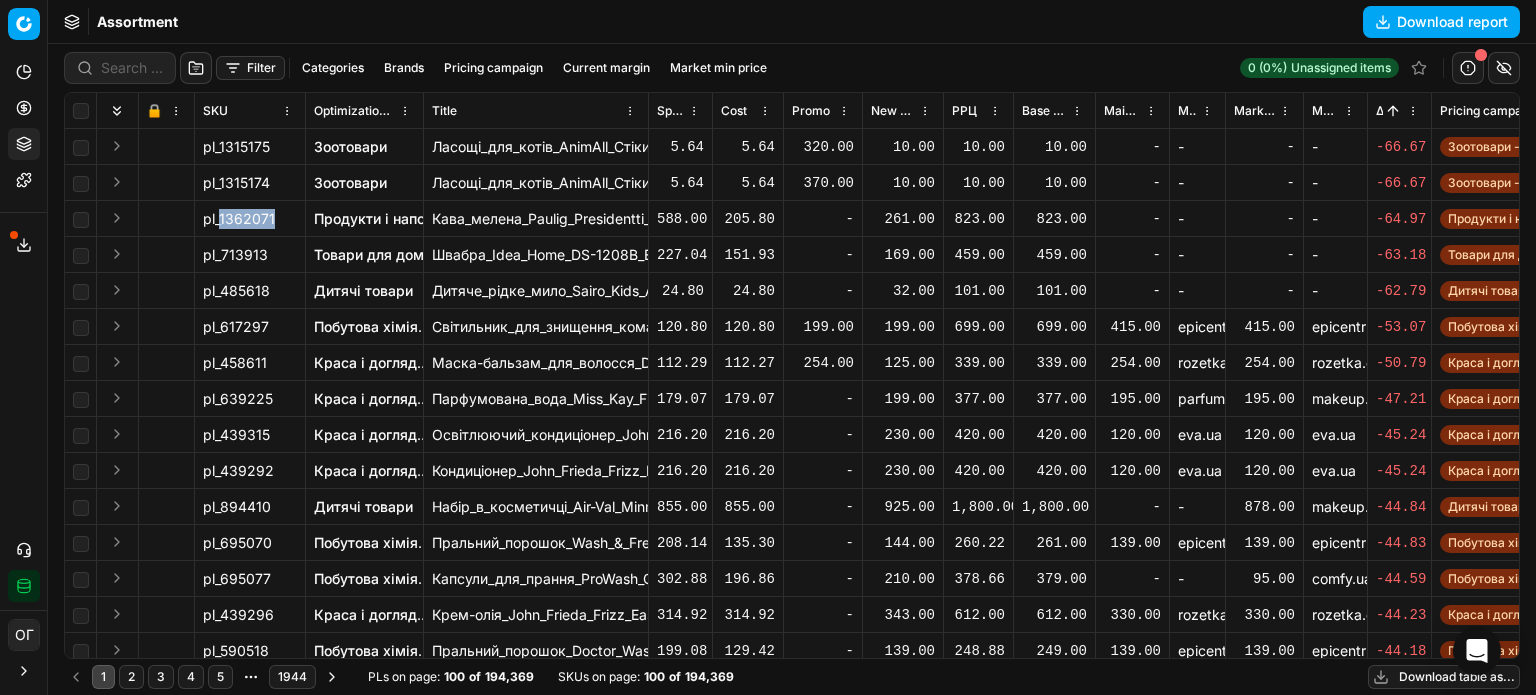 drag, startPoint x: 272, startPoint y: 218, endPoint x: 220, endPoint y: 223, distance: 52.23983 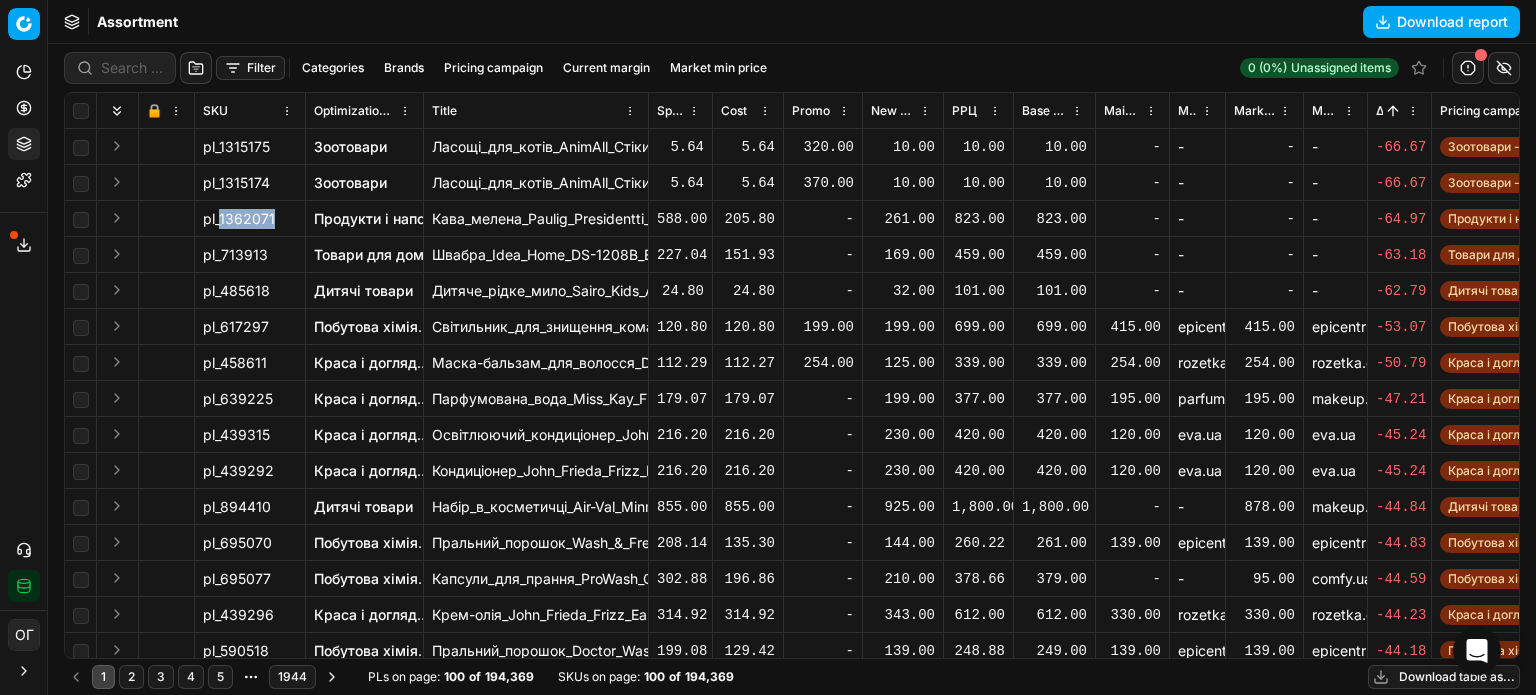 click on "pl_1362071" at bounding box center (239, 219) 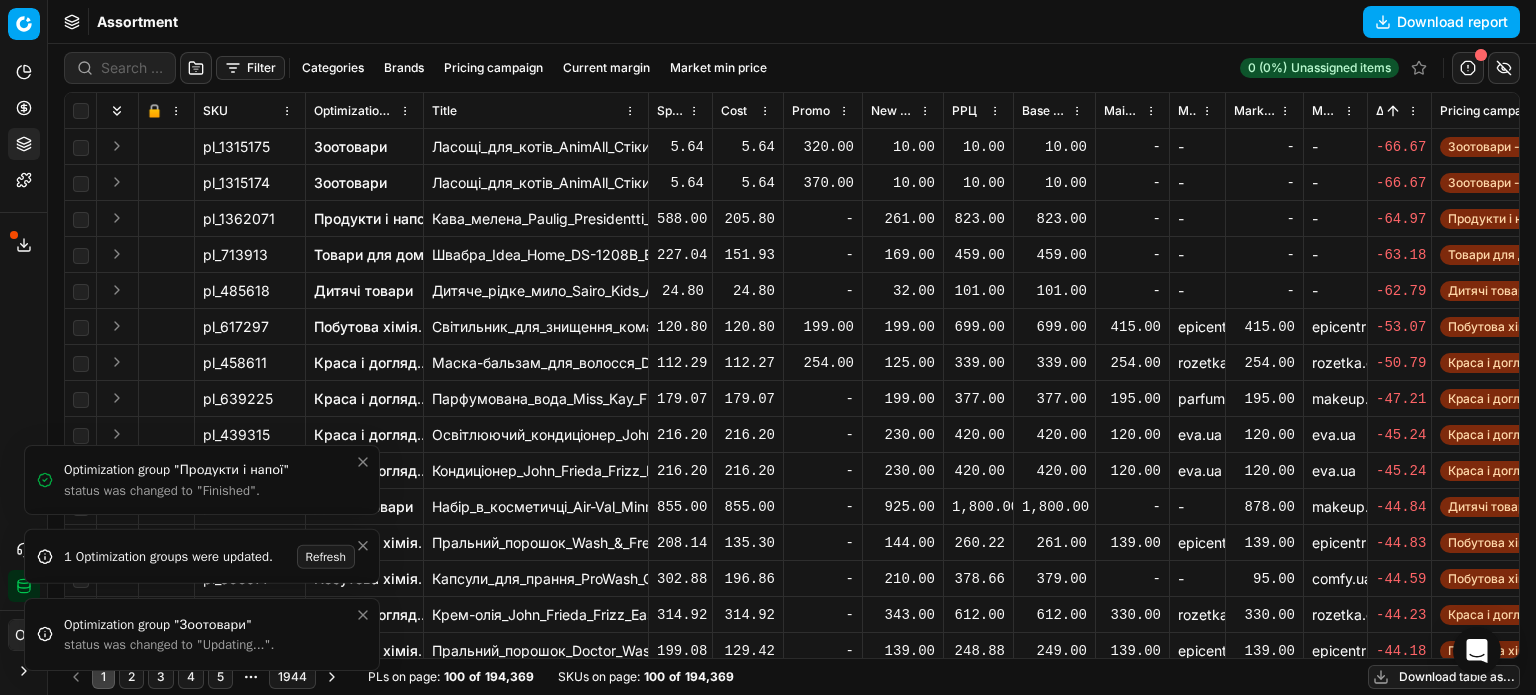 click 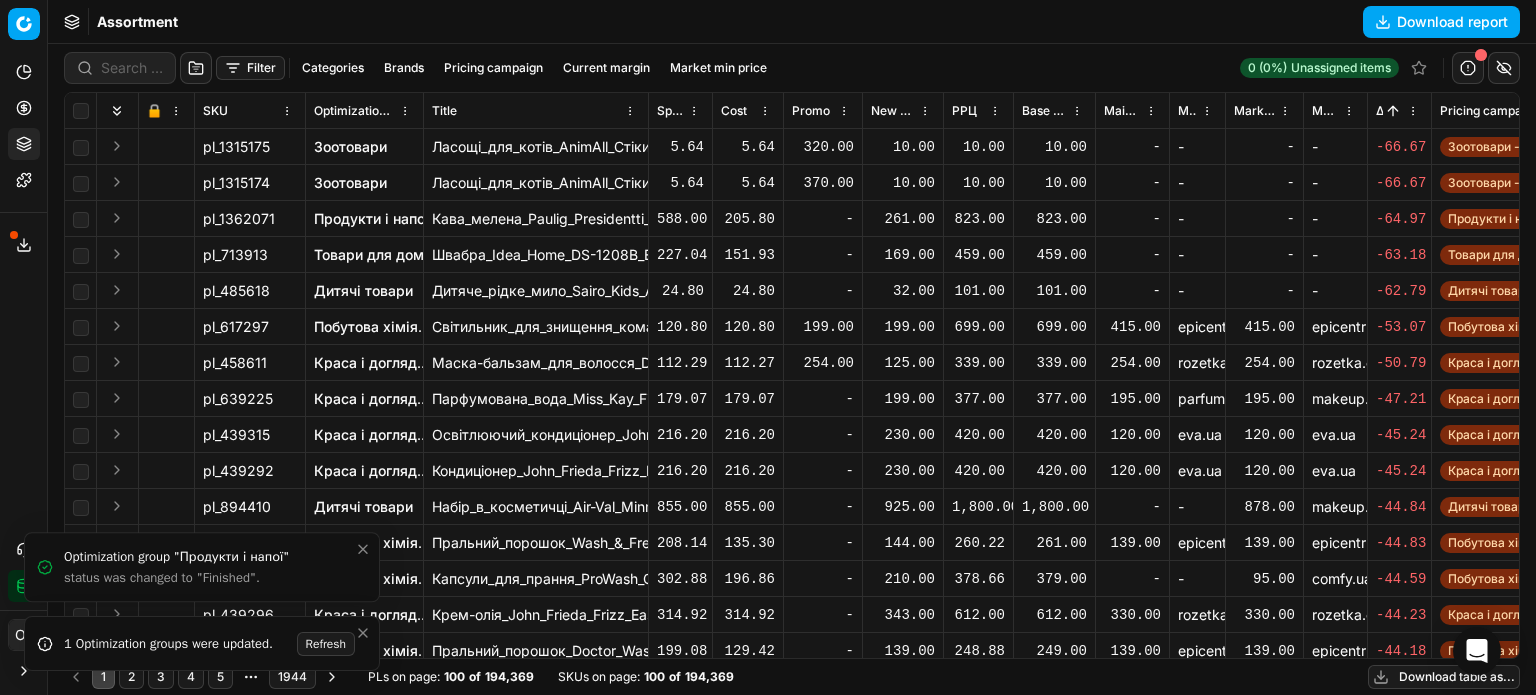click 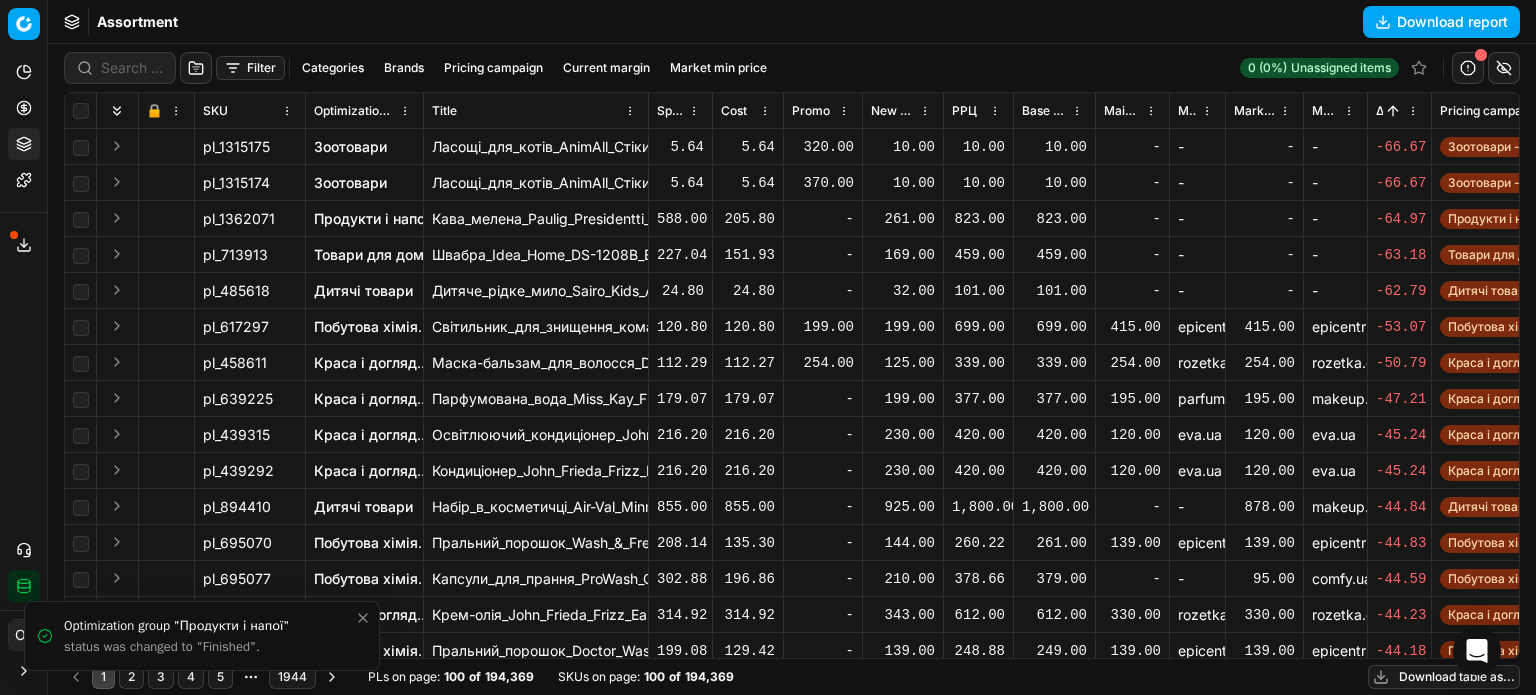 click 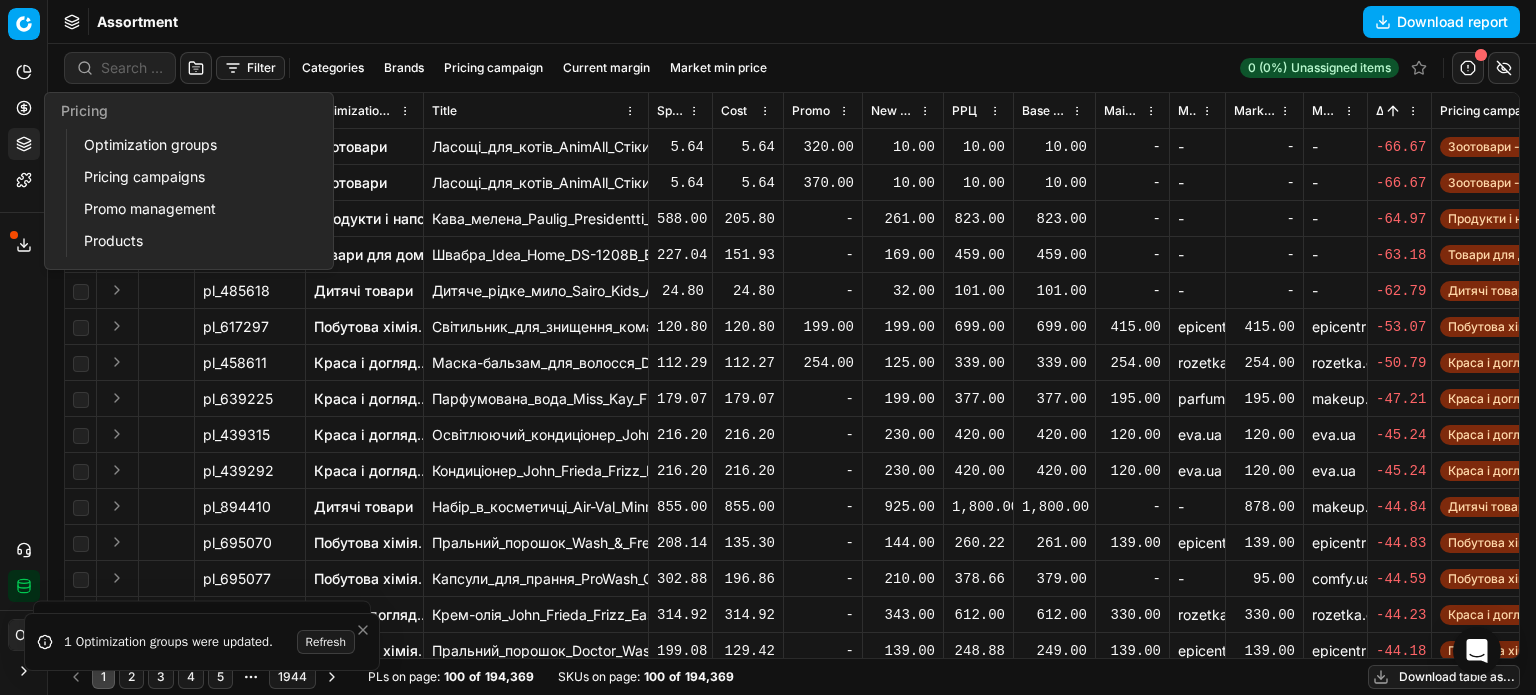 click 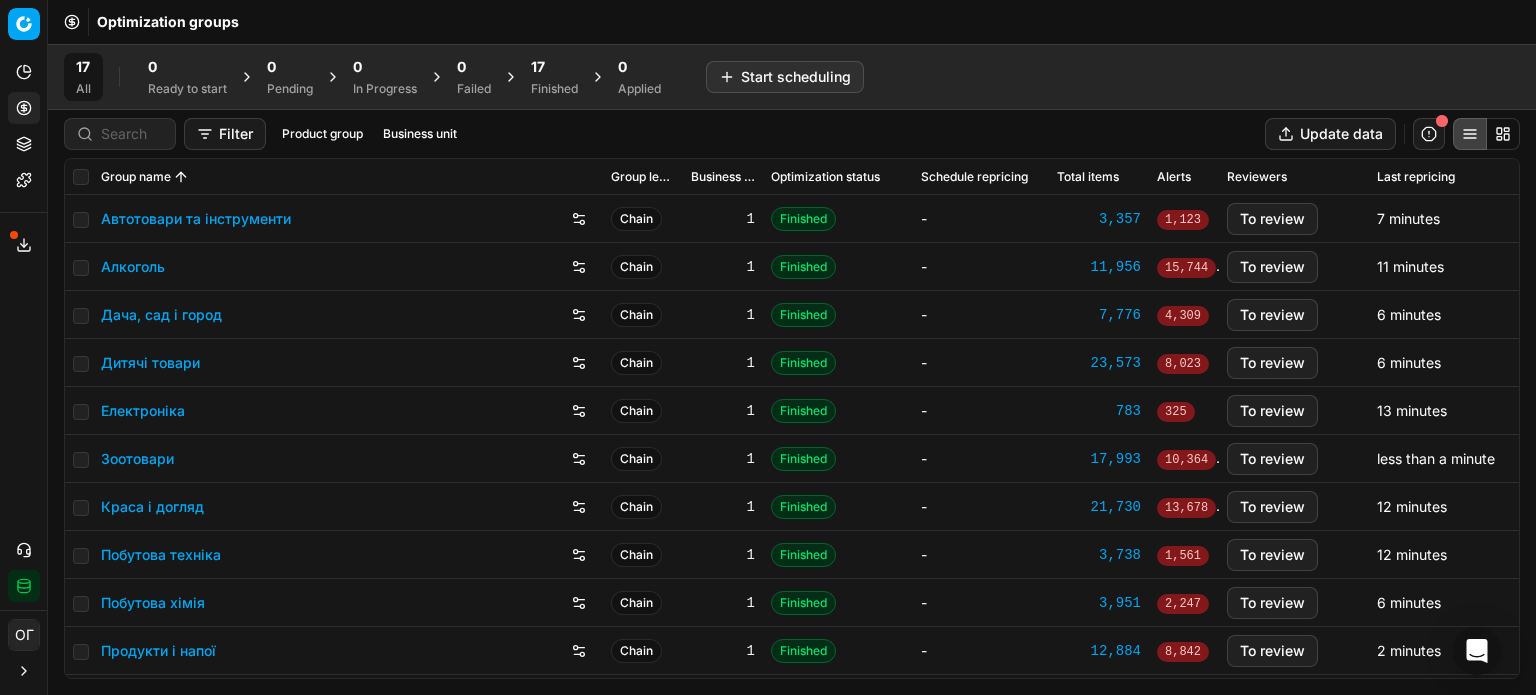 click on "17 Finished" at bounding box center (554, 77) 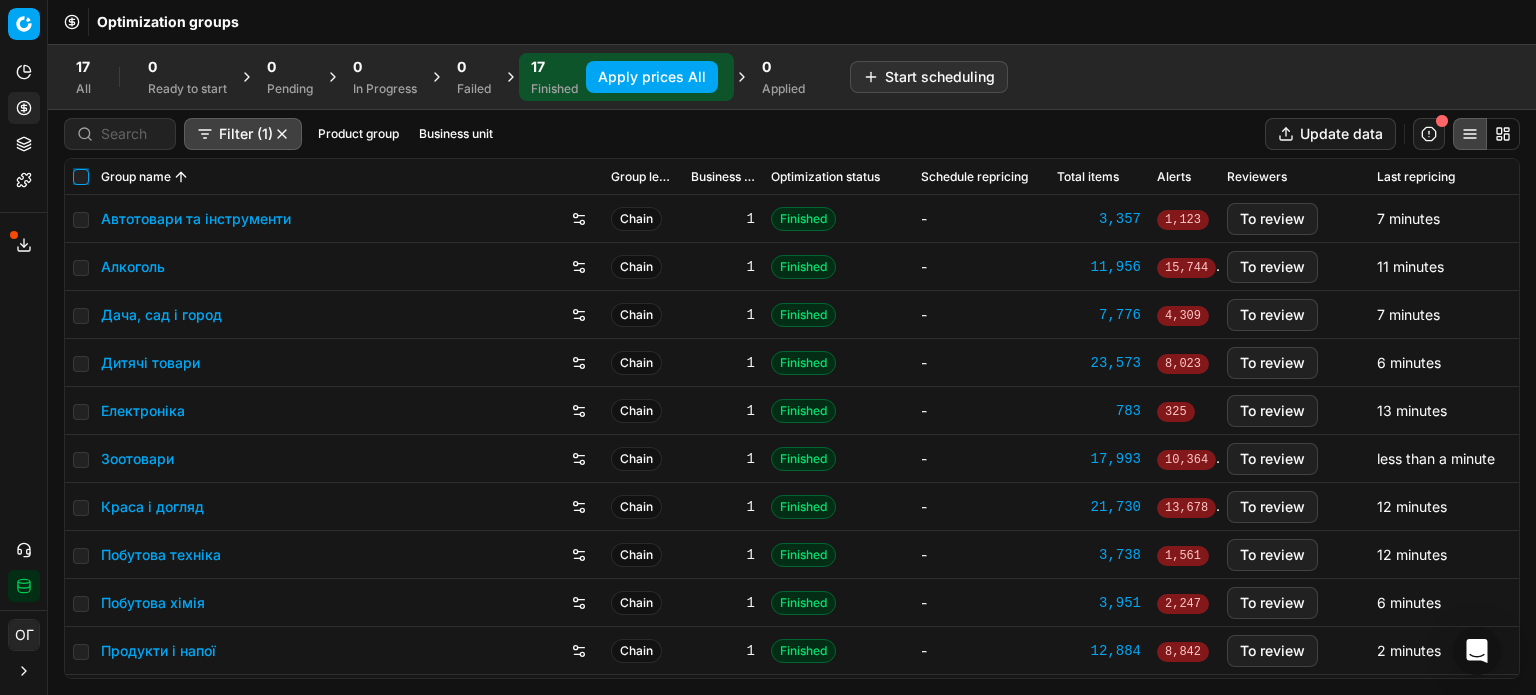click at bounding box center (81, 177) 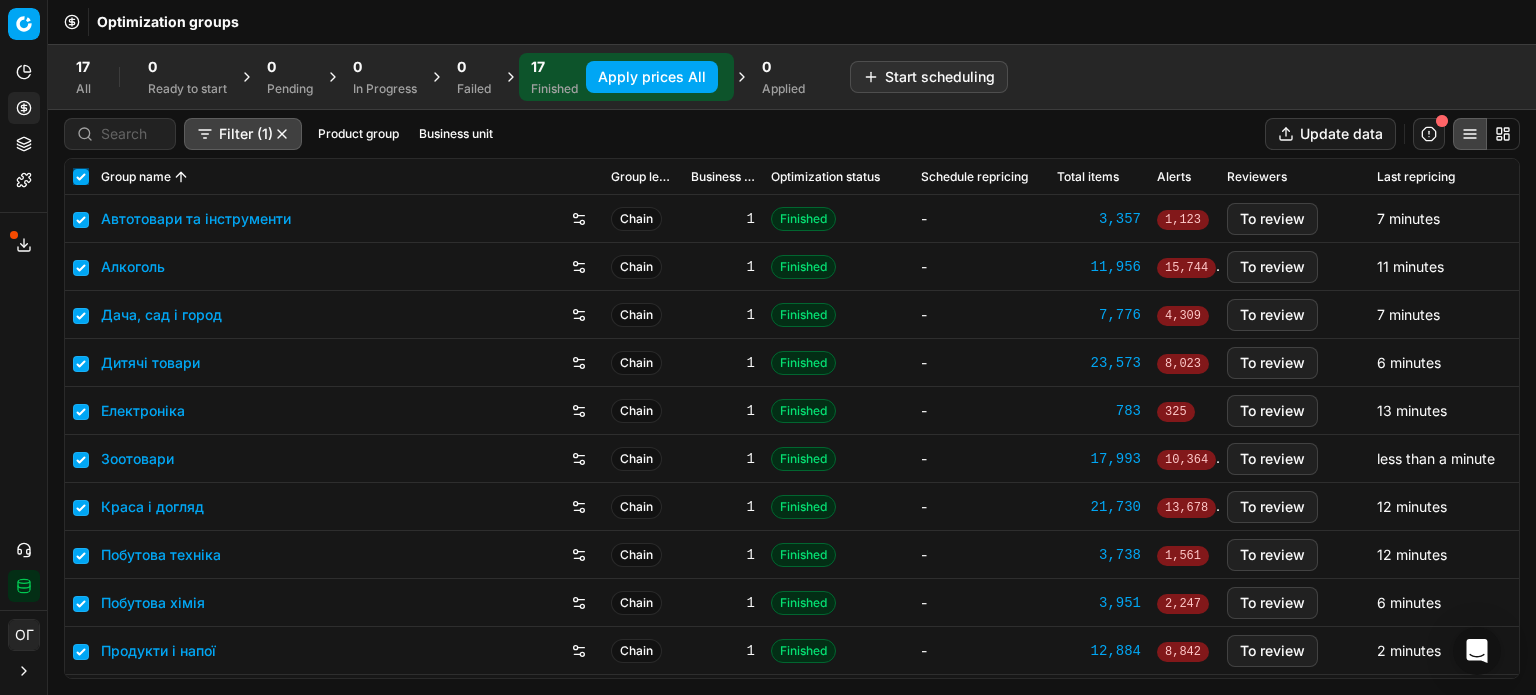 checkbox on "true" 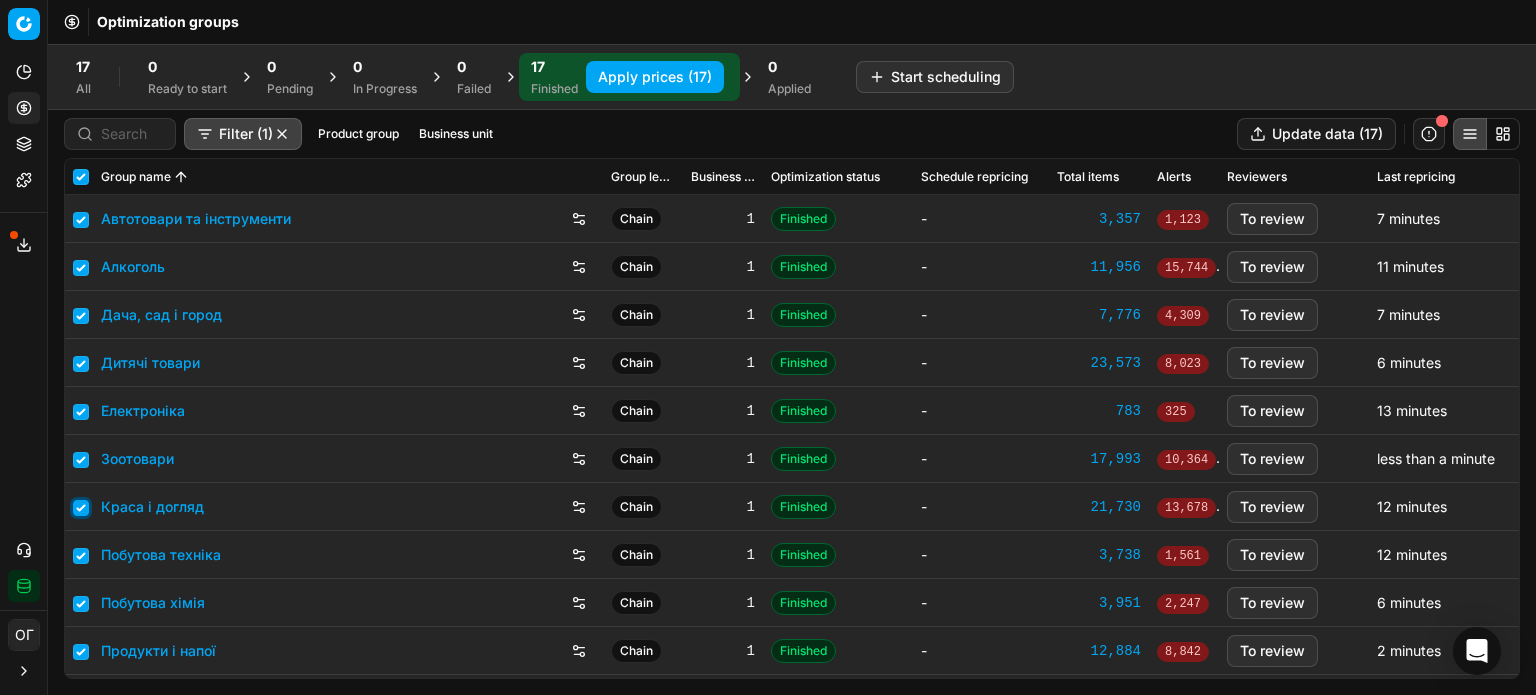 click at bounding box center [81, 508] 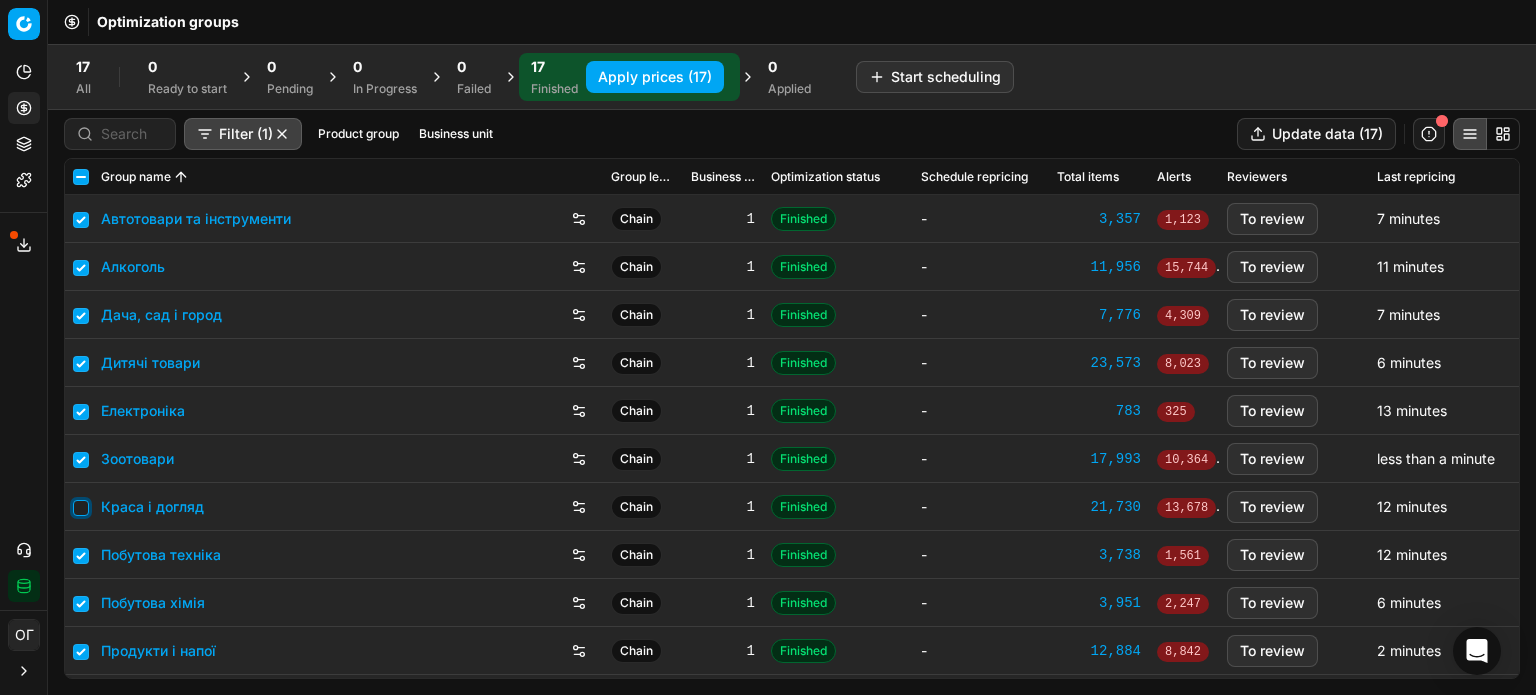 checkbox on "false" 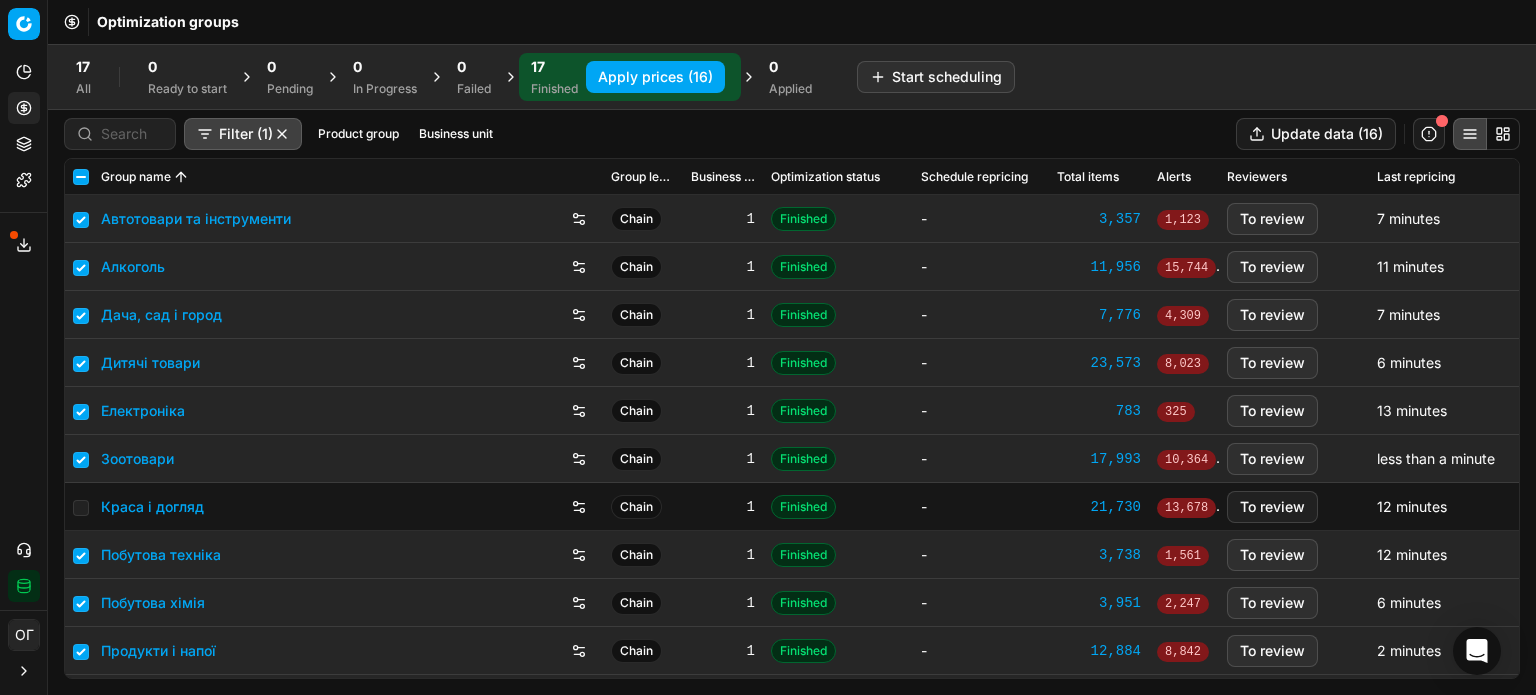 click on "Apply prices   (16)" at bounding box center [655, 77] 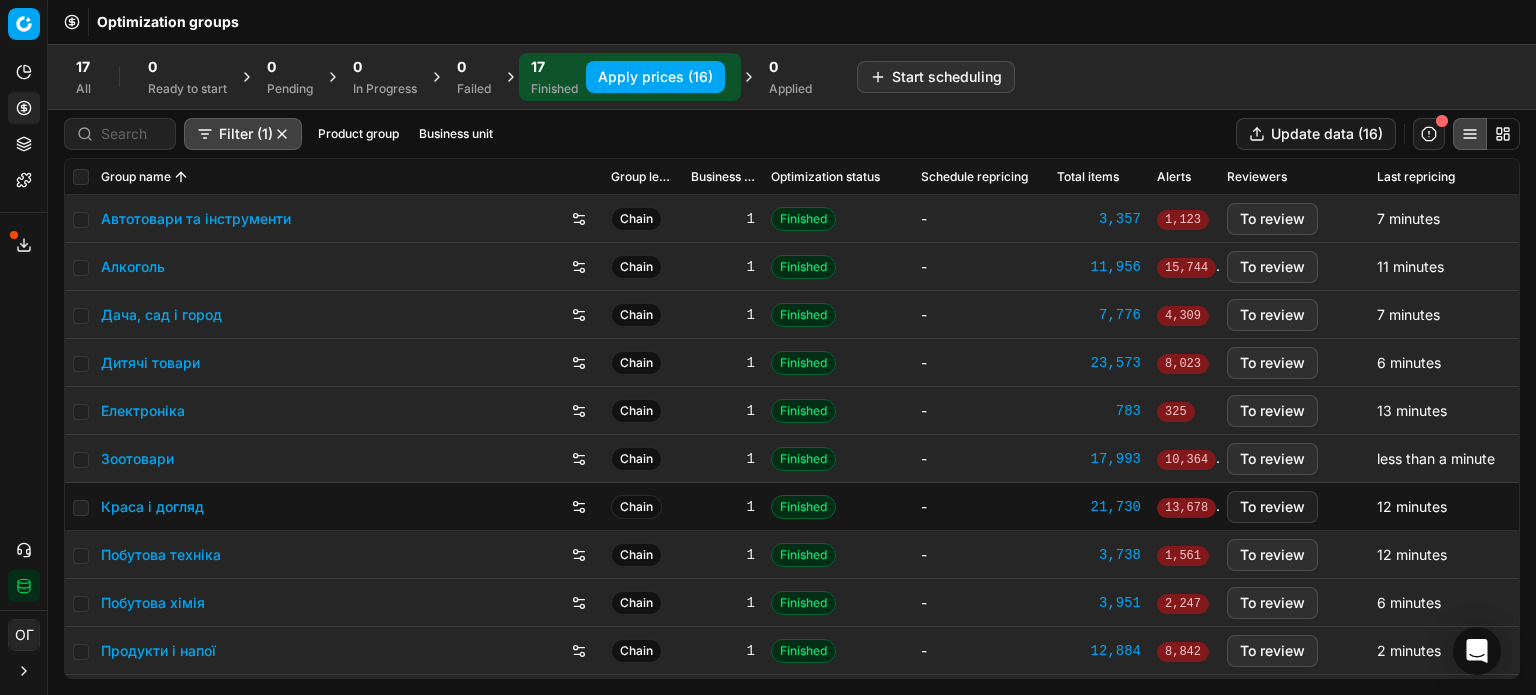 checkbox on "false" 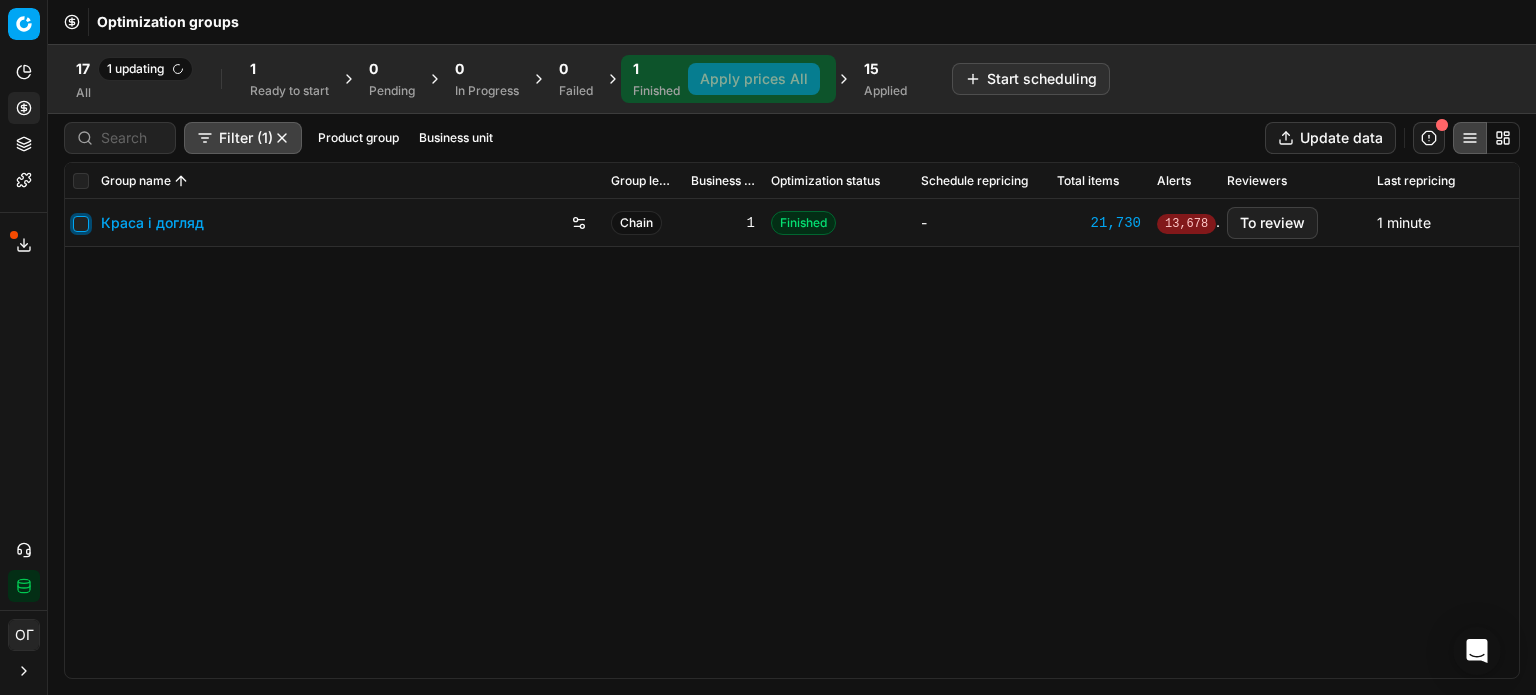 click at bounding box center (81, 224) 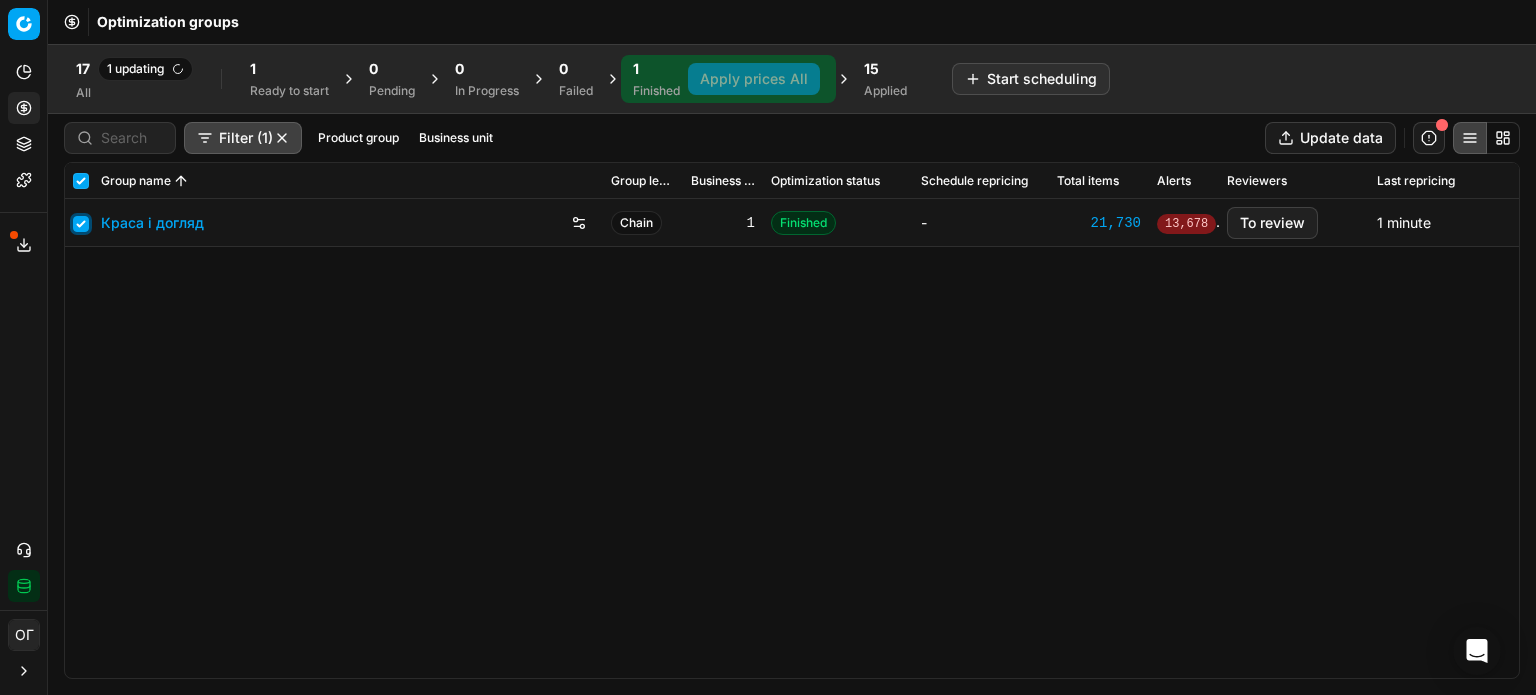 checkbox on "true" 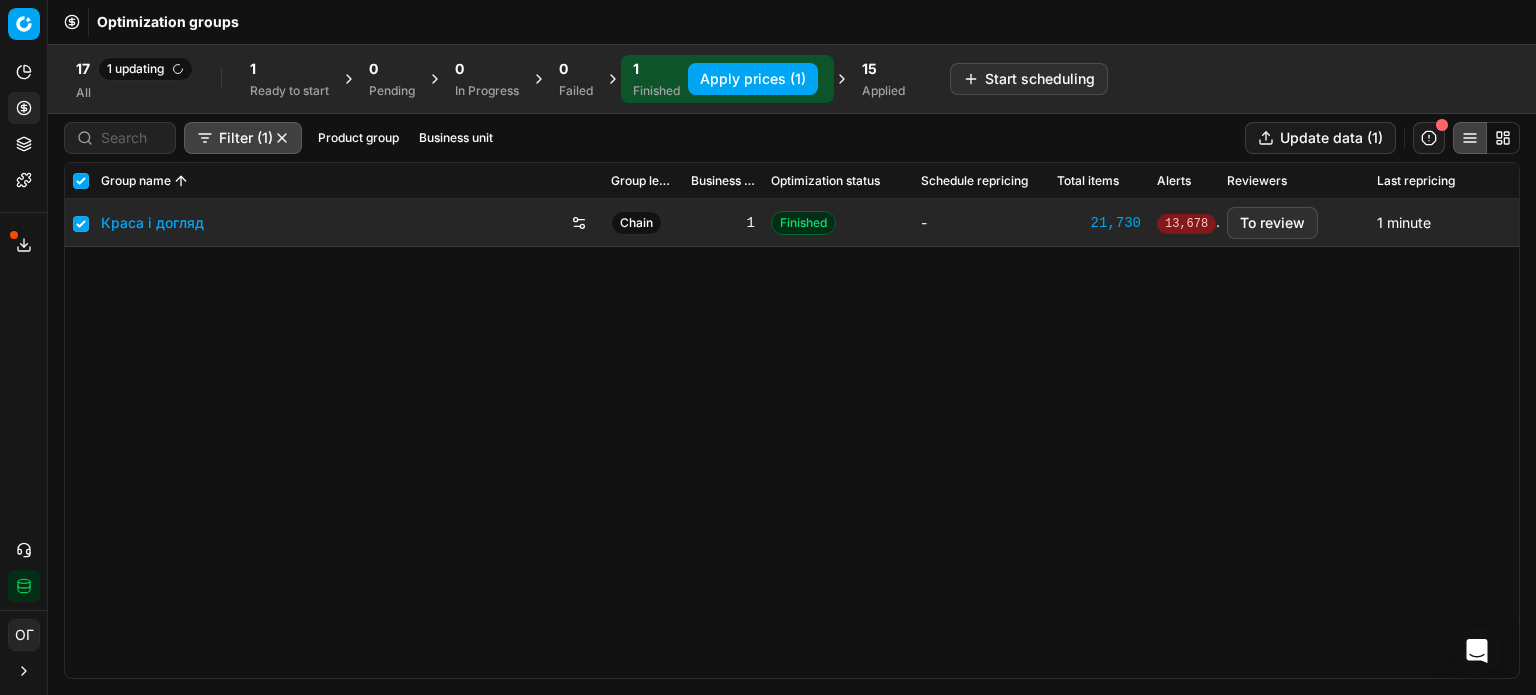 click on "Apply prices   (1)" at bounding box center [753, 79] 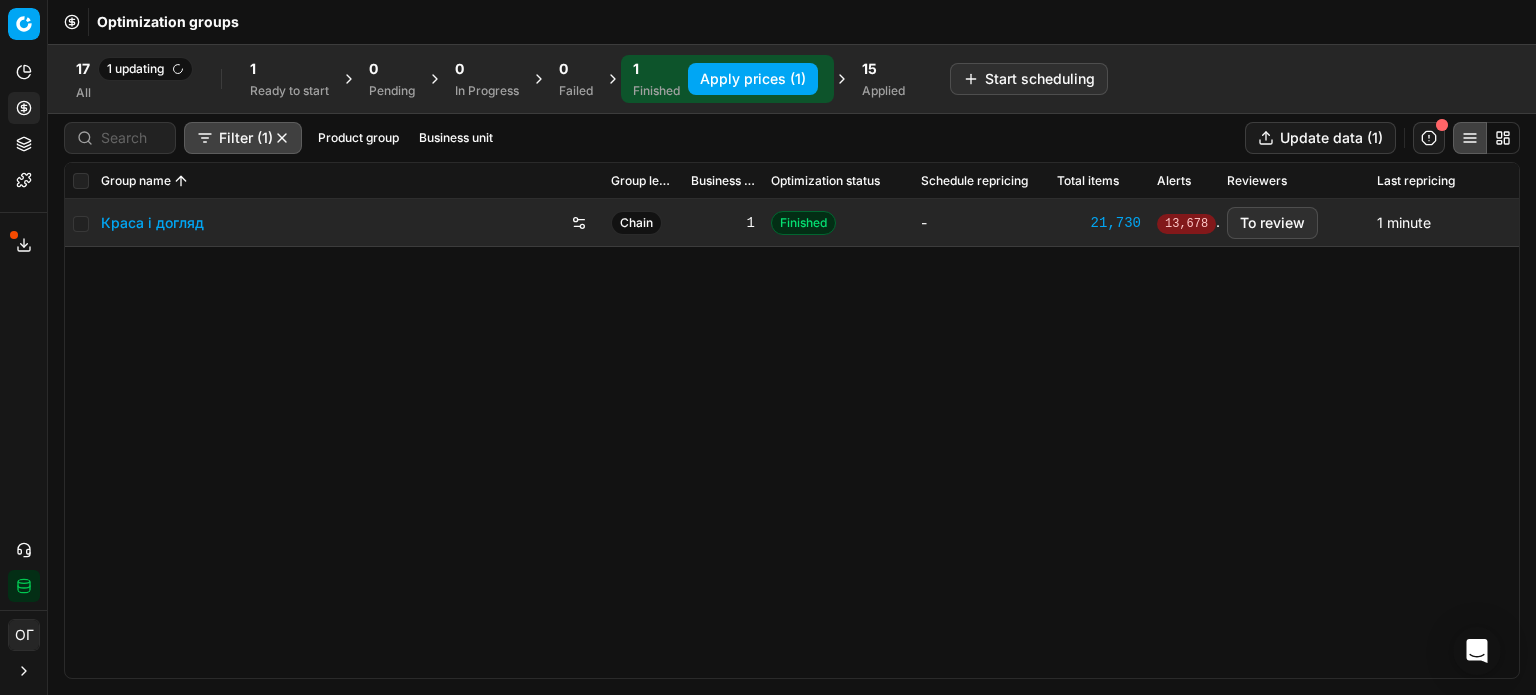 checkbox on "false" 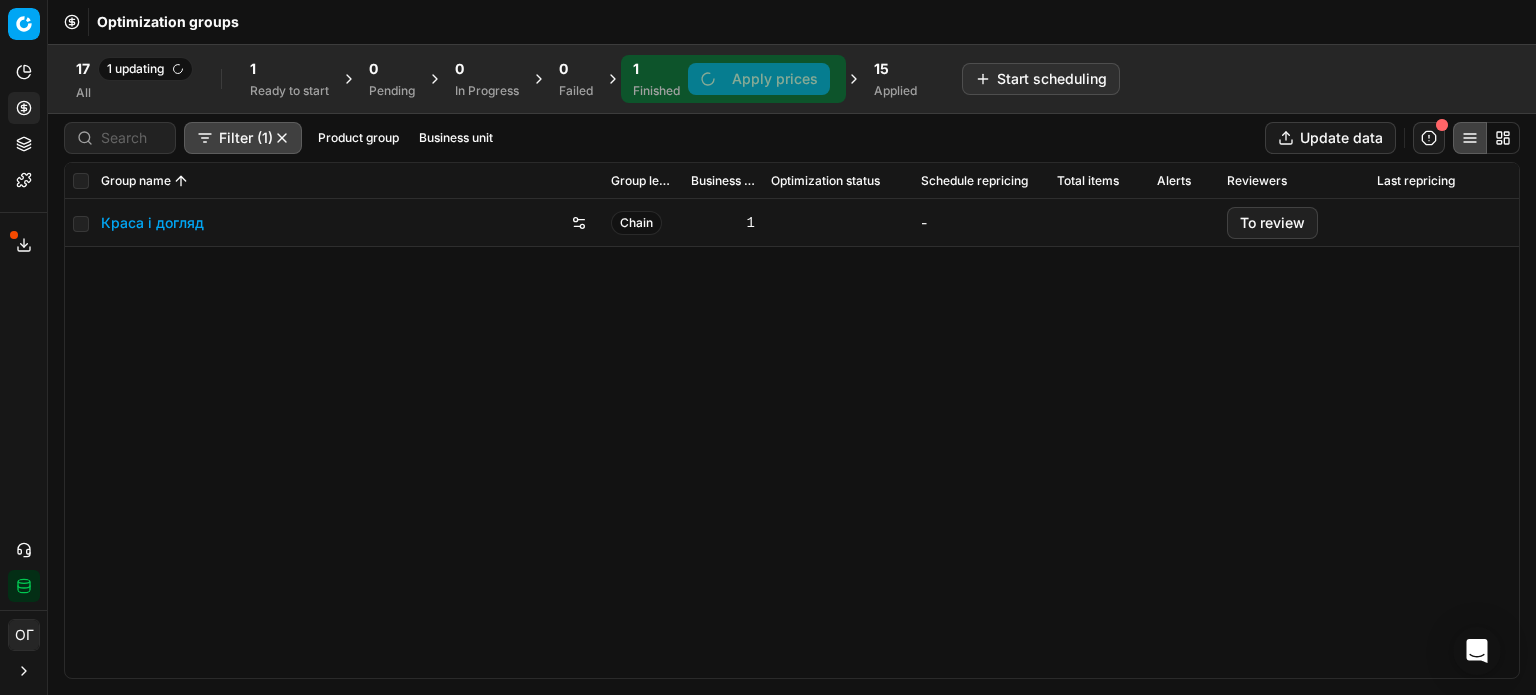 click on "Applied" at bounding box center (895, 91) 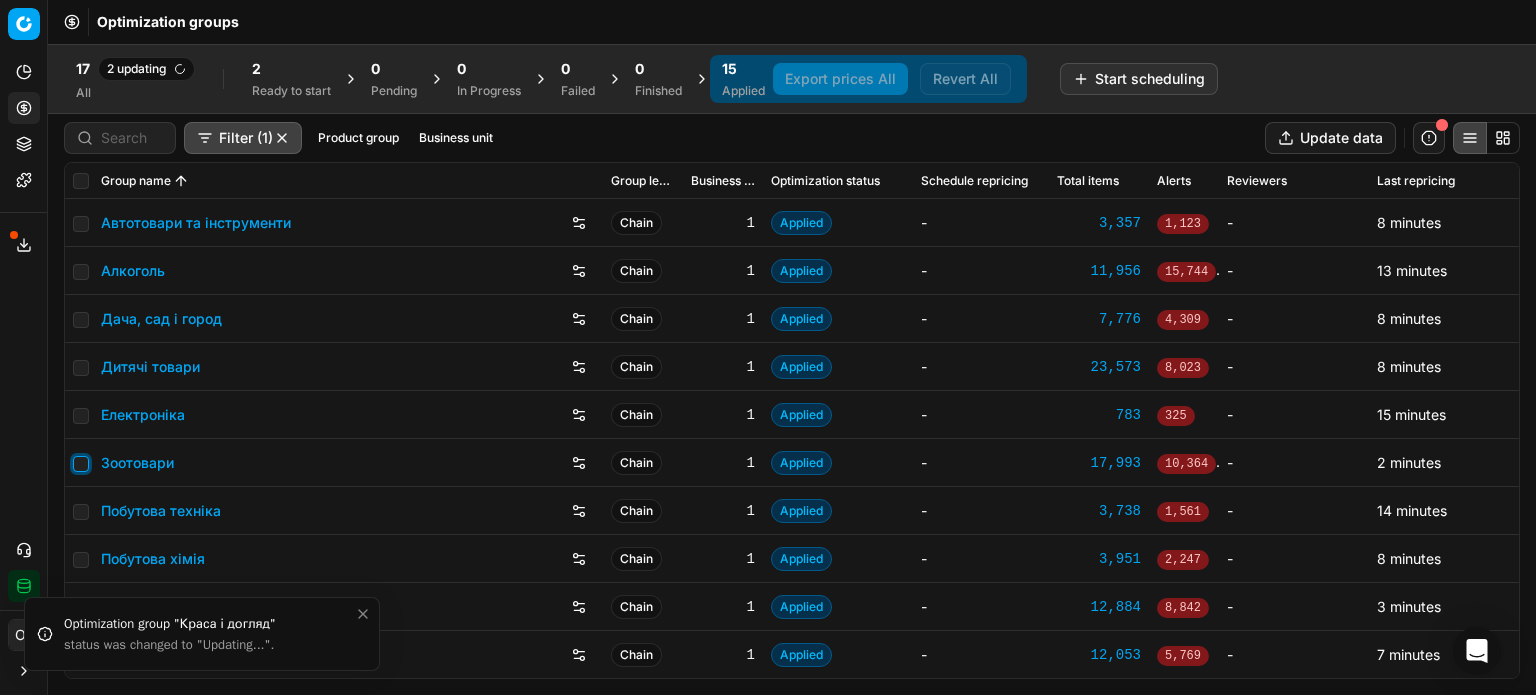 click at bounding box center (81, 464) 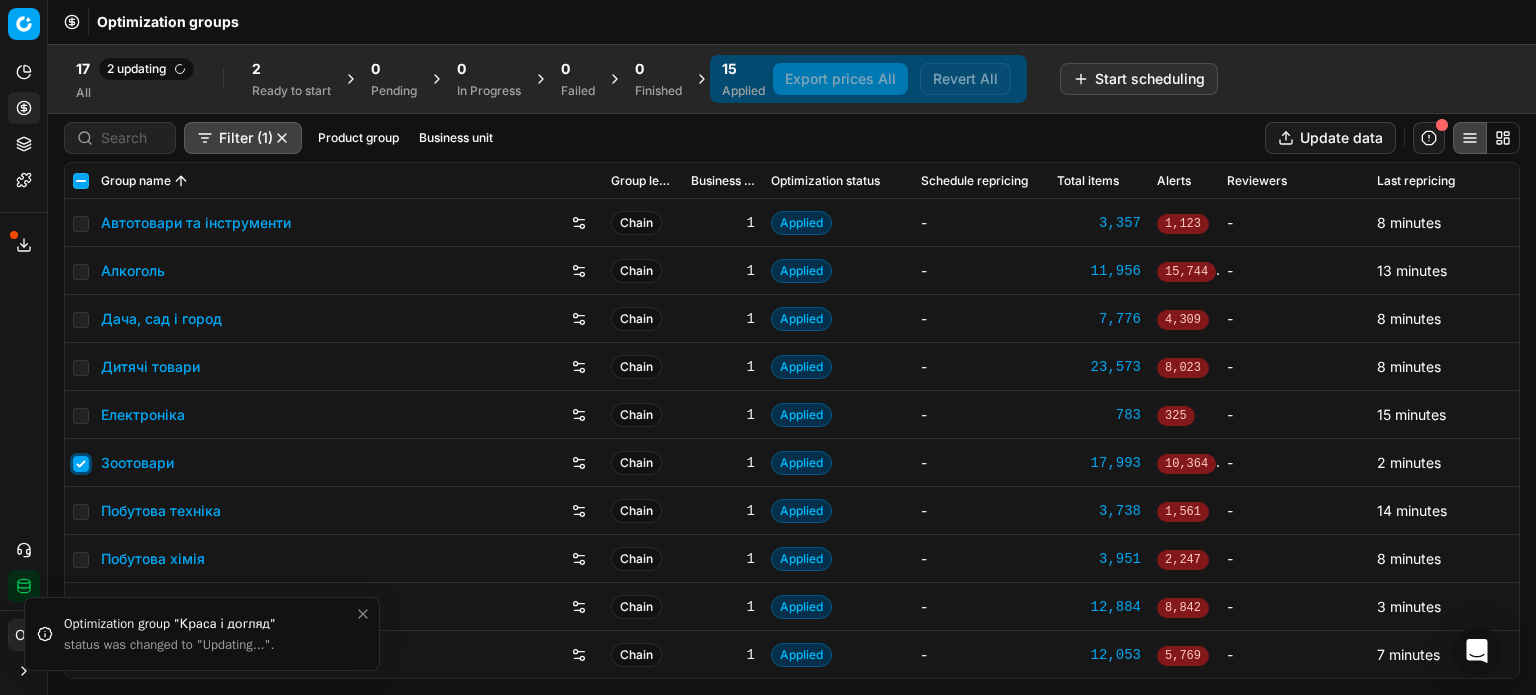 checkbox on "true" 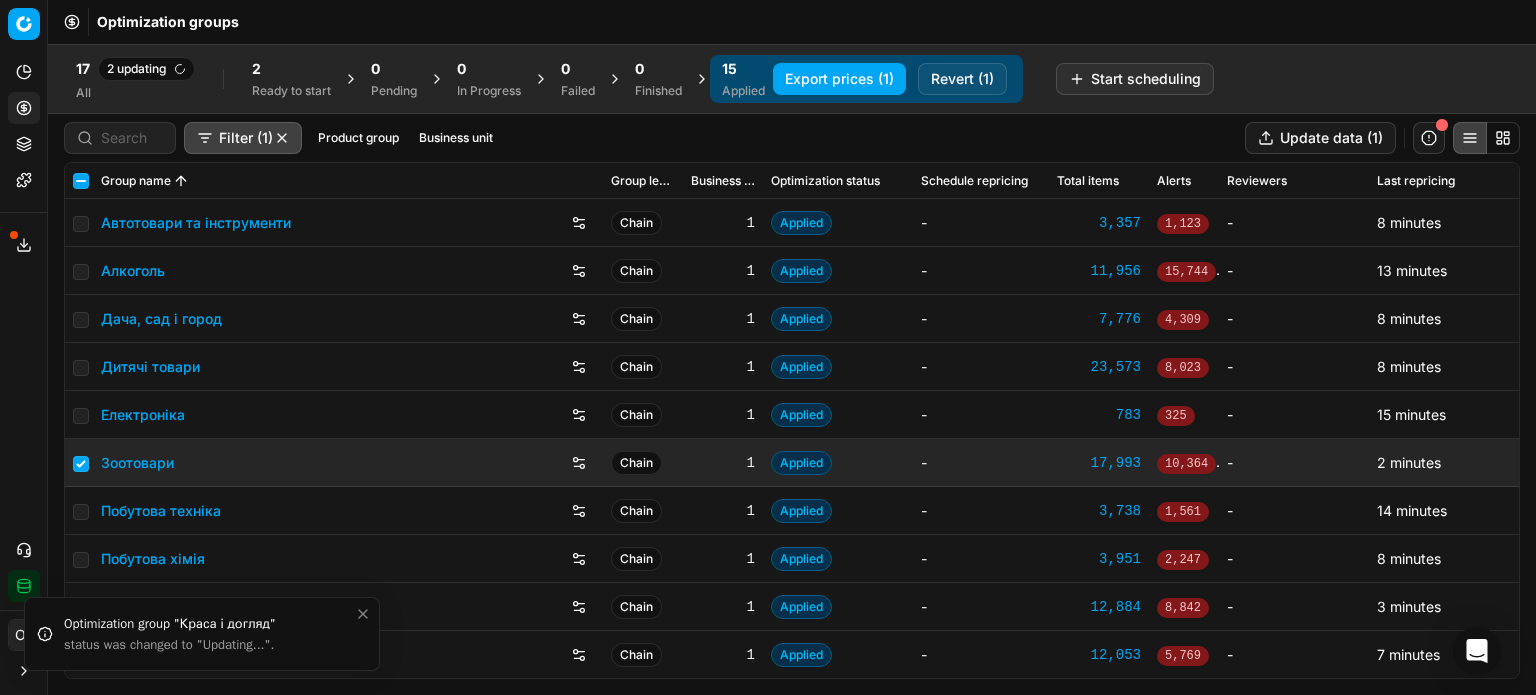click on "Revert   (1)" at bounding box center (962, 79) 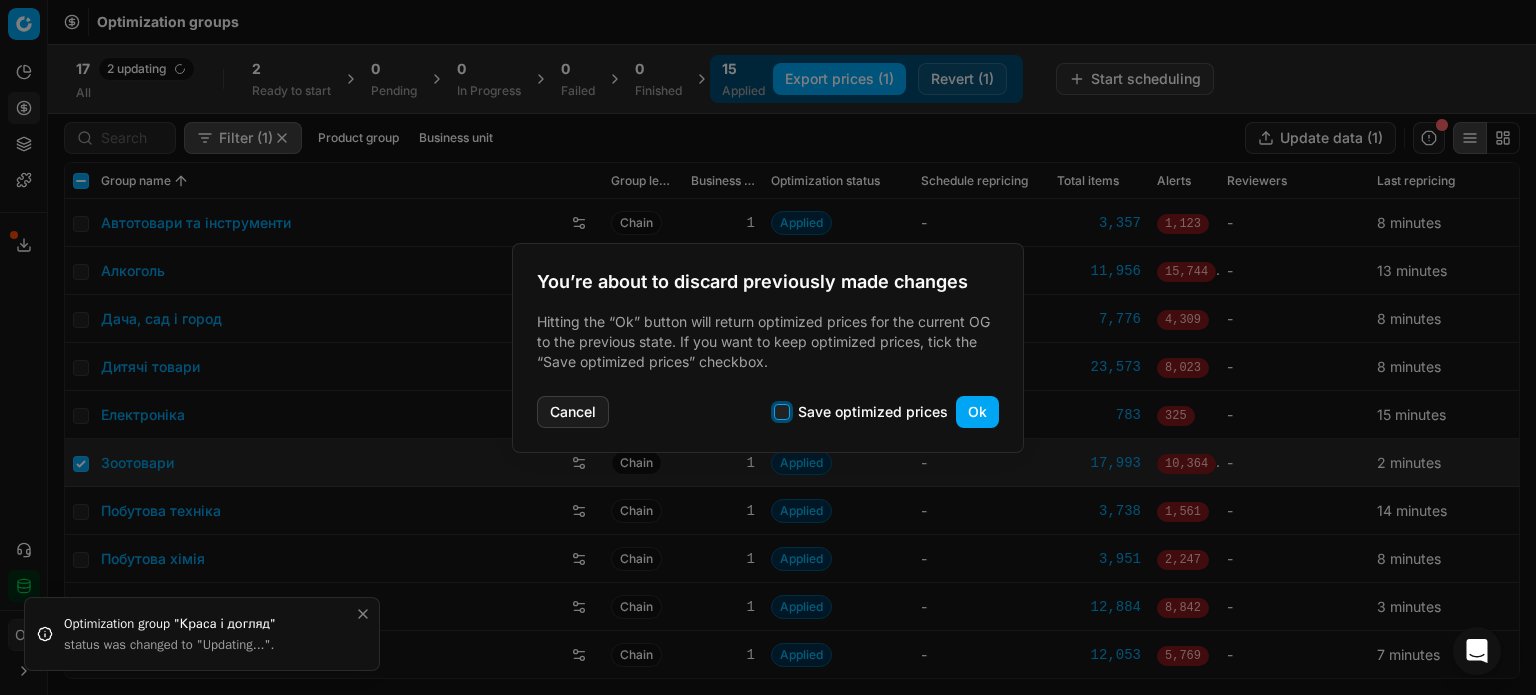 drag, startPoint x: 785, startPoint y: 410, endPoint x: 848, endPoint y: 412, distance: 63.03174 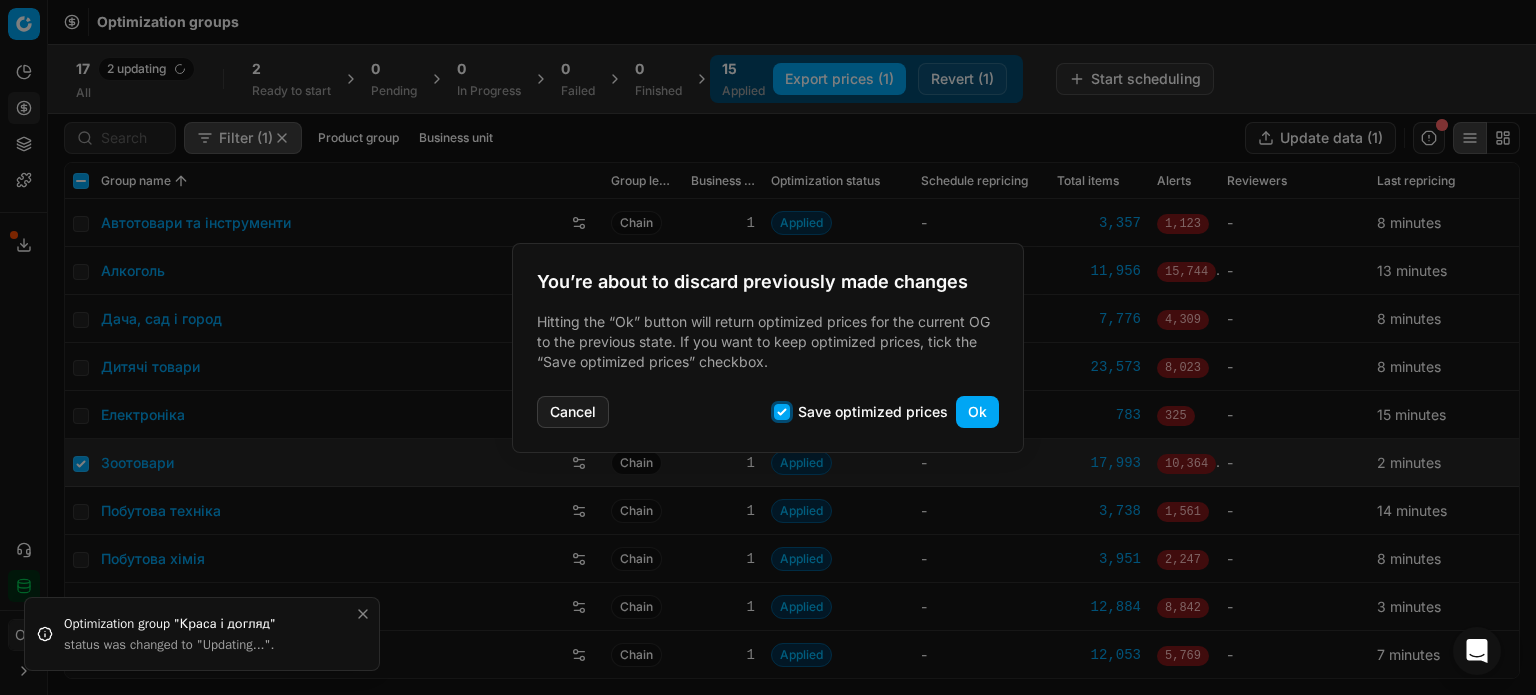 checkbox on "true" 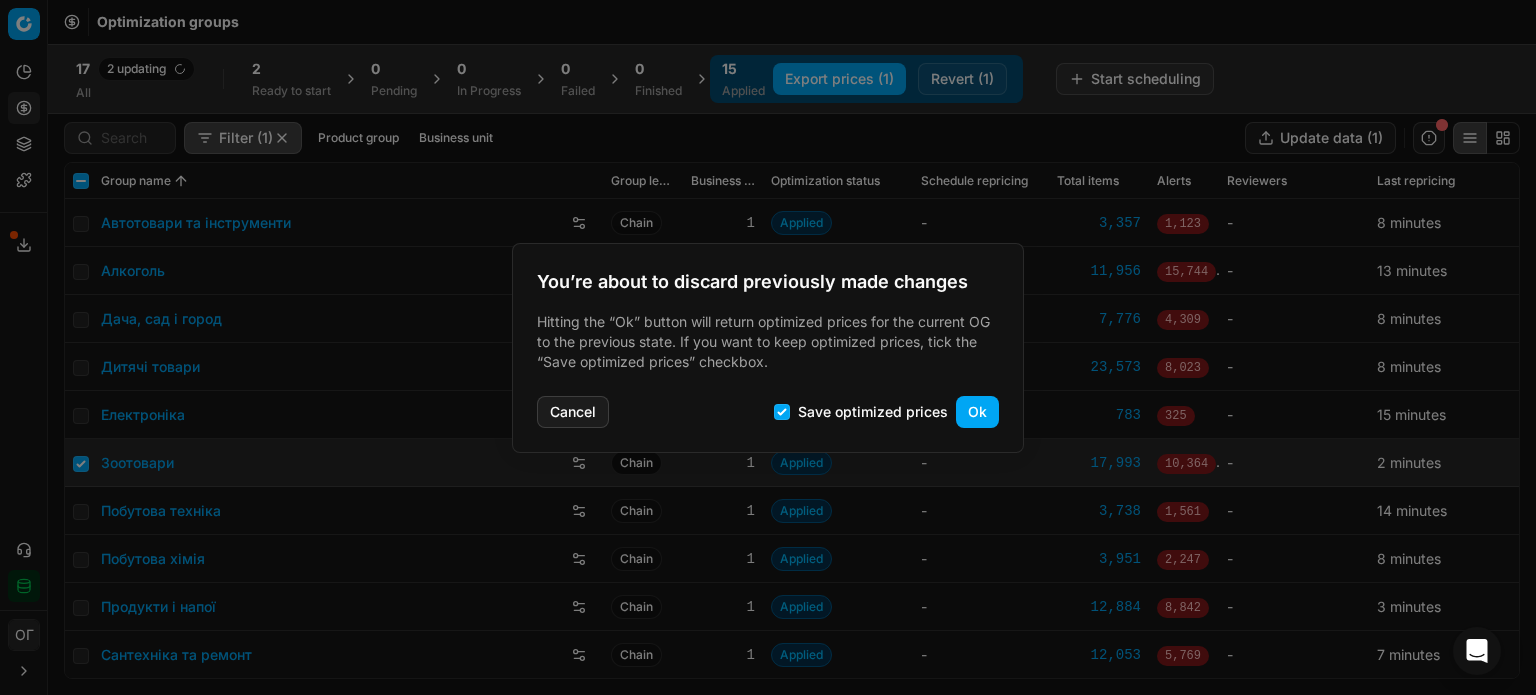 click on "Ok" at bounding box center (977, 412) 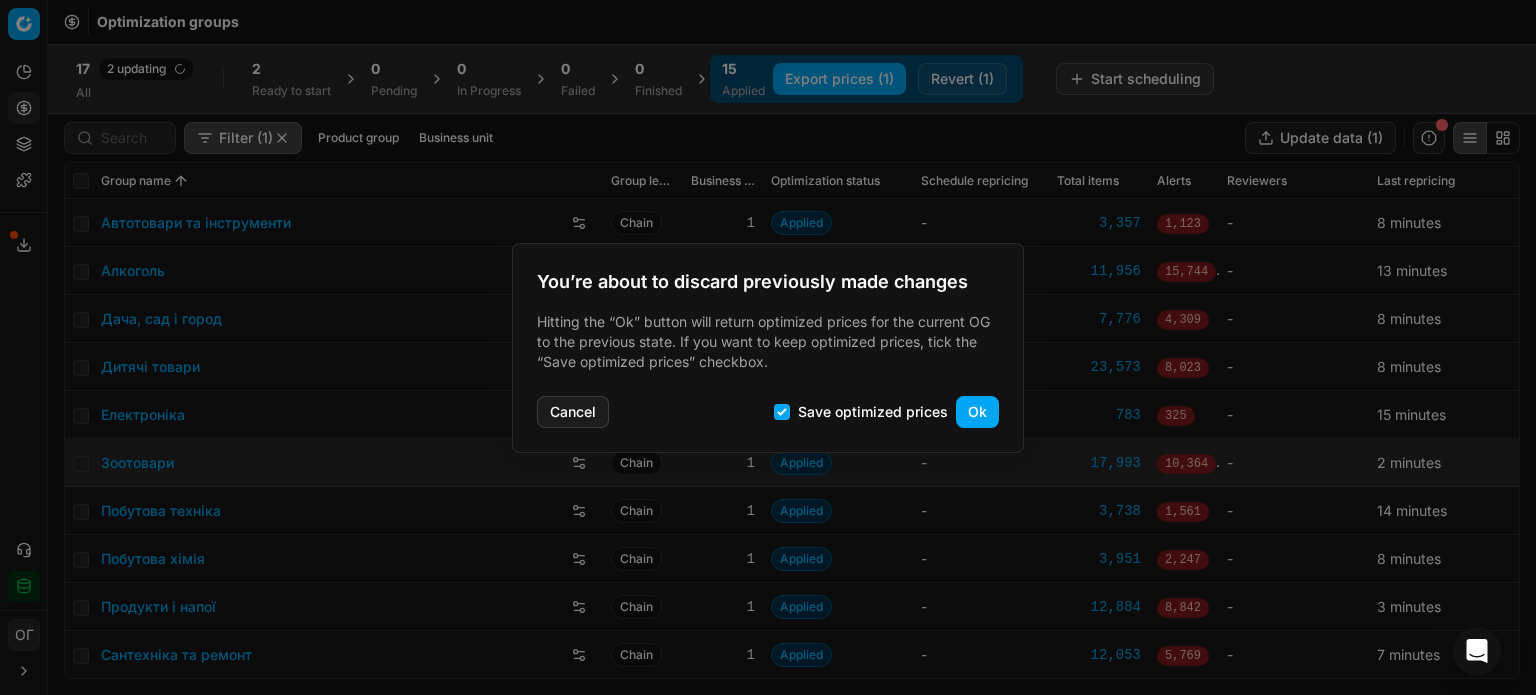 checkbox on "false" 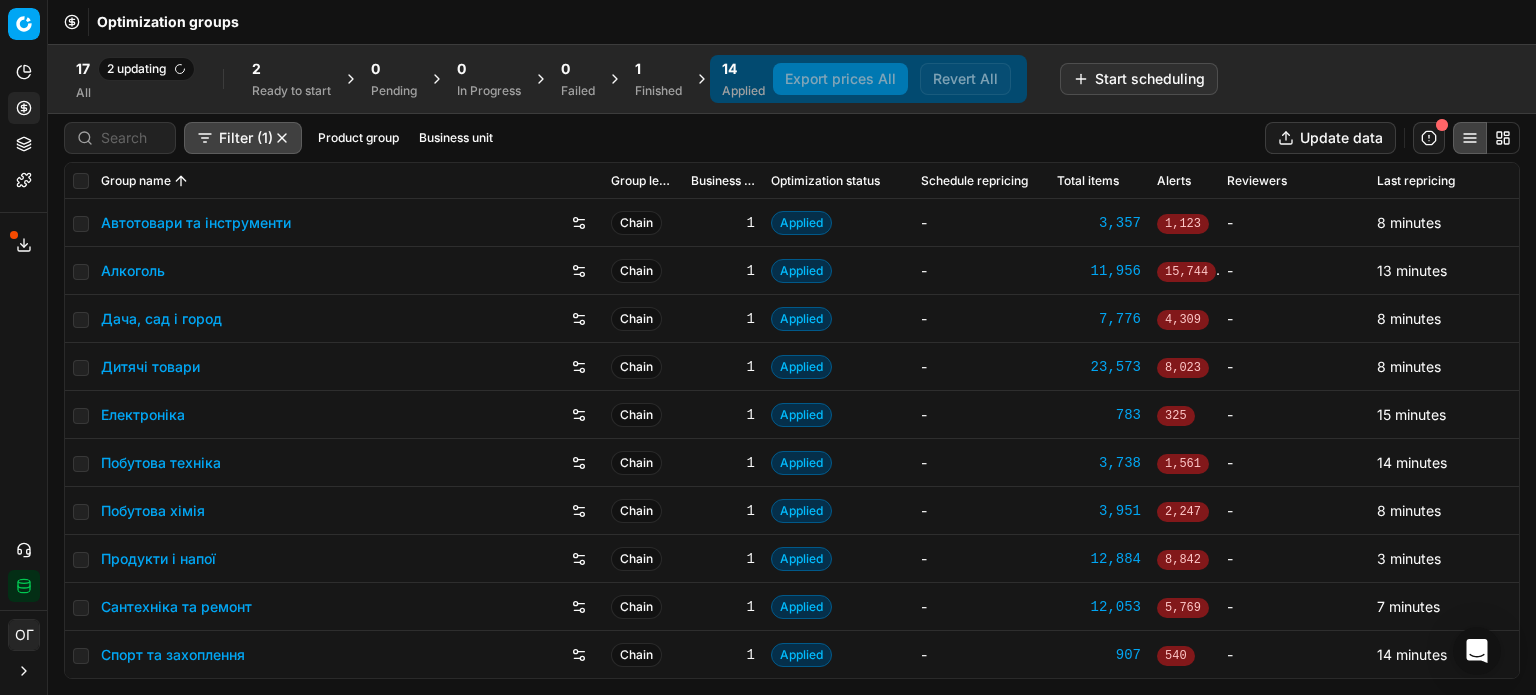 click on "Finished" at bounding box center (658, 91) 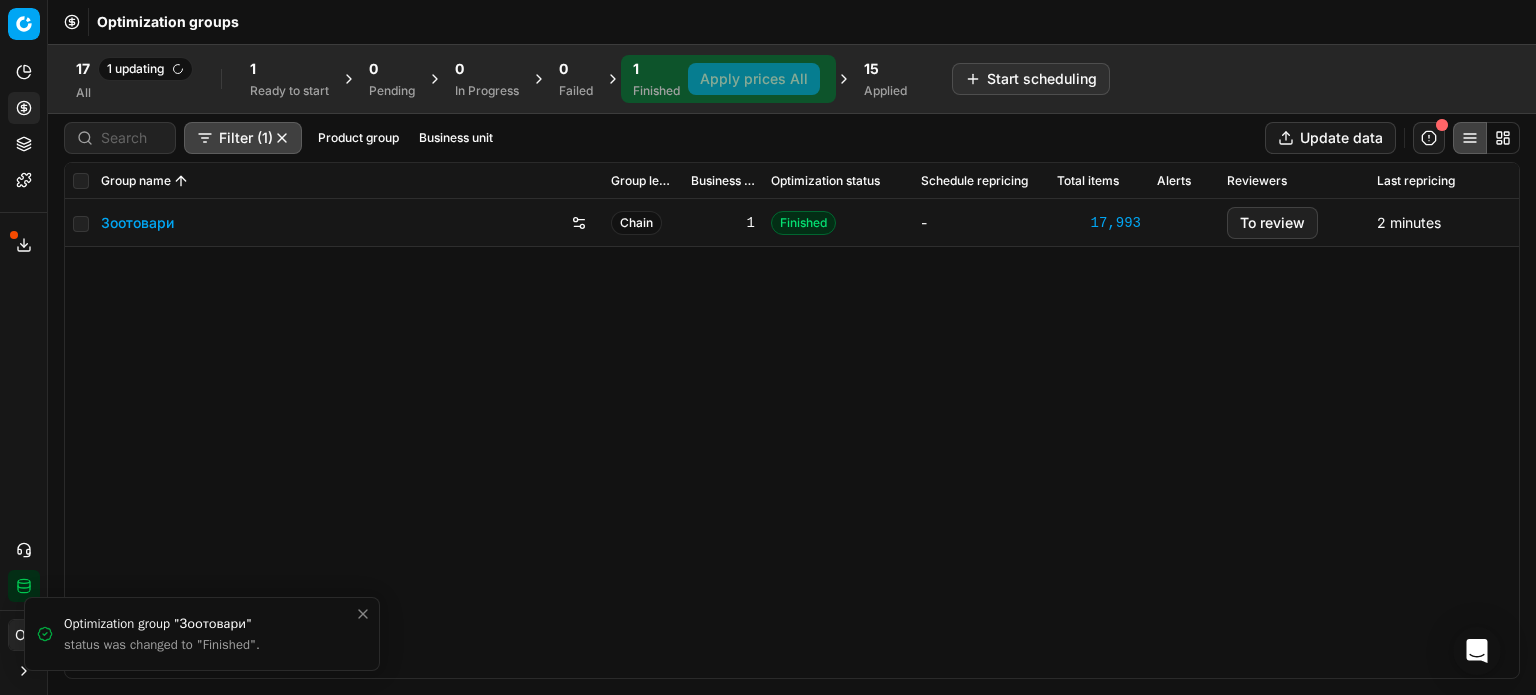 click on "Зоотовари" at bounding box center (137, 223) 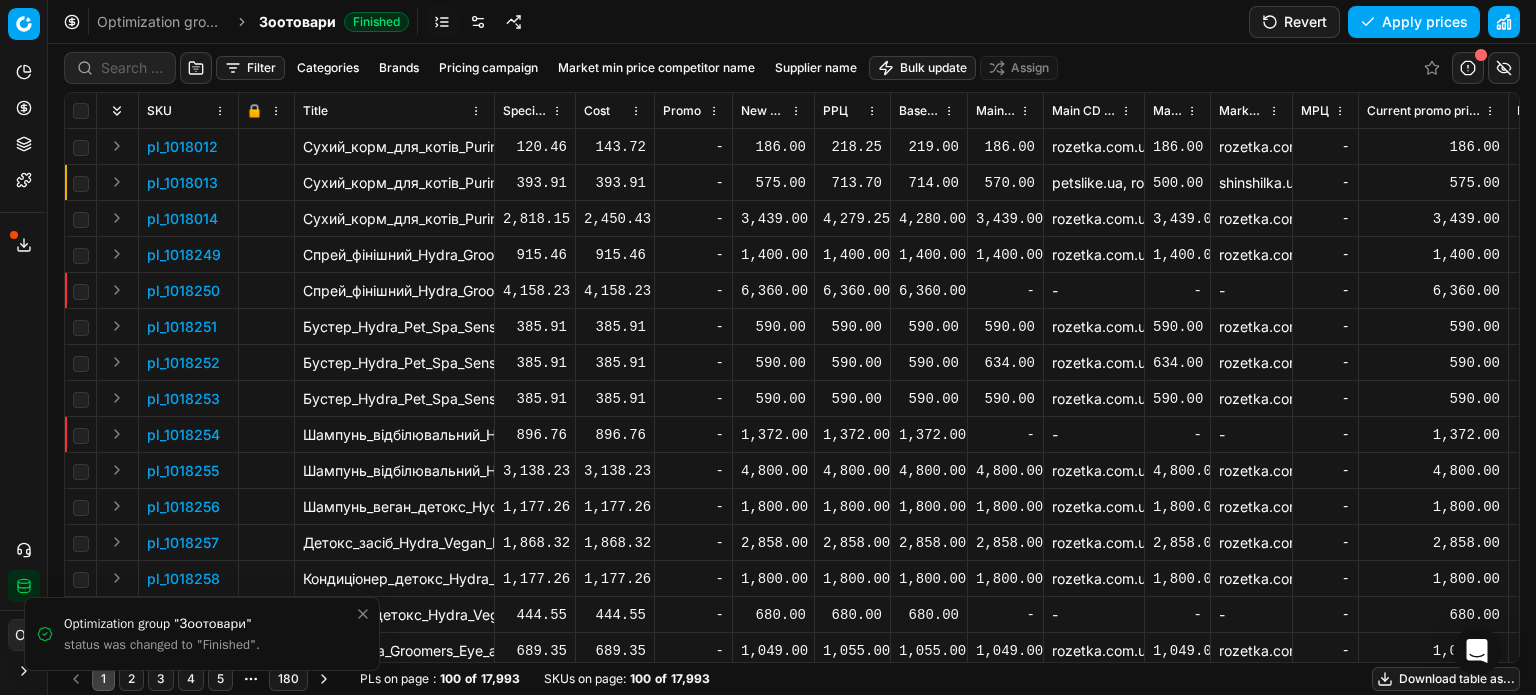 click at bounding box center (478, 22) 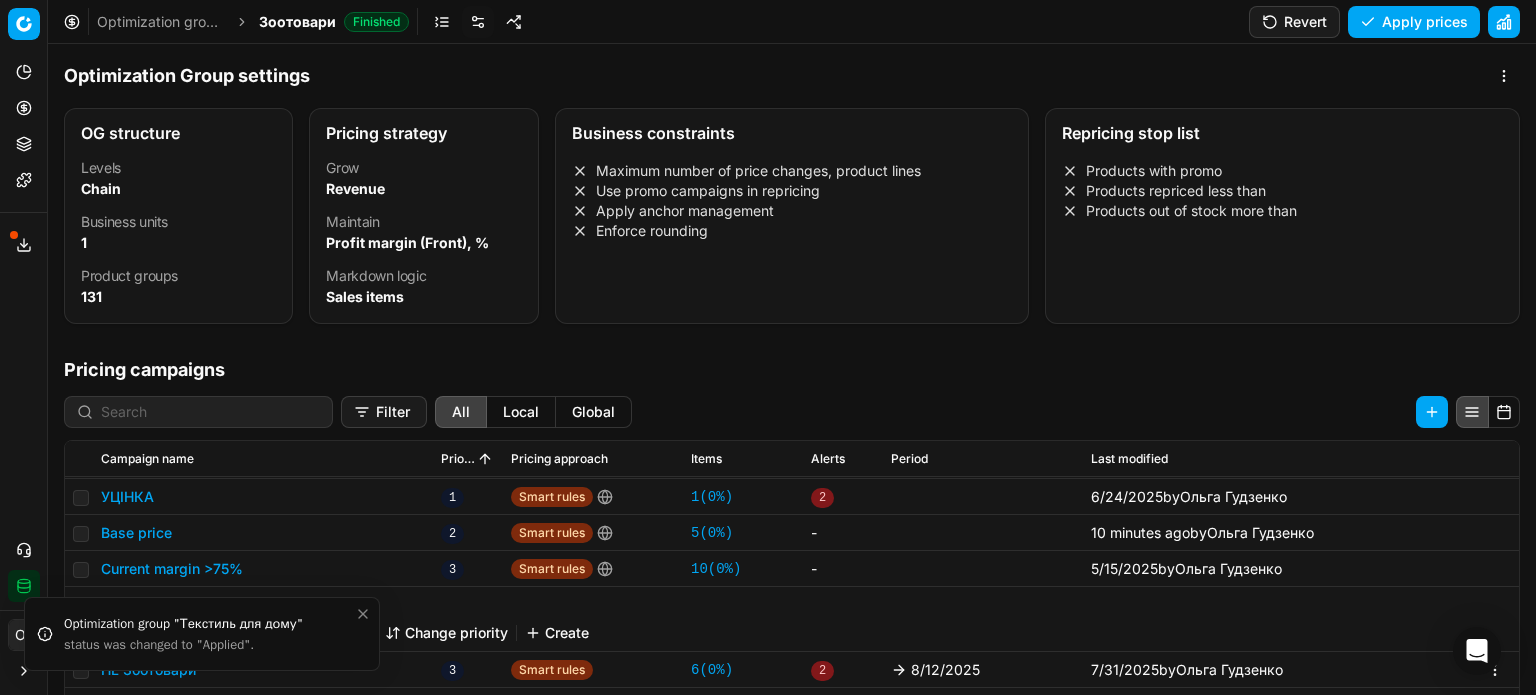 scroll, scrollTop: 140, scrollLeft: 0, axis: vertical 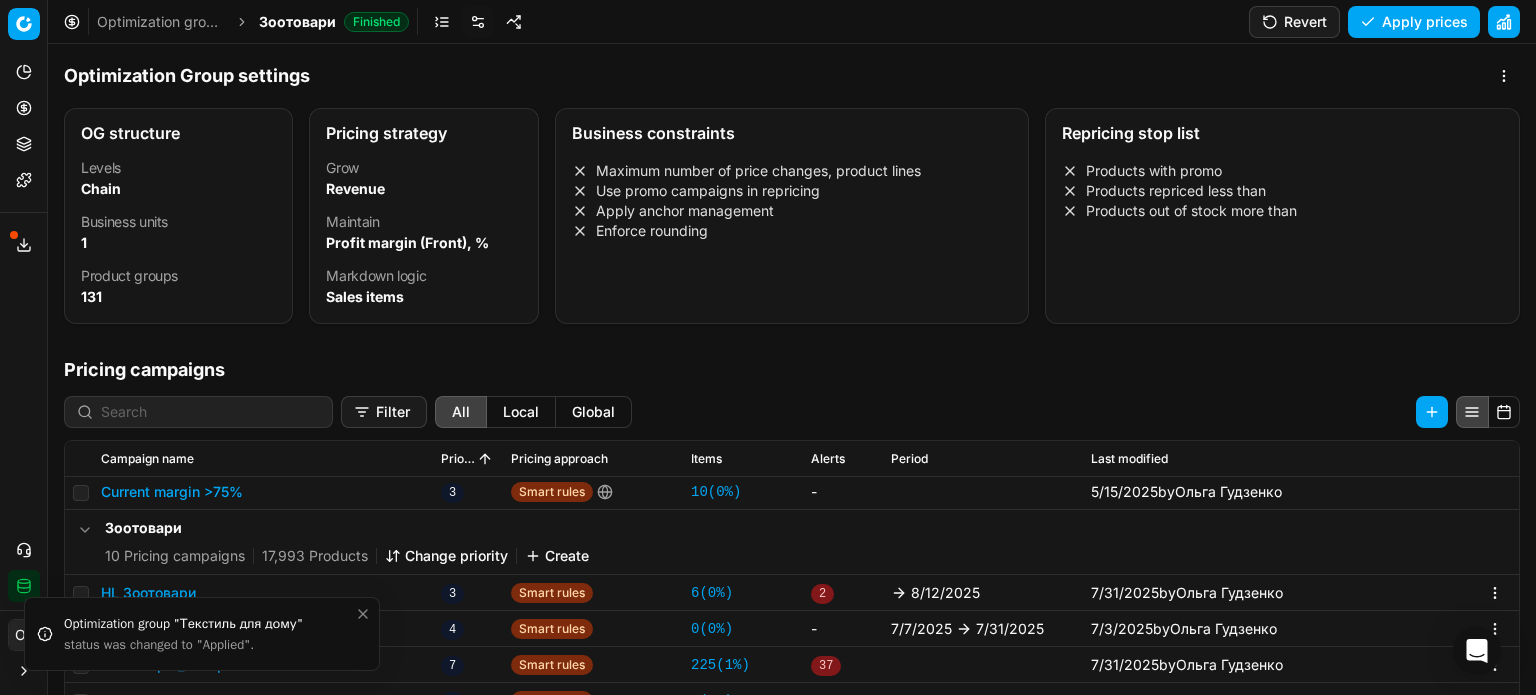click 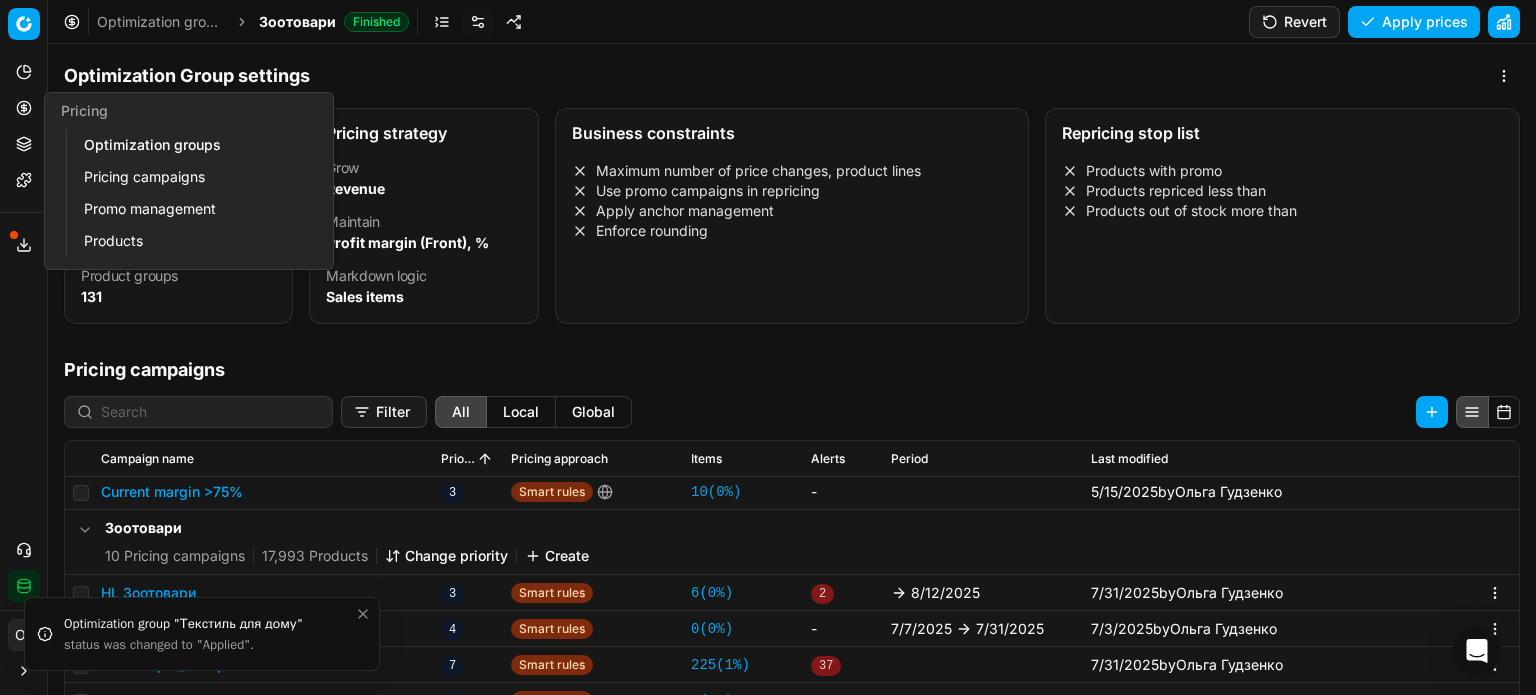 click on "Optimization groups" at bounding box center [192, 145] 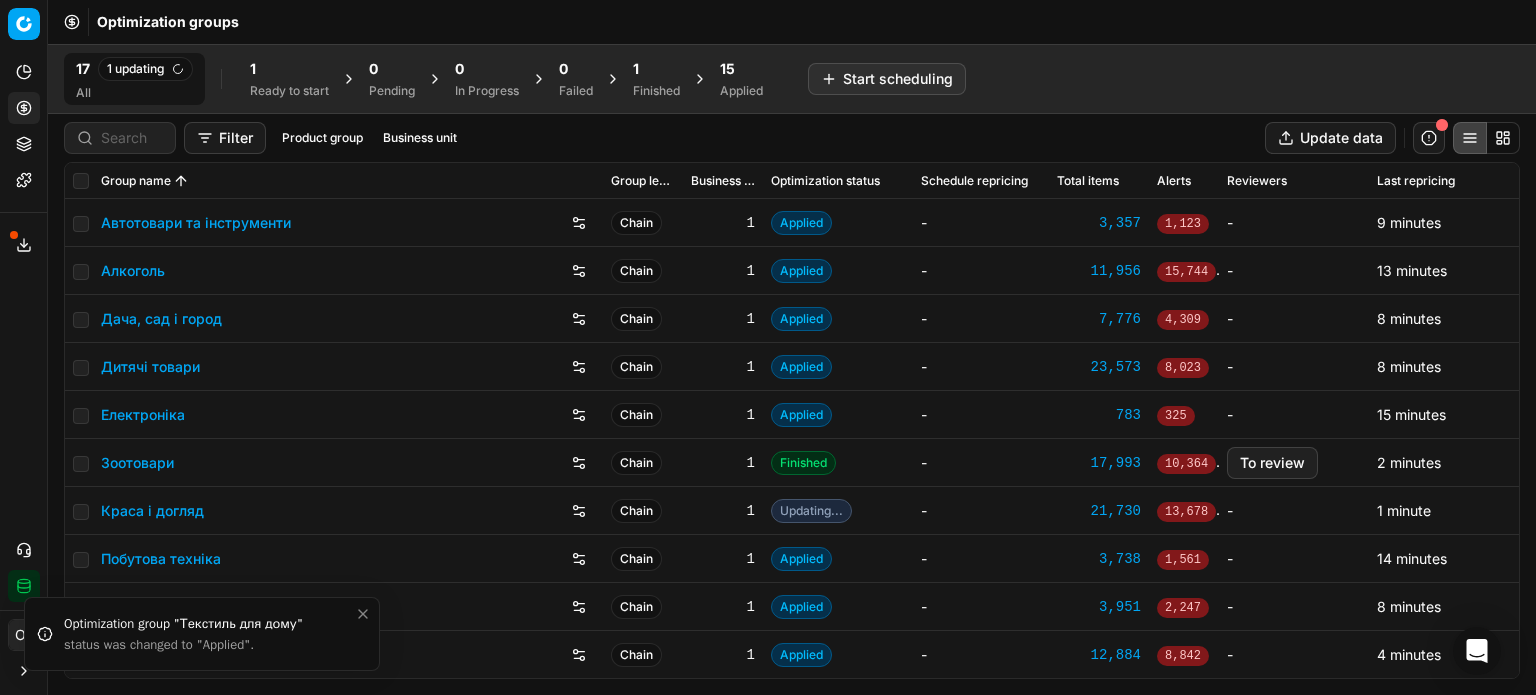 click on "1 Finished" at bounding box center (656, 79) 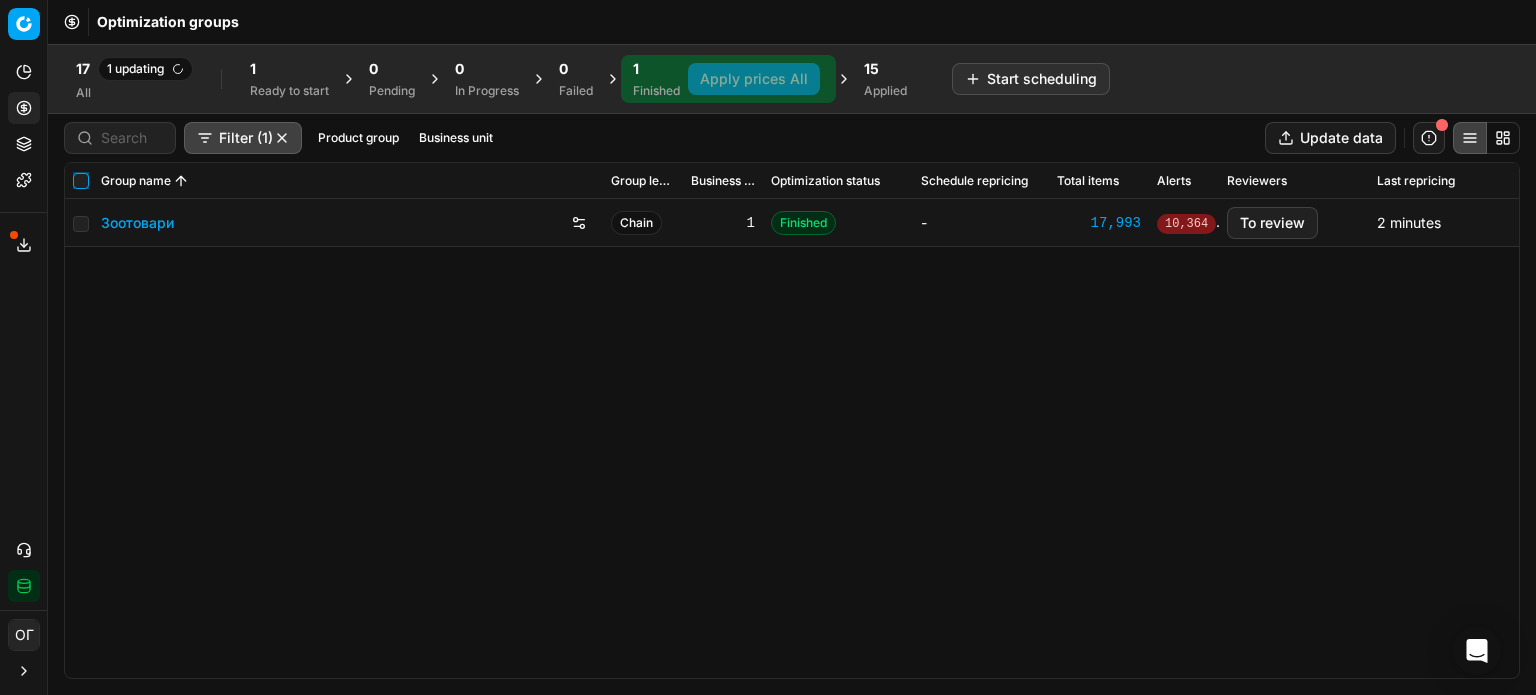 drag, startPoint x: 81, startPoint y: 178, endPoint x: 512, endPoint y: 112, distance: 436.02408 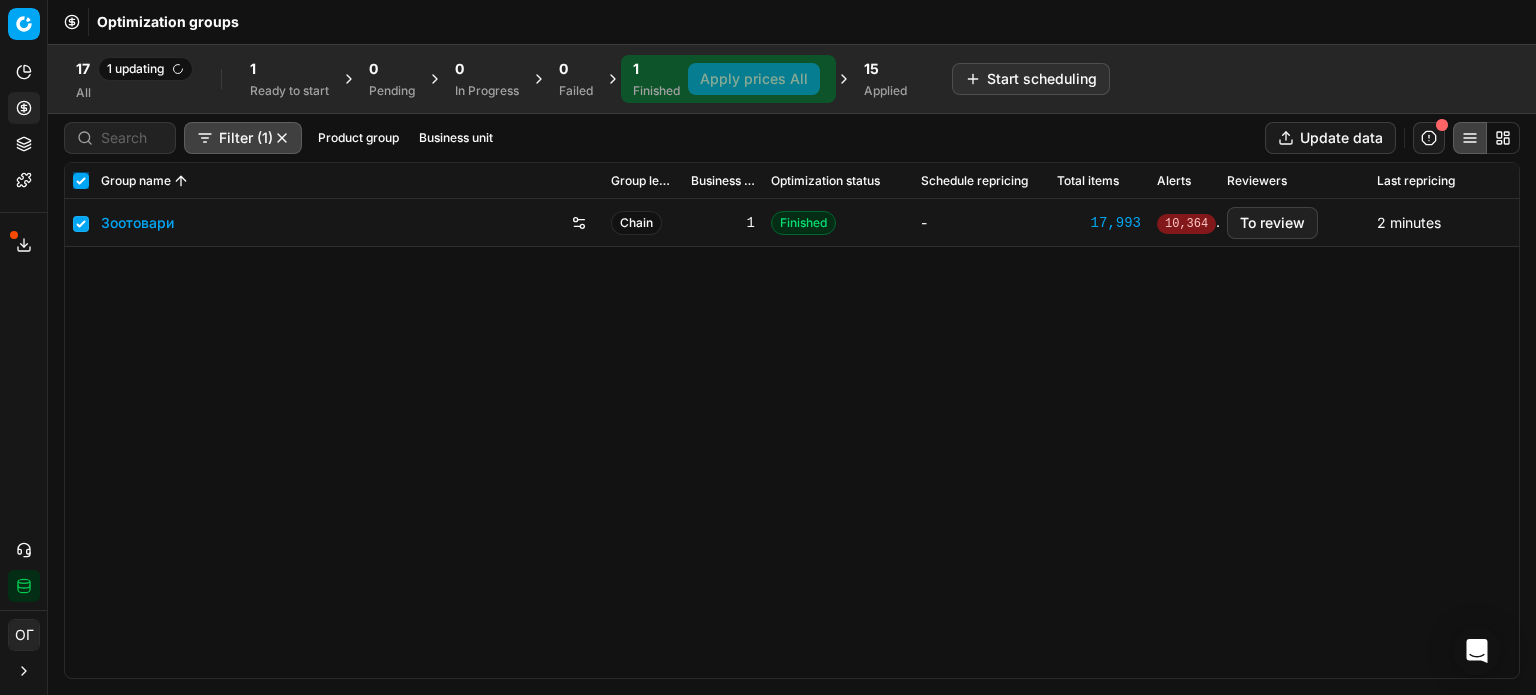 checkbox on "true" 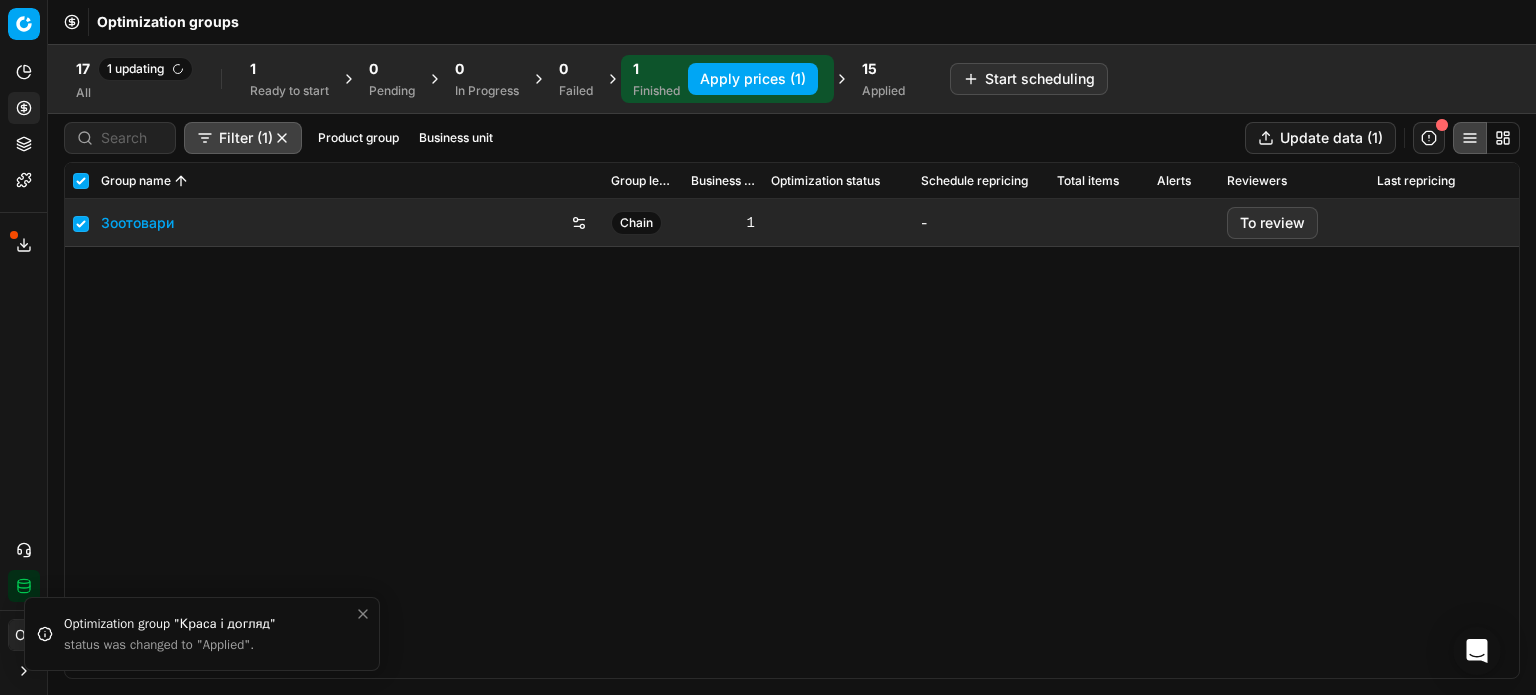 click on "Apply prices   (1)" at bounding box center (753, 79) 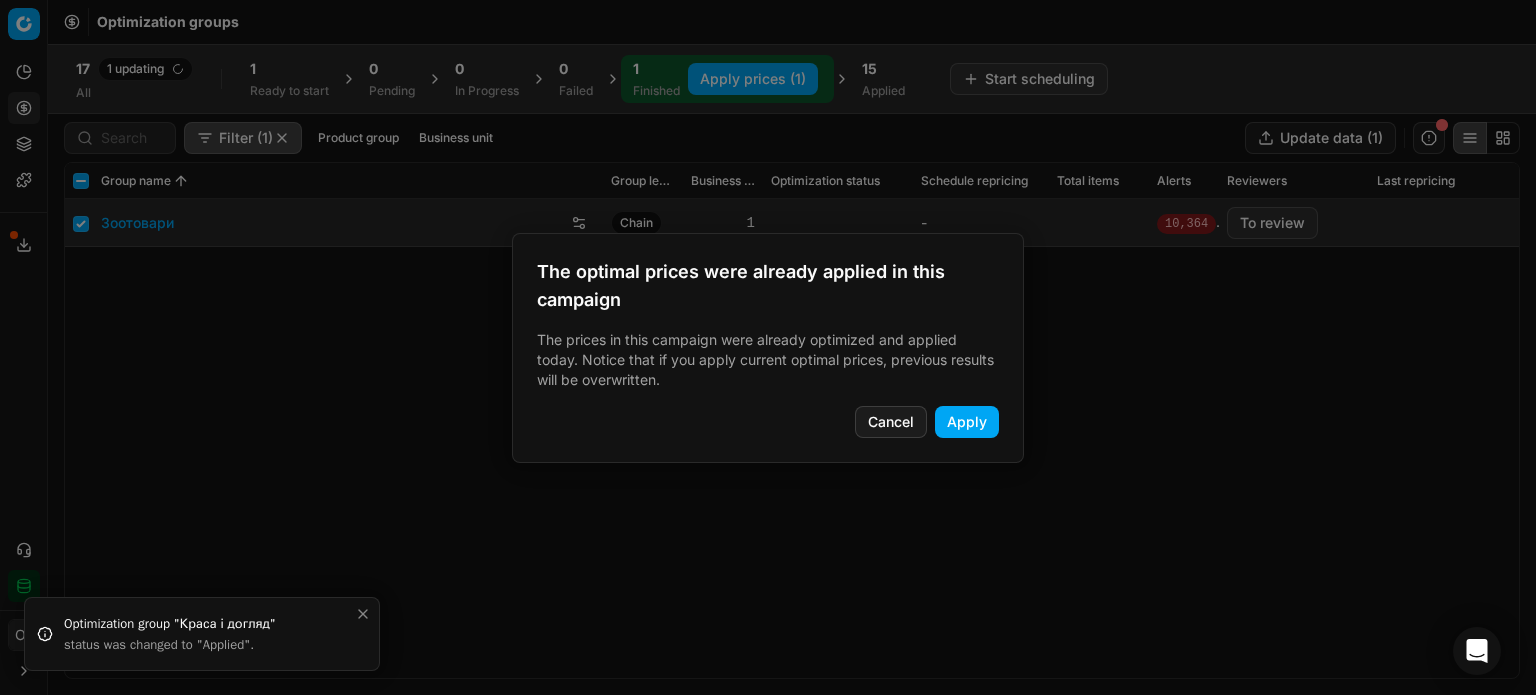 checkbox on "false" 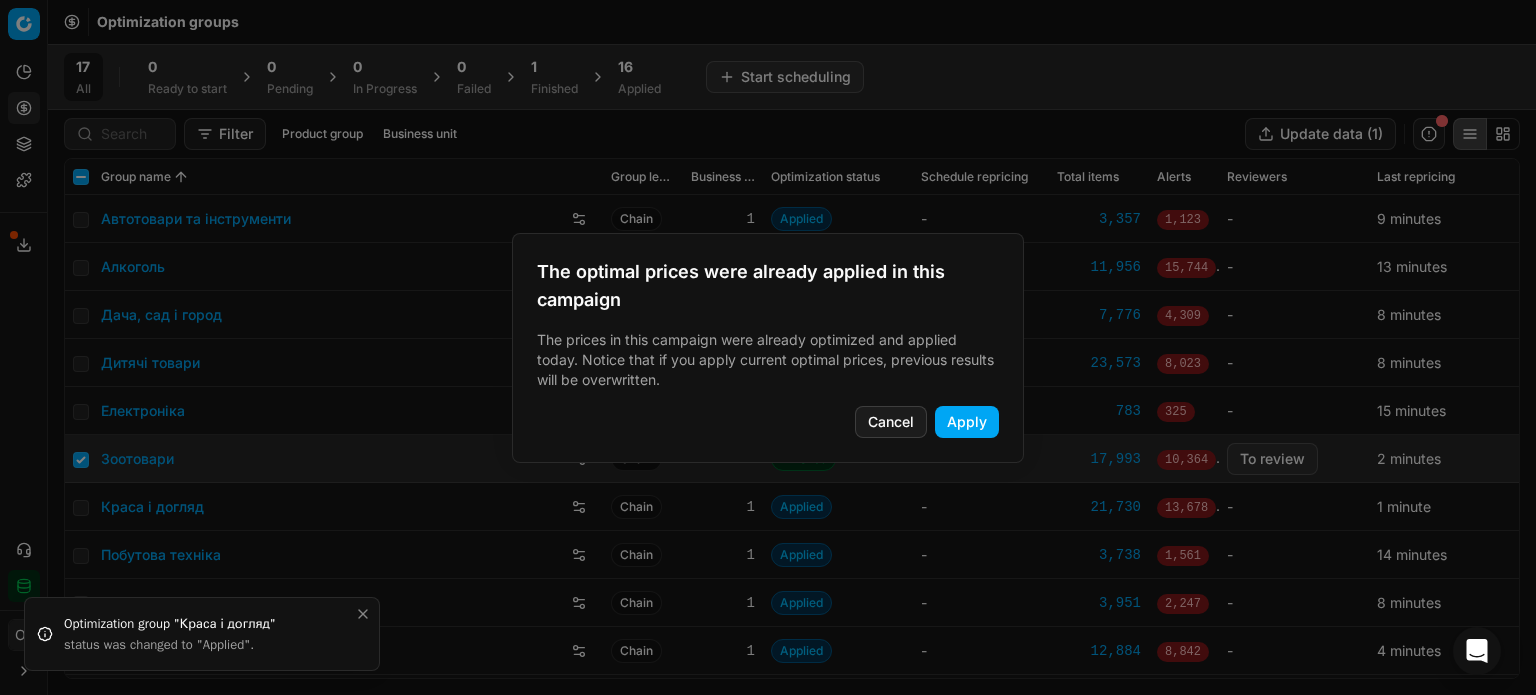 click on "Apply" at bounding box center (967, 422) 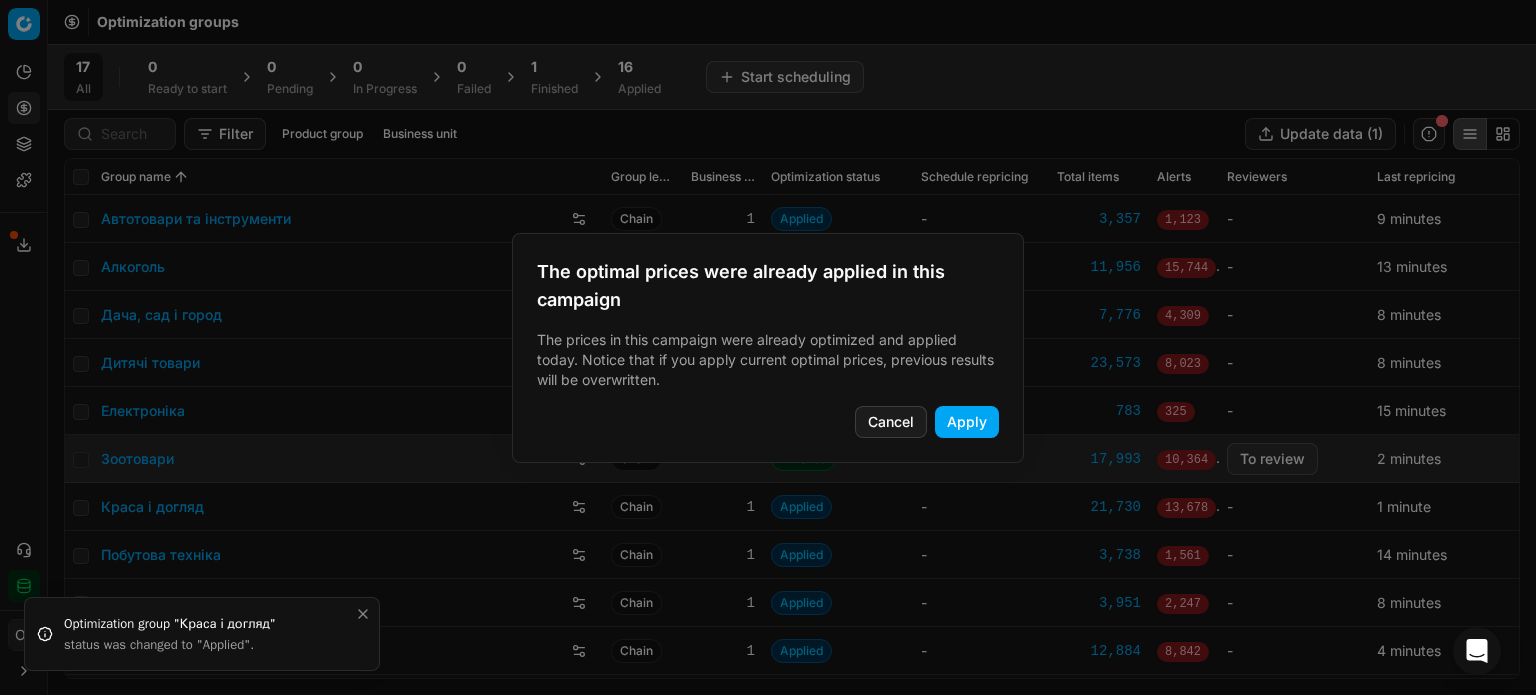 checkbox on "false" 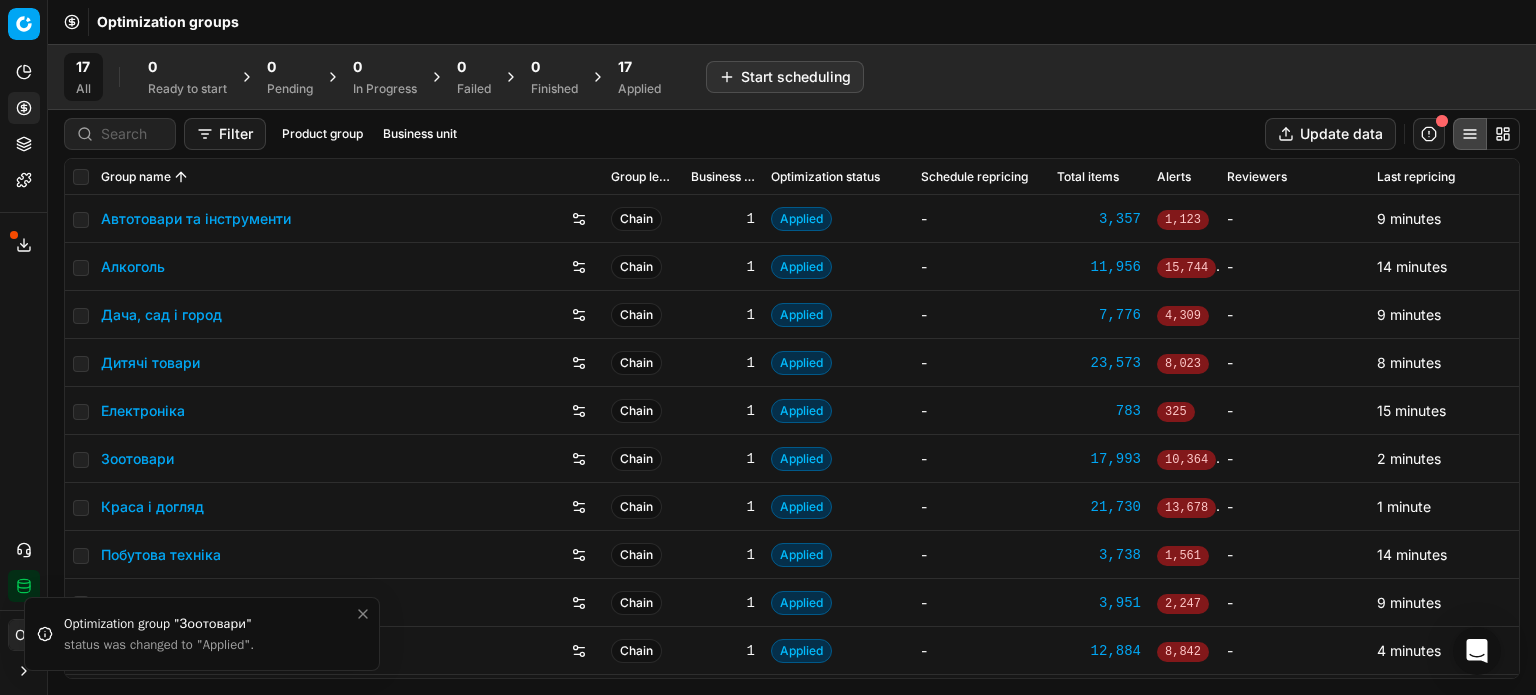 click on "17" at bounding box center [639, 67] 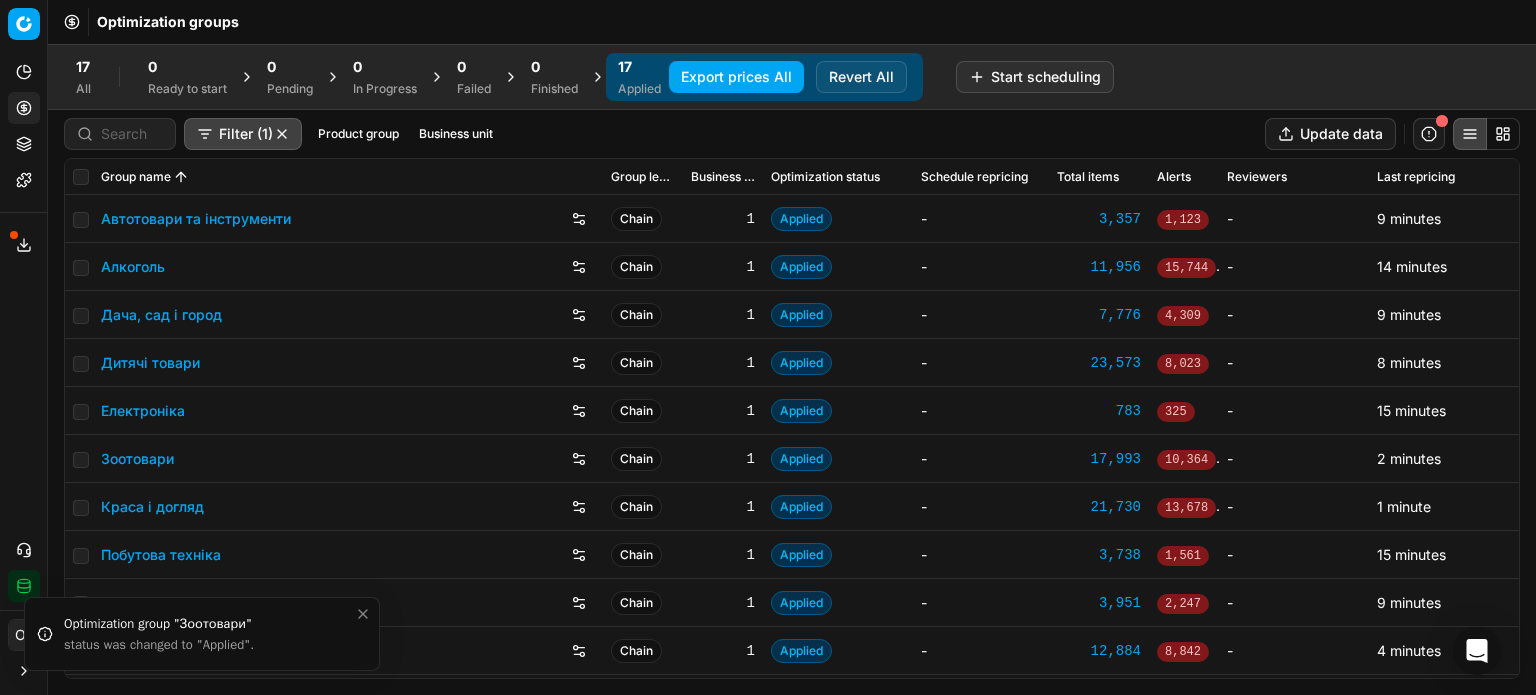 click on "Export prices   All" at bounding box center [736, 77] 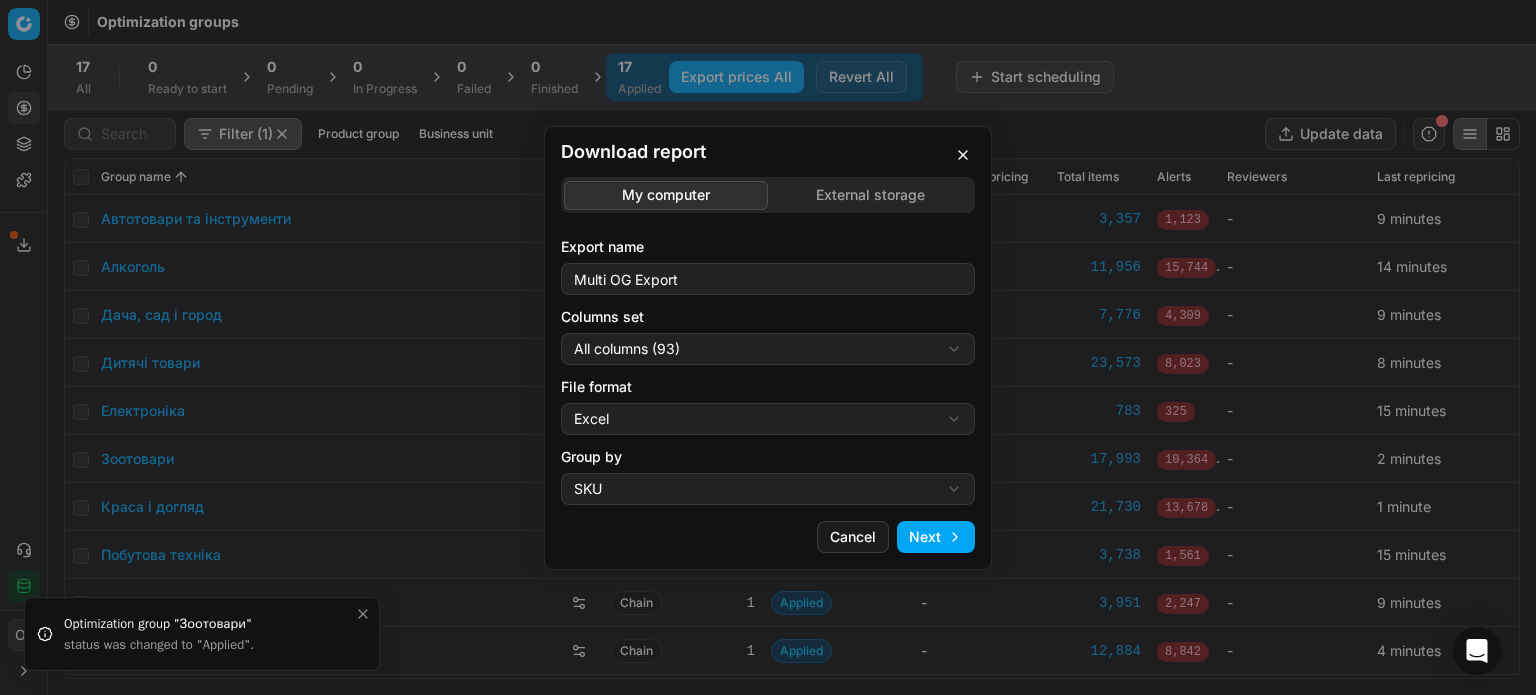 click on "Download report My computer External storage Export name Multi OG Export Columns set All columns (93) All columns (93) Current table state (74) My export template (67) Export (6) File format Excel Excel CSV Group by SKU SKU Product line Cancel Next" at bounding box center [768, 347] 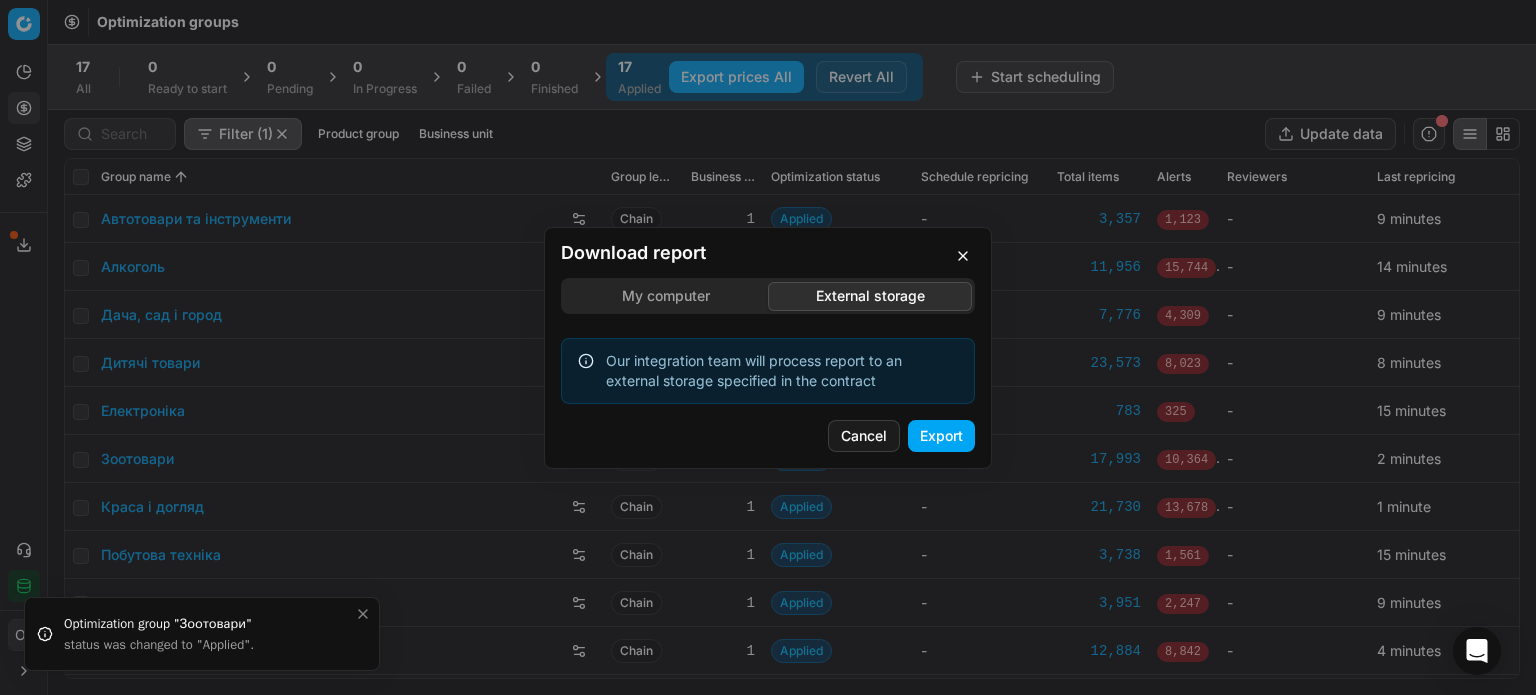 click on "Export" at bounding box center (941, 436) 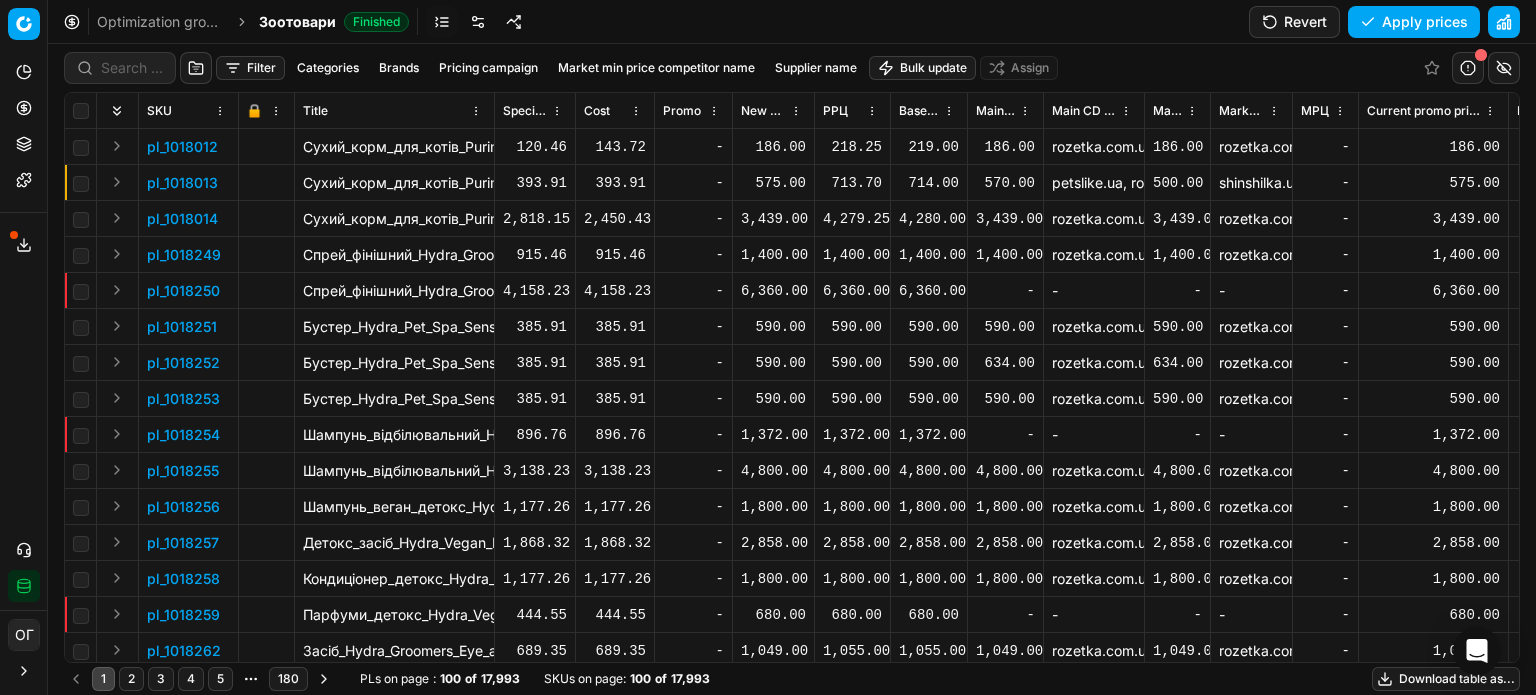 scroll, scrollTop: 0, scrollLeft: 0, axis: both 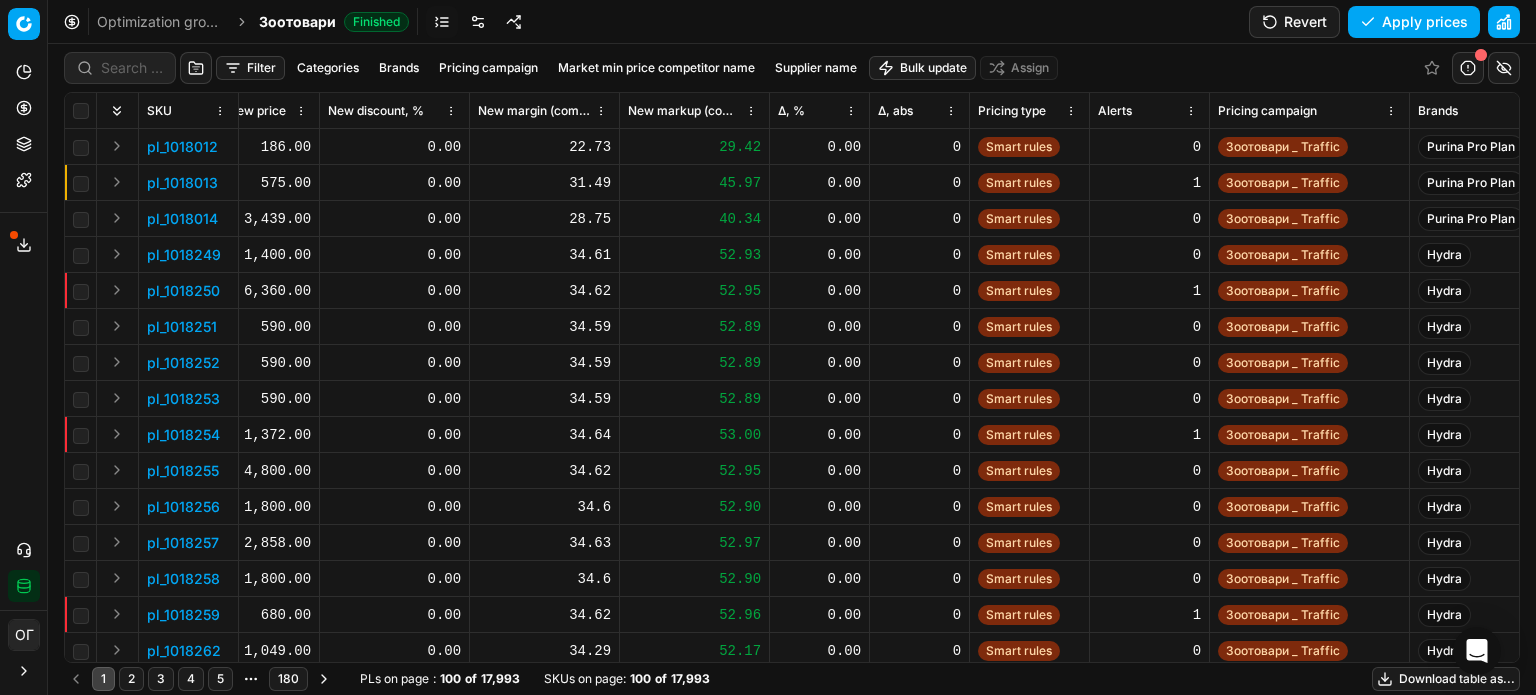 click on "Δ, %" at bounding box center [820, 111] 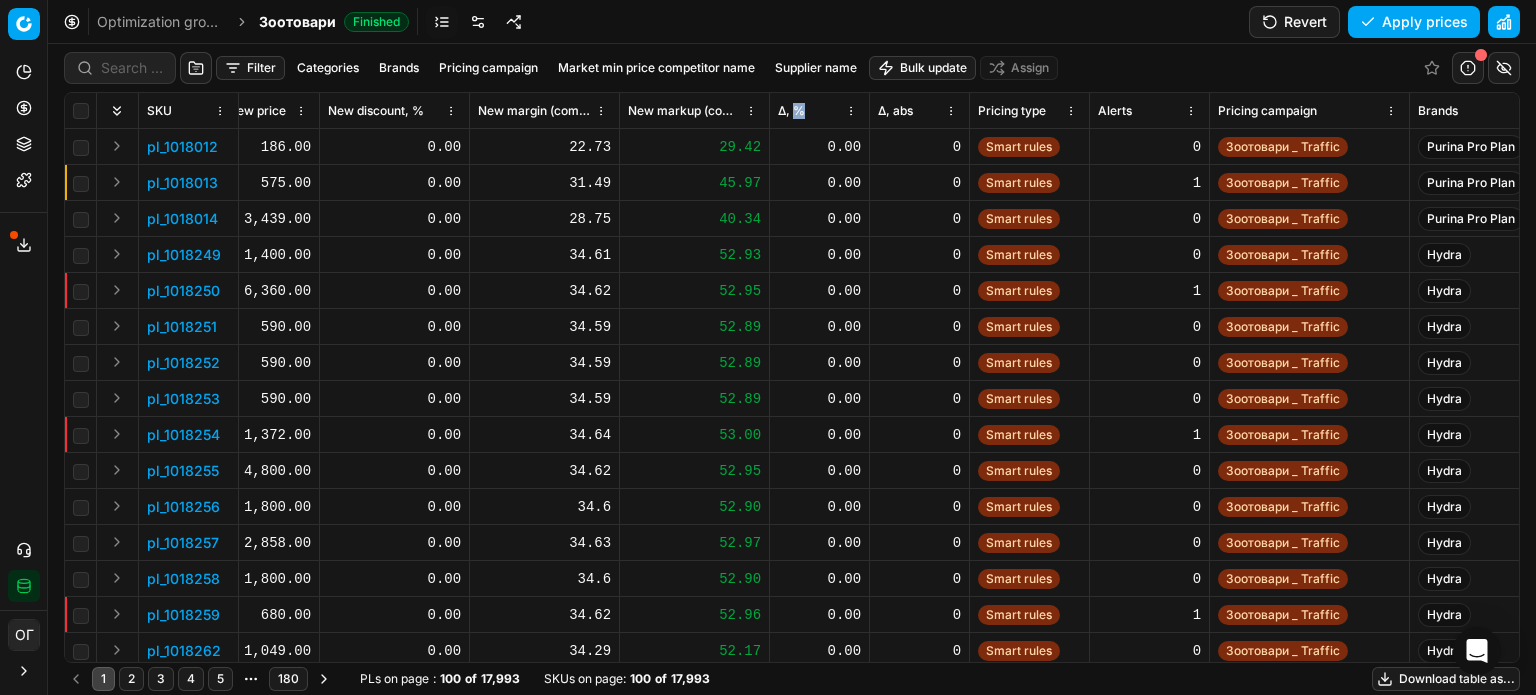 click on "Δ, %" at bounding box center [791, 111] 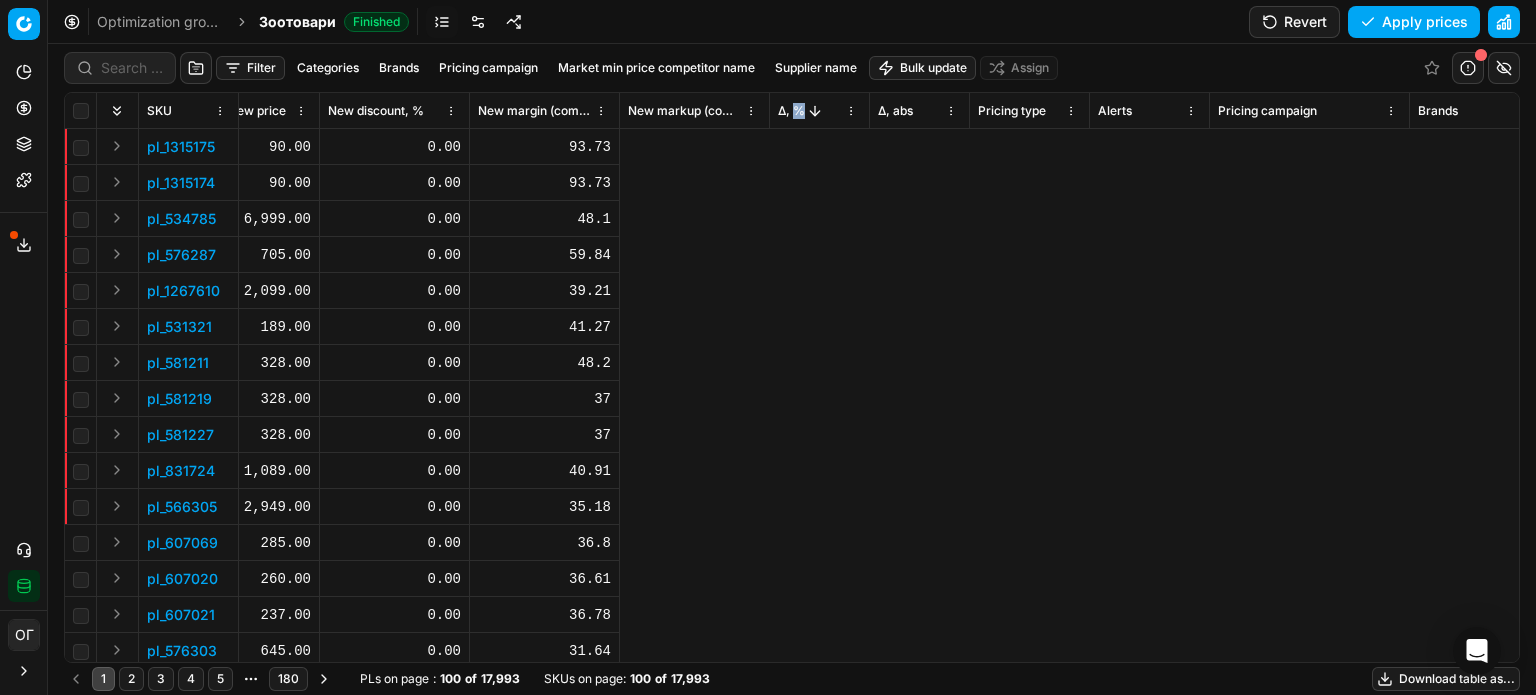 scroll, scrollTop: 0, scrollLeft: 0, axis: both 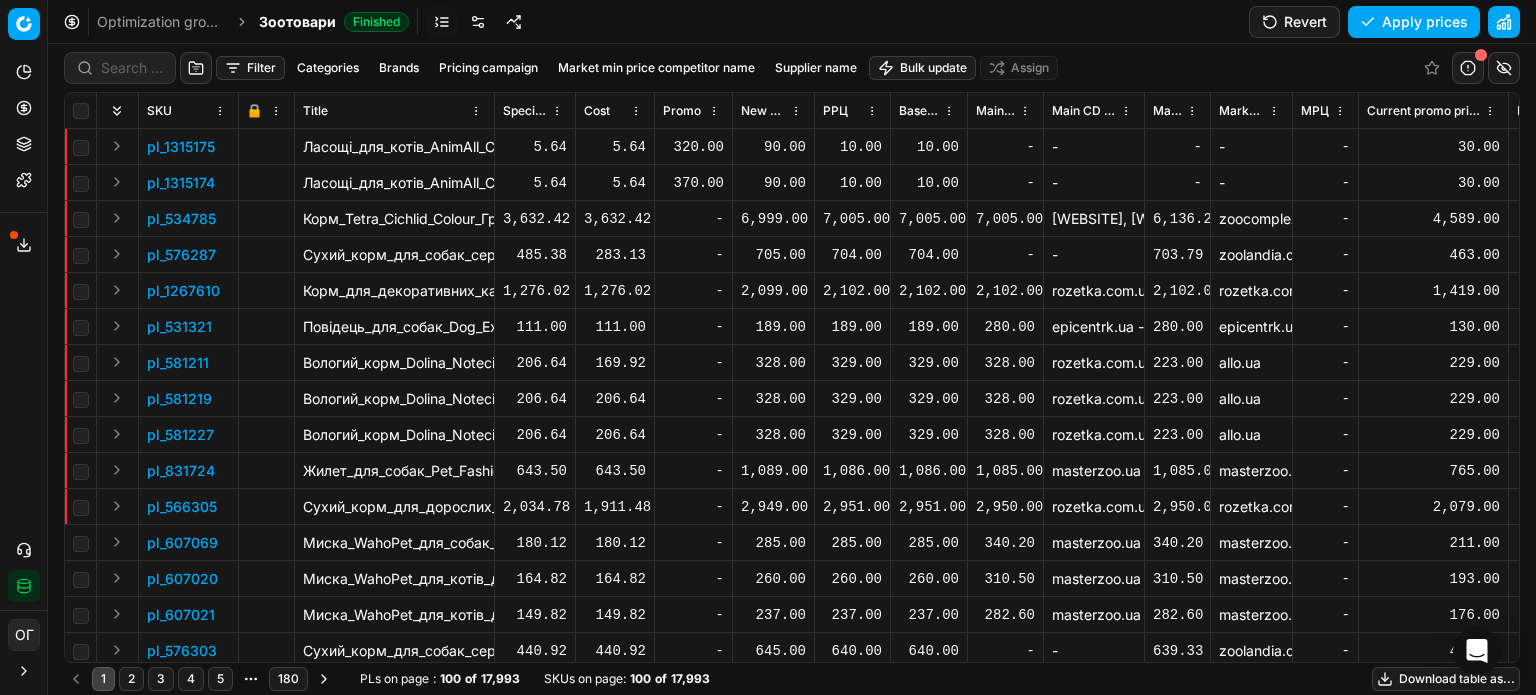 click on "90.00" at bounding box center (773, 147) 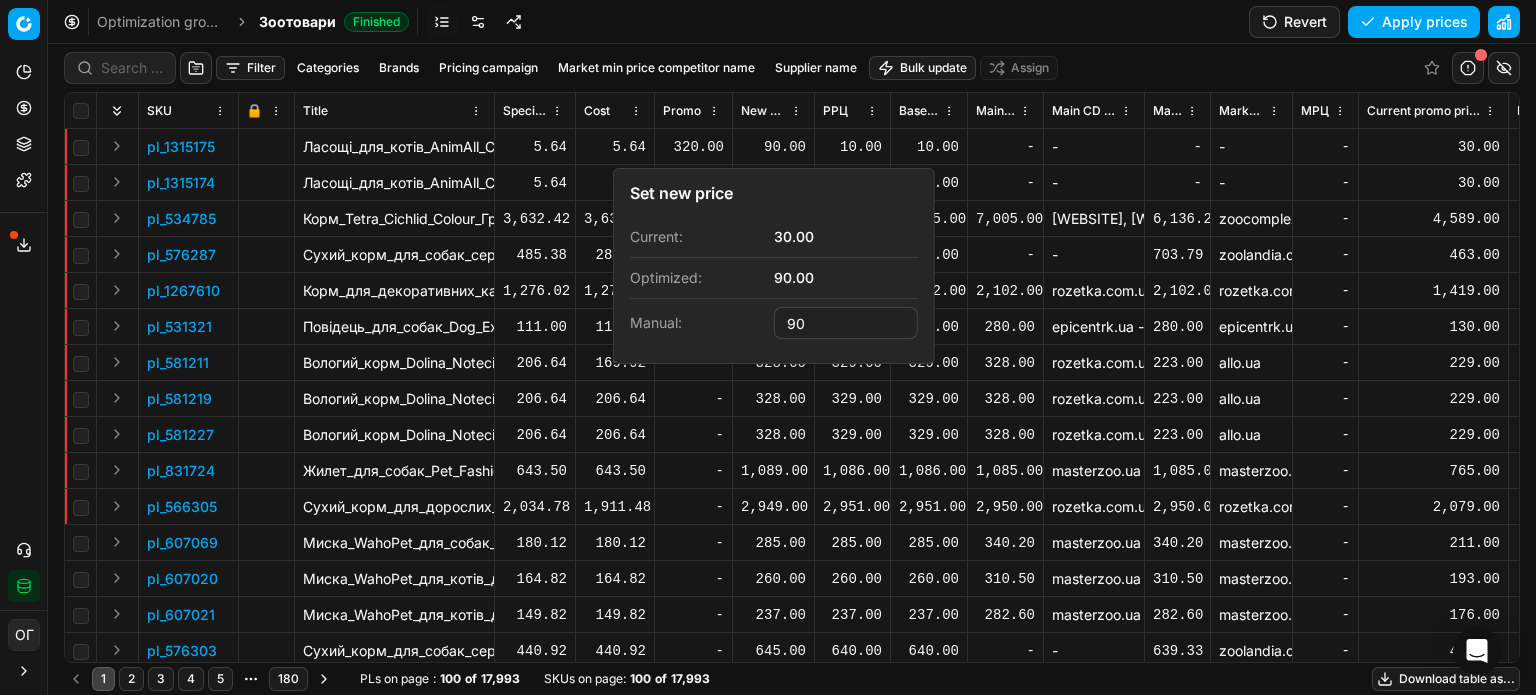 type on "9" 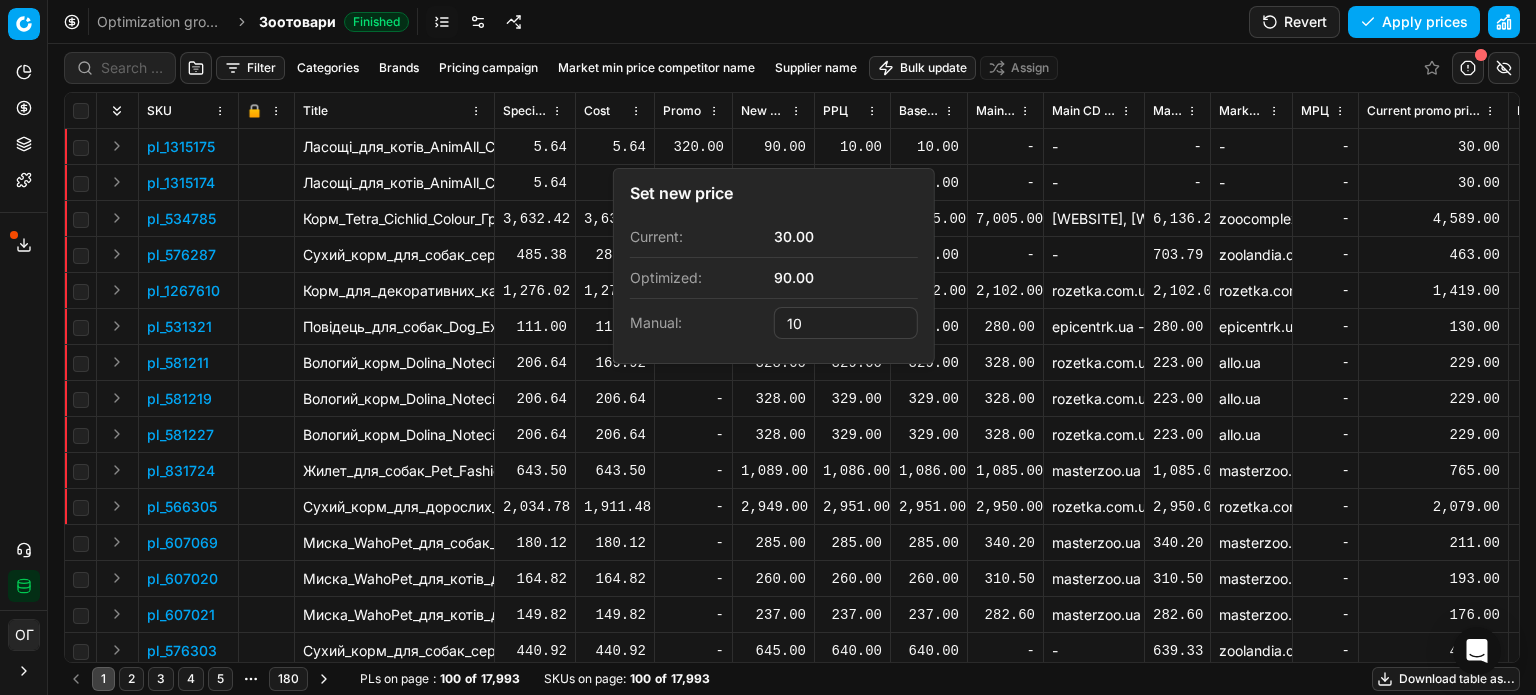 type on "10.00" 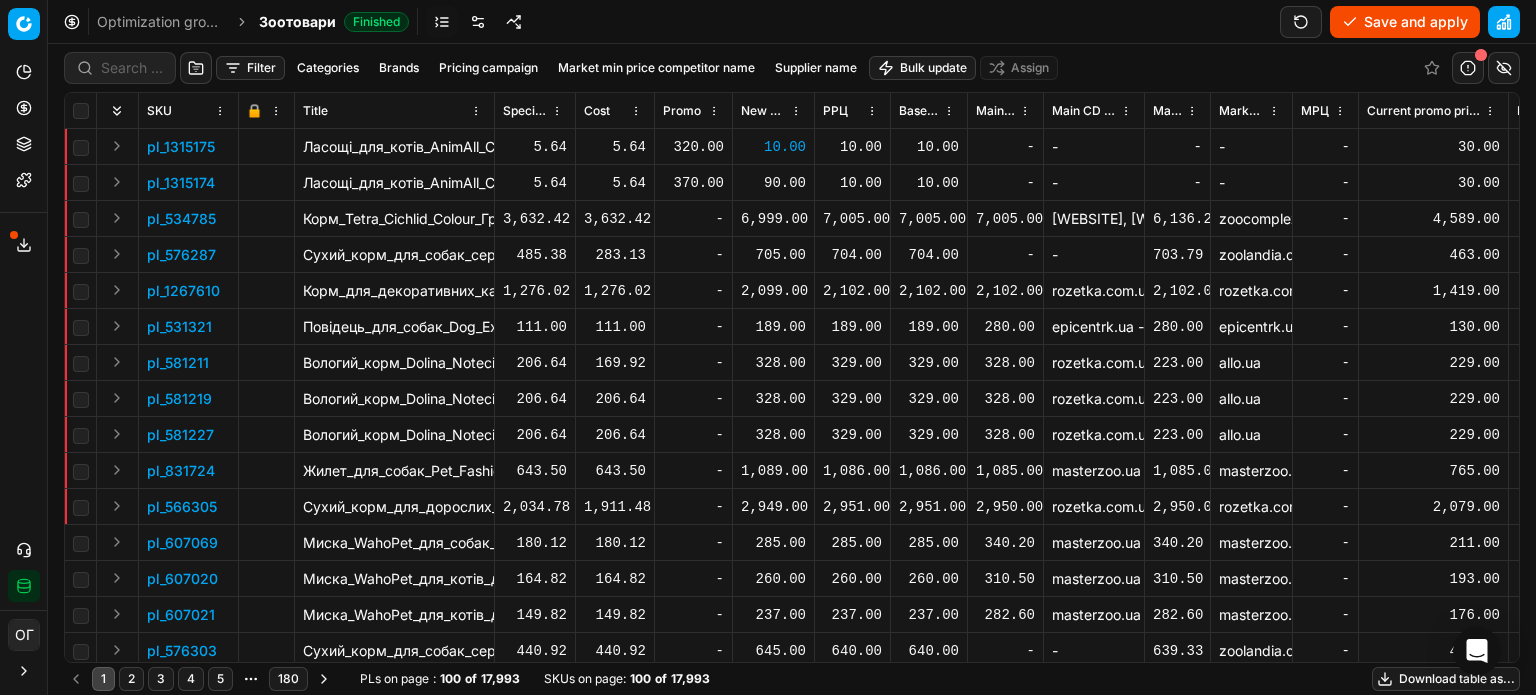 click on "90.00" at bounding box center [773, 183] 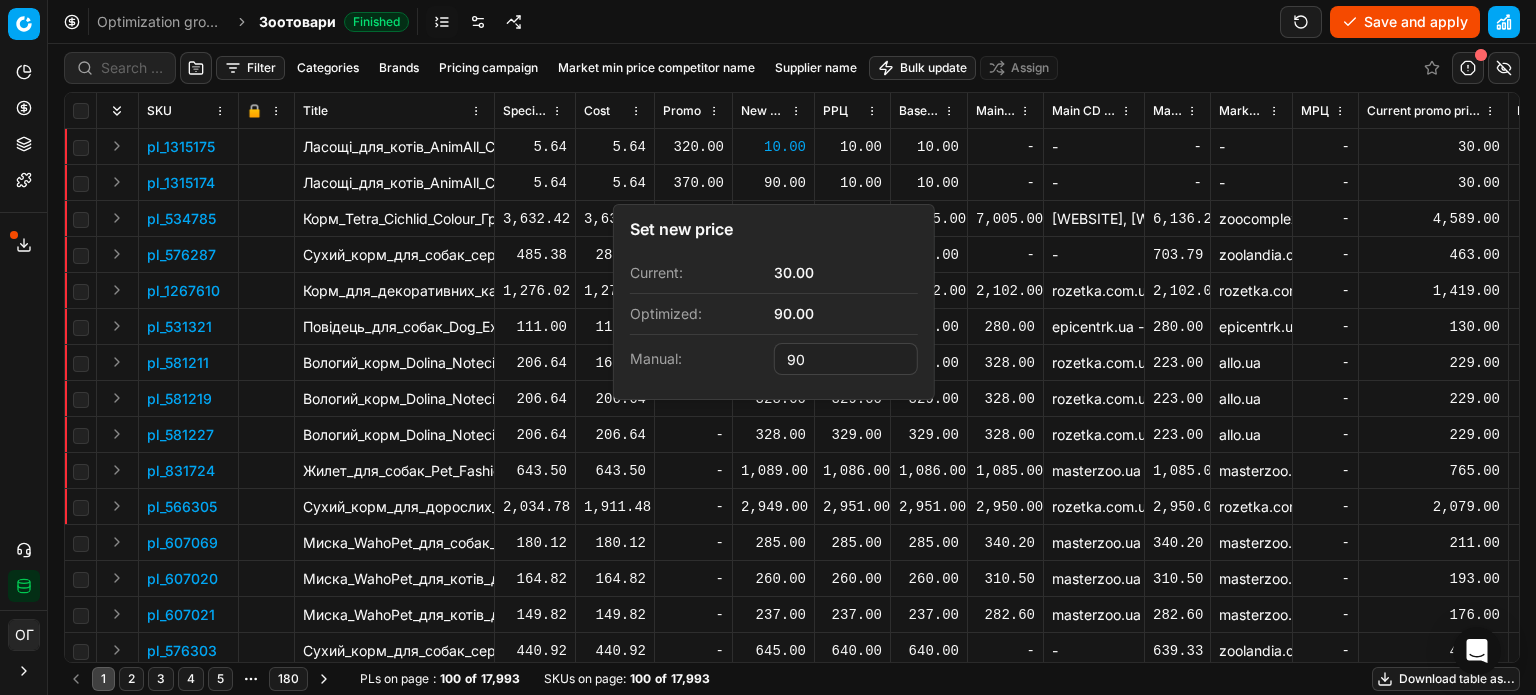 type on "9" 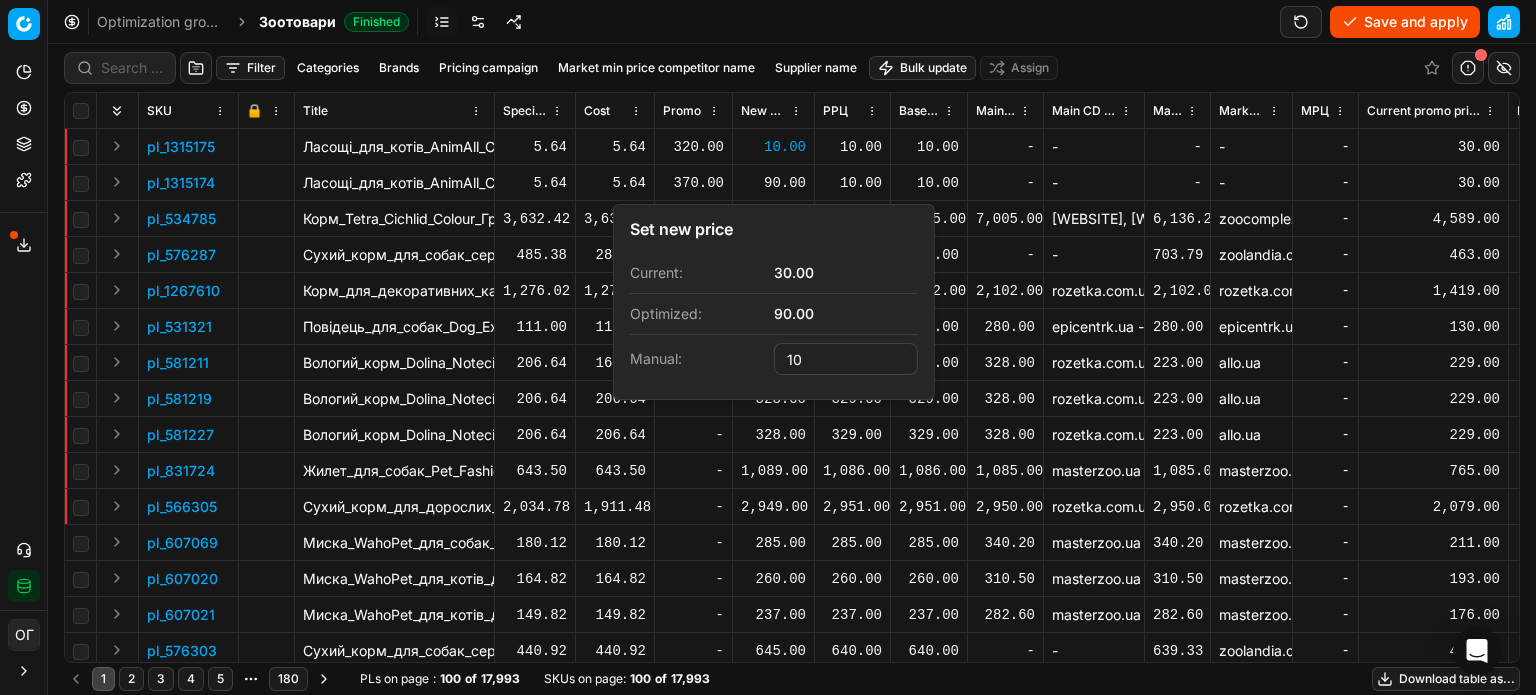type on "10.00" 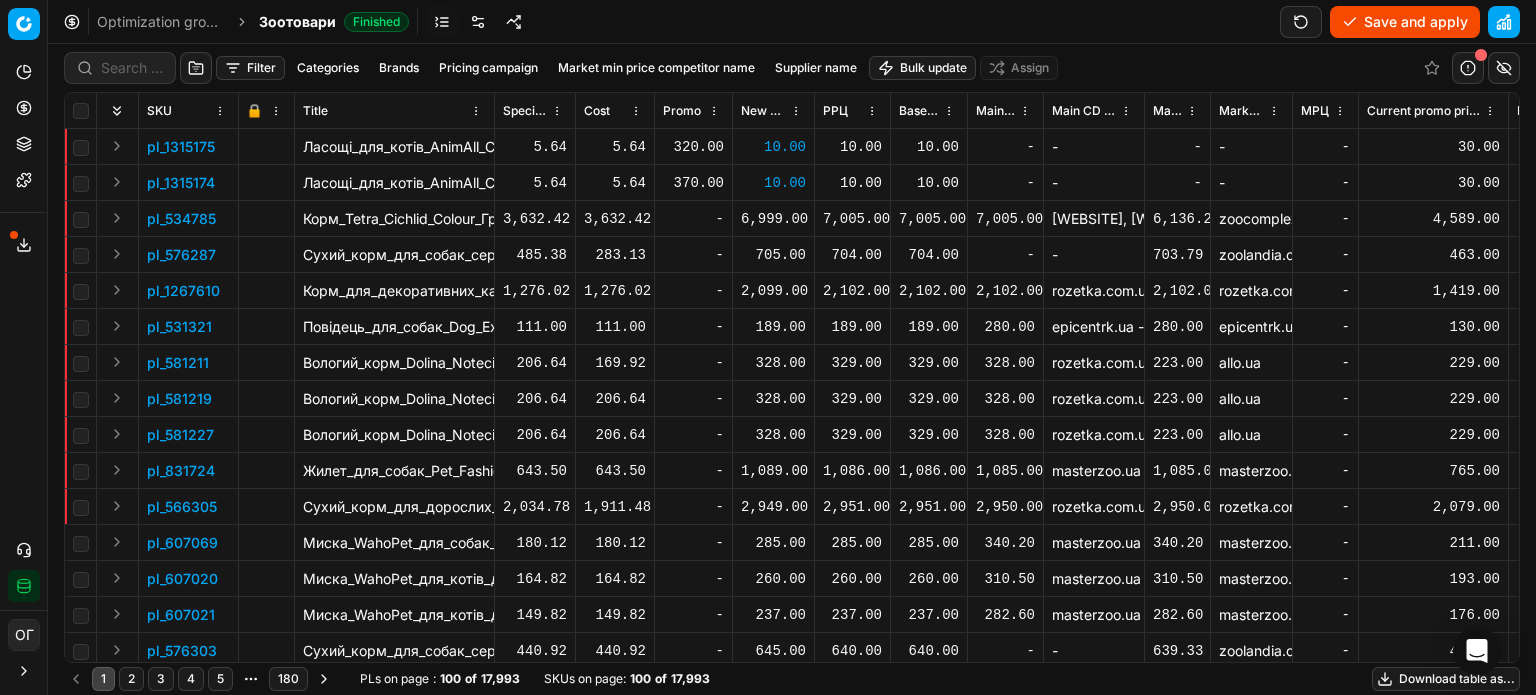 click on "Save and apply" at bounding box center [1405, 22] 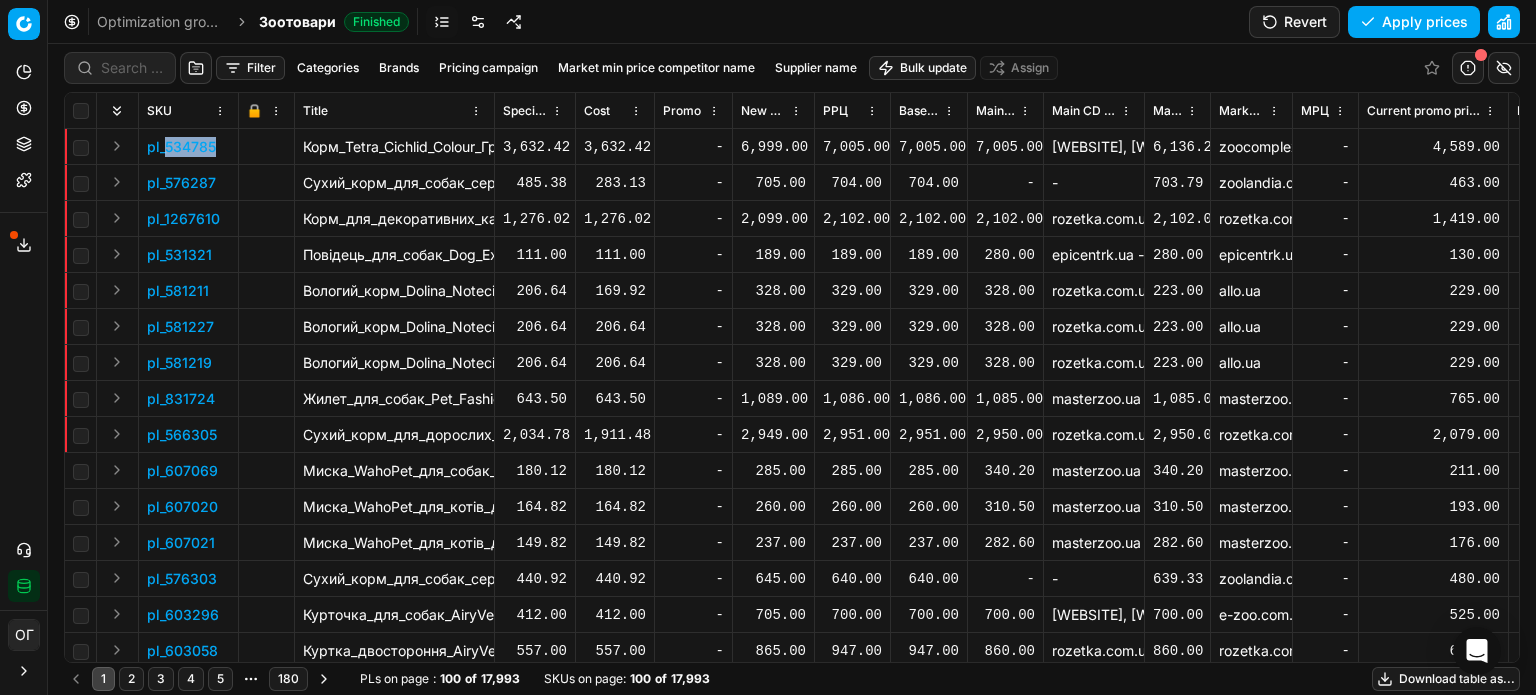 drag, startPoint x: 218, startPoint y: 147, endPoint x: 163, endPoint y: 142, distance: 55.226807 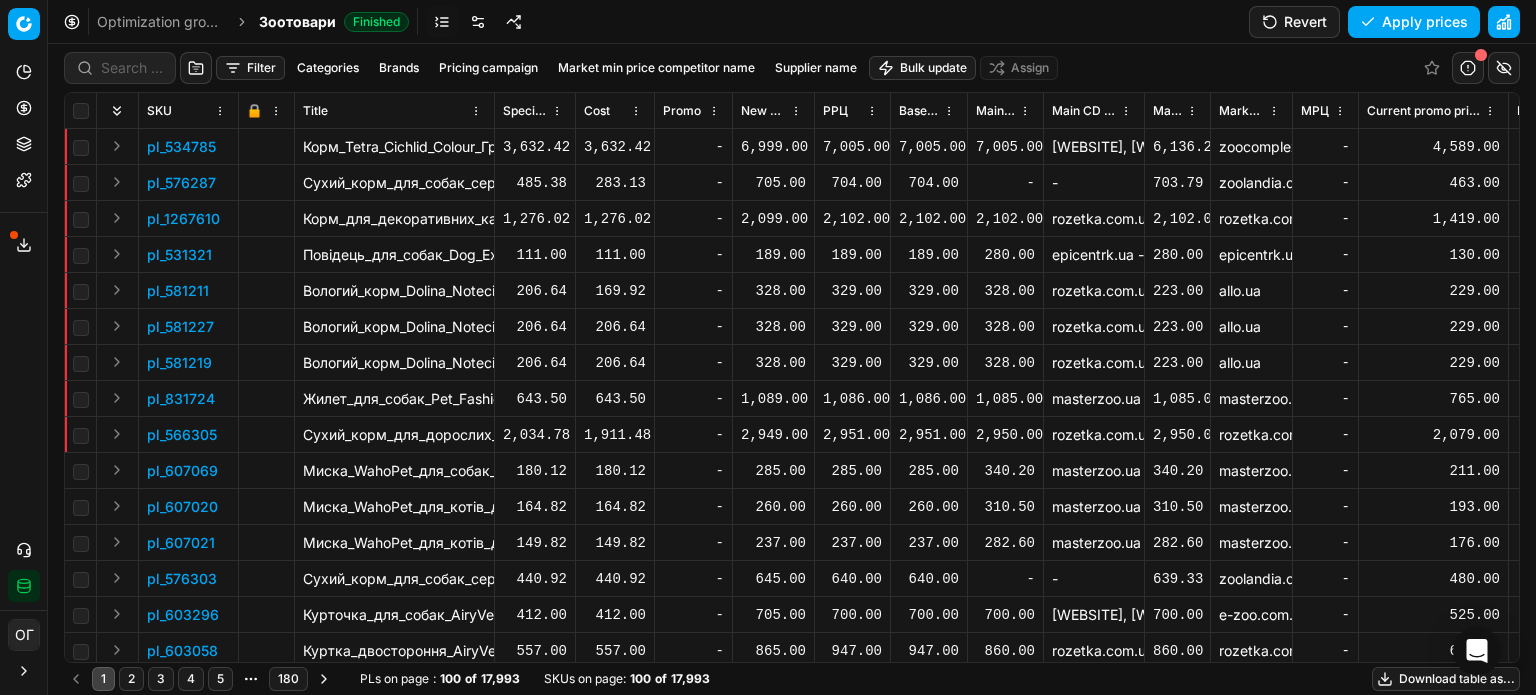 click on "6,999.00" at bounding box center [773, 147] 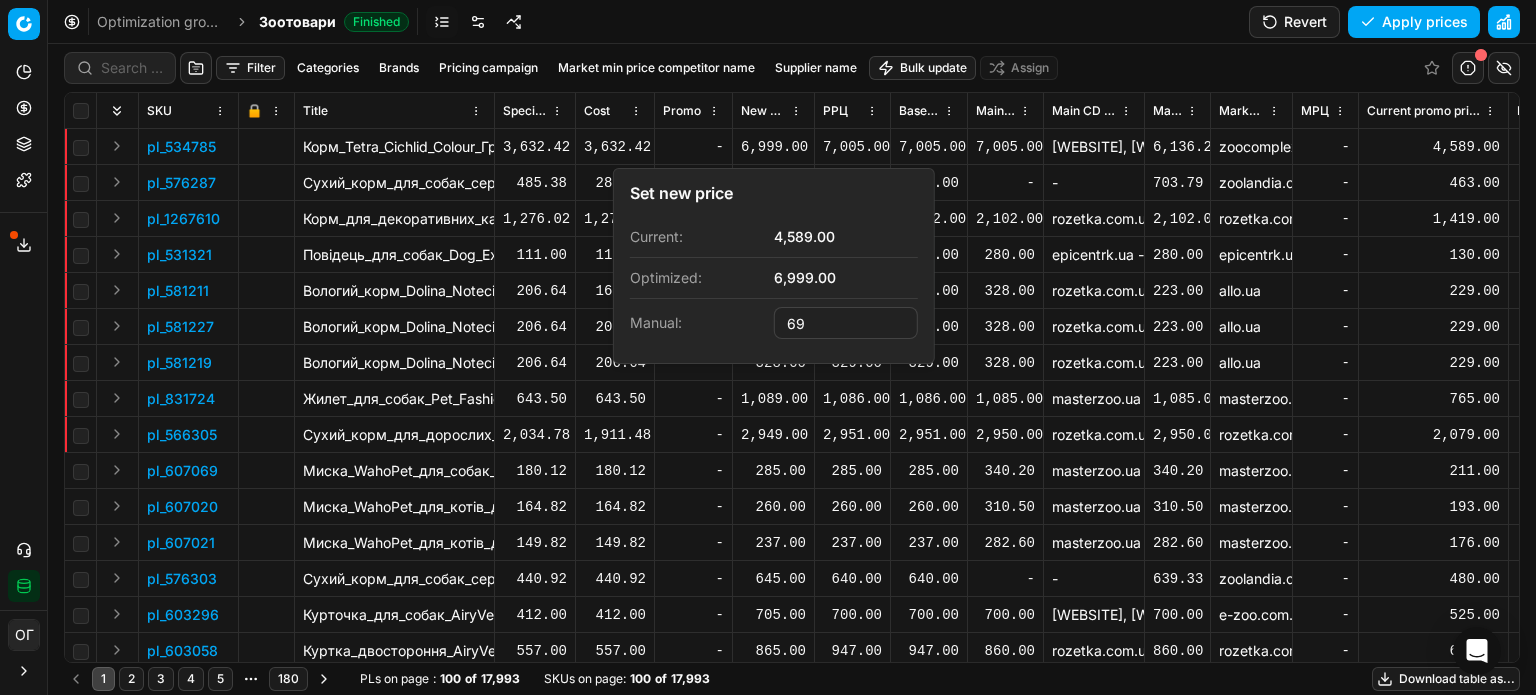 type on "6" 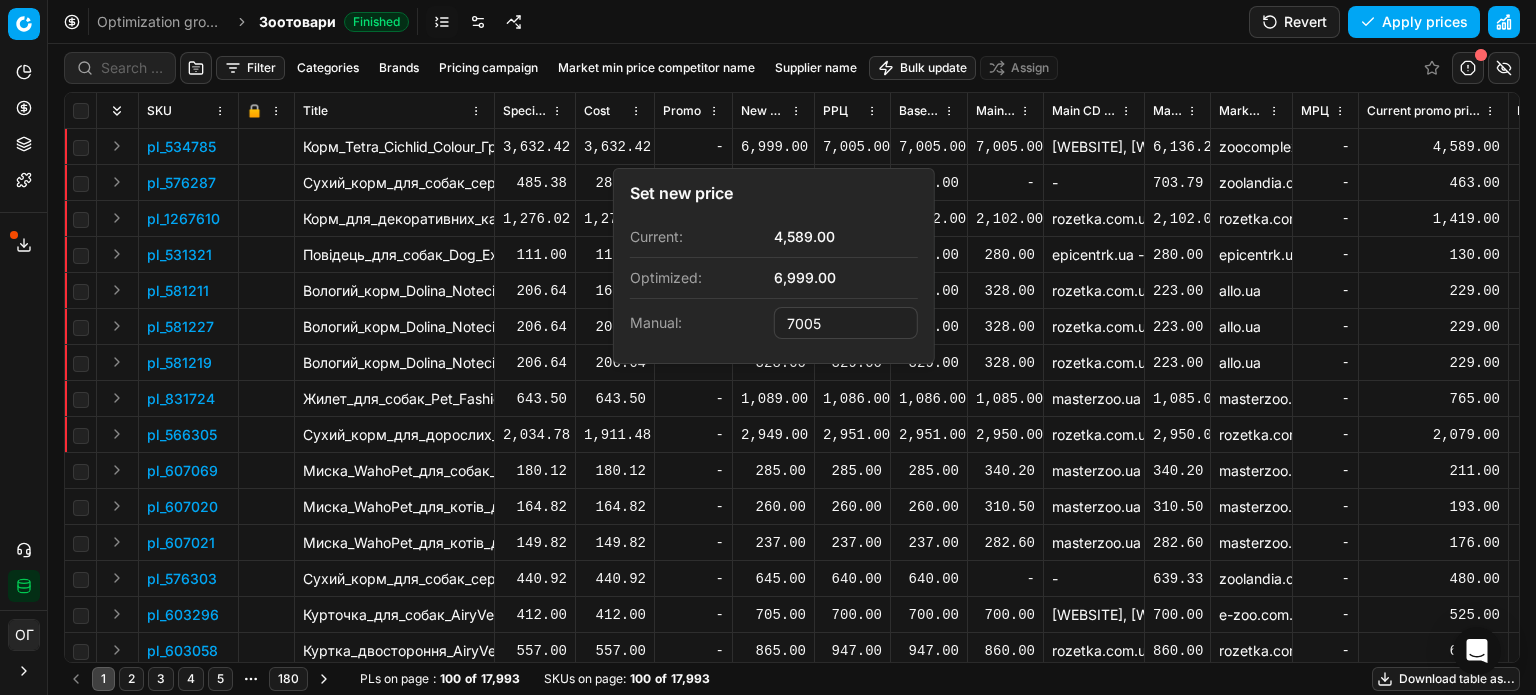 type on "7005.00" 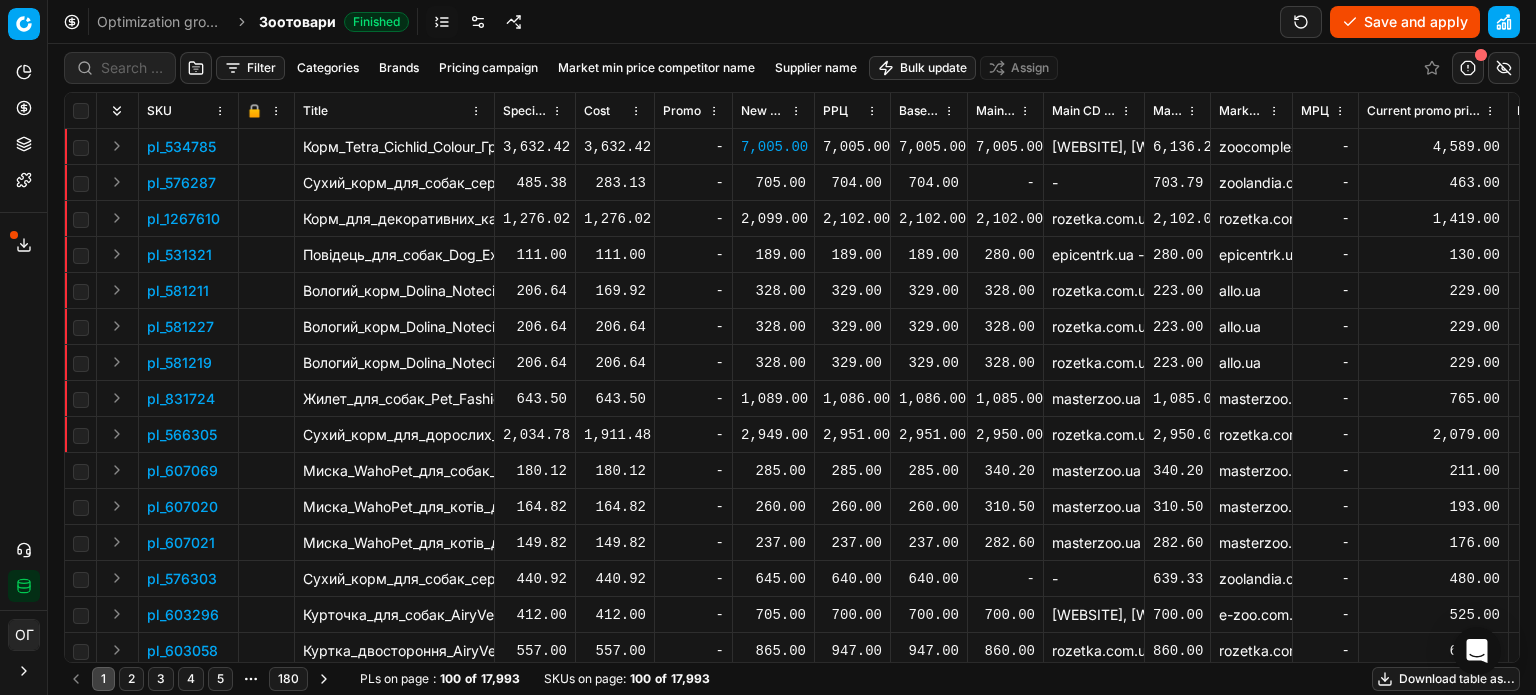 click on "705.00" at bounding box center [773, 183] 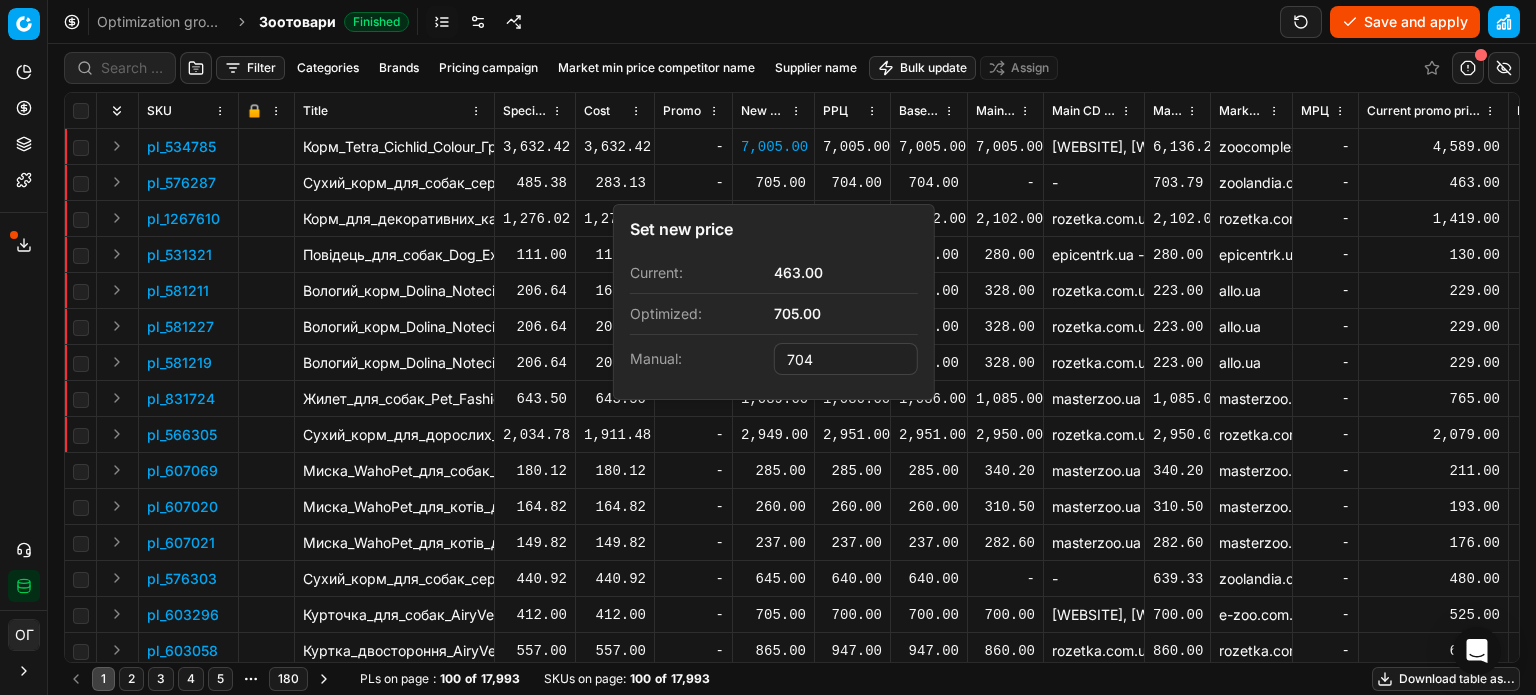 type on "704.00" 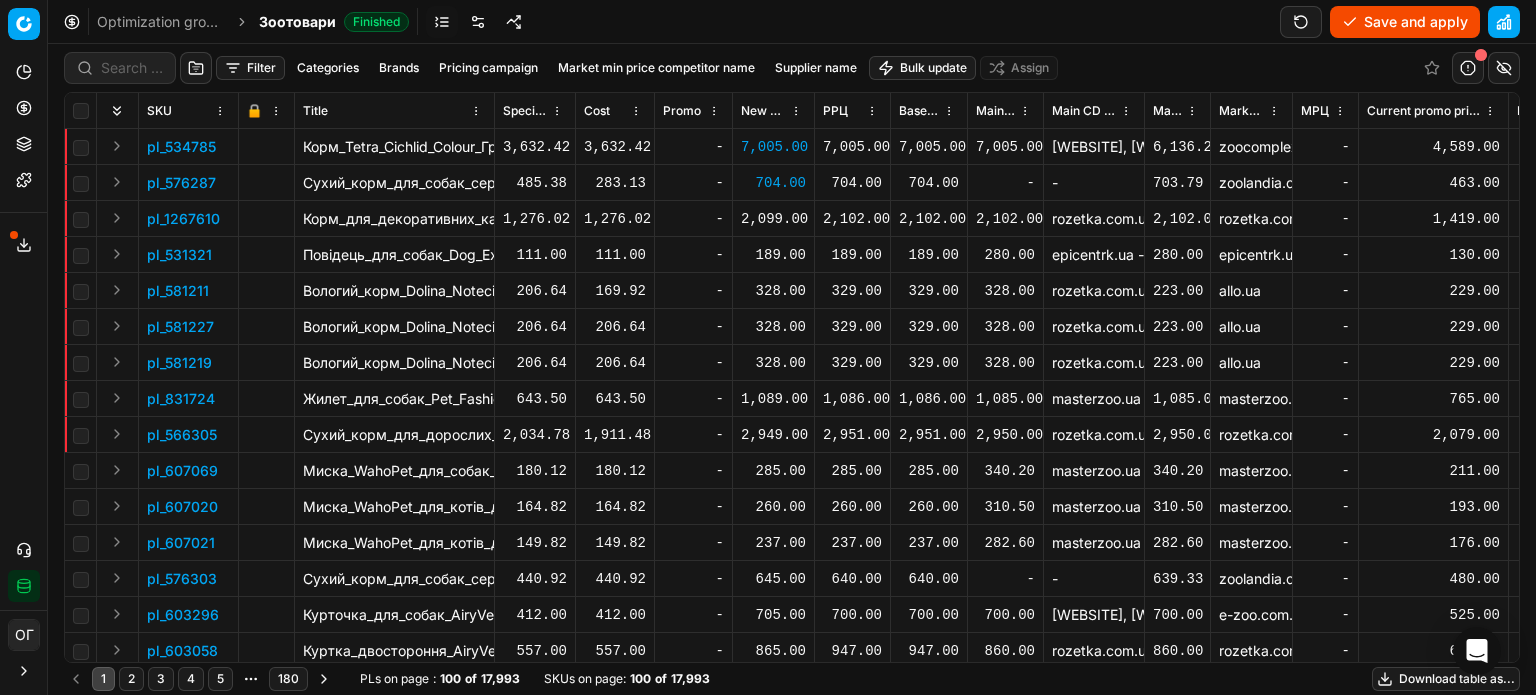 click on "2,099.00" at bounding box center (773, 219) 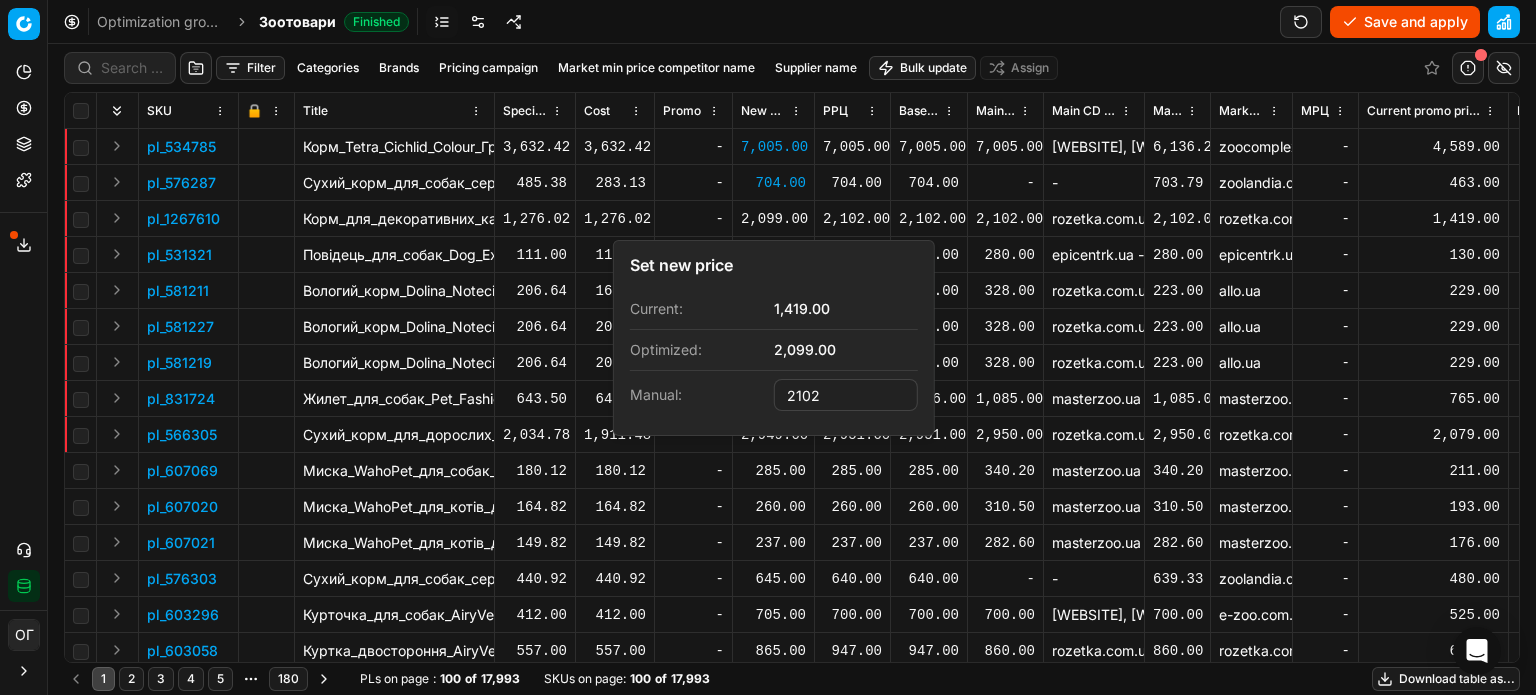 type on "2102.00" 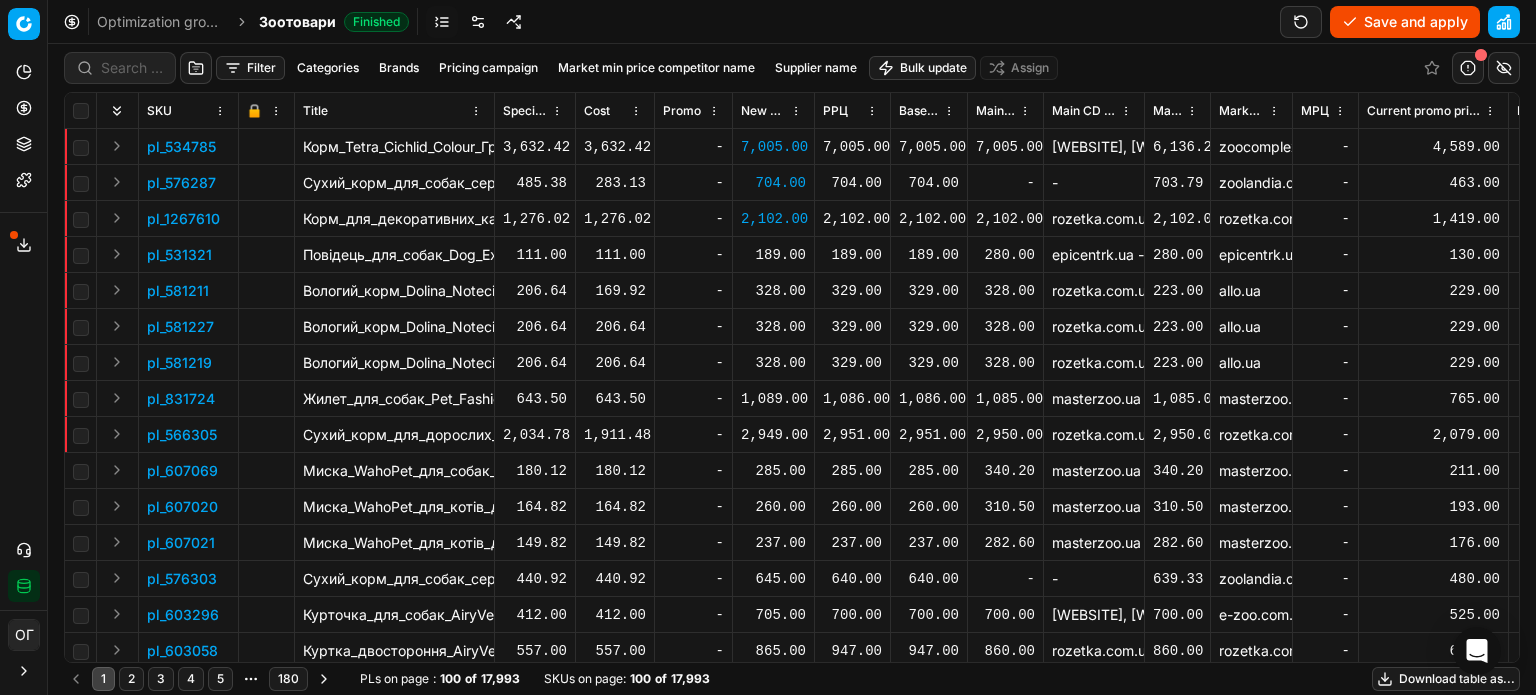 click on "2,949.00" at bounding box center (773, 435) 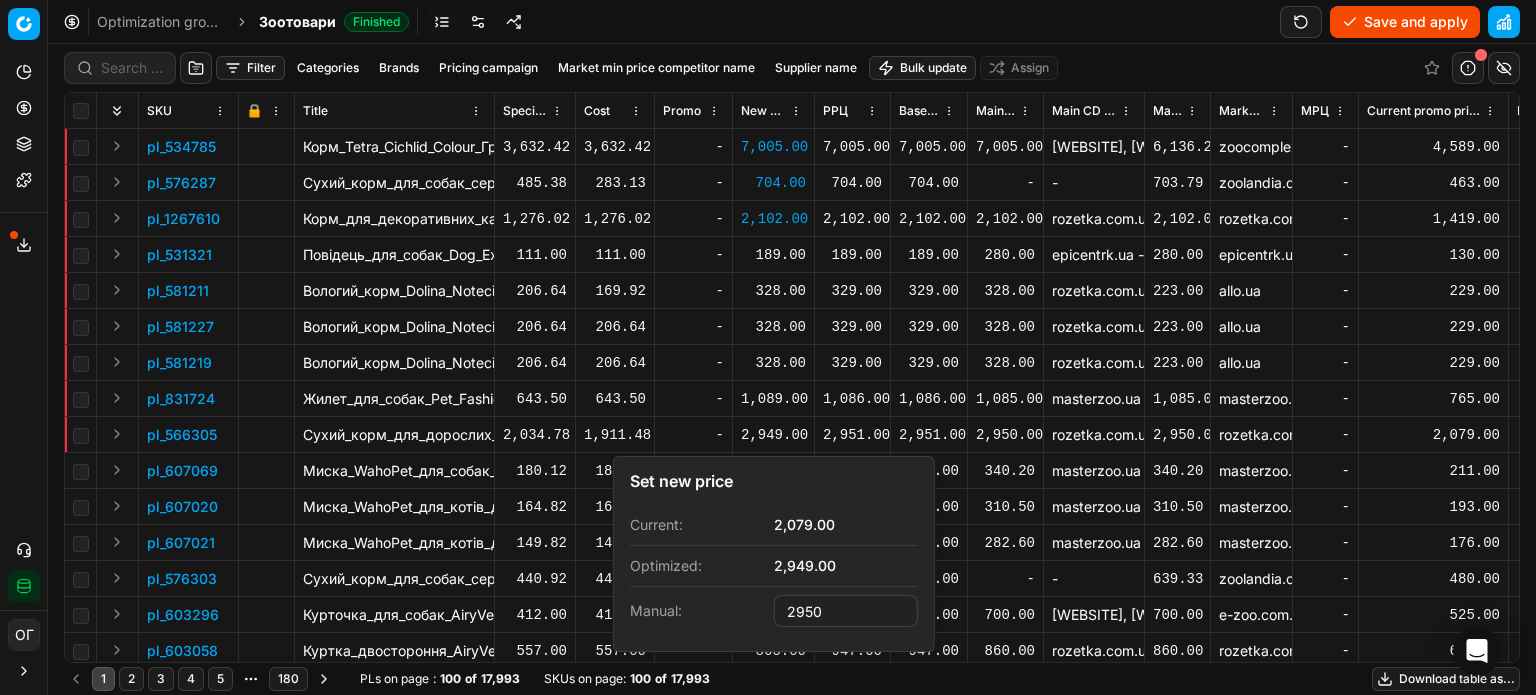 type on "2950.00" 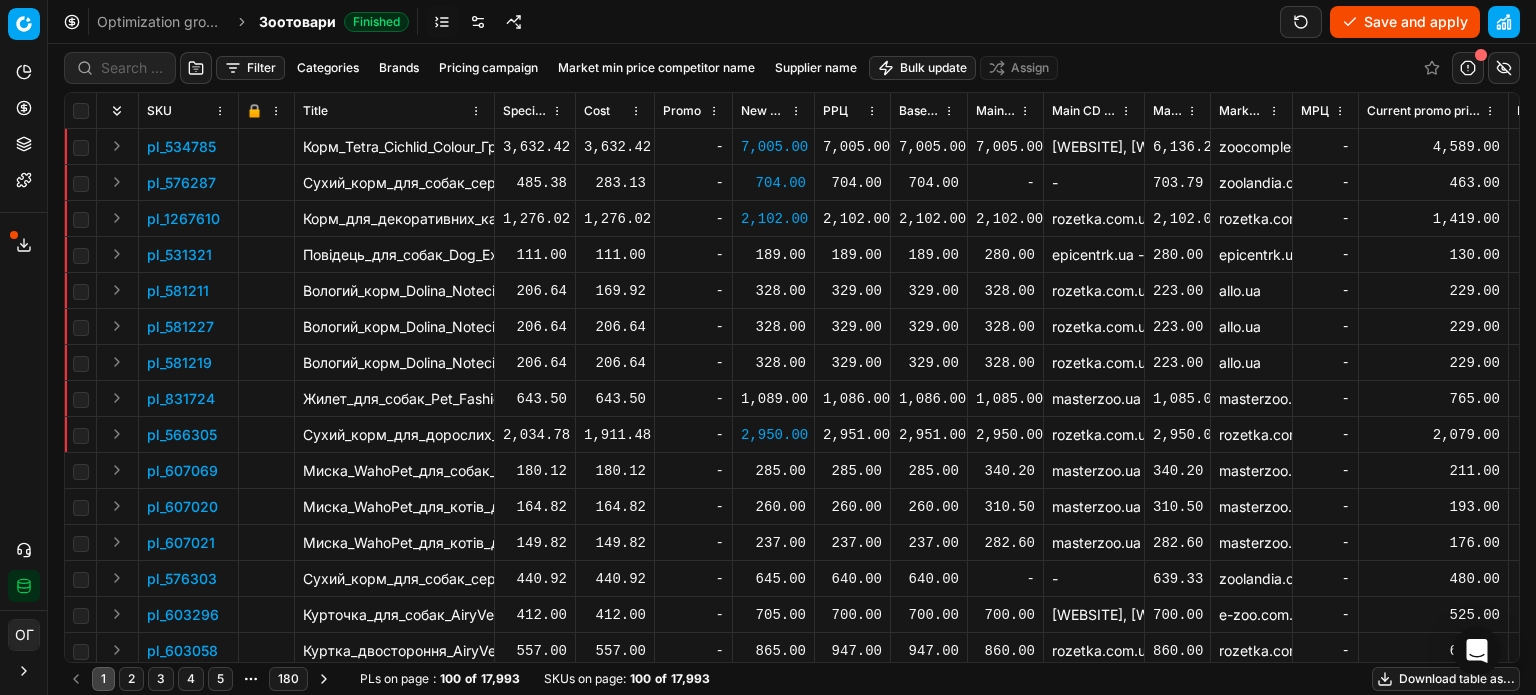 click on "Save and apply" at bounding box center (1405, 22) 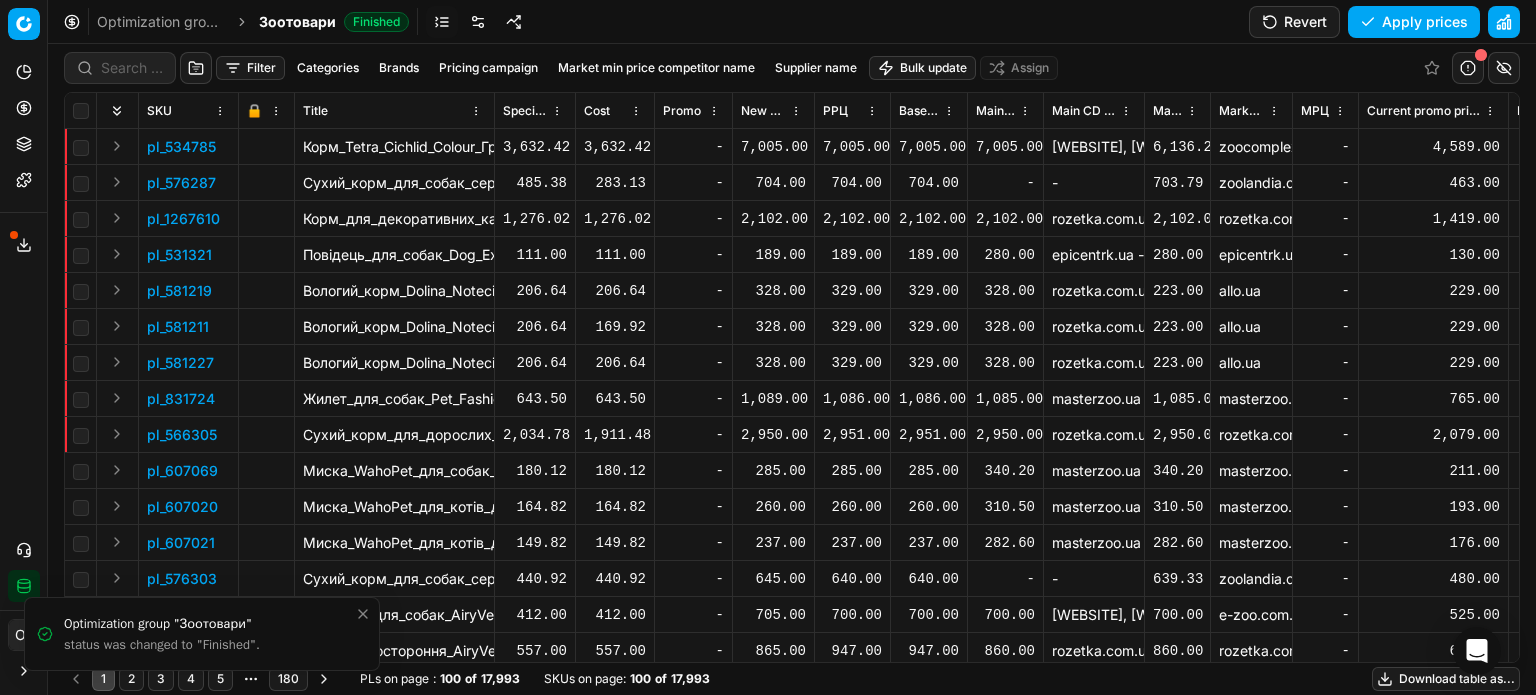 click on "645.00" at bounding box center (773, 579) 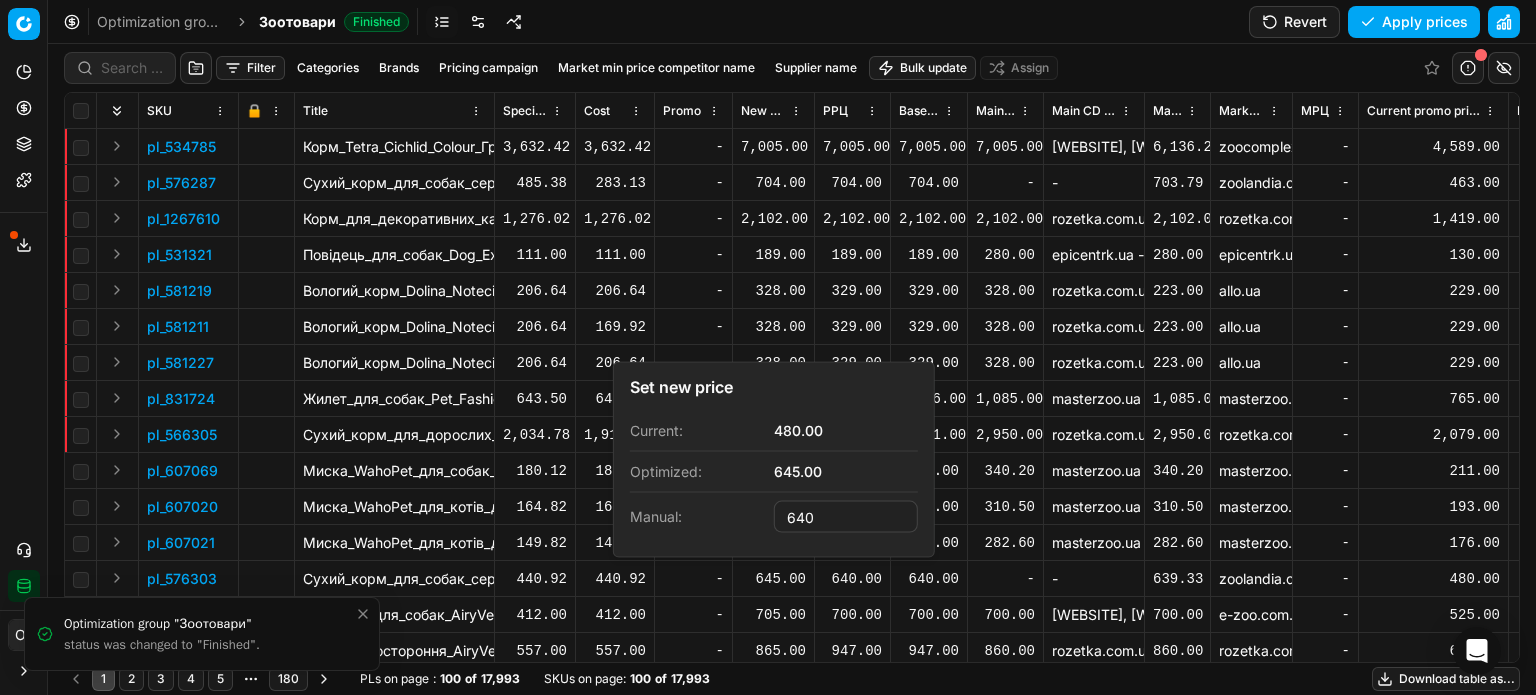 type on "640.00" 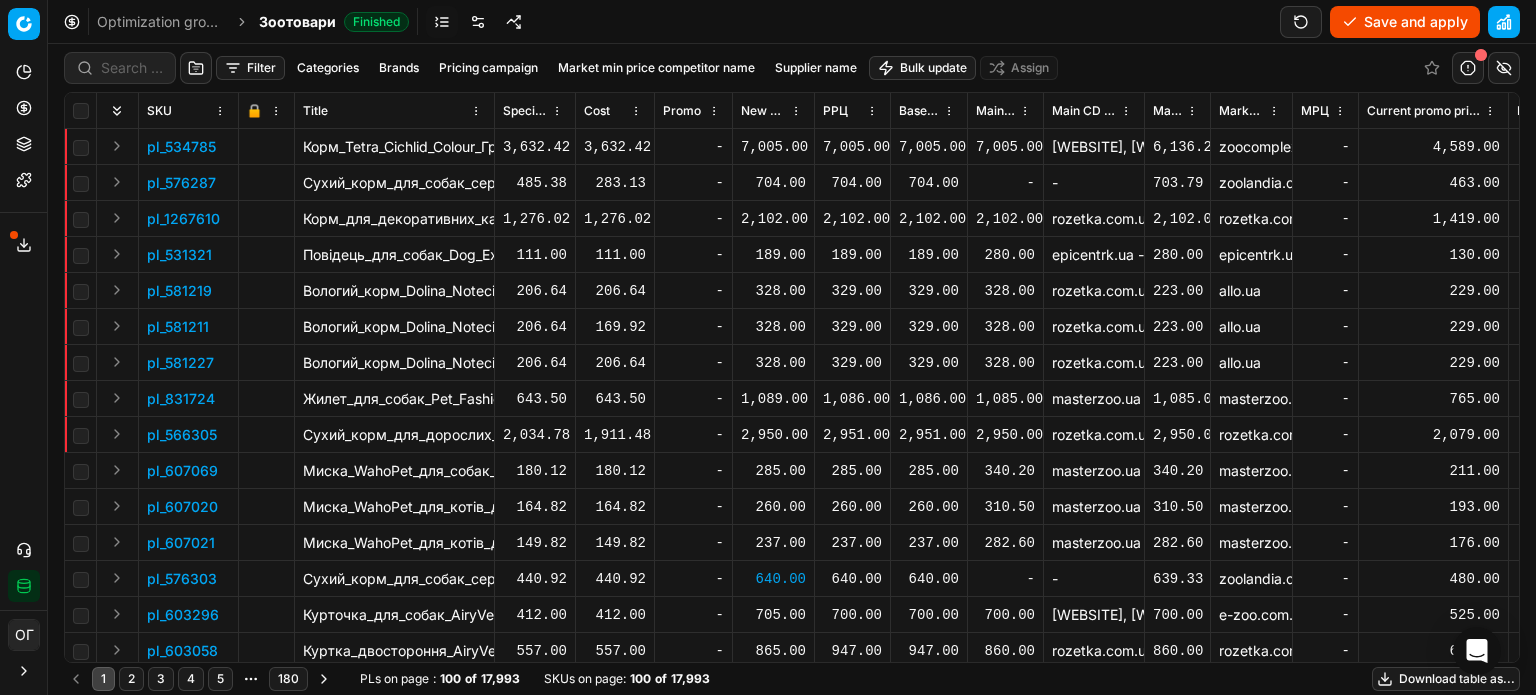 click on "705.00" at bounding box center [773, 615] 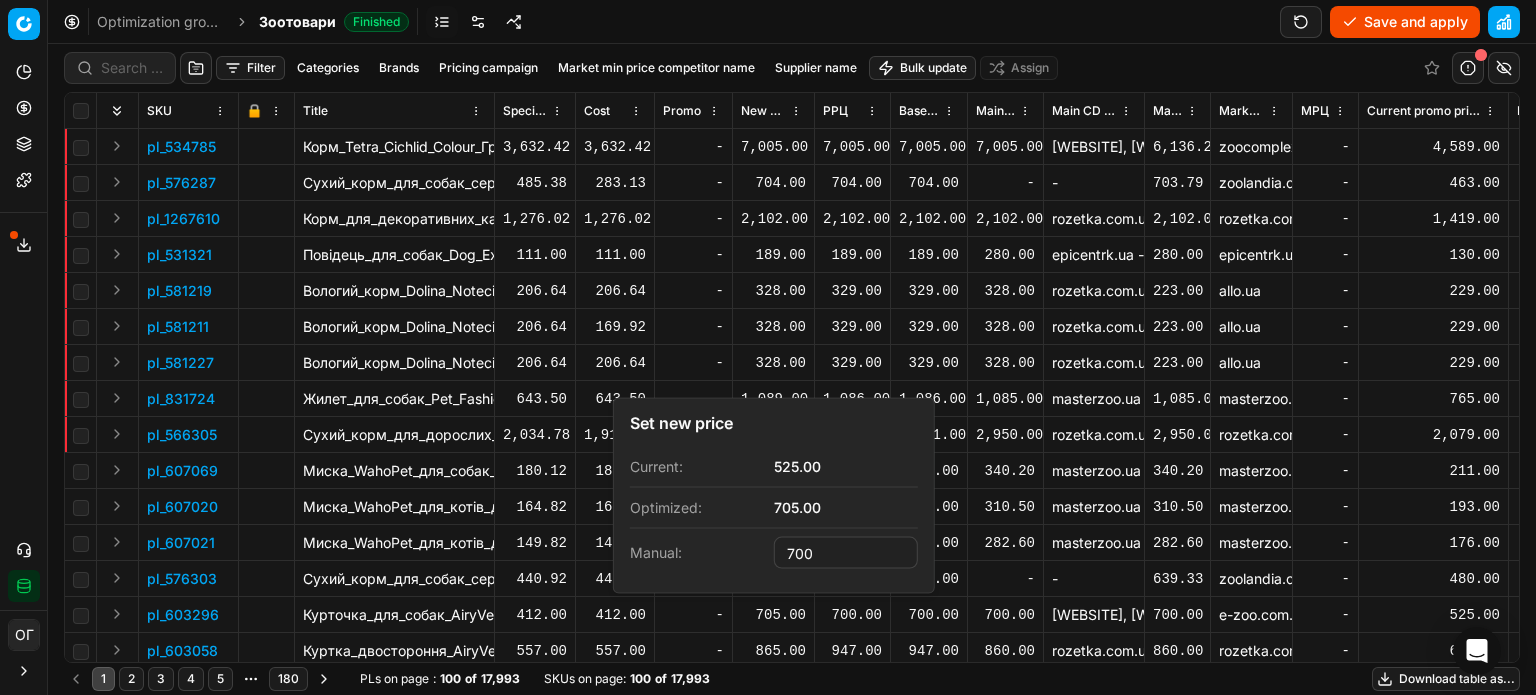 type on "700.00" 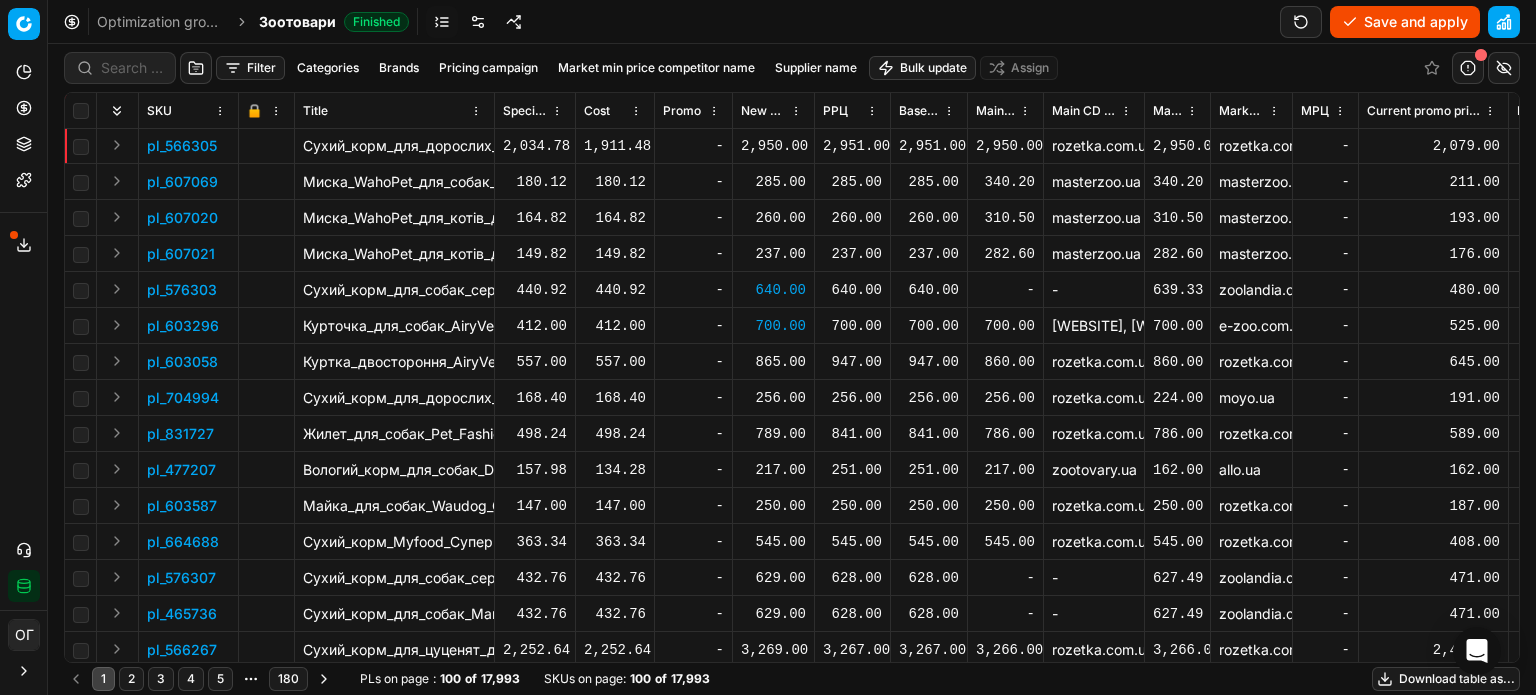 scroll, scrollTop: 300, scrollLeft: 0, axis: vertical 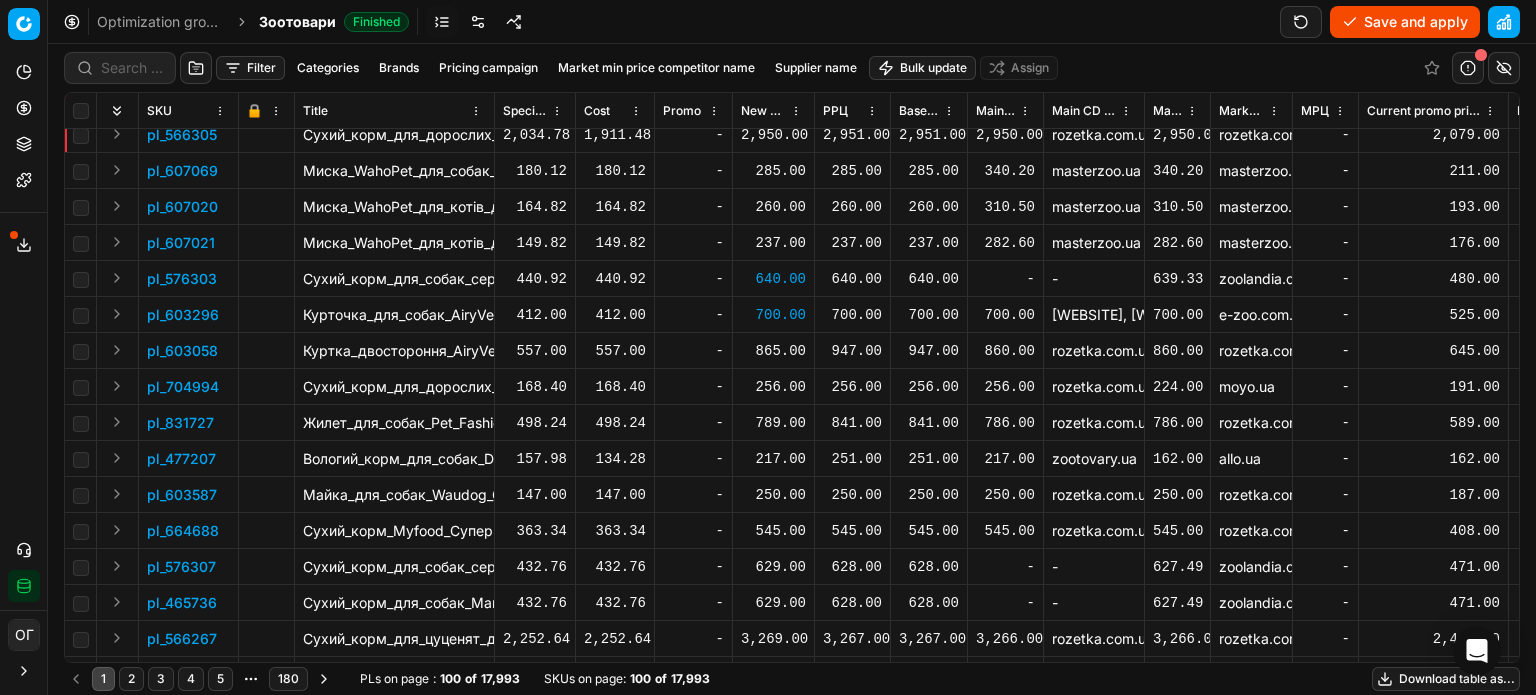 click on "629.00" at bounding box center [773, 567] 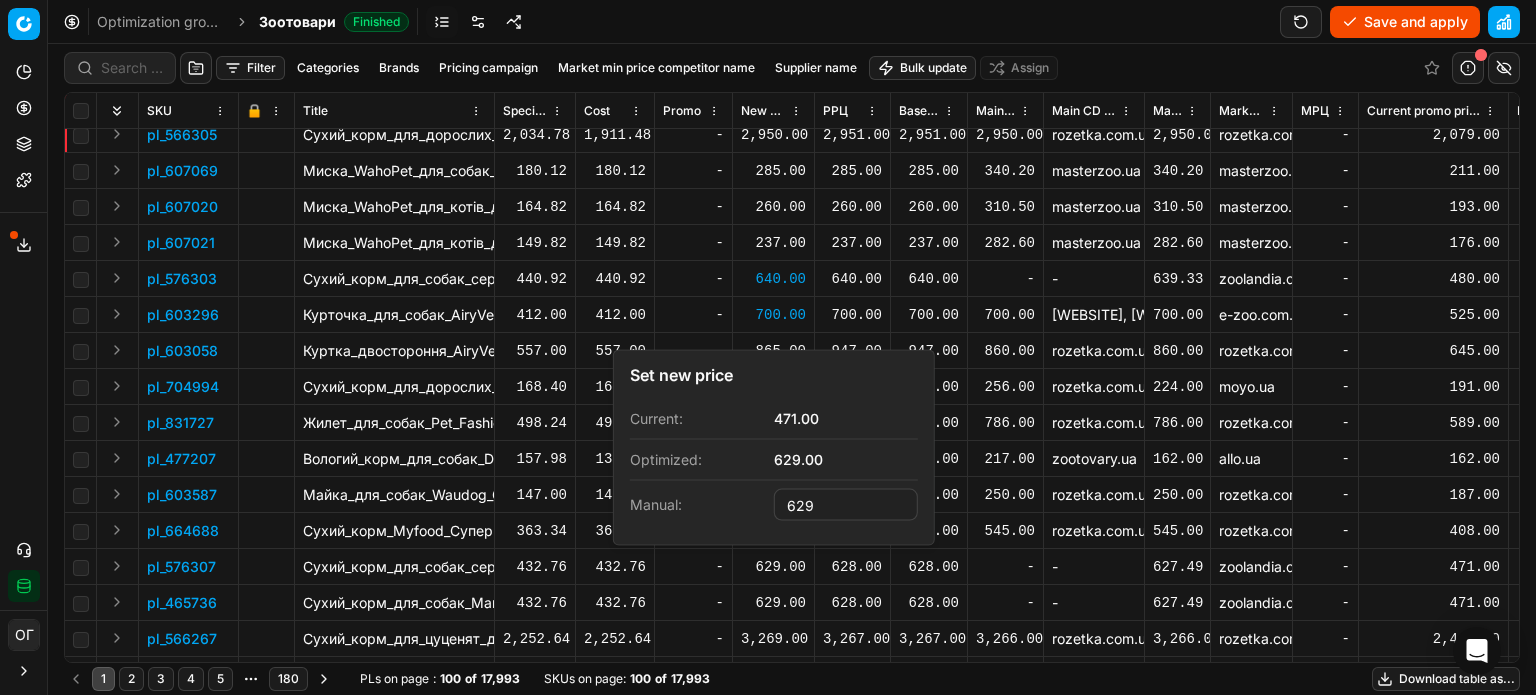type on "629" 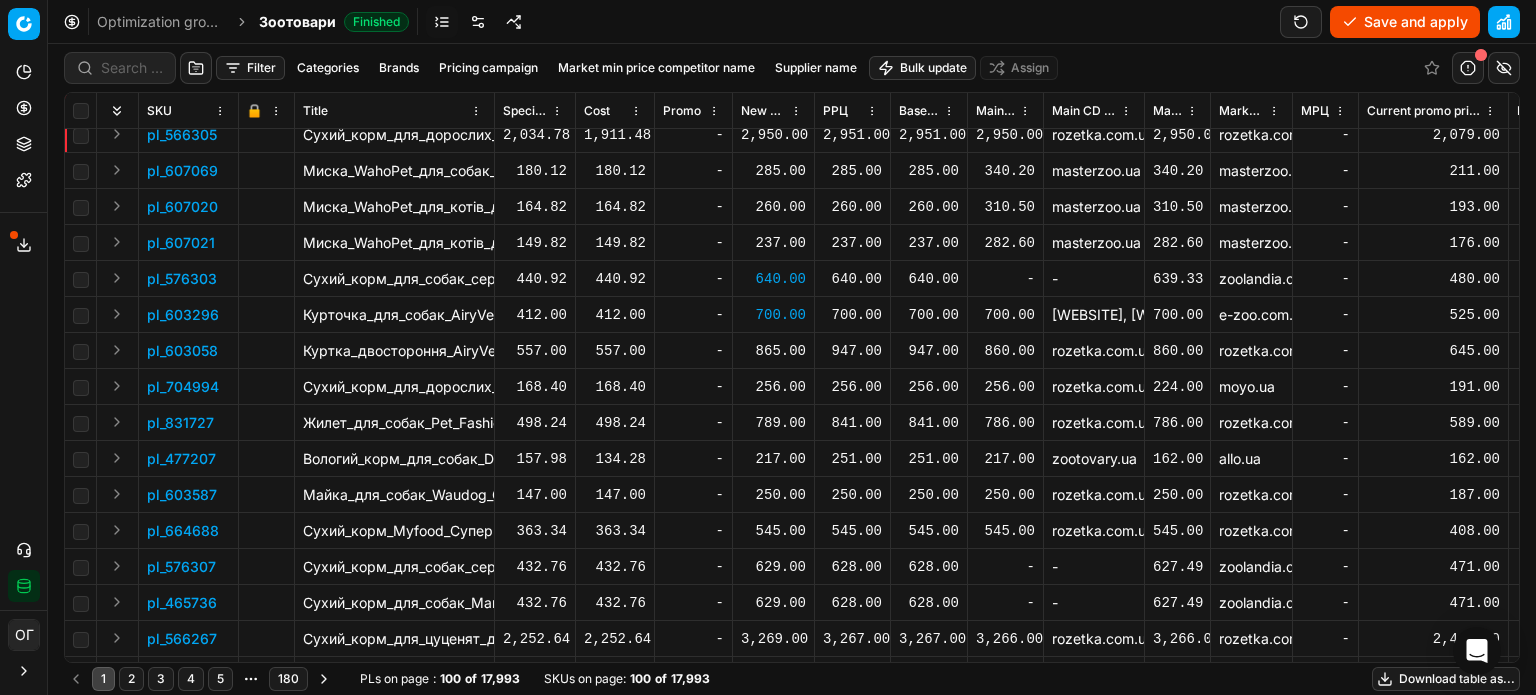 click on "Save and apply" at bounding box center (1405, 22) 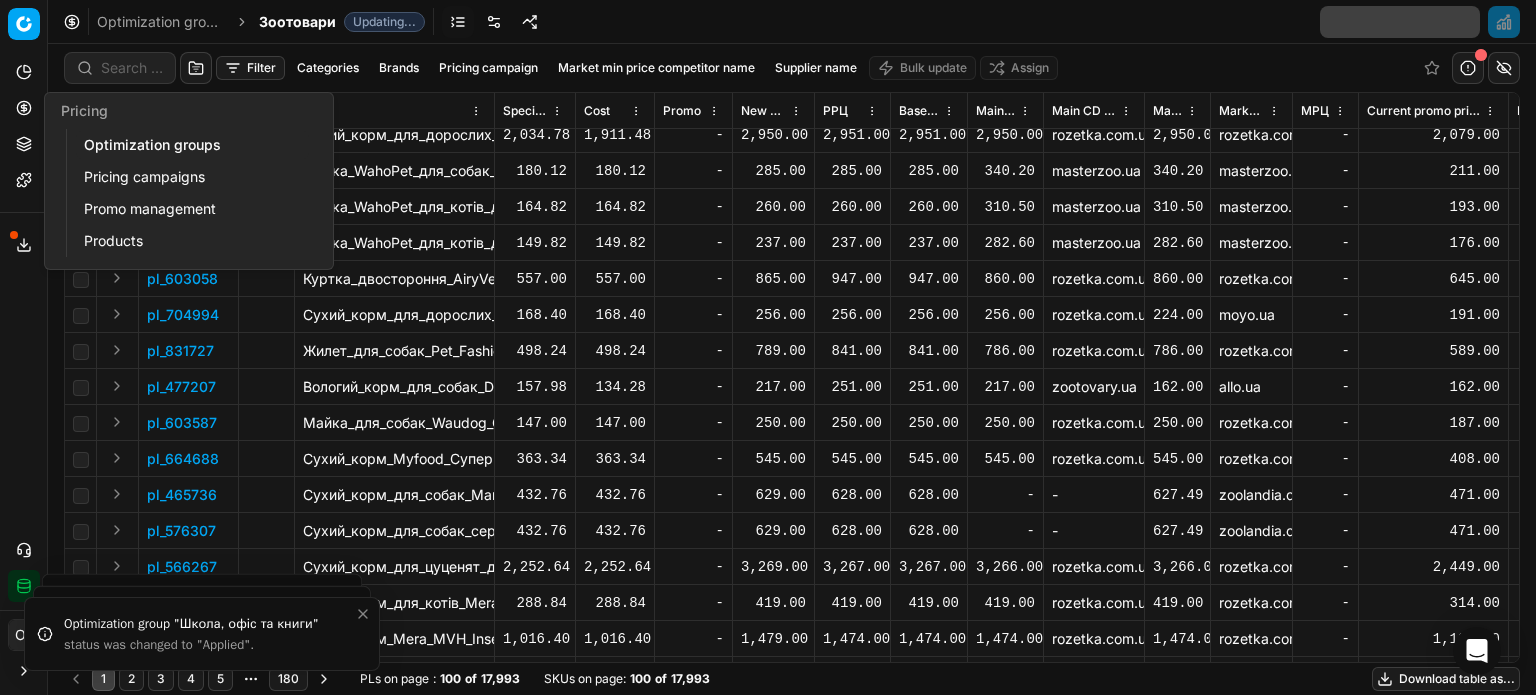 click 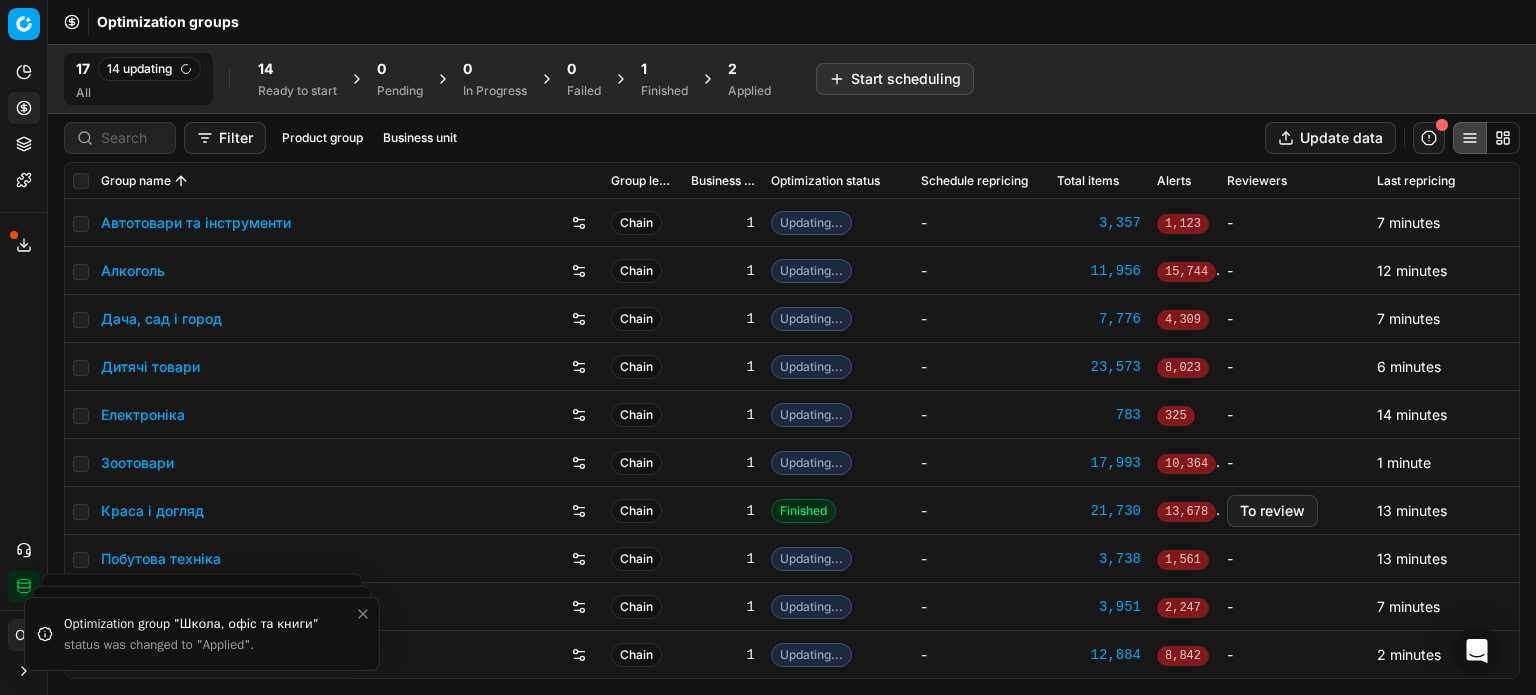 click on "1" at bounding box center (664, 69) 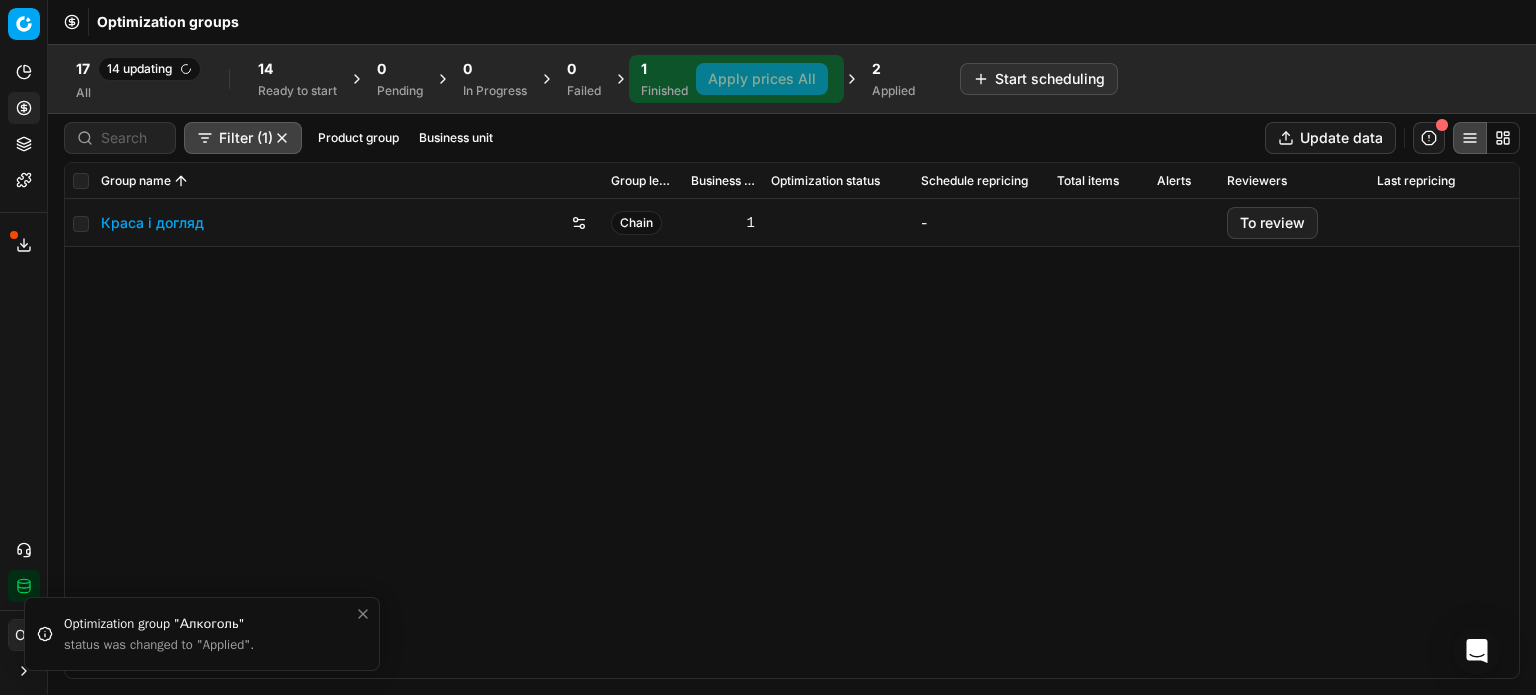 click on "Краса і догляд" at bounding box center (152, 223) 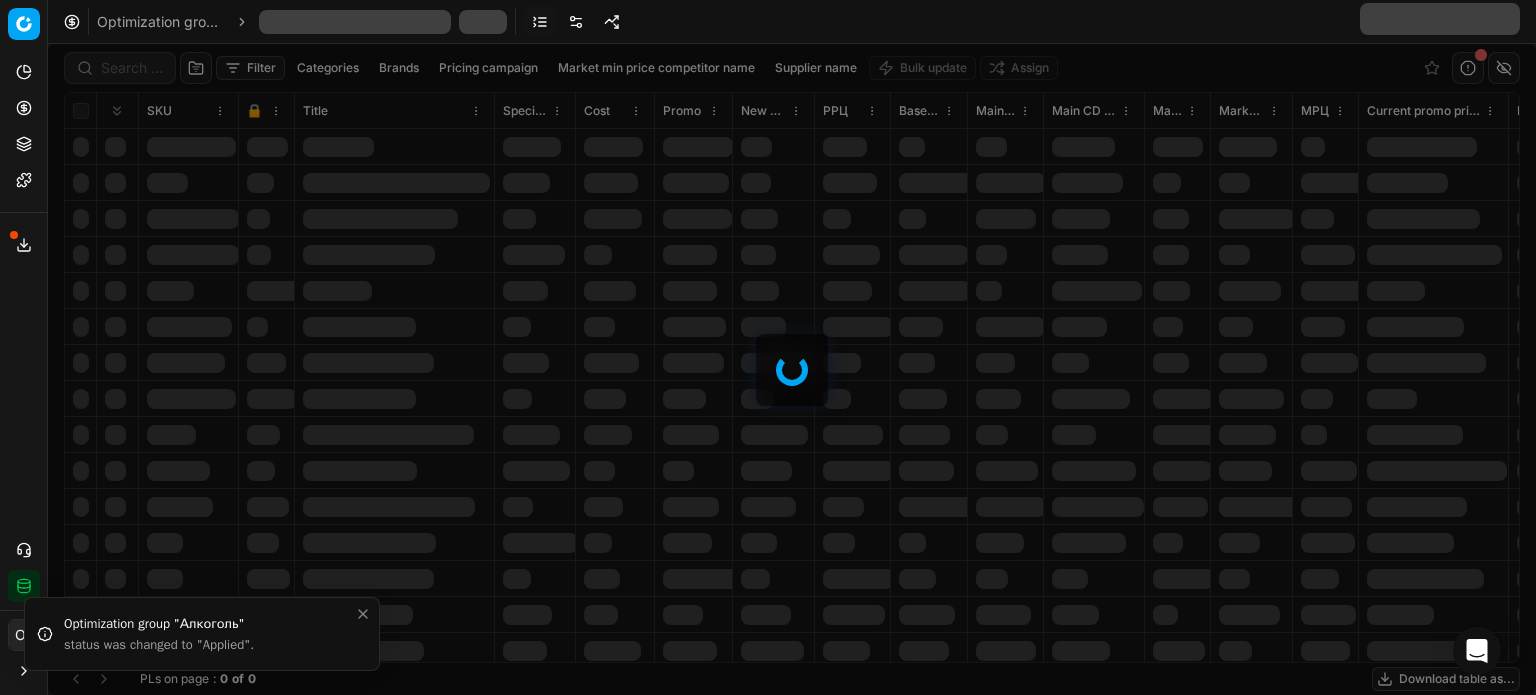 click at bounding box center [792, 369] 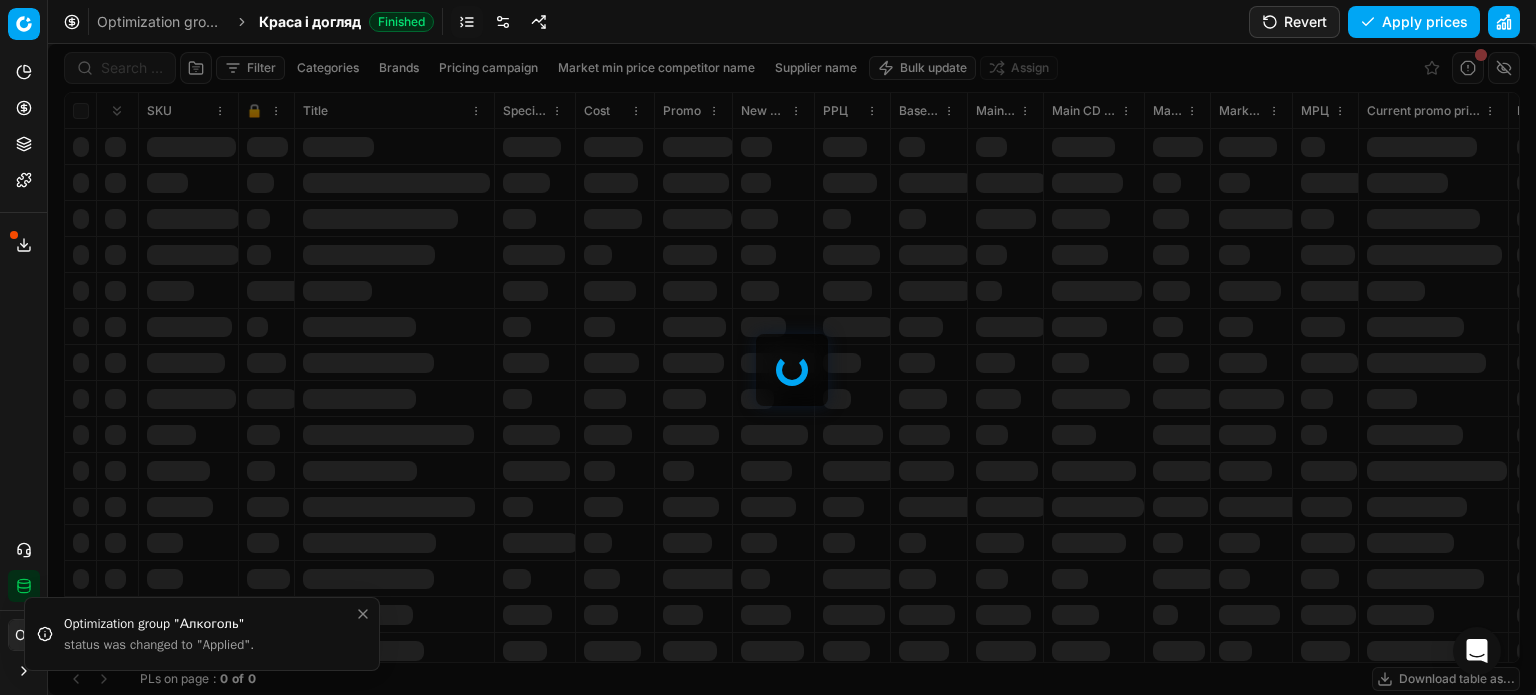 click at bounding box center [792, 369] 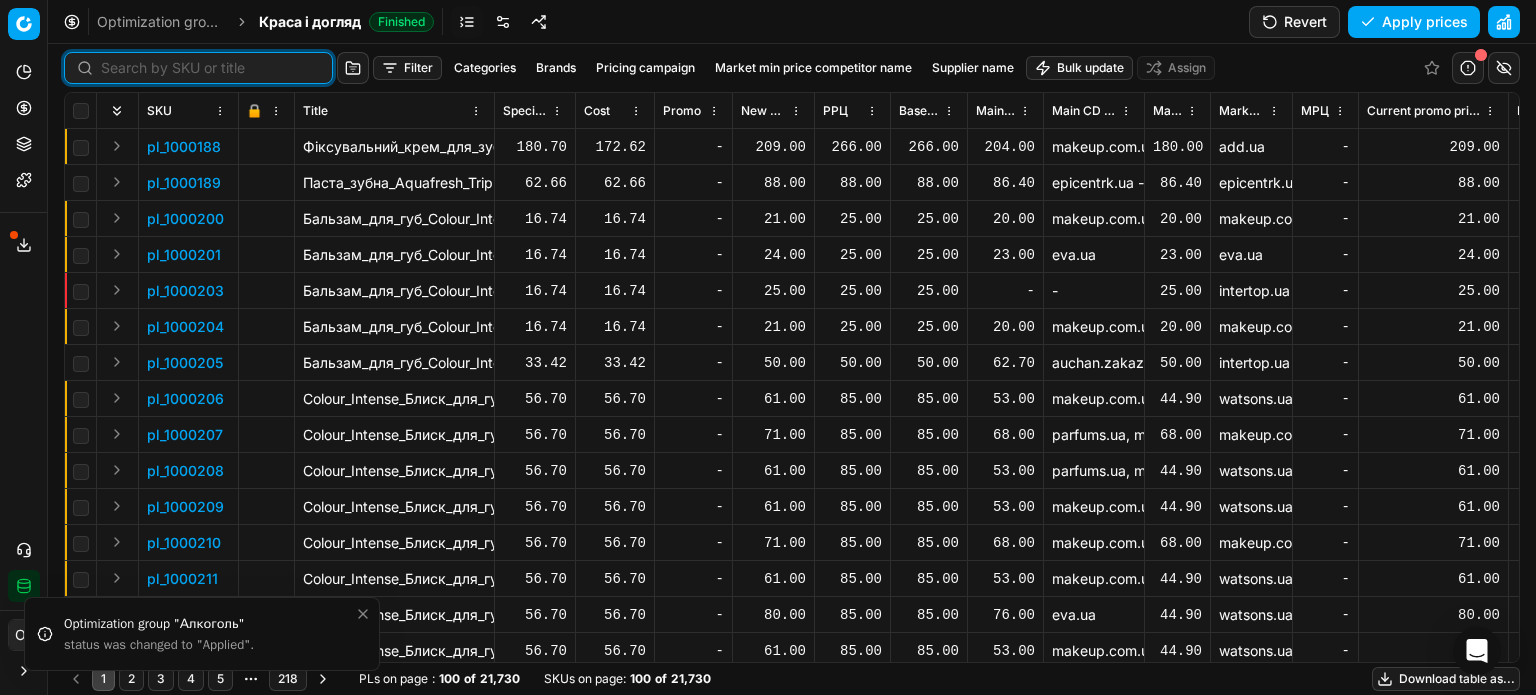 click at bounding box center [210, 68] 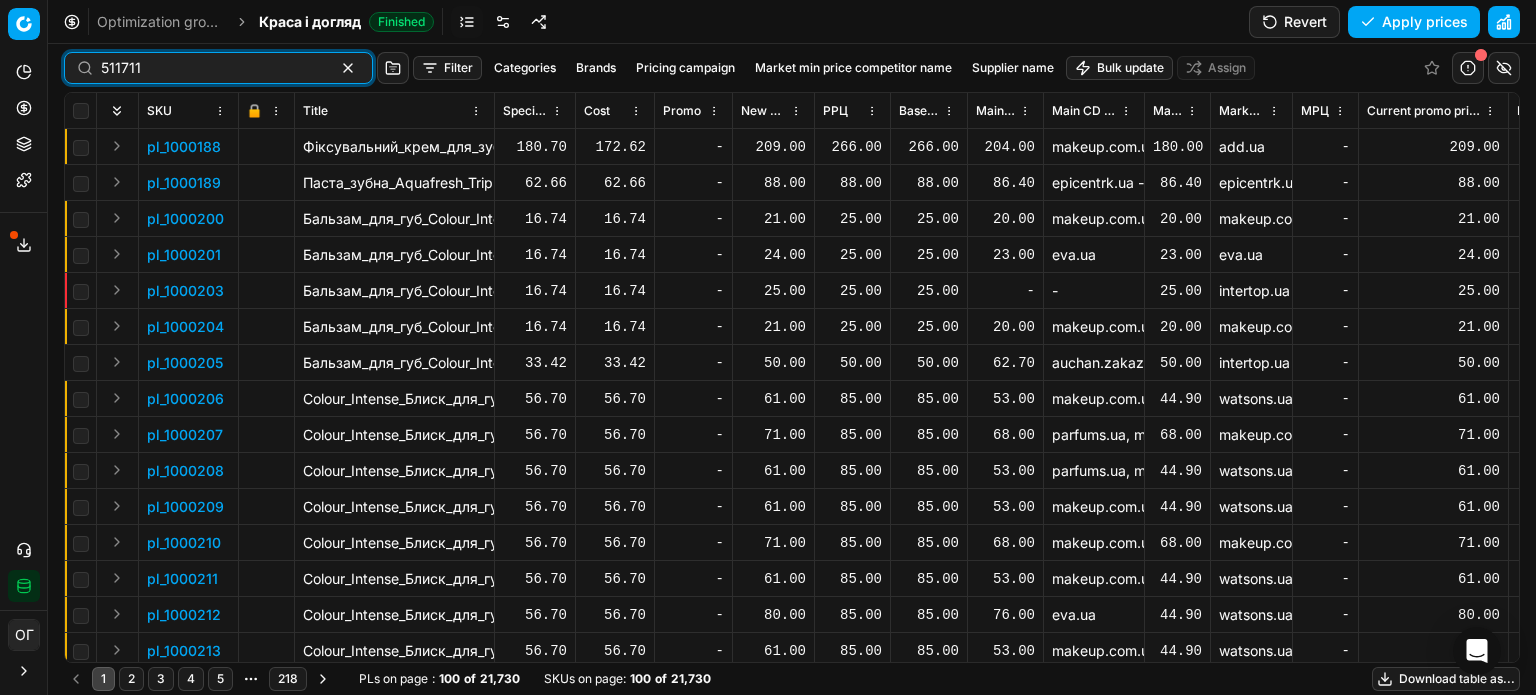 type on "511711" 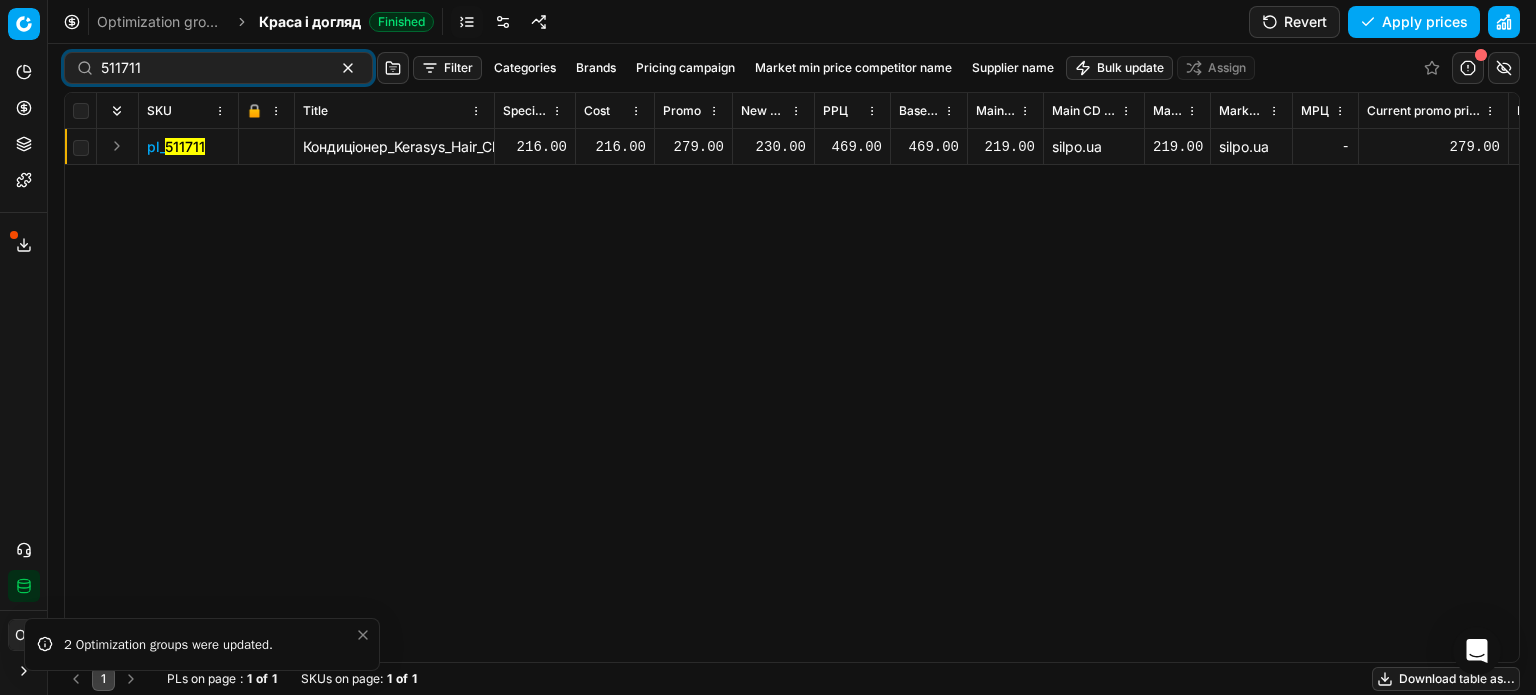 click on "230.00" at bounding box center [773, 147] 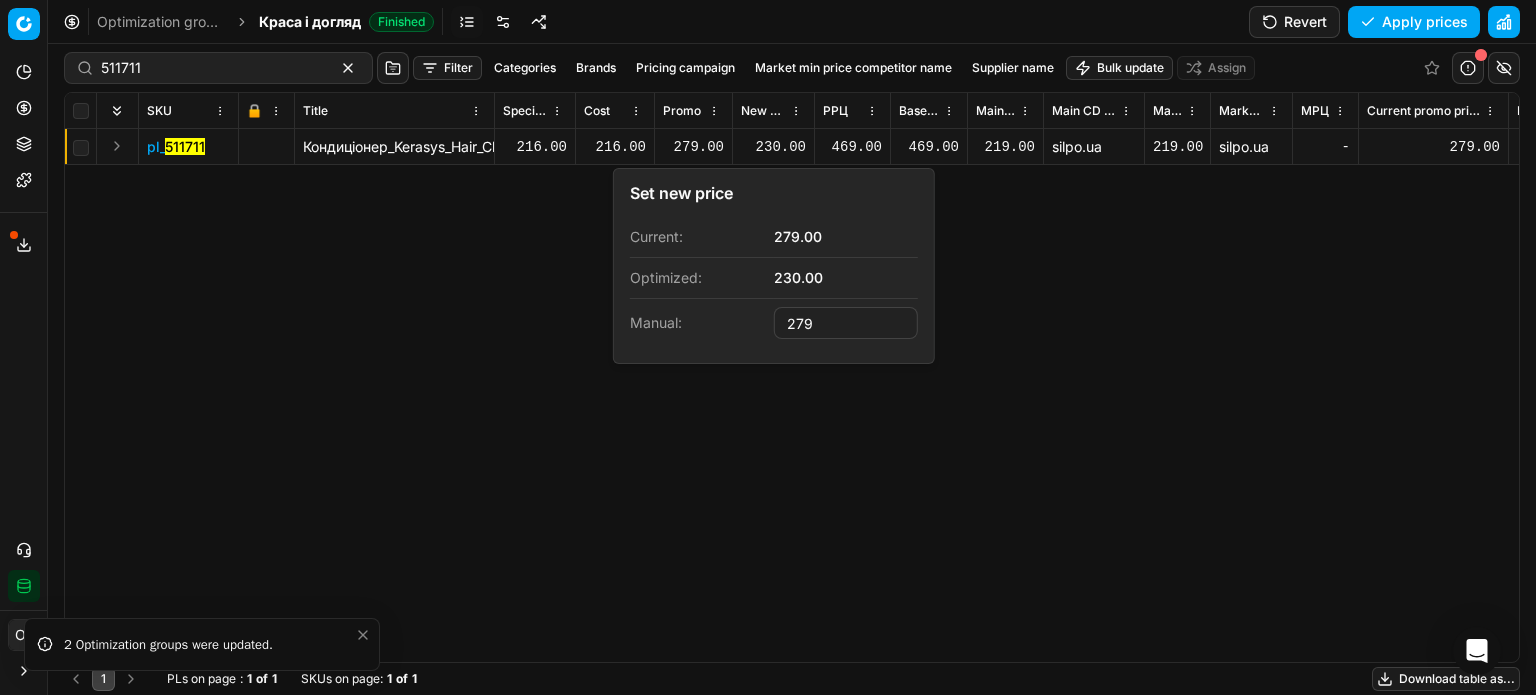 type on "279.00" 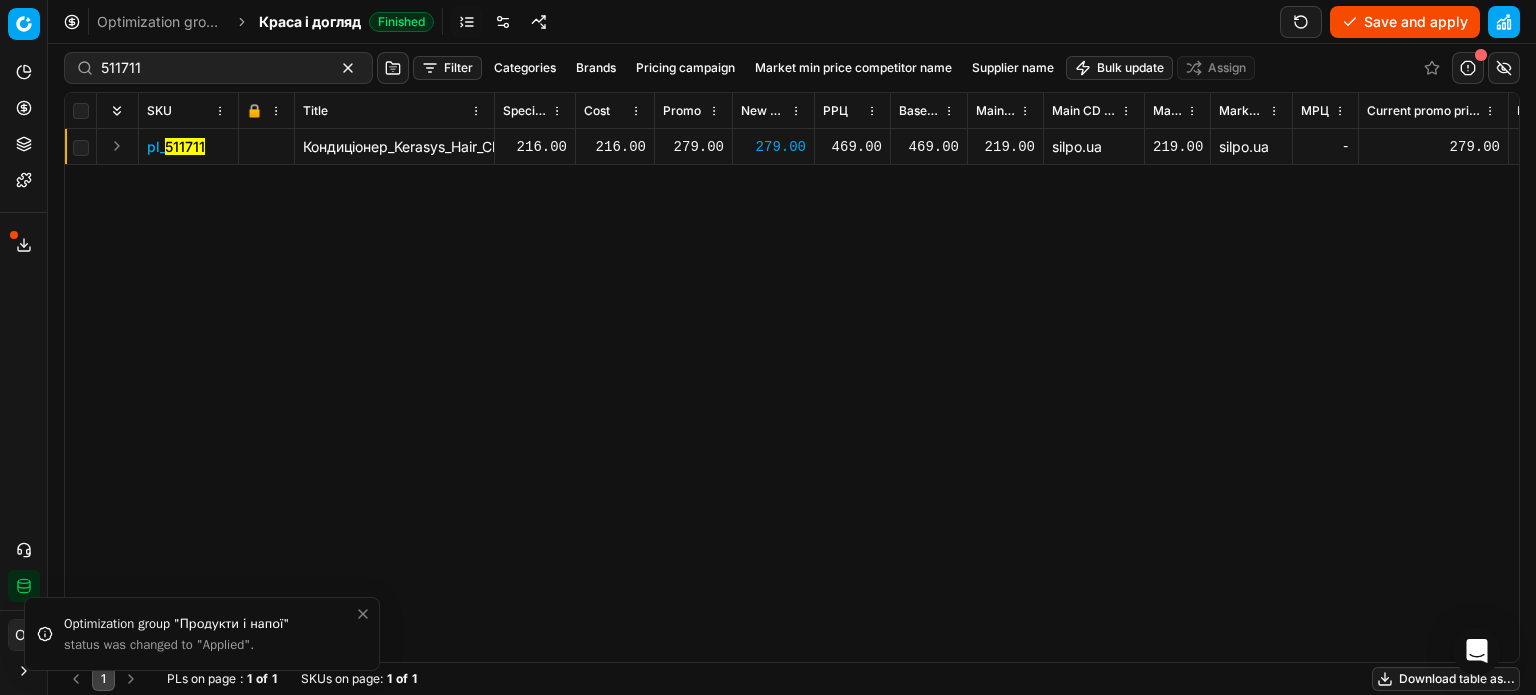 click on "Save and apply" at bounding box center (1405, 22) 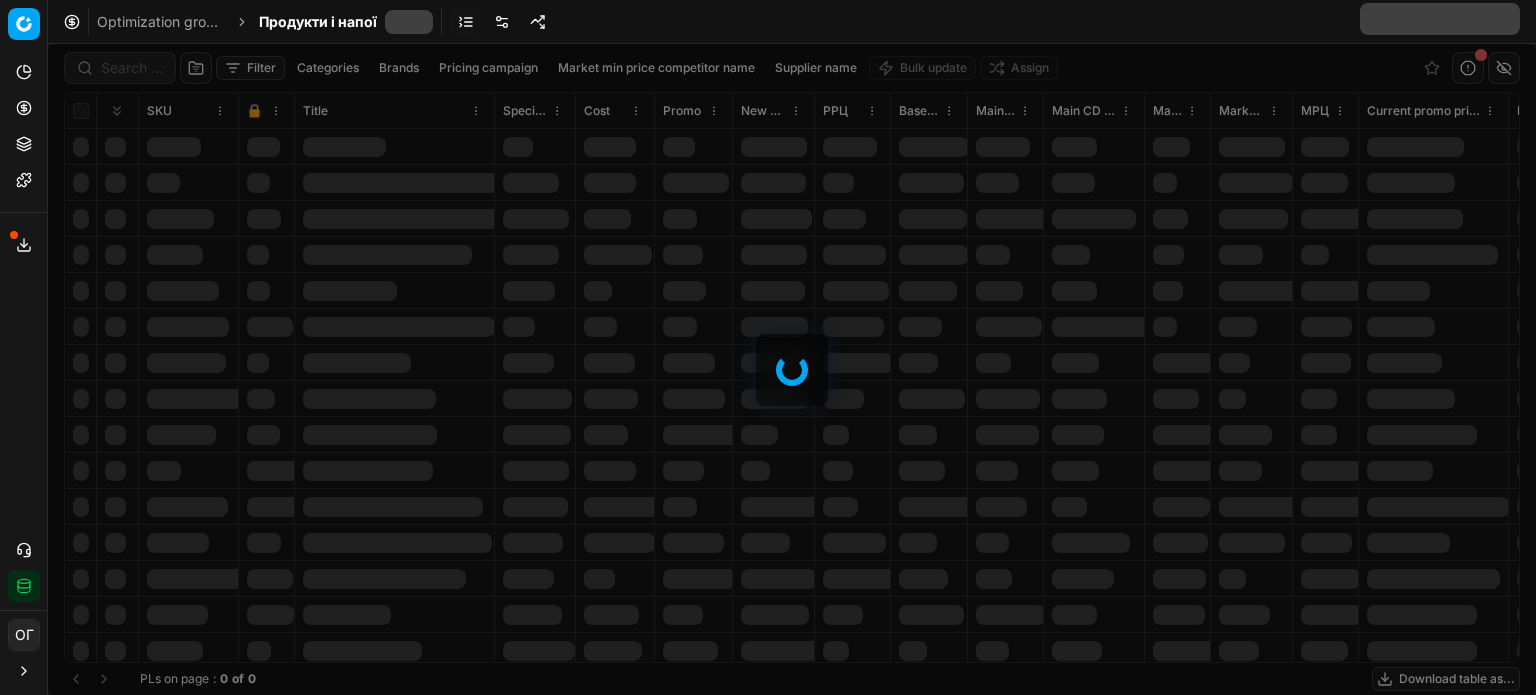 scroll, scrollTop: 0, scrollLeft: 0, axis: both 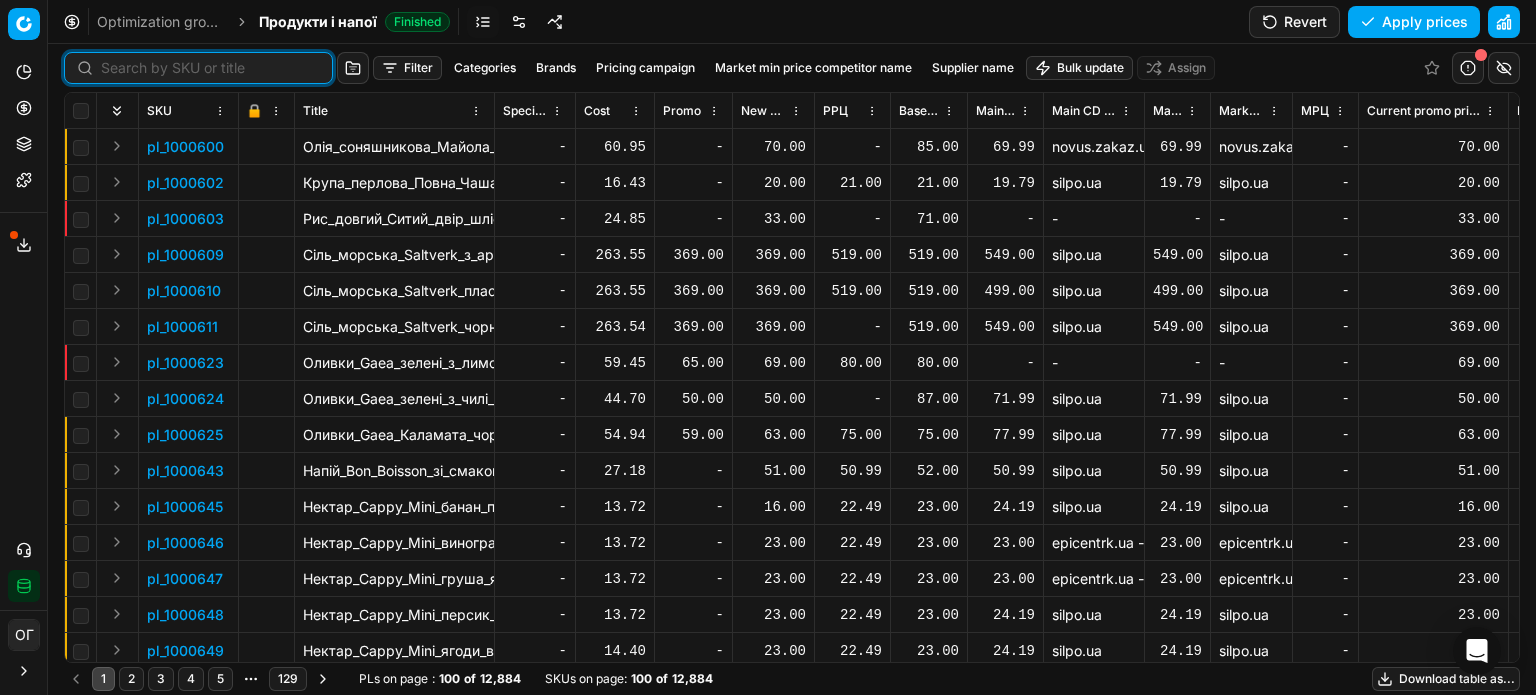 click at bounding box center [210, 68] 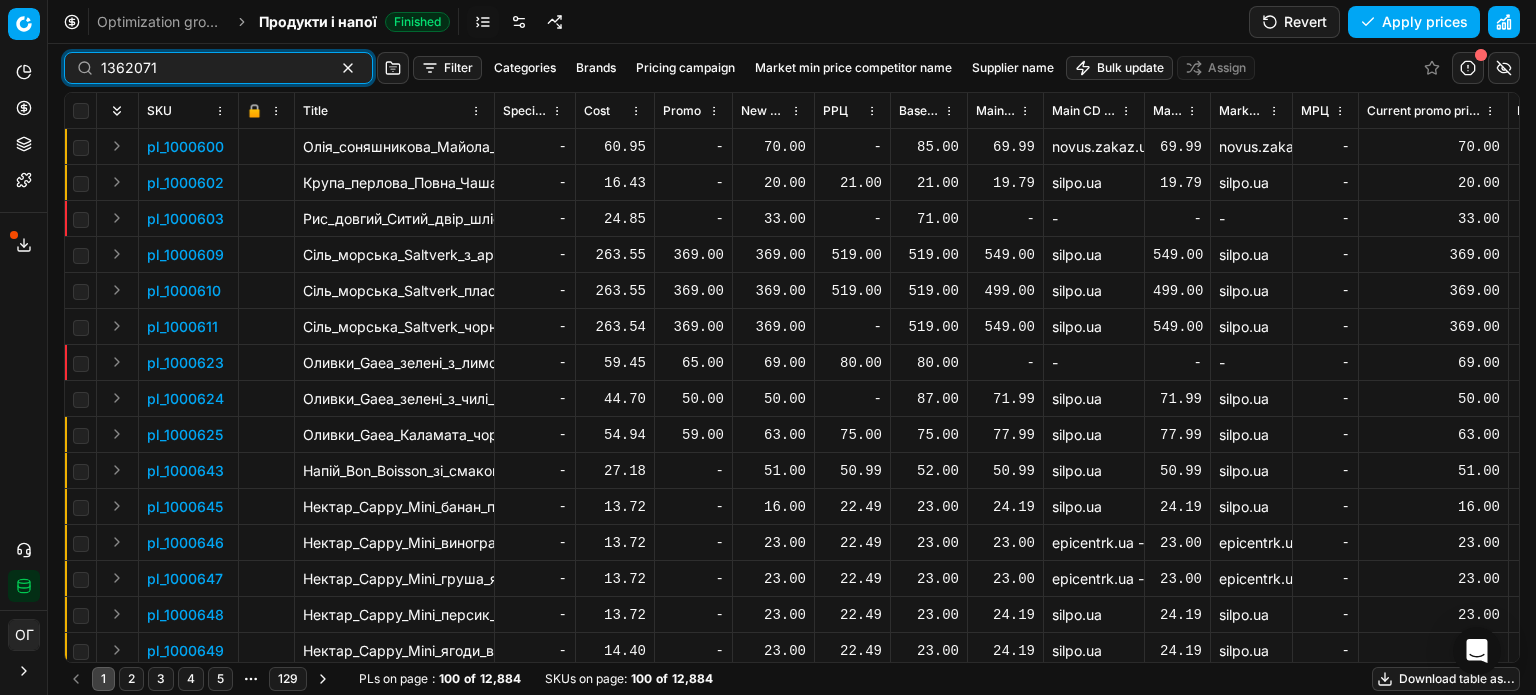type on "1362071" 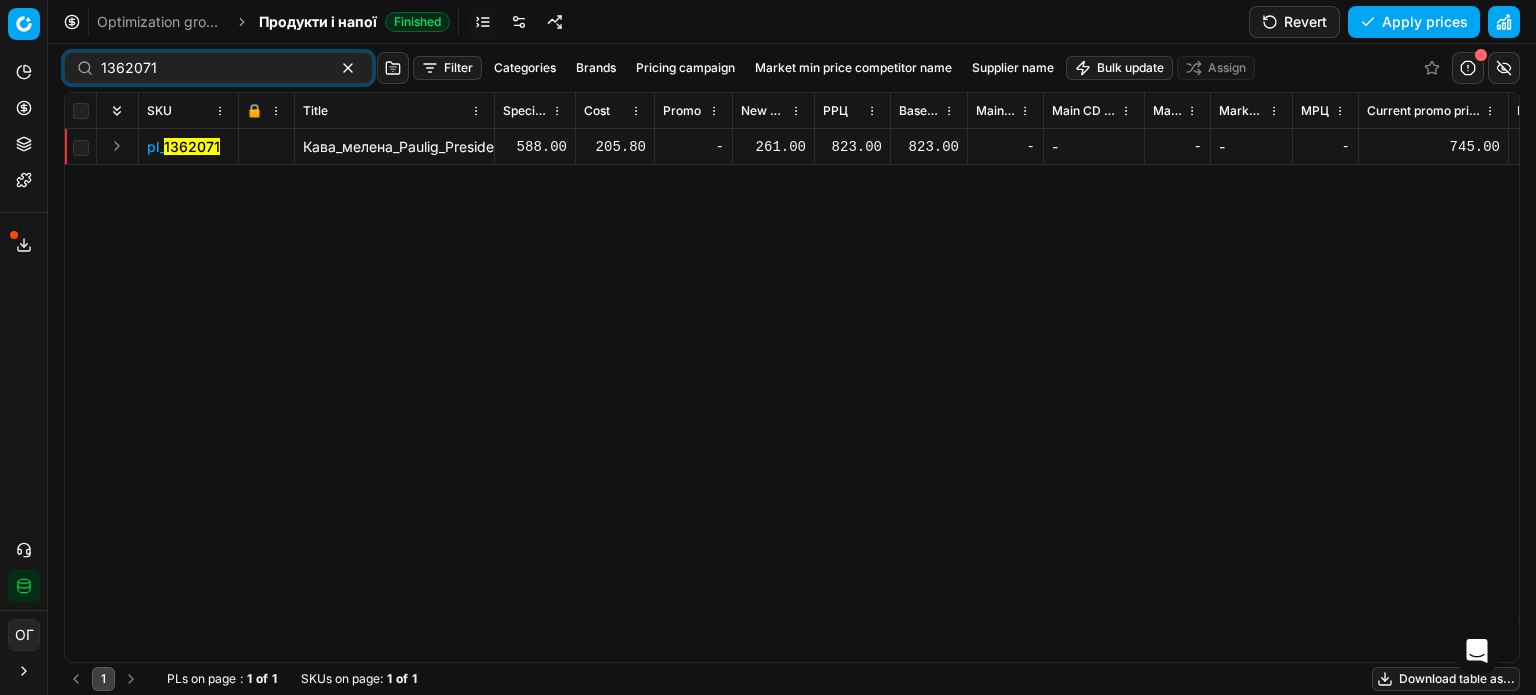 click on "261.00" at bounding box center [773, 147] 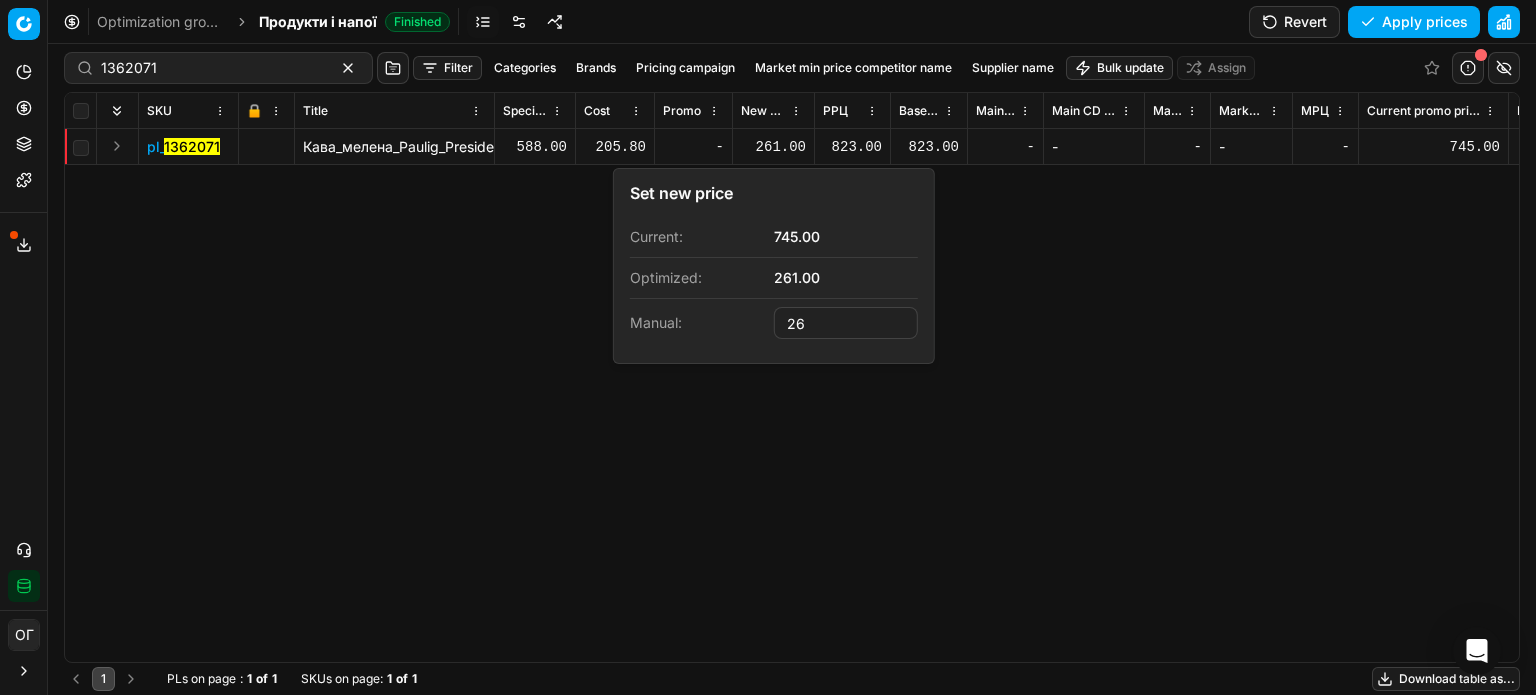 type on "2" 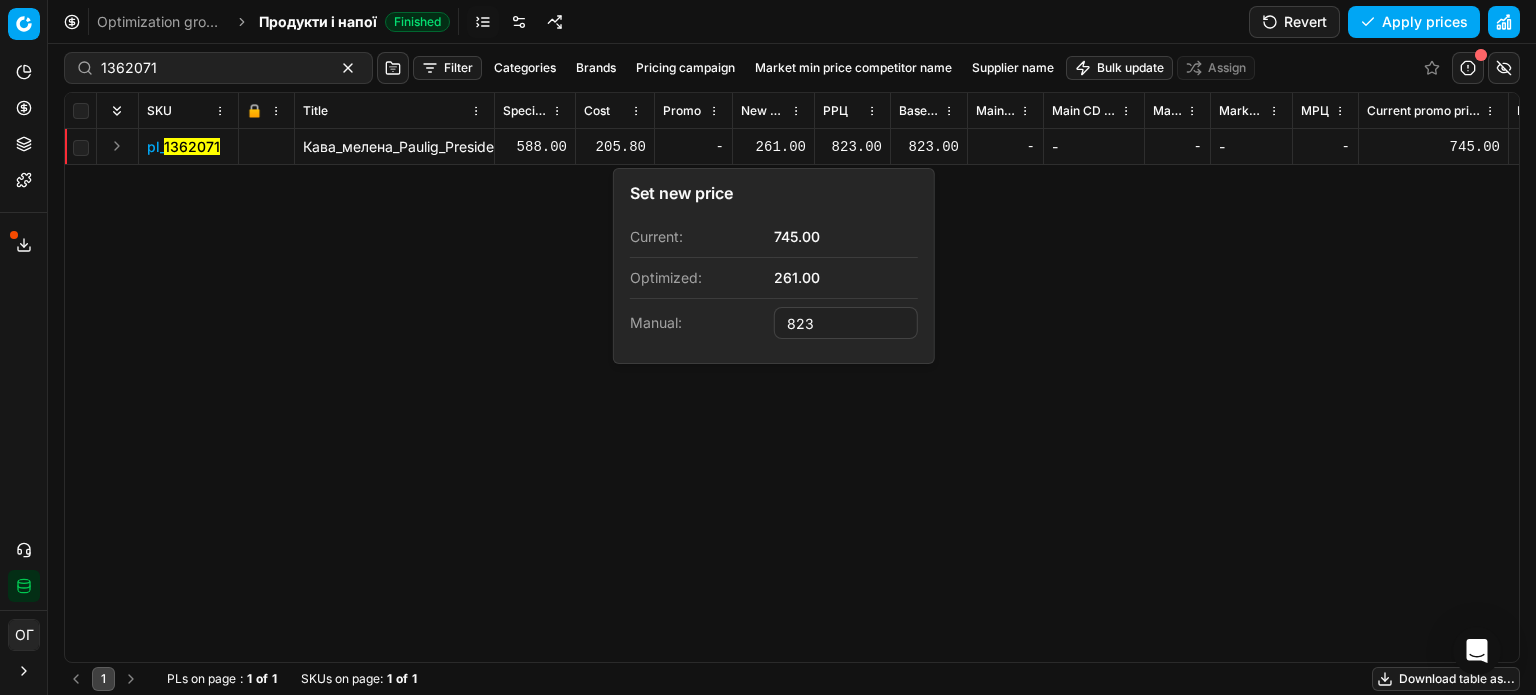 type on "823.00" 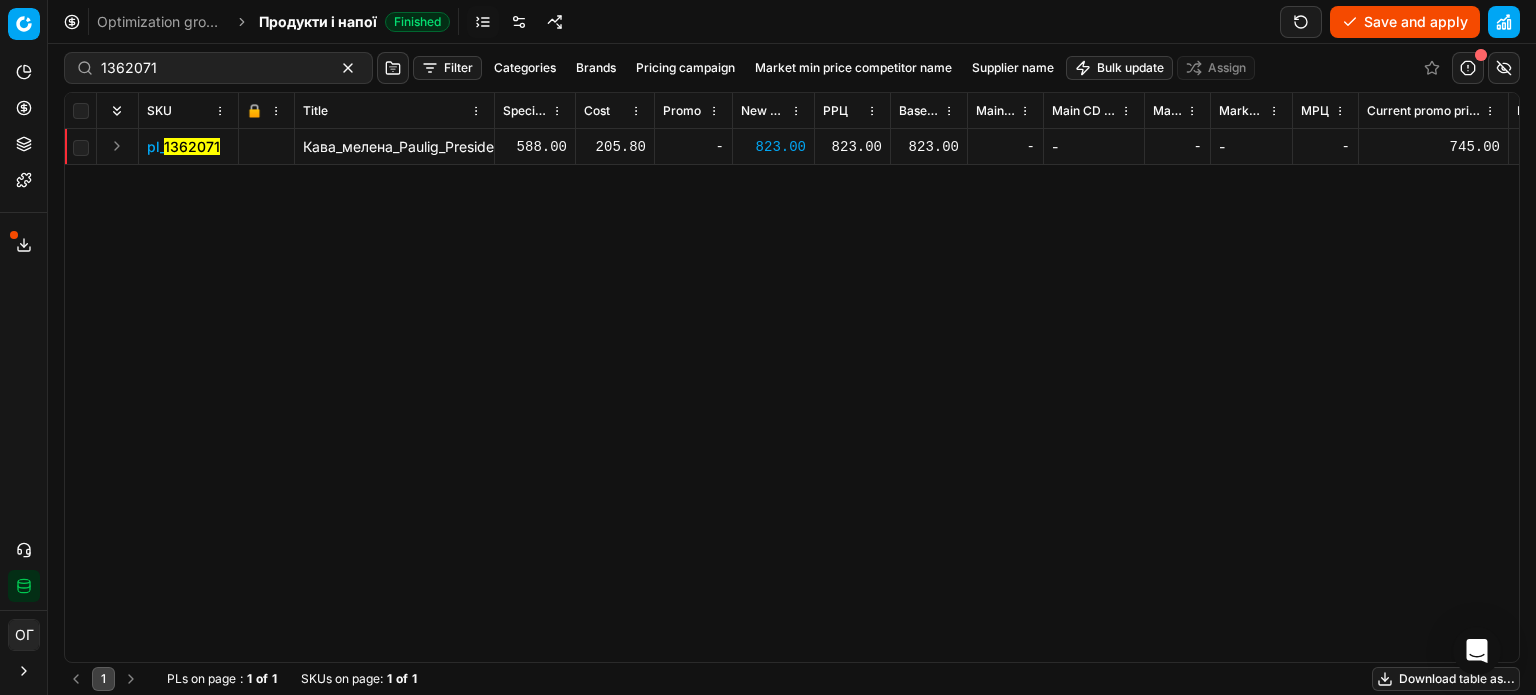 click on "Save and apply" at bounding box center [1405, 22] 